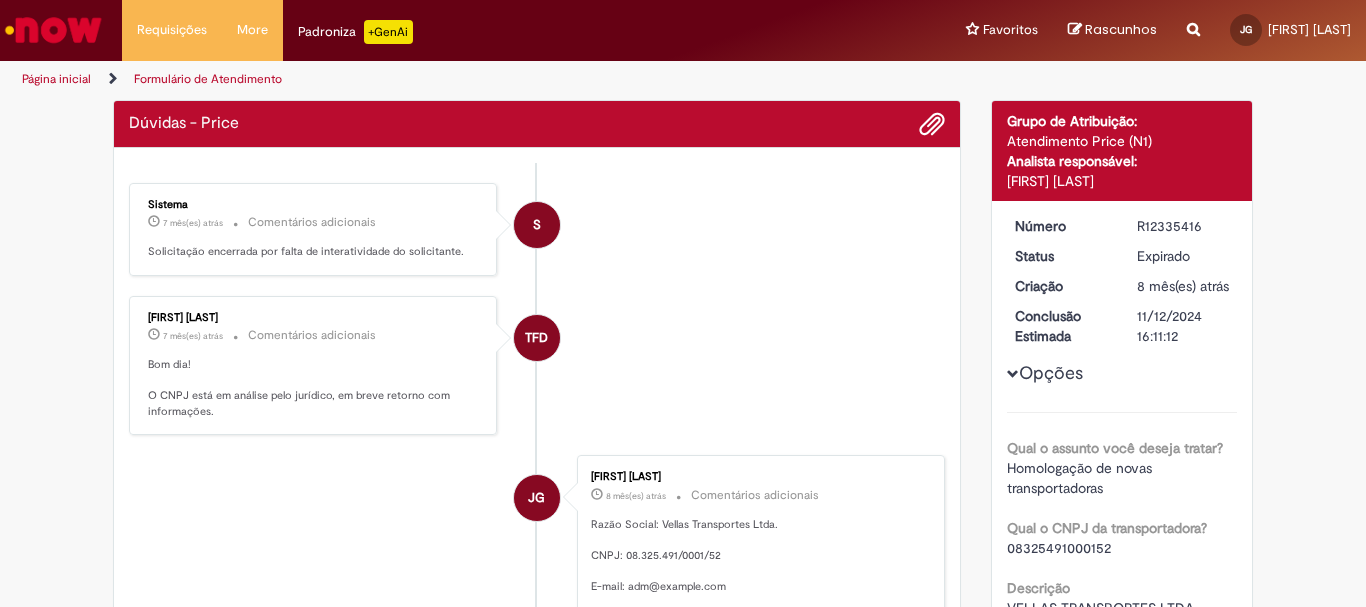 scroll, scrollTop: 0, scrollLeft: 0, axis: both 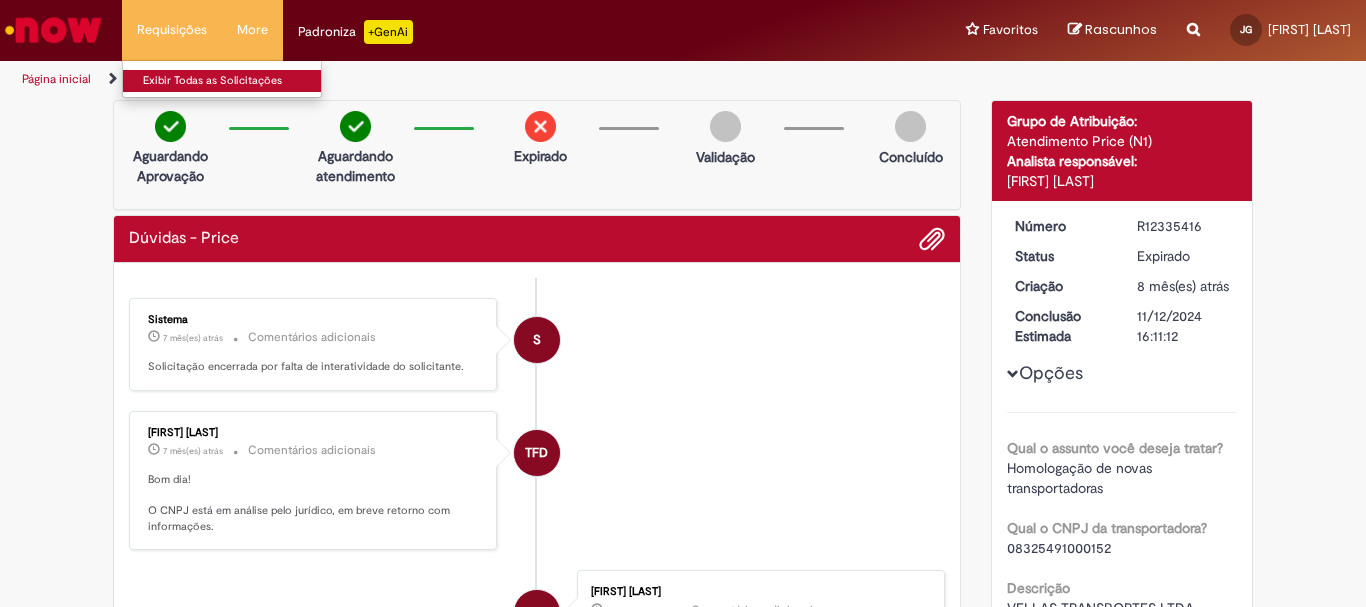 click on "Exibir Todas as Solicitações" at bounding box center [233, 81] 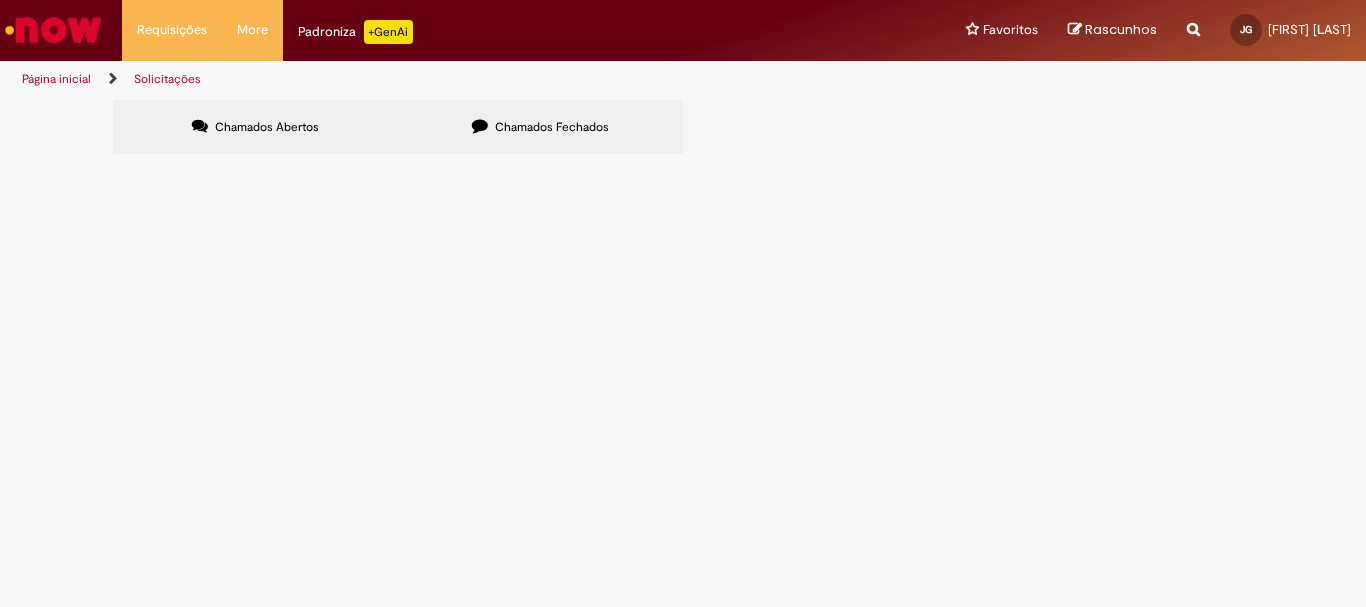 click on "Chamados Fechados" at bounding box center [552, 127] 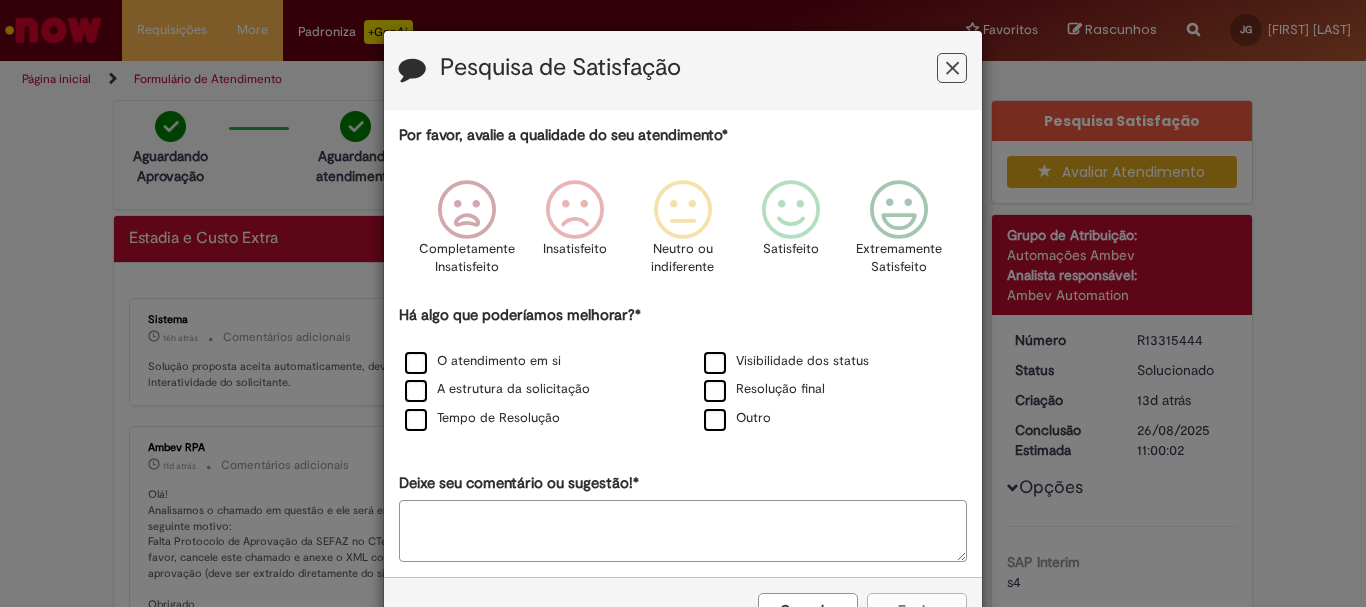 click at bounding box center [952, 68] 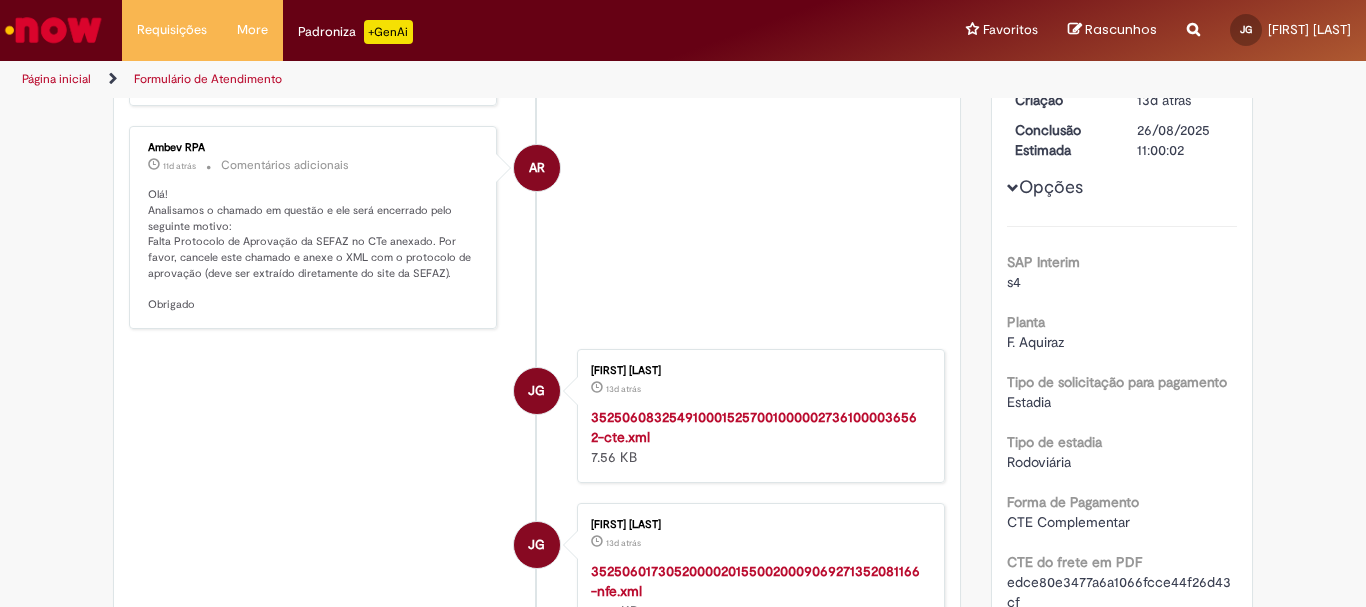 scroll, scrollTop: 0, scrollLeft: 0, axis: both 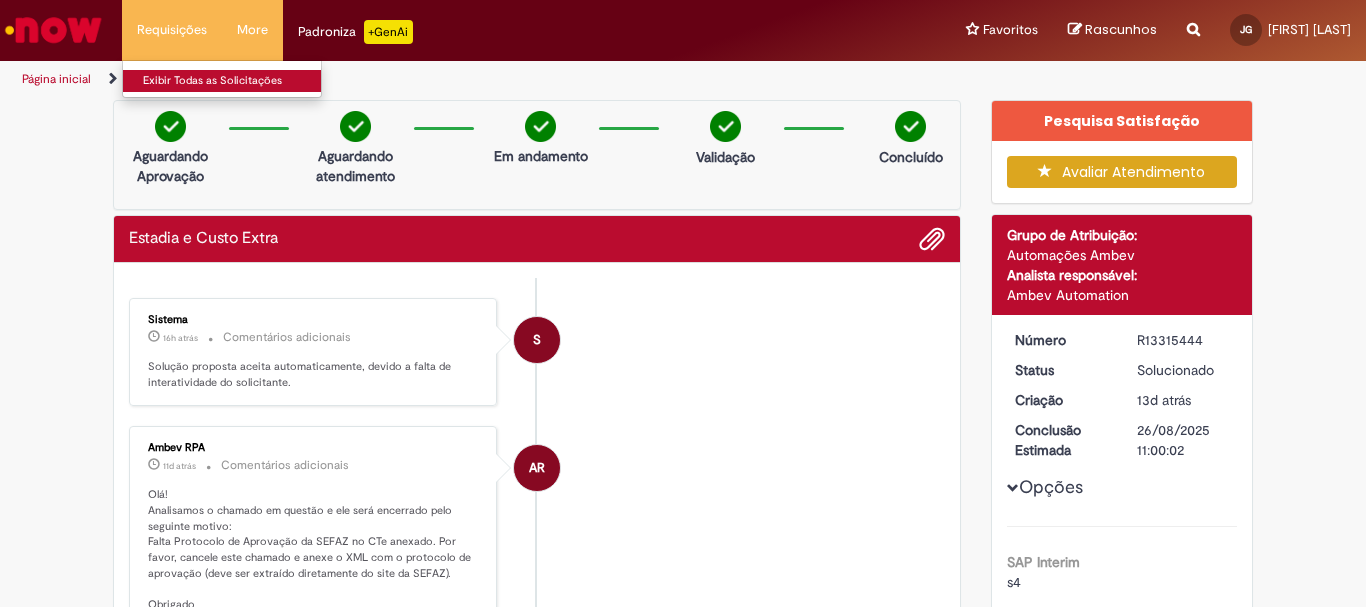 click on "Exibir Todas as Solicitações" at bounding box center [233, 81] 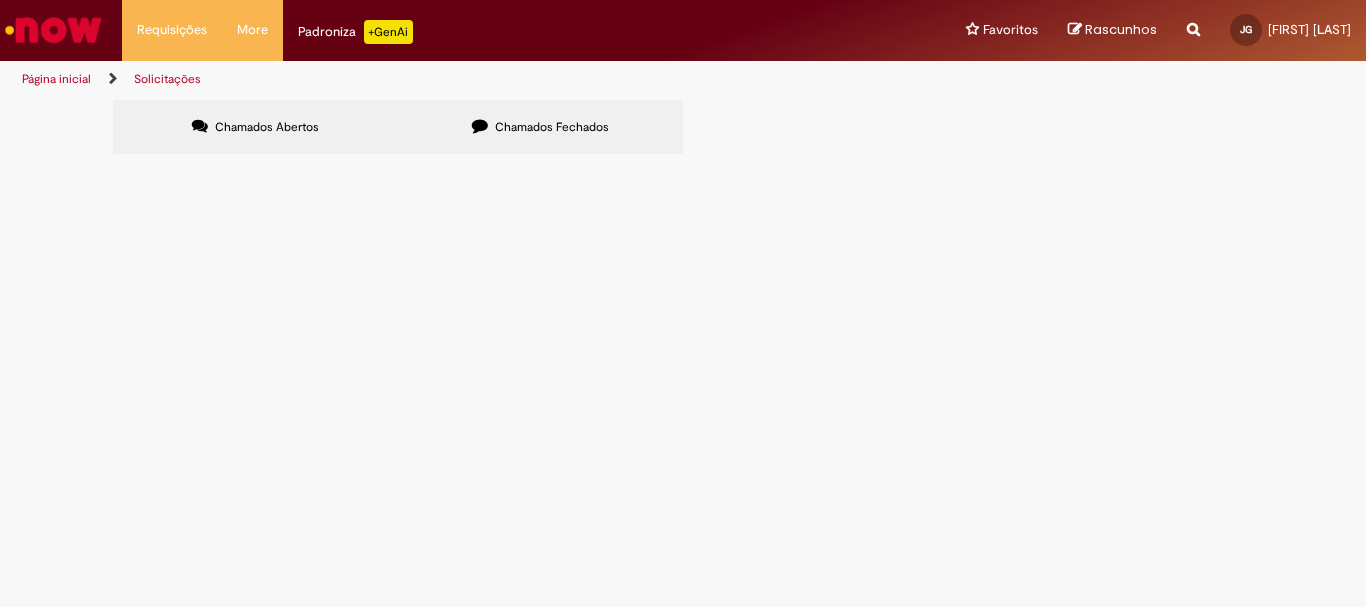 click on "Chamados Fechados" at bounding box center [552, 127] 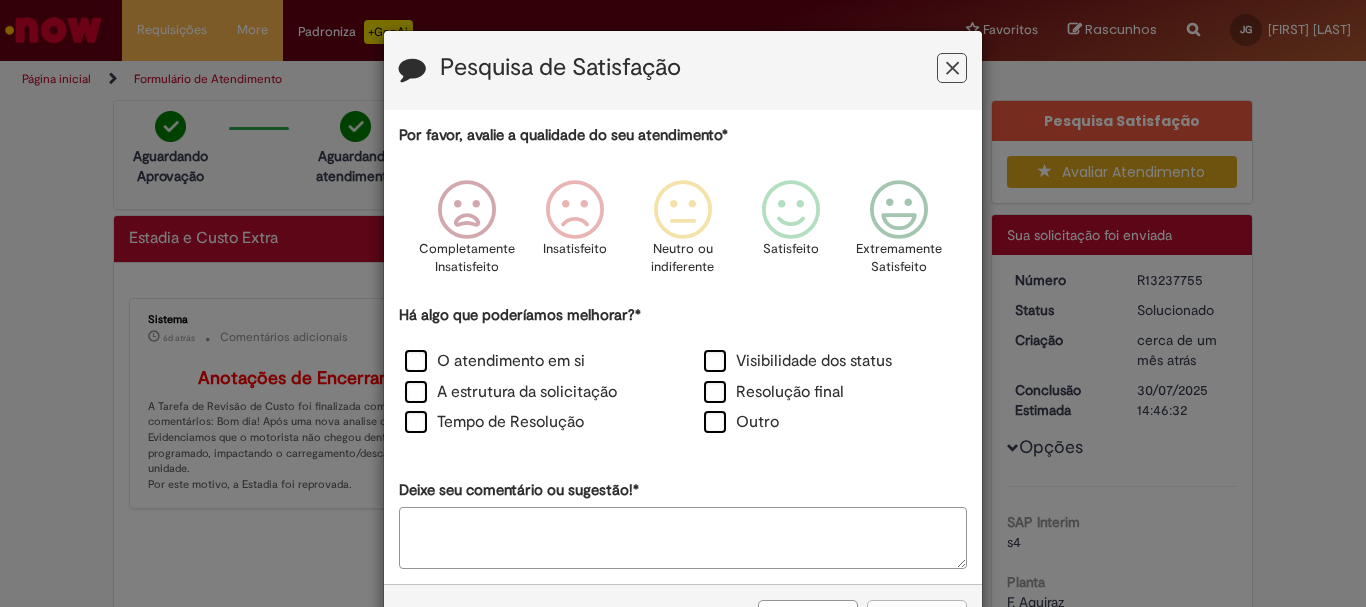 click at bounding box center [952, 68] 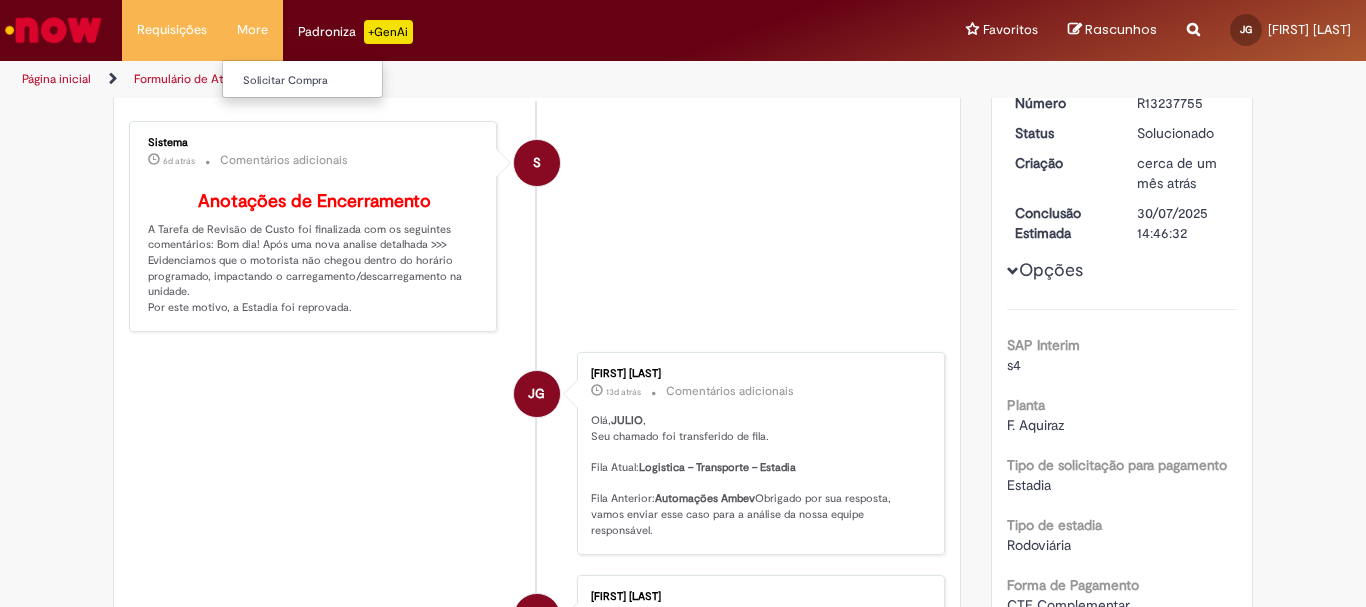 scroll, scrollTop: 0, scrollLeft: 0, axis: both 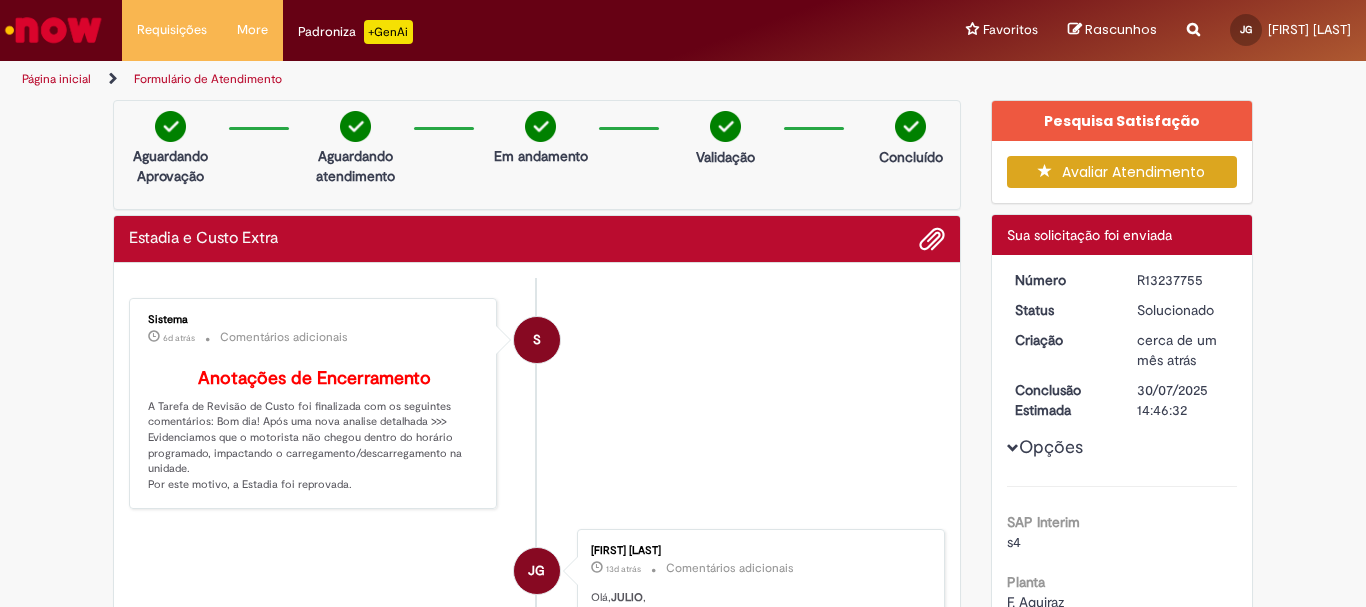 click on "Formulário de Atendimento" at bounding box center [208, 79] 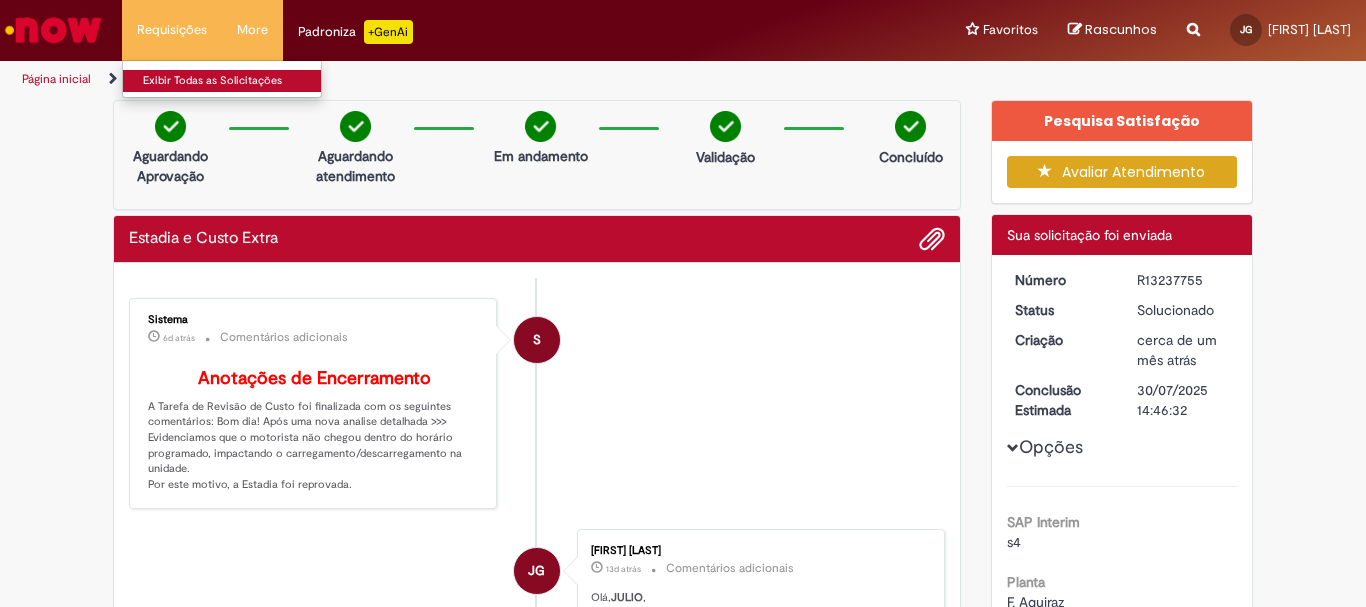click on "Exibir Todas as Solicitações" at bounding box center (233, 81) 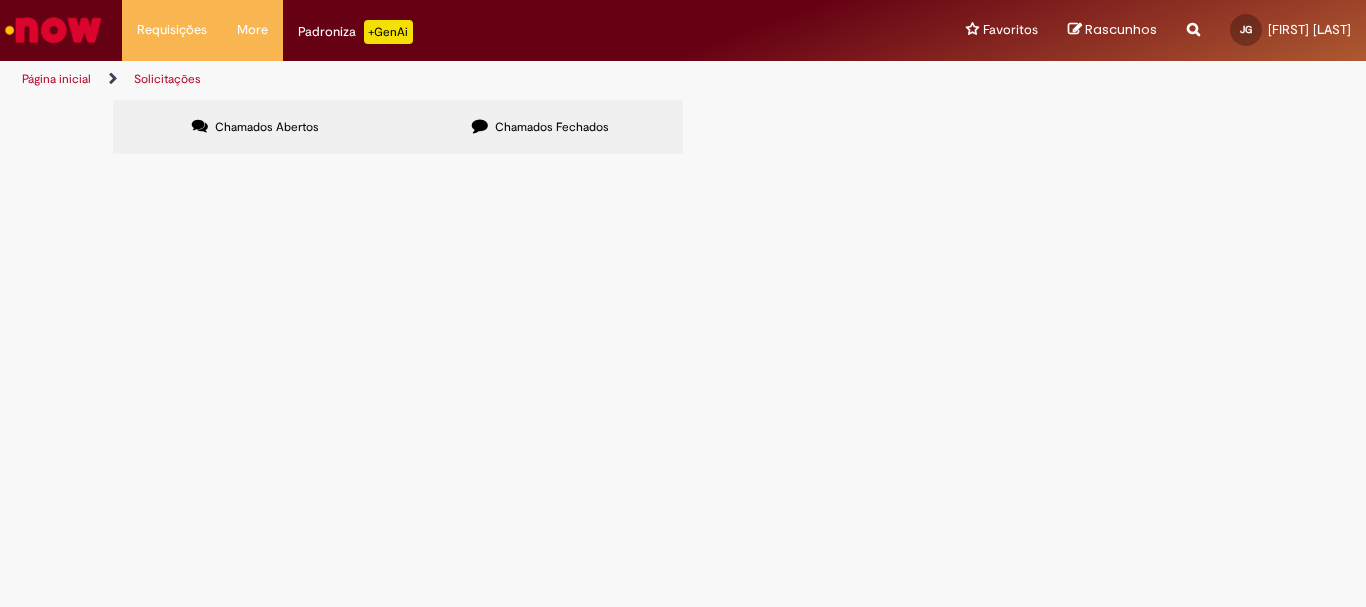 click on "Chamados Fechados" at bounding box center [552, 127] 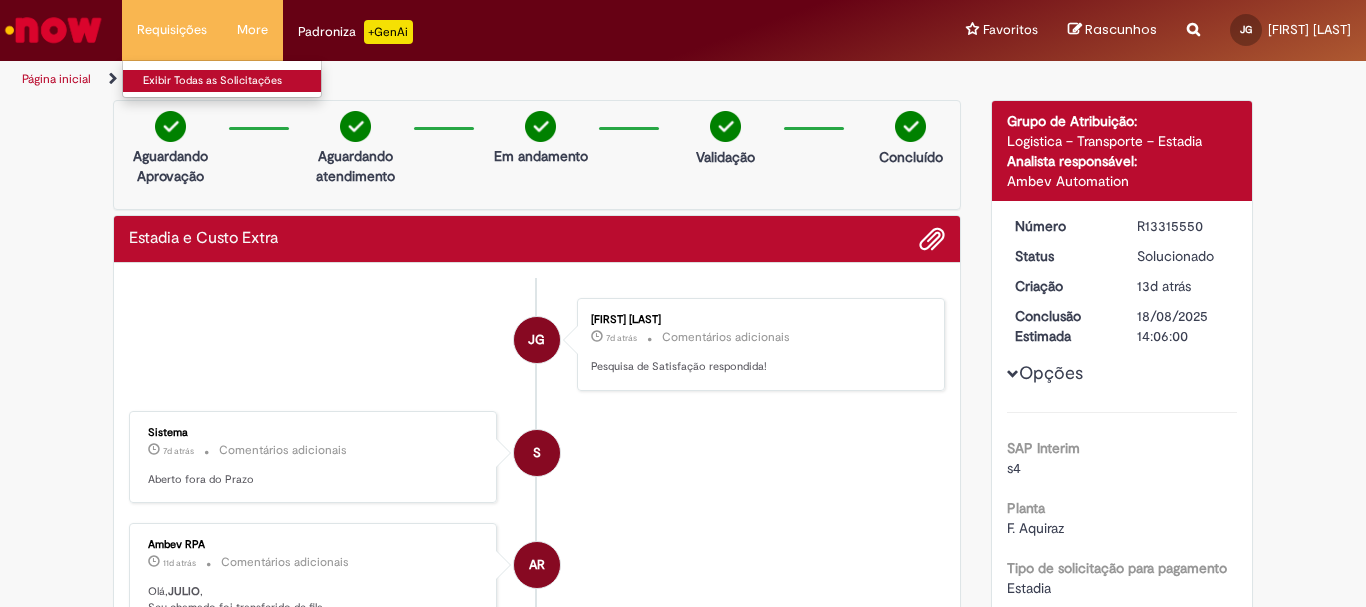 click on "Exibir Todas as Solicitações" at bounding box center [233, 81] 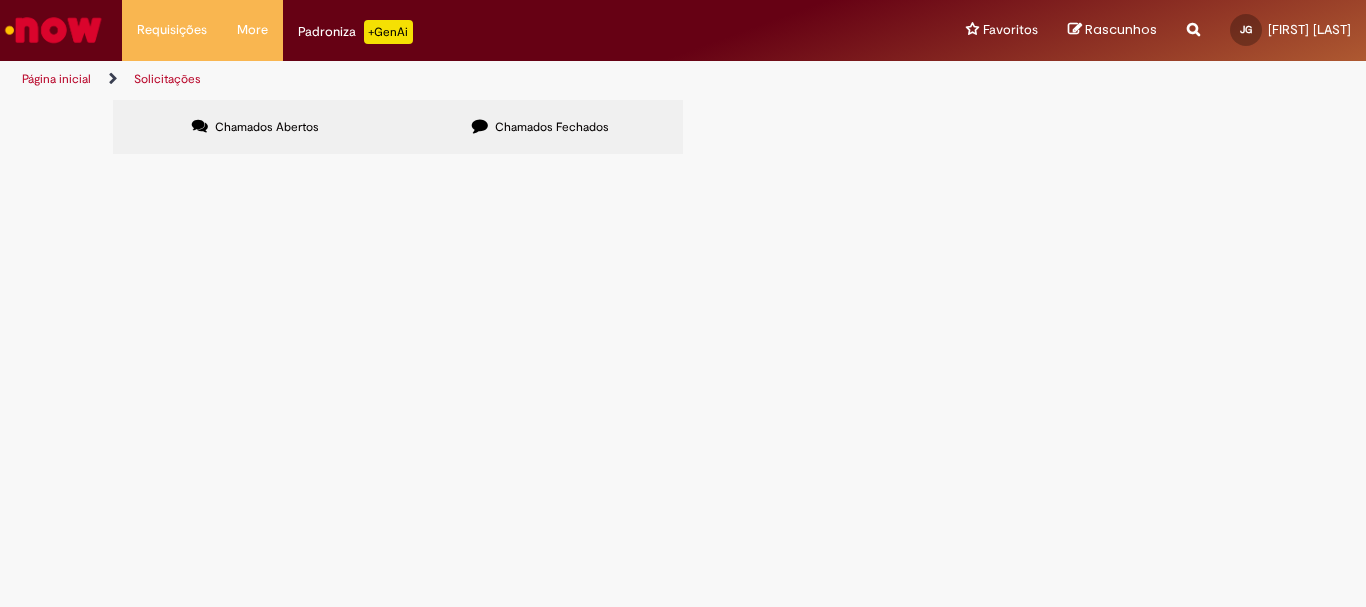 click on "Chamados Fechados" at bounding box center (552, 127) 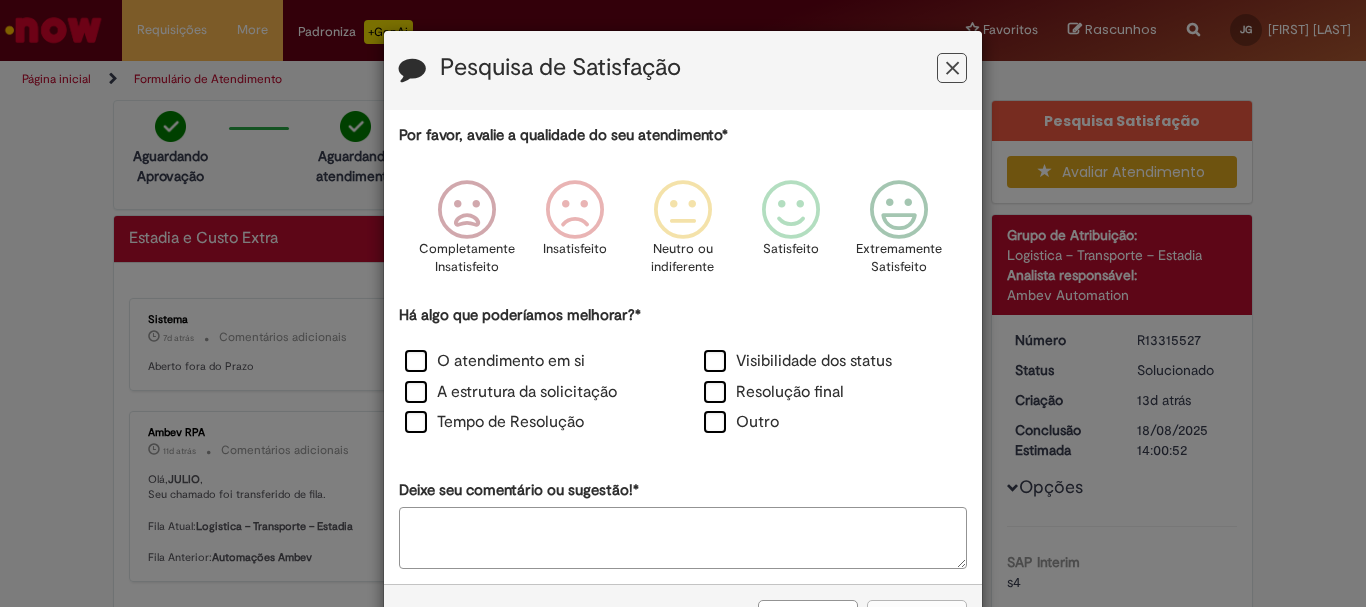 click at bounding box center [952, 68] 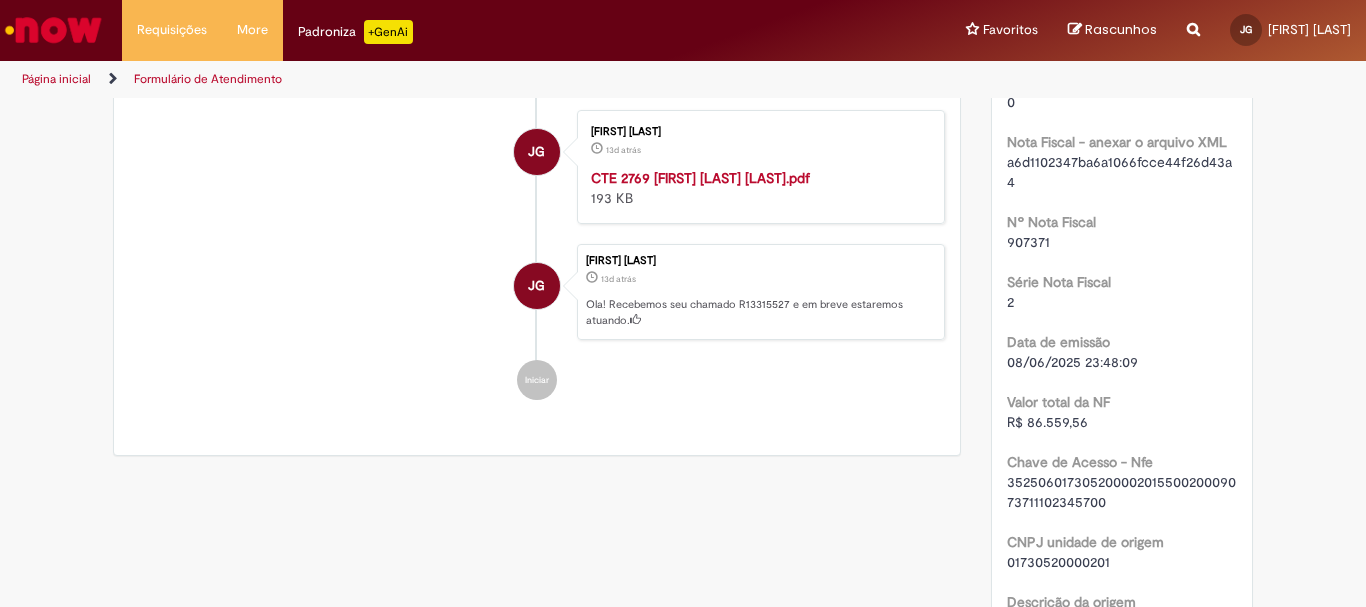 scroll, scrollTop: 0, scrollLeft: 0, axis: both 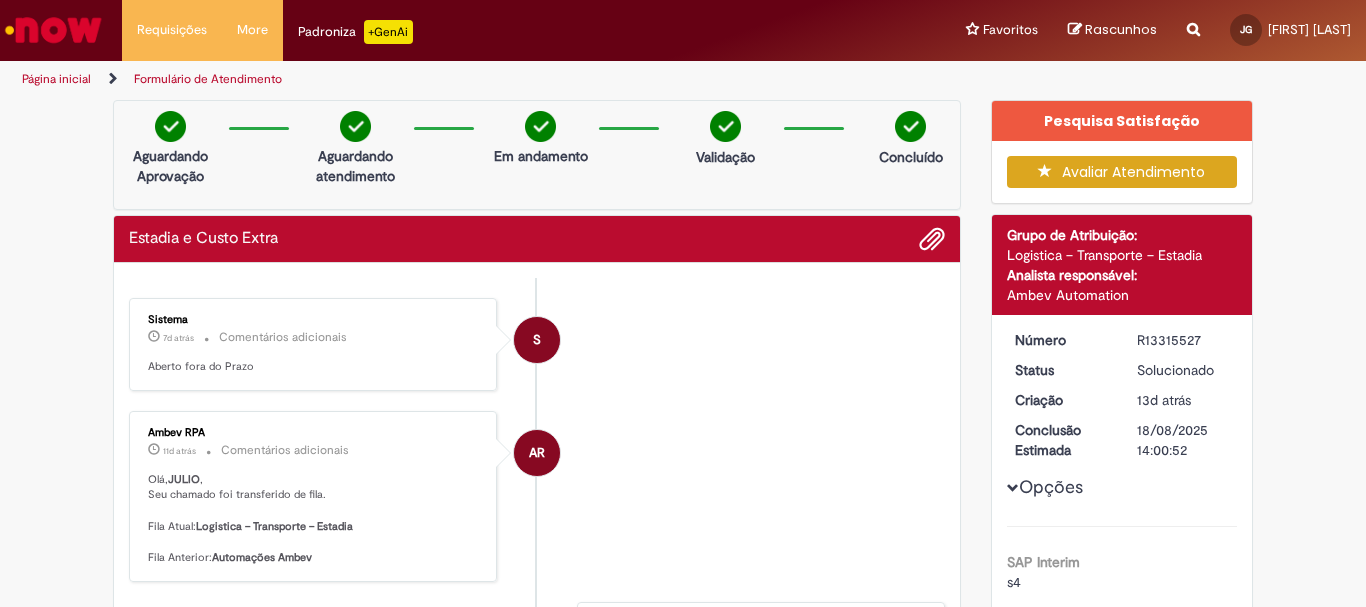 click on "Página inicial" at bounding box center (56, 79) 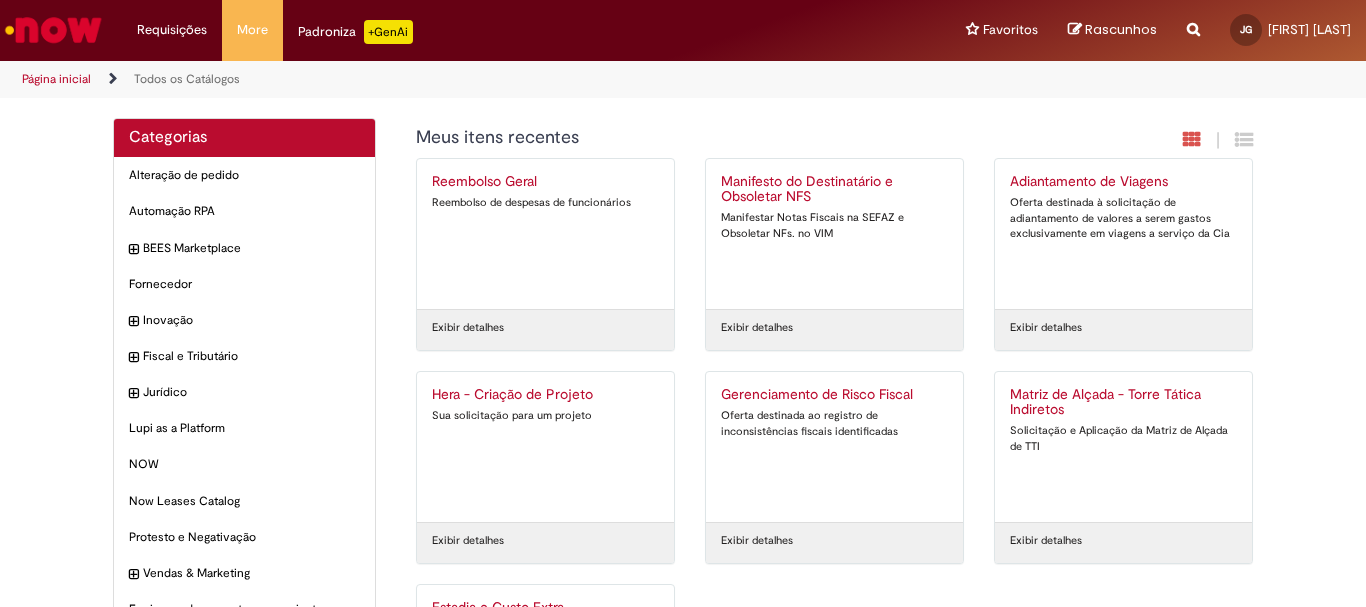 scroll, scrollTop: 0, scrollLeft: 0, axis: both 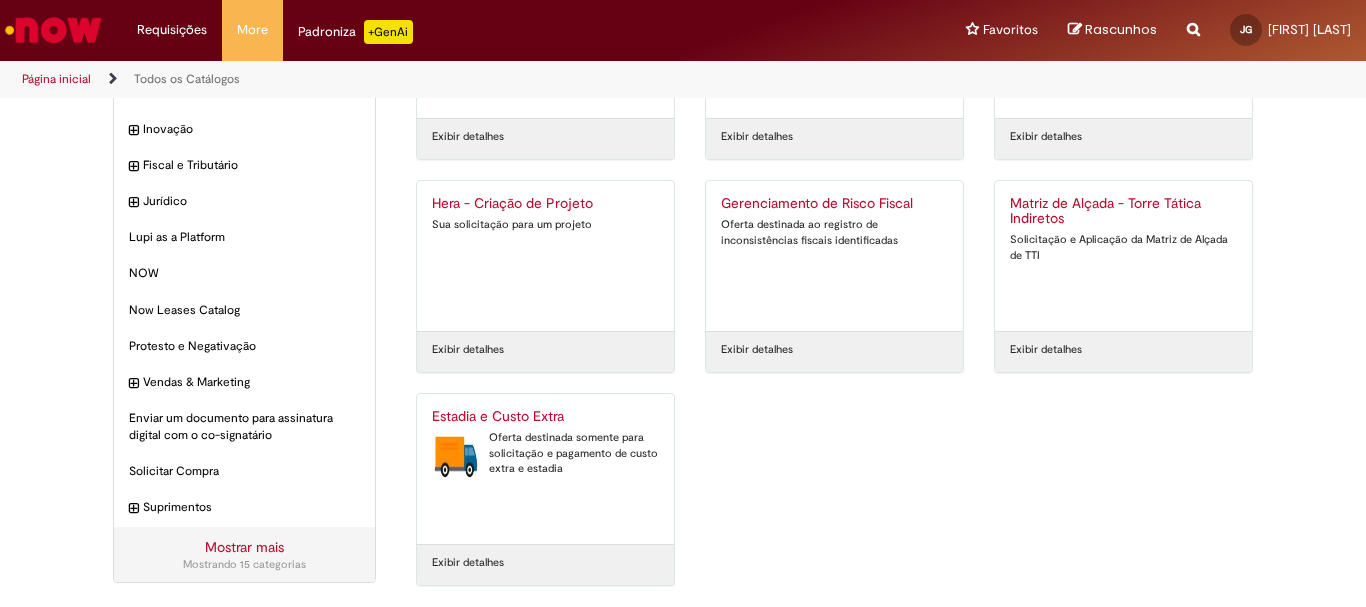 click on "Estadia e Custo Extra" at bounding box center [545, 417] 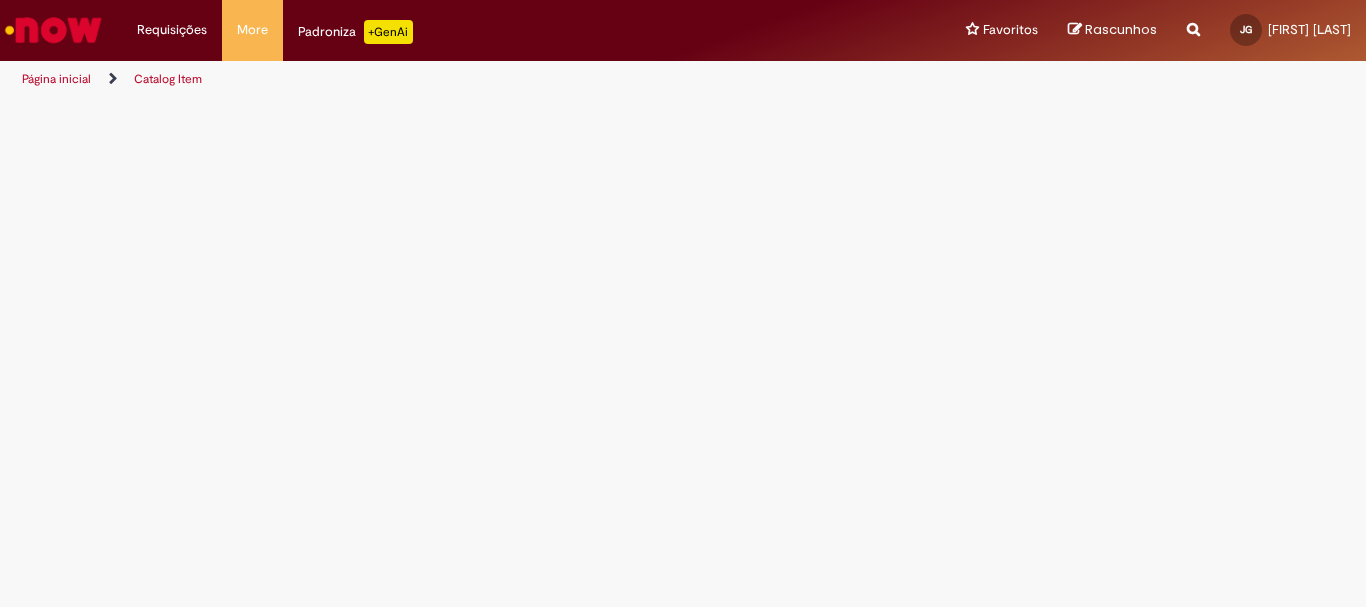 scroll, scrollTop: 0, scrollLeft: 0, axis: both 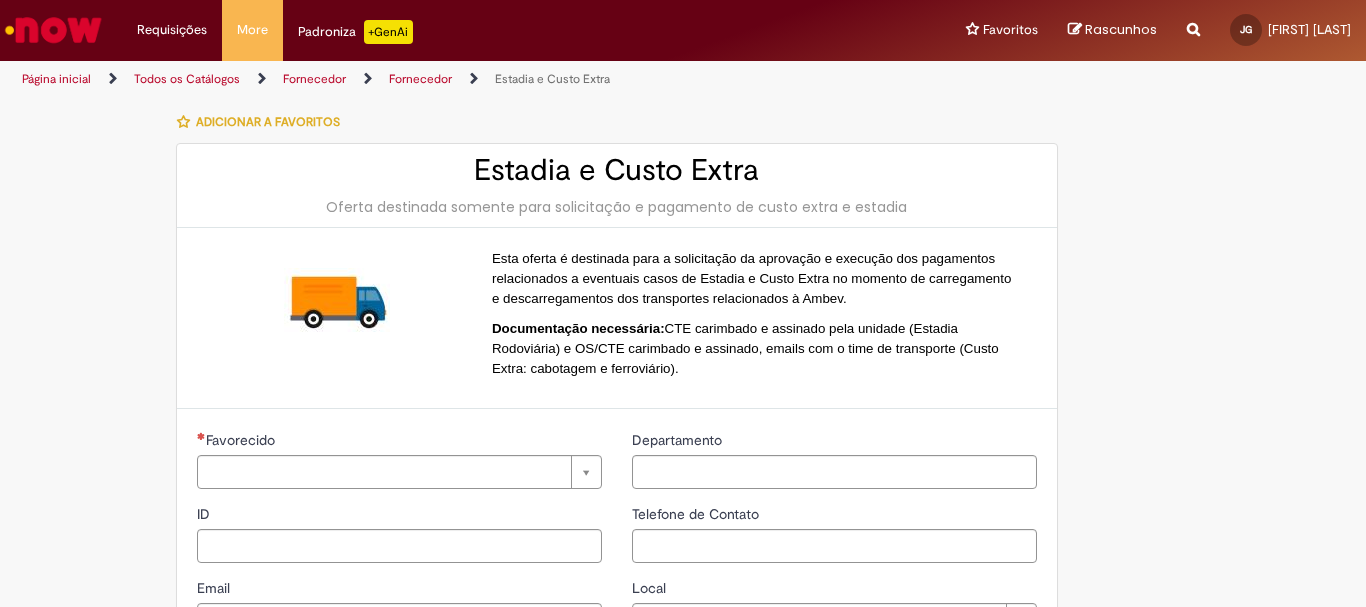 type on "**********" 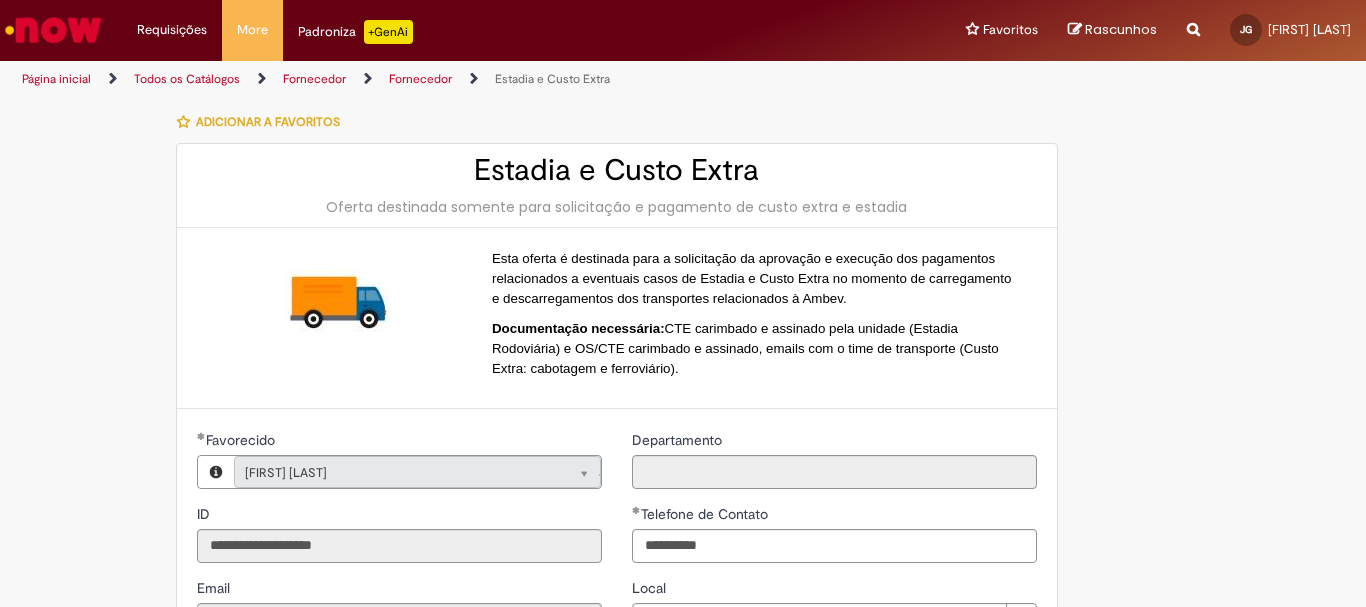 type on "**********" 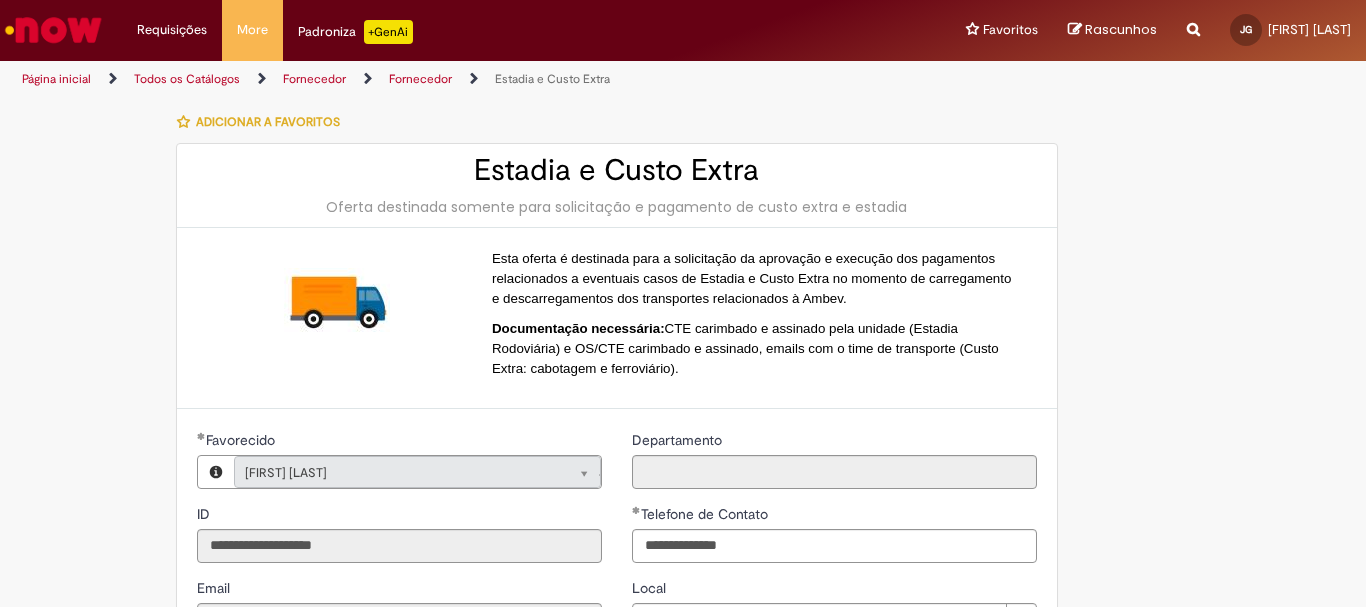 type on "**********" 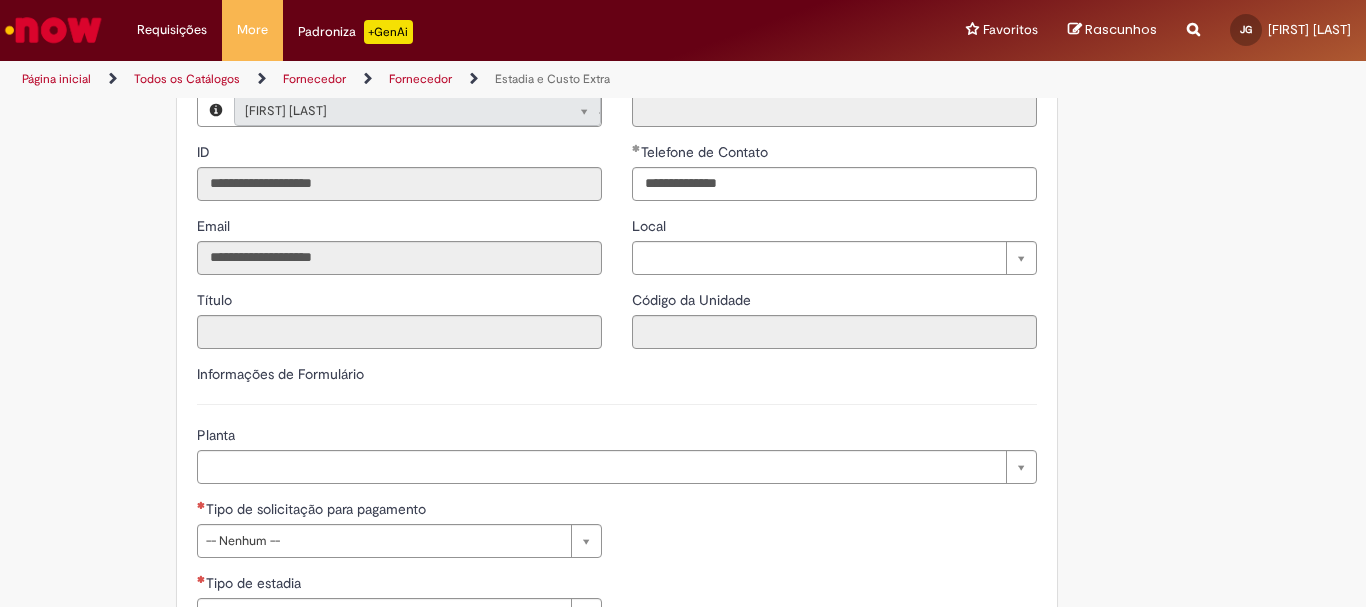 scroll, scrollTop: 427, scrollLeft: 0, axis: vertical 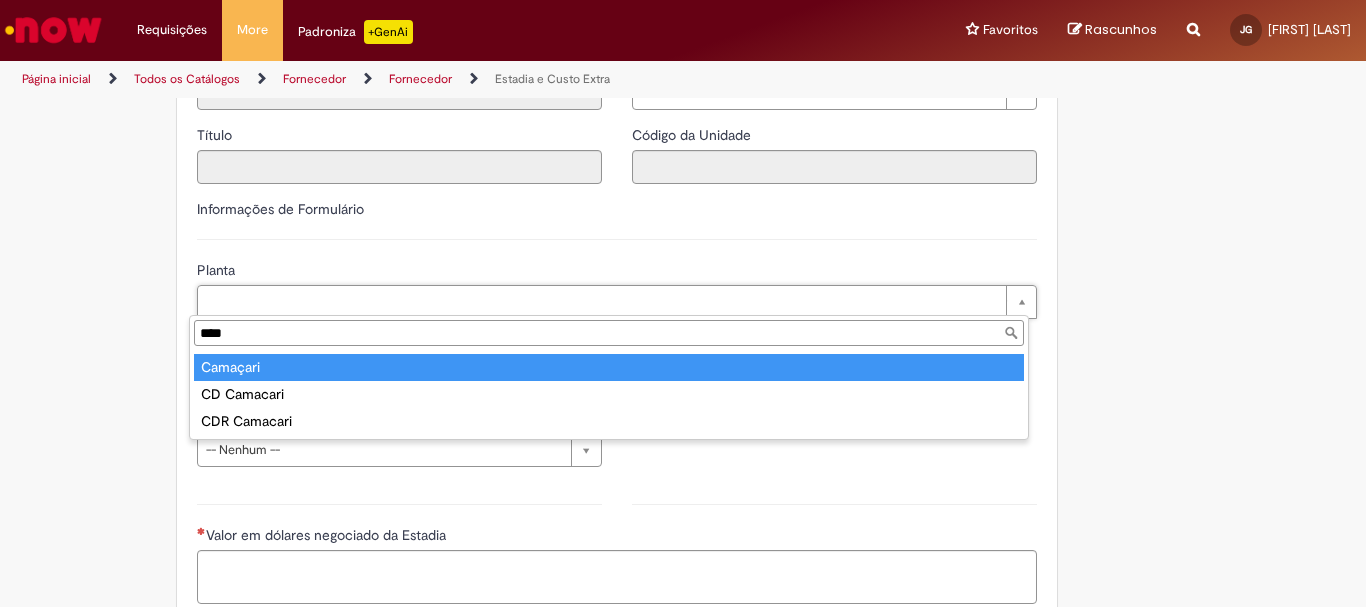 type on "****" 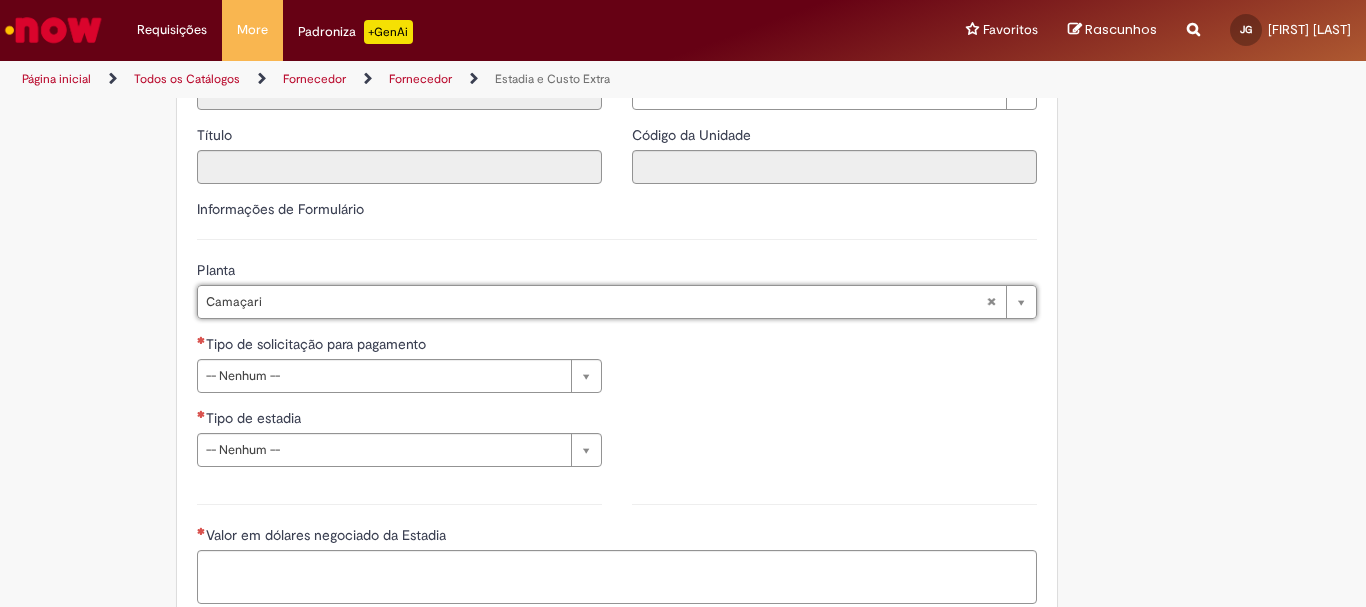 type on "********" 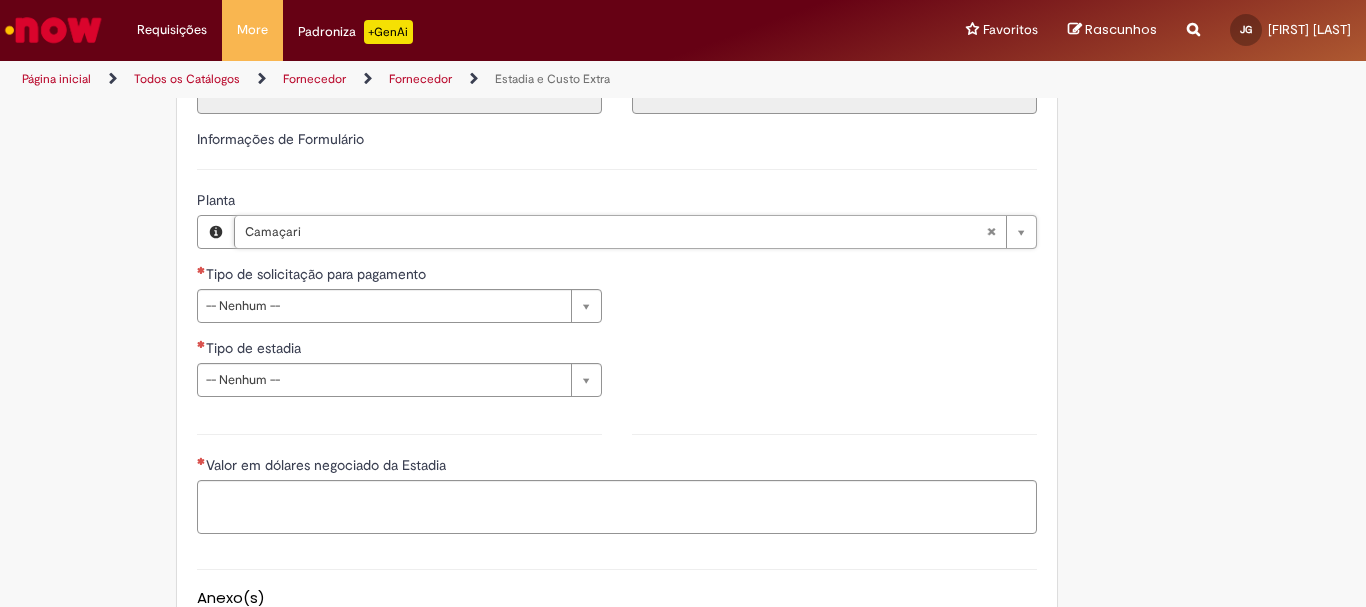 scroll, scrollTop: 627, scrollLeft: 0, axis: vertical 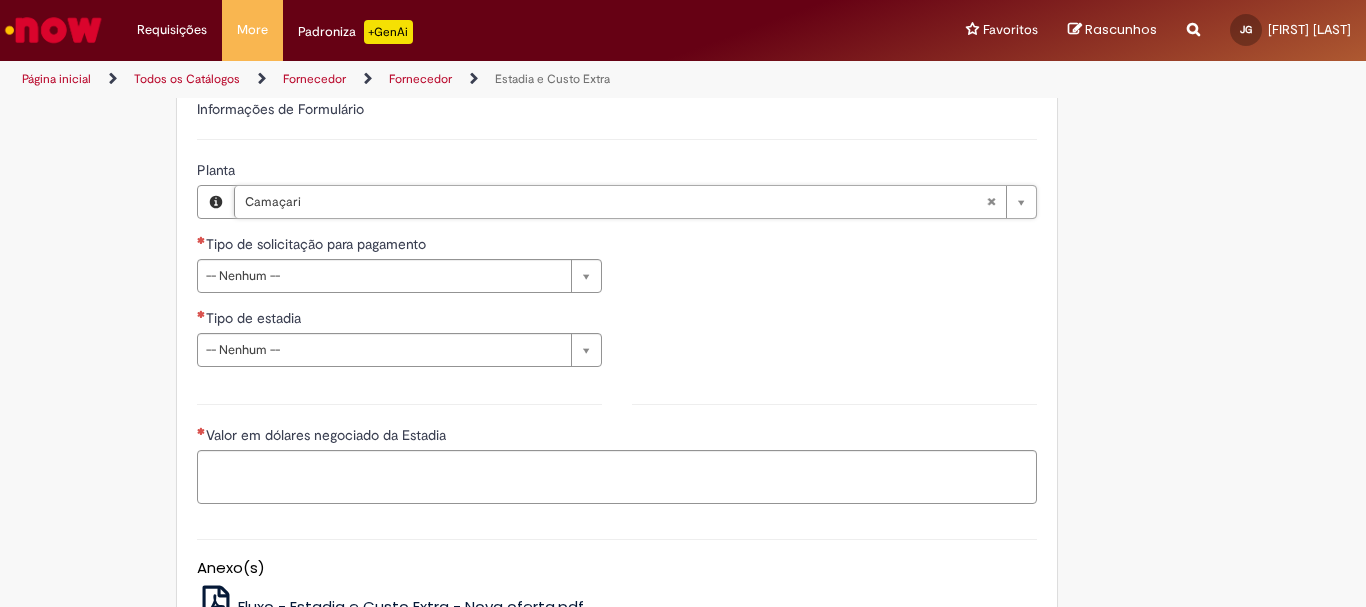 click on "**********" at bounding box center [399, 308] 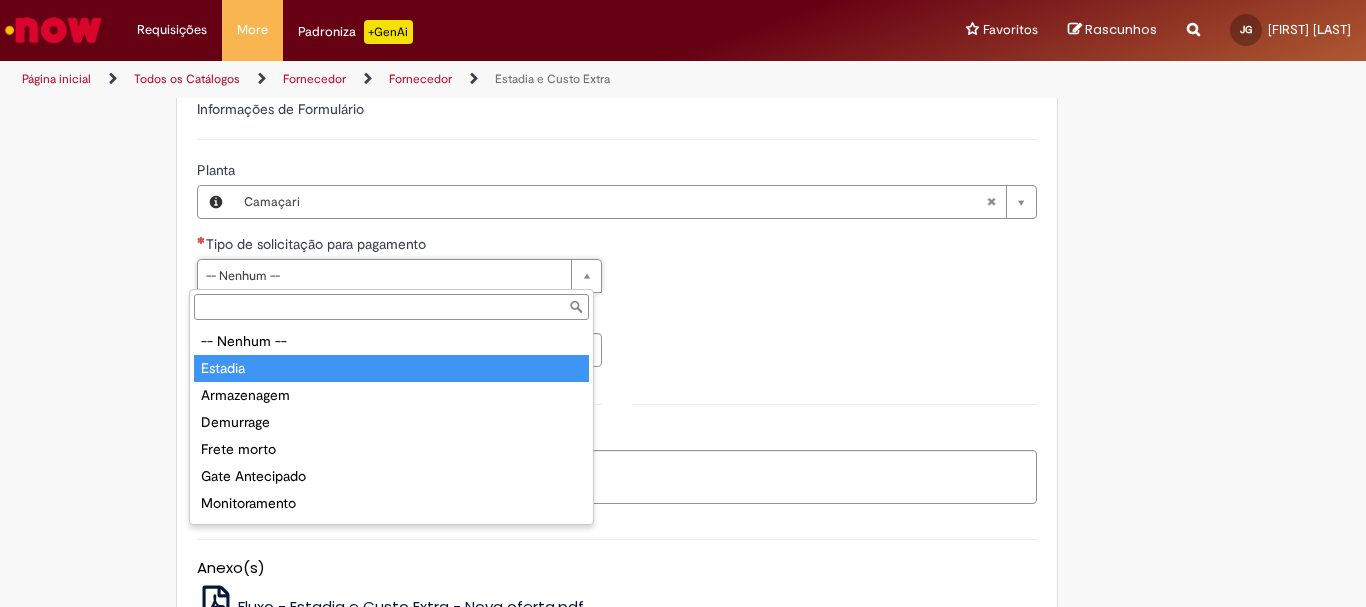 type on "*******" 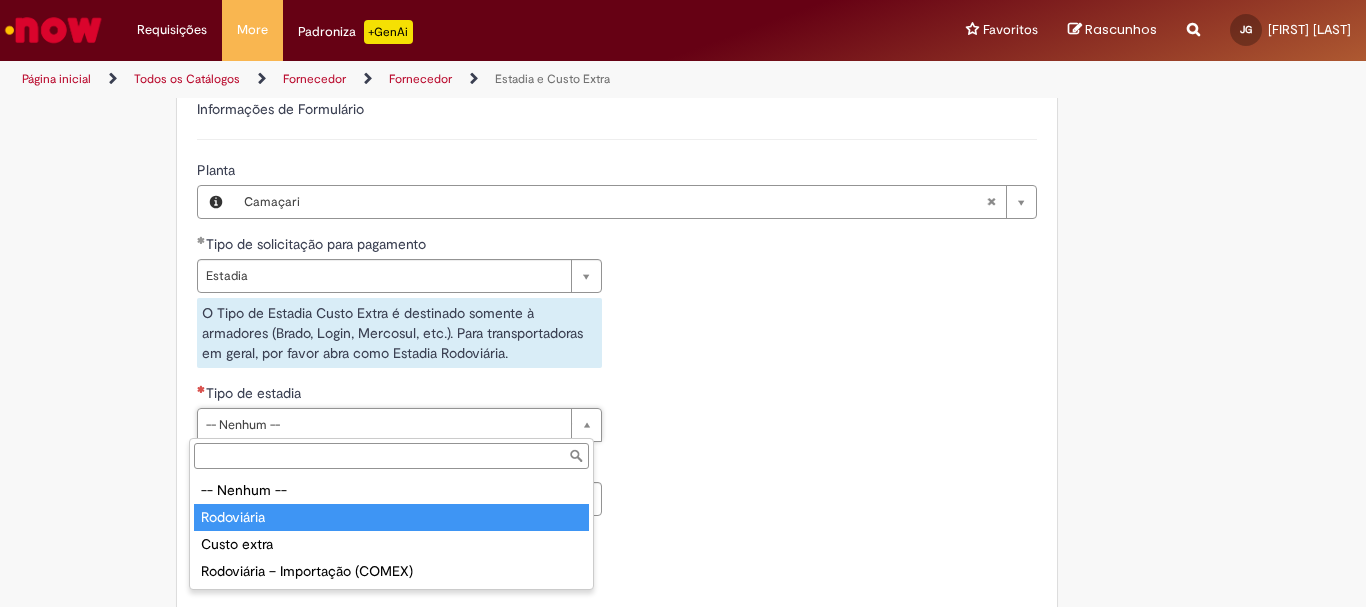 type on "**********" 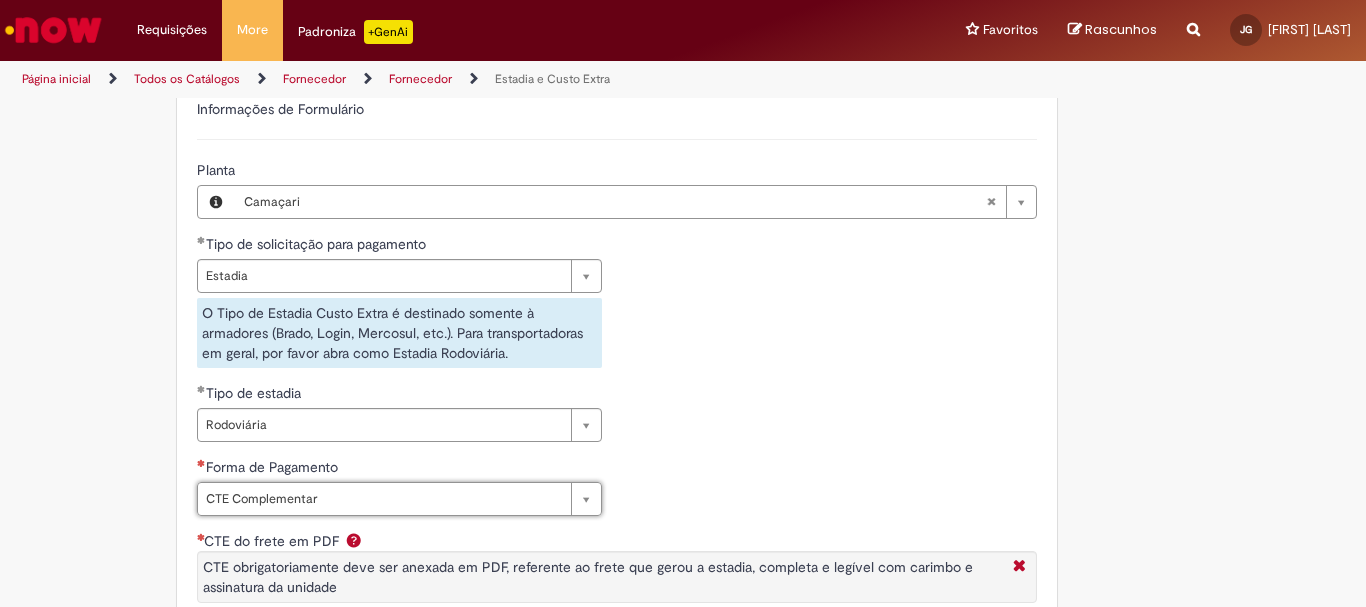 type on "**********" 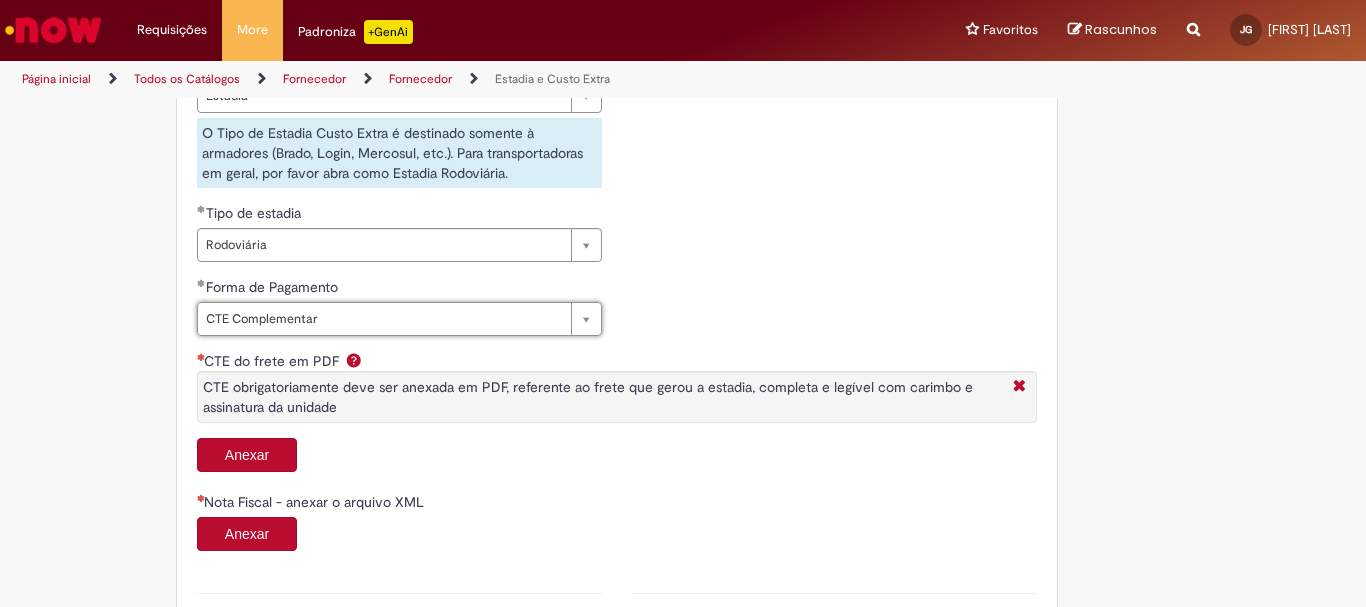 scroll, scrollTop: 827, scrollLeft: 0, axis: vertical 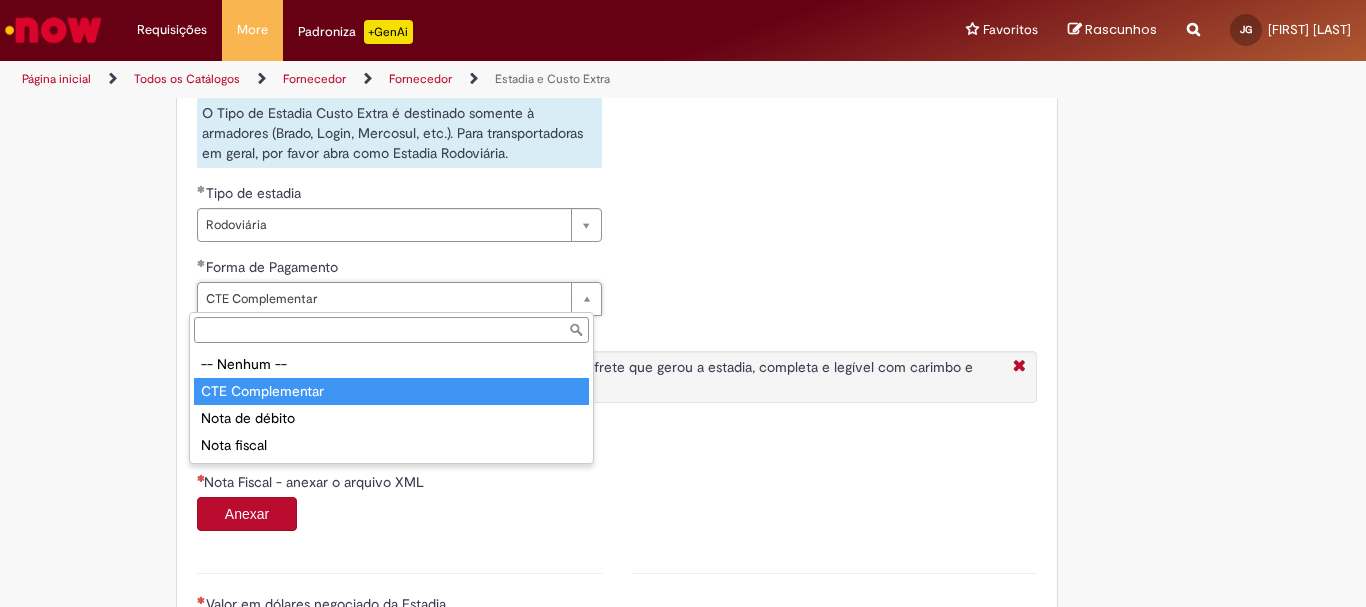 type on "**********" 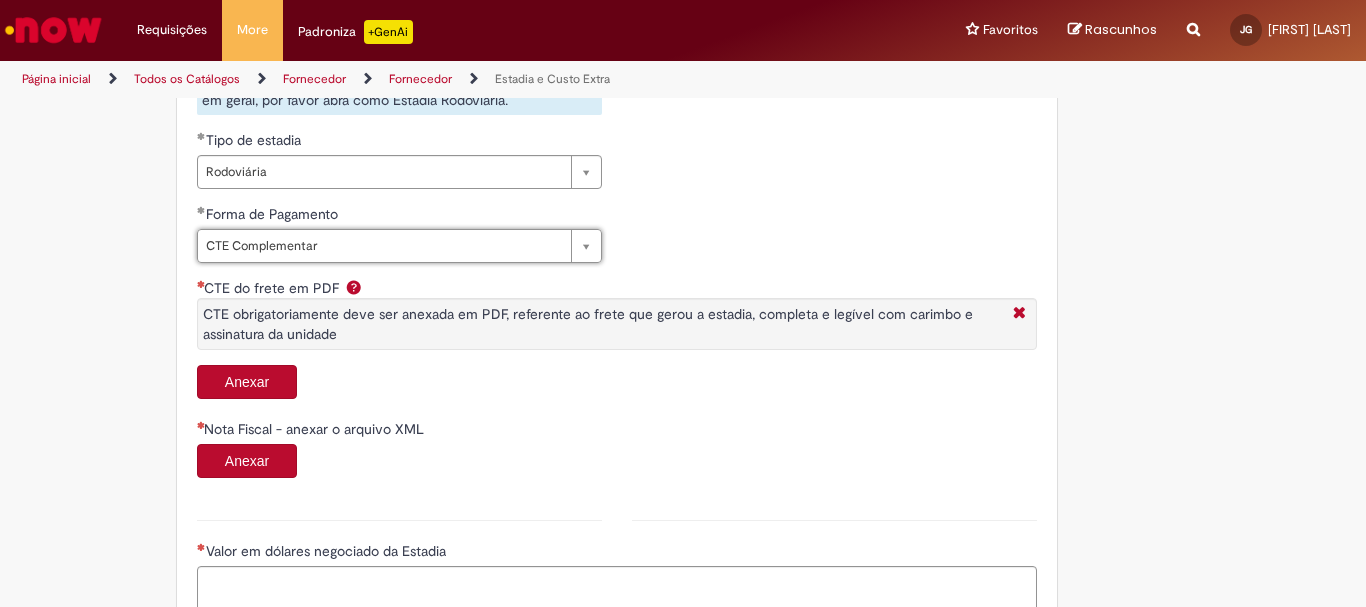 scroll, scrollTop: 927, scrollLeft: 0, axis: vertical 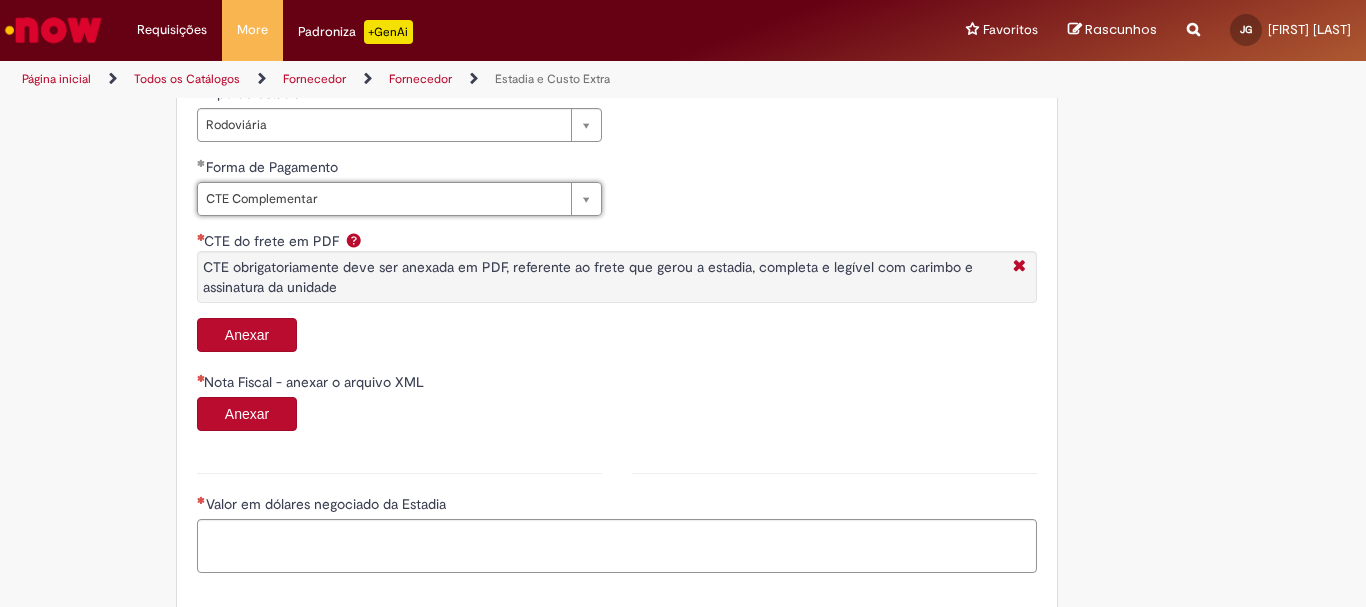 click on "Anexar" at bounding box center (247, 335) 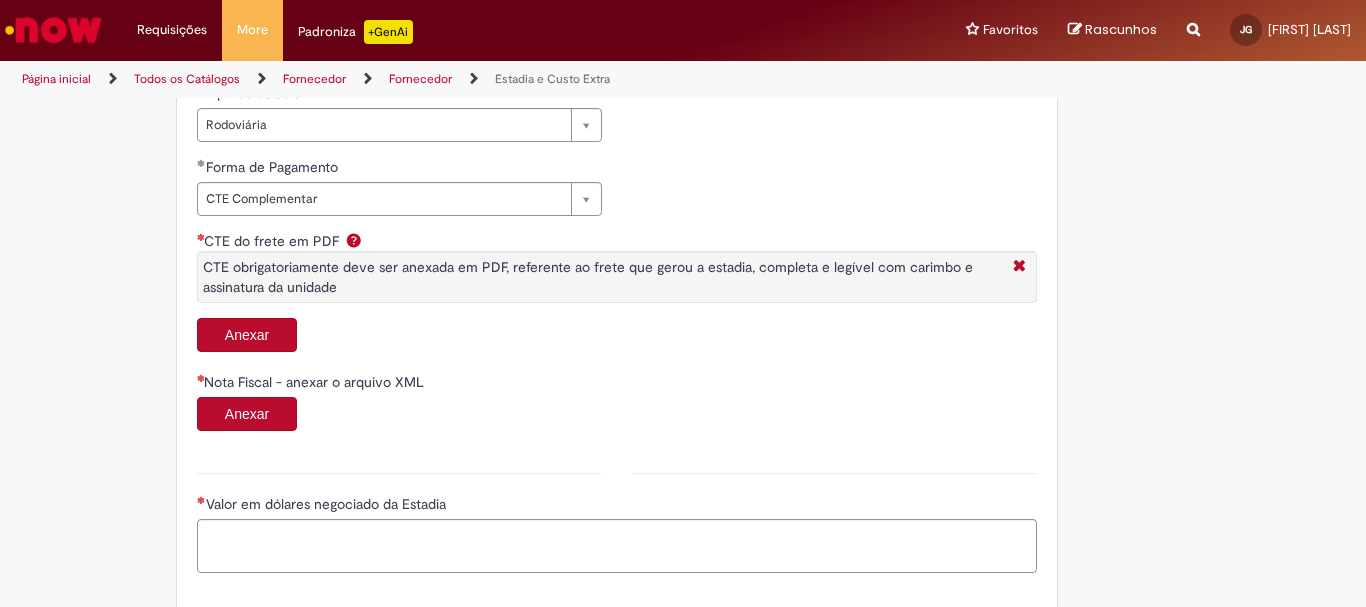 click on "Anexar" at bounding box center [247, 335] 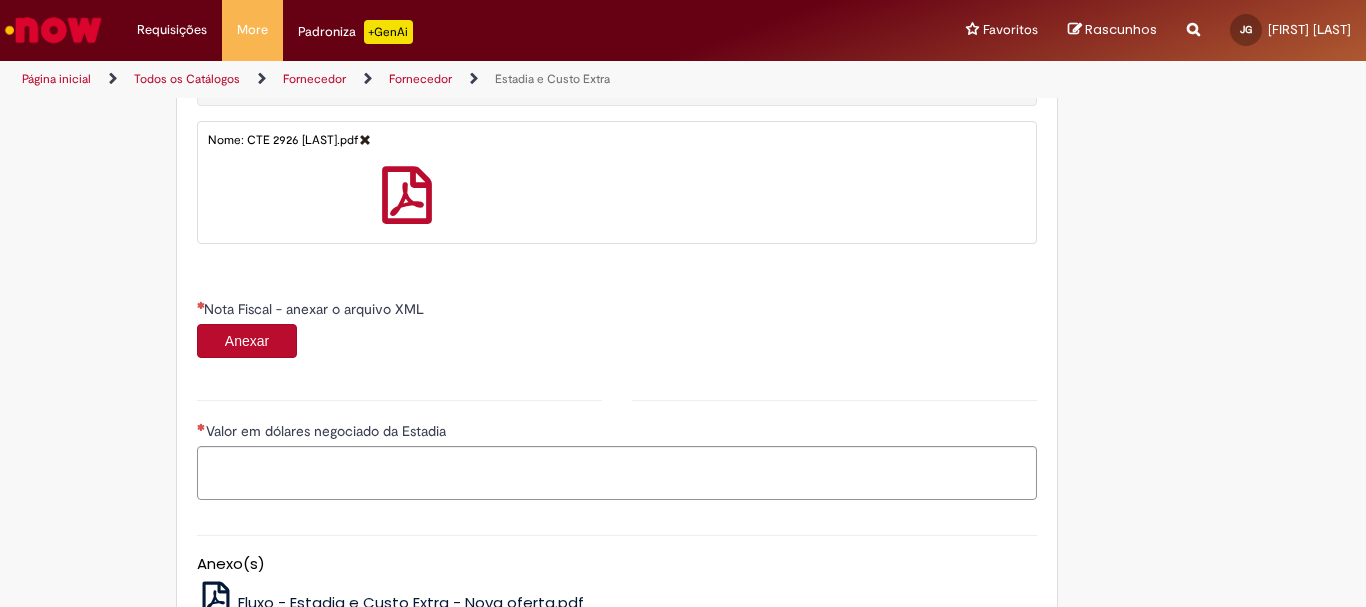 scroll, scrollTop: 1127, scrollLeft: 0, axis: vertical 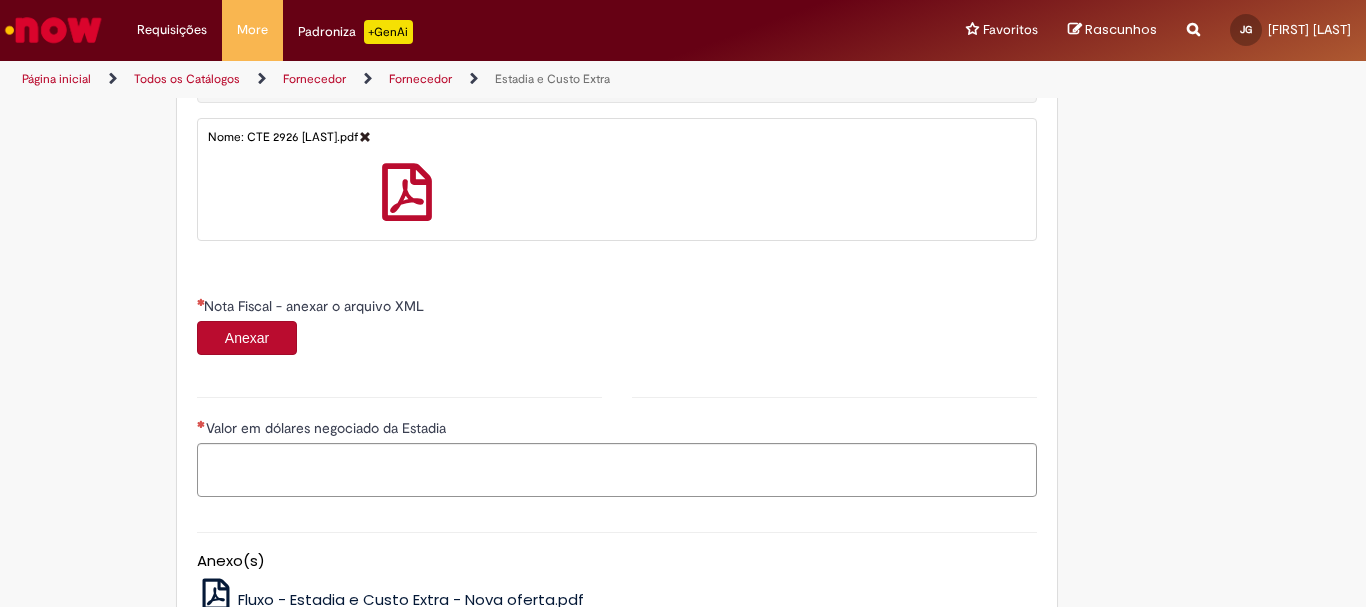 click on "Anexar" at bounding box center [247, 338] 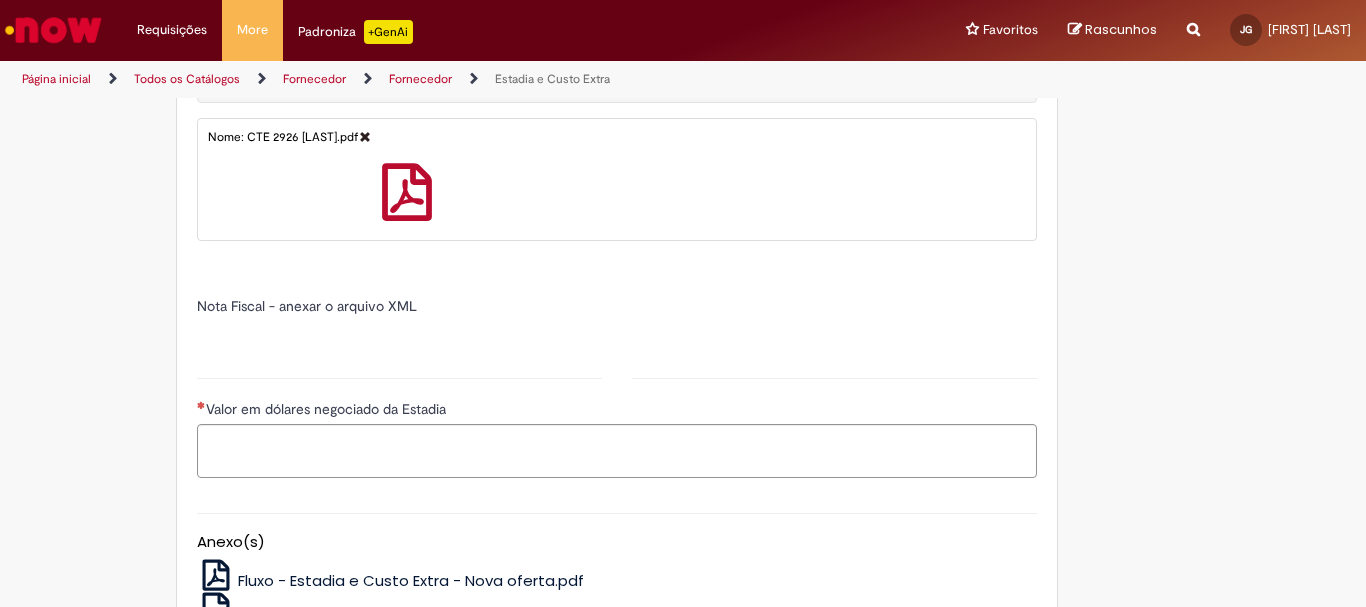 type on "******" 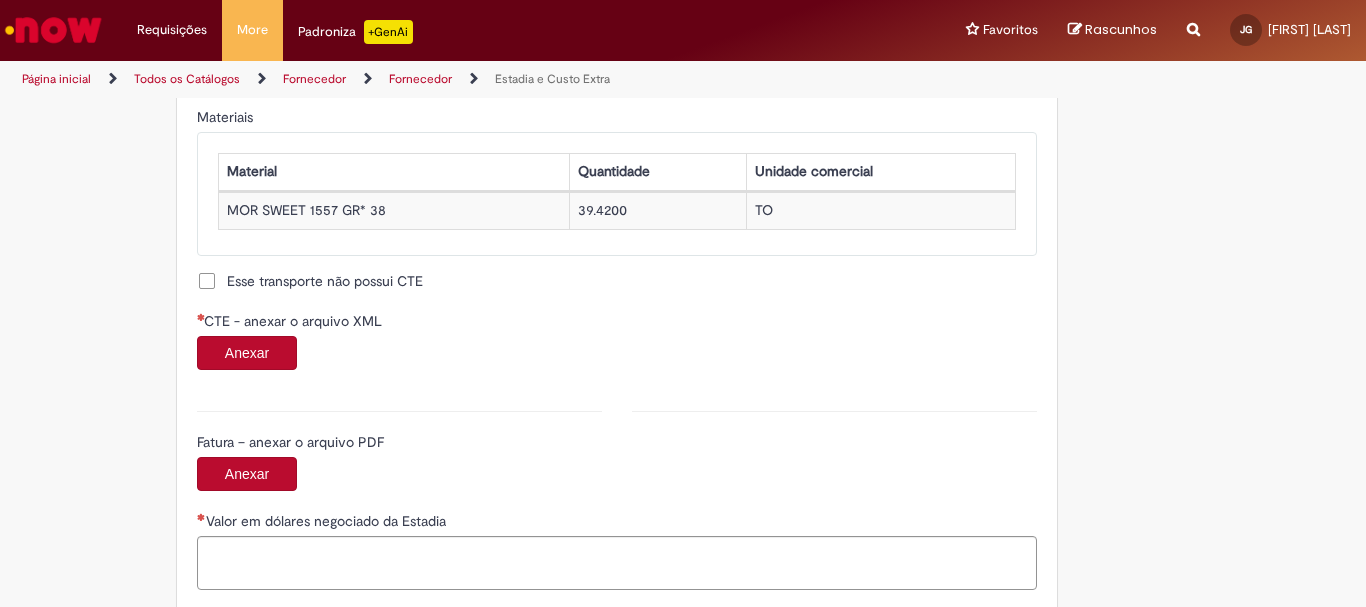 scroll, scrollTop: 1927, scrollLeft: 0, axis: vertical 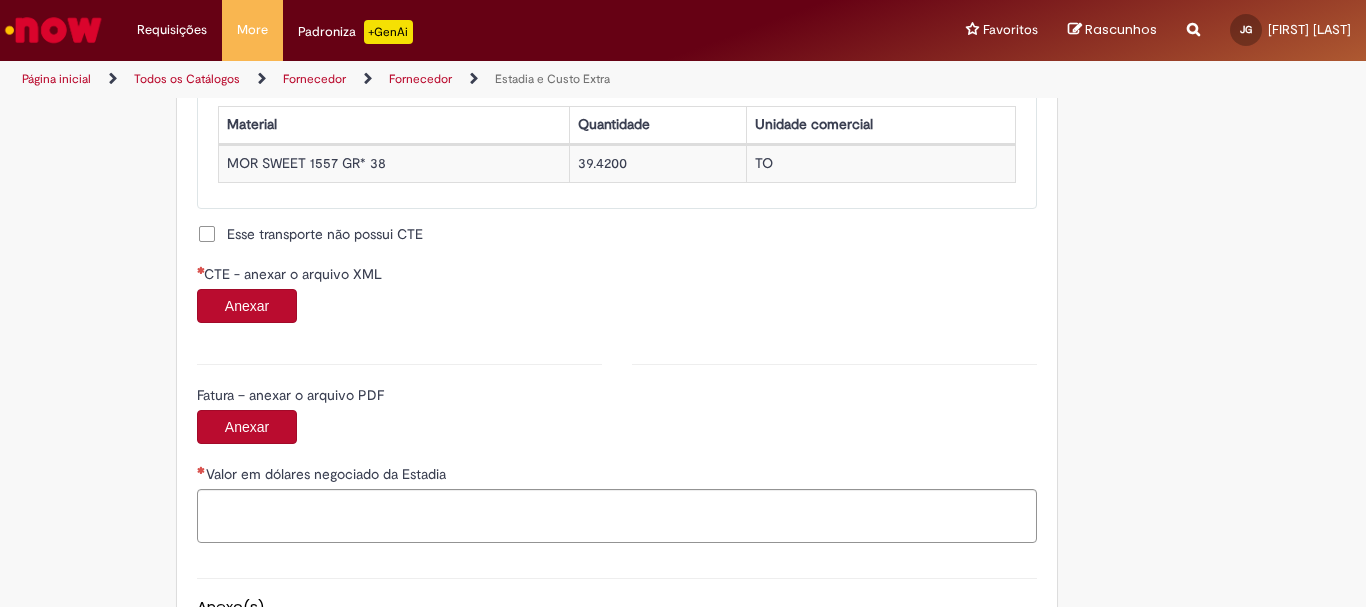 click on "Anexar" at bounding box center [247, 306] 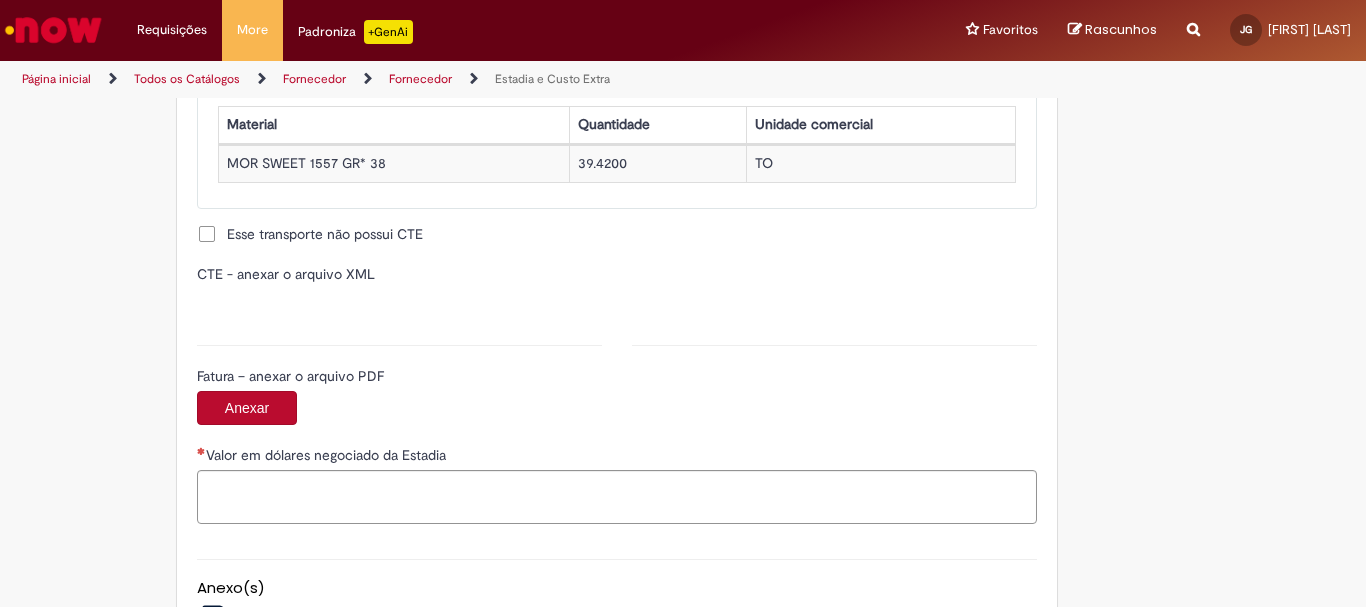type on "**********" 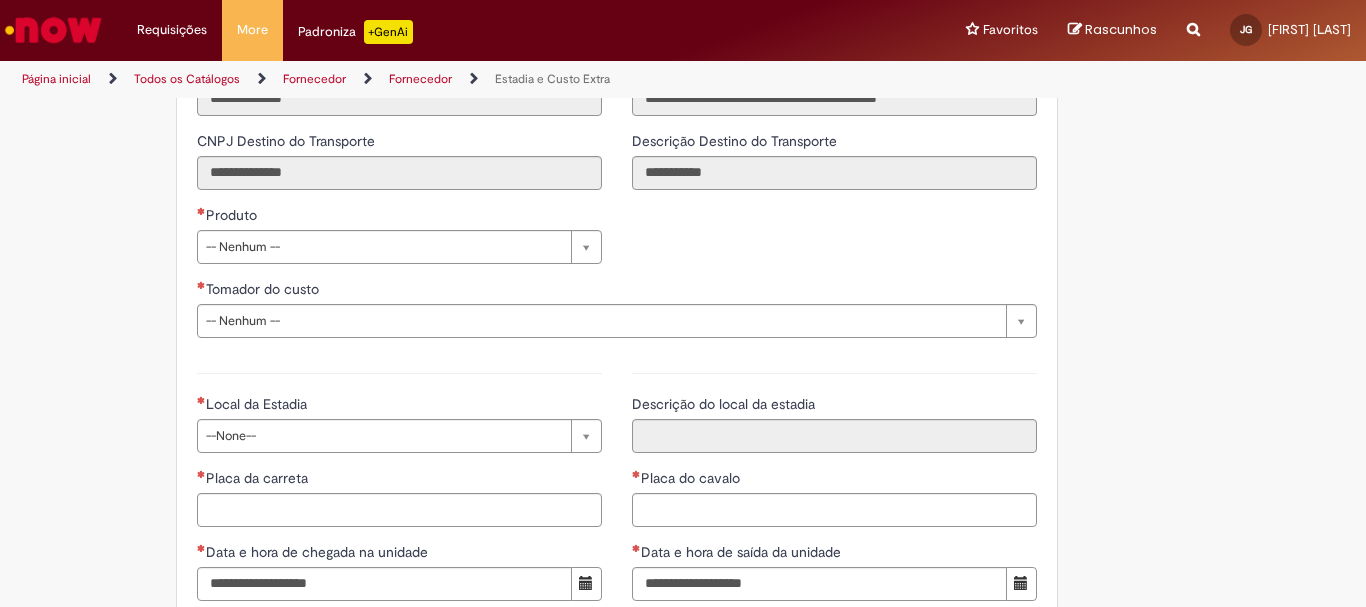 scroll, scrollTop: 2727, scrollLeft: 0, axis: vertical 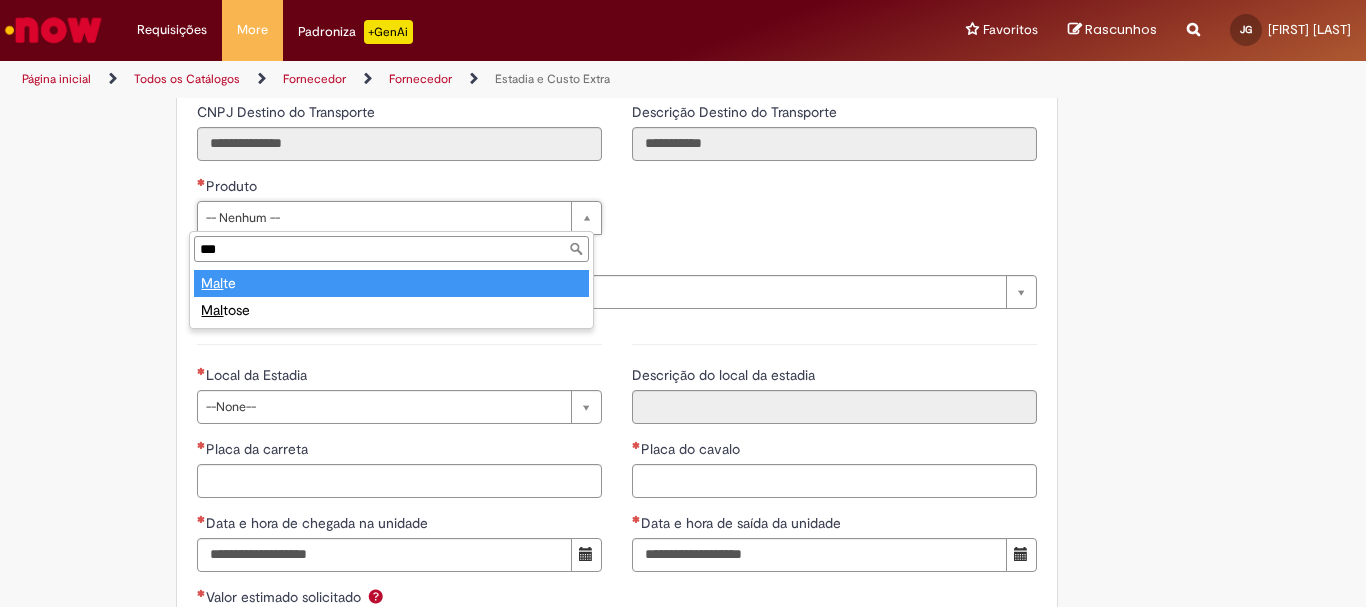 type on "***" 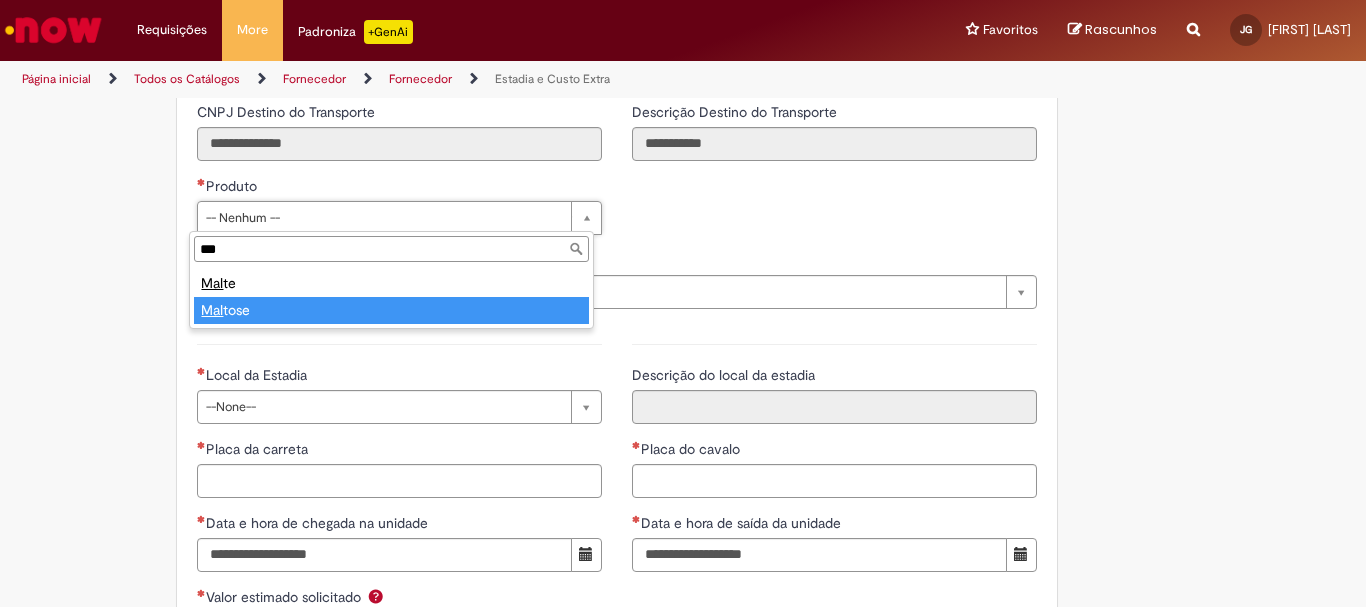 type on "*******" 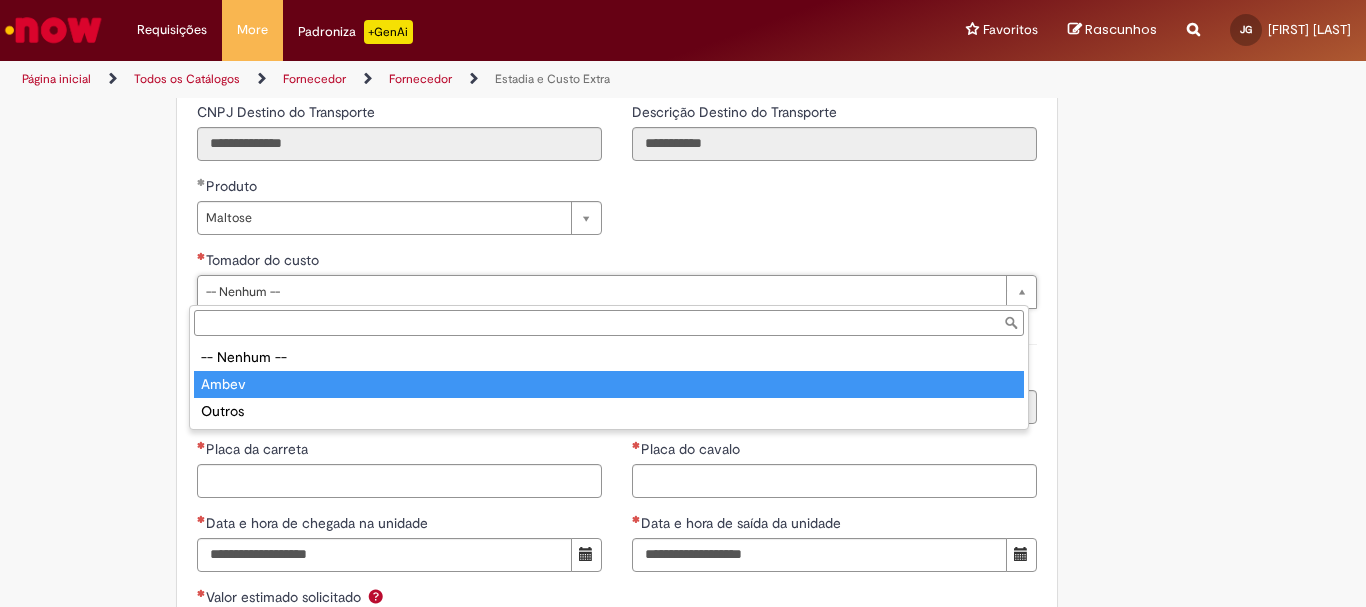 type on "*****" 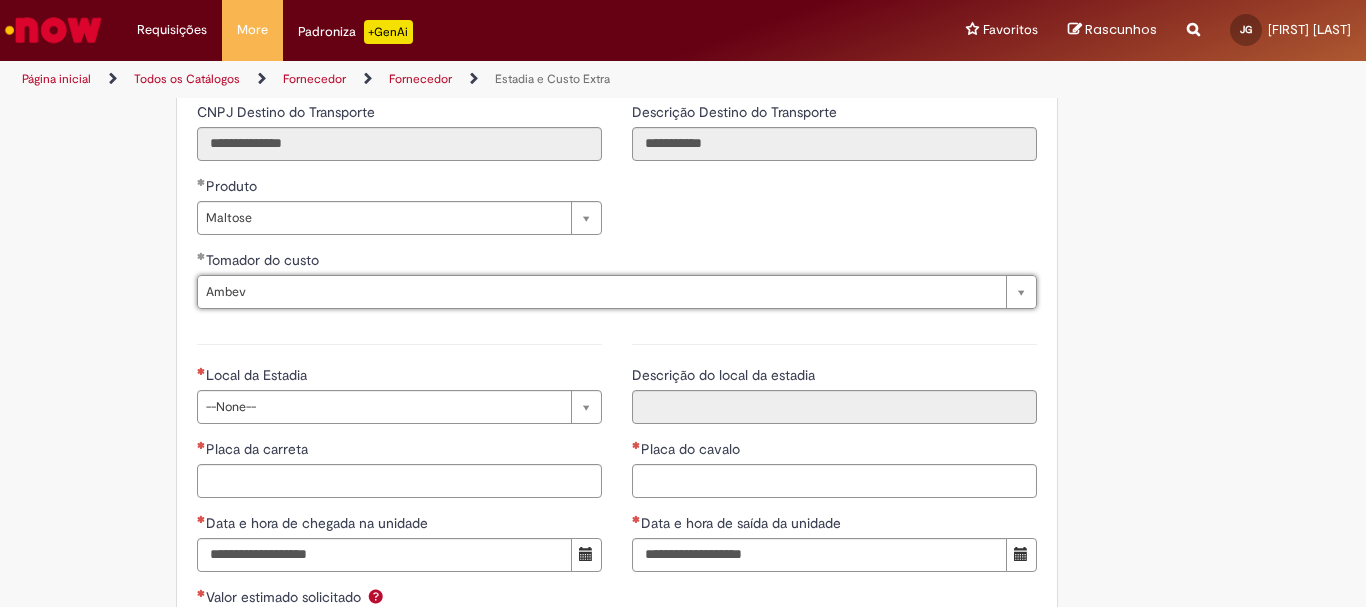 scroll, scrollTop: 2827, scrollLeft: 0, axis: vertical 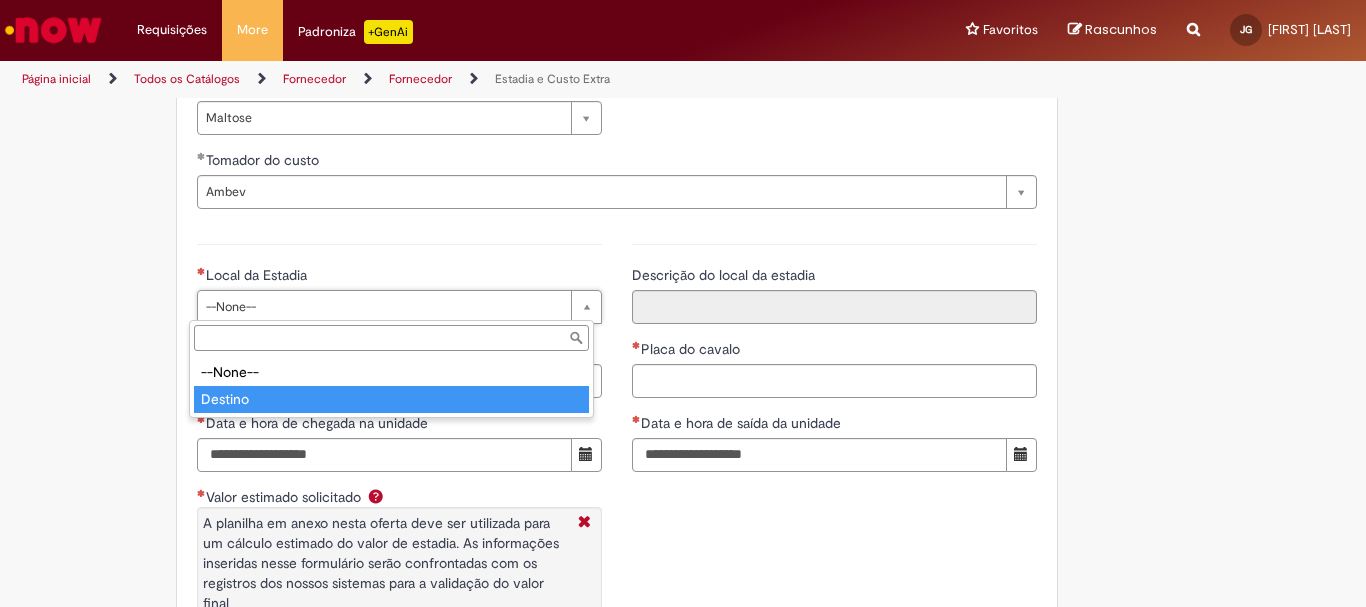 type on "*******" 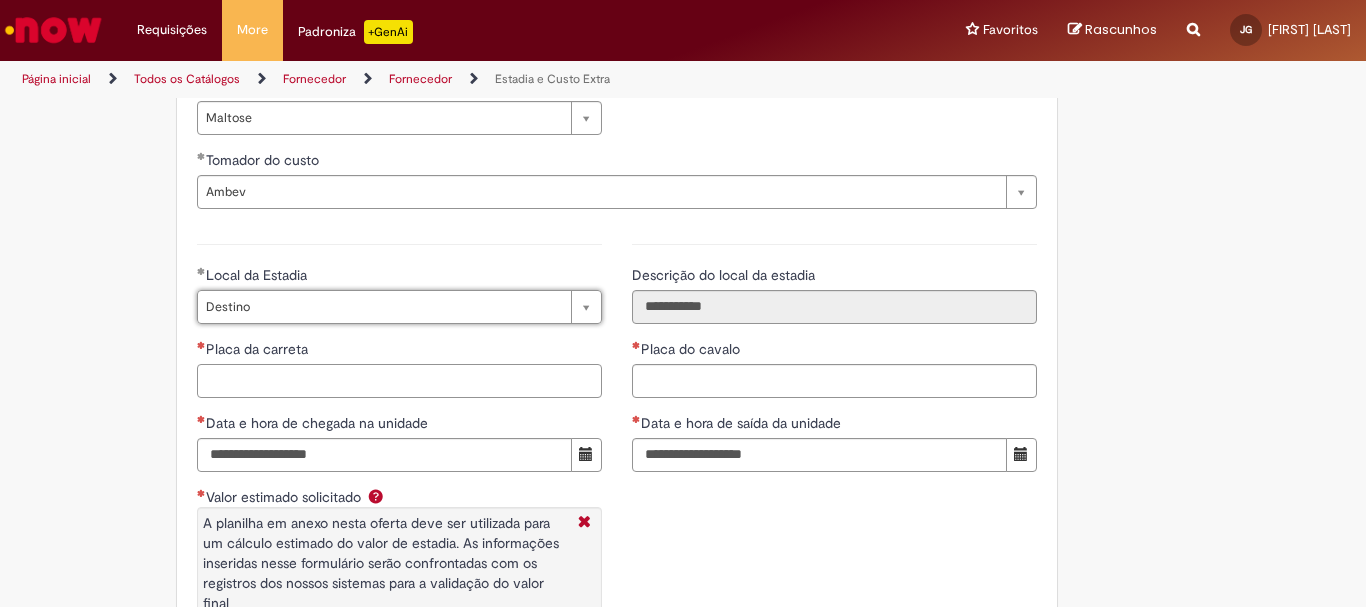 click on "Placa da carreta" at bounding box center (399, 381) 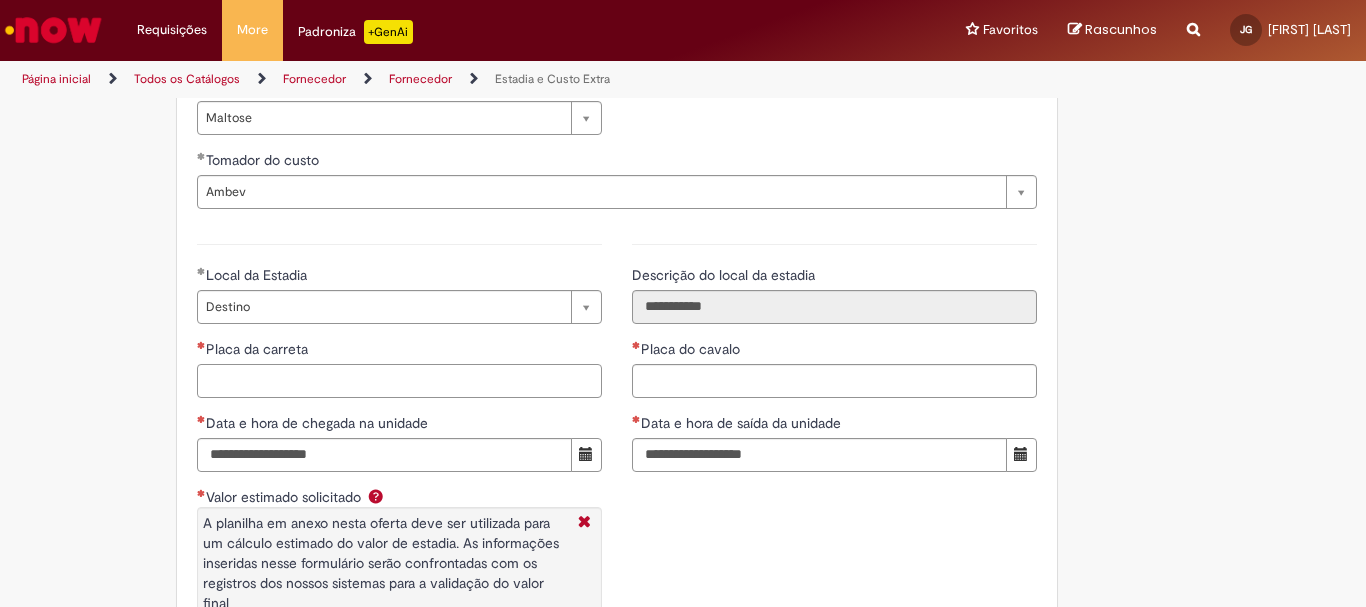 paste on "*******" 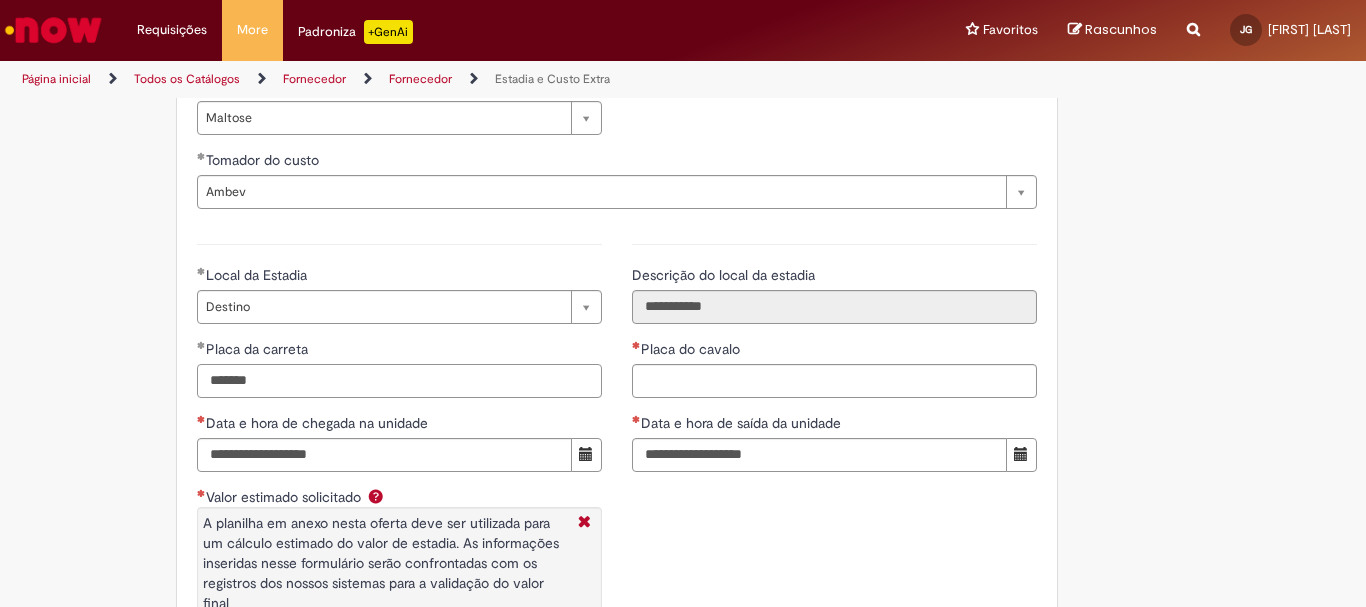 click on "*******" at bounding box center [399, 381] 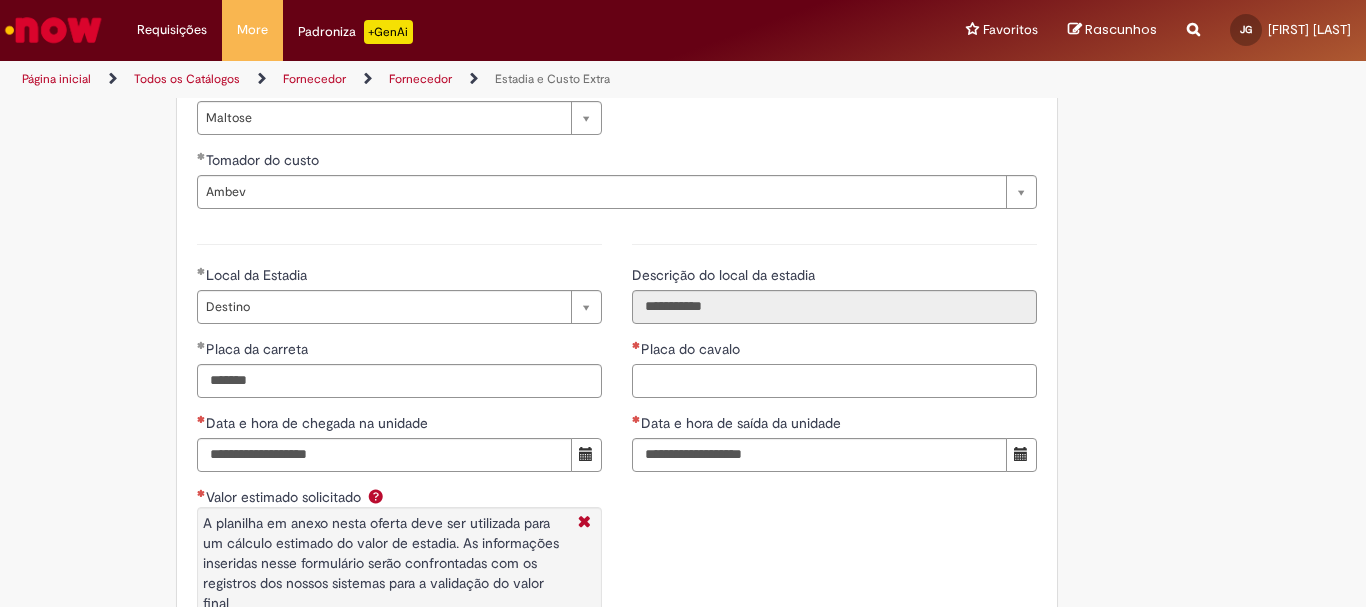click on "Placa do cavalo" at bounding box center [834, 381] 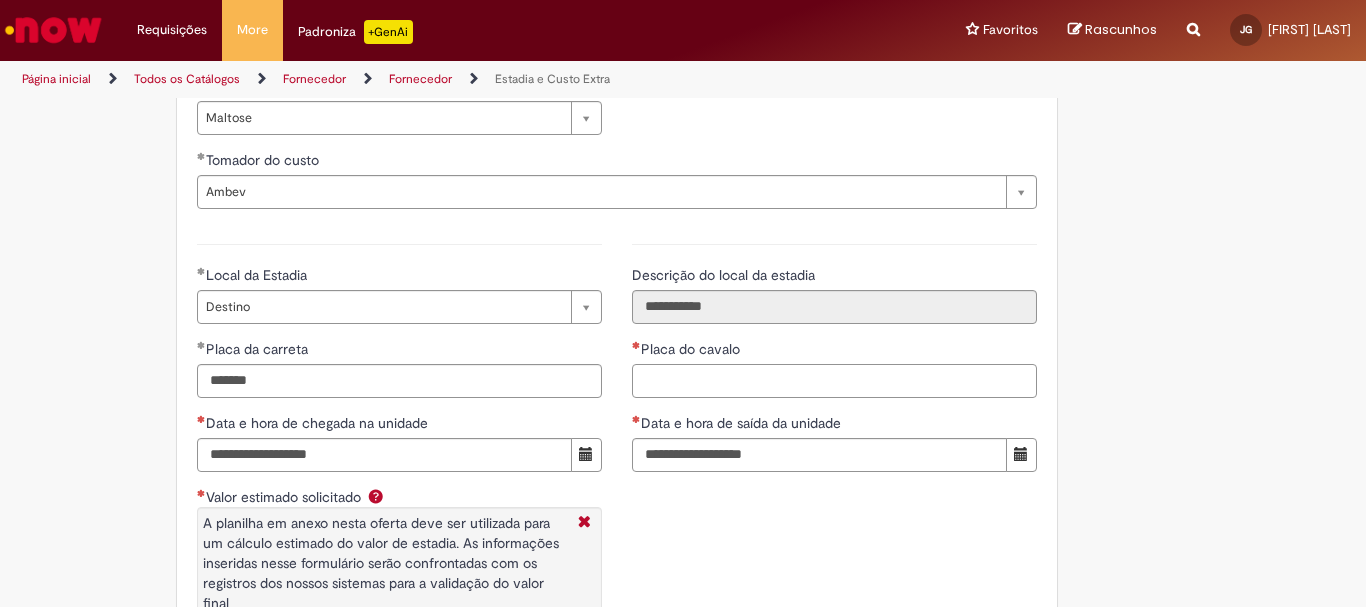 paste on "*******" 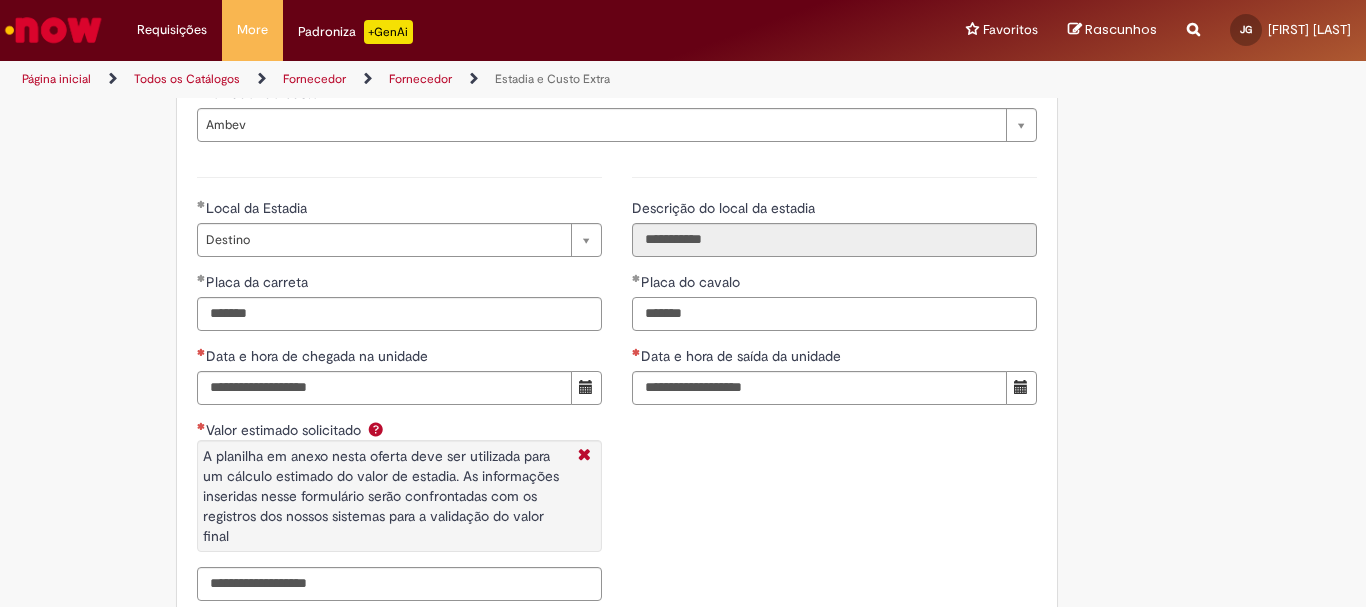 scroll, scrollTop: 2927, scrollLeft: 0, axis: vertical 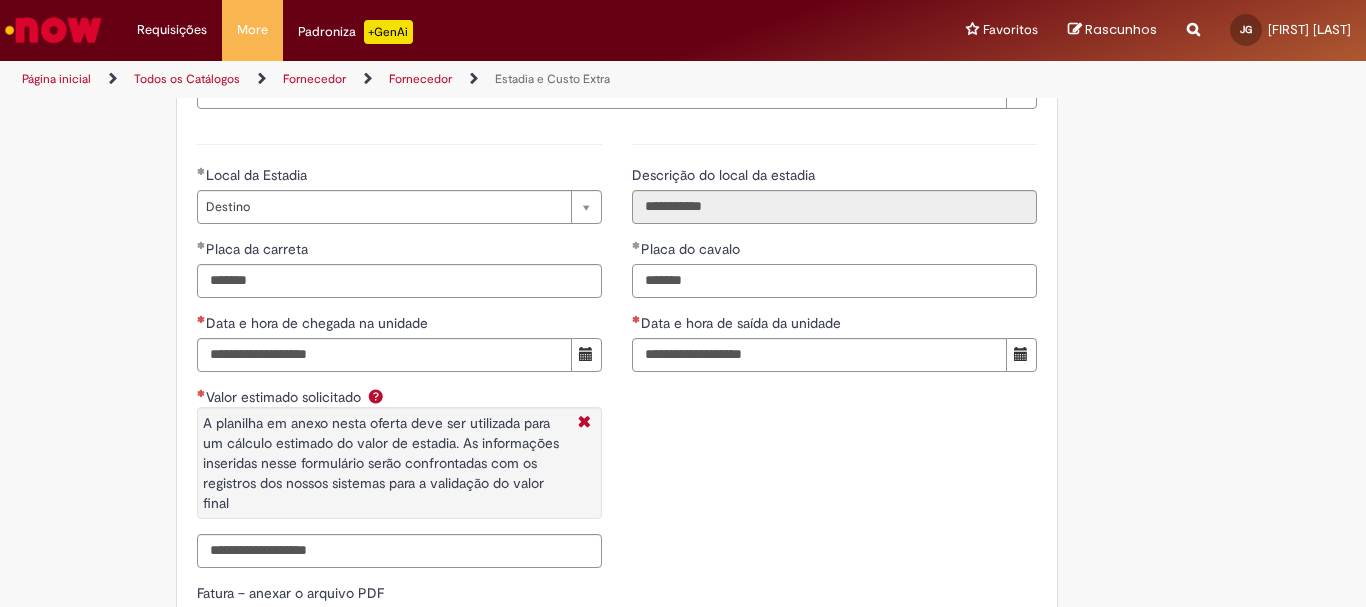 type on "*******" 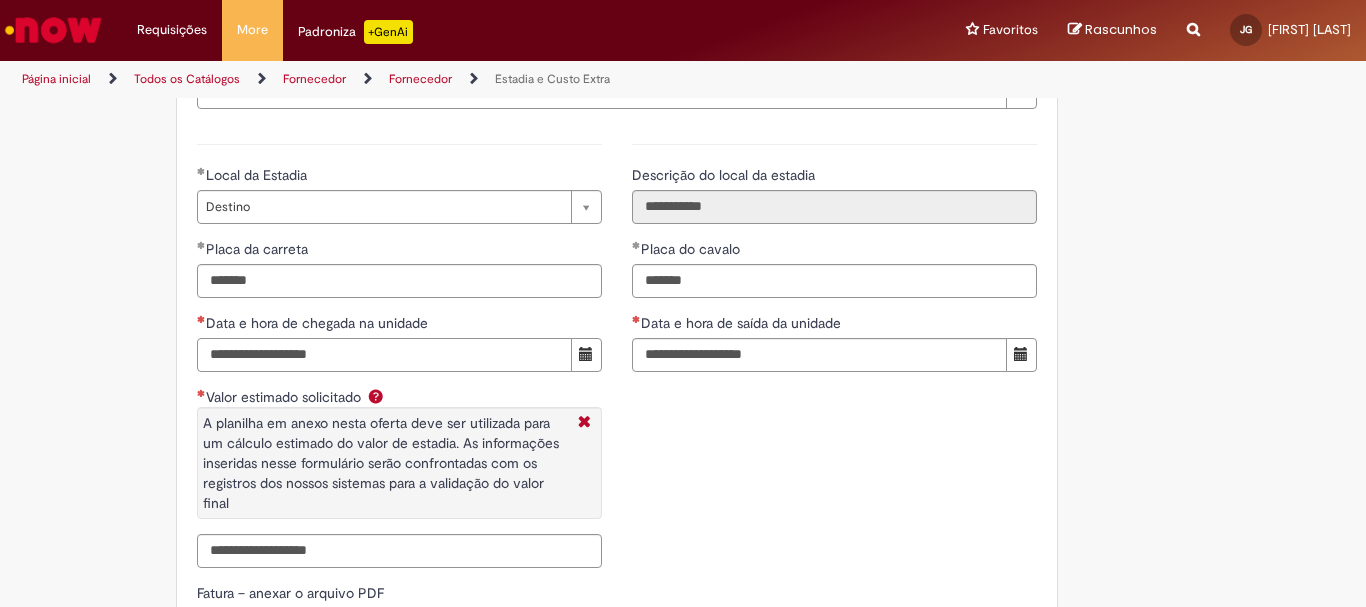 click on "Data e hora de chegada na unidade" at bounding box center (384, 355) 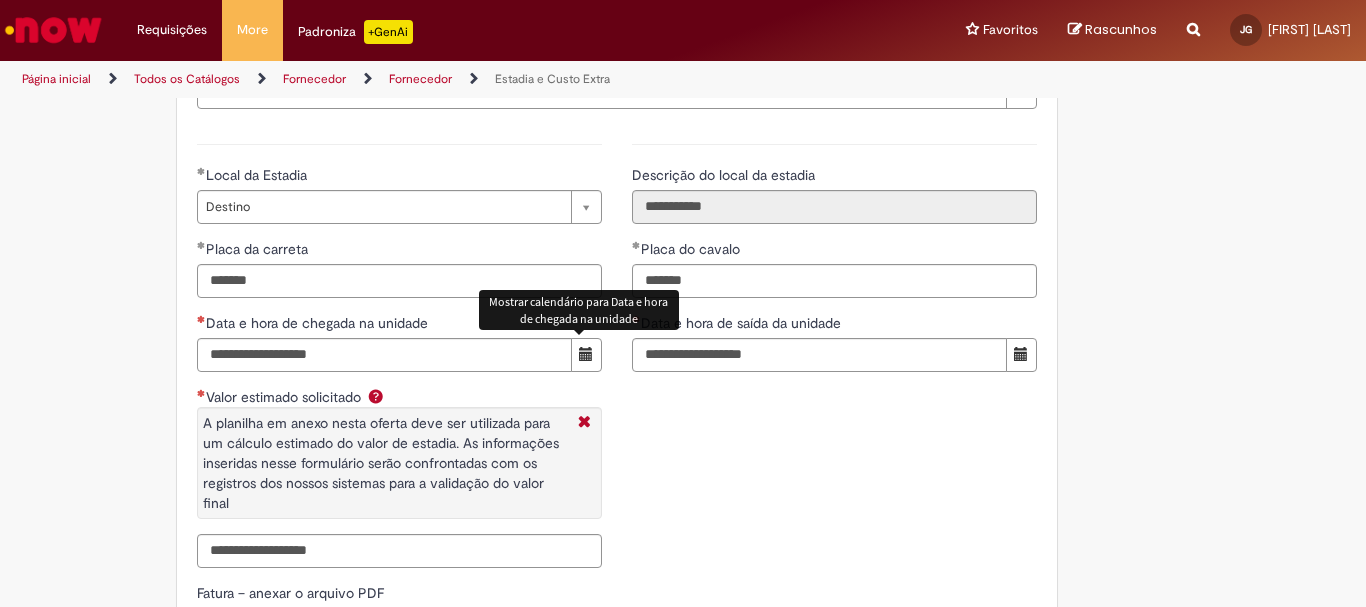 click at bounding box center [586, 354] 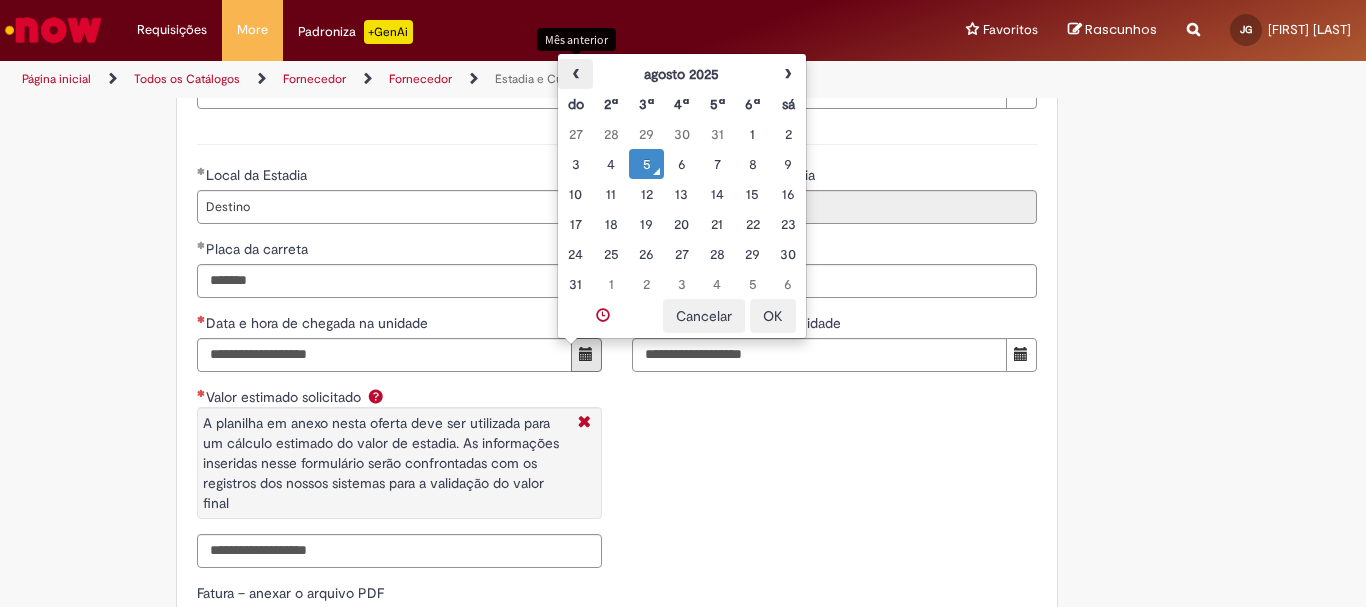 click on "‹" at bounding box center (575, 74) 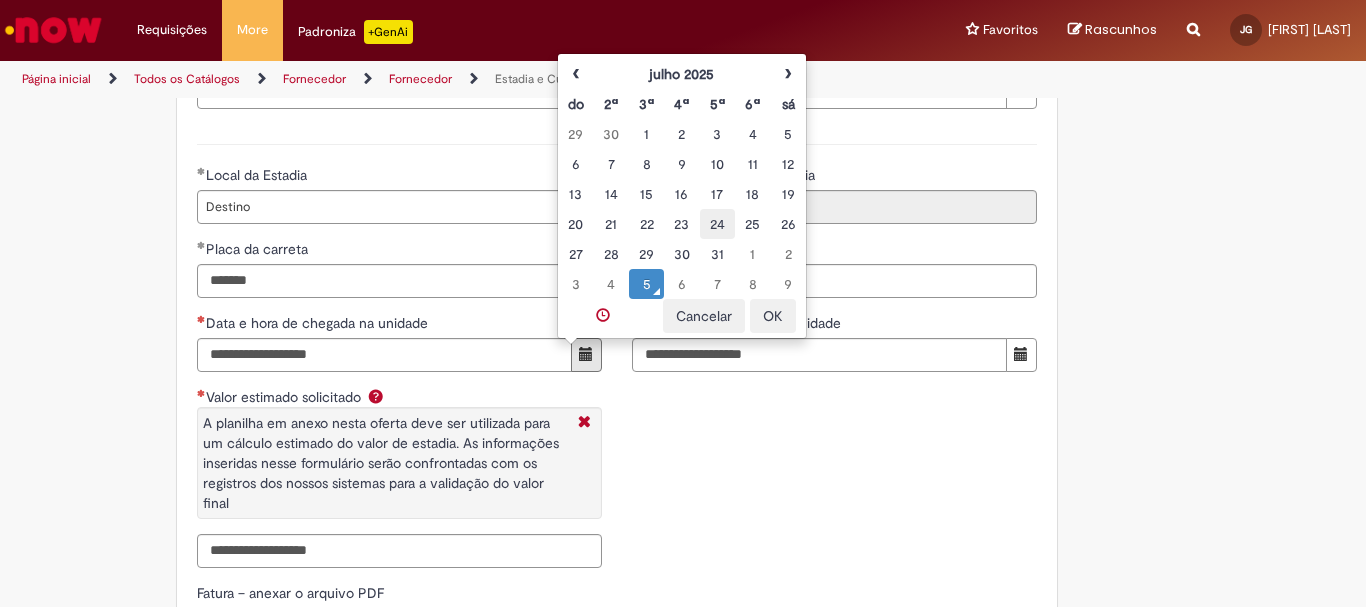 click on "24" at bounding box center [717, 224] 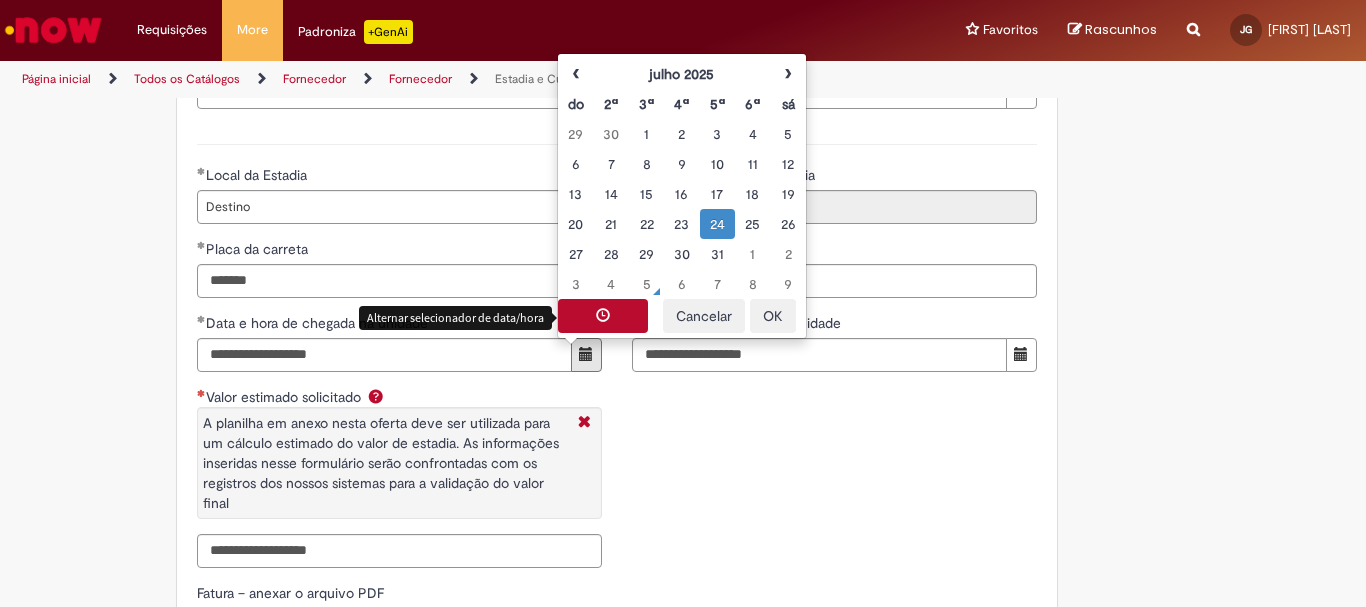 click at bounding box center (603, 315) 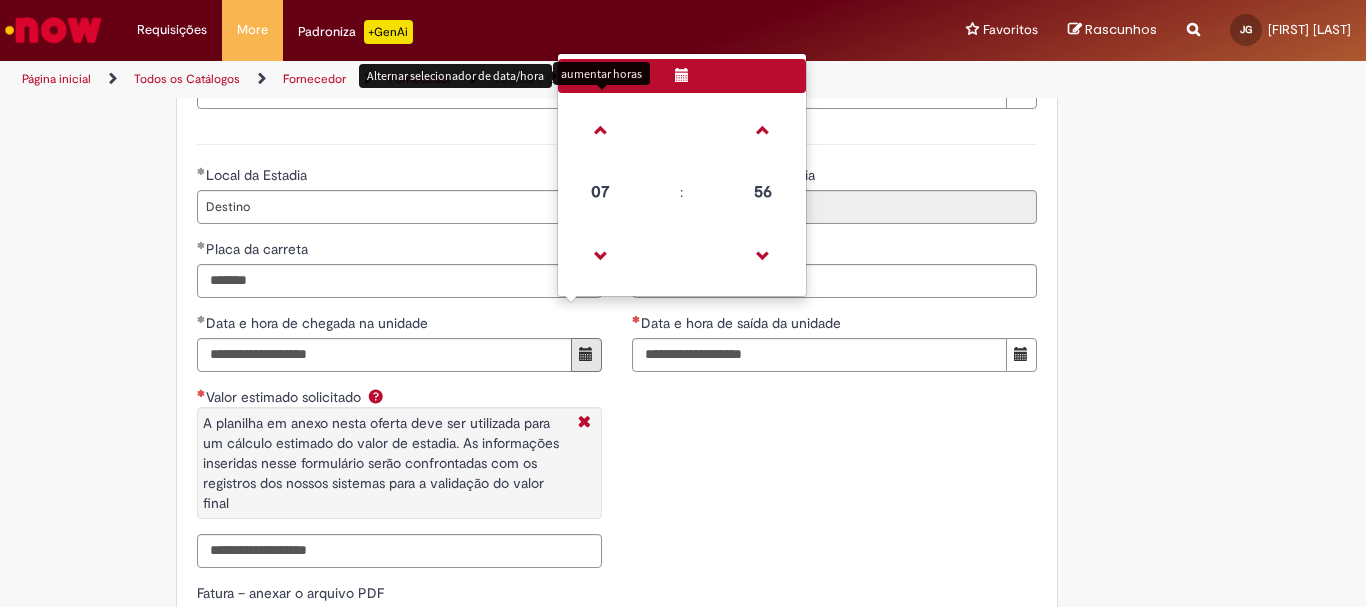 click on "07" at bounding box center [601, 192] 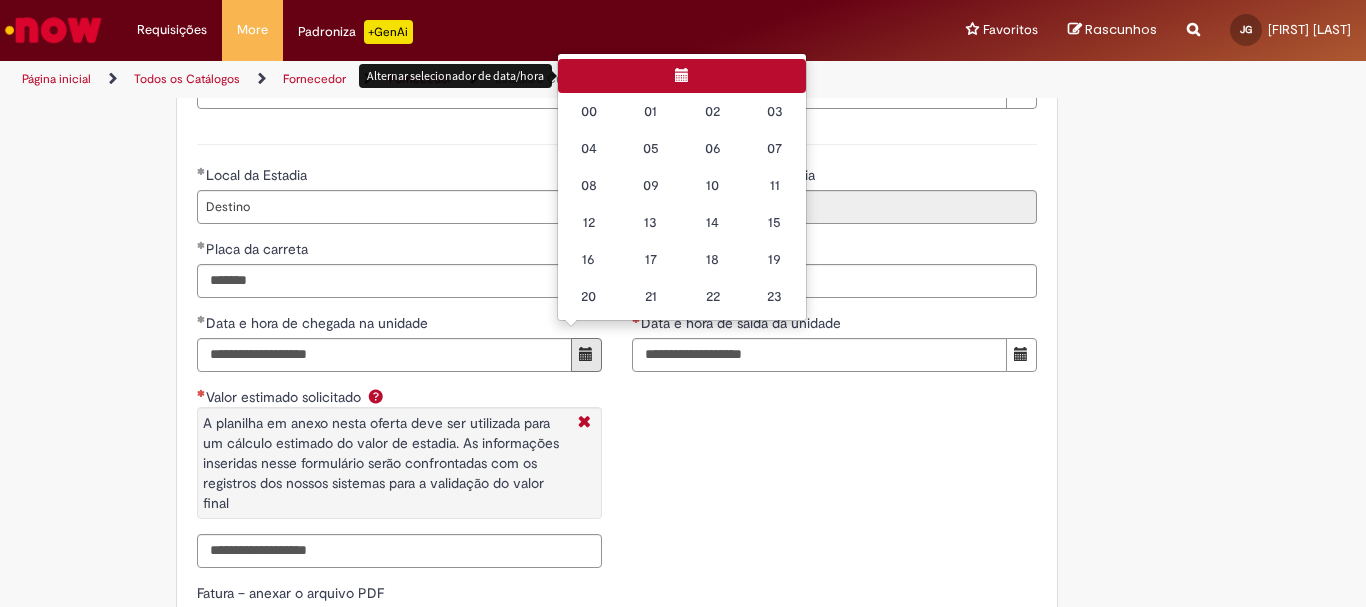 click on "16" at bounding box center [589, 259] 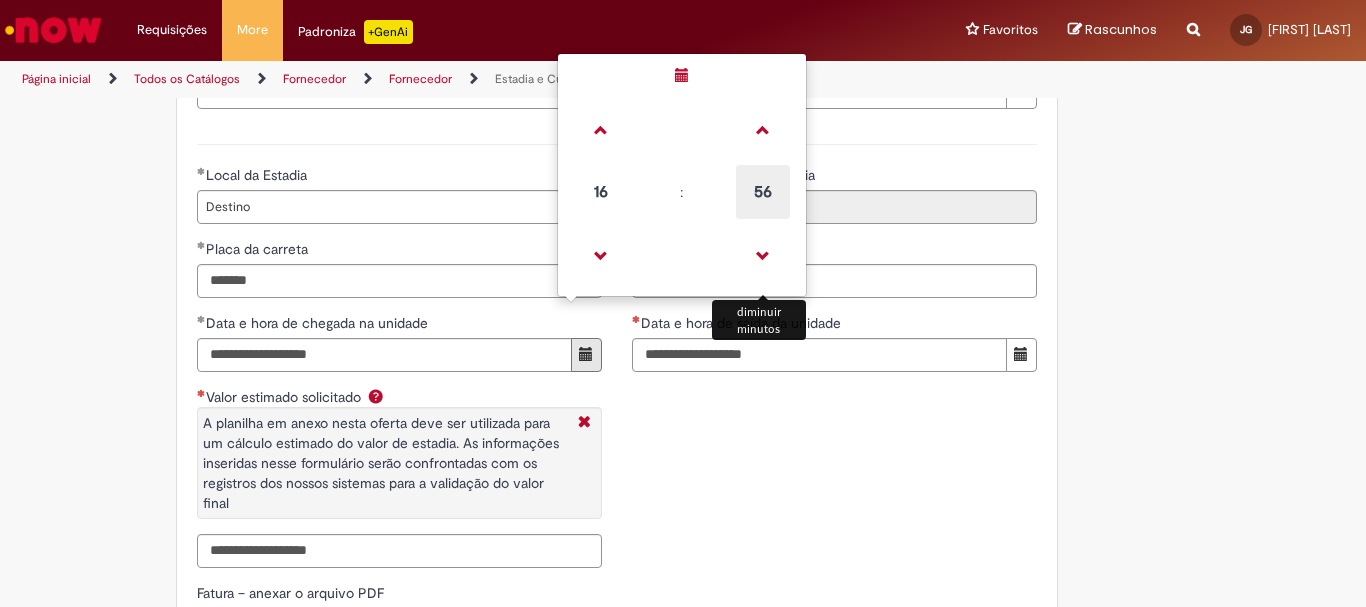 click on "56" at bounding box center [763, 192] 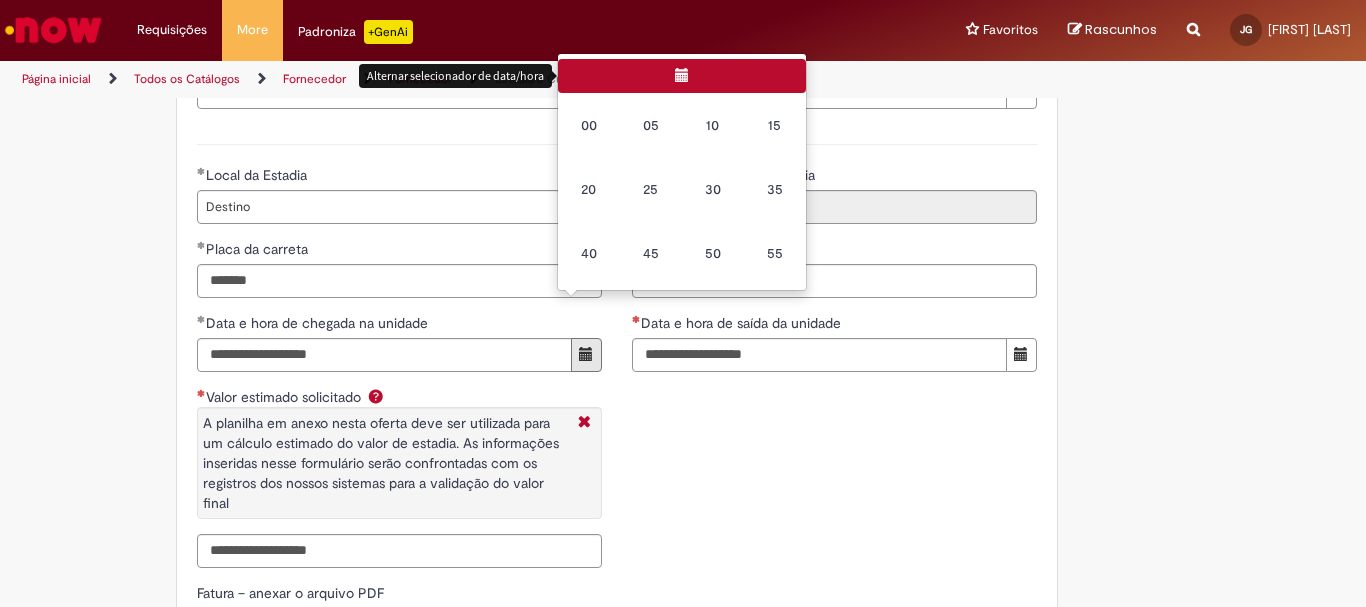 click on "10" at bounding box center (713, 125) 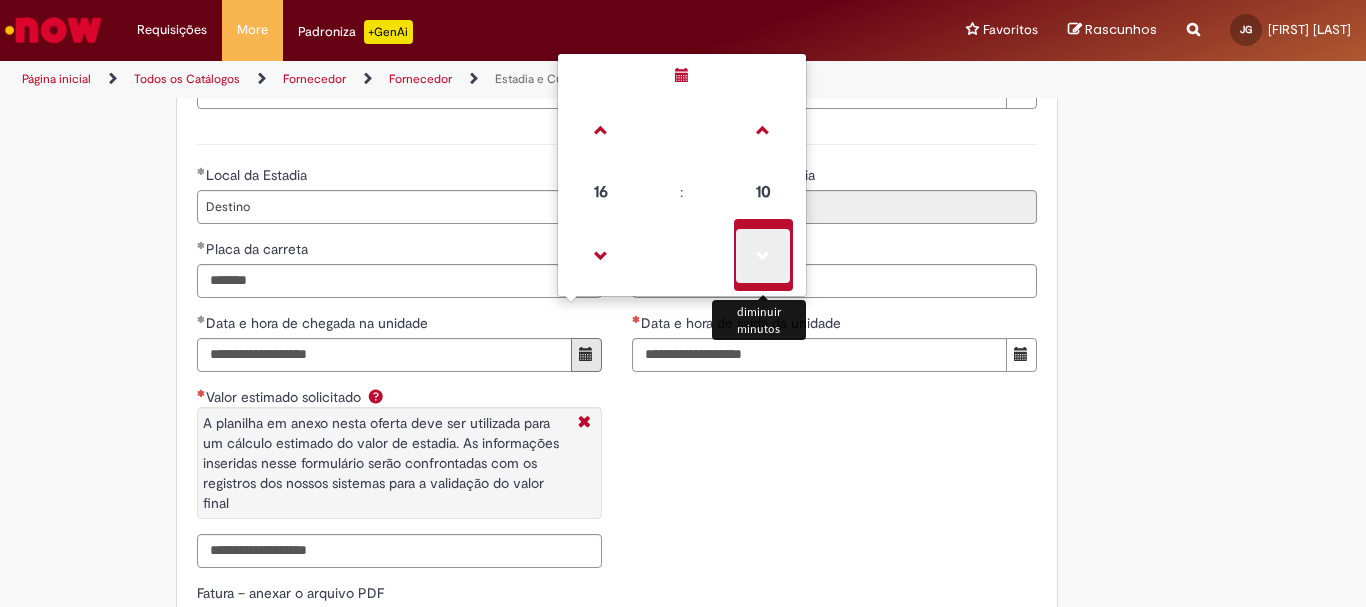 click at bounding box center (763, 256) 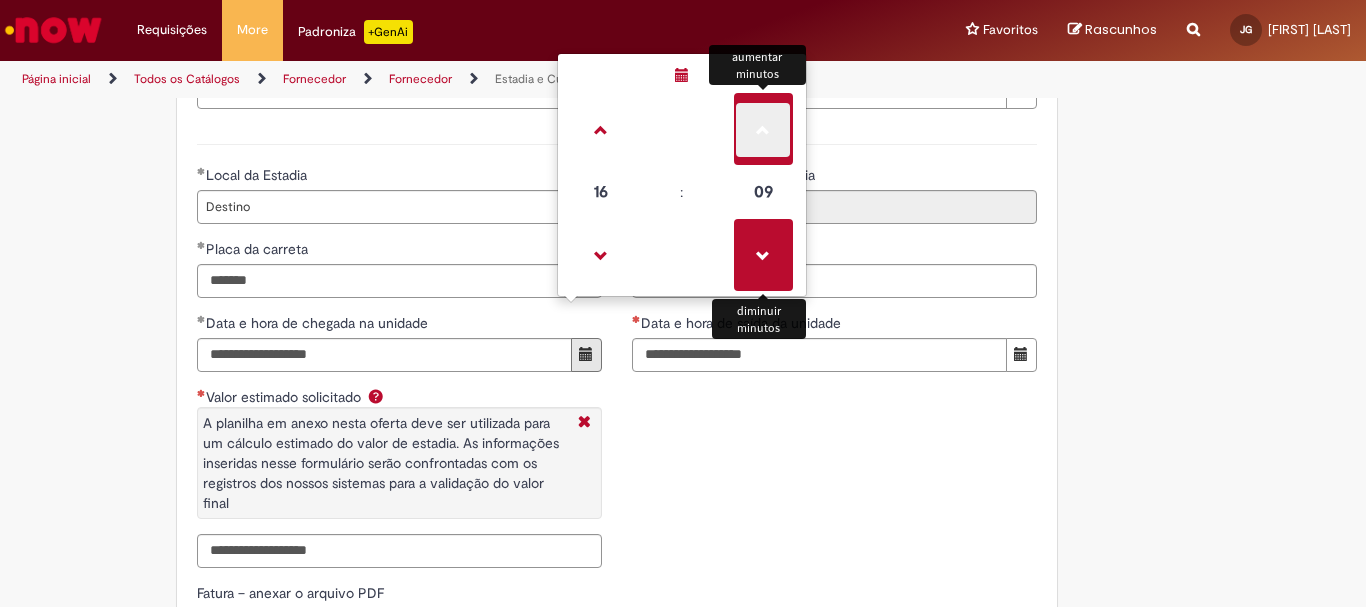 click at bounding box center [763, 130] 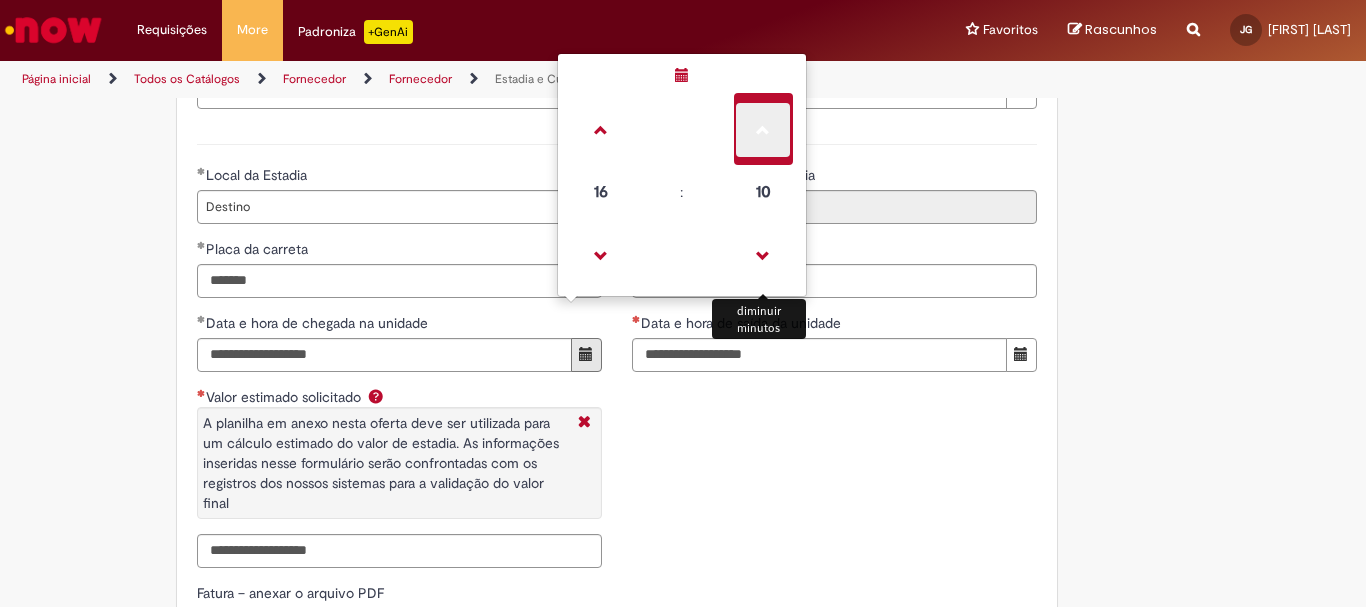 click at bounding box center (763, 130) 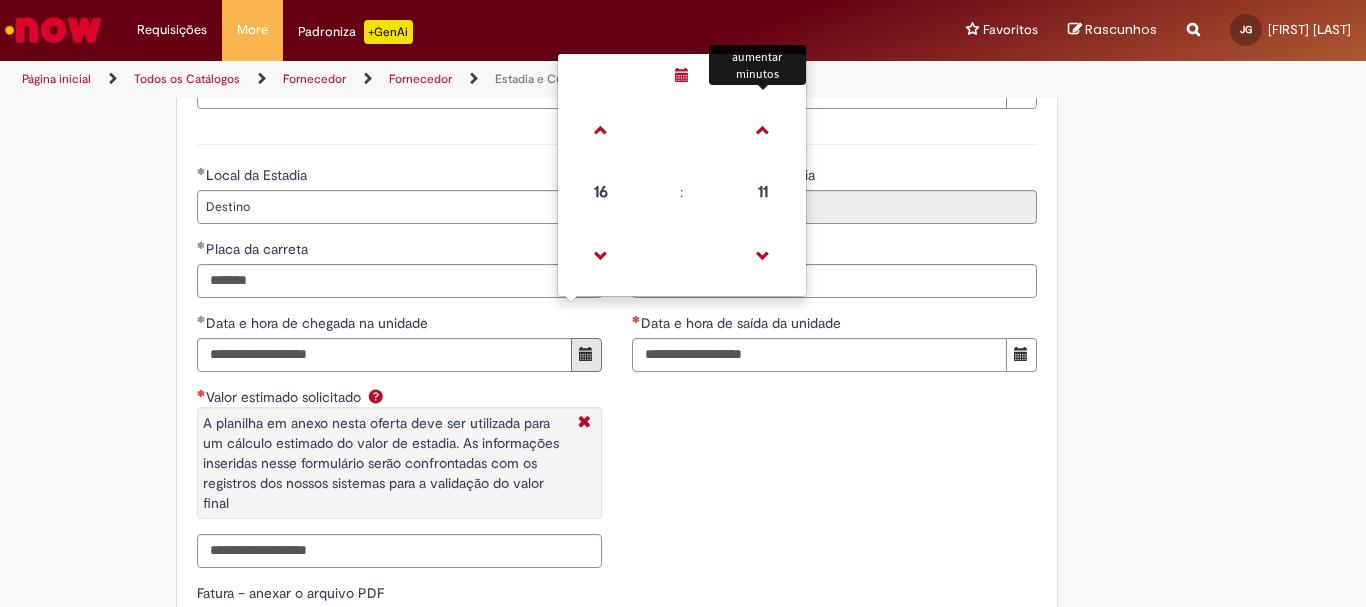click on "**********" at bounding box center (617, 353) 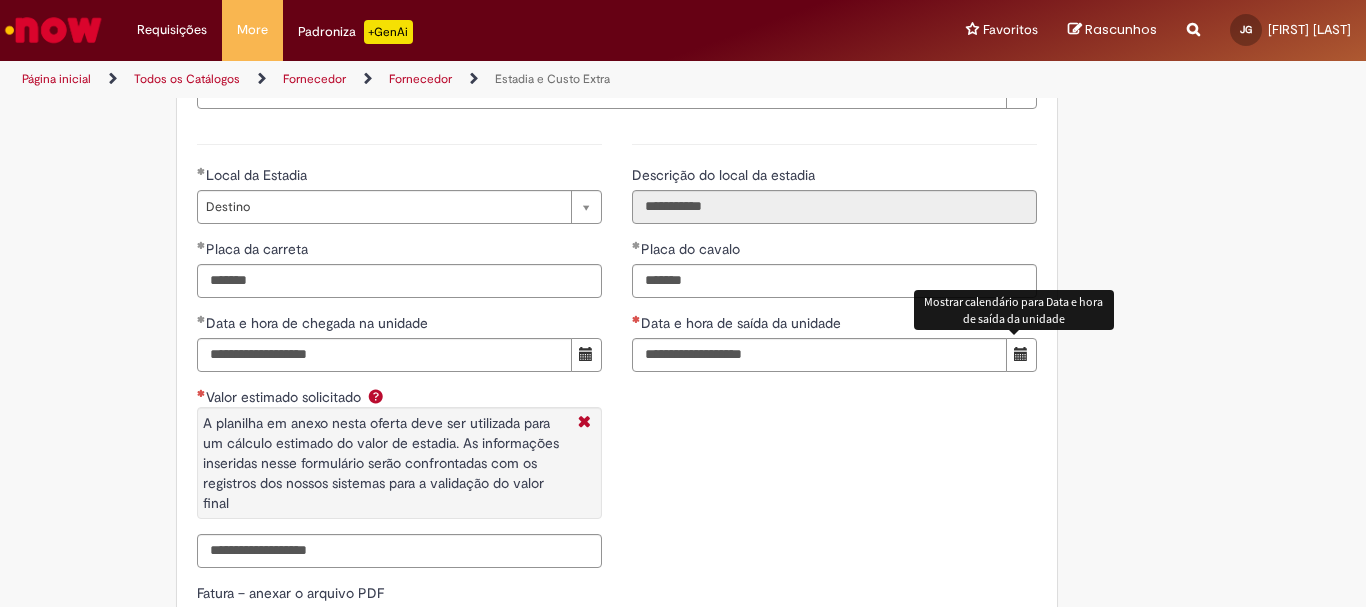 click at bounding box center [1021, 354] 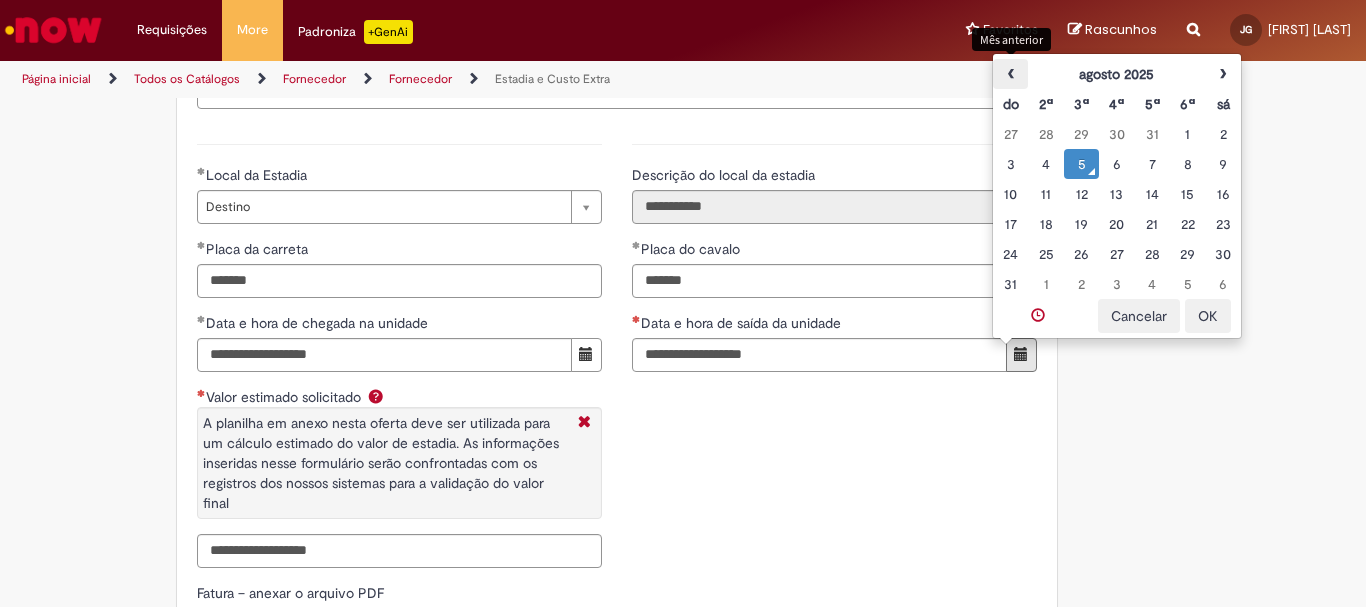 click on "‹" at bounding box center (1010, 74) 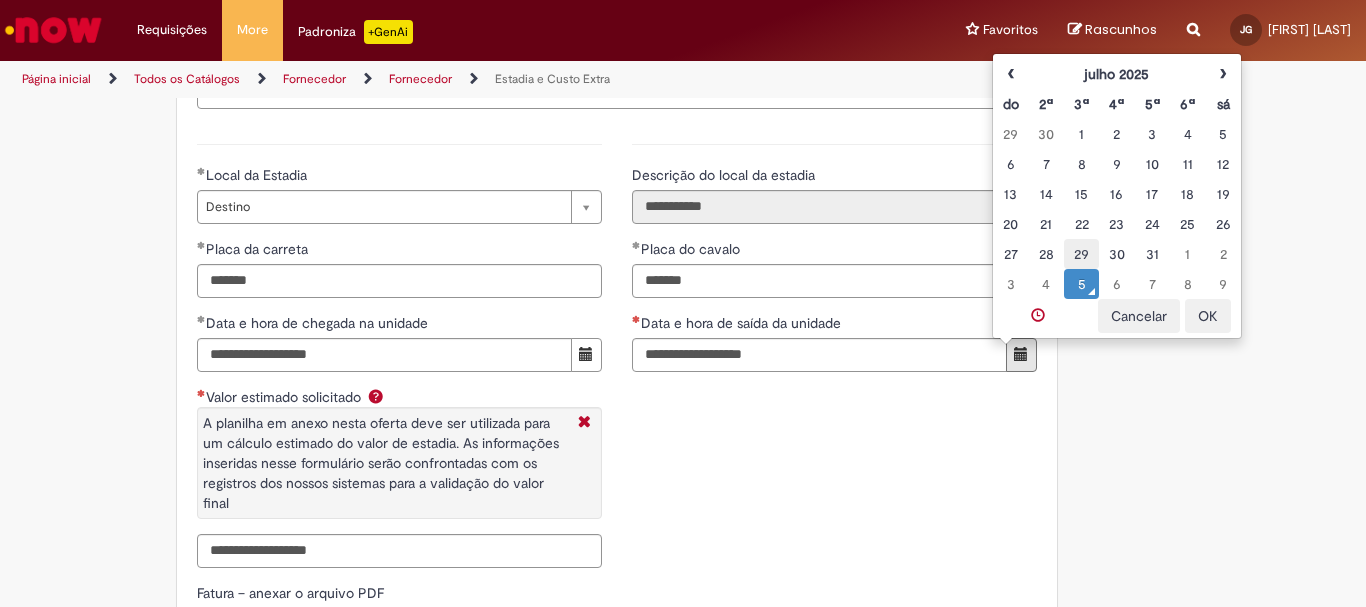 click on "29" at bounding box center [1081, 254] 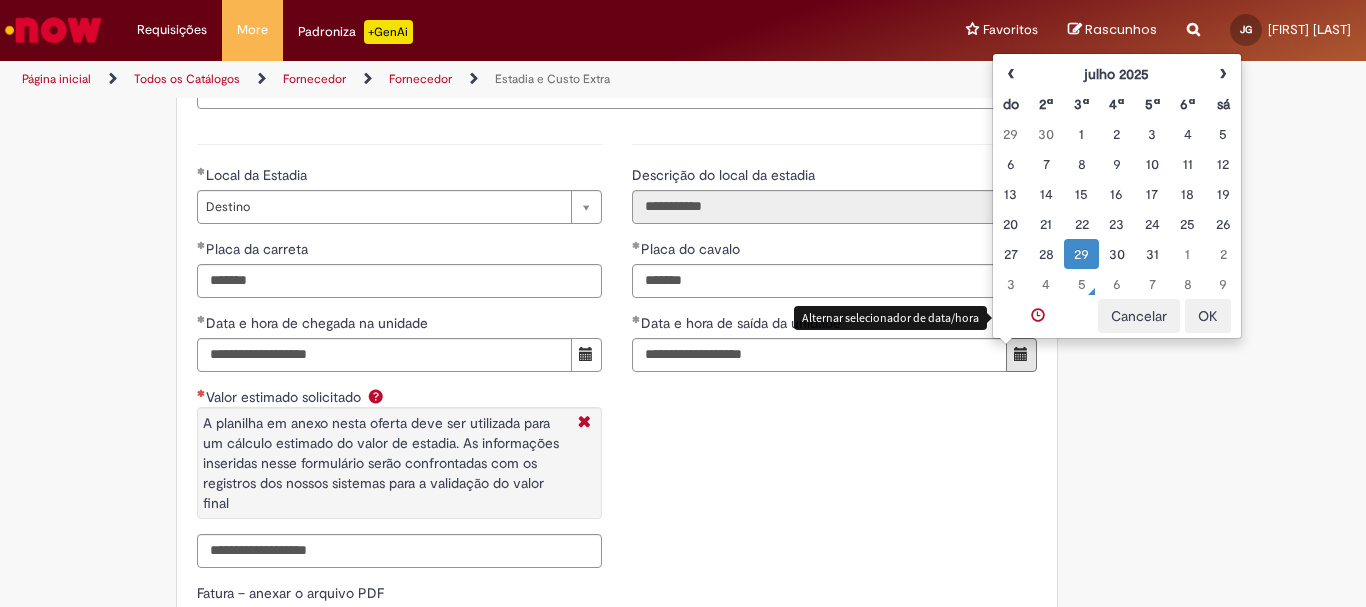 click at bounding box center [1038, 316] 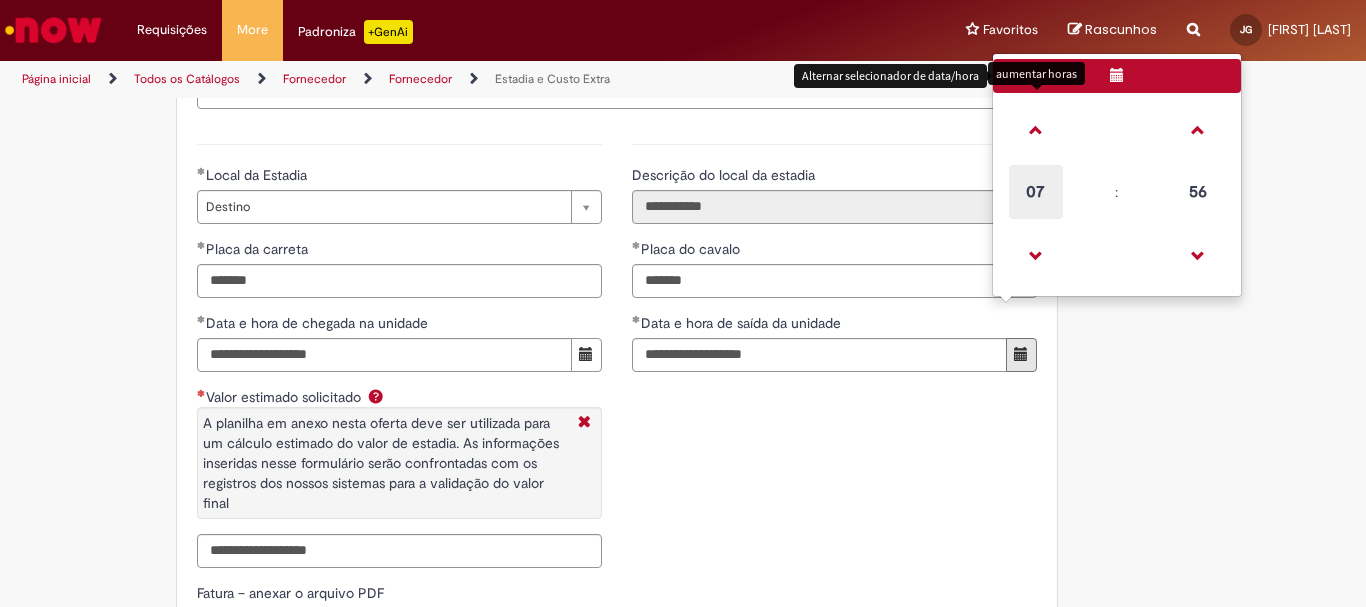 click on "07" at bounding box center (1036, 192) 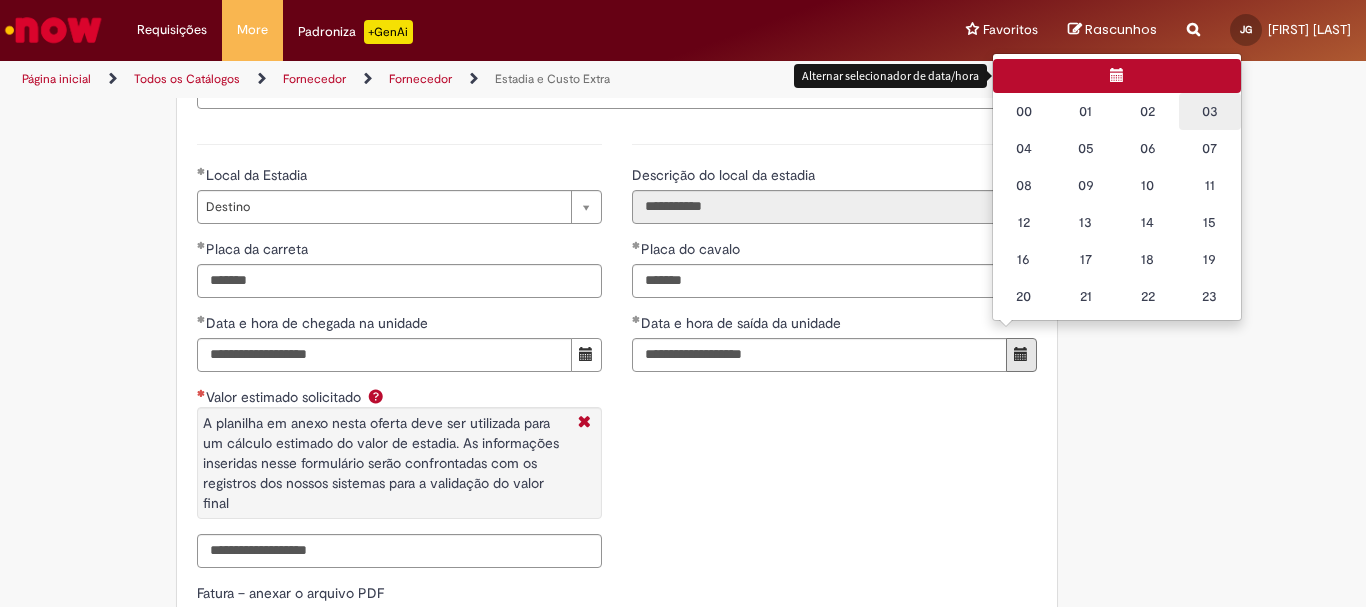 click on "03" at bounding box center [1210, 111] 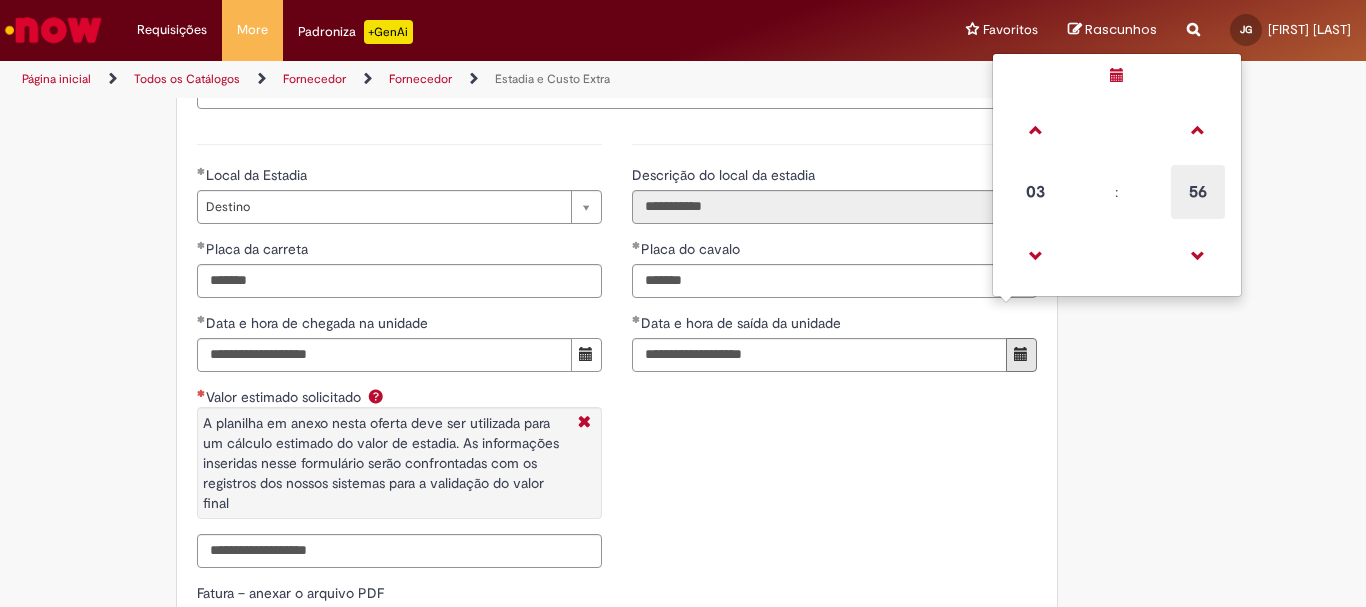 click on "56" at bounding box center (1198, 192) 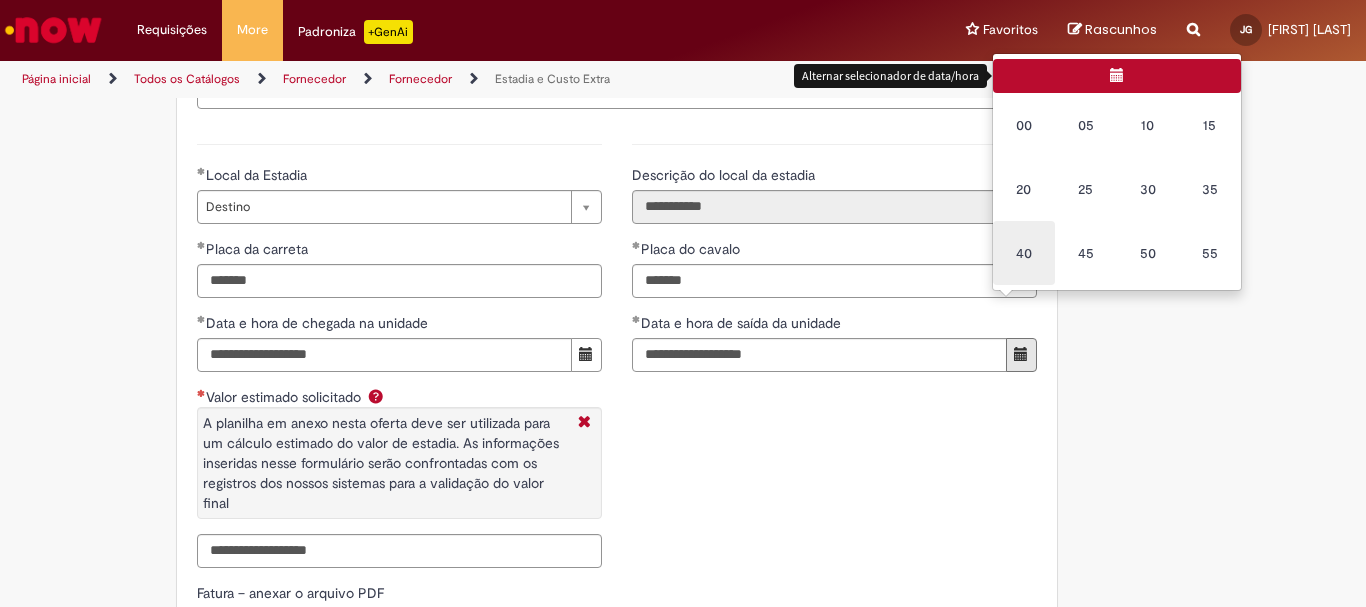 click on "40" at bounding box center (1024, 253) 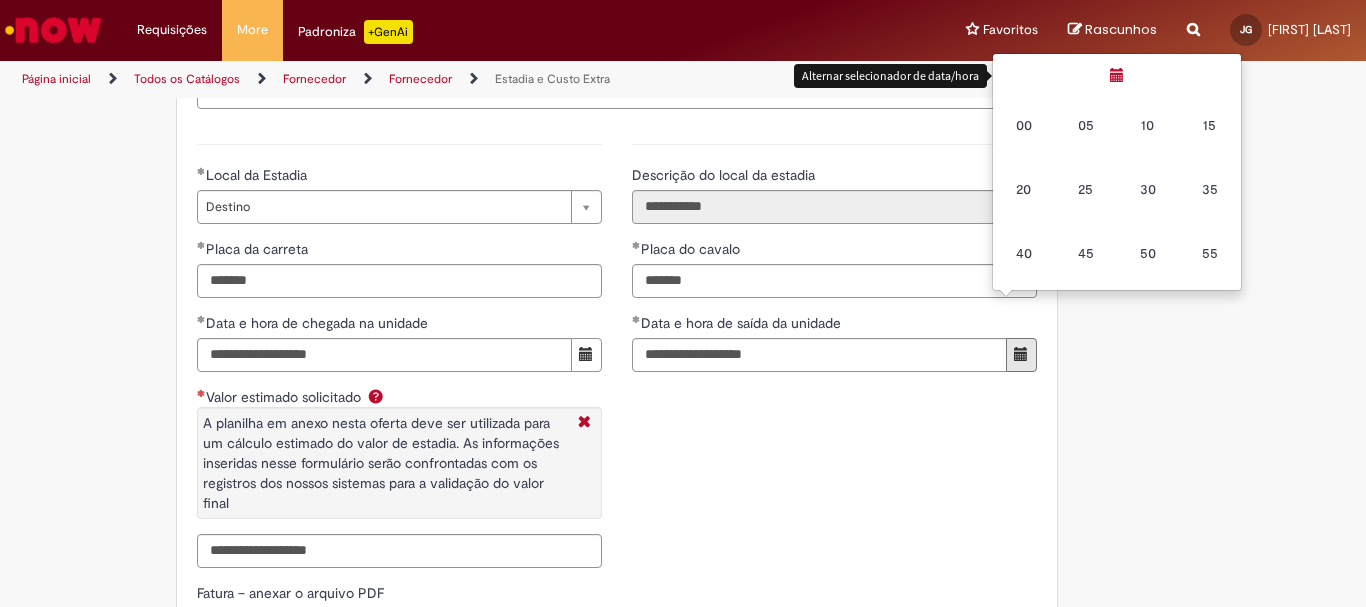 type on "**********" 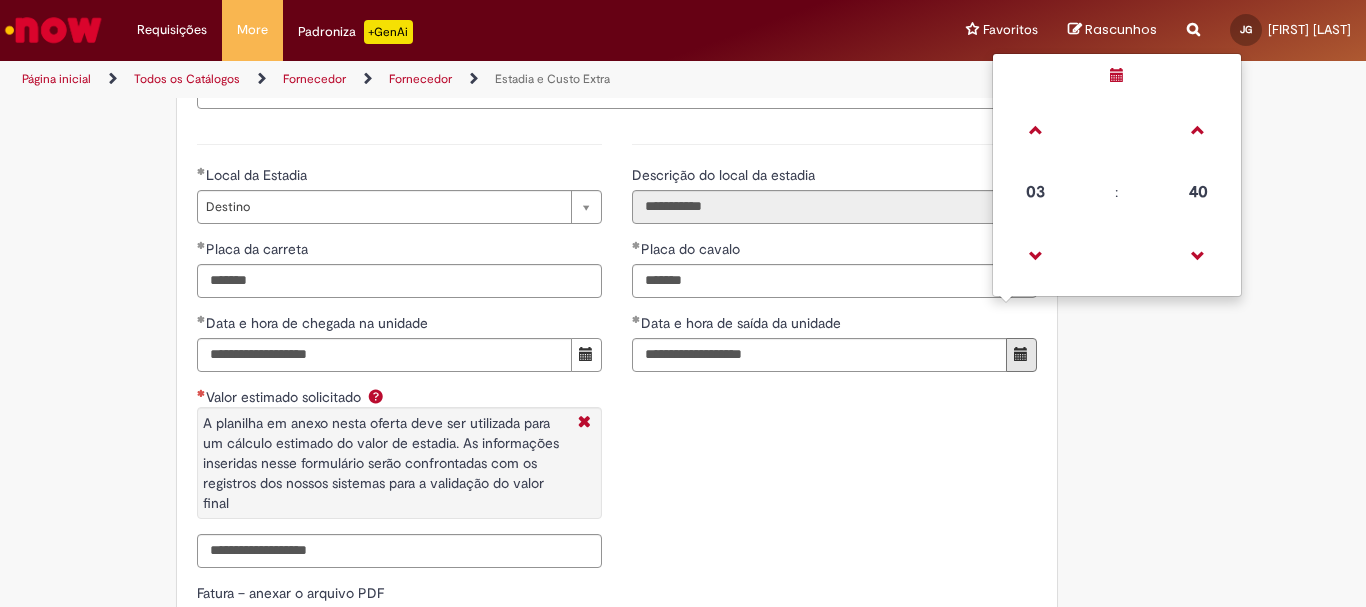 click on "**********" at bounding box center [617, 353] 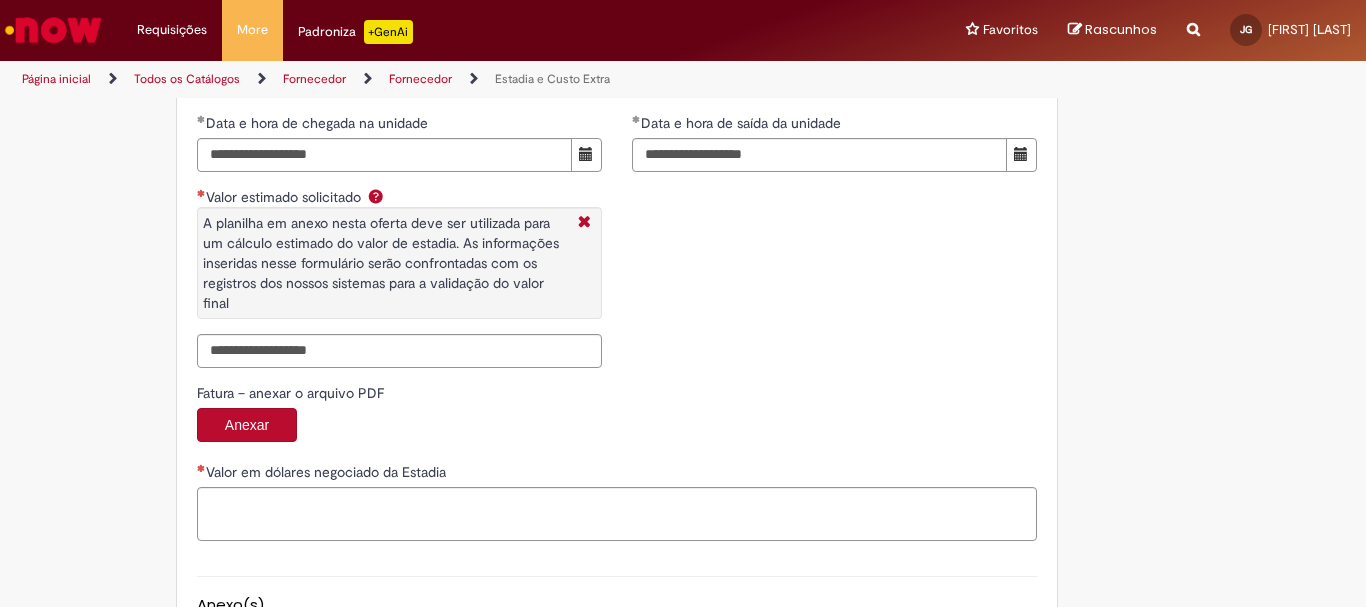 scroll, scrollTop: 3227, scrollLeft: 0, axis: vertical 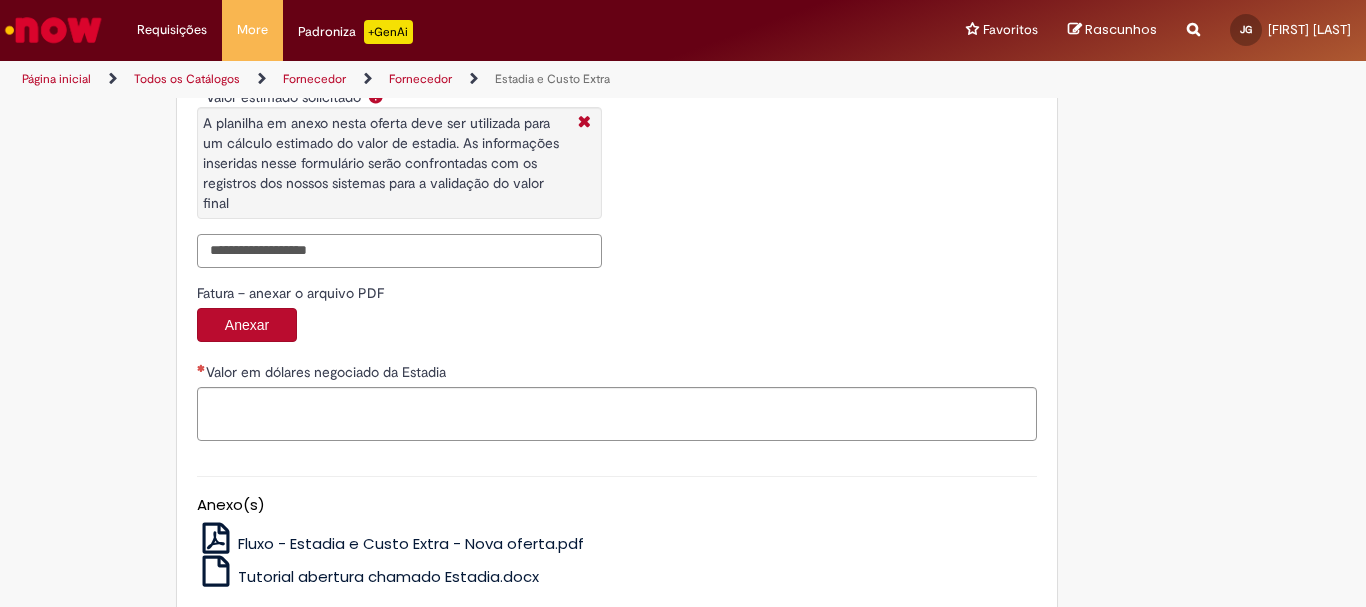 click on "Valor estimado solicitado A planilha em anexo nesta oferta deve ser utilizada para um cálculo estimado do valor de estadia. As informações inseridas nesse formulário serão confrontadas com os registros dos nossos sistemas para a validação do valor final" at bounding box center (399, 251) 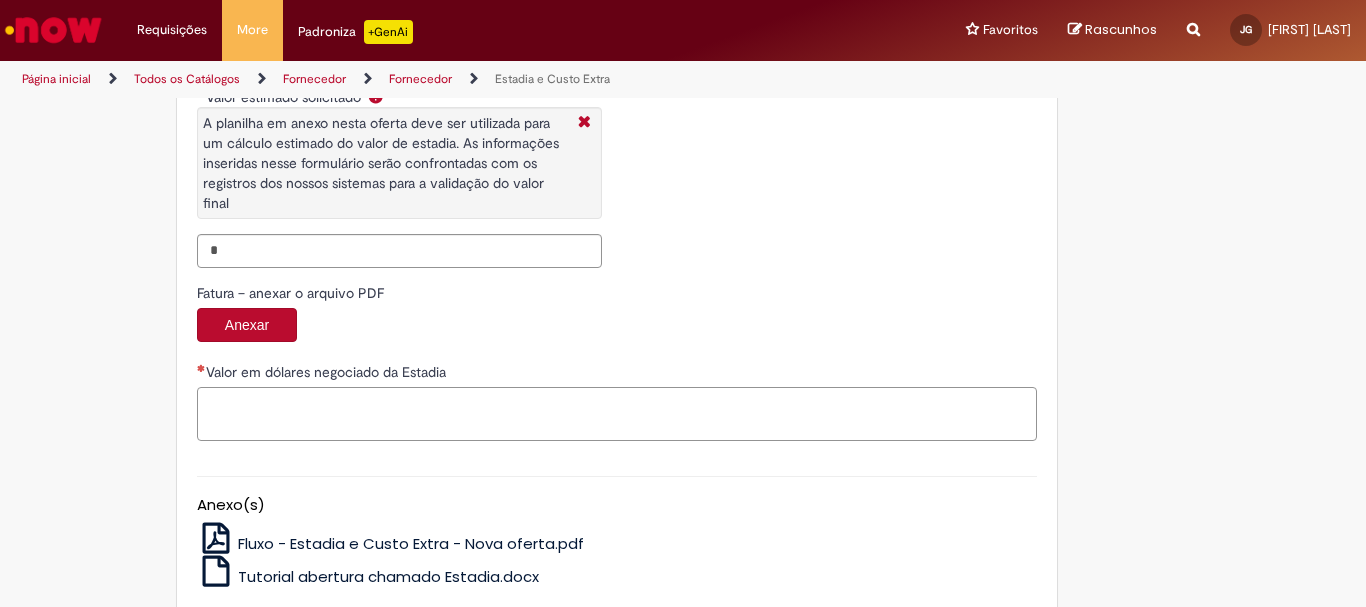 click on "Valor em dólares negociado da Estadia" at bounding box center [617, 414] 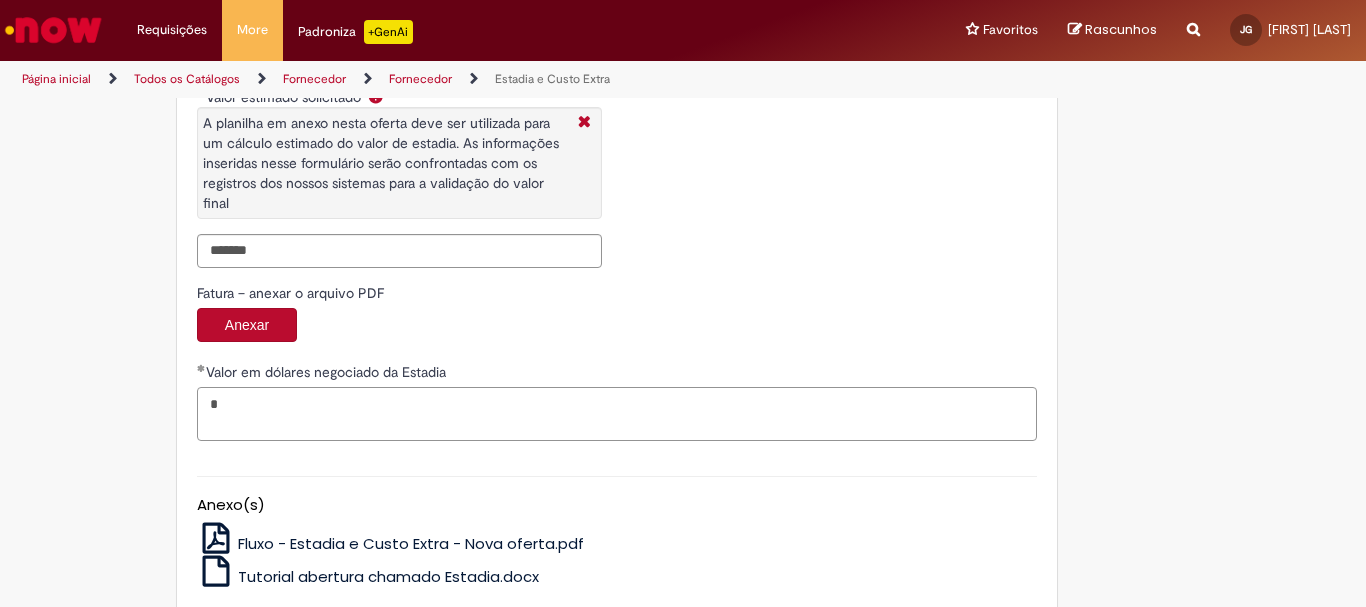 click on "*" at bounding box center [617, 414] 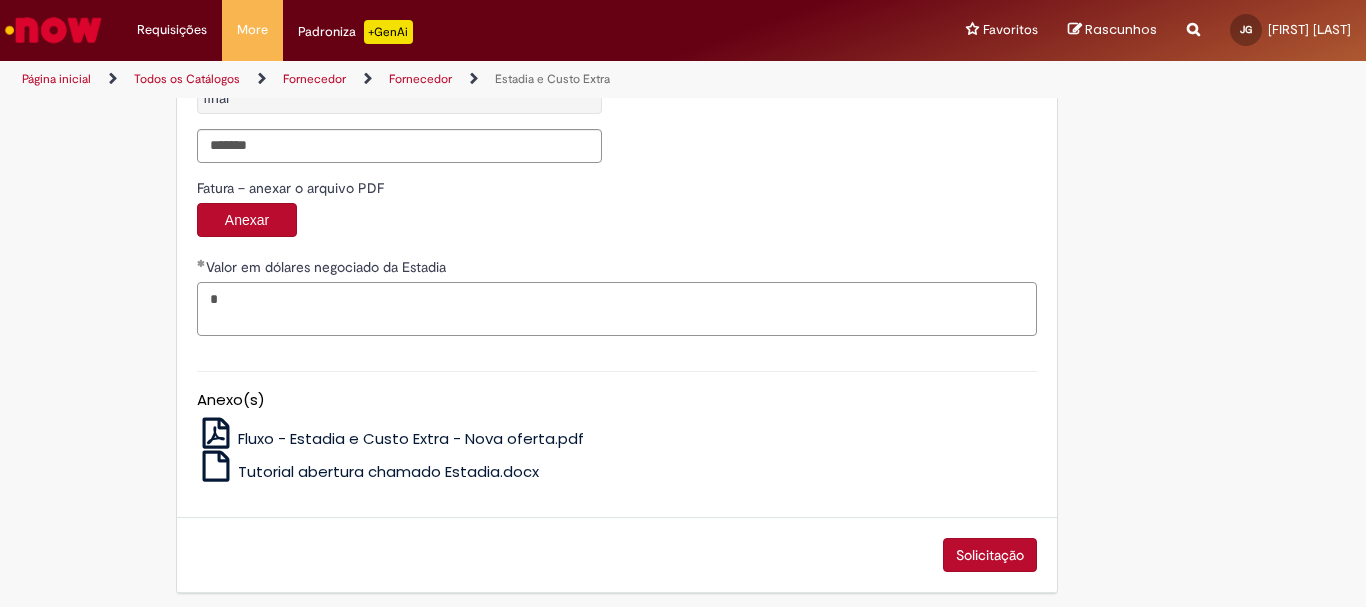 scroll, scrollTop: 3341, scrollLeft: 0, axis: vertical 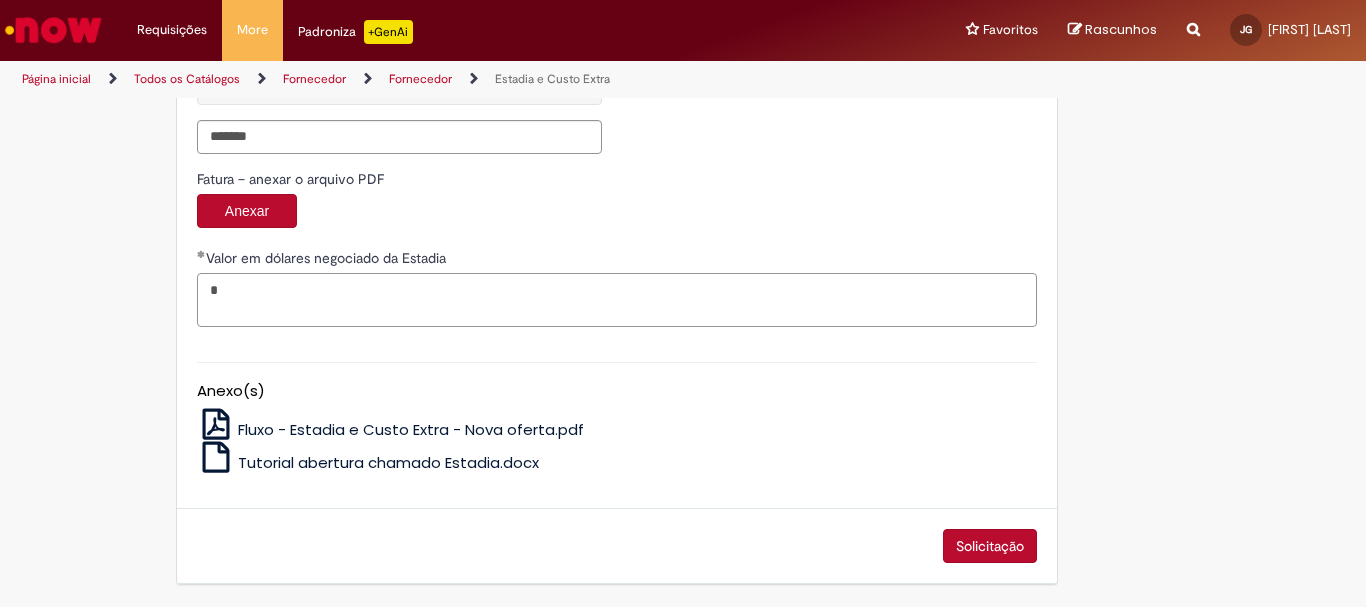 type on "*" 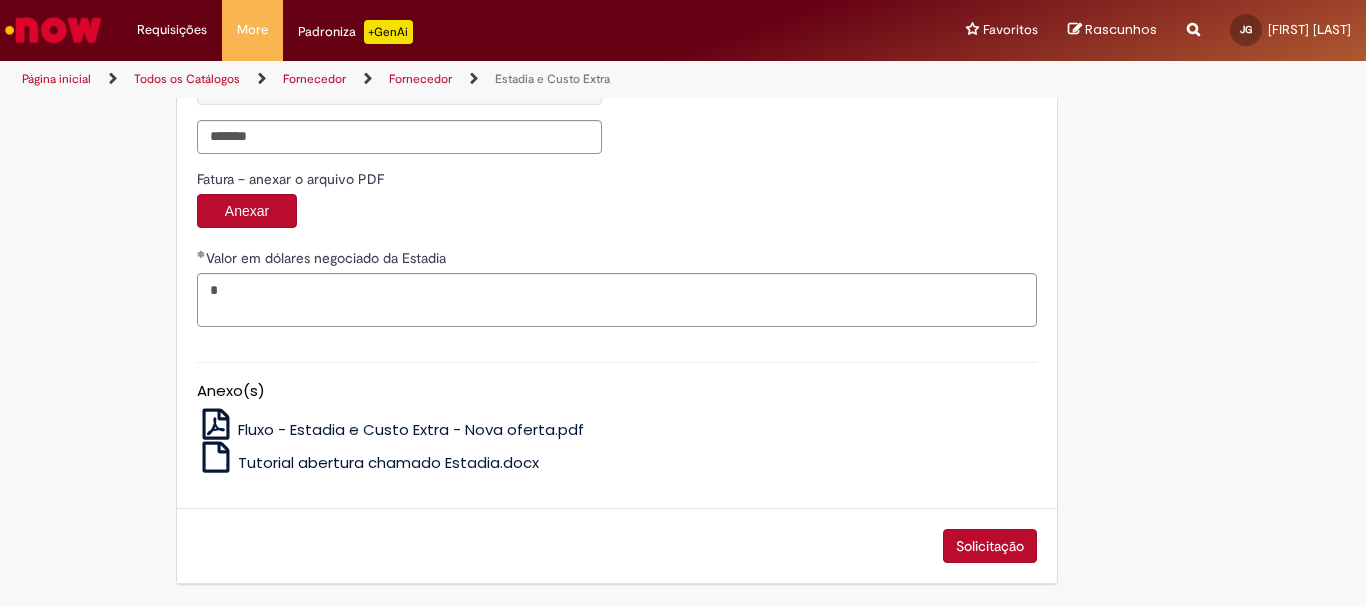 click on "Fluxo - Estadia e Custo Extra - Nova oferta.pdf" at bounding box center (411, 429) 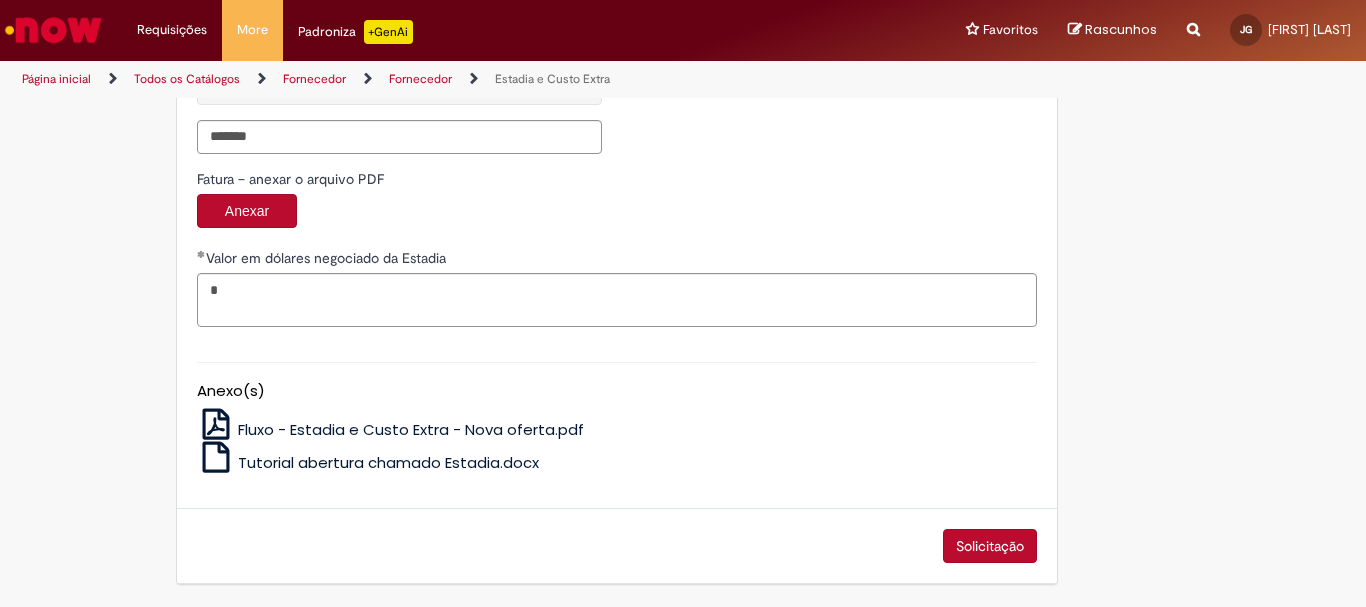 click on "Solicitação" at bounding box center (990, 546) 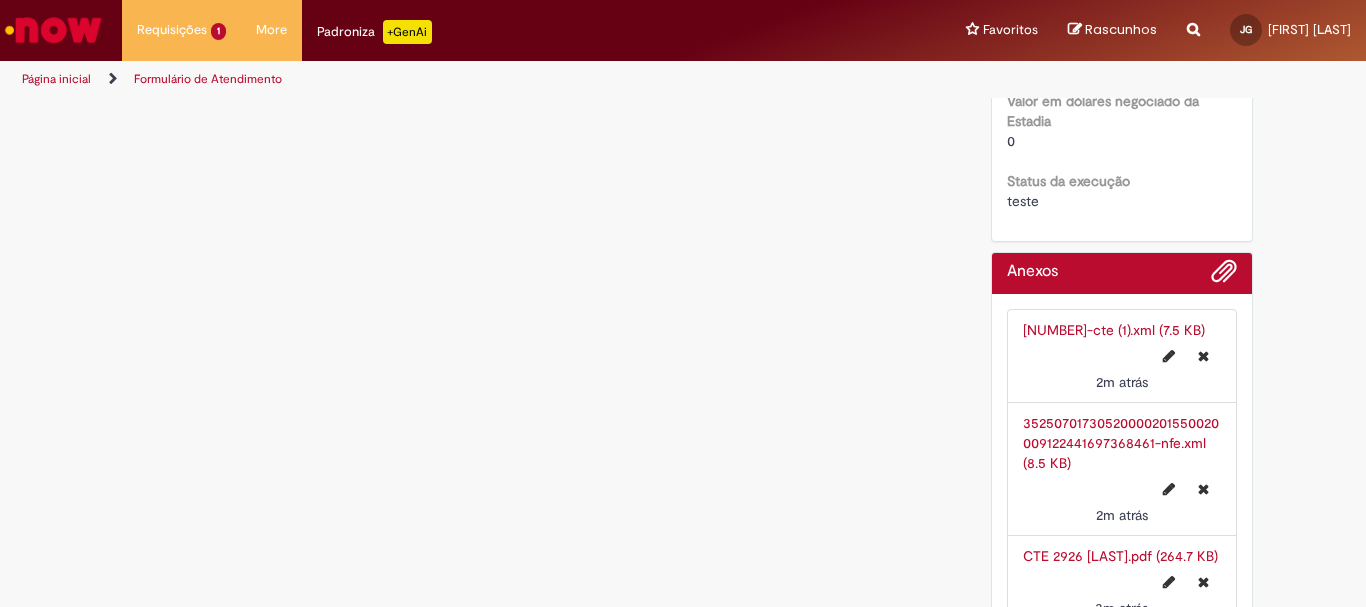 scroll, scrollTop: 0, scrollLeft: 0, axis: both 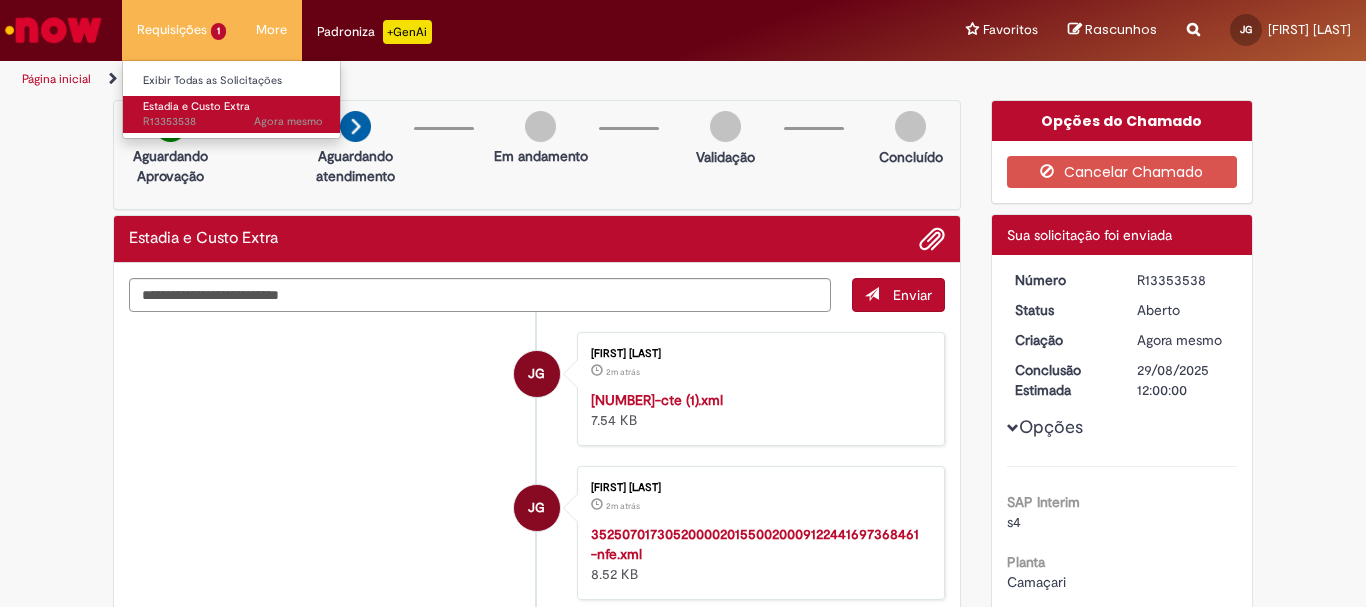 click on "Estadia e Custo Extra" at bounding box center (196, 106) 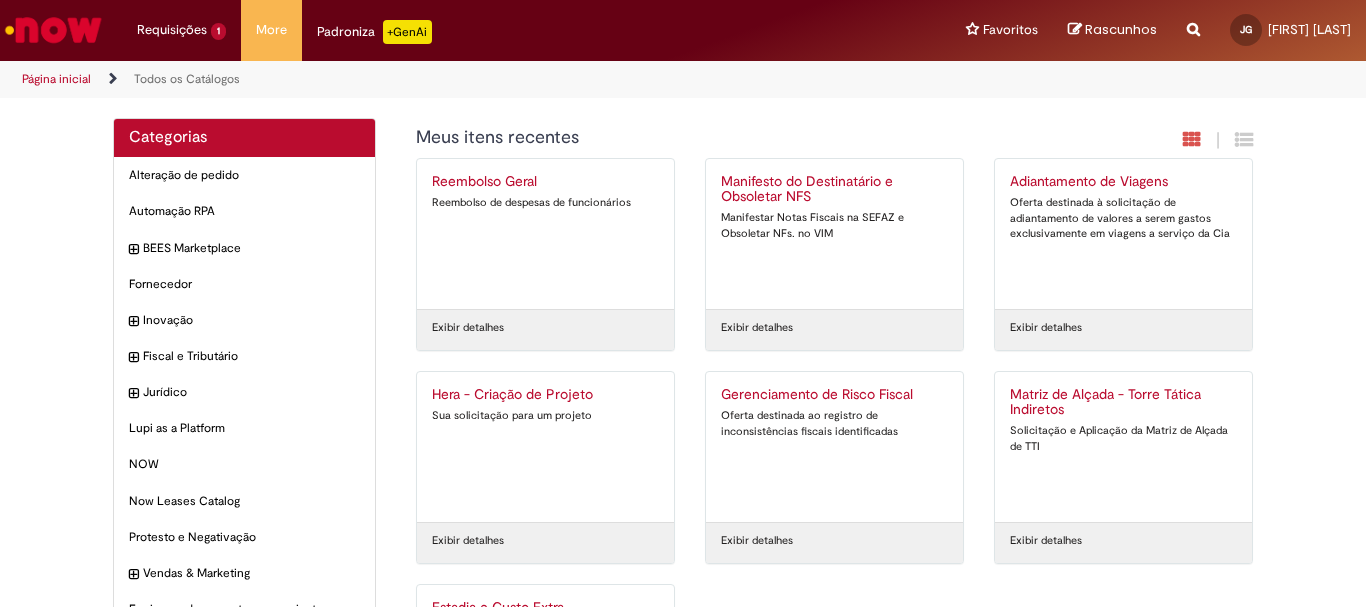 scroll, scrollTop: 0, scrollLeft: 0, axis: both 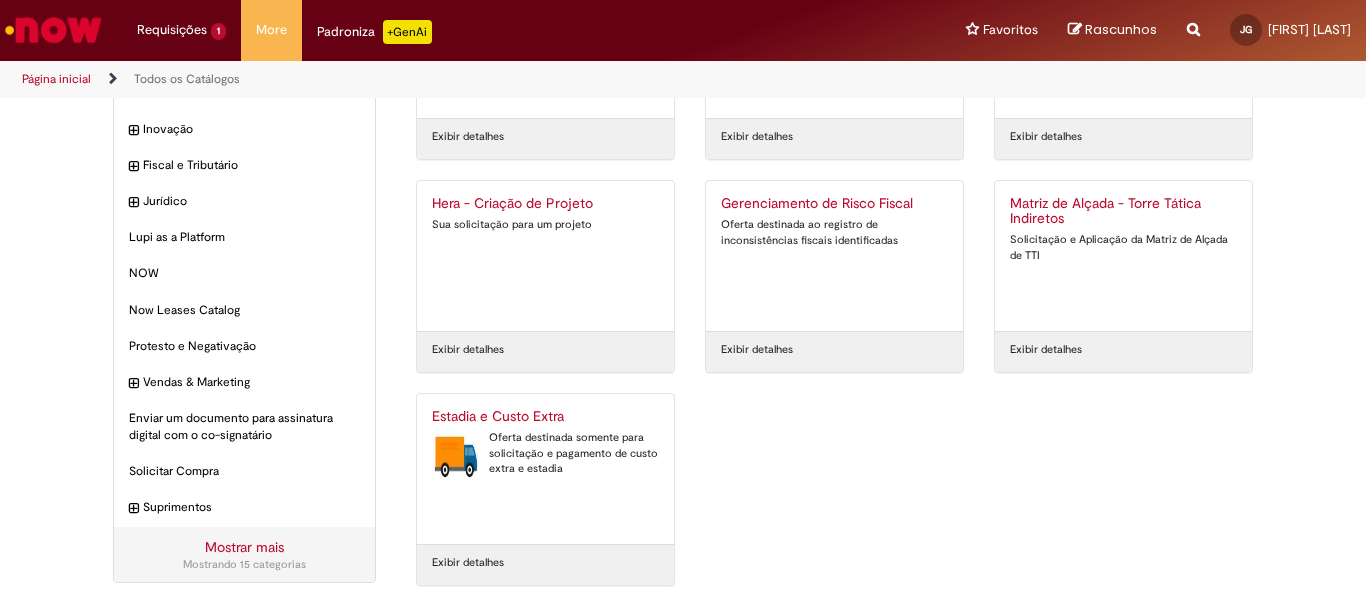 click on "Estadia e Custo Extra
Oferta destinada somente para solicitação e pagamento de custo extra e estadia" at bounding box center (545, 469) 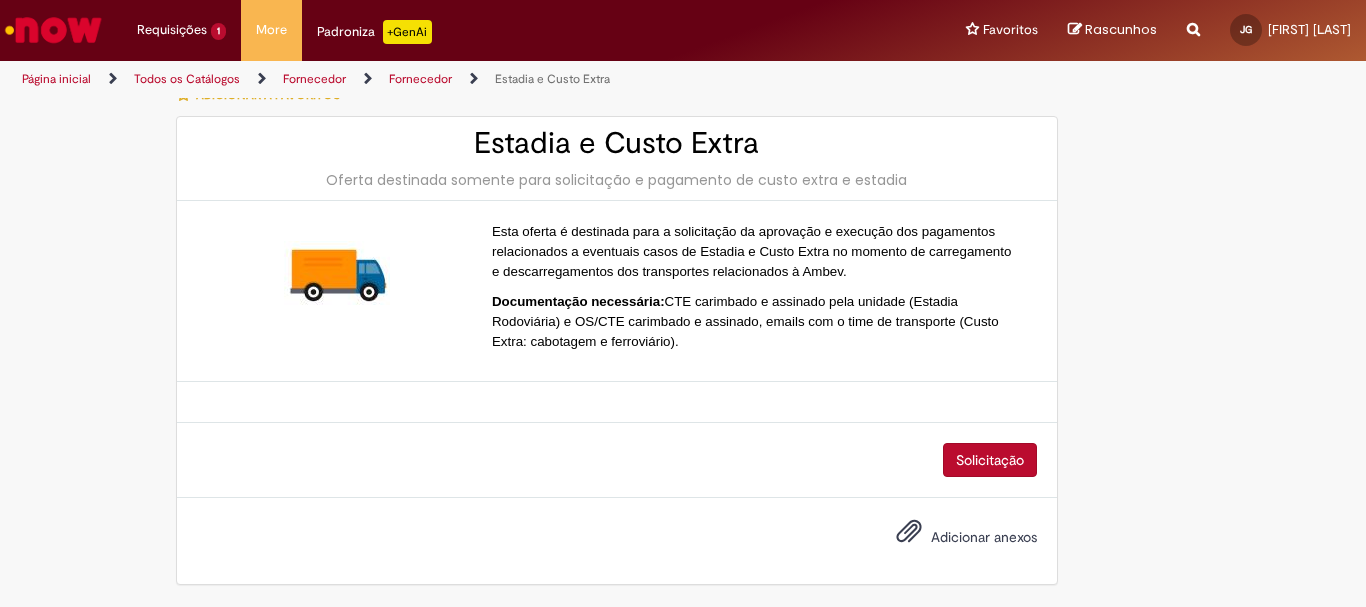 scroll, scrollTop: 0, scrollLeft: 0, axis: both 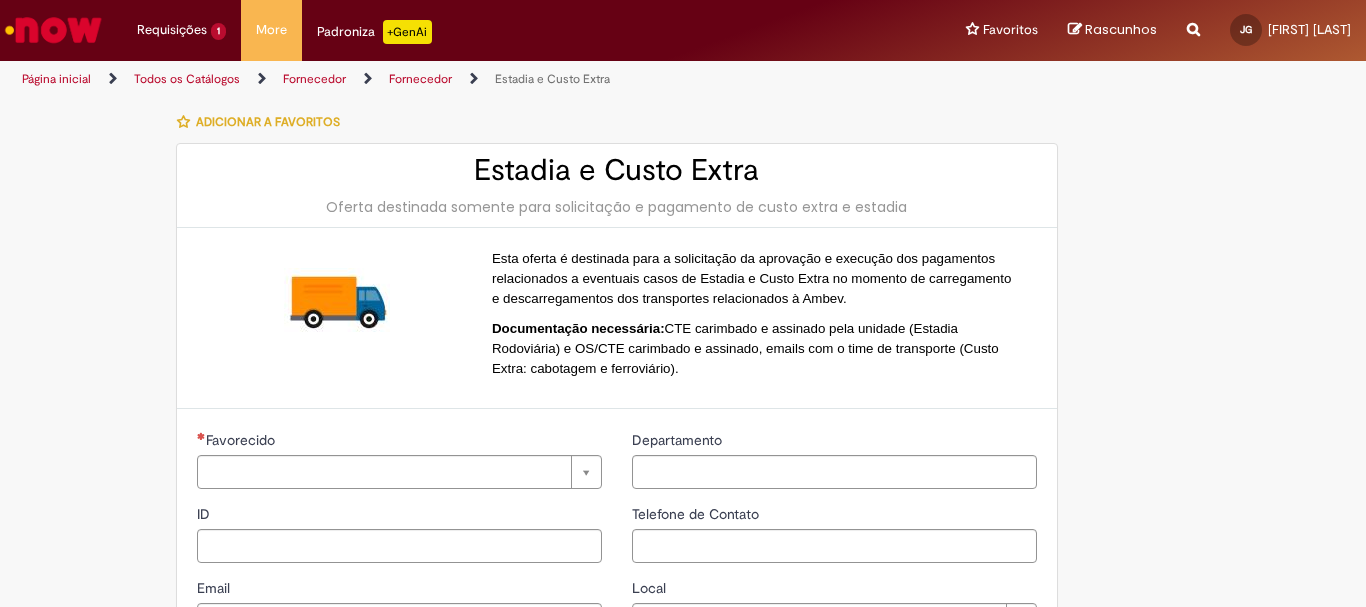 type on "**********" 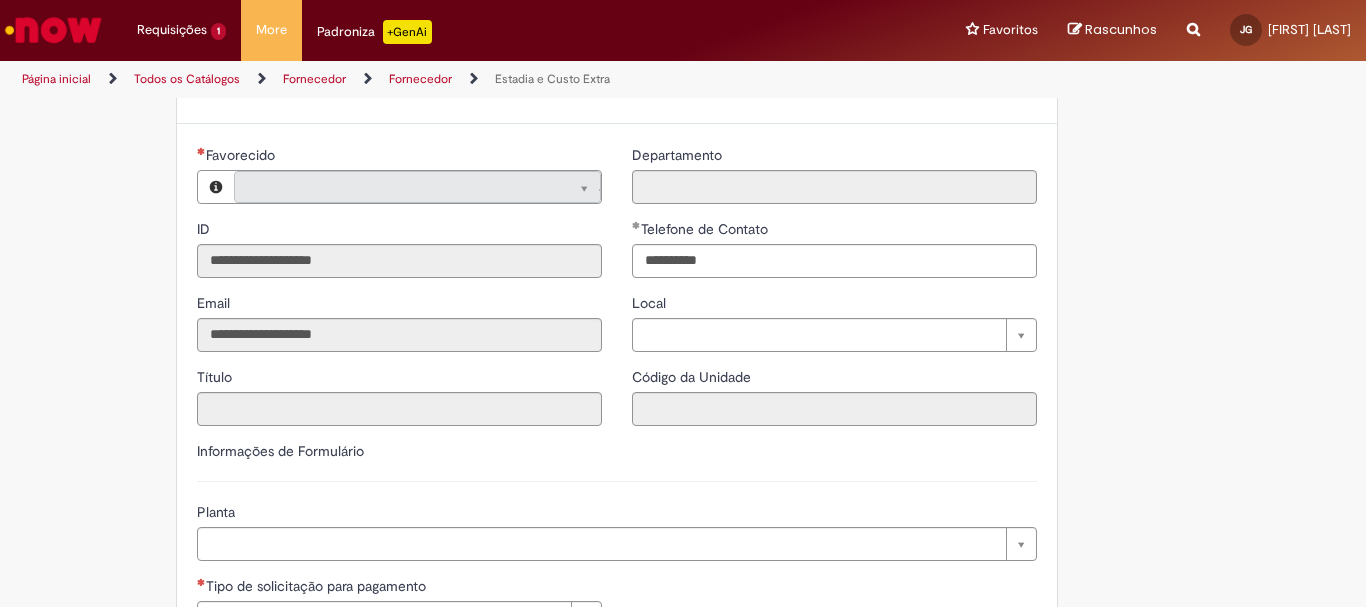 type on "**********" 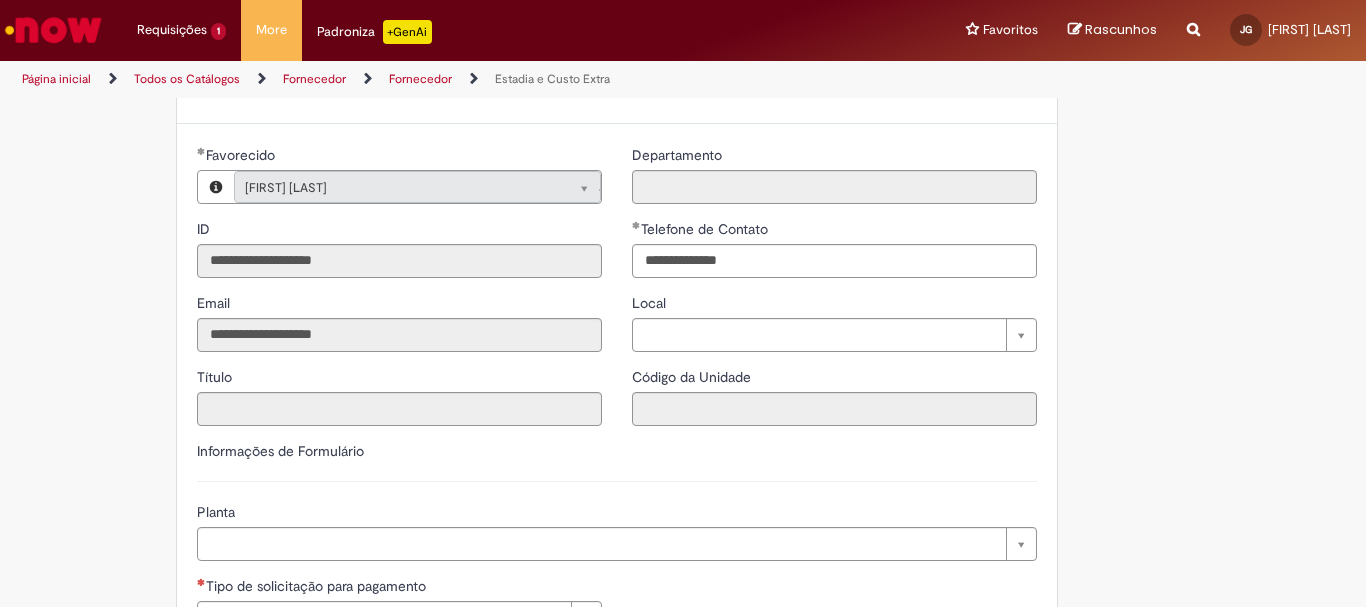 type on "**********" 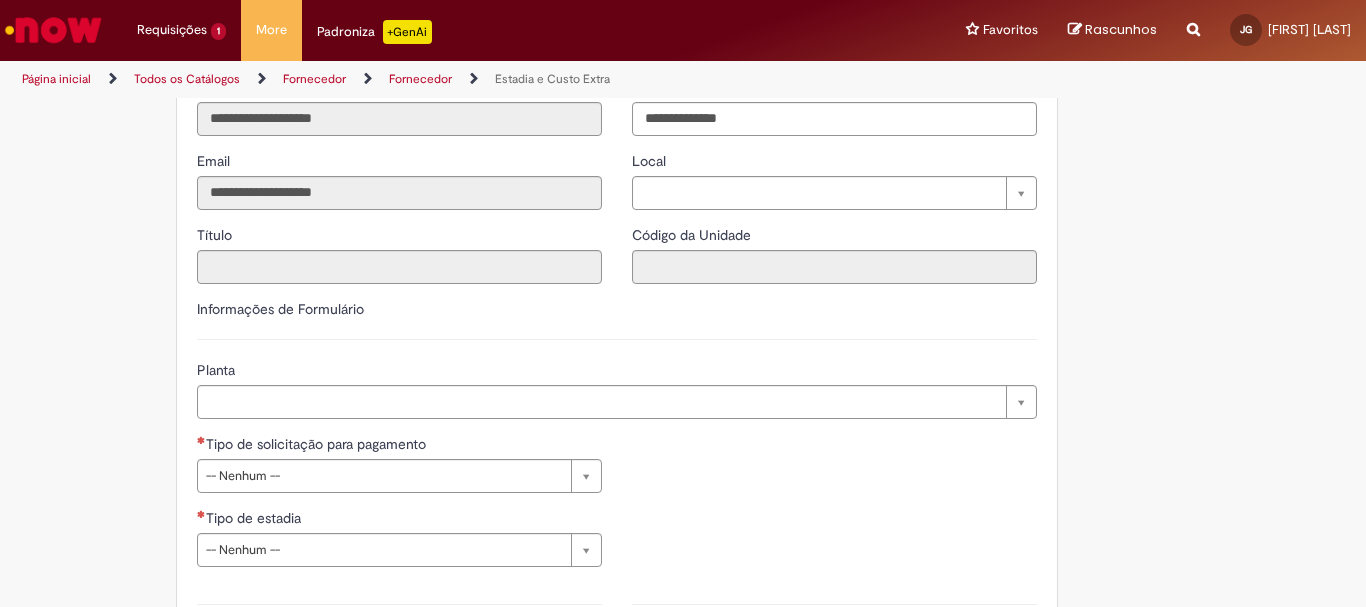 scroll, scrollTop: 527, scrollLeft: 0, axis: vertical 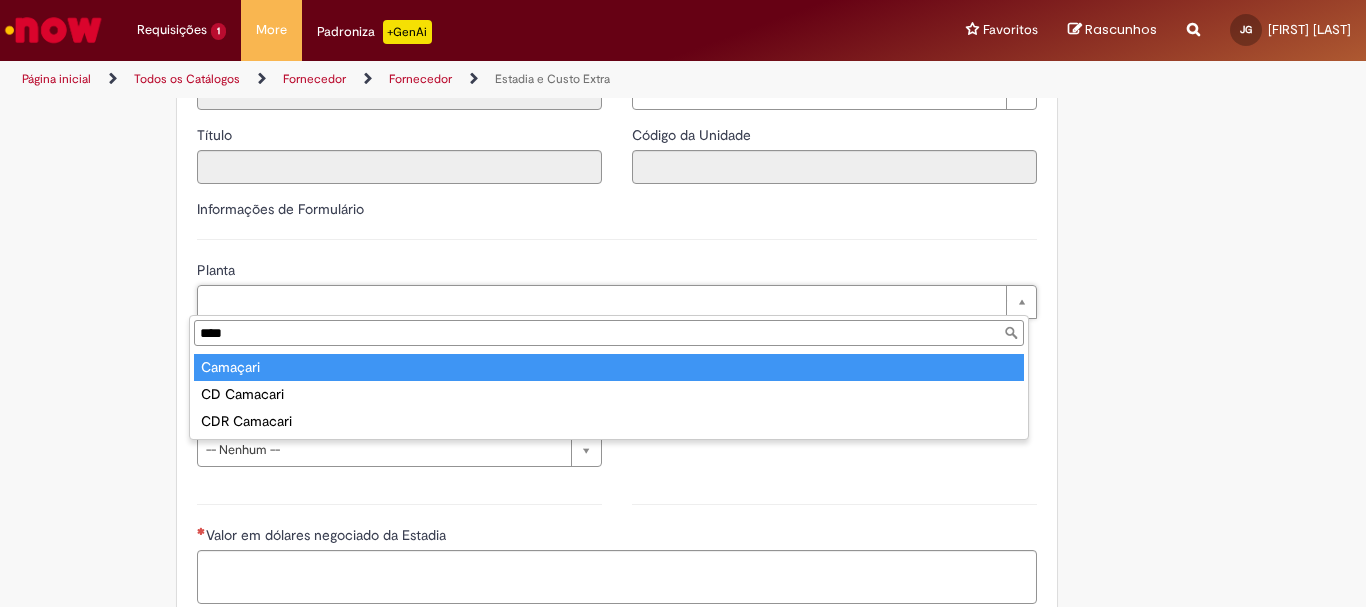type on "****" 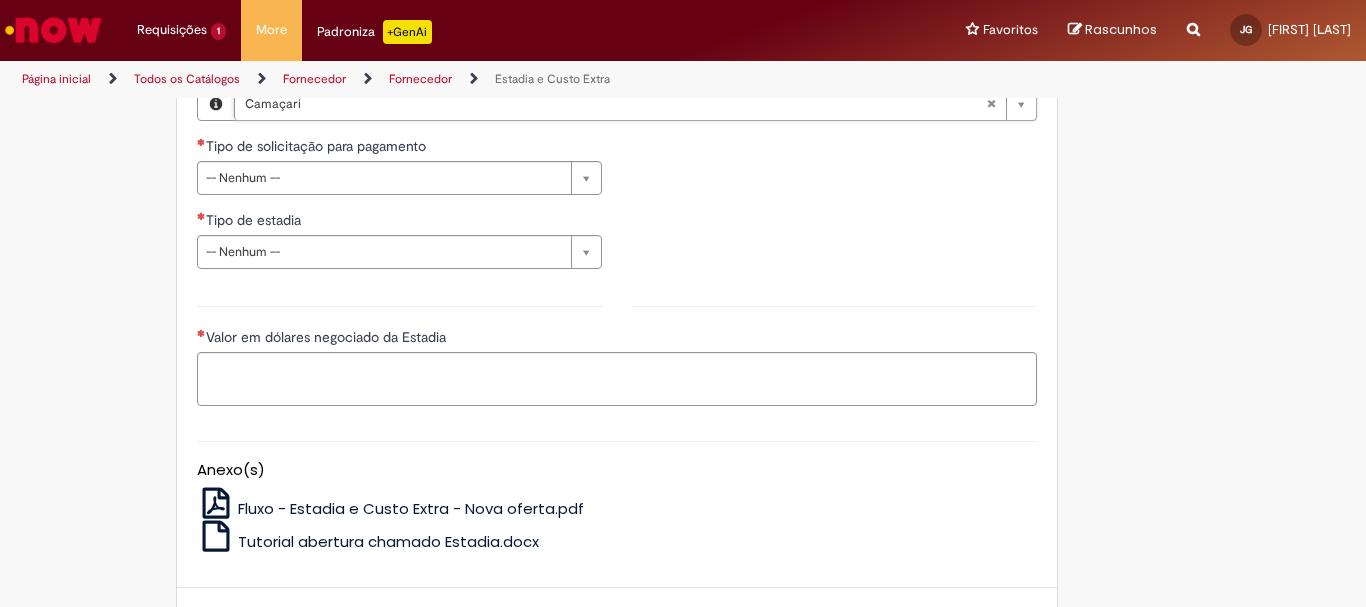 scroll, scrollTop: 727, scrollLeft: 0, axis: vertical 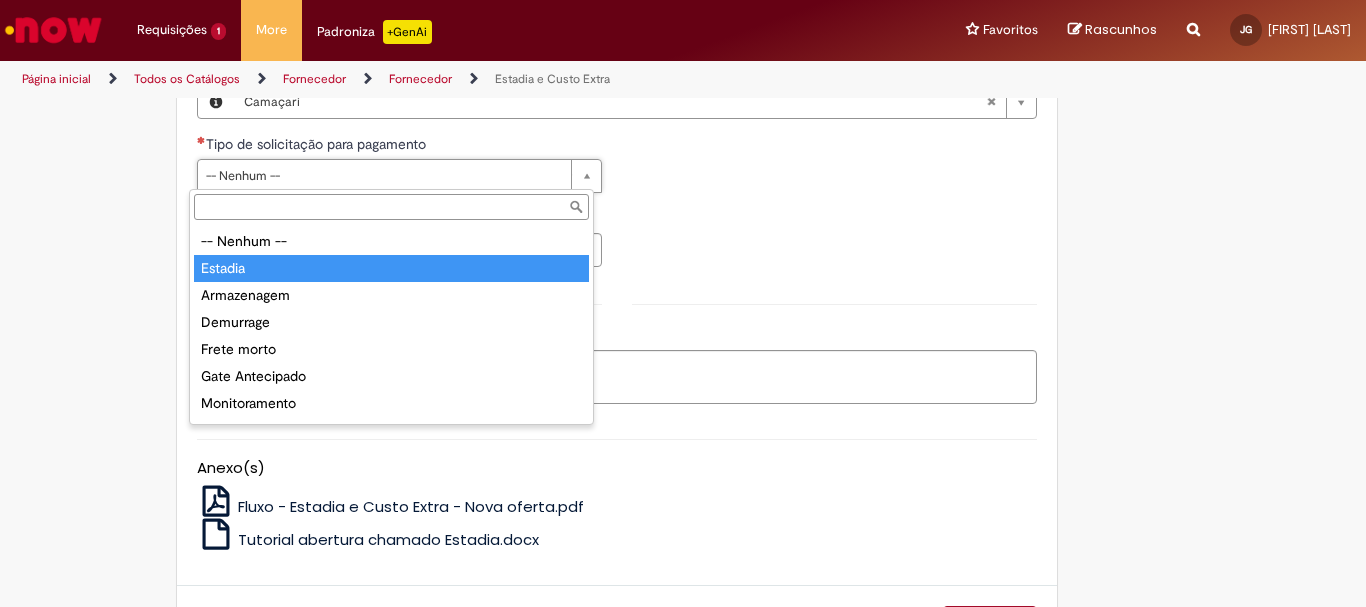 type on "*******" 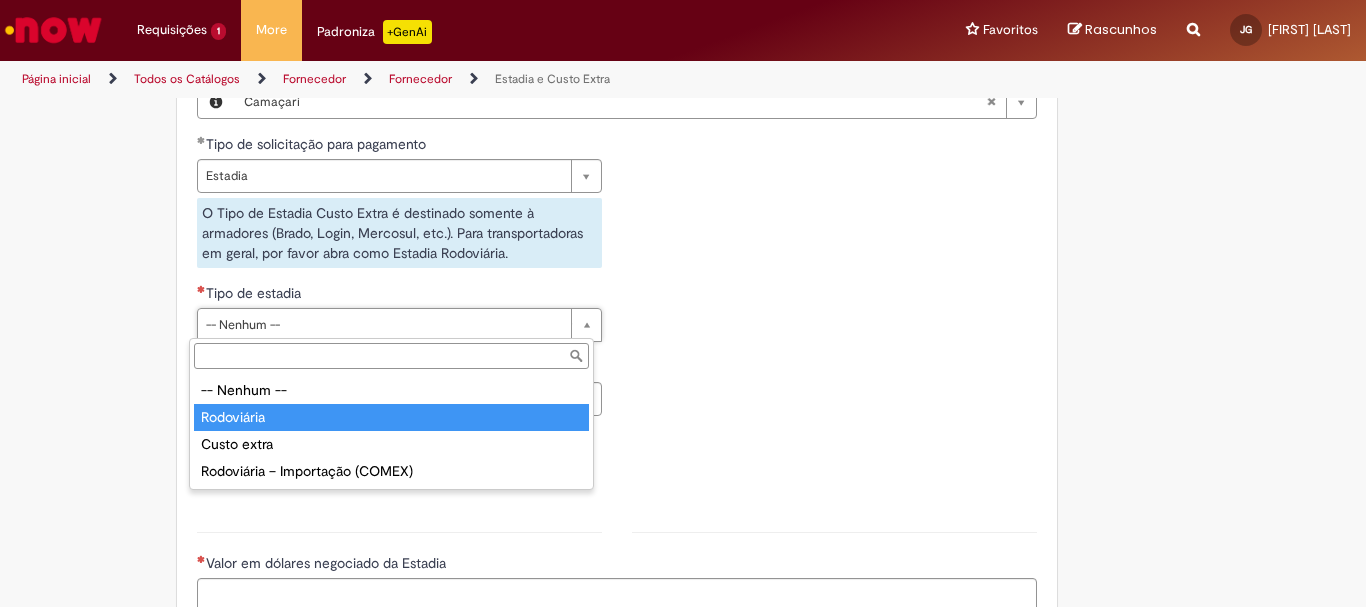 type on "**********" 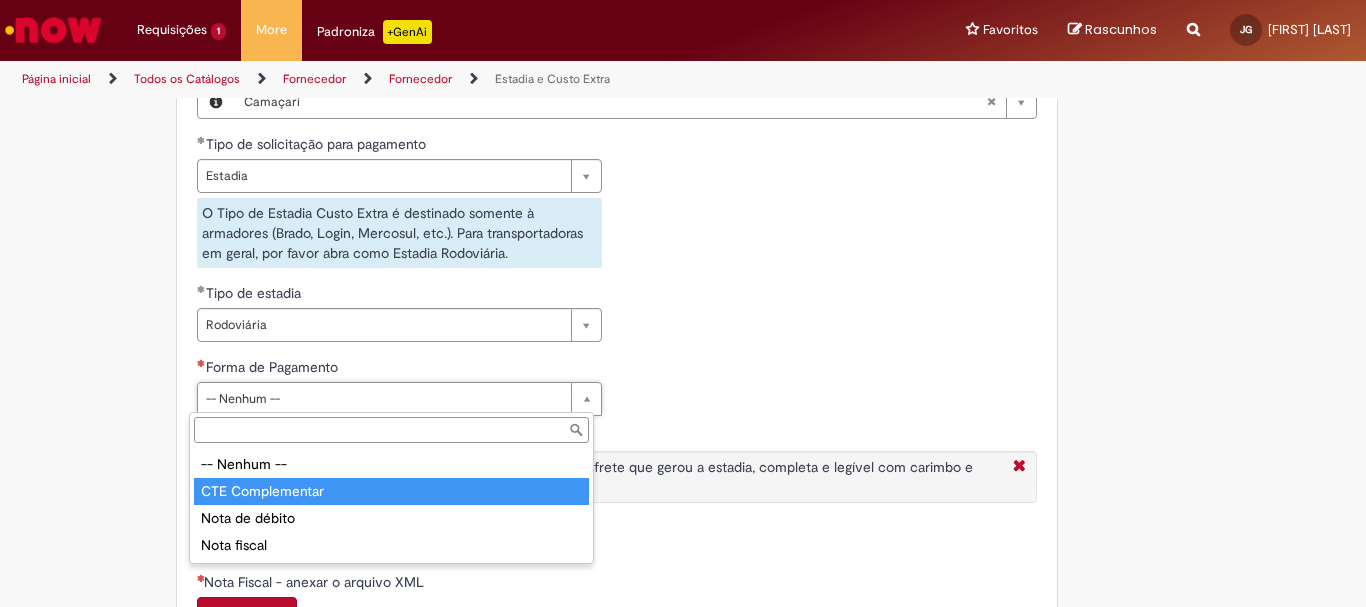 type on "**********" 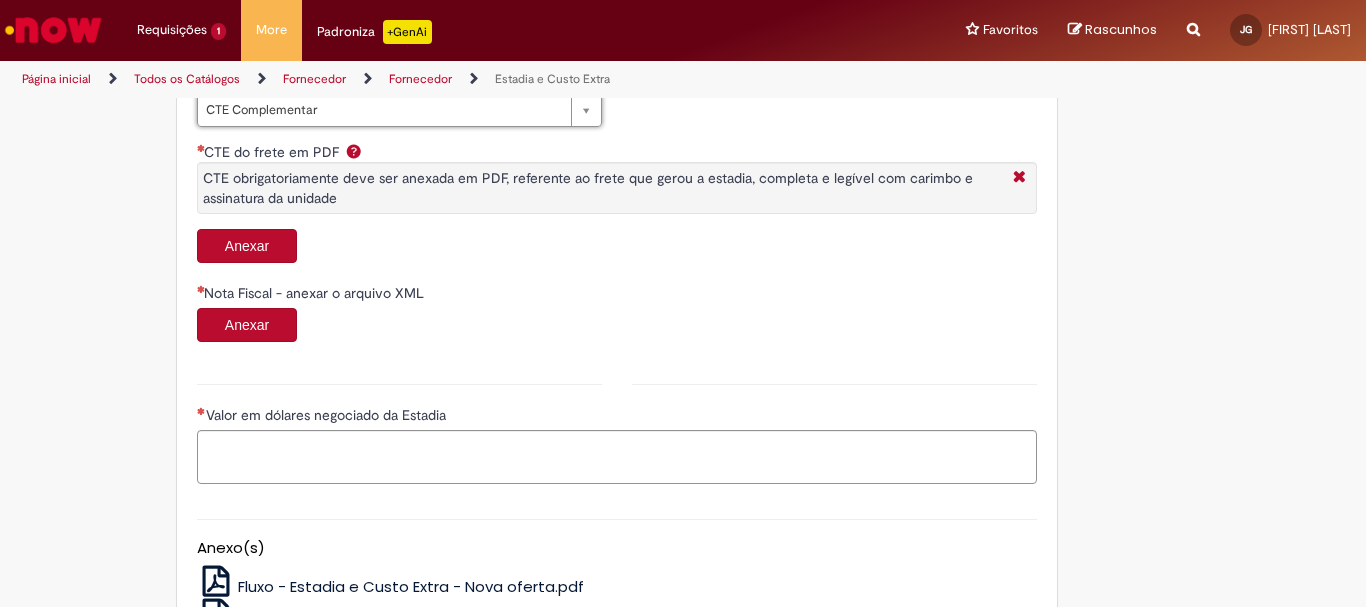 scroll, scrollTop: 1027, scrollLeft: 0, axis: vertical 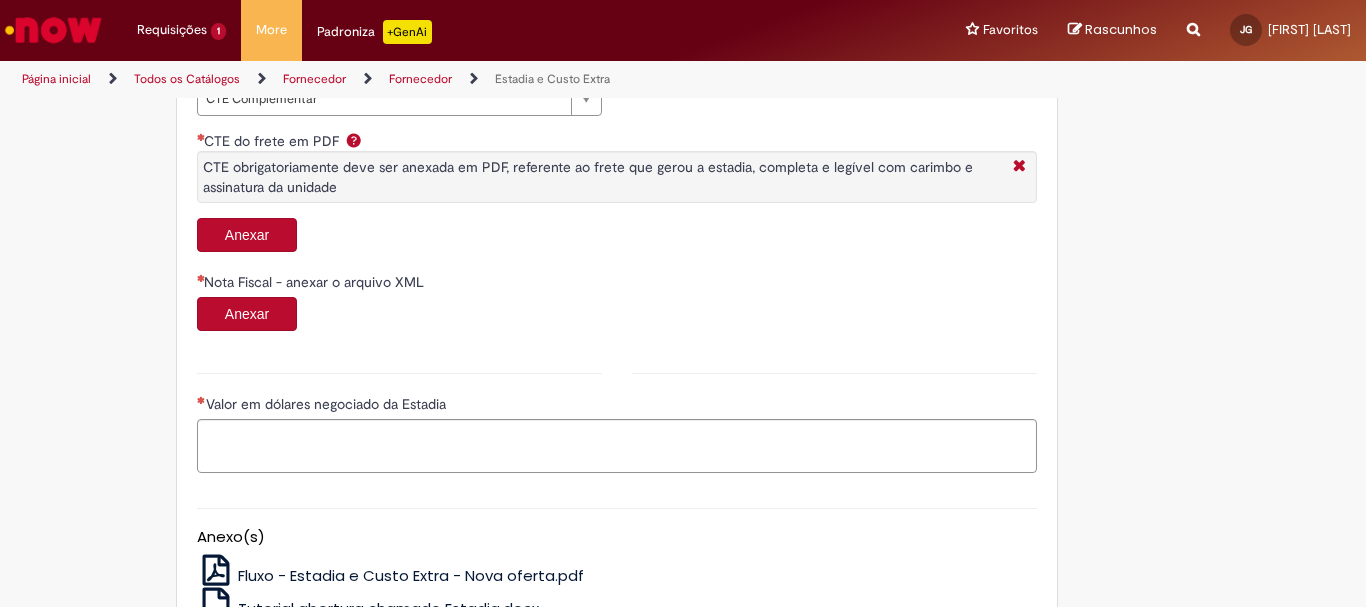 click on "Anexar" at bounding box center (247, 235) 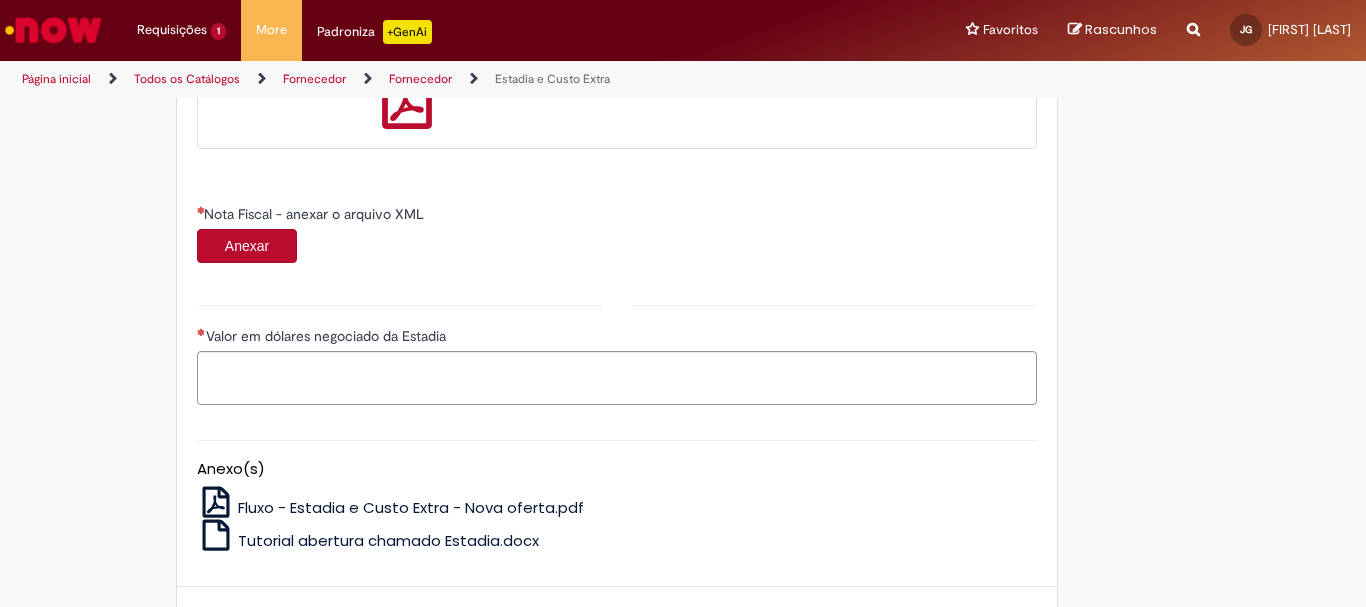 scroll, scrollTop: 1227, scrollLeft: 0, axis: vertical 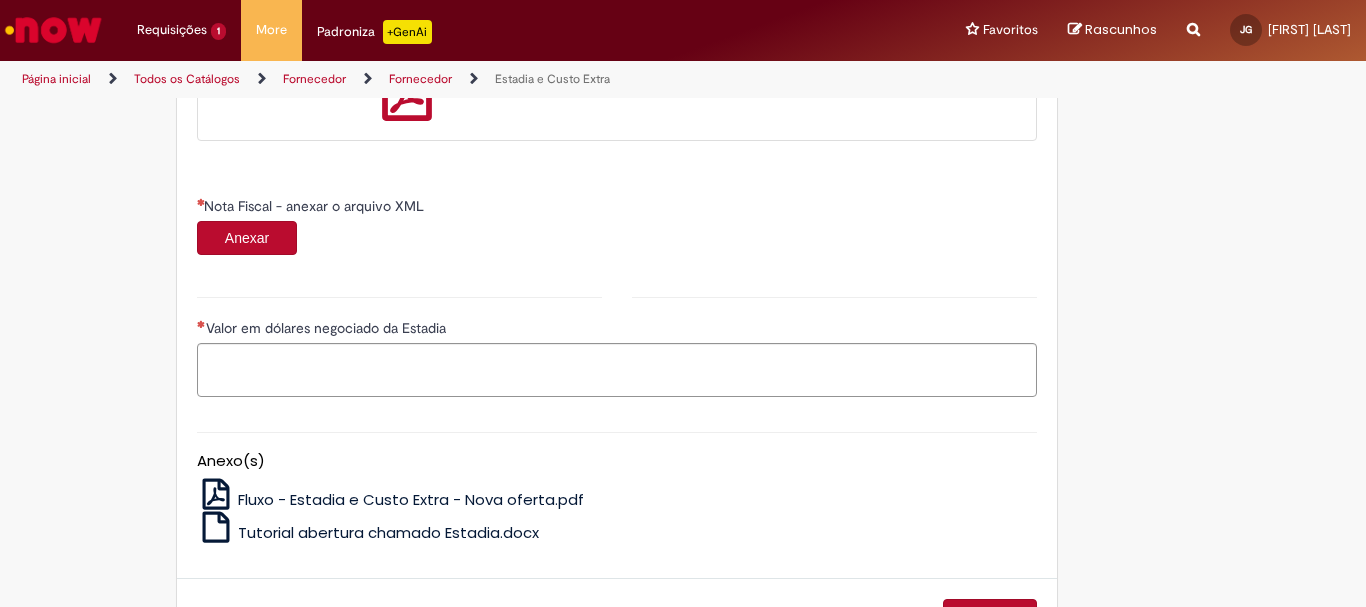 click on "Anexar" at bounding box center (247, 238) 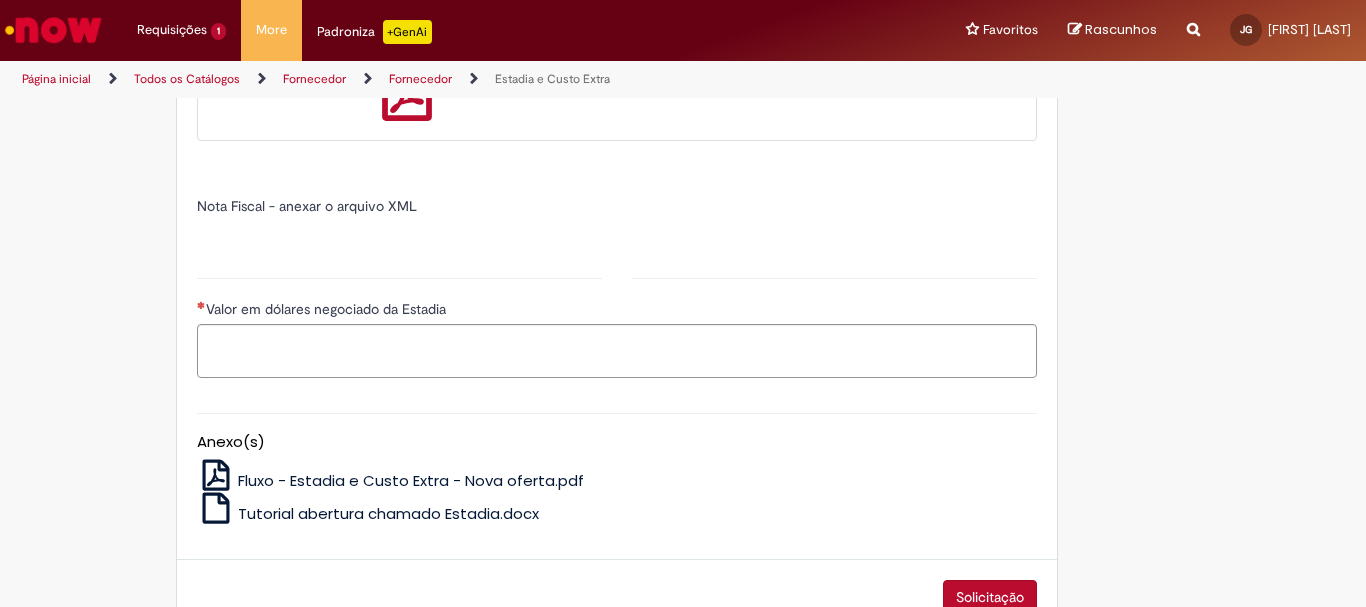 type on "******" 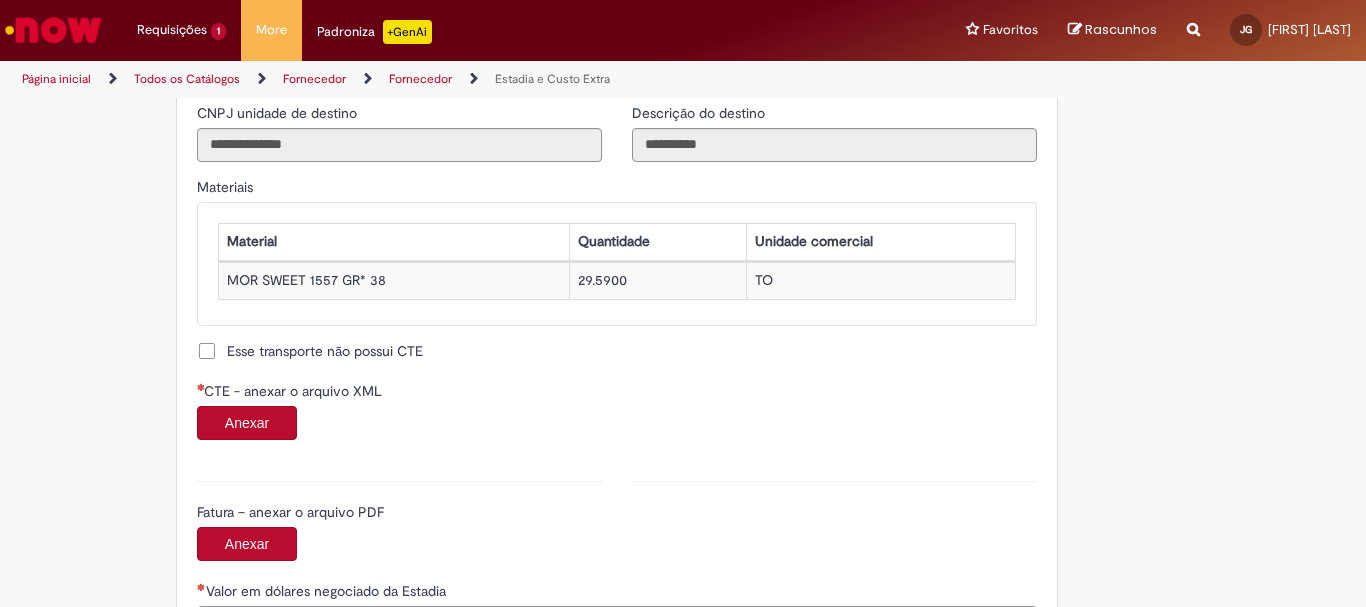scroll, scrollTop: 1827, scrollLeft: 0, axis: vertical 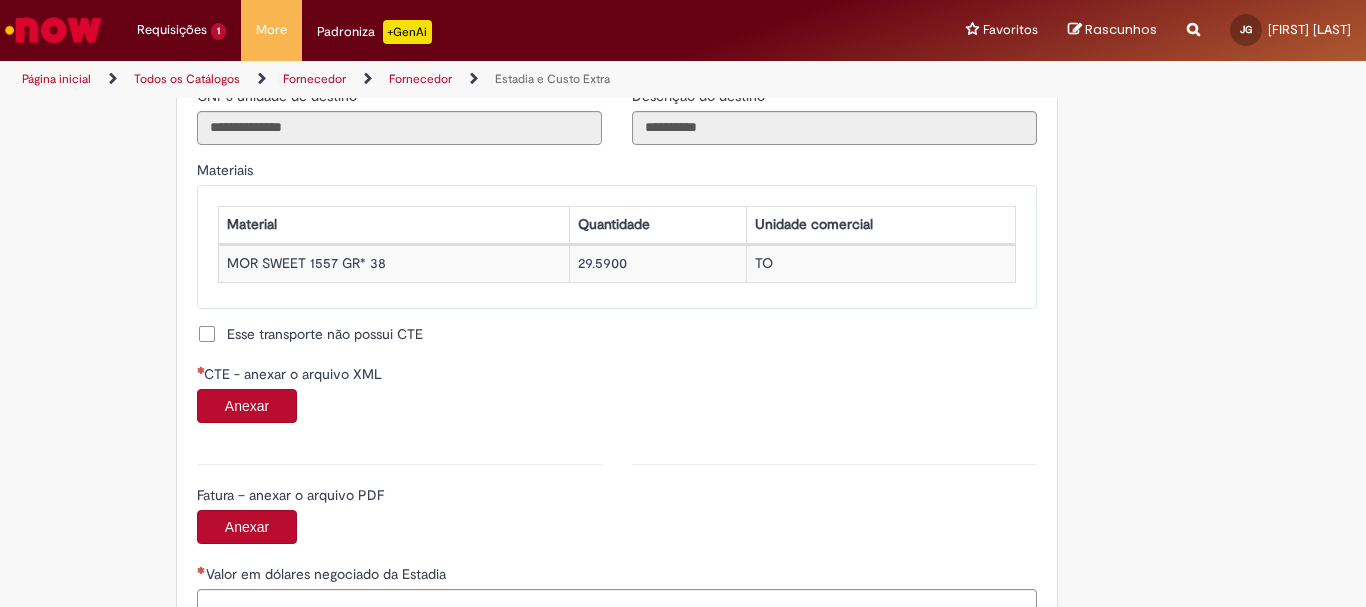 click on "Anexar" at bounding box center (247, 406) 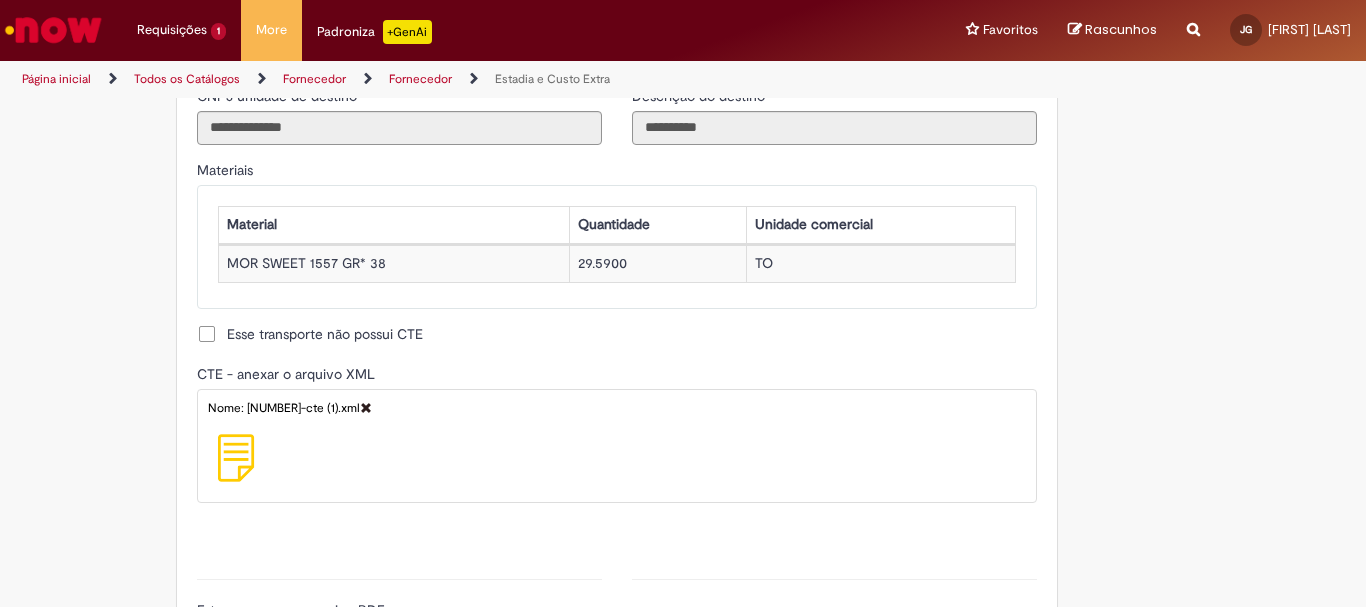 type on "**********" 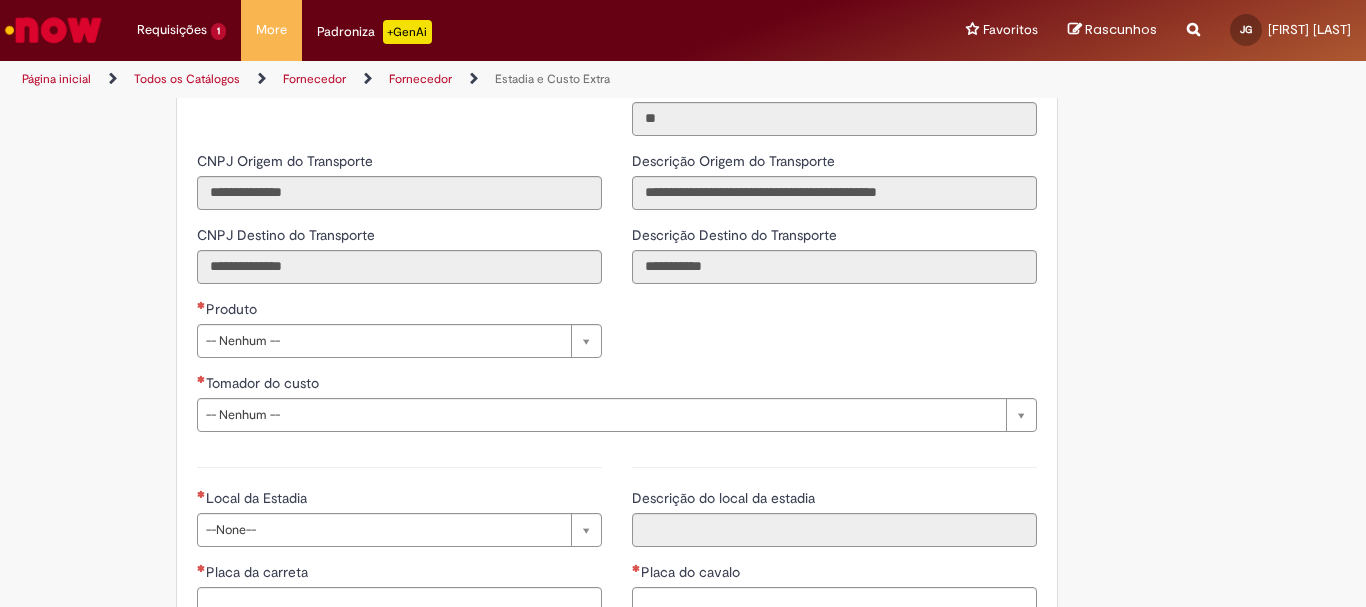 scroll, scrollTop: 2627, scrollLeft: 0, axis: vertical 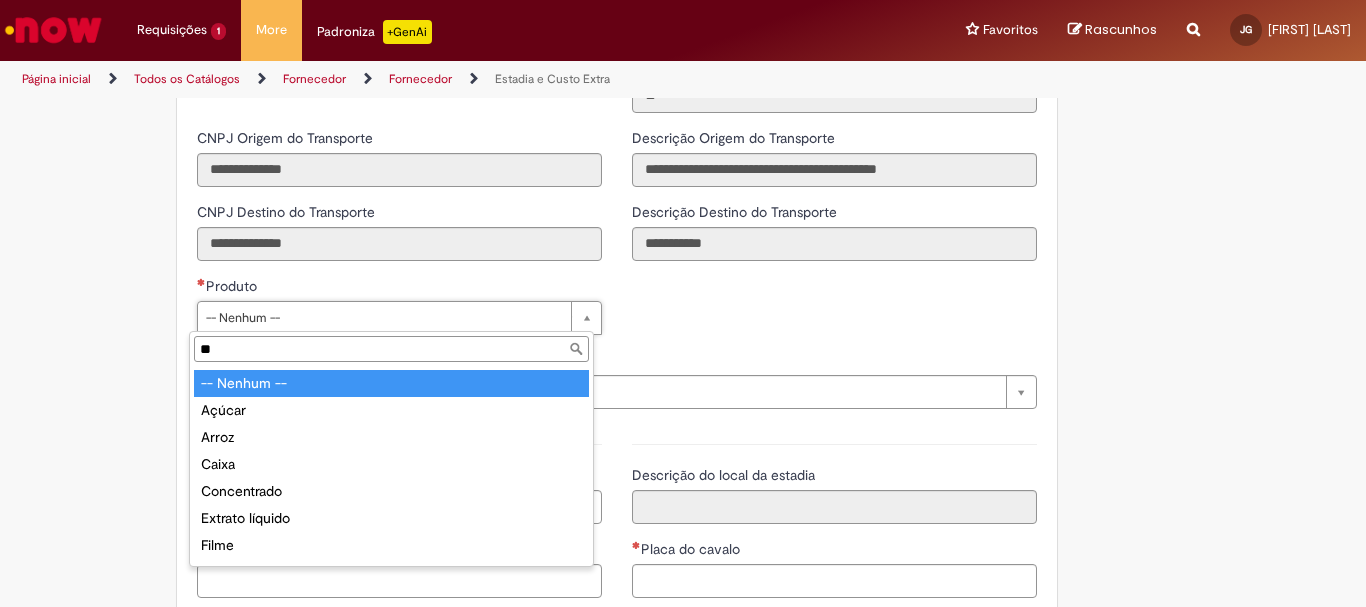 type on "***" 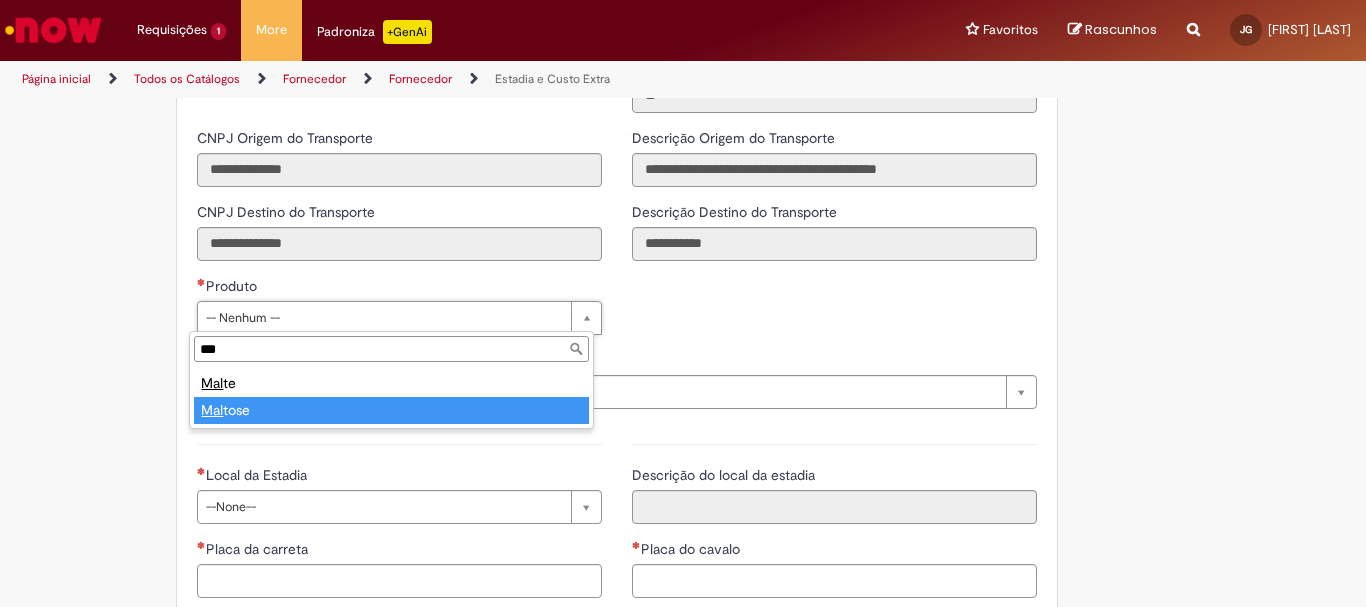 type on "*******" 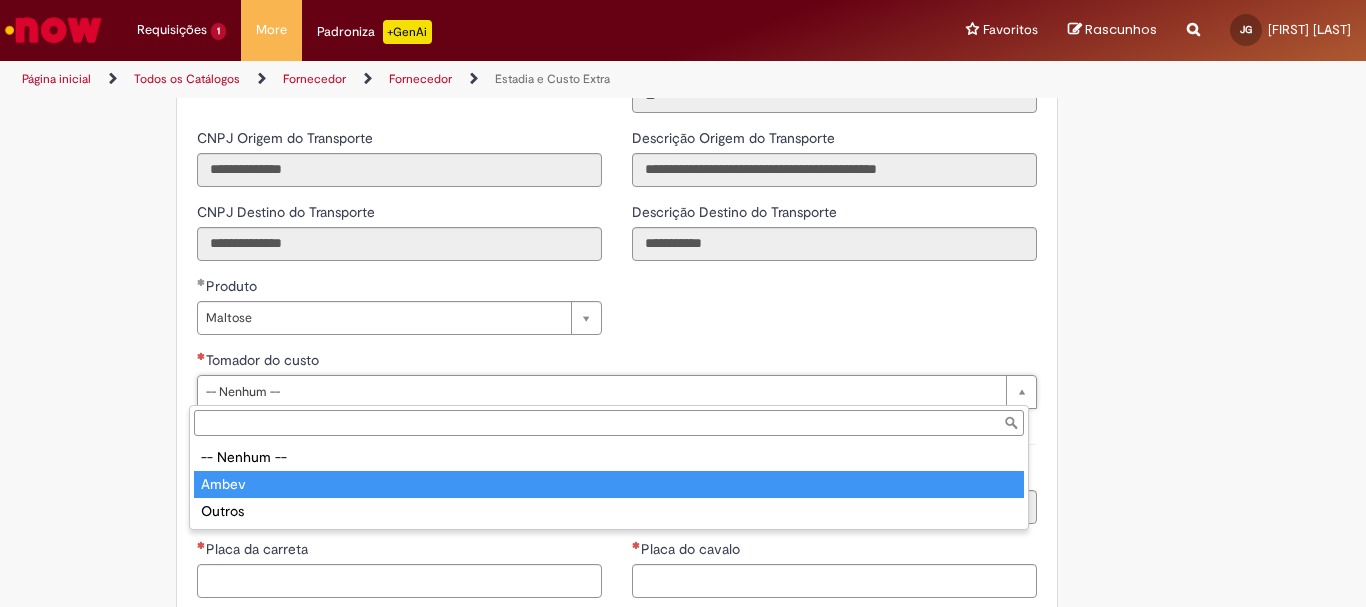 type on "*****" 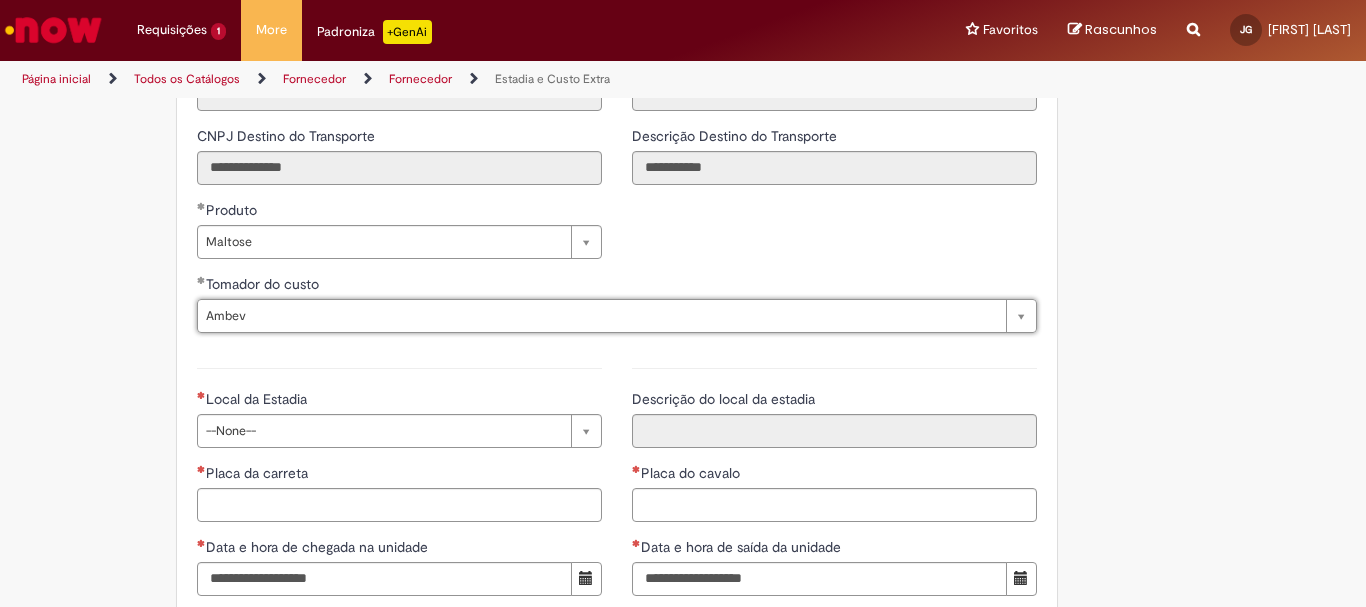 scroll, scrollTop: 2827, scrollLeft: 0, axis: vertical 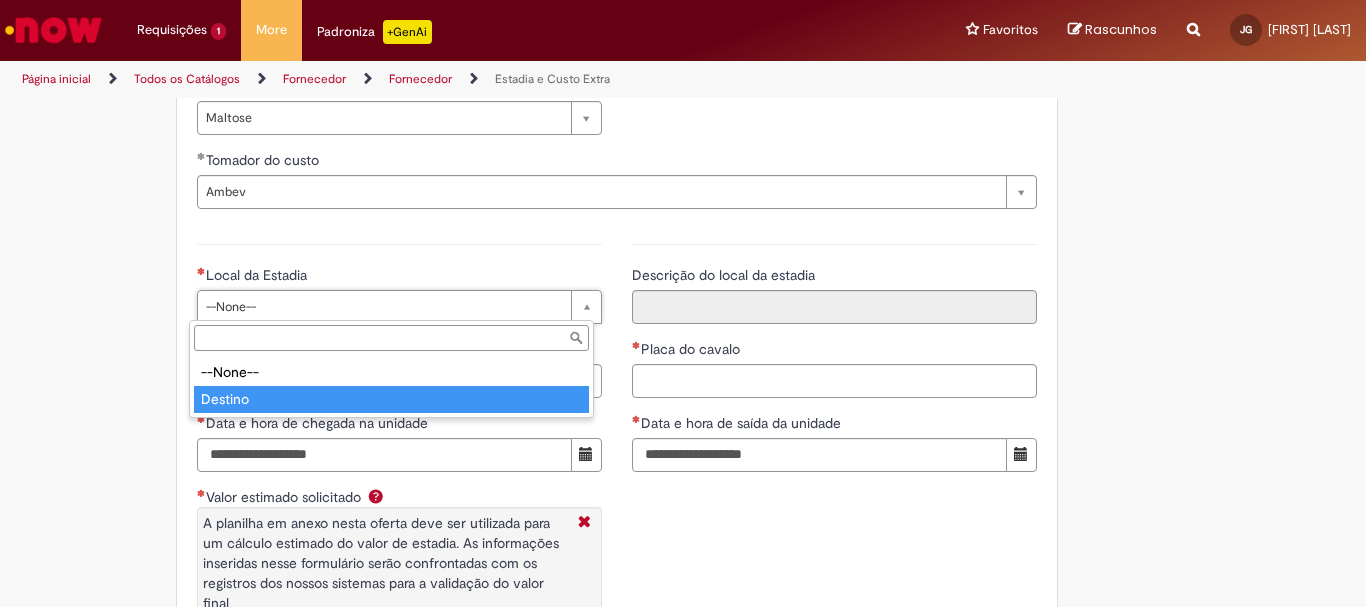 type on "*******" 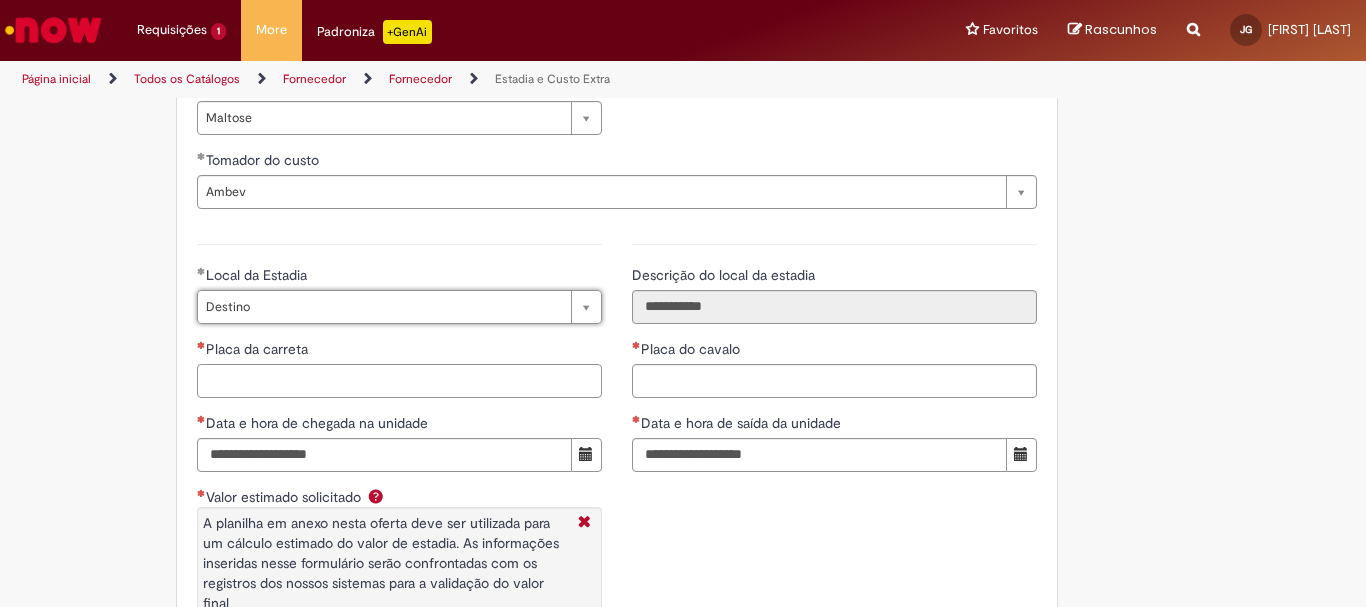 click on "Placa da carreta" at bounding box center [399, 381] 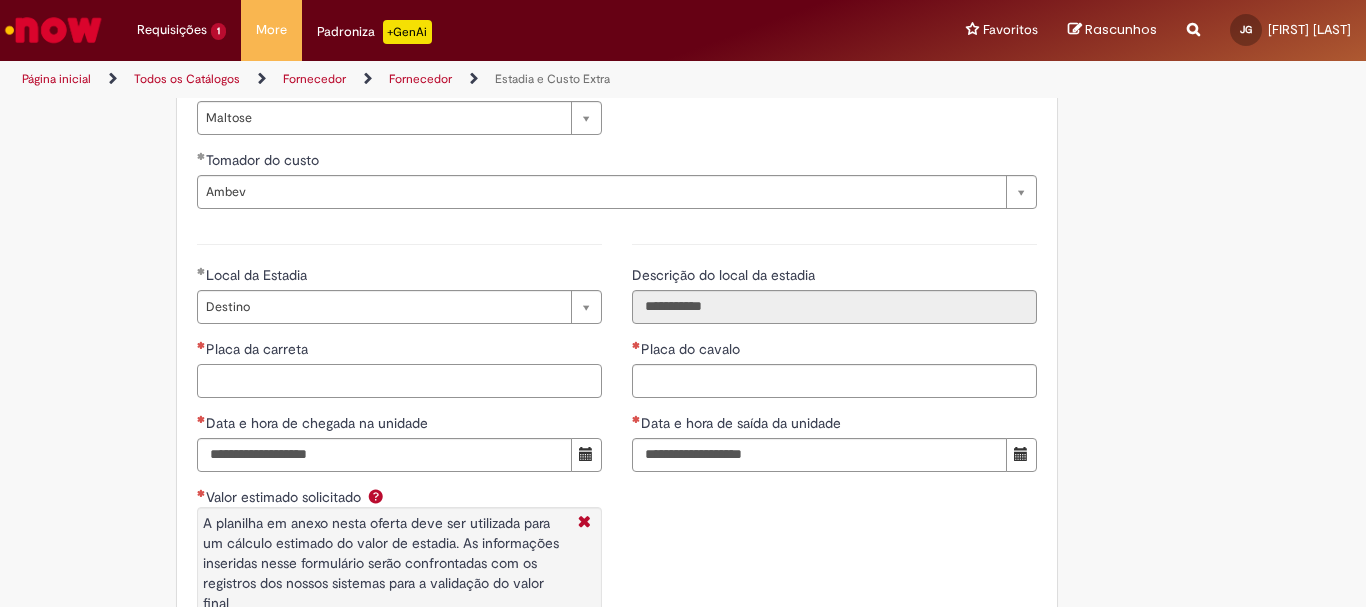 paste on "*******" 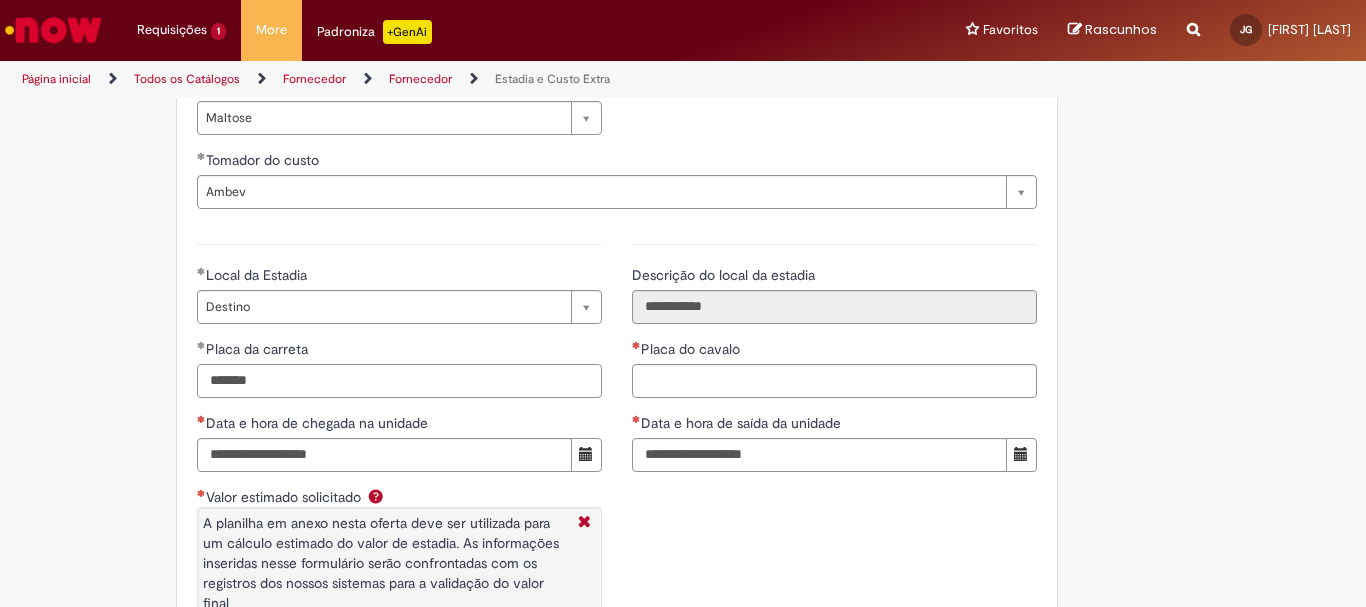 type on "*******" 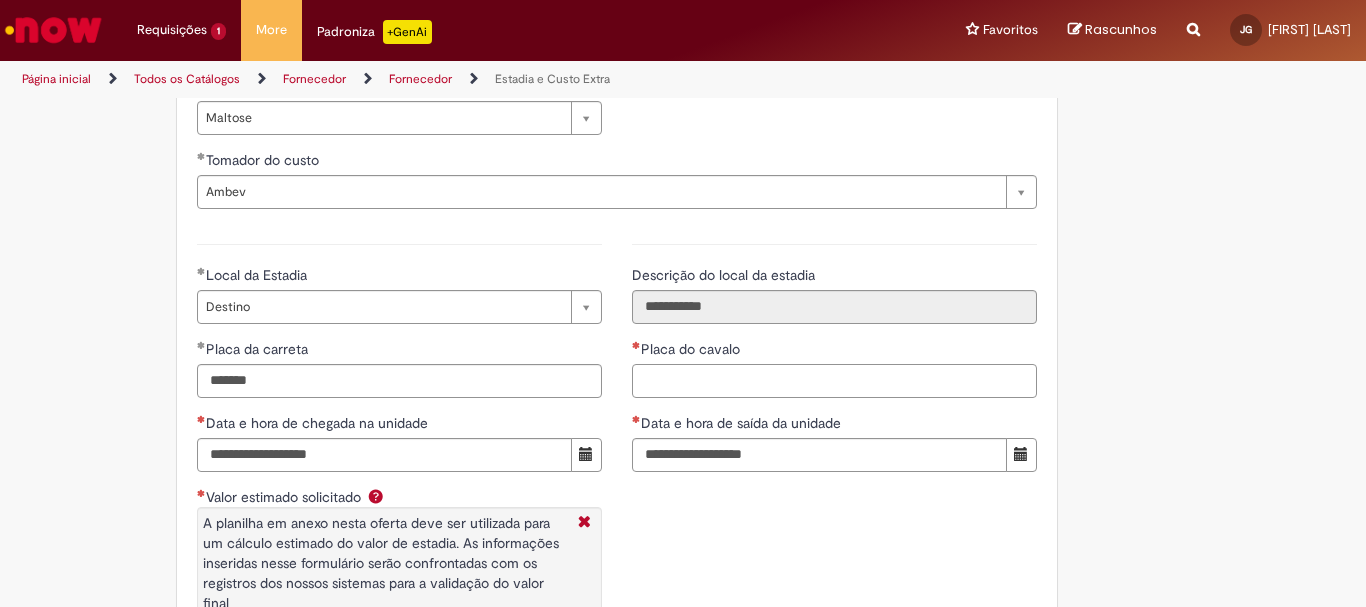 click on "Placa do cavalo" at bounding box center [834, 381] 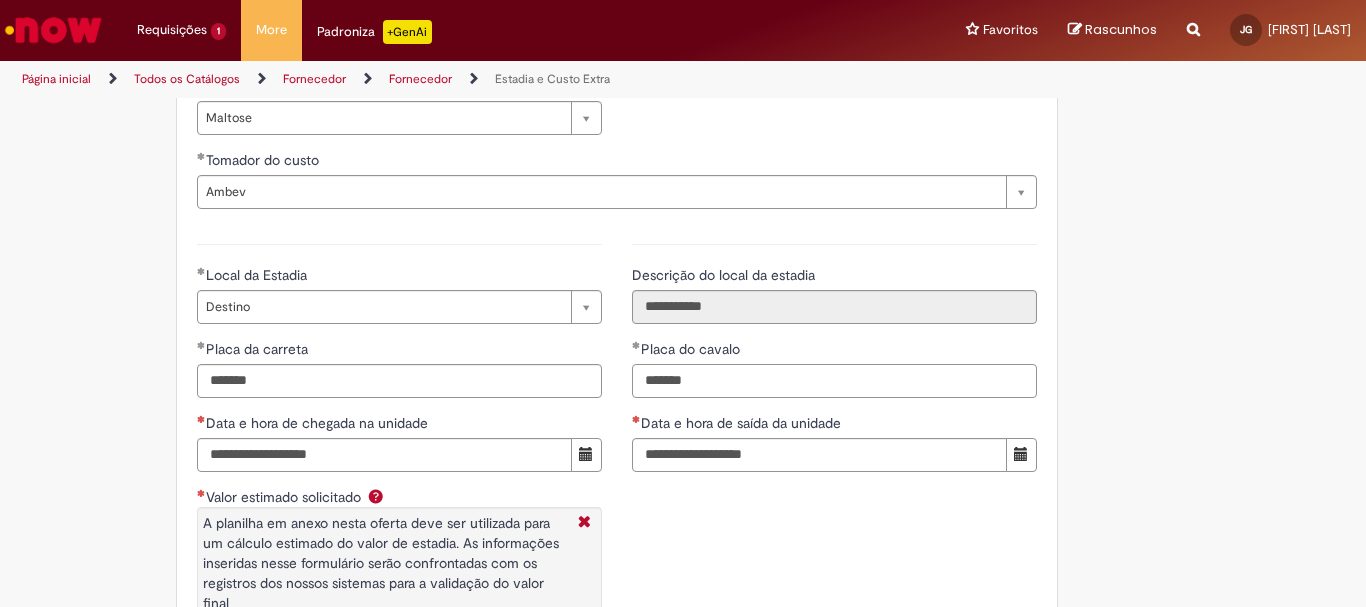 type on "*******" 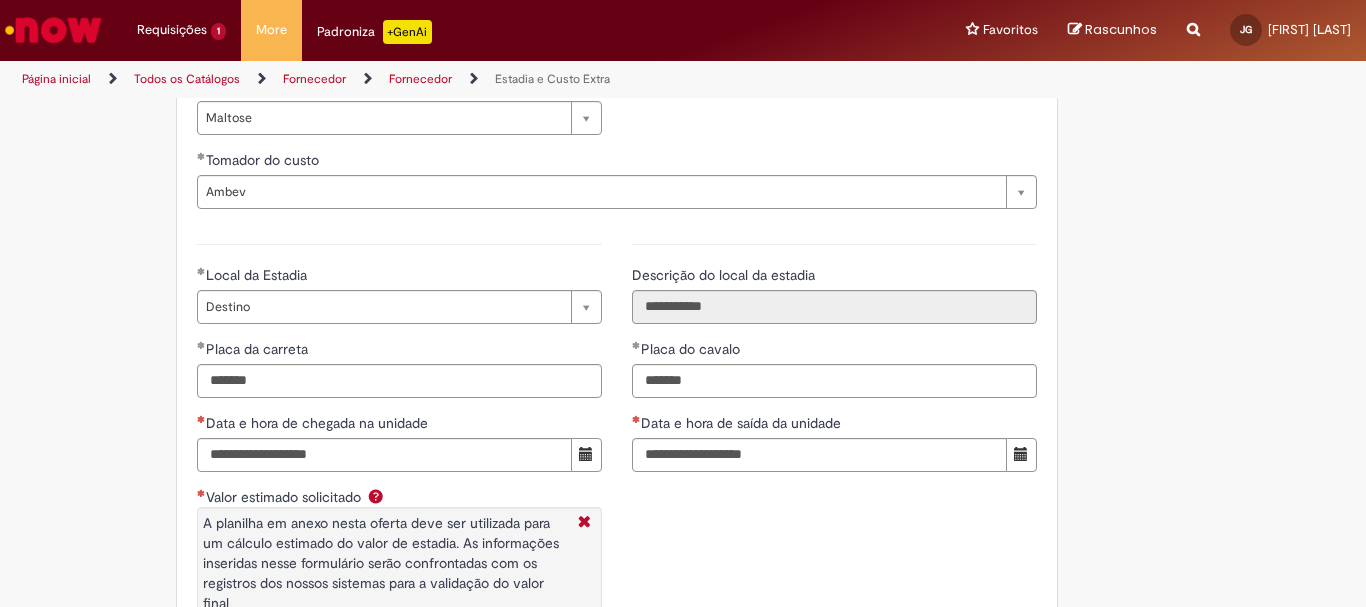 click on "**********" at bounding box center [834, 355] 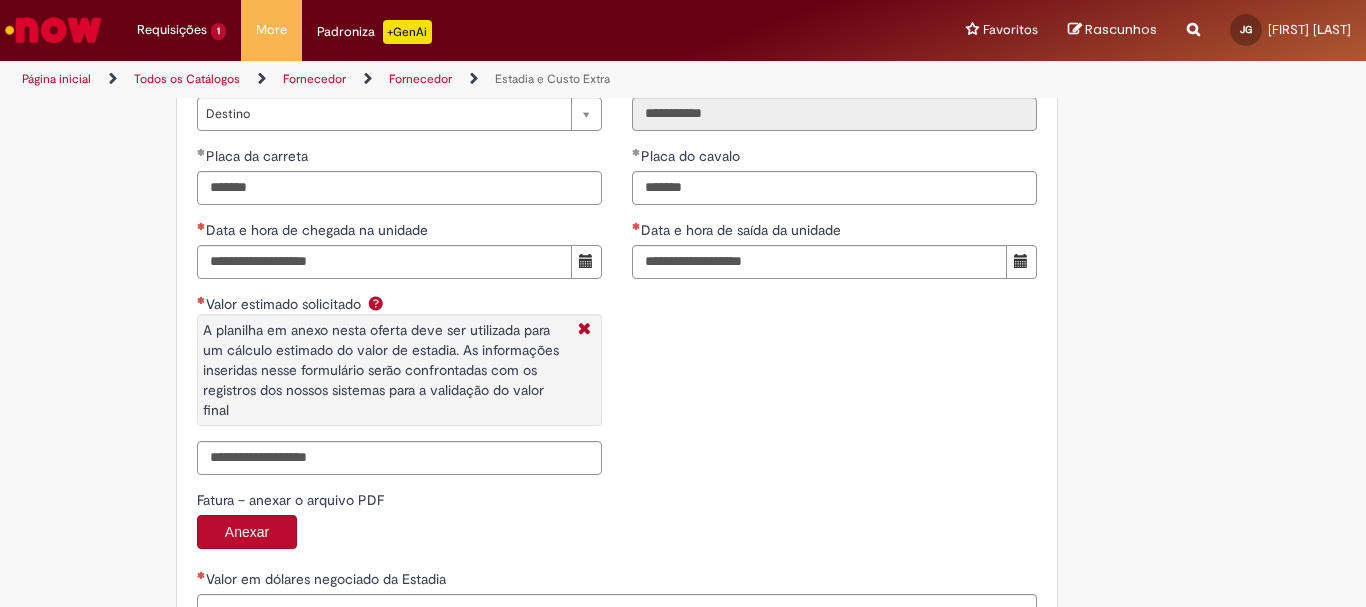 scroll, scrollTop: 3027, scrollLeft: 0, axis: vertical 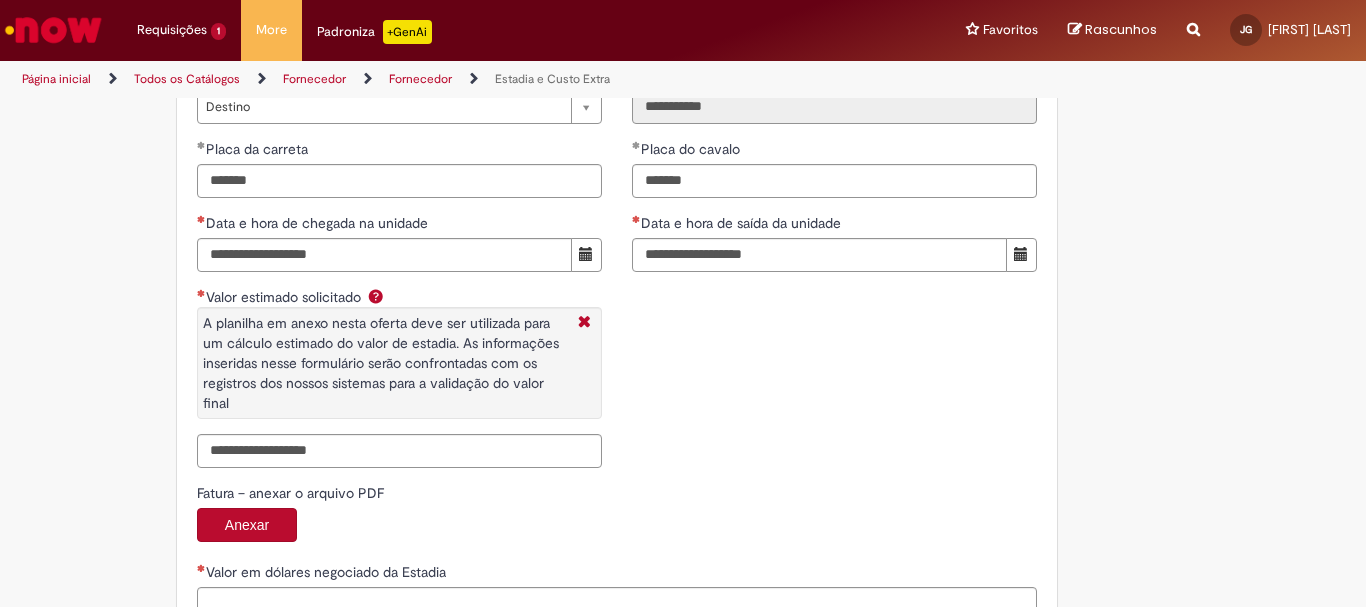 click at bounding box center [586, 255] 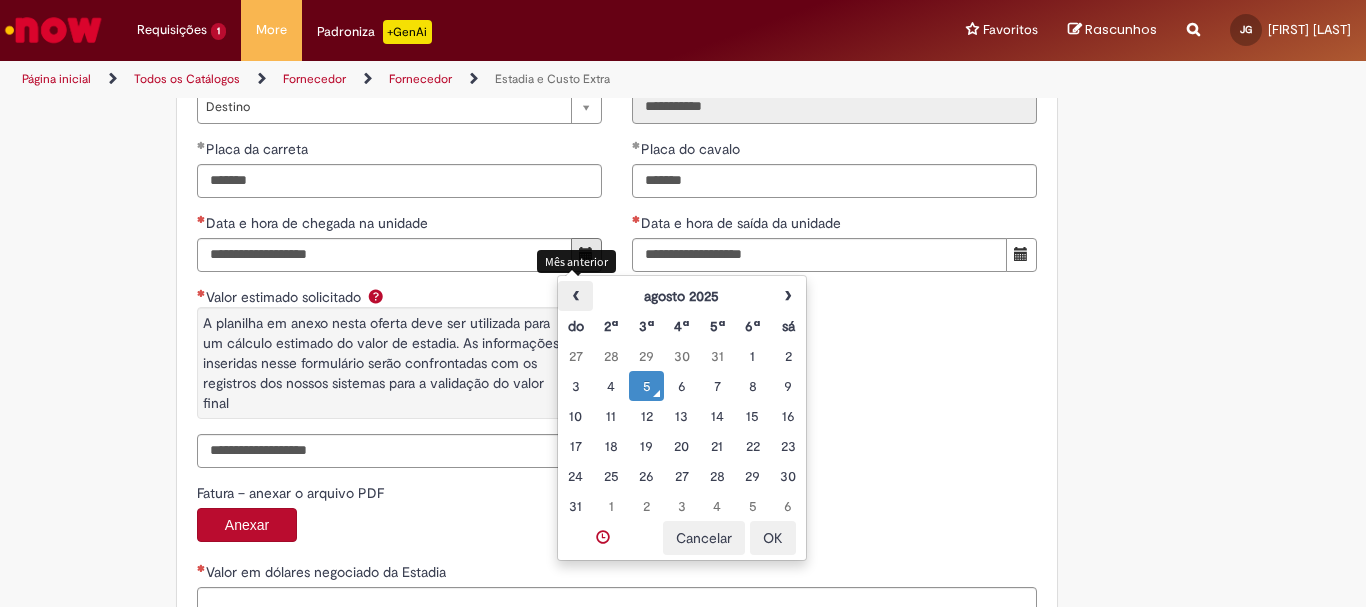 click on "‹" at bounding box center [575, 296] 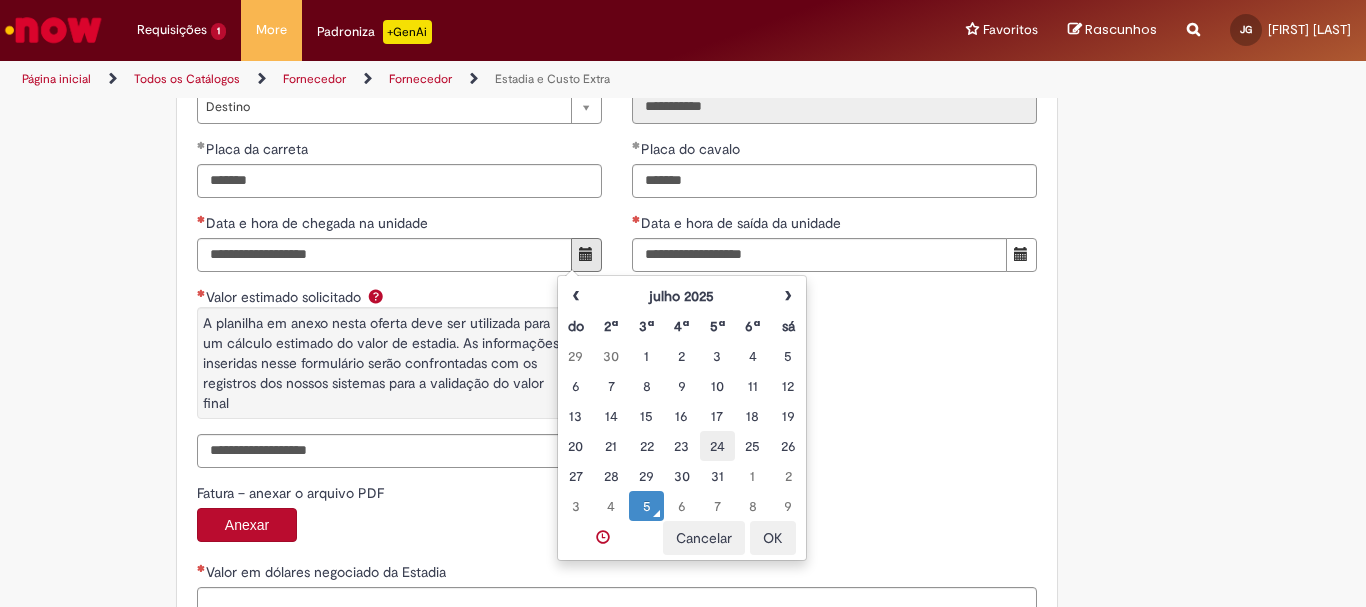 click on "24" at bounding box center [717, 446] 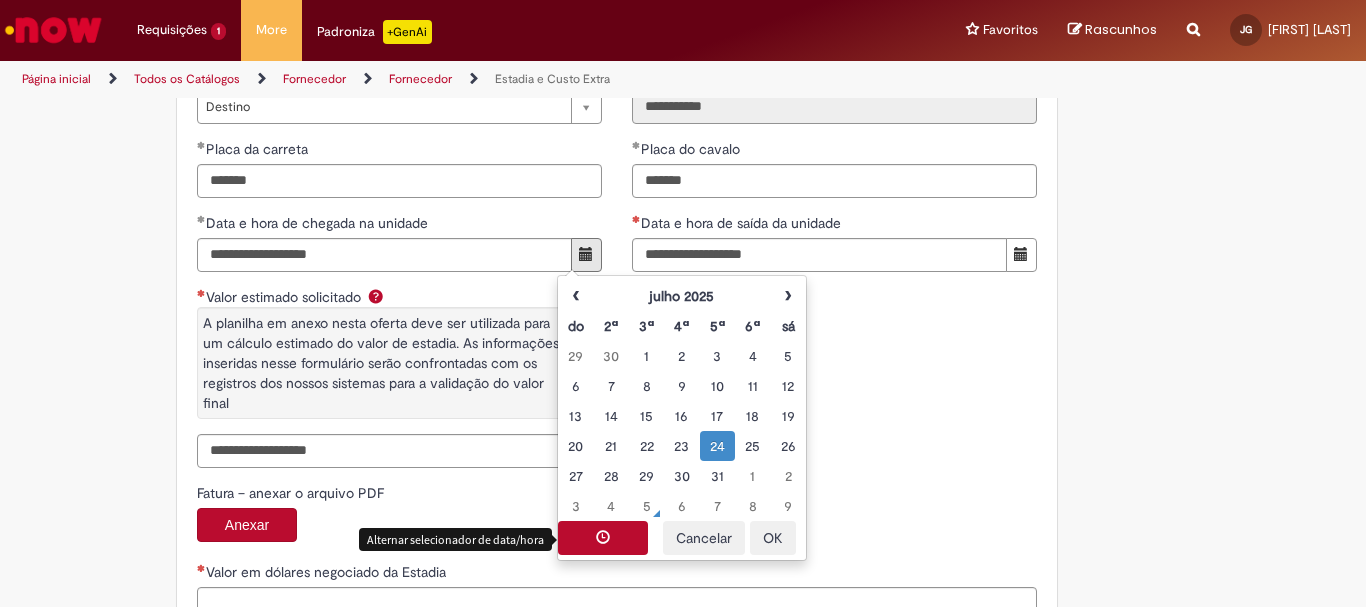 click at bounding box center (603, 537) 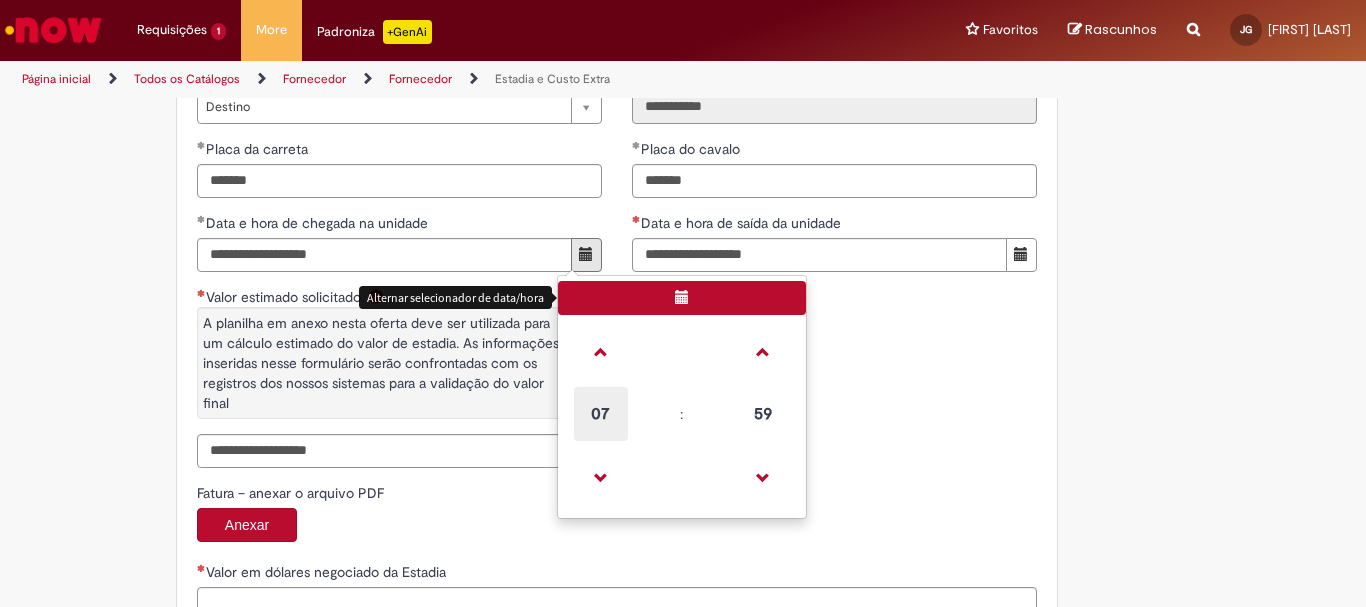click on "07" at bounding box center (601, 414) 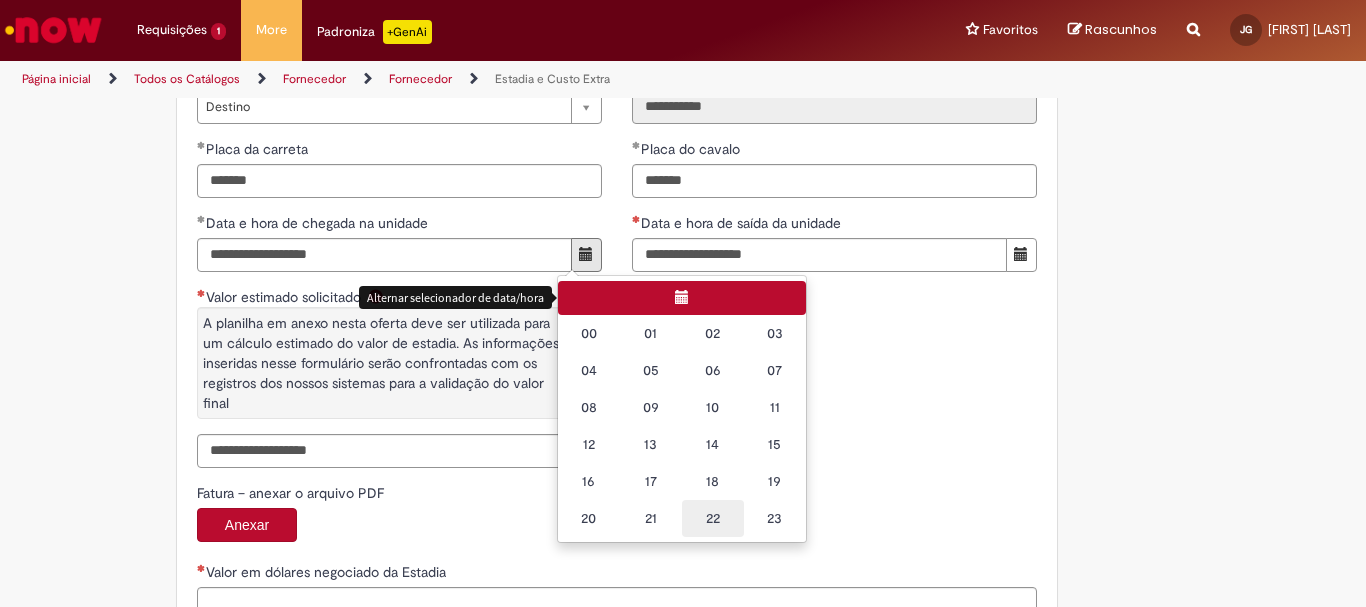 click on "22" at bounding box center [713, 518] 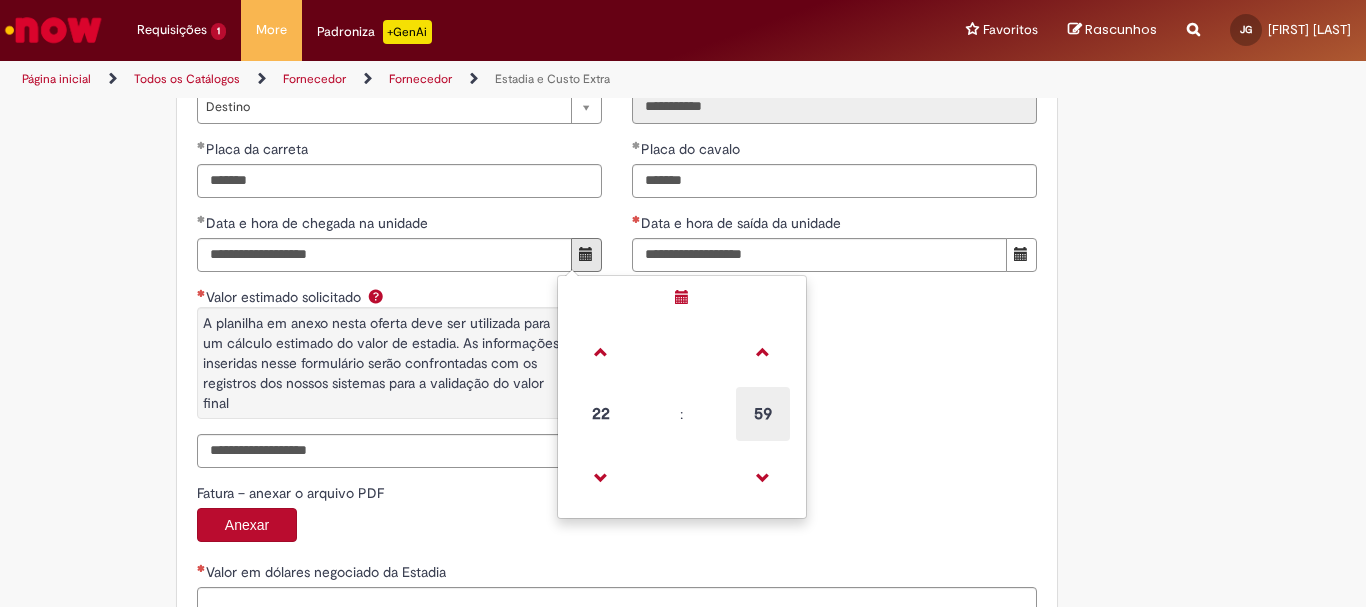 click on "59" at bounding box center (763, 414) 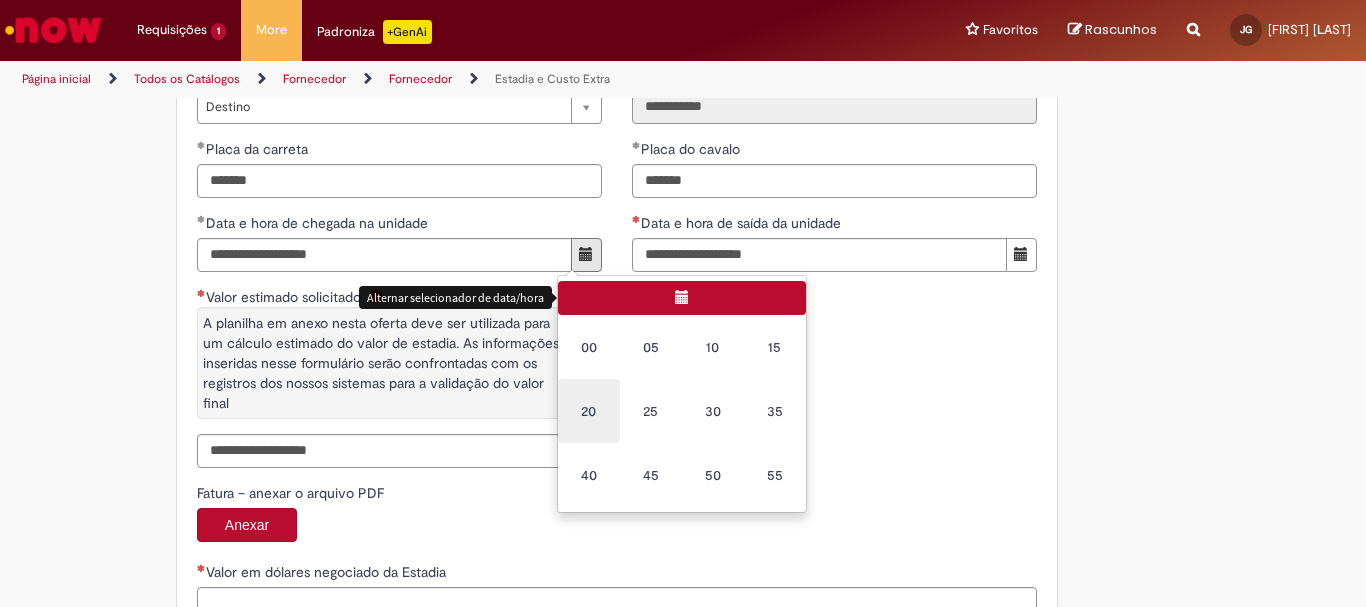 click on "20" at bounding box center [589, 411] 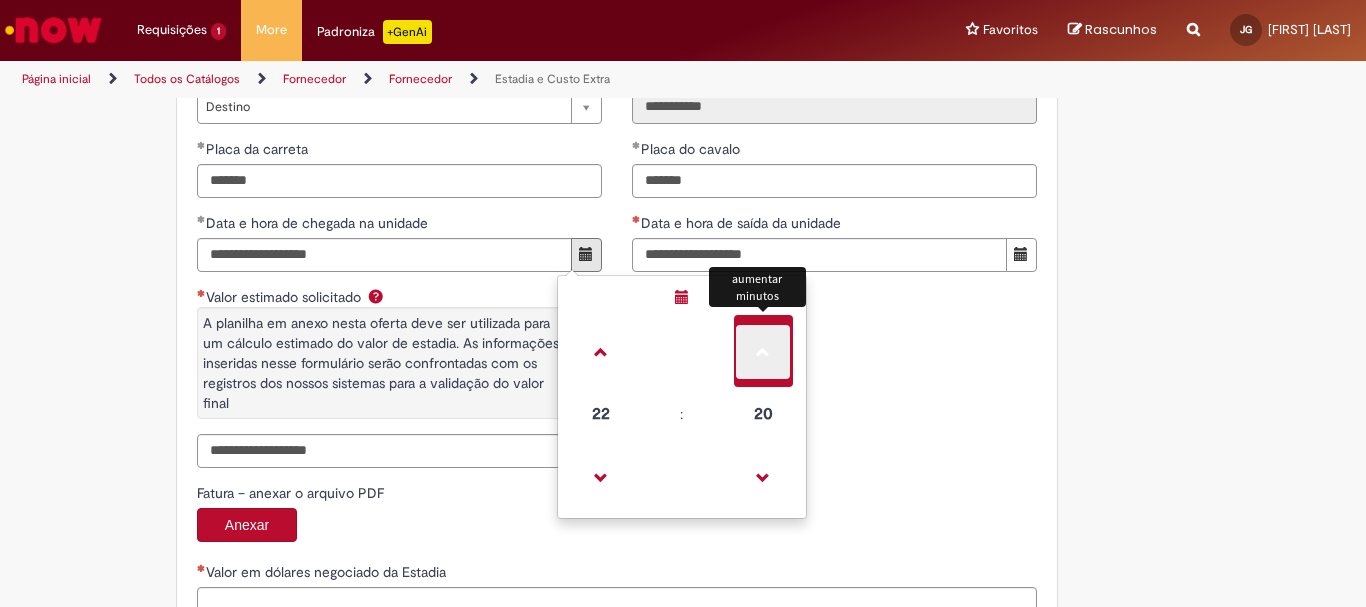 click at bounding box center (763, 352) 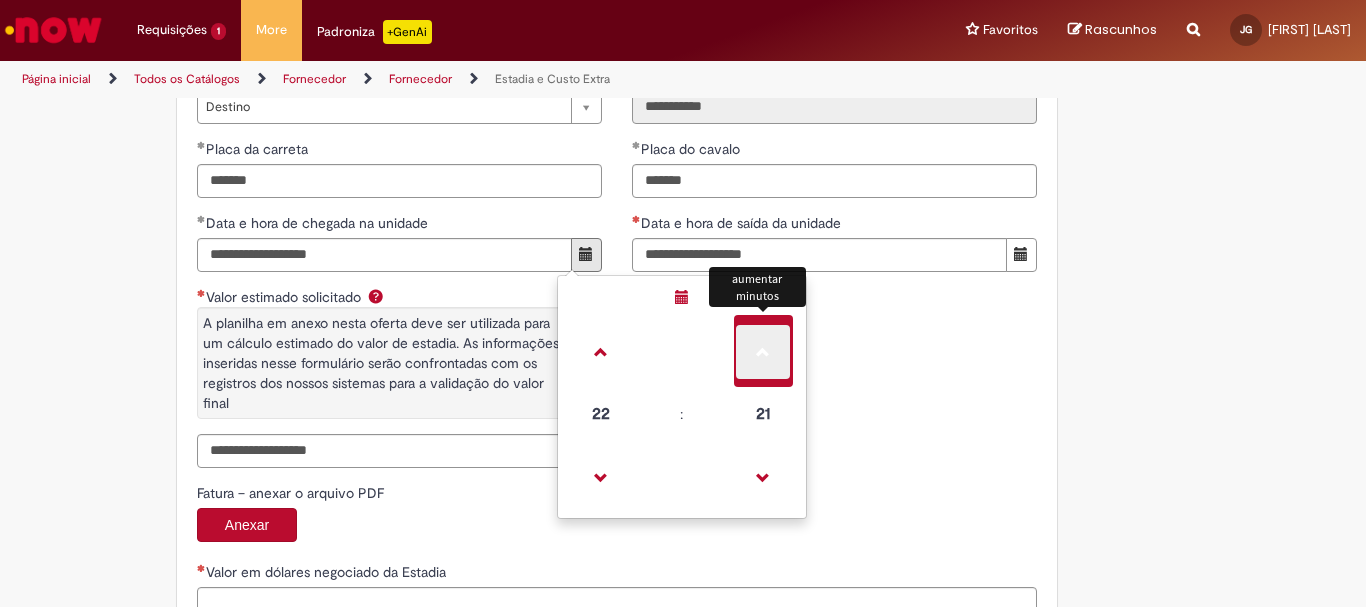 click at bounding box center (763, 352) 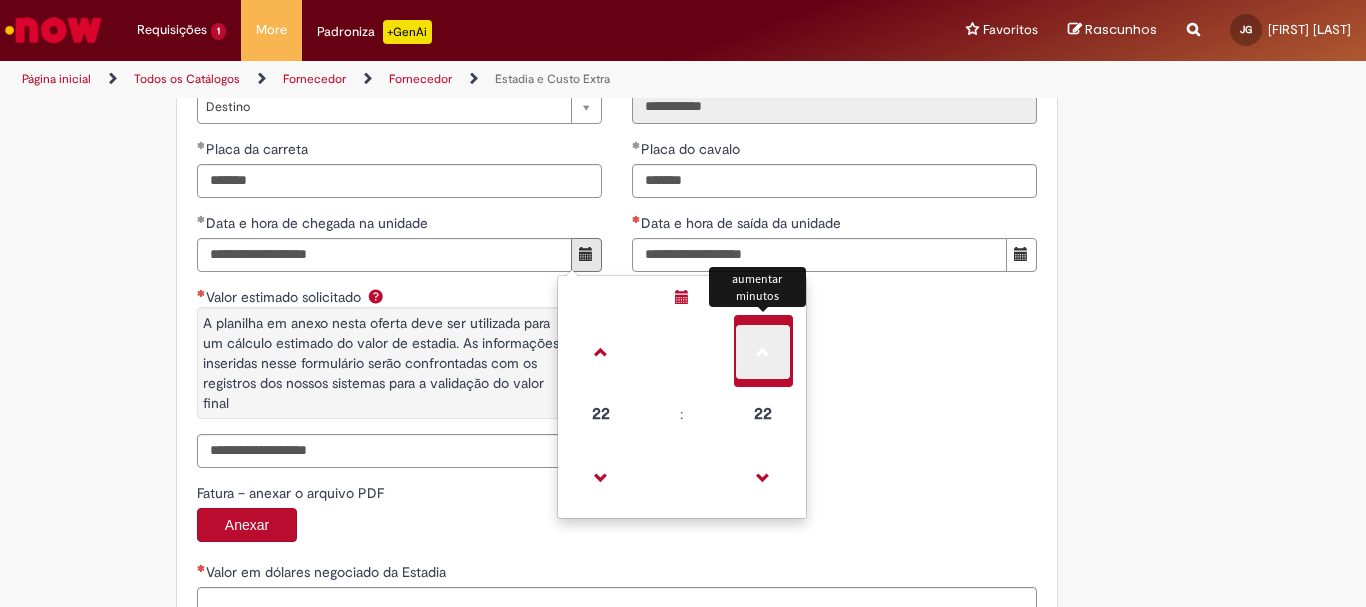 click at bounding box center [763, 352] 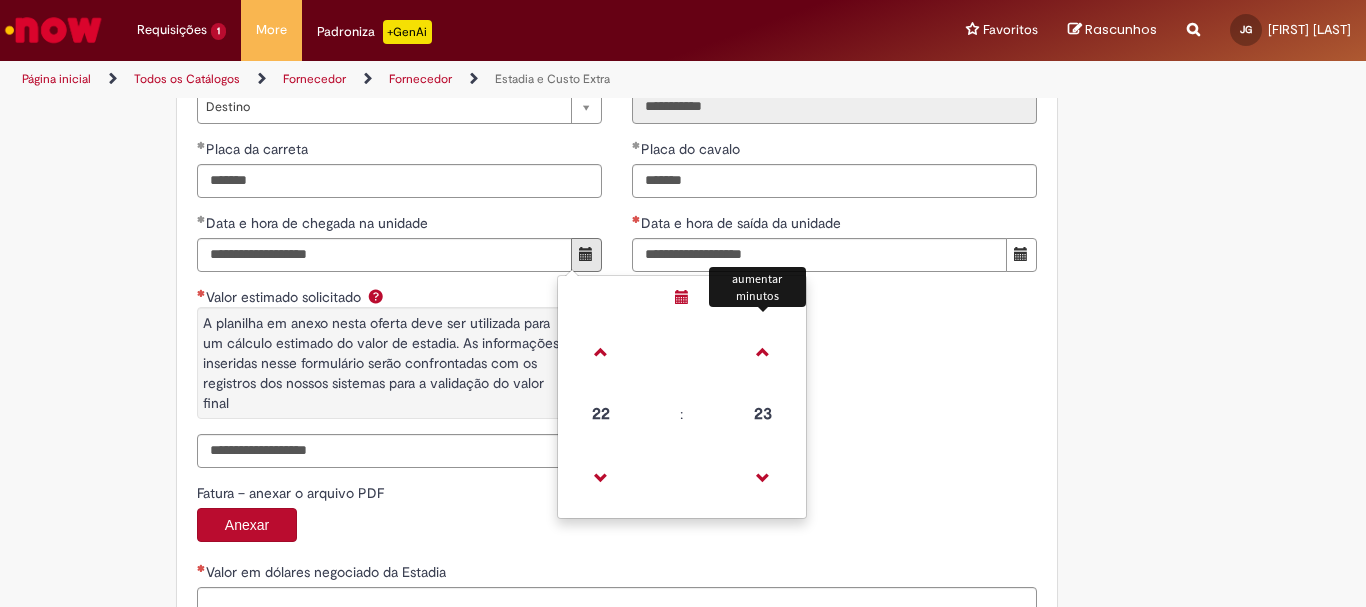 click on "**********" at bounding box center [617, 253] 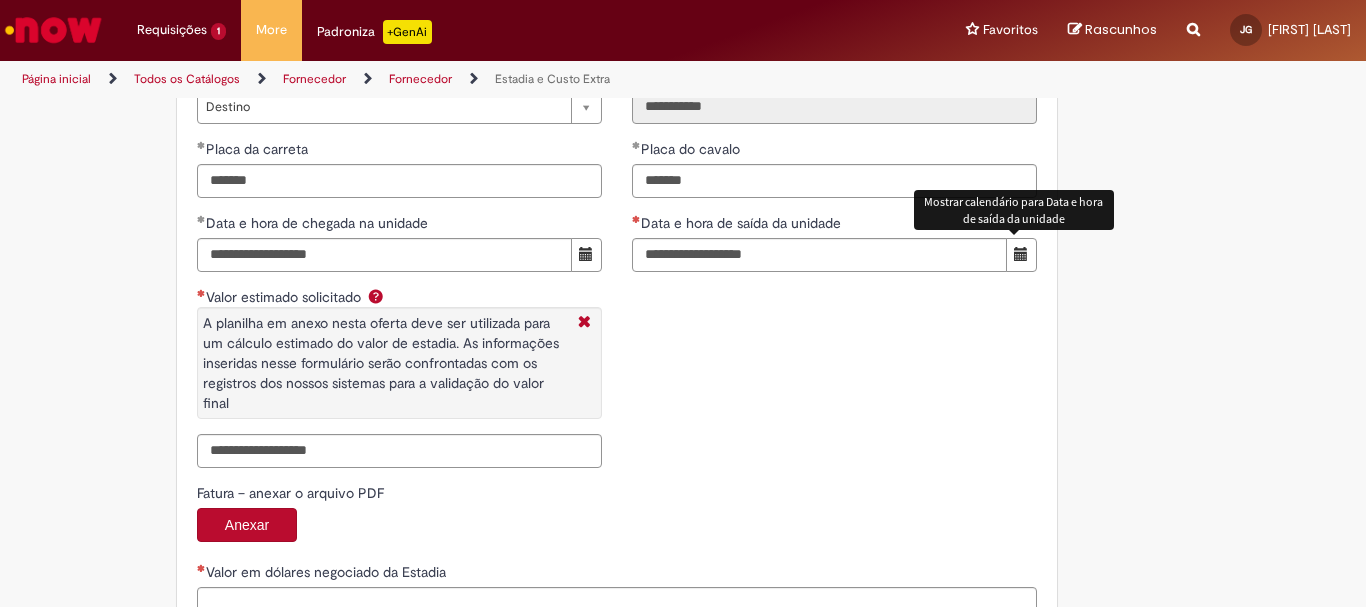 click at bounding box center (1021, 254) 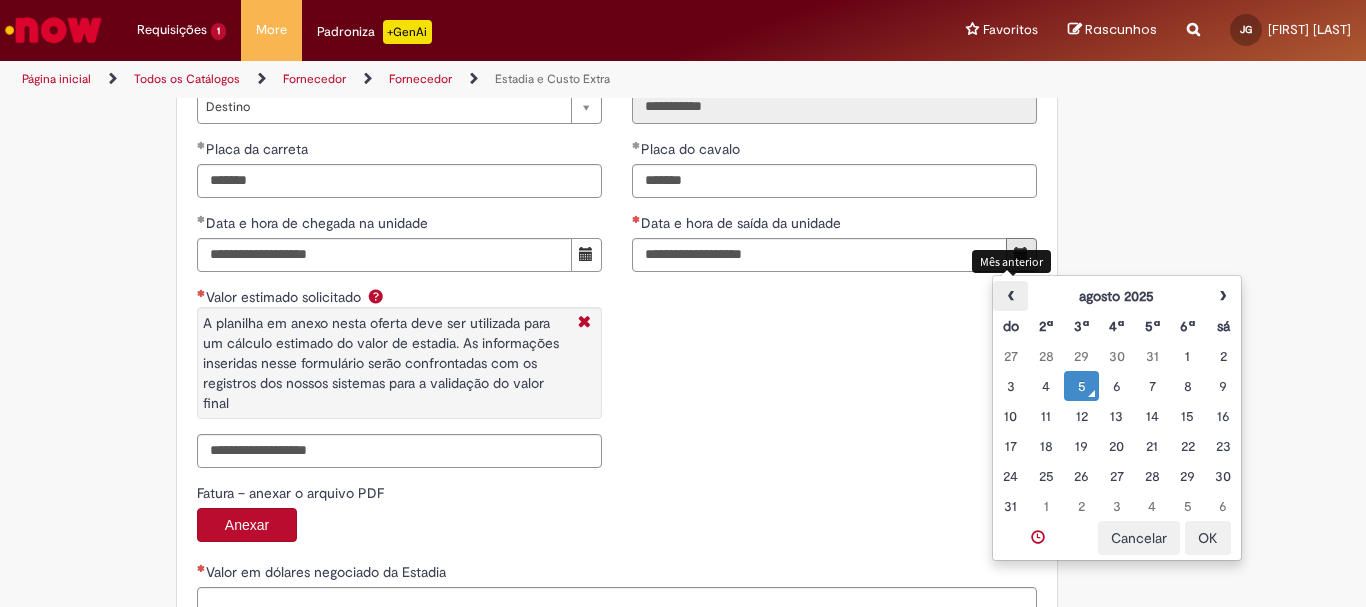 click on "‹" at bounding box center (1010, 296) 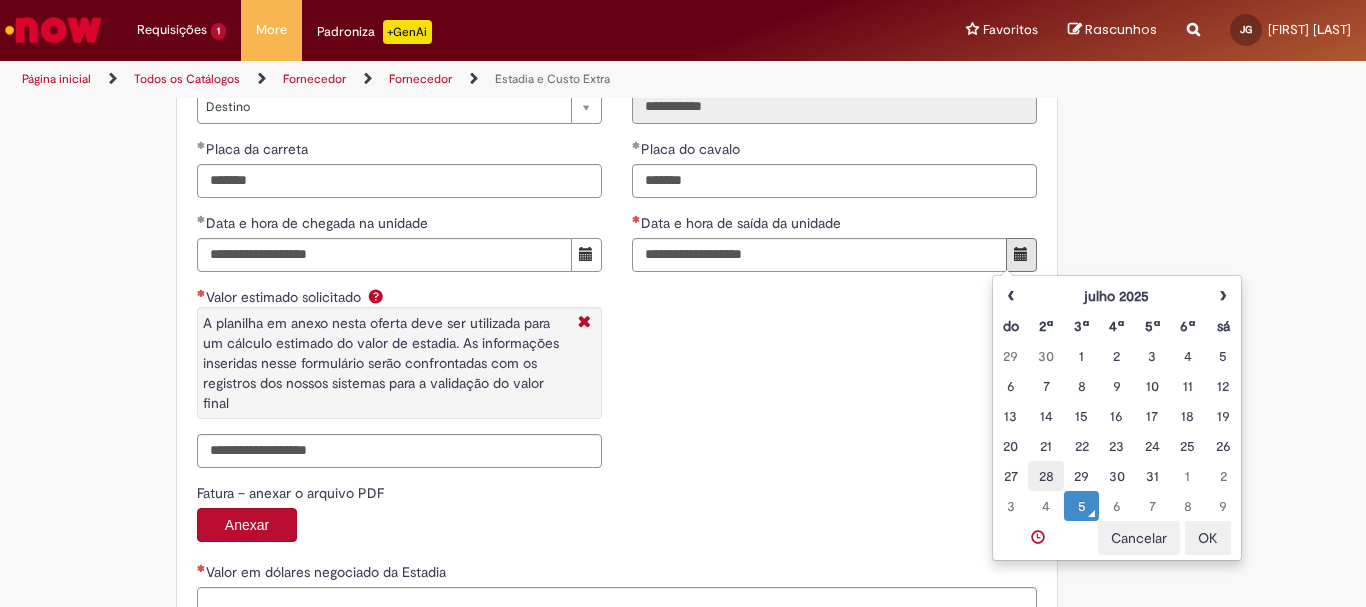 click on "28" at bounding box center (1045, 476) 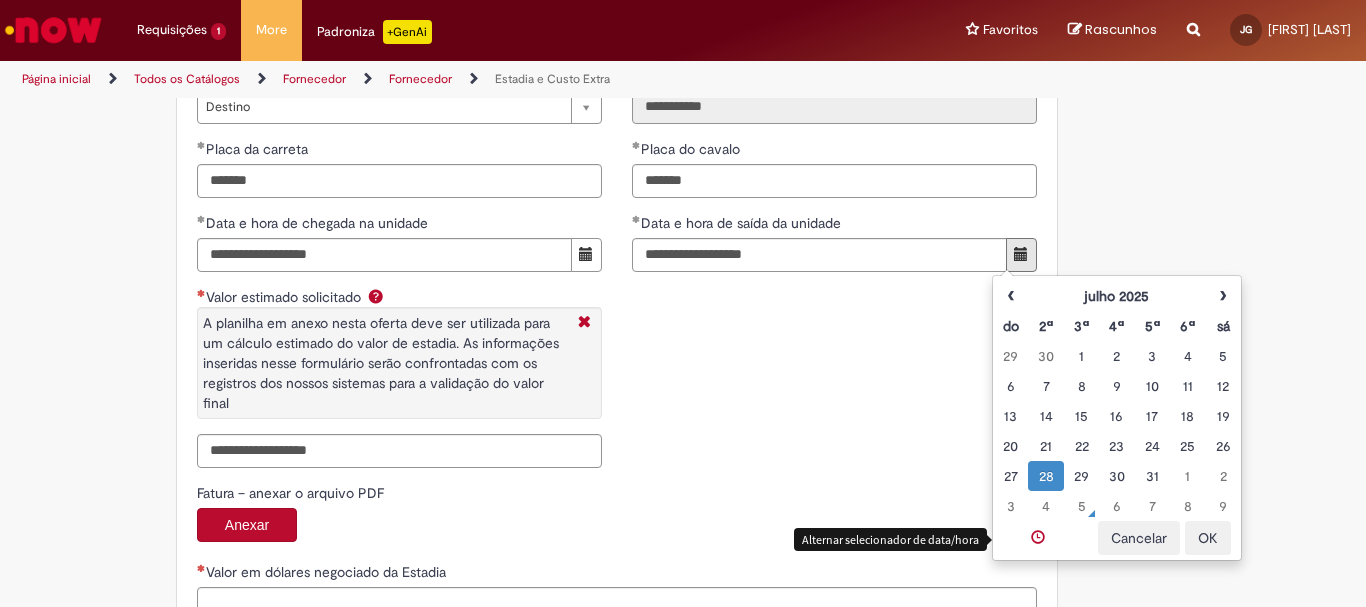 click at bounding box center [1038, 538] 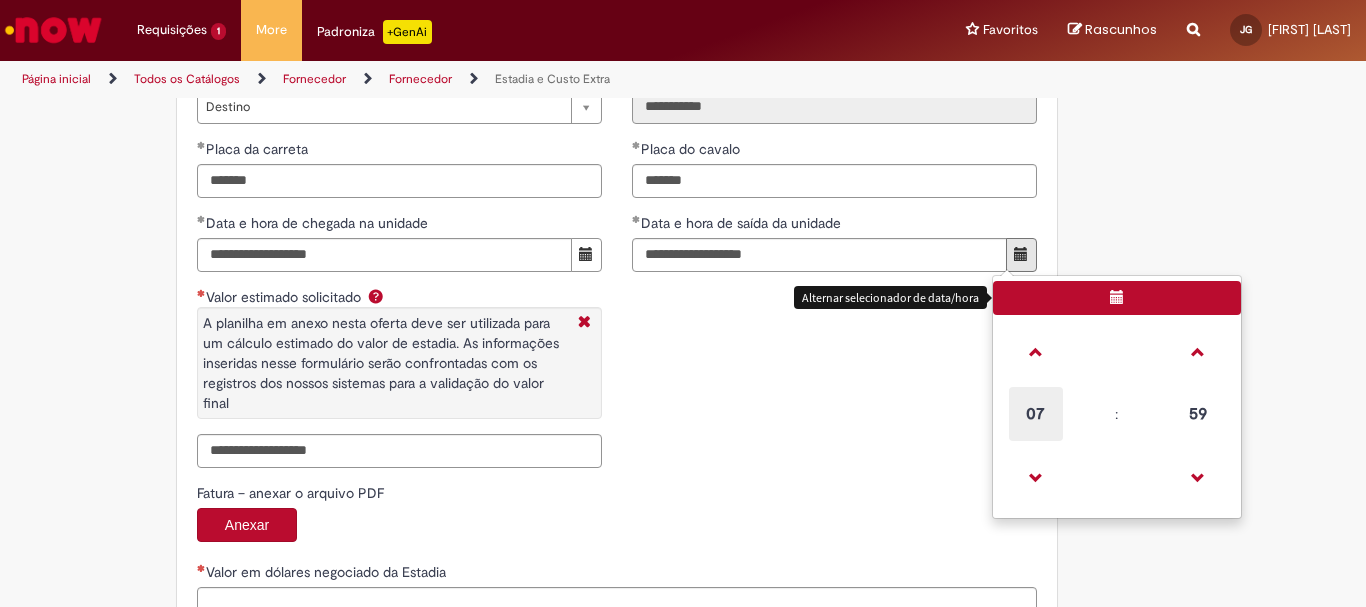 click on "07" at bounding box center (1036, 414) 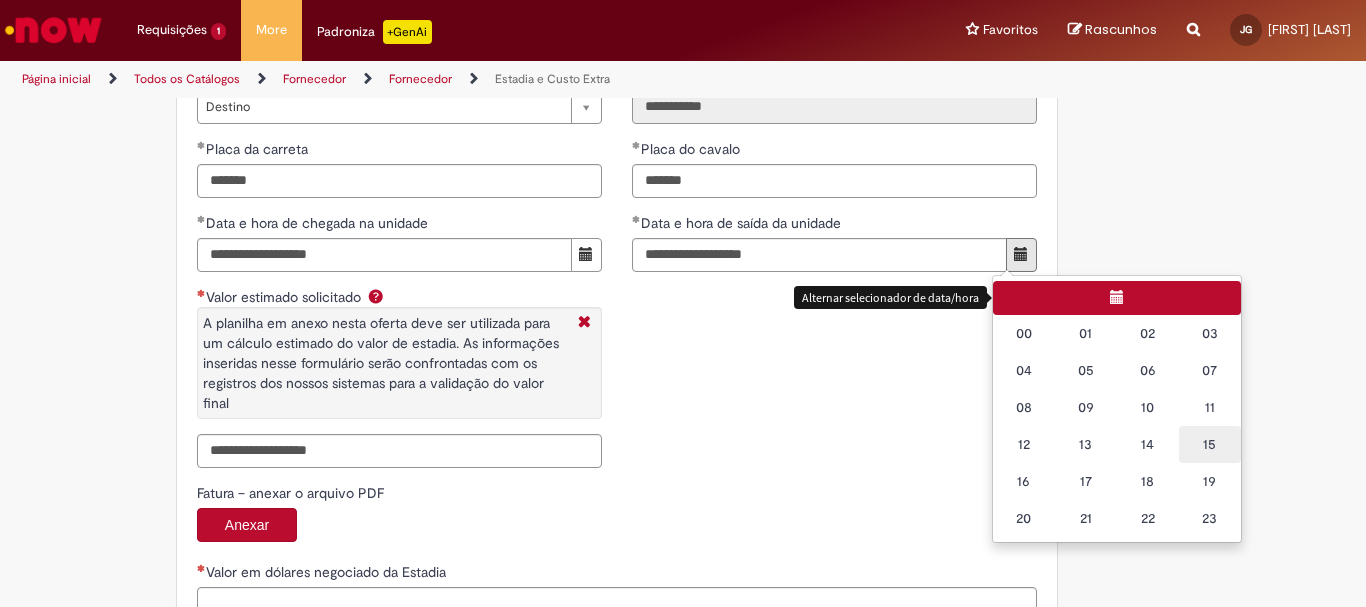 click on "15" at bounding box center [1210, 444] 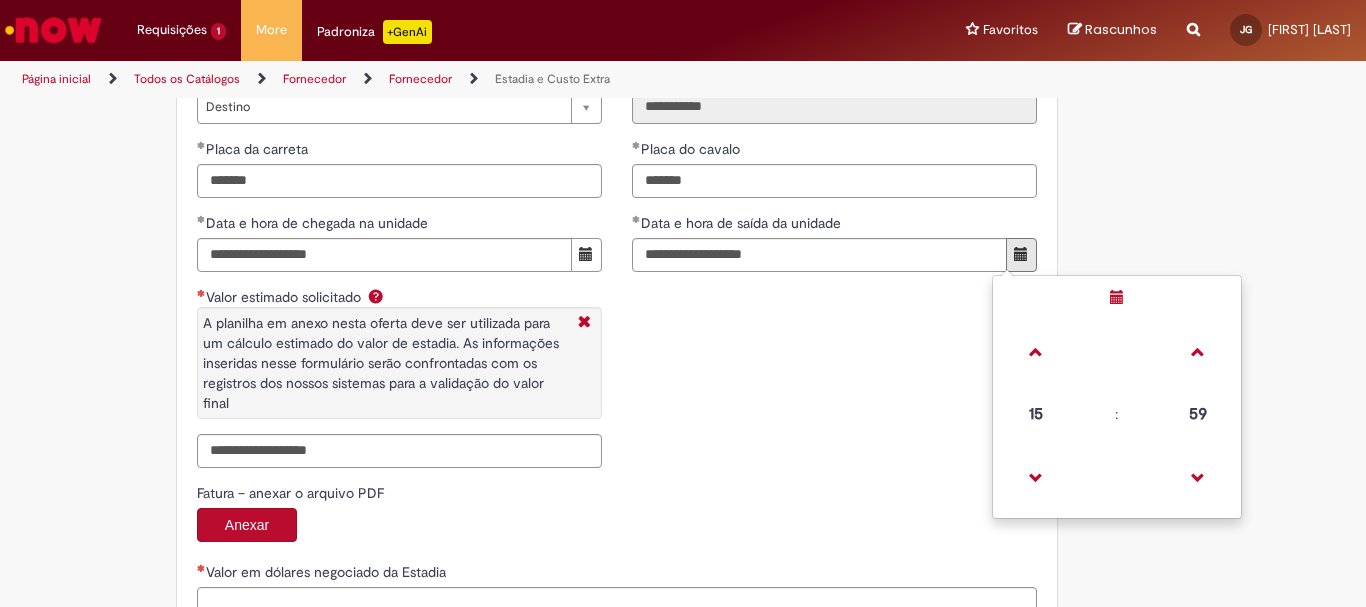click on "59" at bounding box center [1198, 414] 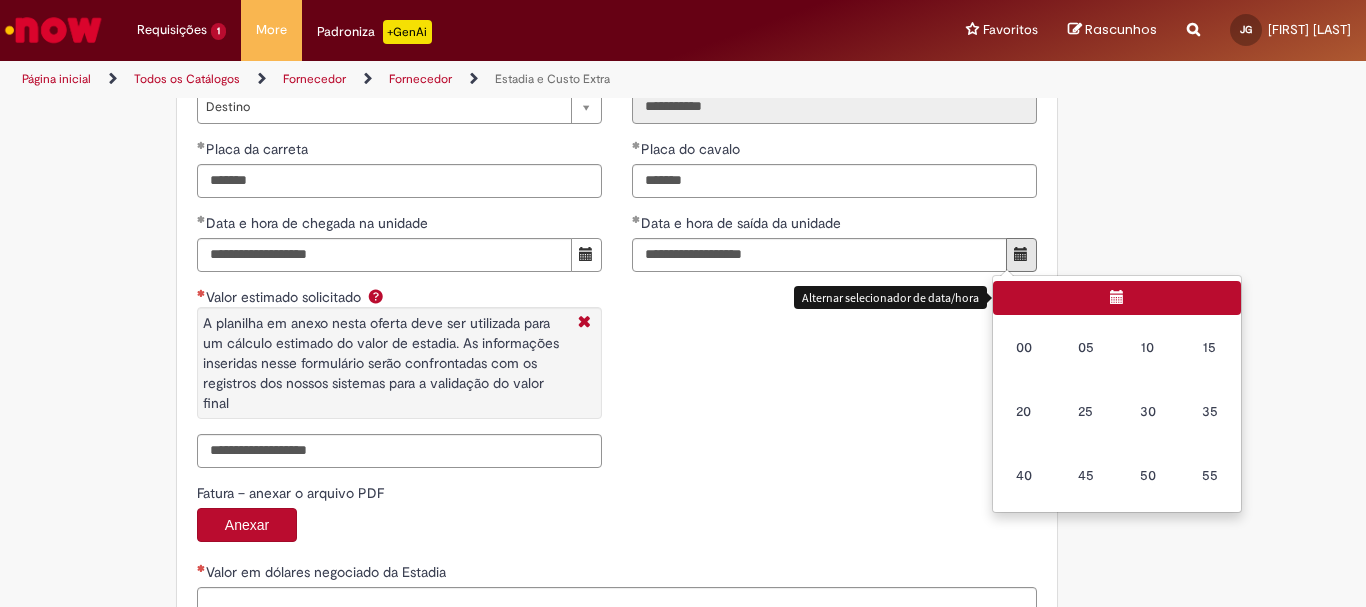 click on "35" at bounding box center (1210, 411) 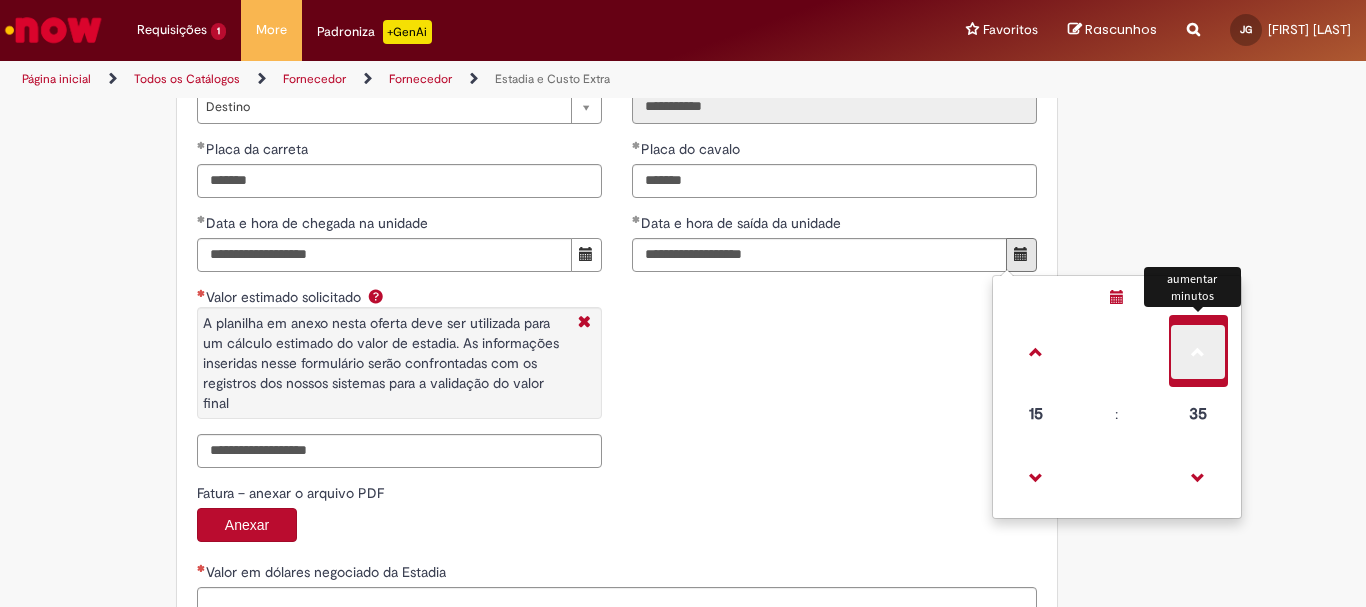 click at bounding box center (1198, 352) 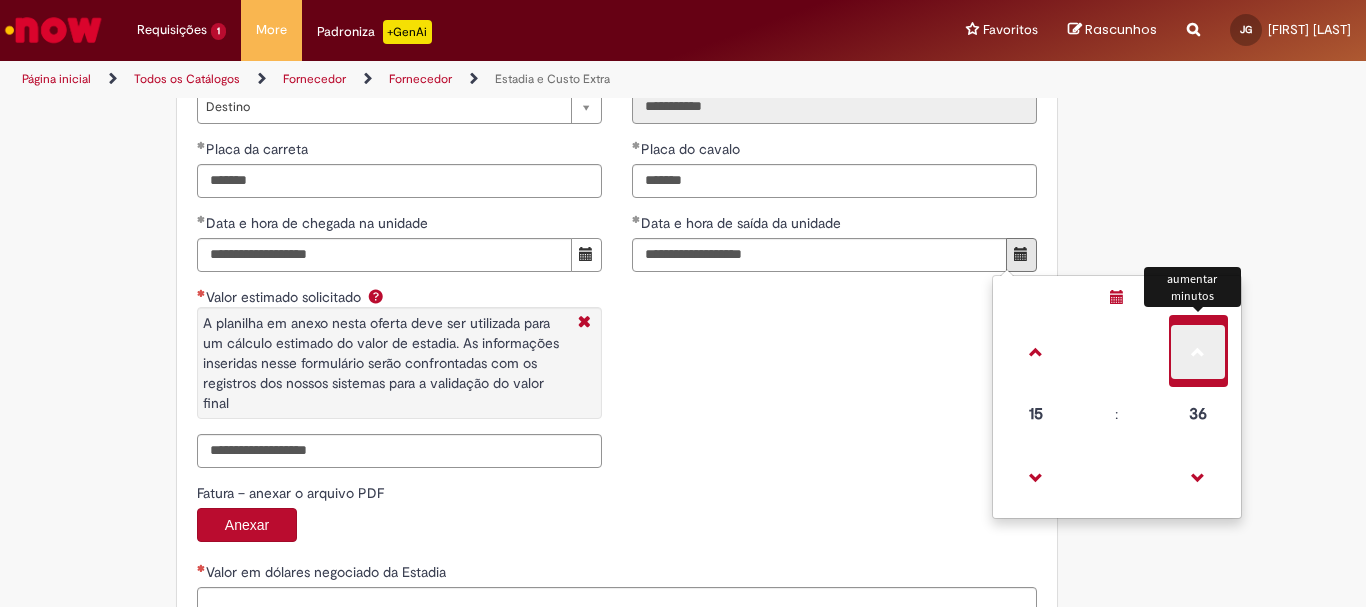 click at bounding box center (1198, 352) 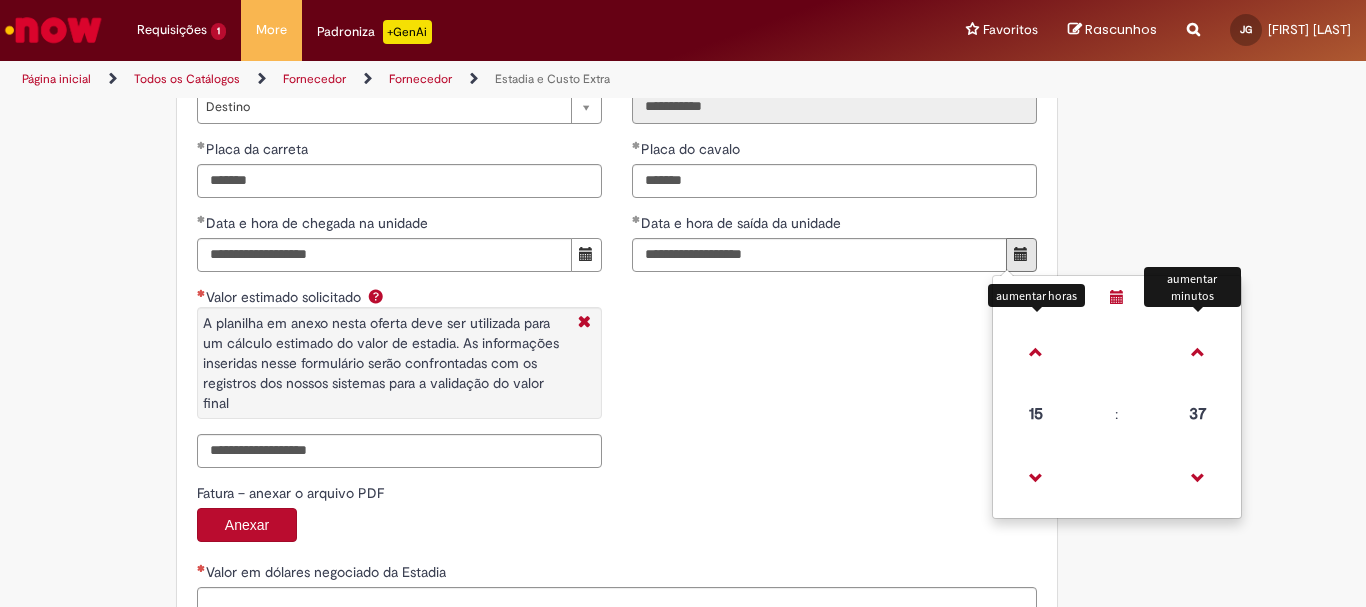click on "**********" at bounding box center (617, 253) 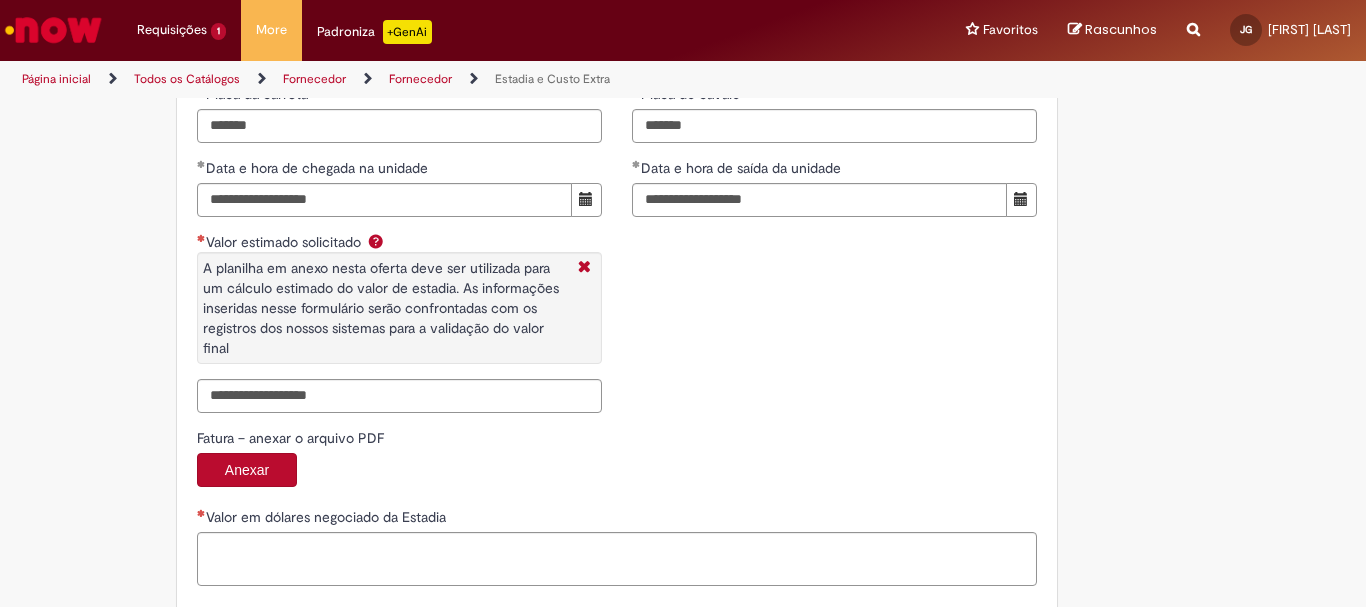 scroll, scrollTop: 3127, scrollLeft: 0, axis: vertical 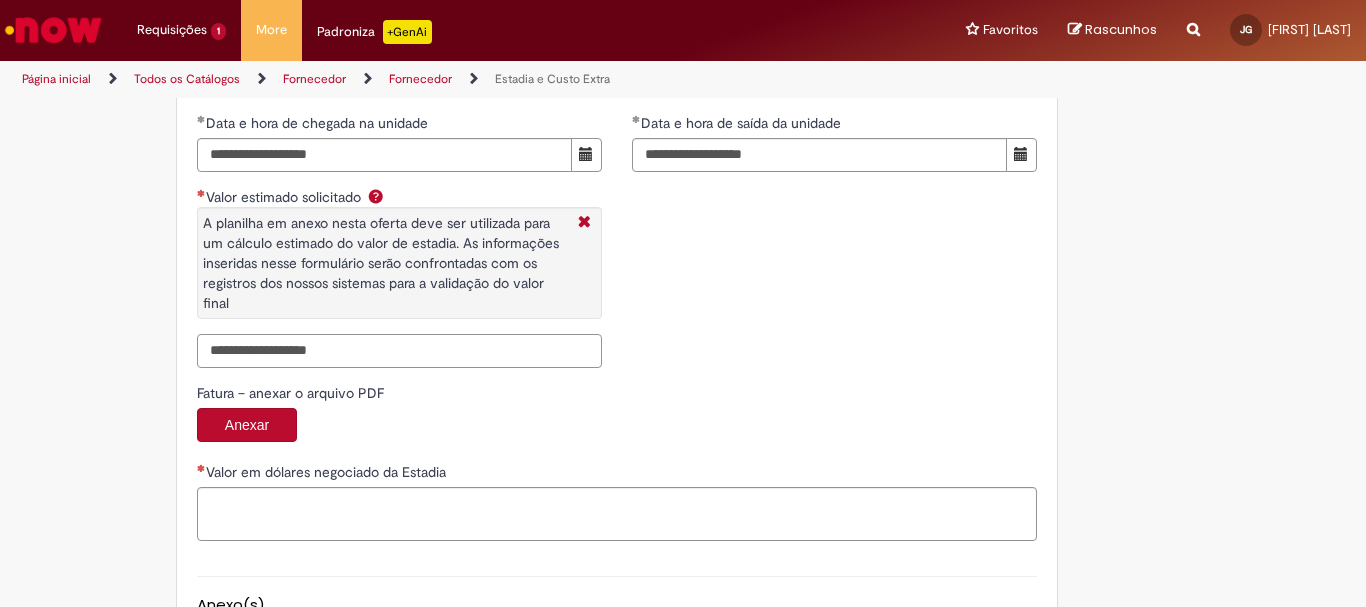 click on "Valor estimado solicitado A planilha em anexo nesta oferta deve ser utilizada para um cálculo estimado do valor de estadia. As informações inseridas nesse formulário serão confrontadas com os registros dos nossos sistemas para a validação do valor final" at bounding box center [399, 351] 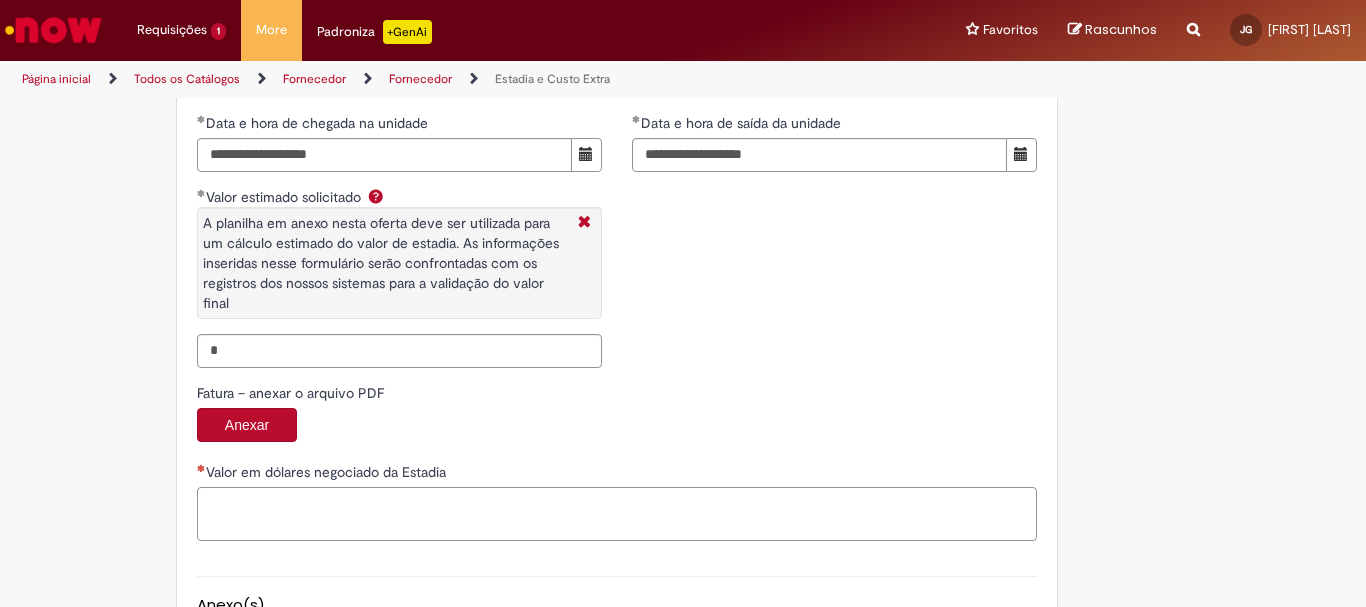 click on "Valor em dólares negociado da Estadia" at bounding box center [617, 514] 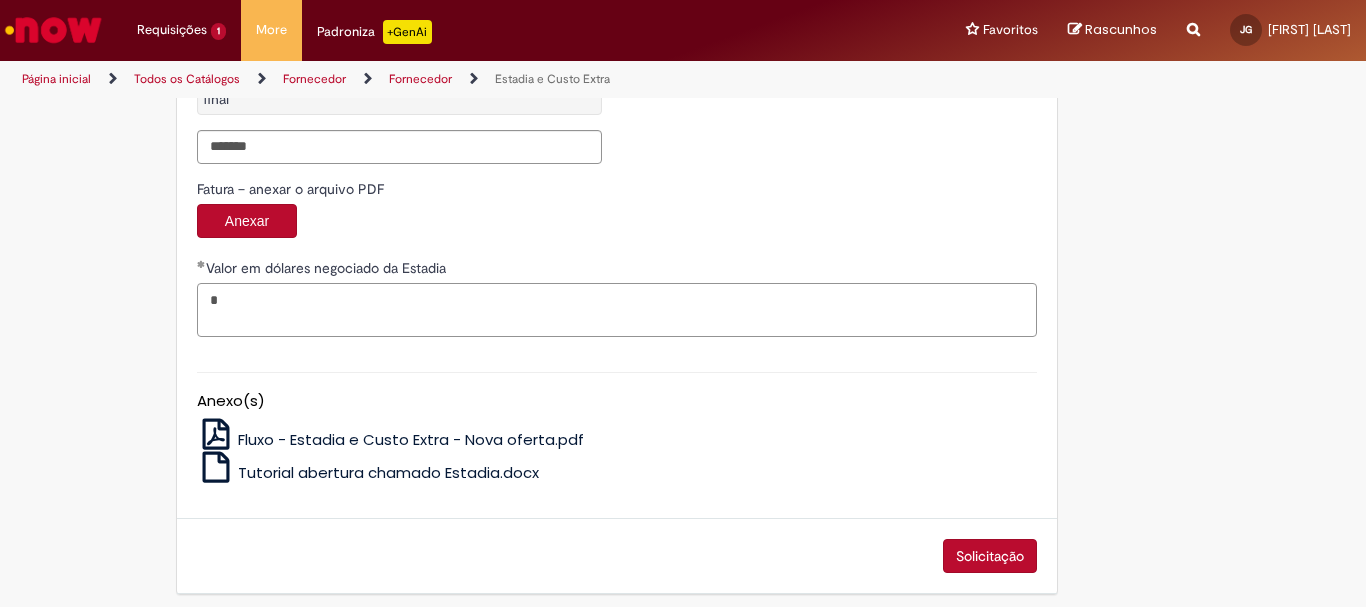 scroll, scrollTop: 3341, scrollLeft: 0, axis: vertical 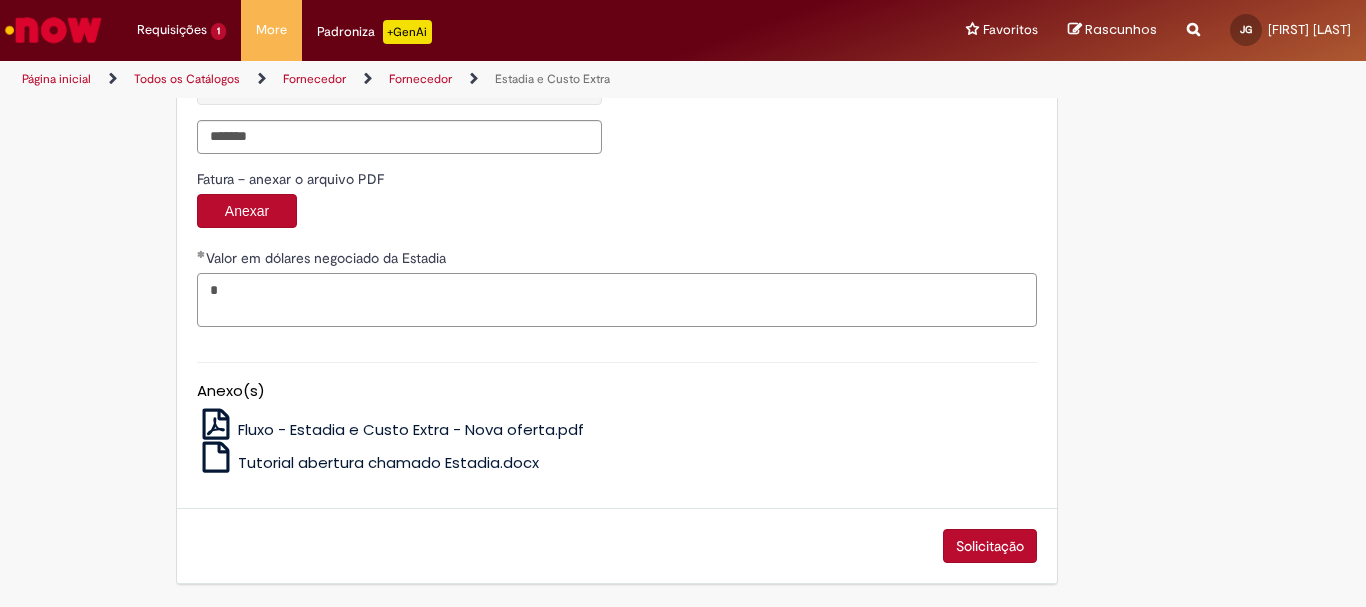 type on "*" 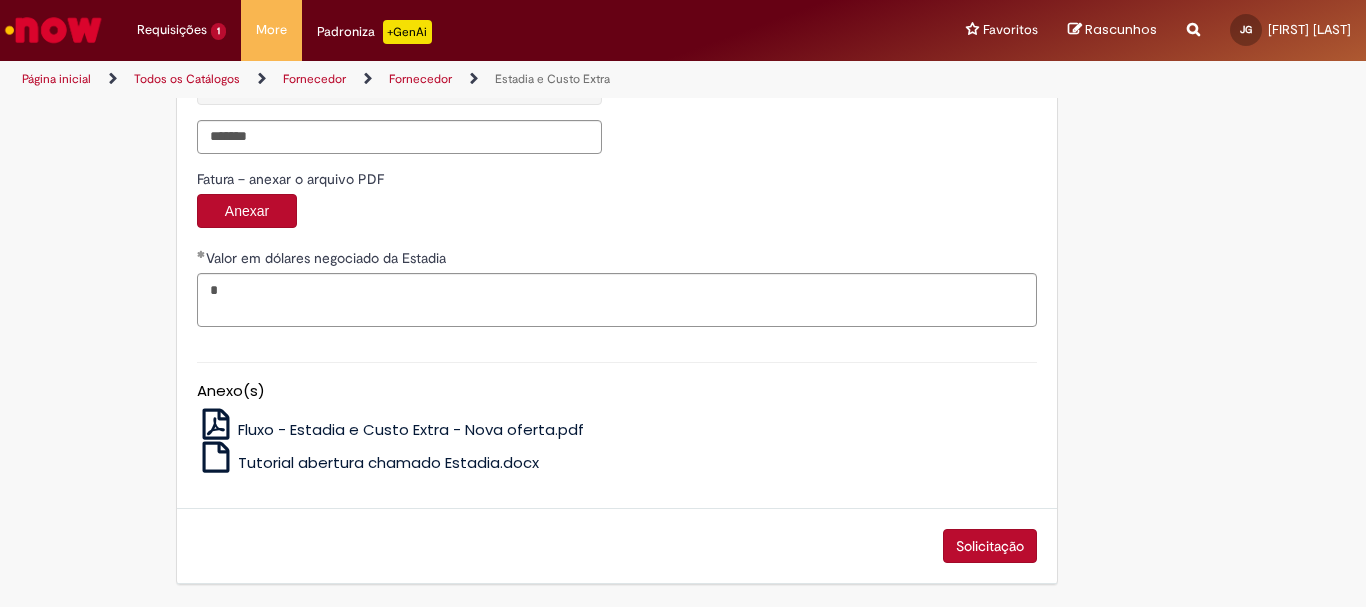 click on "Solicitação" at bounding box center (990, 546) 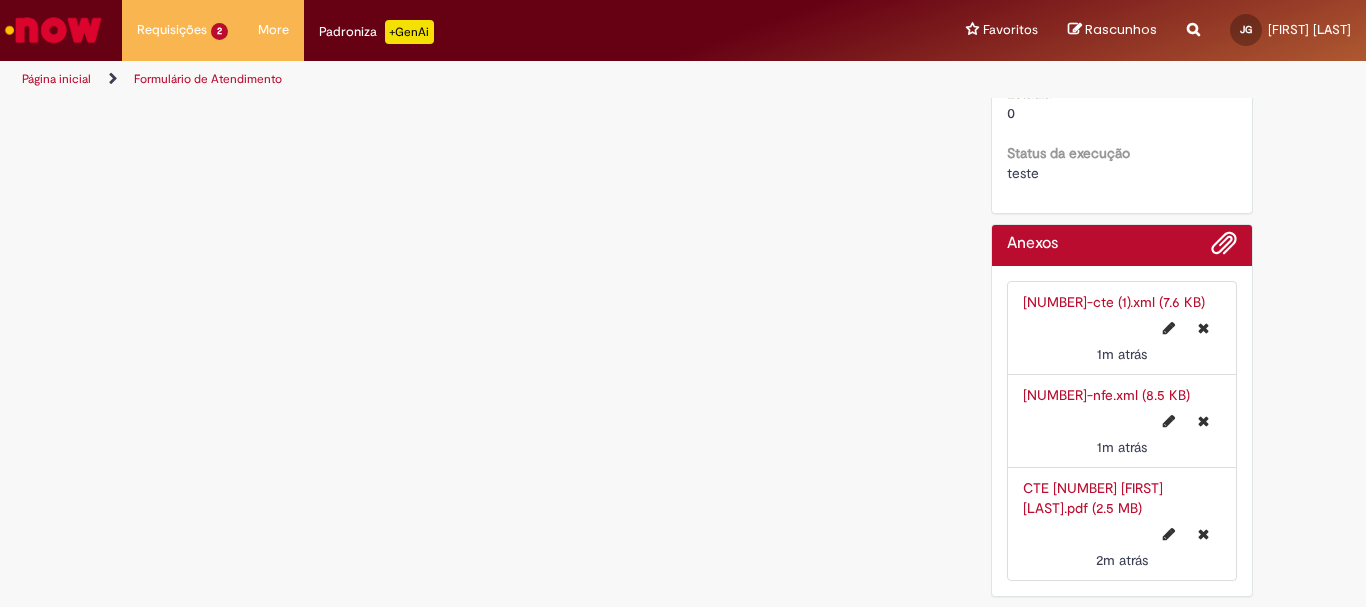 scroll, scrollTop: 0, scrollLeft: 0, axis: both 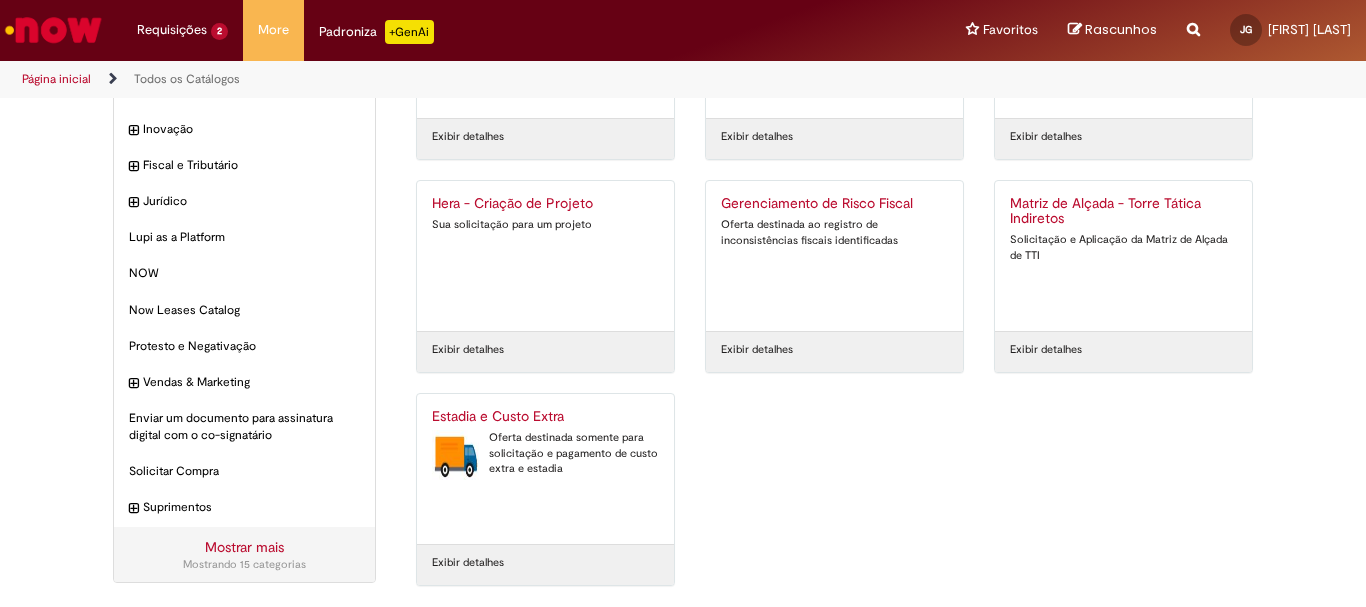 click on "Oferta destinada somente para solicitação e pagamento de custo extra e estadia" at bounding box center (545, 453) 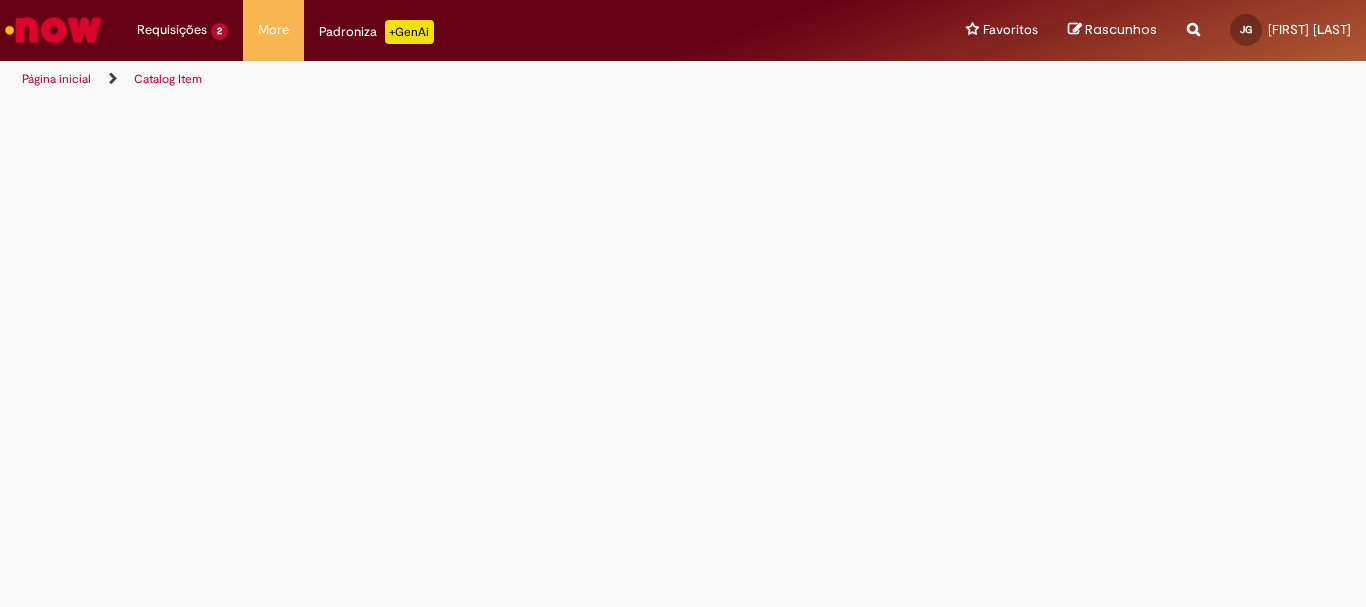 scroll, scrollTop: 0, scrollLeft: 0, axis: both 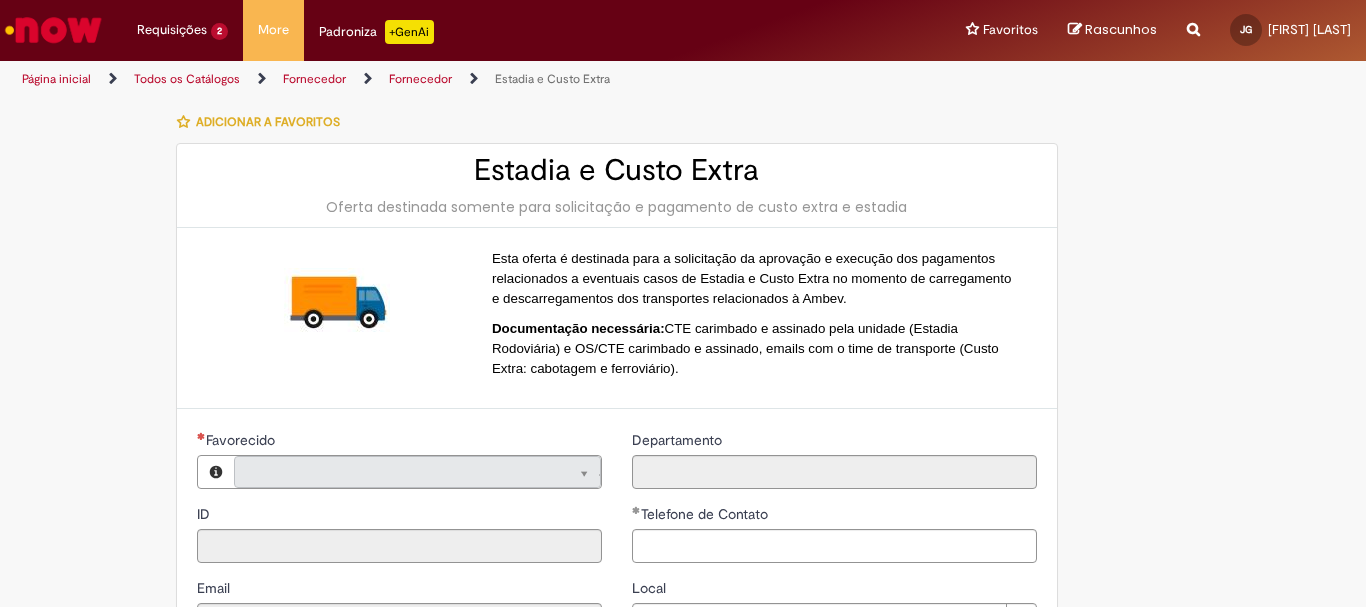 type on "**********" 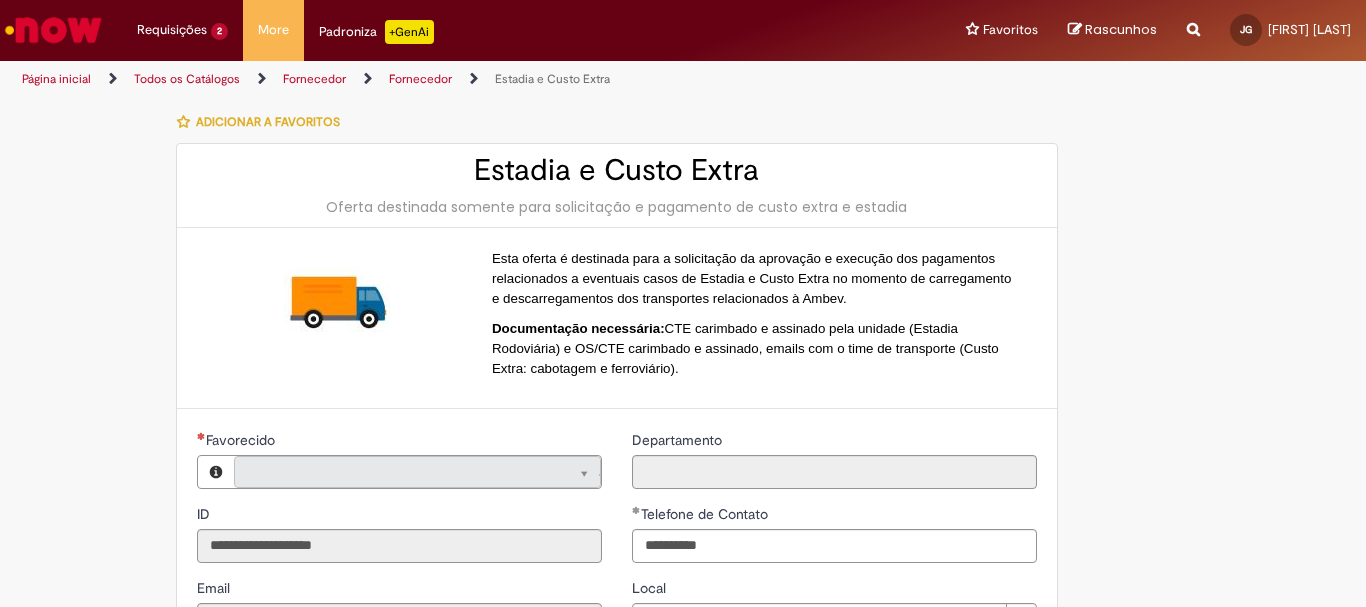 scroll, scrollTop: 227, scrollLeft: 0, axis: vertical 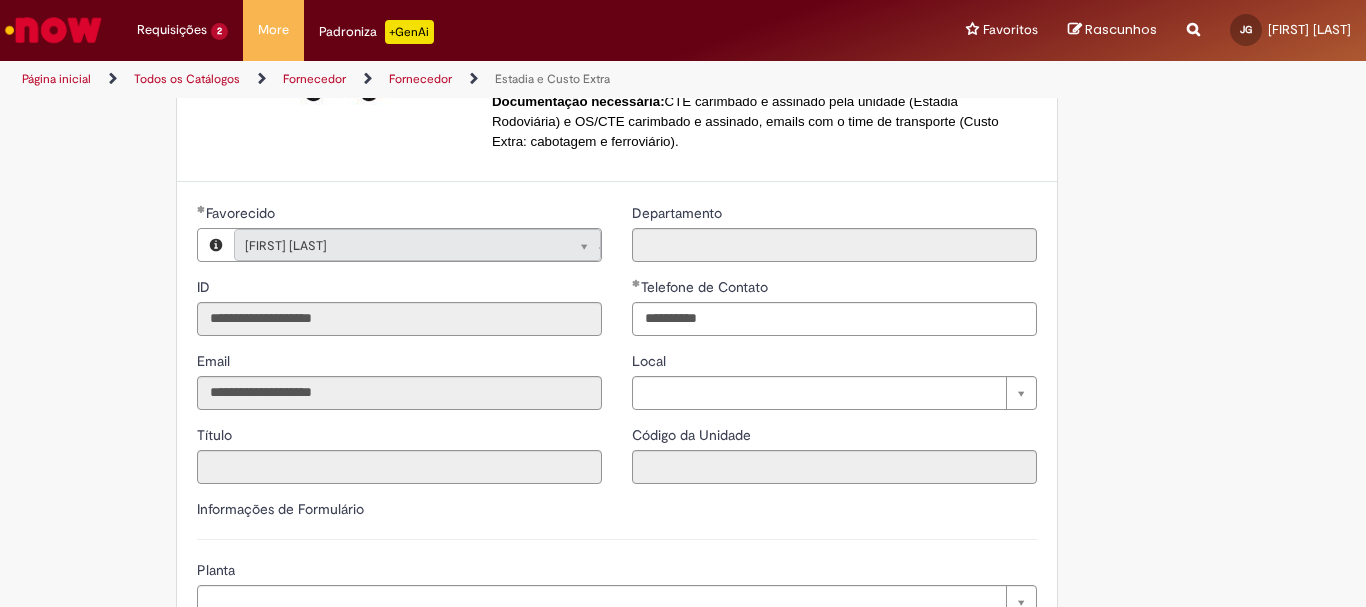 type on "**********" 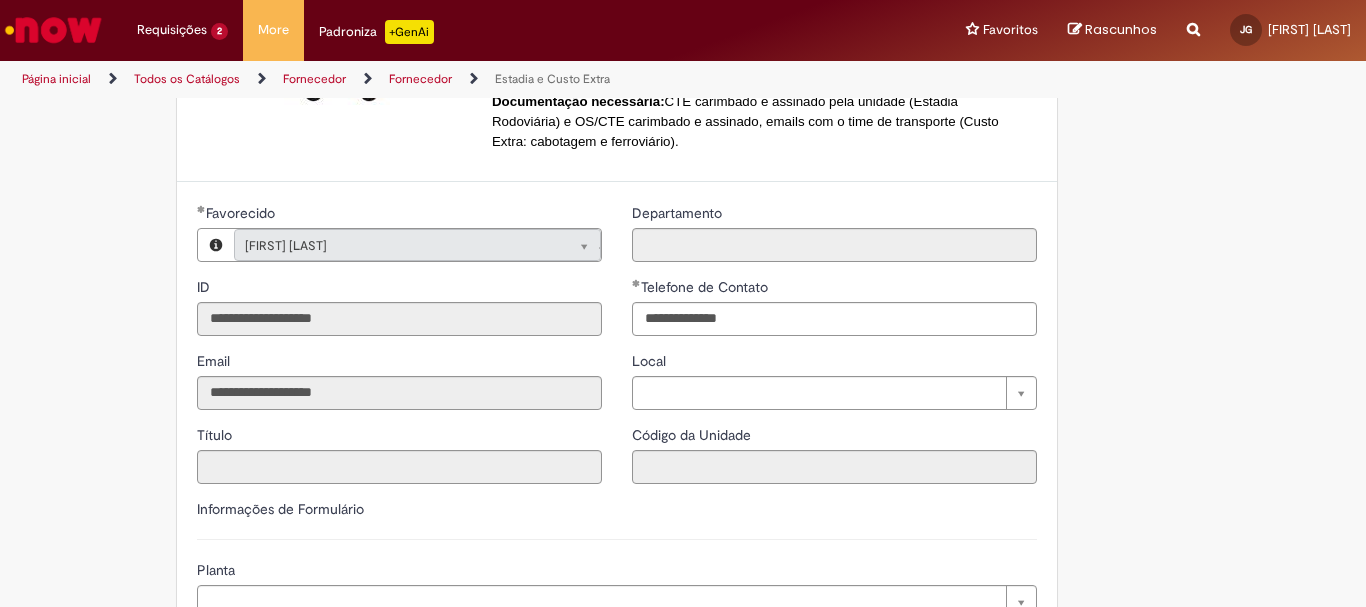 type on "**********" 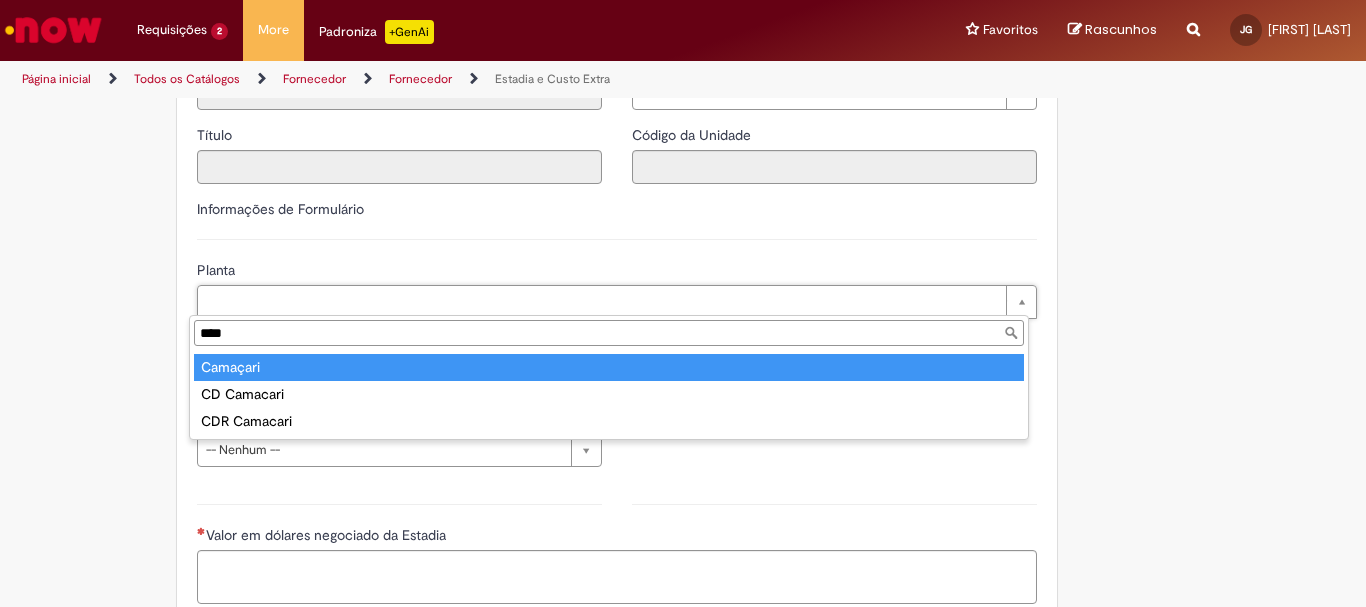 type on "****" 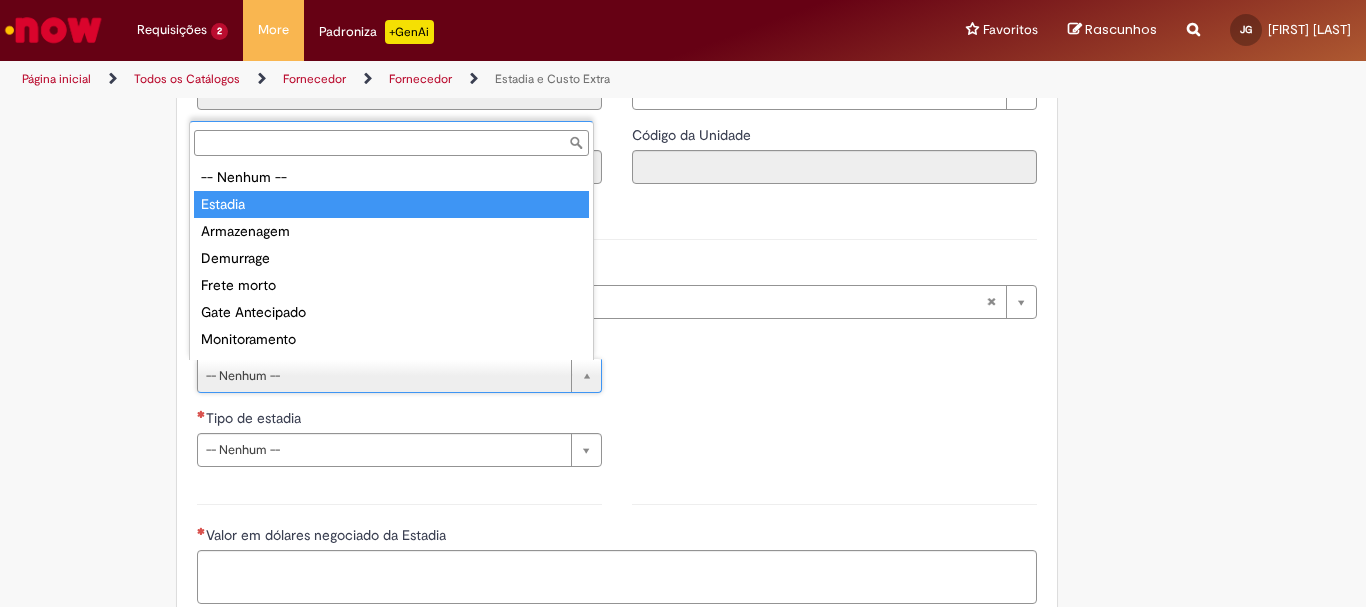type on "*******" 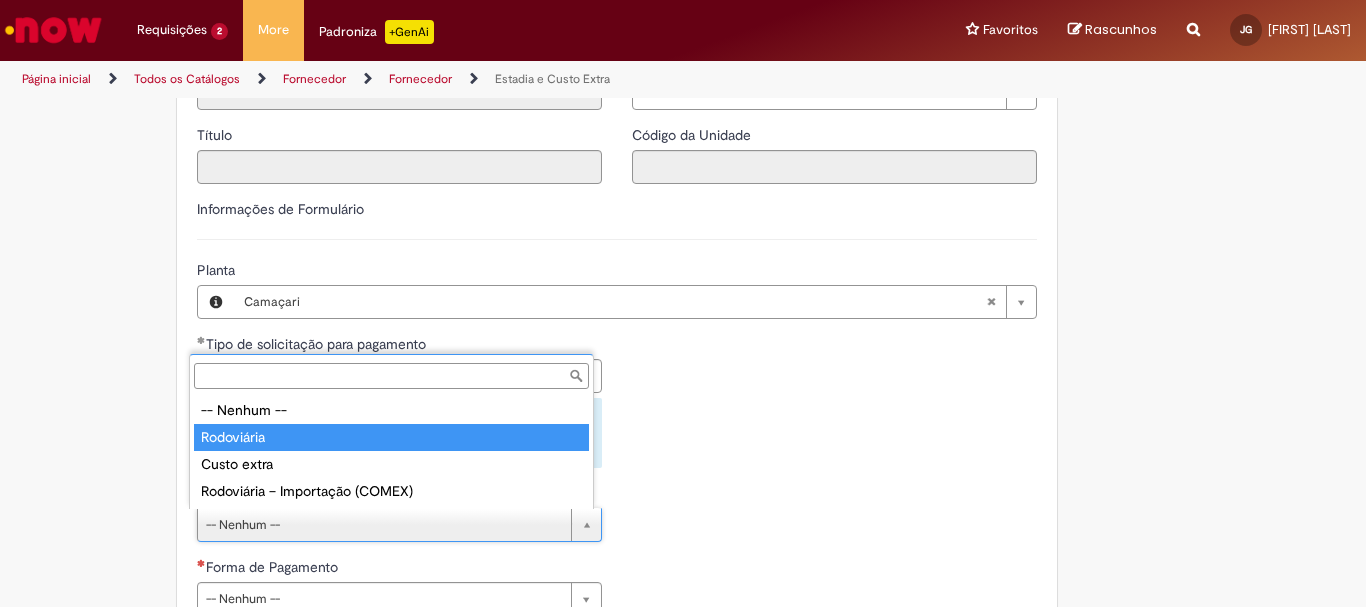 type on "**********" 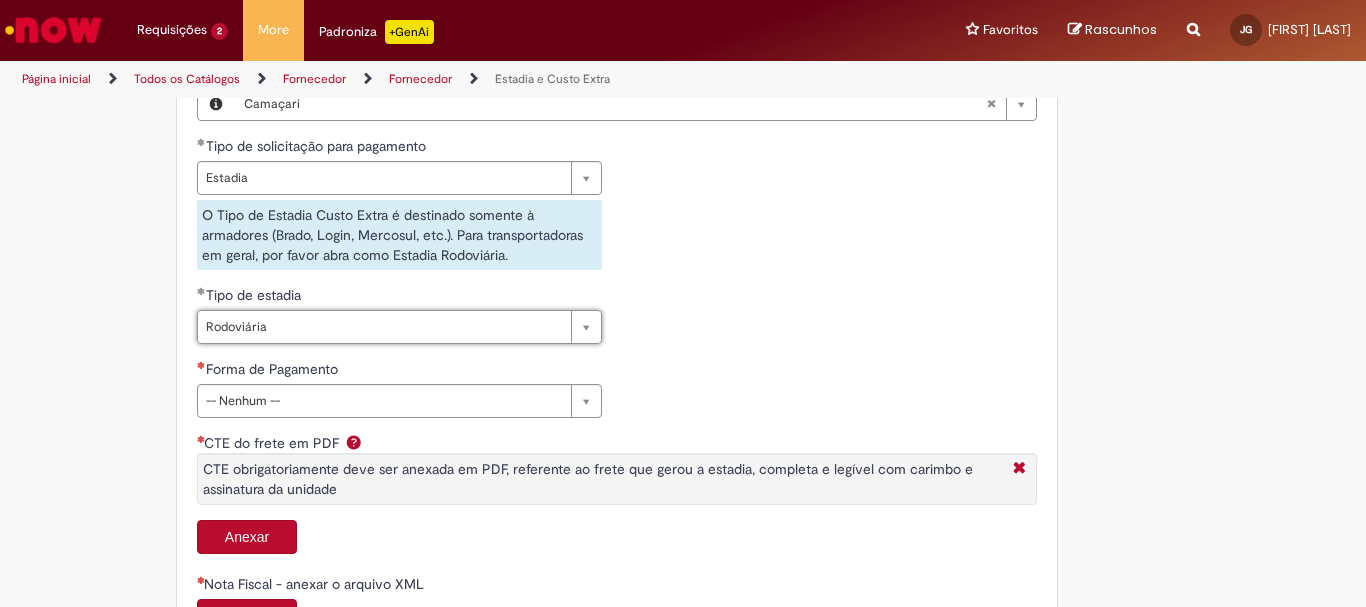 scroll, scrollTop: 827, scrollLeft: 0, axis: vertical 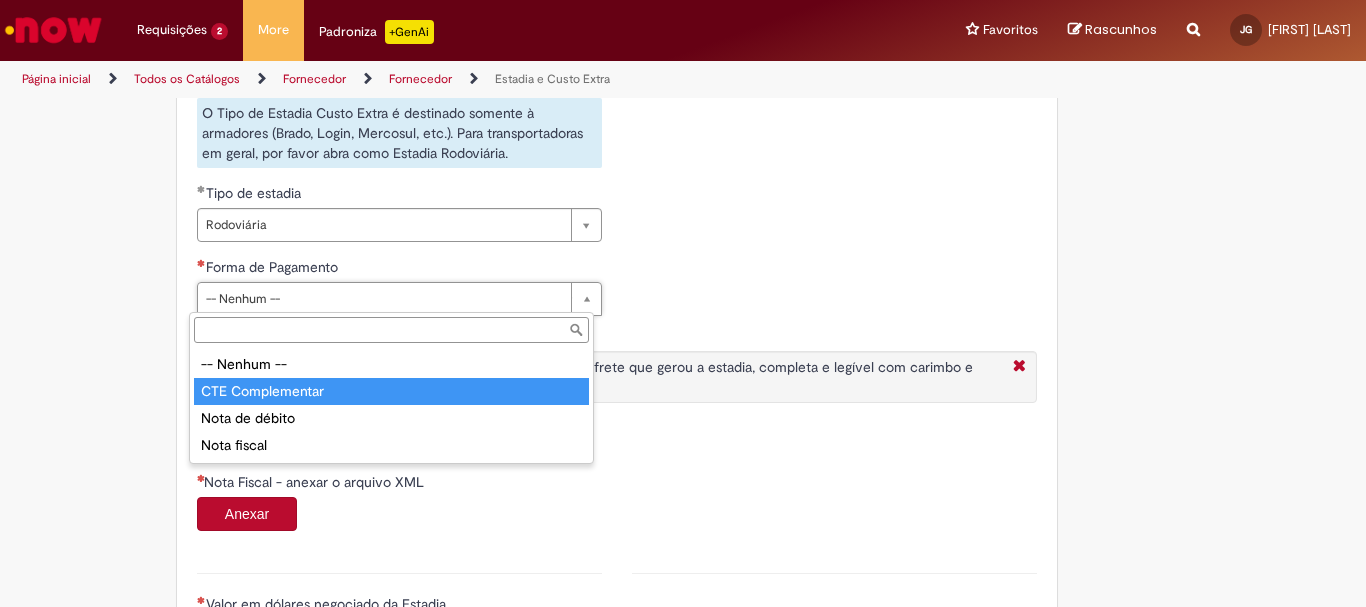 type on "**********" 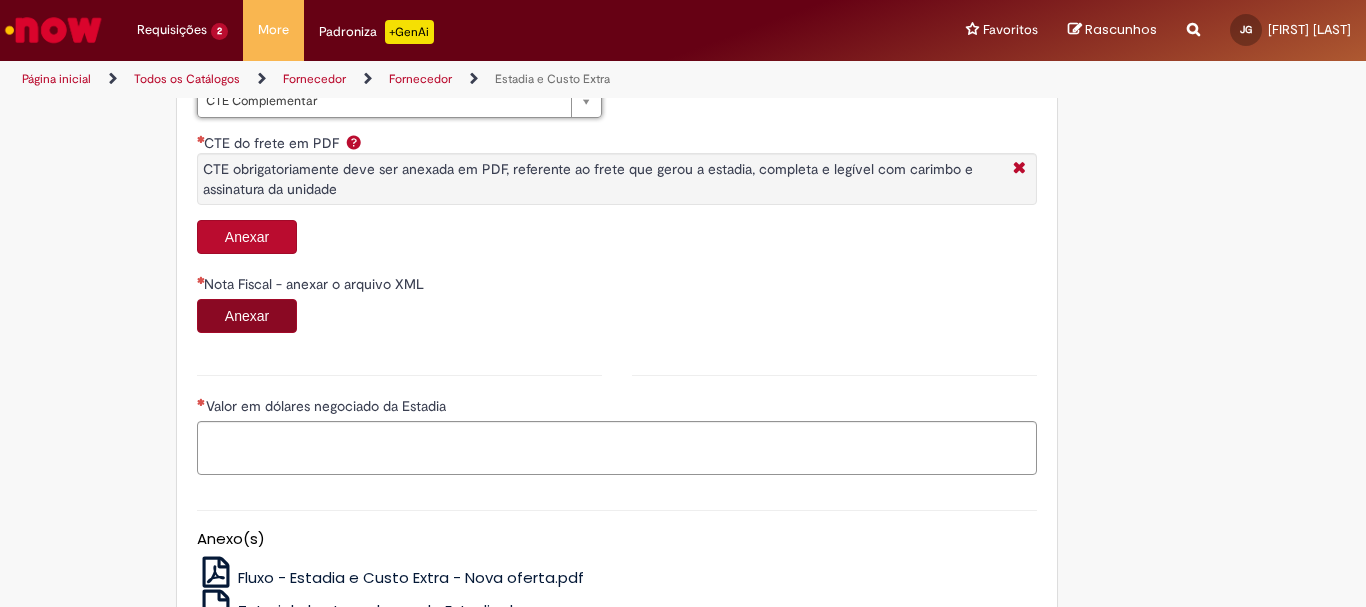 scroll, scrollTop: 1027, scrollLeft: 0, axis: vertical 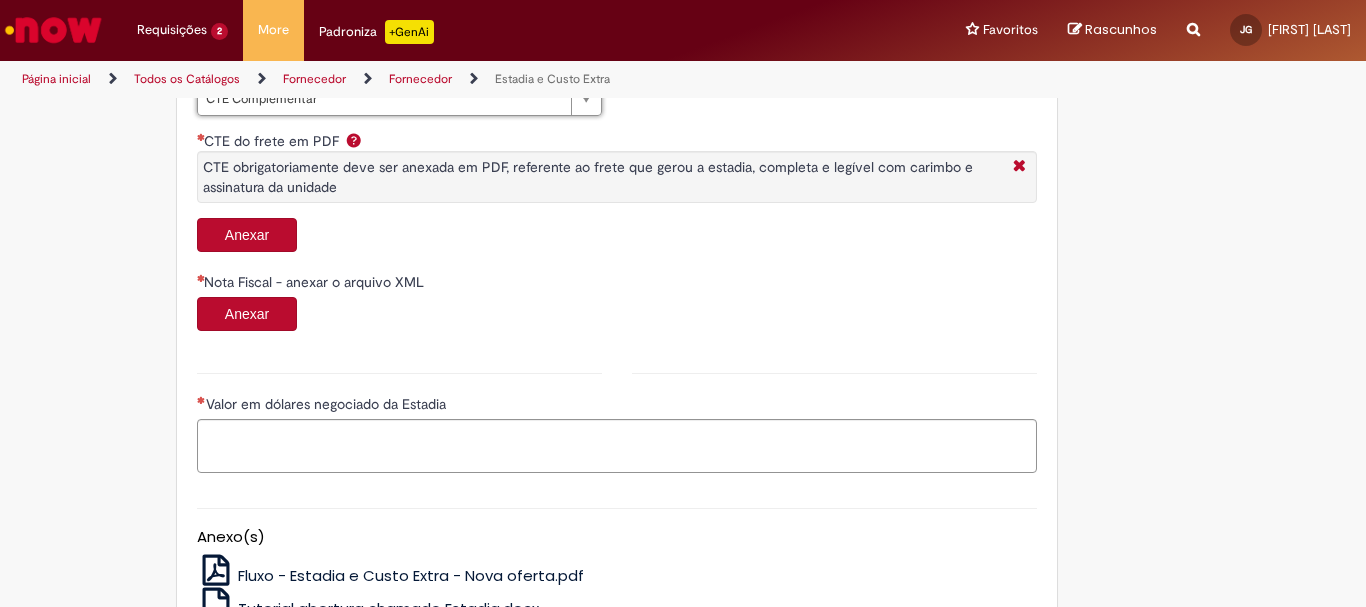 click on "Anexar" at bounding box center [247, 235] 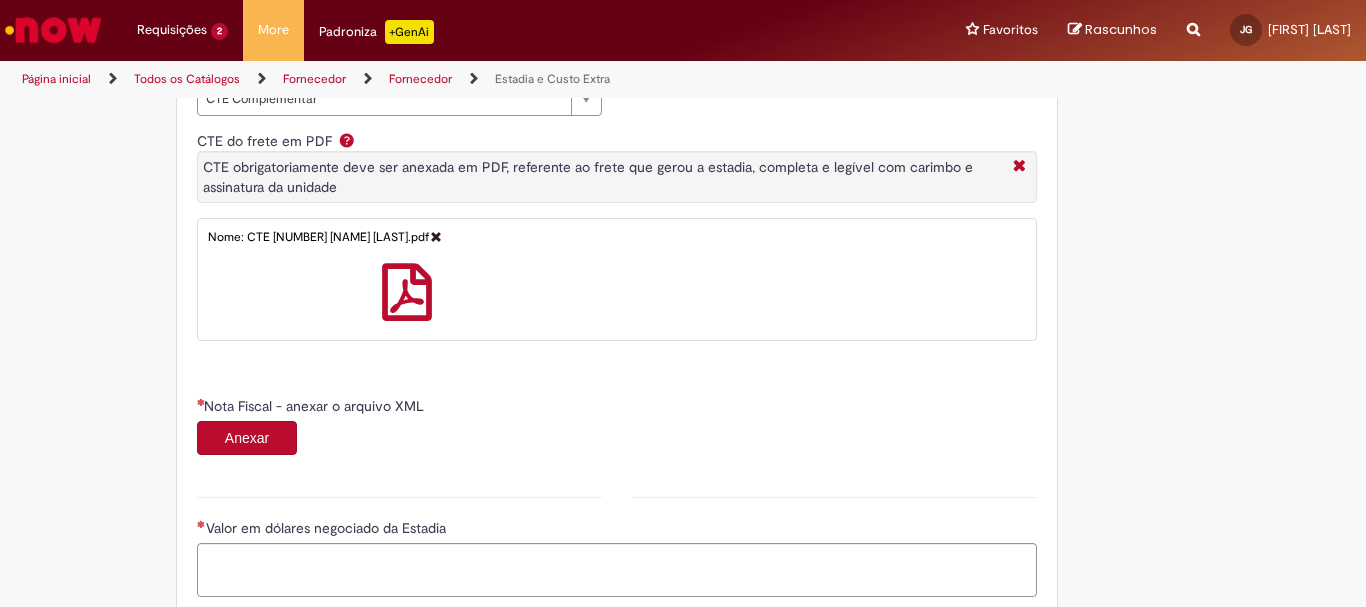 scroll, scrollTop: 1127, scrollLeft: 0, axis: vertical 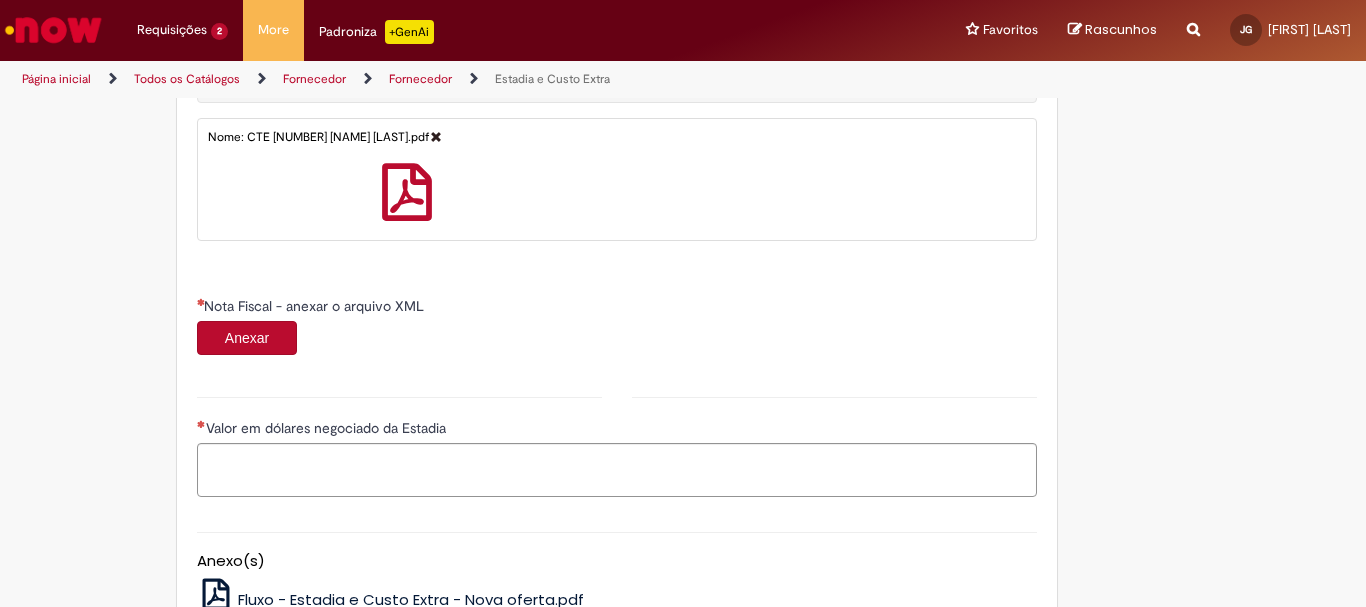 click on "Anexar" at bounding box center [247, 338] 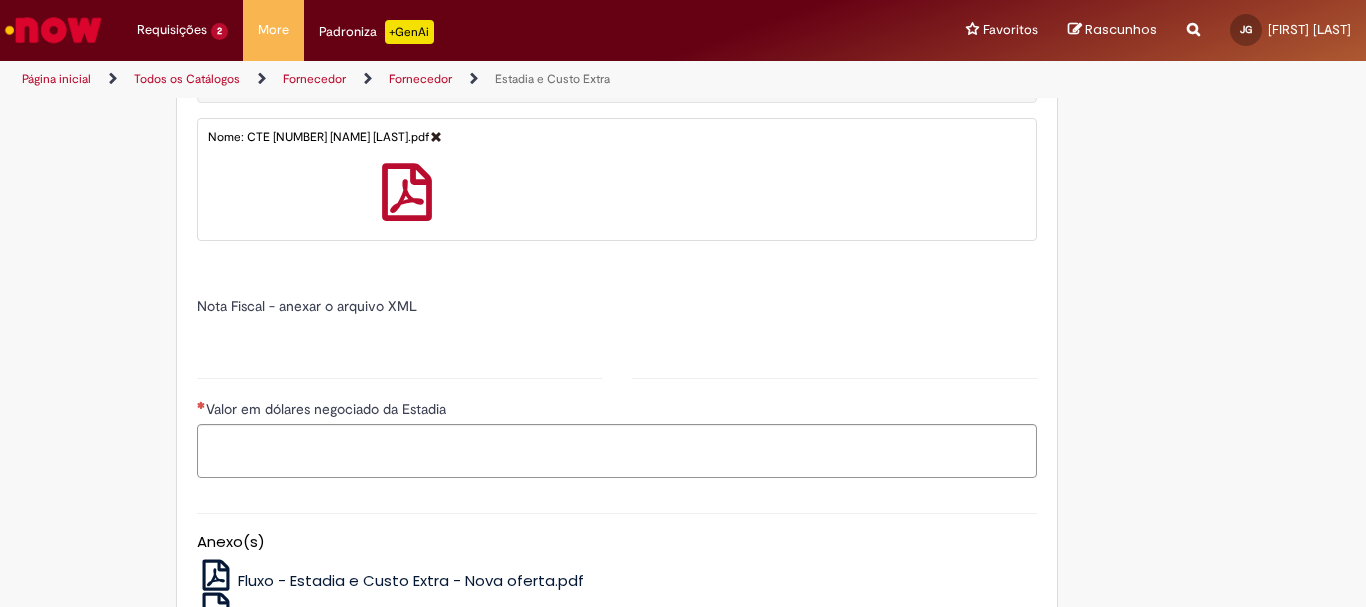 type on "******" 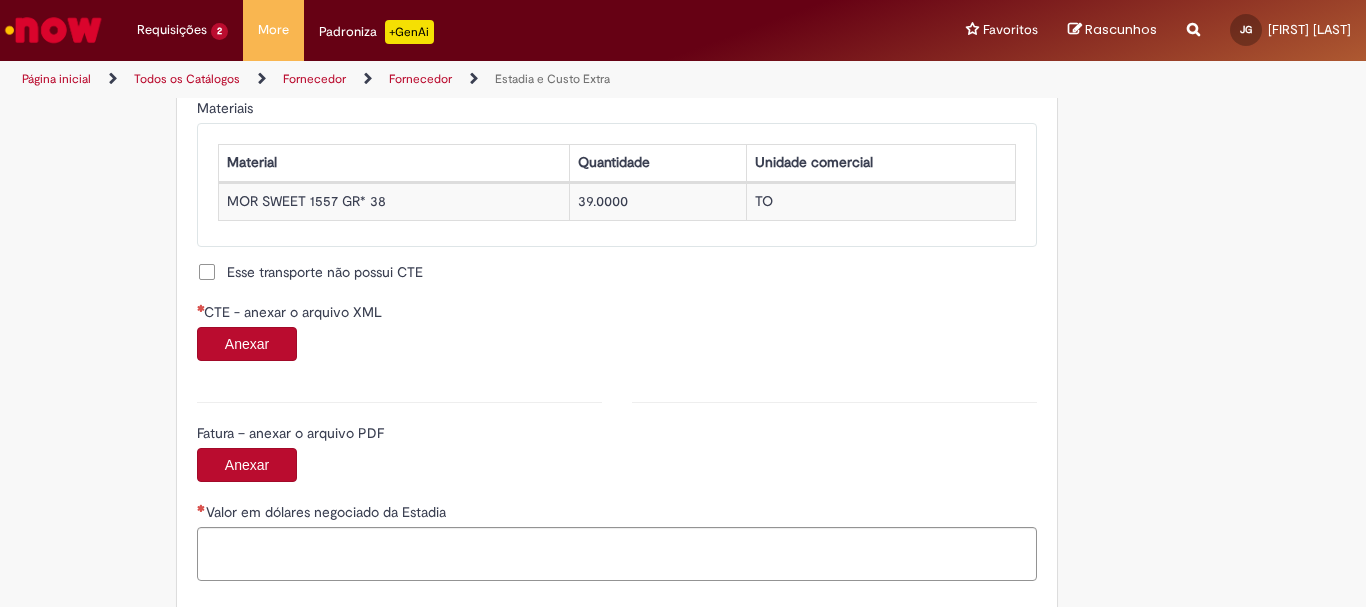 scroll, scrollTop: 1927, scrollLeft: 0, axis: vertical 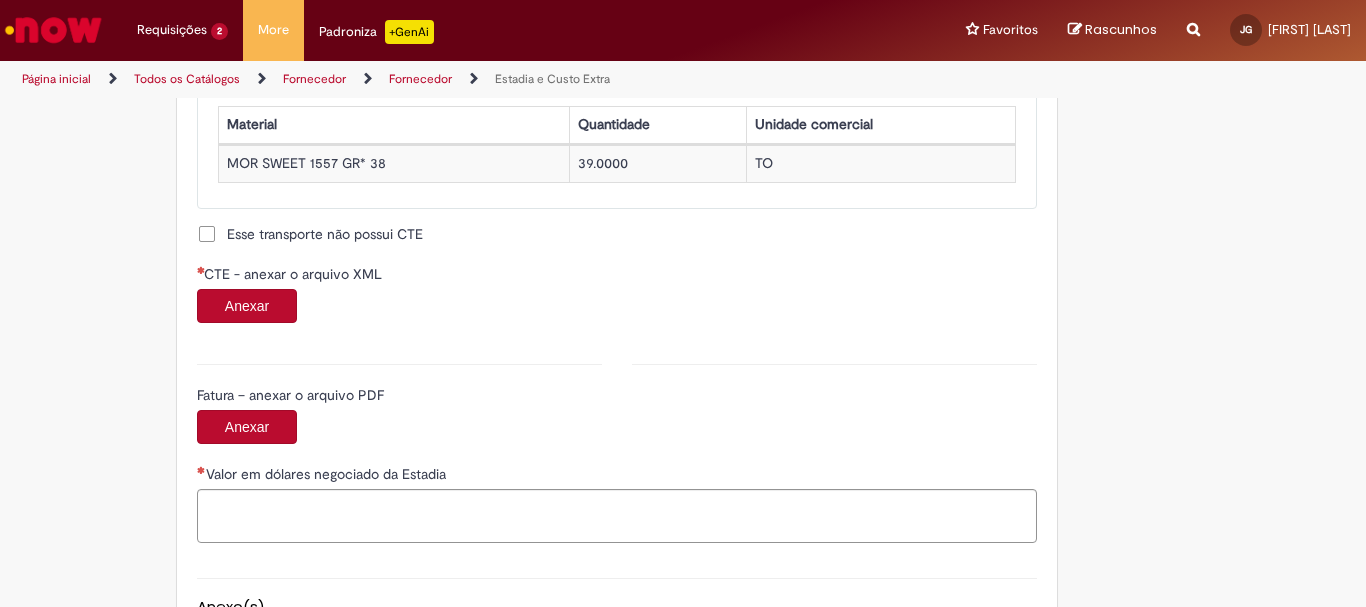 click on "Anexar" at bounding box center (247, 306) 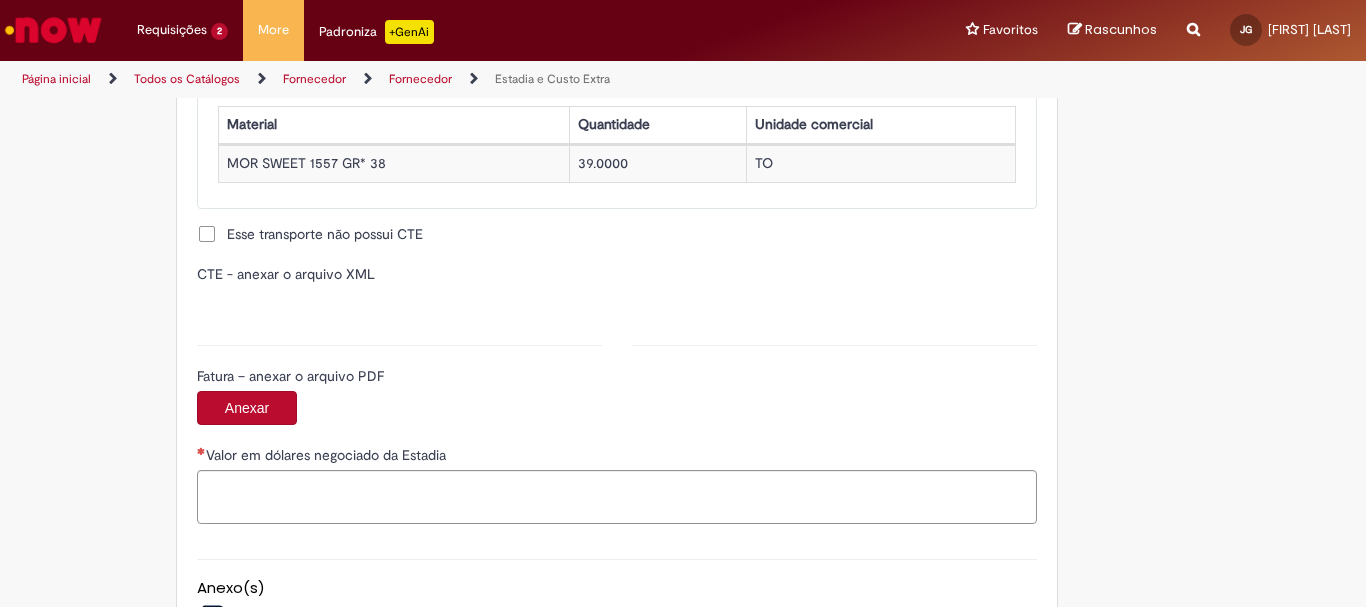 type on "**********" 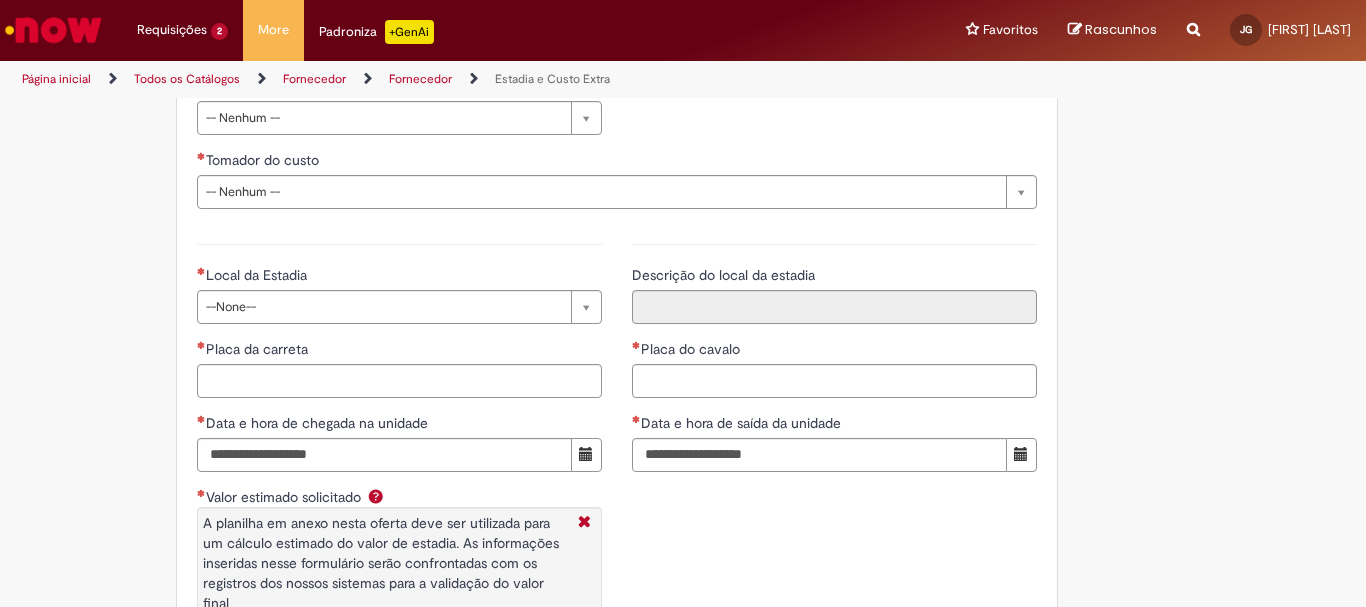 scroll, scrollTop: 2727, scrollLeft: 0, axis: vertical 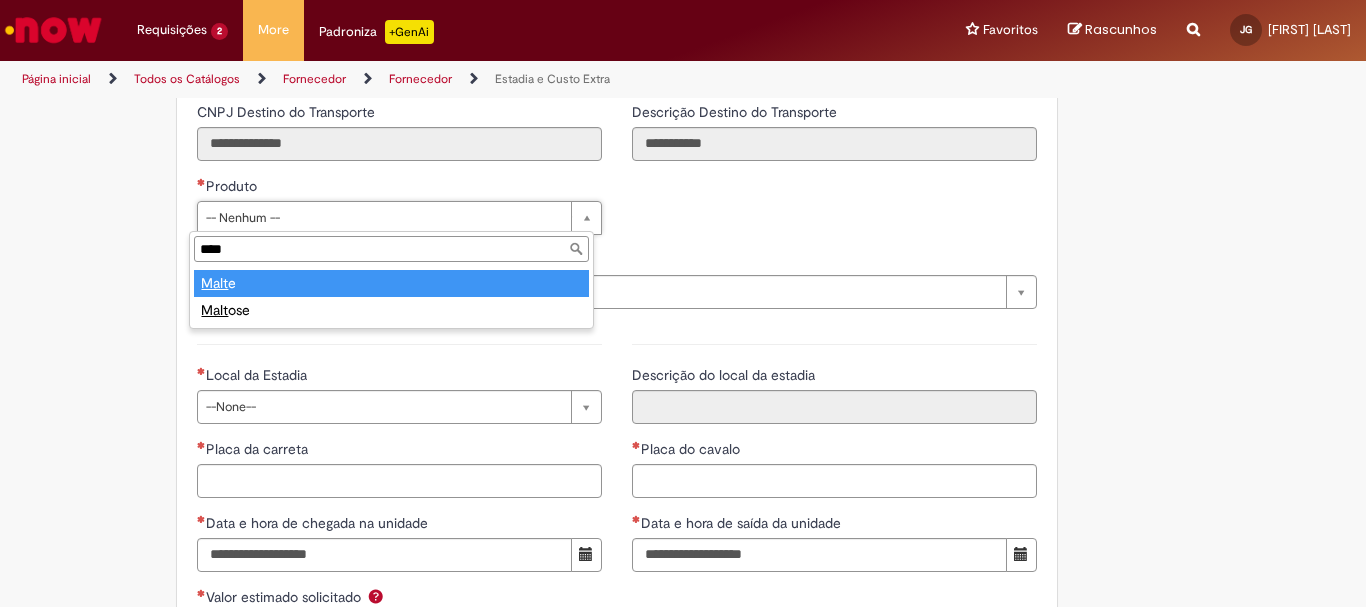 type on "****" 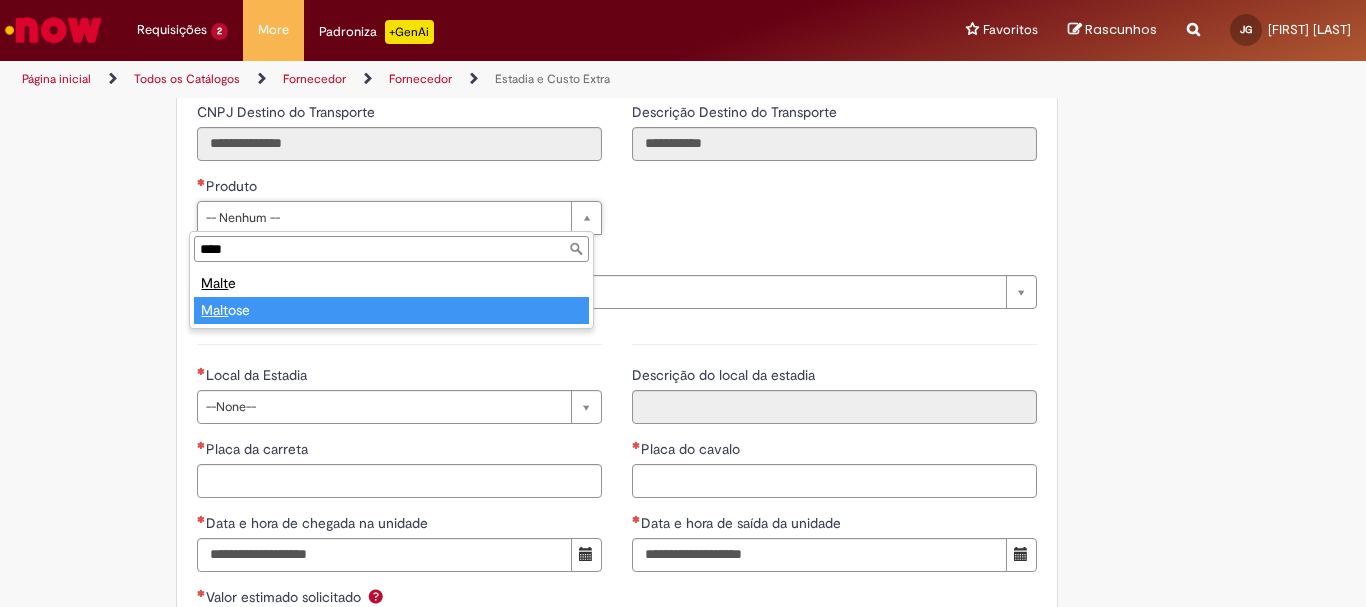 type on "*******" 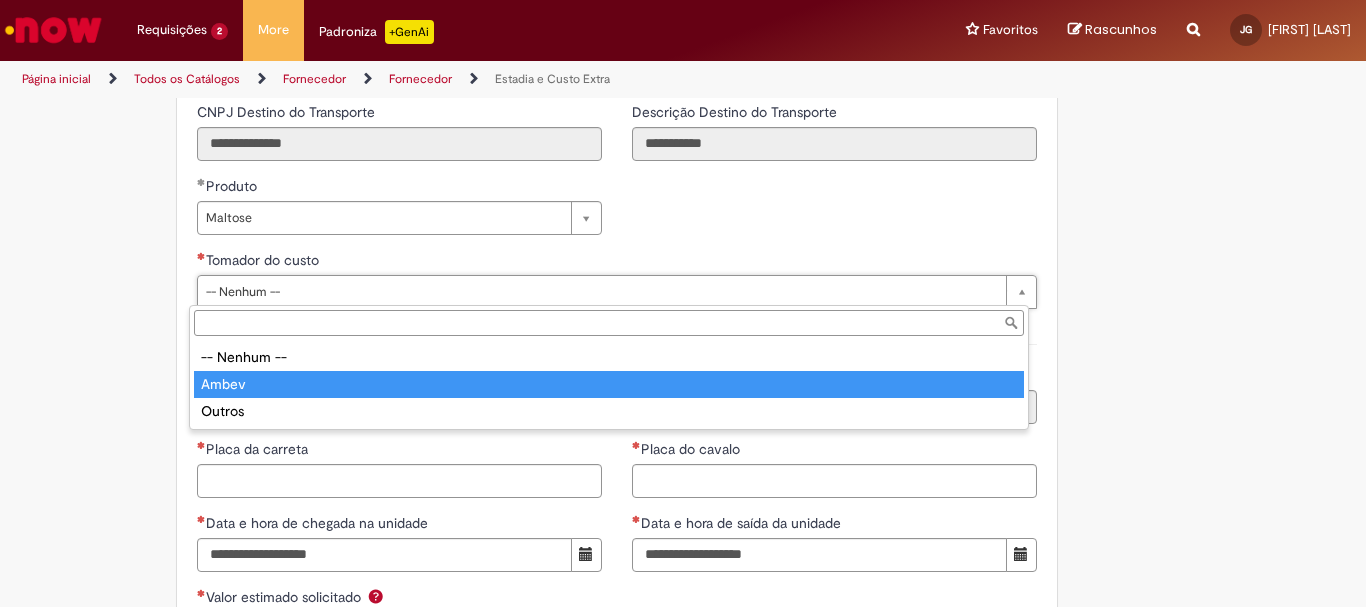 type on "*****" 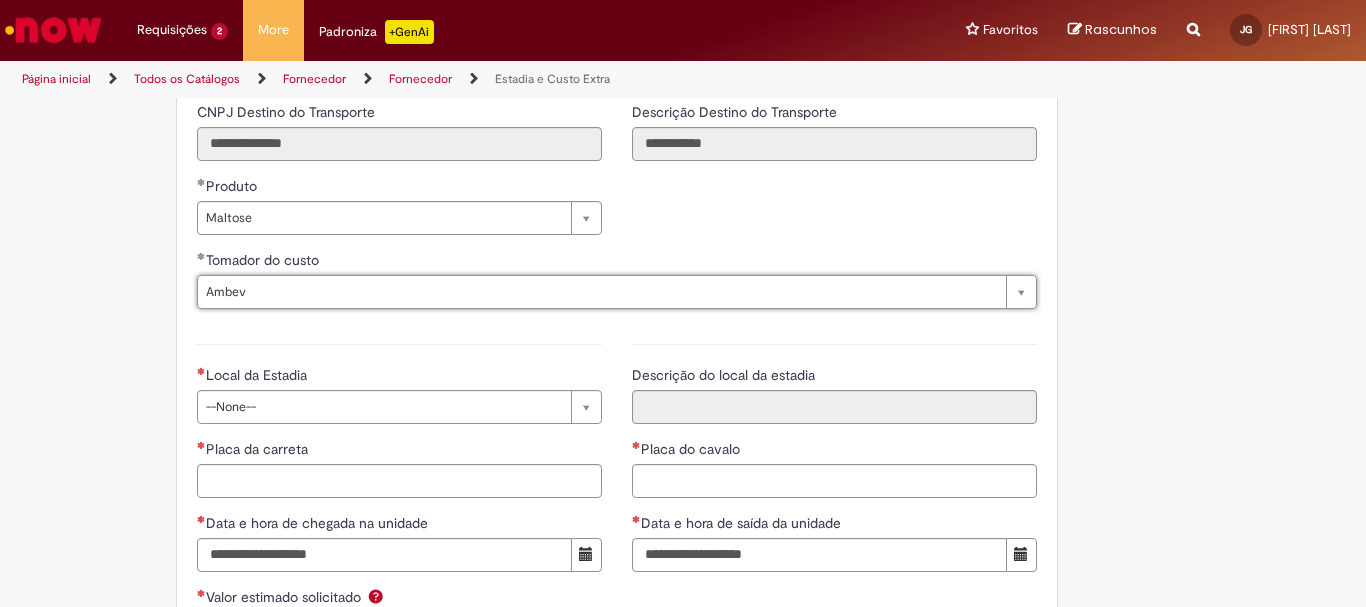 scroll, scrollTop: 2827, scrollLeft: 0, axis: vertical 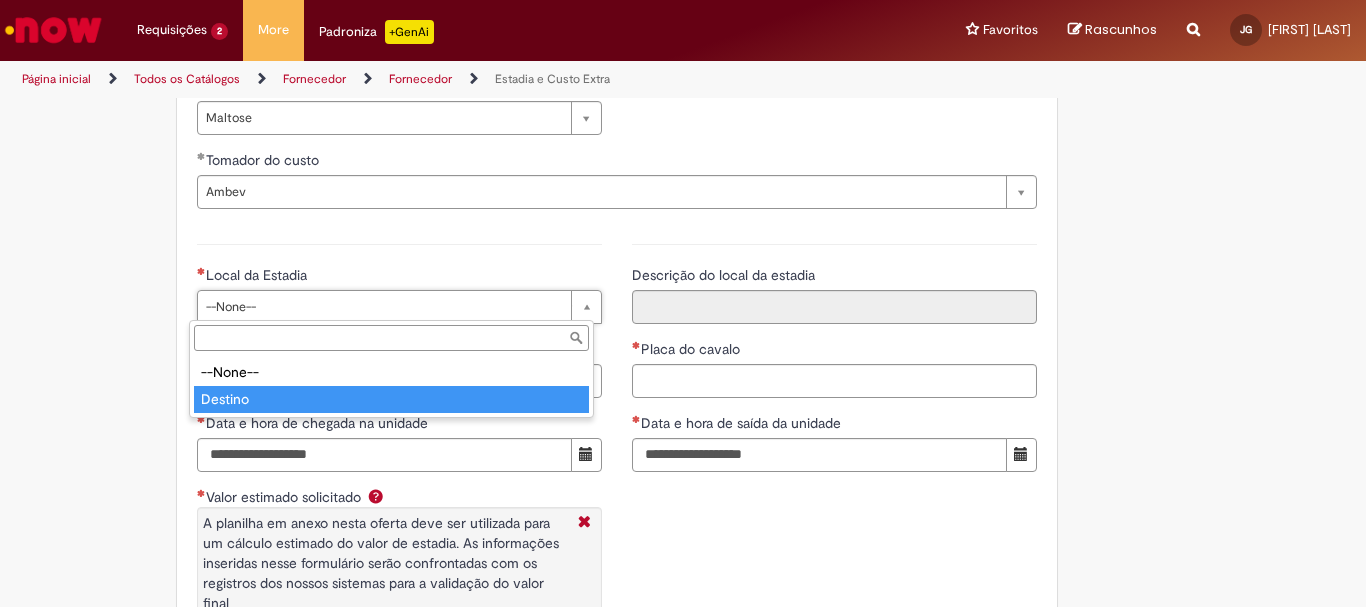 type on "*******" 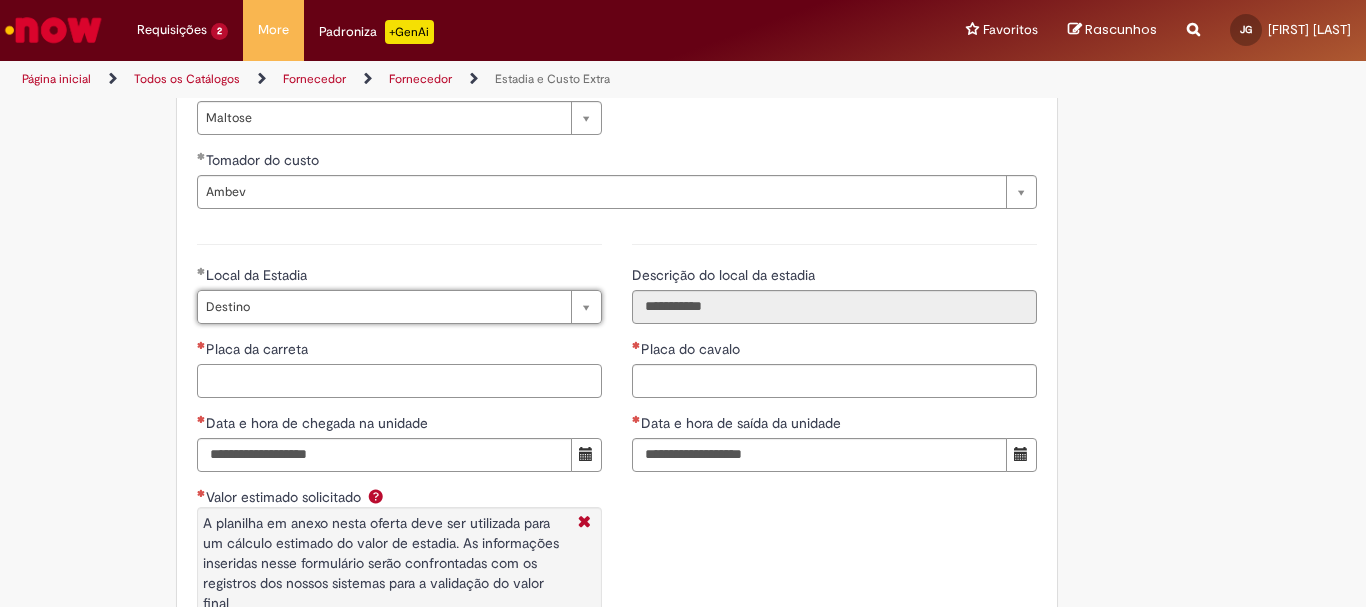 click on "Placa da carreta" at bounding box center (399, 381) 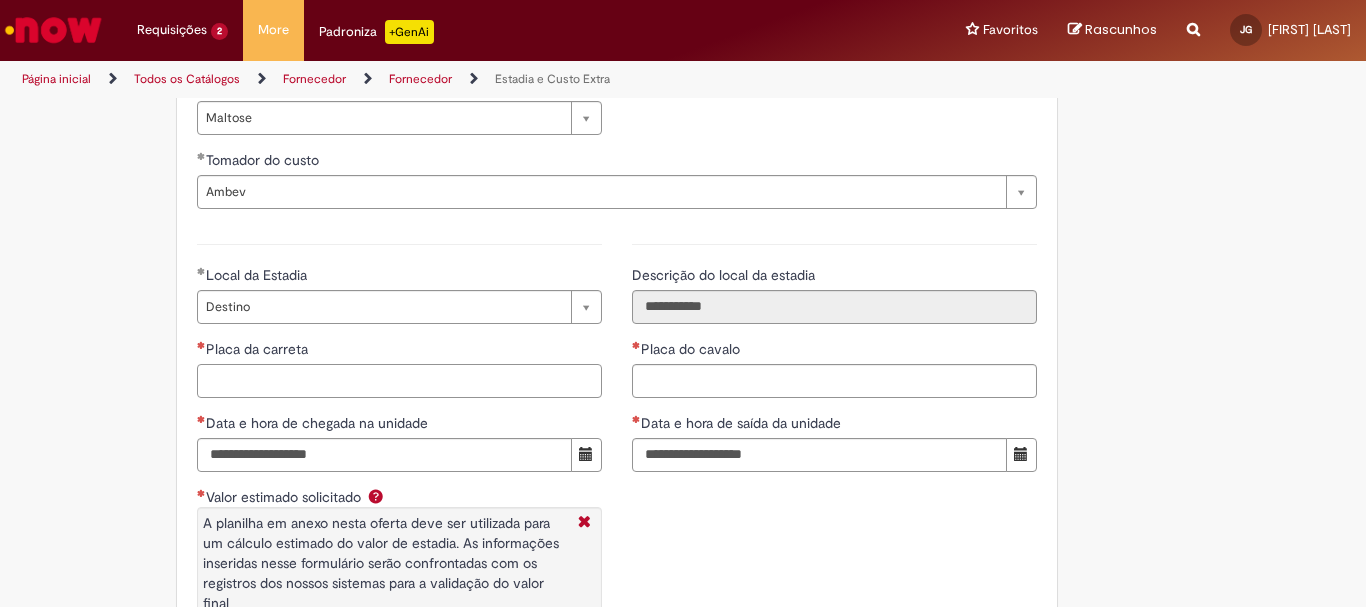 paste on "*******" 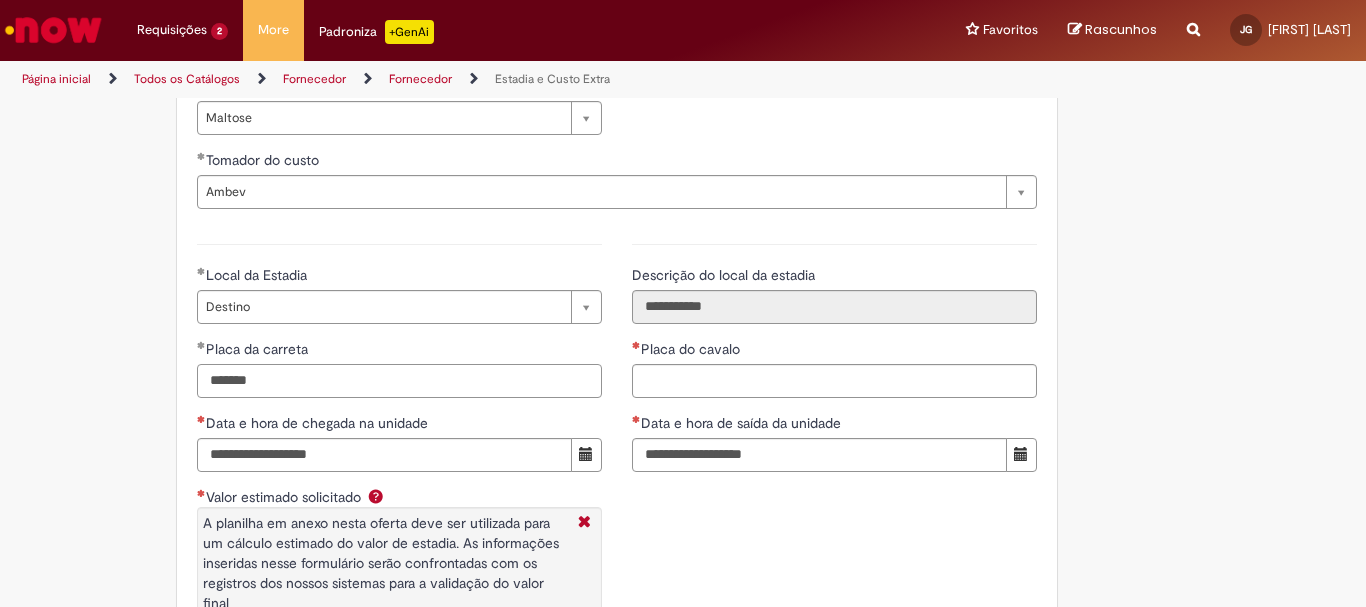 type on "*******" 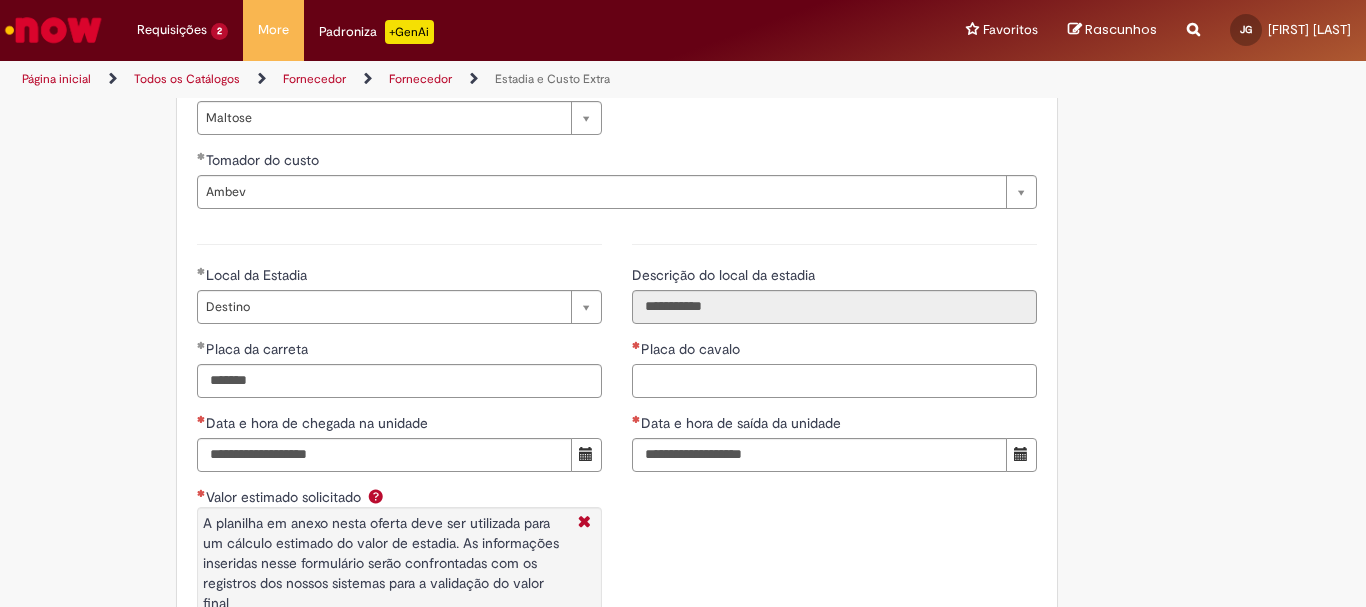click on "Placa do cavalo" at bounding box center [834, 381] 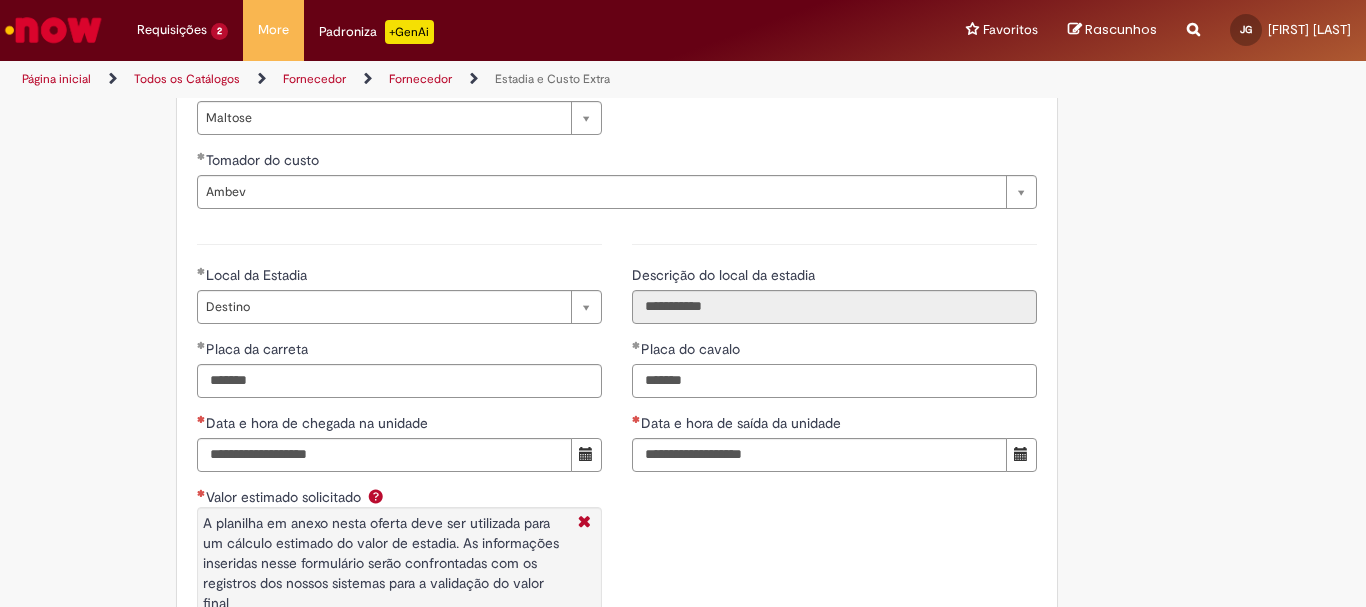 type on "*******" 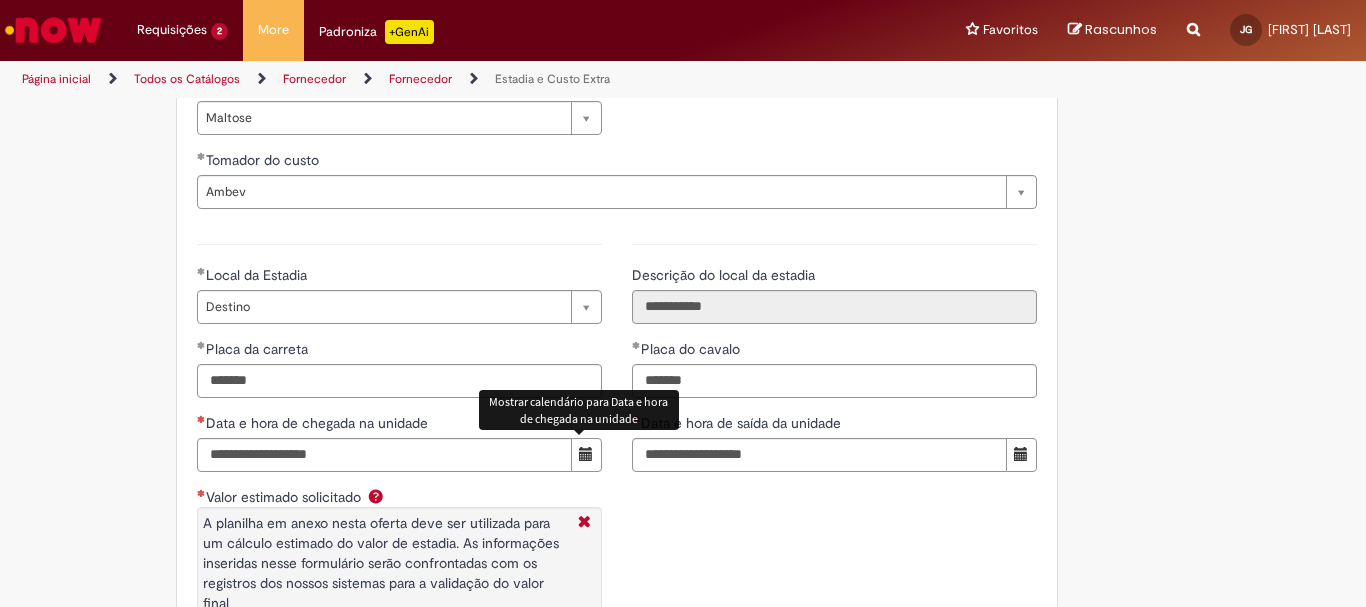 click at bounding box center [586, 454] 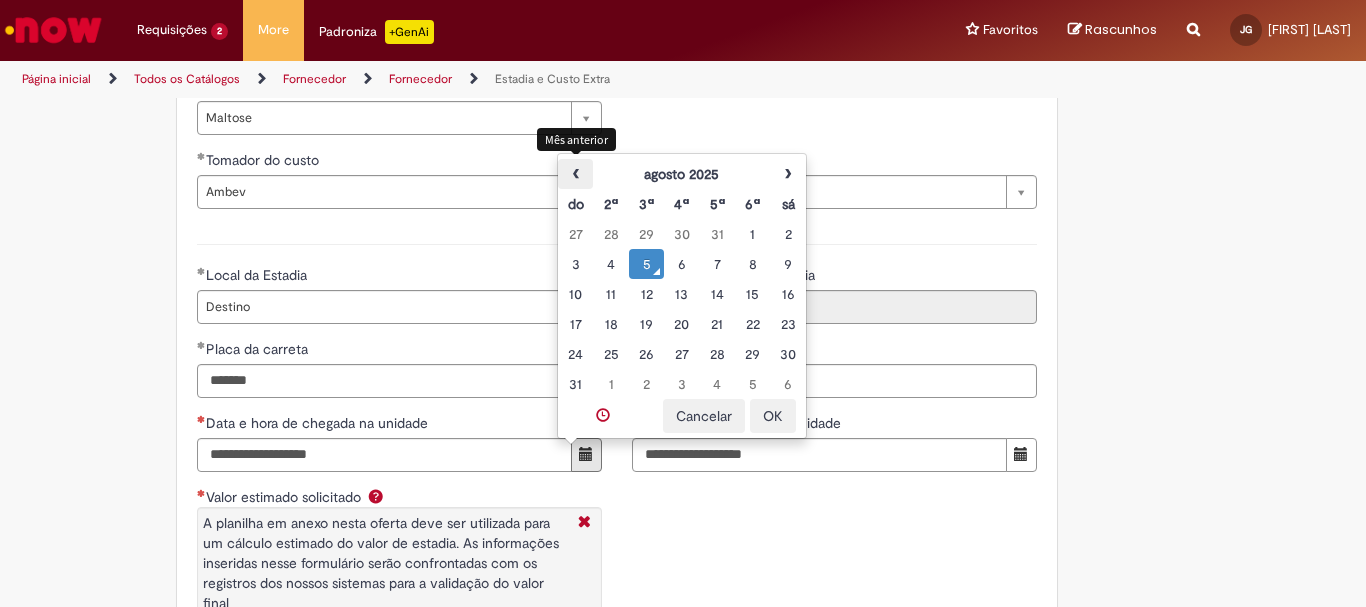 click on "‹" at bounding box center [575, 174] 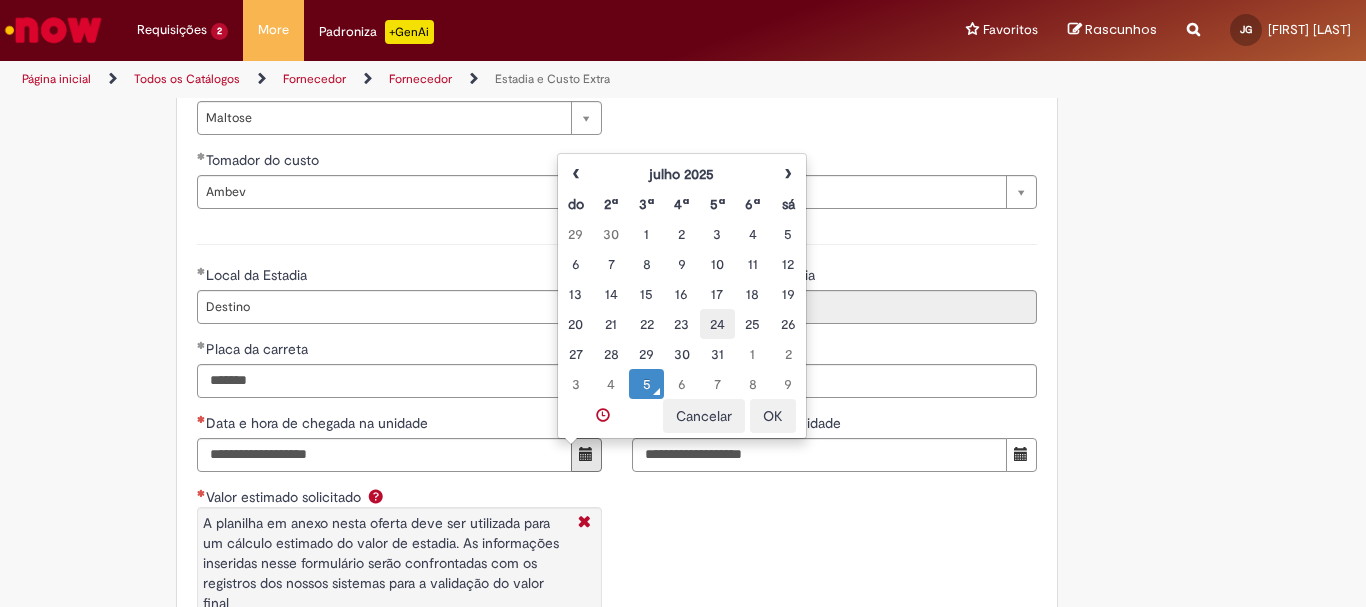 click on "24" at bounding box center [717, 324] 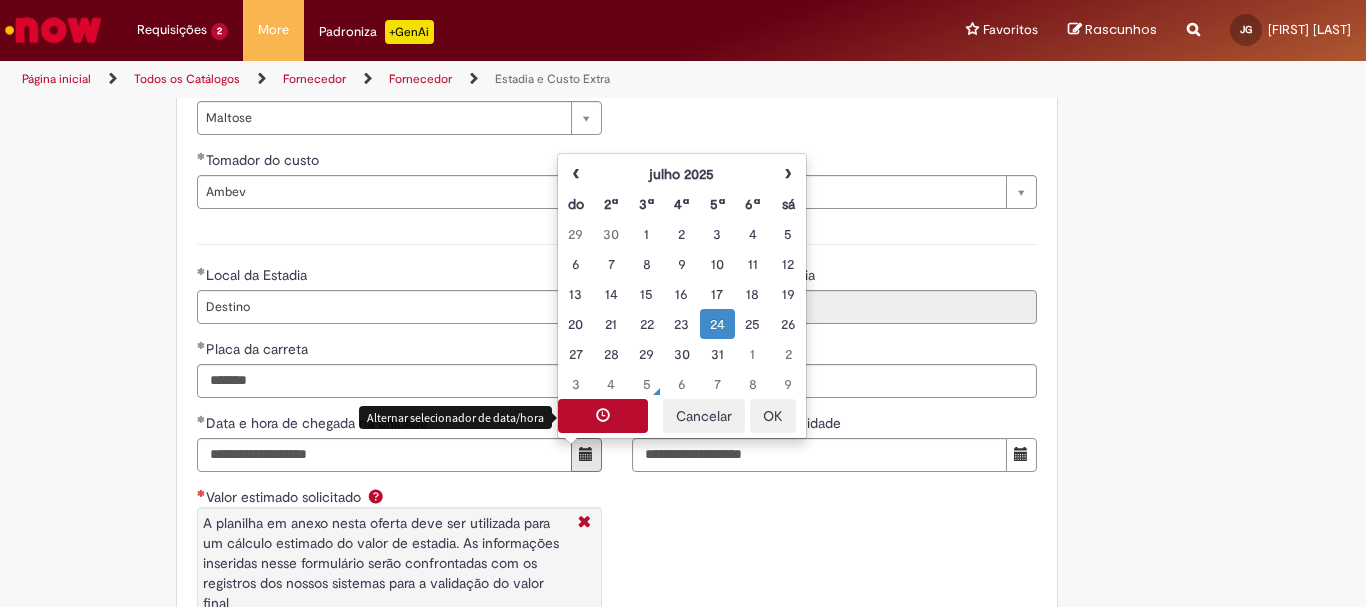 click at bounding box center [603, 416] 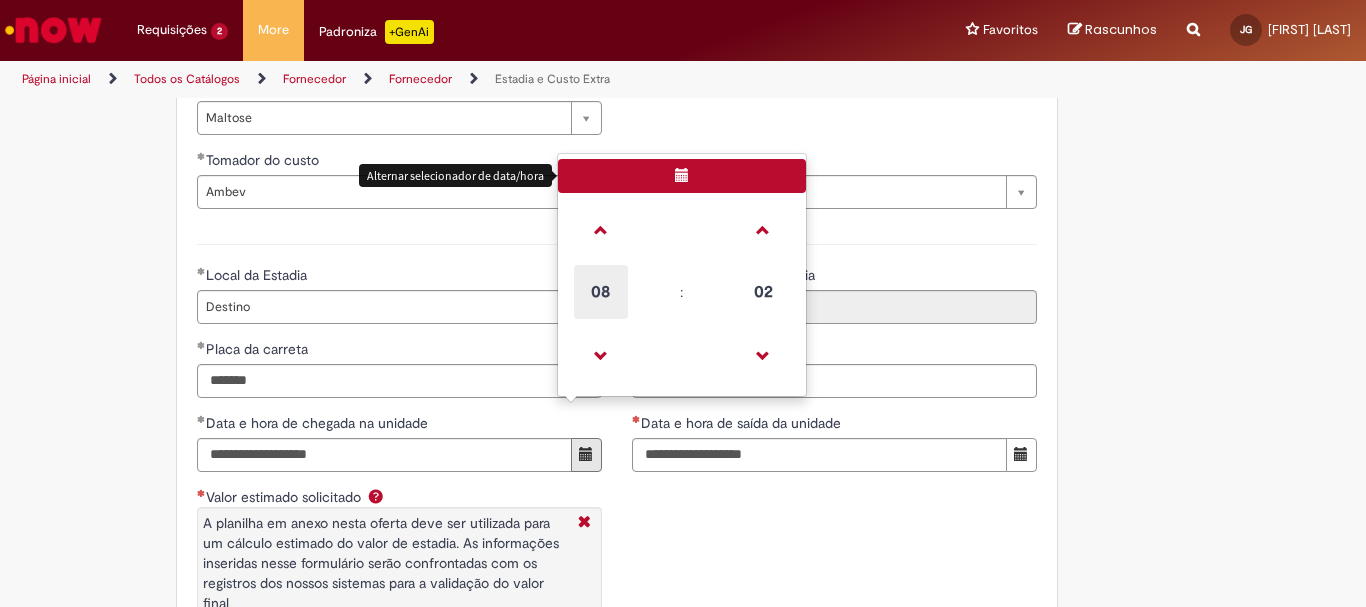 click on "08" at bounding box center [601, 292] 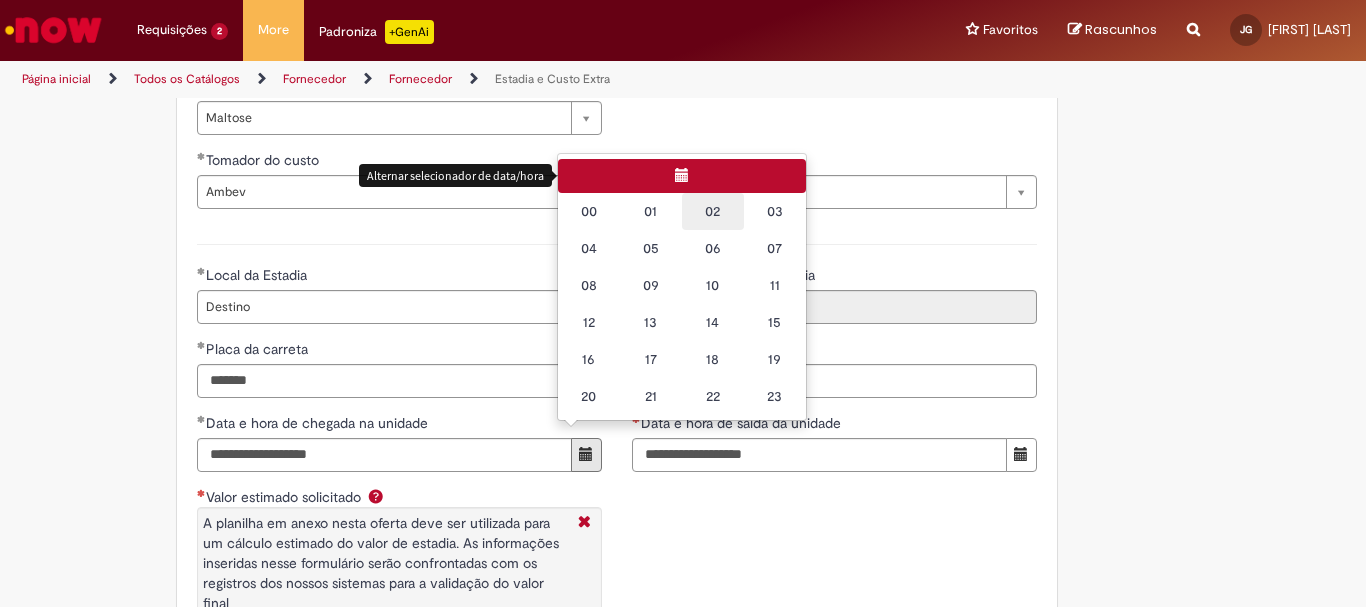 click on "02" at bounding box center [713, 211] 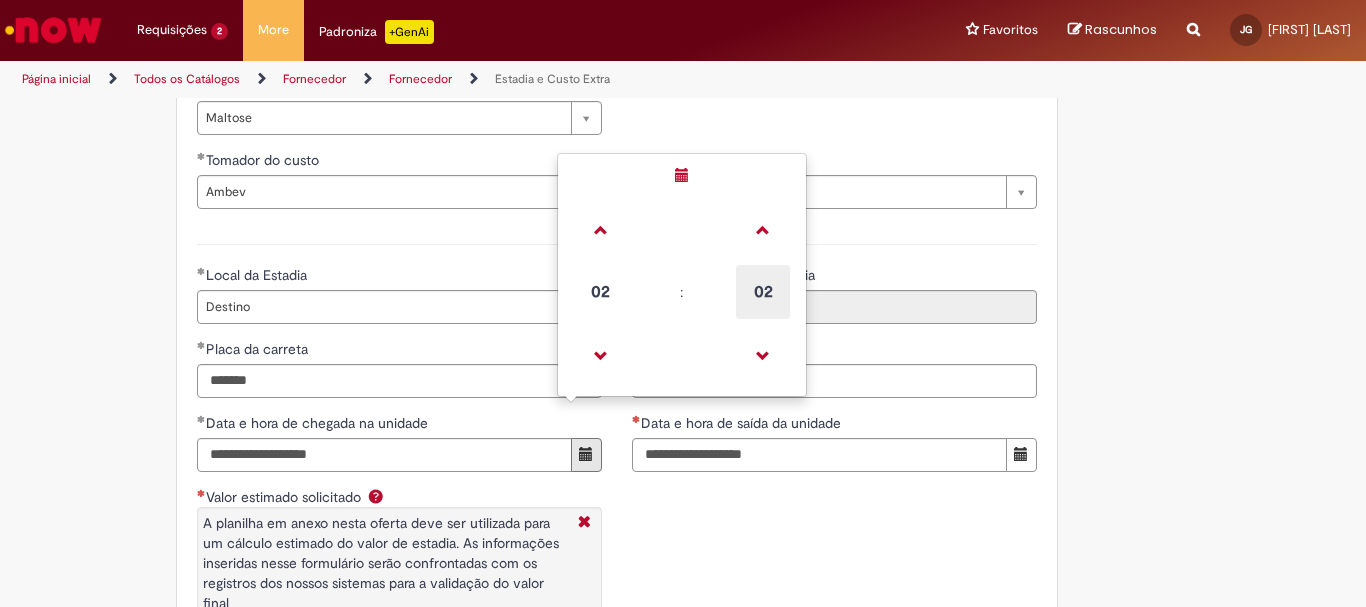 click on "02" at bounding box center [763, 292] 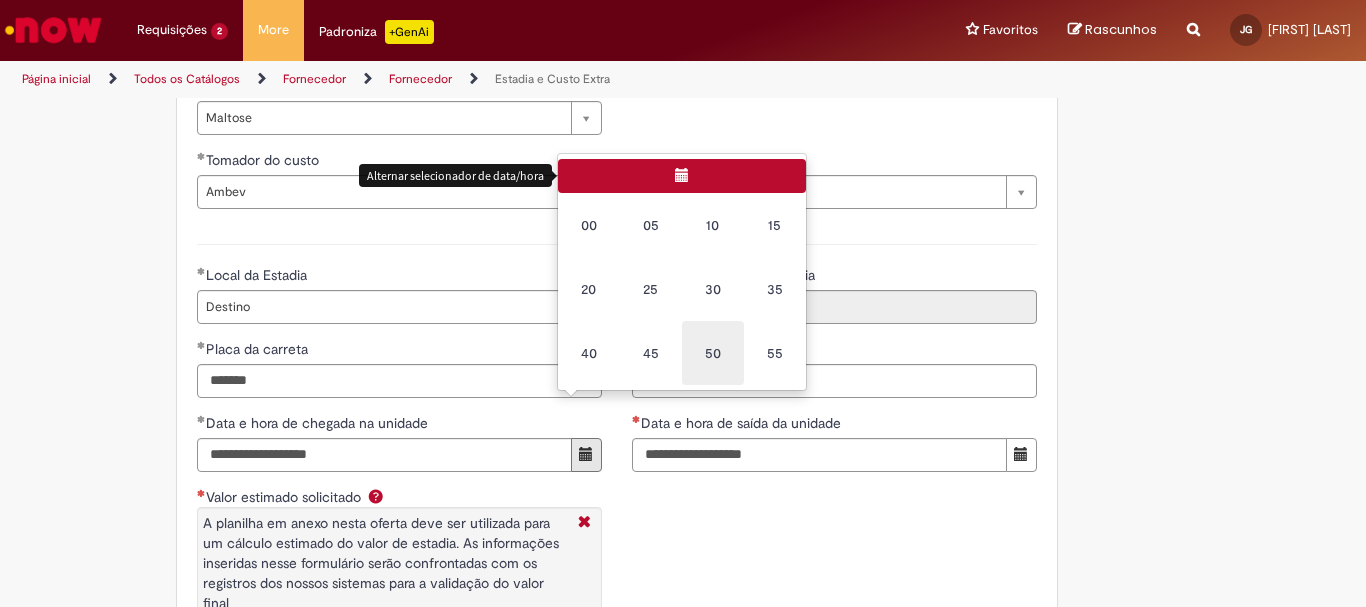 click on "50" at bounding box center [713, 353] 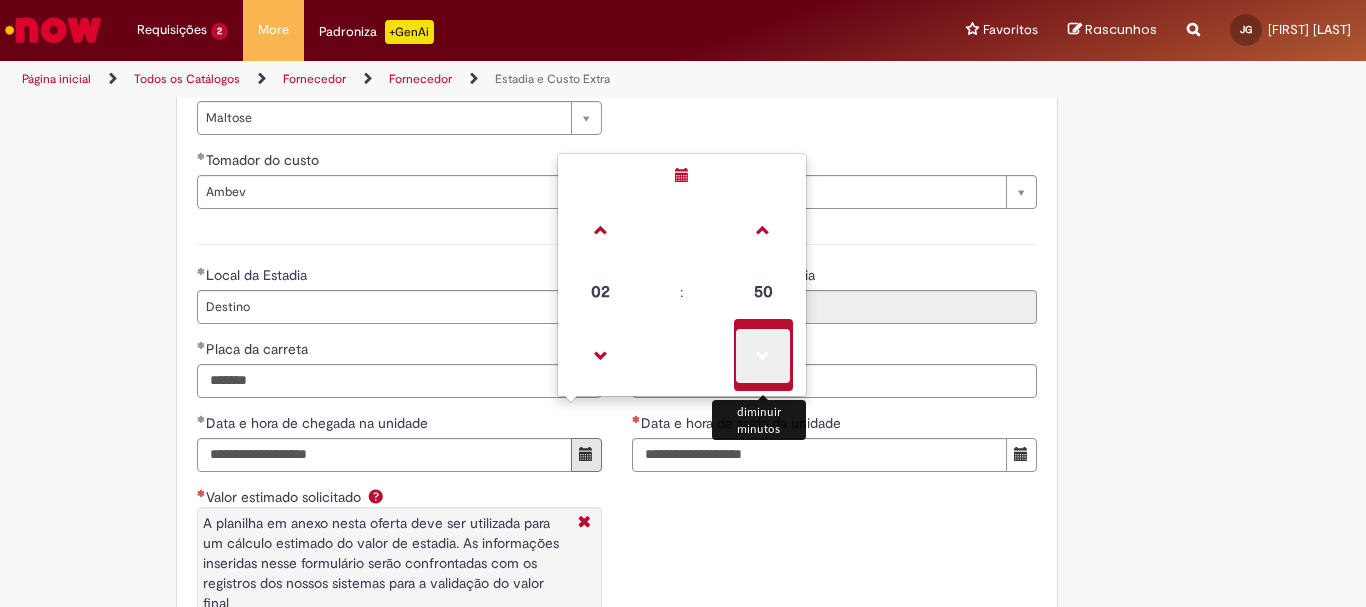click at bounding box center (763, 356) 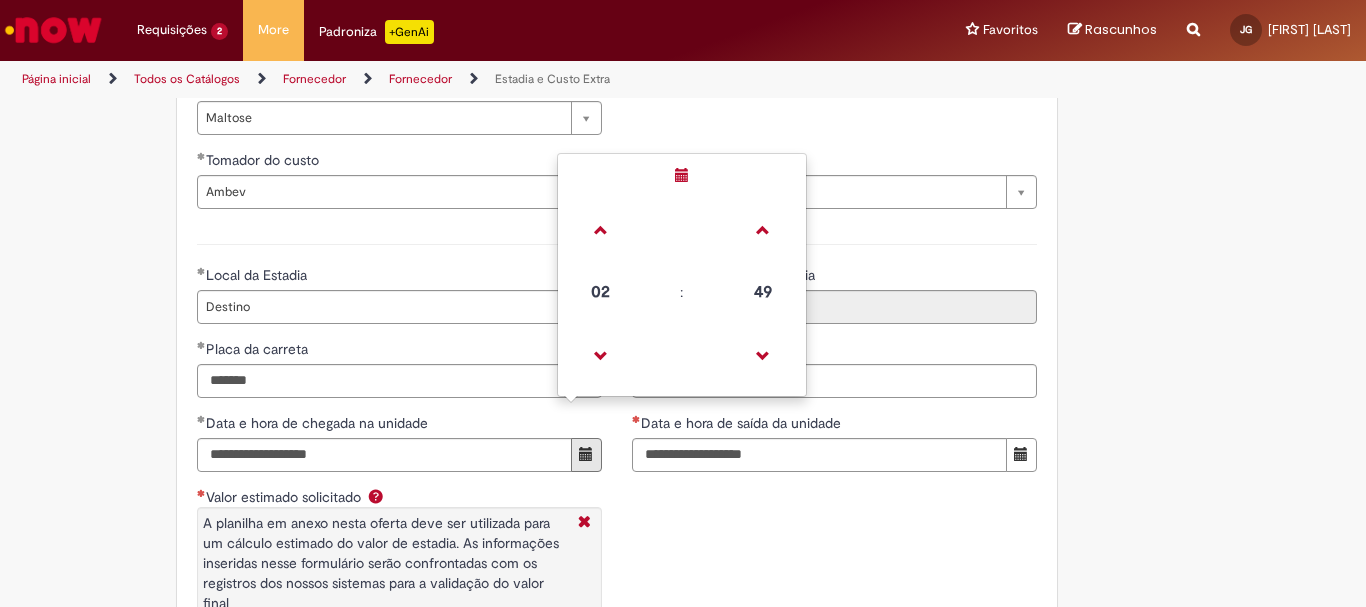 click on "**********" at bounding box center (617, 453) 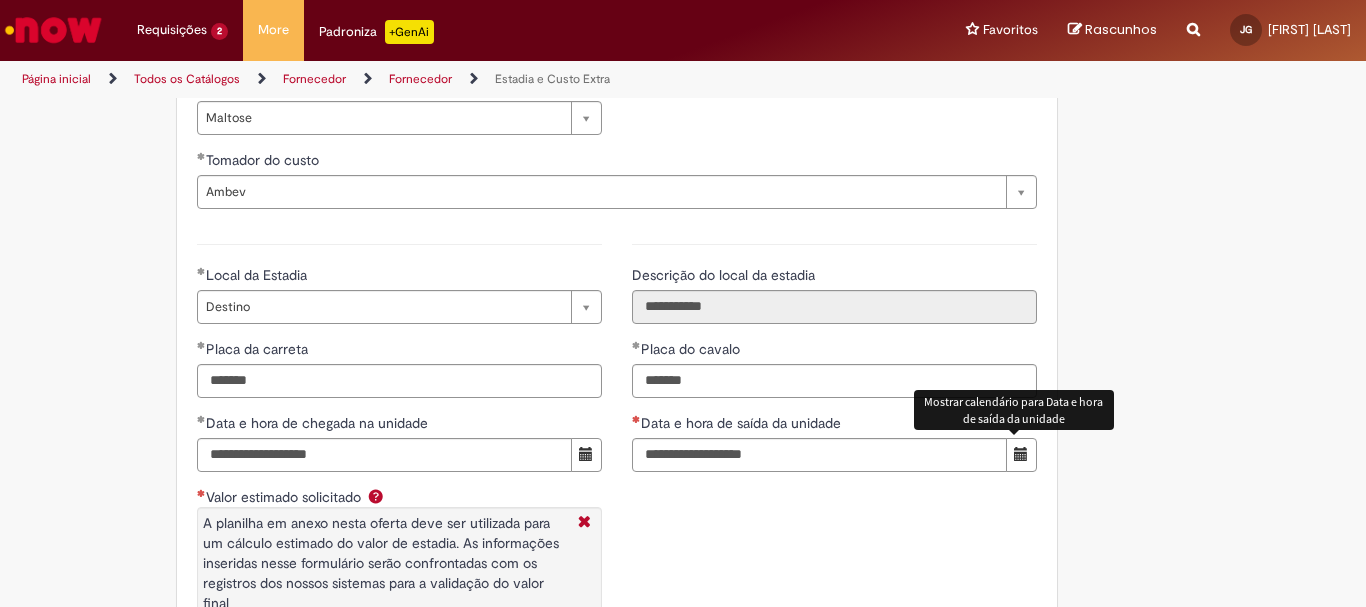 click at bounding box center (1021, 455) 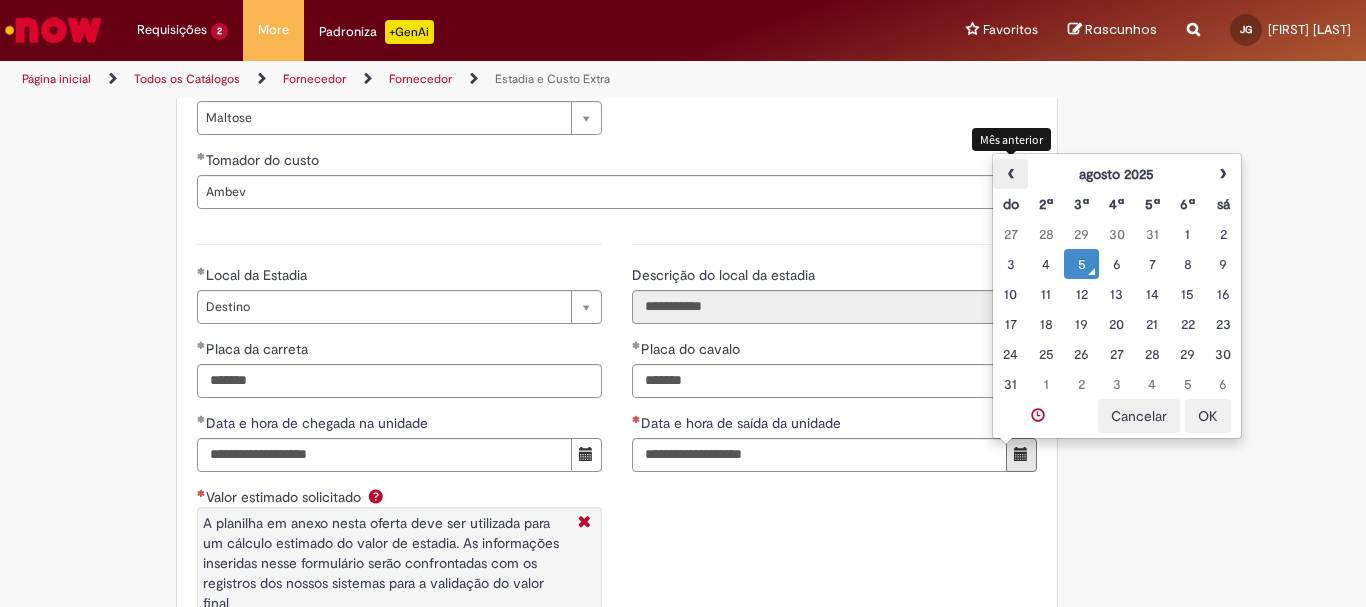 click on "‹" at bounding box center (1010, 174) 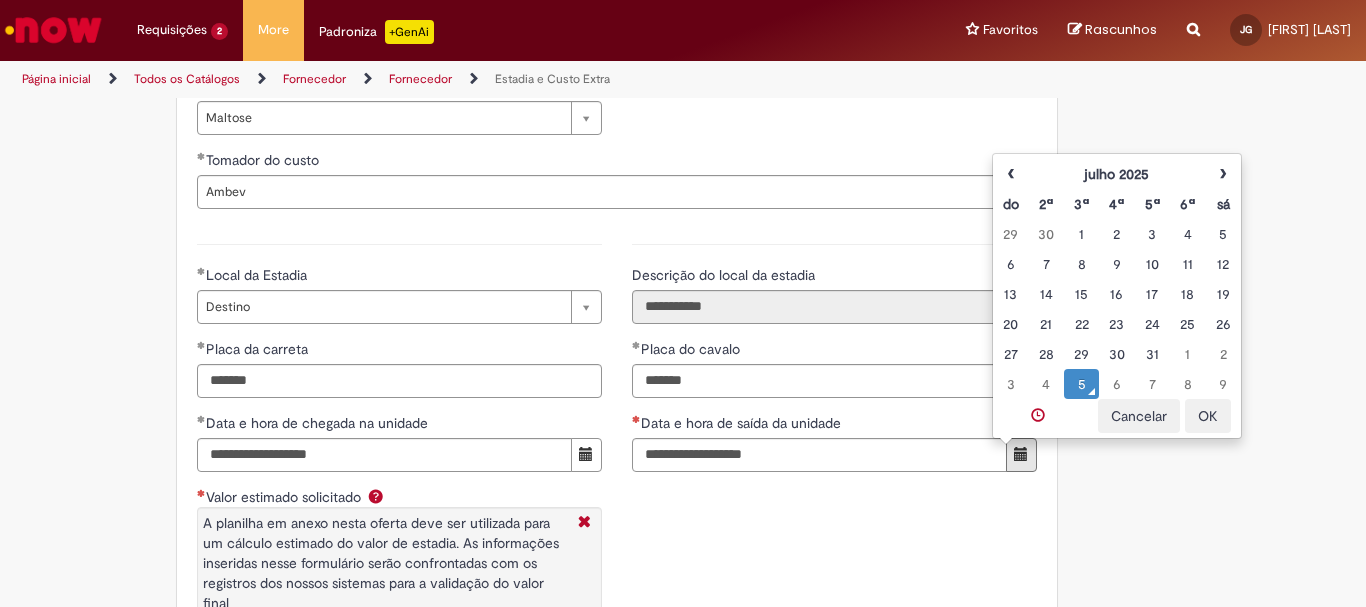 drag, startPoint x: 1014, startPoint y: 356, endPoint x: 751, endPoint y: 536, distance: 318.6989 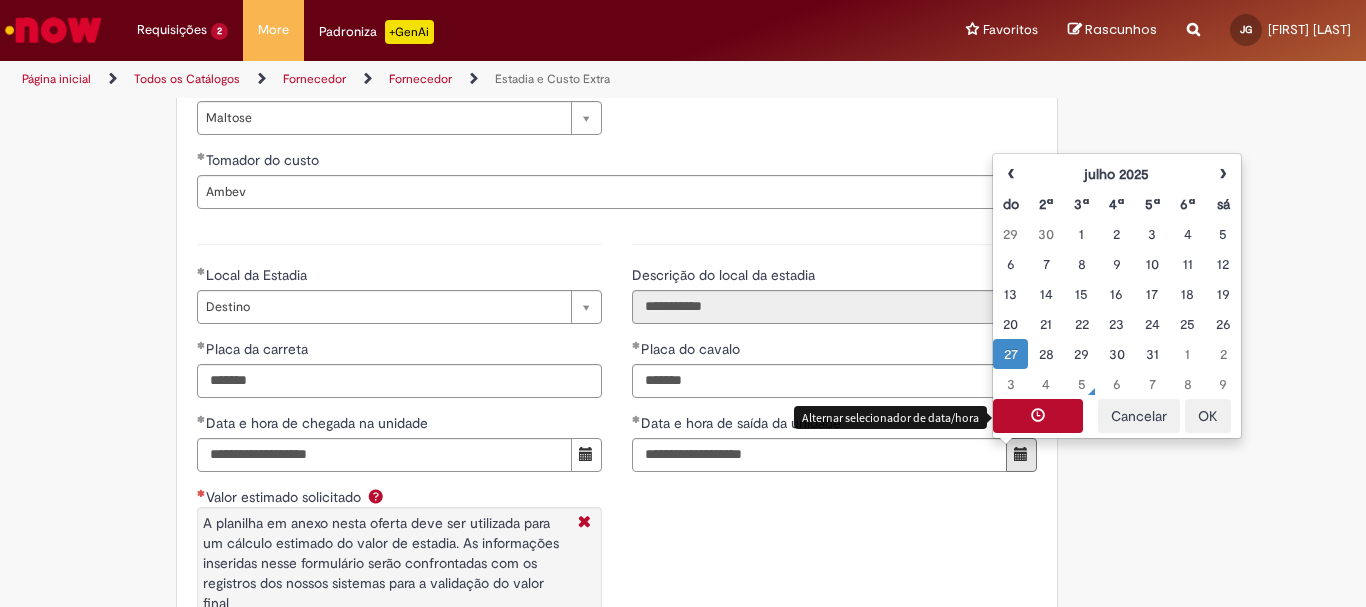 click at bounding box center [1038, 416] 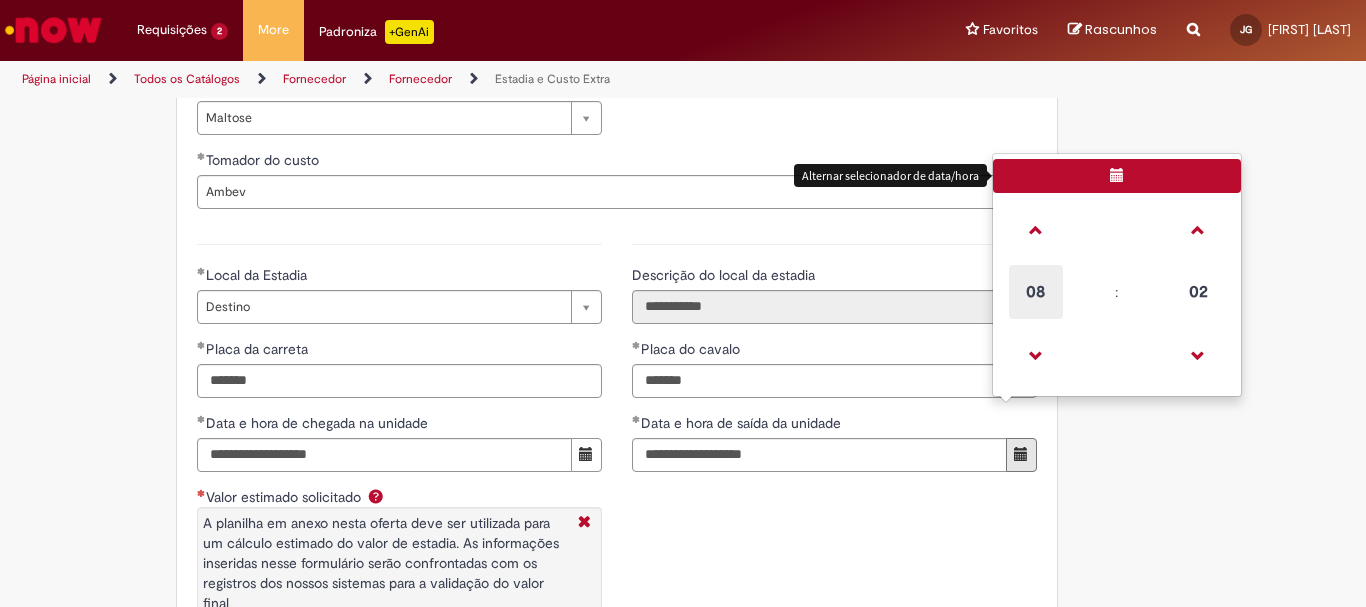 click on "08" at bounding box center (1036, 292) 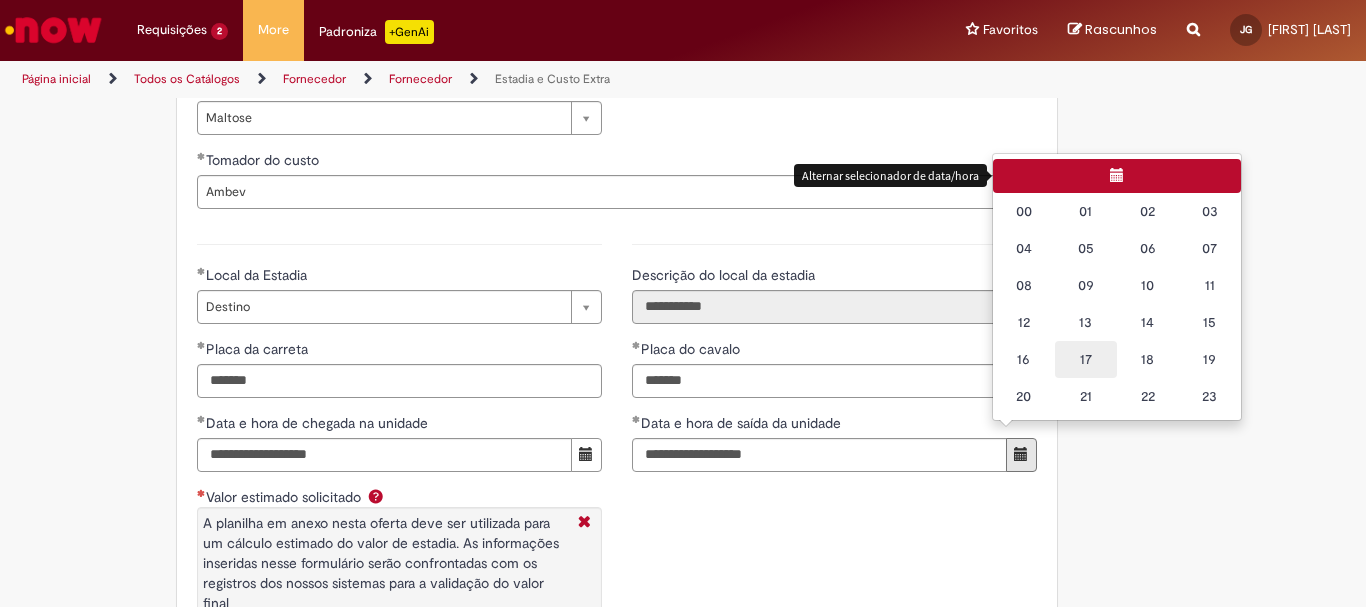 click on "17" at bounding box center [1086, 359] 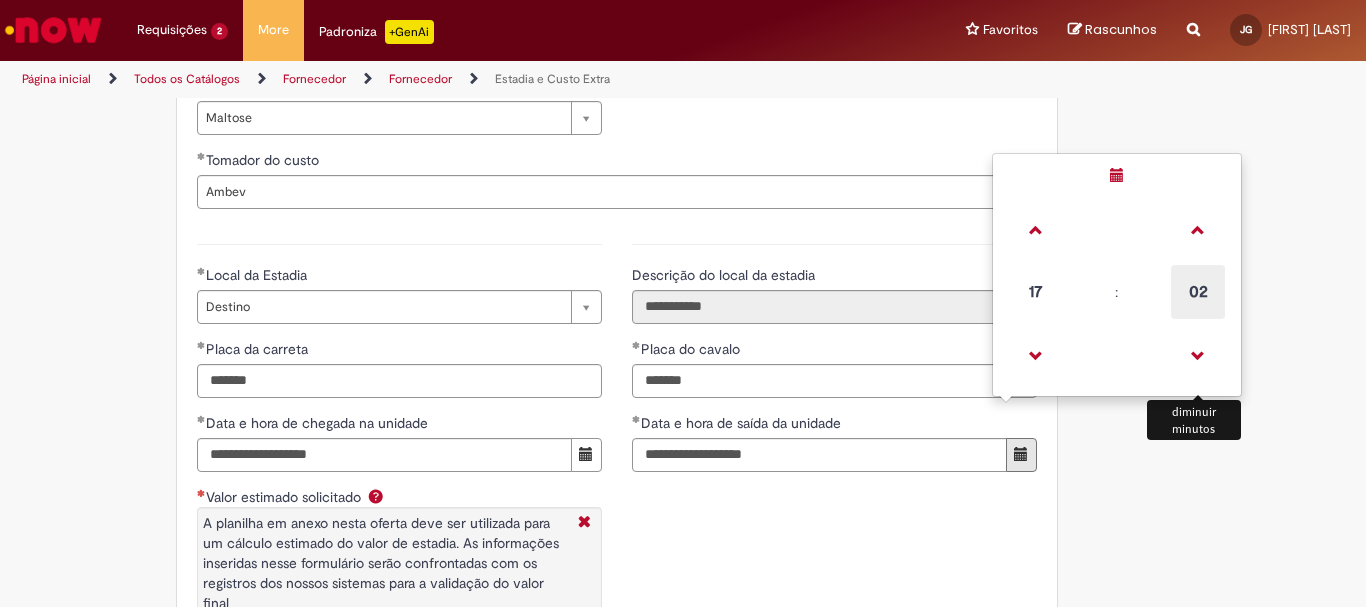 click on "02" at bounding box center [1198, 292] 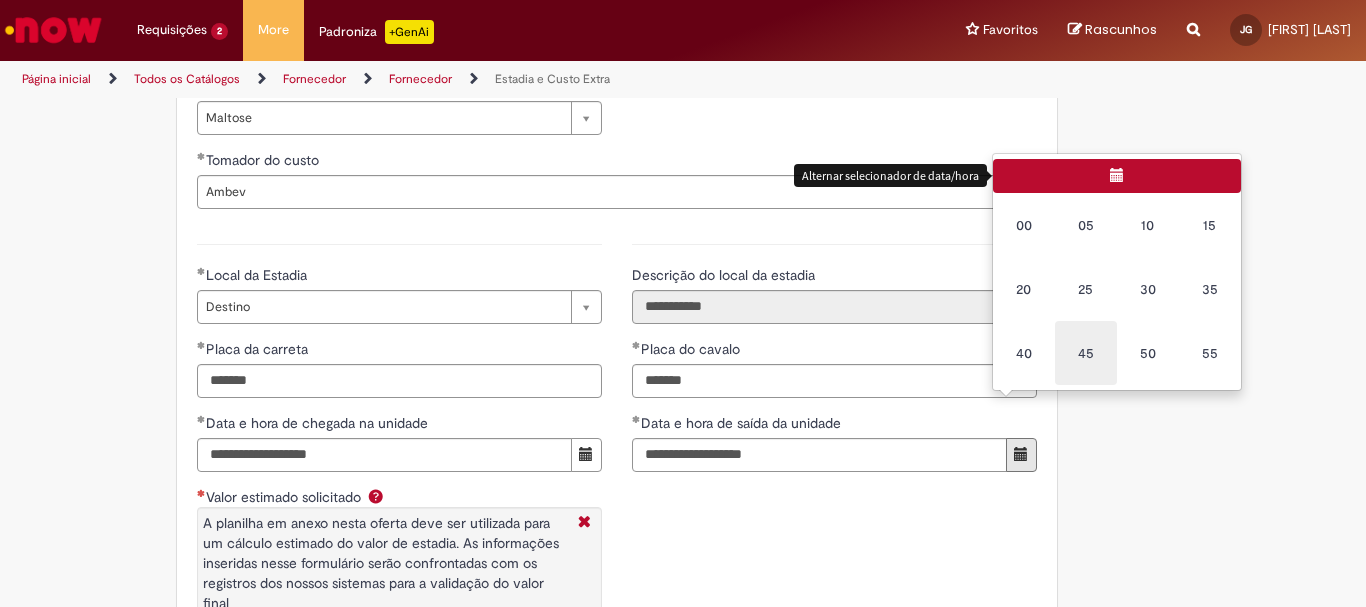 click on "45" at bounding box center (1086, 353) 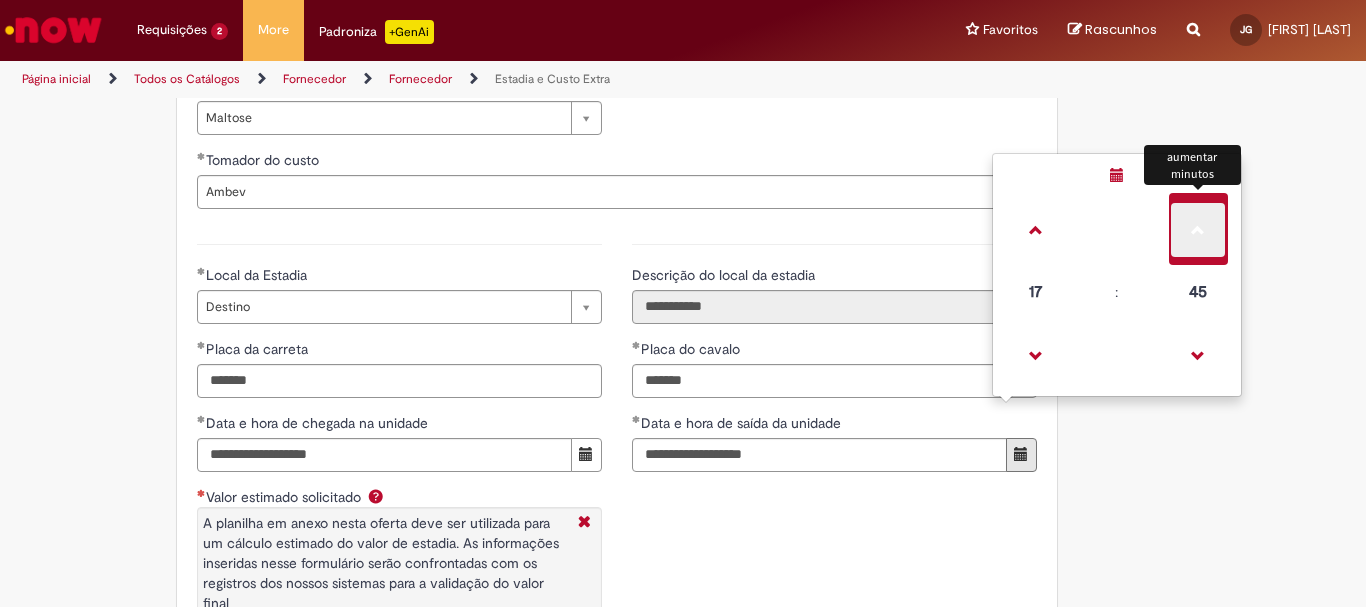 click at bounding box center (1198, 230) 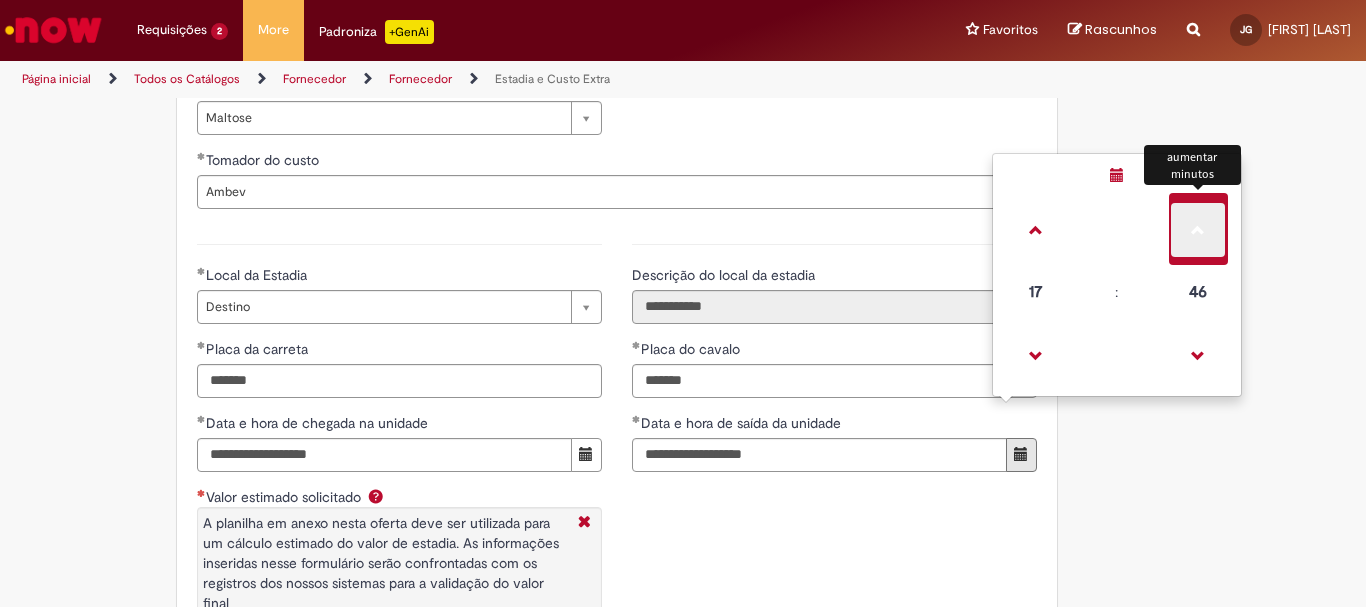 click at bounding box center (1198, 230) 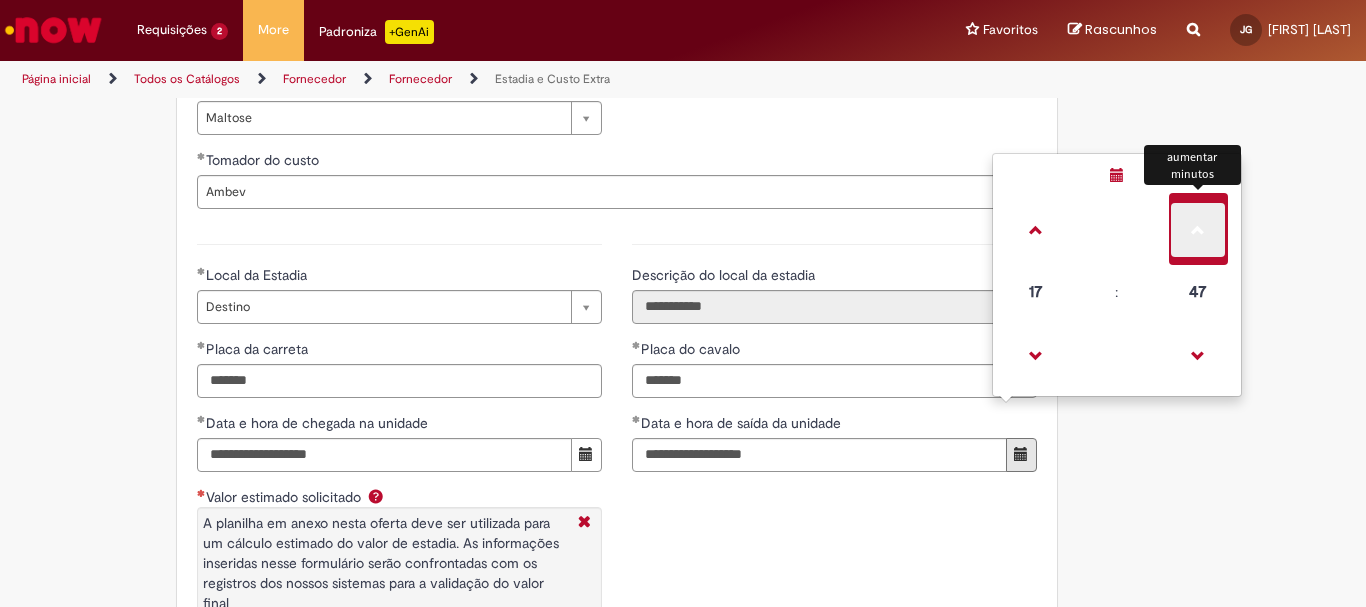 click at bounding box center (1198, 230) 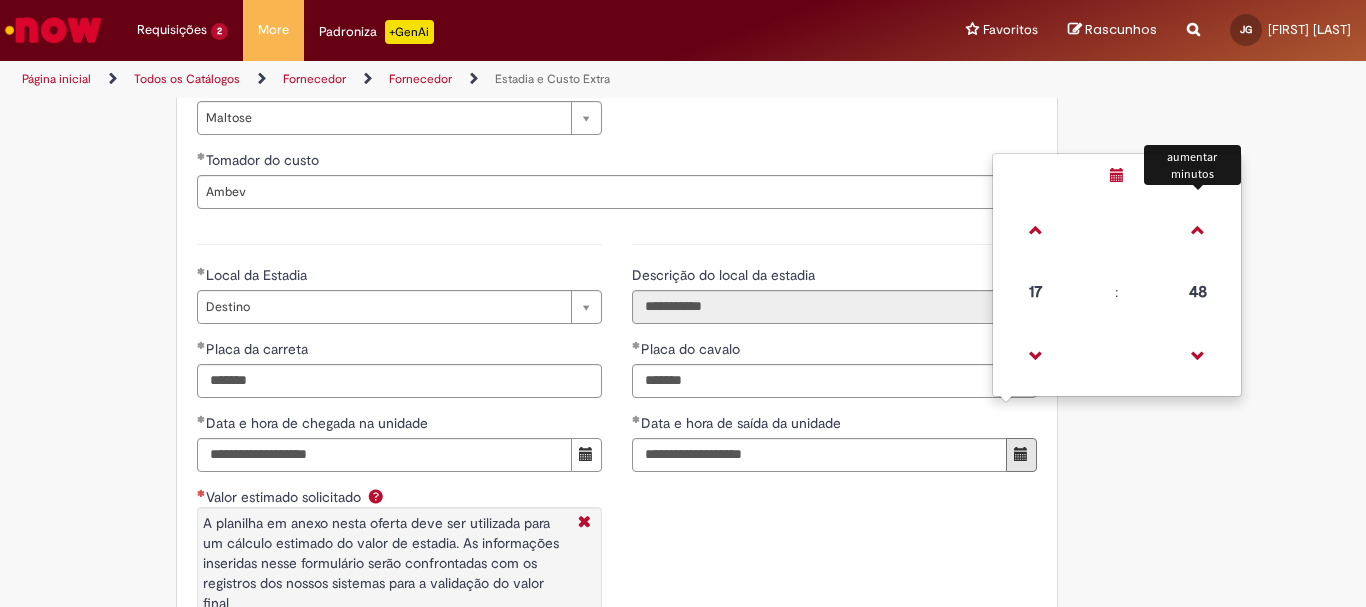 click on "**********" at bounding box center (617, 453) 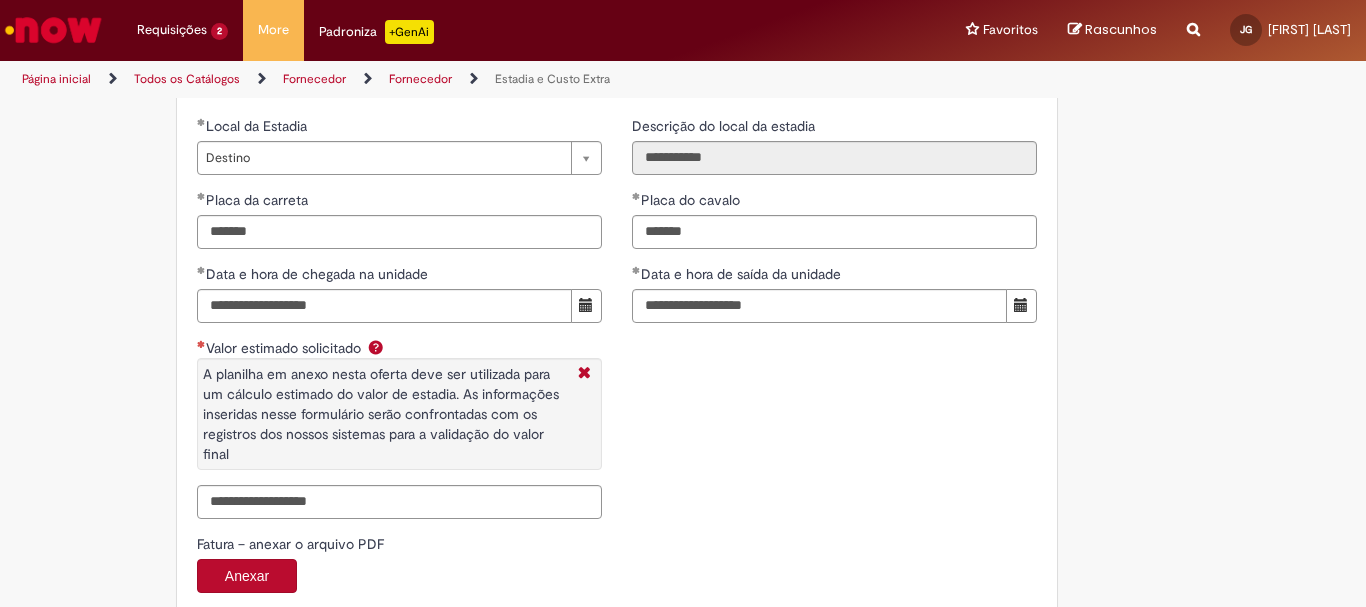 scroll, scrollTop: 3027, scrollLeft: 0, axis: vertical 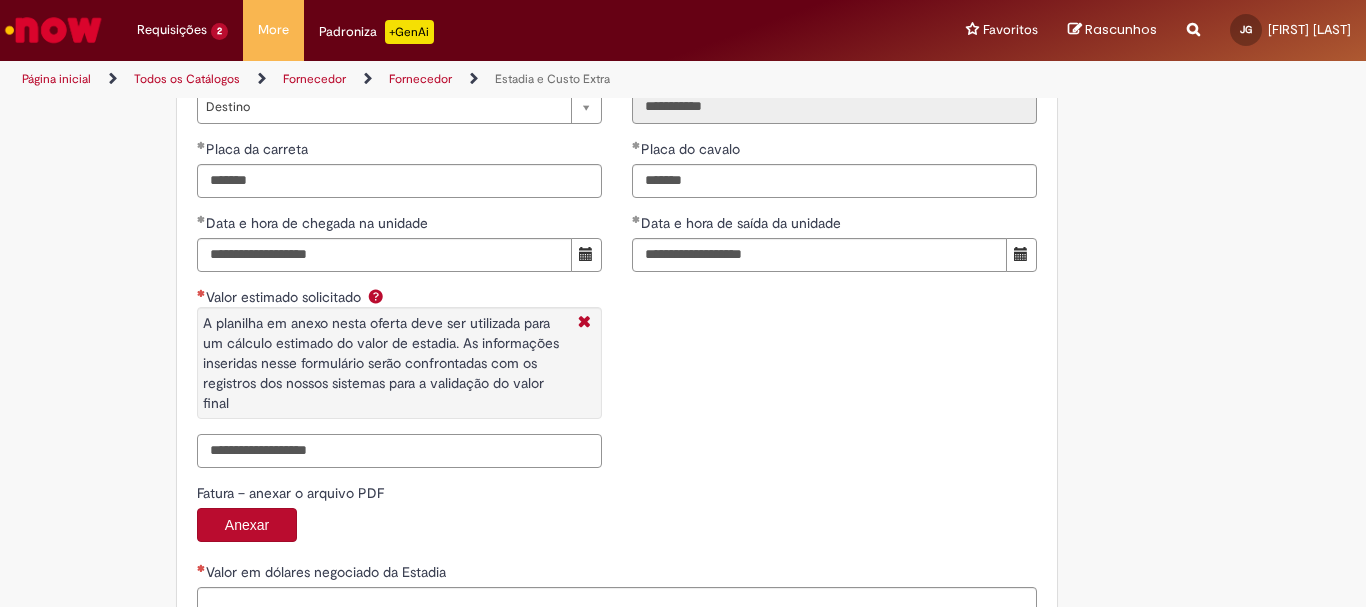 click on "Valor estimado solicitado A planilha em anexo nesta oferta deve ser utilizada para um cálculo estimado do valor de estadia. As informações inseridas nesse formulário serão confrontadas com os registros dos nossos sistemas para a validação do valor final" at bounding box center (399, 451) 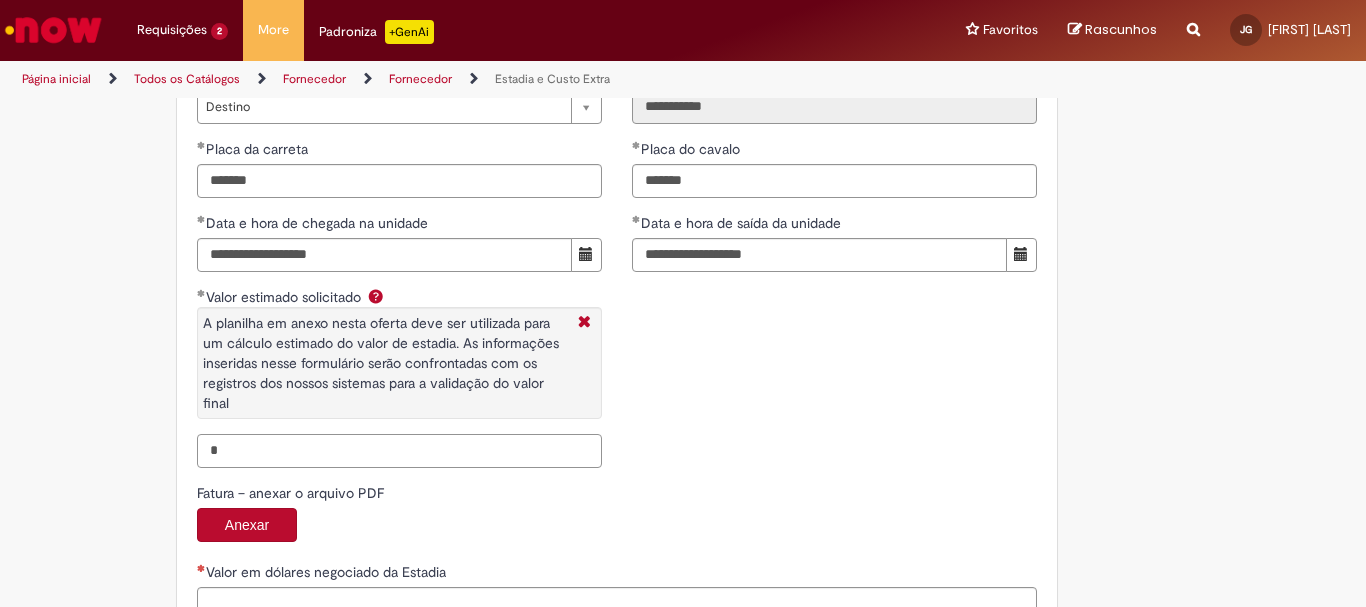 scroll, scrollTop: 3127, scrollLeft: 0, axis: vertical 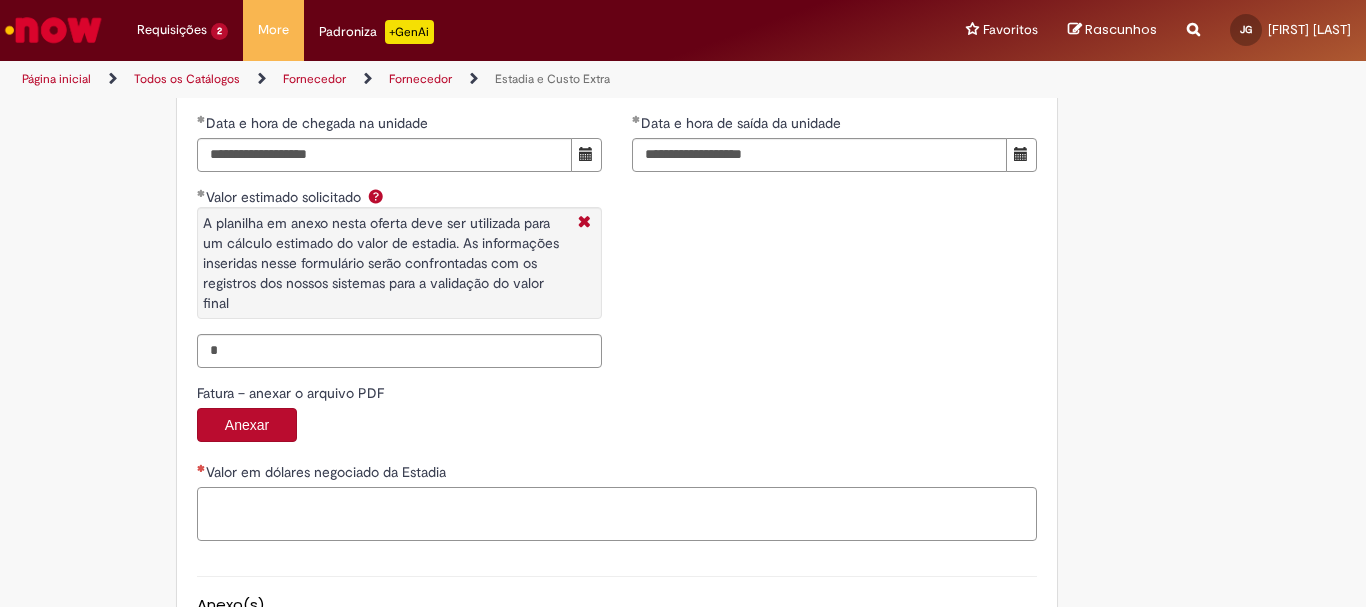 click on "Valor em dólares negociado da Estadia" at bounding box center (617, 514) 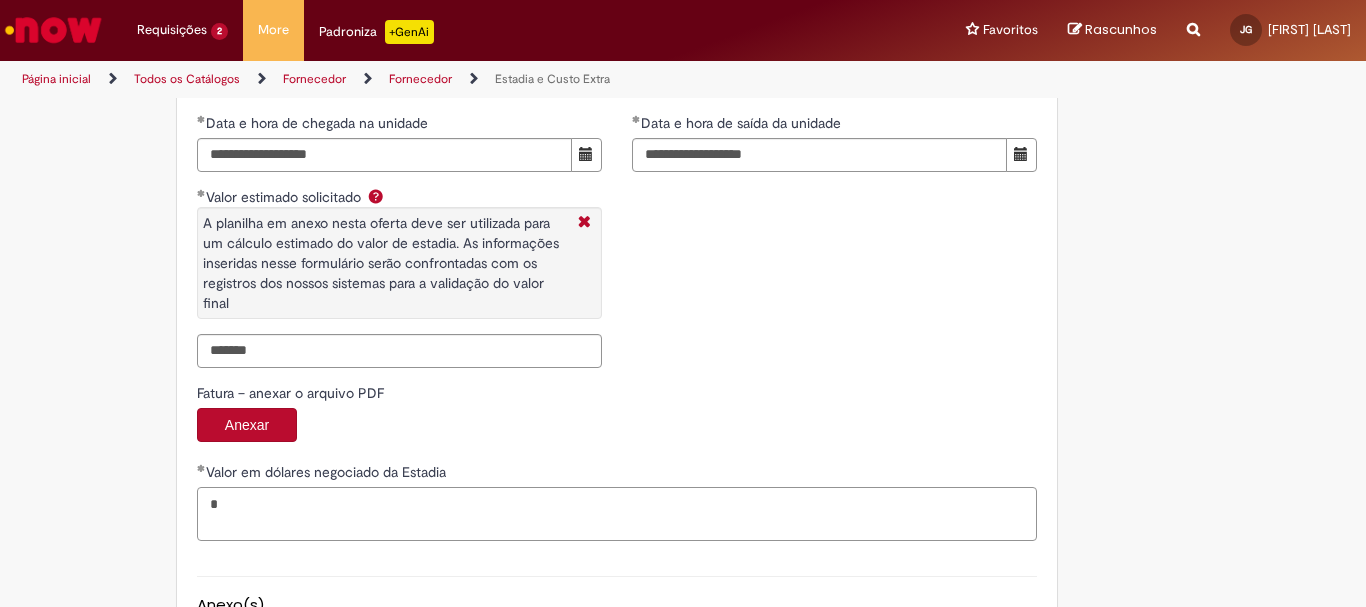 type on "*" 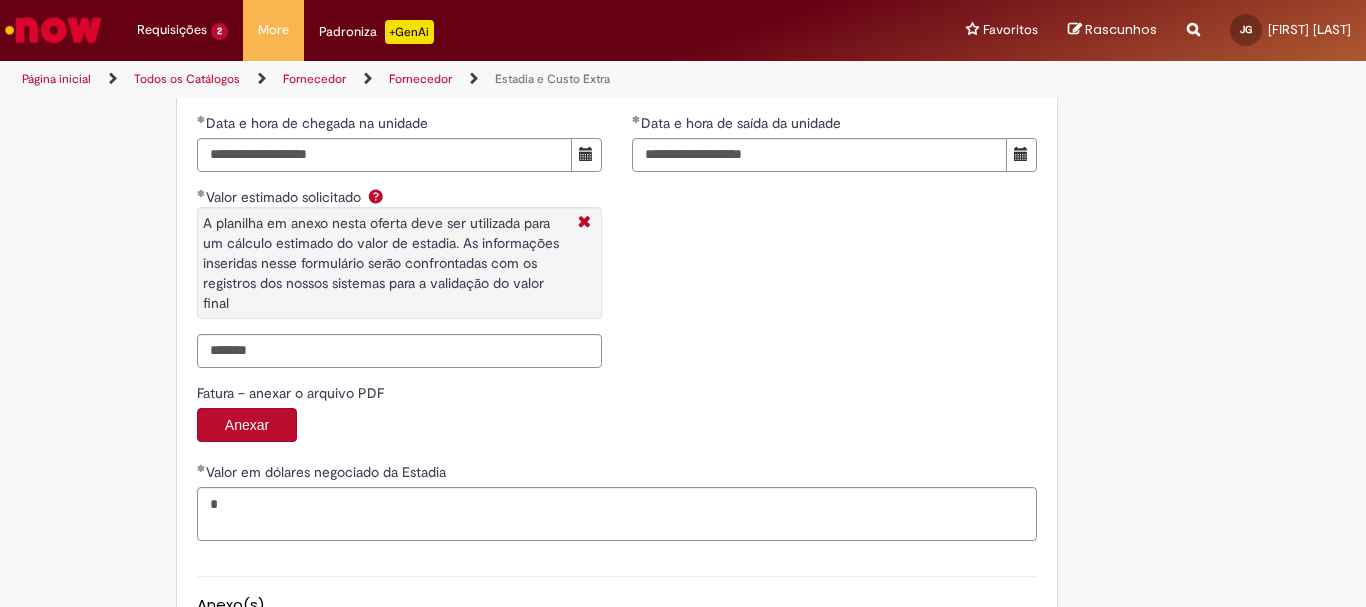 click at bounding box center [376, 196] 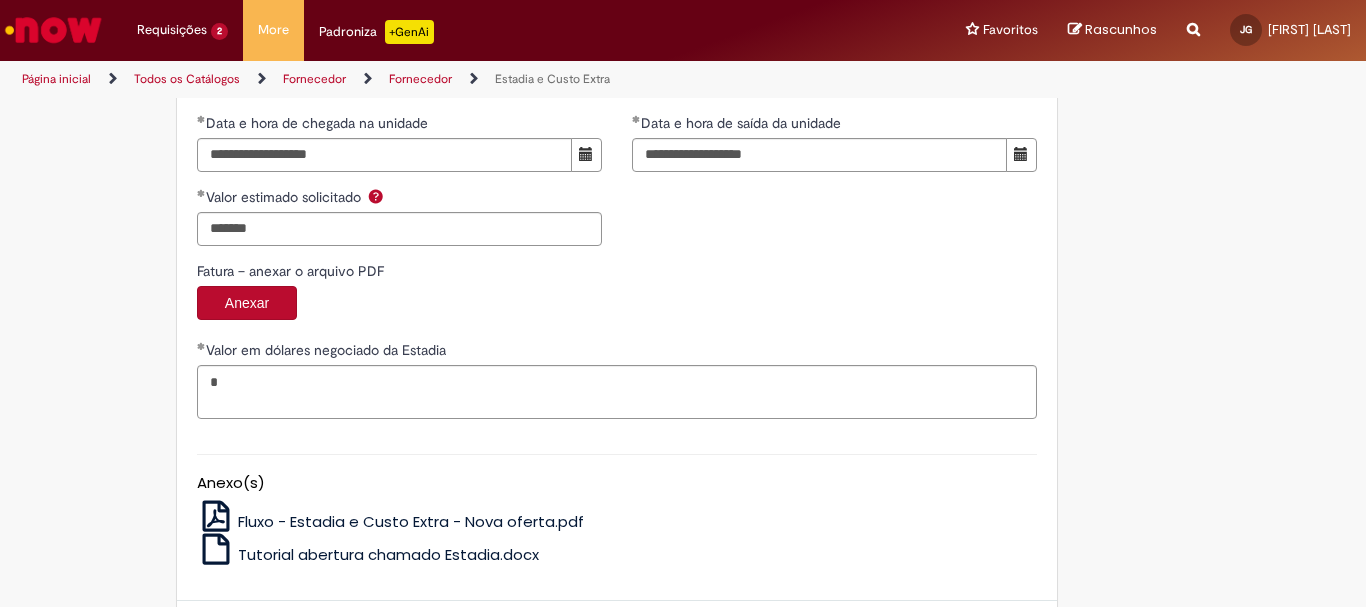 click at bounding box center [376, 196] 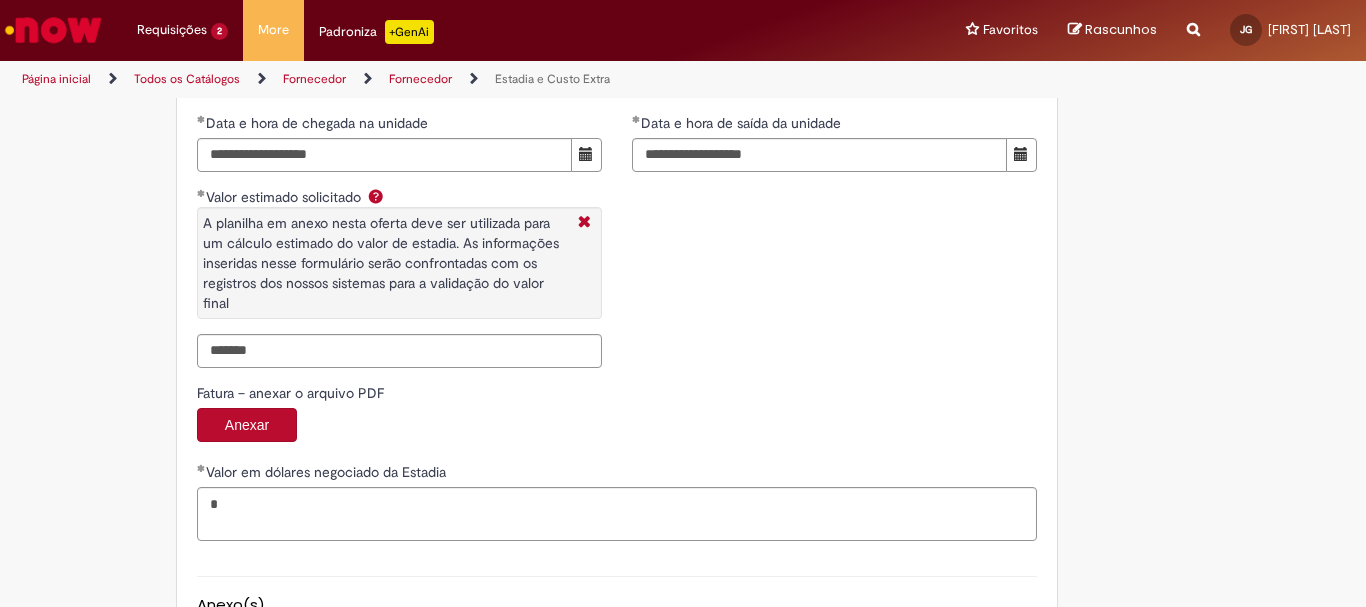 click on "Fatura – anexar o arquivo PDF" at bounding box center (617, 395) 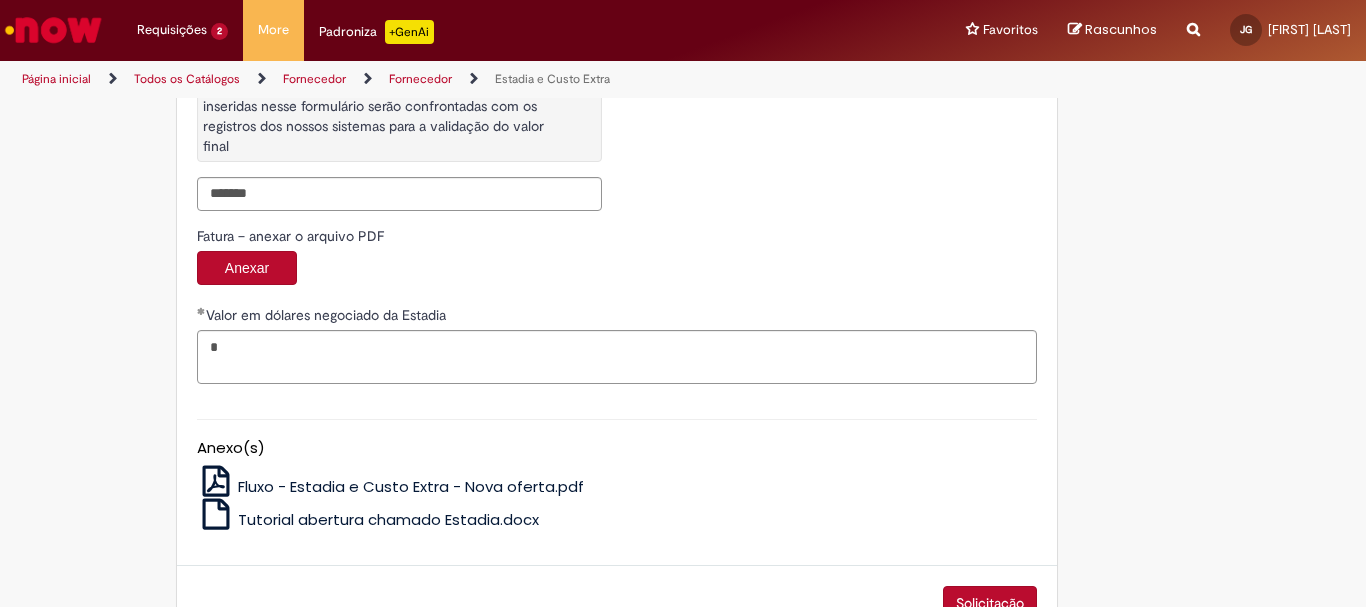 scroll, scrollTop: 3327, scrollLeft: 0, axis: vertical 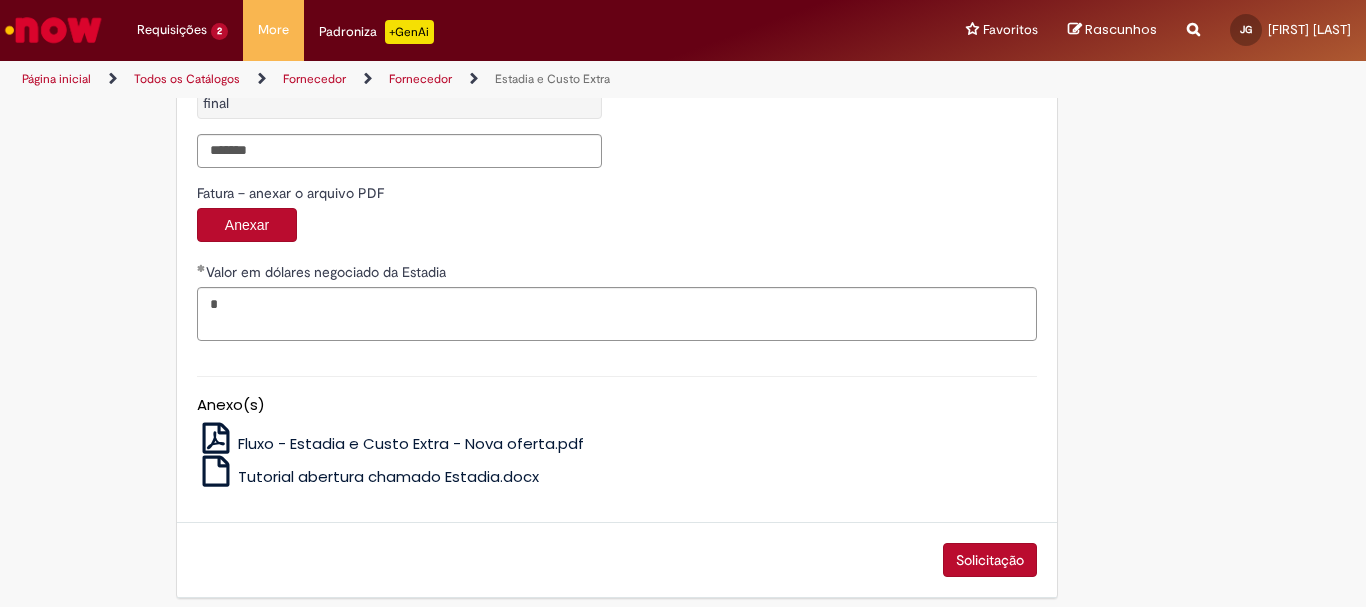 click on "Solicitação" at bounding box center [990, 560] 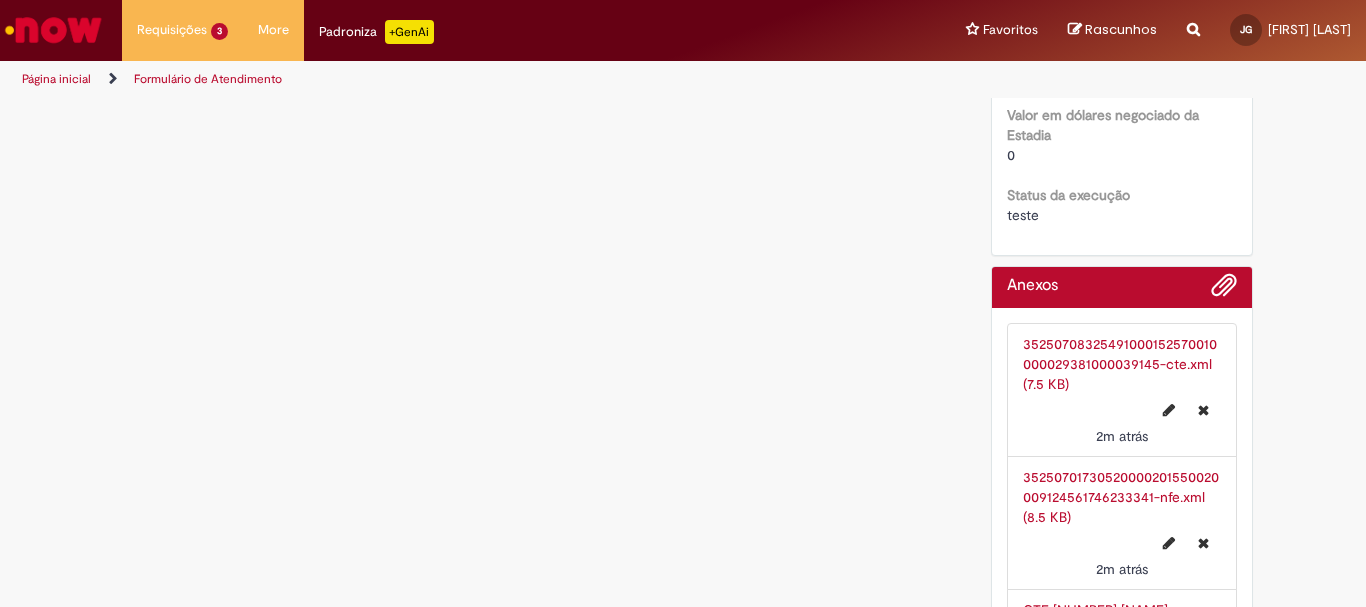 scroll, scrollTop: 0, scrollLeft: 0, axis: both 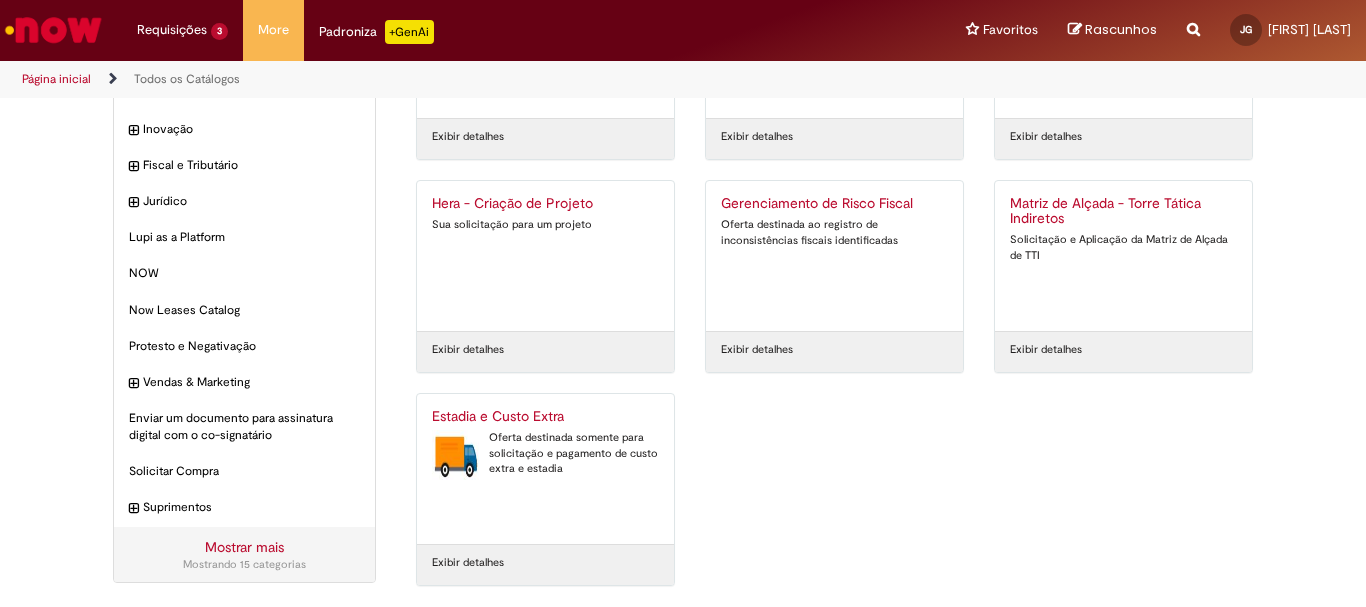 click on "Oferta destinada somente para solicitação e pagamento de custo extra e estadia" at bounding box center [545, 453] 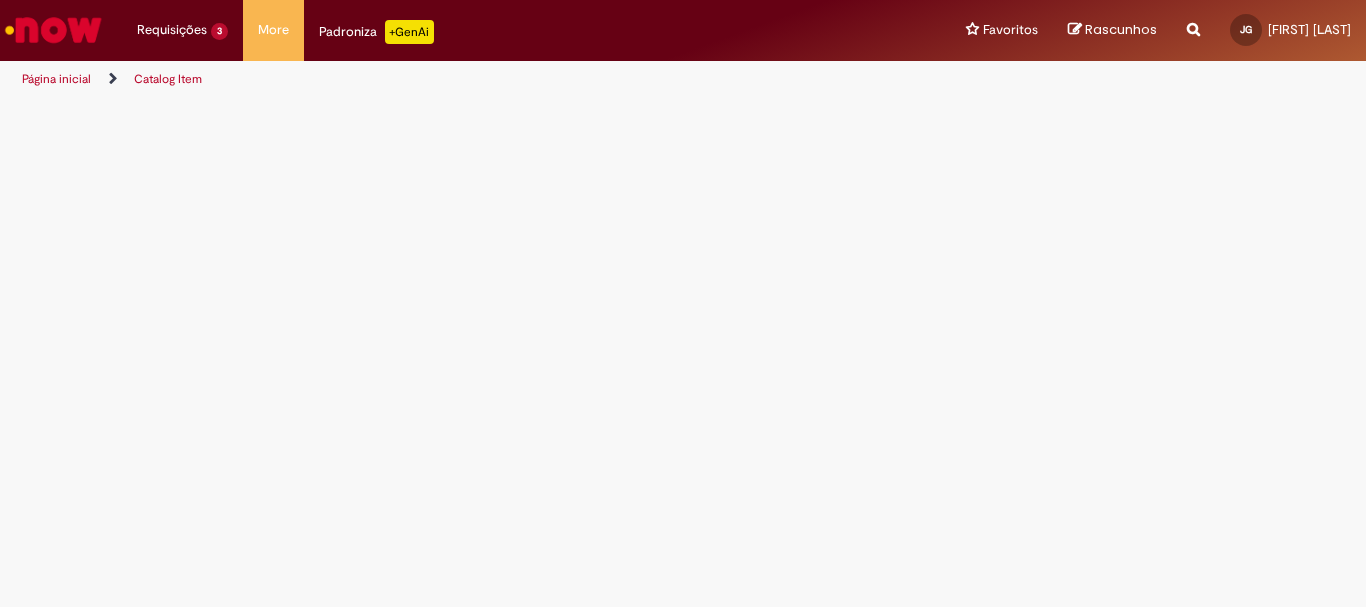 scroll, scrollTop: 0, scrollLeft: 0, axis: both 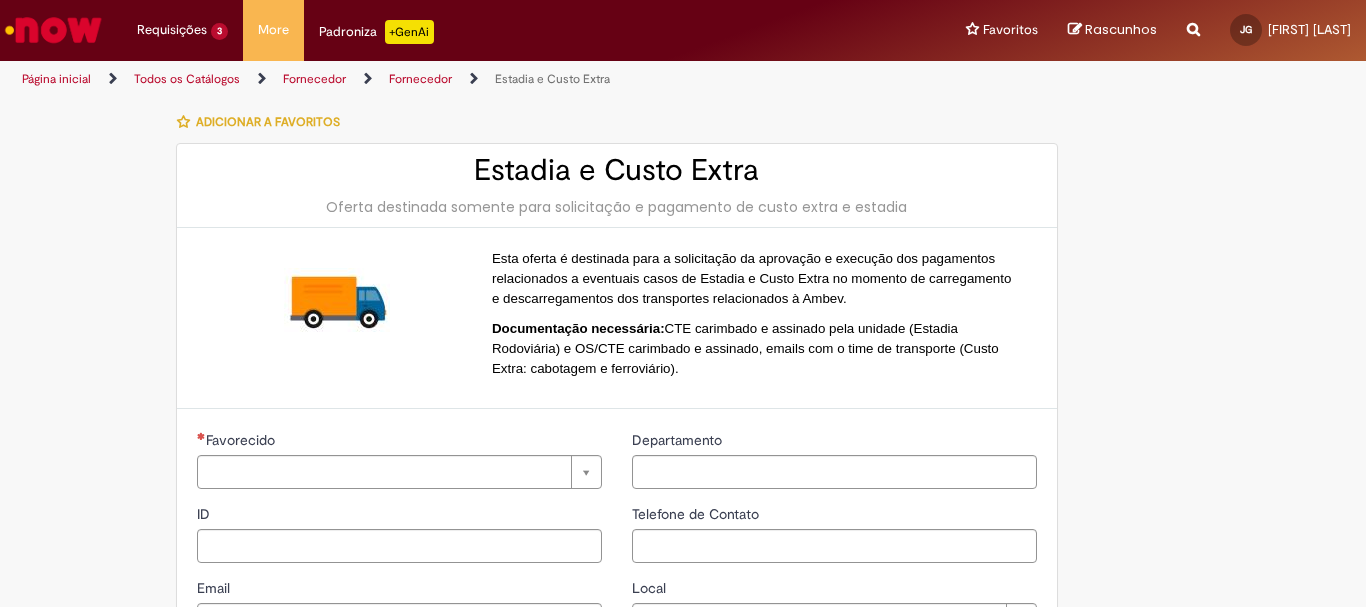 type on "**********" 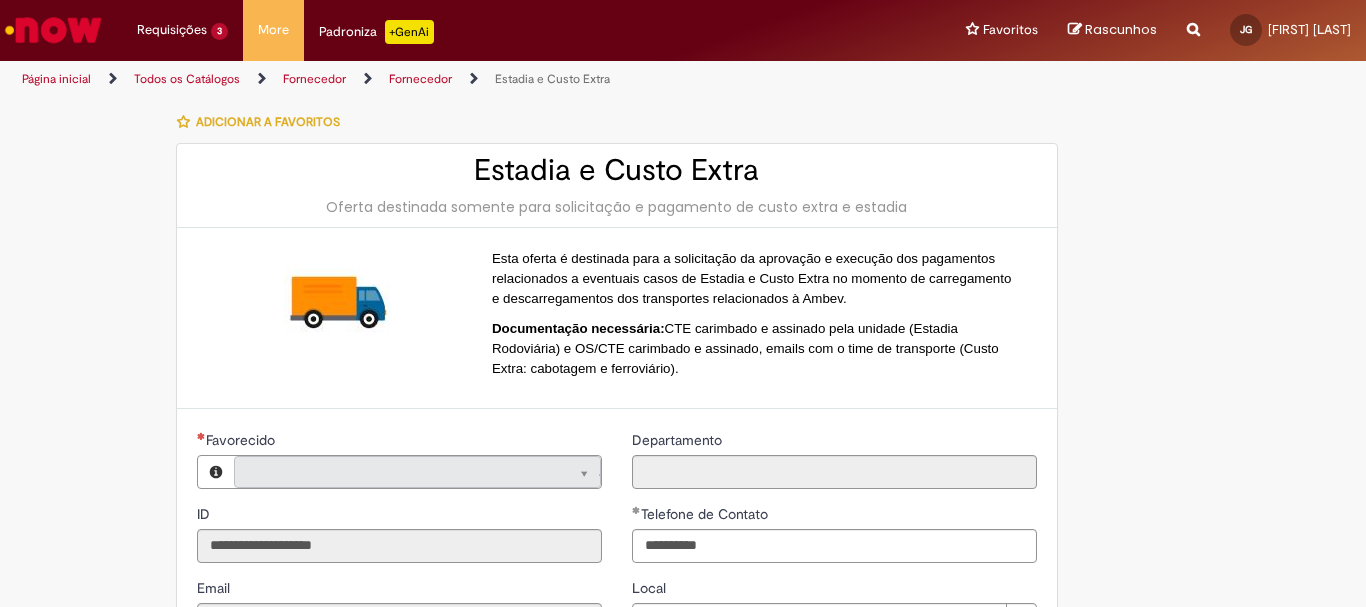 scroll, scrollTop: 172, scrollLeft: 0, axis: vertical 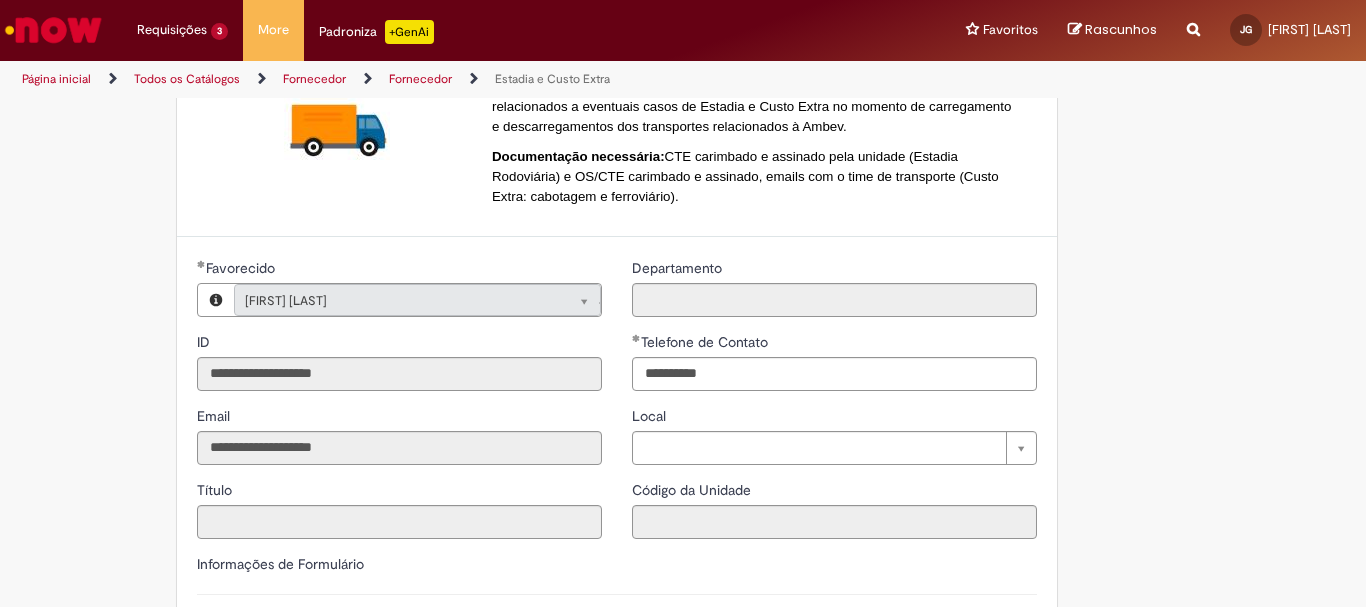 type on "**********" 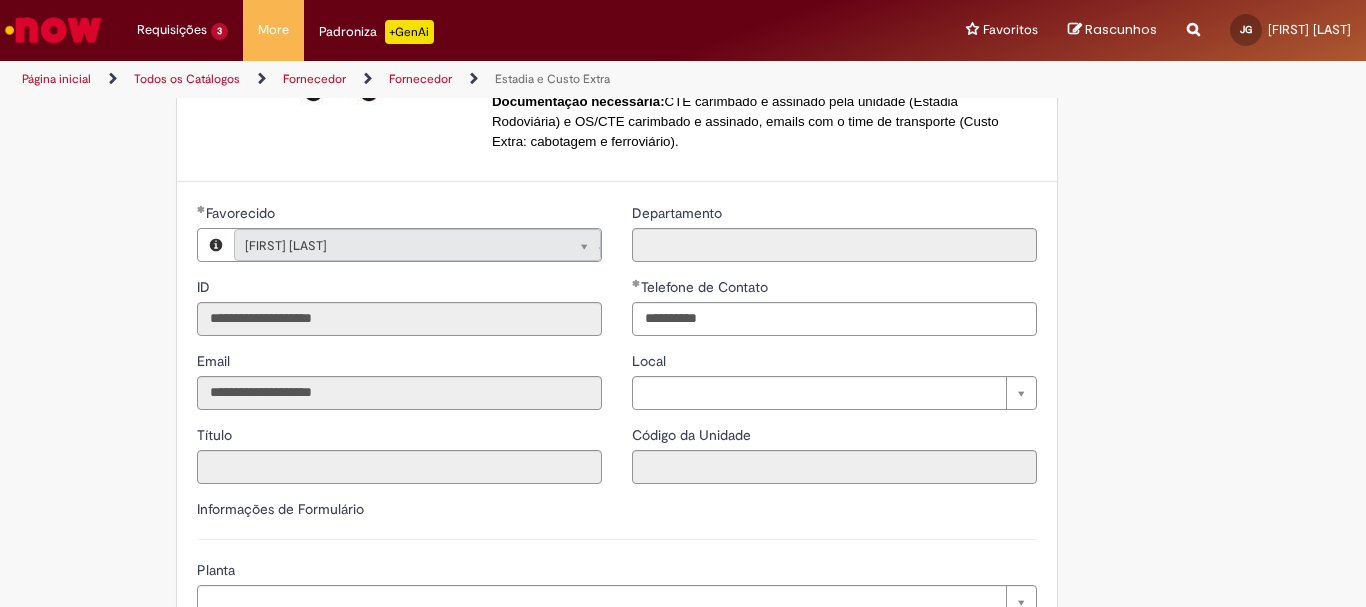 type on "**********" 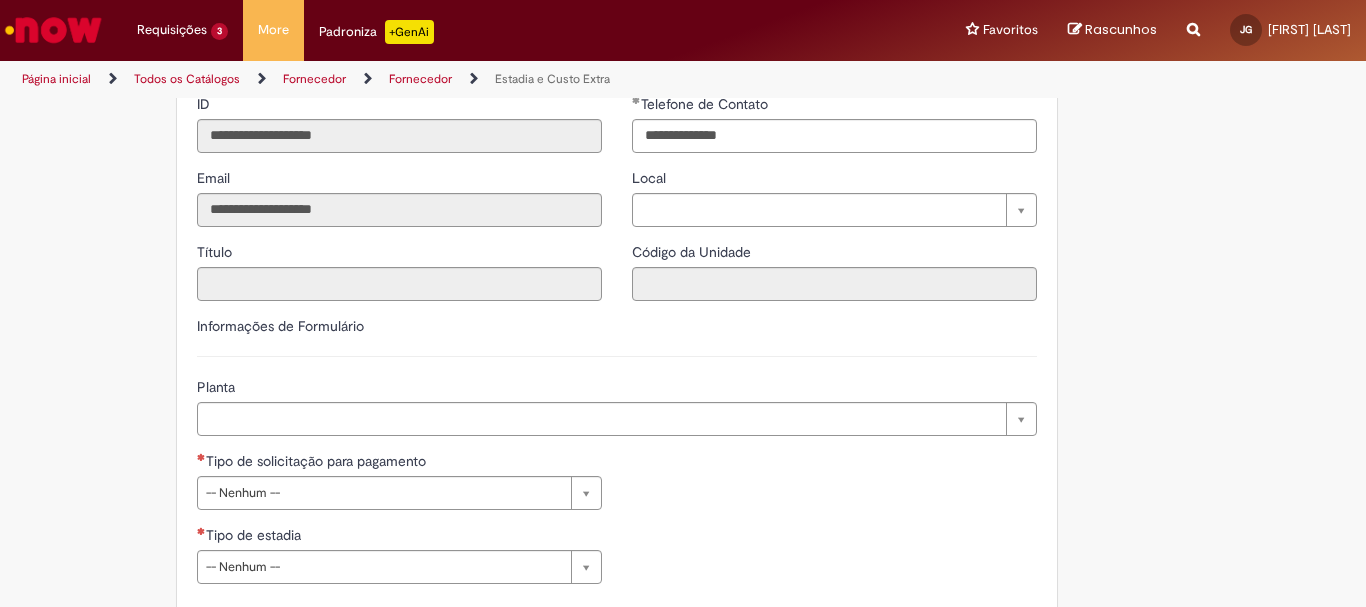 scroll, scrollTop: 427, scrollLeft: 0, axis: vertical 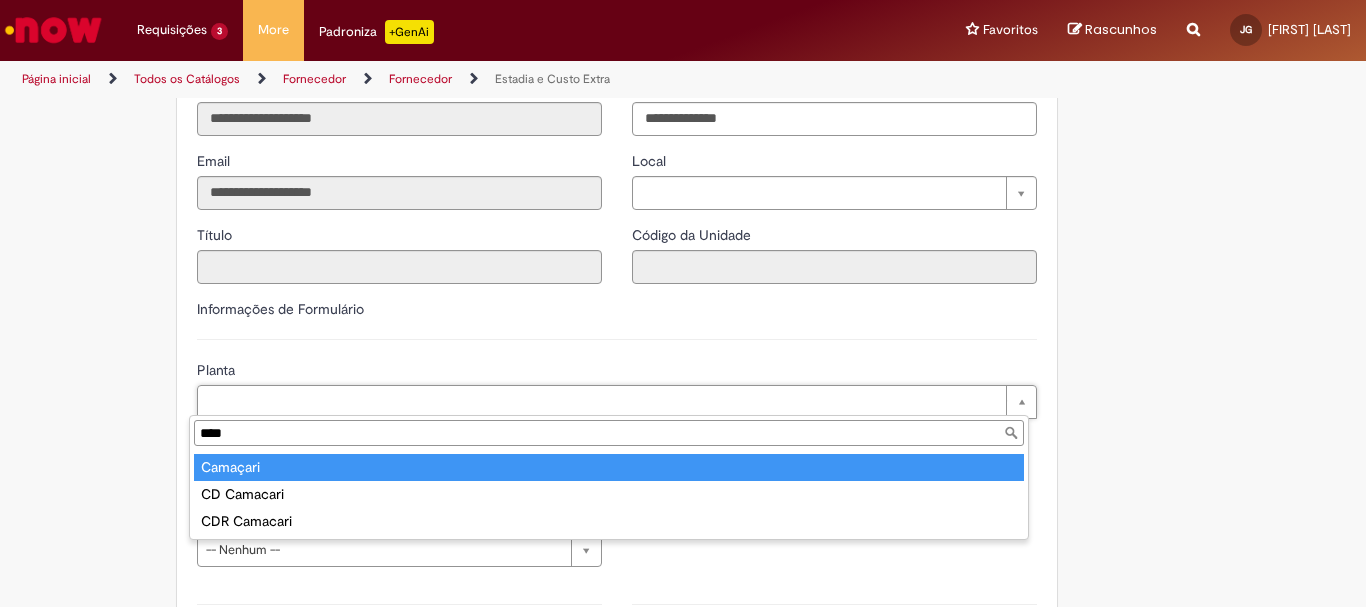 type on "****" 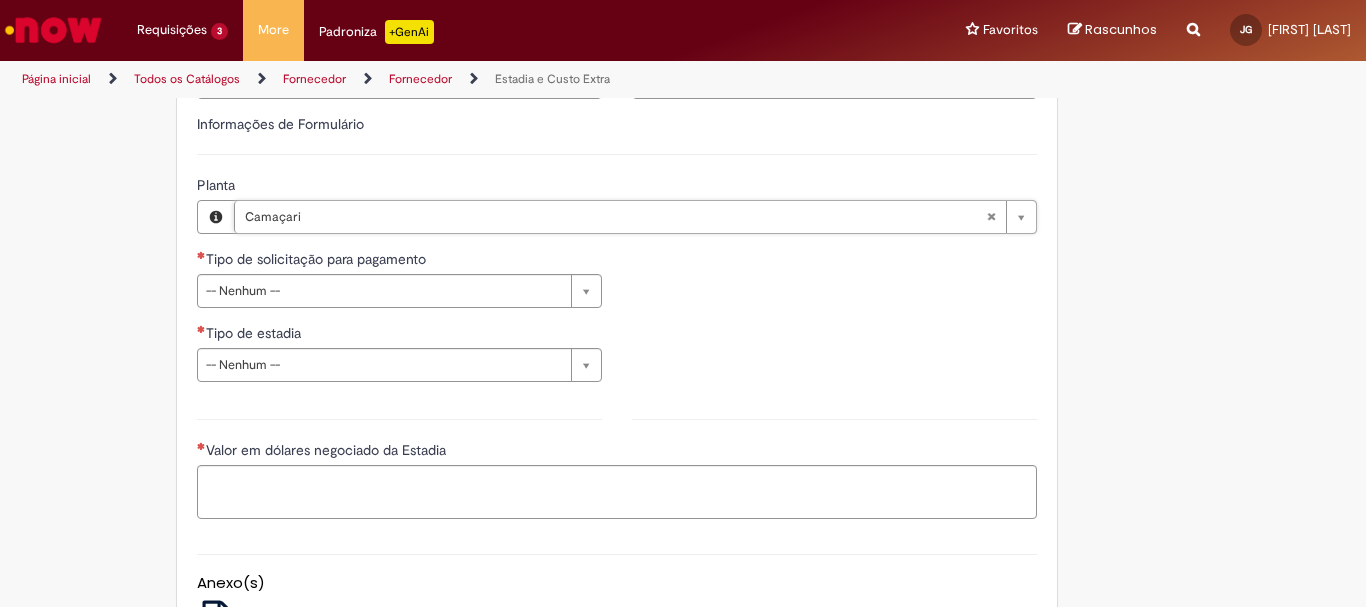 scroll, scrollTop: 627, scrollLeft: 0, axis: vertical 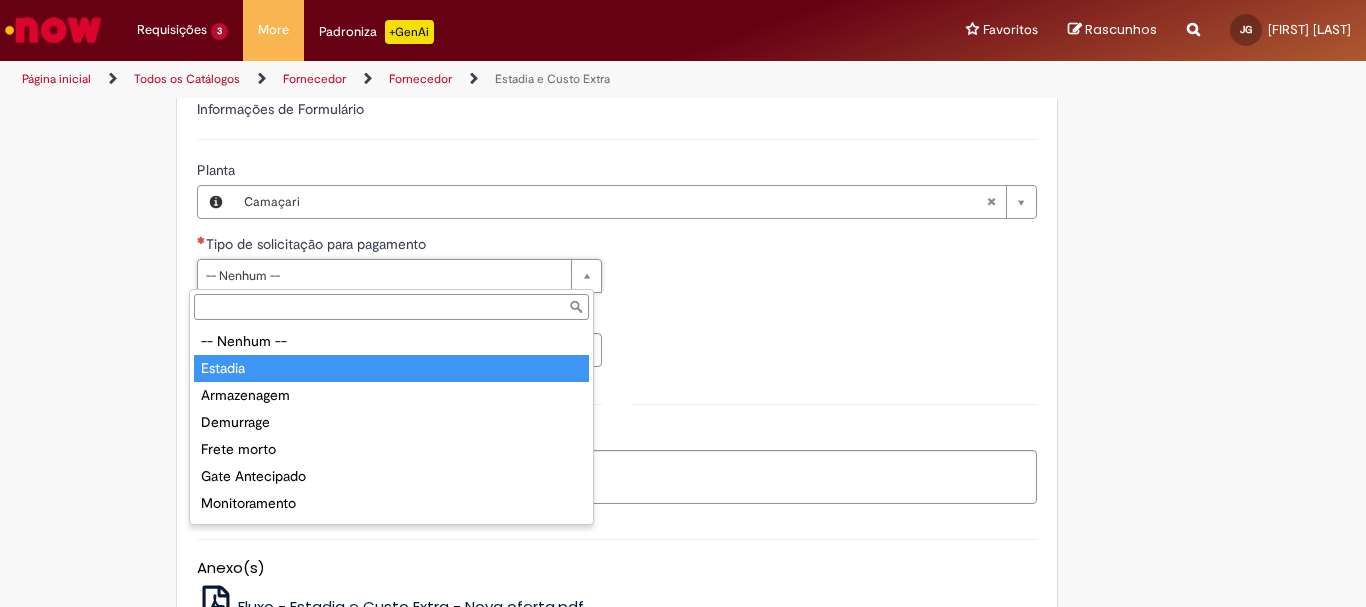 type on "*******" 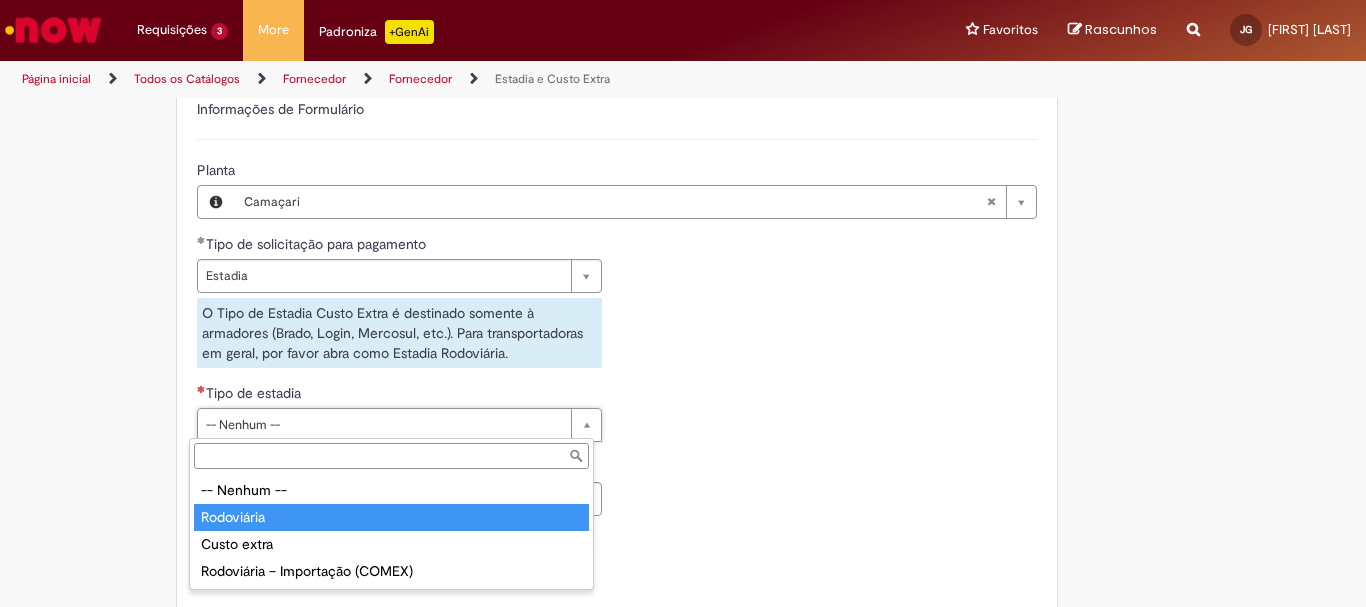 type on "**********" 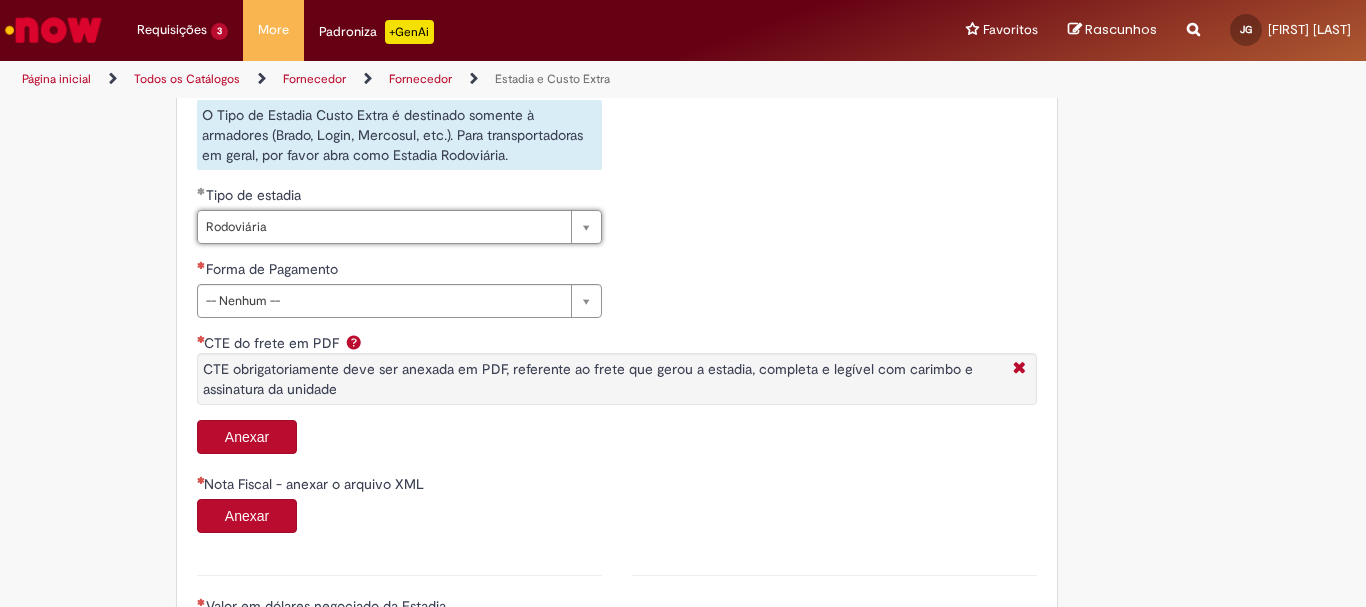 scroll, scrollTop: 827, scrollLeft: 0, axis: vertical 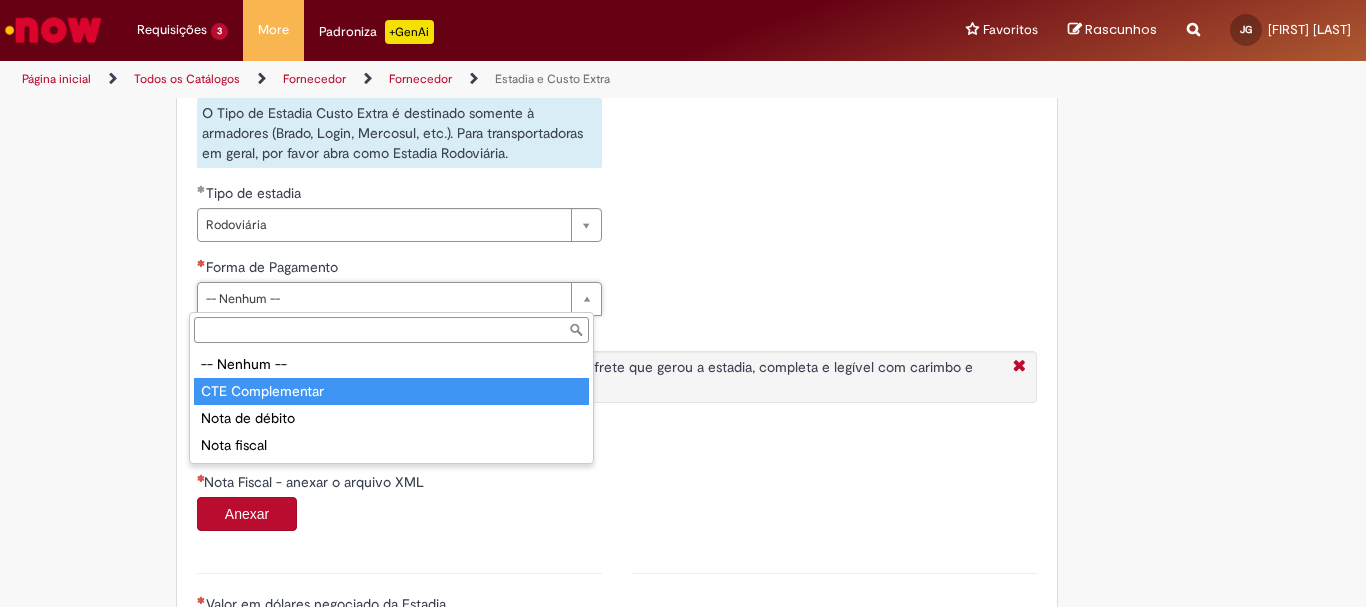 type on "**********" 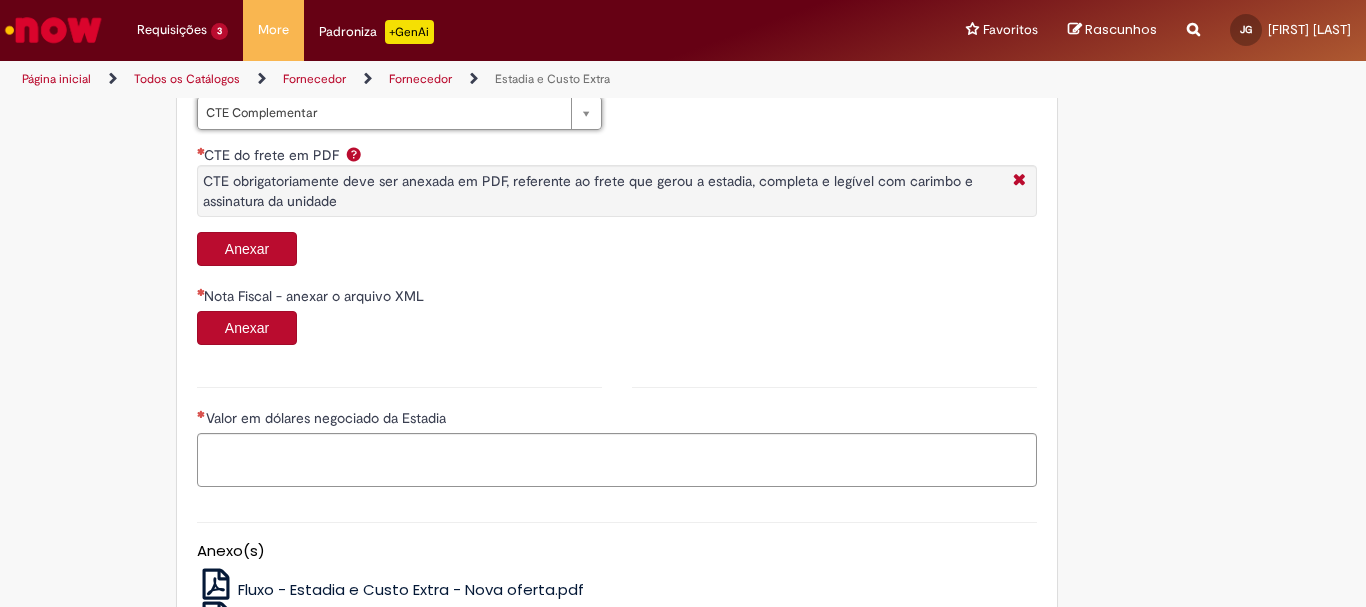 scroll, scrollTop: 1027, scrollLeft: 0, axis: vertical 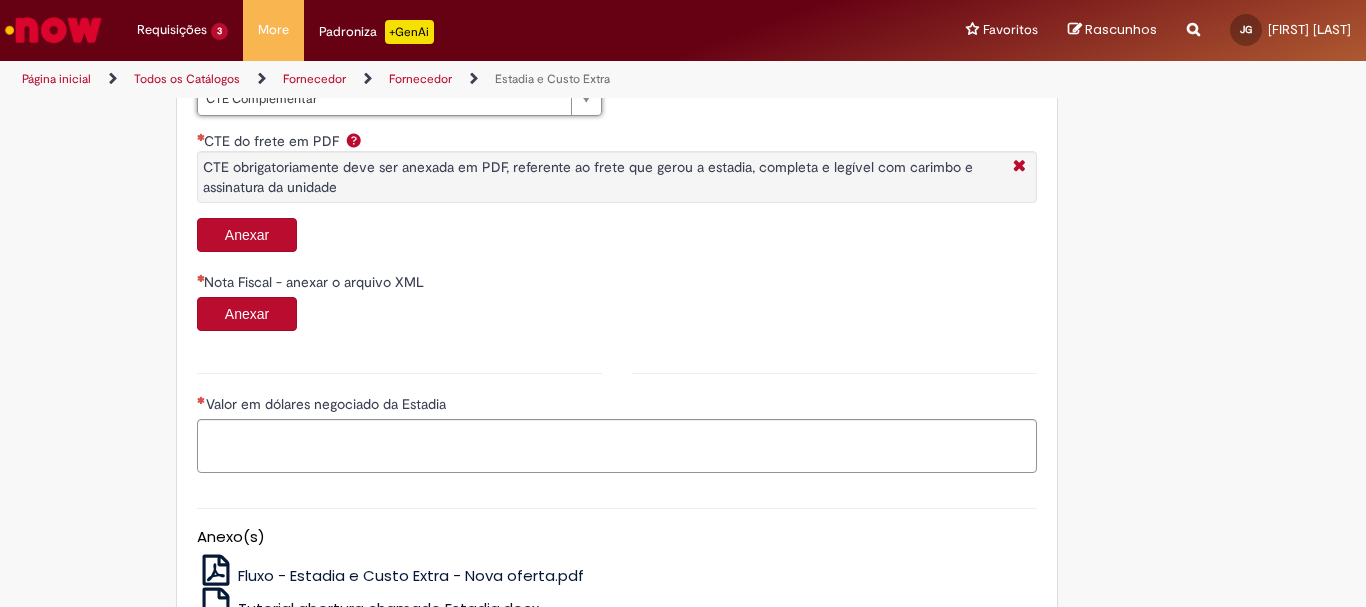 click on "Anexar" at bounding box center [247, 235] 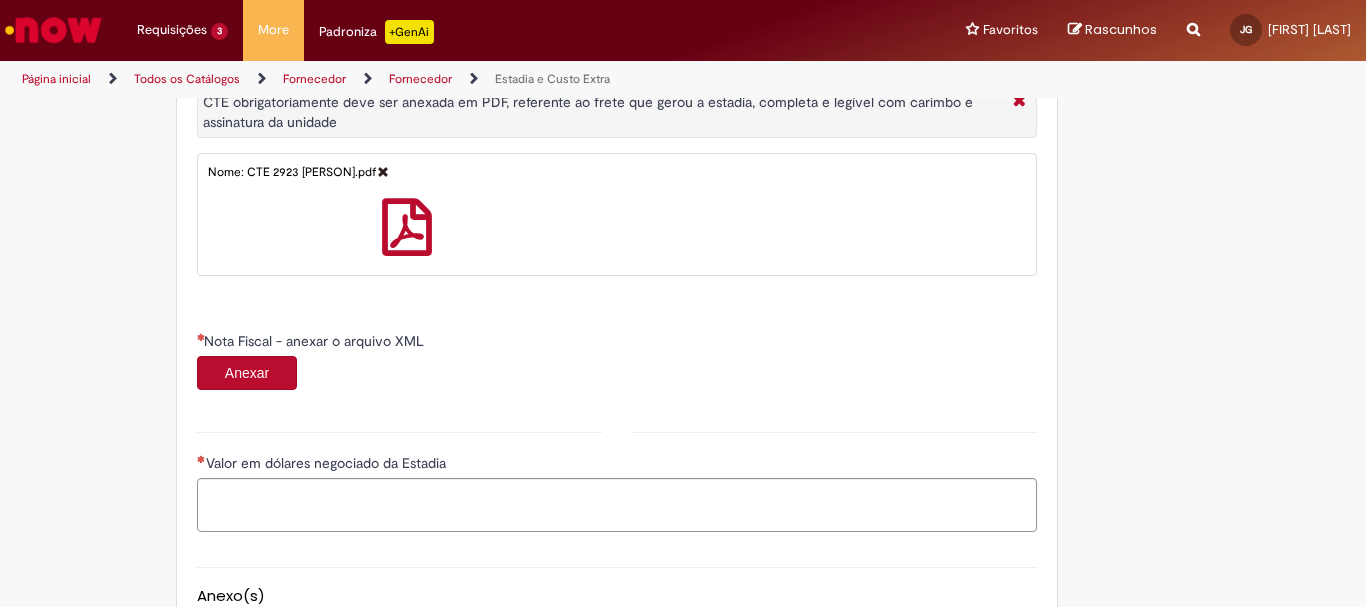 scroll, scrollTop: 1127, scrollLeft: 0, axis: vertical 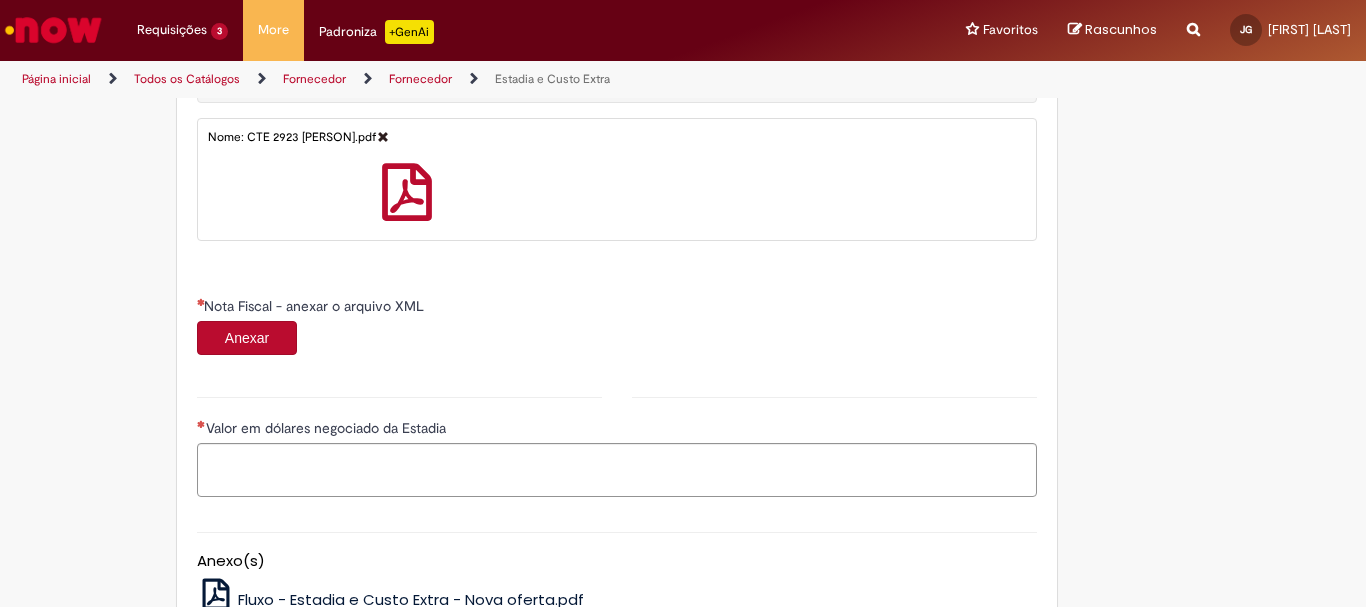 click on "Anexar" at bounding box center (247, 338) 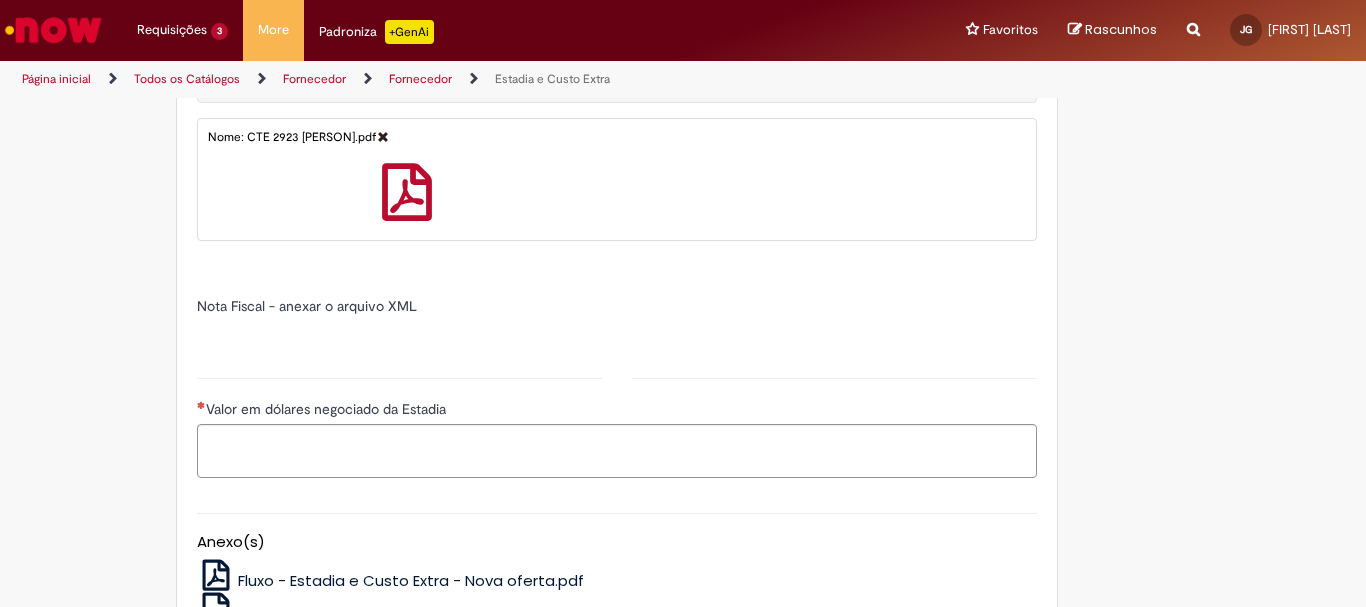 type on "******" 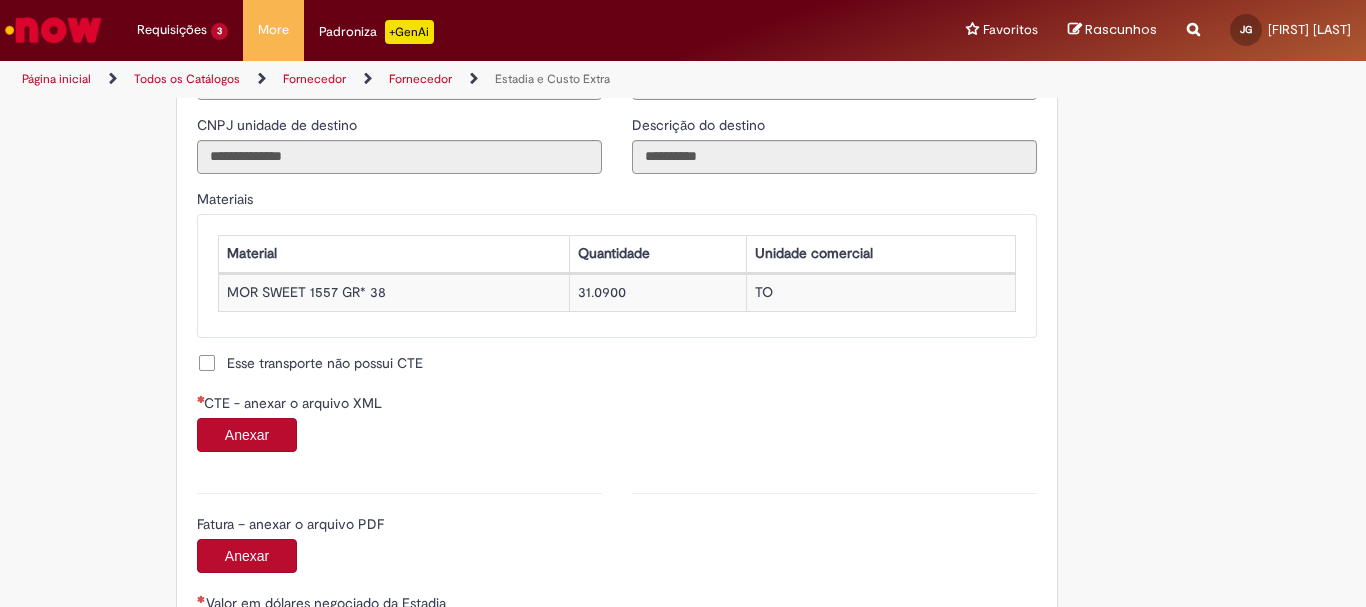 scroll, scrollTop: 1827, scrollLeft: 0, axis: vertical 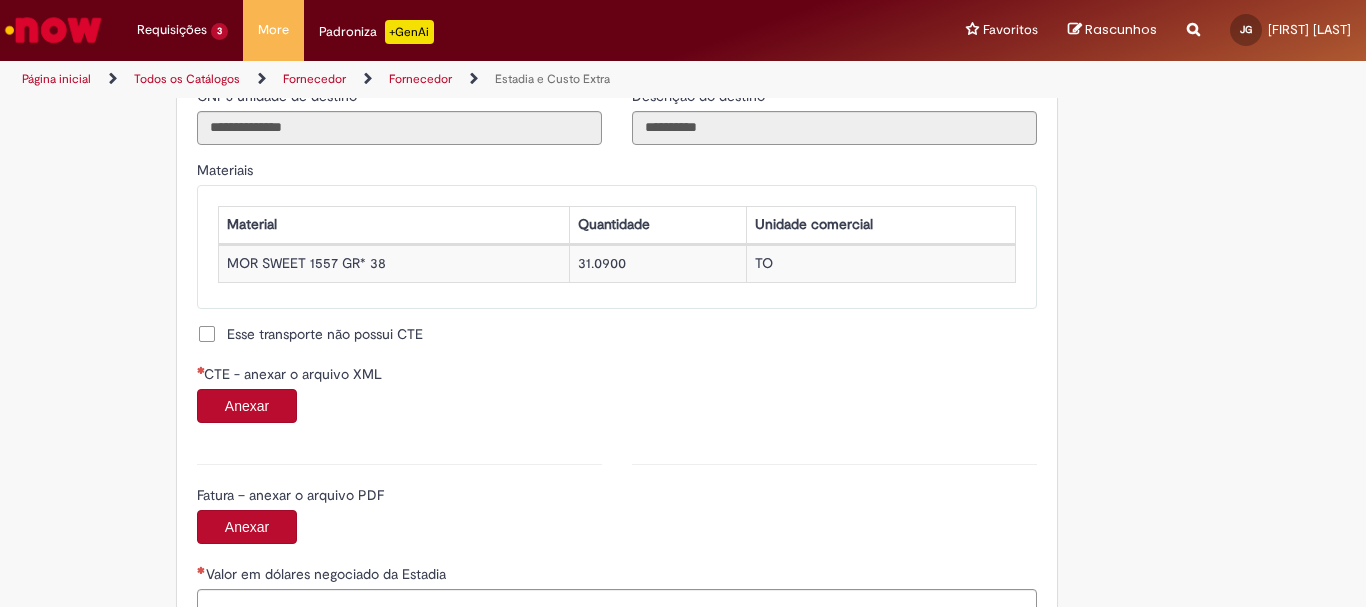 click on "Anexar" at bounding box center [247, 406] 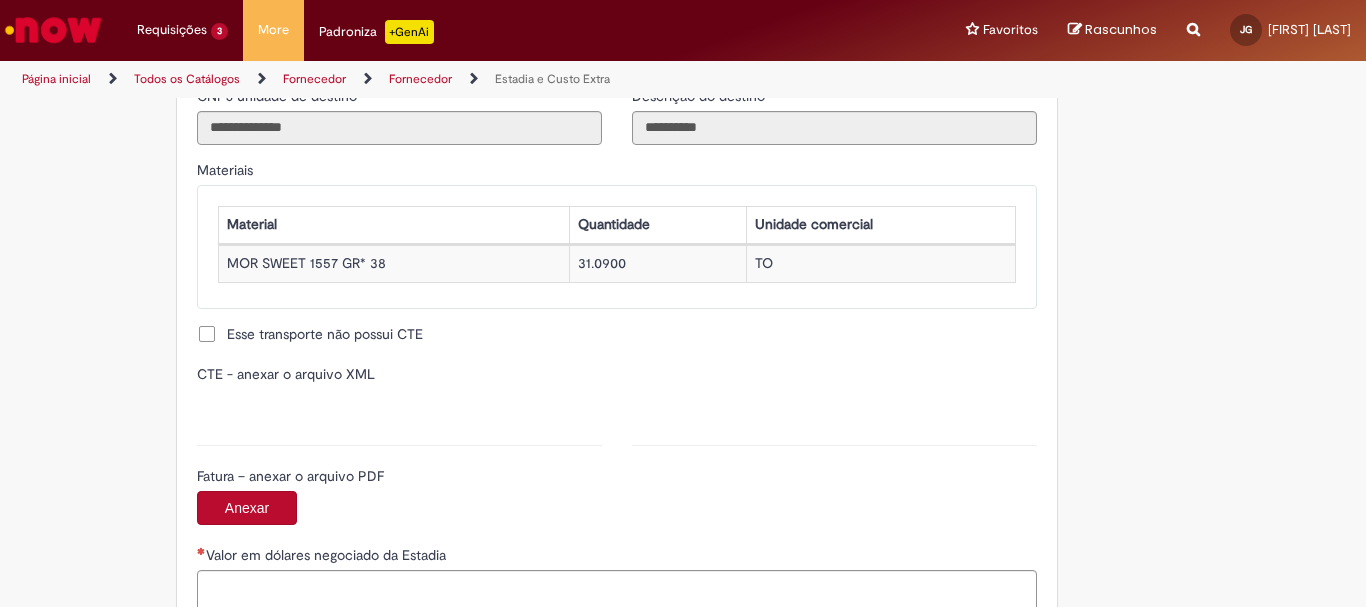 type on "**********" 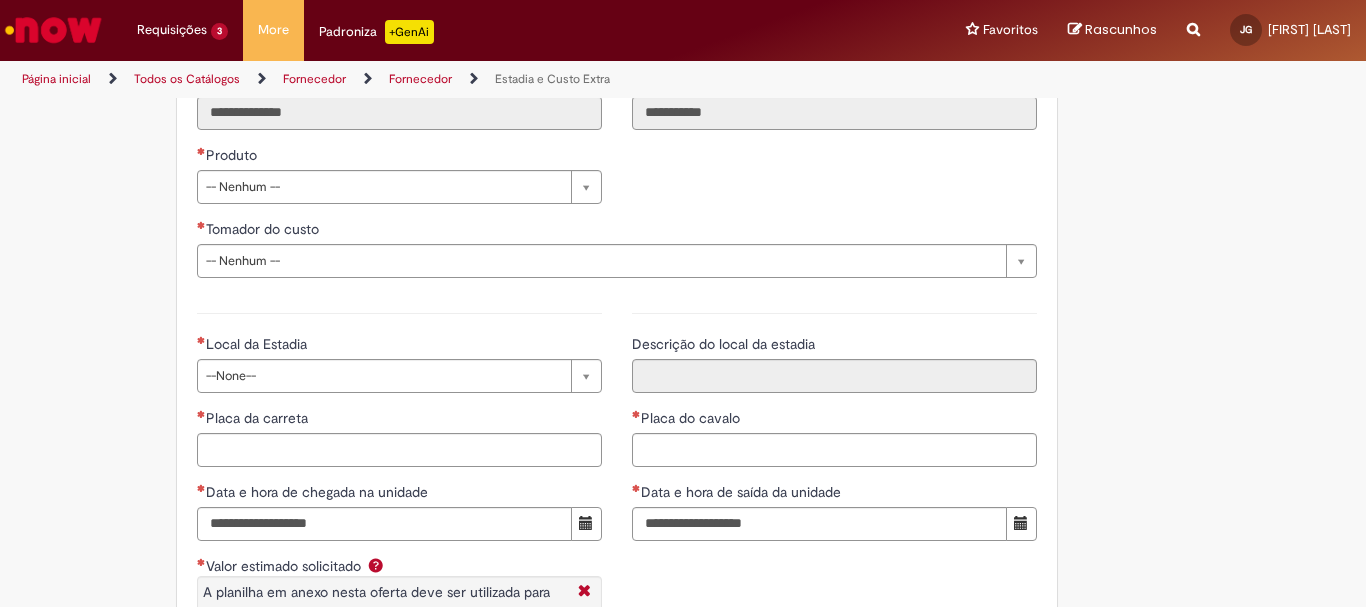 scroll, scrollTop: 2727, scrollLeft: 0, axis: vertical 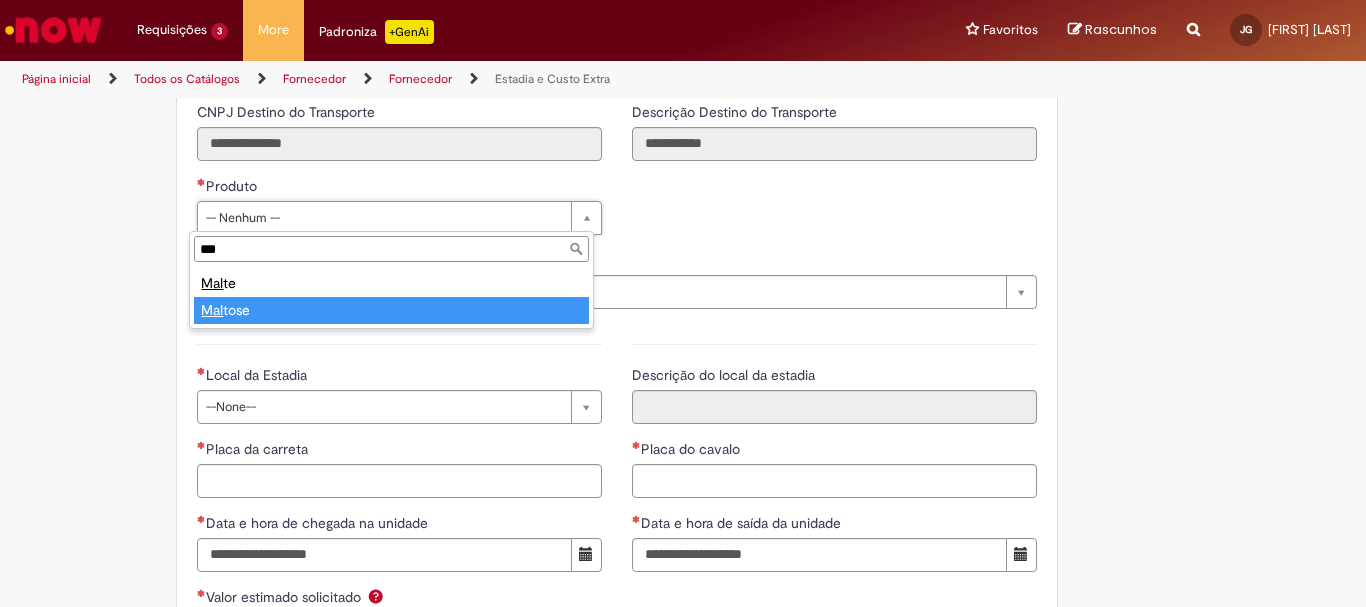 type on "***" 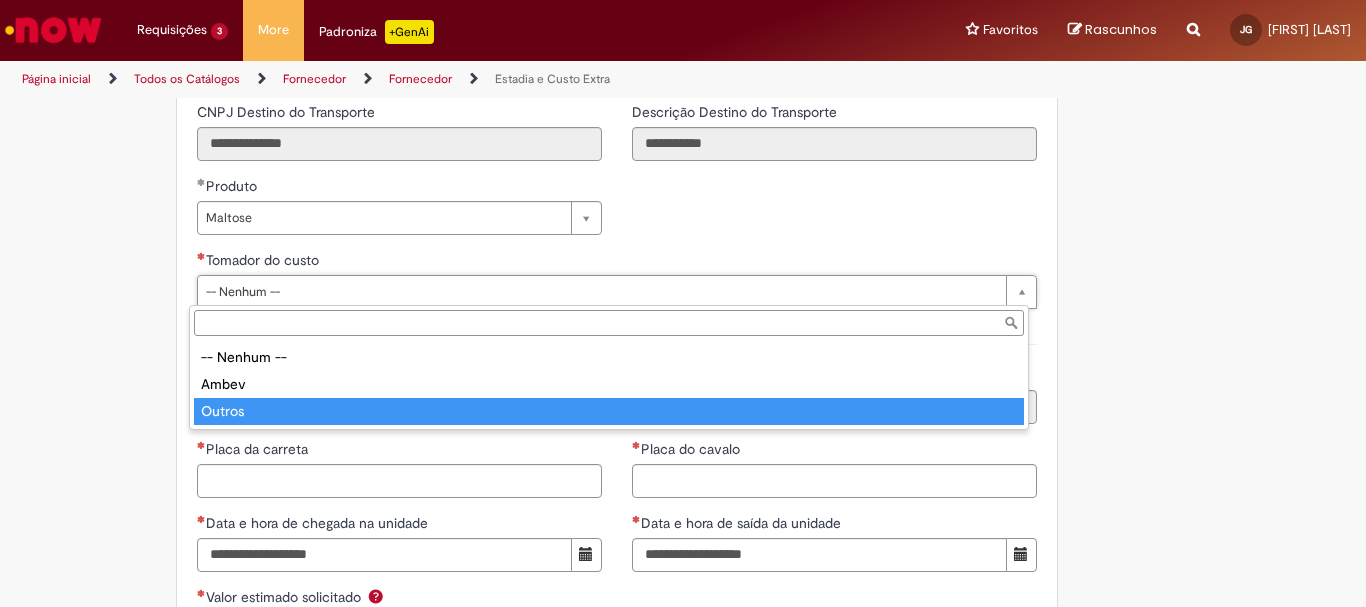 type on "******" 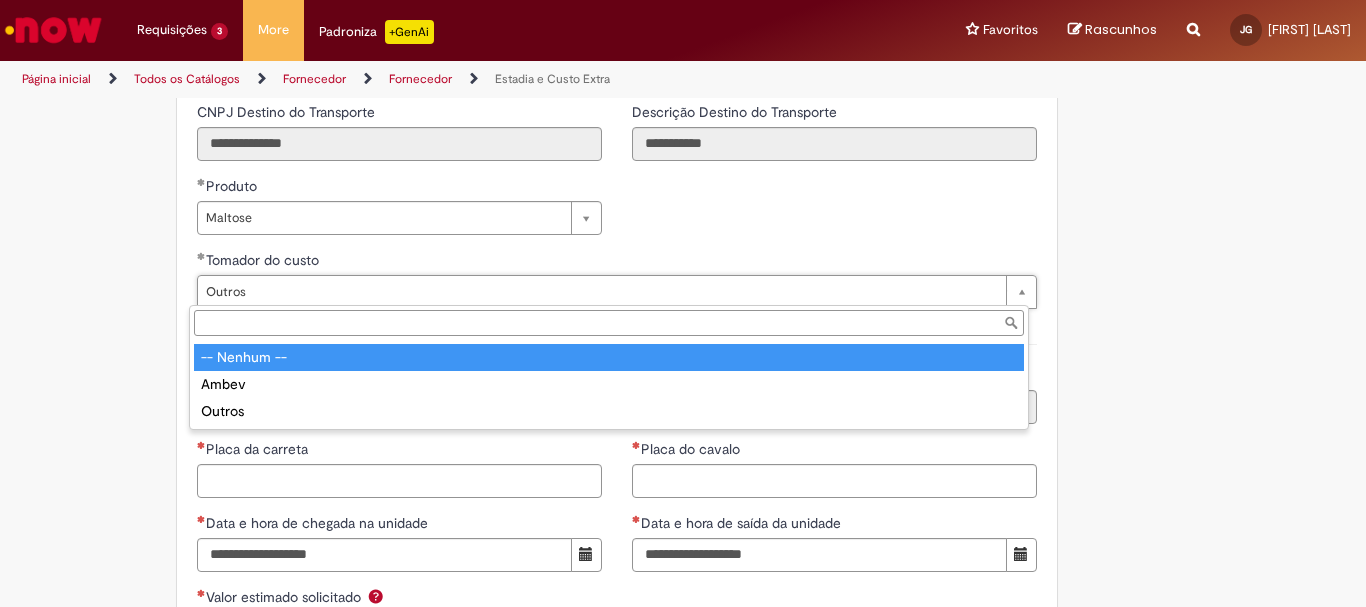 type on "*****" 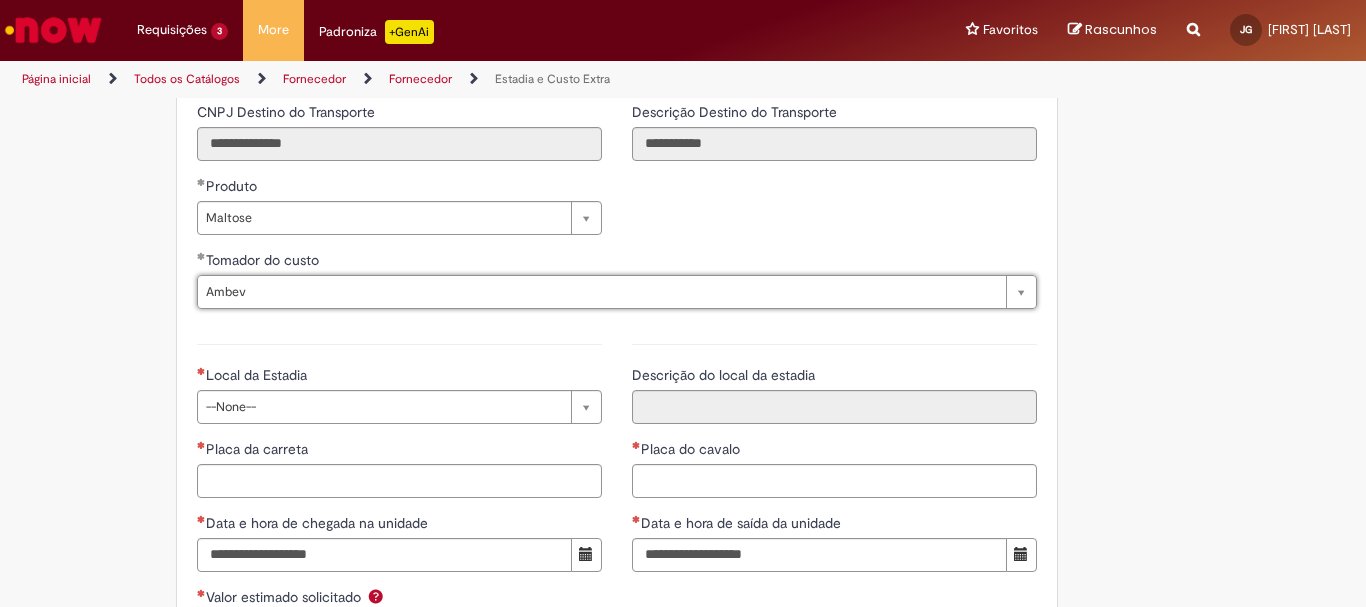 scroll, scrollTop: 0, scrollLeft: 42, axis: horizontal 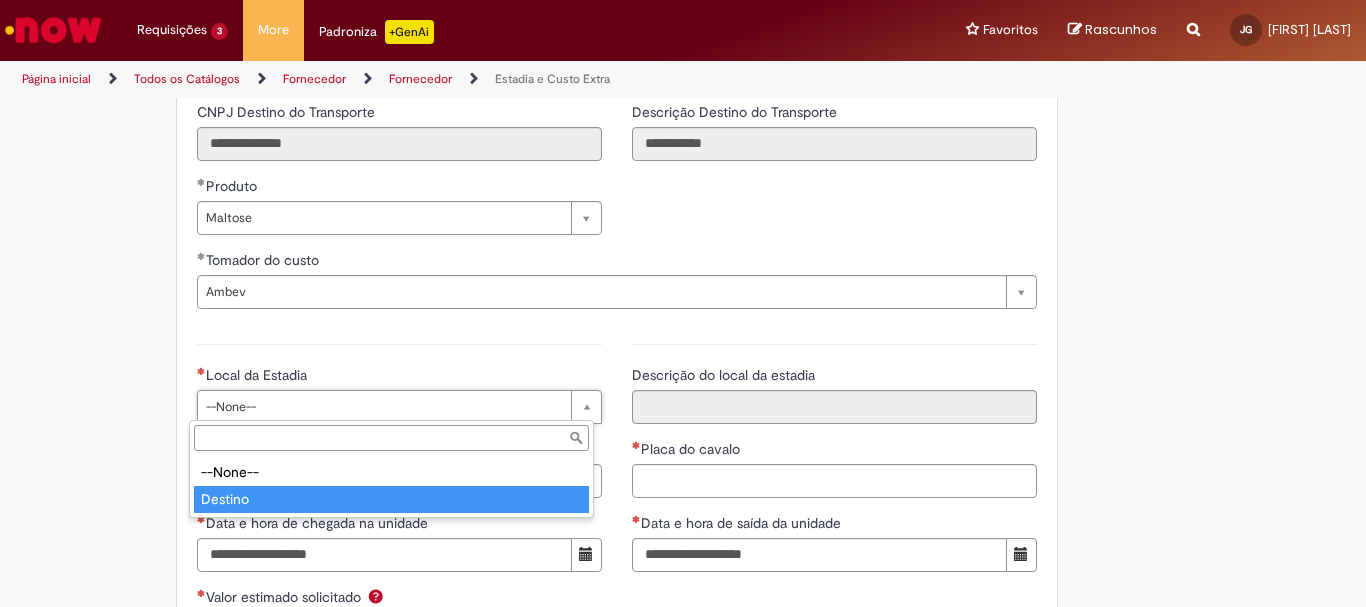 type on "*******" 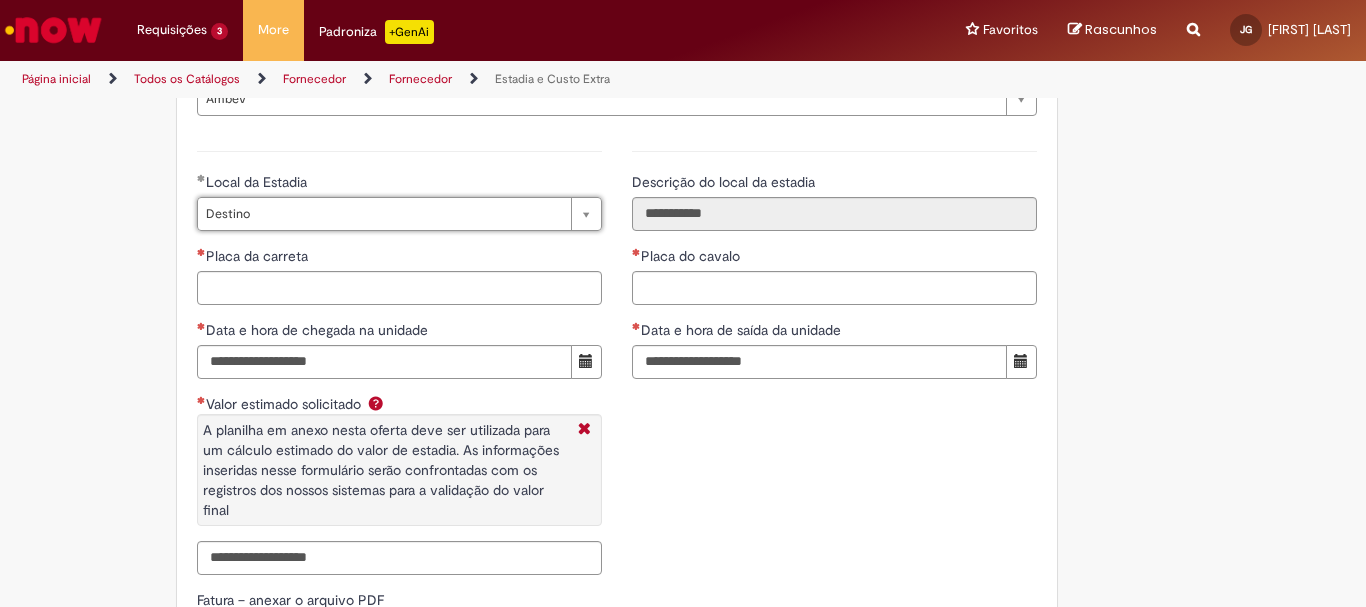 scroll, scrollTop: 2927, scrollLeft: 0, axis: vertical 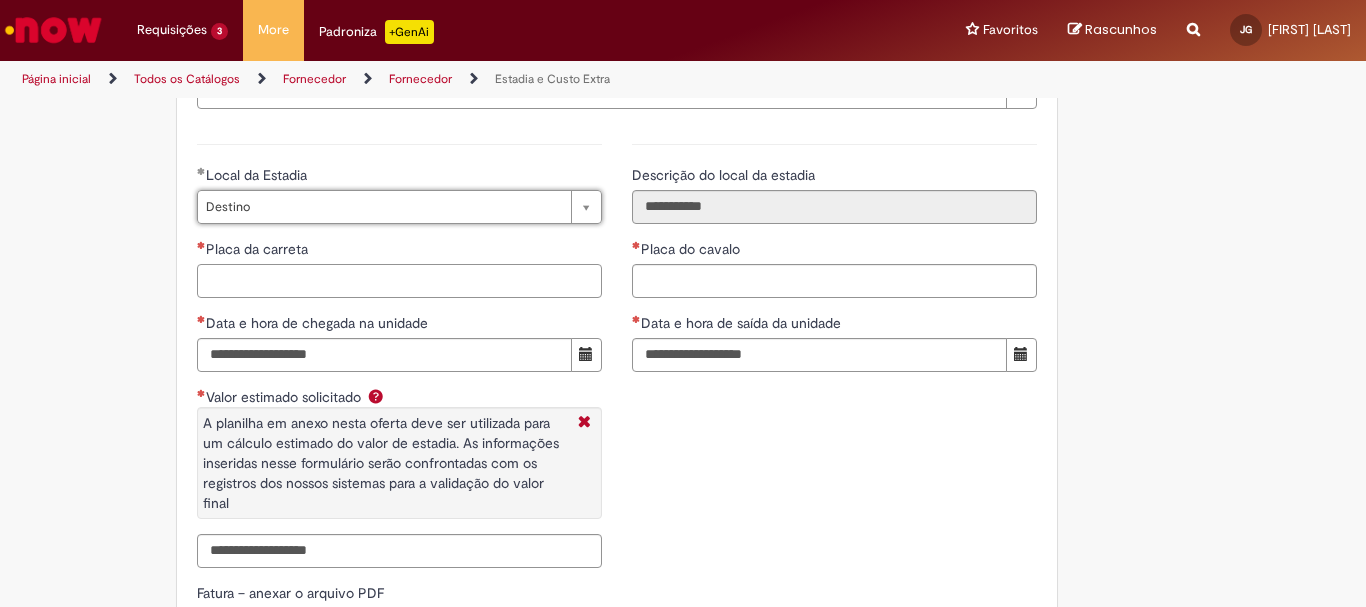 click on "Placa da carreta" at bounding box center [399, 281] 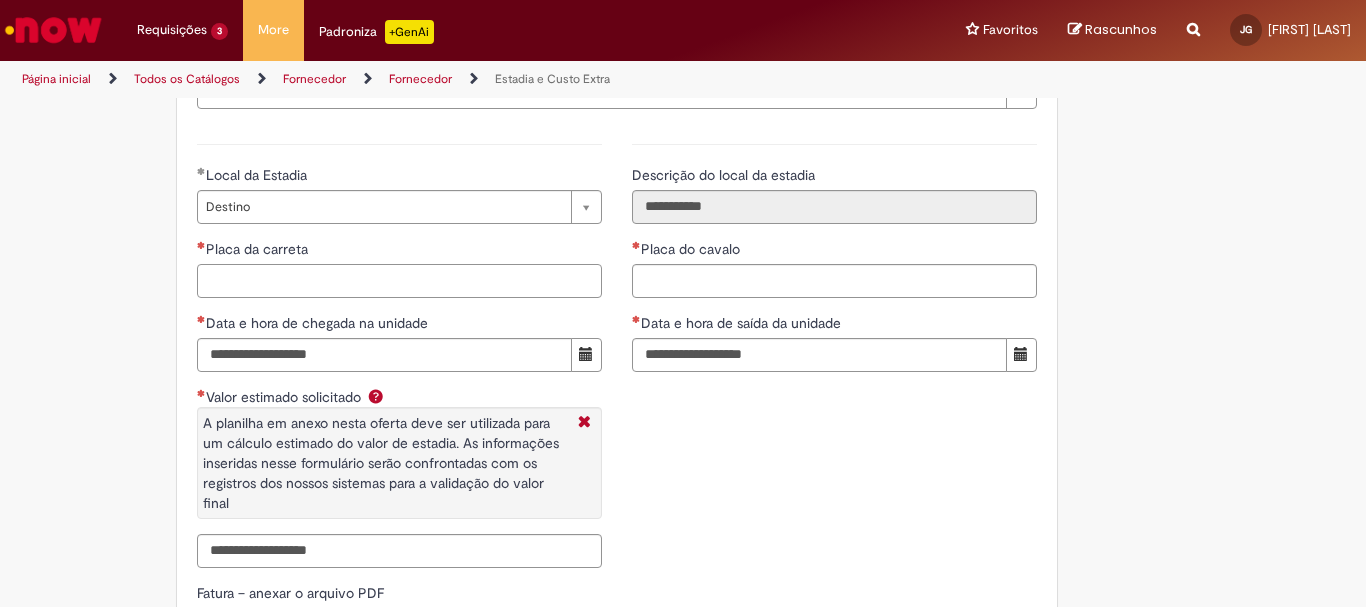 paste on "*******" 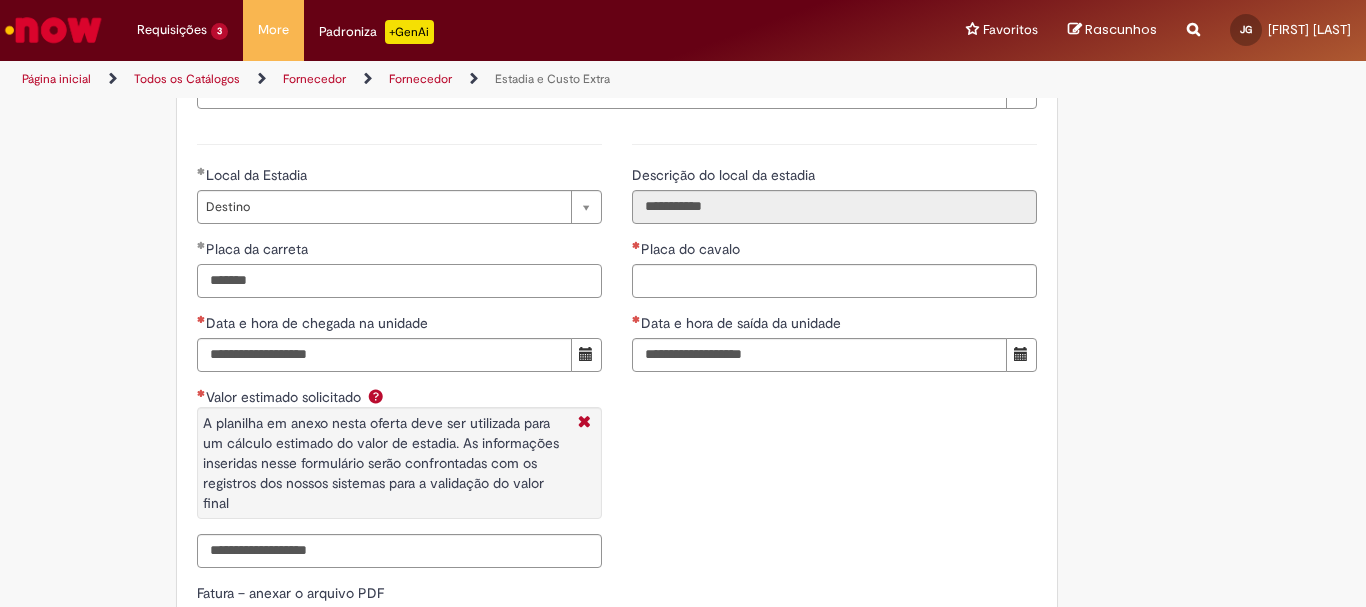 type on "*******" 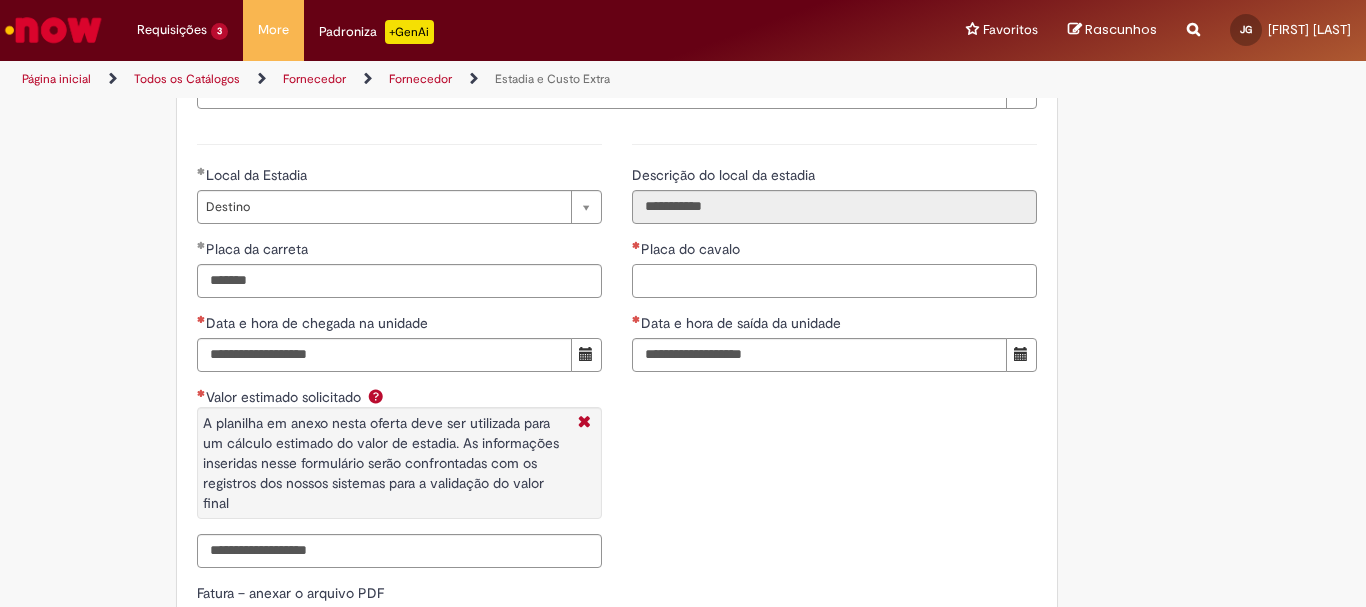 click on "Placa do cavalo" at bounding box center [834, 281] 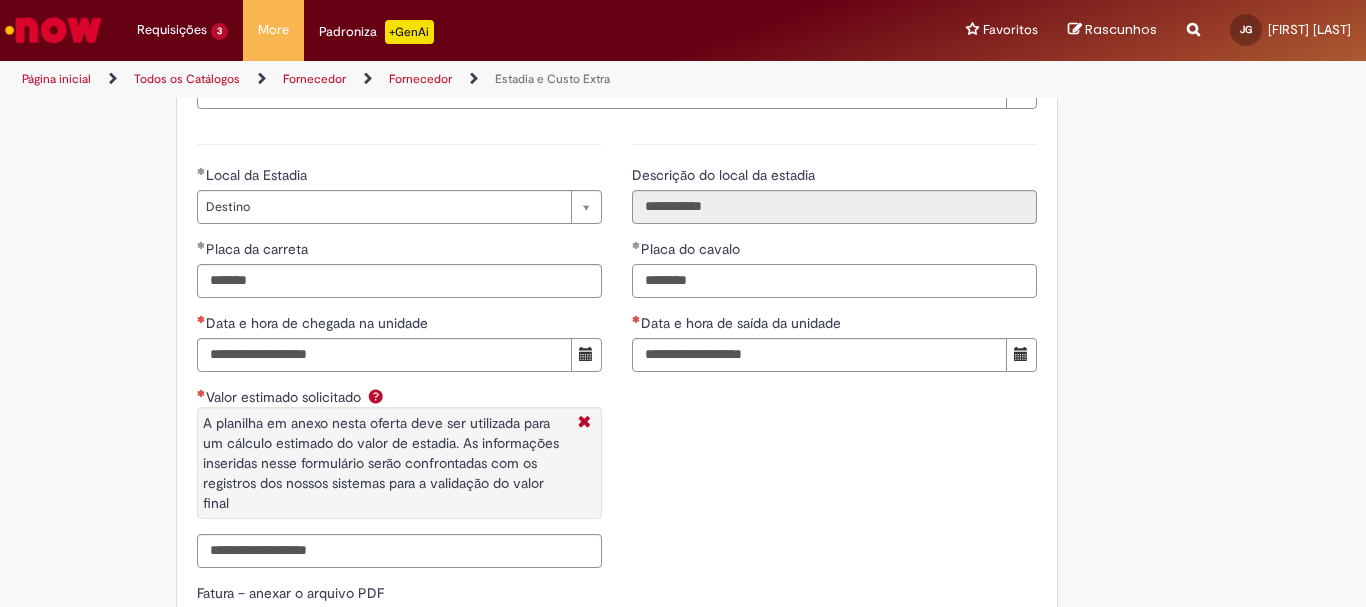scroll, scrollTop: 3027, scrollLeft: 0, axis: vertical 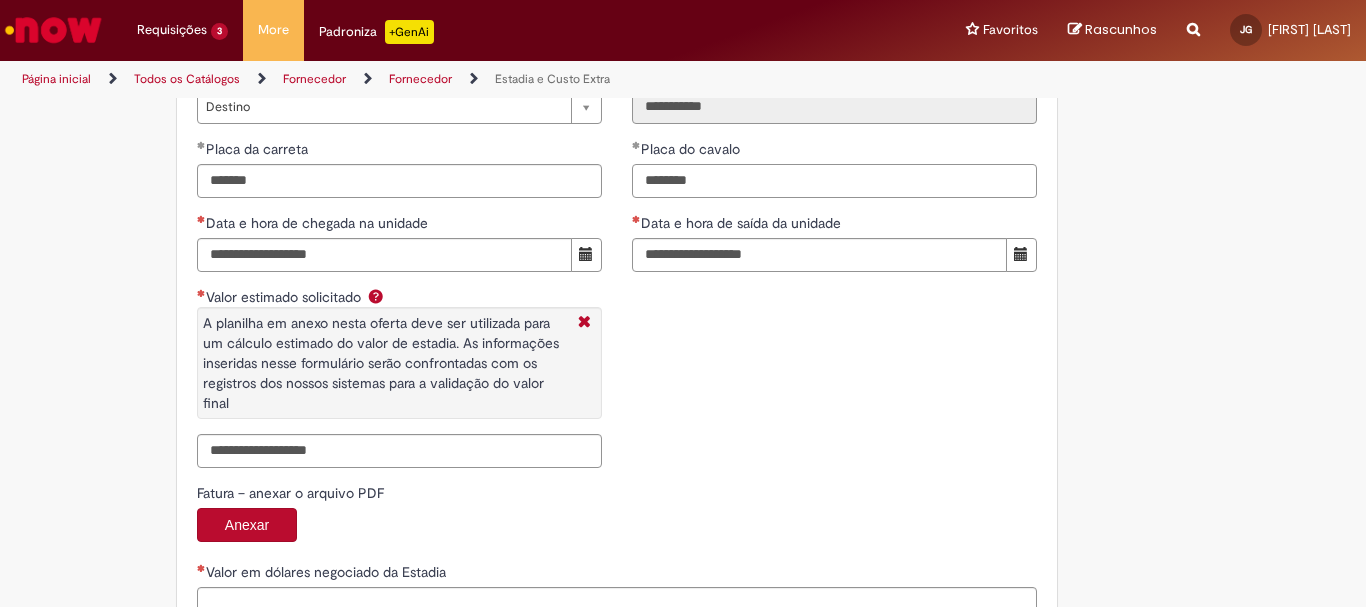 type on "*******" 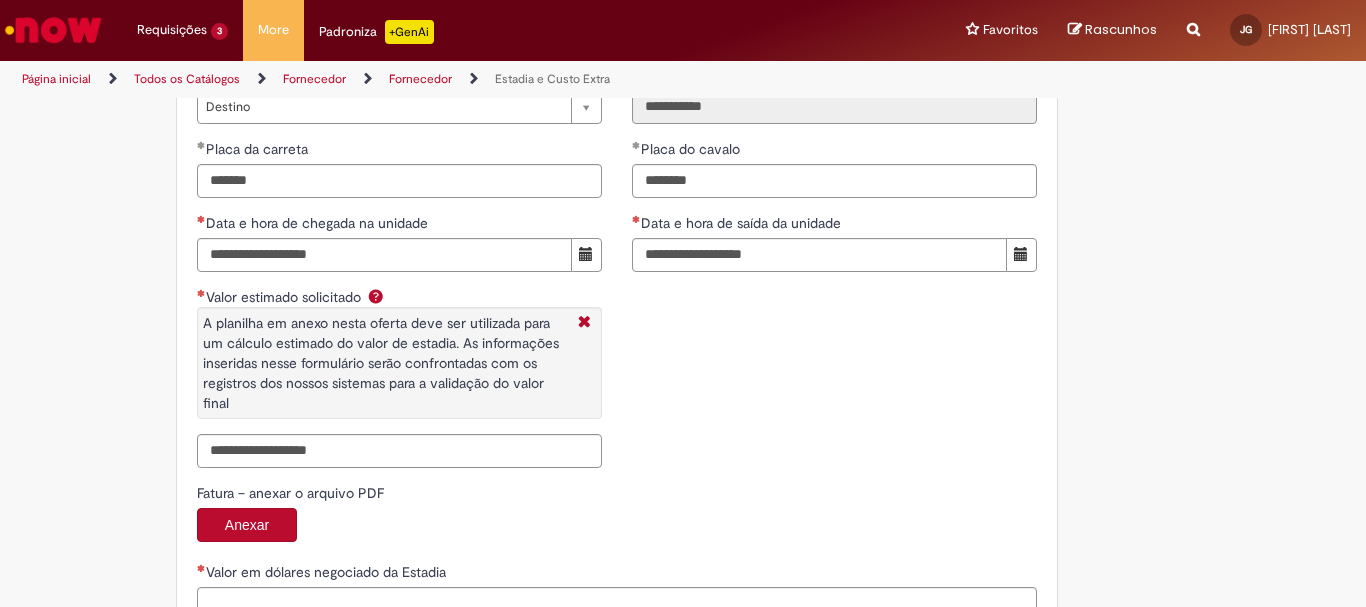 type 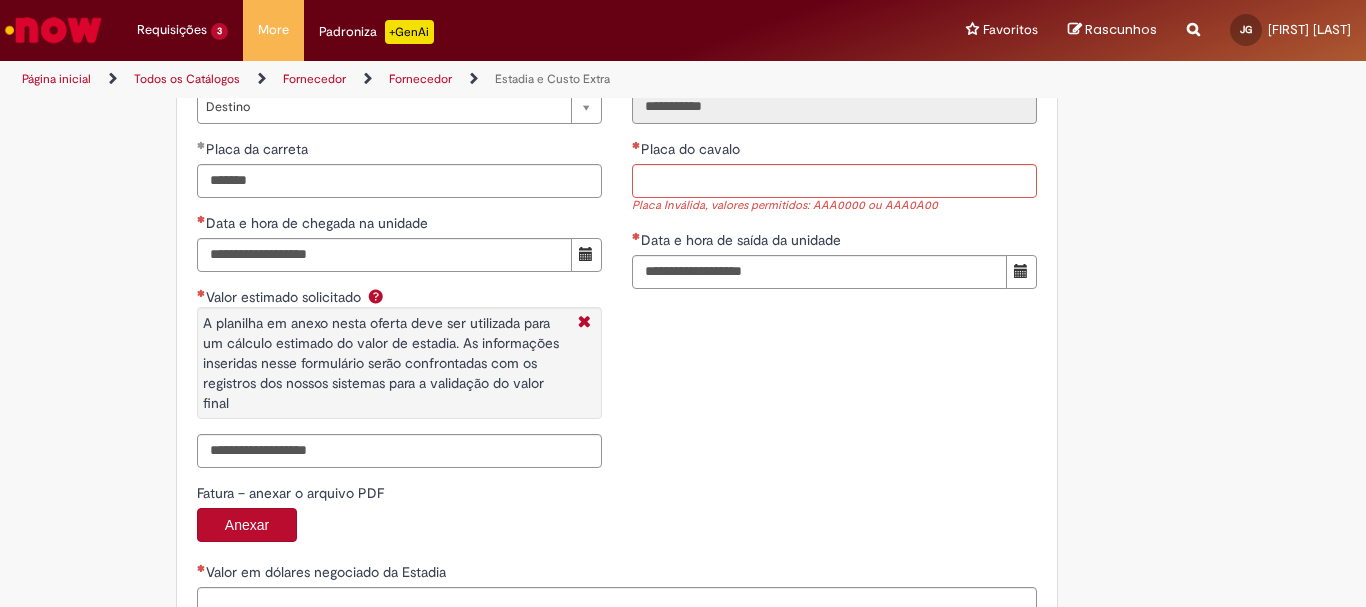 click at bounding box center (586, 254) 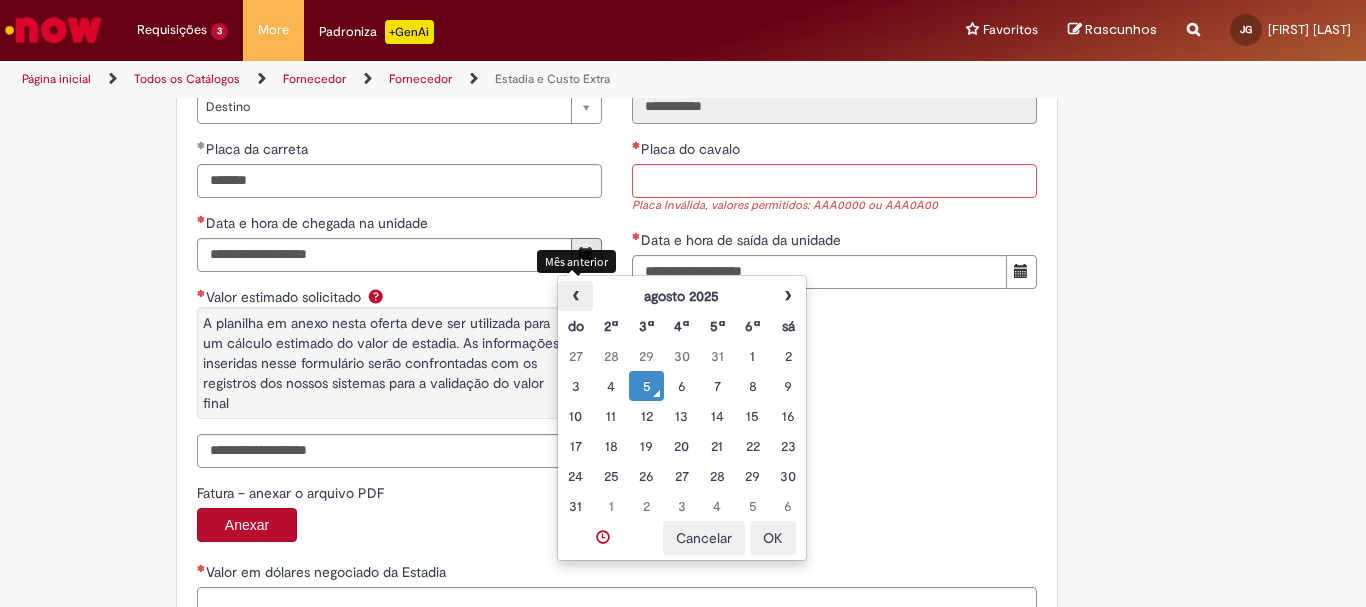 click on "‹" at bounding box center (575, 296) 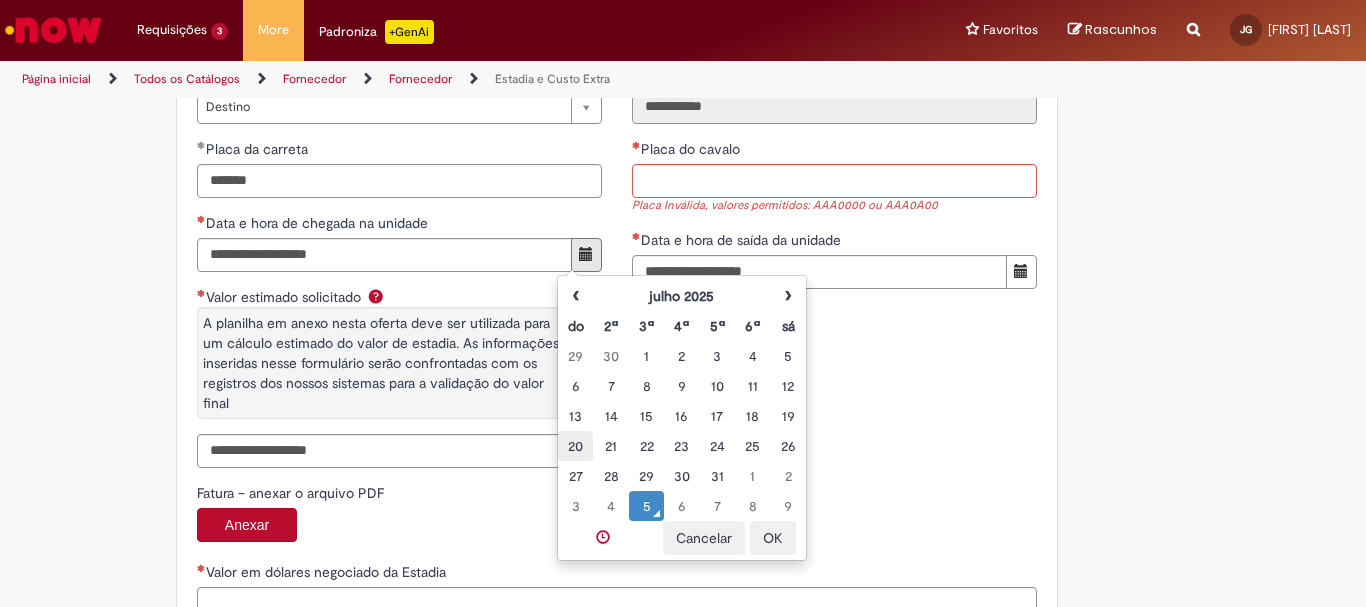 click on "20" at bounding box center [575, 446] 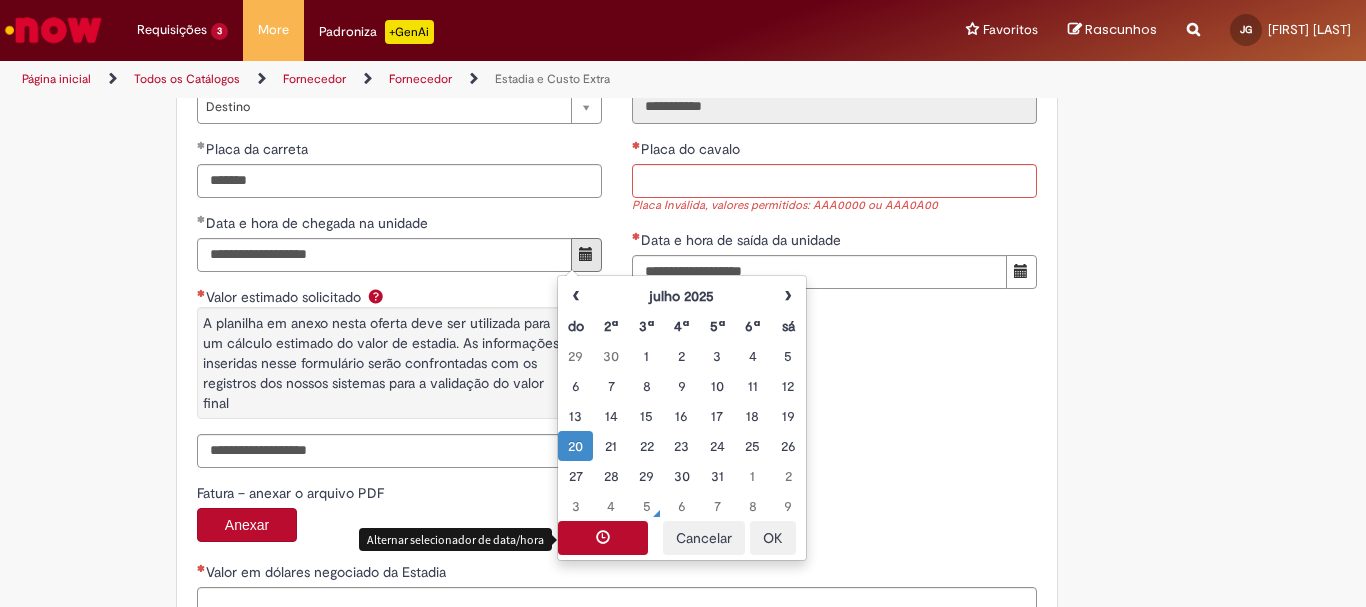 click at bounding box center [603, 538] 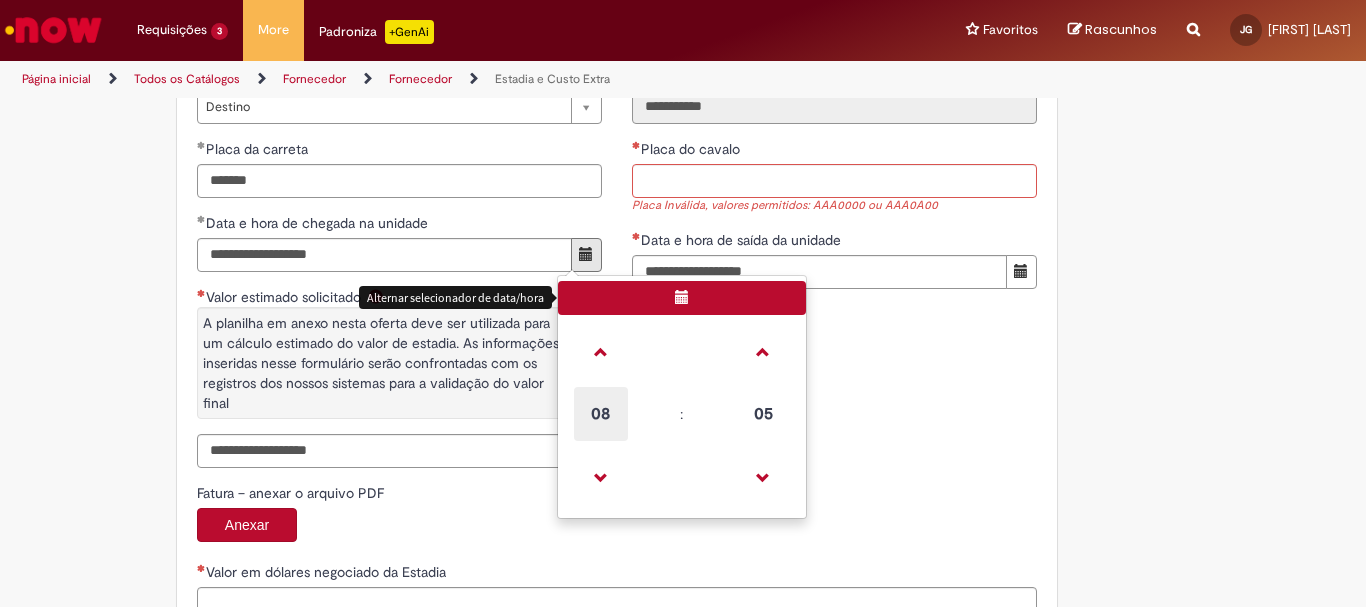 click on "08" at bounding box center [601, 414] 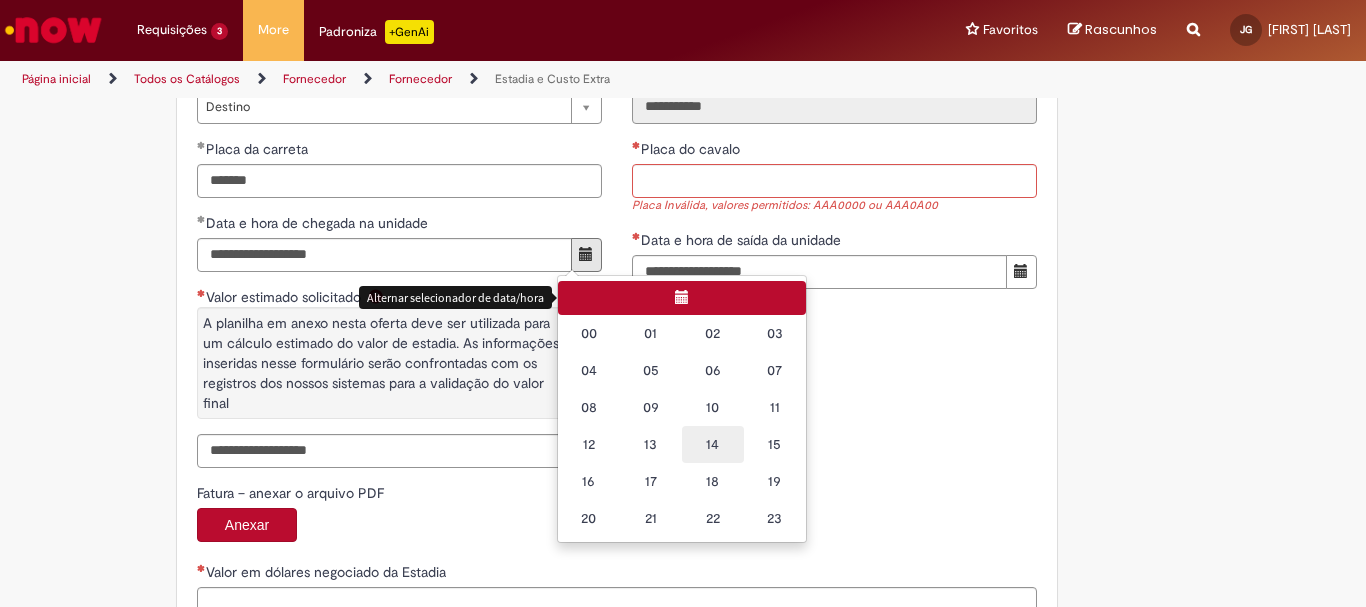 click on "14" at bounding box center [713, 444] 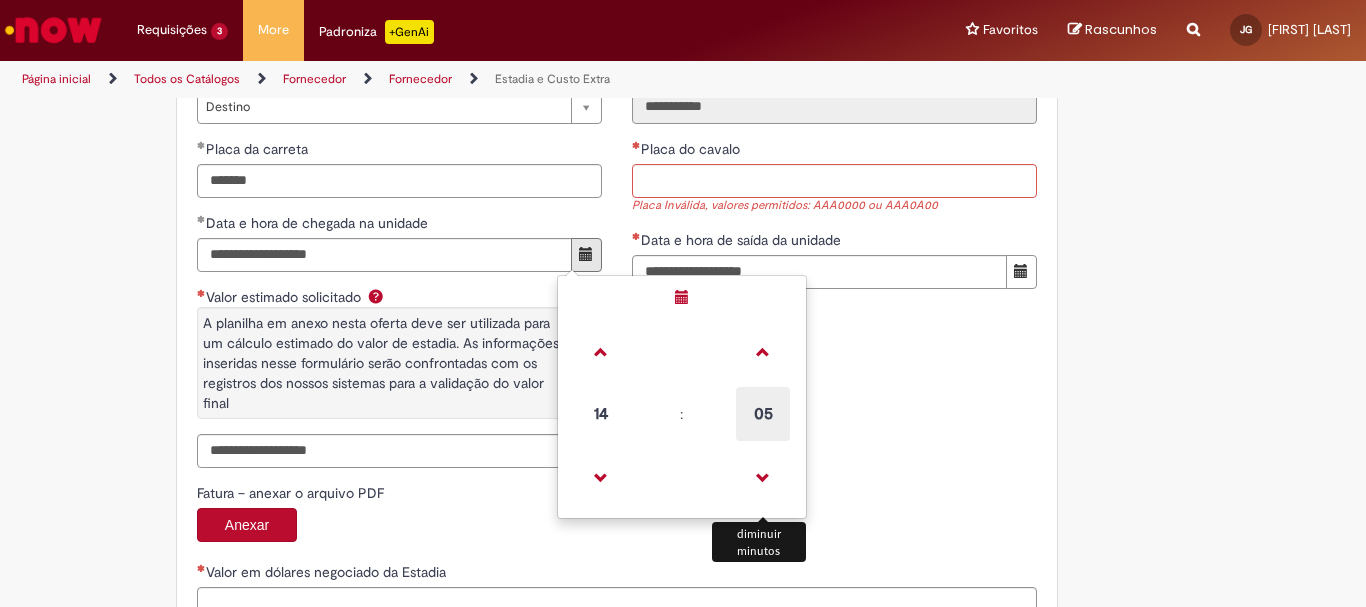 click on "05" at bounding box center (763, 414) 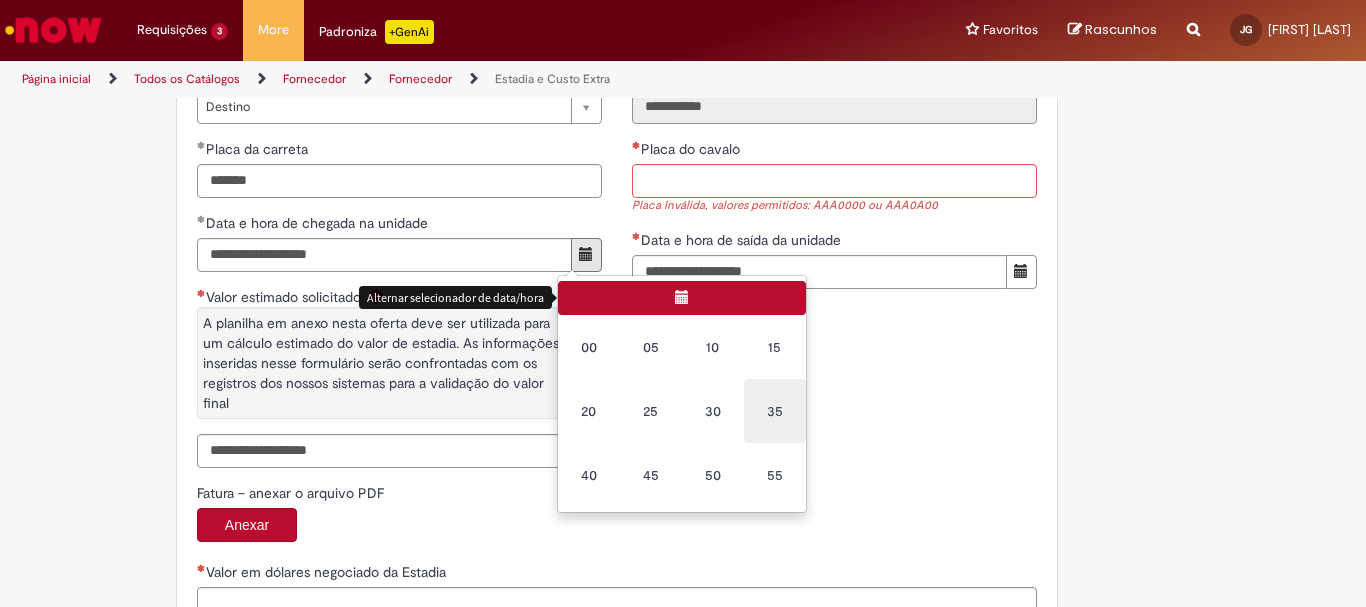 click on "35" at bounding box center [775, 411] 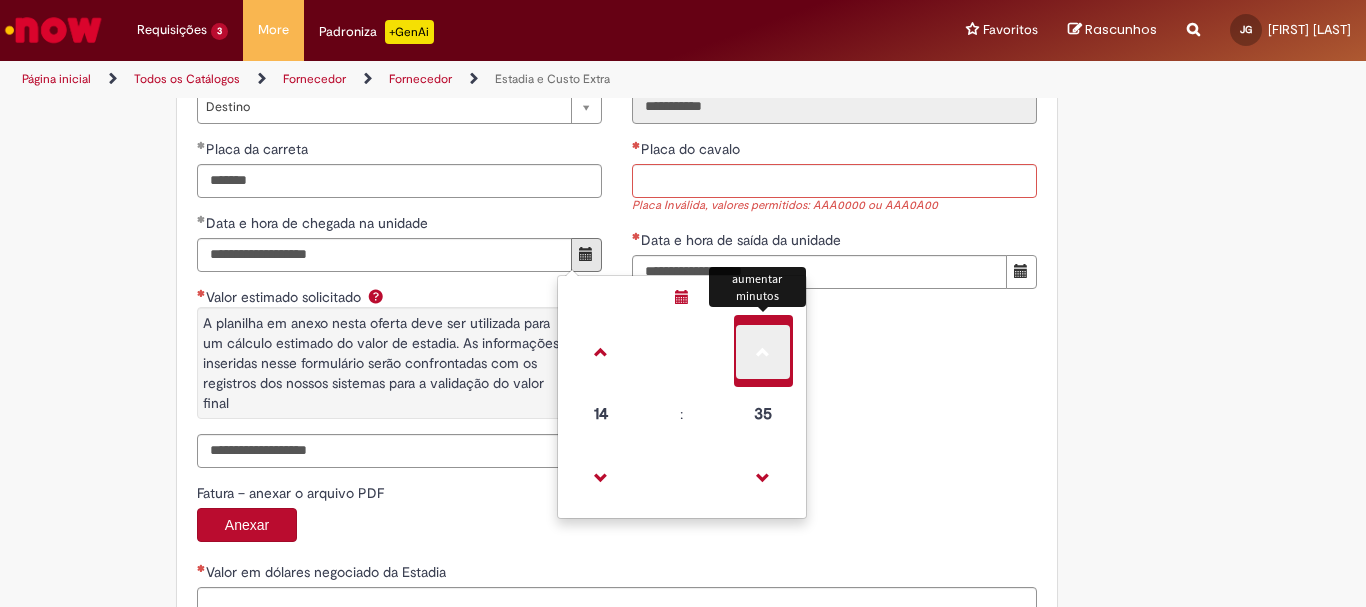 click at bounding box center (763, 352) 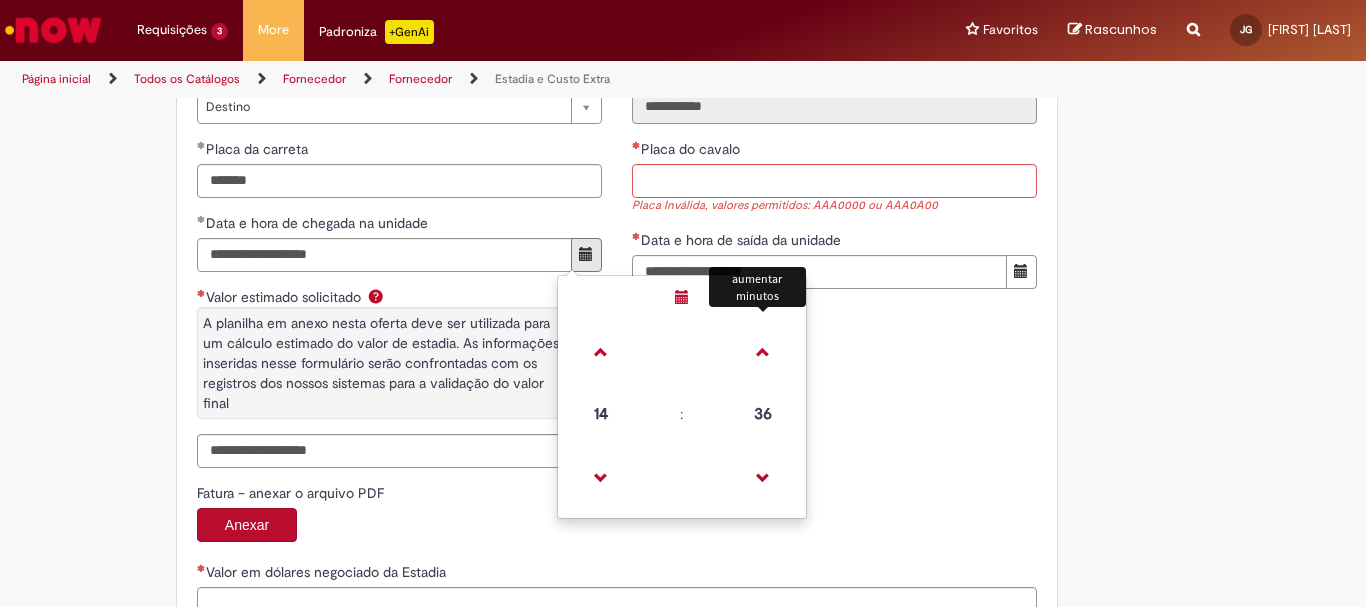 click on "Anexar" at bounding box center (617, 527) 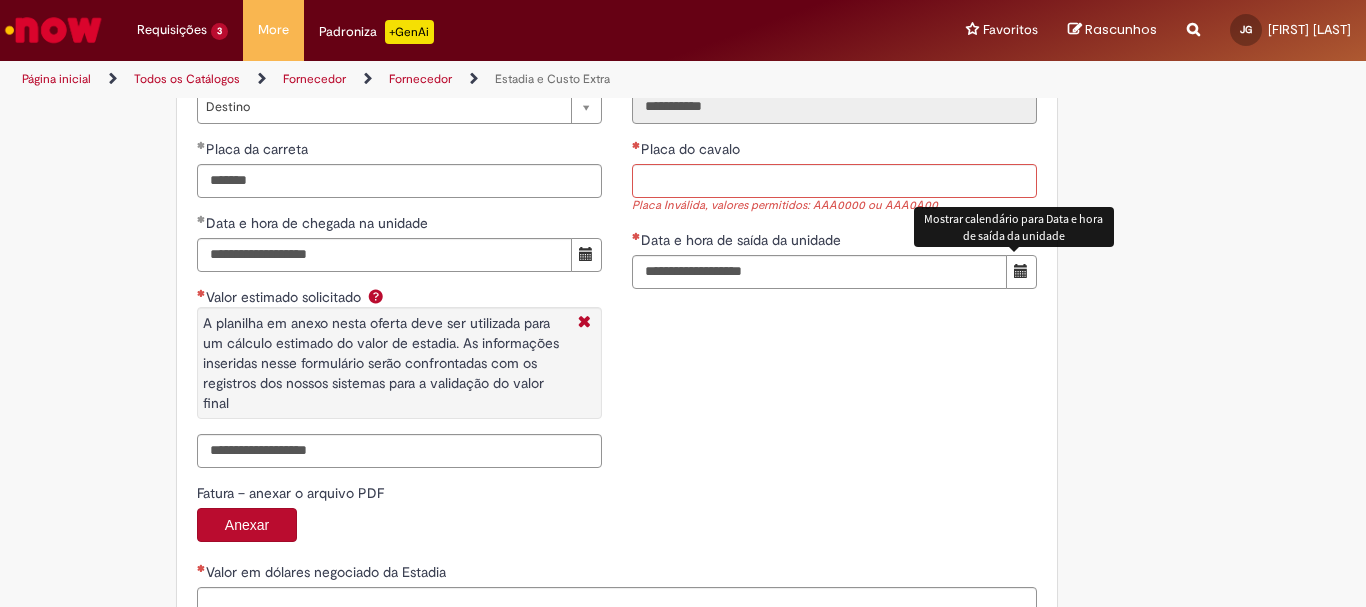 click at bounding box center [1021, 271] 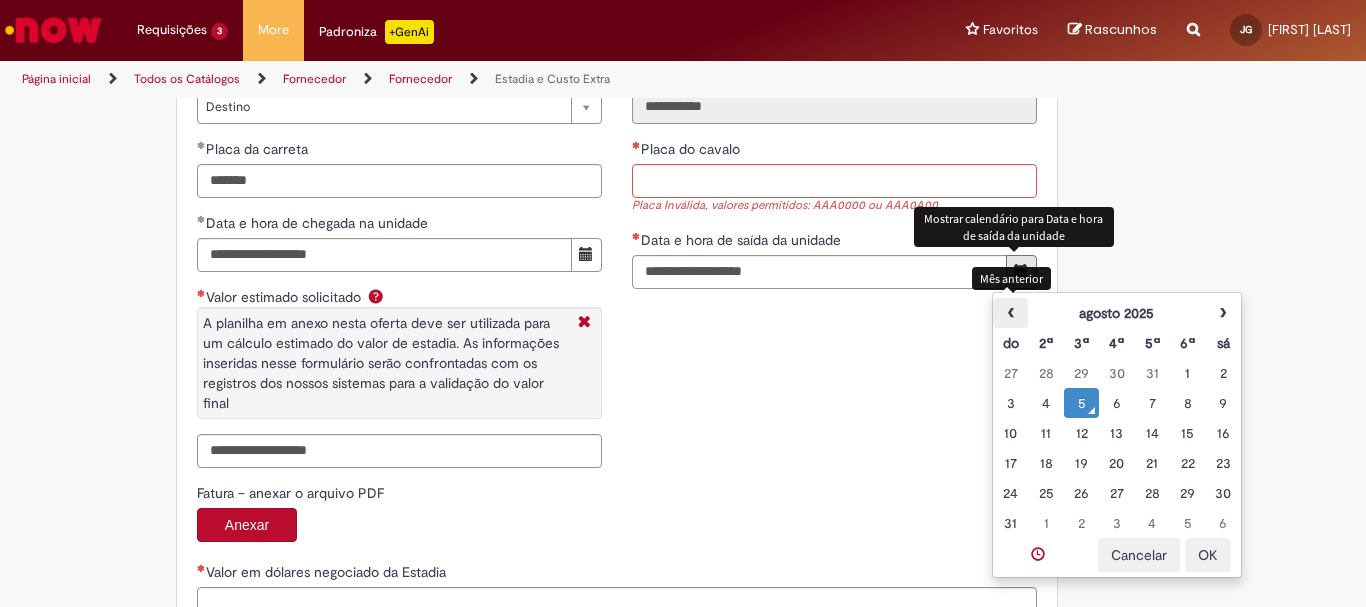 click on "‹" at bounding box center (1010, 313) 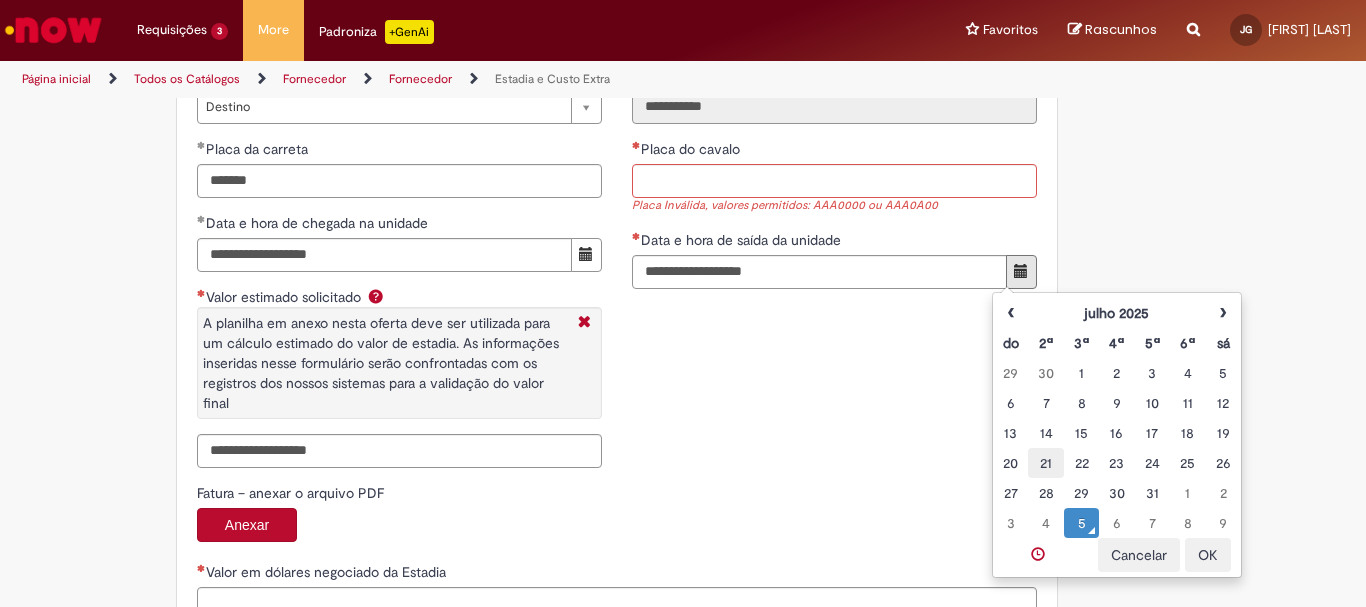 click on "21" at bounding box center (1045, 463) 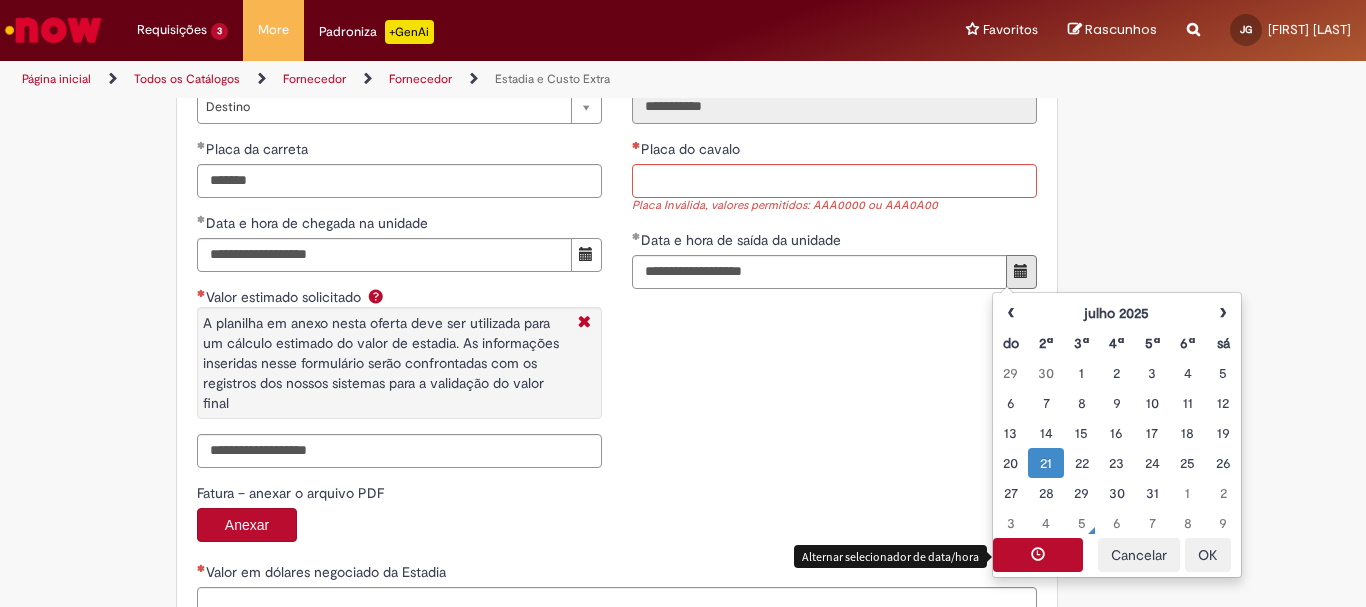 click at bounding box center [1038, 554] 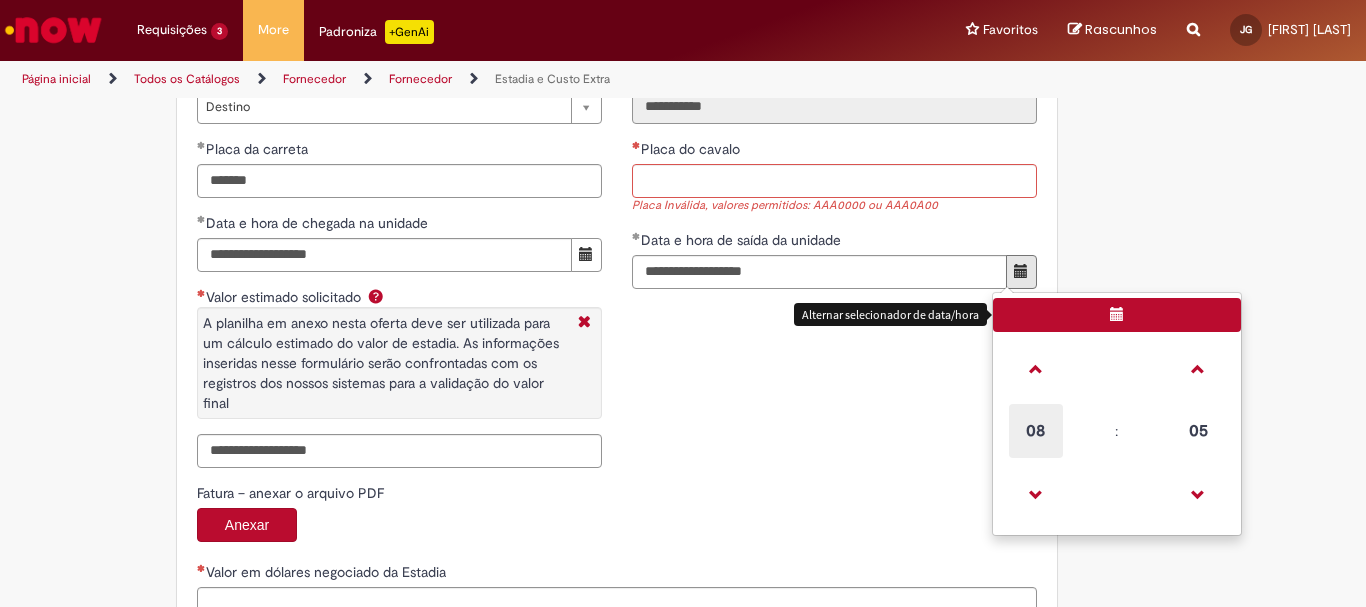 click on "08" at bounding box center (1036, 431) 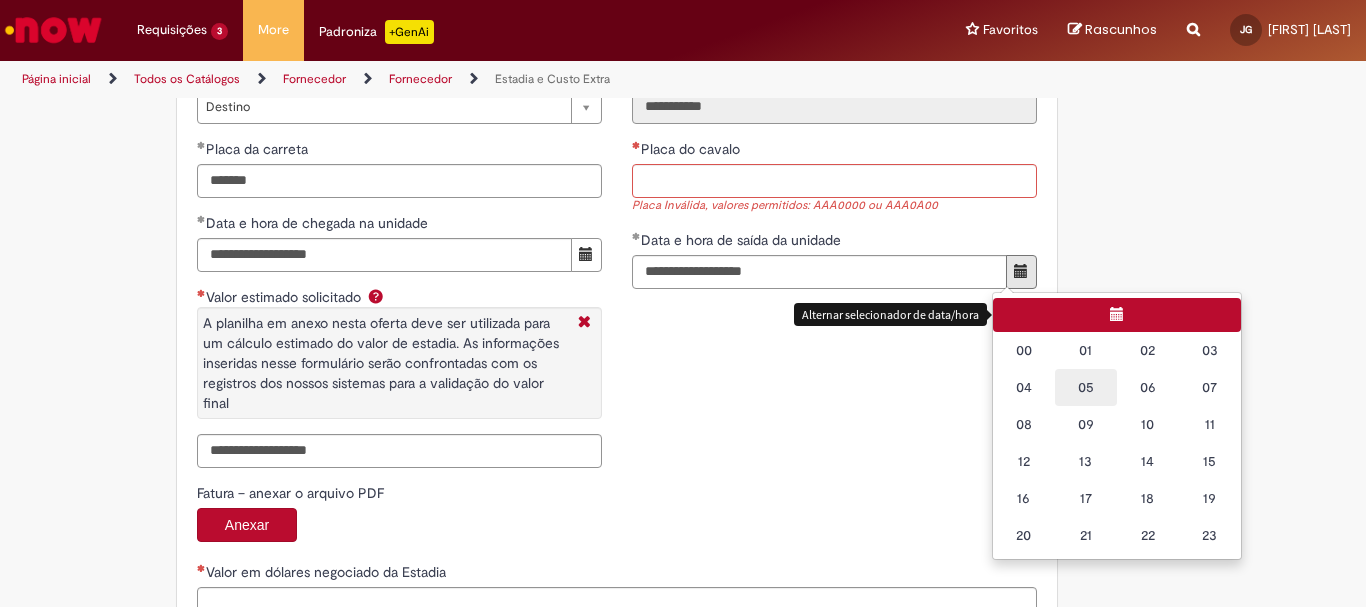 click on "05" at bounding box center [1086, 387] 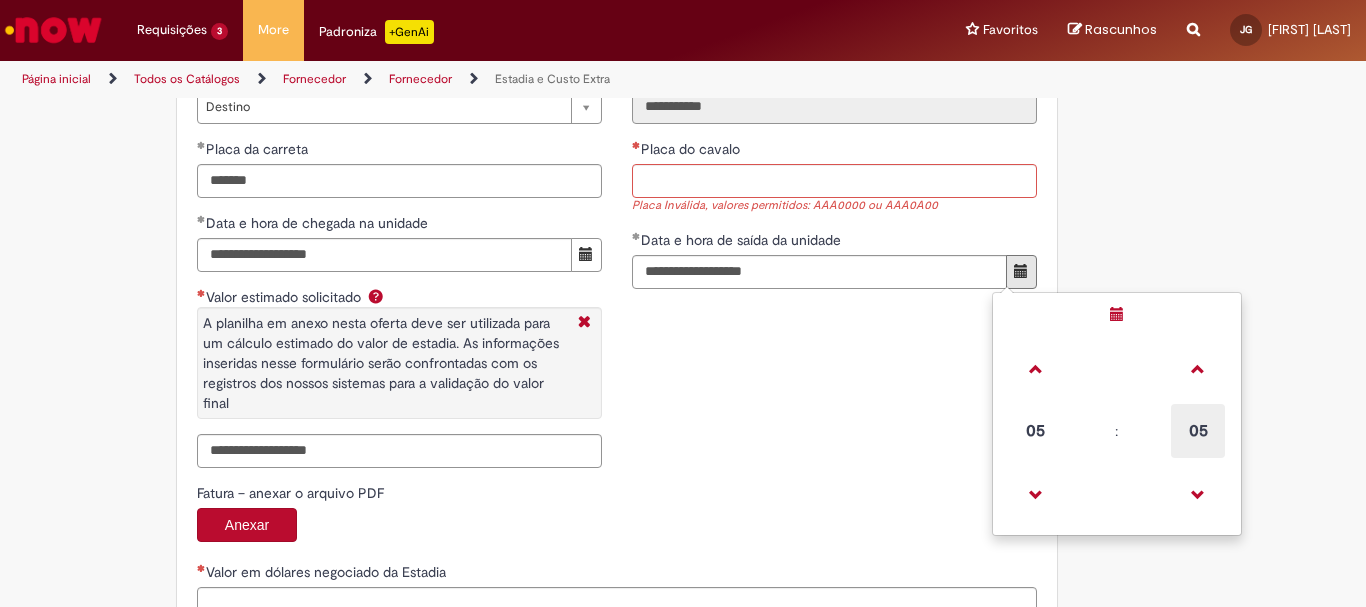 click on "05" at bounding box center (1198, 431) 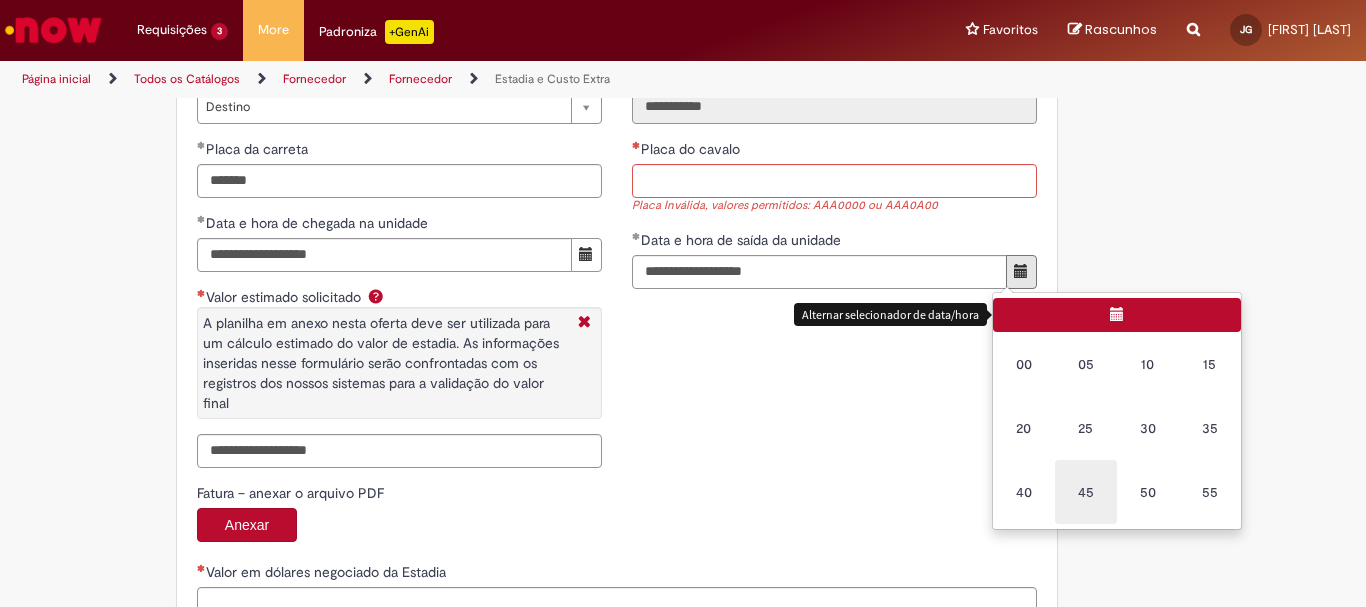click on "45" at bounding box center [1086, 492] 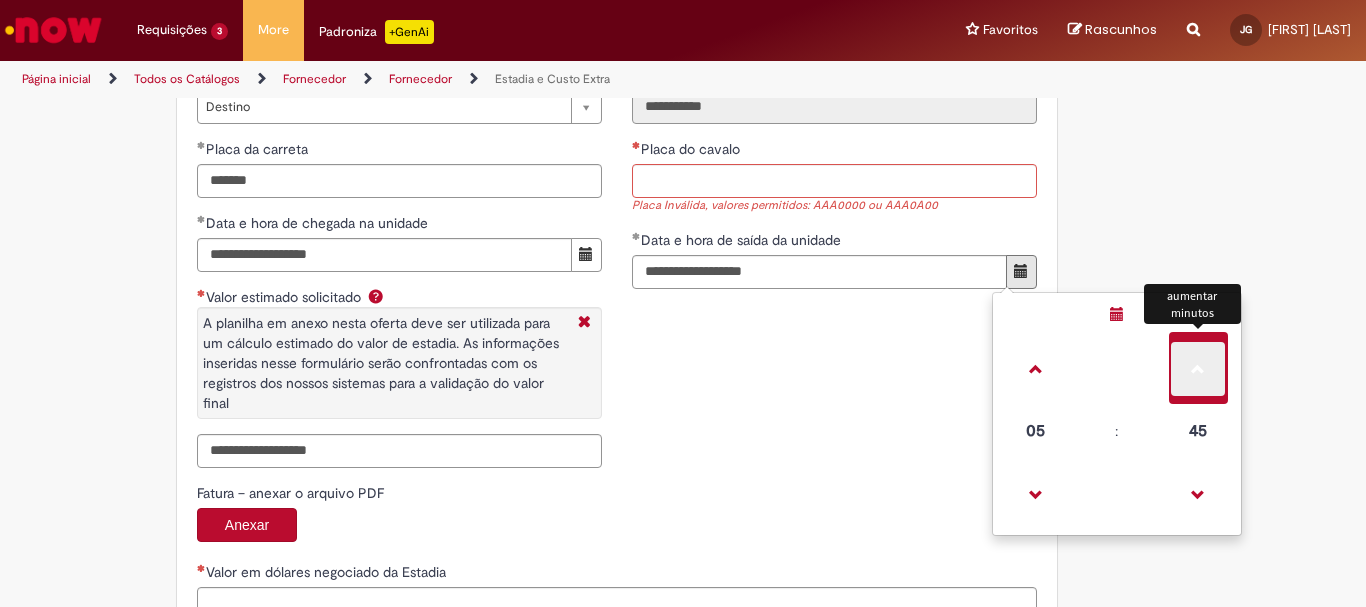 click at bounding box center [1198, 369] 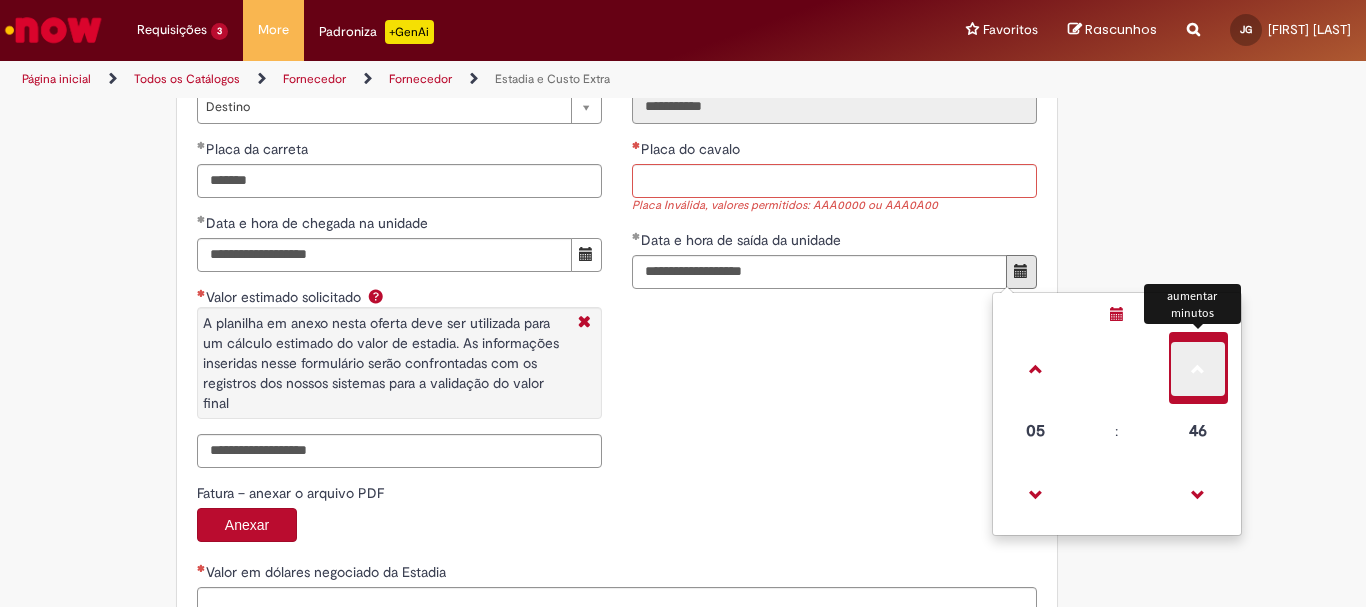 click at bounding box center (1198, 369) 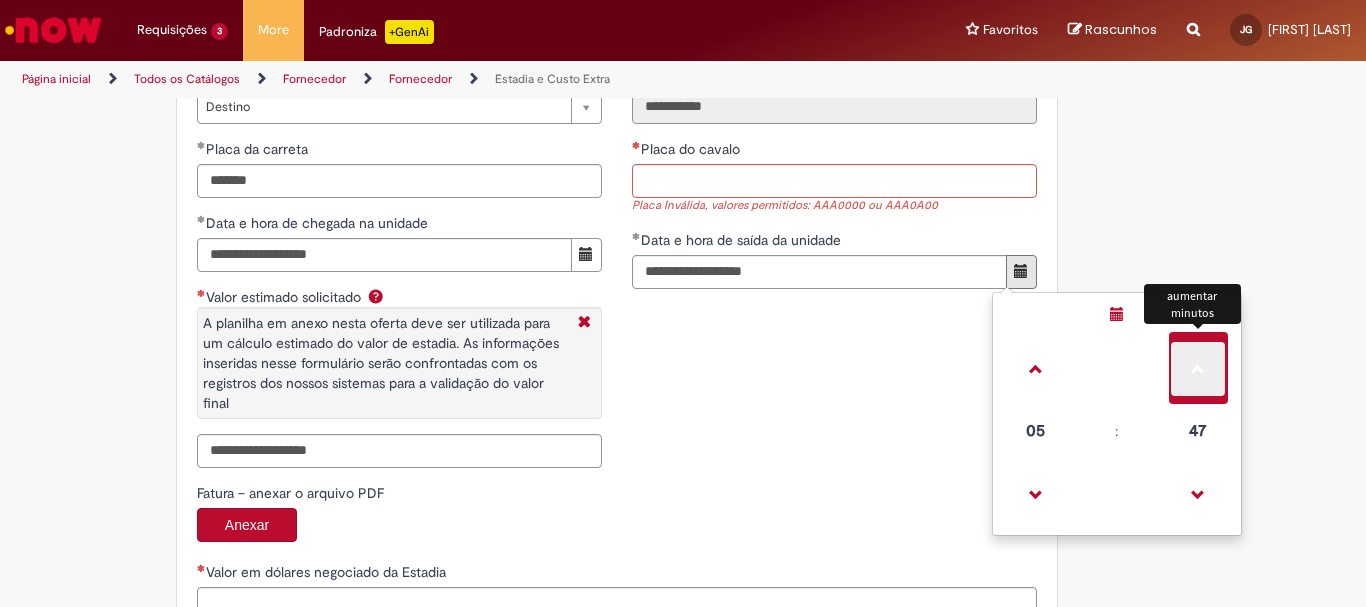 type on "**********" 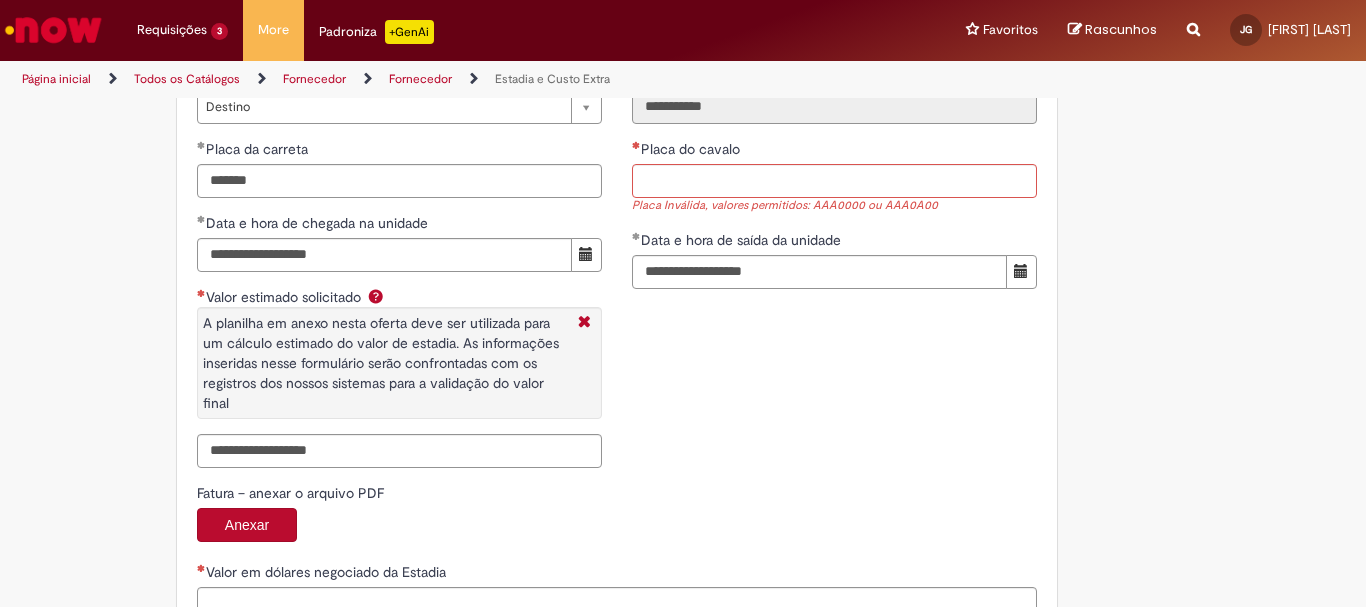click on "**********" at bounding box center [617, 253] 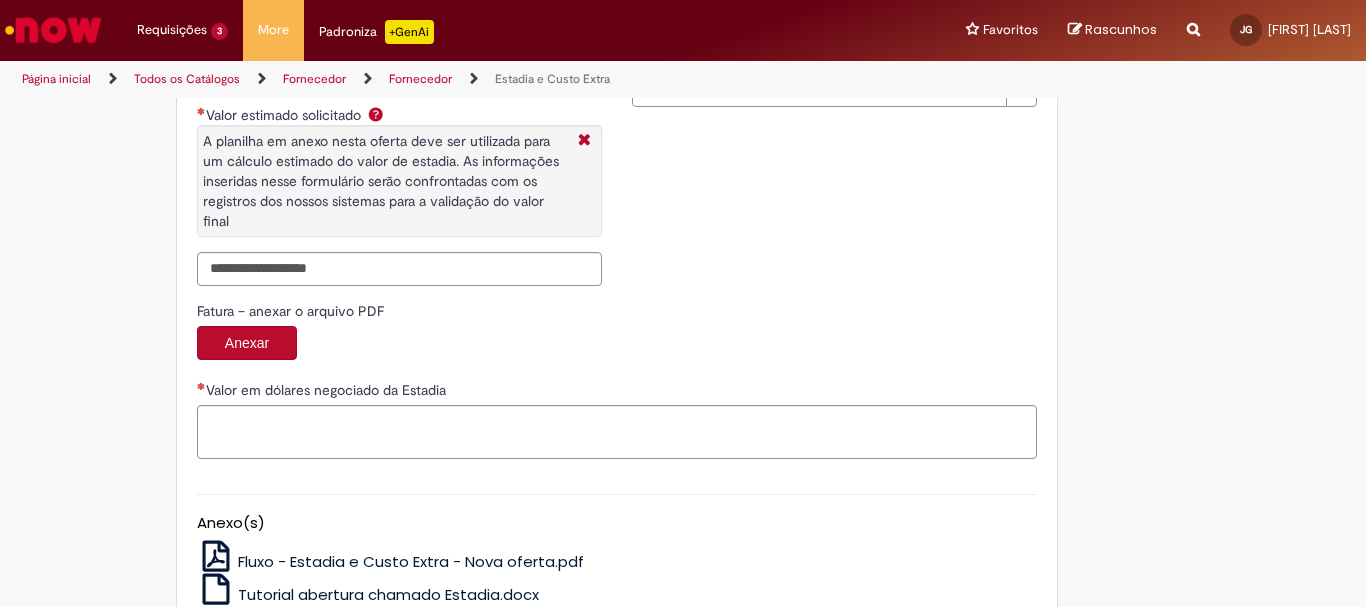 scroll, scrollTop: 3227, scrollLeft: 0, axis: vertical 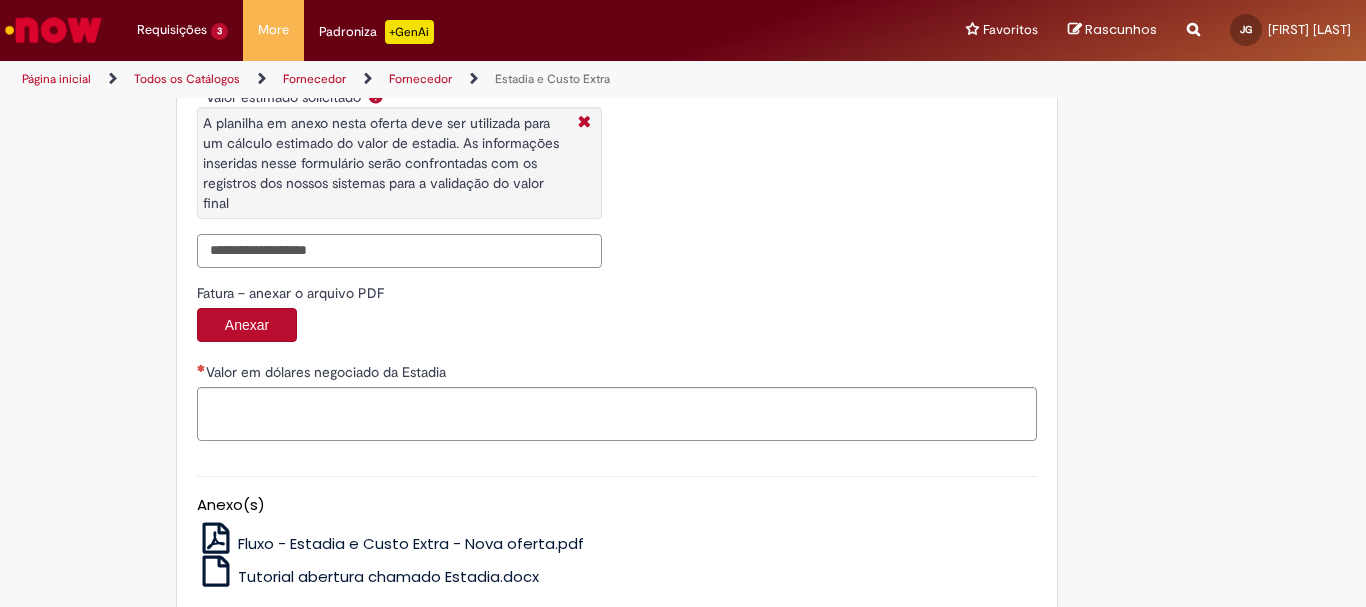 click on "Valor estimado solicitado A planilha em anexo nesta oferta deve ser utilizada para um cálculo estimado do valor de estadia. As informações inseridas nesse formulário serão confrontadas com os registros dos nossos sistemas para a validação do valor final" at bounding box center (399, 251) 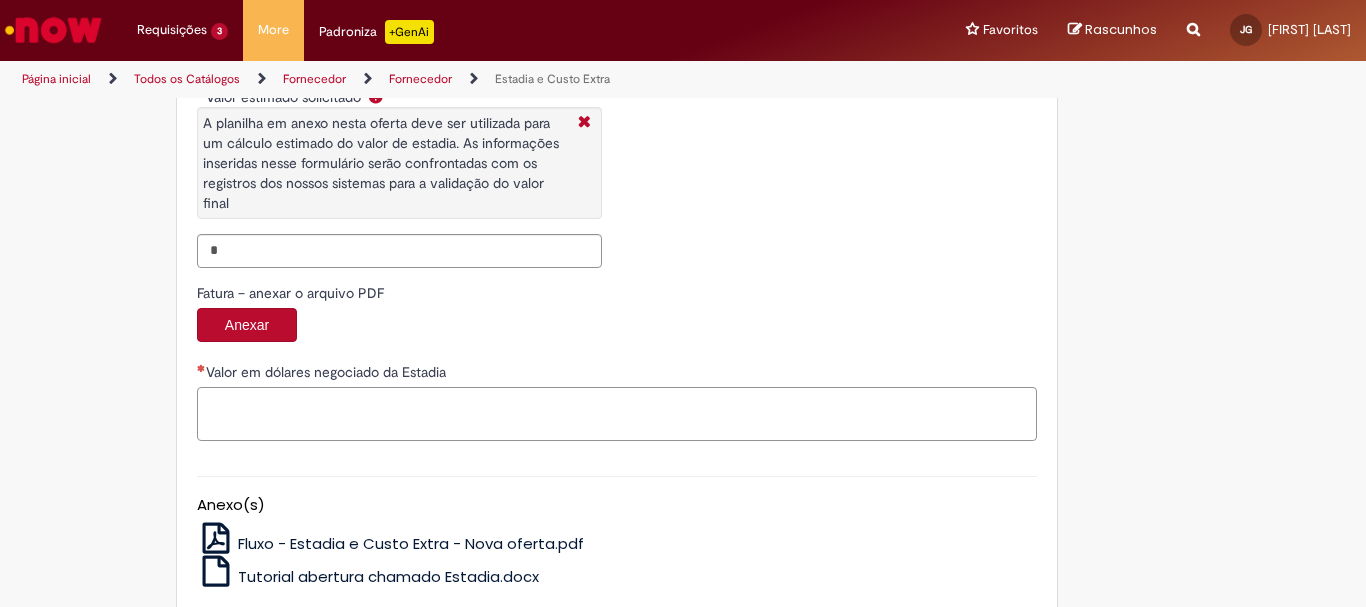 click on "Valor em dólares negociado da Estadia" at bounding box center [617, 414] 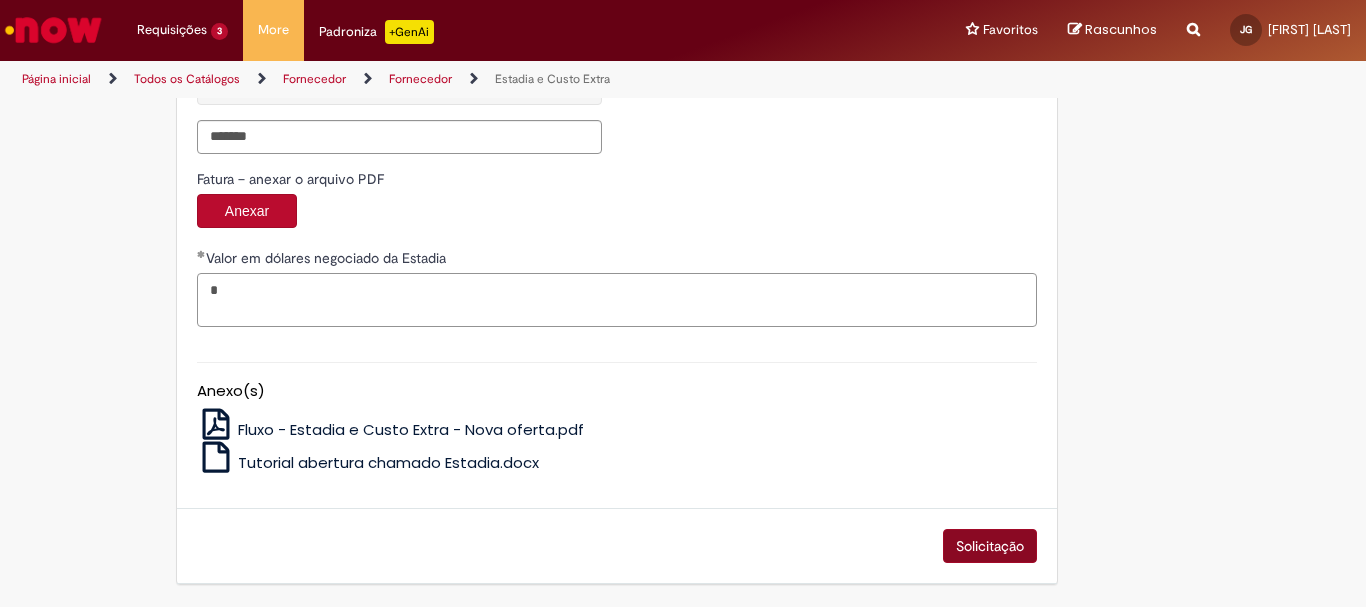type on "*" 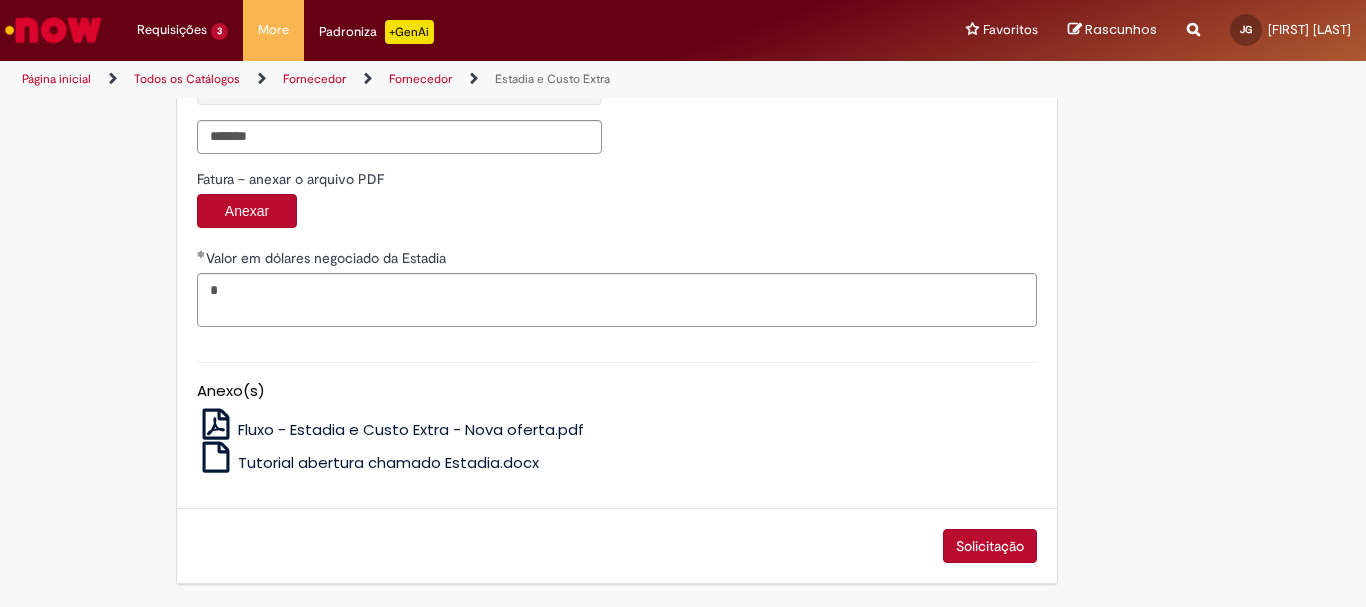 click on "Solicitação" at bounding box center [990, 546] 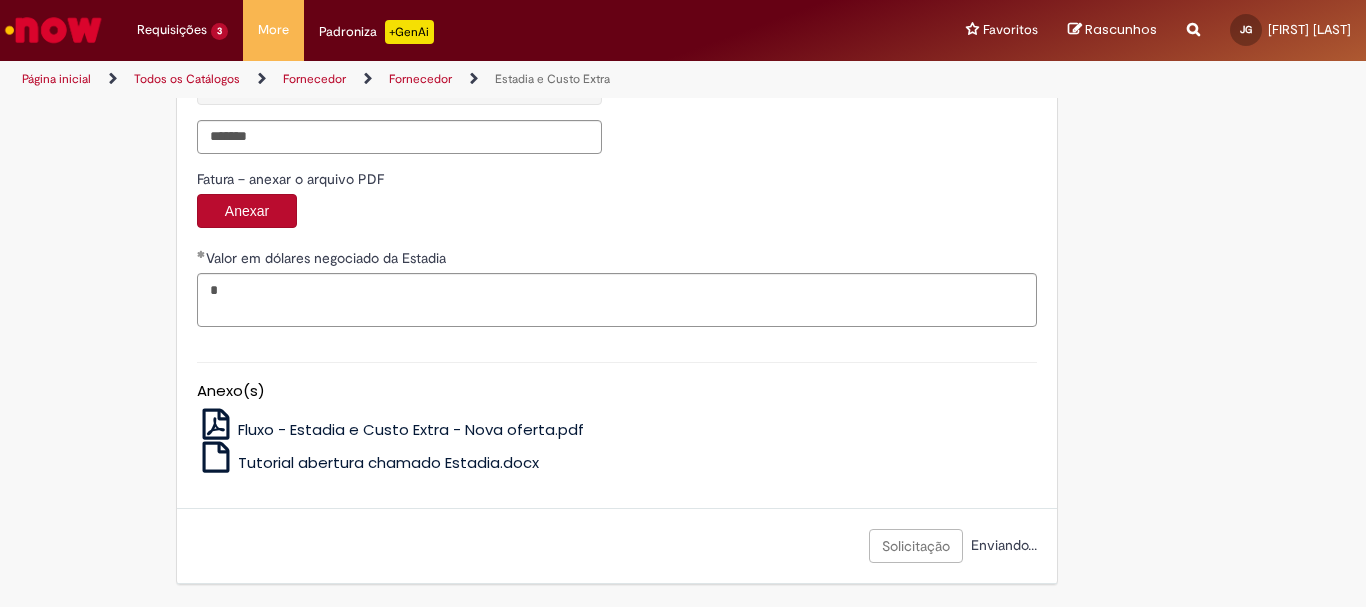 scroll, scrollTop: 2856, scrollLeft: 0, axis: vertical 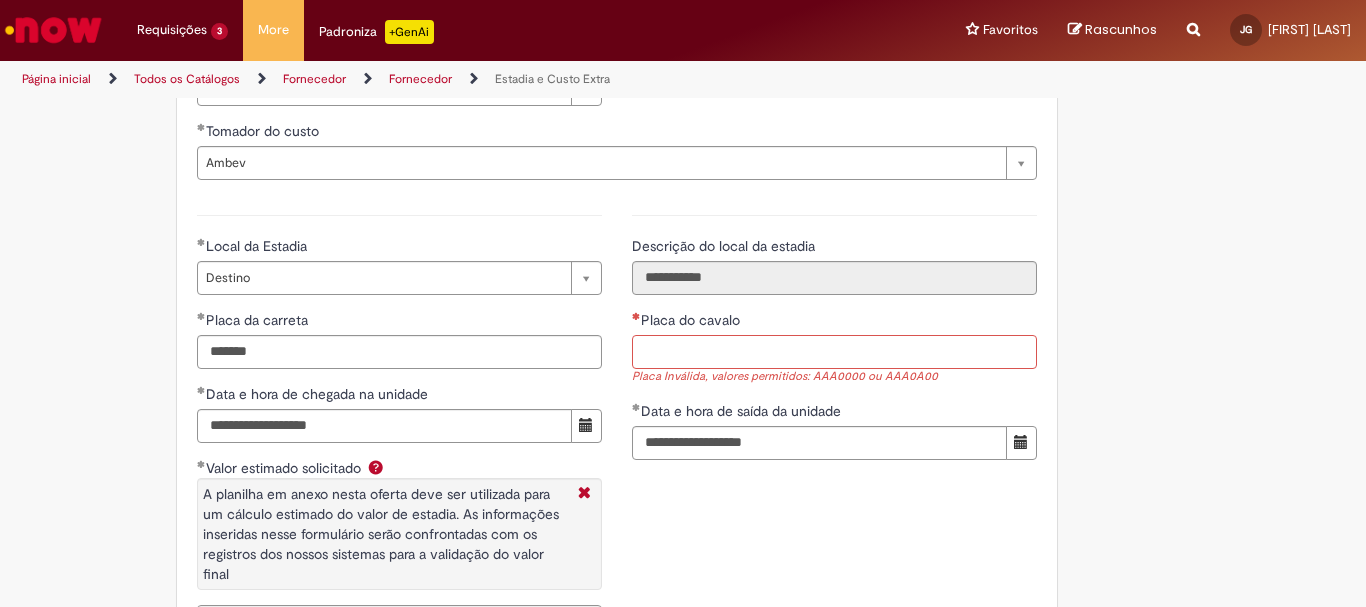 paste on "*******" 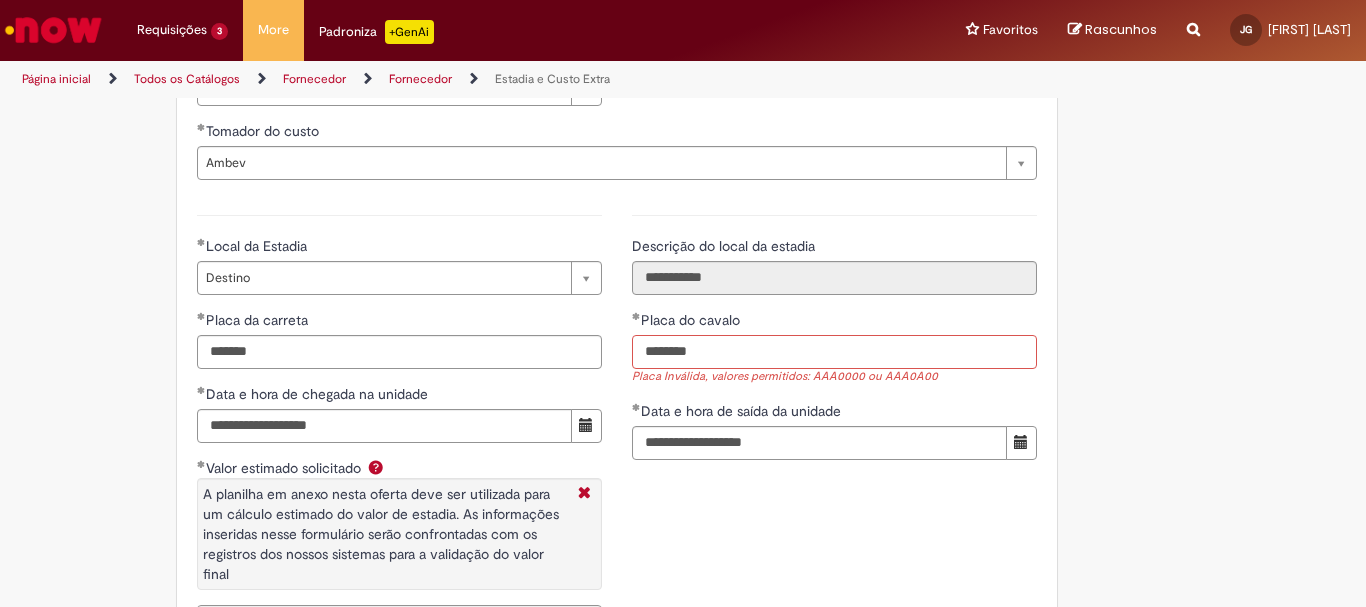 click on "*******" at bounding box center [834, 352] 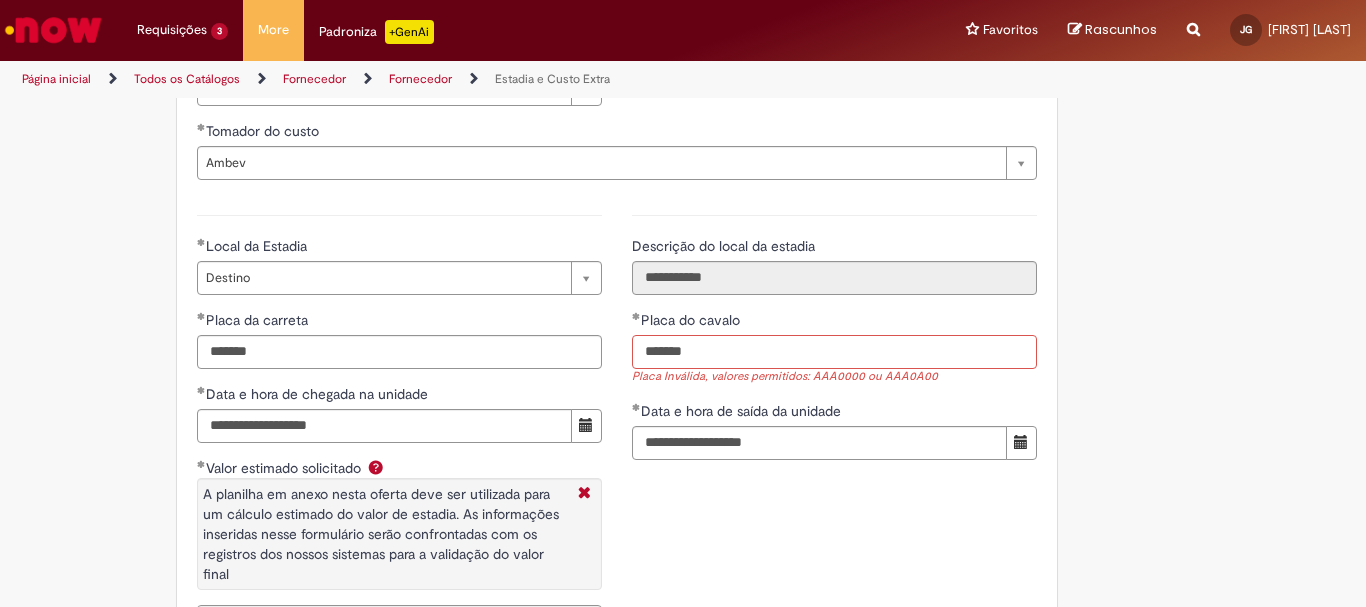 type on "*******" 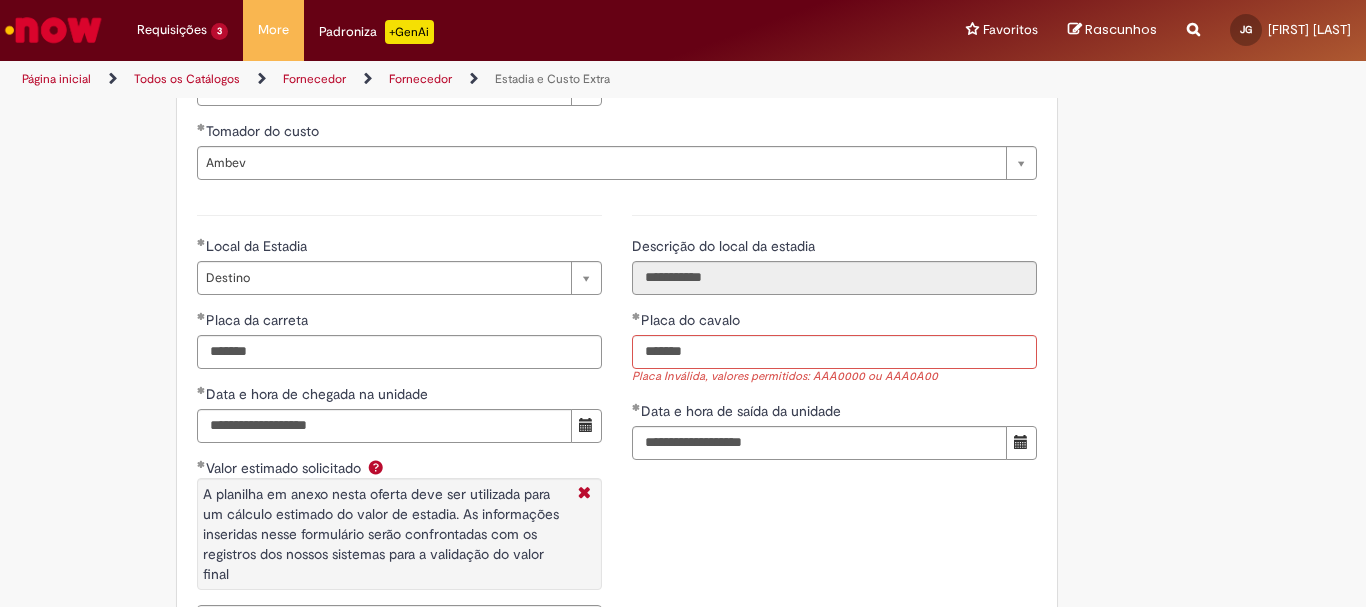 click on "Data e hora de saída da unidade" at bounding box center [738, 411] 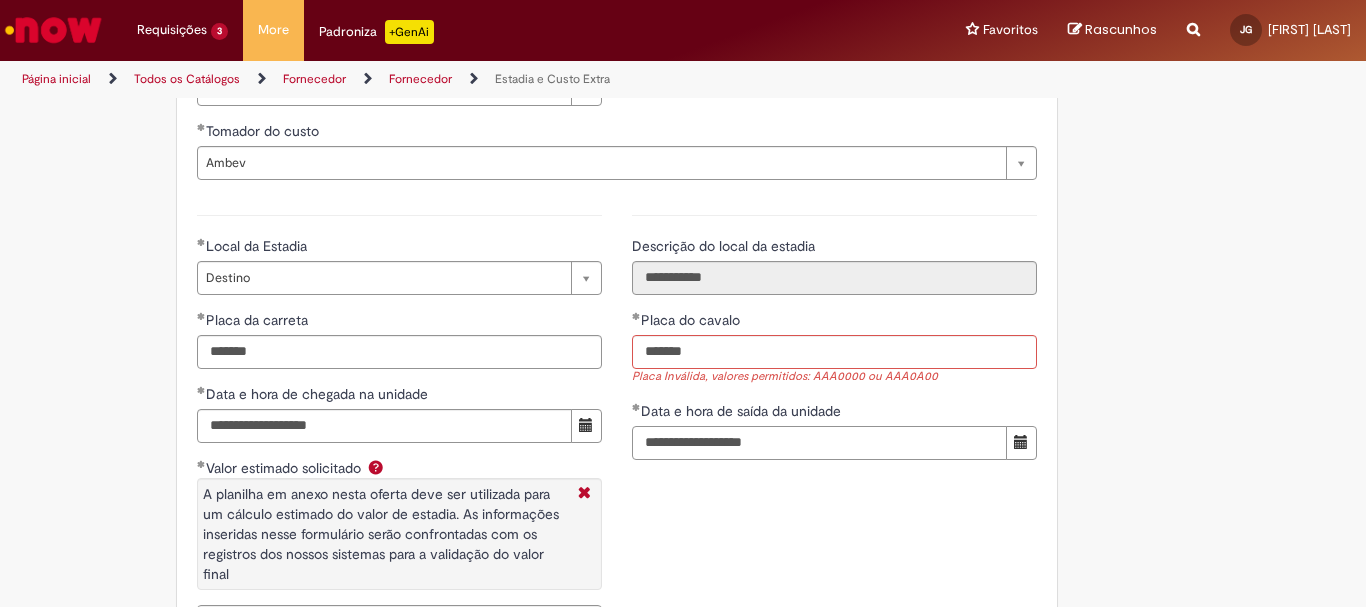 click on "**********" at bounding box center [819, 443] 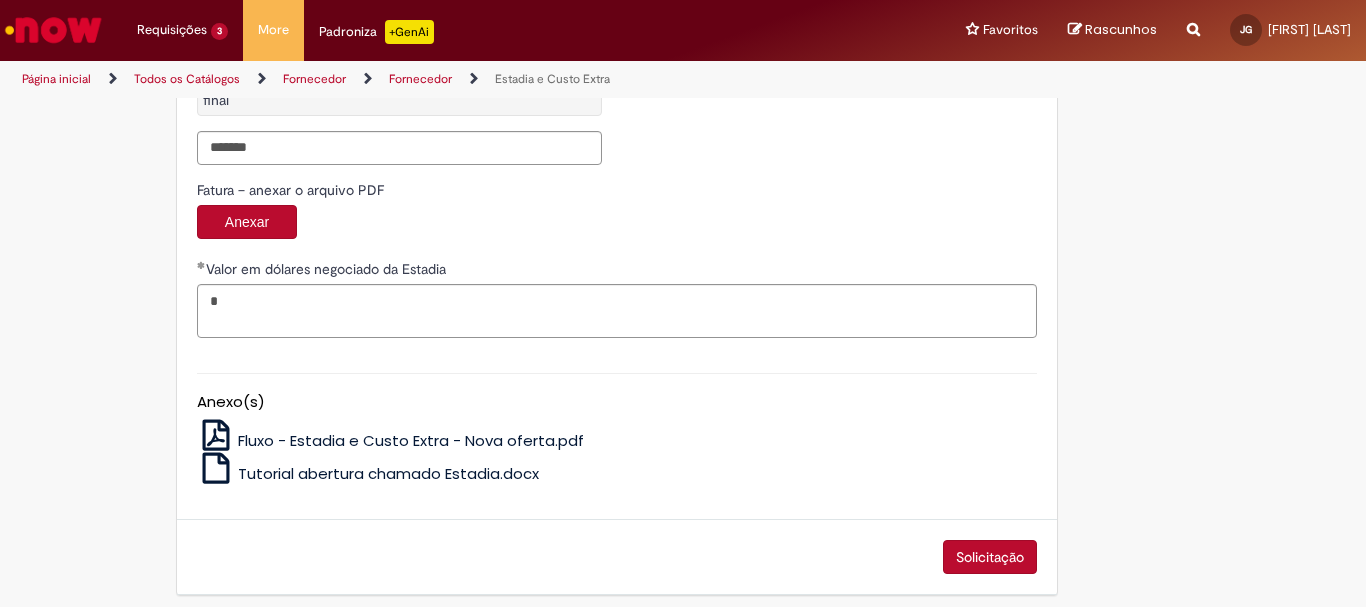 scroll, scrollTop: 3341, scrollLeft: 0, axis: vertical 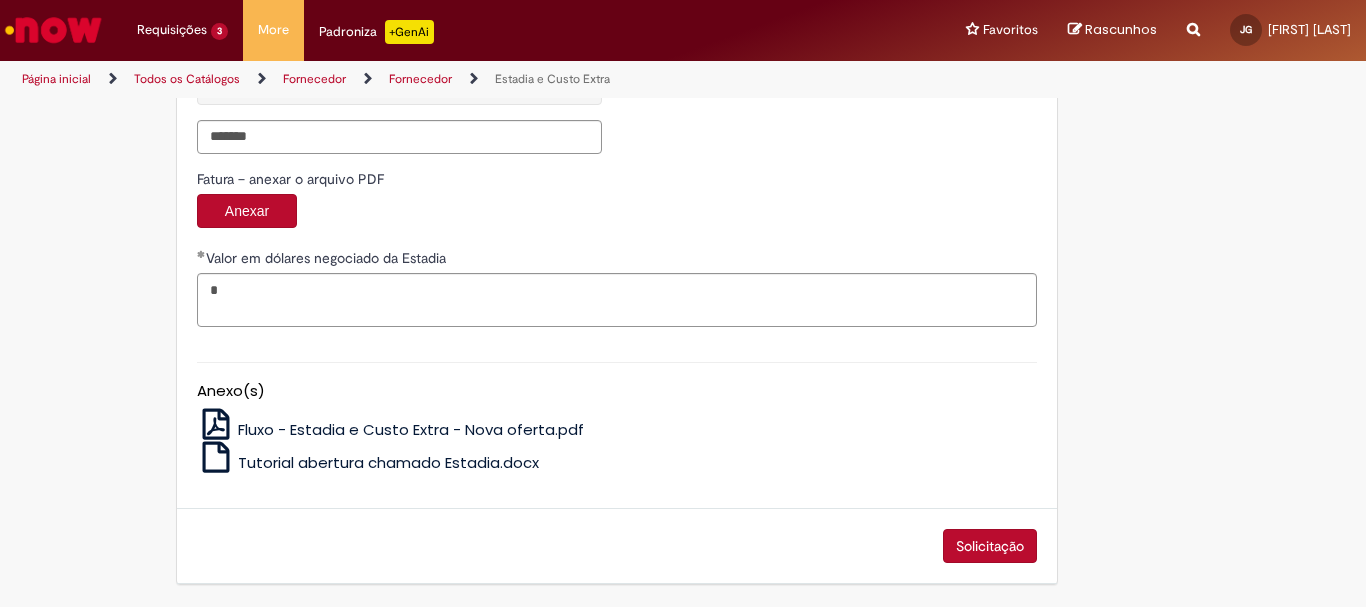 click on "Solicitação" at bounding box center (990, 546) 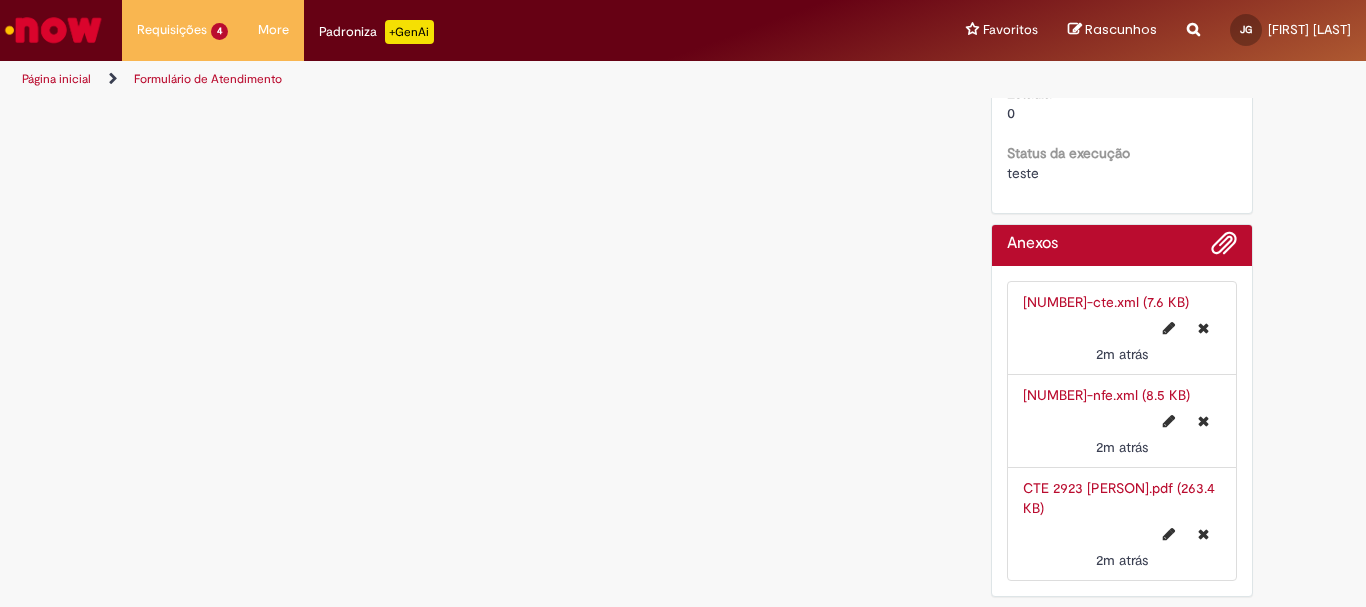 scroll, scrollTop: 0, scrollLeft: 0, axis: both 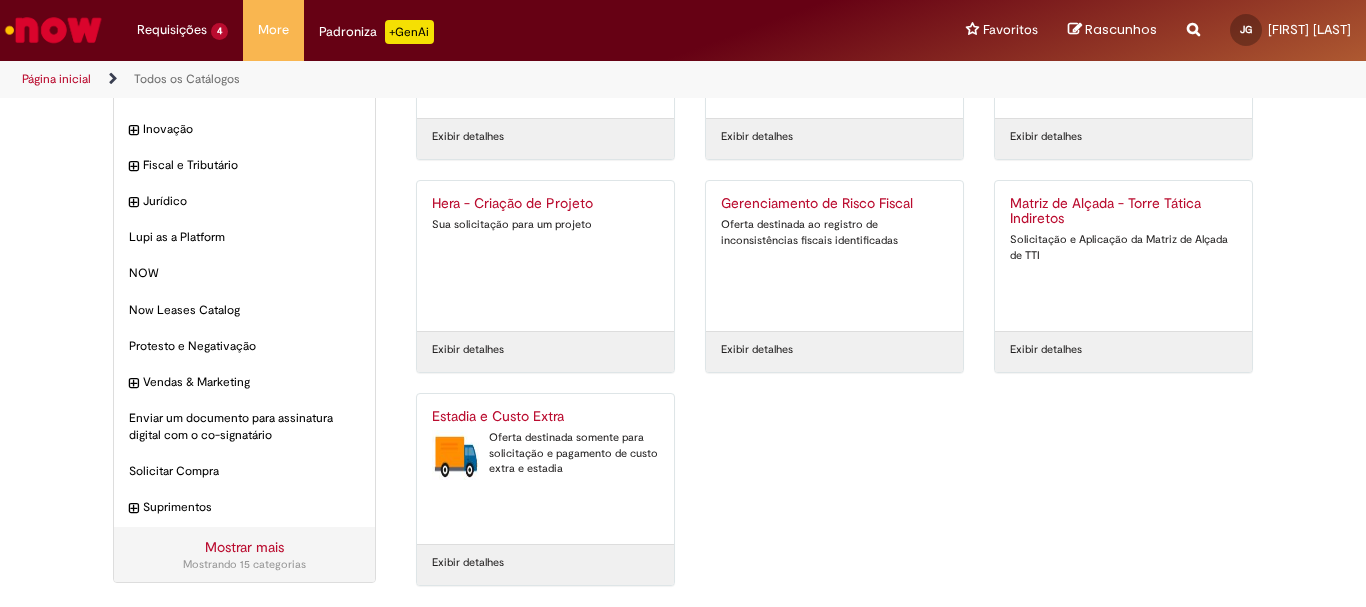 click on "Oferta destinada somente para solicitação e pagamento de custo extra e estadia" at bounding box center (545, 453) 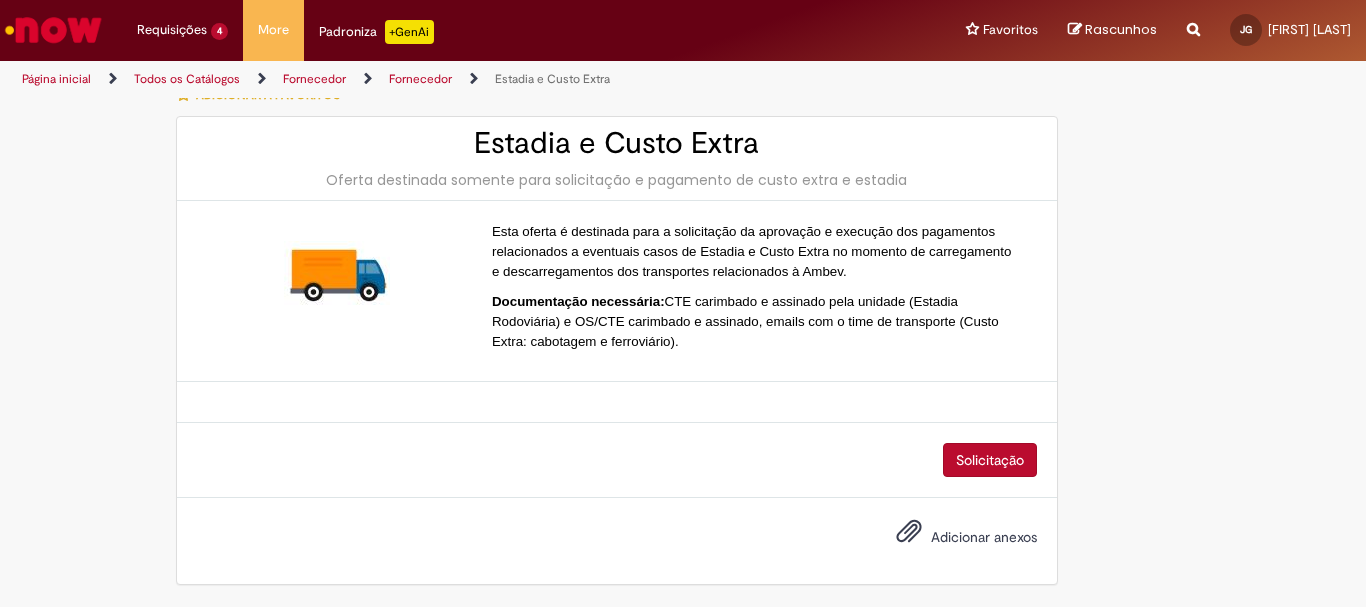 scroll, scrollTop: 0, scrollLeft: 0, axis: both 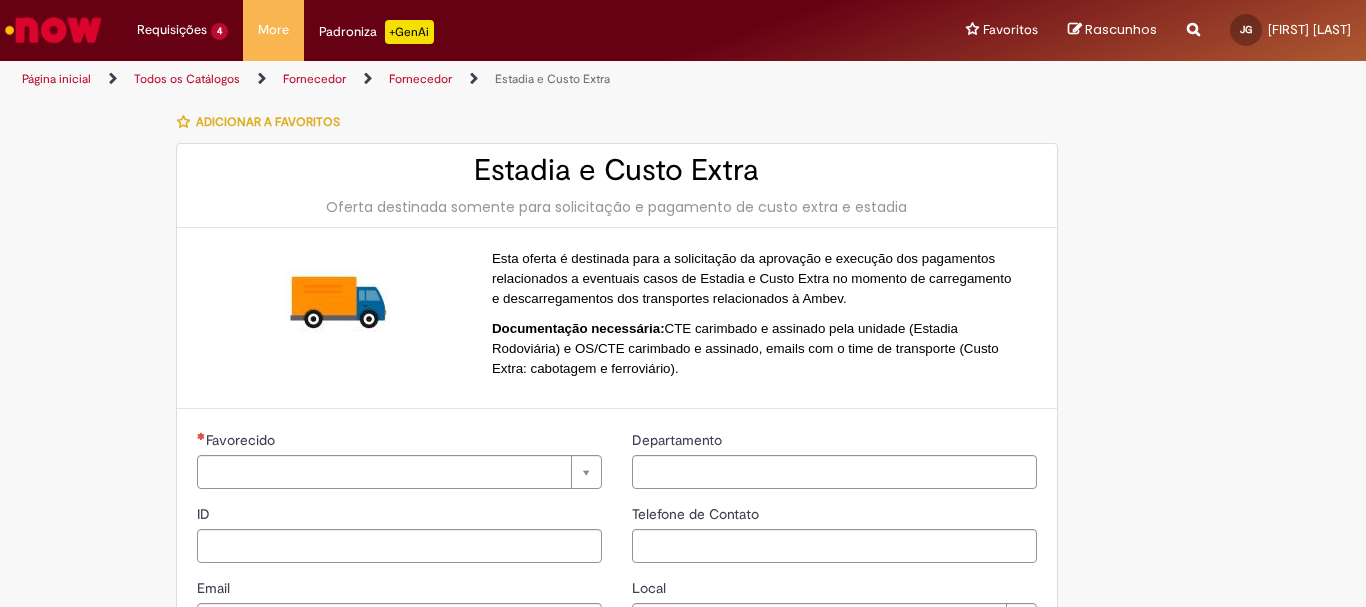 type on "**********" 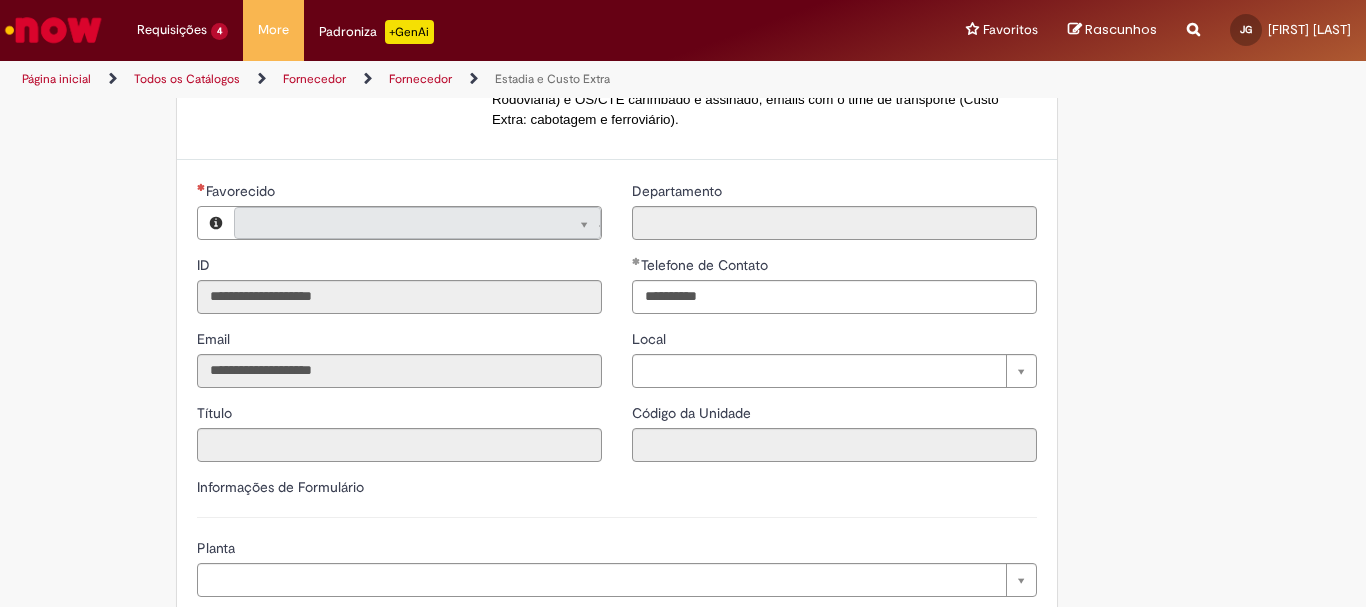 type on "**********" 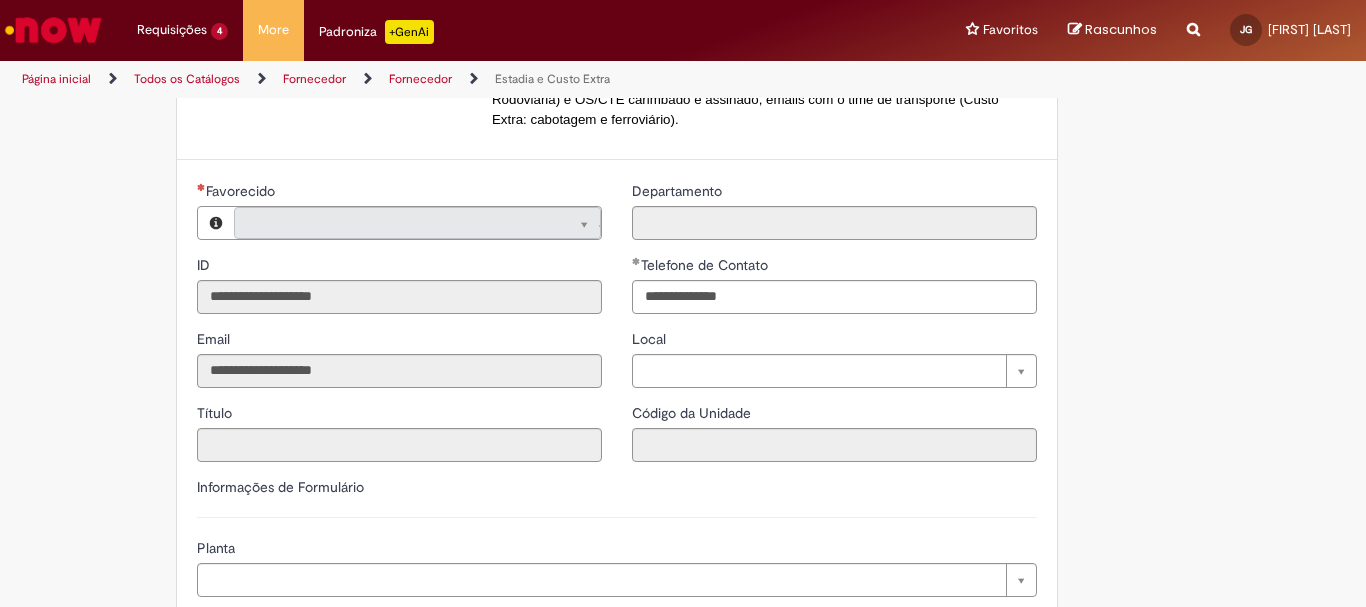 type on "**********" 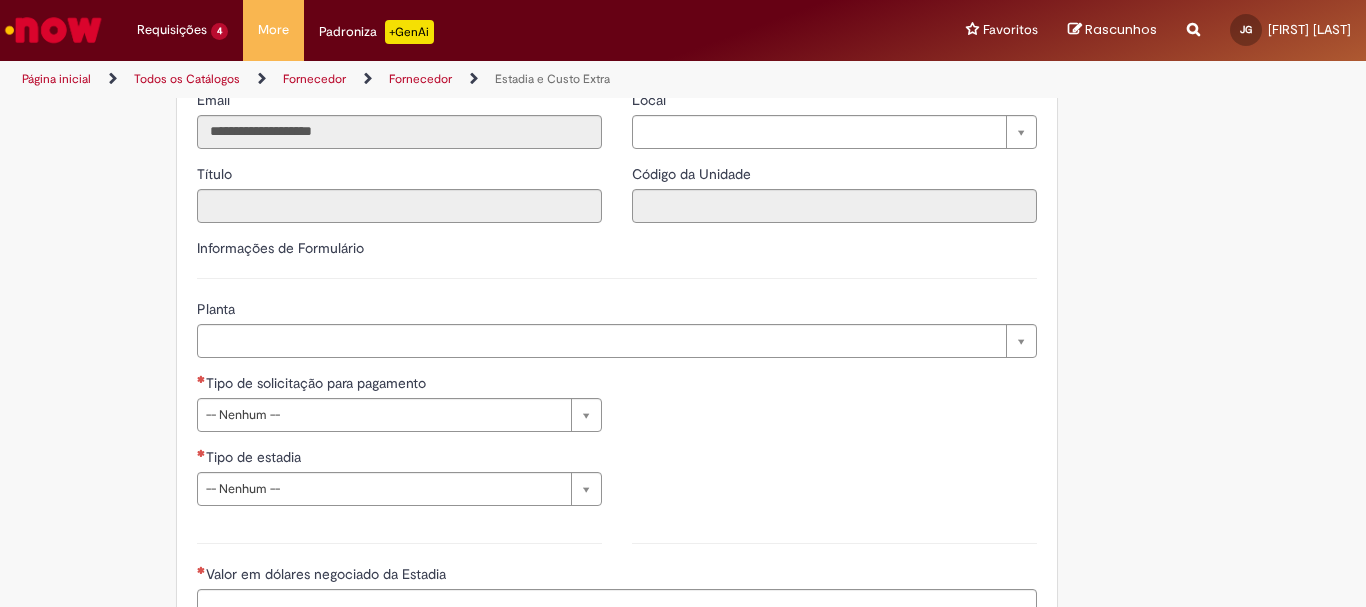 scroll, scrollTop: 527, scrollLeft: 0, axis: vertical 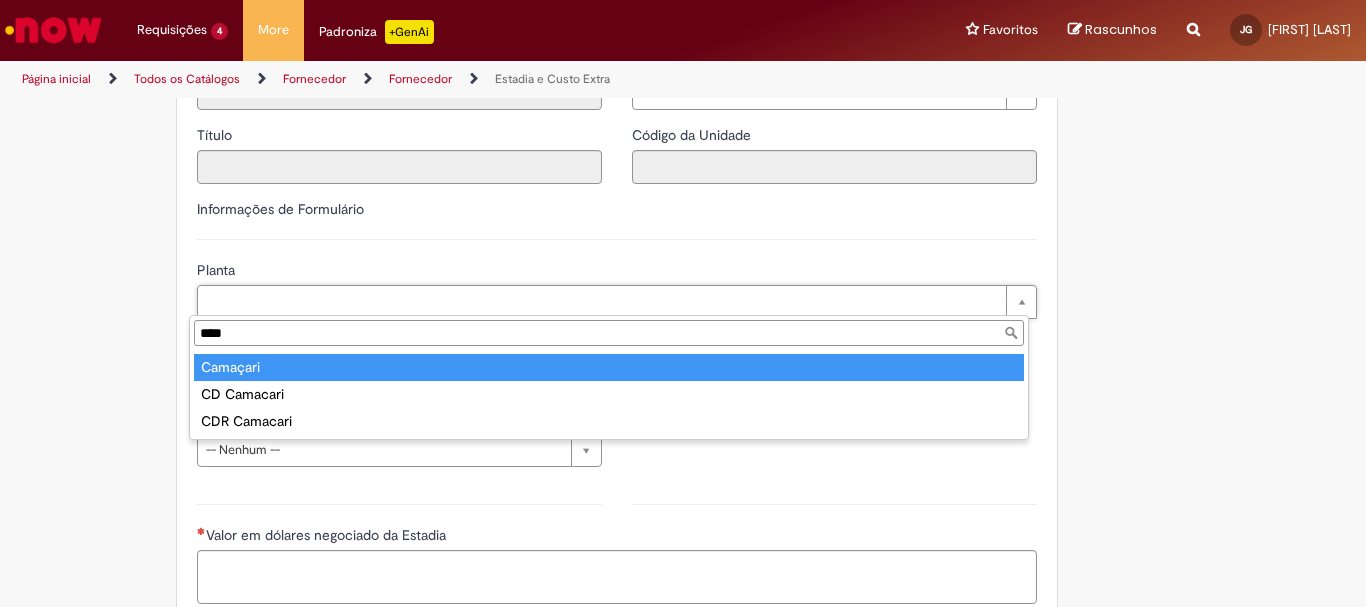 type on "****" 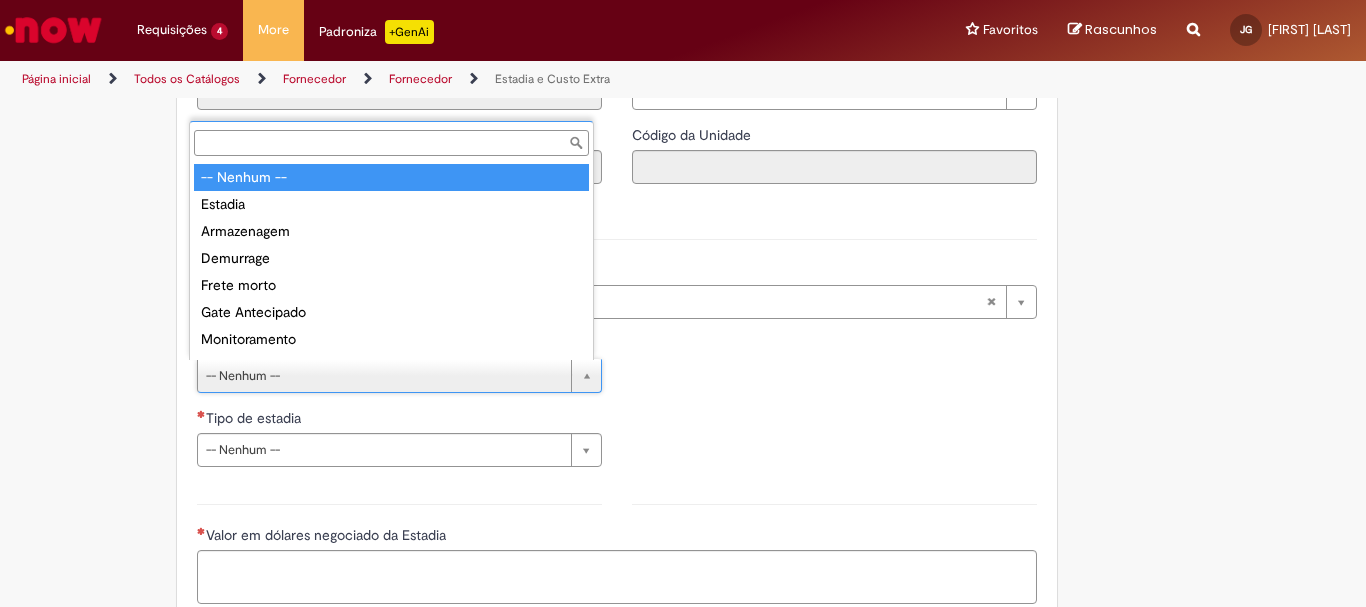 scroll, scrollTop: 16, scrollLeft: 0, axis: vertical 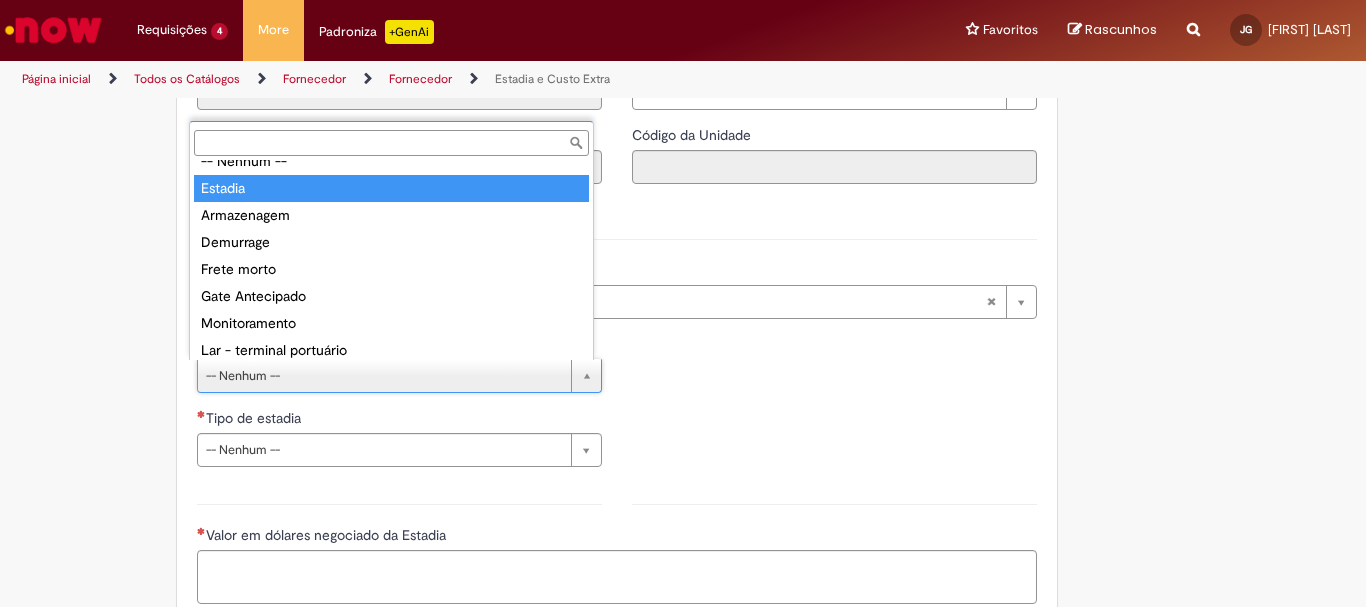 type on "*******" 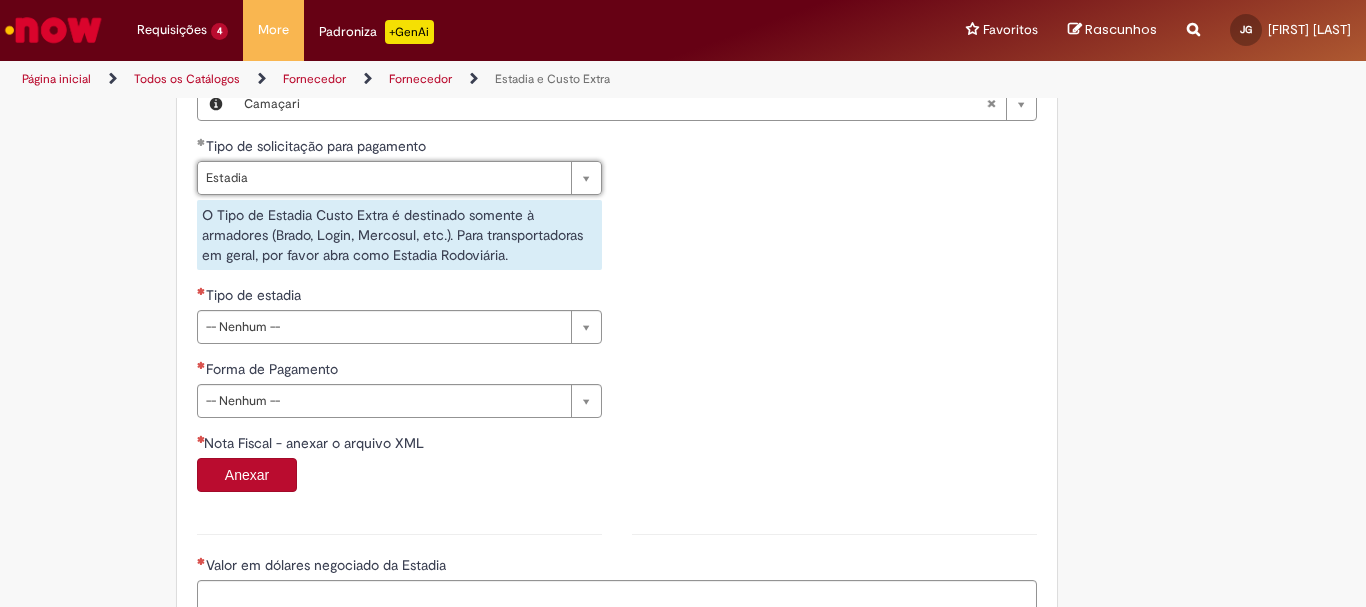 scroll, scrollTop: 727, scrollLeft: 0, axis: vertical 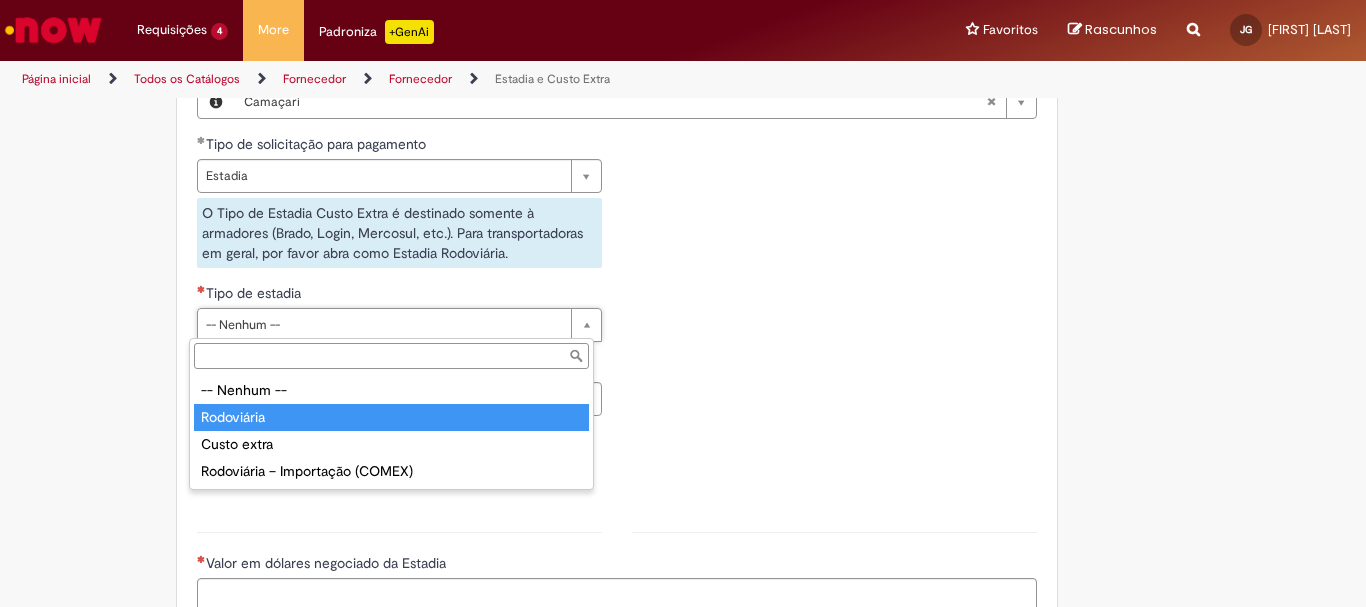type on "**********" 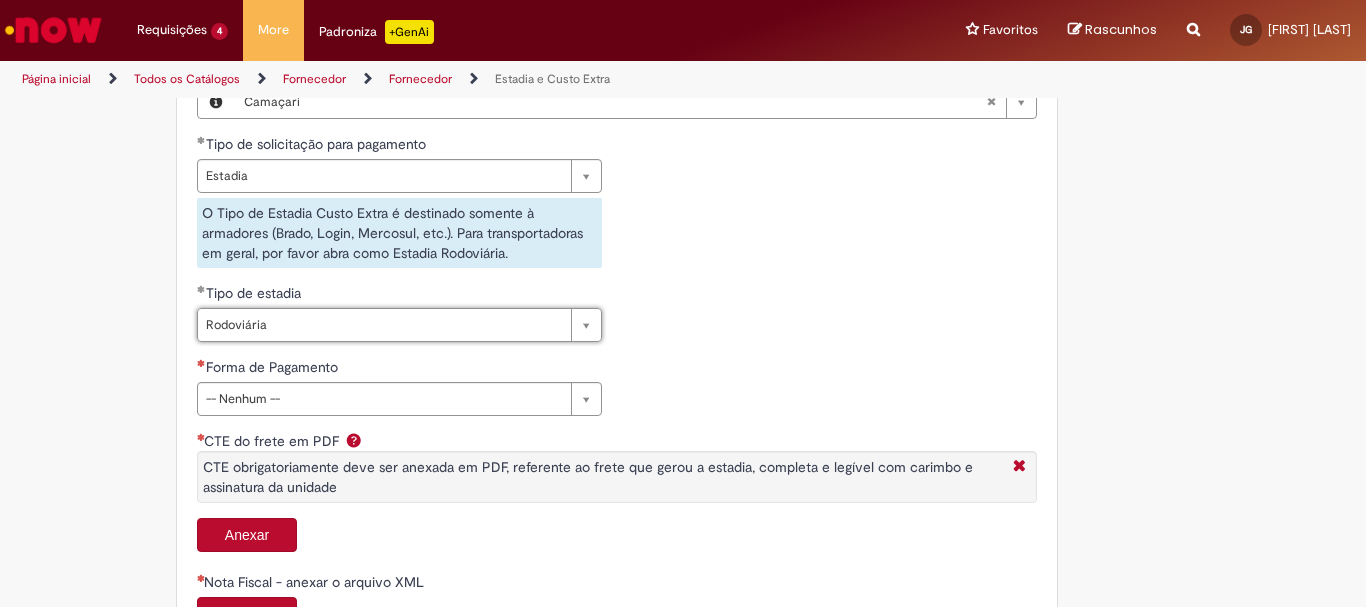 scroll, scrollTop: 827, scrollLeft: 0, axis: vertical 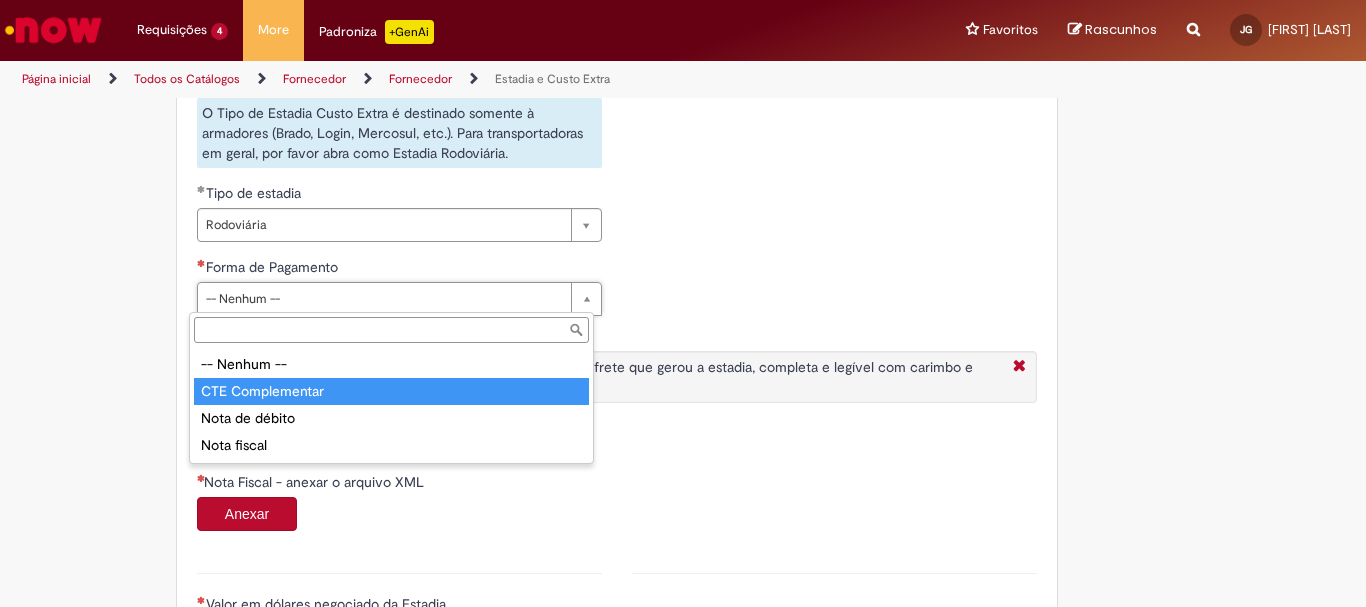 type on "**********" 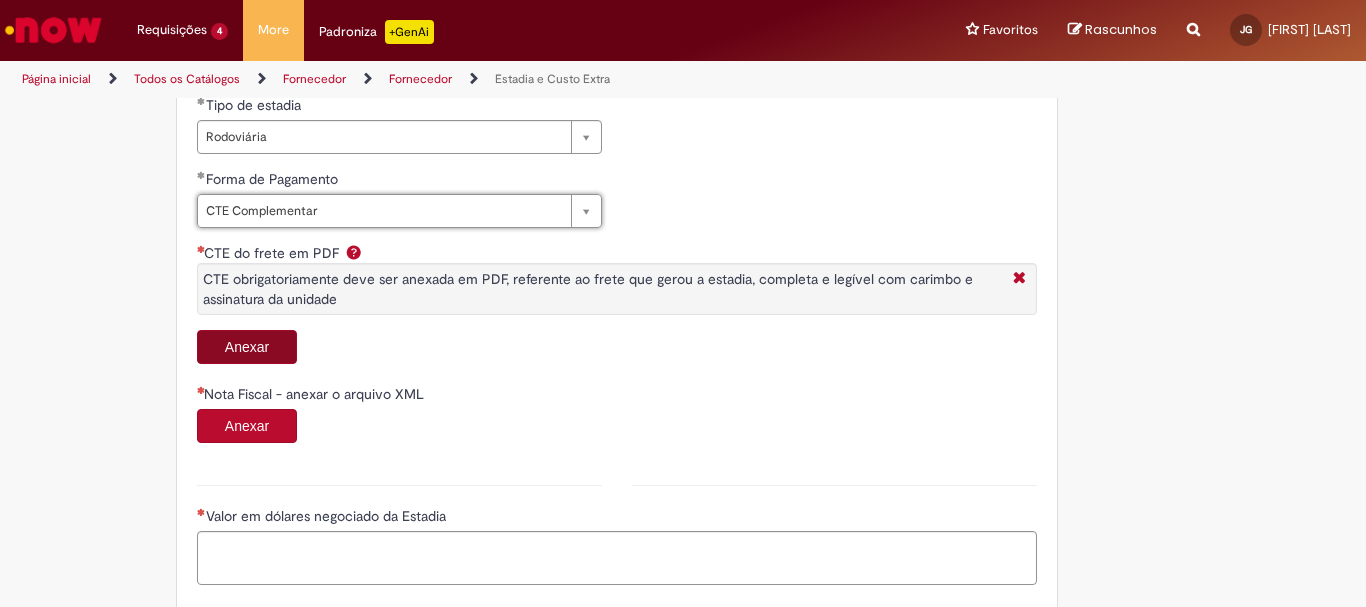 scroll, scrollTop: 927, scrollLeft: 0, axis: vertical 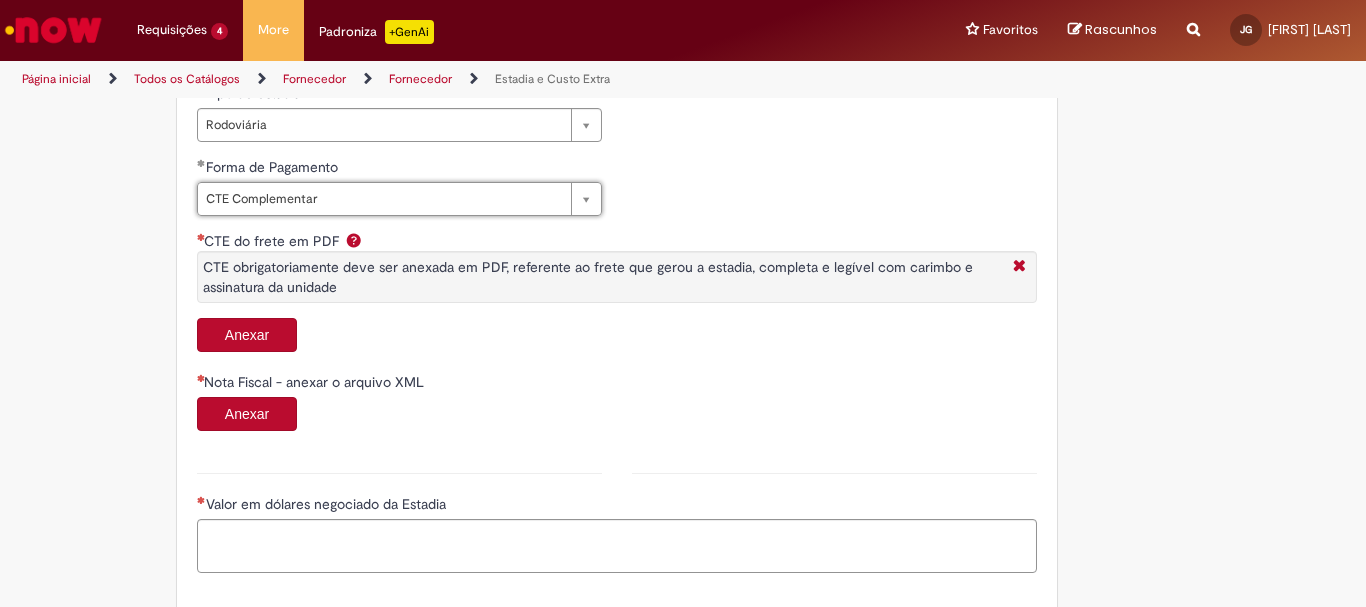 click on "Anexar" at bounding box center (247, 335) 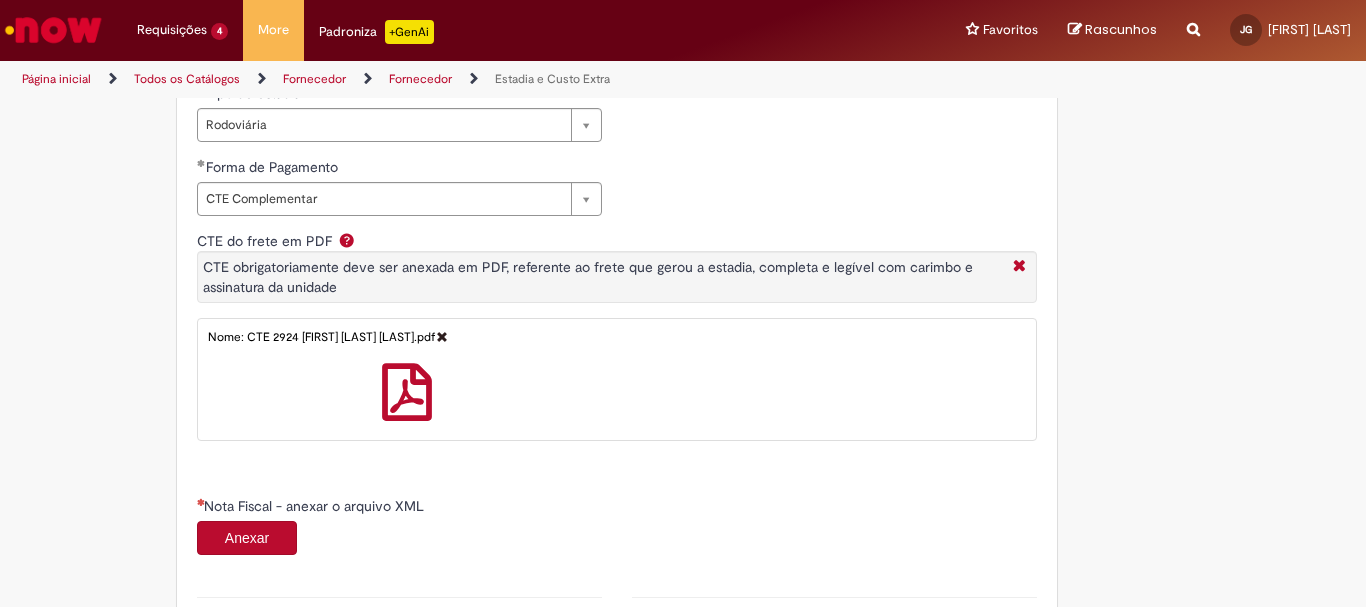 scroll, scrollTop: 1027, scrollLeft: 0, axis: vertical 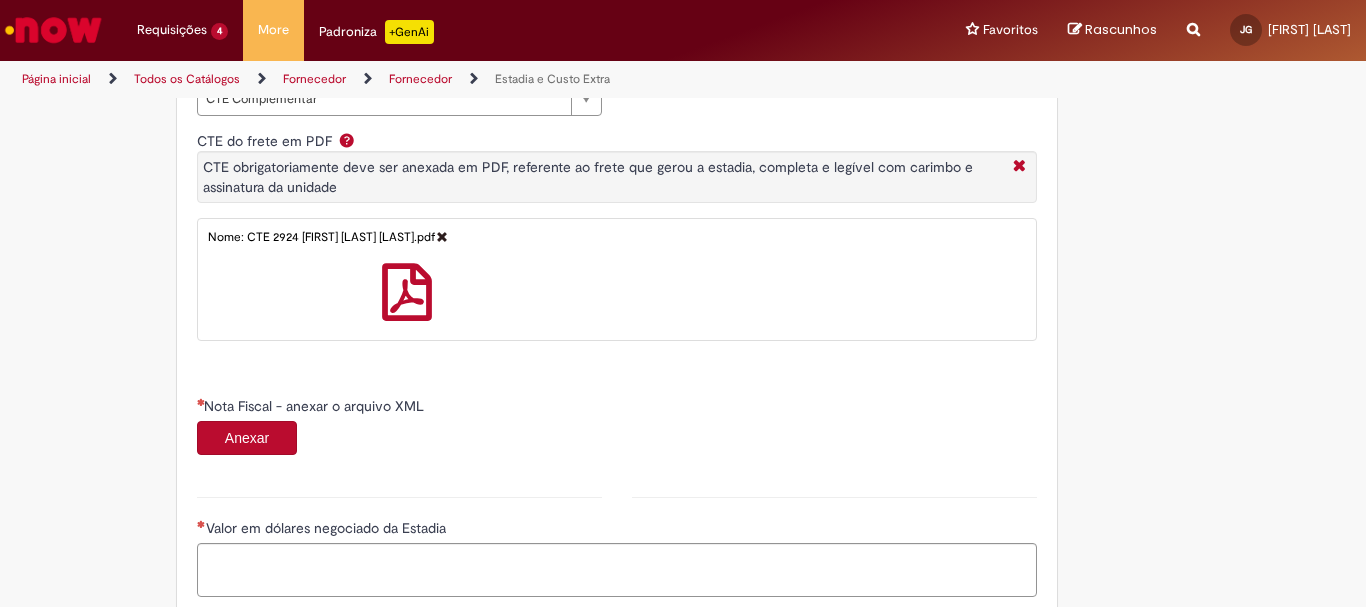 click on "Anexar" at bounding box center (247, 438) 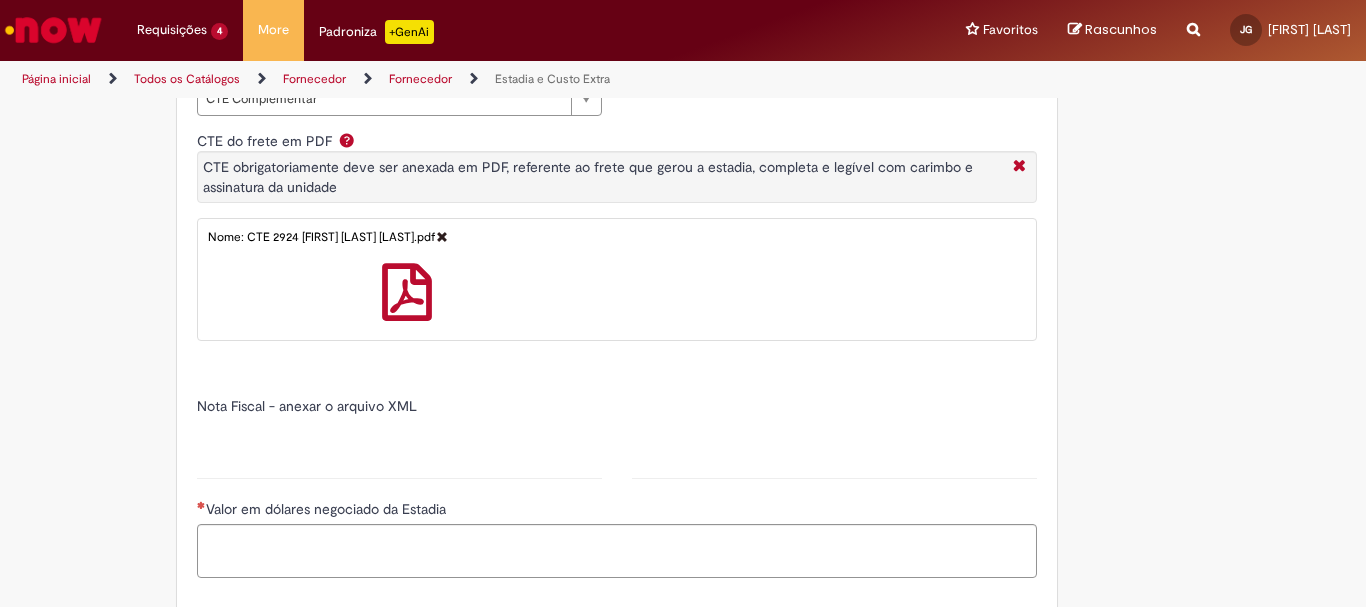 type on "******" 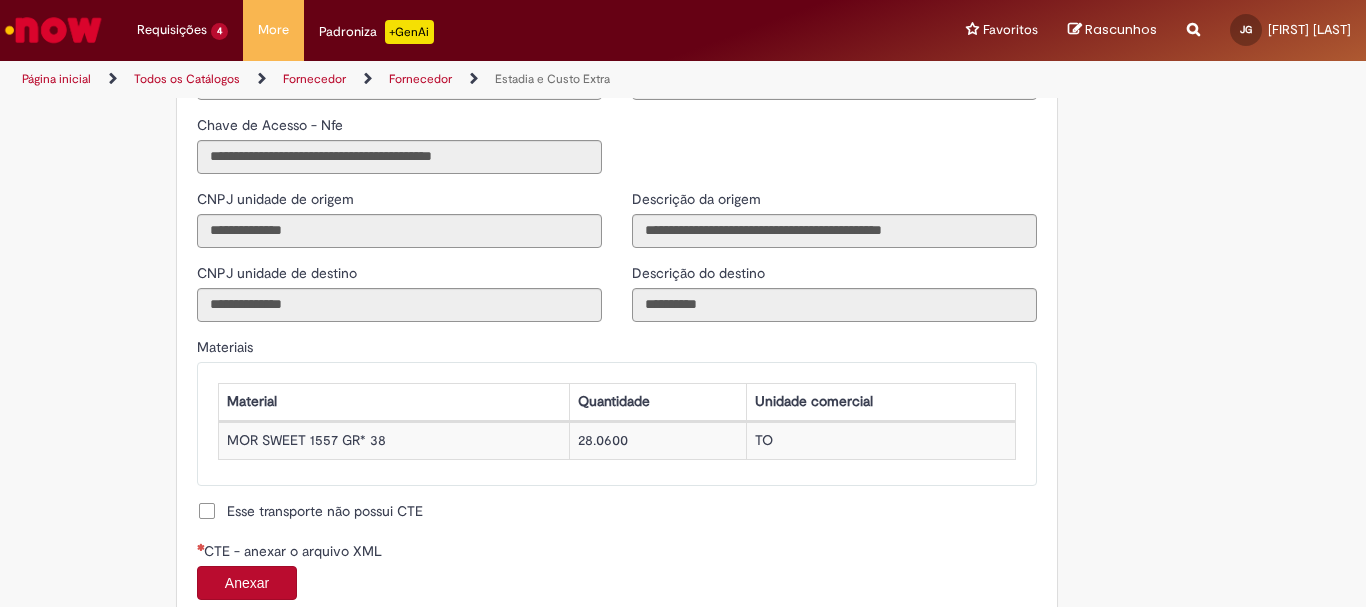 scroll, scrollTop: 1727, scrollLeft: 0, axis: vertical 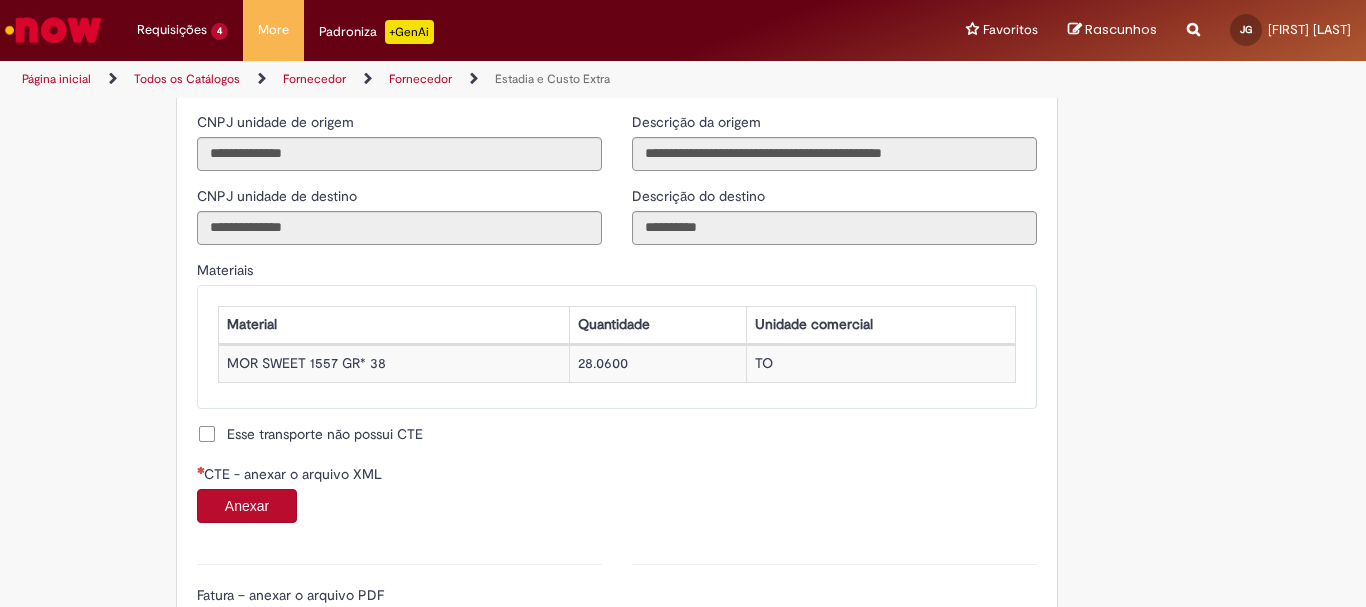 click on "Anexar" at bounding box center [247, 506] 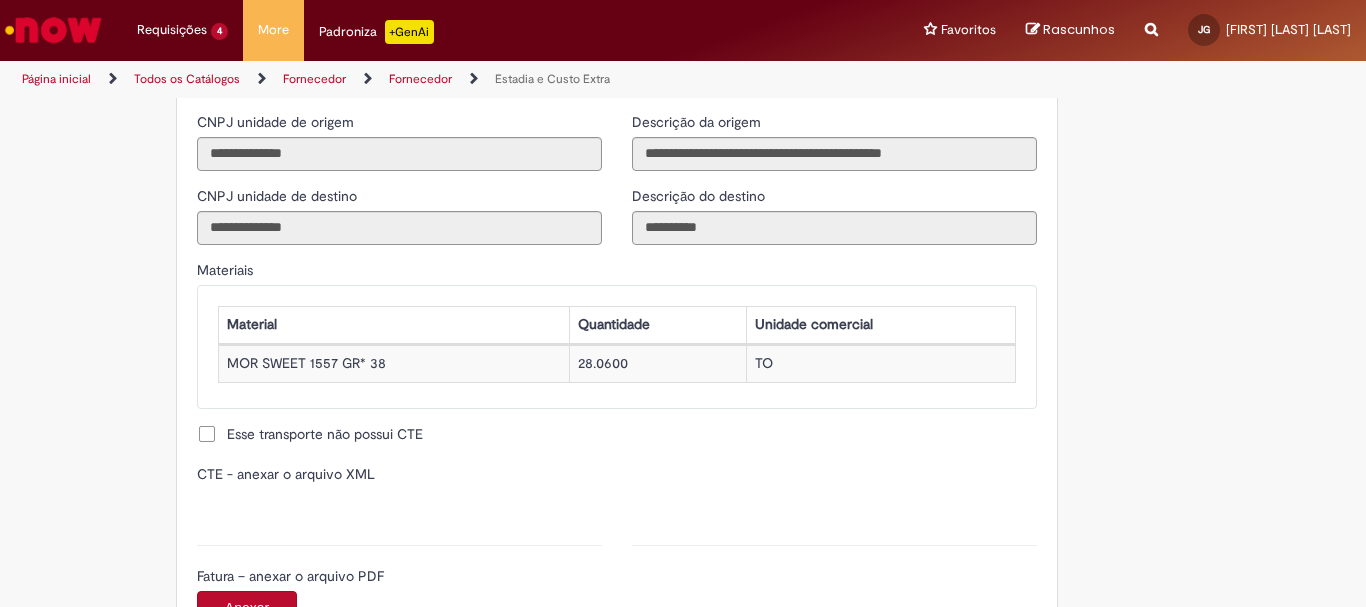 type on "**********" 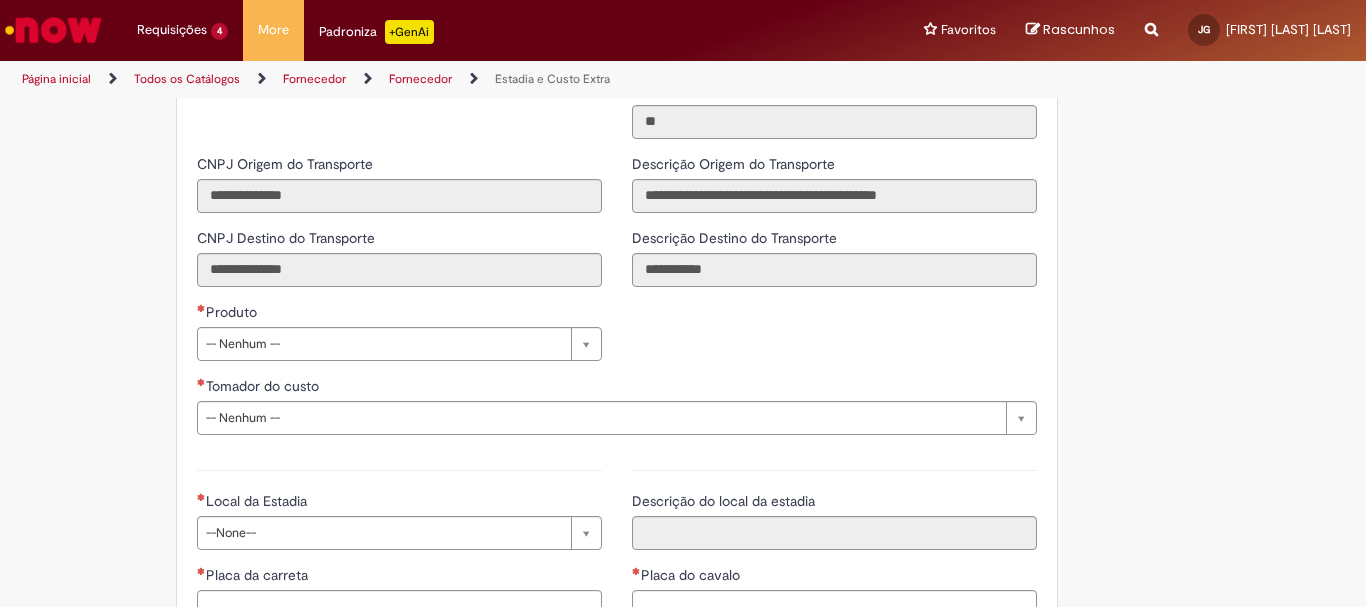 scroll, scrollTop: 2627, scrollLeft: 0, axis: vertical 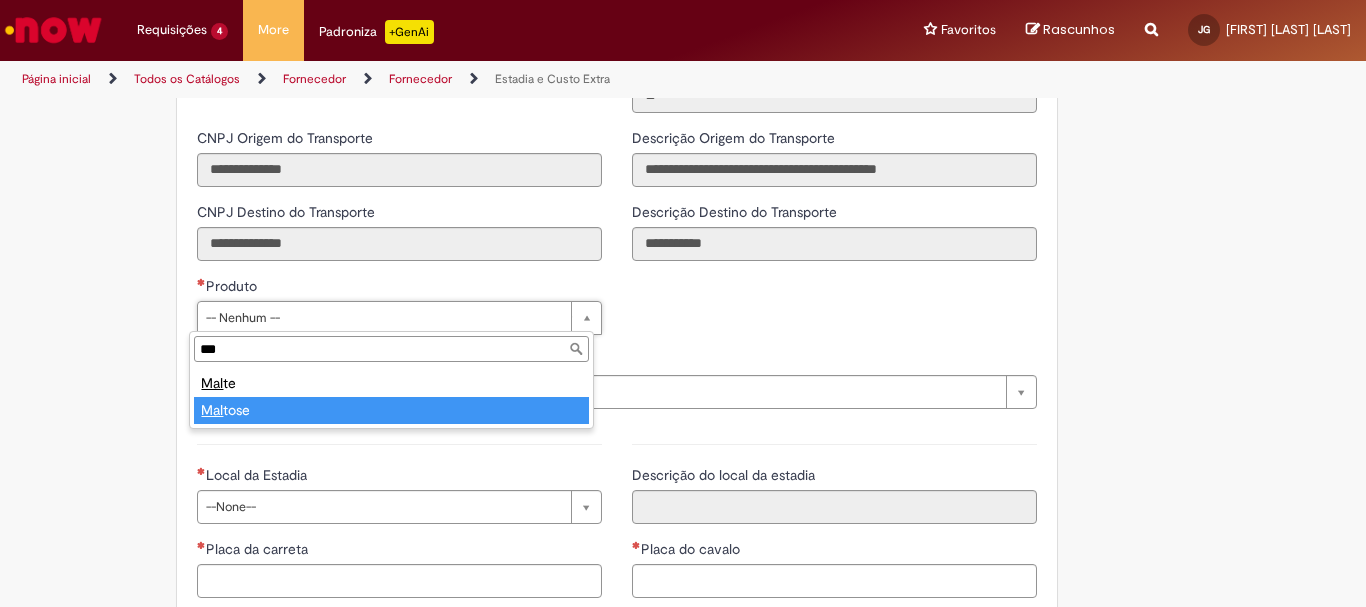 type on "***" 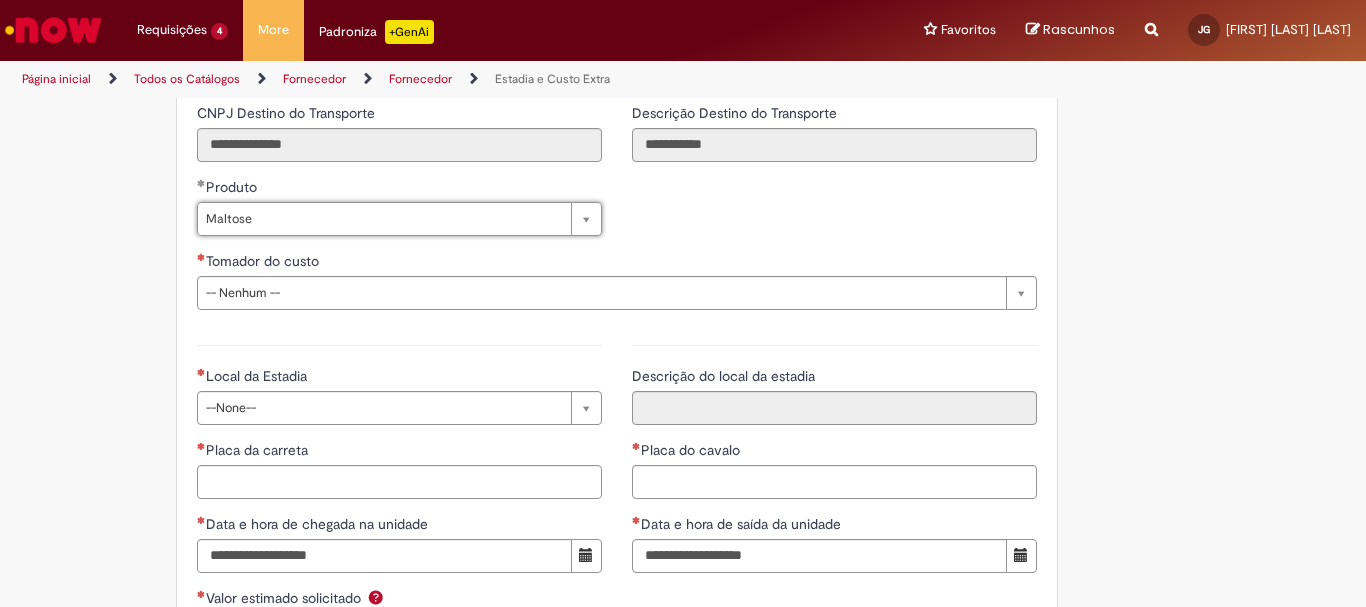 scroll, scrollTop: 2727, scrollLeft: 0, axis: vertical 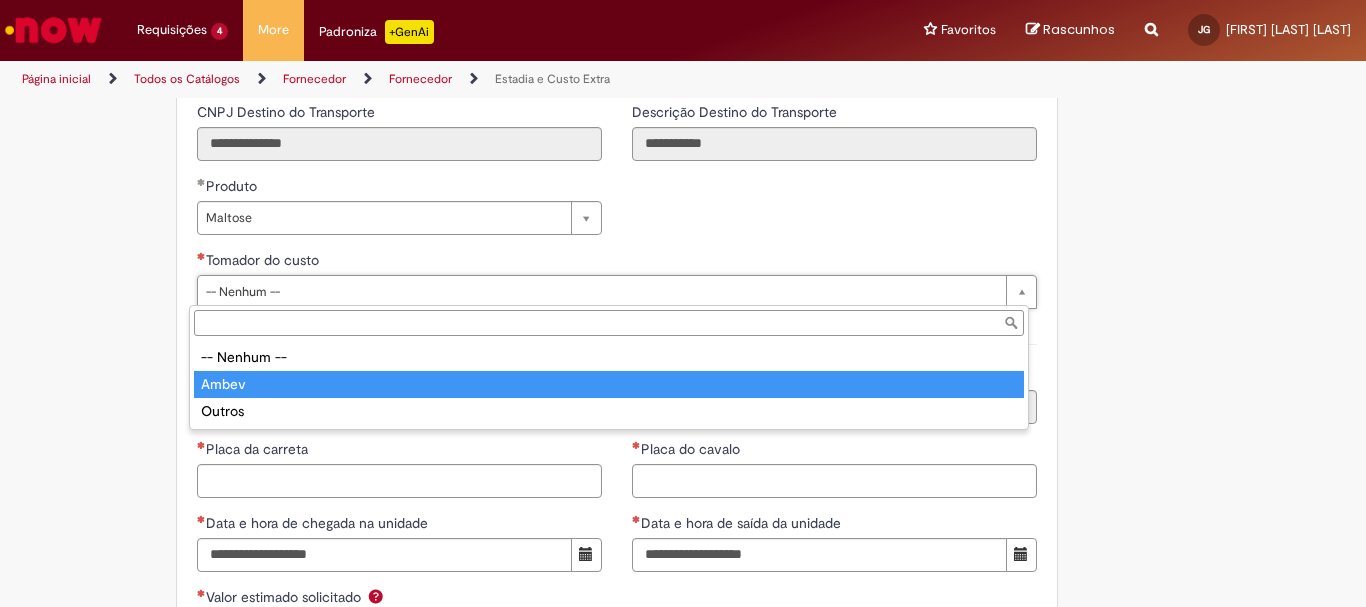 type on "*****" 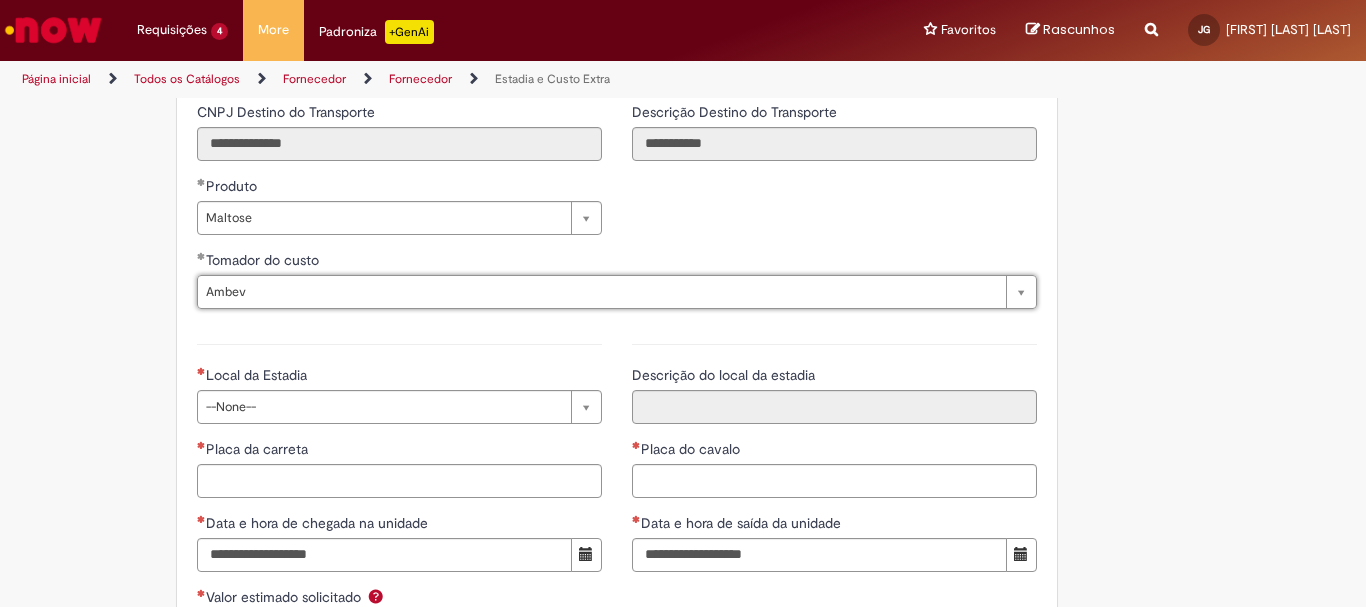scroll, scrollTop: 2827, scrollLeft: 0, axis: vertical 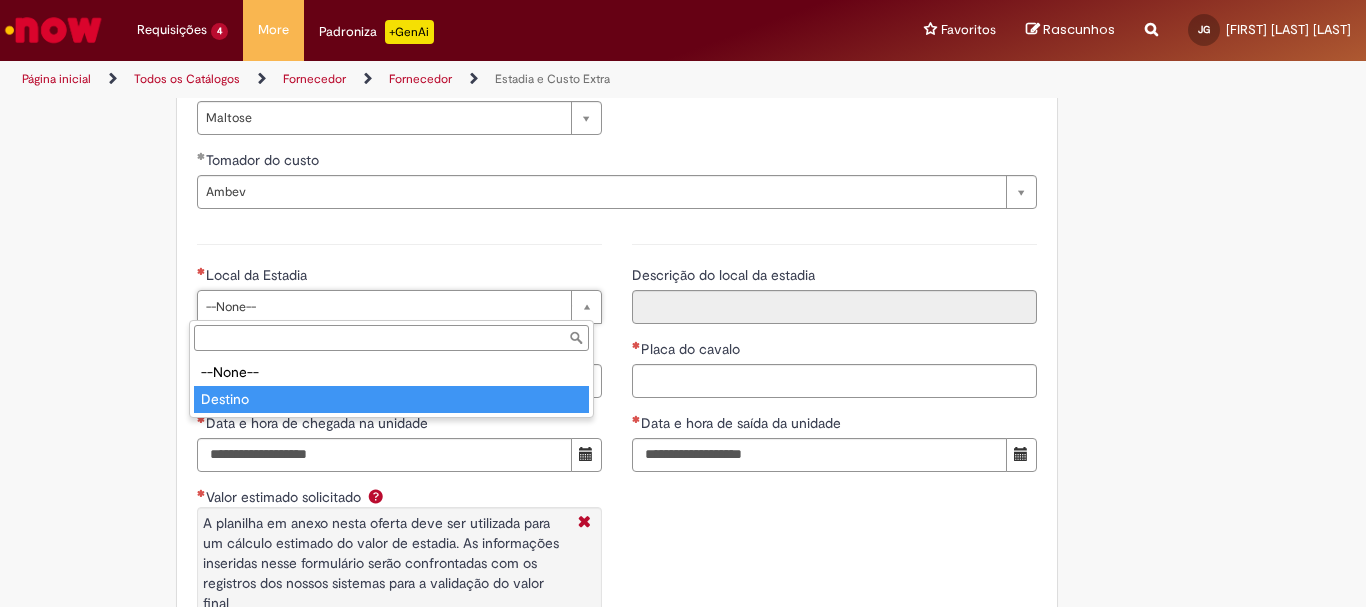 drag, startPoint x: 270, startPoint y: 388, endPoint x: 423, endPoint y: 356, distance: 156.3106 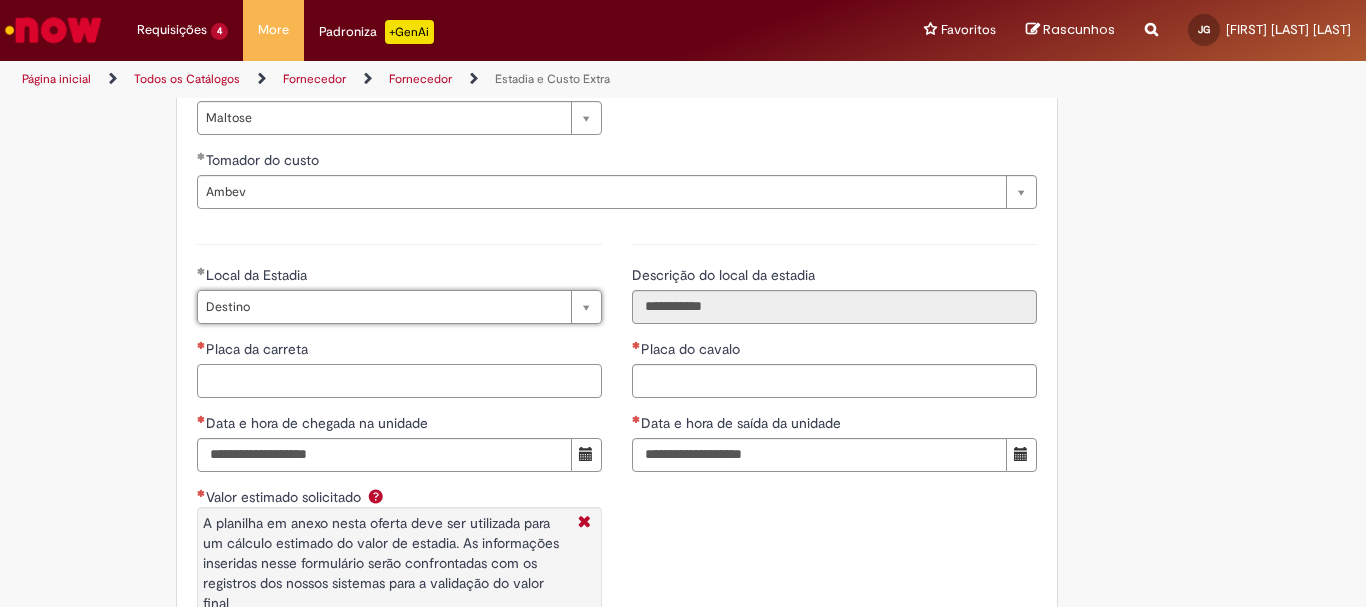 click on "Placa da carreta" 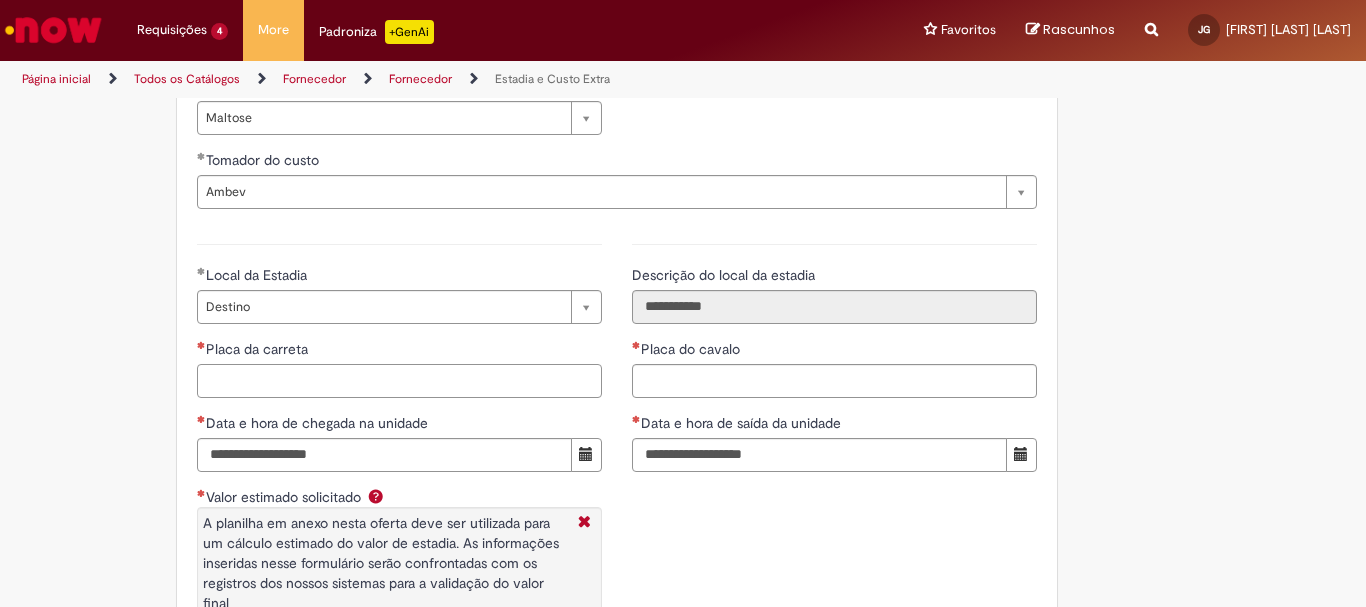 paste on "*******" 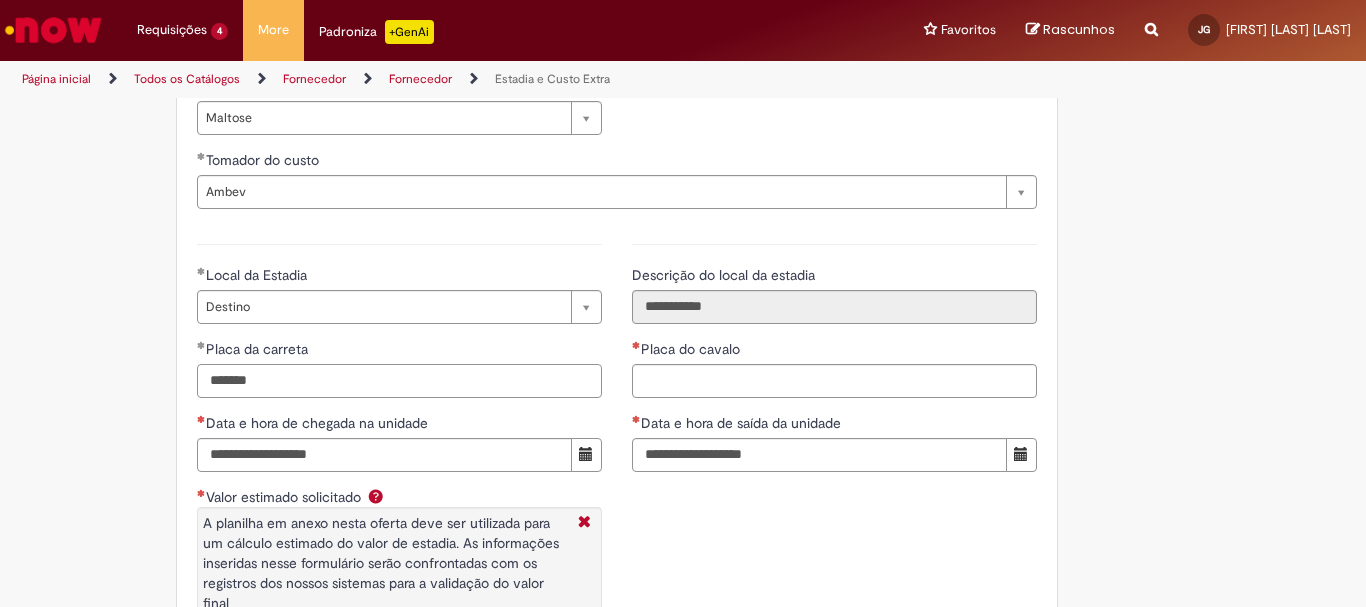 type on "*******" 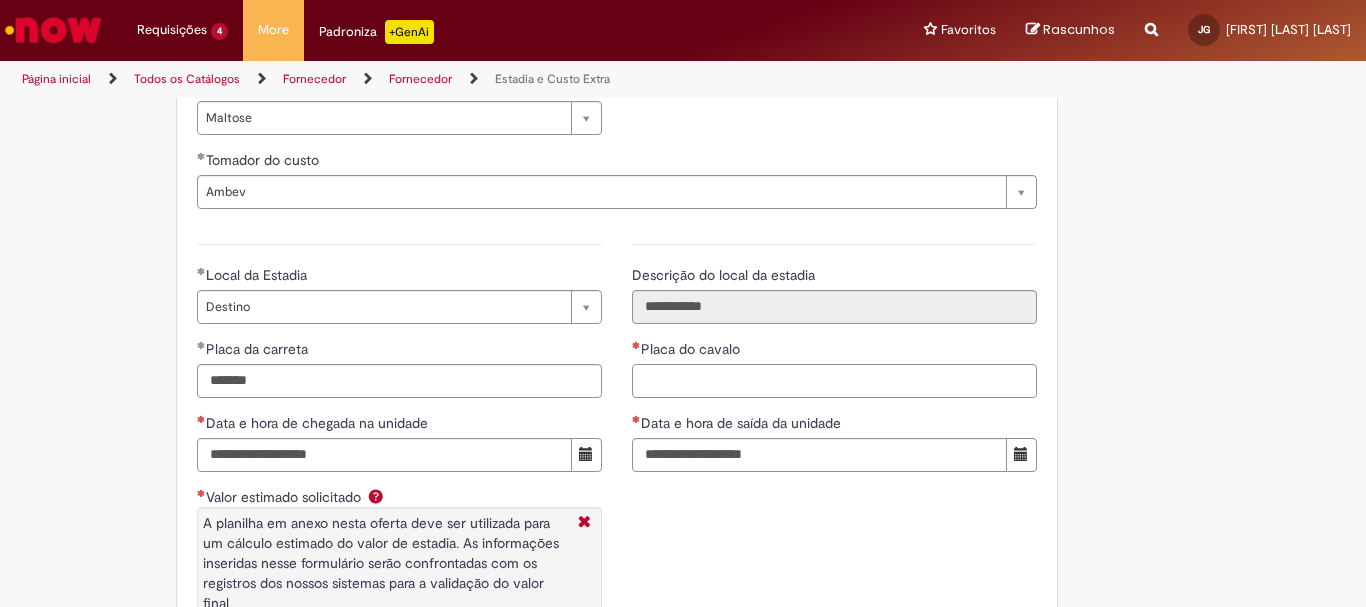 click on "Placa do cavalo" 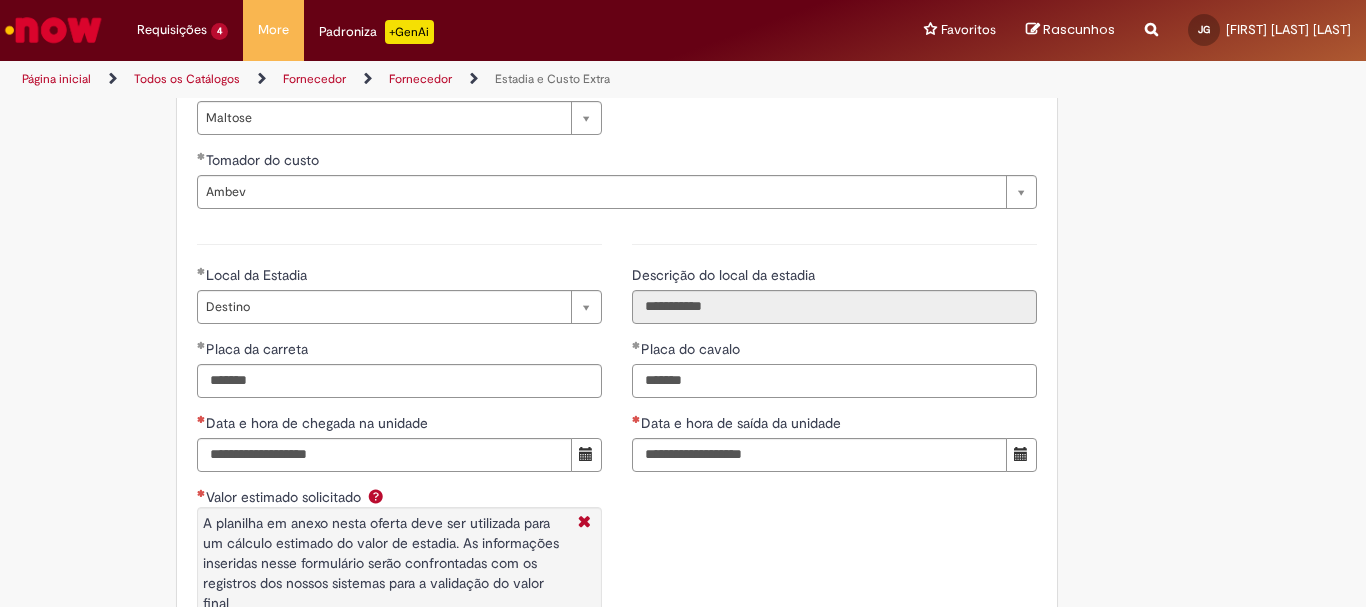 type on "*******" 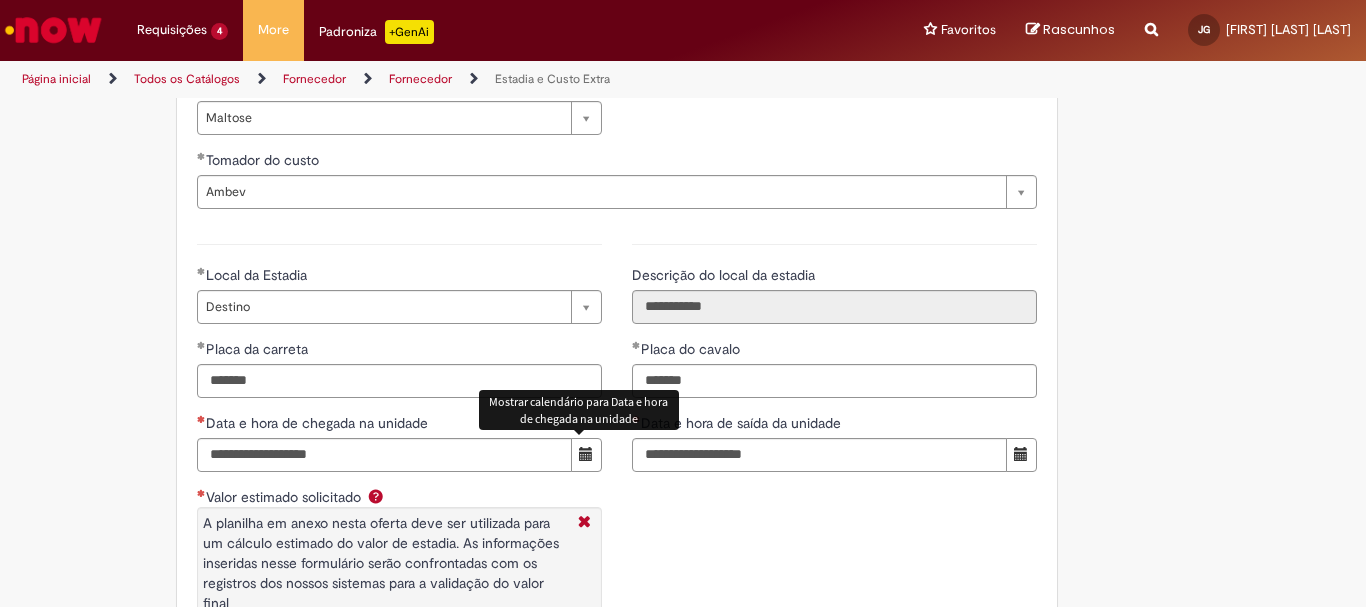 click 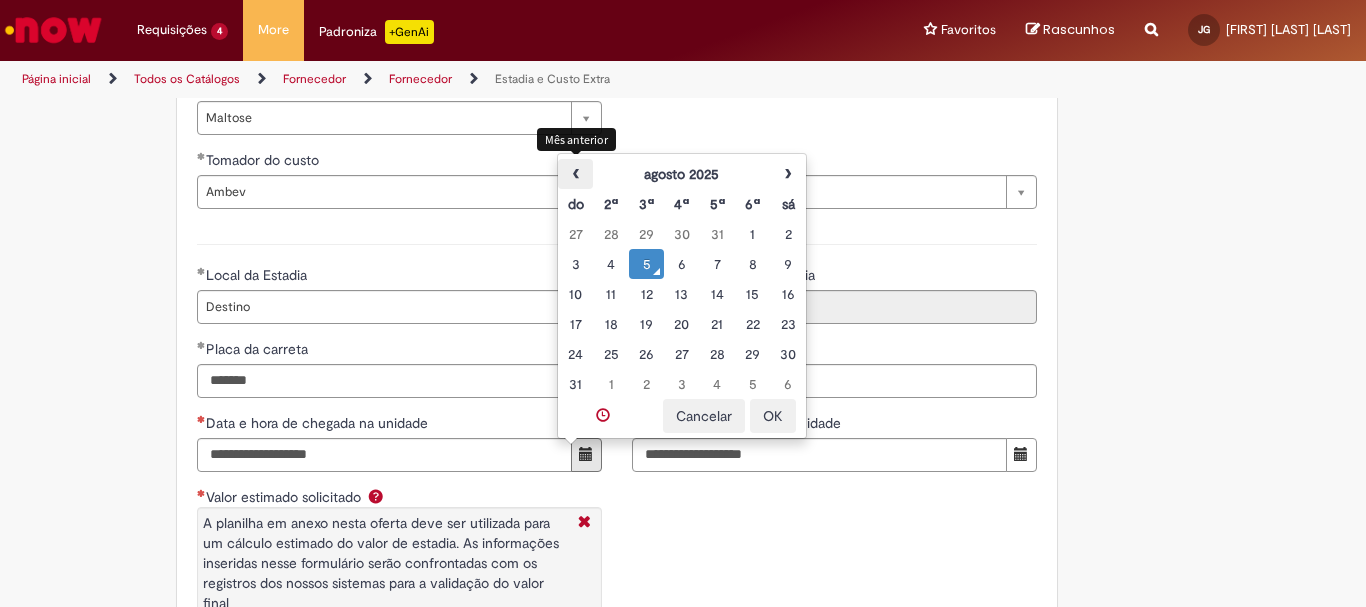 click on "‹" 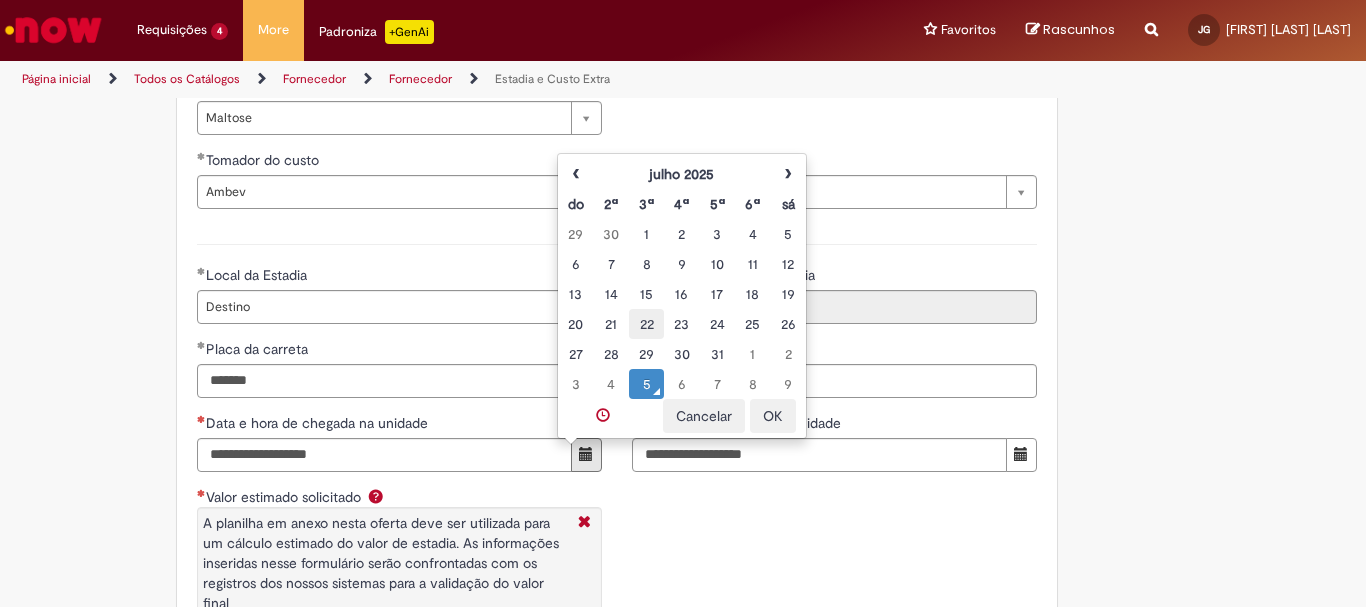 click on "22" 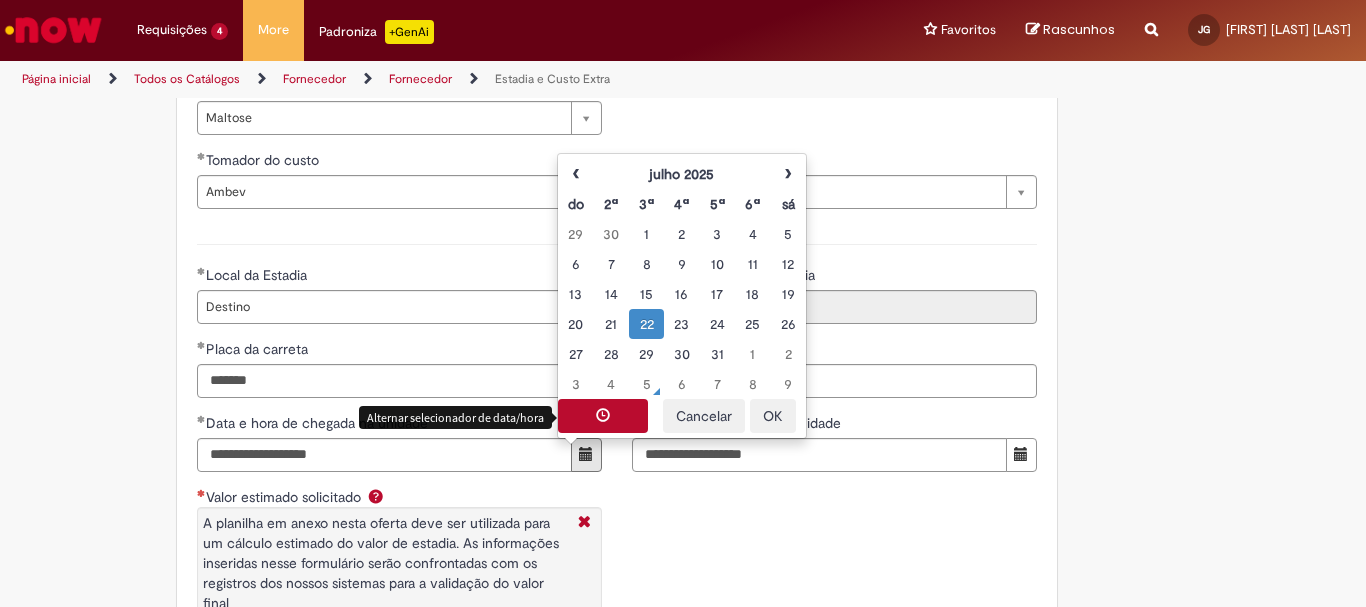 click 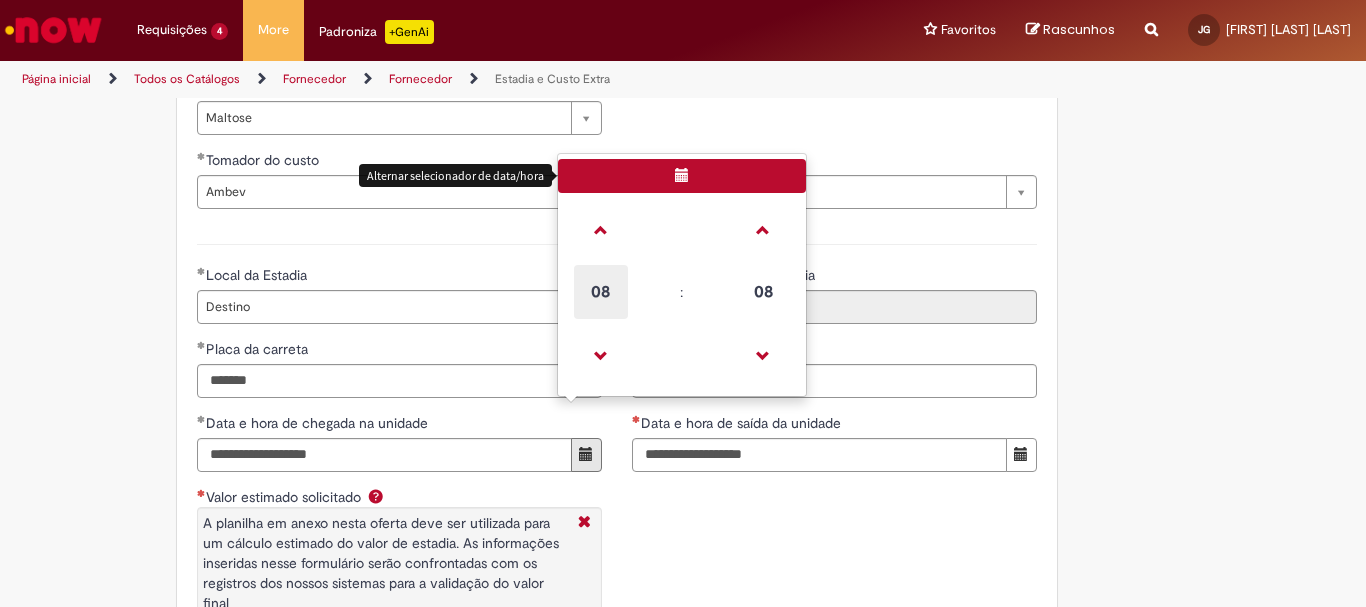 click on "08" 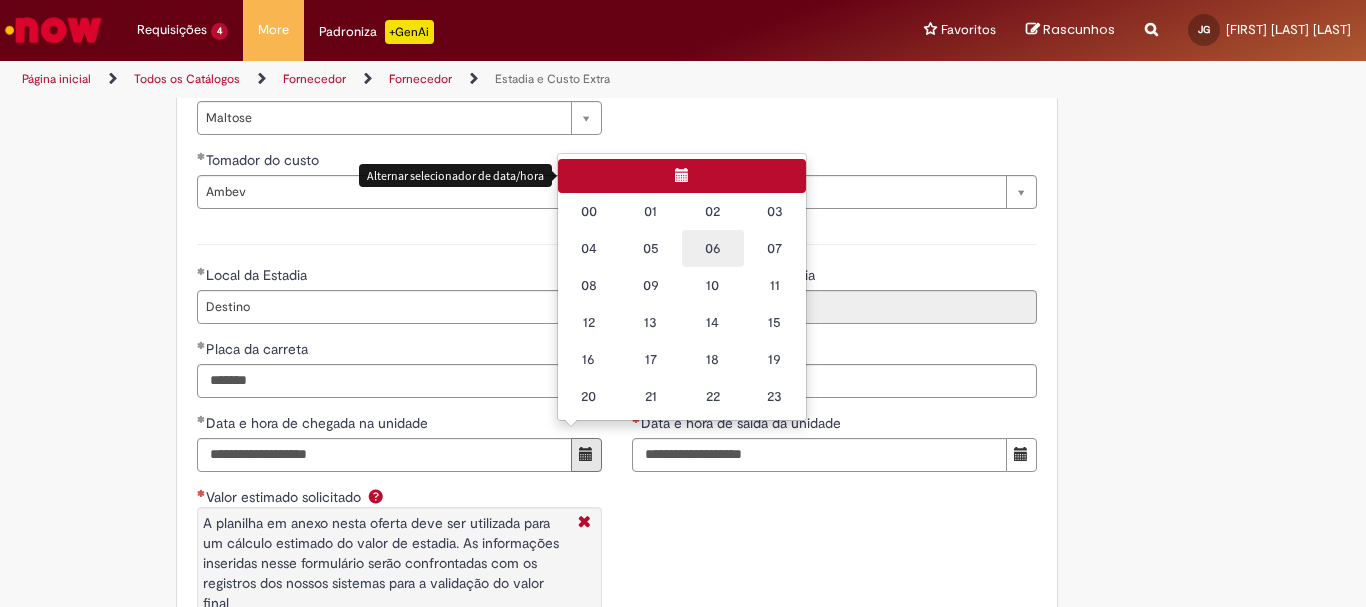 click on "06" 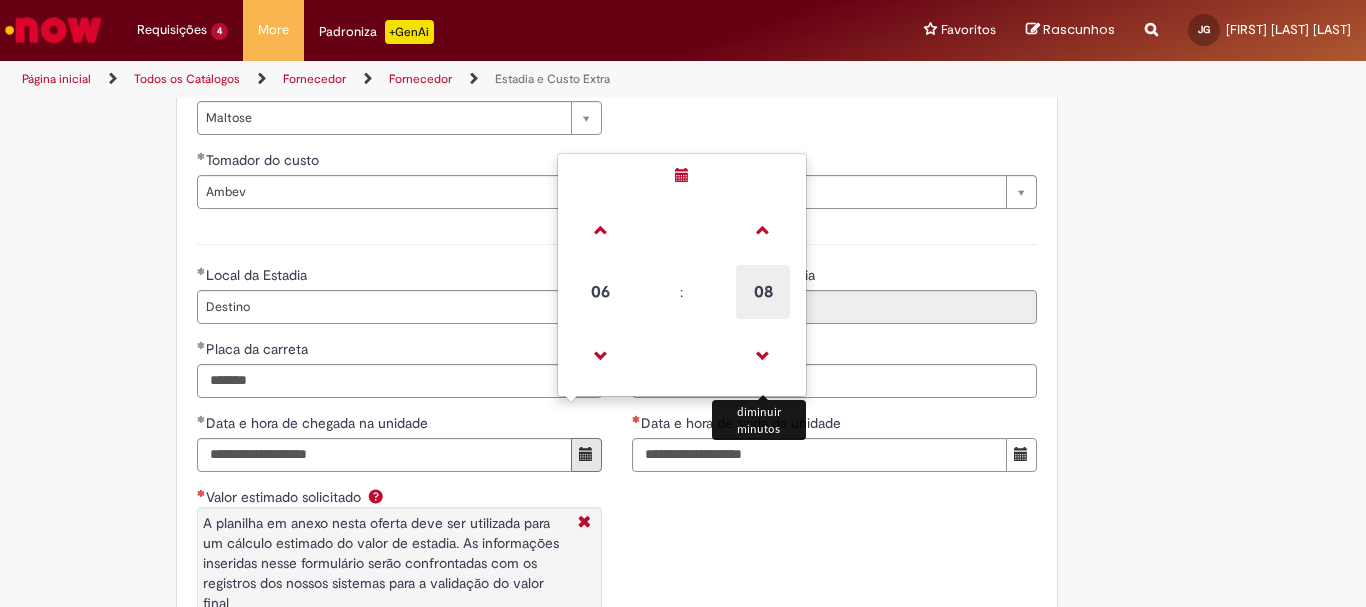 click on "08" 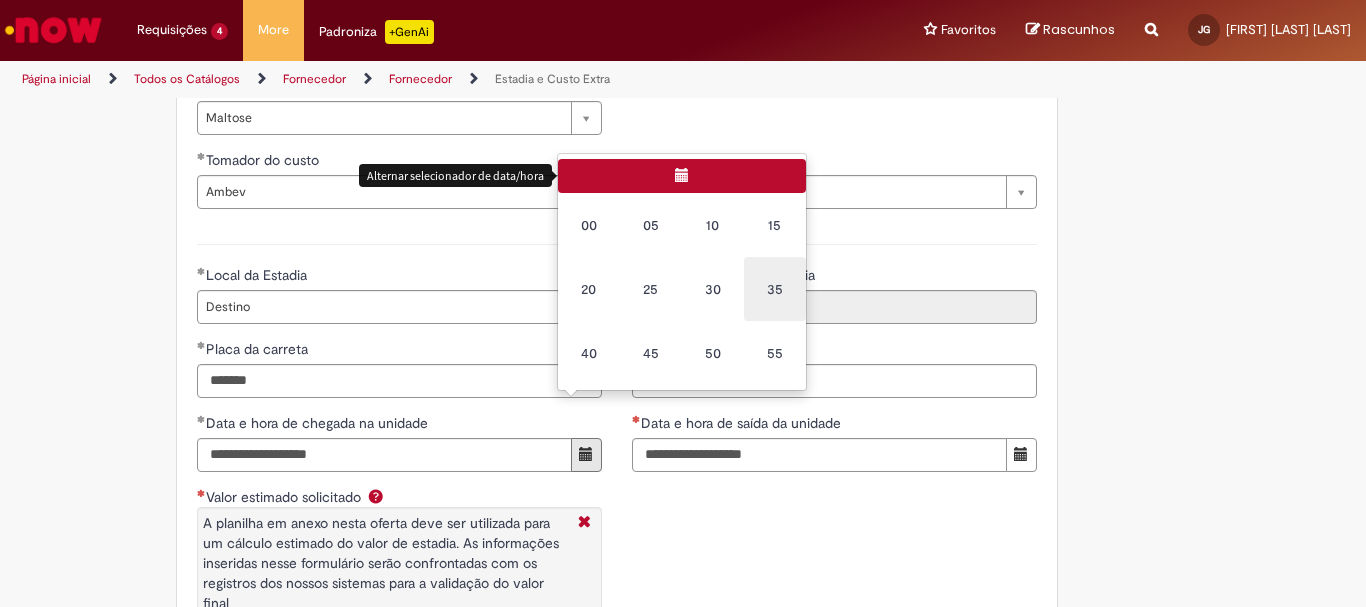 click on "35" 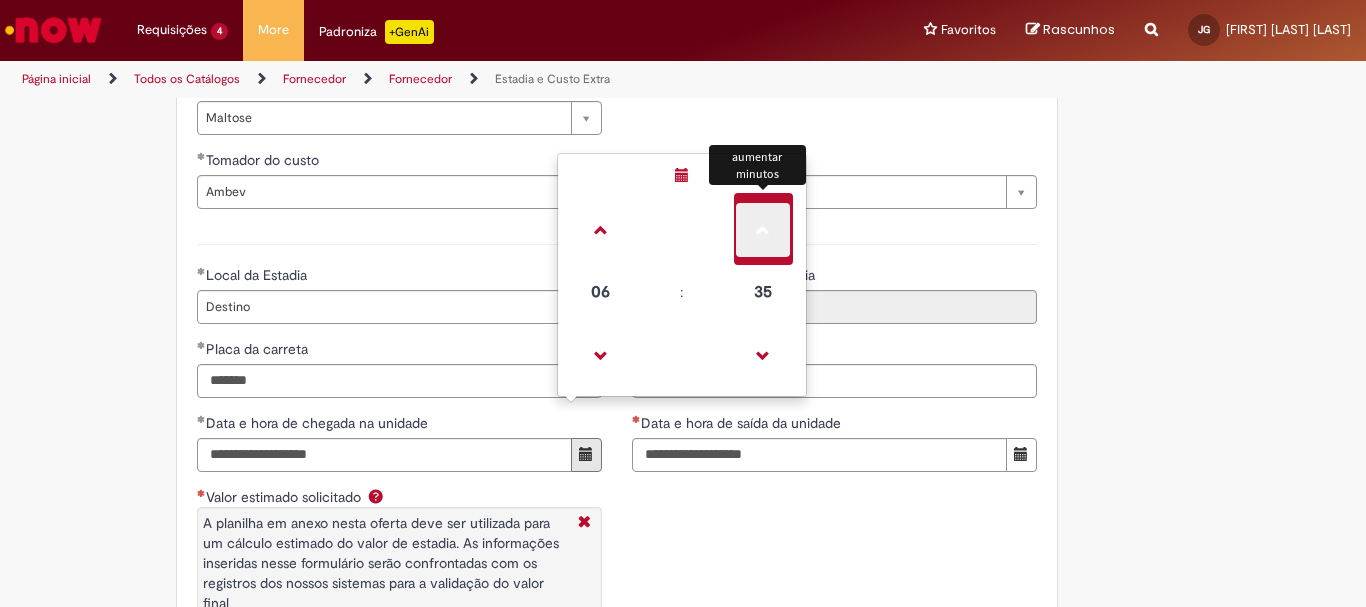 click 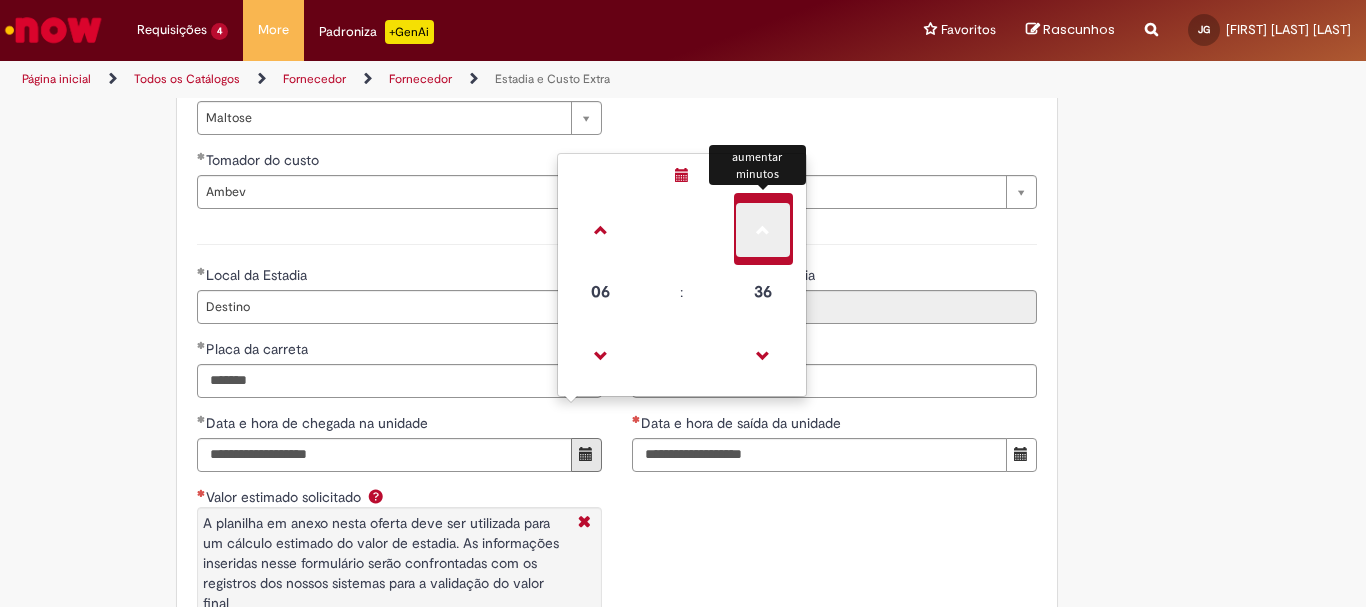 click 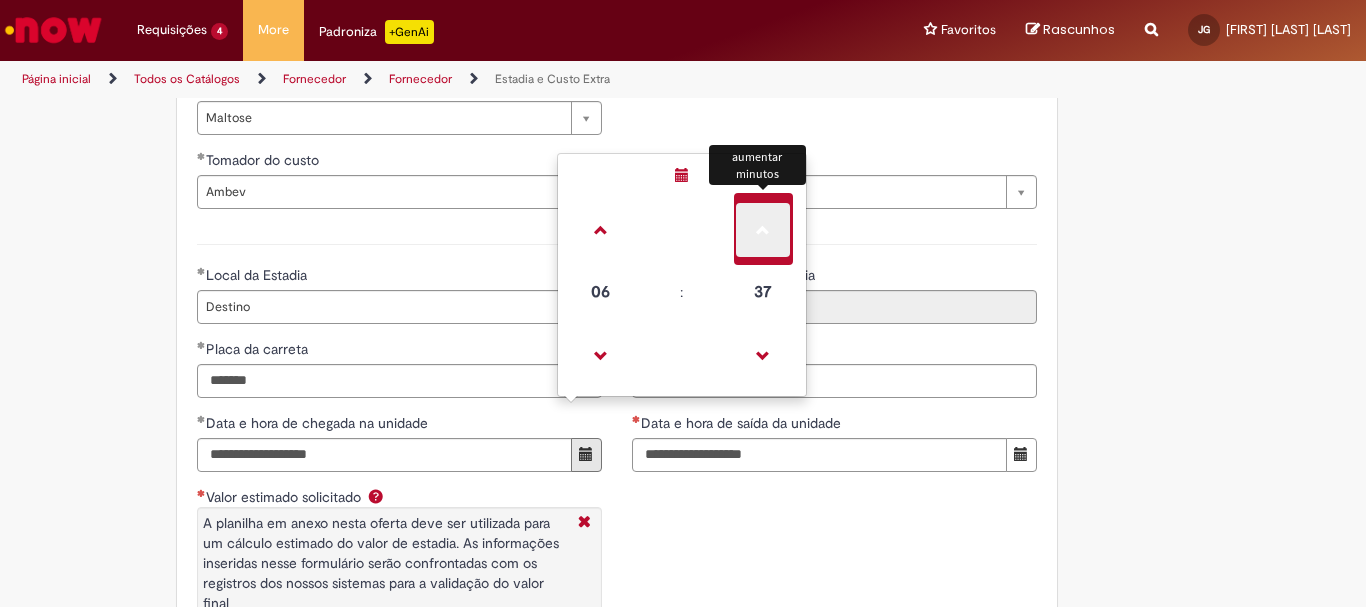 click 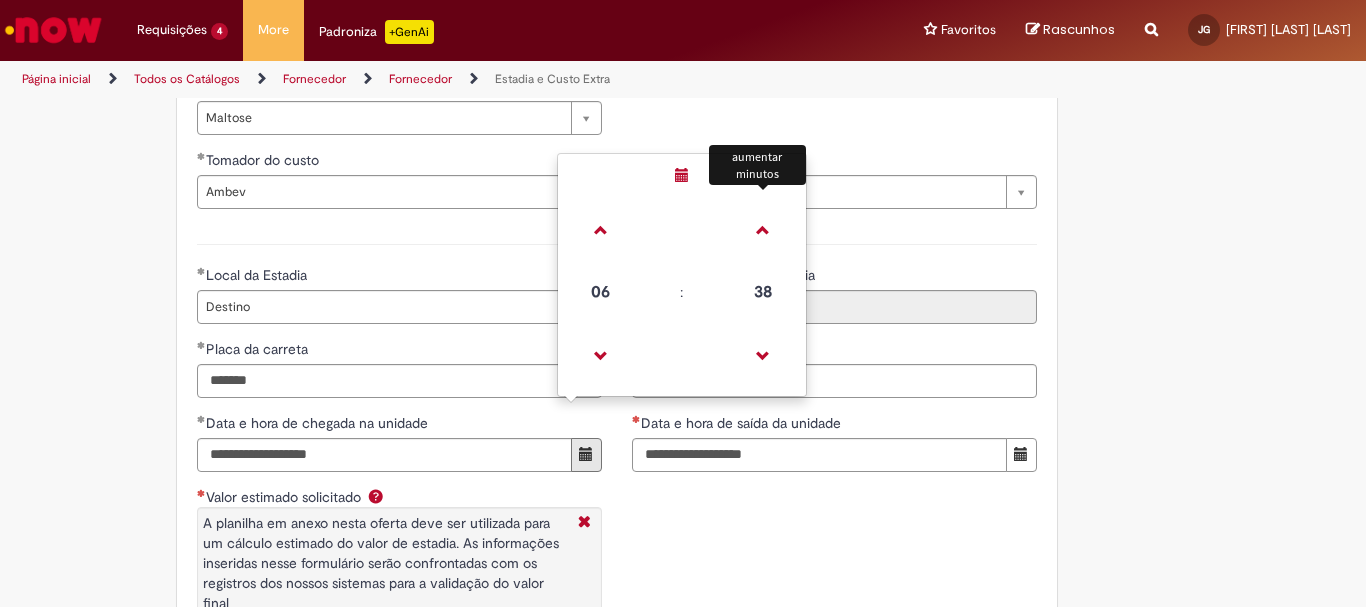 click on "**********" 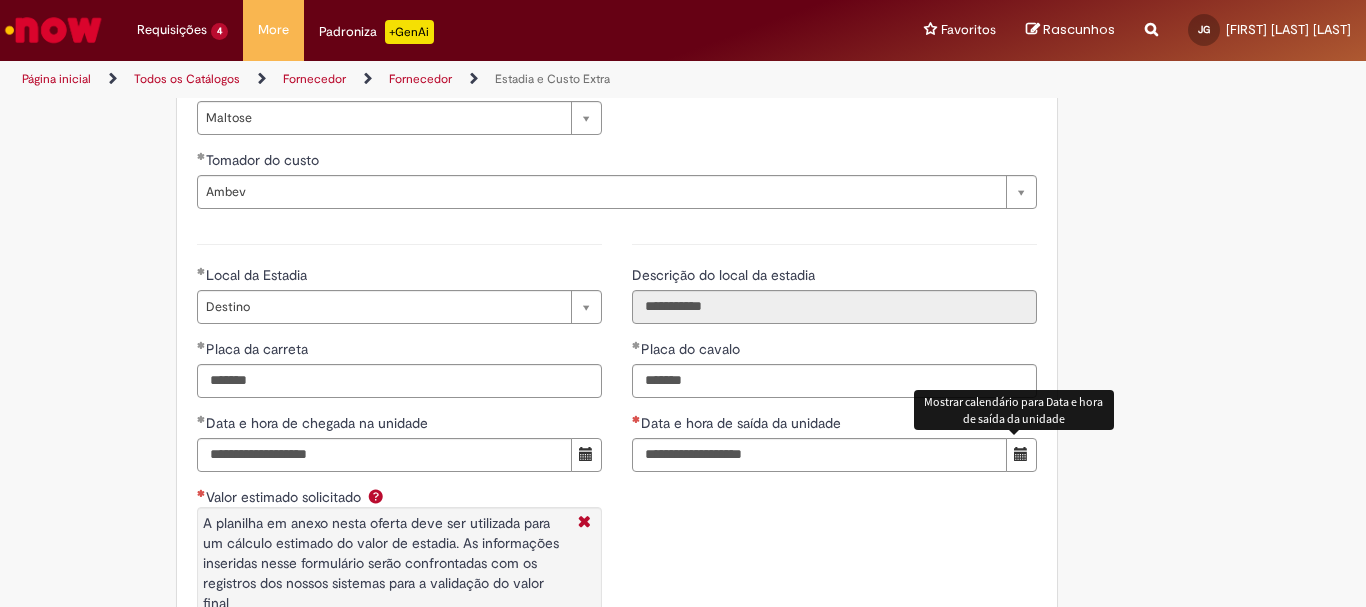click 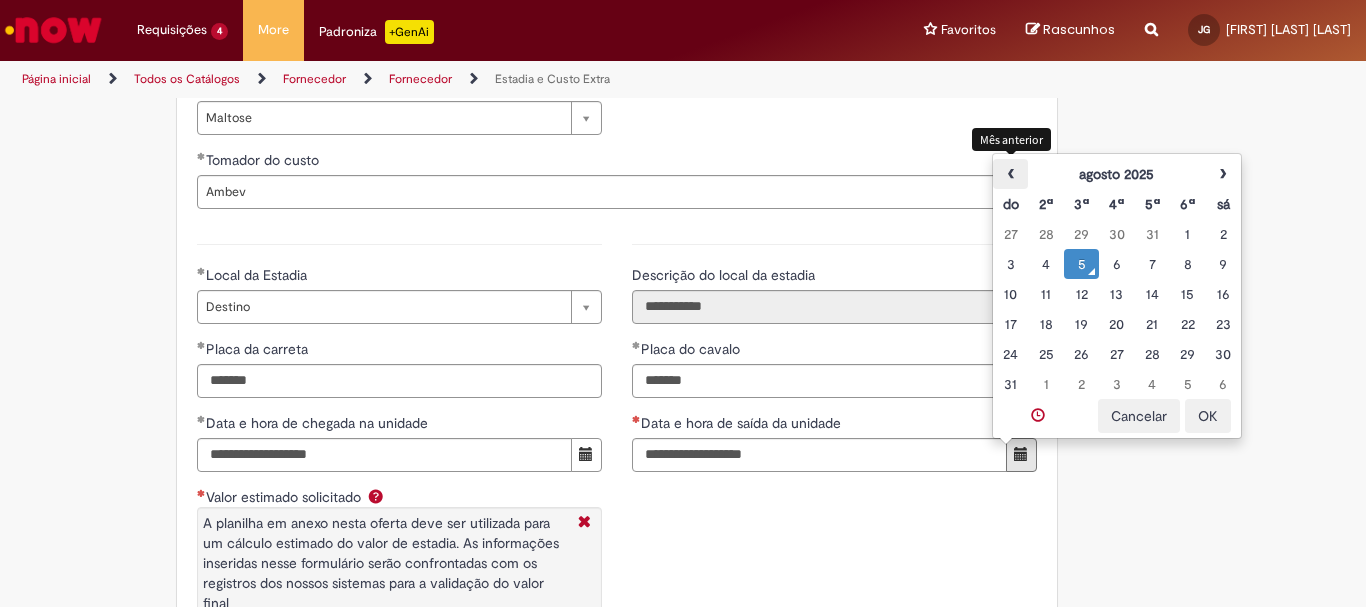 click on "‹" 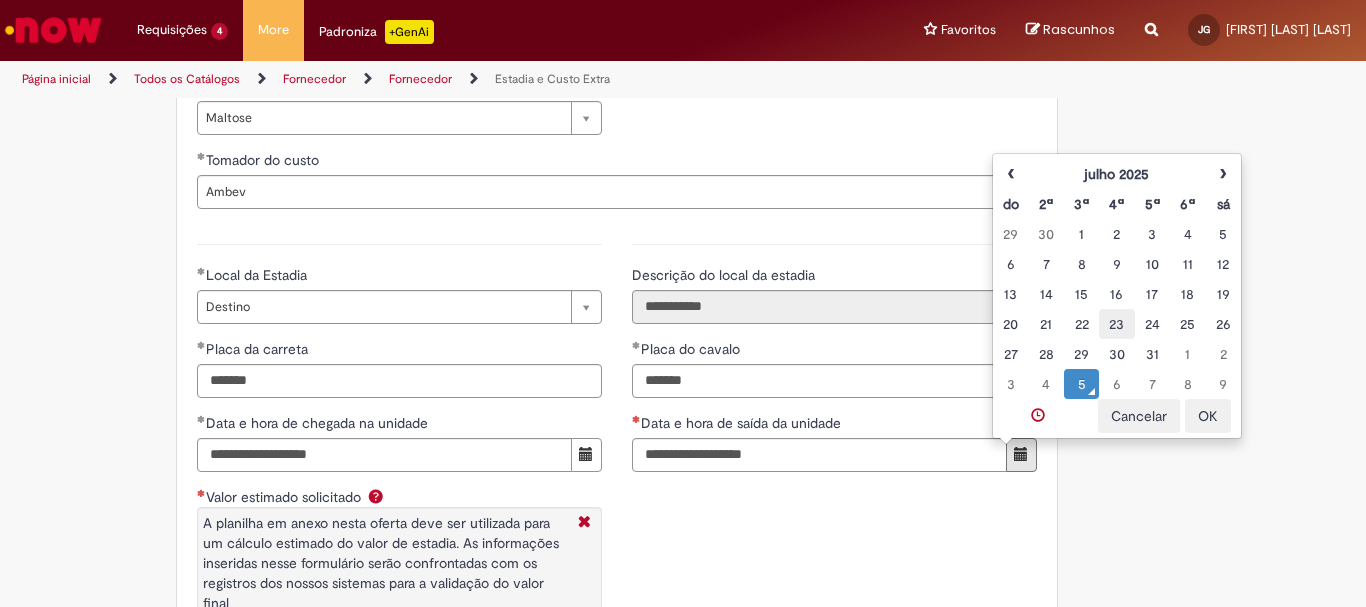 click on "23" 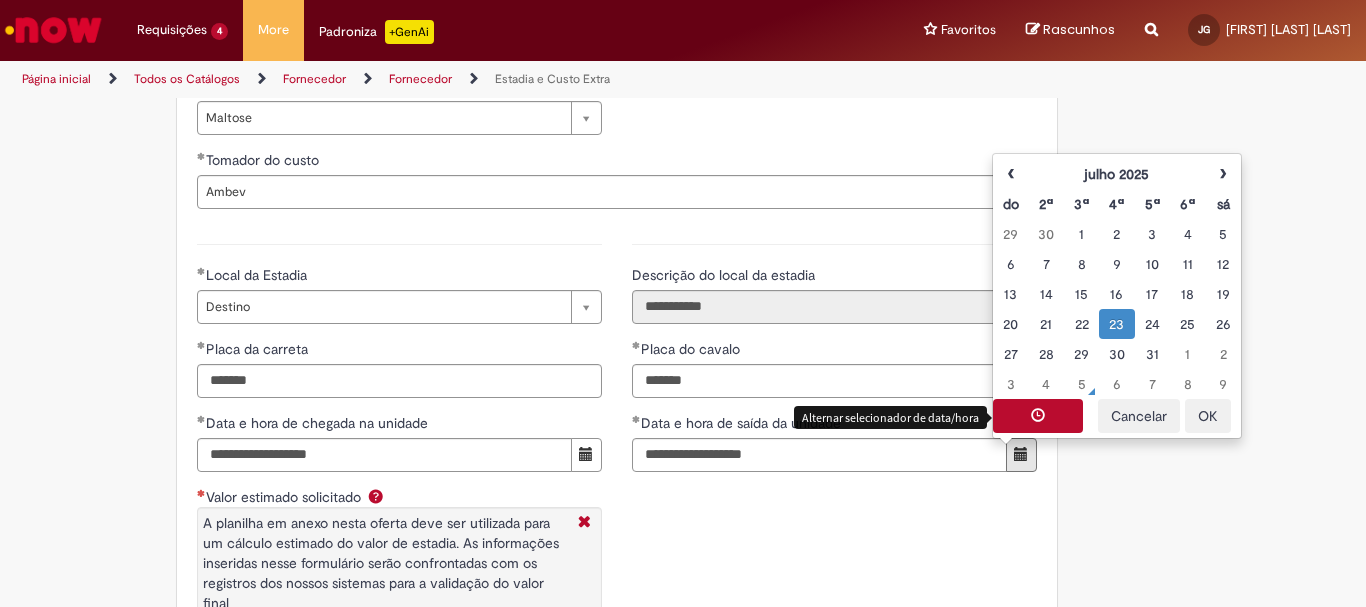 click 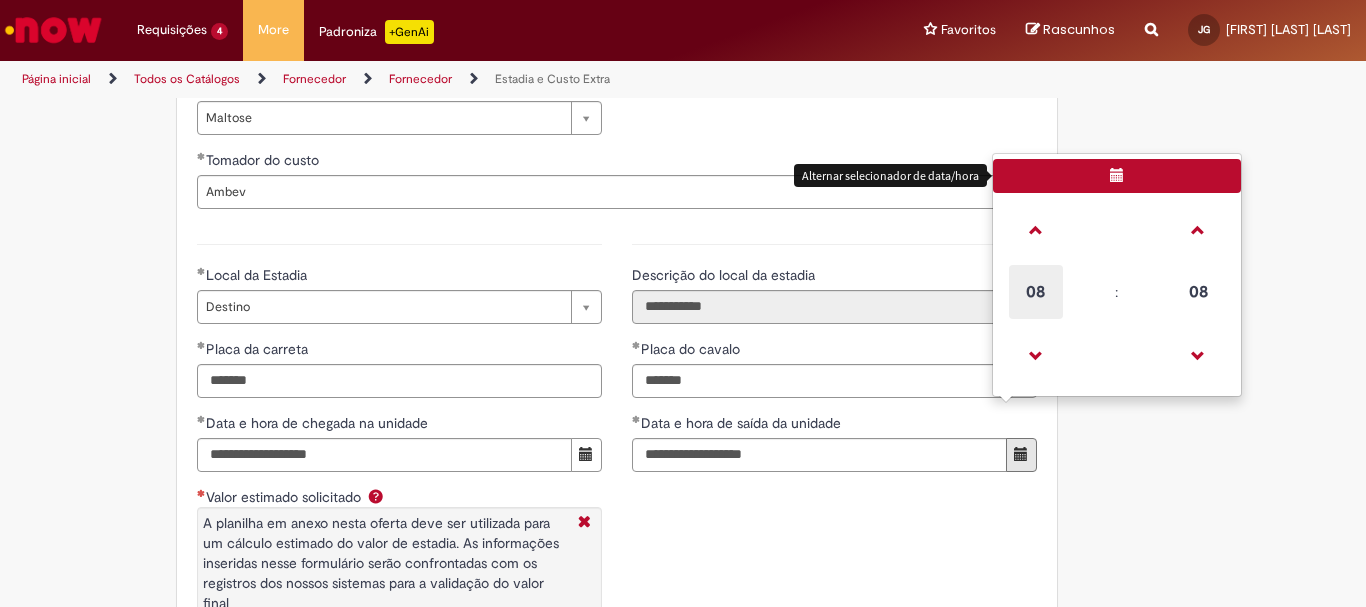 click on "08" 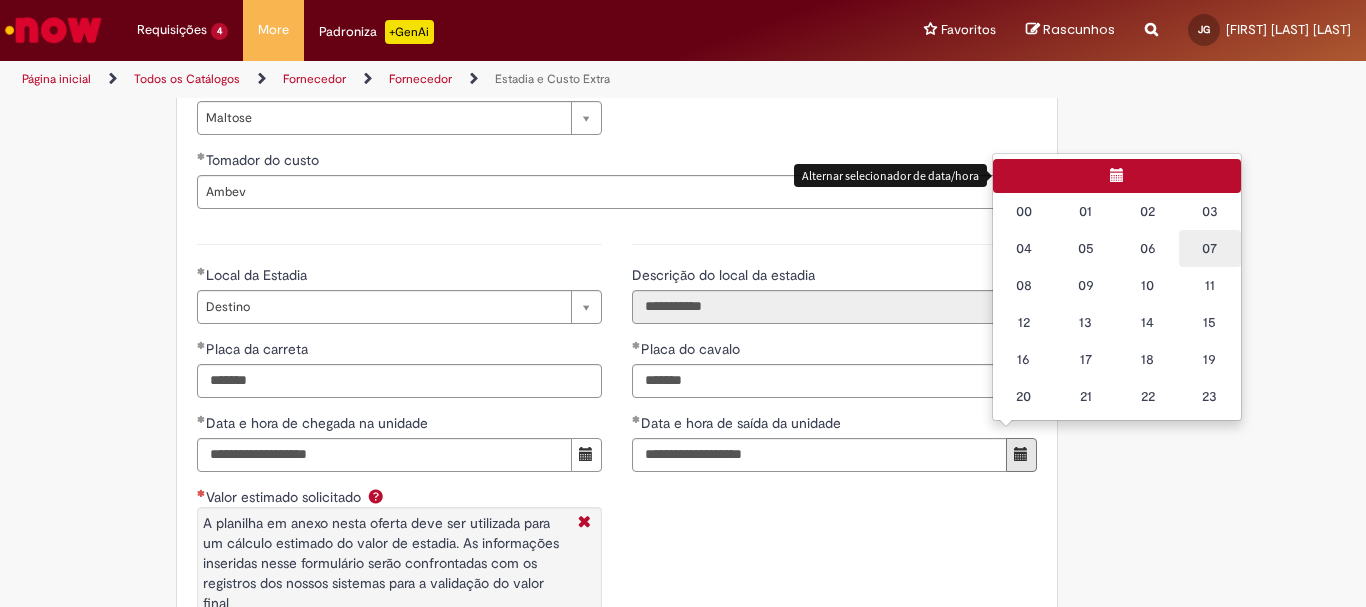 click on "07" 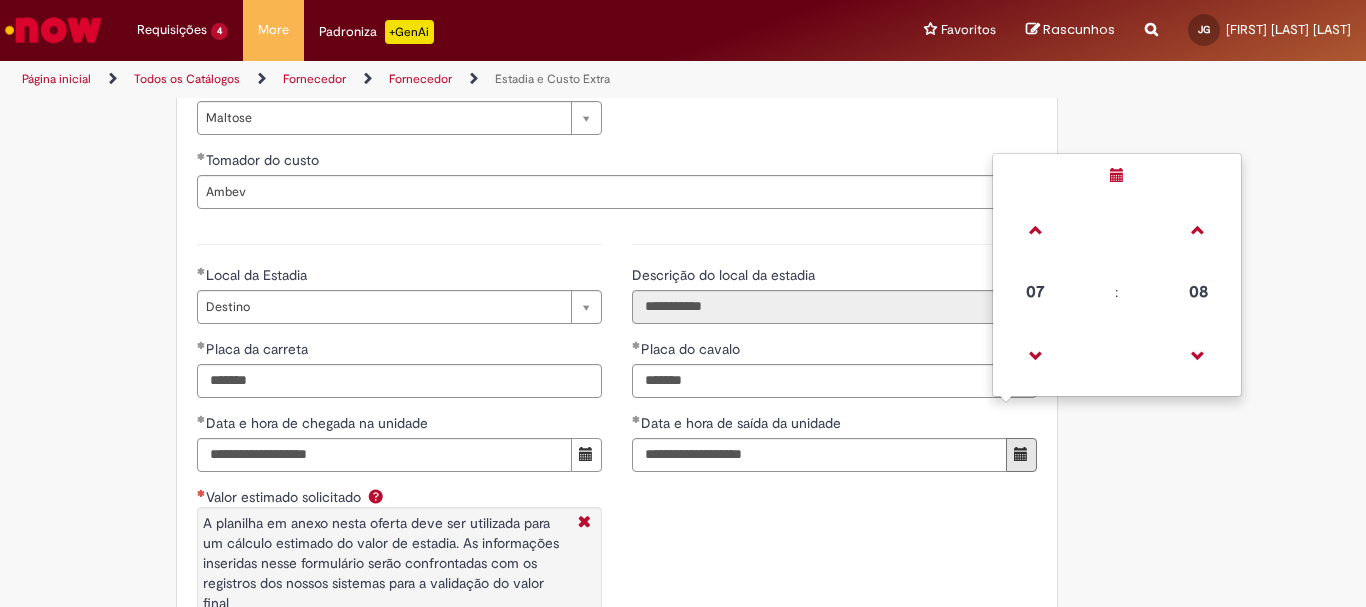 click on "08" 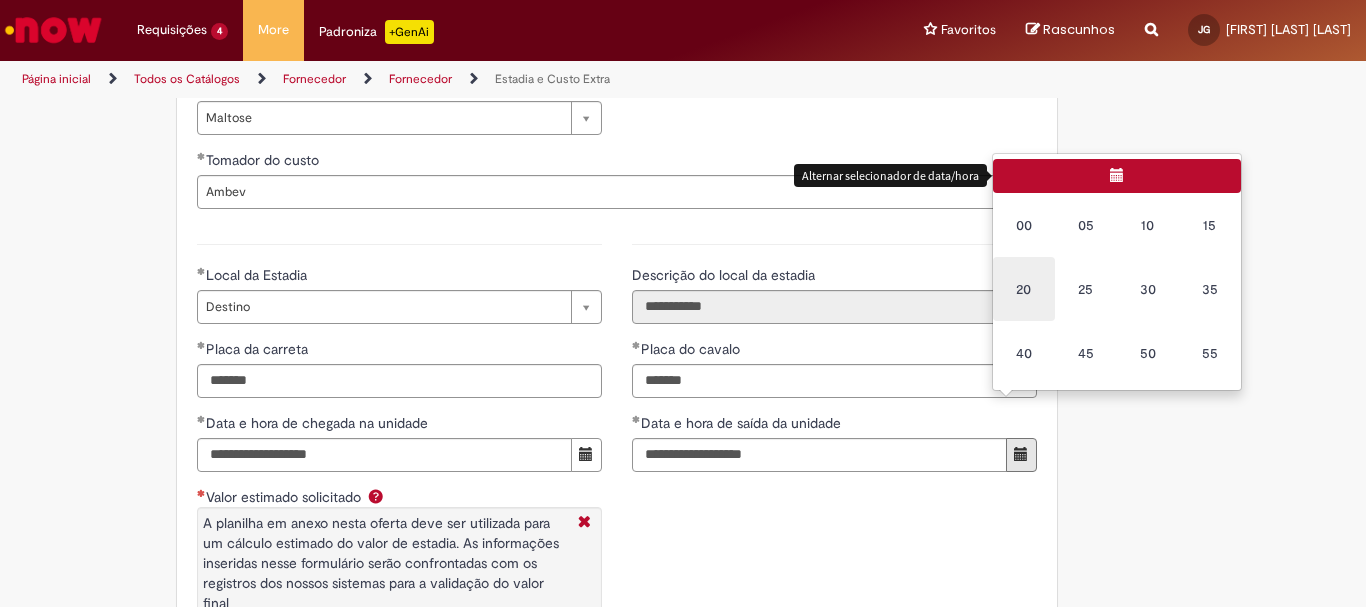 click on "20" 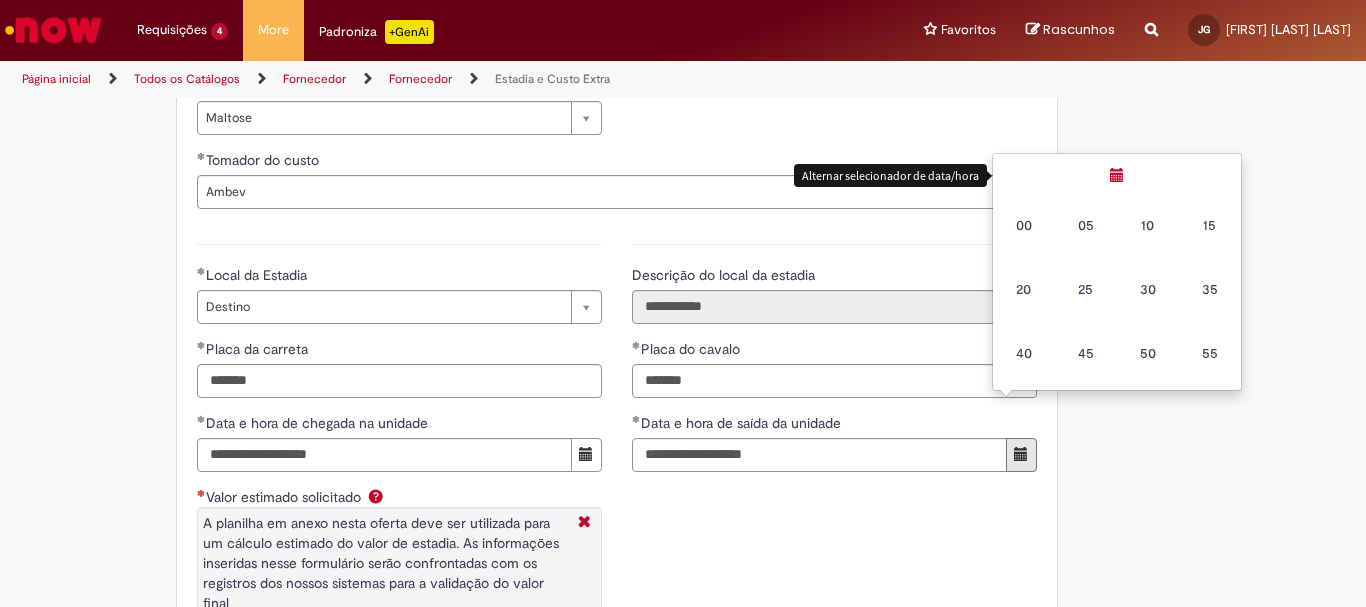 type on "**********" 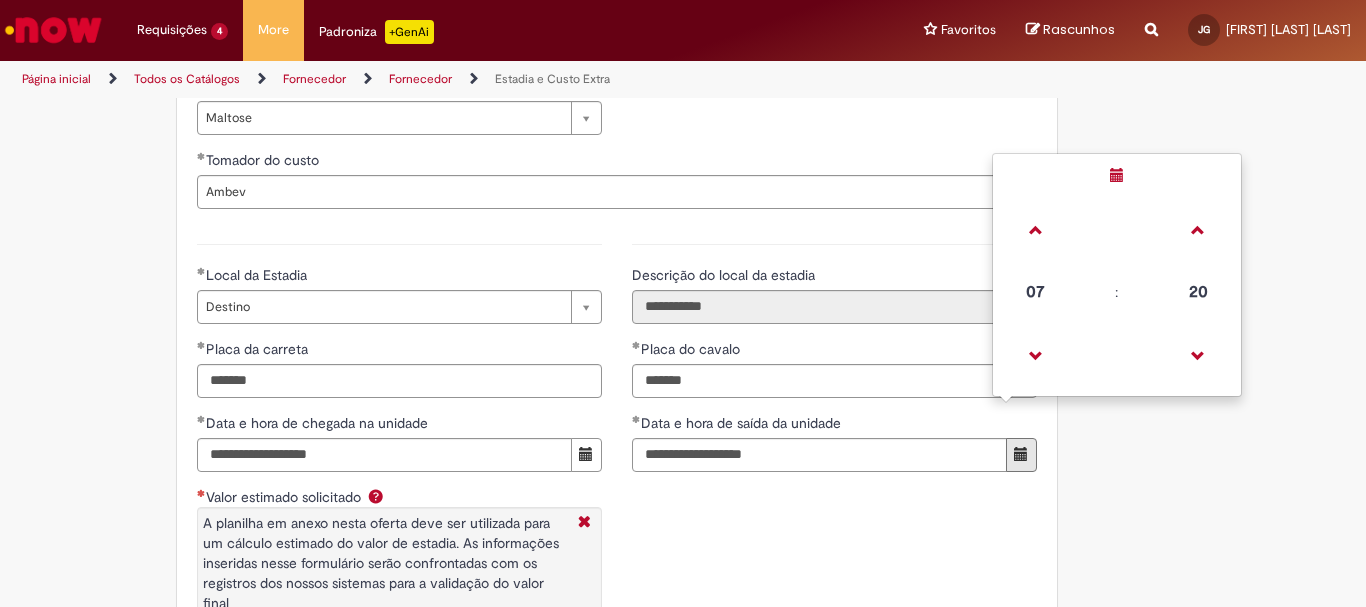 drag, startPoint x: 888, startPoint y: 515, endPoint x: 754, endPoint y: 498, distance: 135.07405 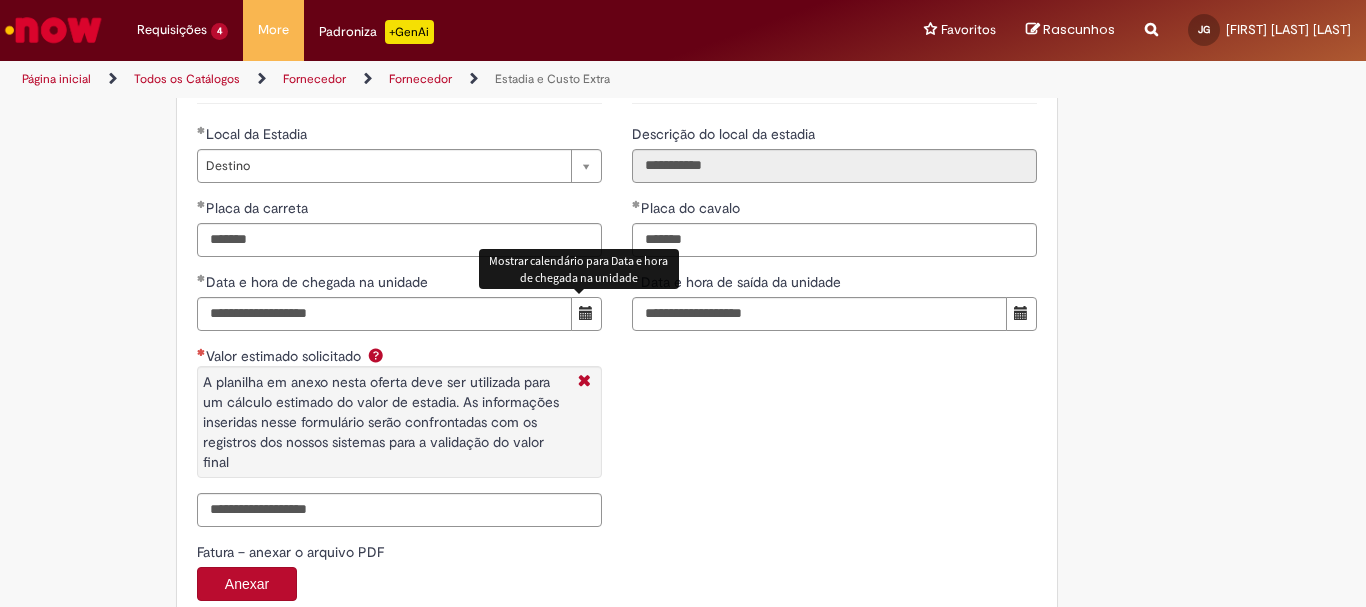 scroll, scrollTop: 3127, scrollLeft: 0, axis: vertical 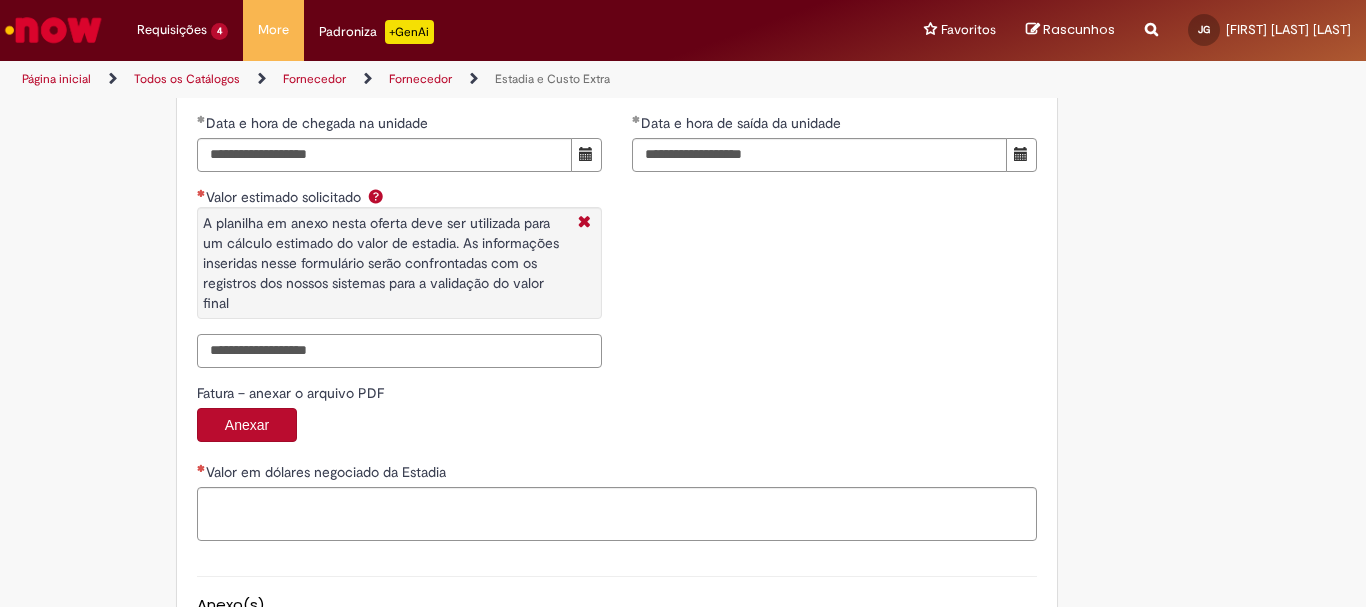 click on "Valor estimado solicitado A planilha em anexo nesta oferta deve ser utilizada para um cálculo estimado do valor de estadia. As informações inseridas nesse formulário serão confrontadas com os registros dos nossos sistemas para a validação do valor final" 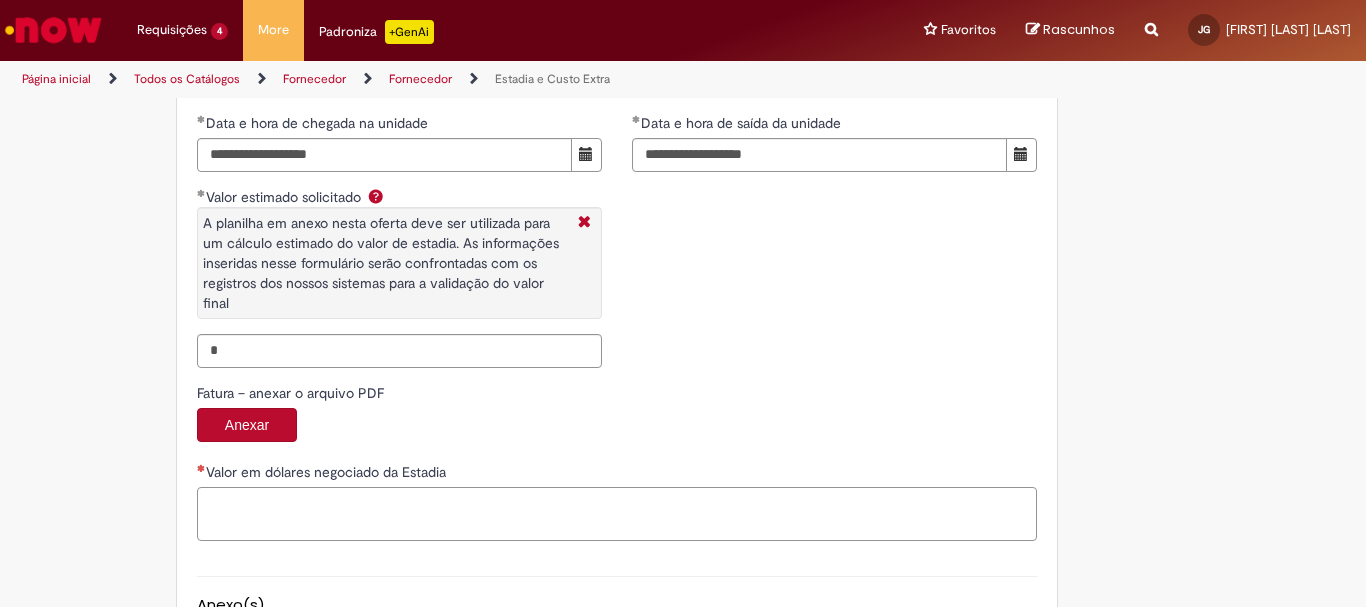 click on "Valor em dólares negociado da Estadia" 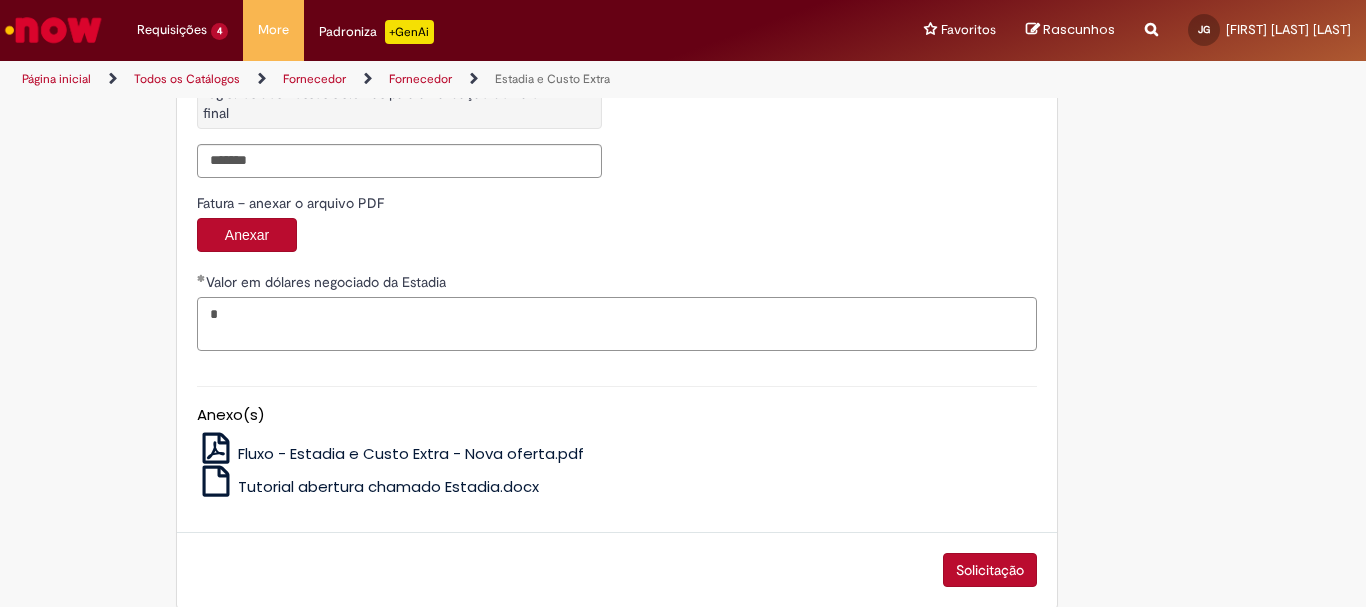 scroll, scrollTop: 3341, scrollLeft: 0, axis: vertical 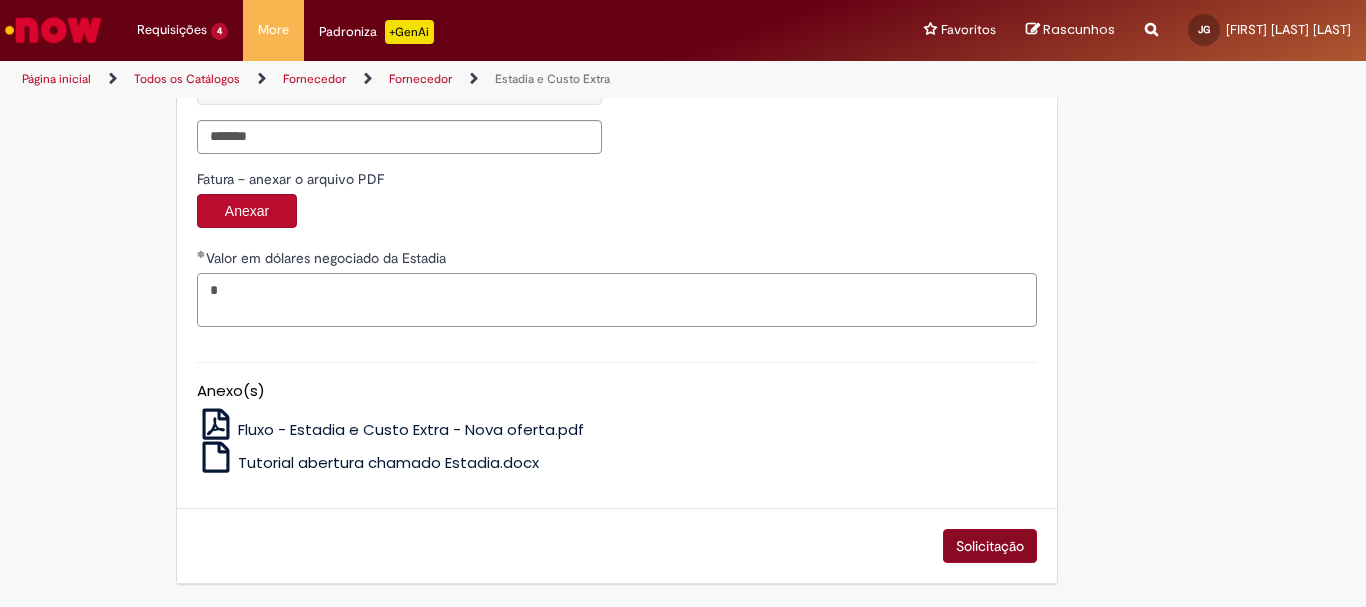 type on "*" 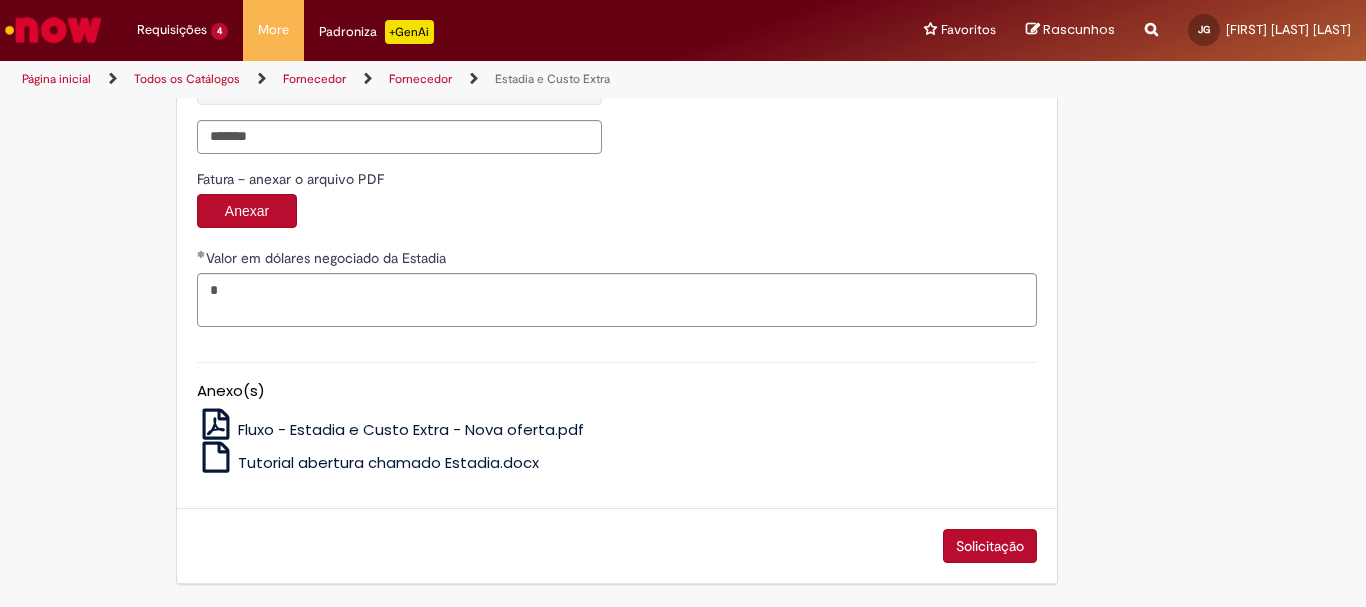 click on "Solicitação" 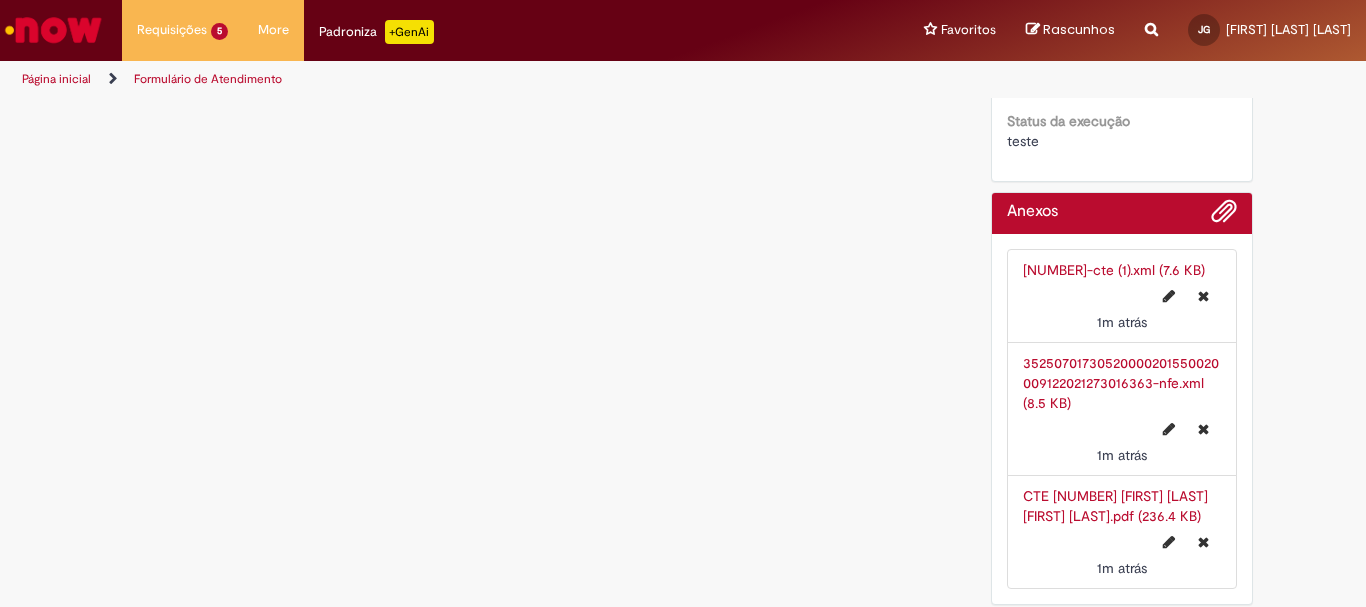 scroll, scrollTop: 0, scrollLeft: 0, axis: both 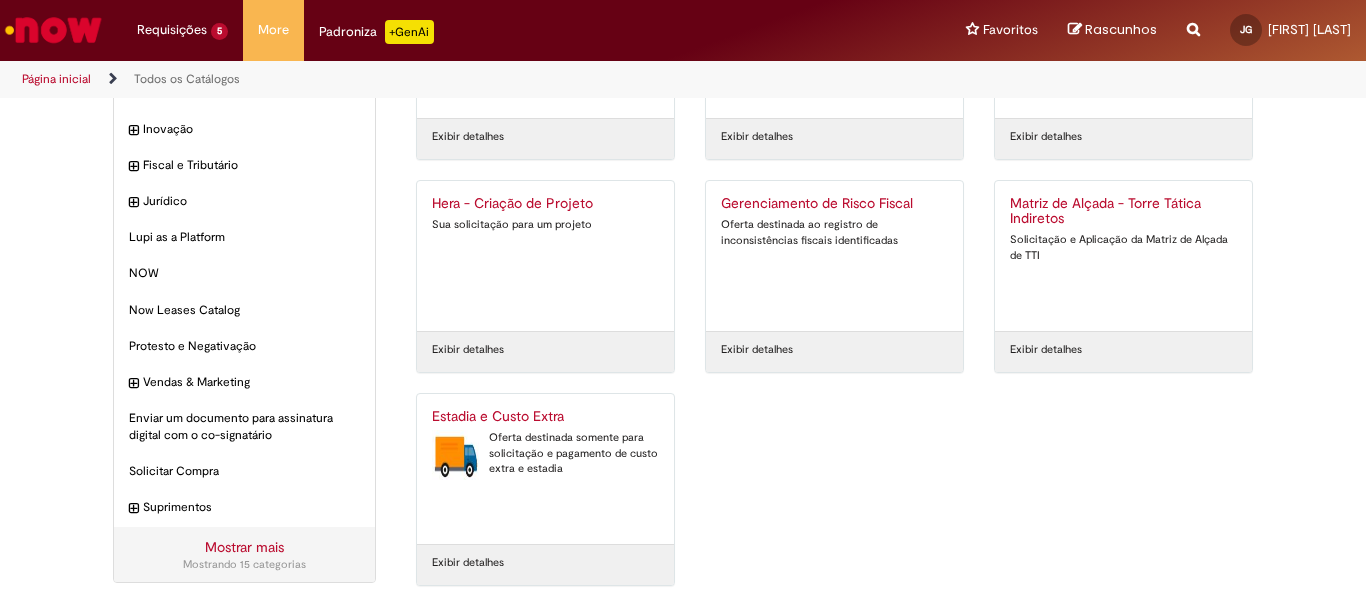 click on "Oferta destinada somente para solicitação e pagamento de custo extra e estadia" at bounding box center [545, 453] 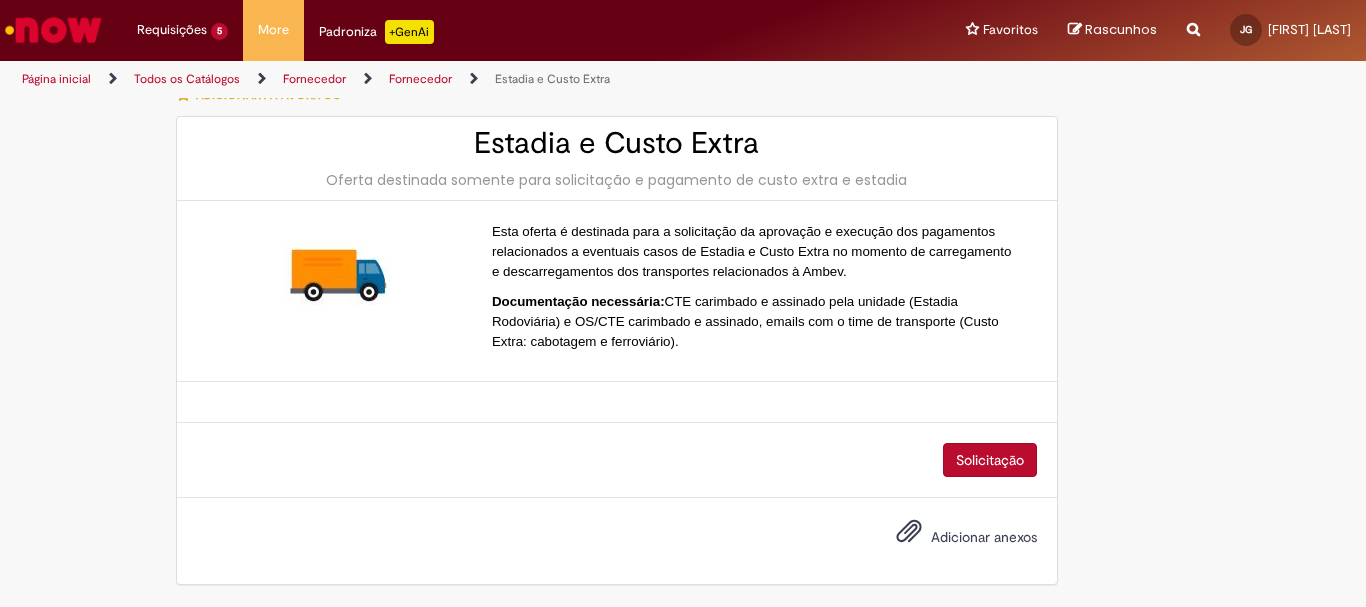 scroll, scrollTop: 0, scrollLeft: 0, axis: both 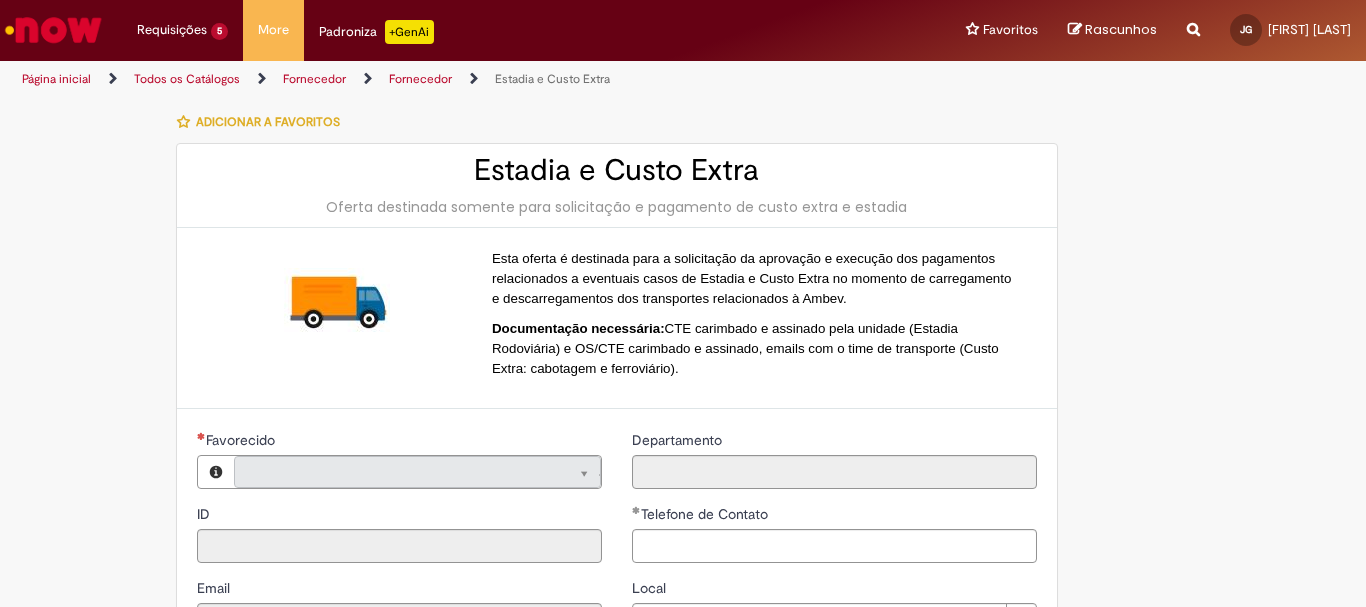type on "**********" 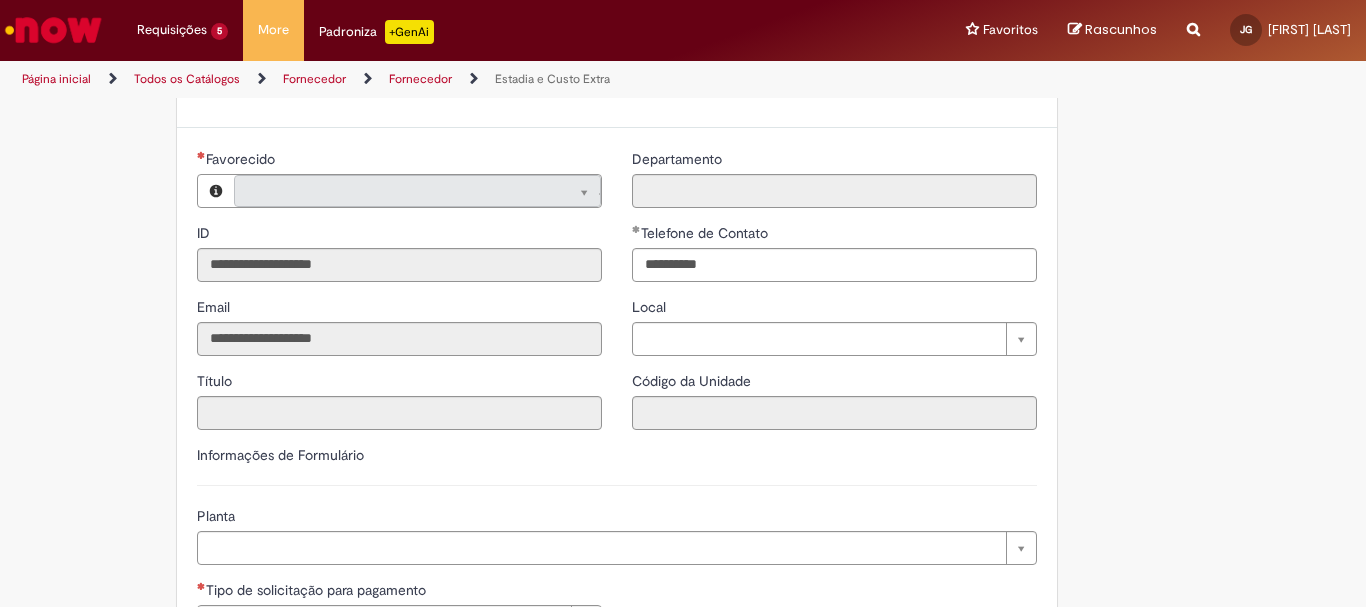 type on "**********" 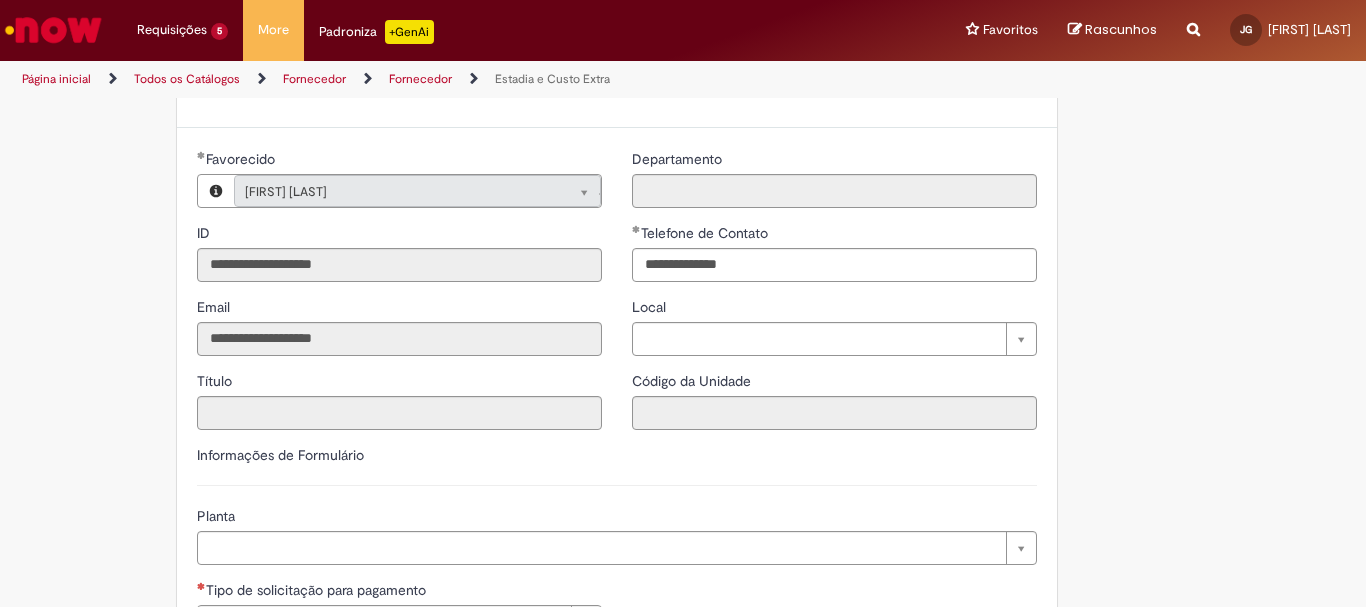 type on "**********" 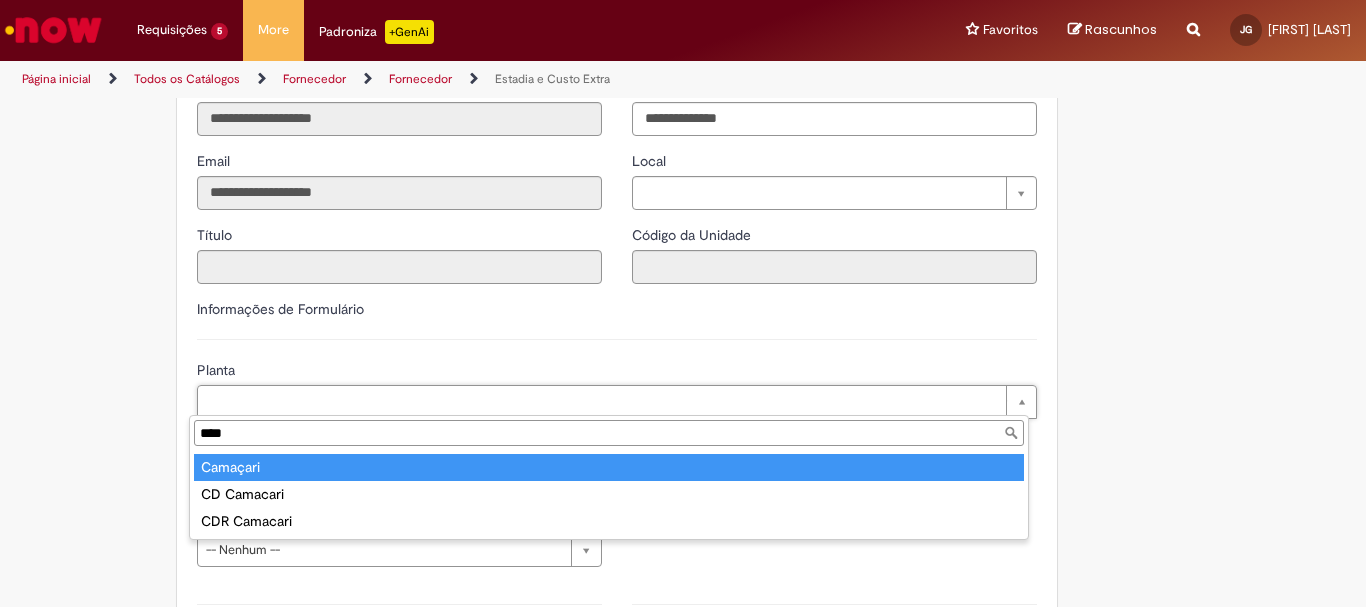 type on "****" 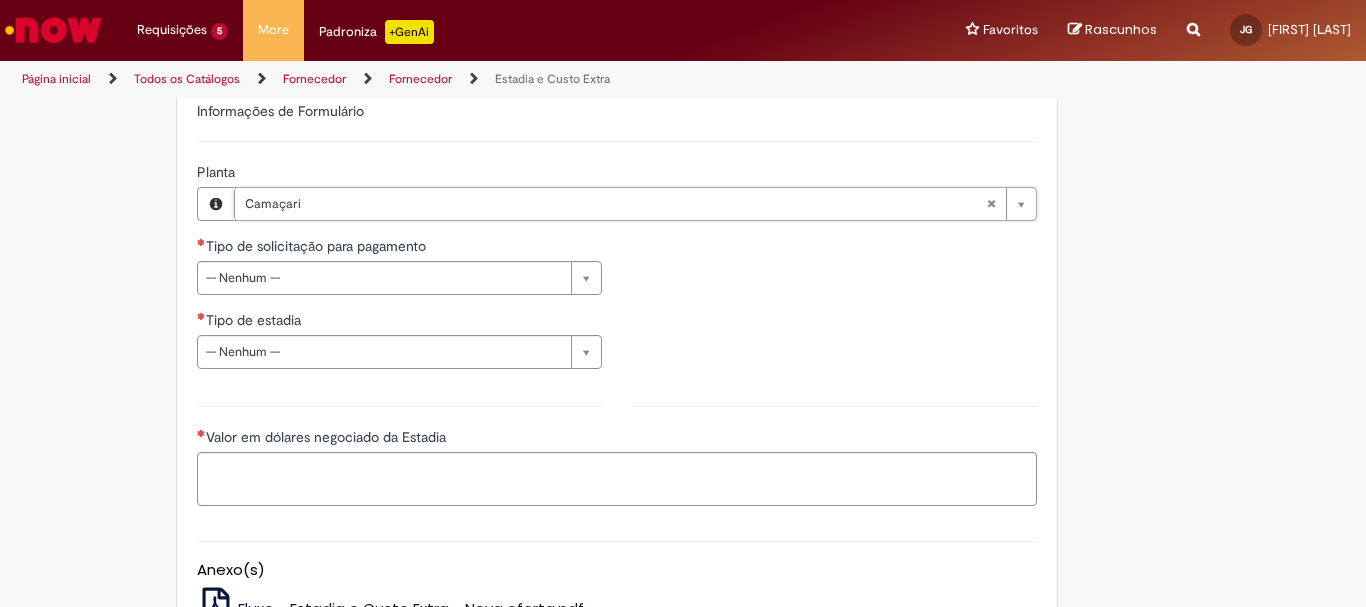 scroll, scrollTop: 627, scrollLeft: 0, axis: vertical 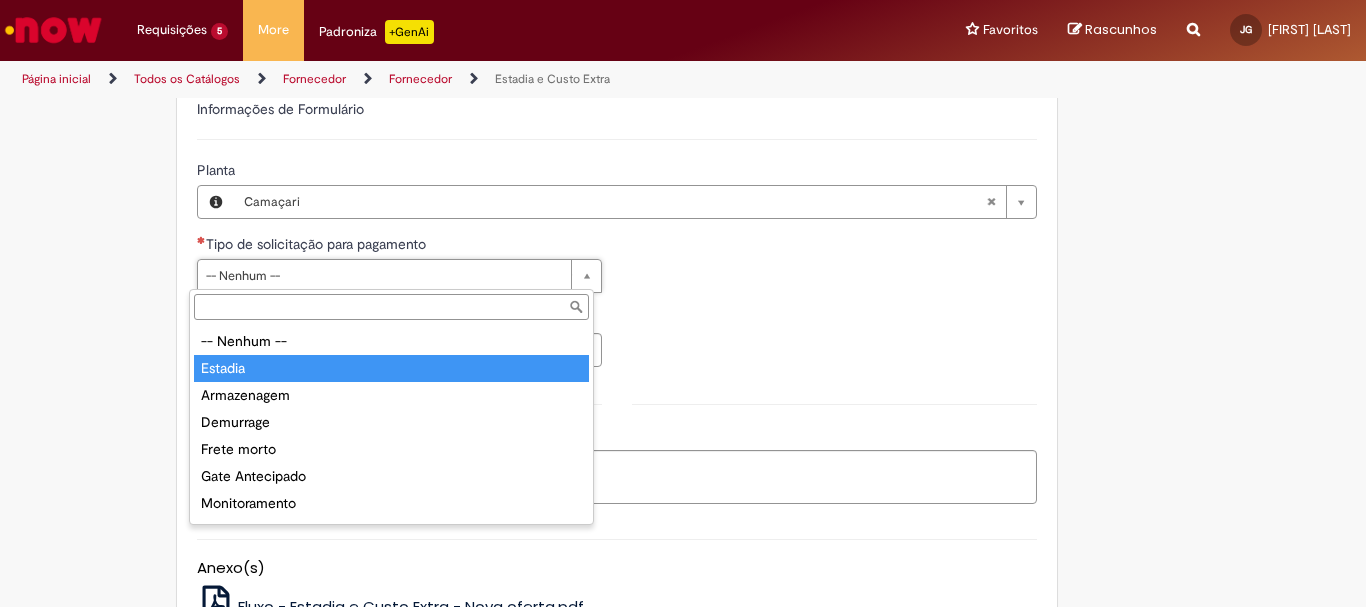 type on "*******" 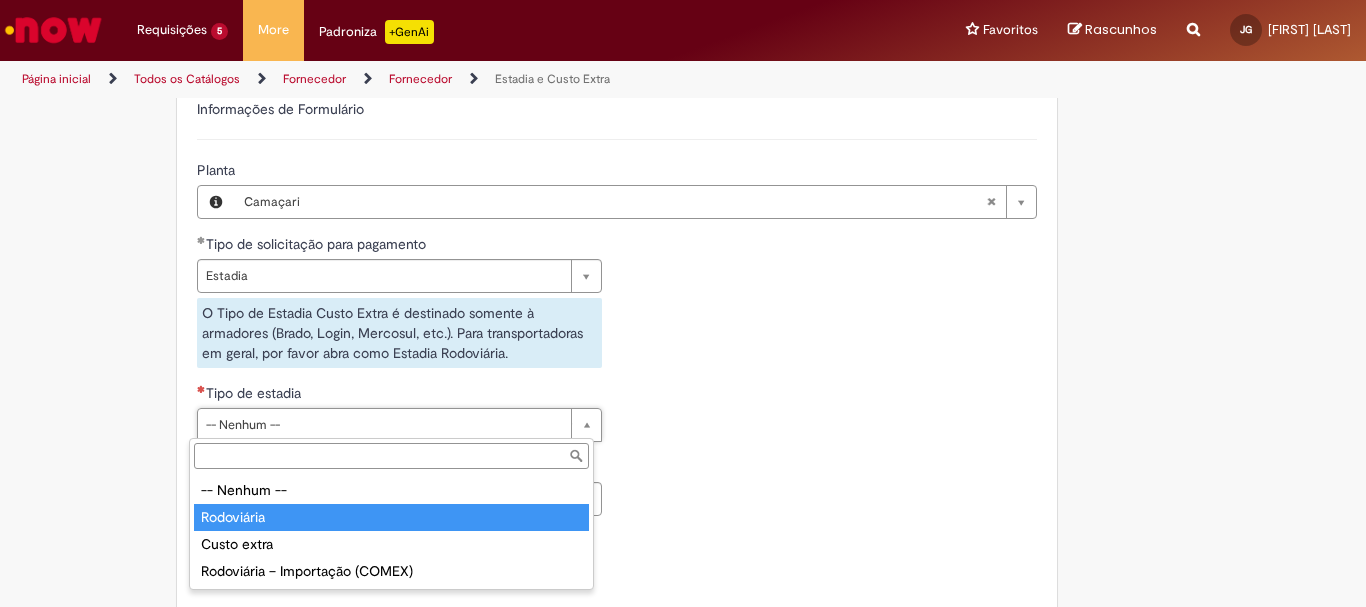 drag, startPoint x: 246, startPoint y: 516, endPoint x: 262, endPoint y: 458, distance: 60.166435 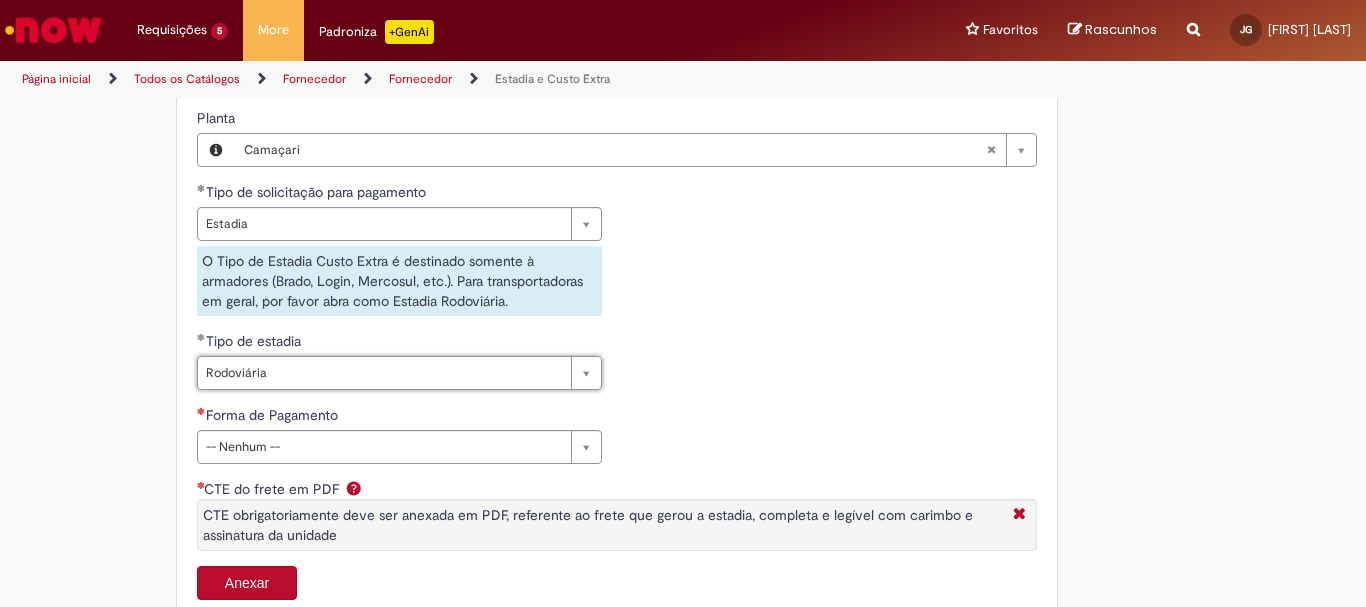 scroll, scrollTop: 827, scrollLeft: 0, axis: vertical 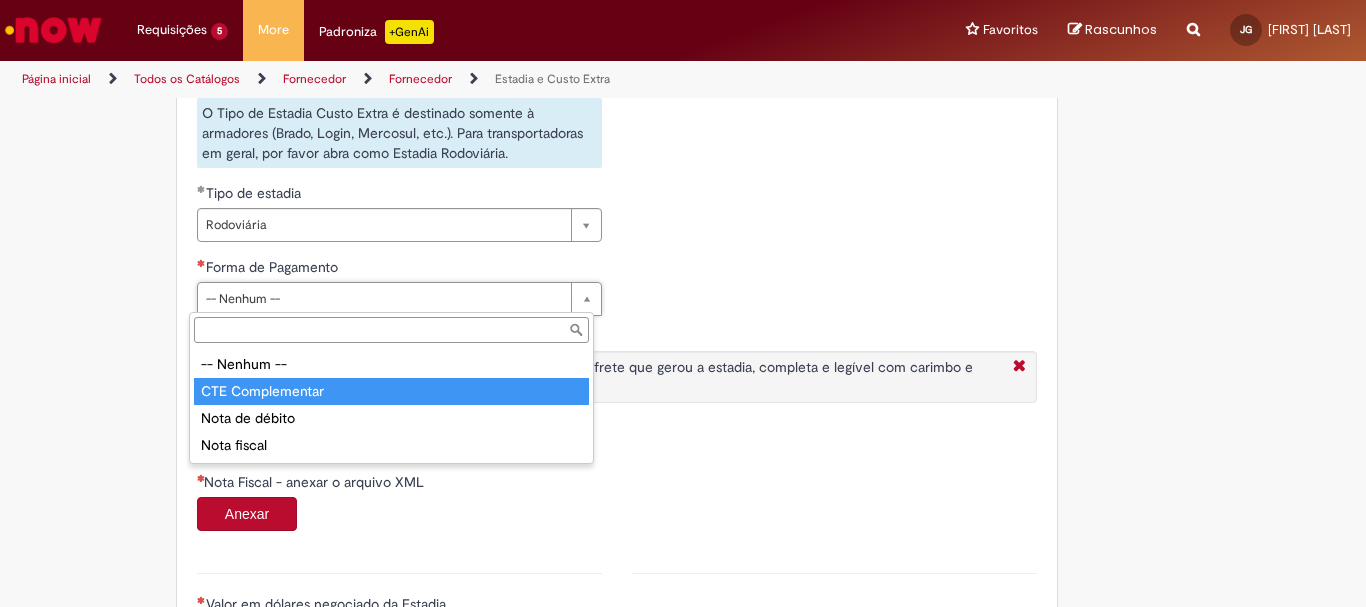 type on "**********" 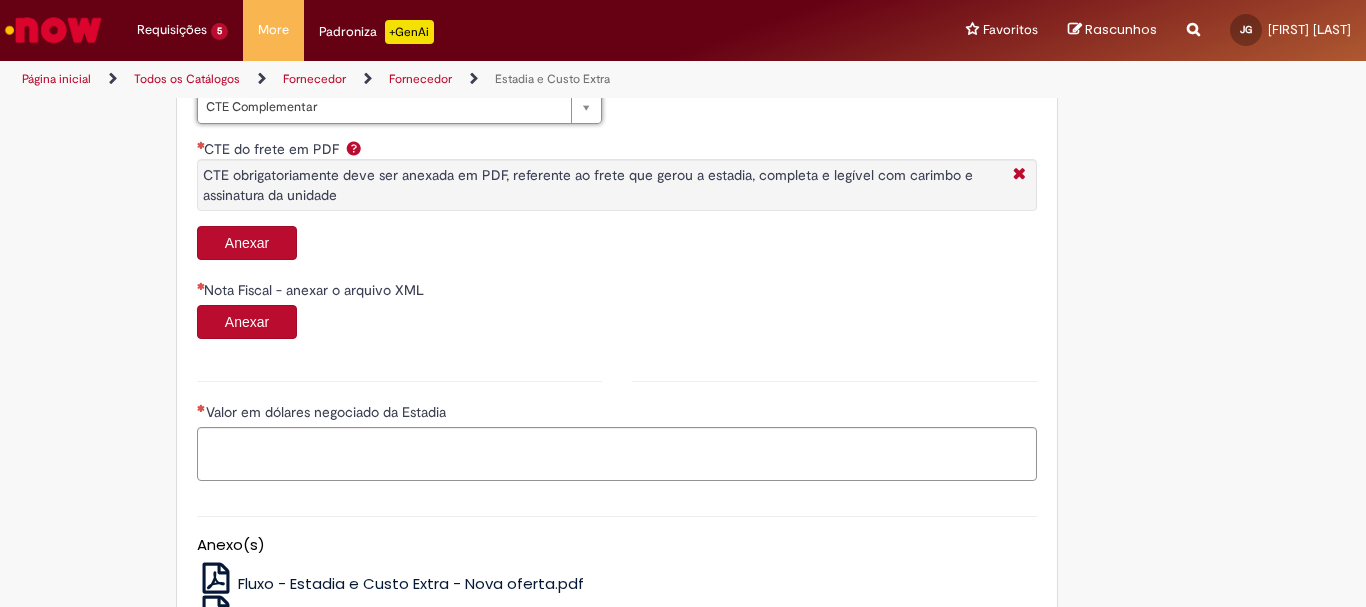 scroll, scrollTop: 1027, scrollLeft: 0, axis: vertical 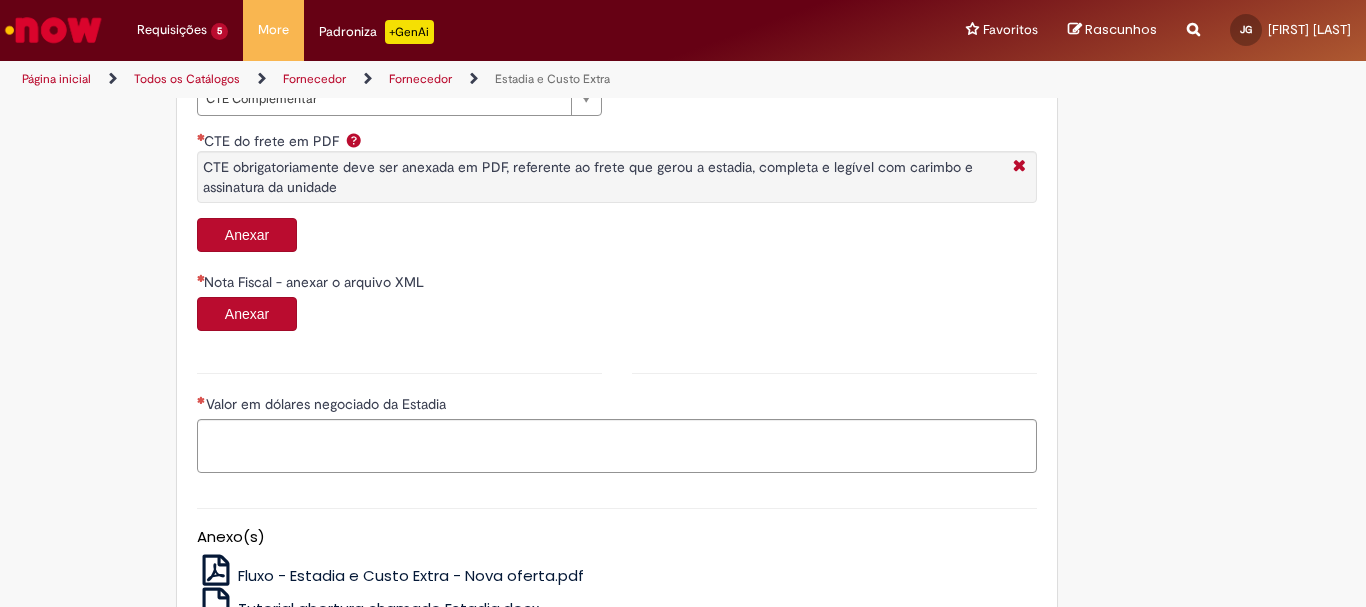 click on "Anexar" at bounding box center (247, 235) 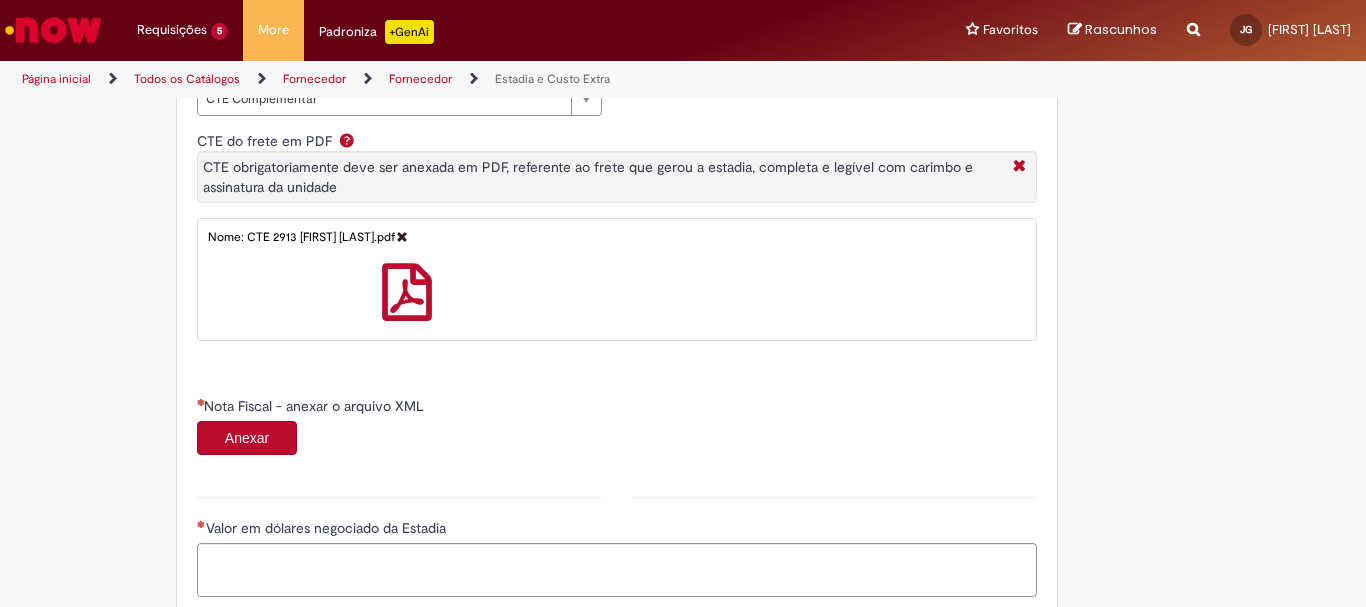 scroll, scrollTop: 1127, scrollLeft: 0, axis: vertical 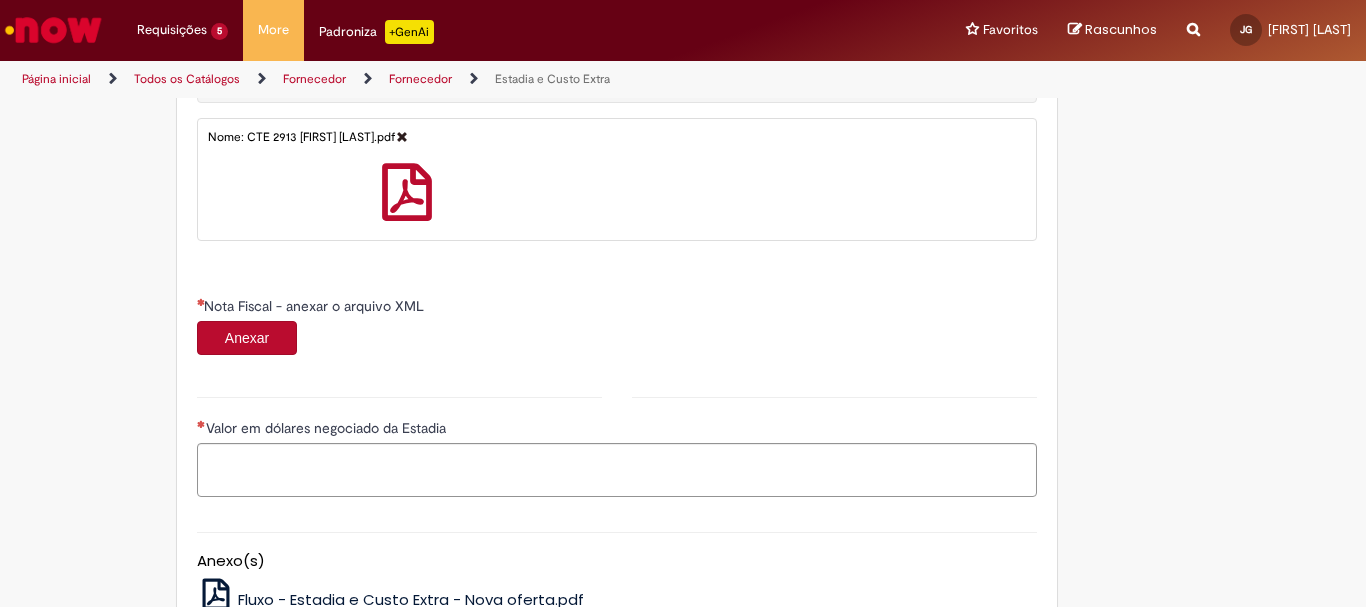 click on "Anexar" at bounding box center [247, 338] 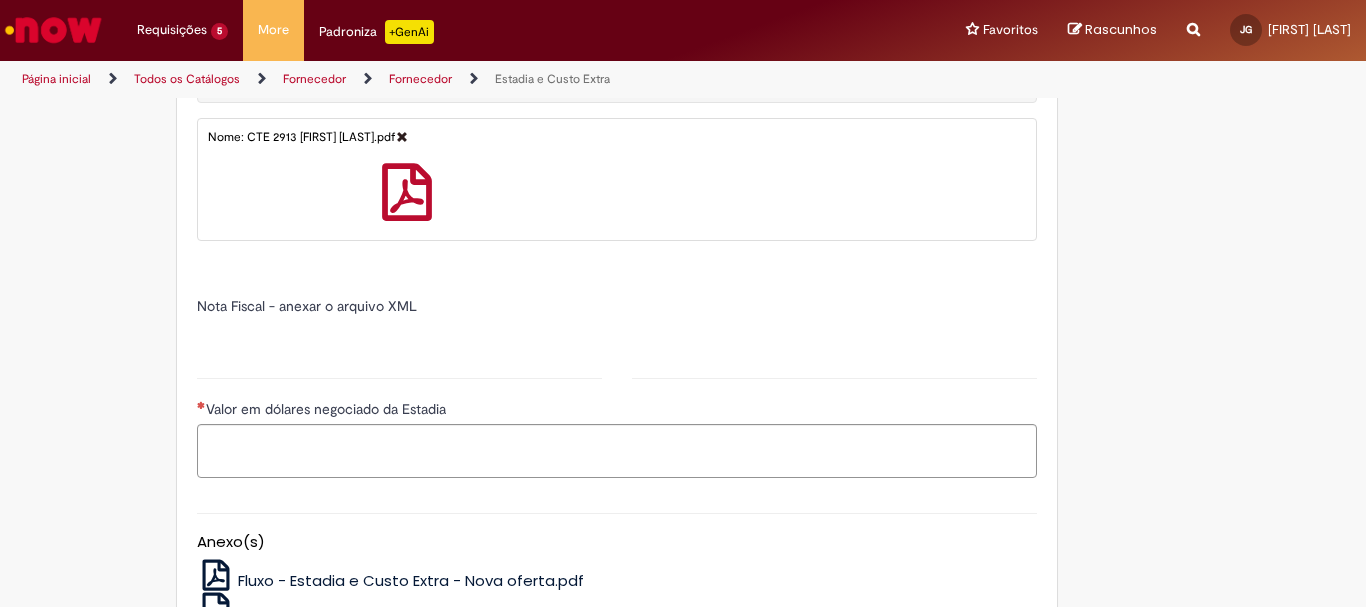 type on "******" 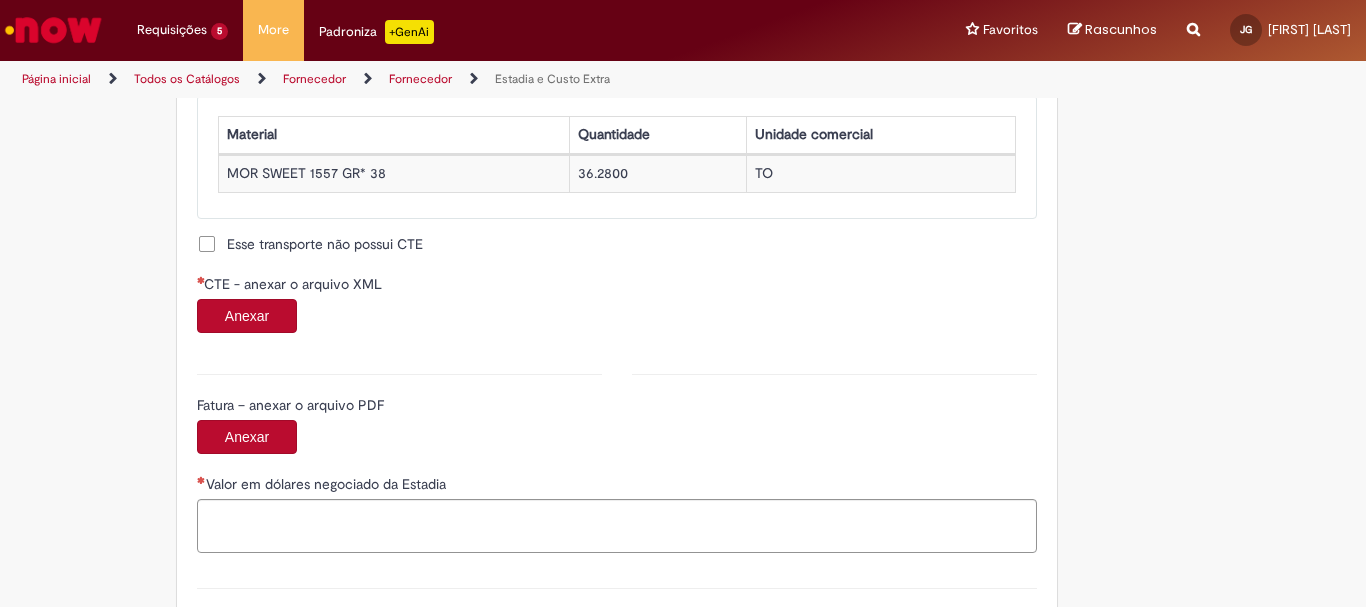 scroll, scrollTop: 1927, scrollLeft: 0, axis: vertical 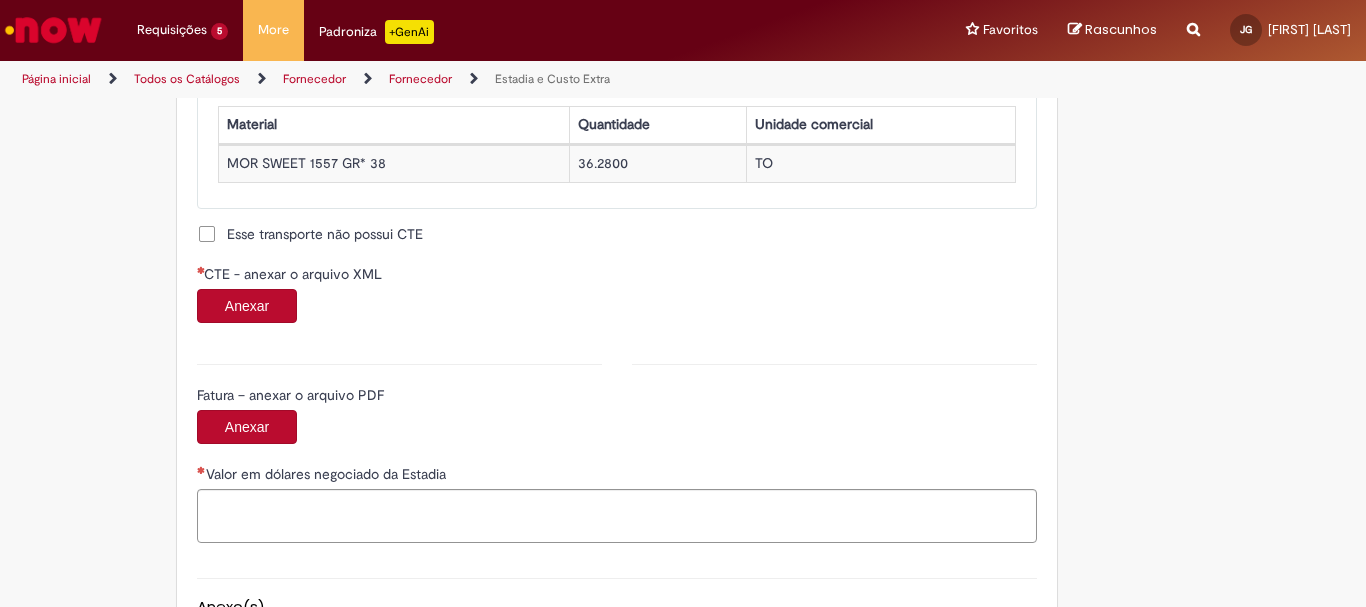 click on "Anexar" at bounding box center [247, 306] 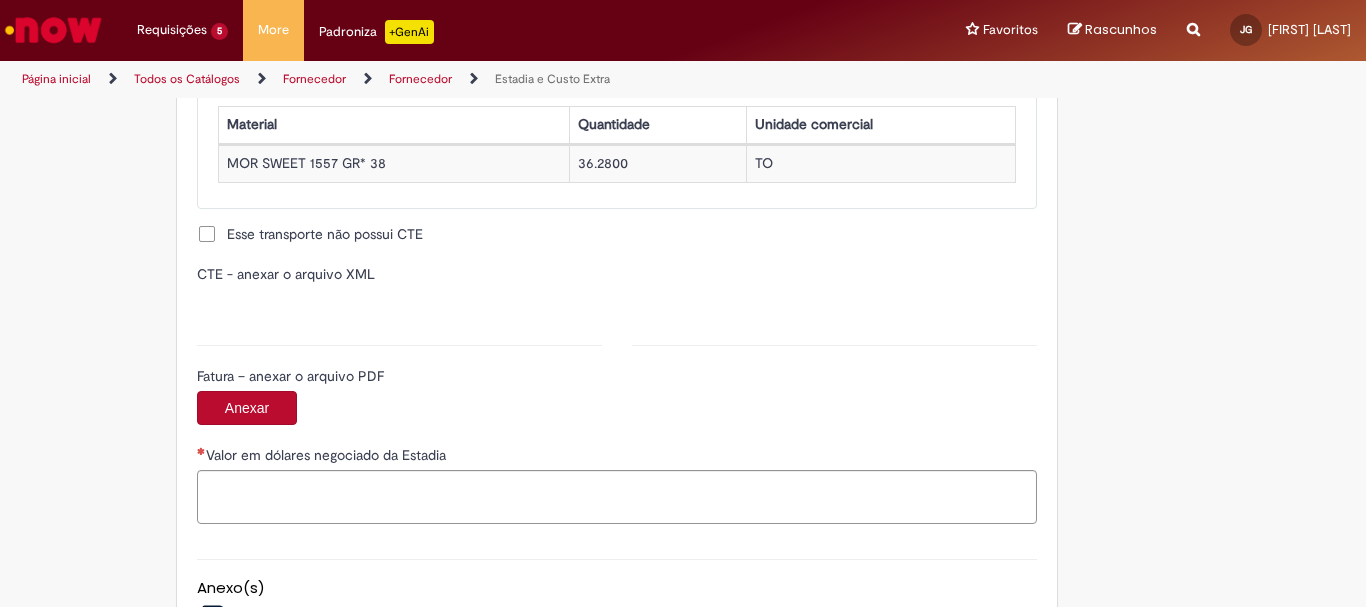 type on "**********" 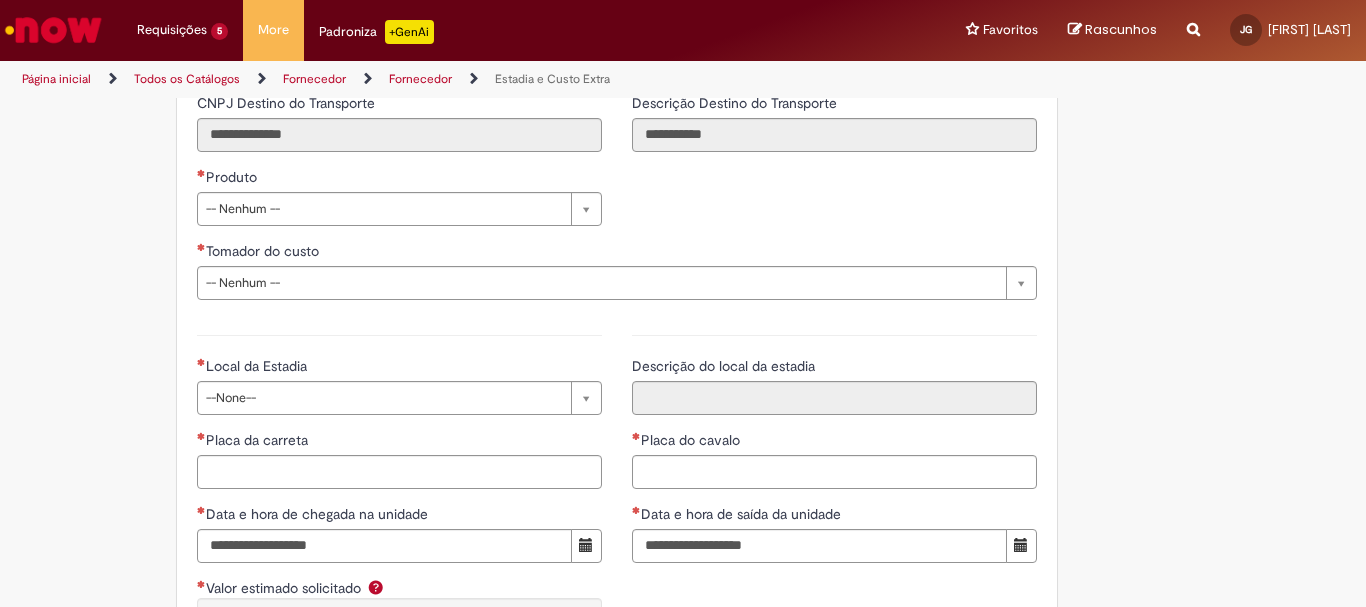 scroll, scrollTop: 2727, scrollLeft: 0, axis: vertical 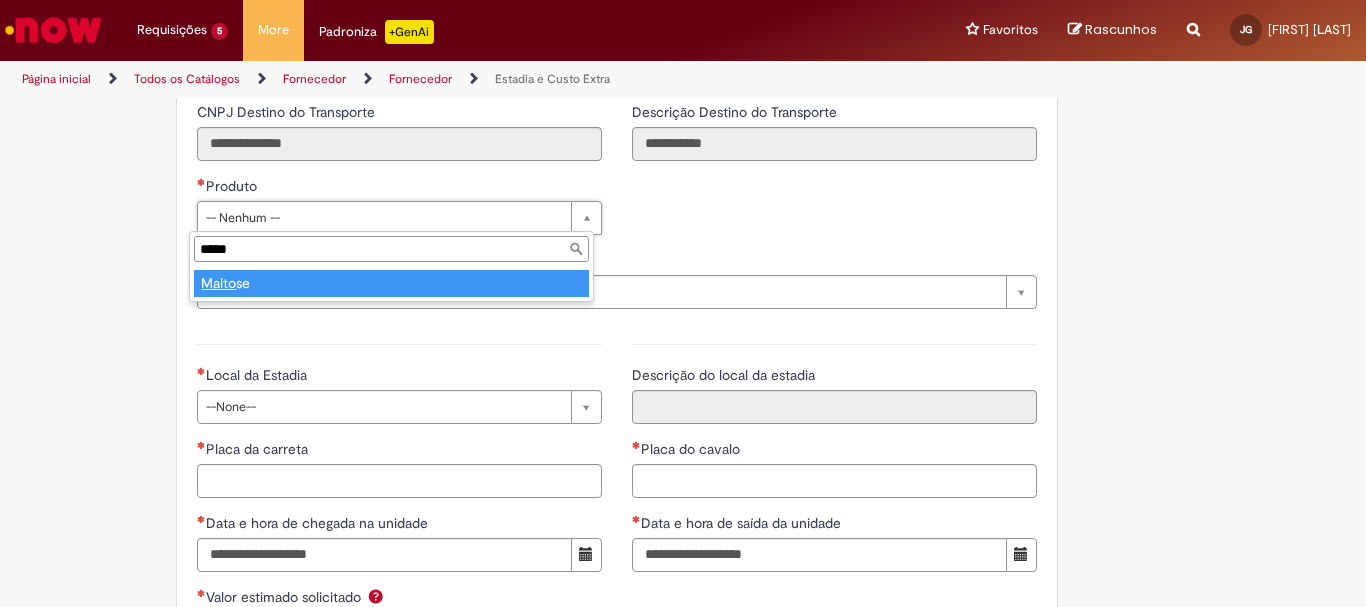 type on "*****" 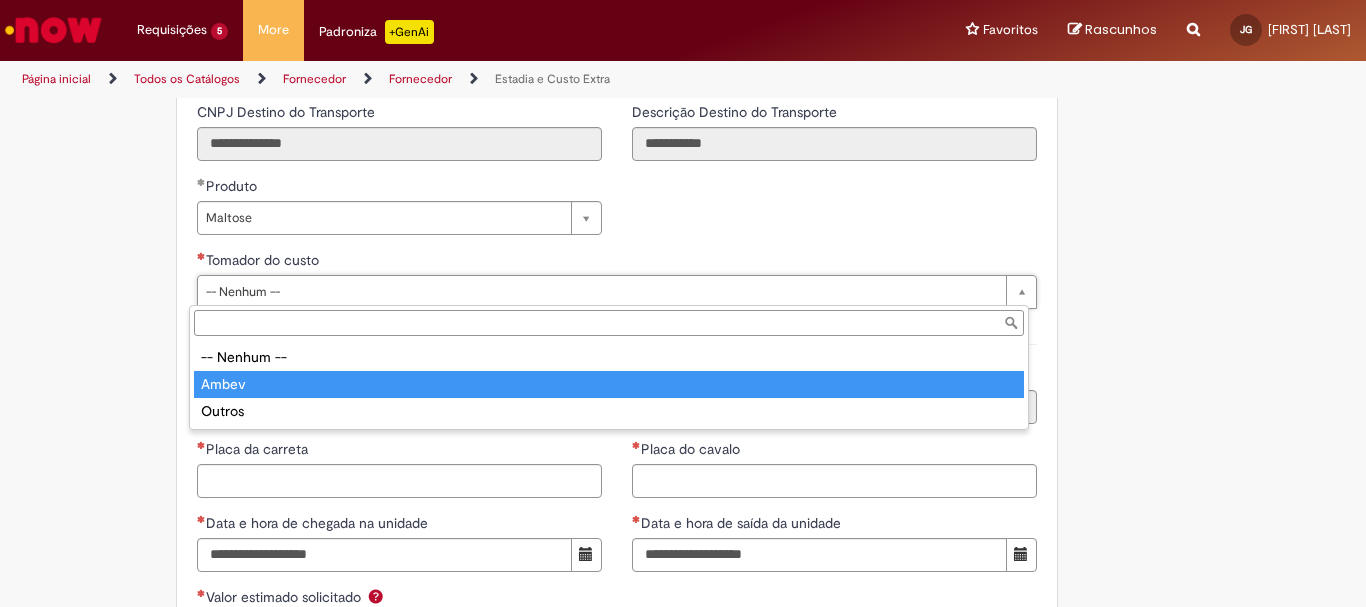 type on "*****" 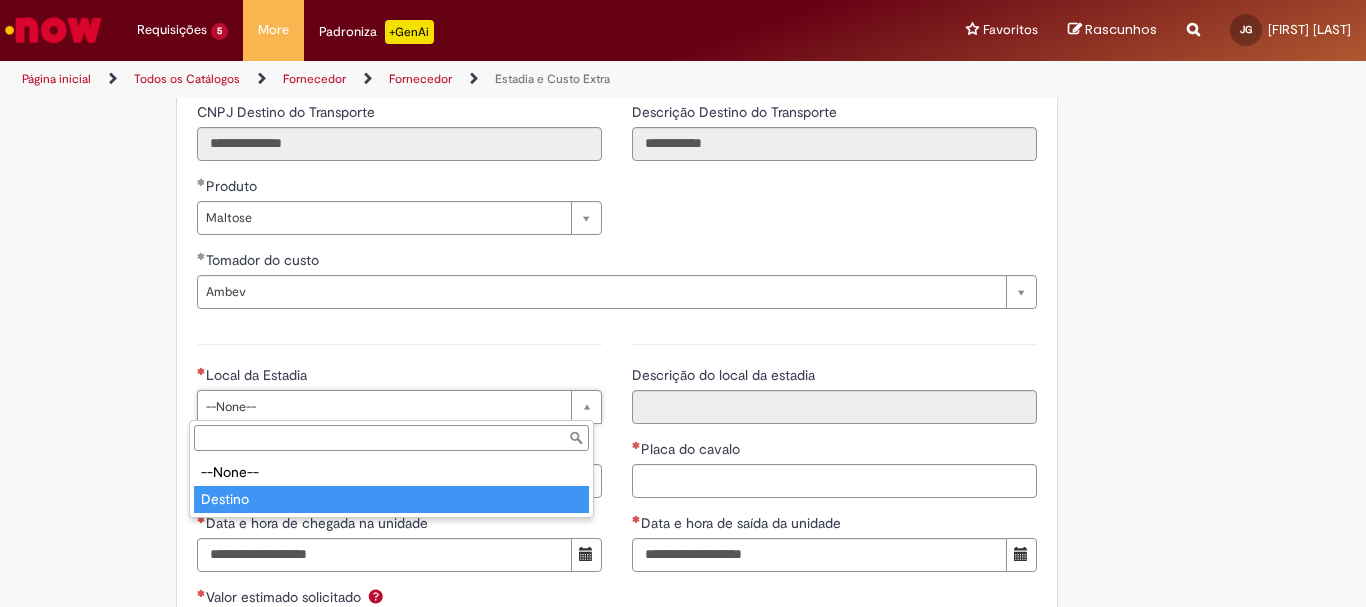type on "*******" 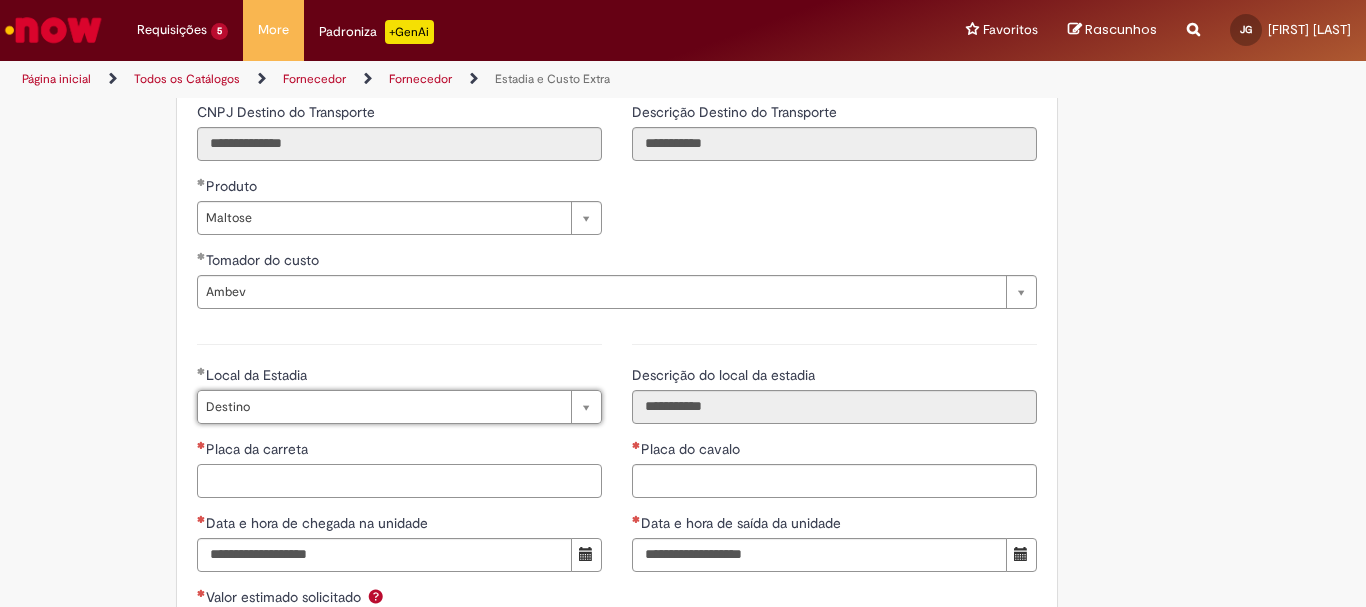 click on "Placa da carreta" at bounding box center (399, 481) 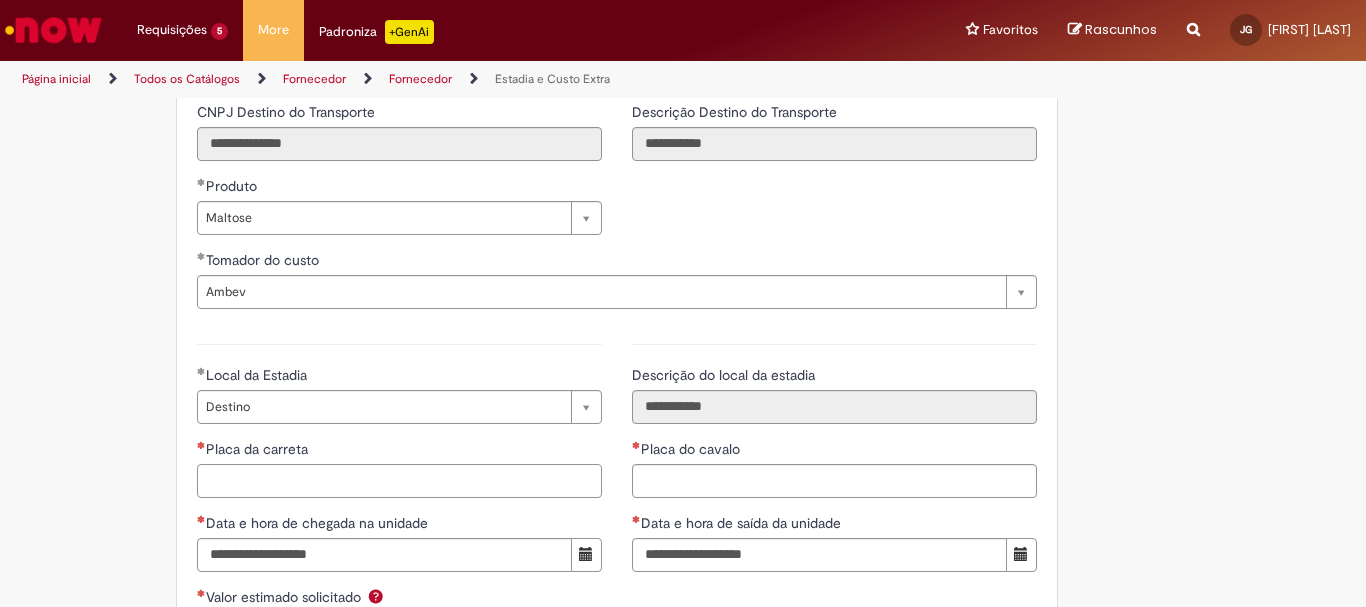 paste on "*******" 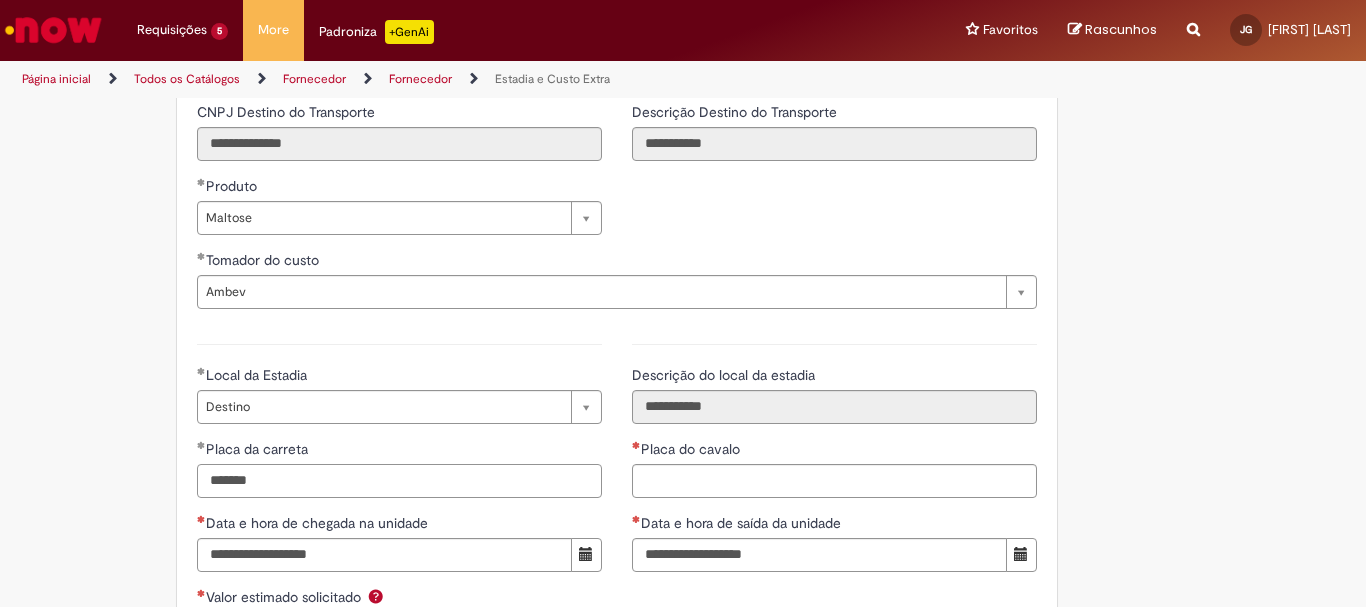 type on "*******" 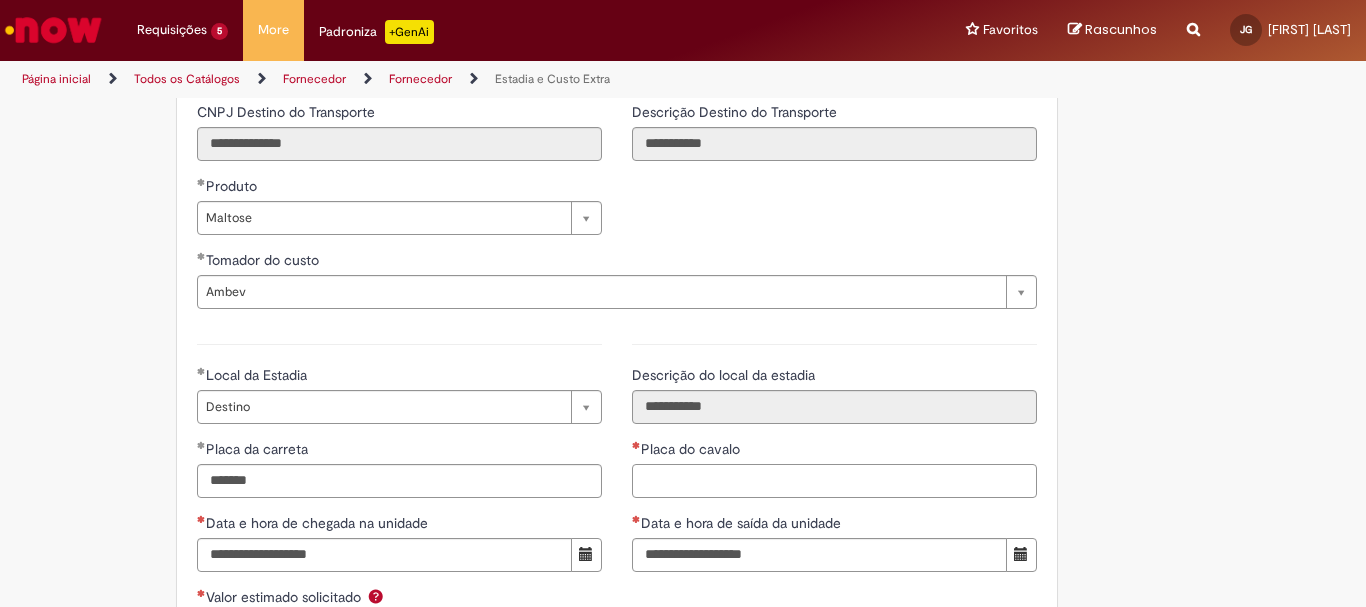 click on "Placa do cavalo" at bounding box center [834, 481] 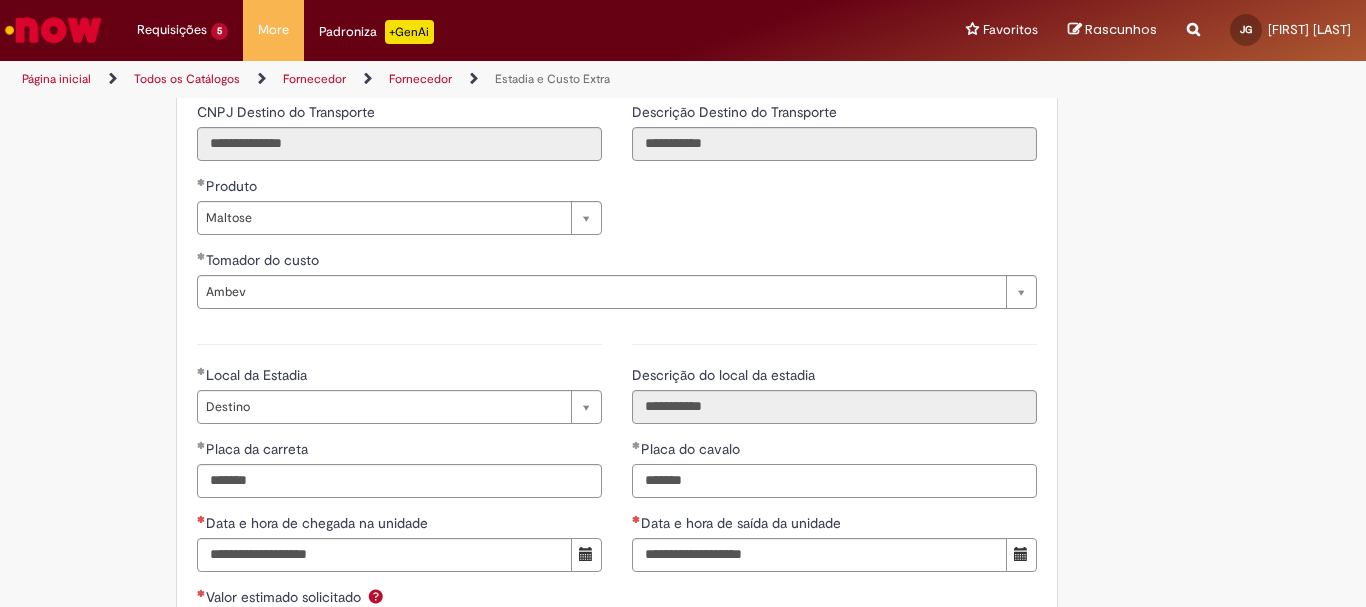 drag, startPoint x: 720, startPoint y: 477, endPoint x: 620, endPoint y: 476, distance: 100.005 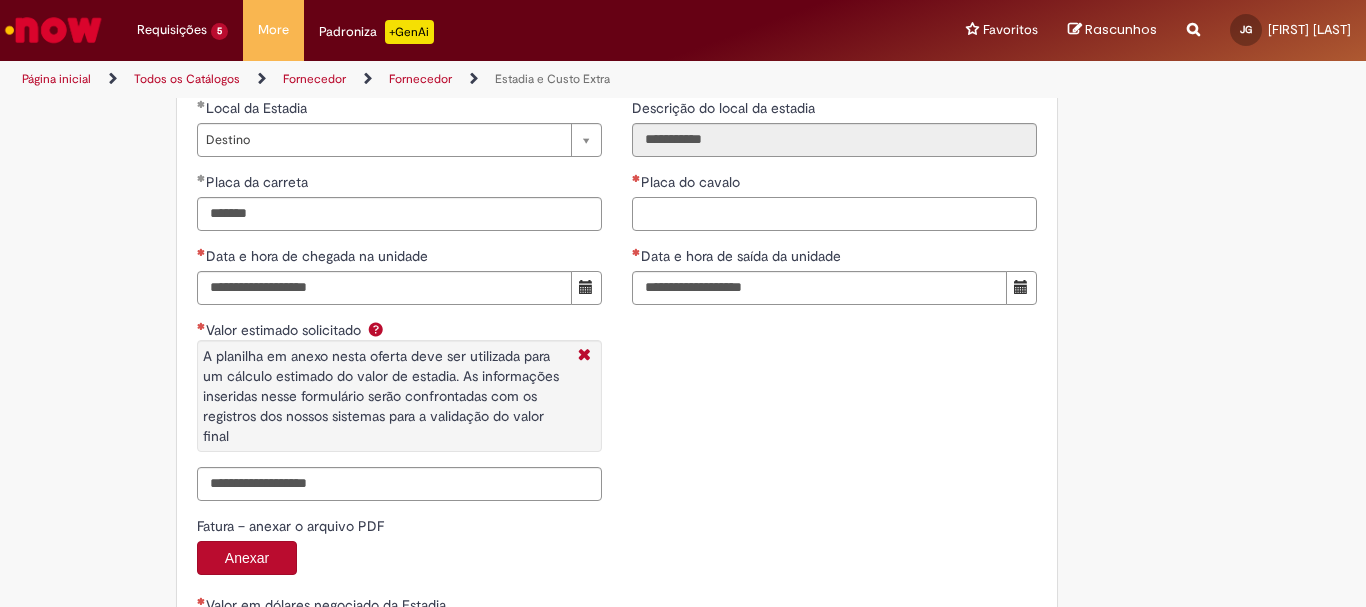 scroll, scrollTop: 3027, scrollLeft: 0, axis: vertical 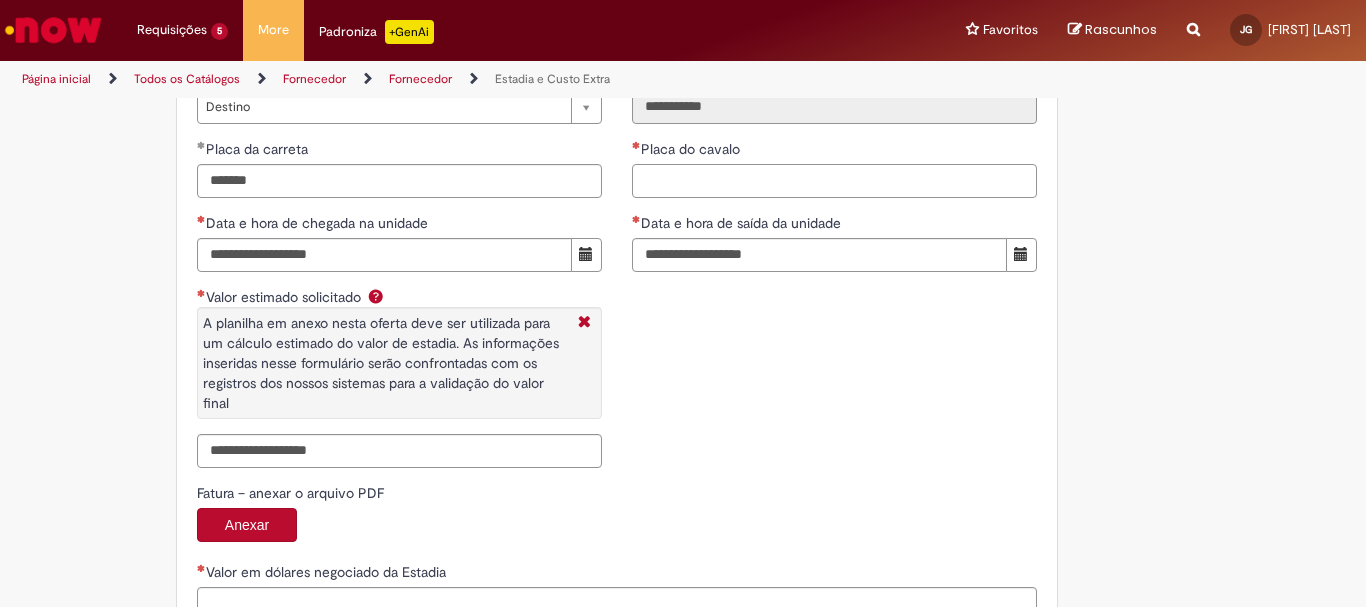 paste on "*******" 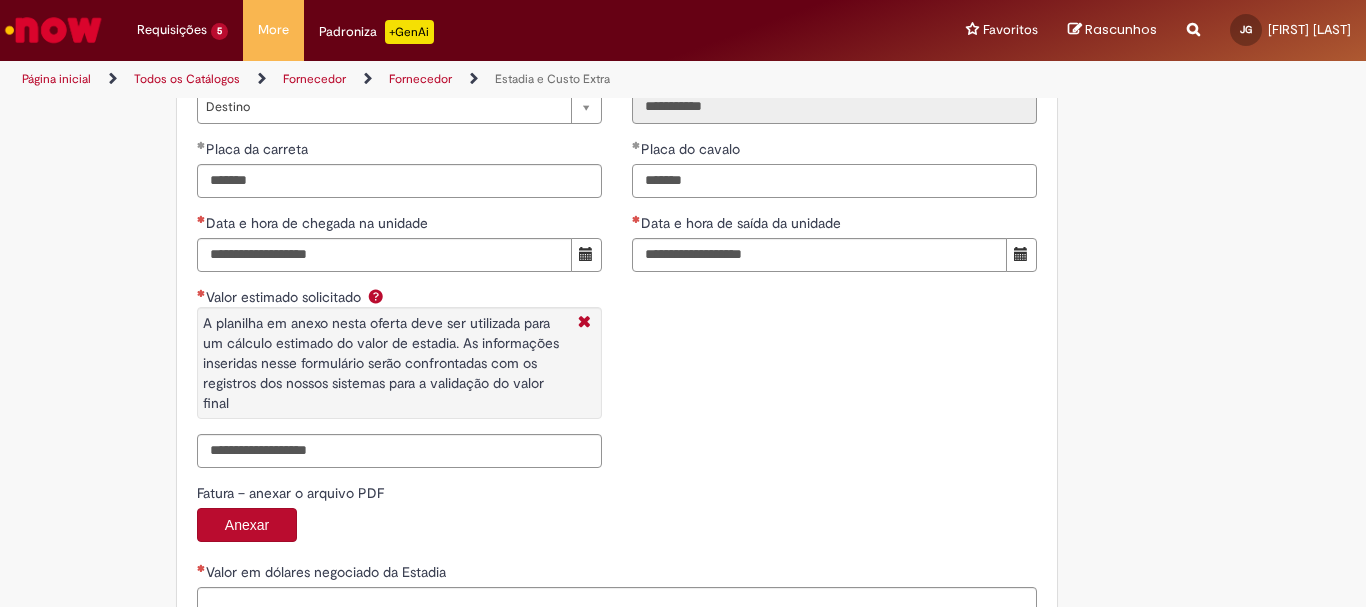 type on "*******" 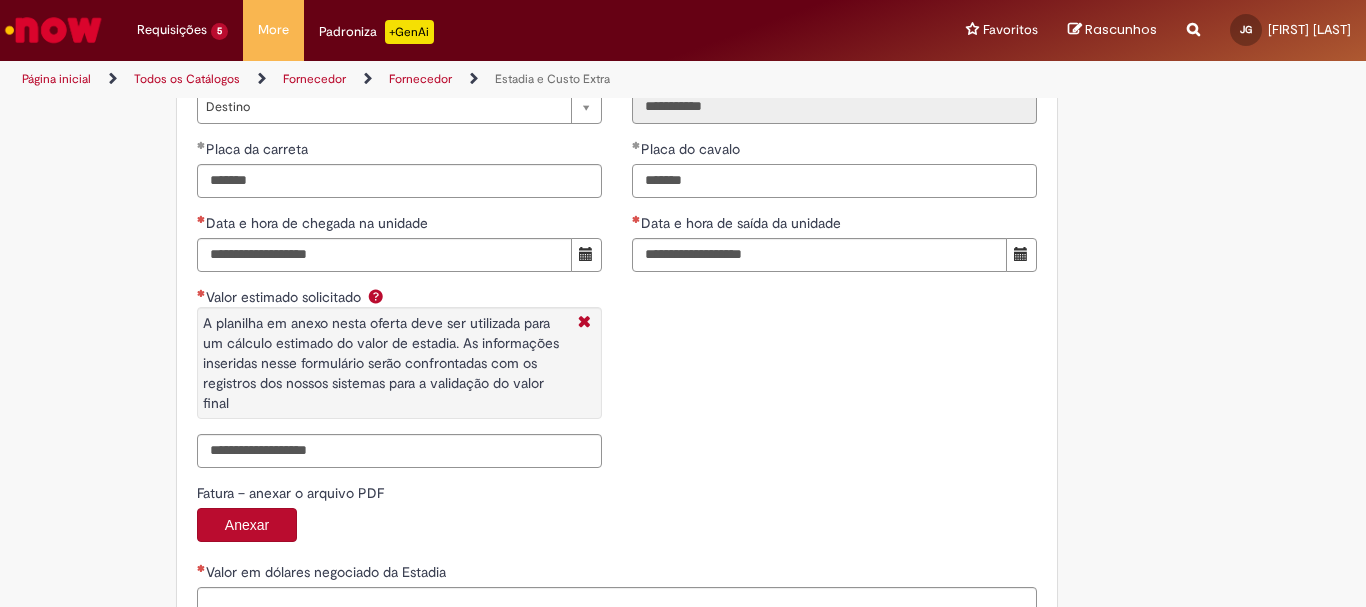 drag, startPoint x: 705, startPoint y: 187, endPoint x: 632, endPoint y: 183, distance: 73.109505 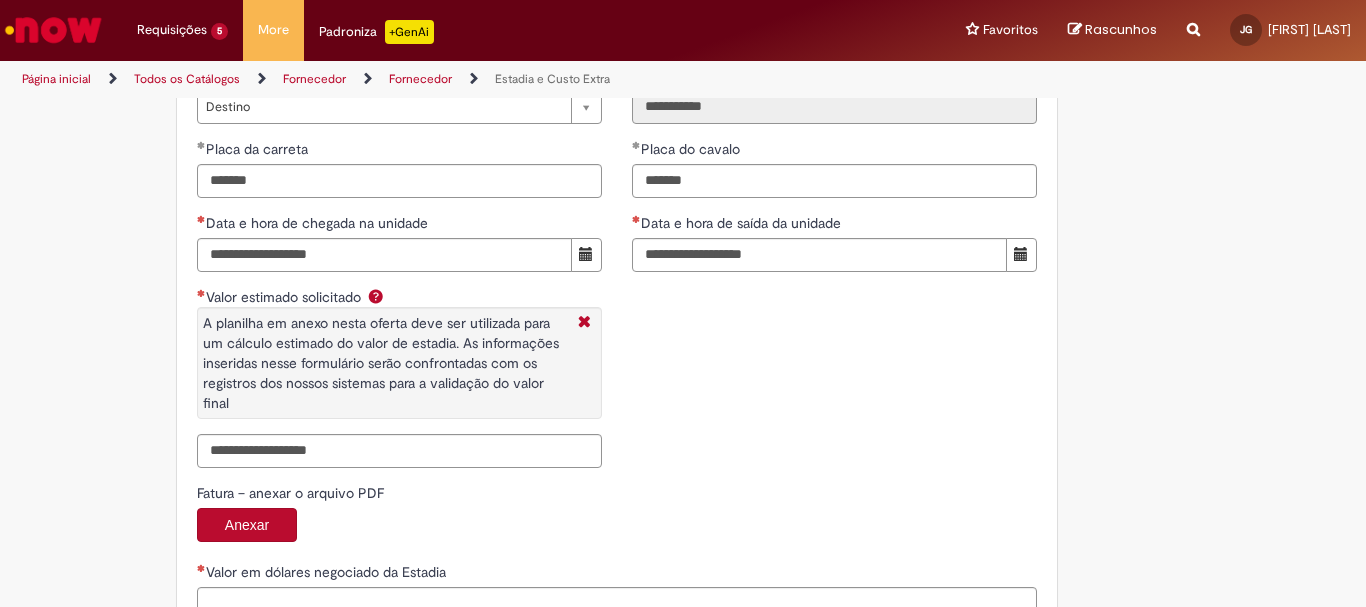 click on "Placa da carreta" at bounding box center (399, 151) 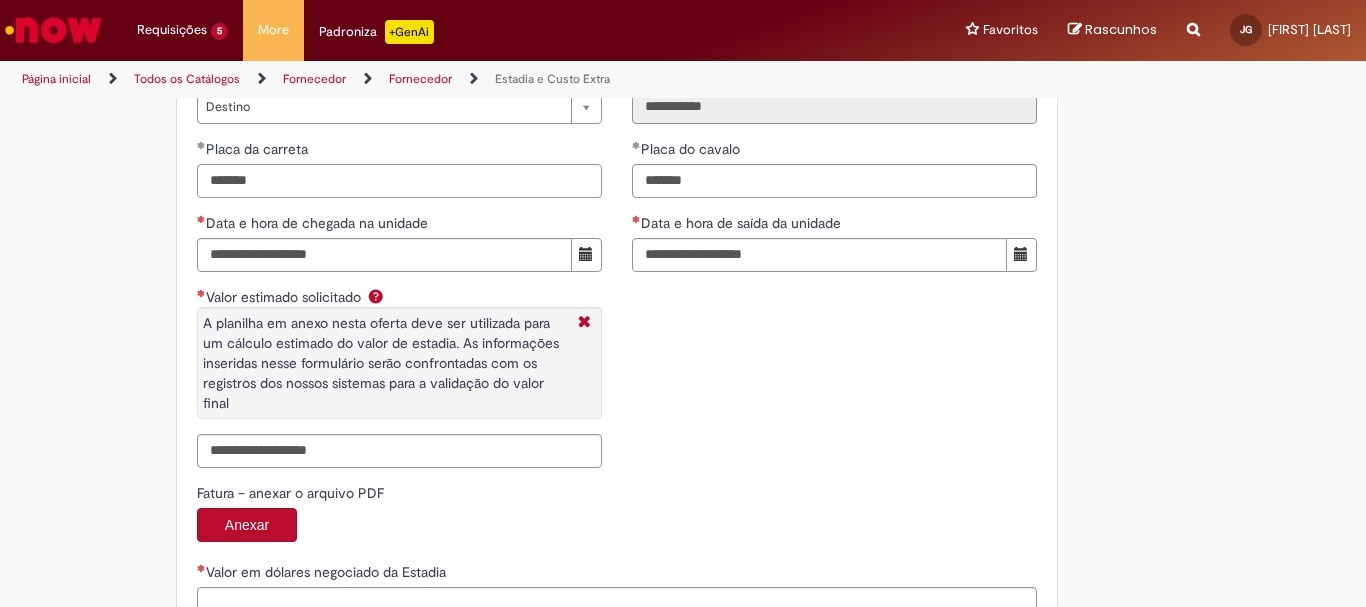 click on "*******" at bounding box center (399, 181) 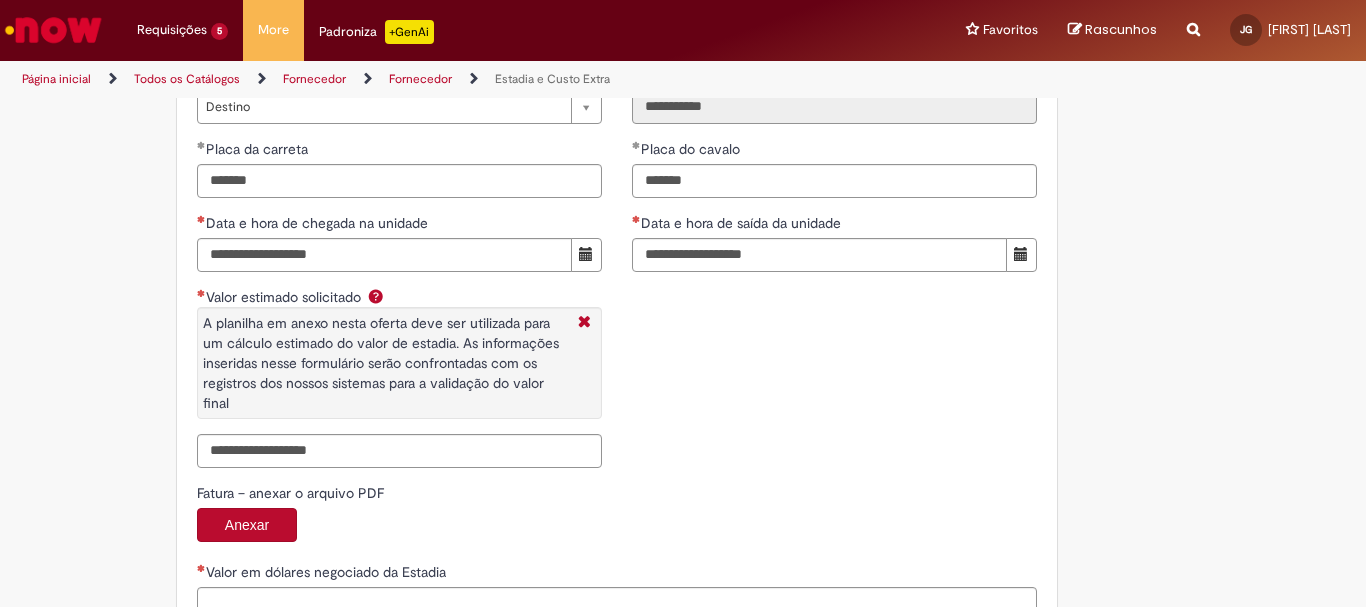 click on "Placa da carreta" at bounding box center (399, 151) 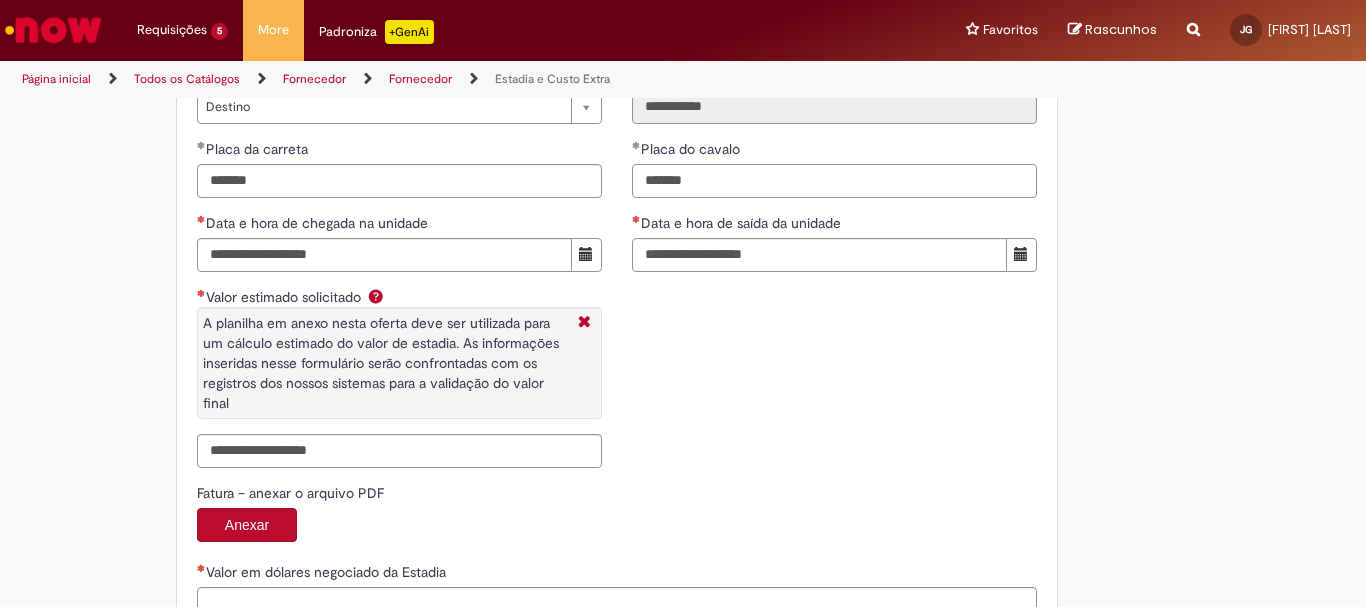 click on "*******" at bounding box center (834, 181) 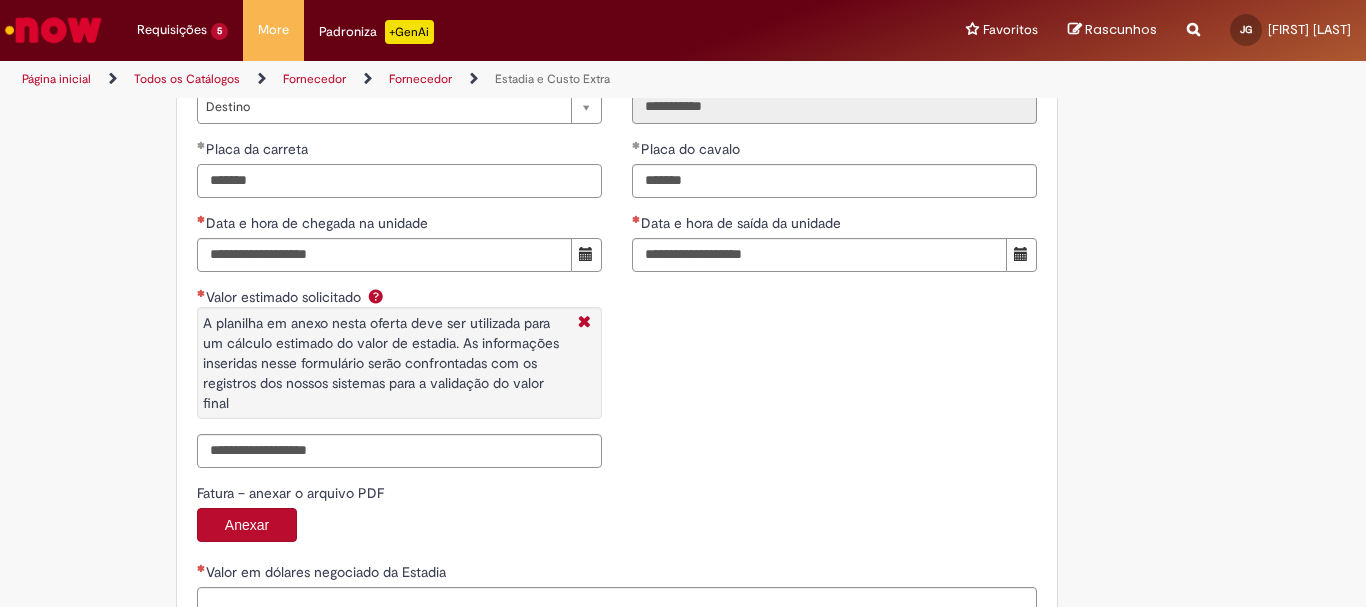 click on "*******" at bounding box center [399, 181] 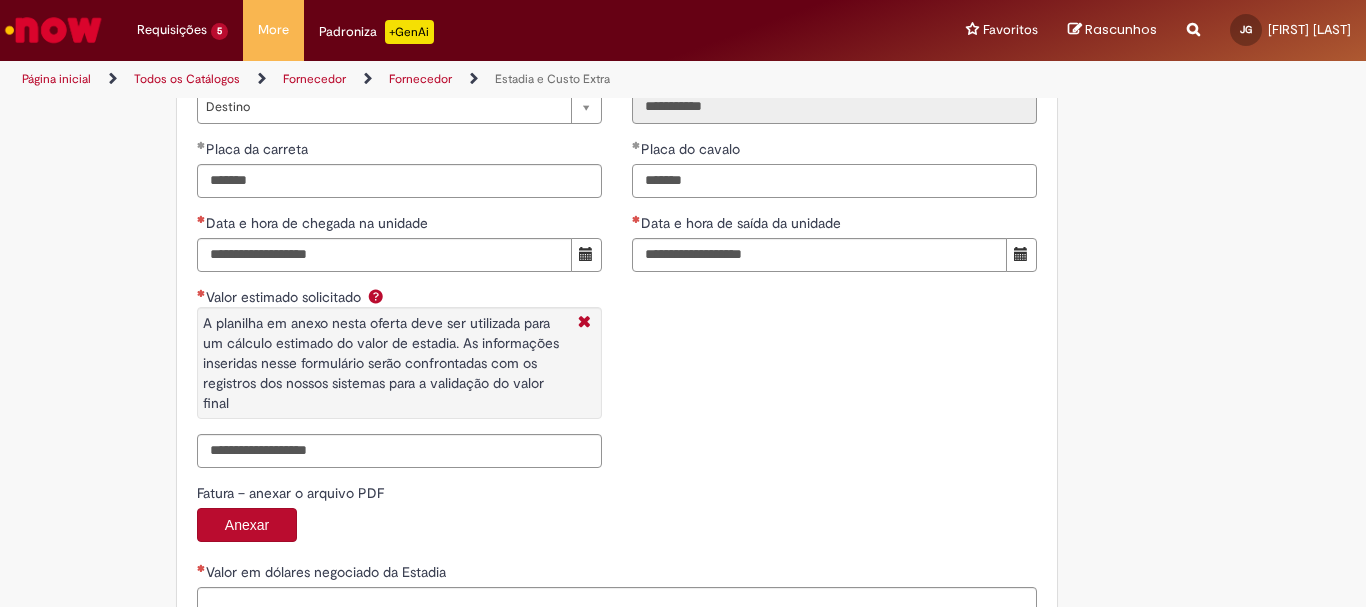 click on "*******" at bounding box center (834, 181) 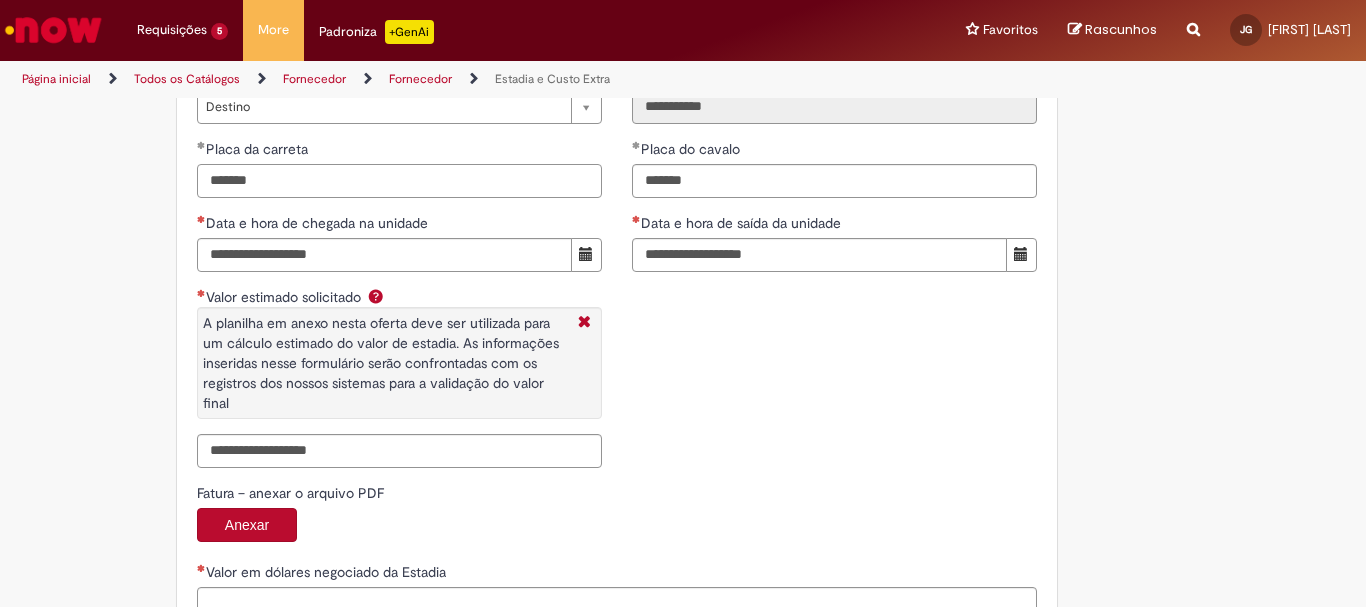 click on "*******" at bounding box center [399, 181] 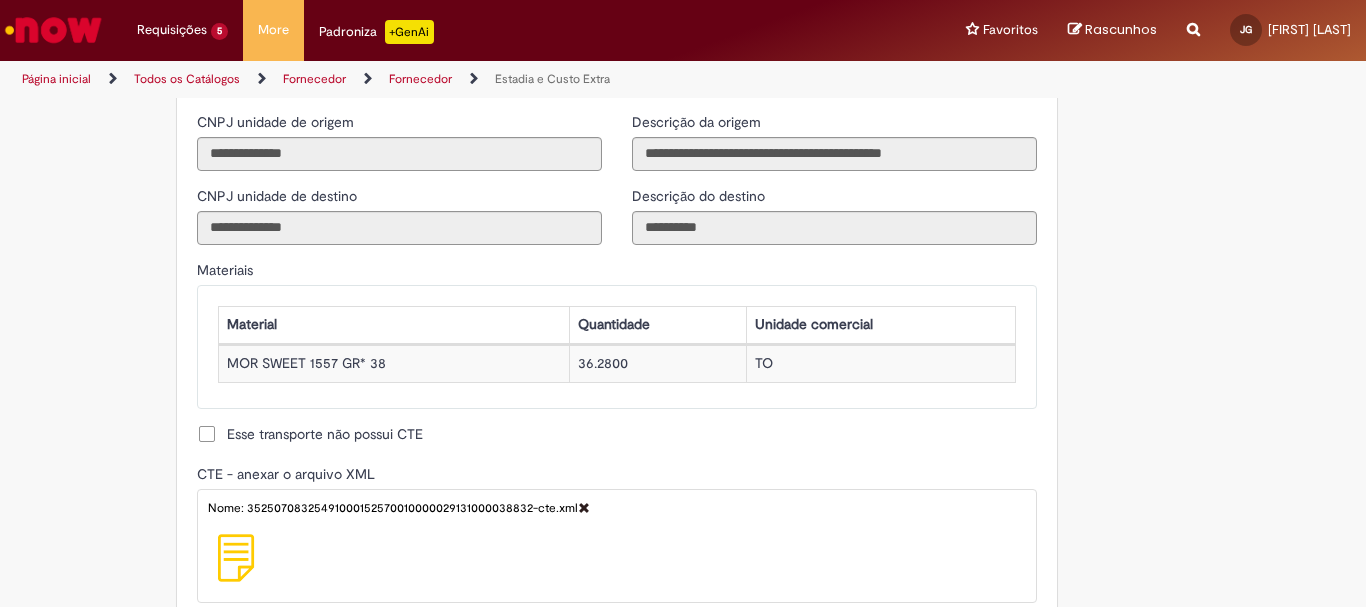 scroll, scrollTop: 927, scrollLeft: 0, axis: vertical 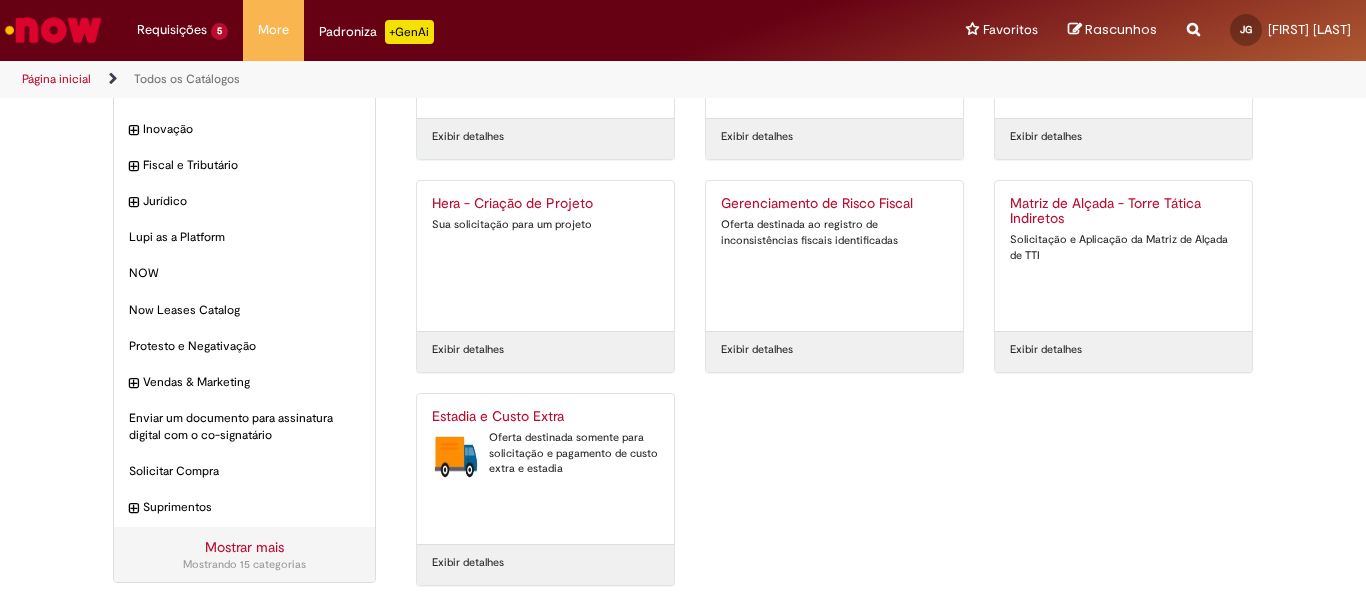click on "Estadia e Custo Extra
Oferta destinada somente para solicitação e pagamento de custo extra e estadia" at bounding box center (545, 469) 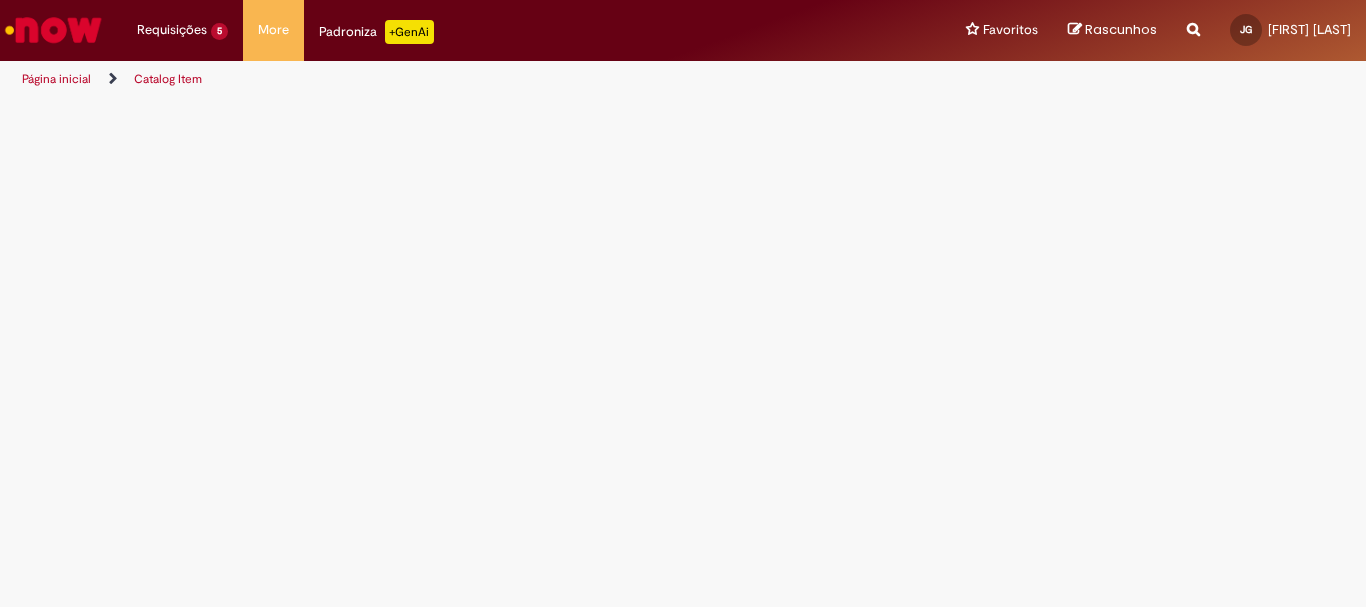 scroll, scrollTop: 0, scrollLeft: 0, axis: both 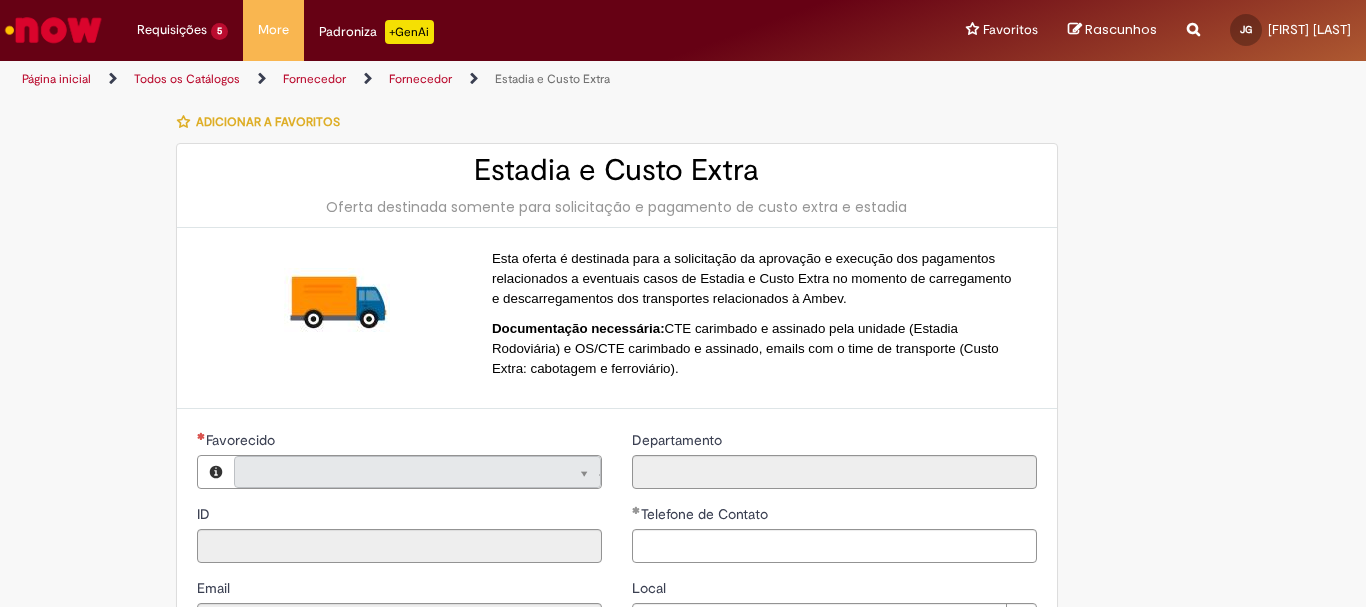 type on "**********" 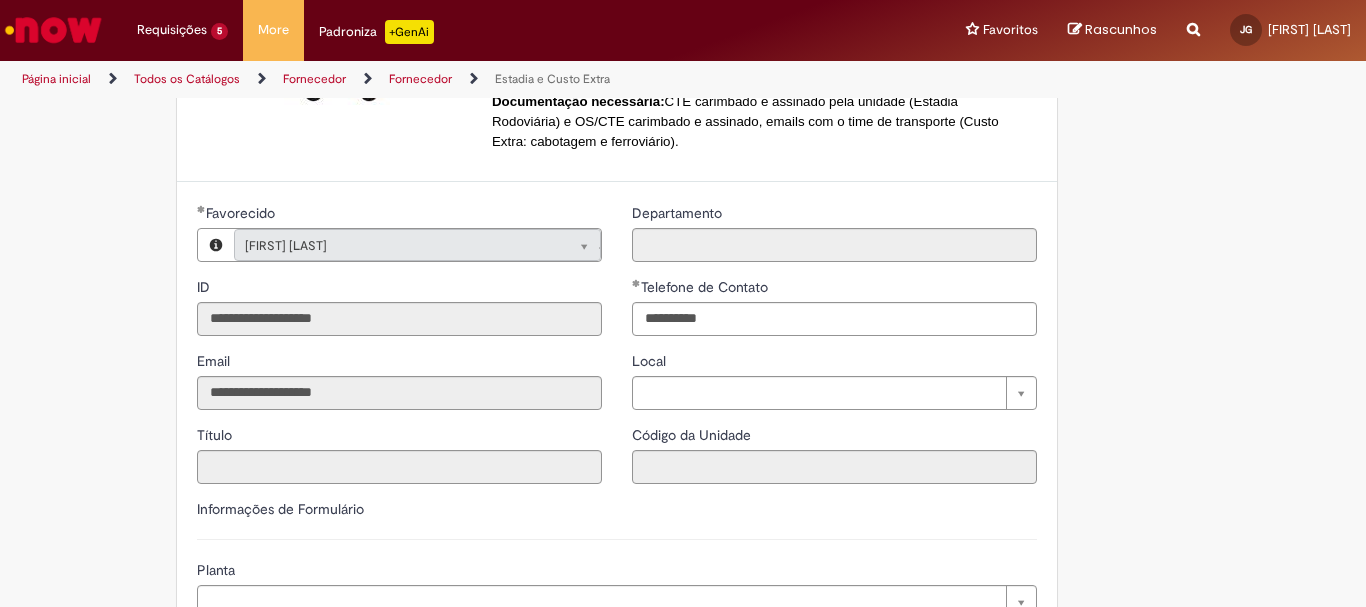 type on "**********" 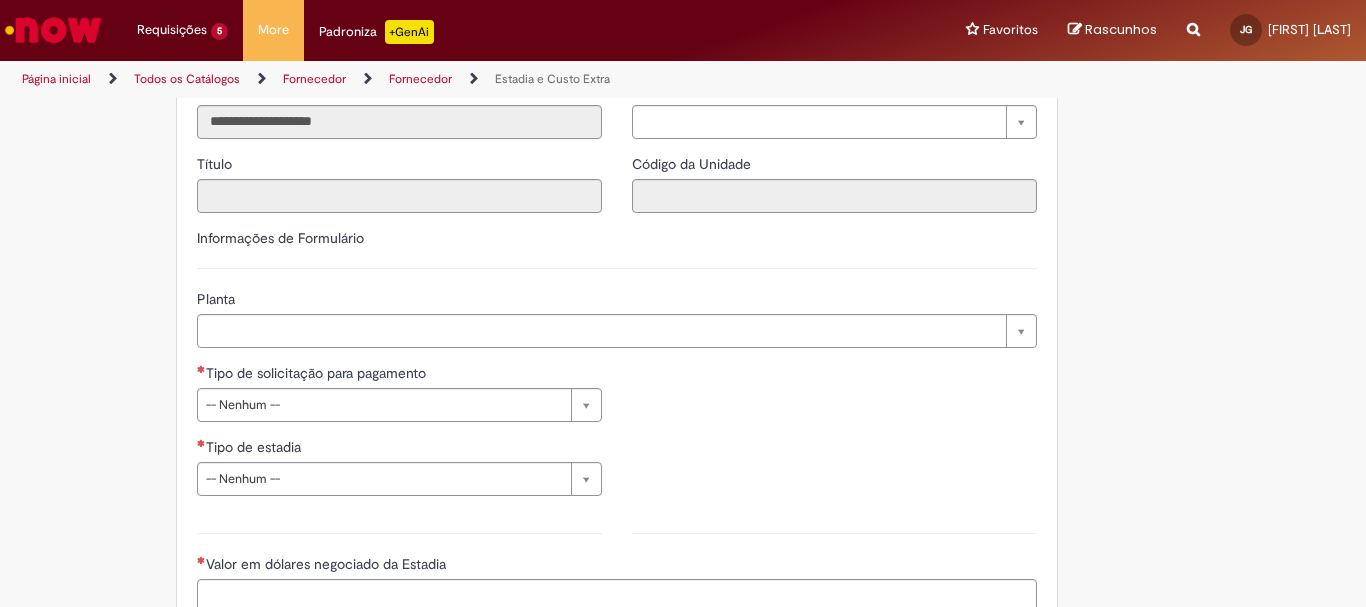 scroll, scrollTop: 527, scrollLeft: 0, axis: vertical 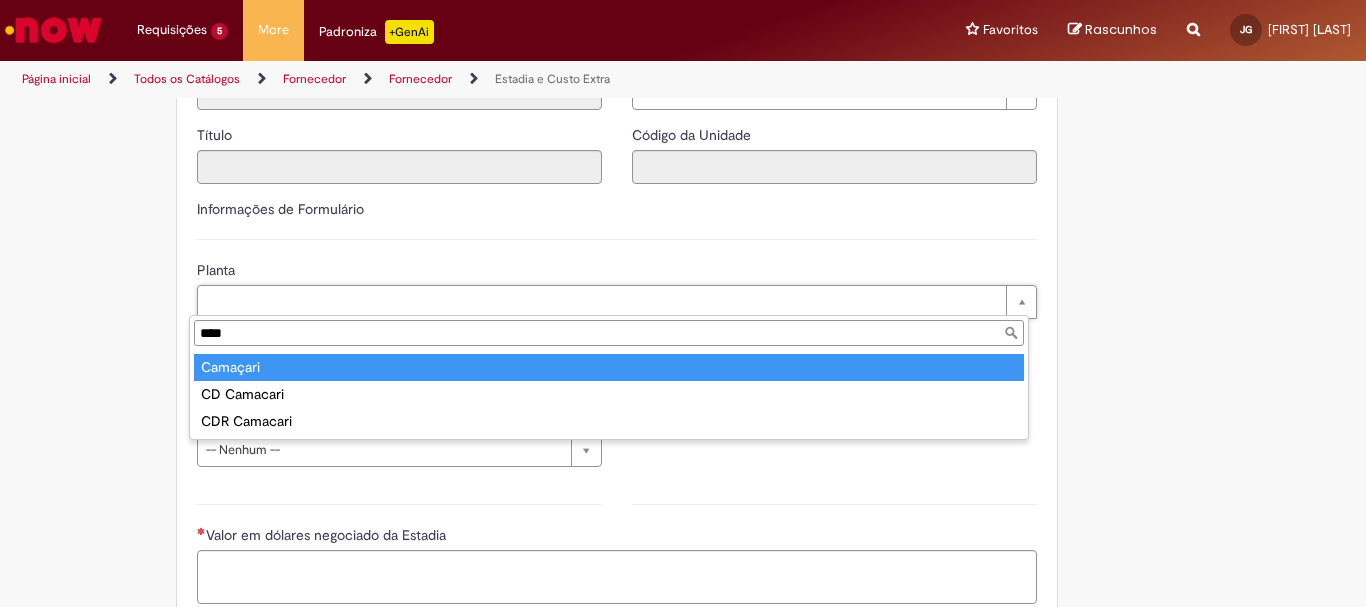type on "****" 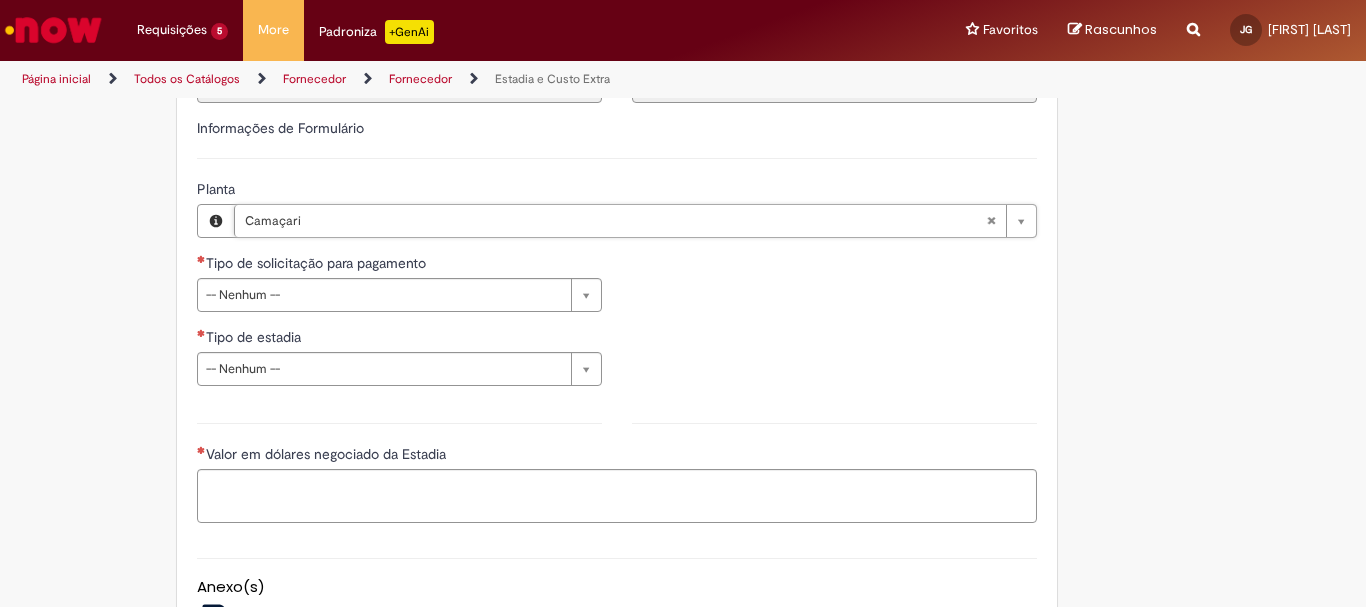 scroll, scrollTop: 627, scrollLeft: 0, axis: vertical 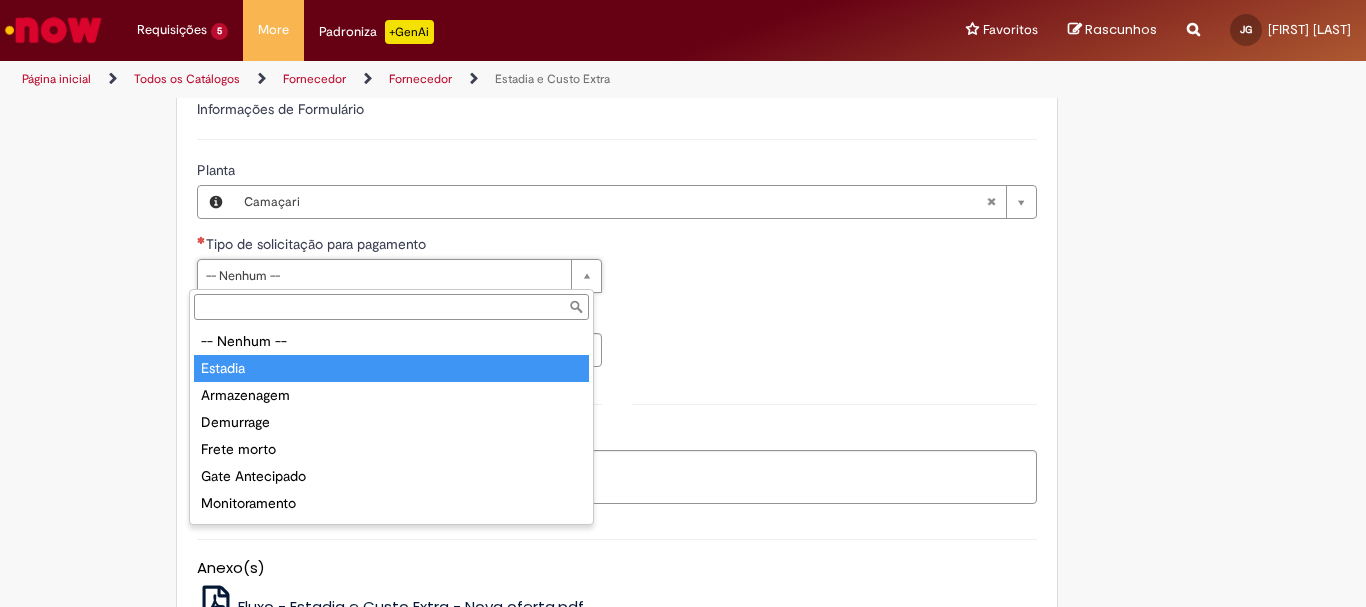 type on "*******" 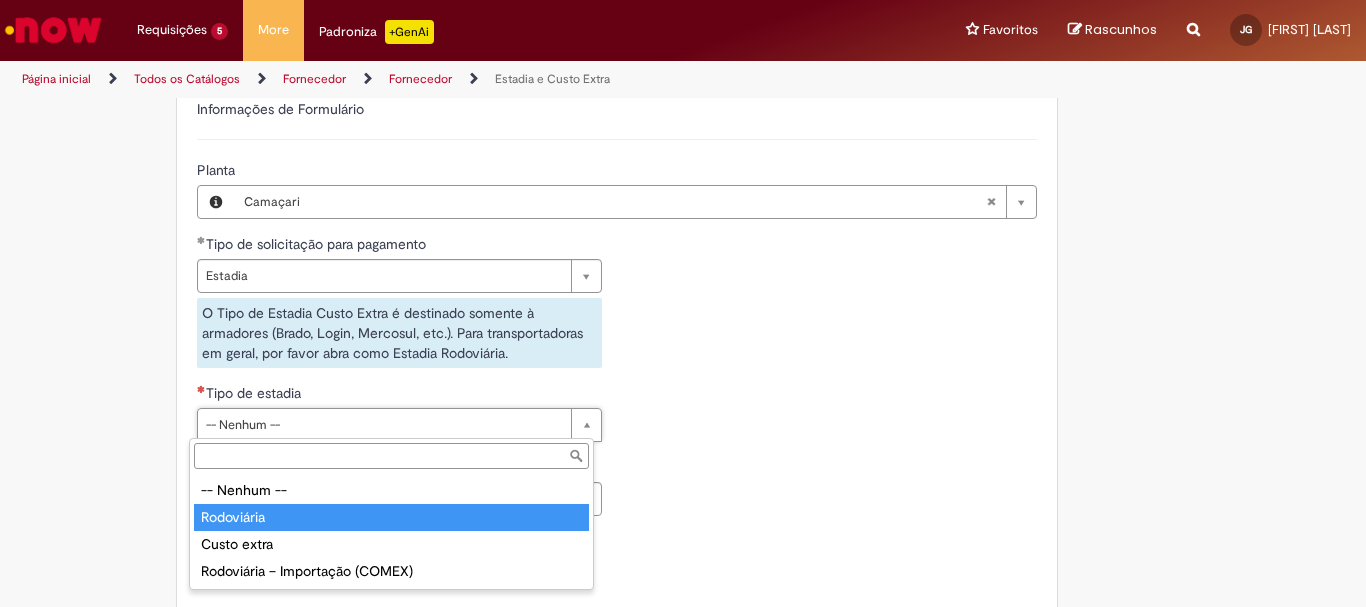 type on "**********" 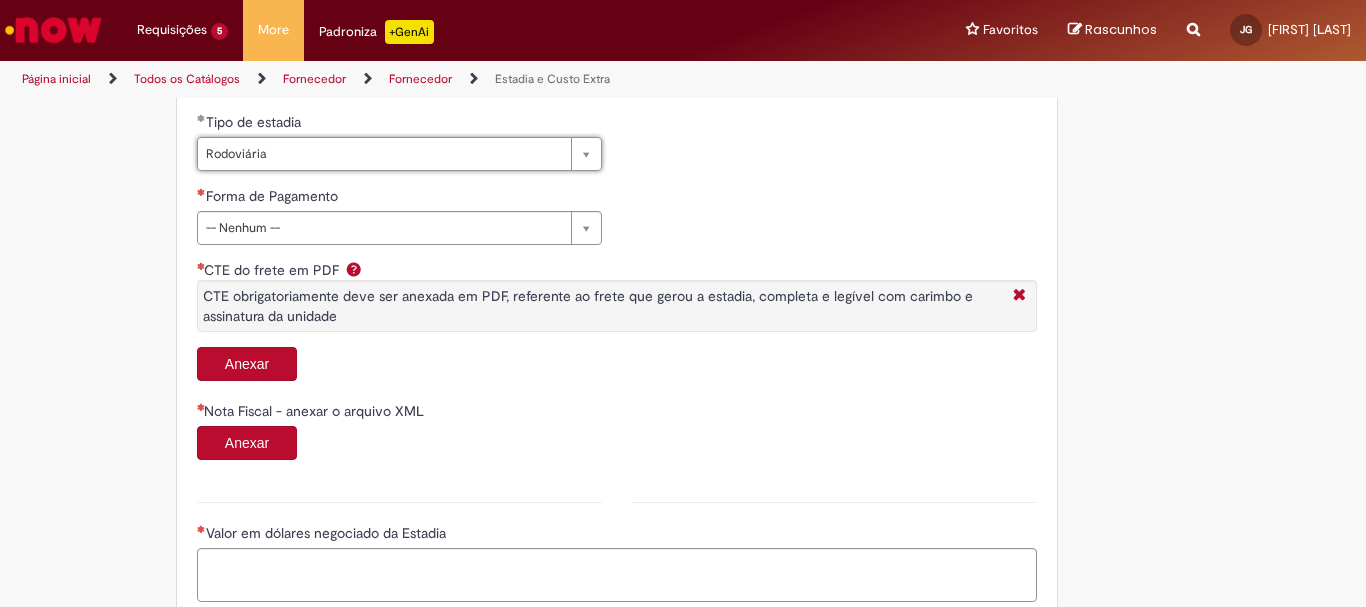 scroll, scrollTop: 927, scrollLeft: 0, axis: vertical 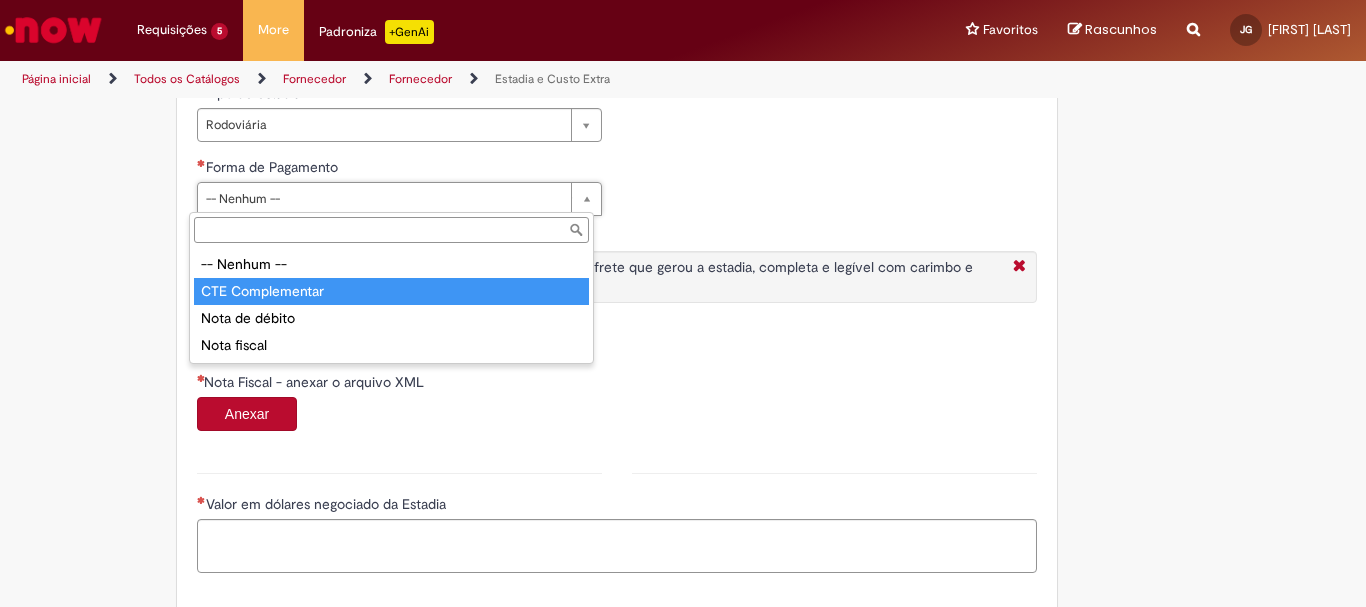 type on "**********" 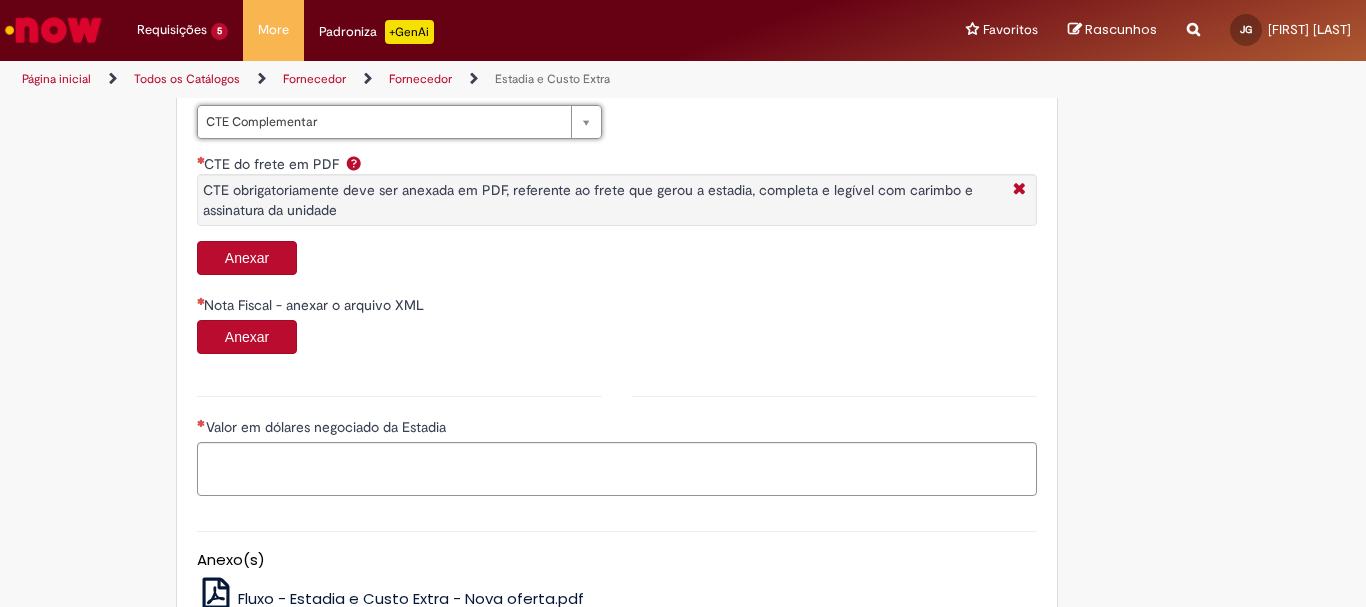 scroll, scrollTop: 1027, scrollLeft: 0, axis: vertical 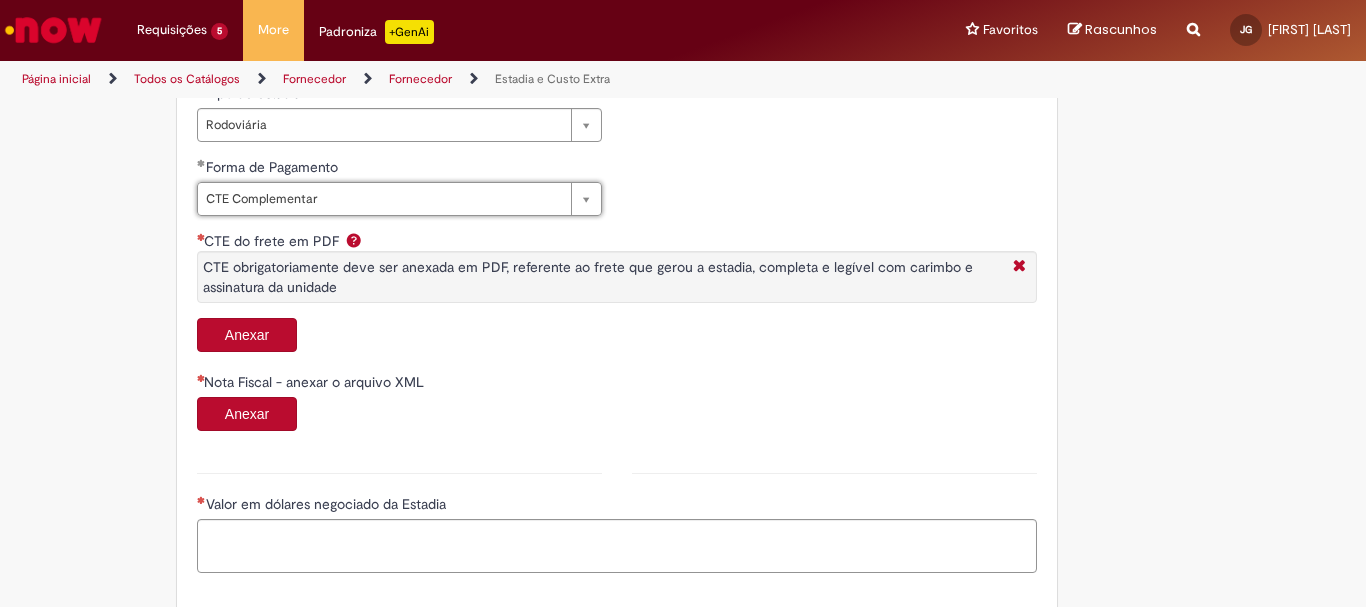 click on "Anexar" at bounding box center (247, 335) 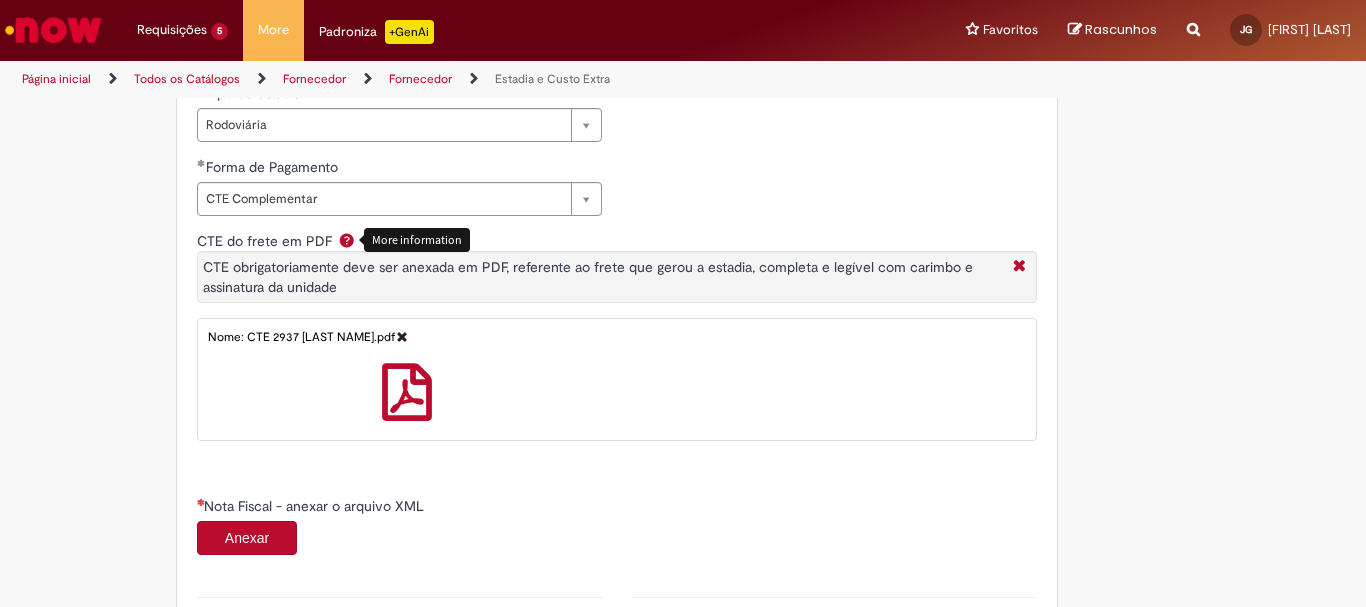click at bounding box center (347, 240) 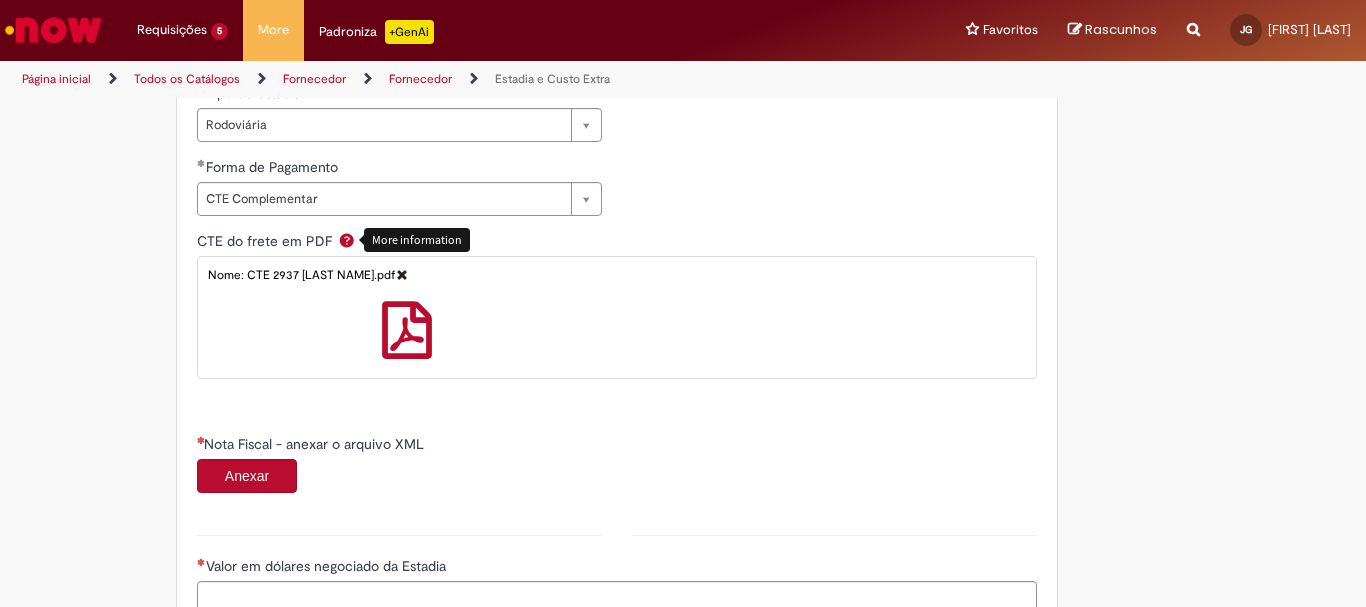 click at bounding box center [347, 240] 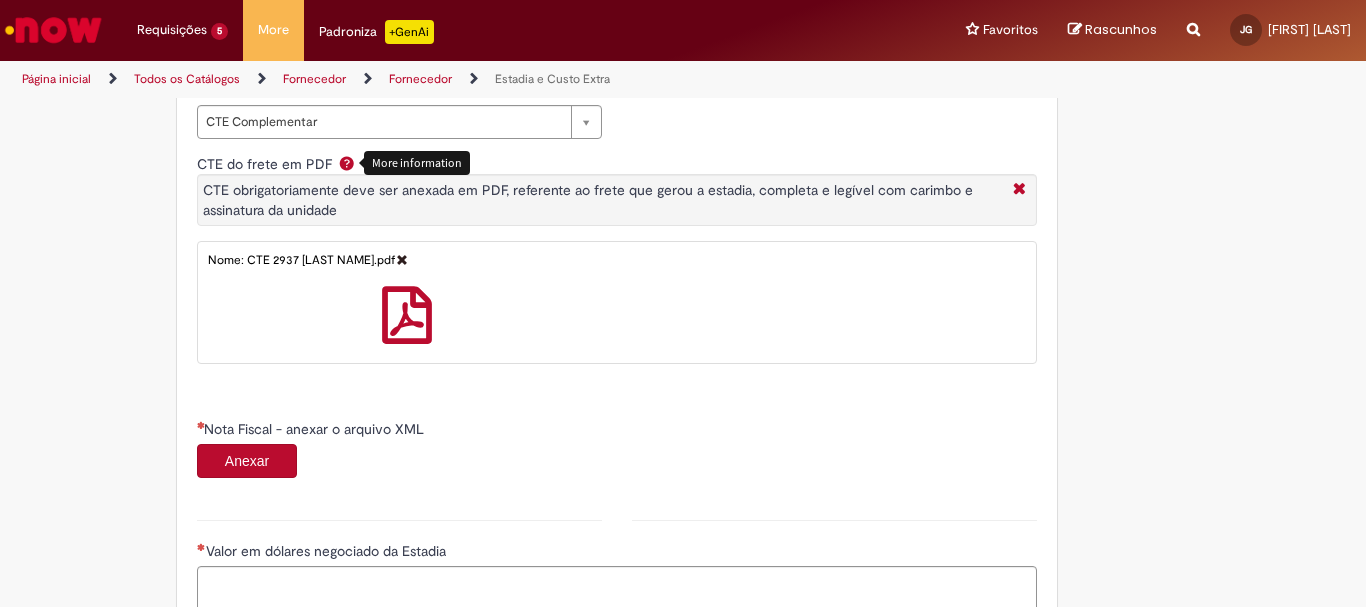scroll, scrollTop: 1027, scrollLeft: 0, axis: vertical 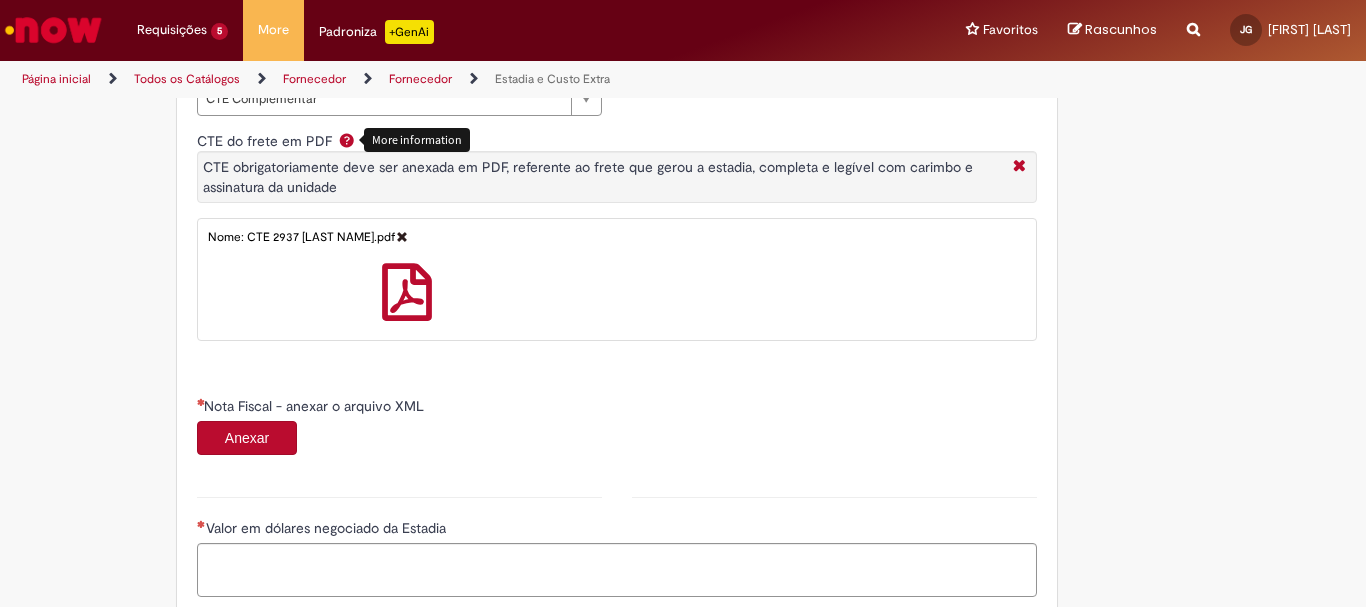 click on "Anexar" at bounding box center [247, 438] 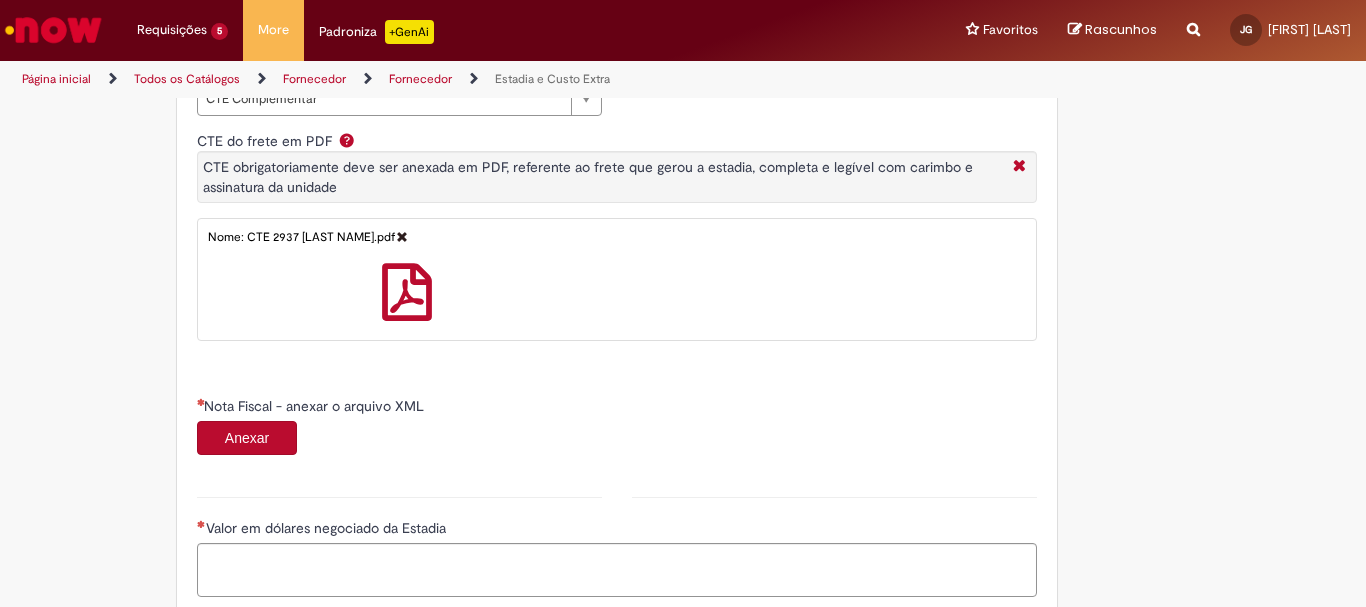 type on "******" 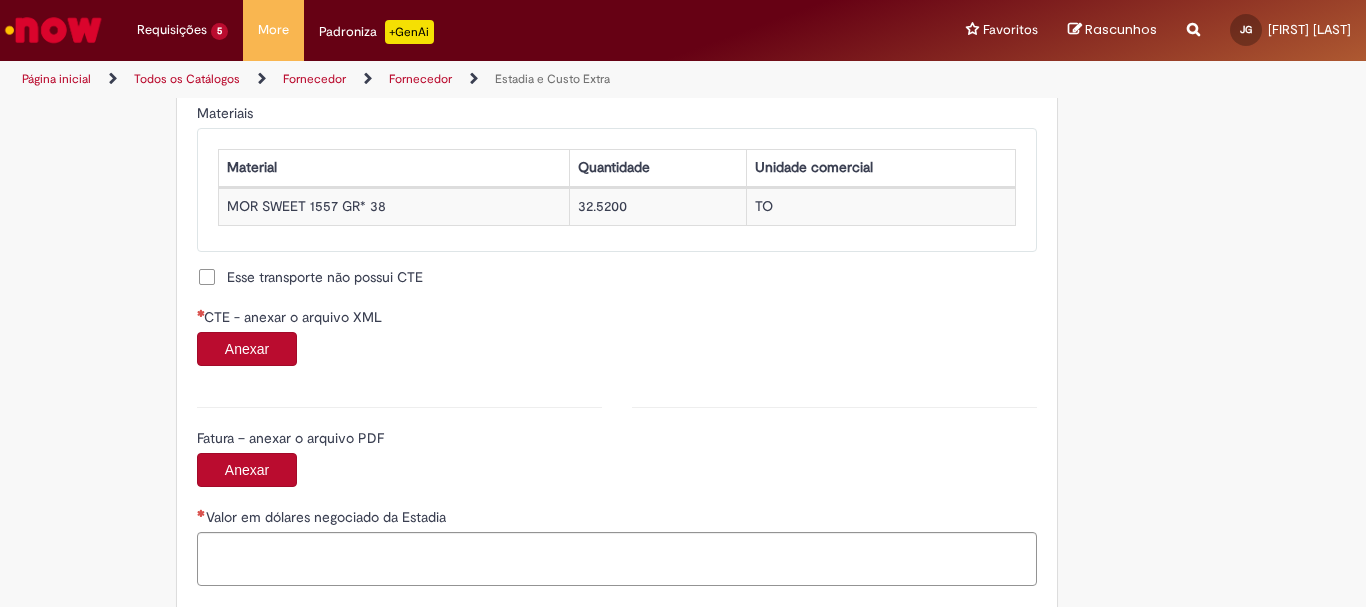 scroll, scrollTop: 1927, scrollLeft: 0, axis: vertical 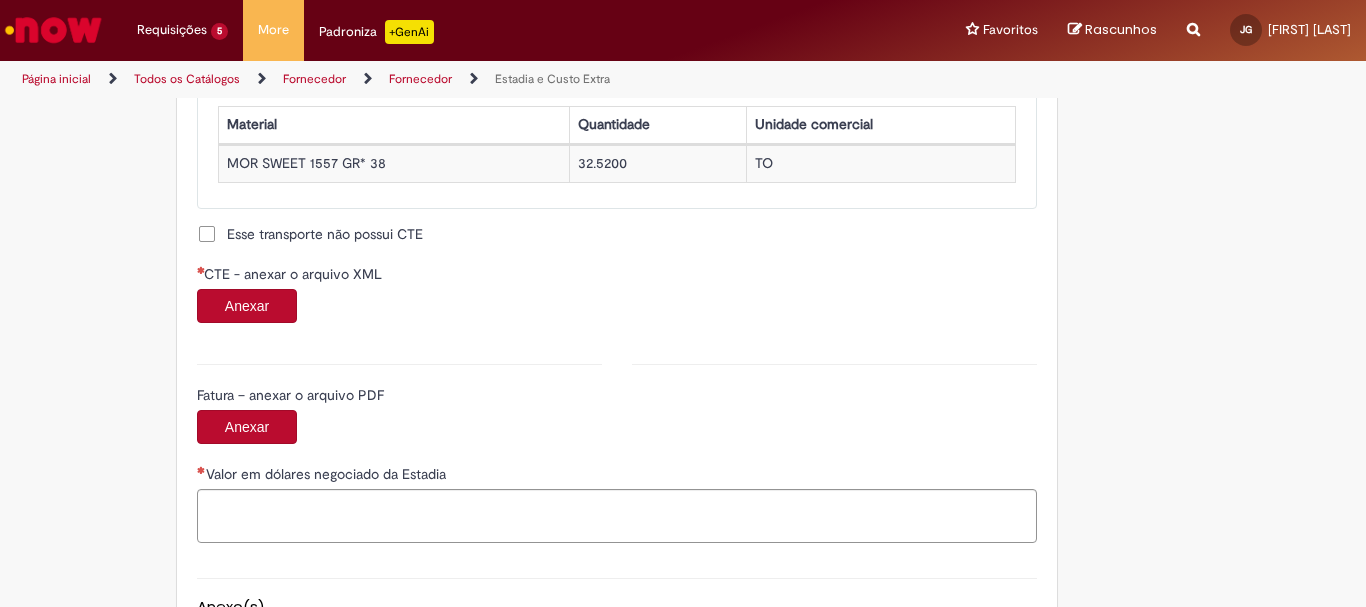 click on "Anexar" at bounding box center [247, 306] 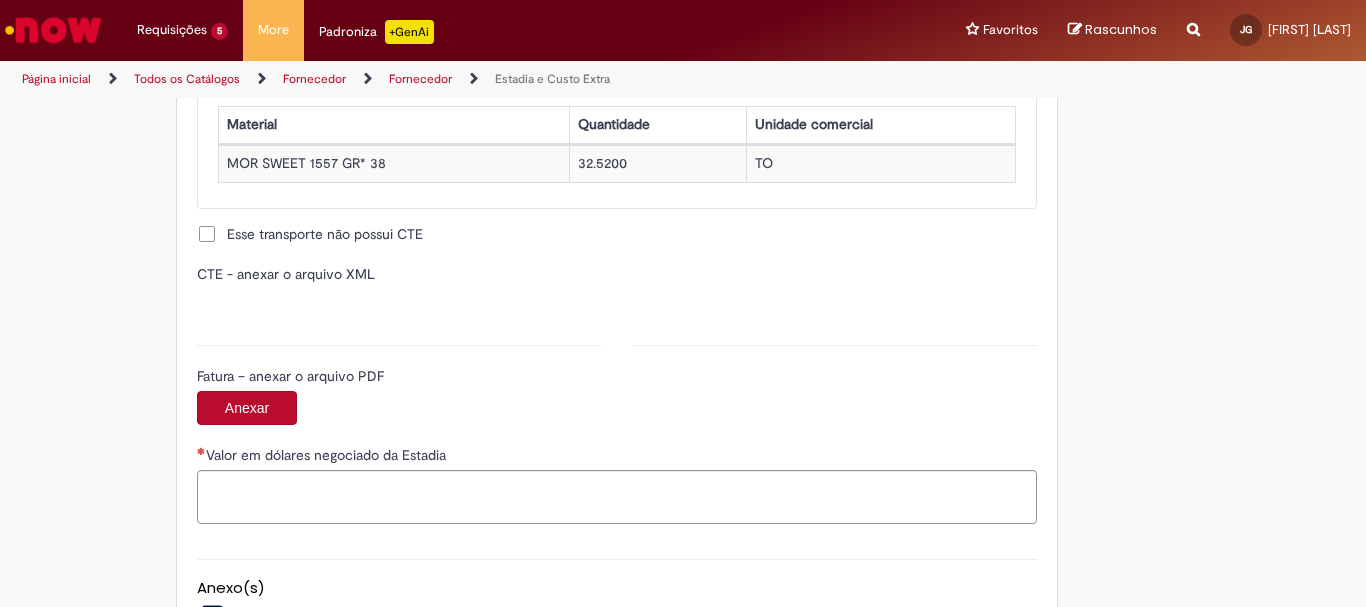 type on "**********" 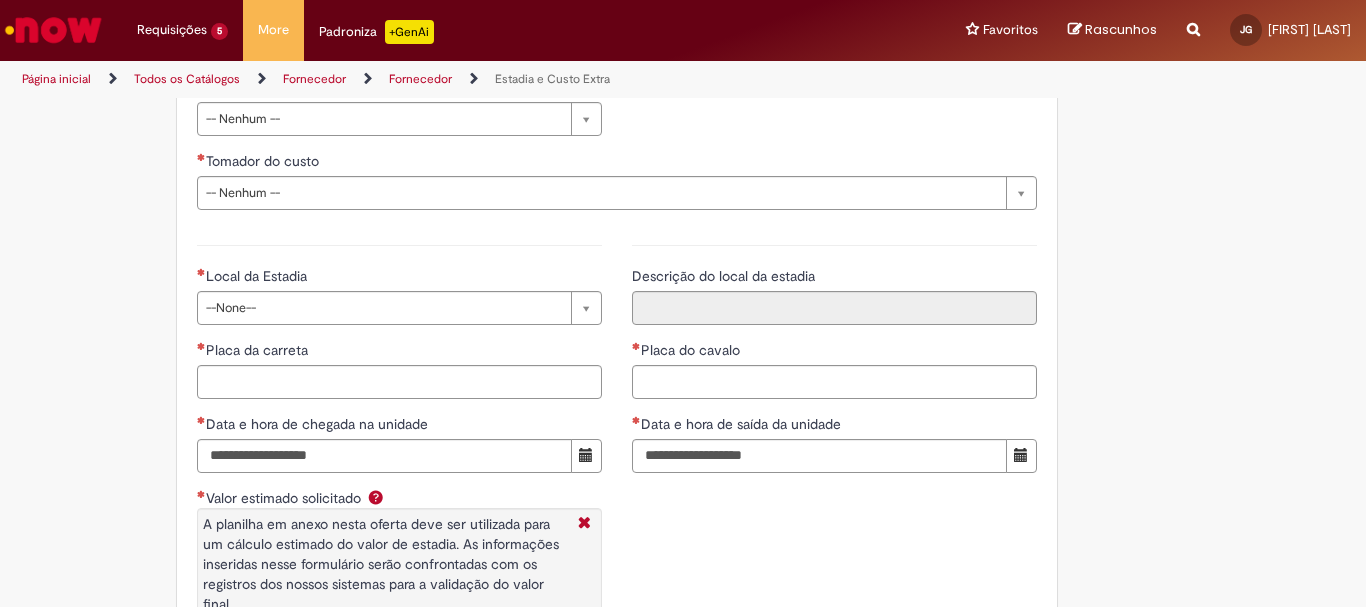scroll, scrollTop: 2827, scrollLeft: 0, axis: vertical 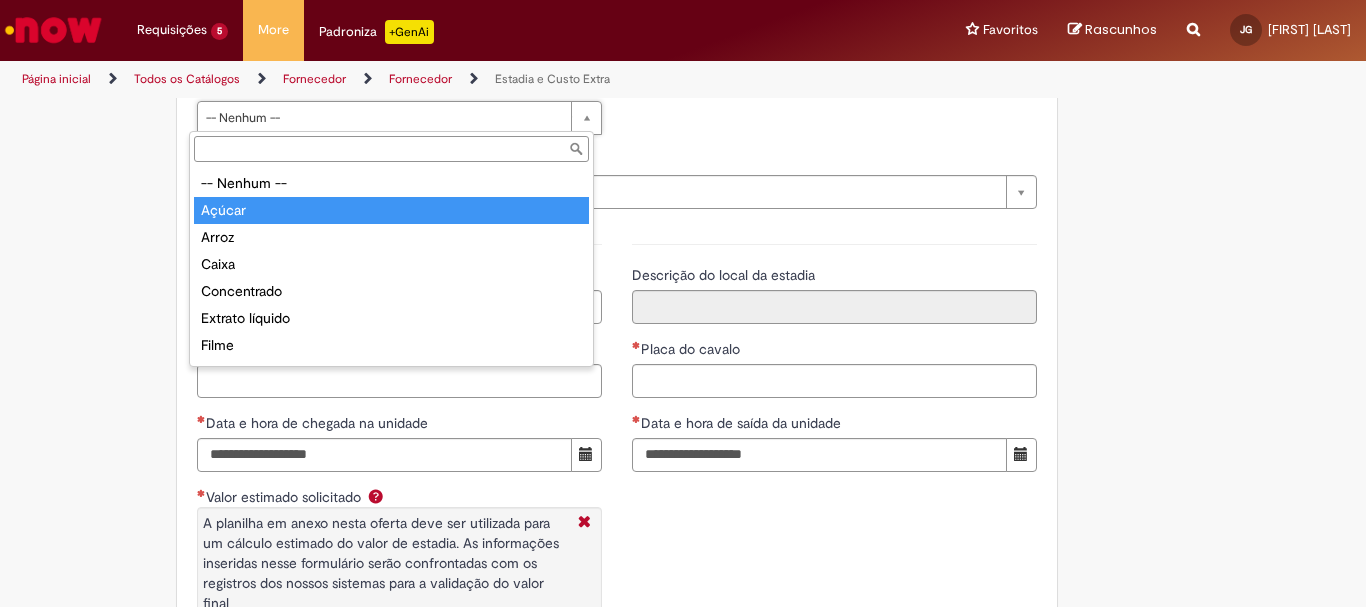type on "*" 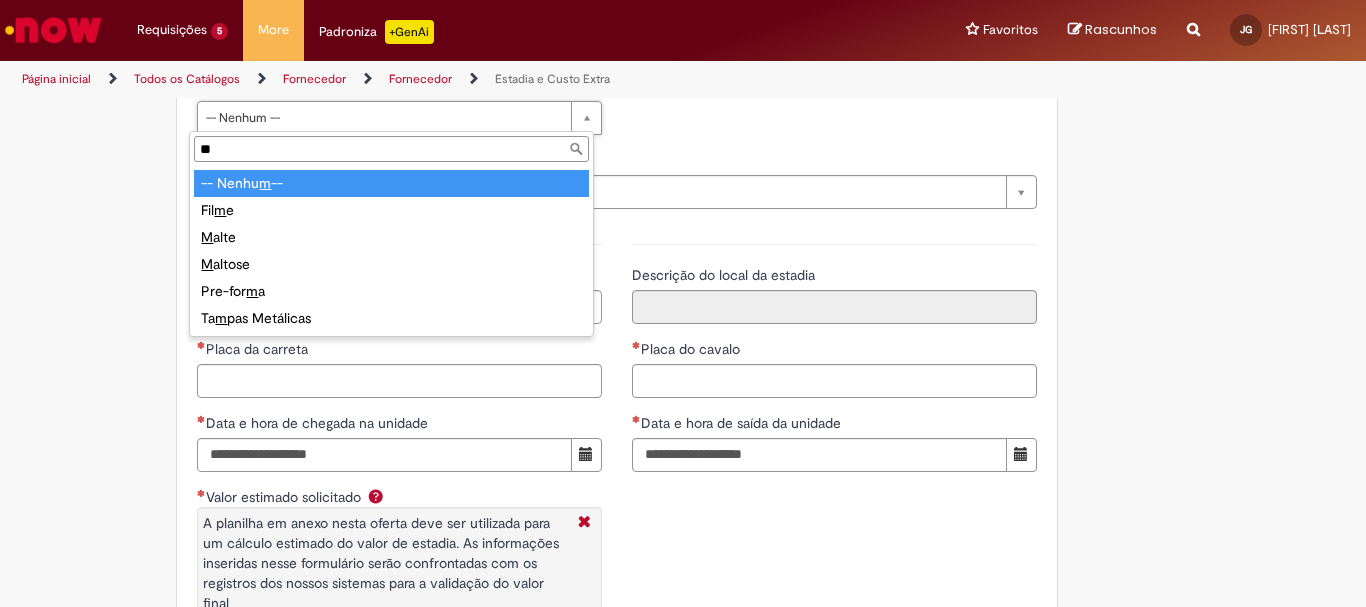 type on "***" 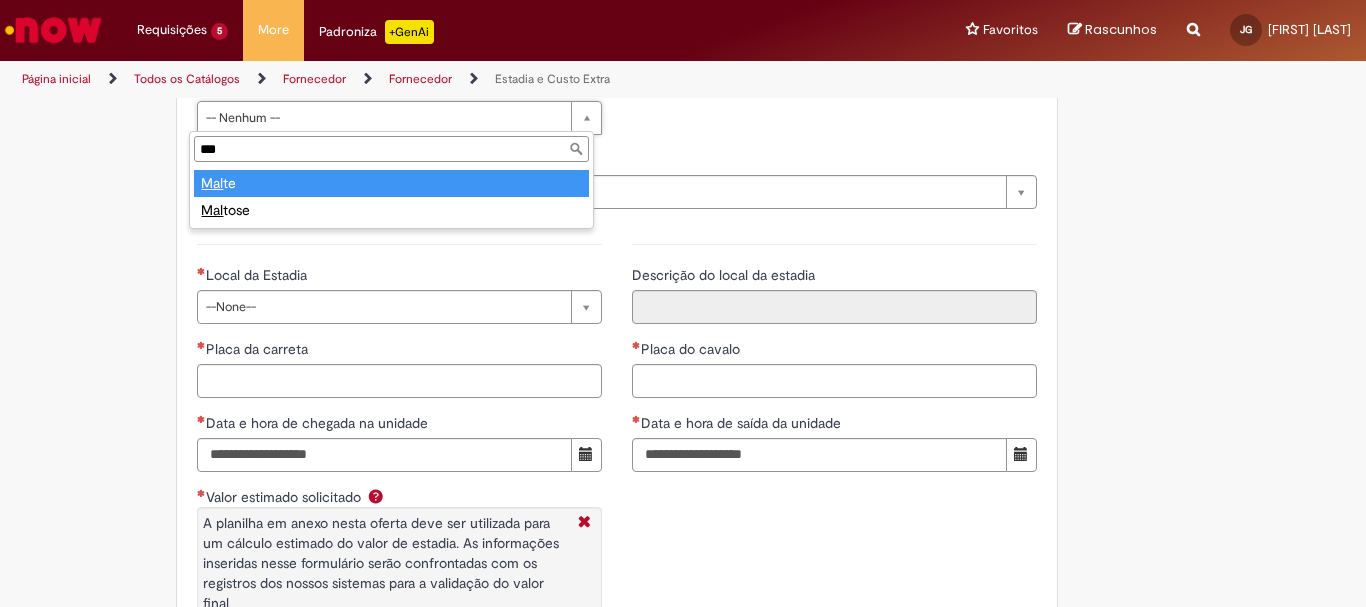 type on "*******" 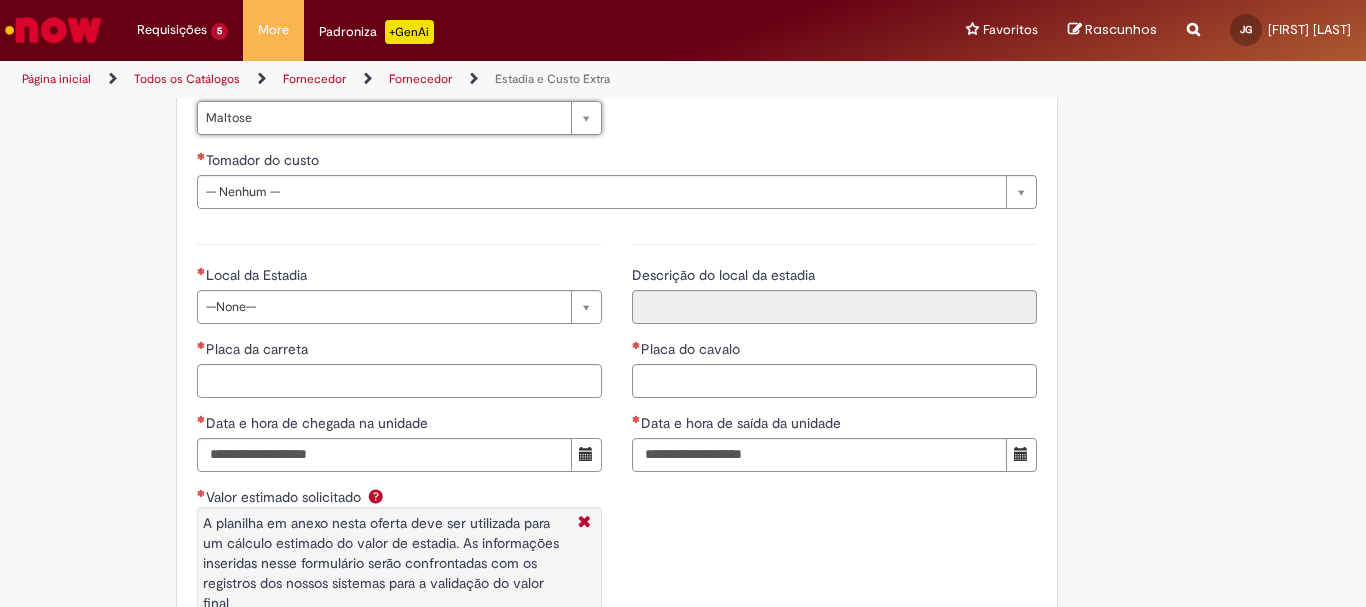 scroll, scrollTop: 2821, scrollLeft: 0, axis: vertical 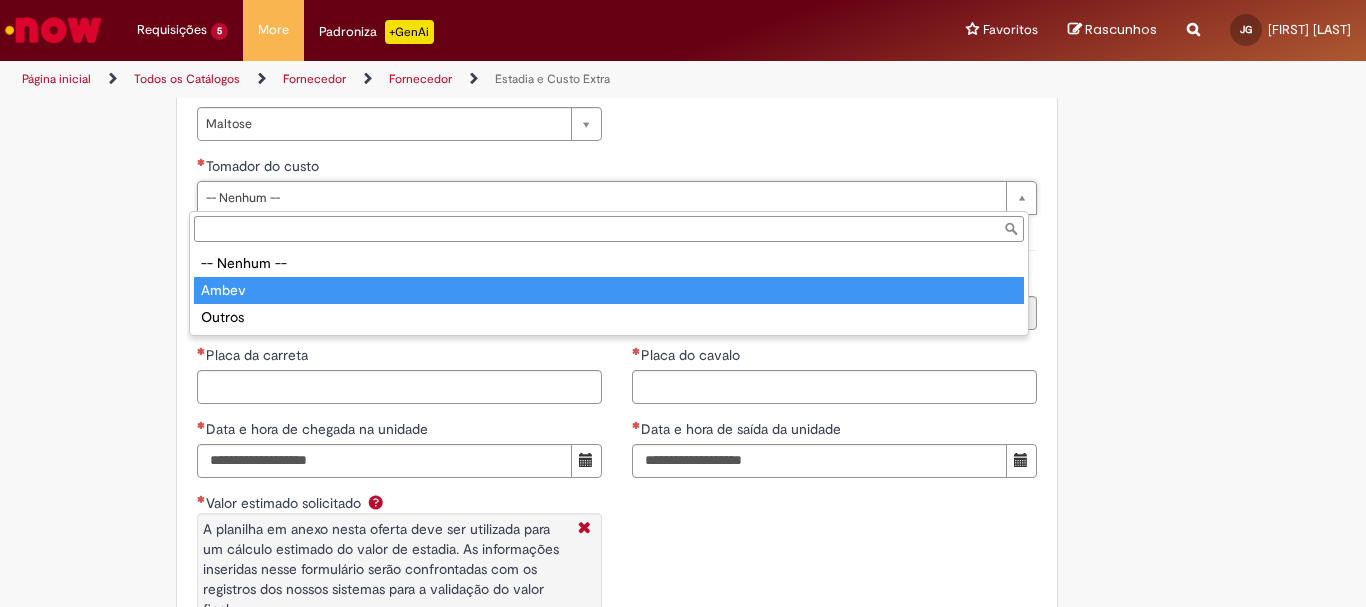 type on "*****" 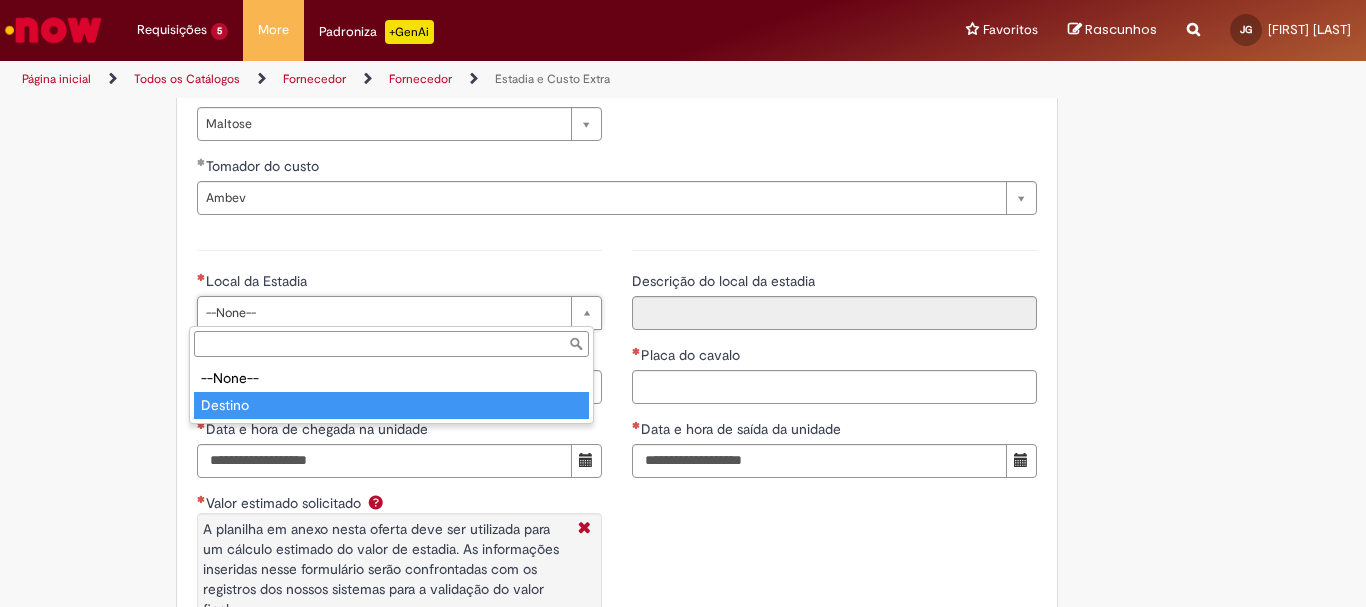 type on "*******" 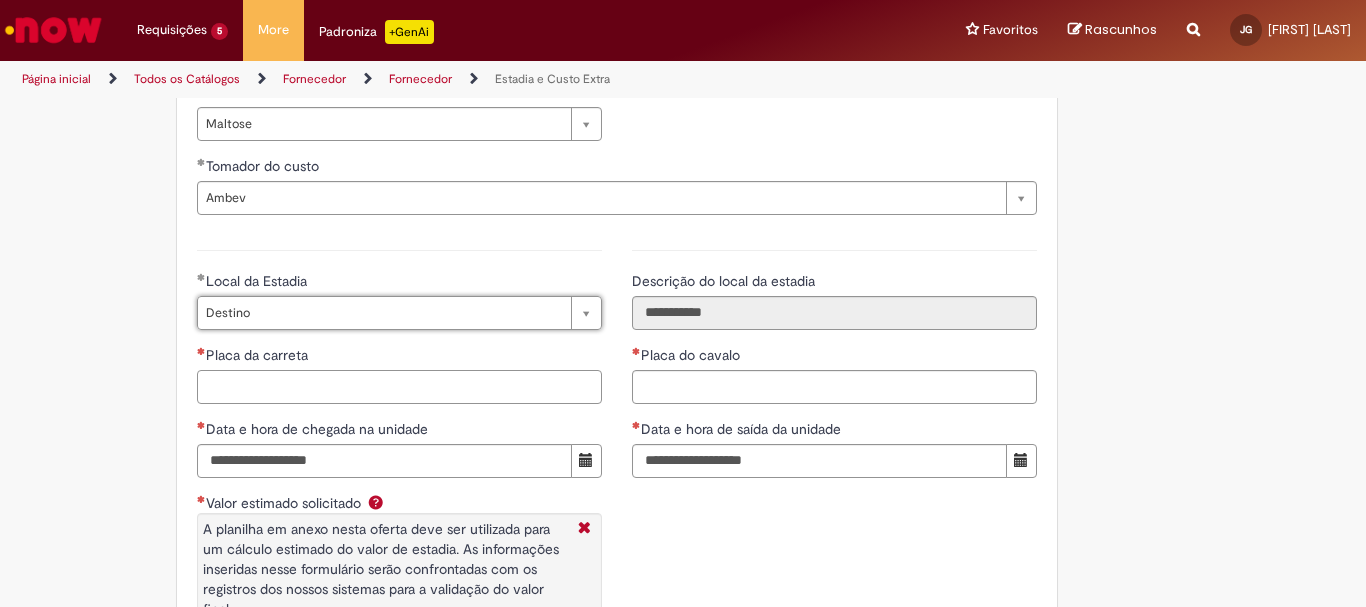 click on "Placa da carreta" at bounding box center (399, 387) 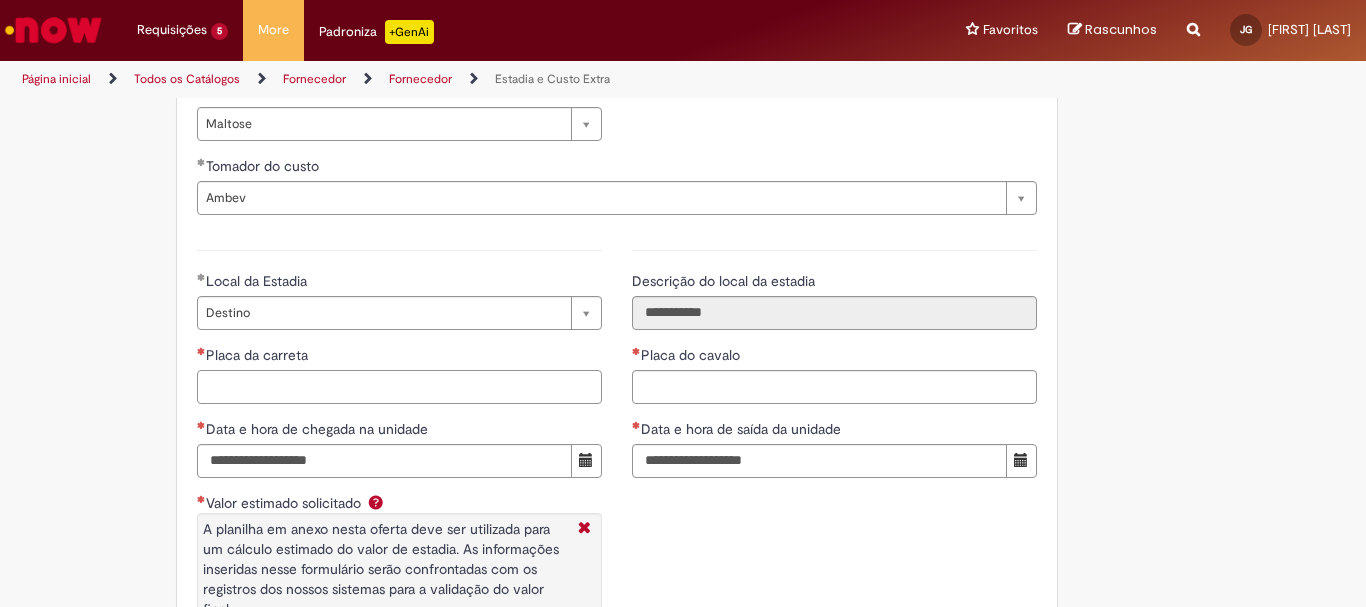 paste on "*******" 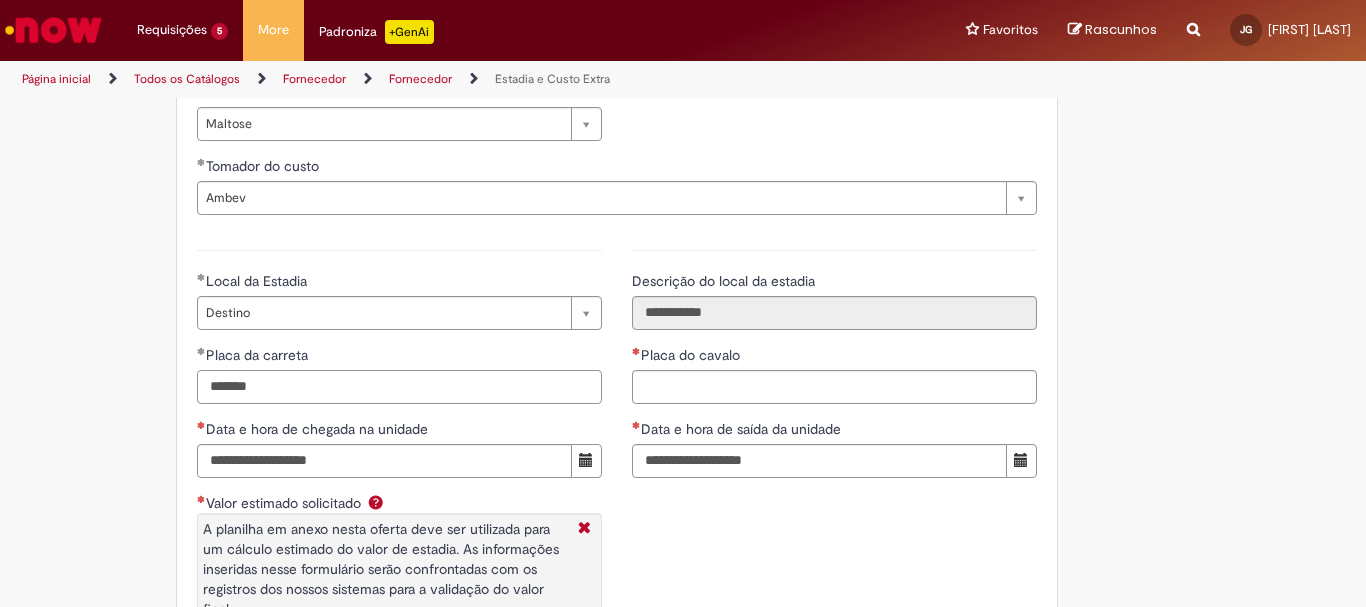 type on "*******" 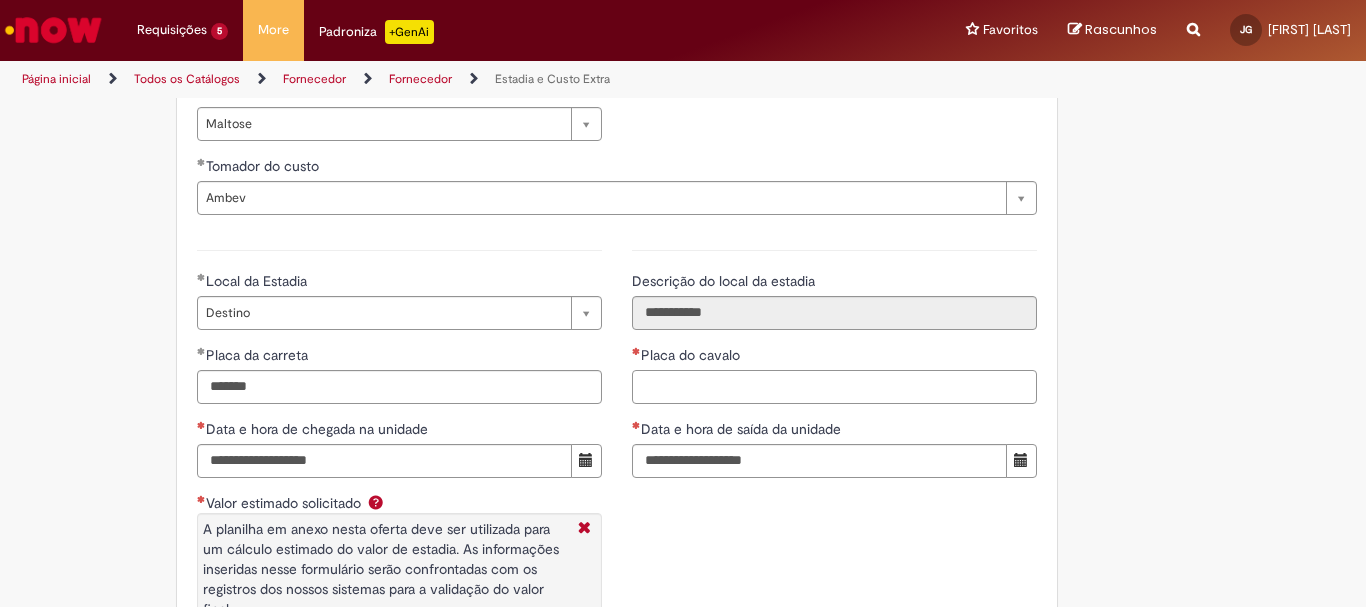 click on "Placa do cavalo" at bounding box center [834, 387] 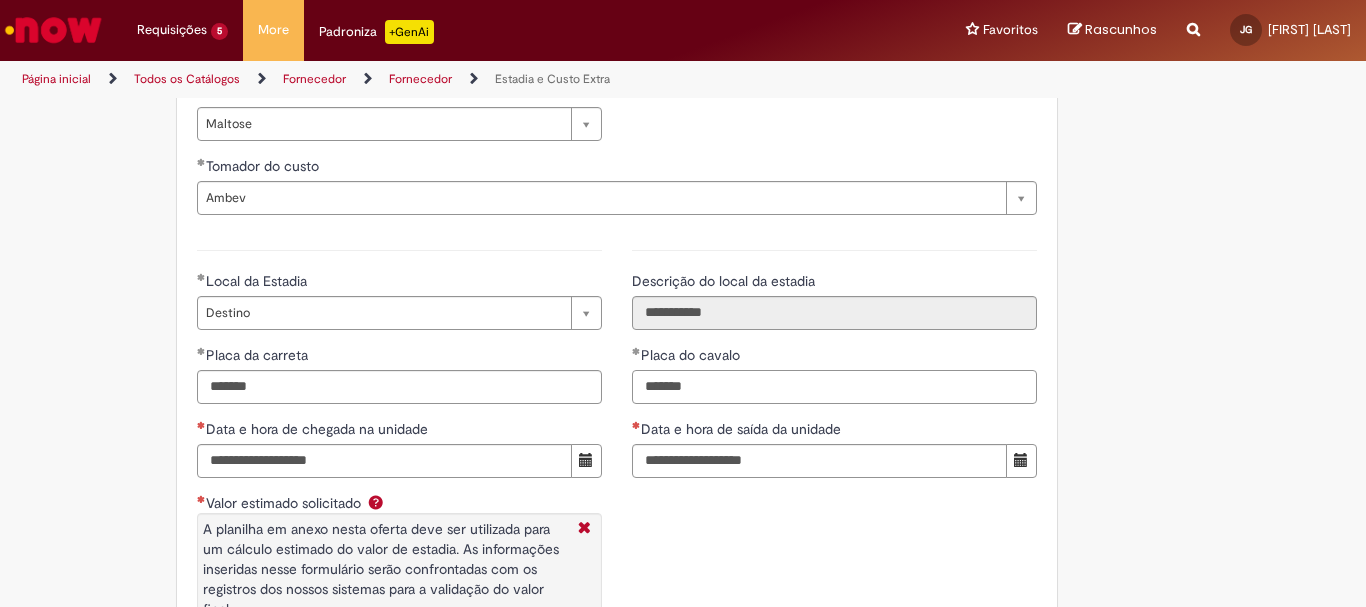 type on "*******" 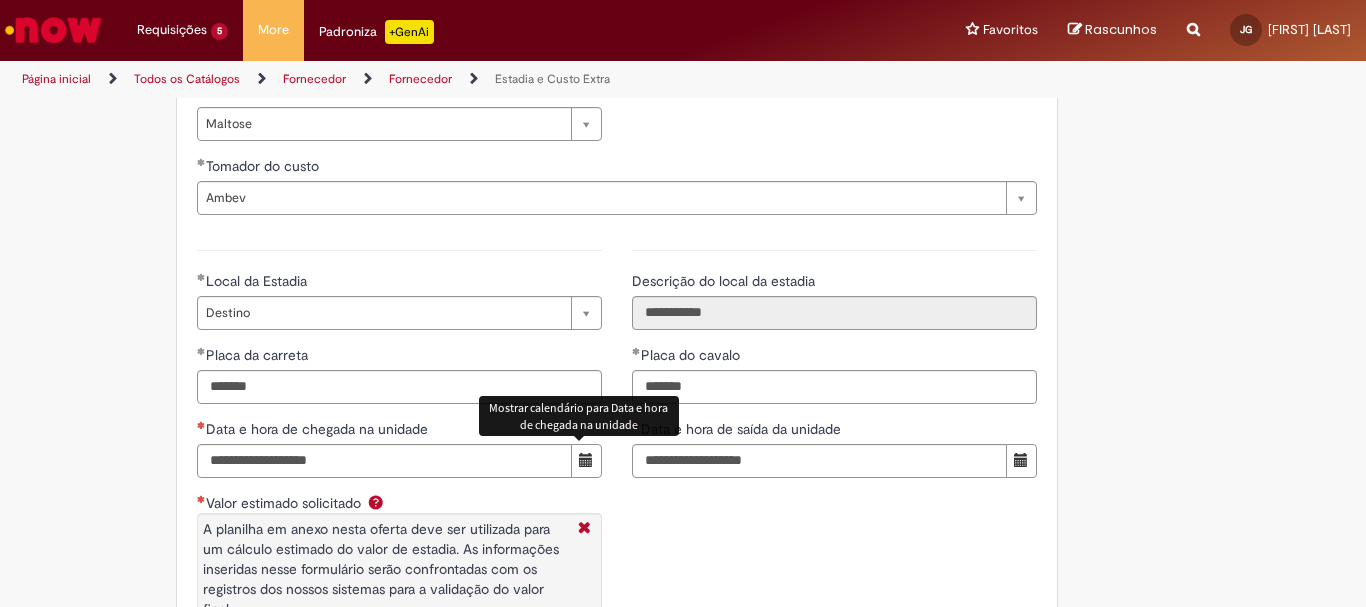 click at bounding box center [586, 460] 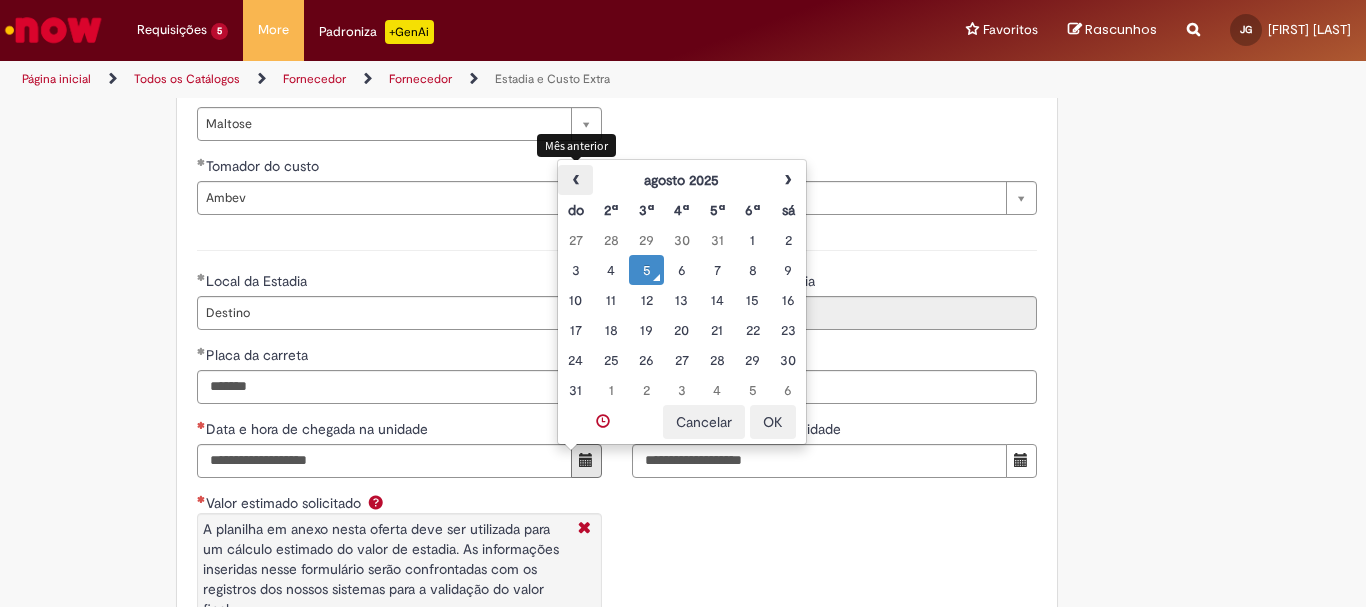 click on "‹" at bounding box center (575, 180) 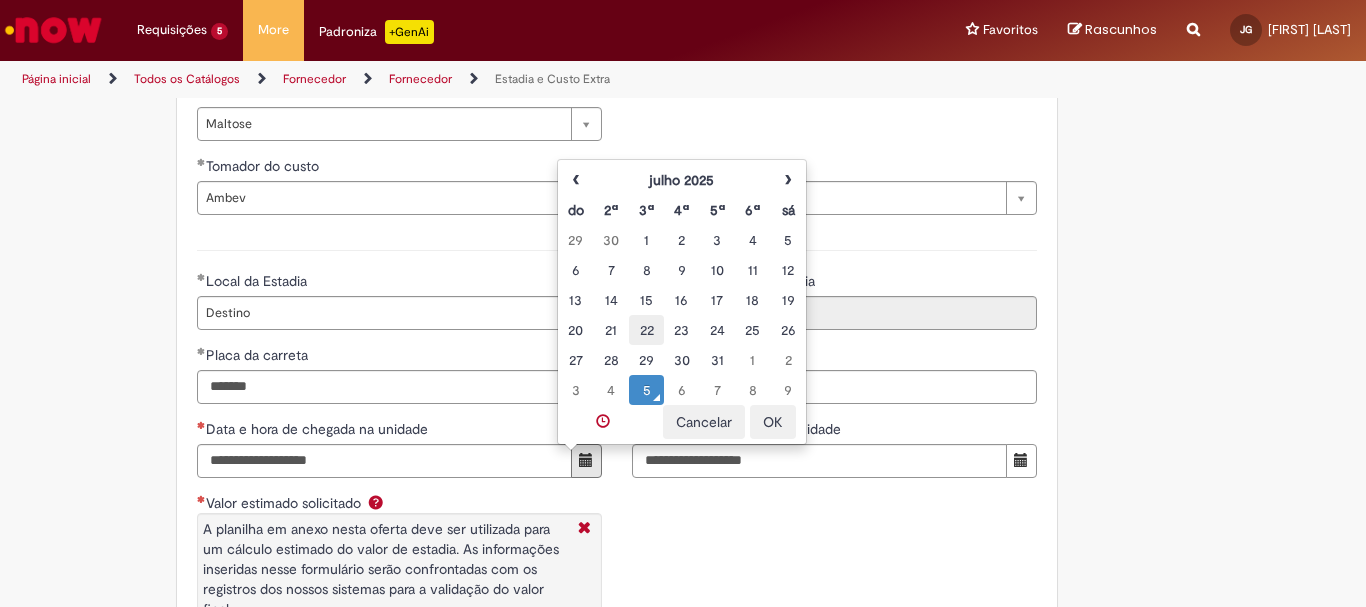 click on "22" at bounding box center [646, 330] 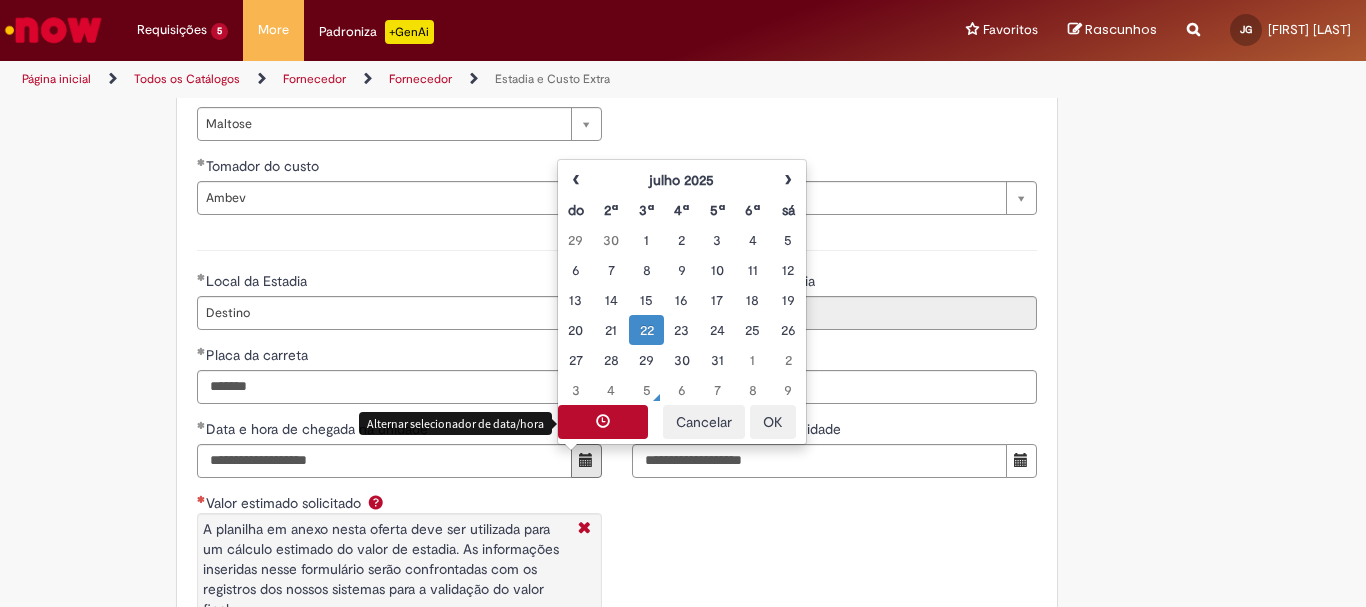 click at bounding box center (603, 421) 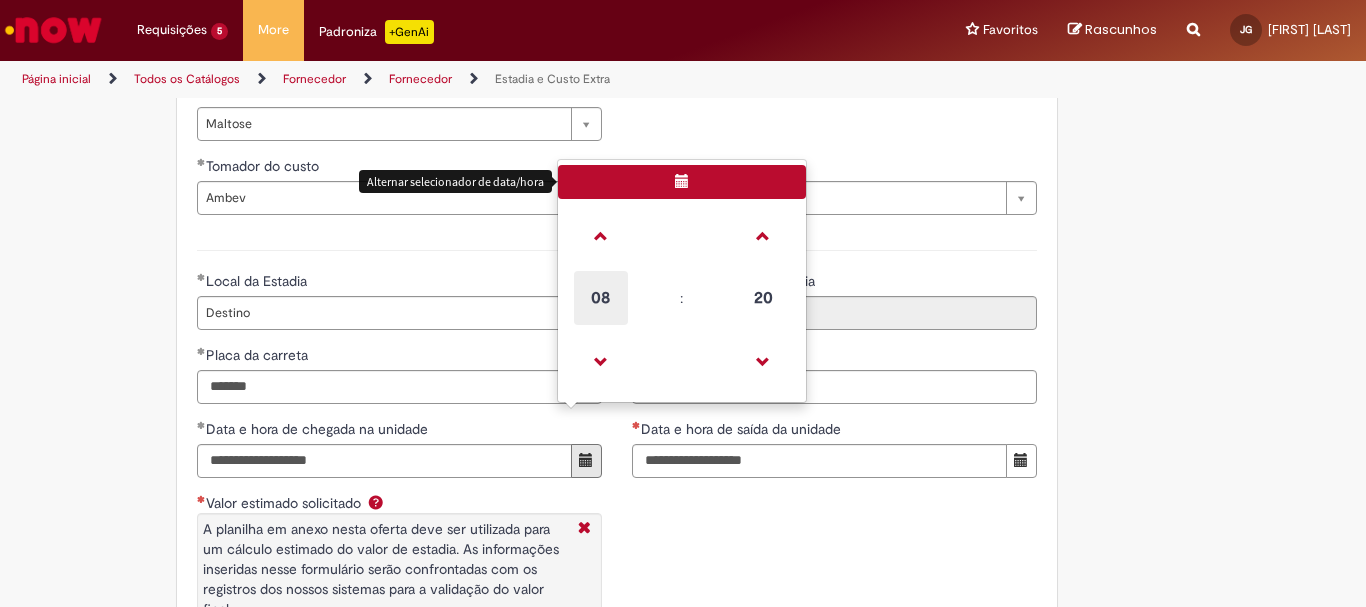 click on "08" at bounding box center [601, 298] 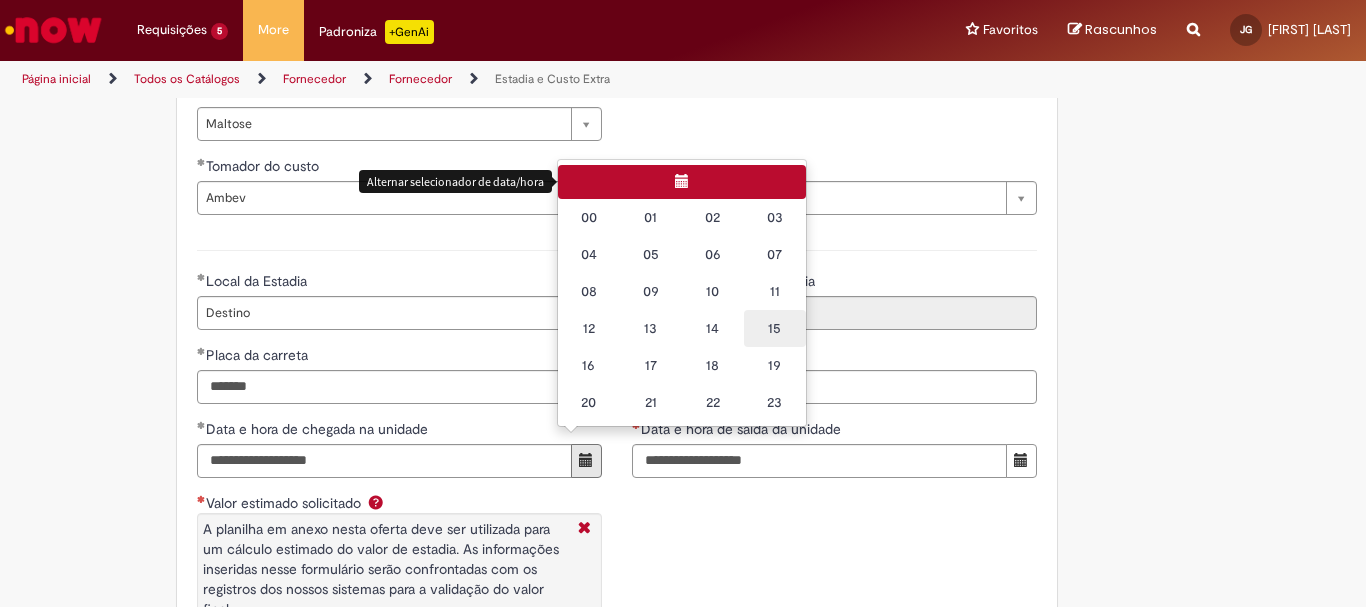 click on "15" at bounding box center (775, 328) 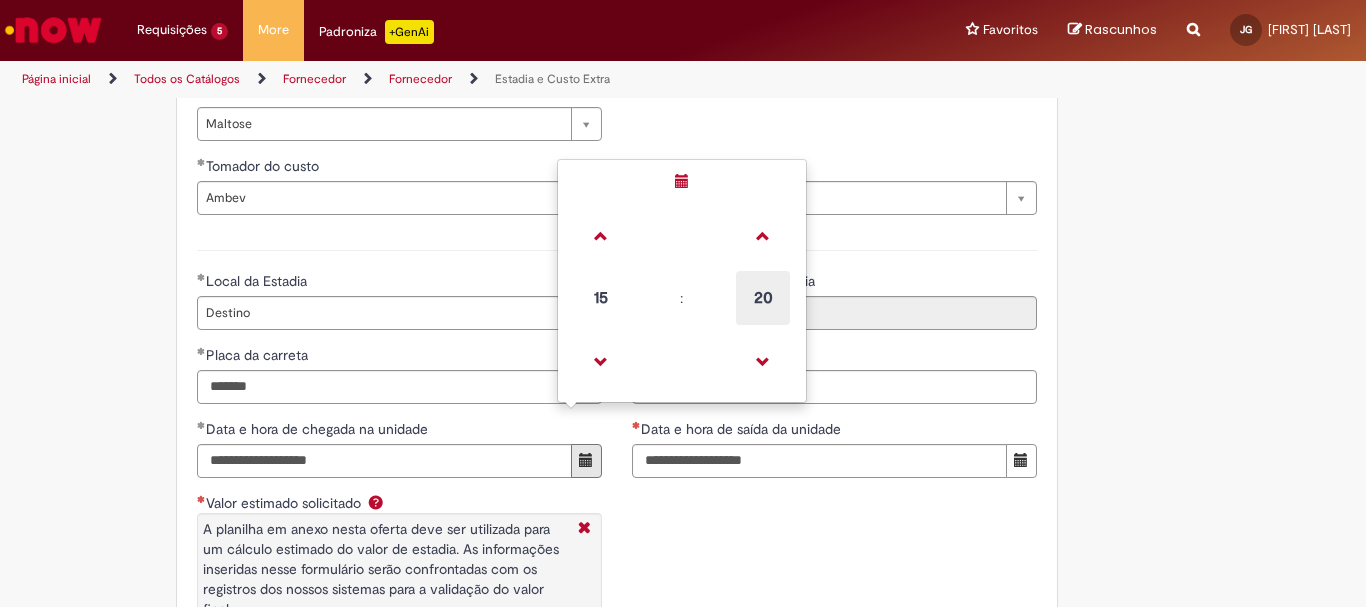 click on "20" at bounding box center (763, 298) 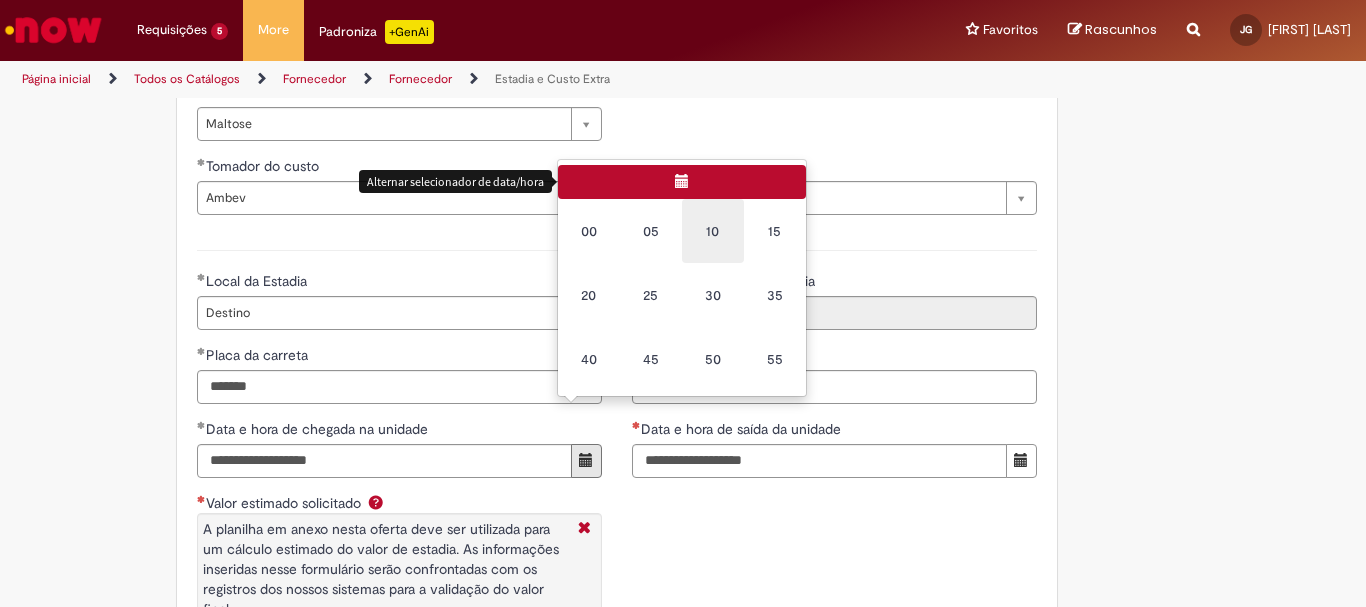 click on "10" at bounding box center [713, 231] 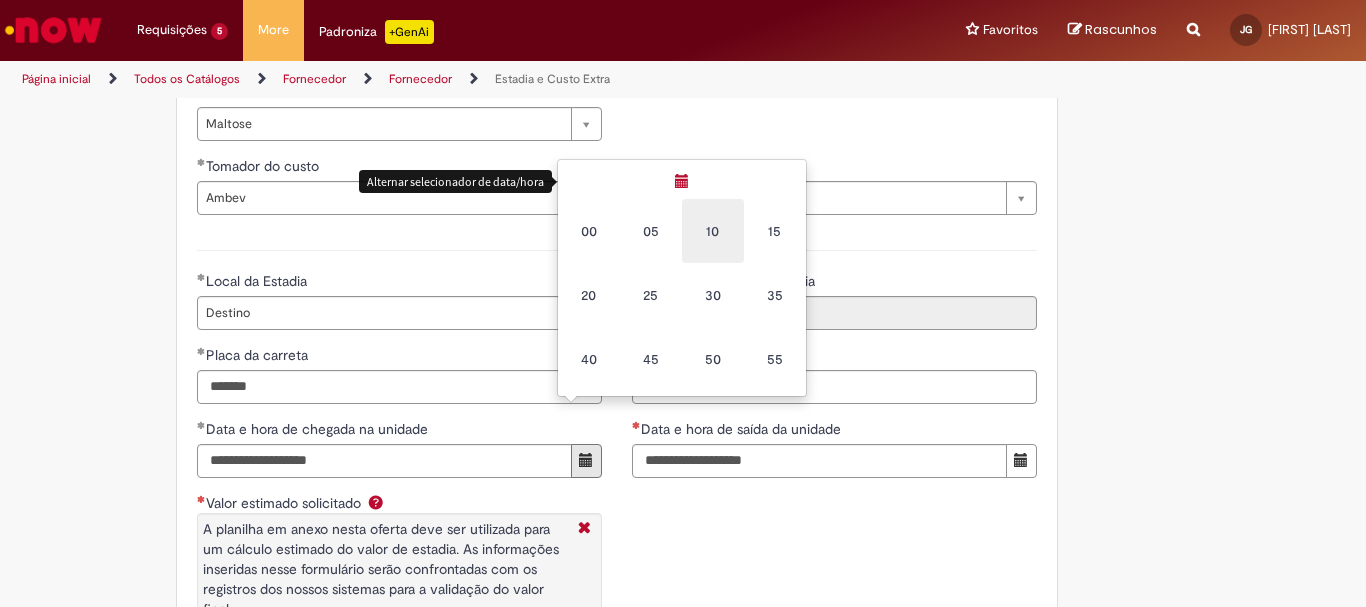 type on "**********" 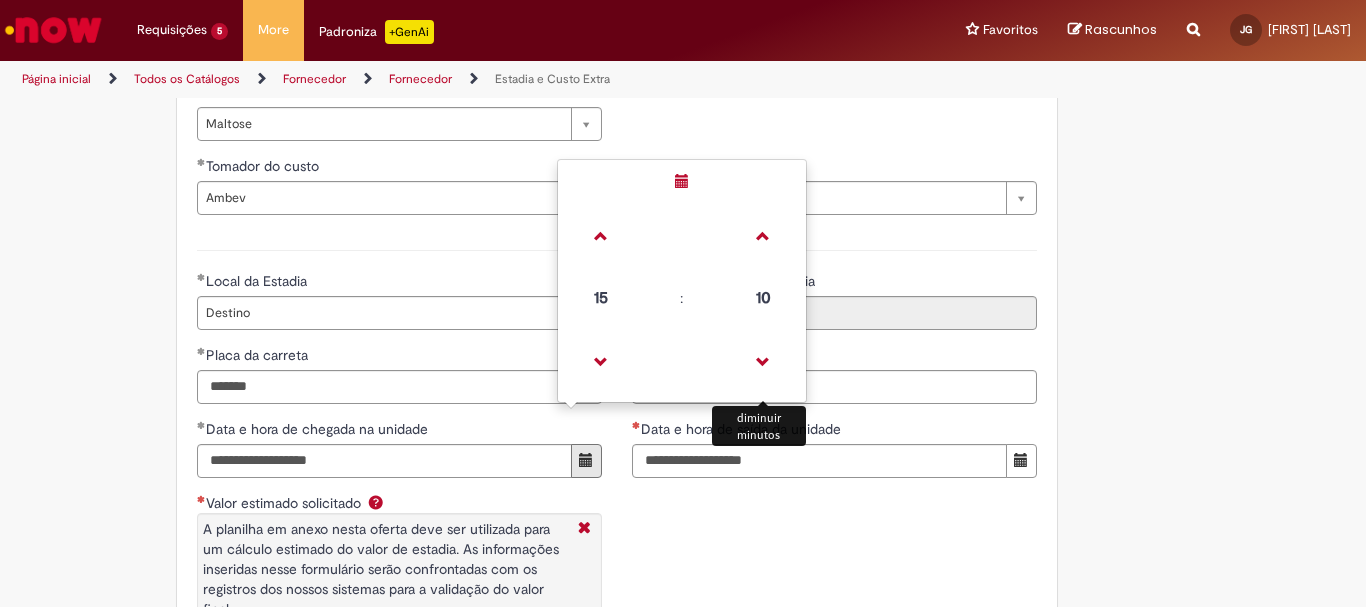 click on "Placa do cavalo" at bounding box center [834, 357] 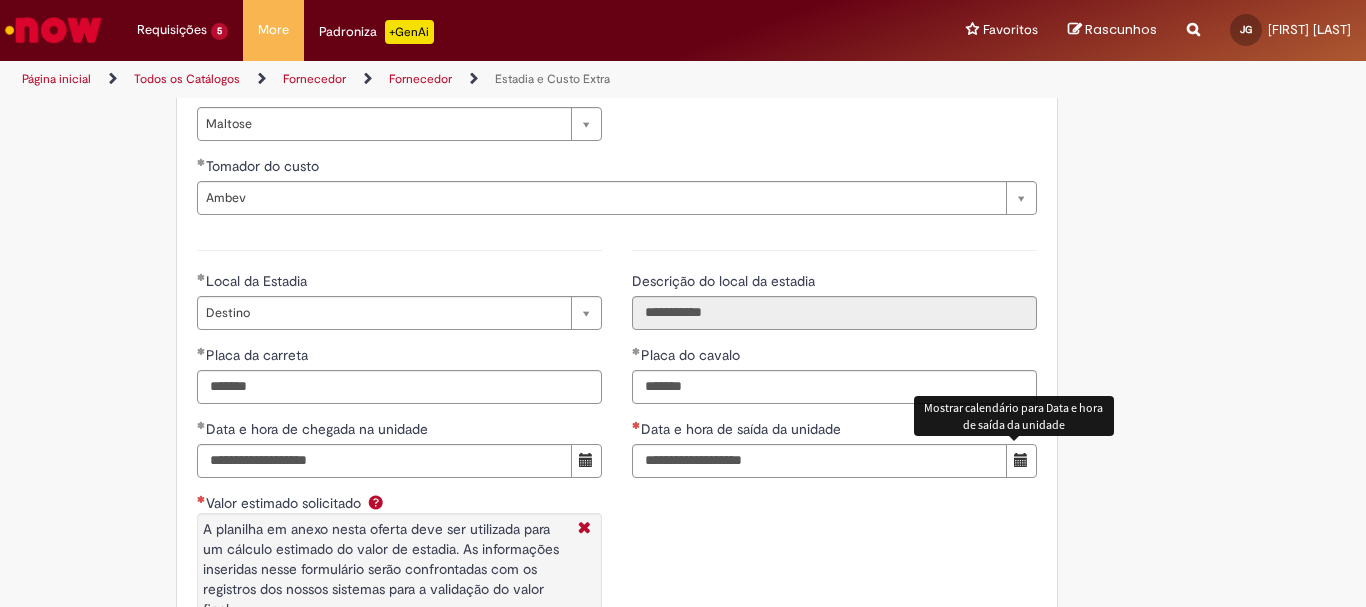 click at bounding box center [1021, 460] 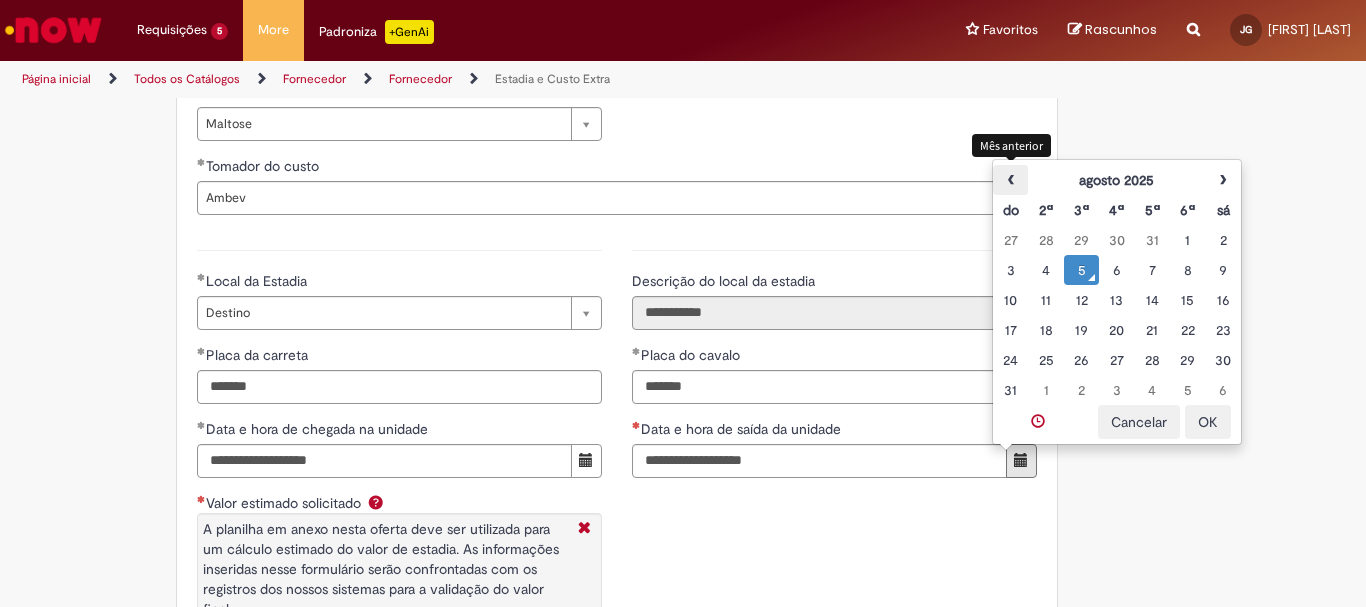 click on "‹" at bounding box center (1010, 180) 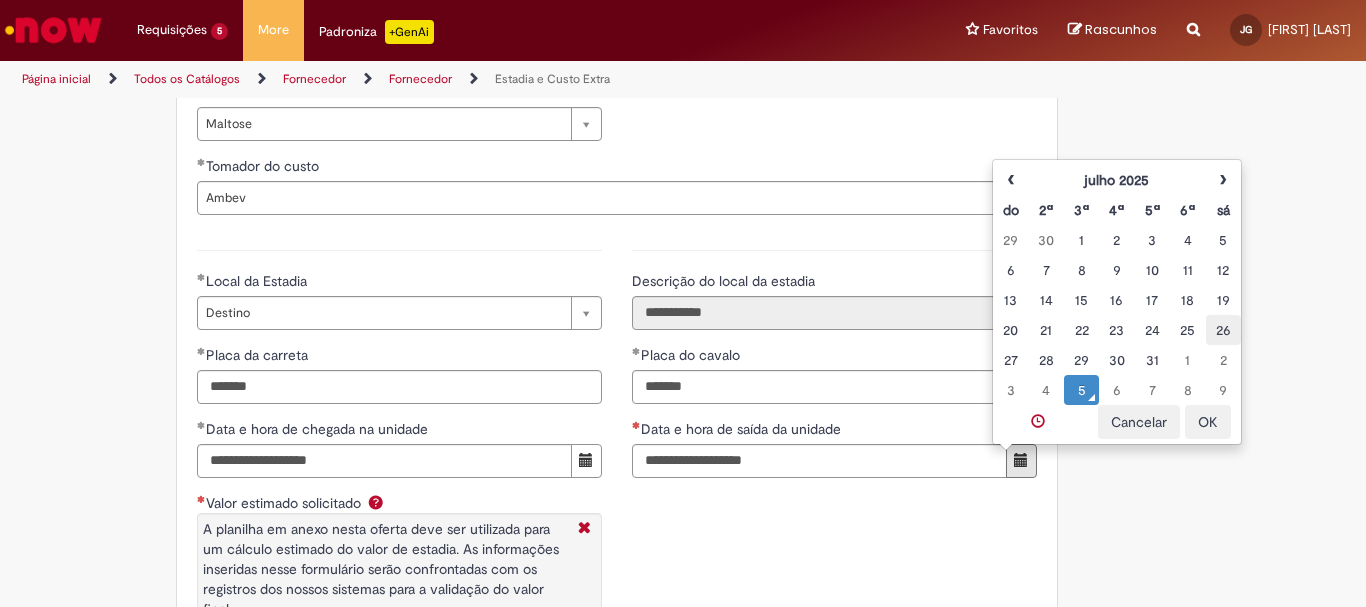 click on "26" at bounding box center (1223, 330) 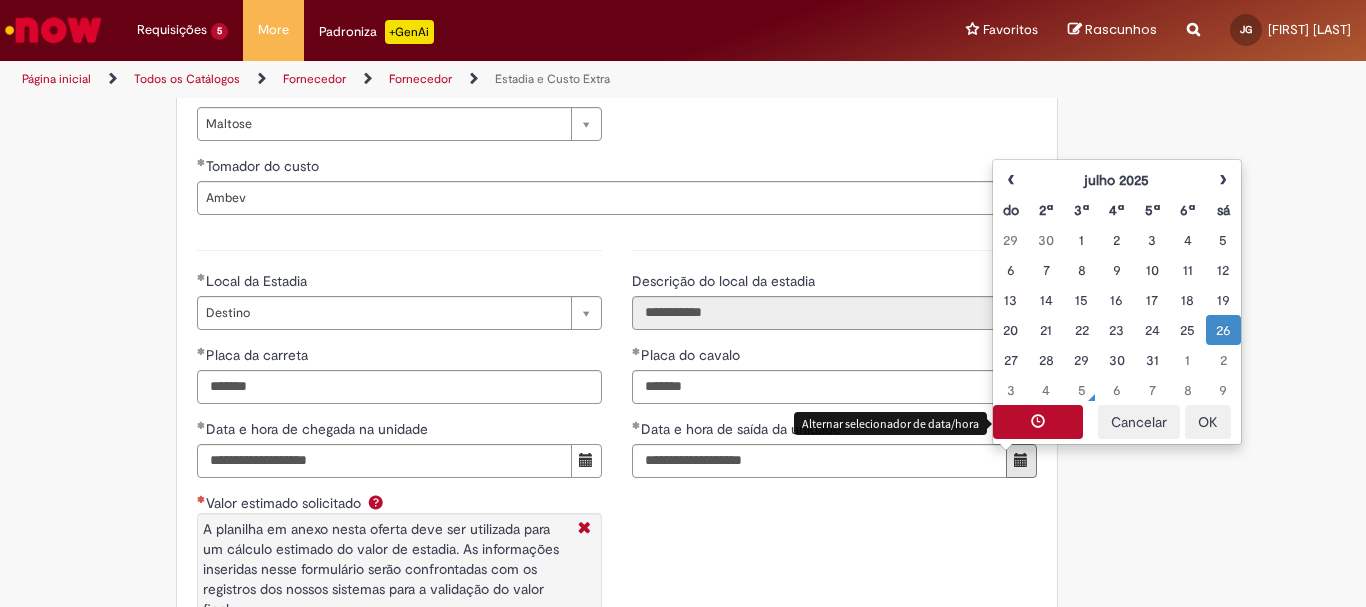 click at bounding box center (1038, 422) 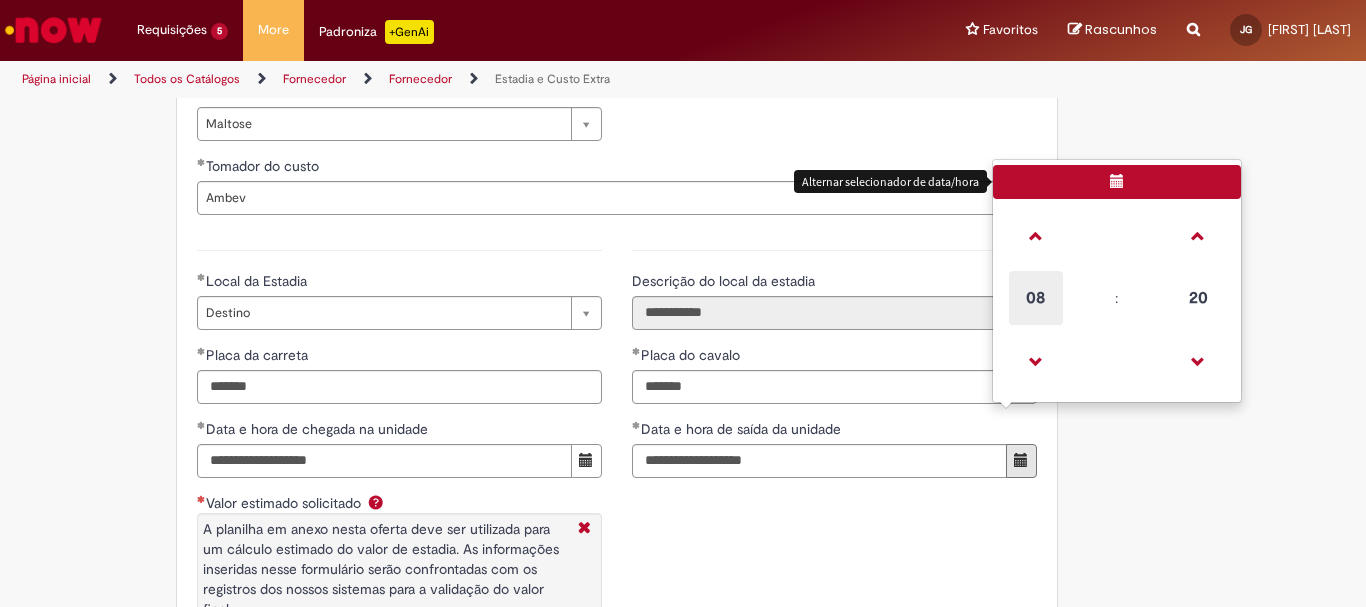 click on "08" at bounding box center (1036, 298) 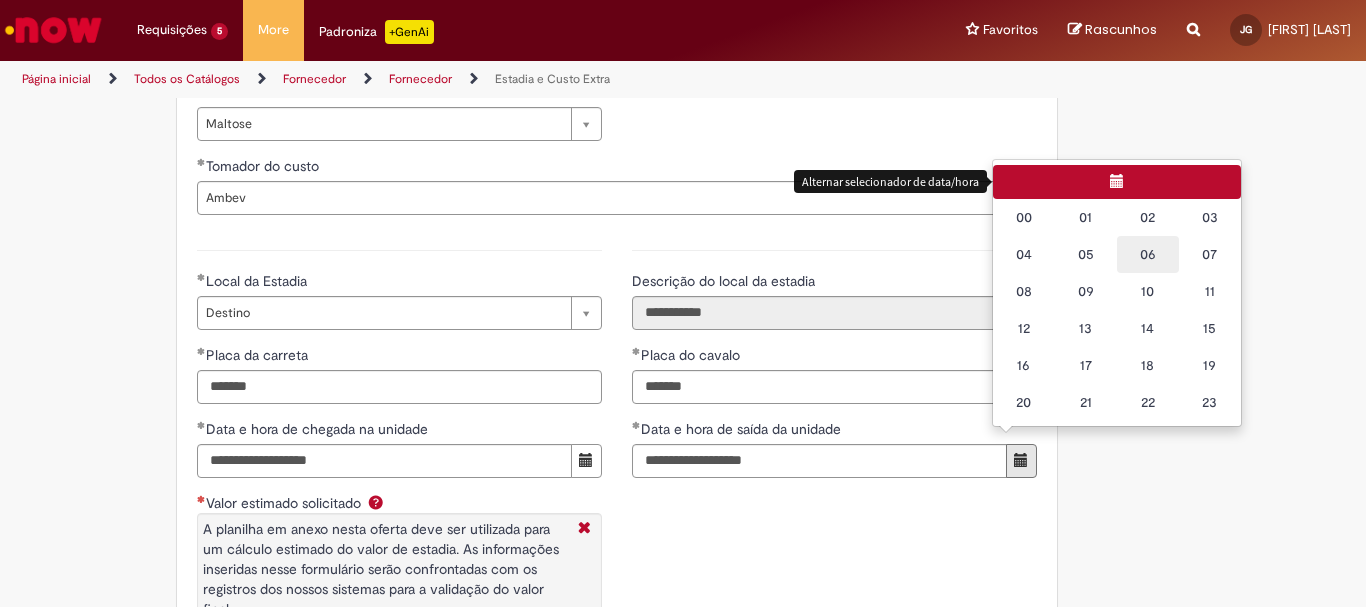 click on "06" at bounding box center (1148, 254) 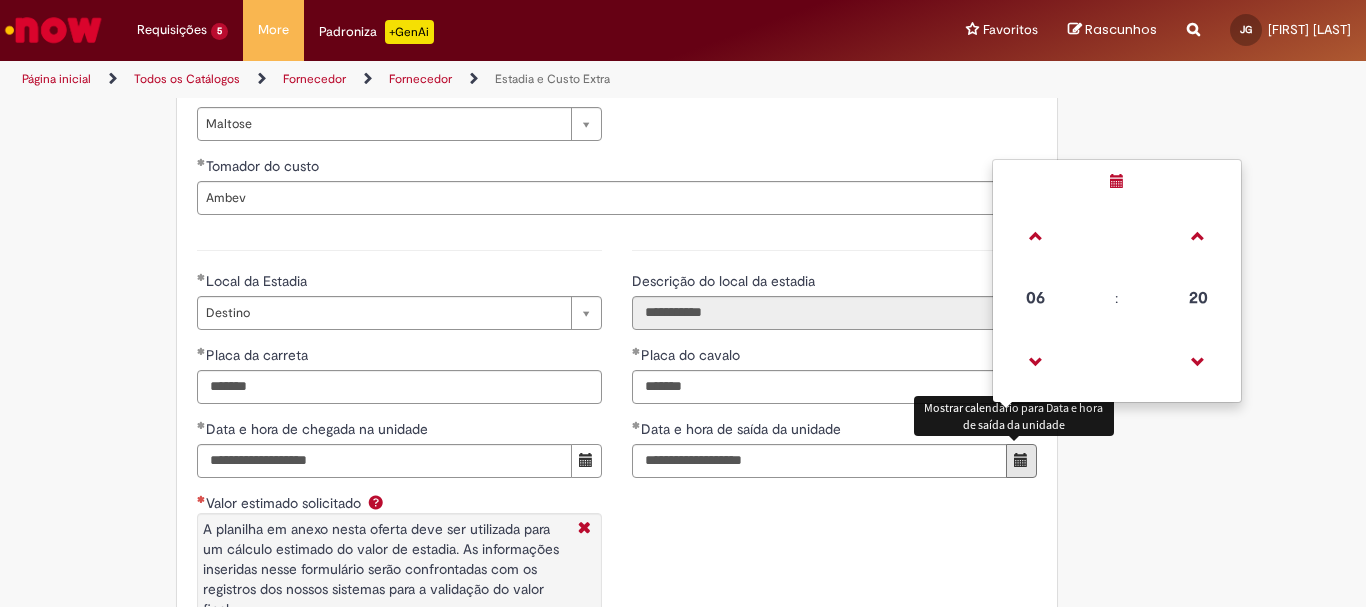 click at bounding box center (1021, 460) 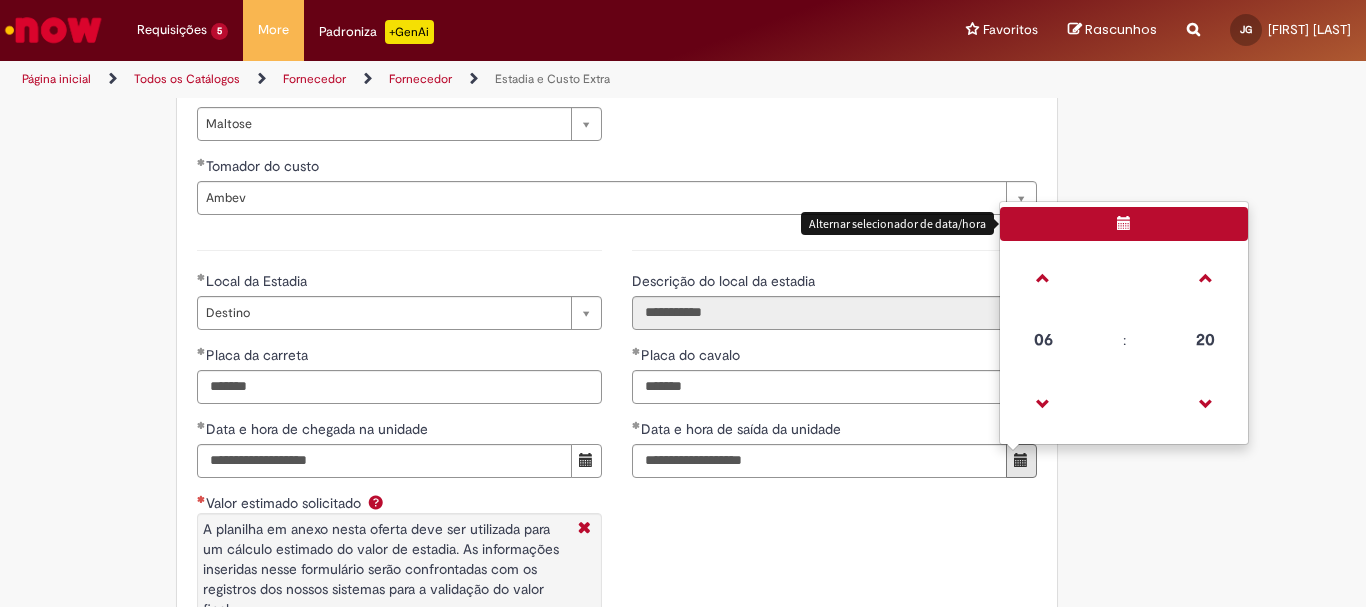 click on "20" at bounding box center [1206, 340] 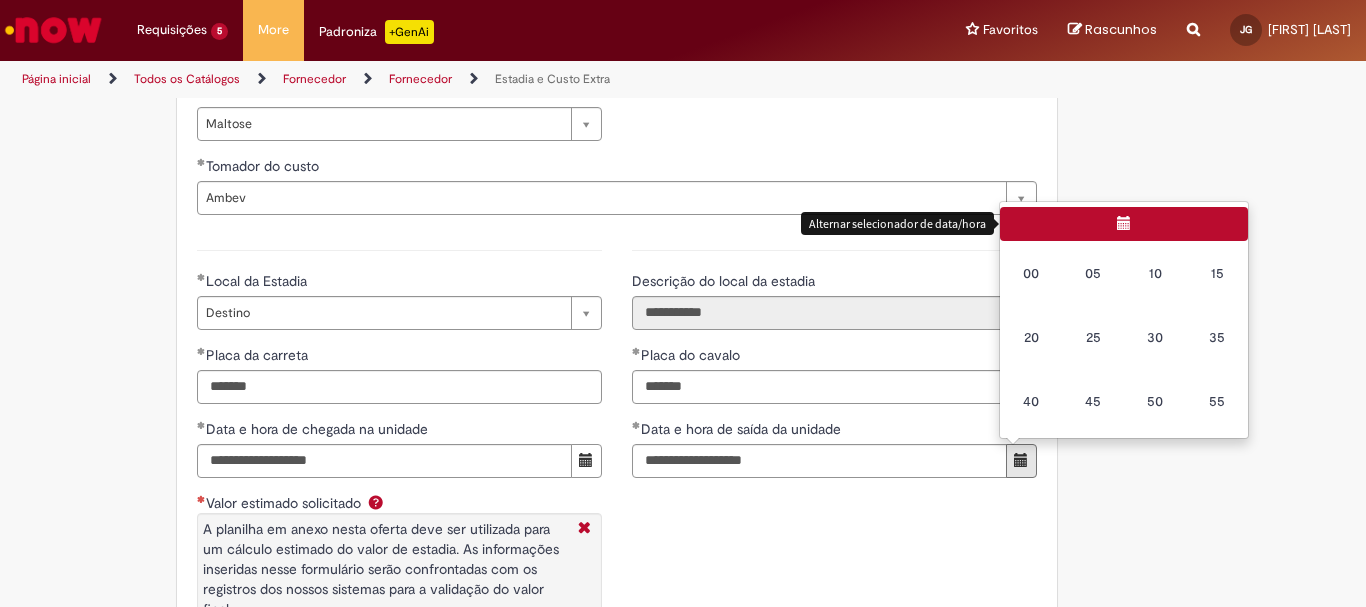 click on "45" at bounding box center [1093, 401] 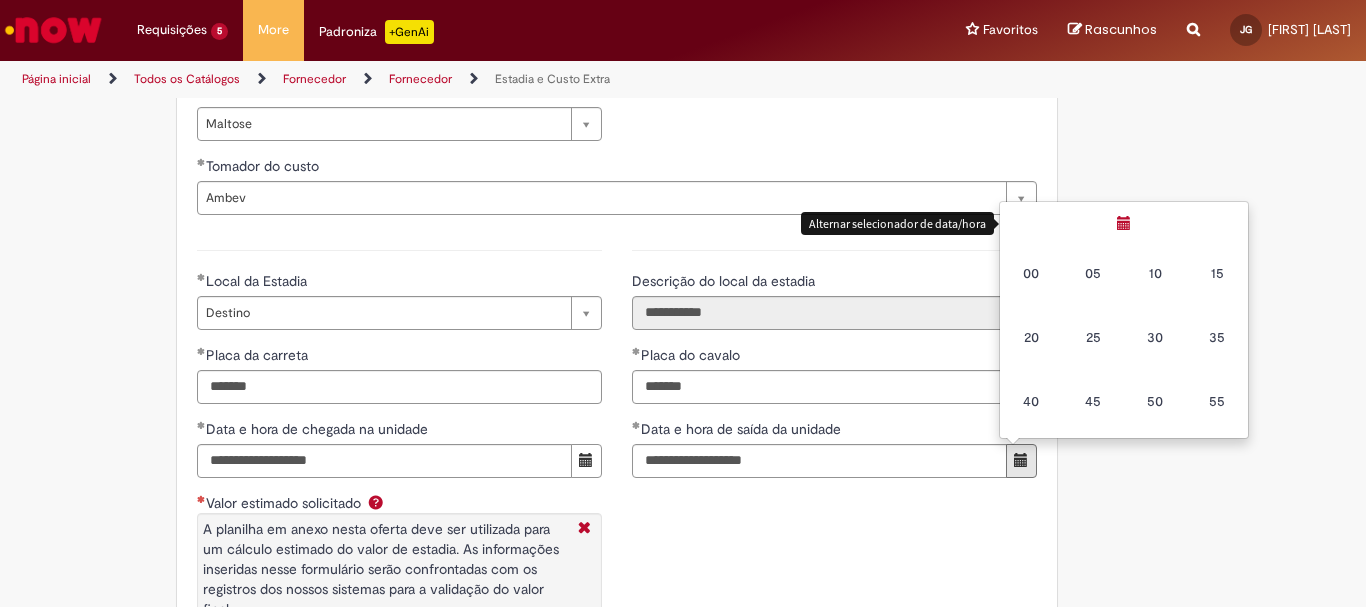 type on "**********" 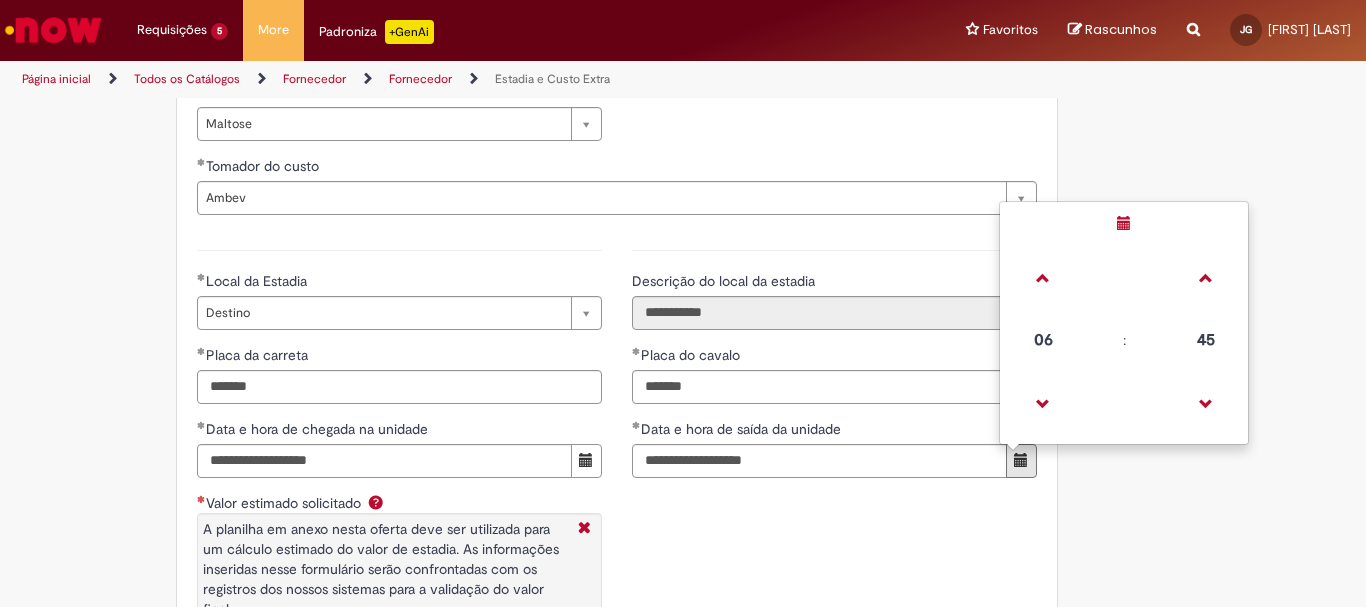 click on "**********" at bounding box center (617, 459) 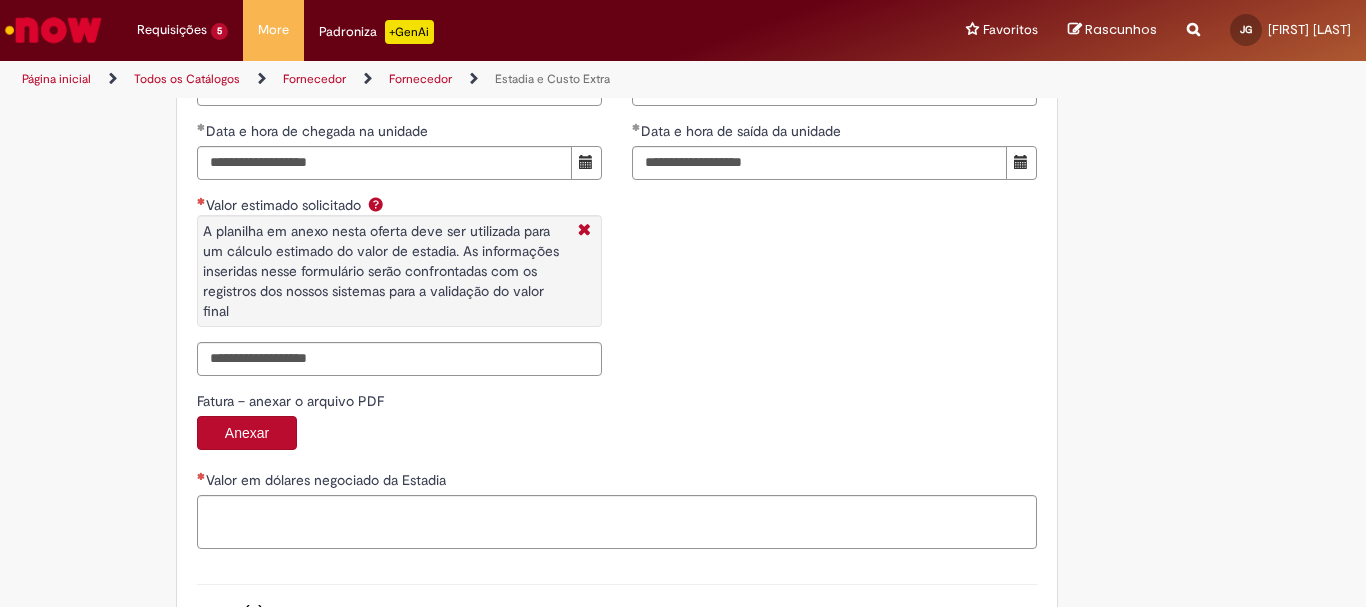 scroll, scrollTop: 3121, scrollLeft: 0, axis: vertical 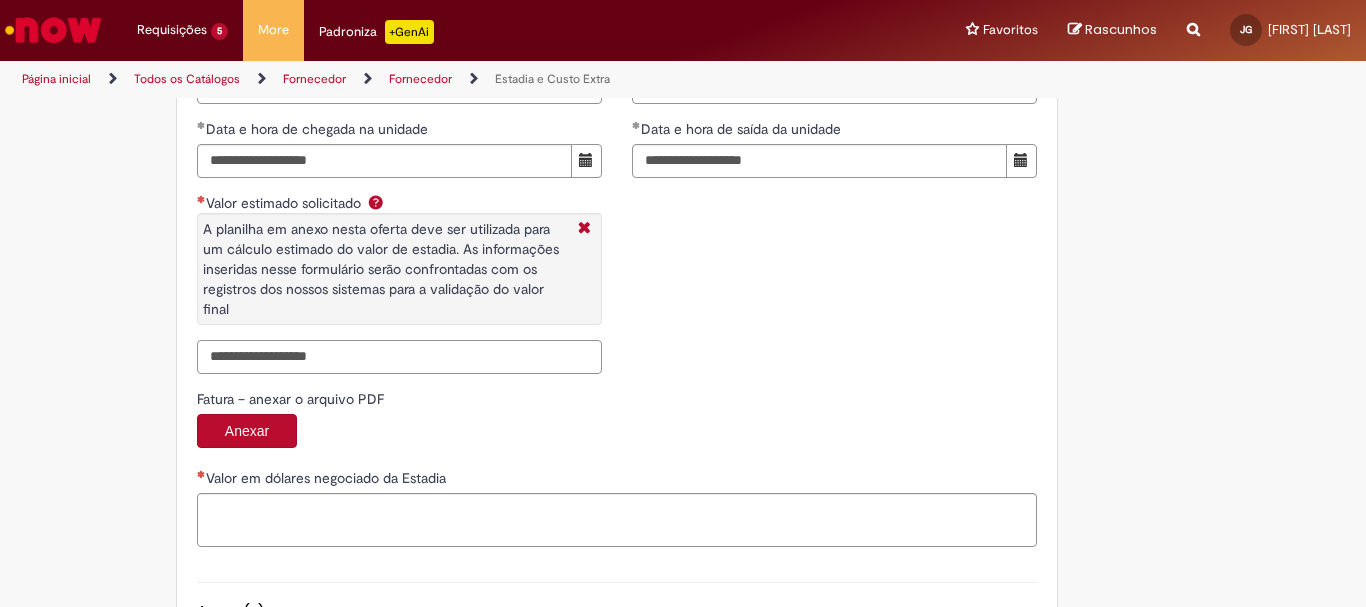 click on "Valor estimado solicitado A planilha em anexo nesta oferta deve ser utilizada para um cálculo estimado do valor de estadia. As informações inseridas nesse formulário serão confrontadas com os registros dos nossos sistemas para a validação do valor final" at bounding box center (399, 357) 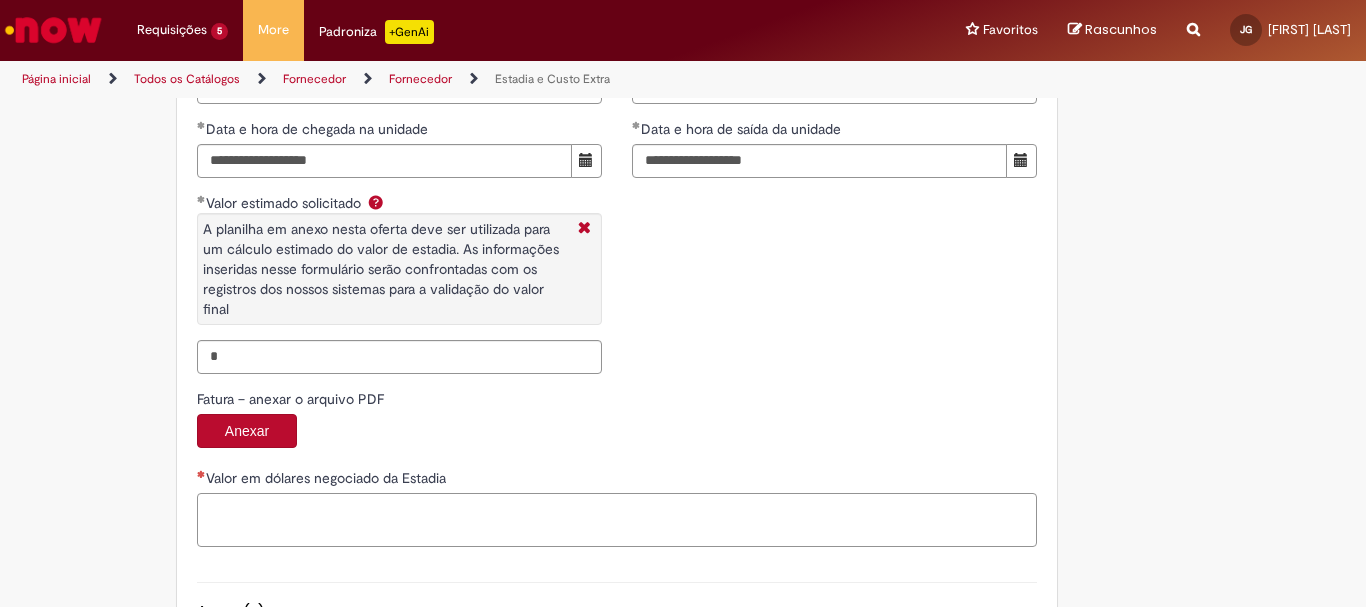 click on "Valor em dólares negociado da Estadia" at bounding box center (617, 520) 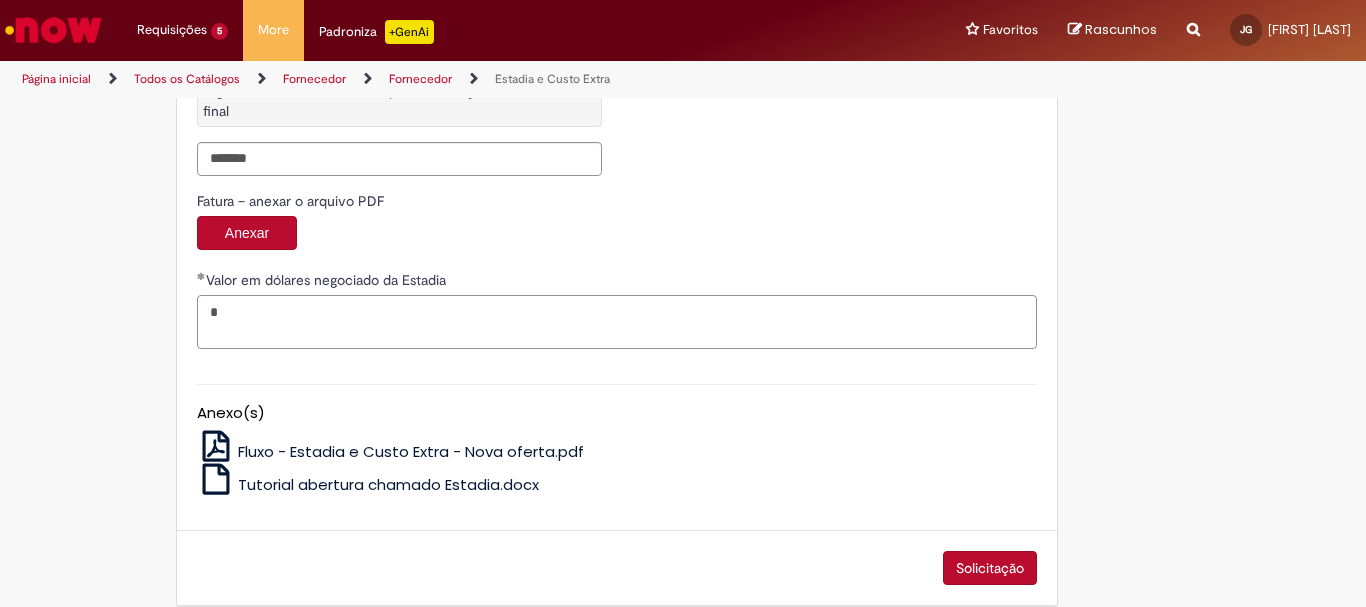 scroll, scrollTop: 3321, scrollLeft: 0, axis: vertical 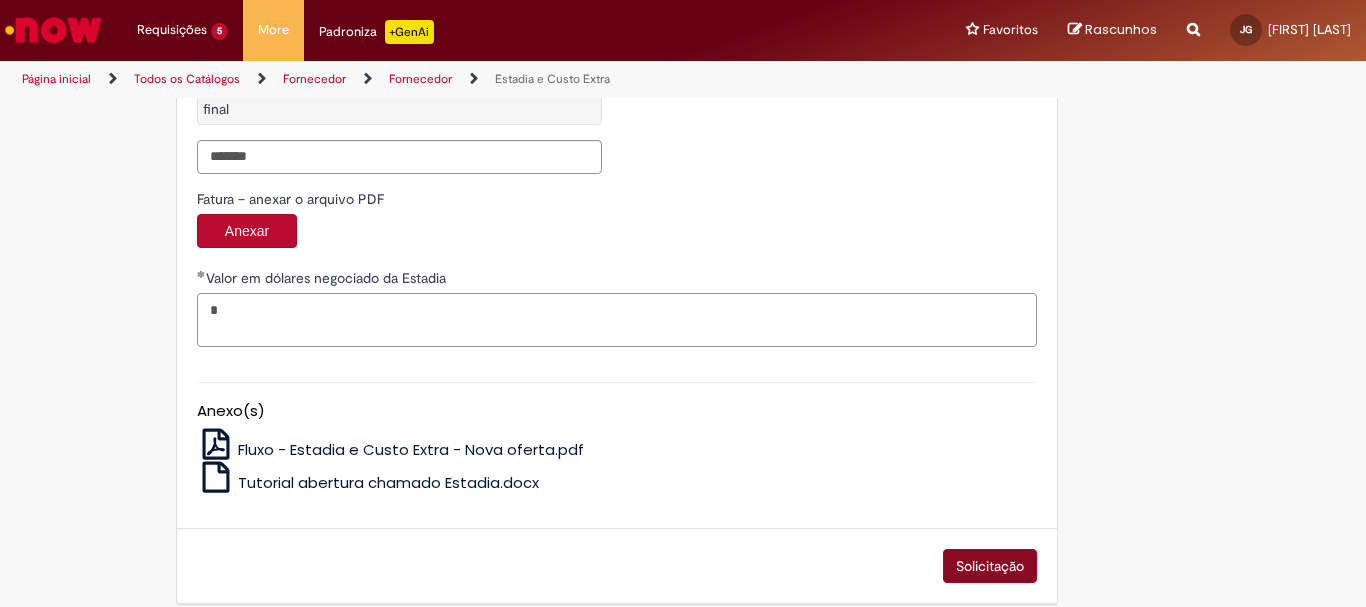 type on "*" 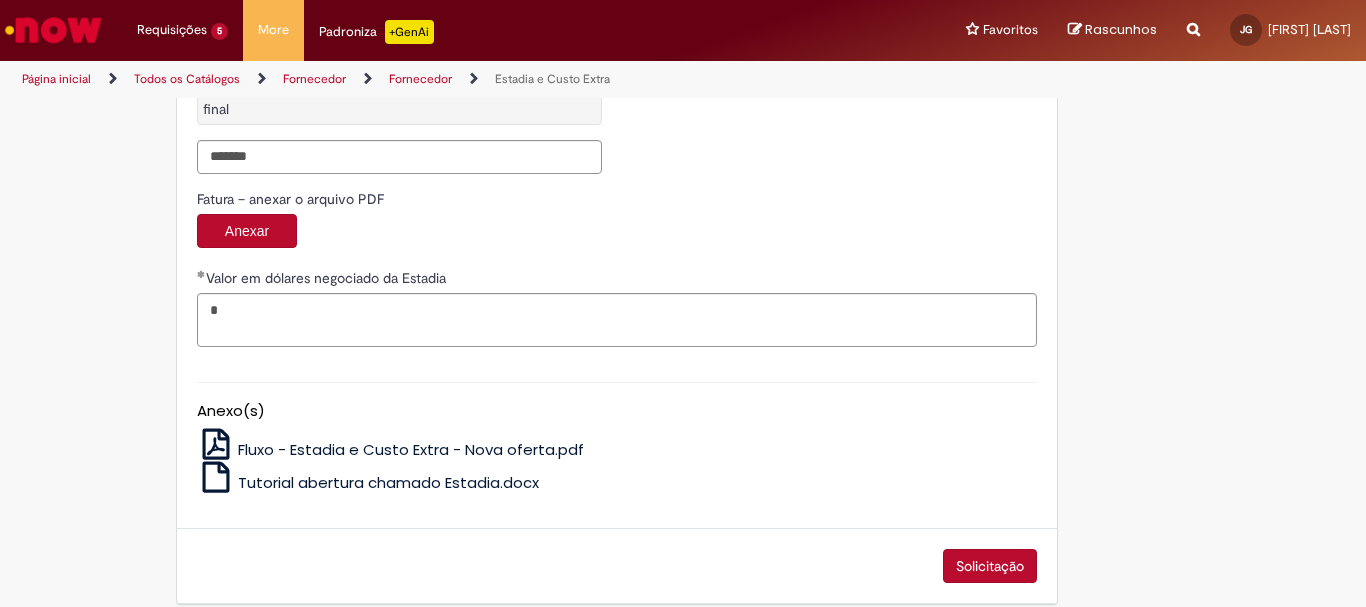 click on "Solicitação" at bounding box center [990, 566] 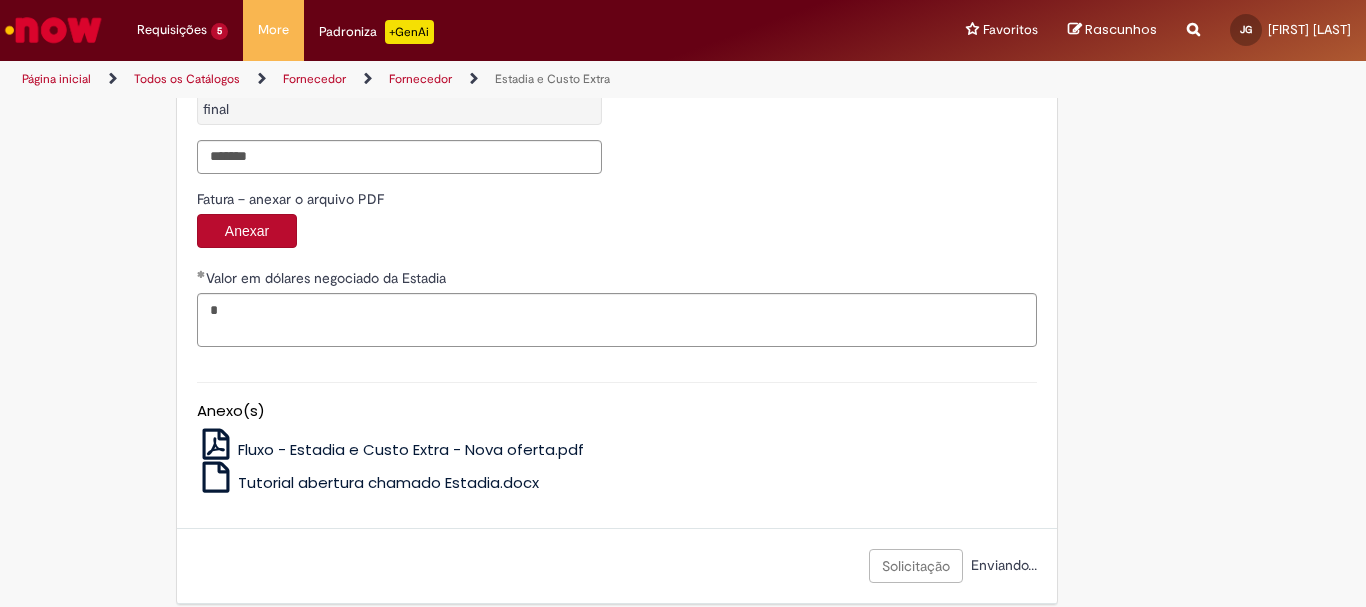 scroll, scrollTop: 3341, scrollLeft: 0, axis: vertical 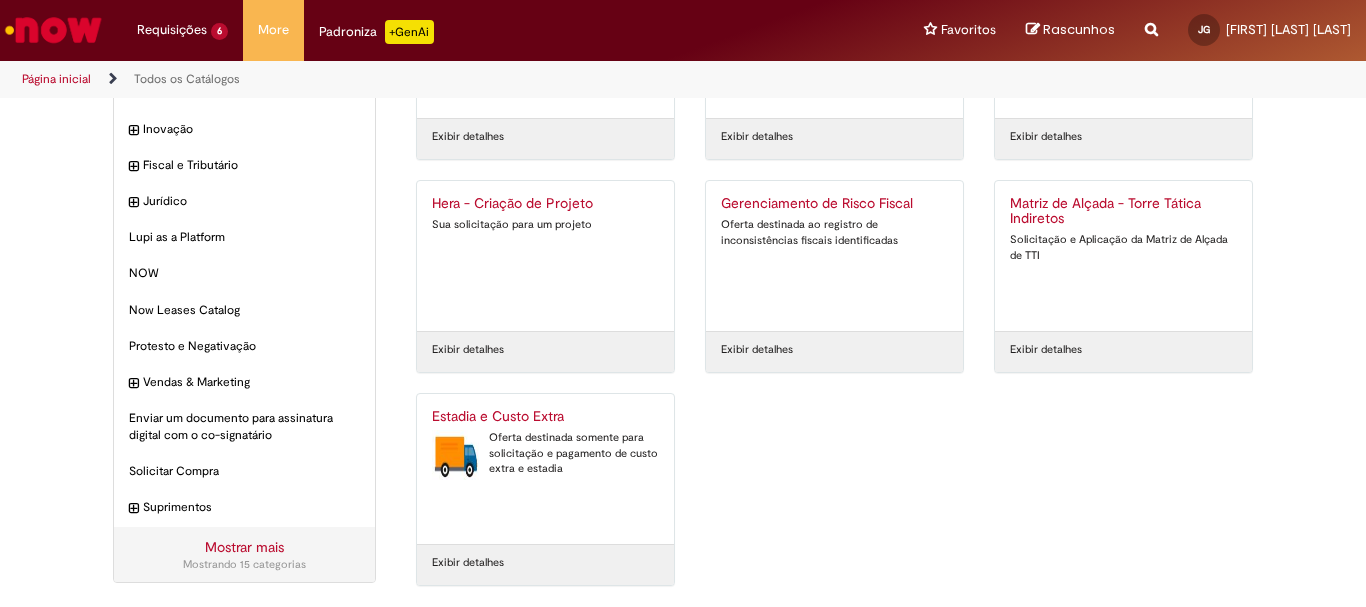 click on "Oferta destinada somente para solicitação e pagamento de custo extra e estadia" at bounding box center (545, 453) 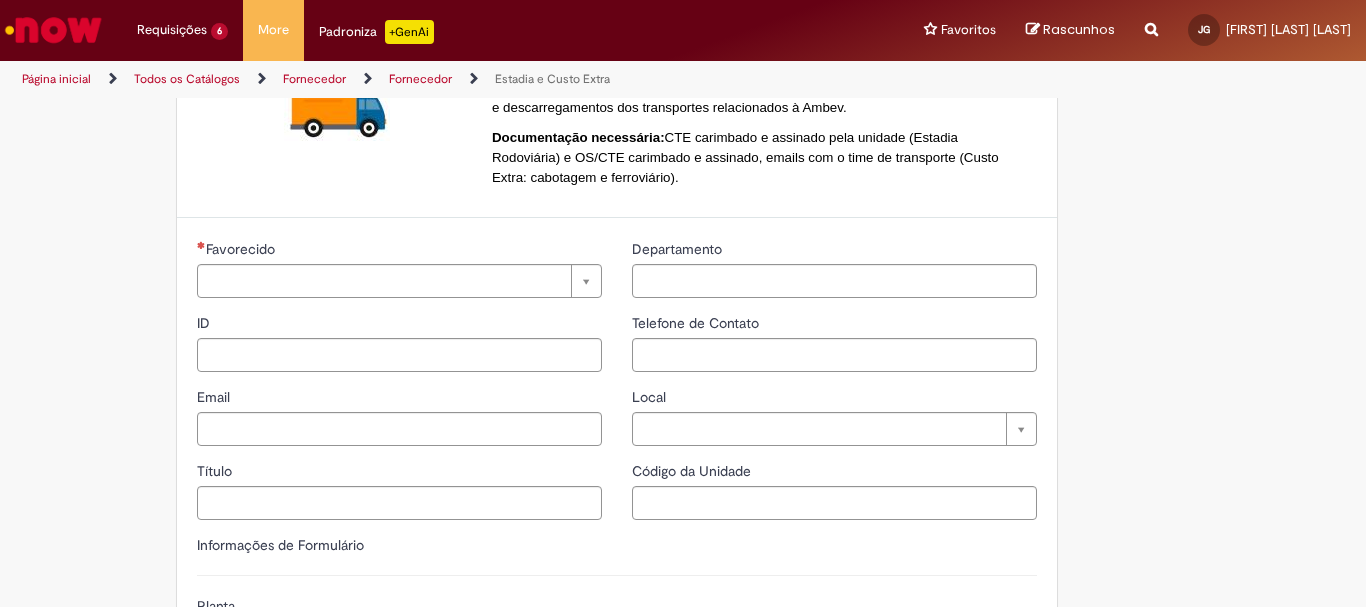 scroll, scrollTop: 0, scrollLeft: 0, axis: both 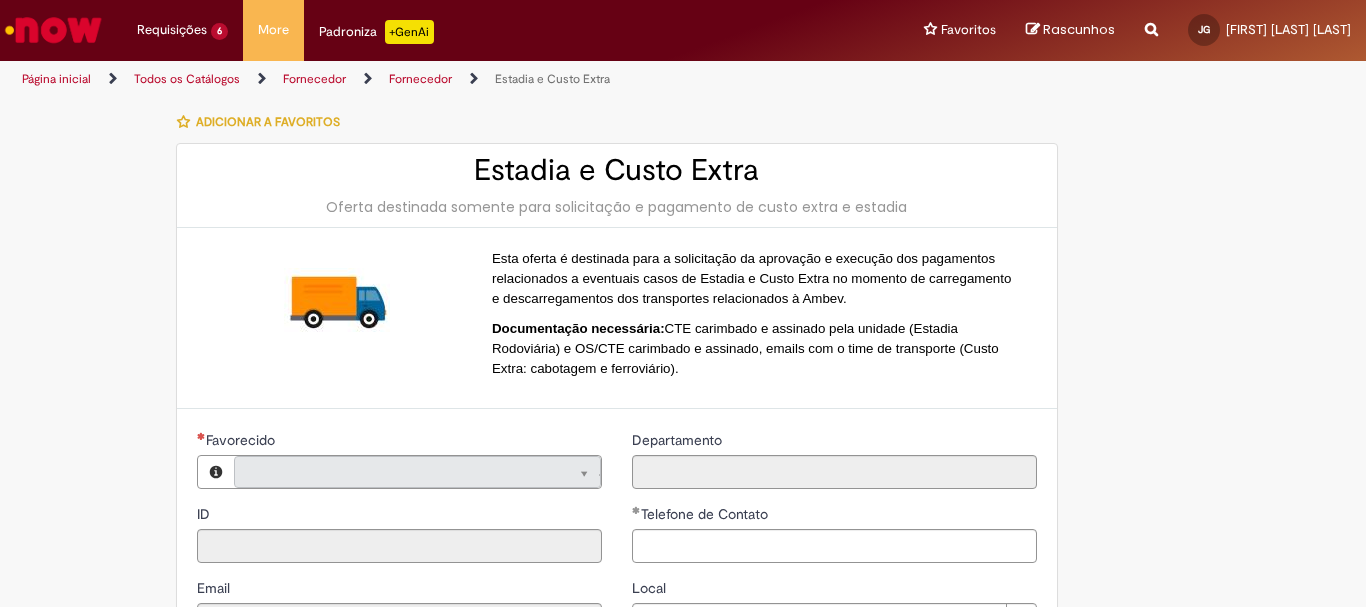 type on "**********" 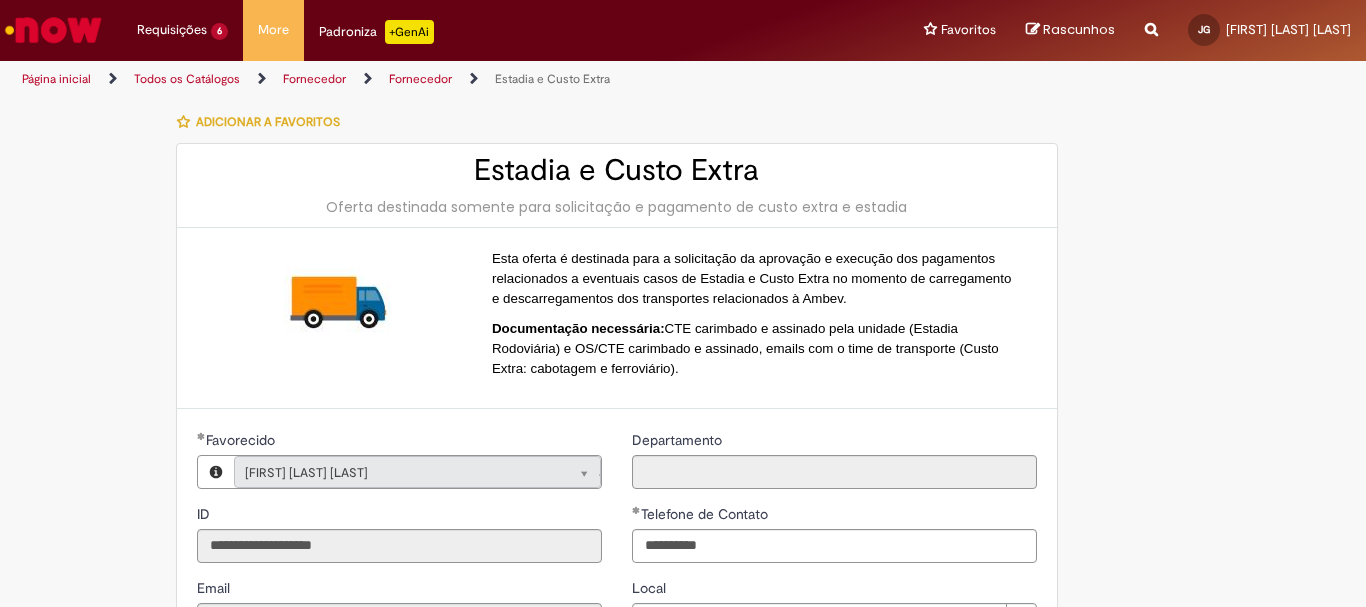 scroll, scrollTop: 27, scrollLeft: 0, axis: vertical 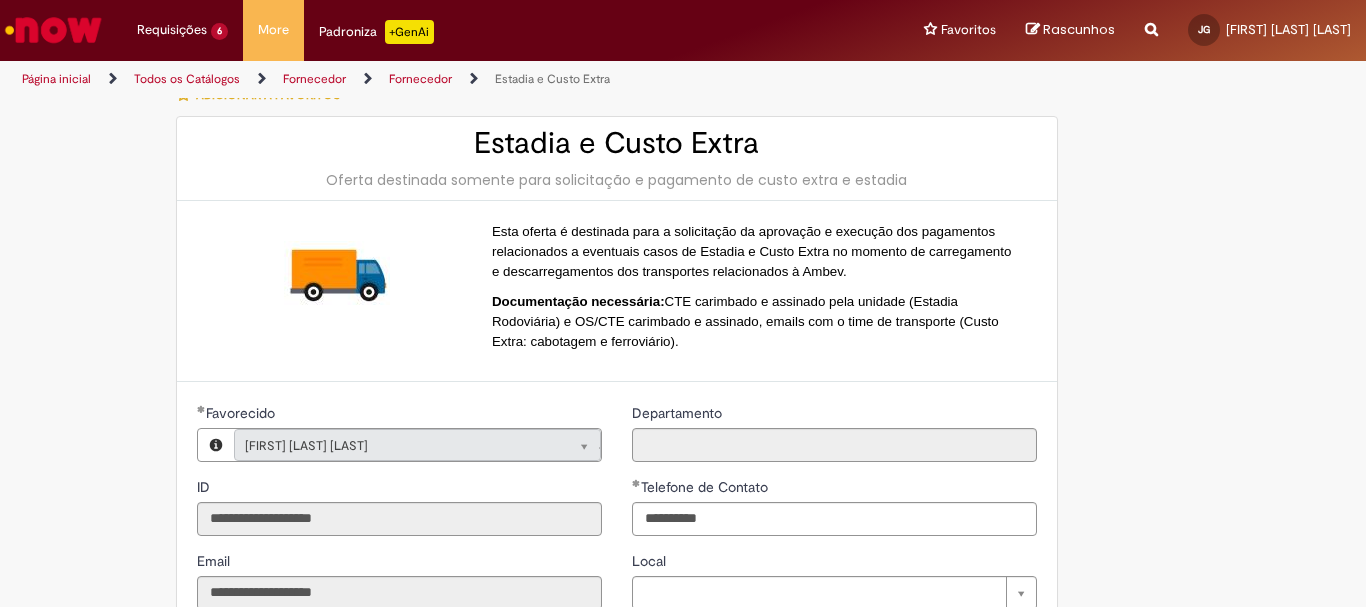 type on "**********" 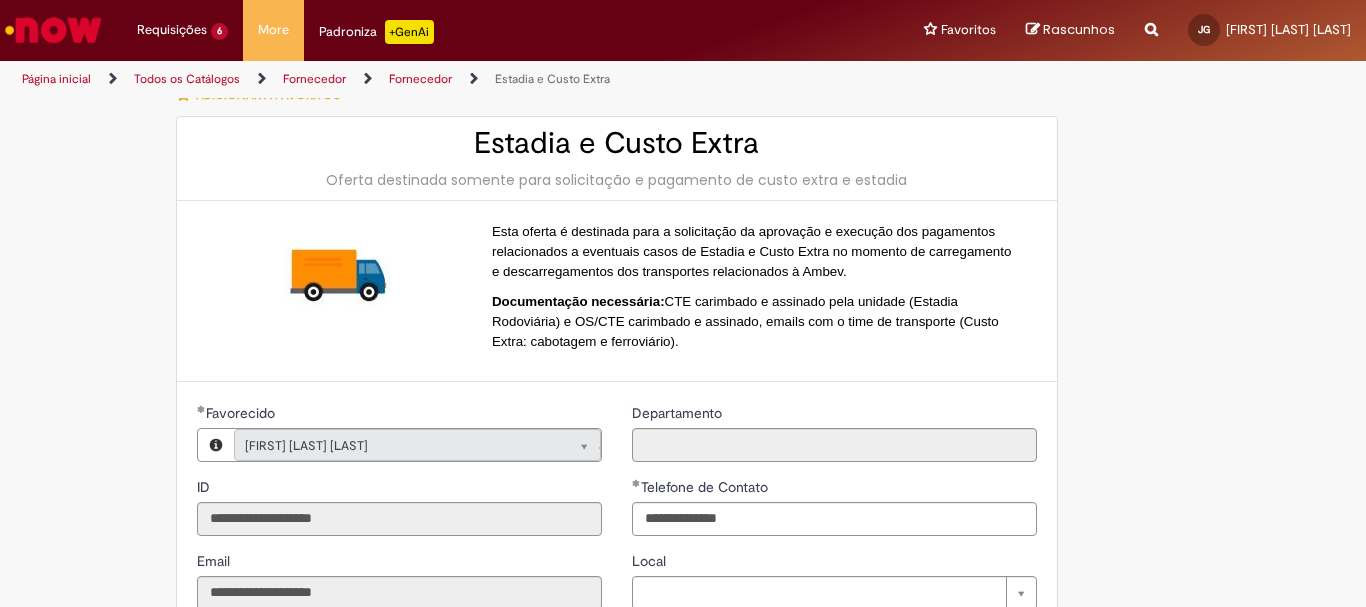 type on "**********" 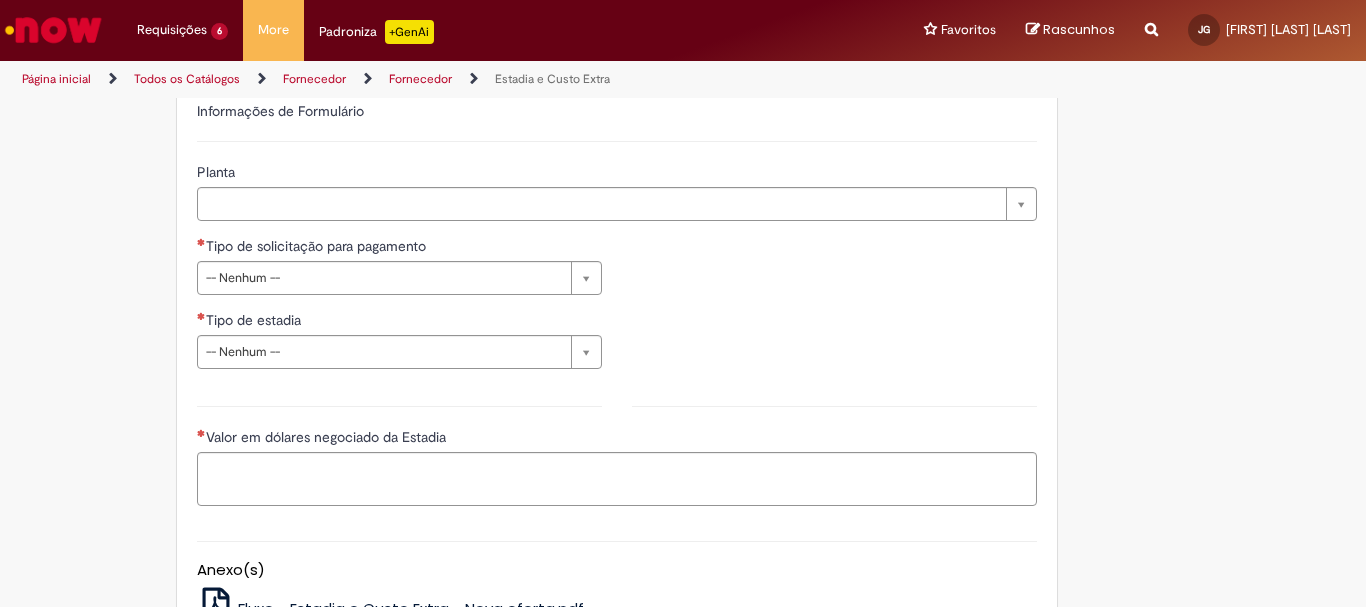 scroll, scrollTop: 627, scrollLeft: 0, axis: vertical 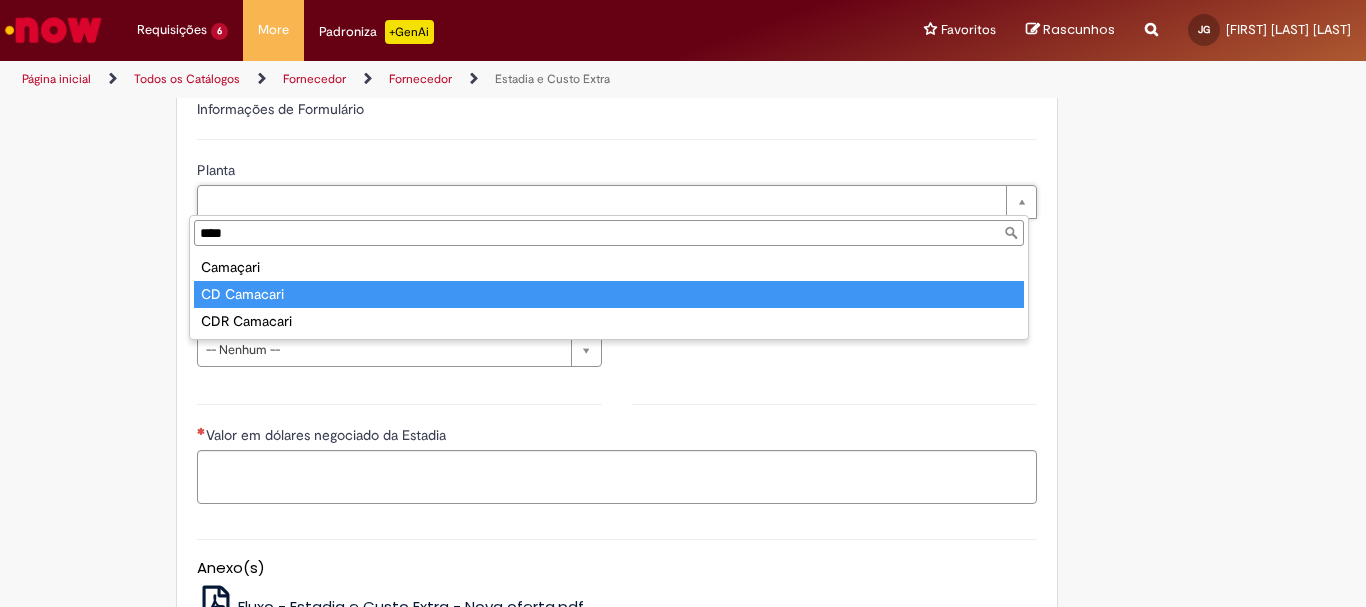 type on "****" 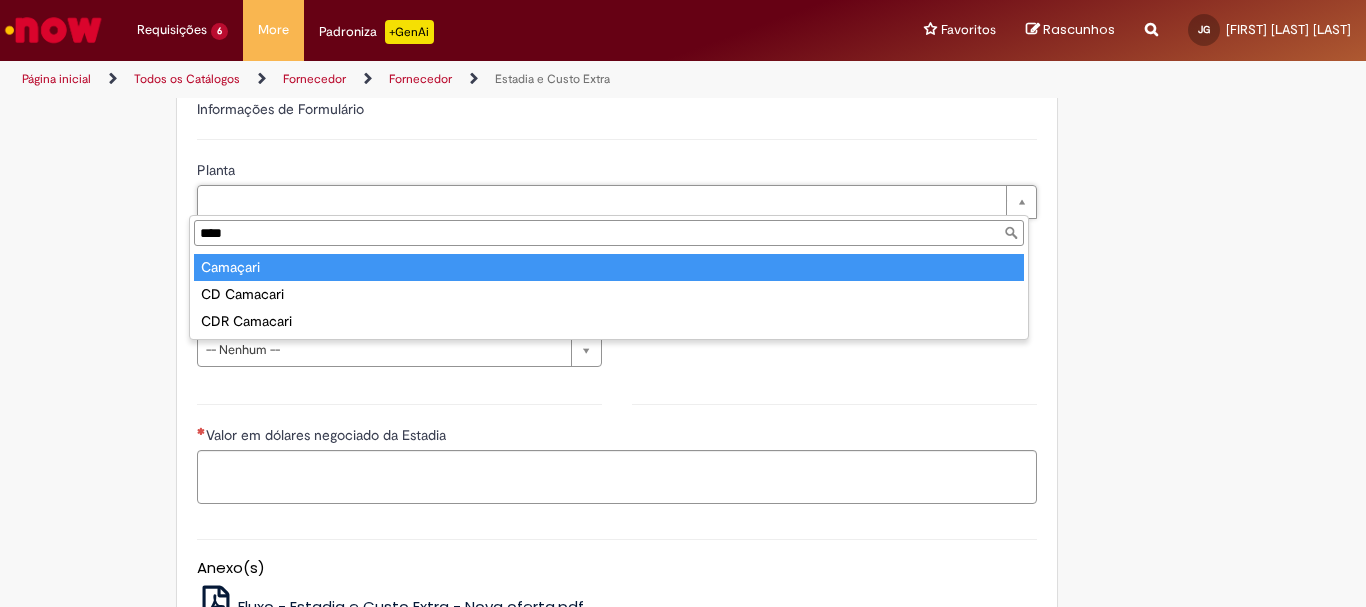 type on "********" 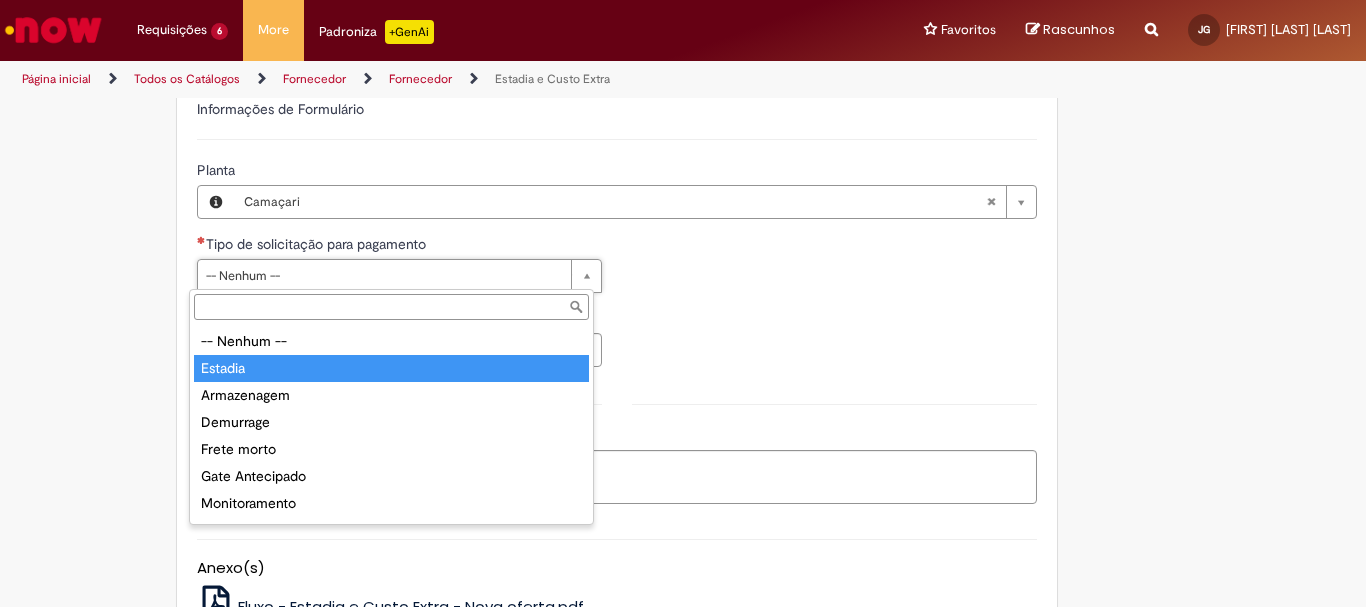 type on "*******" 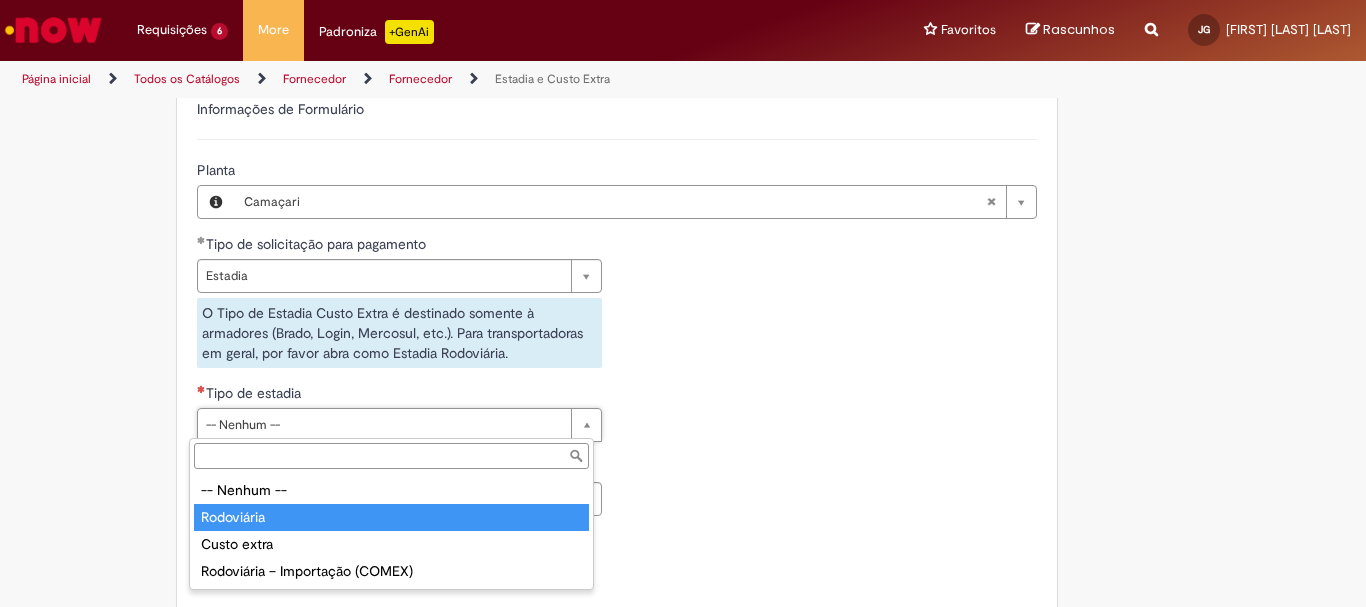 type on "**********" 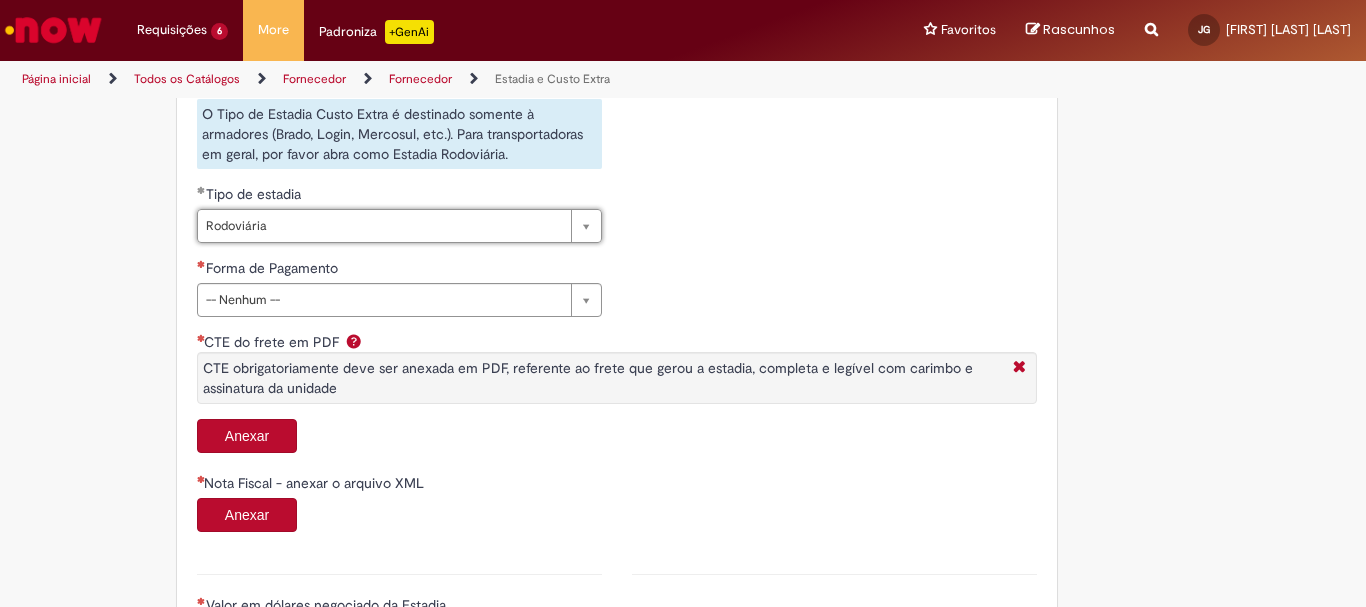 scroll, scrollTop: 827, scrollLeft: 0, axis: vertical 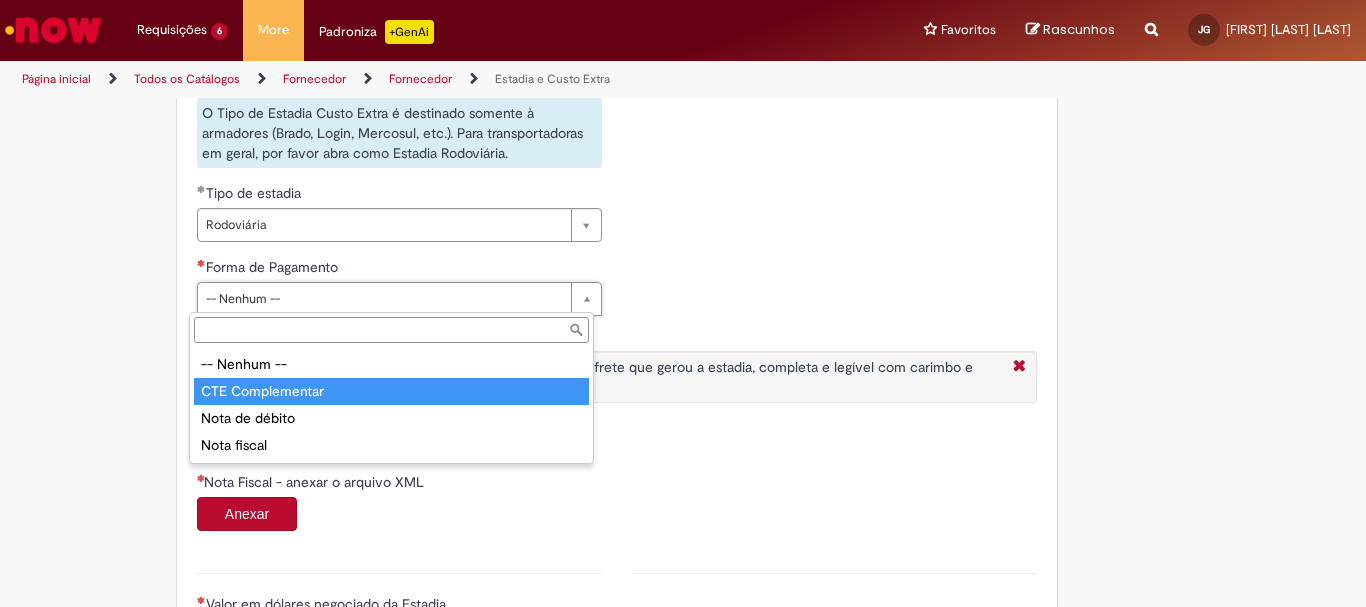 type on "**********" 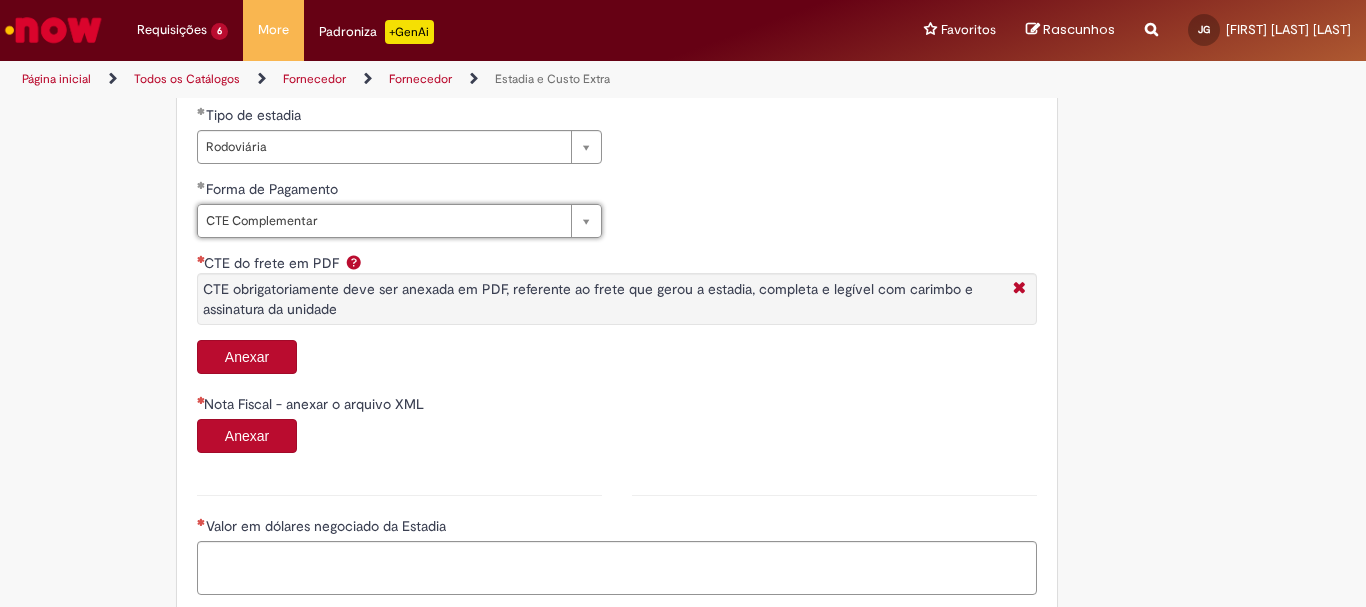 scroll, scrollTop: 1027, scrollLeft: 0, axis: vertical 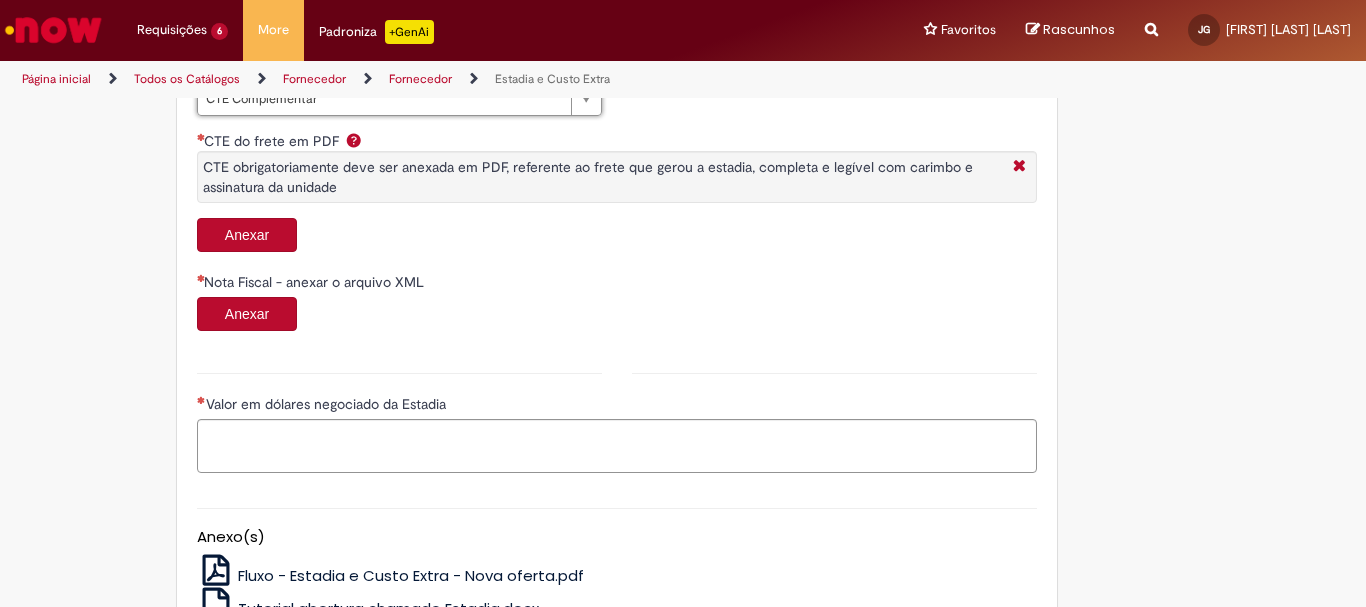 click on "Anexar" at bounding box center [247, 235] 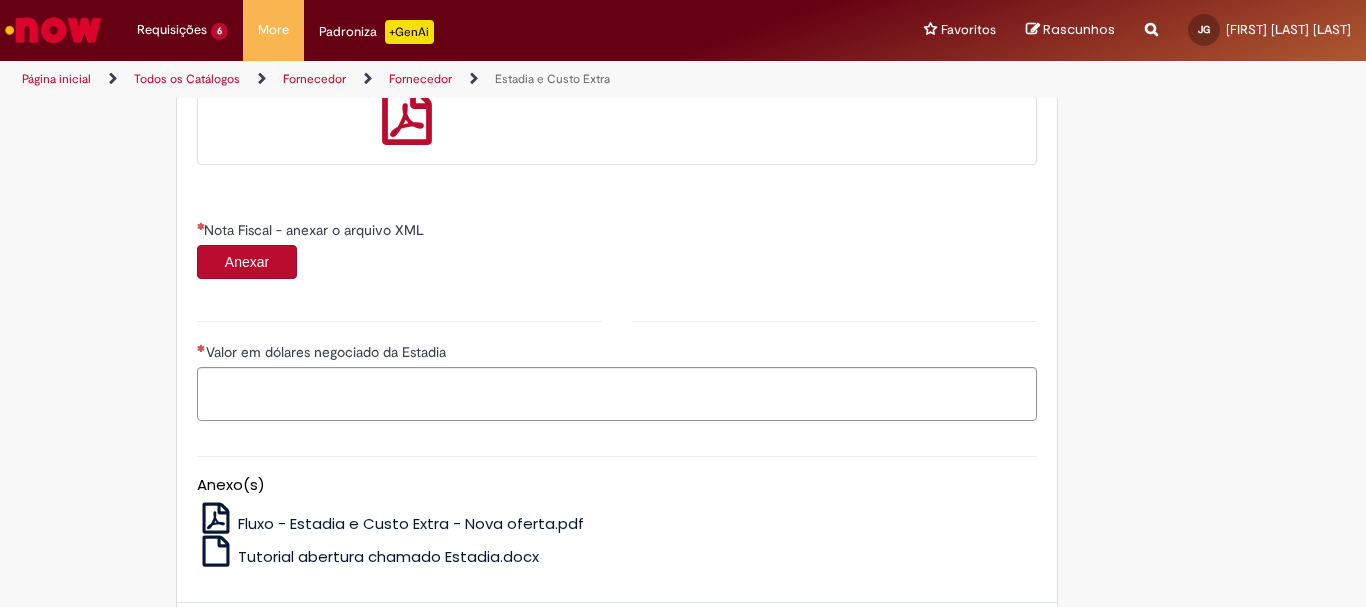 scroll, scrollTop: 1227, scrollLeft: 0, axis: vertical 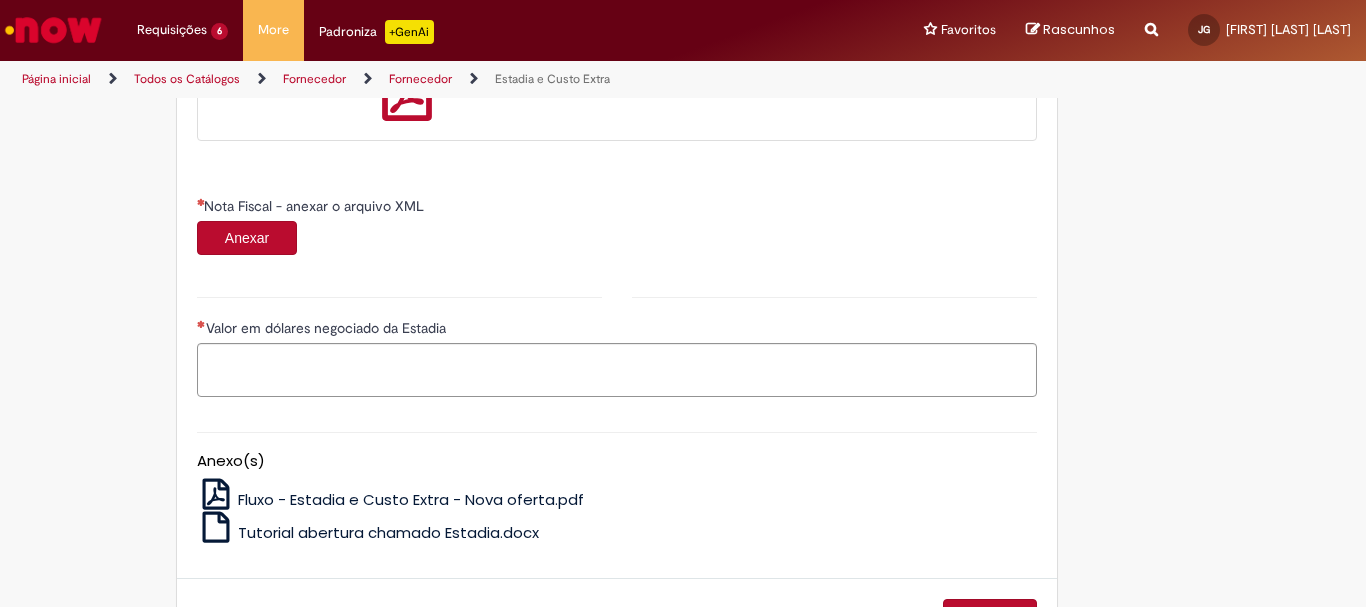 click on "Anexar" at bounding box center [247, 238] 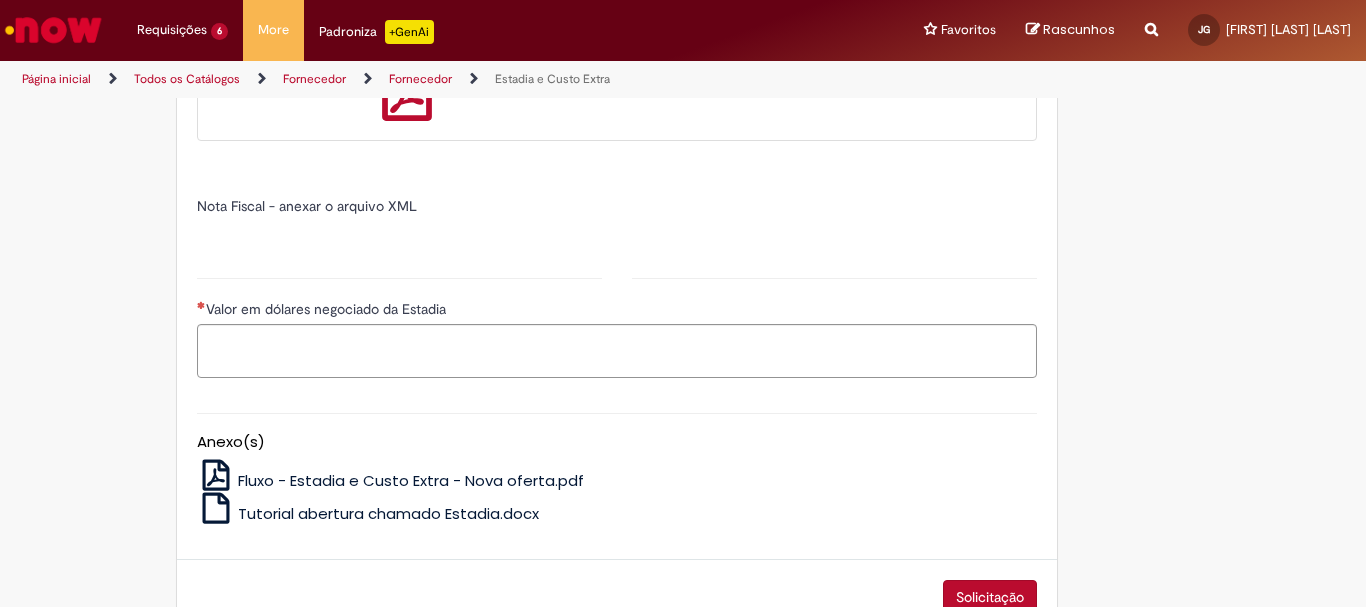 type on "******" 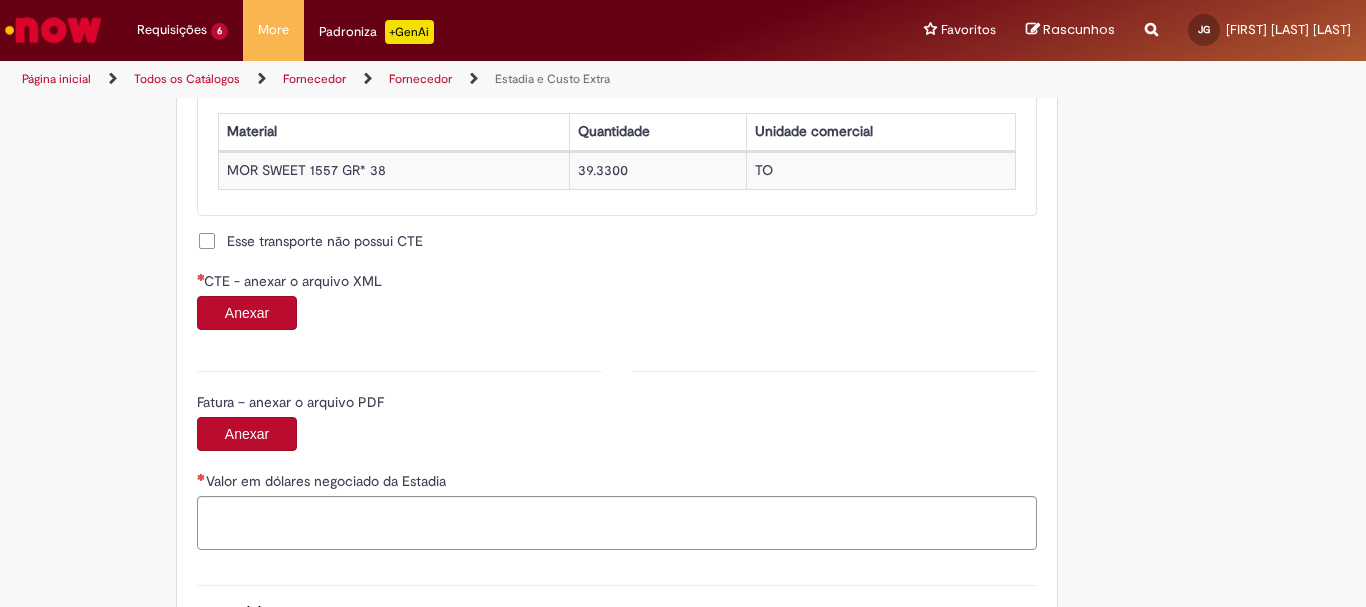 scroll, scrollTop: 1927, scrollLeft: 0, axis: vertical 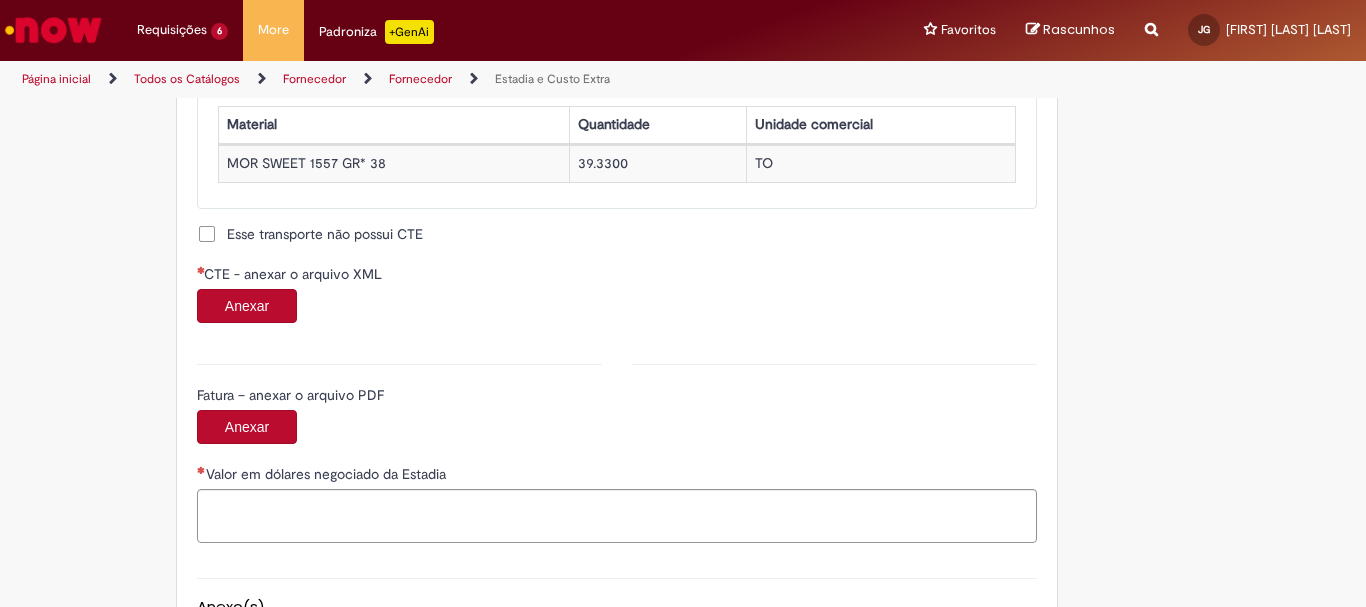 click on "Anexar" at bounding box center (247, 306) 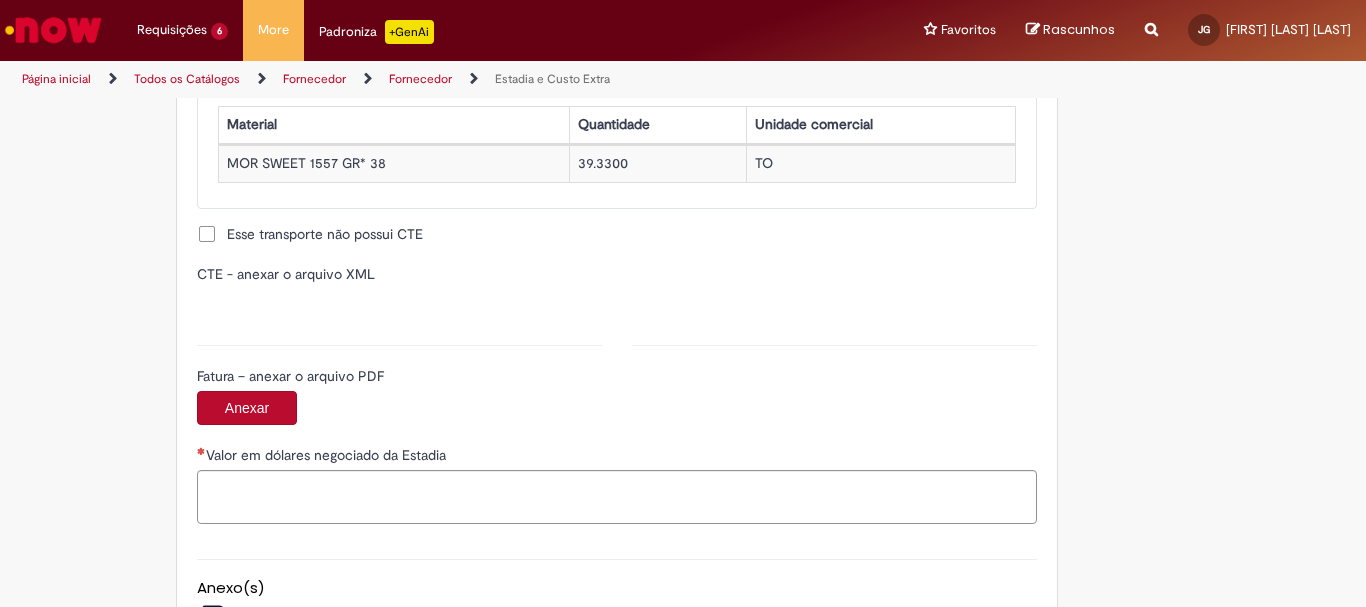 type on "**********" 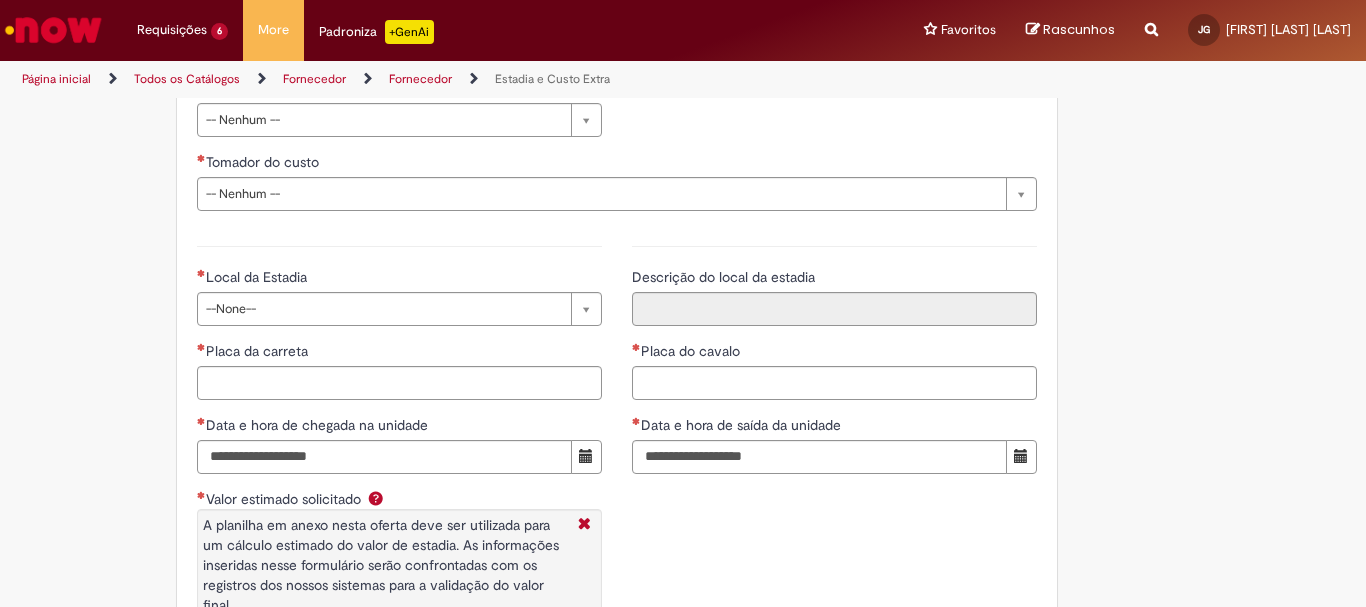 scroll, scrollTop: 2827, scrollLeft: 0, axis: vertical 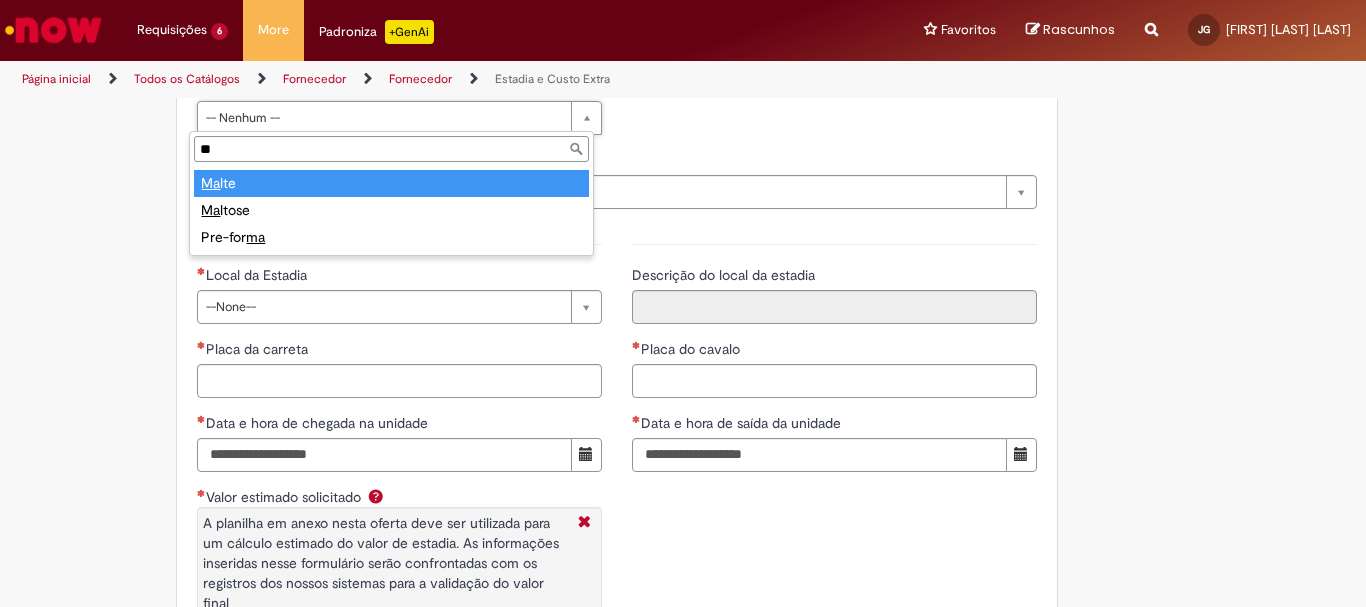 type on "***" 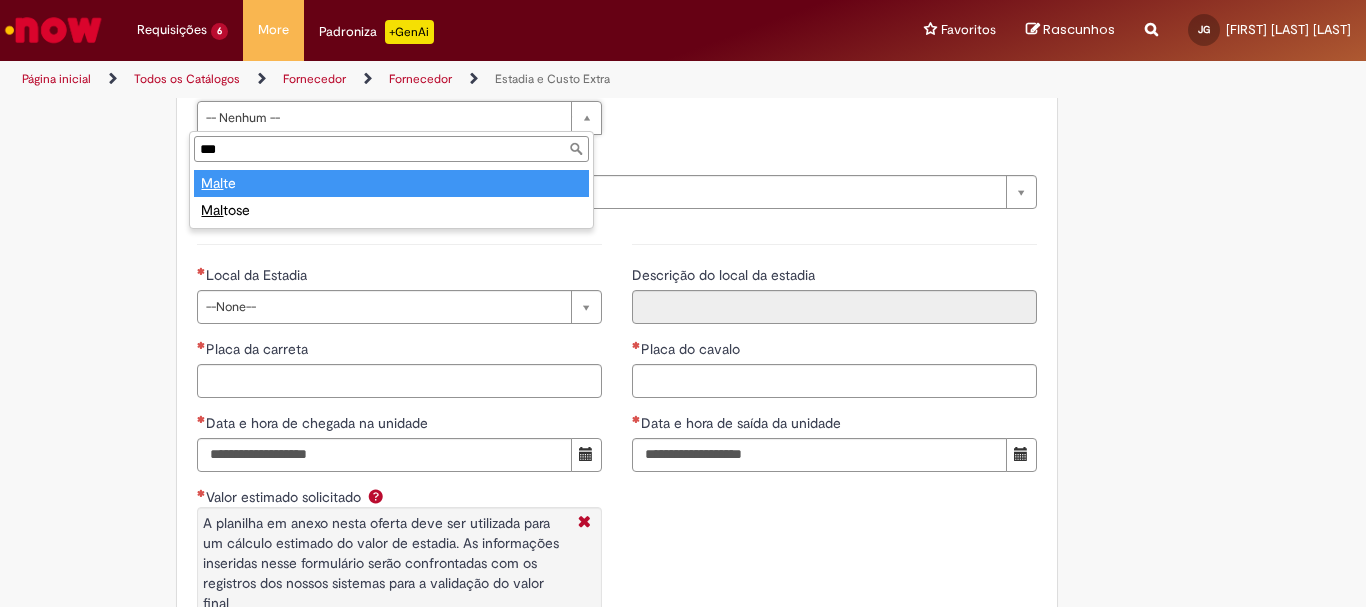 type on "*******" 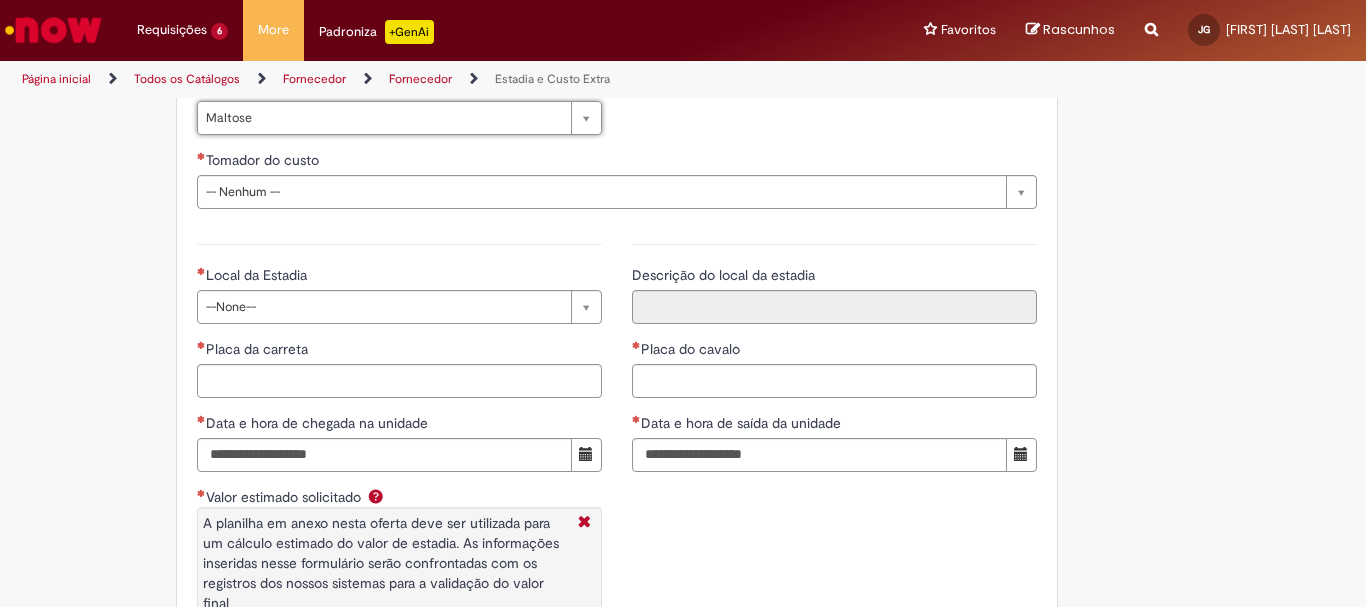 scroll, scrollTop: 2821, scrollLeft: 0, axis: vertical 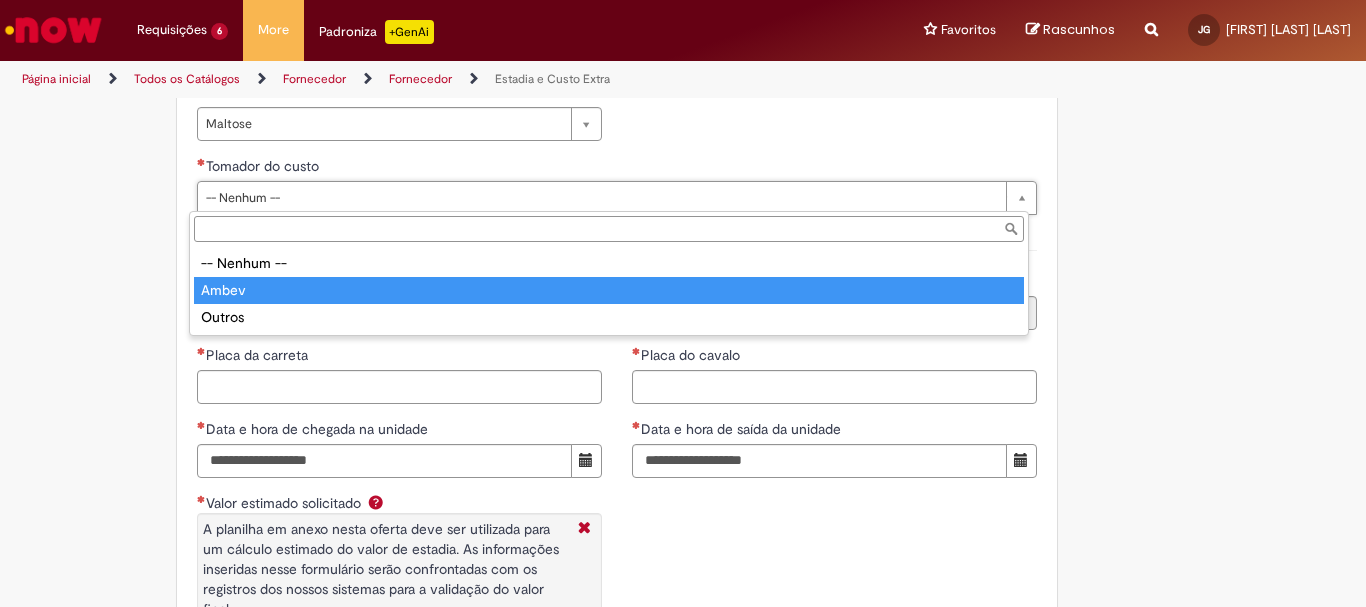 type on "*****" 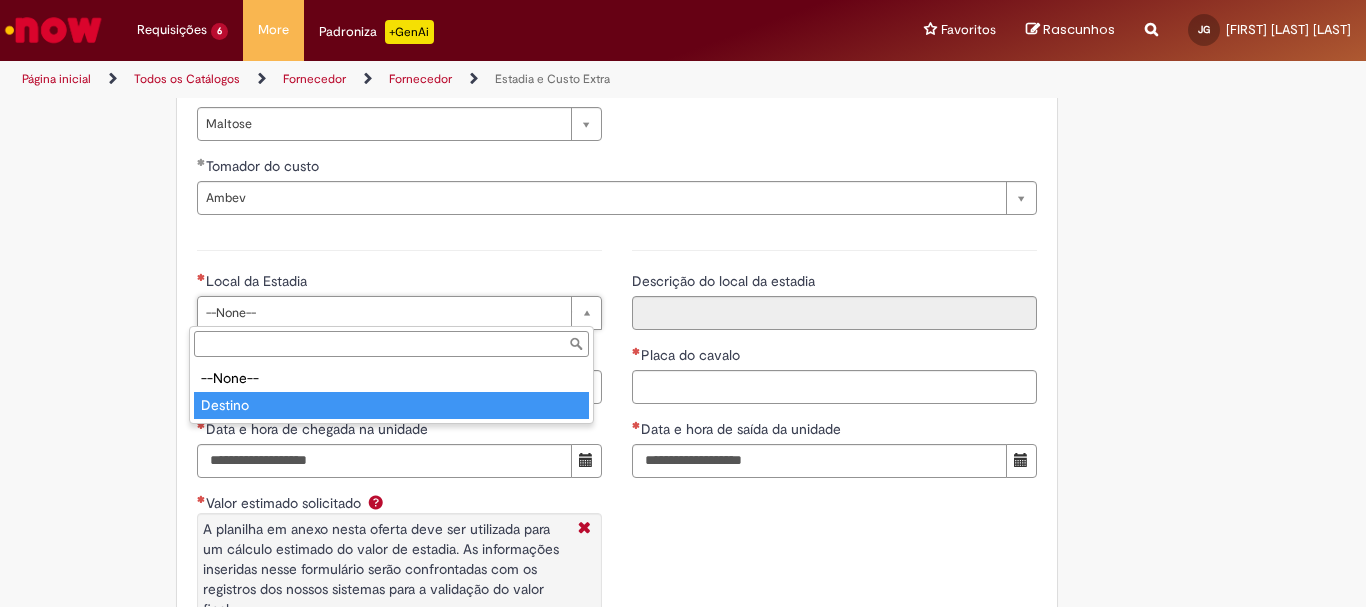 type on "*******" 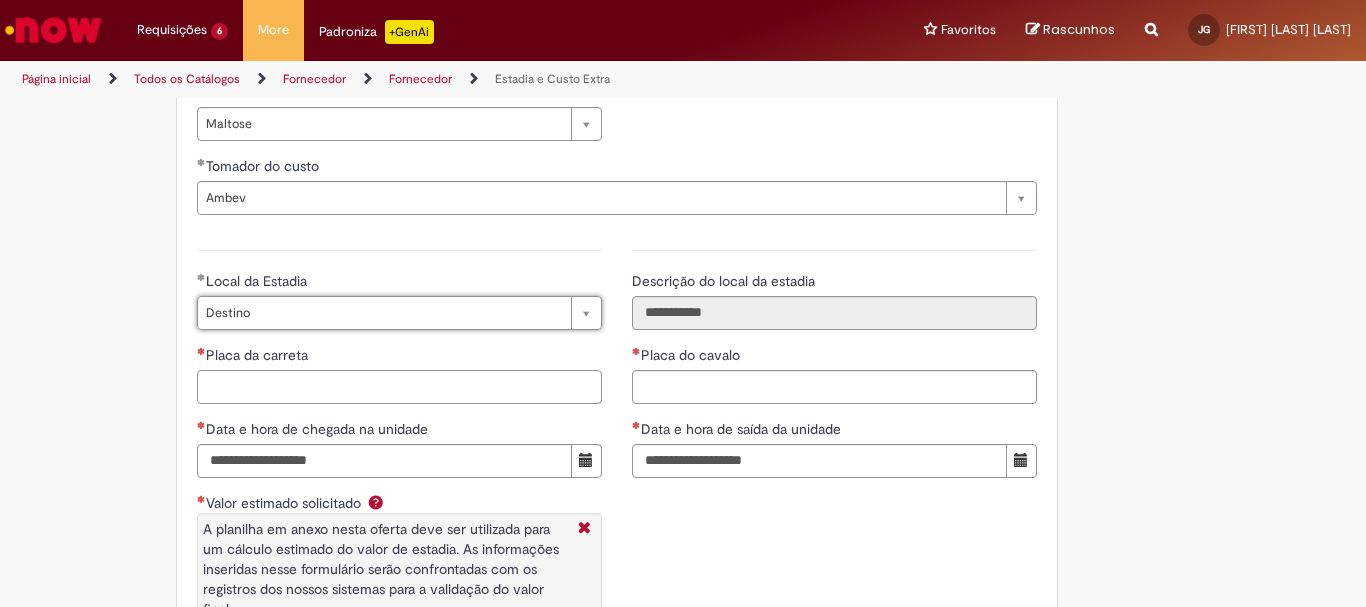 click on "Placa da carreta" at bounding box center (399, 387) 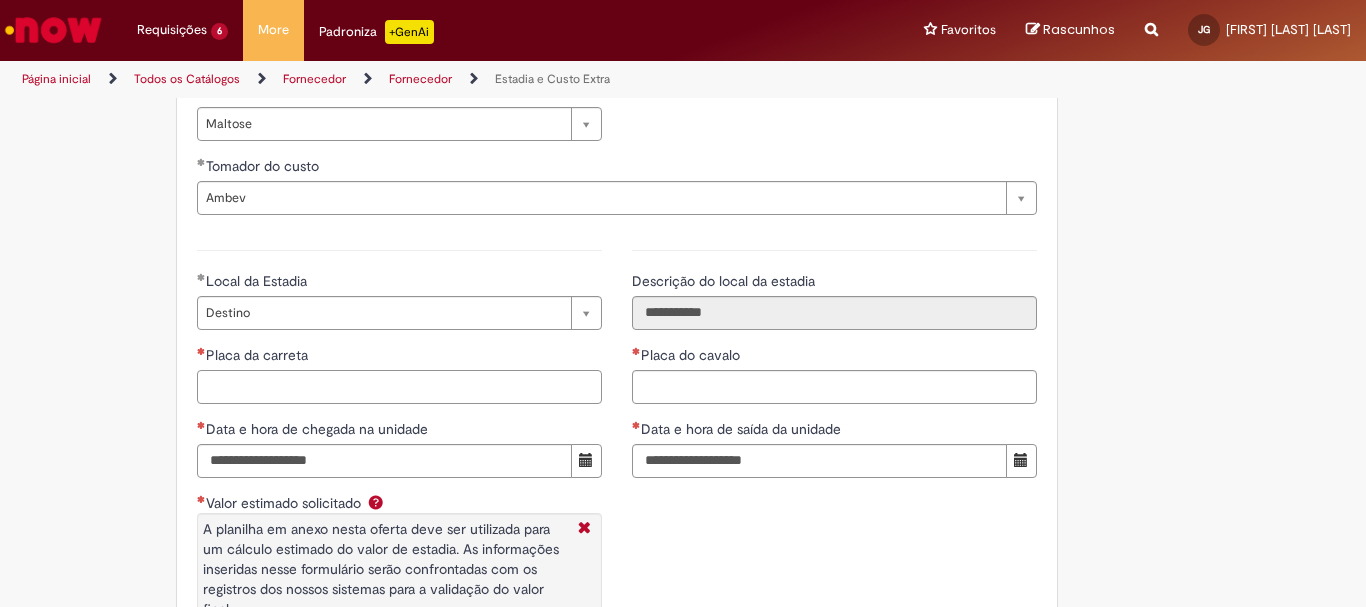 paste on "*******" 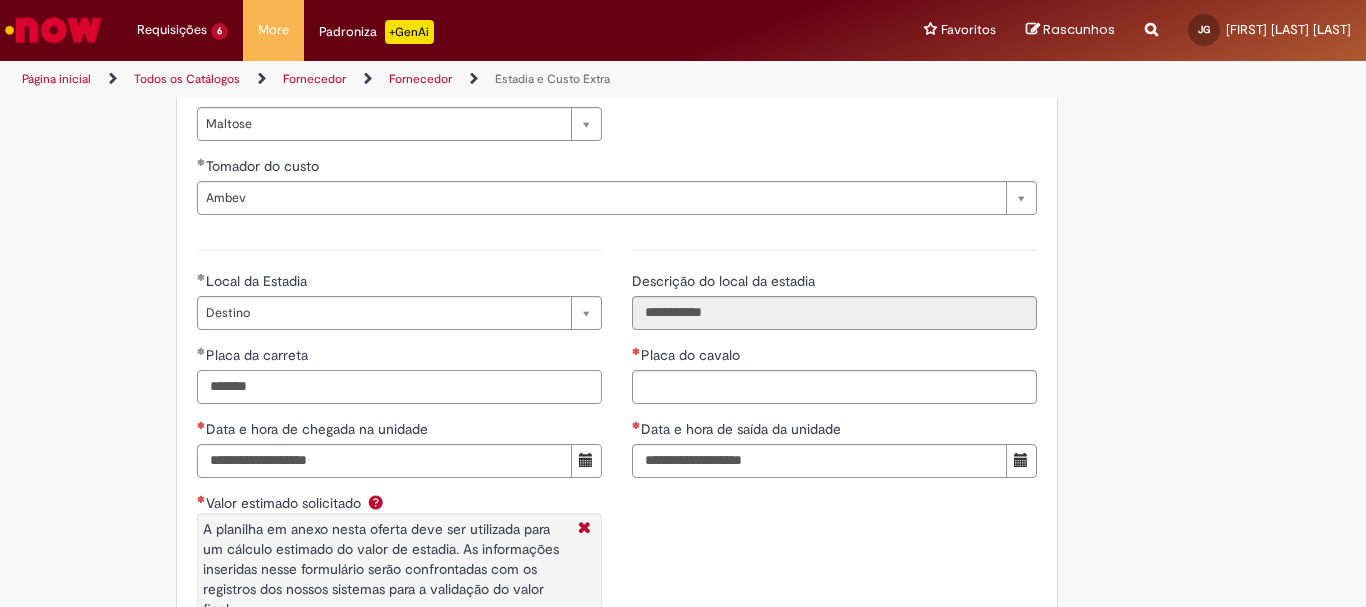 type on "*******" 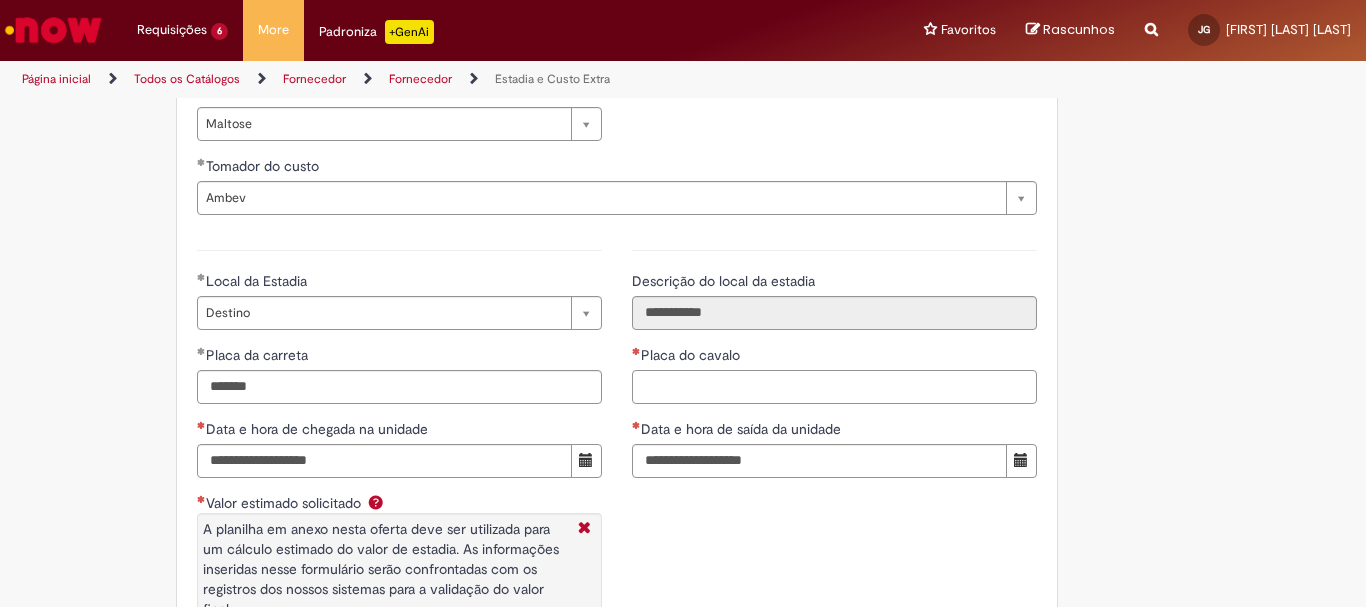 click on "Placa do cavalo" at bounding box center (834, 387) 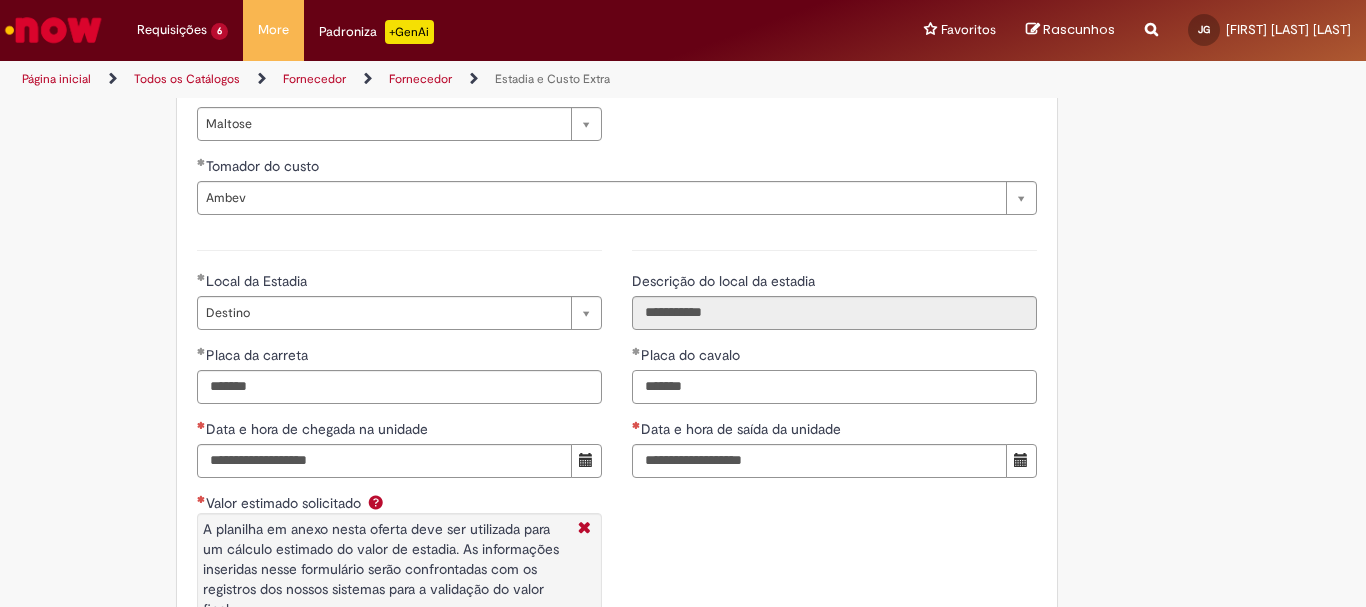 type on "*******" 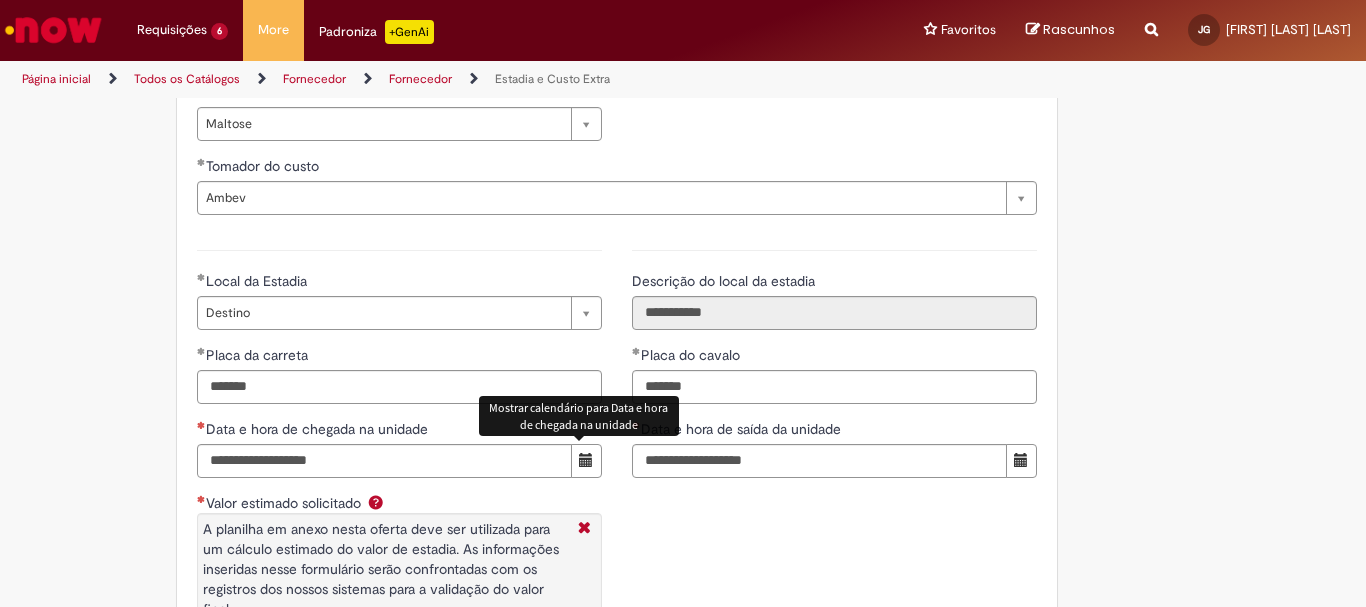click at bounding box center [586, 460] 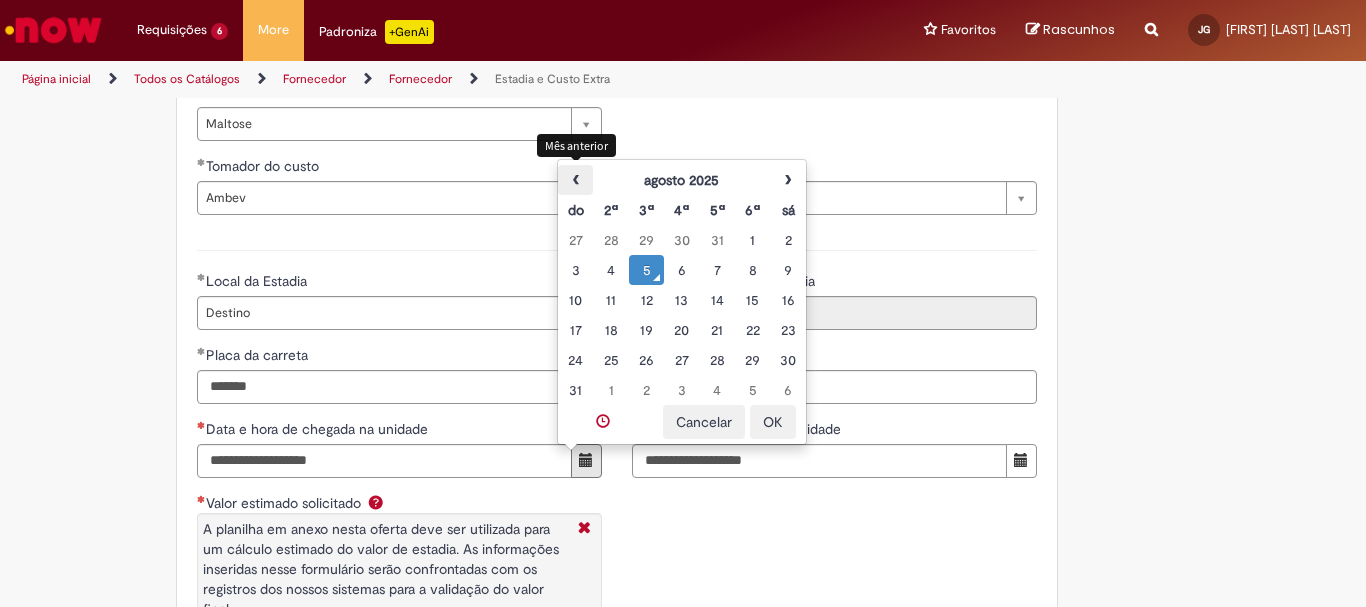 click on "‹" at bounding box center (575, 180) 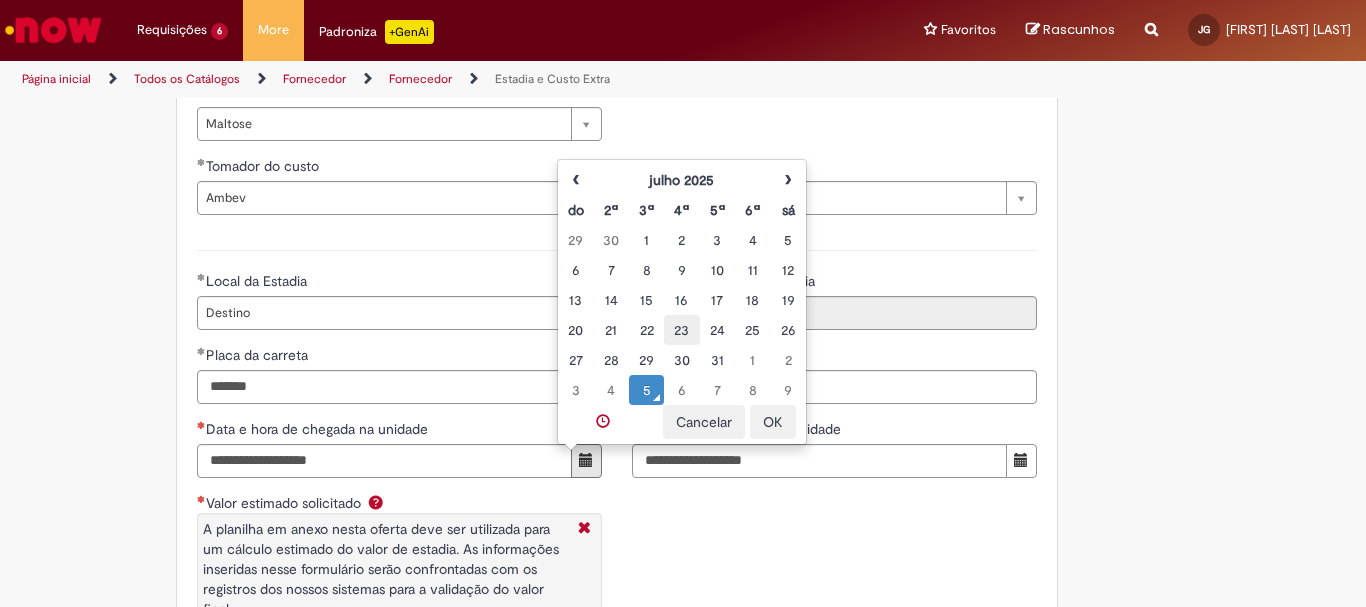click on "23" at bounding box center (681, 330) 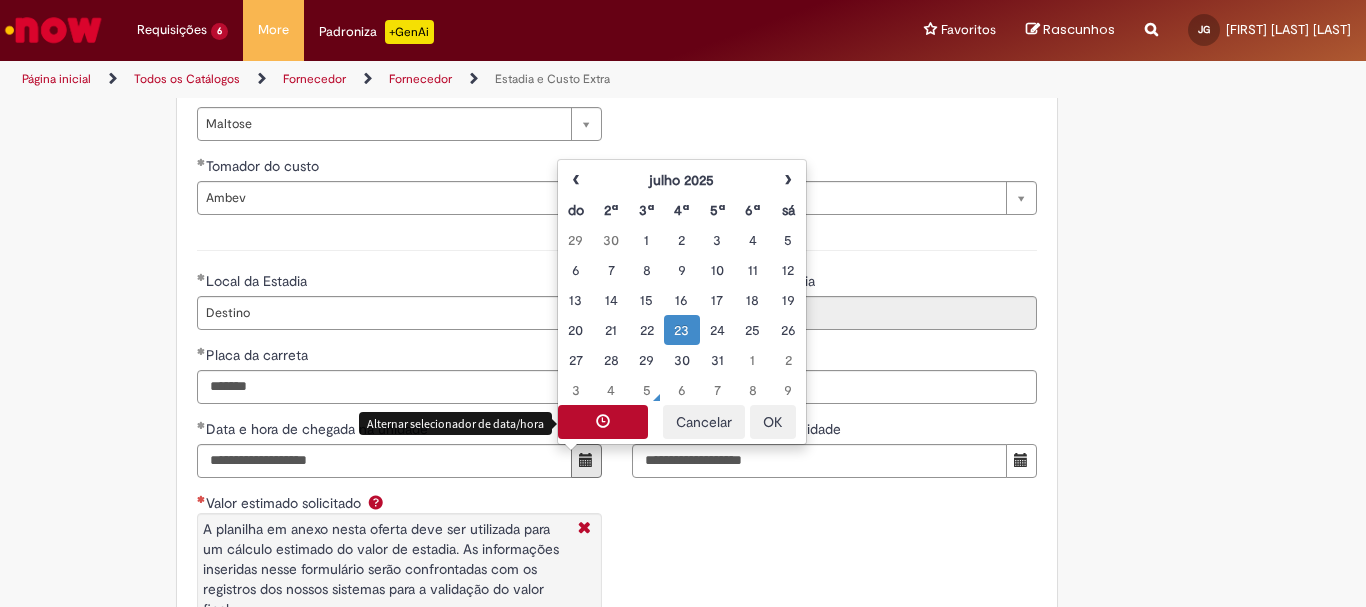 click at bounding box center [603, 421] 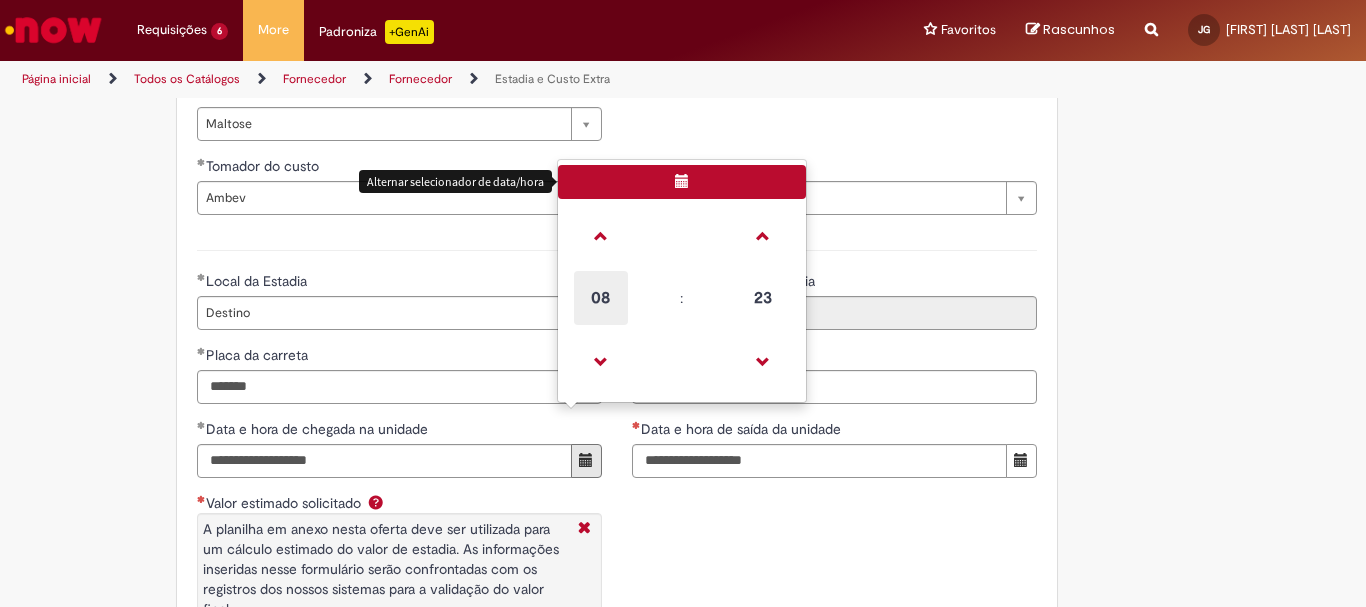 click on "08" at bounding box center [601, 298] 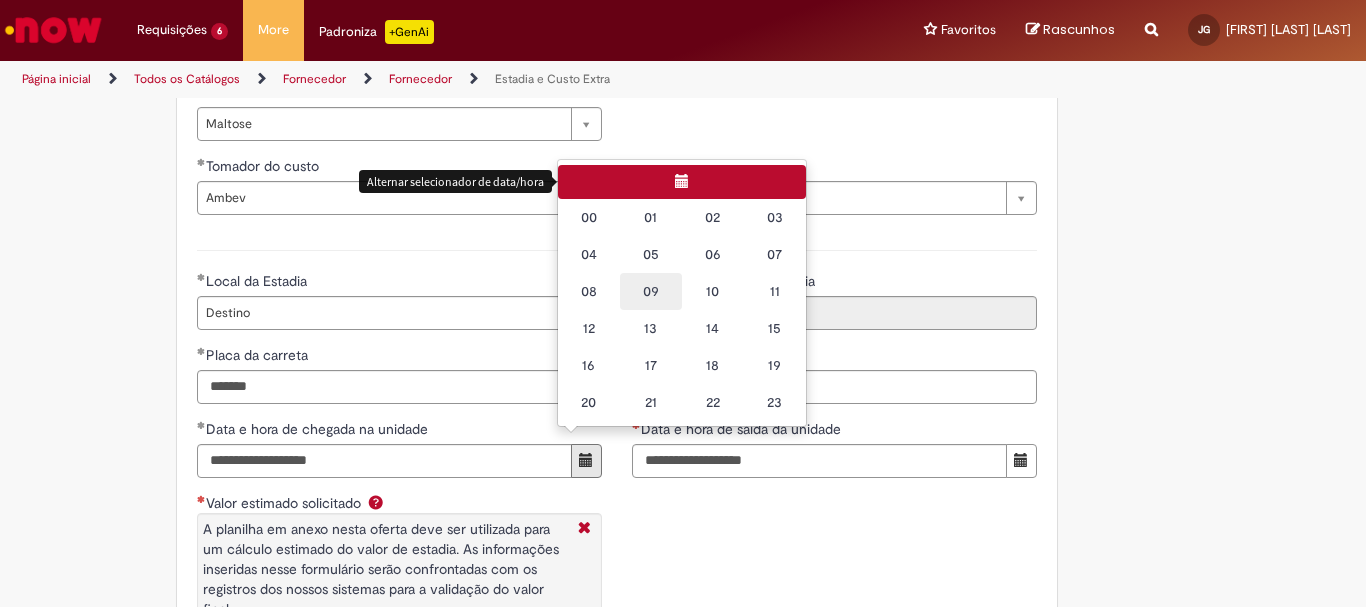 click on "09" at bounding box center [651, 291] 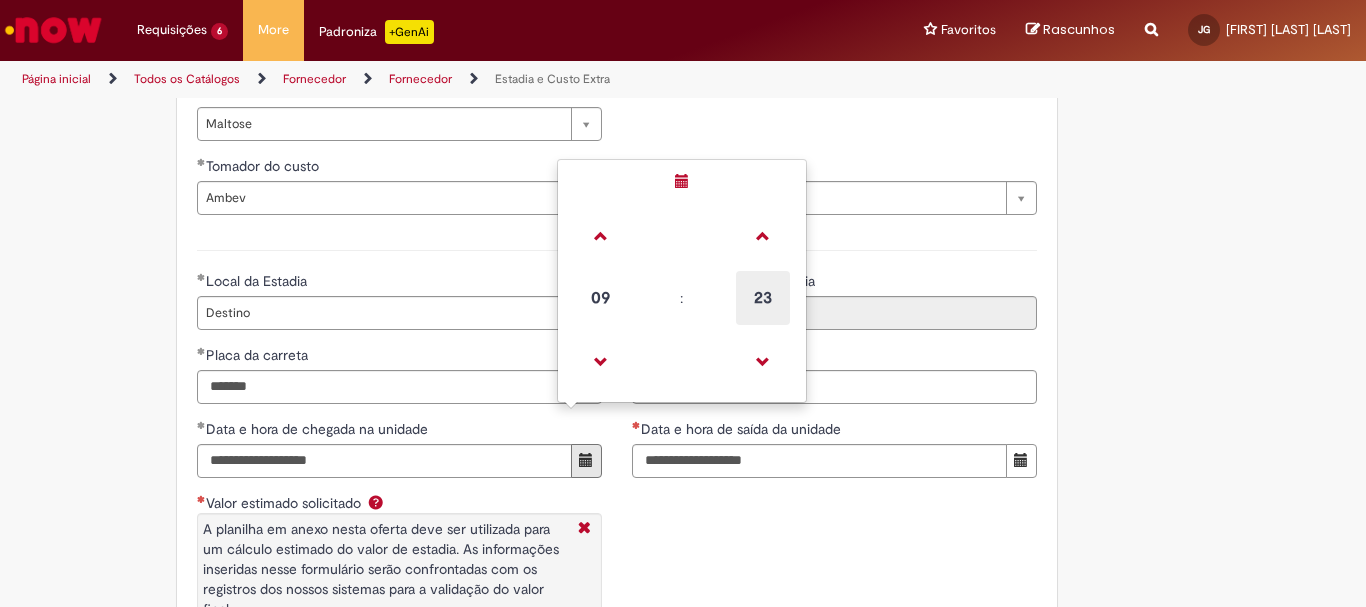 click on "23" at bounding box center [763, 298] 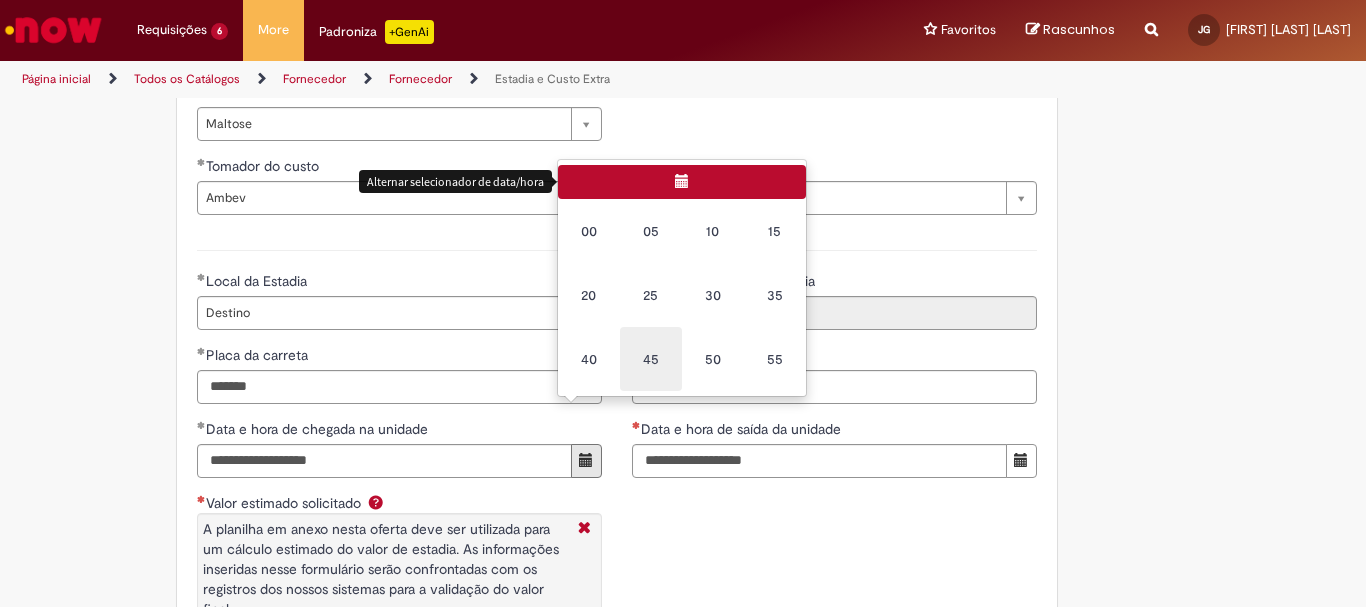 click on "45" at bounding box center (651, 359) 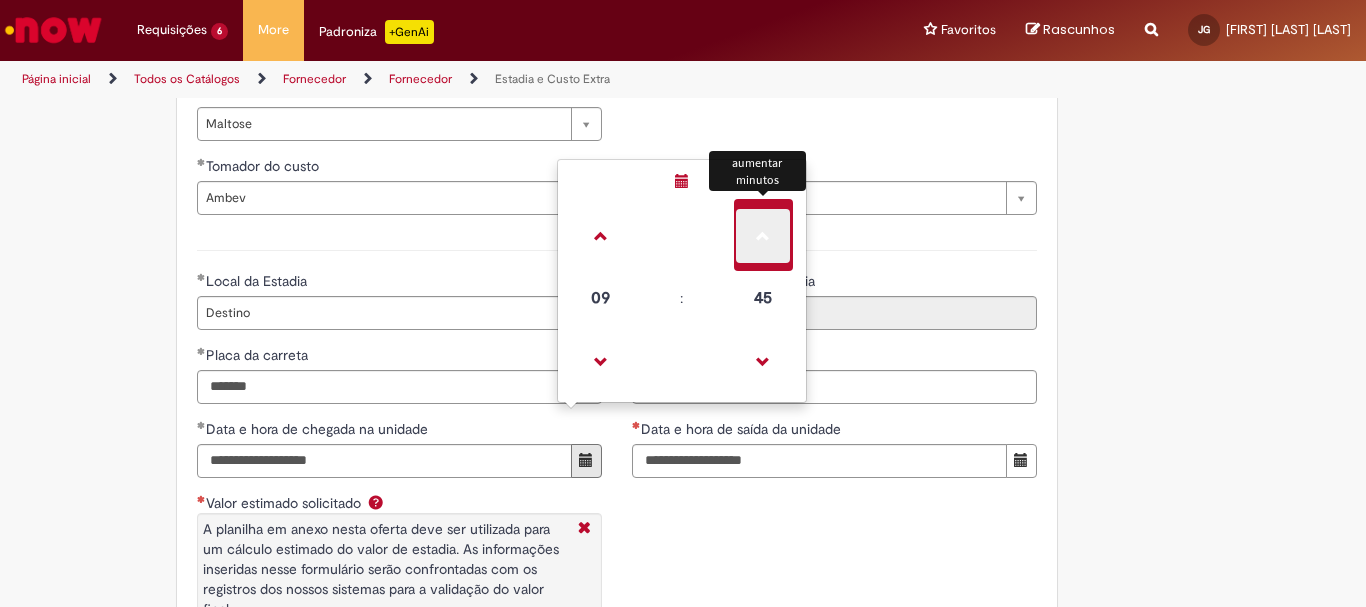 click at bounding box center (763, 236) 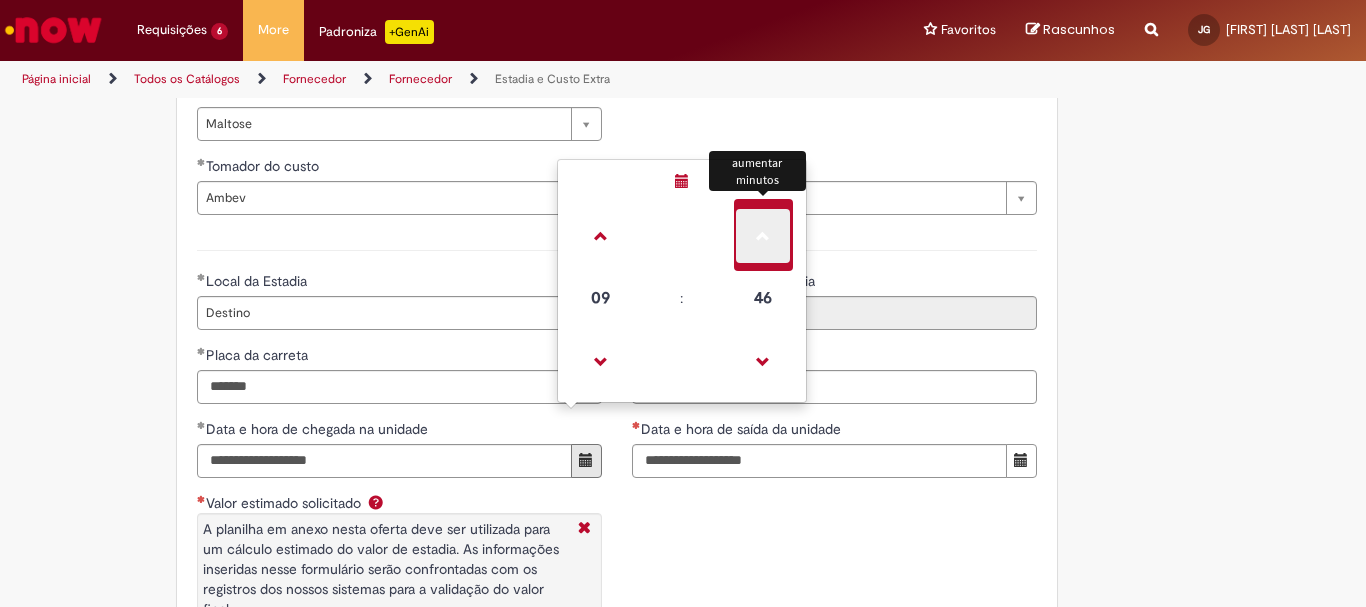 click at bounding box center (763, 236) 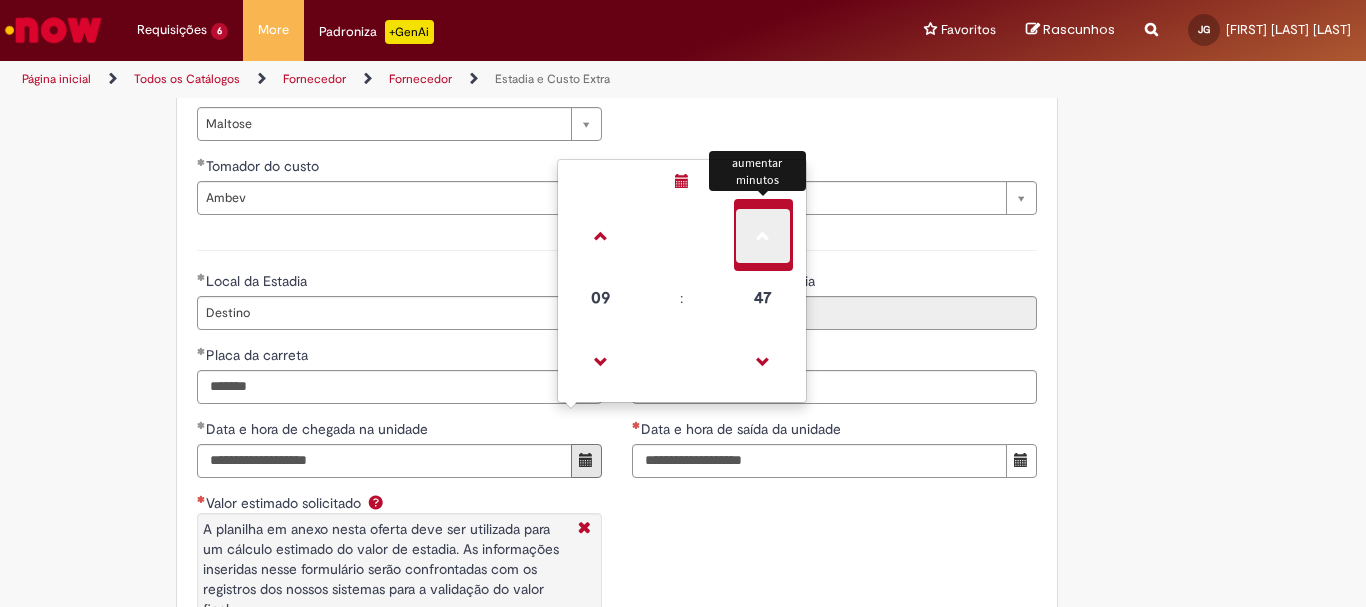 click at bounding box center (763, 236) 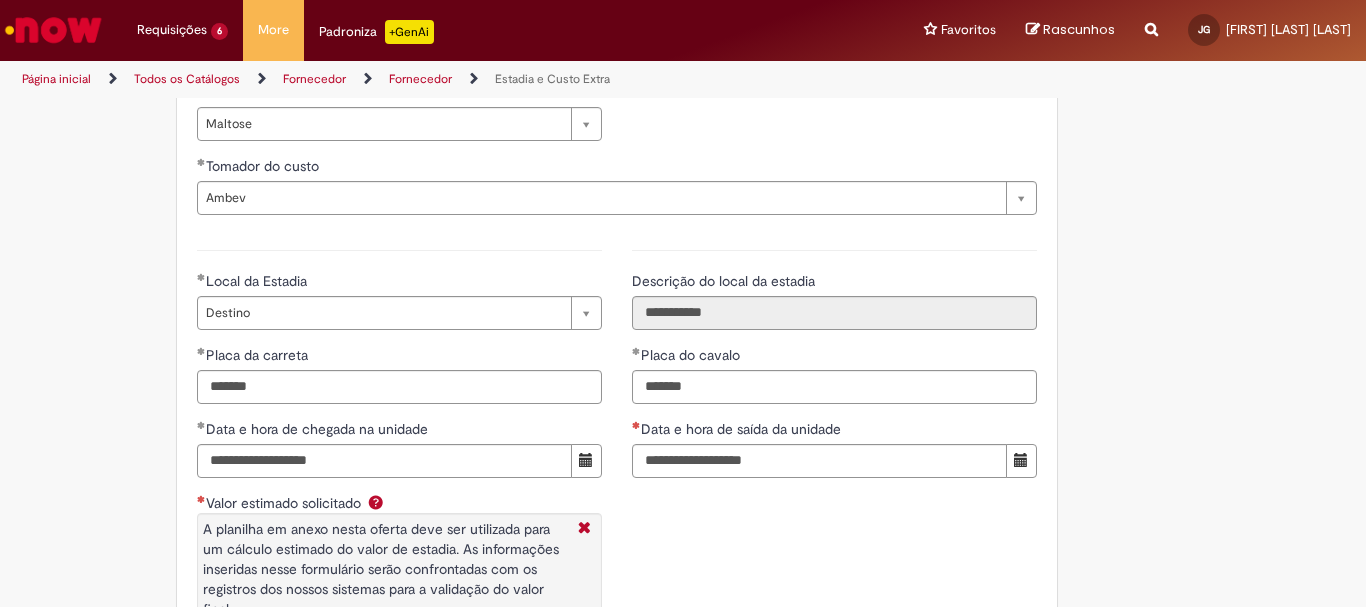 click on "**********" at bounding box center [617, 459] 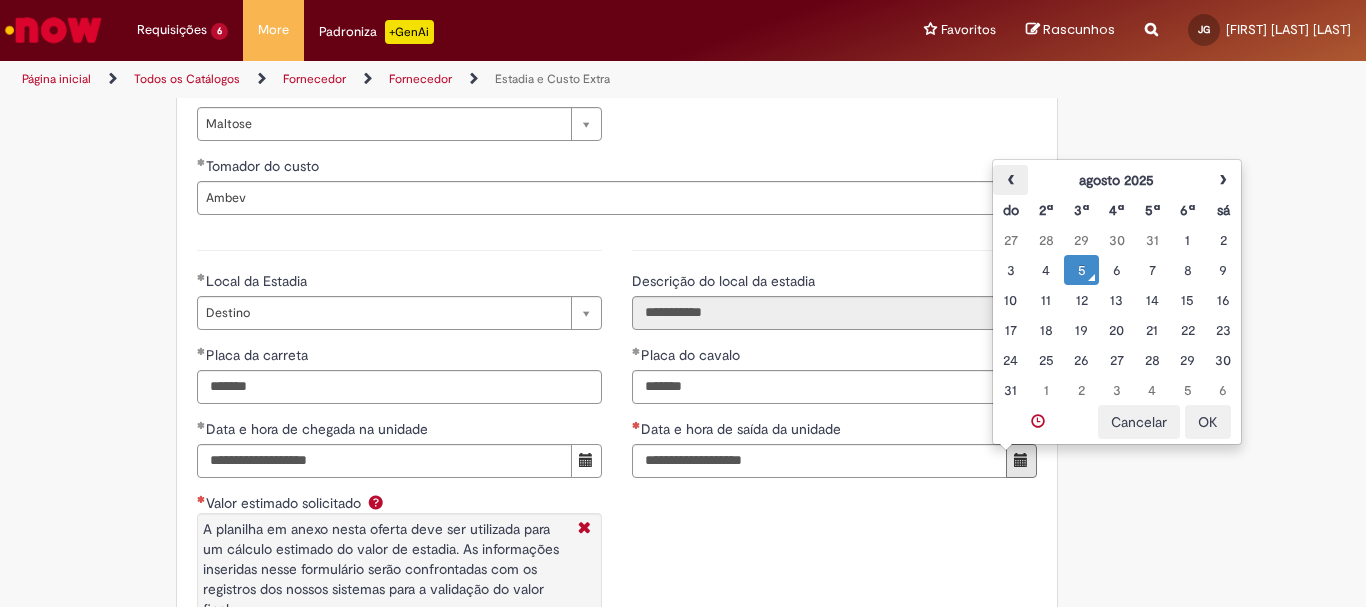 click on "‹" at bounding box center (1010, 180) 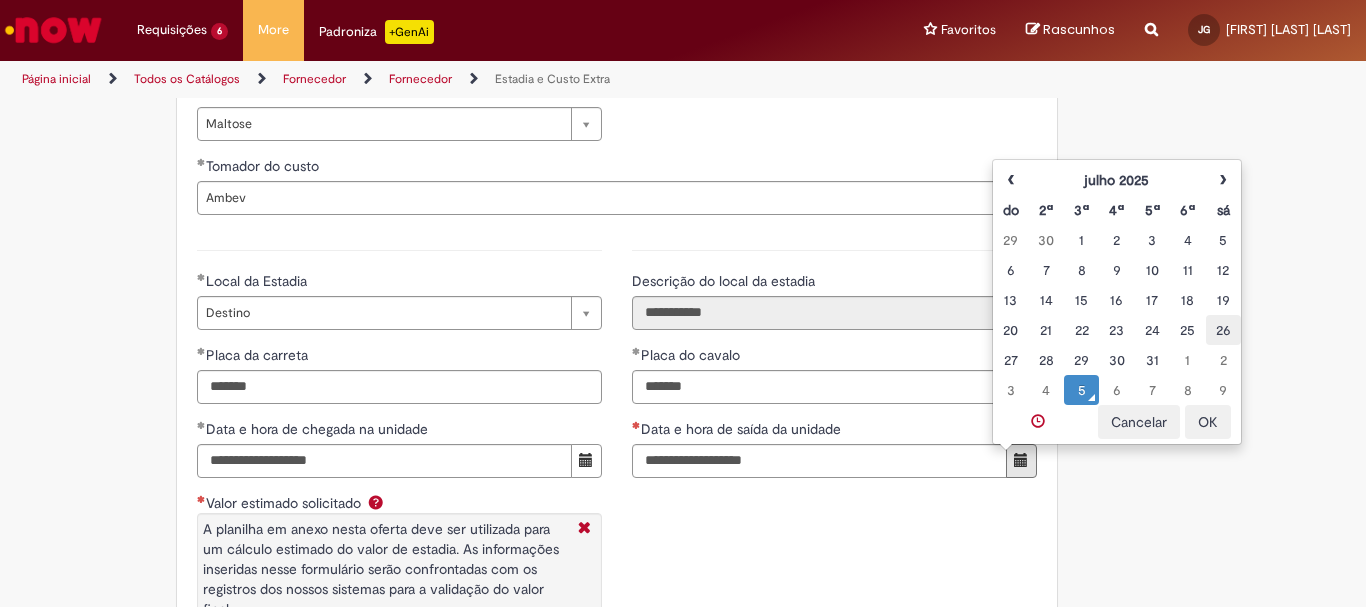 click on "26" at bounding box center [1223, 330] 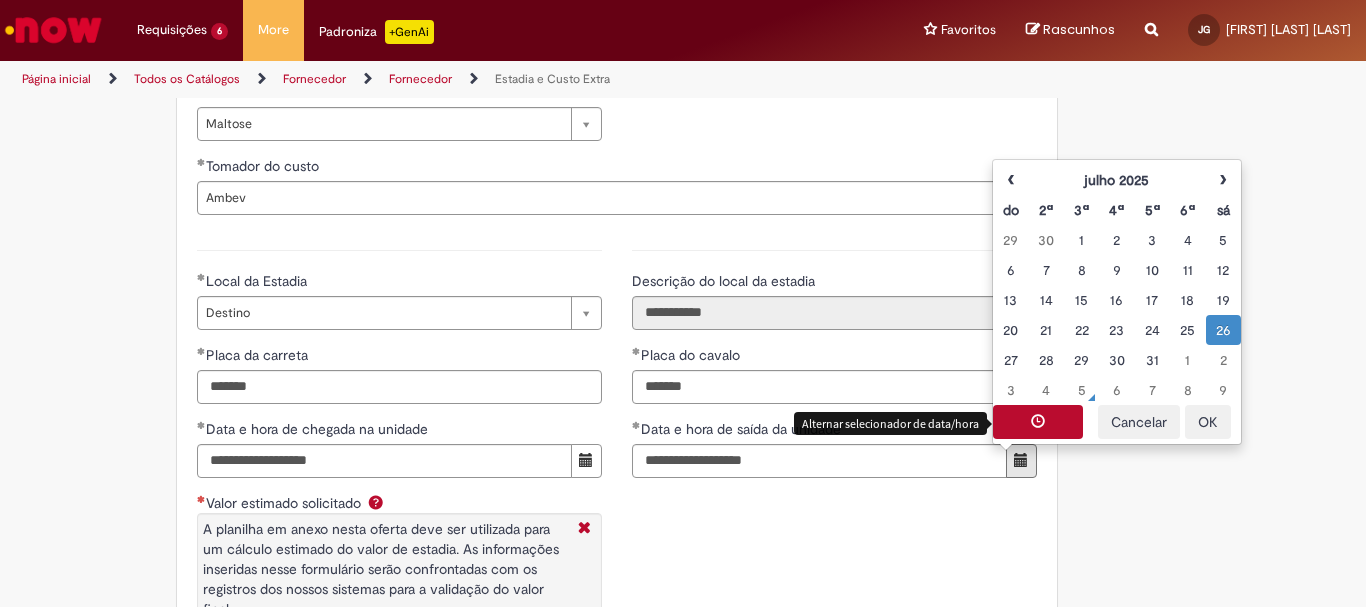 click at bounding box center [1038, 422] 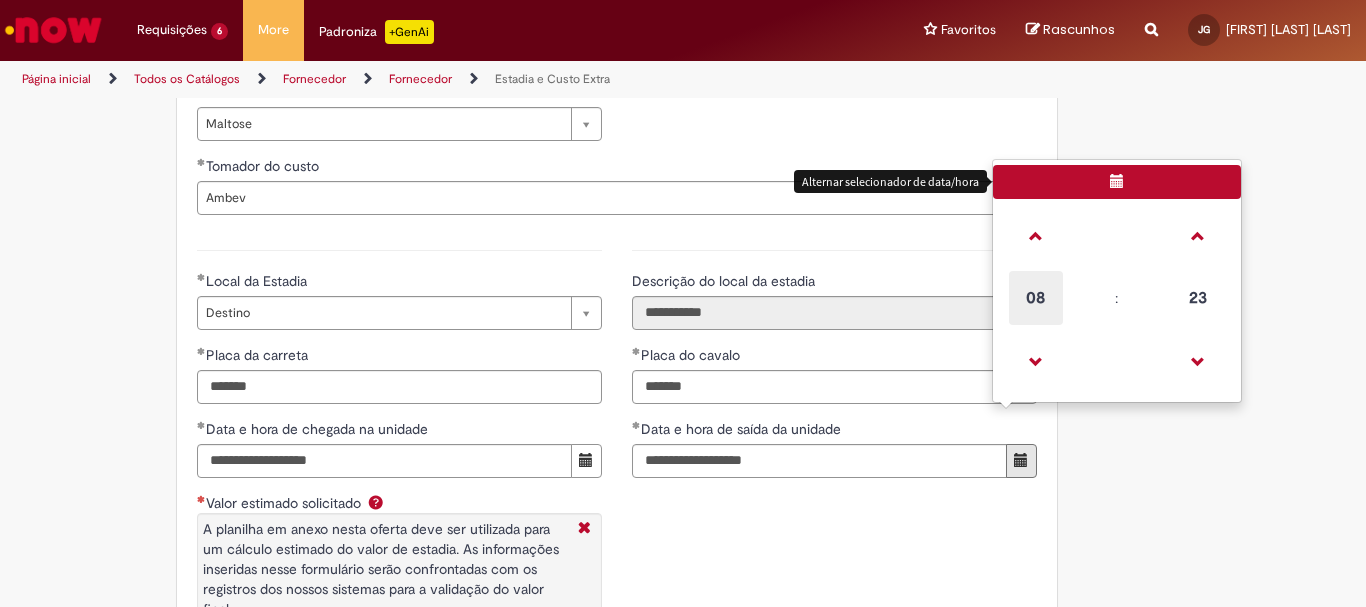click on "08" at bounding box center (1036, 298) 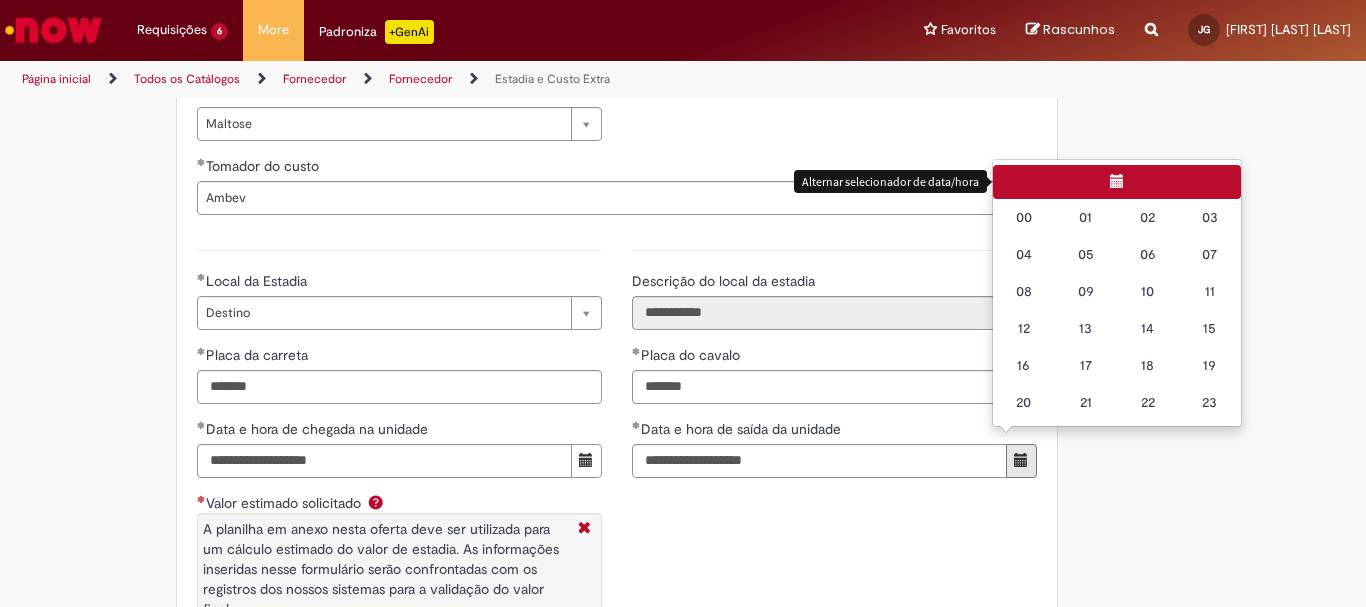 click on "15" at bounding box center (1210, 328) 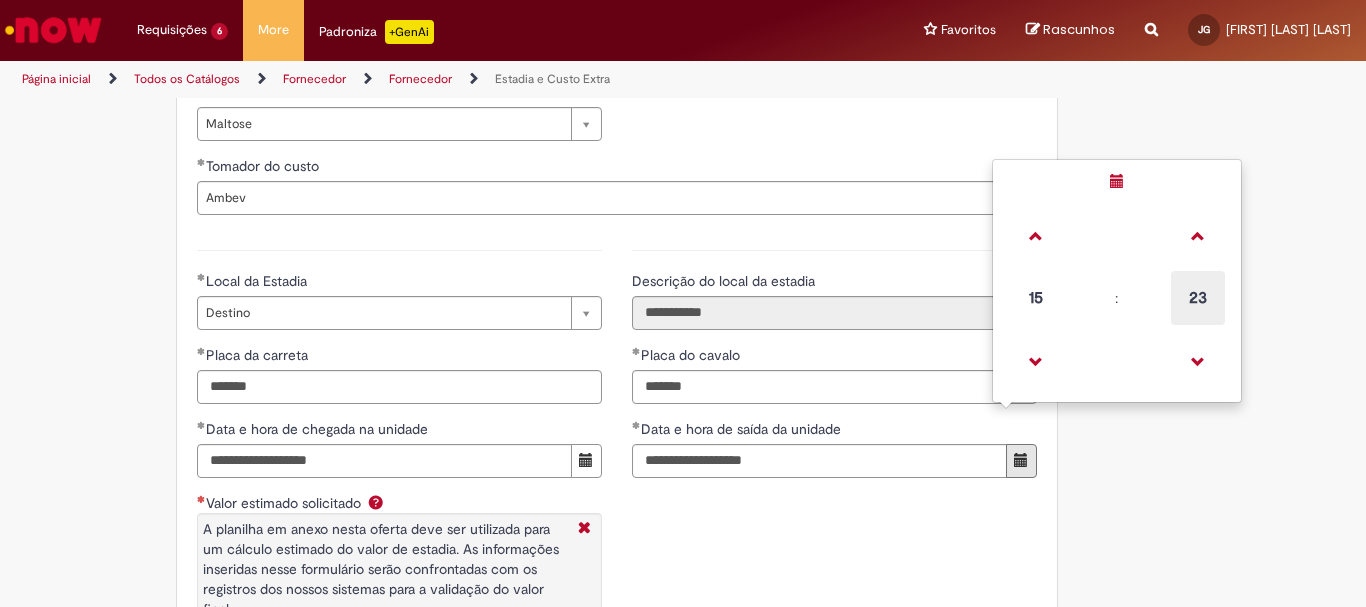 click on "23" at bounding box center [1198, 298] 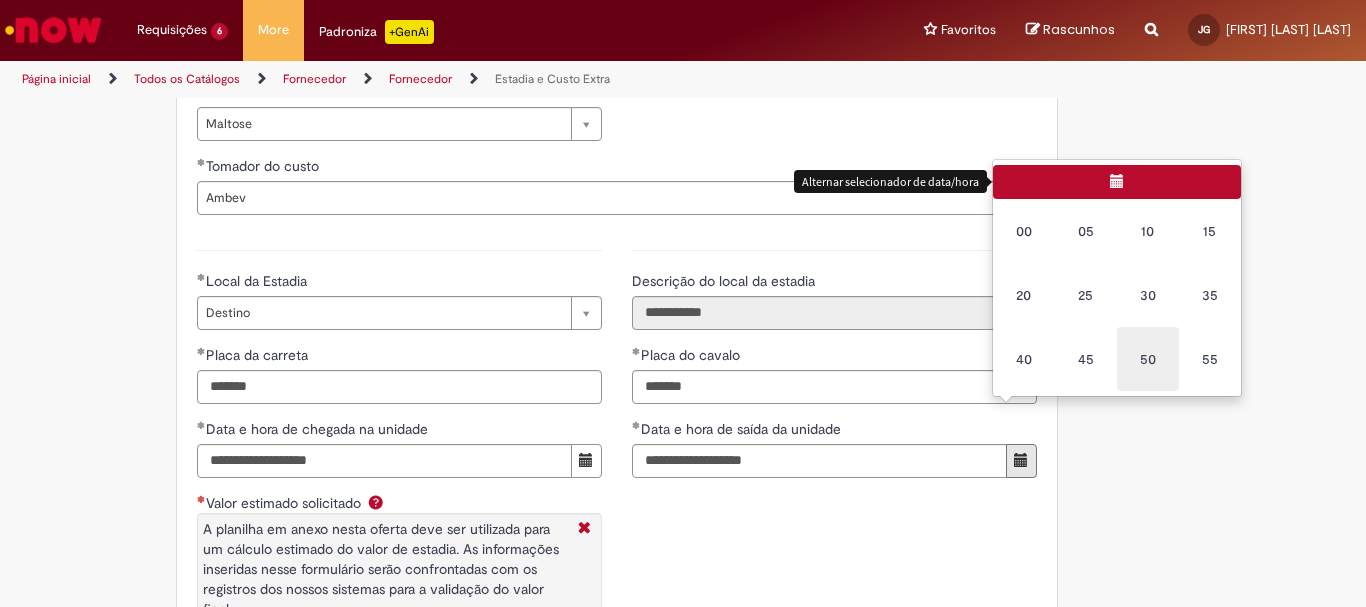 click on "50" at bounding box center [1148, 359] 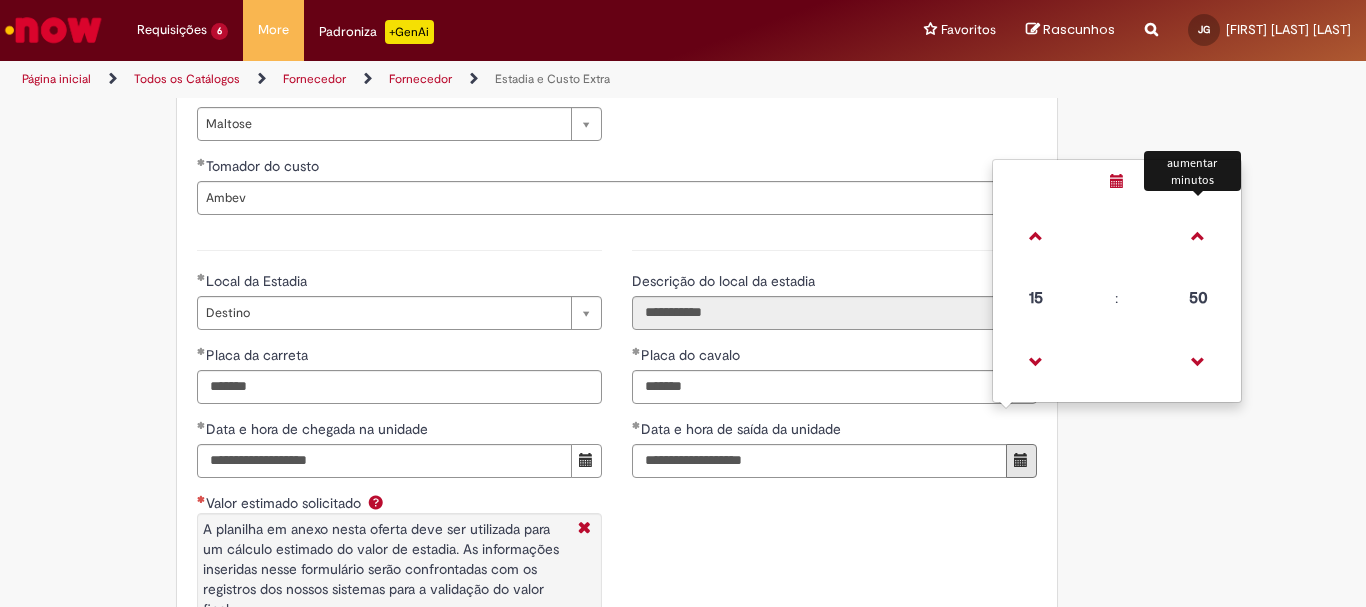 drag, startPoint x: 1182, startPoint y: 247, endPoint x: 1151, endPoint y: 297, distance: 58.830265 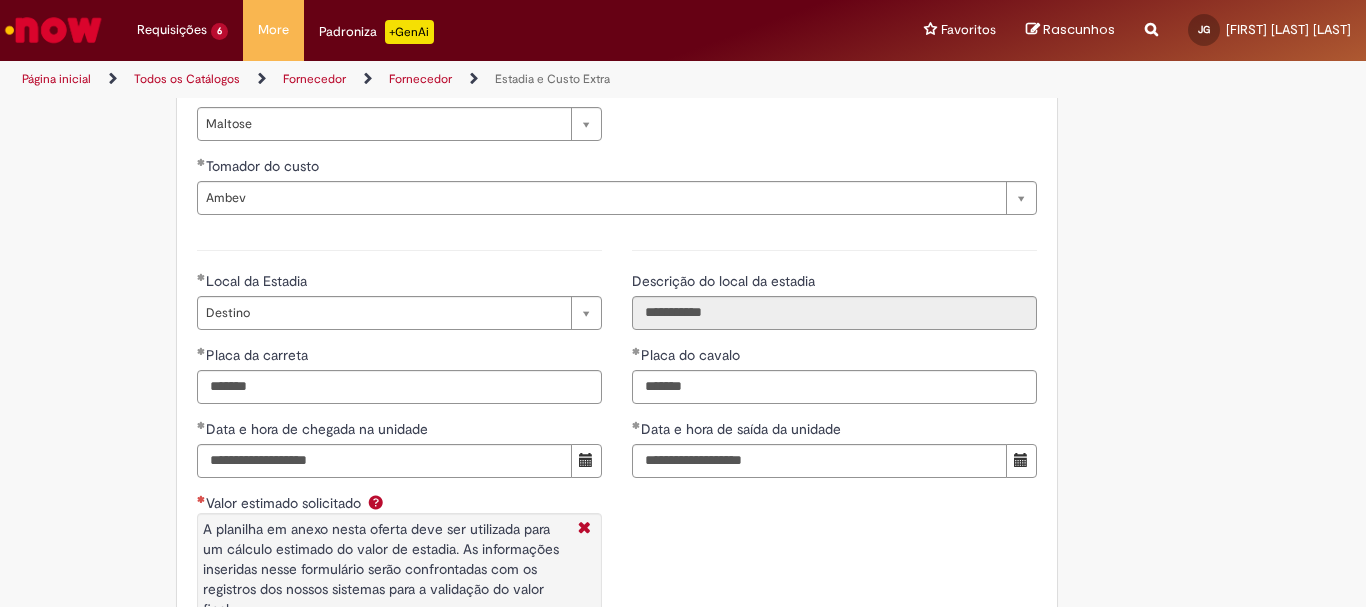 click on "**********" at bounding box center (834, 361) 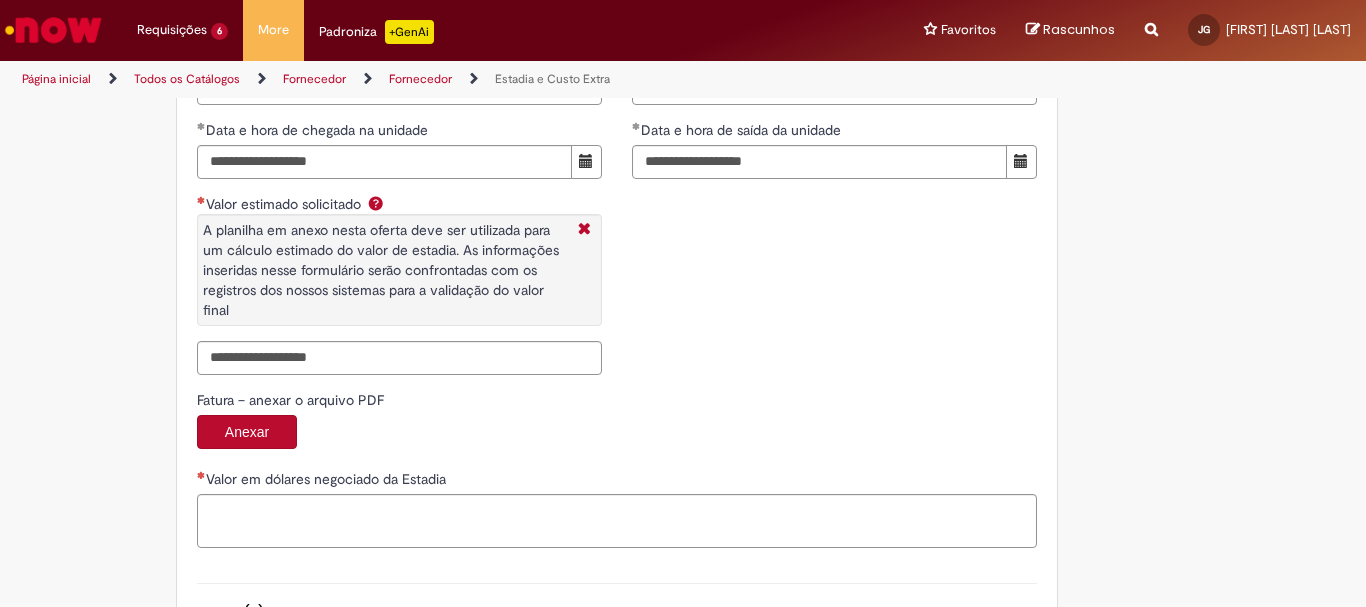 scroll, scrollTop: 3121, scrollLeft: 0, axis: vertical 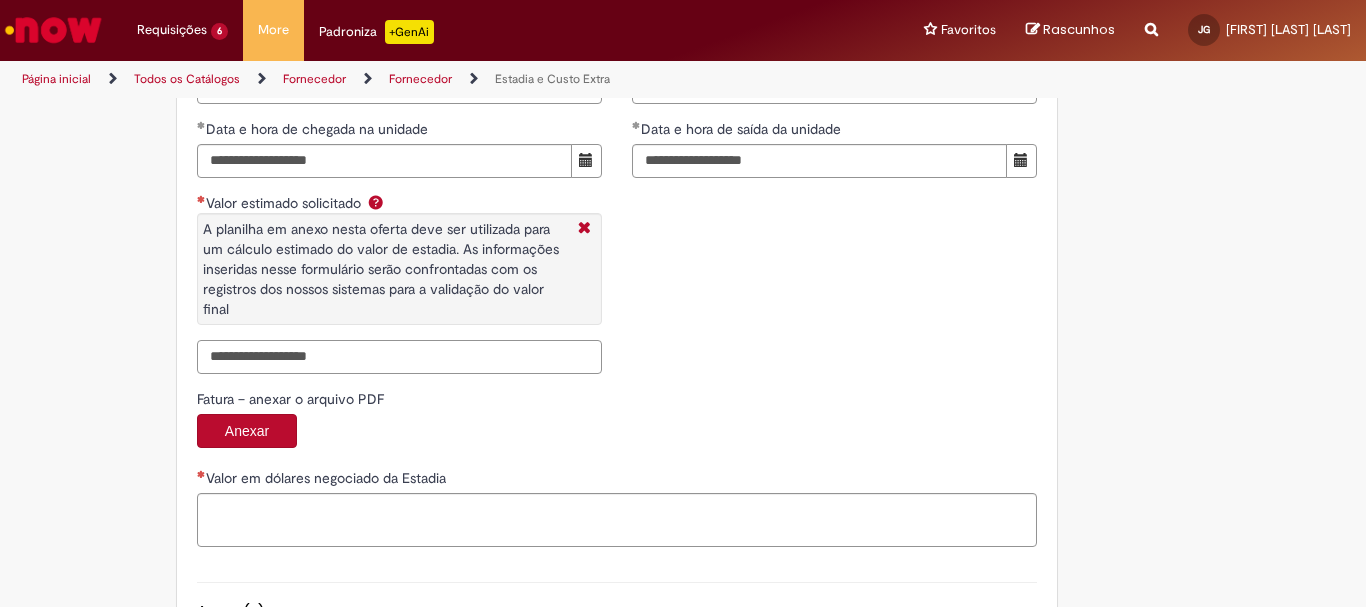 click on "Valor estimado solicitado A planilha em anexo nesta oferta deve ser utilizada para um cálculo estimado do valor de estadia. As informações inseridas nesse formulário serão confrontadas com os registros dos nossos sistemas para a validação do valor final" at bounding box center [399, 357] 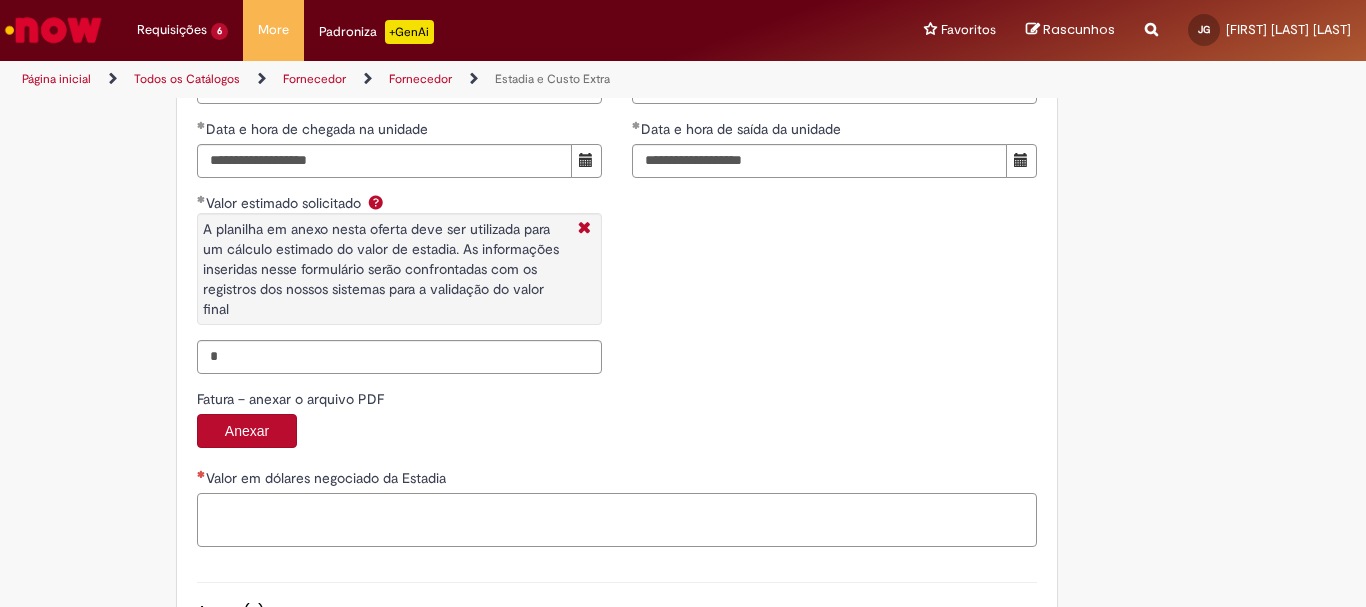 click on "Valor em dólares negociado da Estadia" at bounding box center [617, 520] 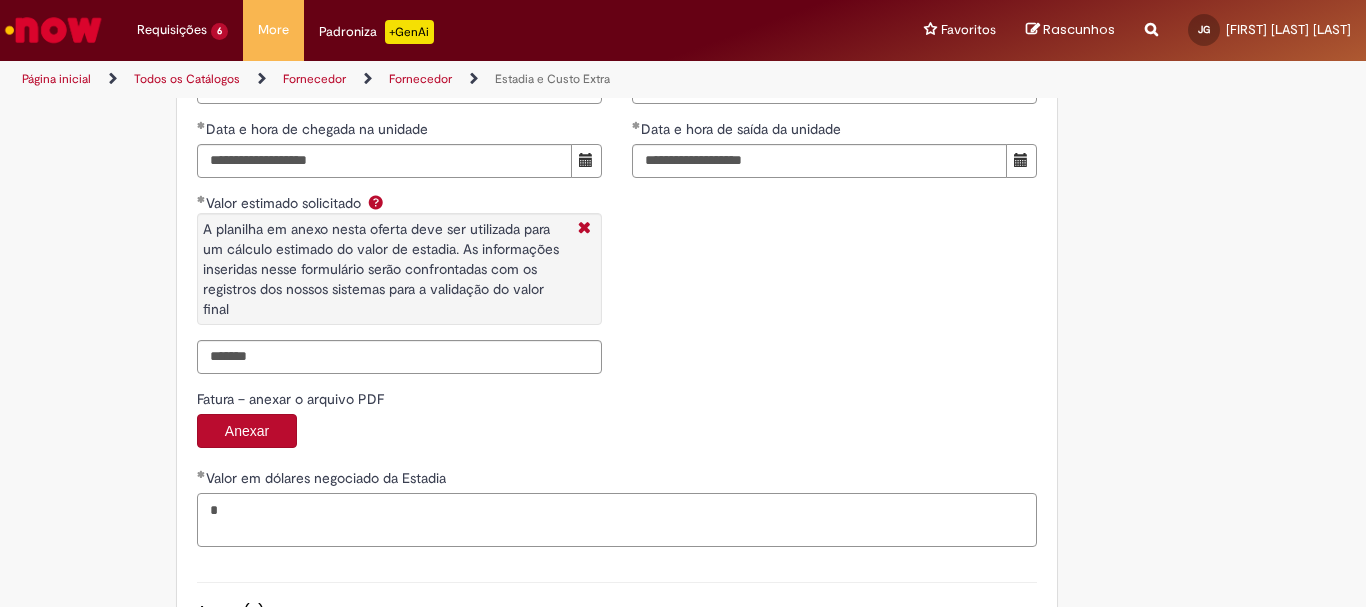 type on "*" 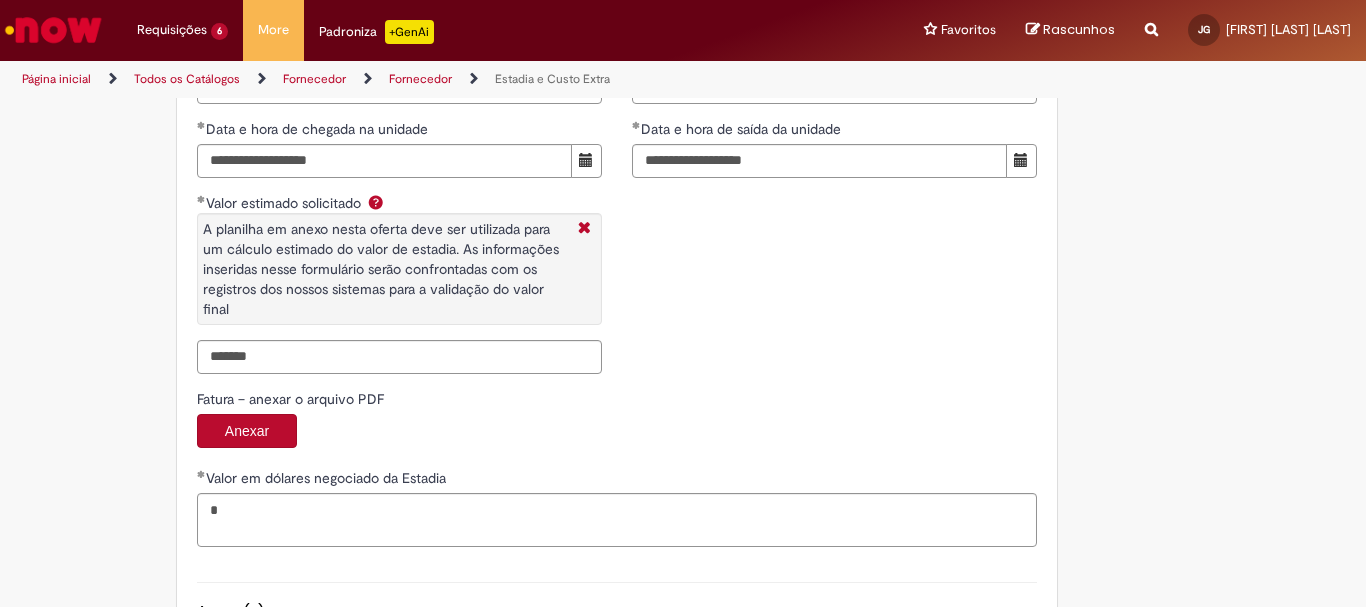 click on "Anexar" at bounding box center (617, 433) 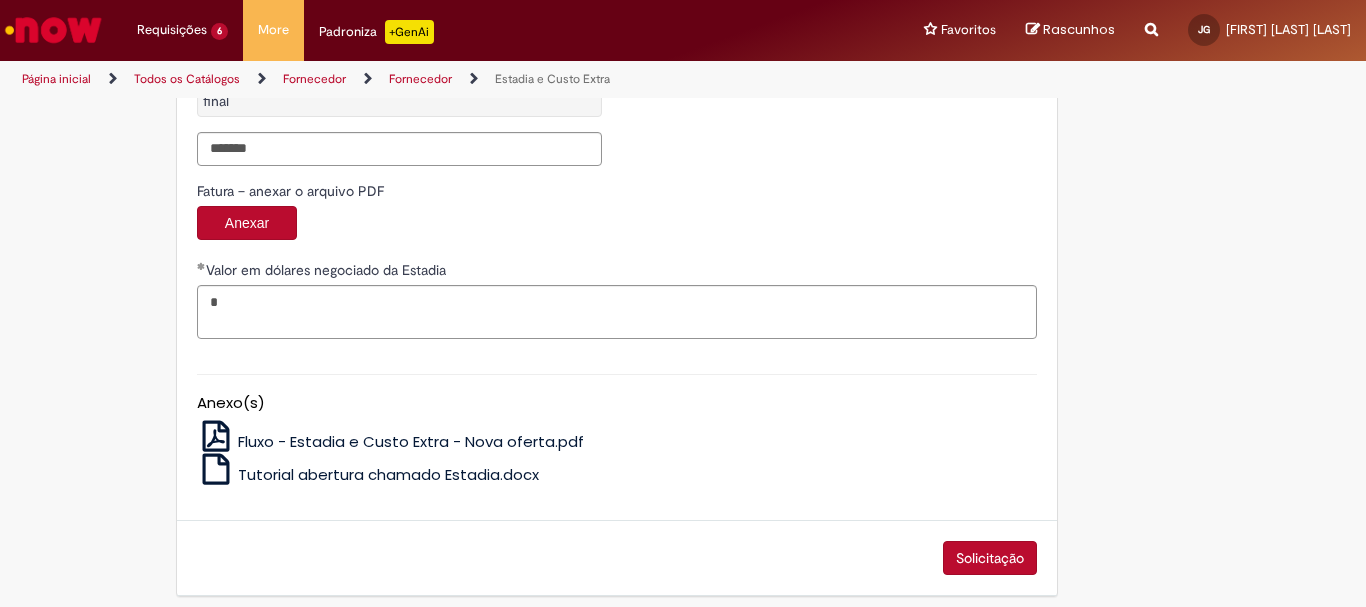 scroll, scrollTop: 3341, scrollLeft: 0, axis: vertical 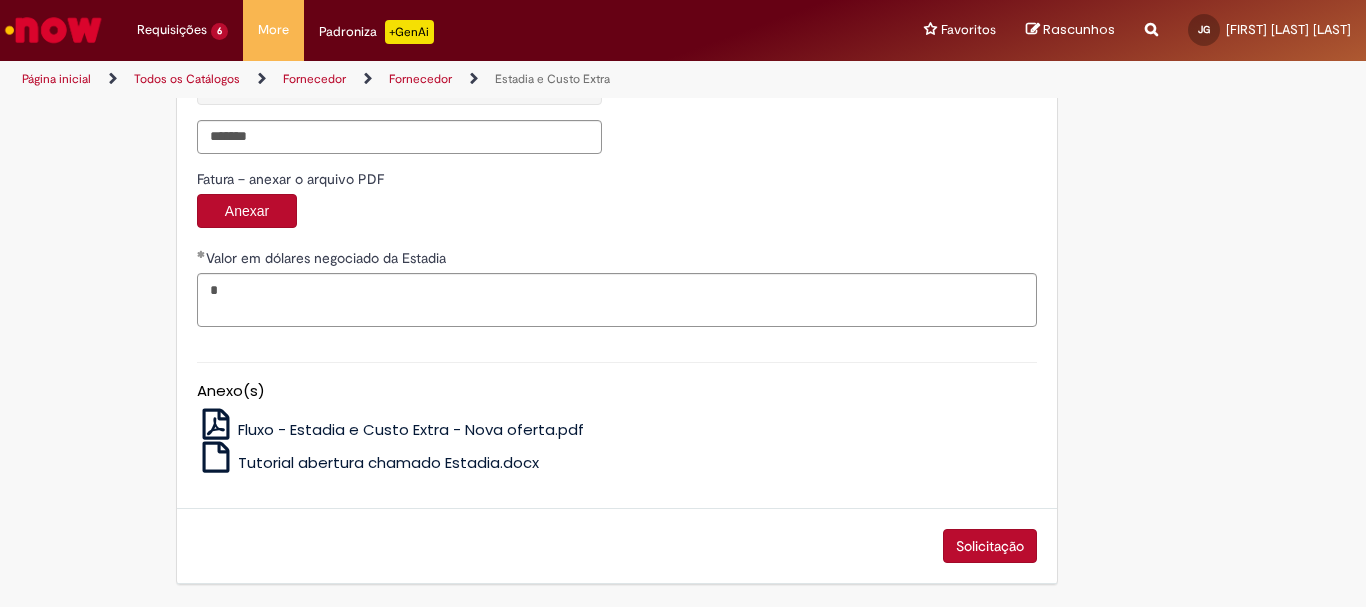 click on "Solicitação" at bounding box center [990, 546] 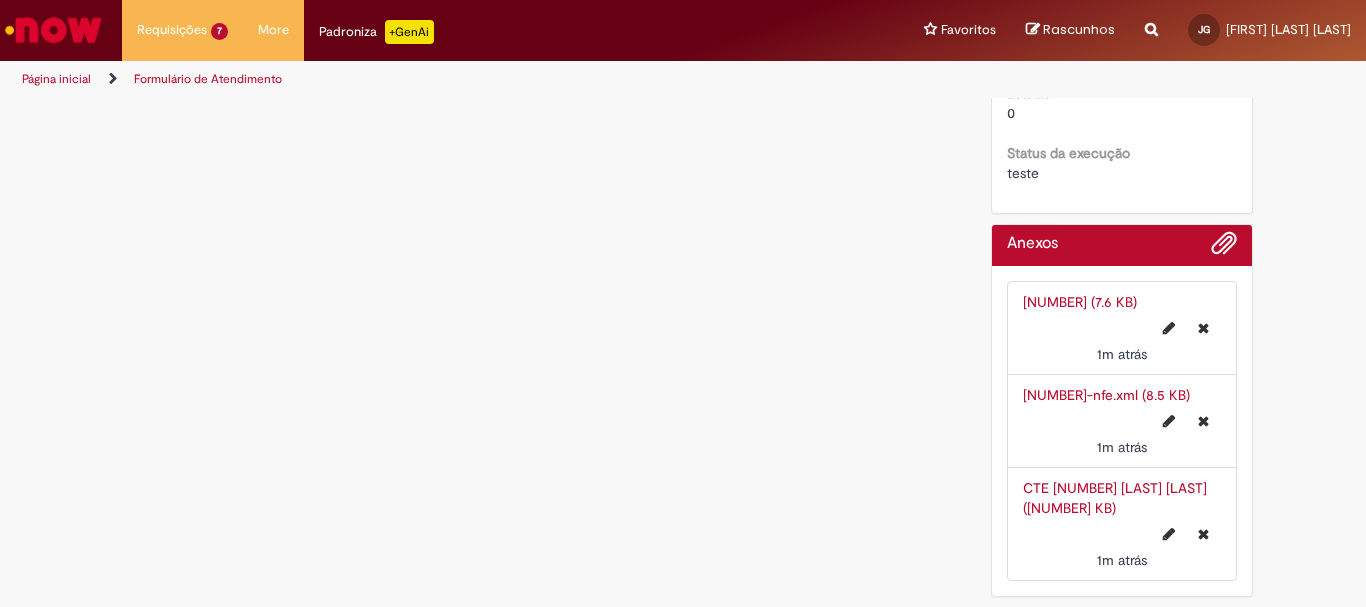 scroll, scrollTop: 0, scrollLeft: 0, axis: both 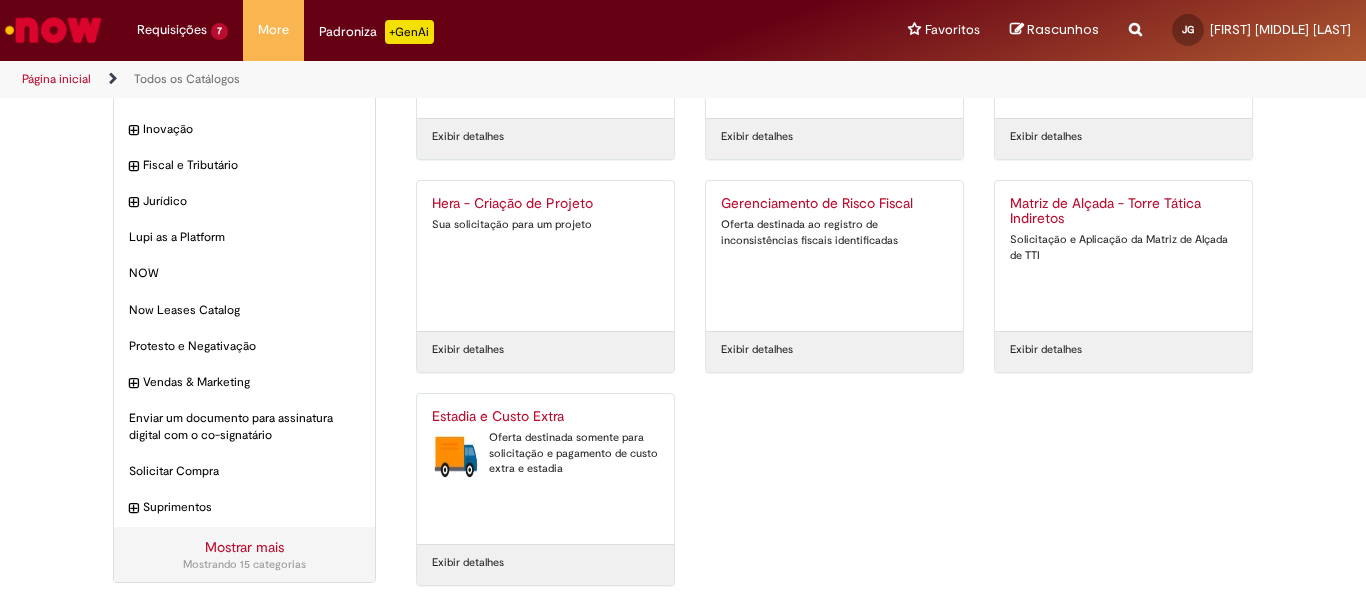 click on "Oferta destinada somente para solicitação e pagamento de custo extra e estadia" at bounding box center (545, 453) 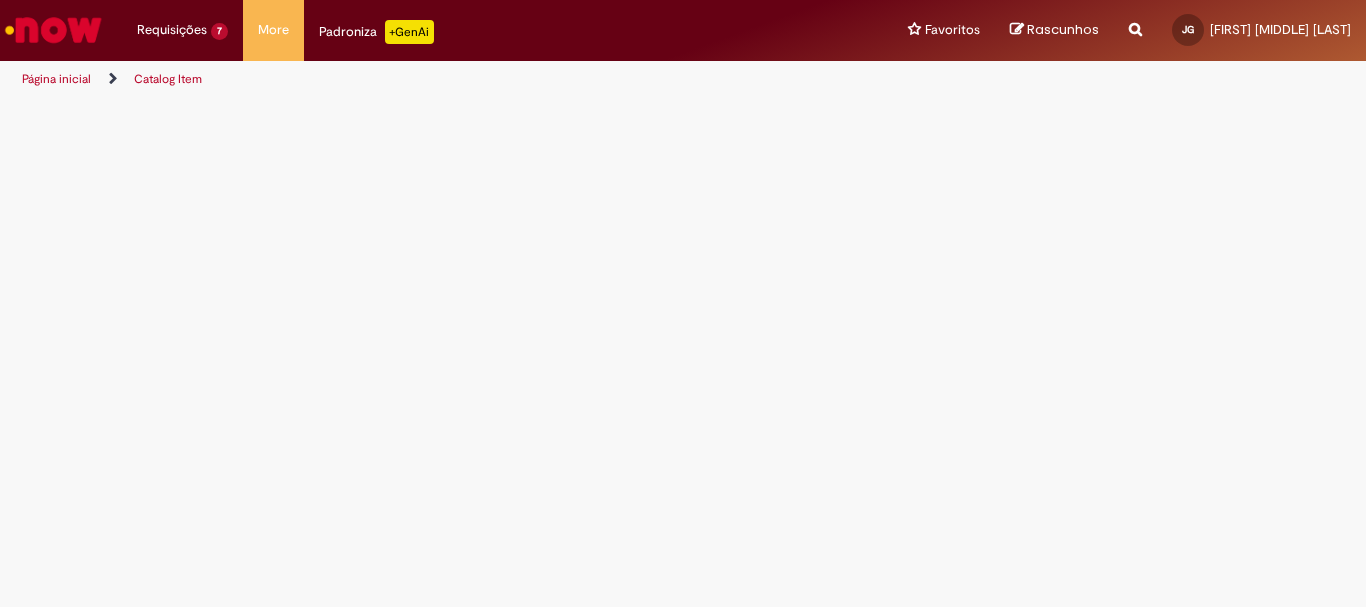 scroll, scrollTop: 0, scrollLeft: 0, axis: both 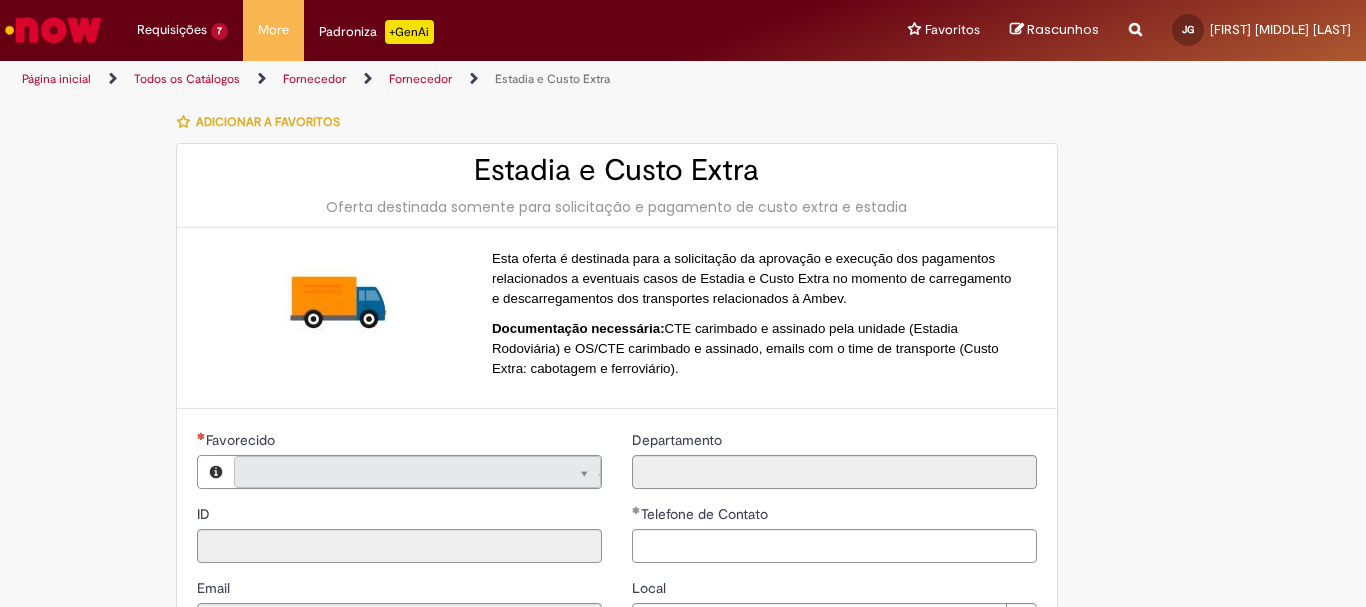 type on "**********" 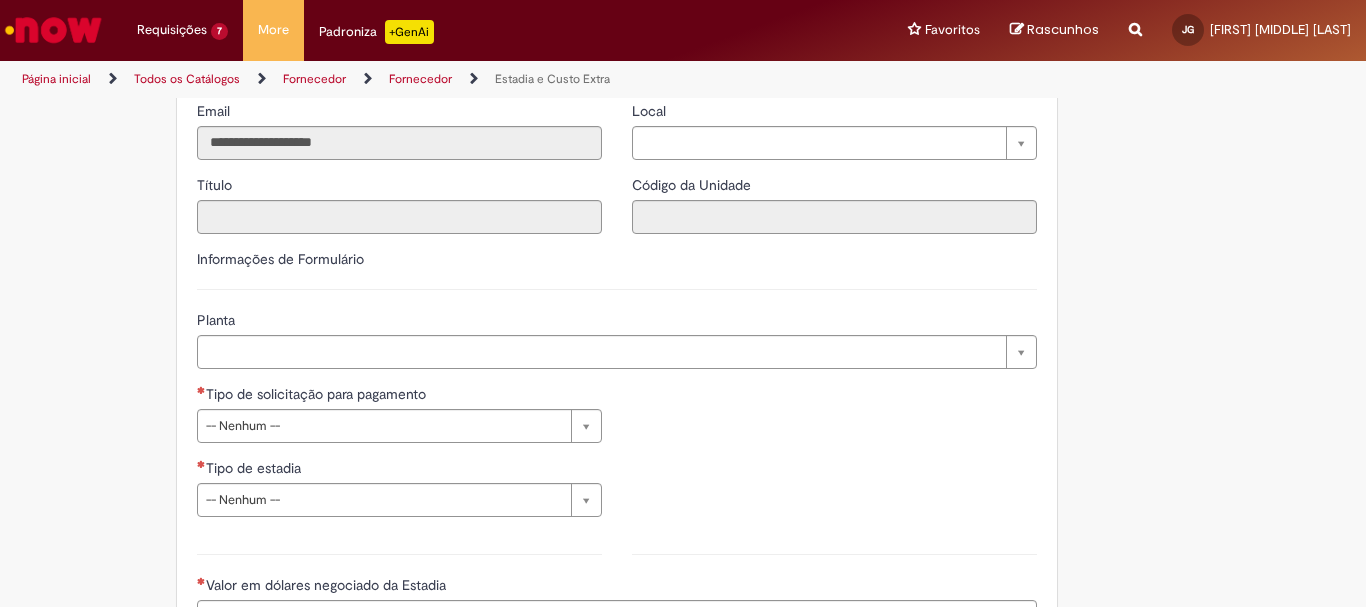 type on "**********" 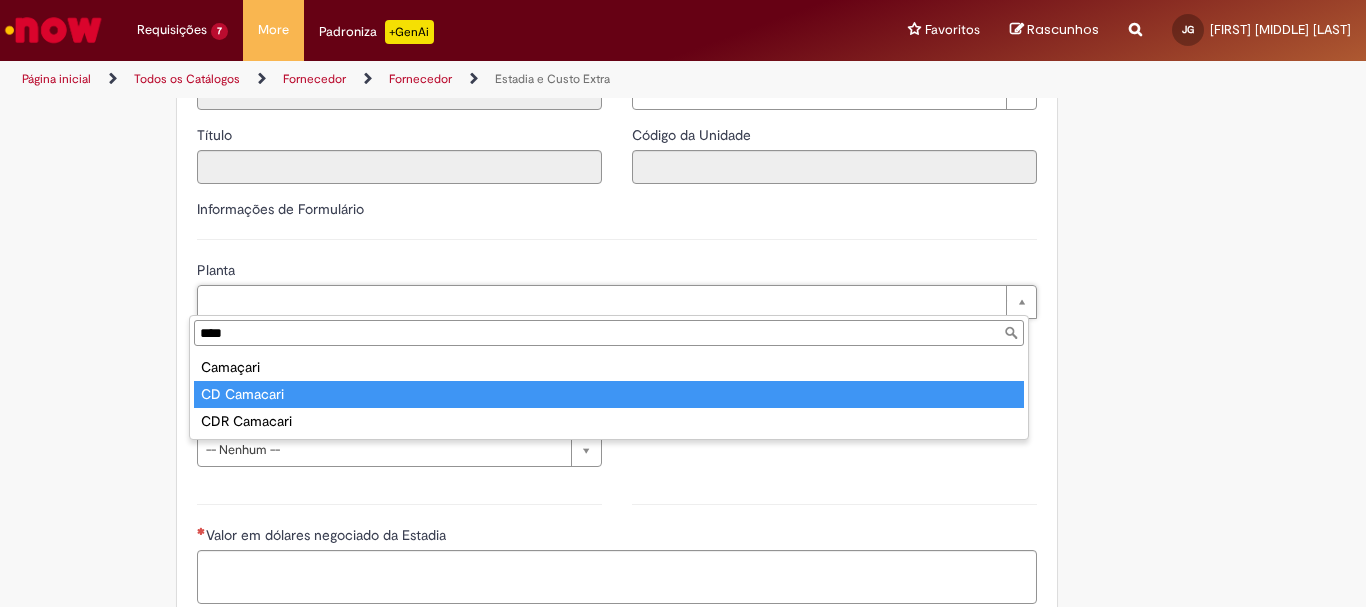 type on "****" 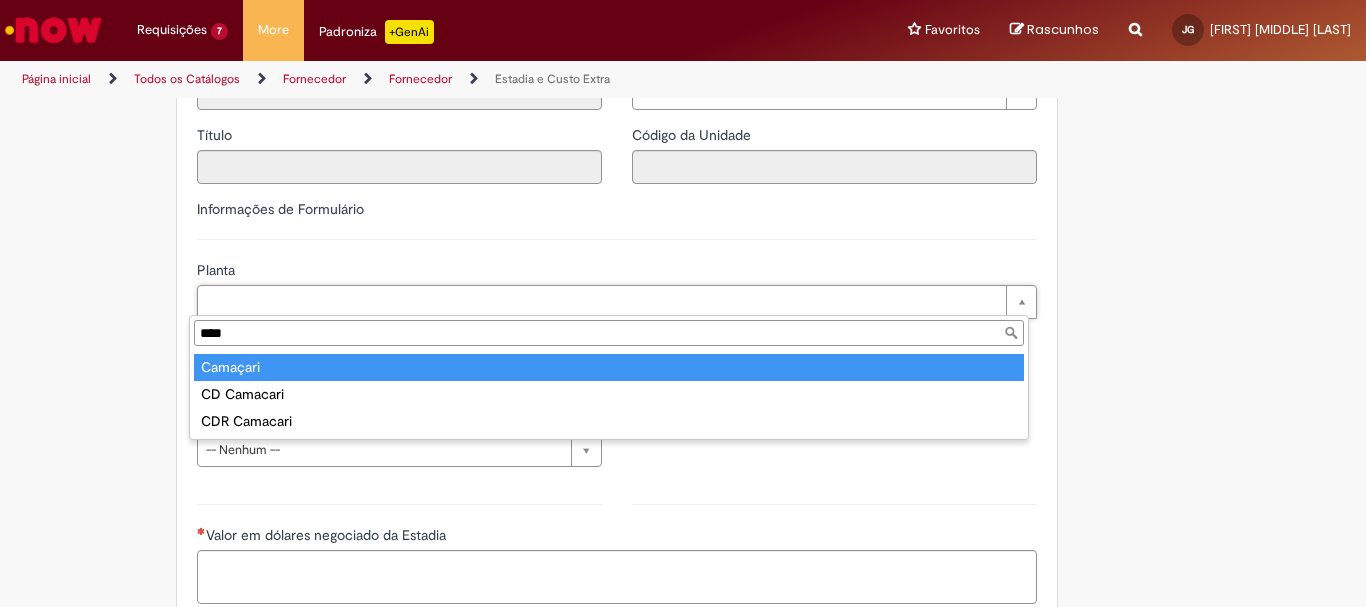type on "********" 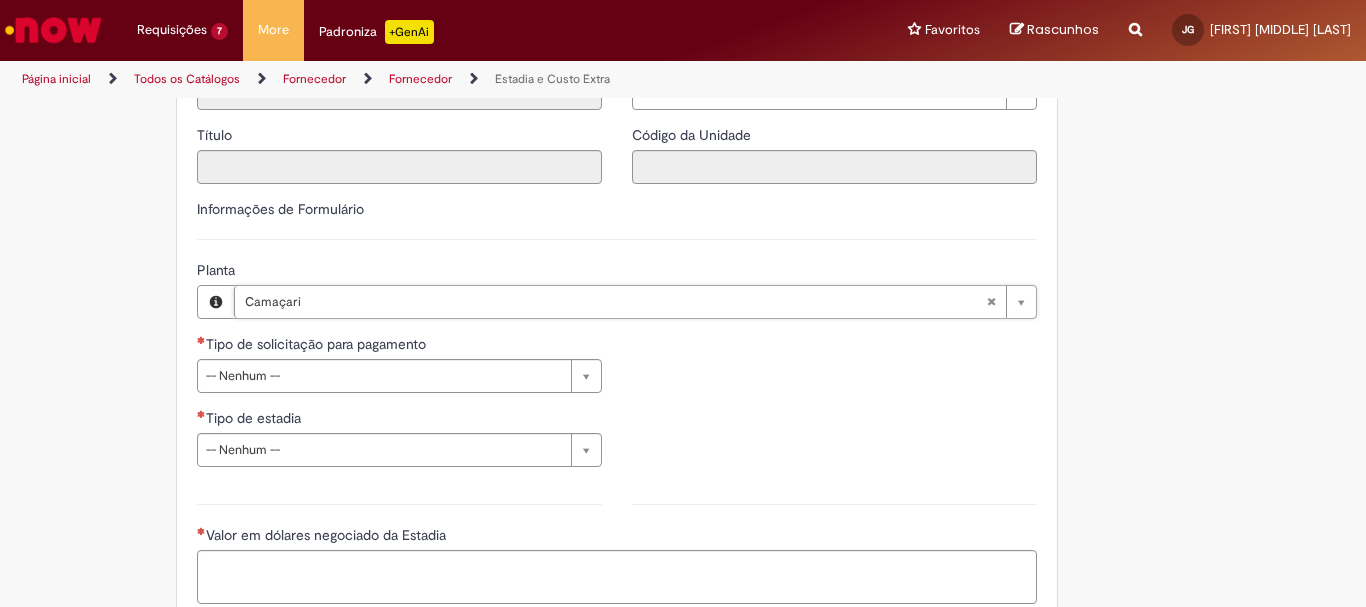 scroll, scrollTop: 627, scrollLeft: 0, axis: vertical 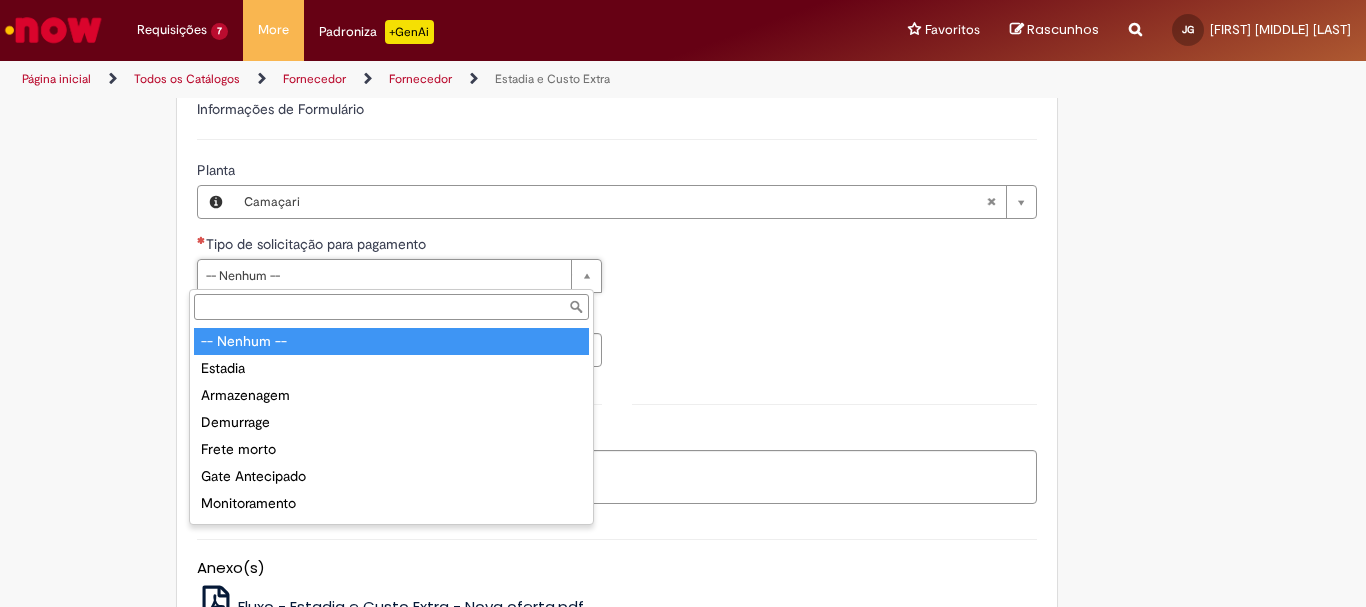 type on "*******" 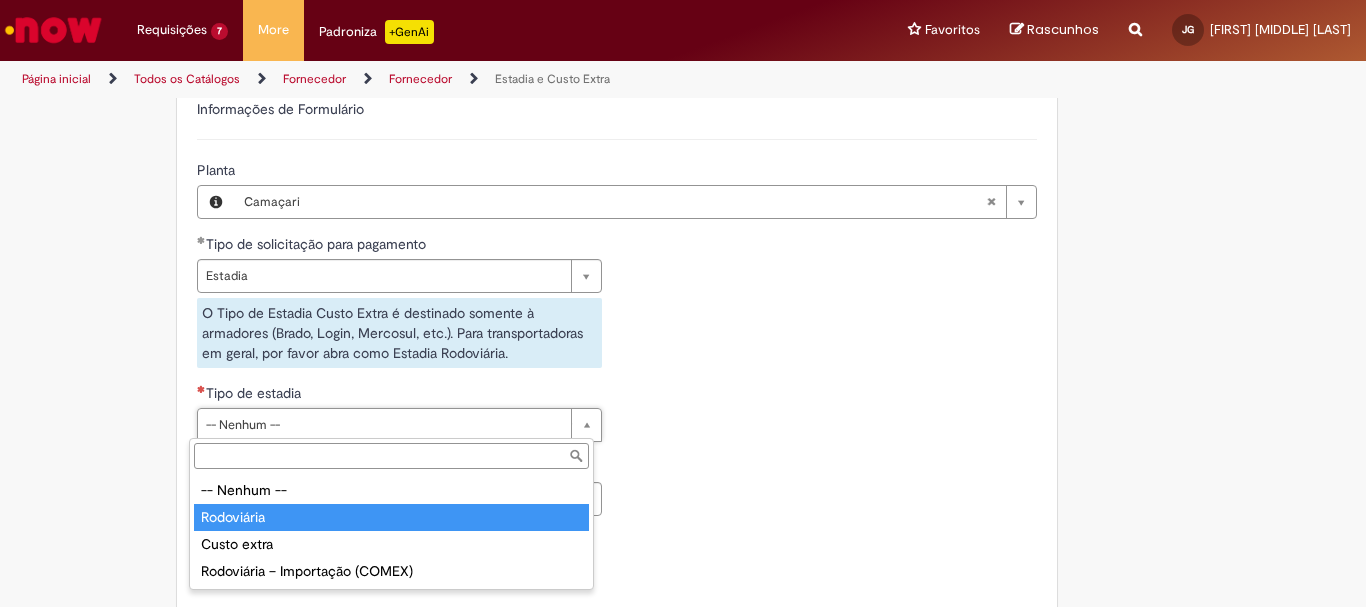 type on "**********" 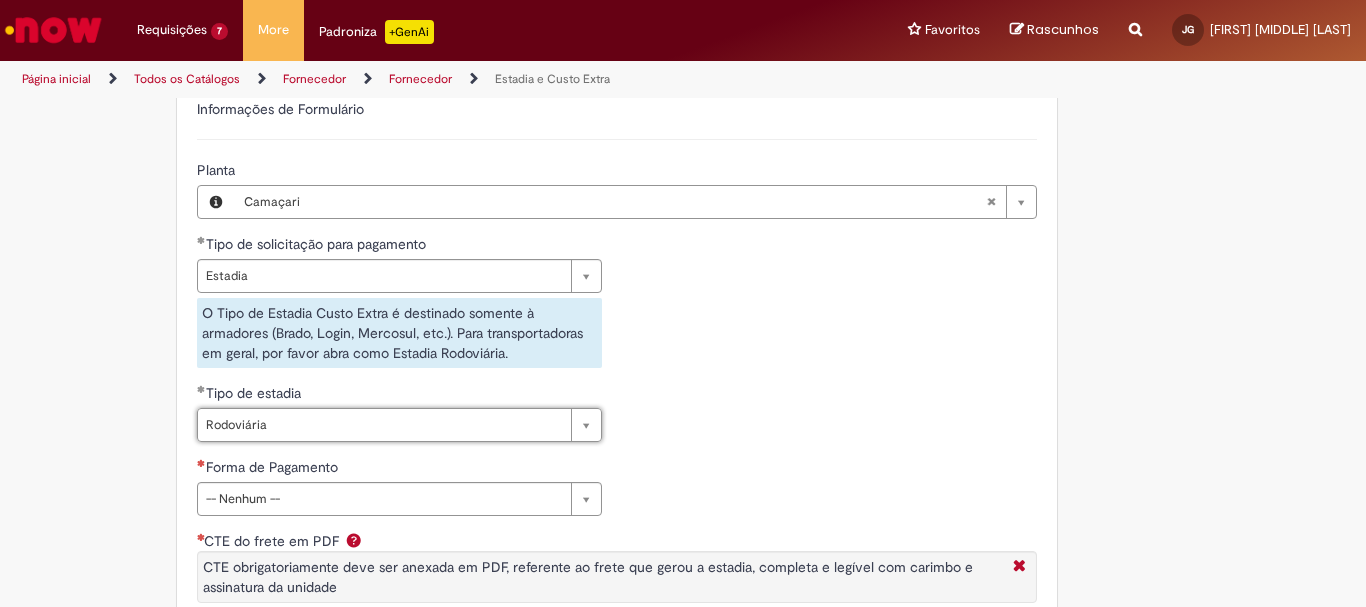 scroll, scrollTop: 727, scrollLeft: 0, axis: vertical 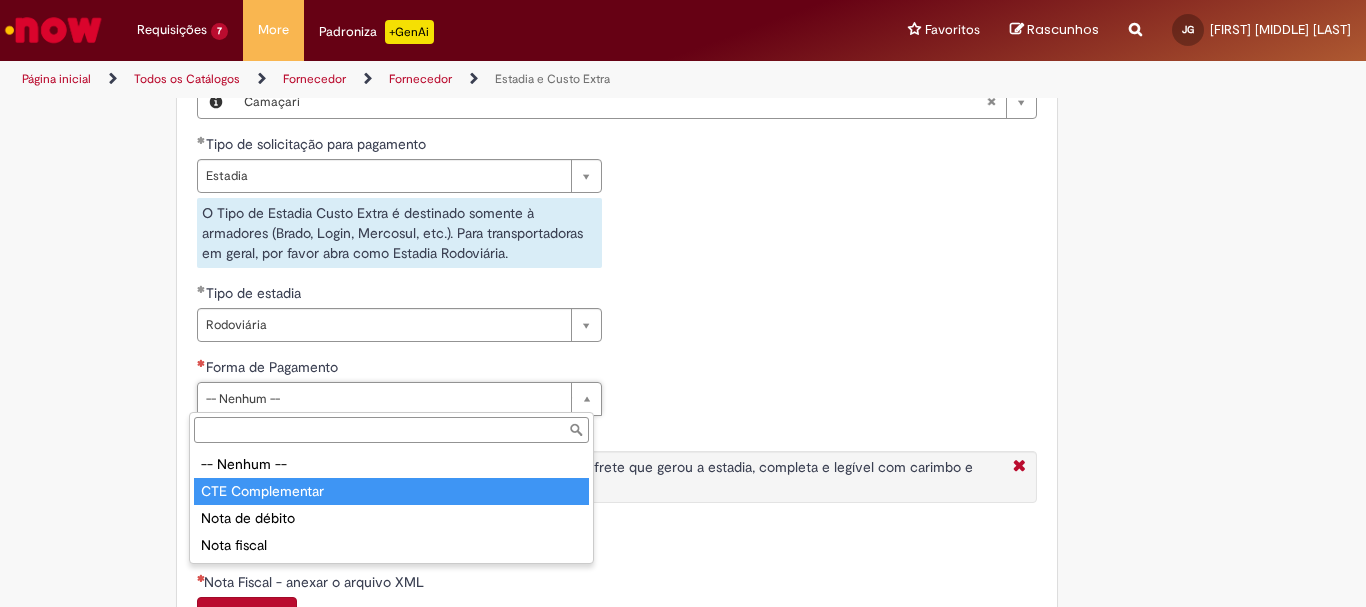type on "**********" 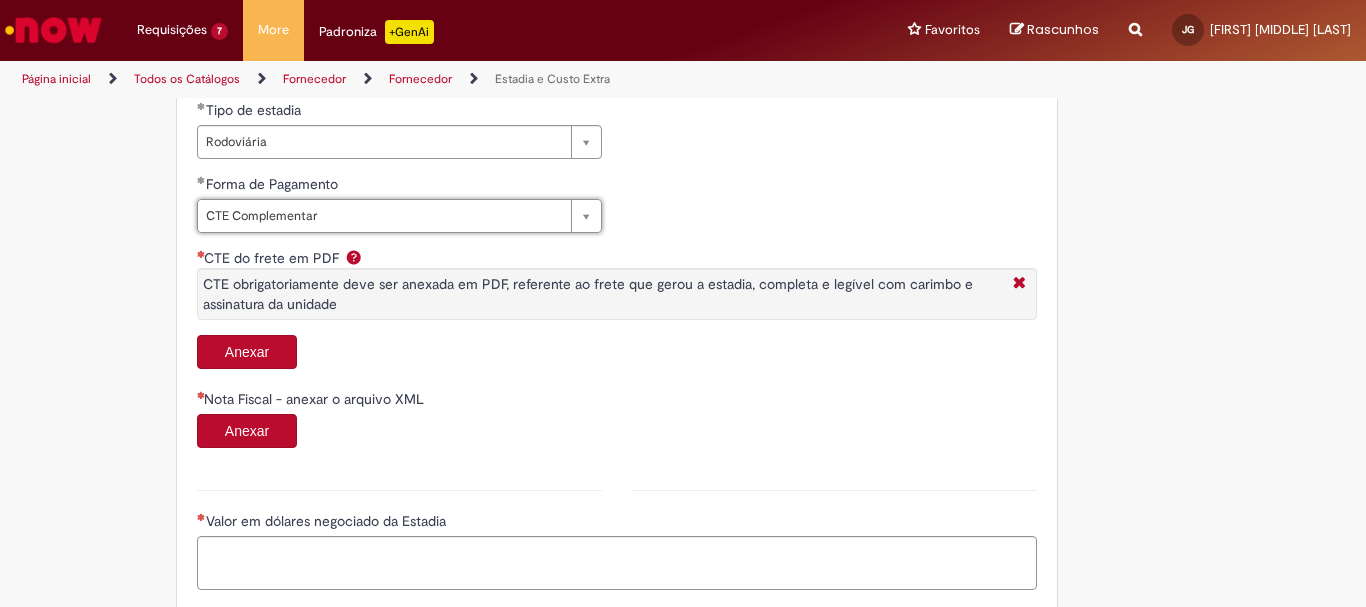 scroll, scrollTop: 927, scrollLeft: 0, axis: vertical 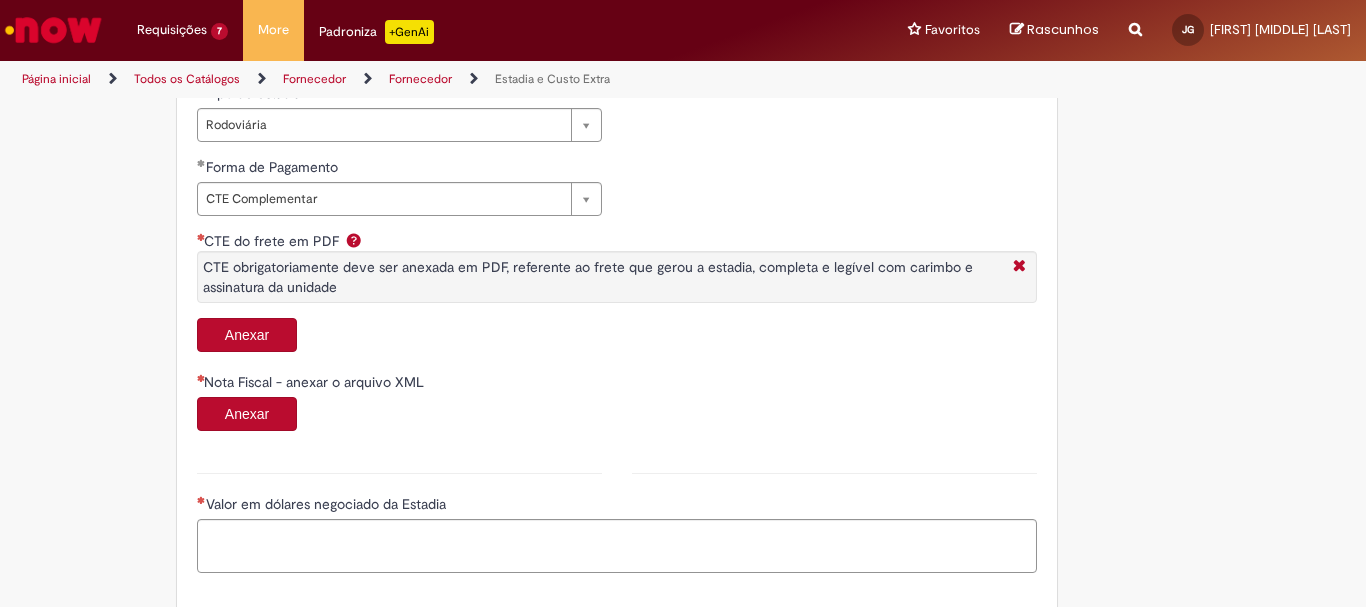 click on "Anexar" at bounding box center (247, 335) 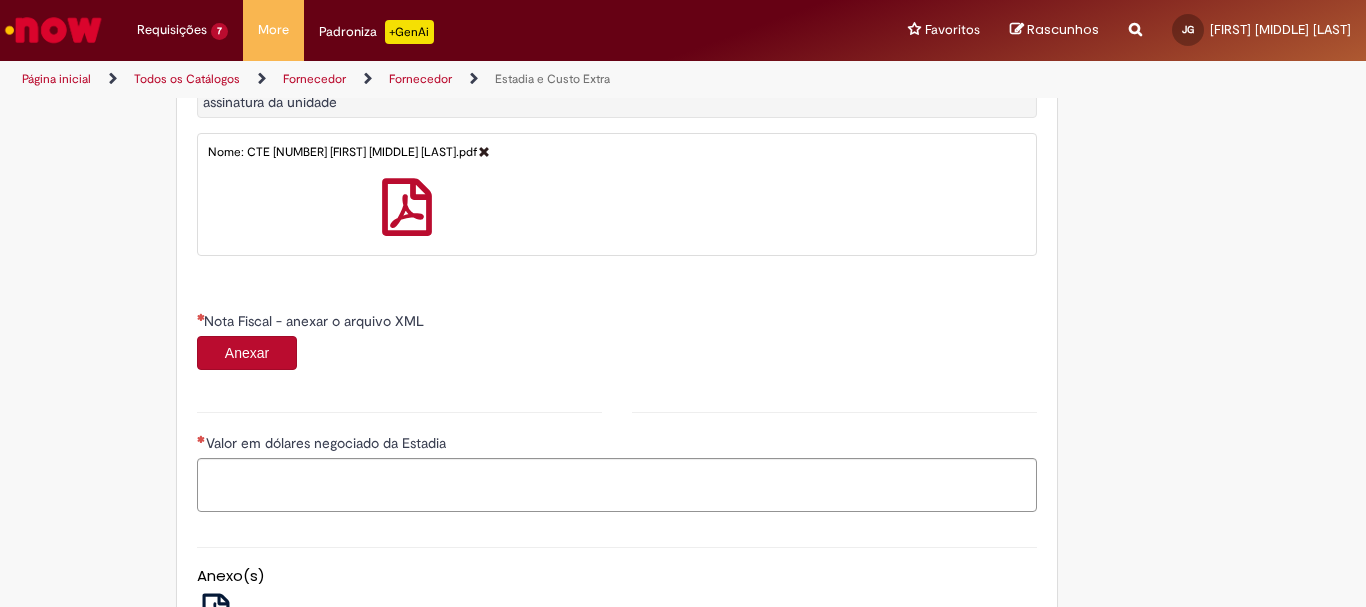 scroll, scrollTop: 1127, scrollLeft: 0, axis: vertical 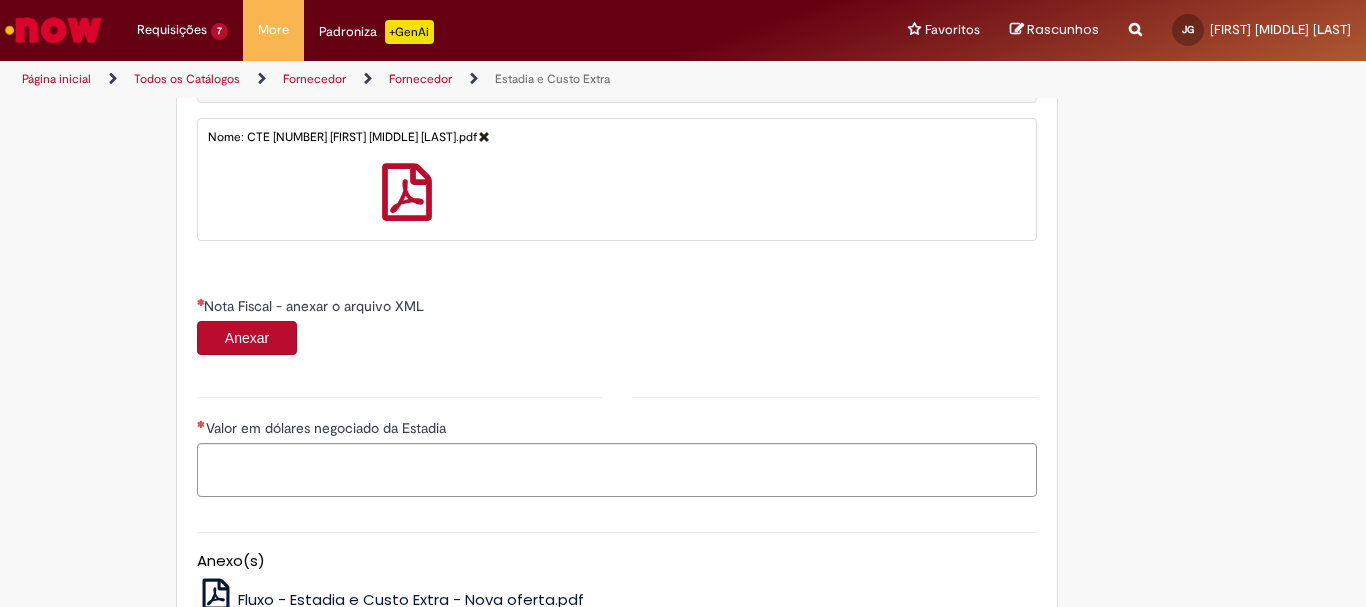 click on "Anexar" at bounding box center [247, 338] 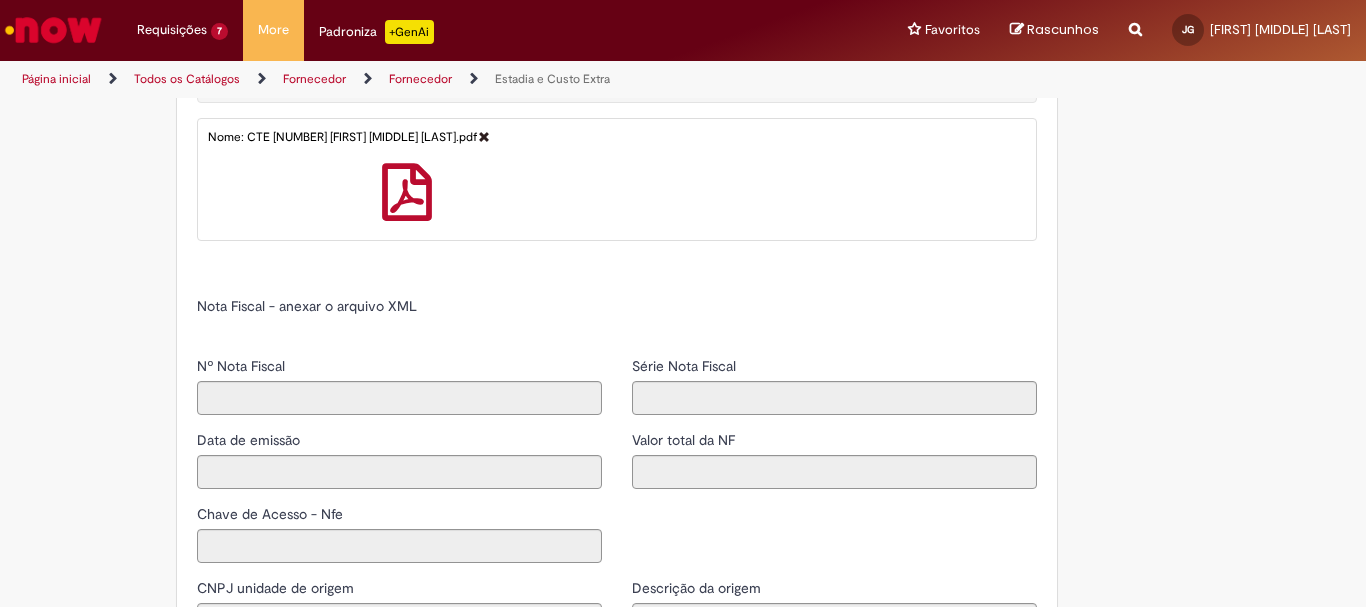 type on "******" 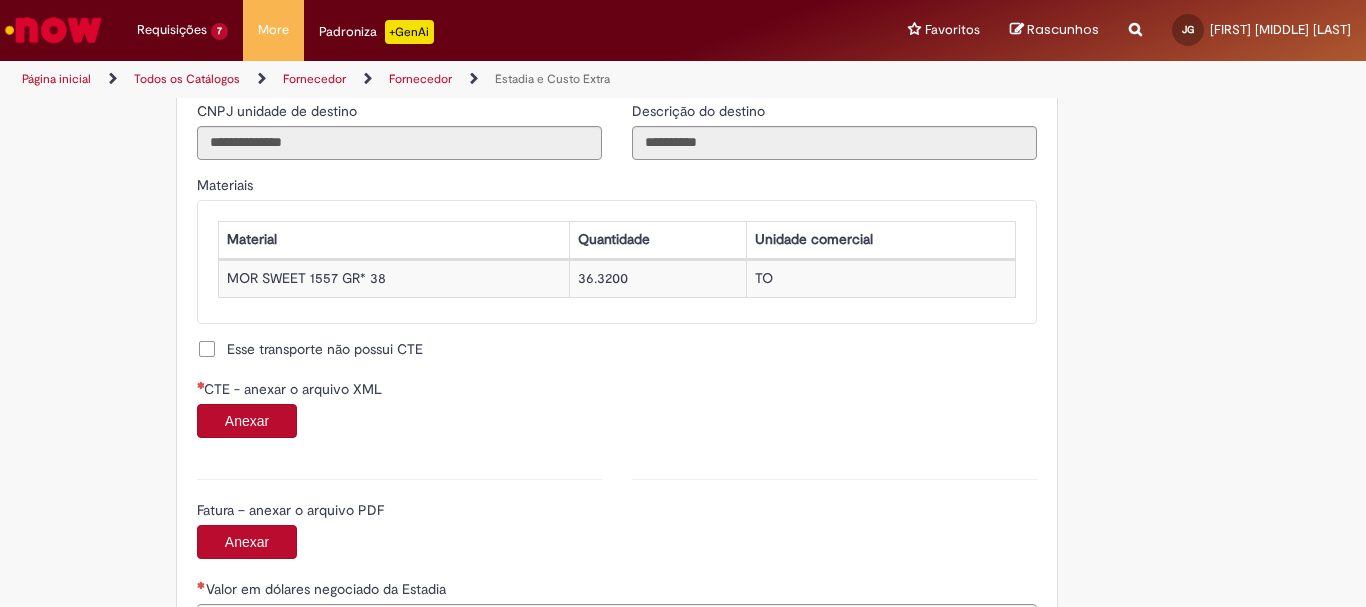 scroll, scrollTop: 1927, scrollLeft: 0, axis: vertical 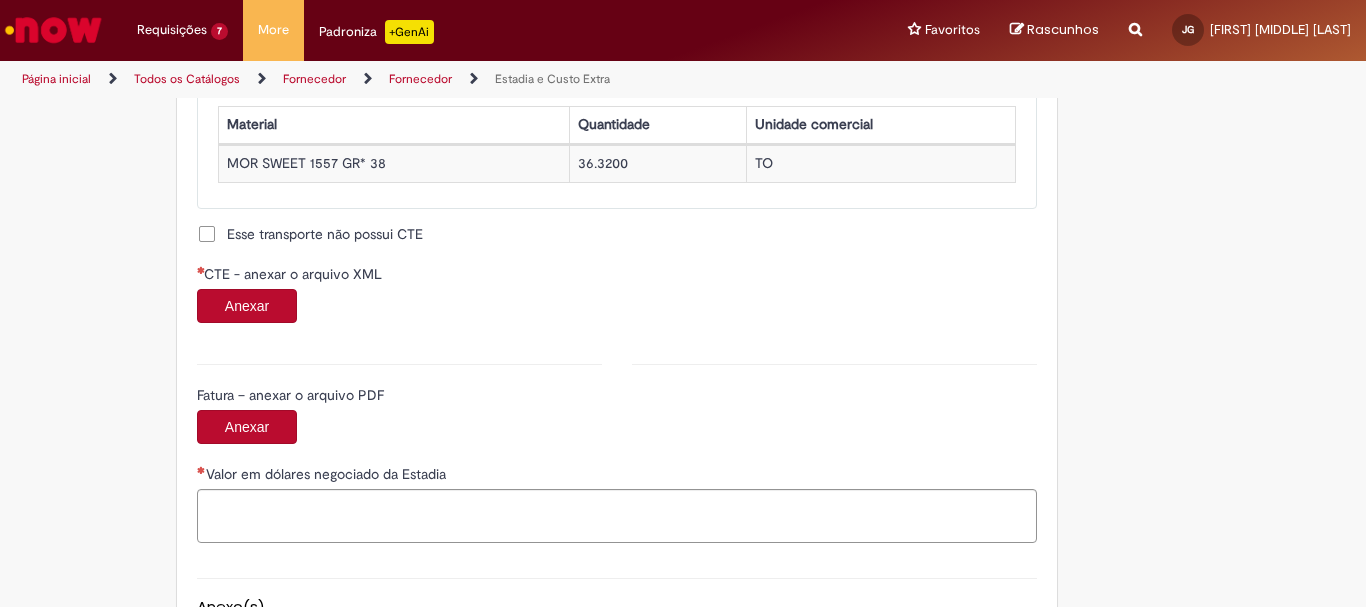 click on "Anexar" at bounding box center [247, 306] 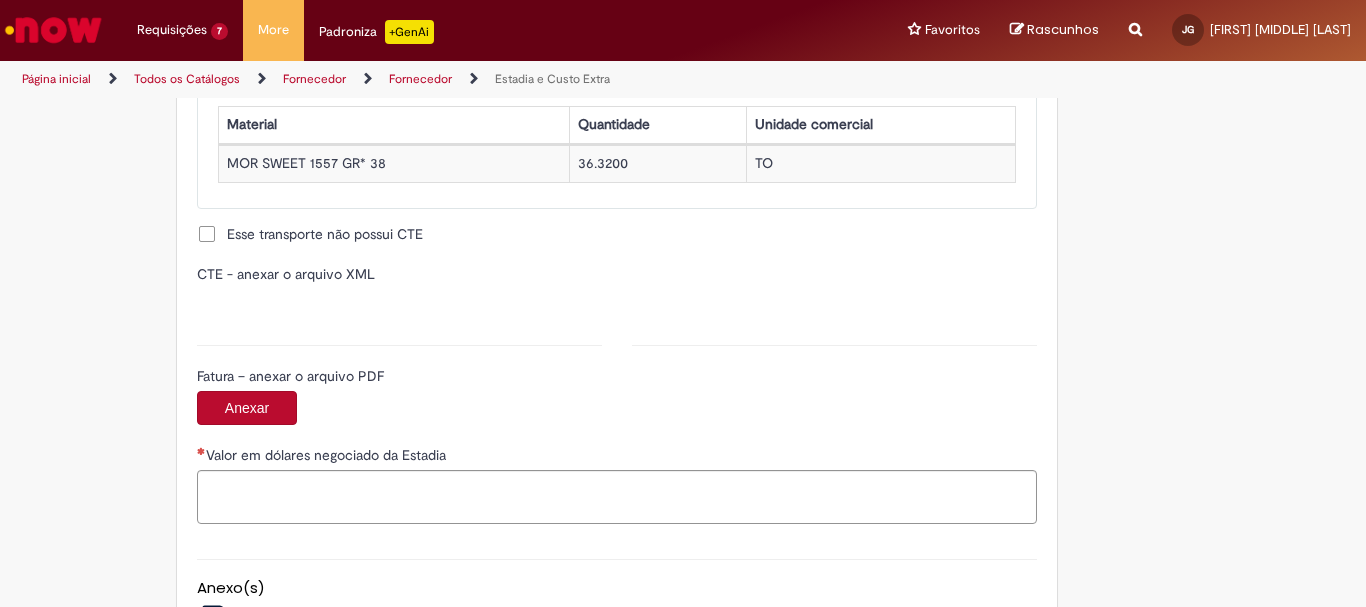 type on "**********" 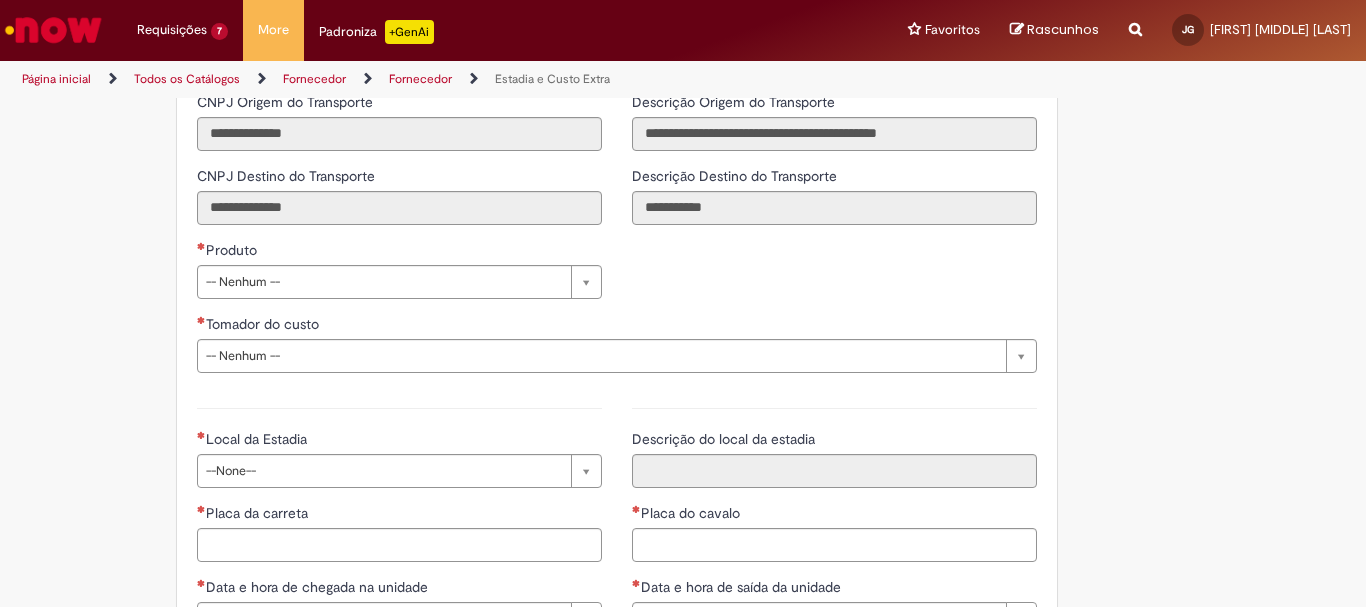 scroll, scrollTop: 2727, scrollLeft: 0, axis: vertical 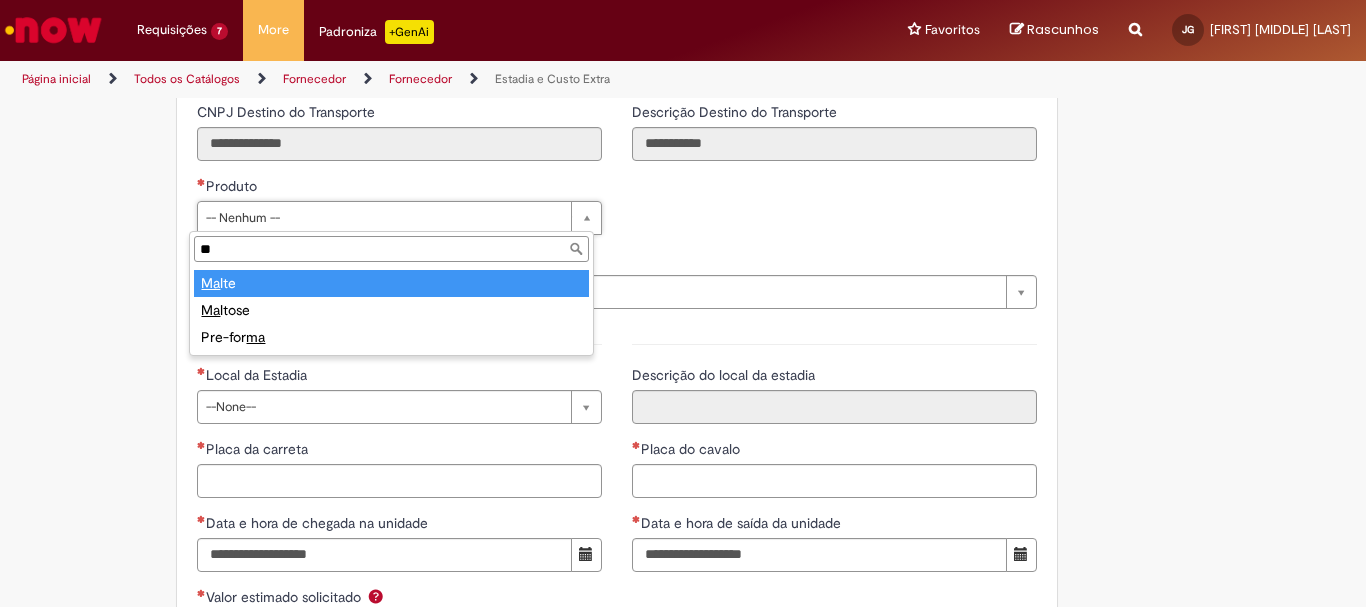 type on "***" 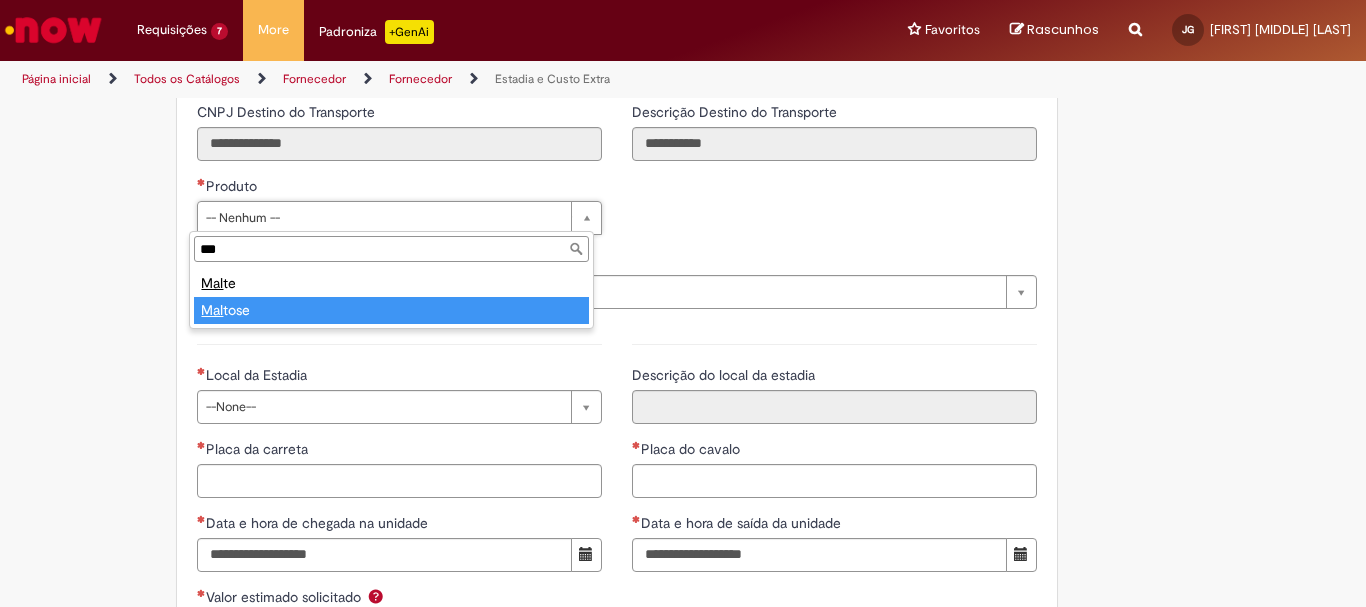type on "*******" 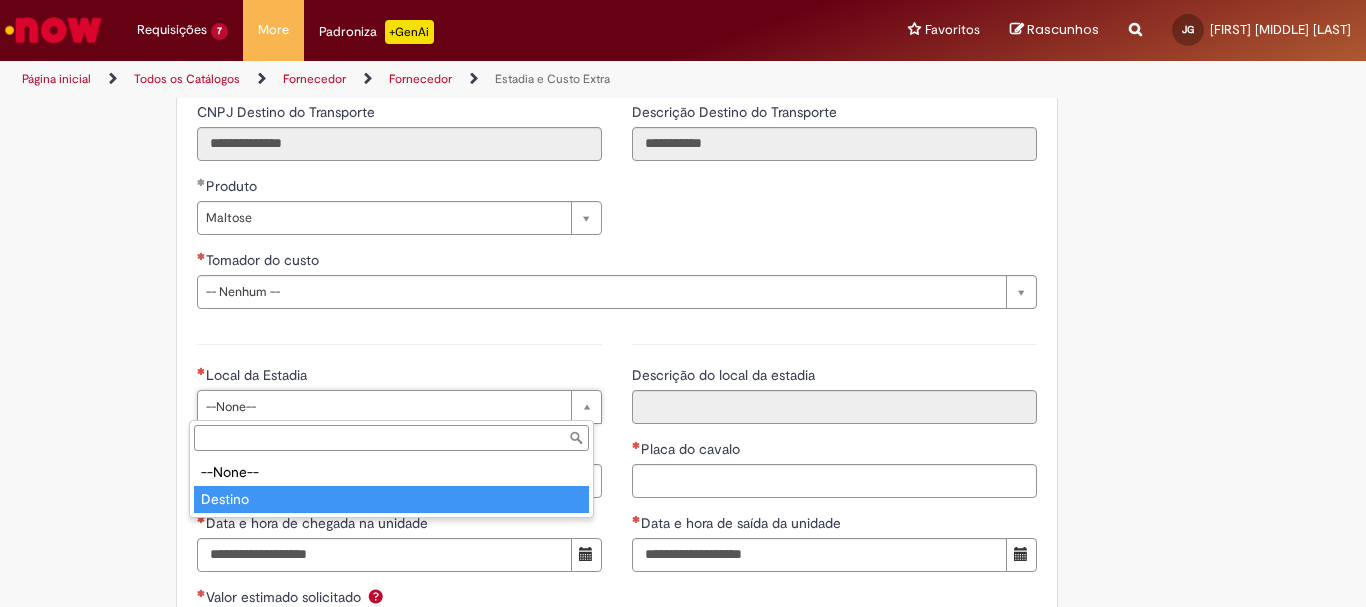 drag, startPoint x: 249, startPoint y: 491, endPoint x: 450, endPoint y: 432, distance: 209.48032 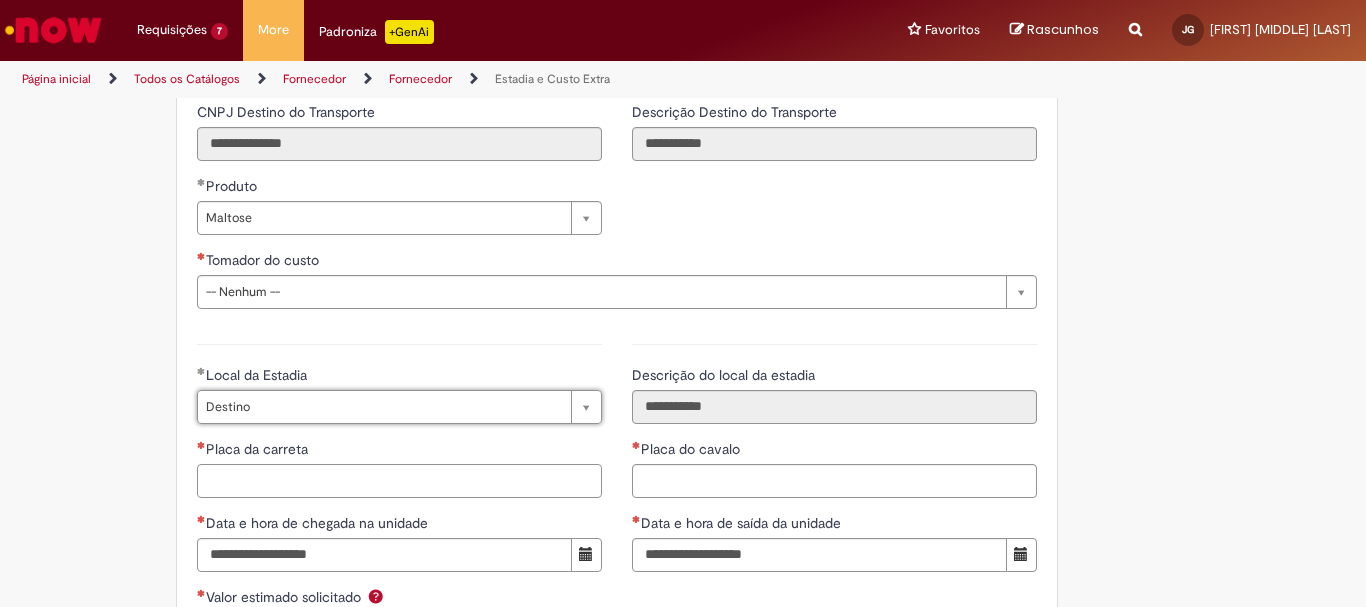 click on "Placa da carreta" at bounding box center (399, 481) 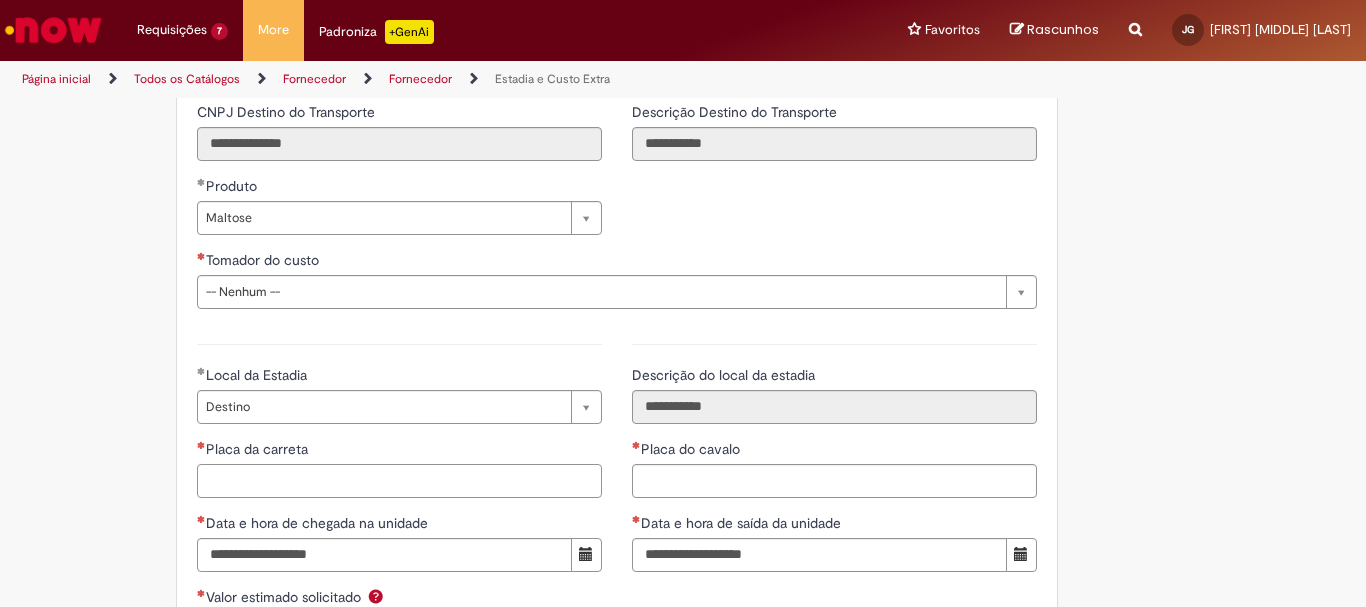 paste on "*******" 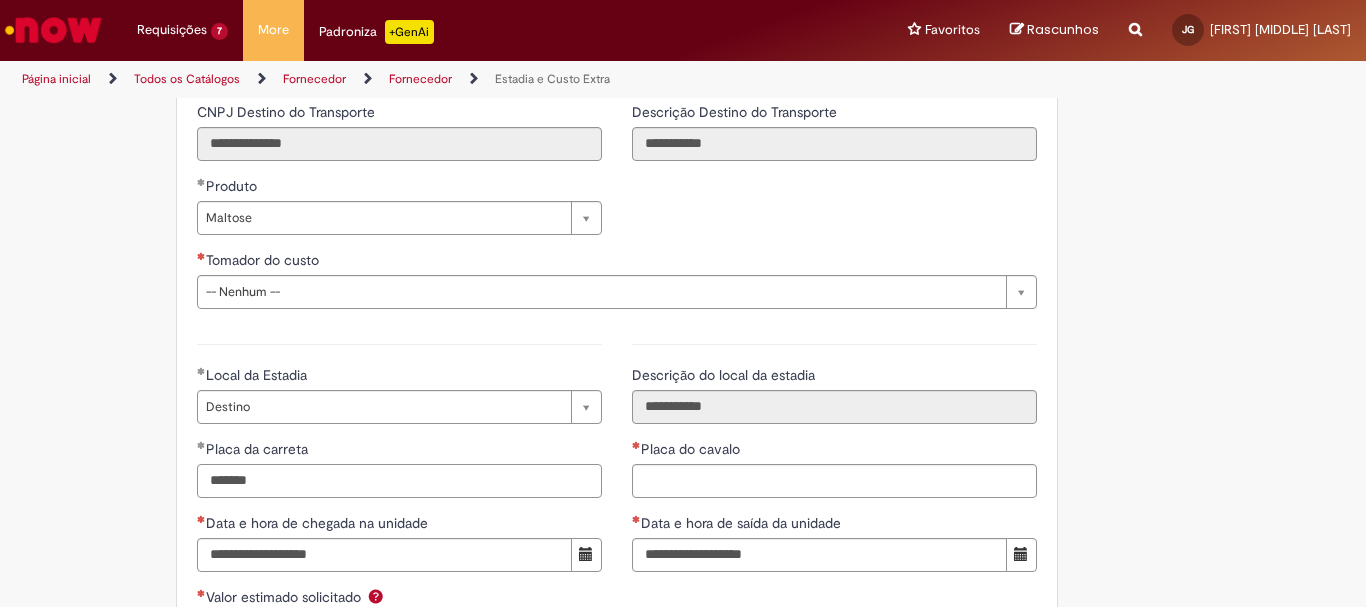 type on "*******" 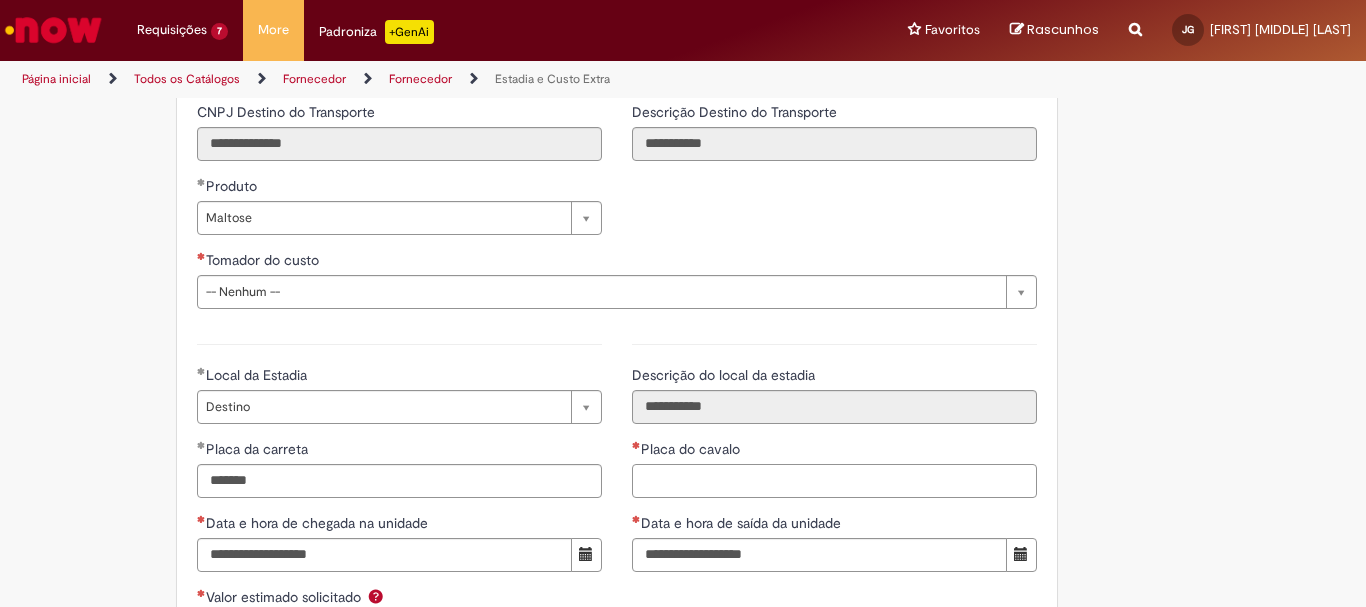 click on "Placa do cavalo" at bounding box center [834, 481] 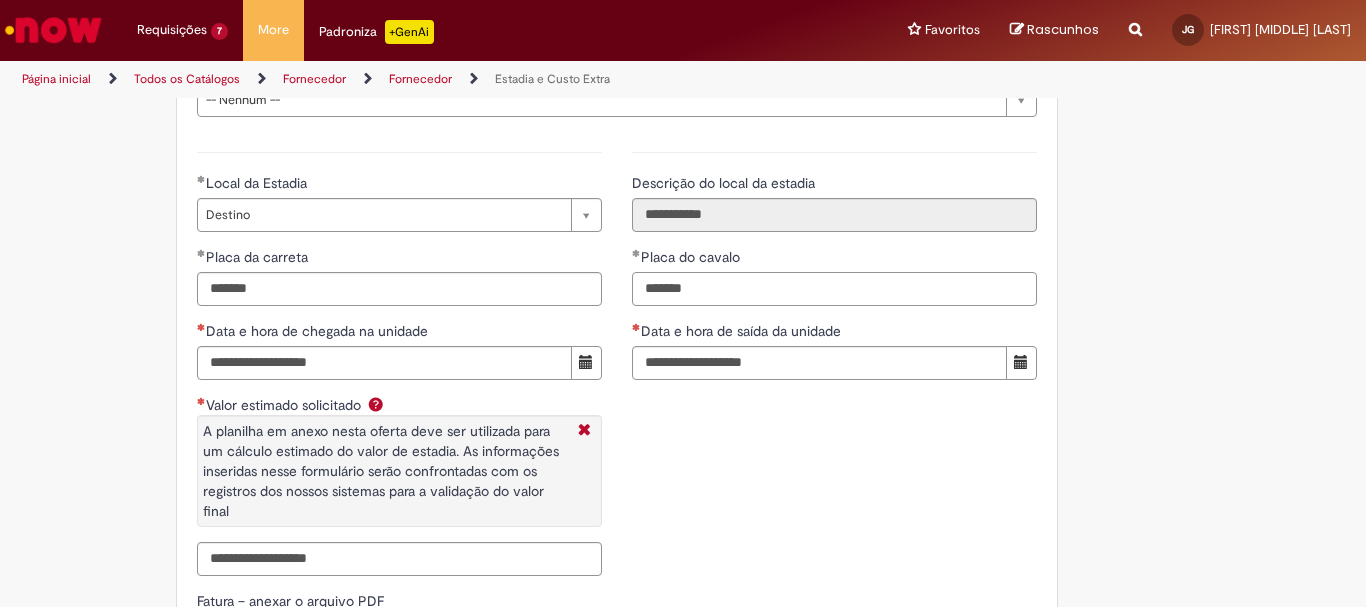 scroll, scrollTop: 2927, scrollLeft: 0, axis: vertical 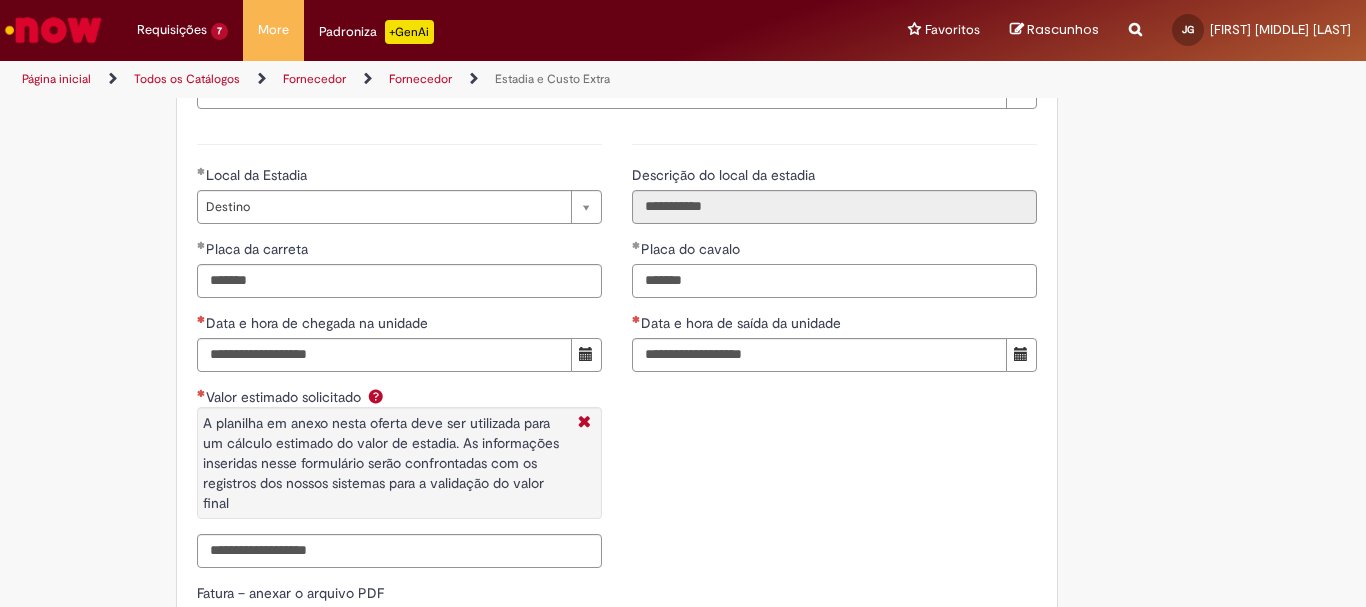 type on "*******" 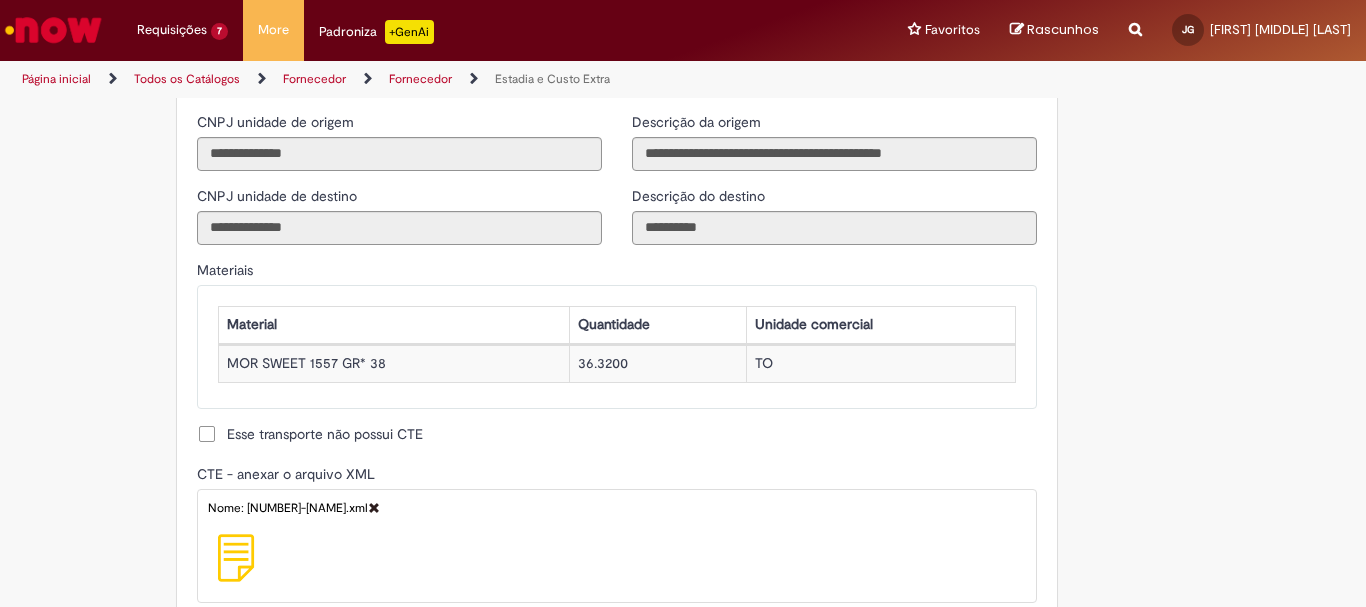 scroll, scrollTop: 1127, scrollLeft: 0, axis: vertical 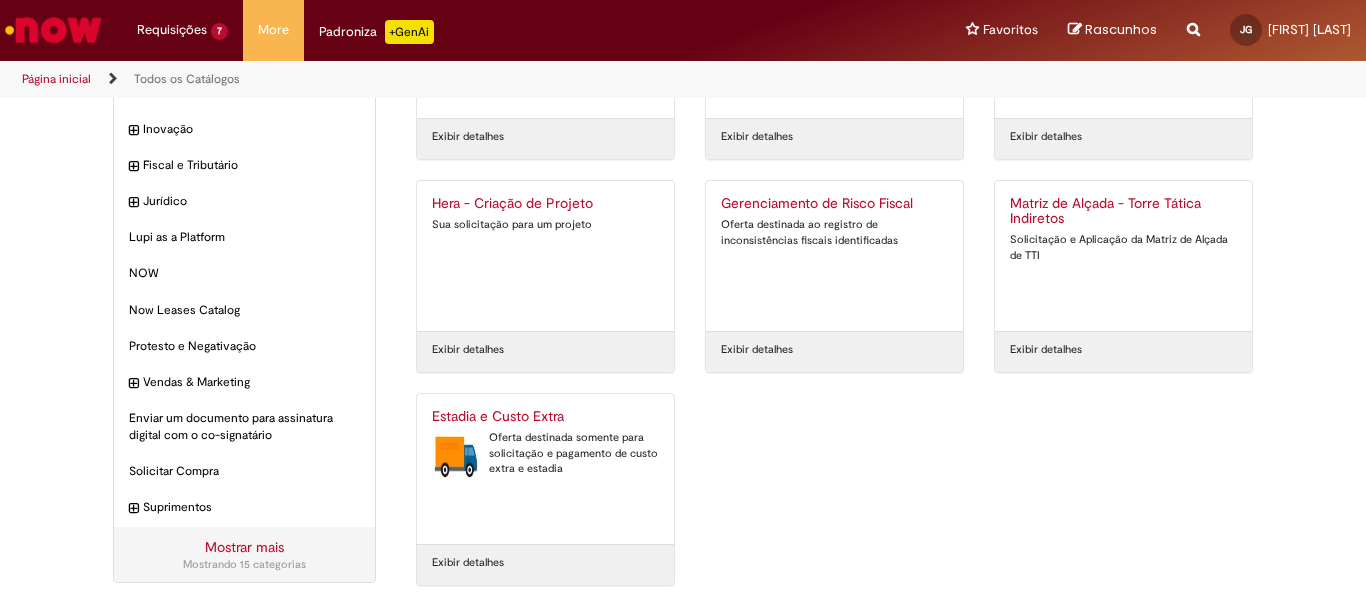 click on "Estadia e Custo Extra
Oferta destinada somente para solicitação e pagamento de custo extra e estadia" at bounding box center [545, 469] 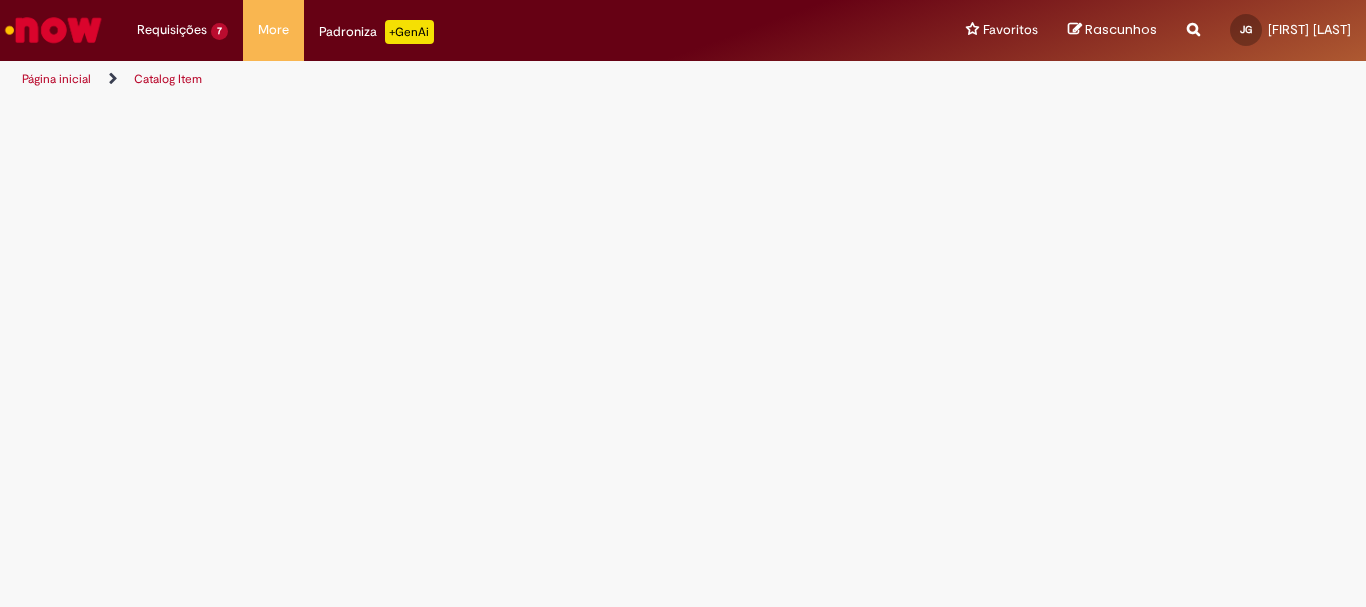 scroll, scrollTop: 0, scrollLeft: 0, axis: both 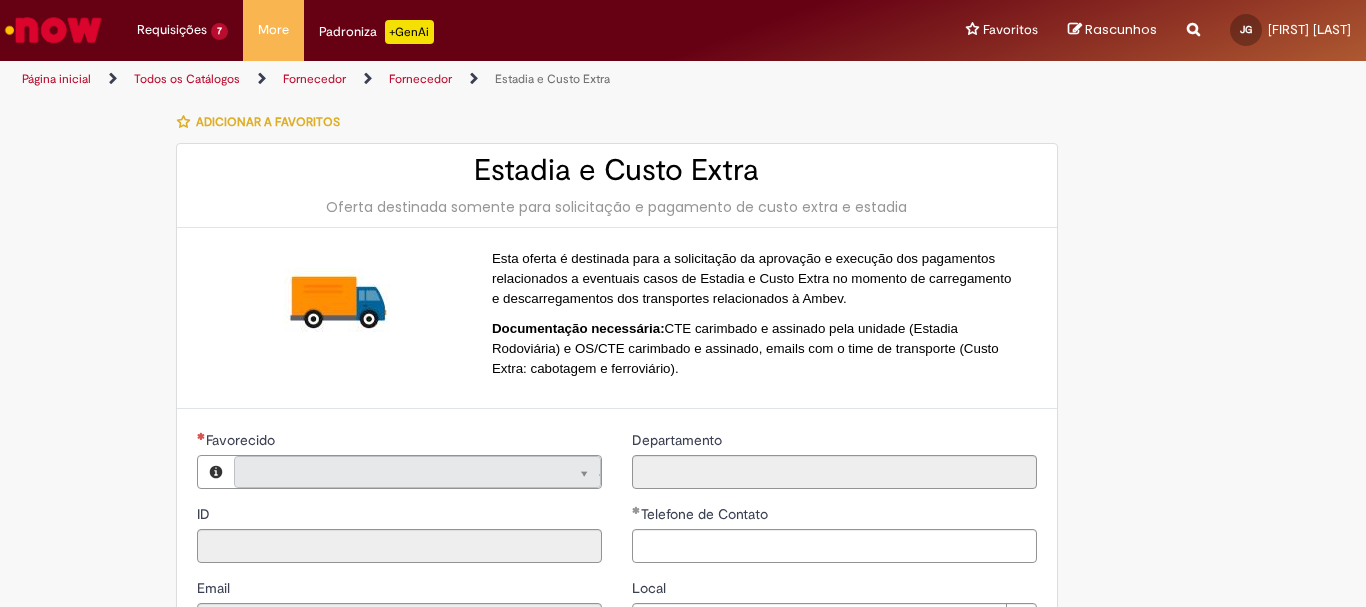 type on "**********" 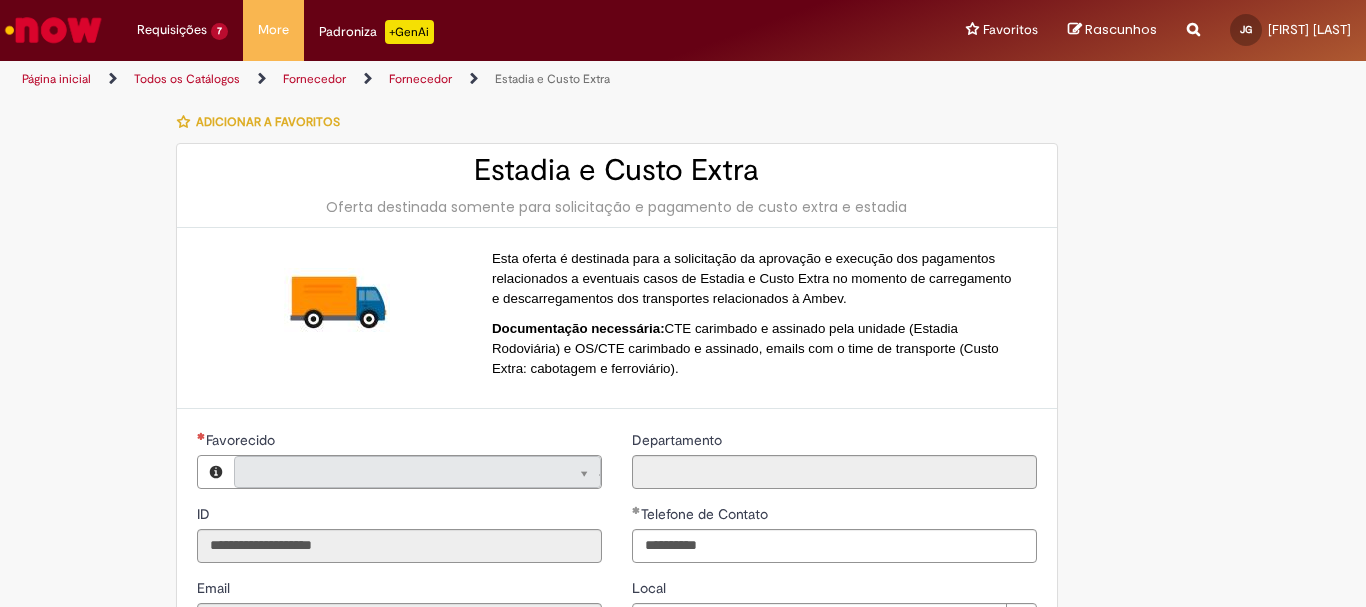 type on "**********" 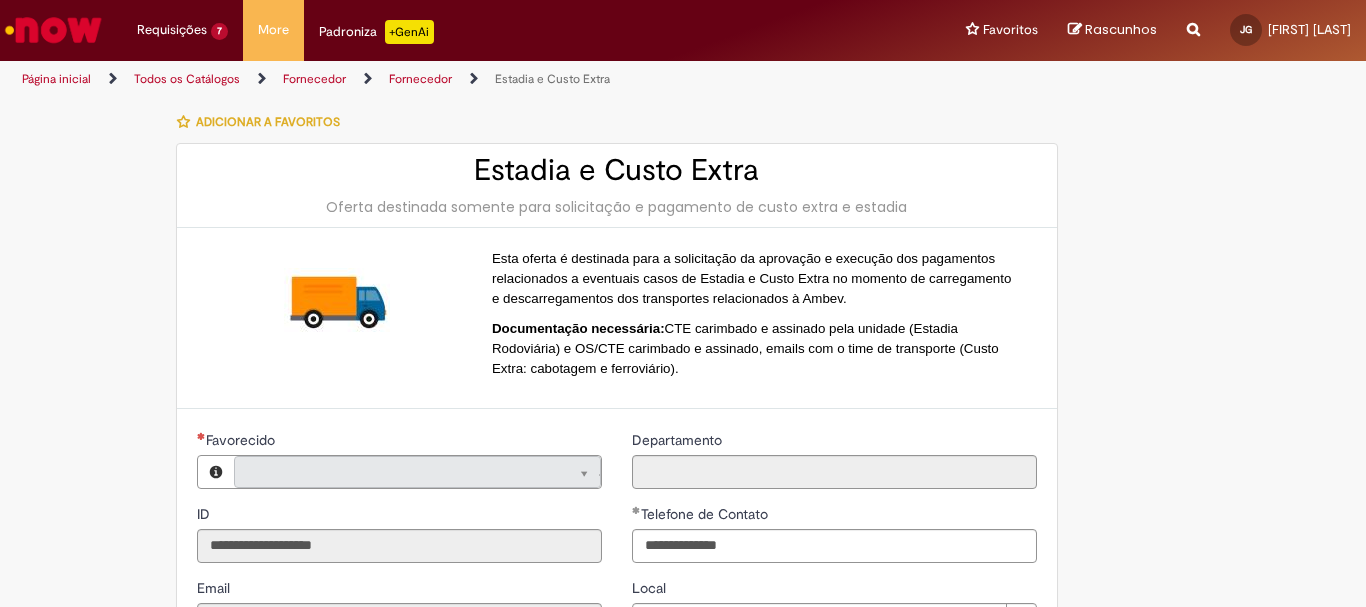 scroll, scrollTop: 127, scrollLeft: 0, axis: vertical 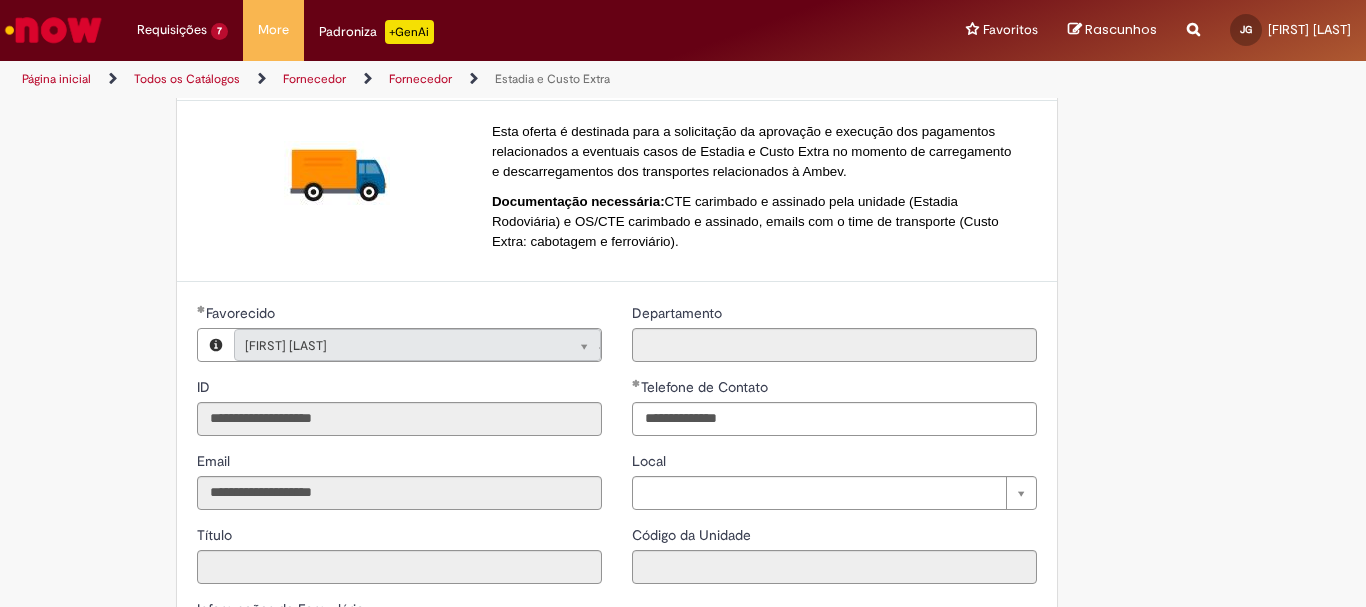 type on "**********" 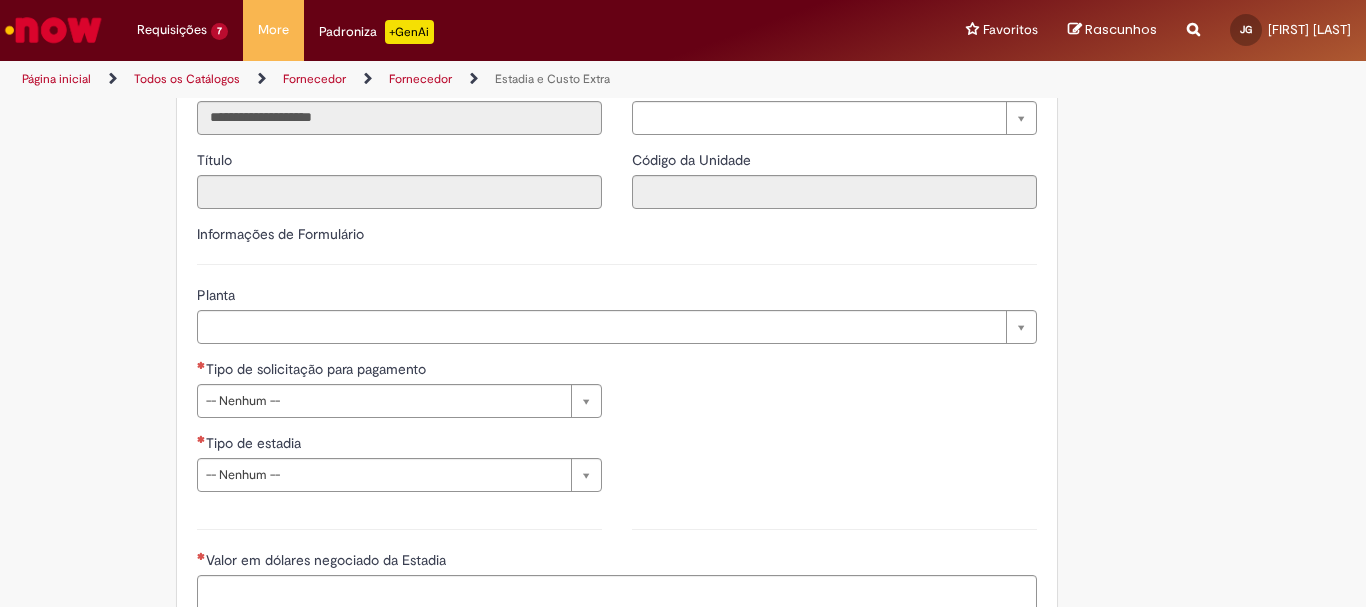 scroll, scrollTop: 527, scrollLeft: 0, axis: vertical 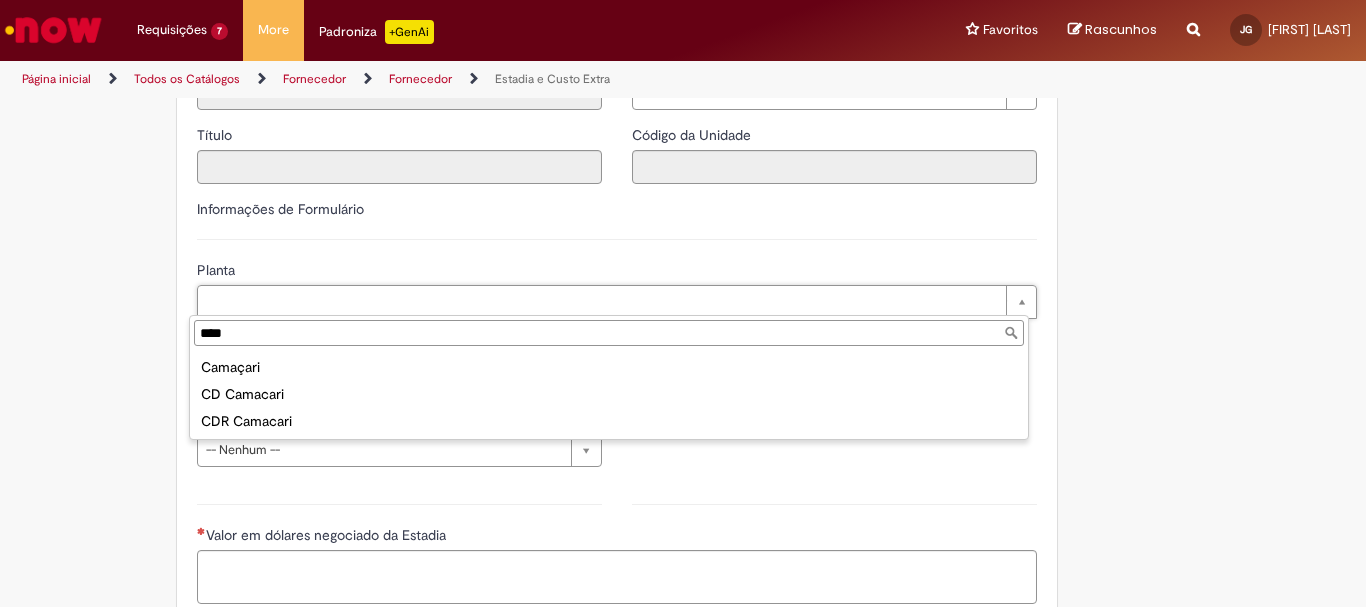 type on "****" 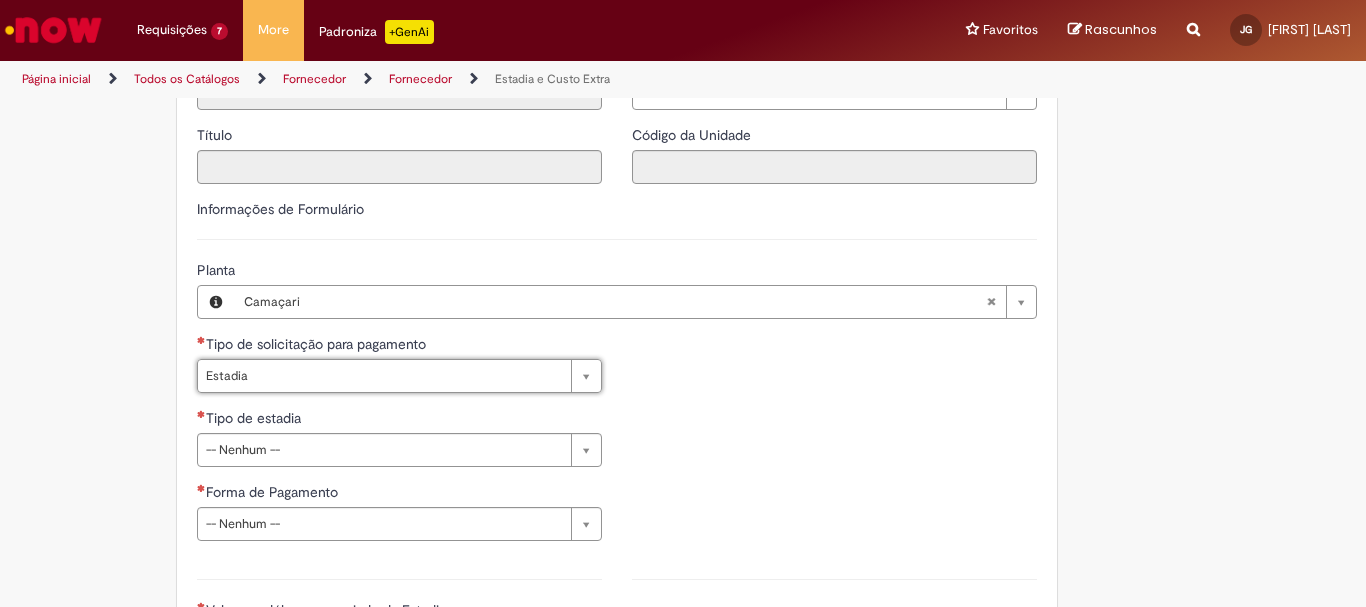 type on "*******" 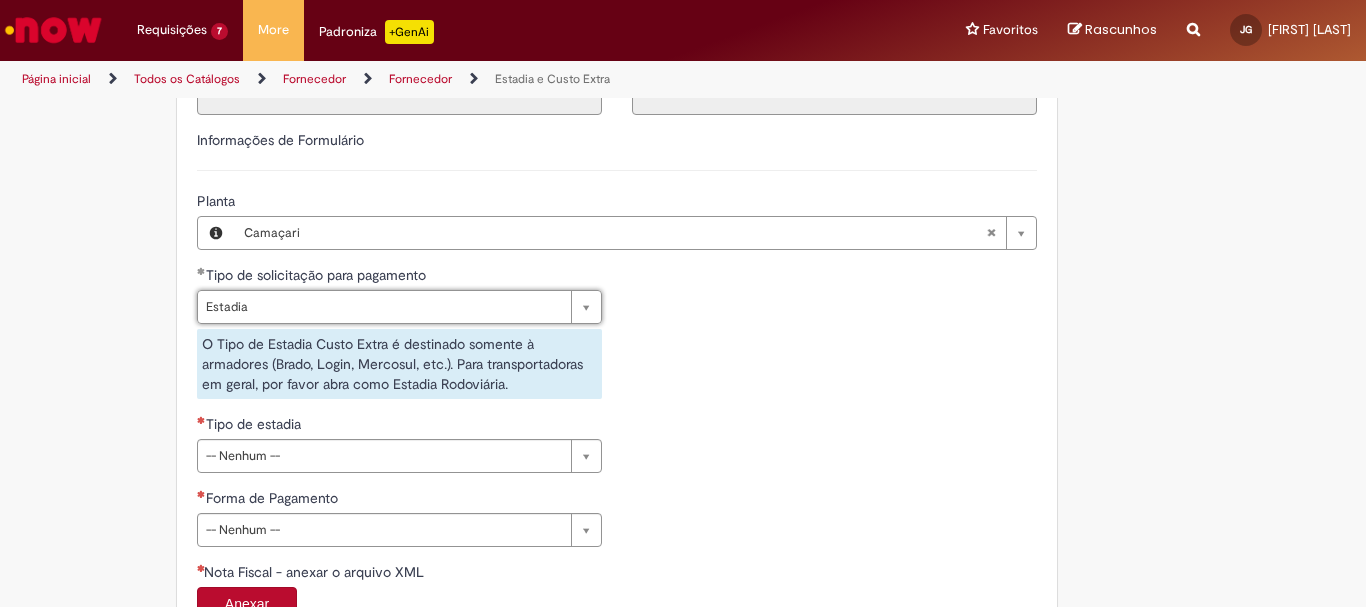 scroll, scrollTop: 727, scrollLeft: 0, axis: vertical 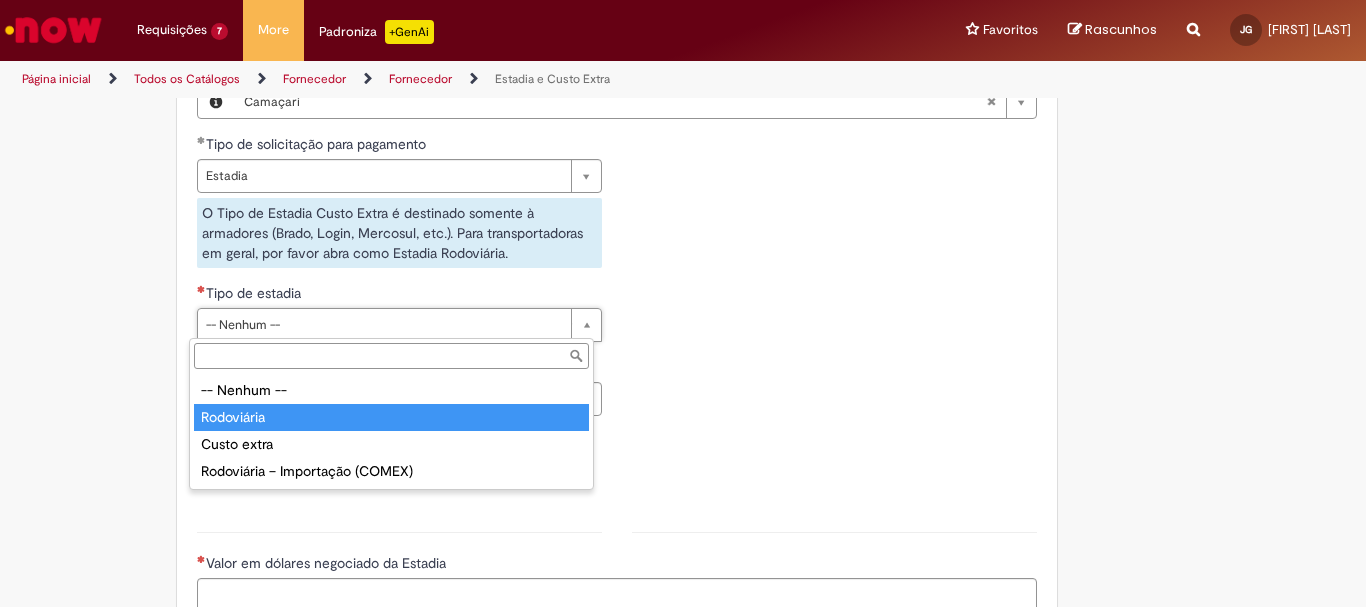 type on "**********" 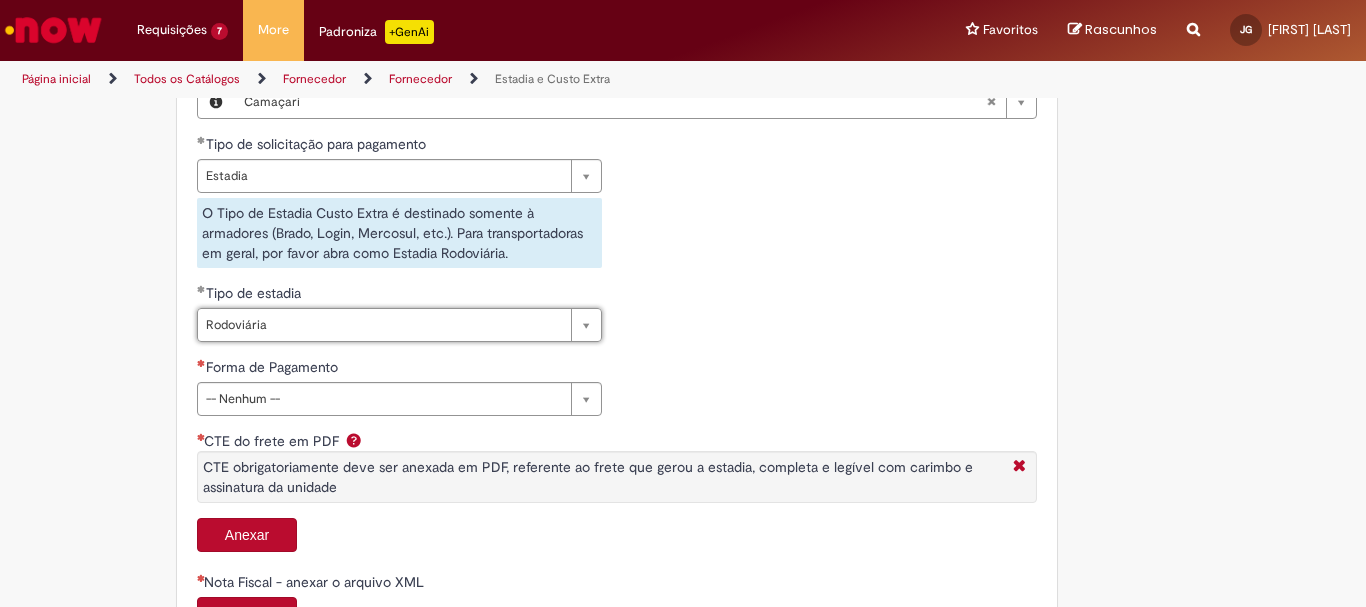 scroll, scrollTop: 827, scrollLeft: 0, axis: vertical 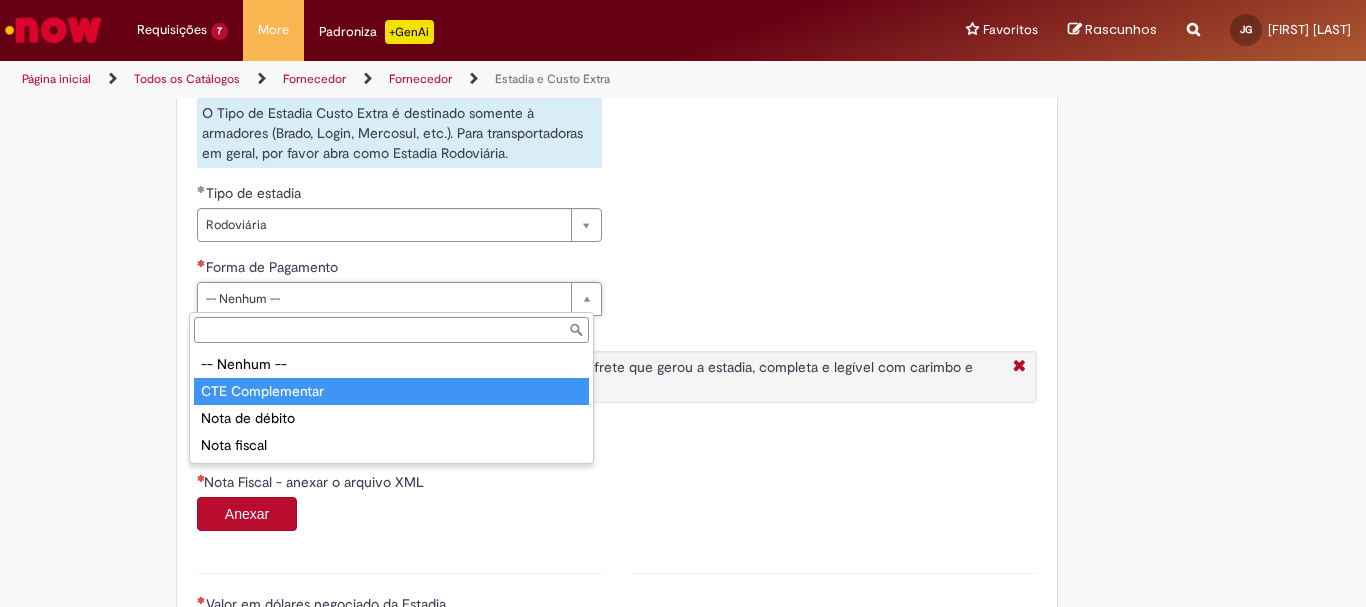 type on "**********" 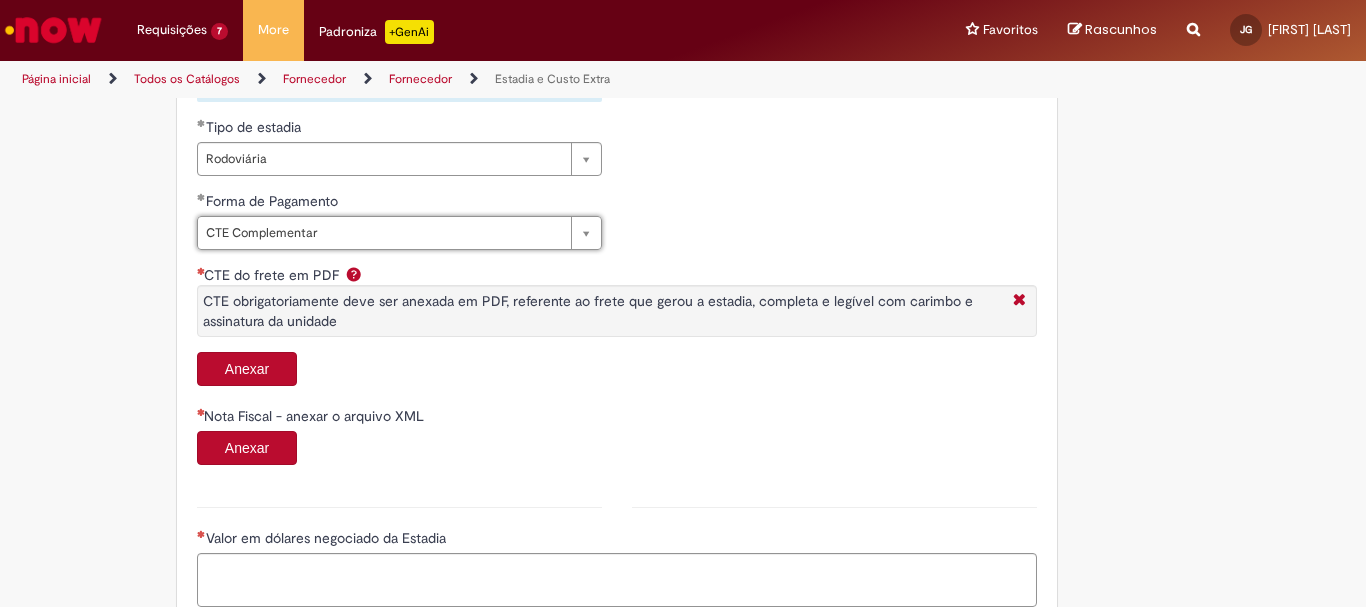 scroll, scrollTop: 927, scrollLeft: 0, axis: vertical 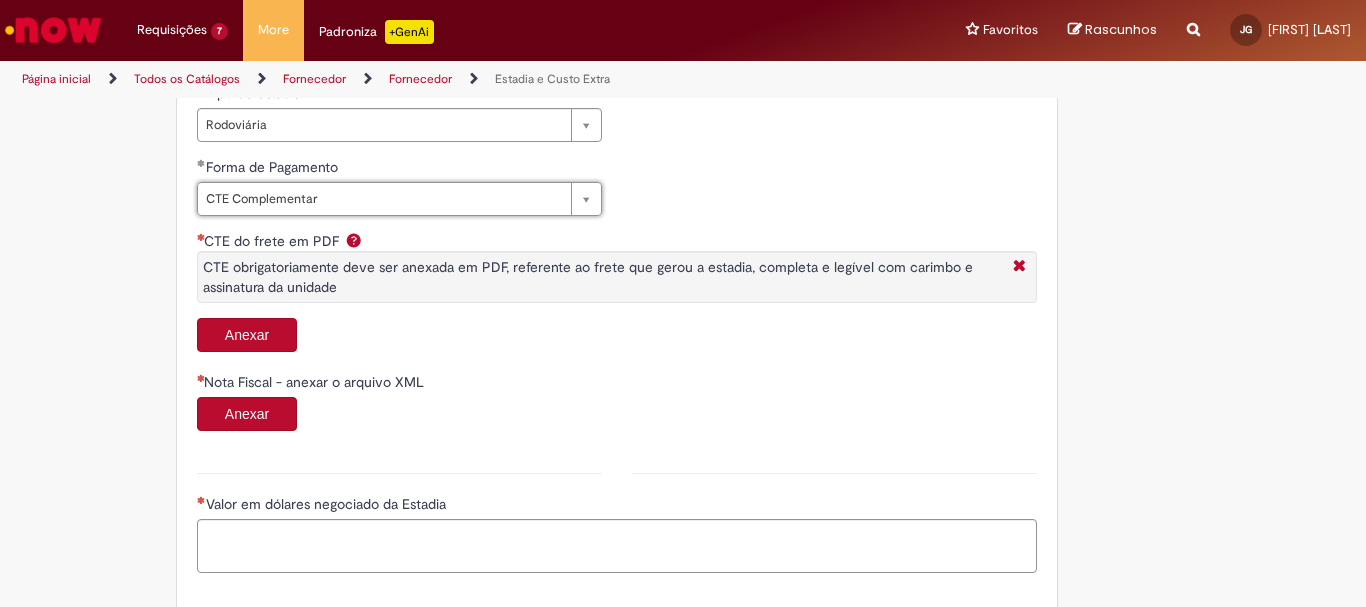 click on "CTE do frete em PDF  CTE obrigatoriamente deve ser anexada em PDF, referente ao frete que gerou a estadia, completa e legível com carimbo e assinatura da unidade" at bounding box center [617, 274] 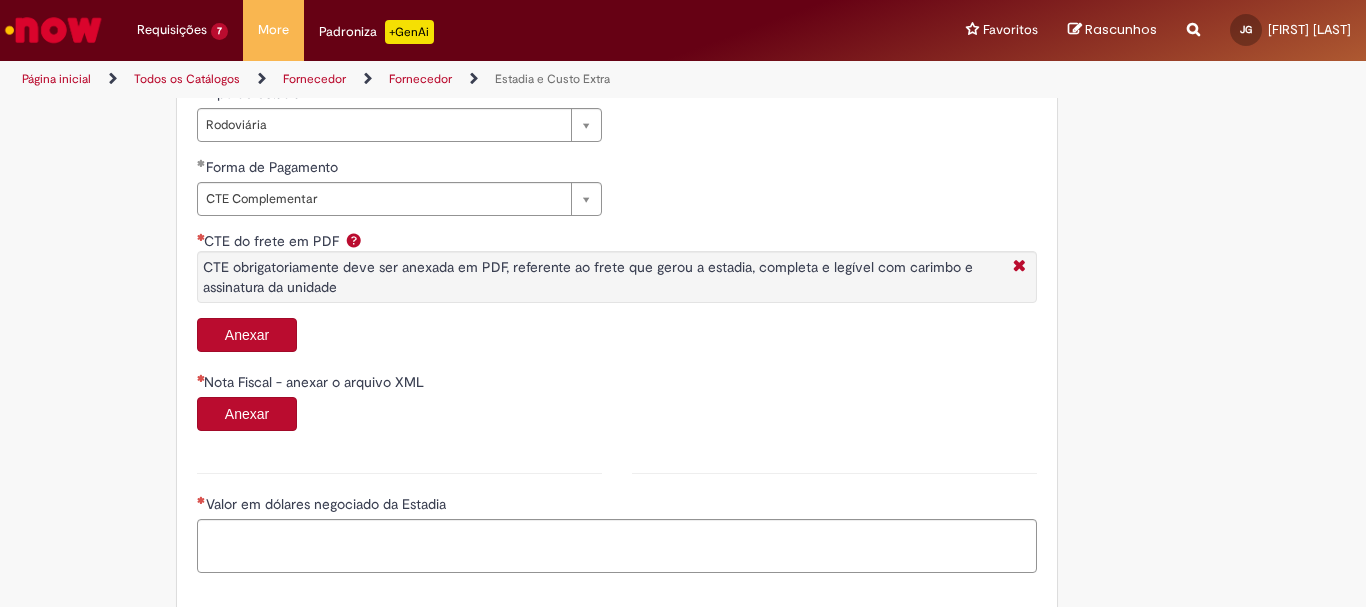 click on "Anexar" at bounding box center (247, 335) 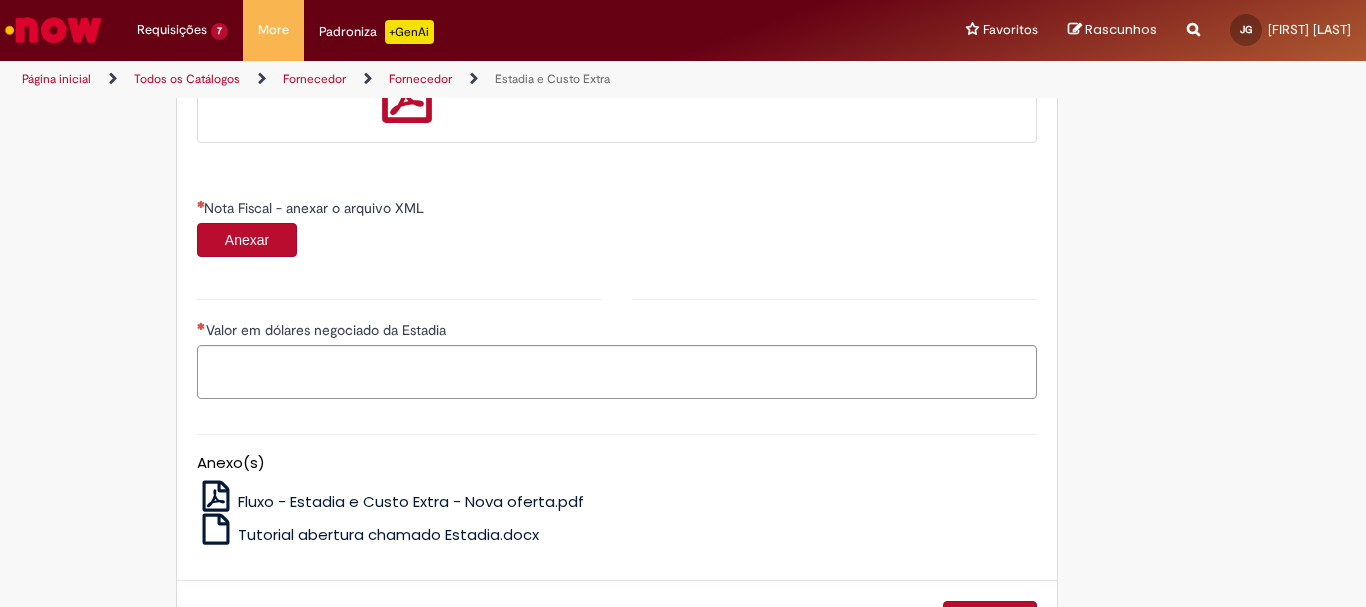 scroll, scrollTop: 1227, scrollLeft: 0, axis: vertical 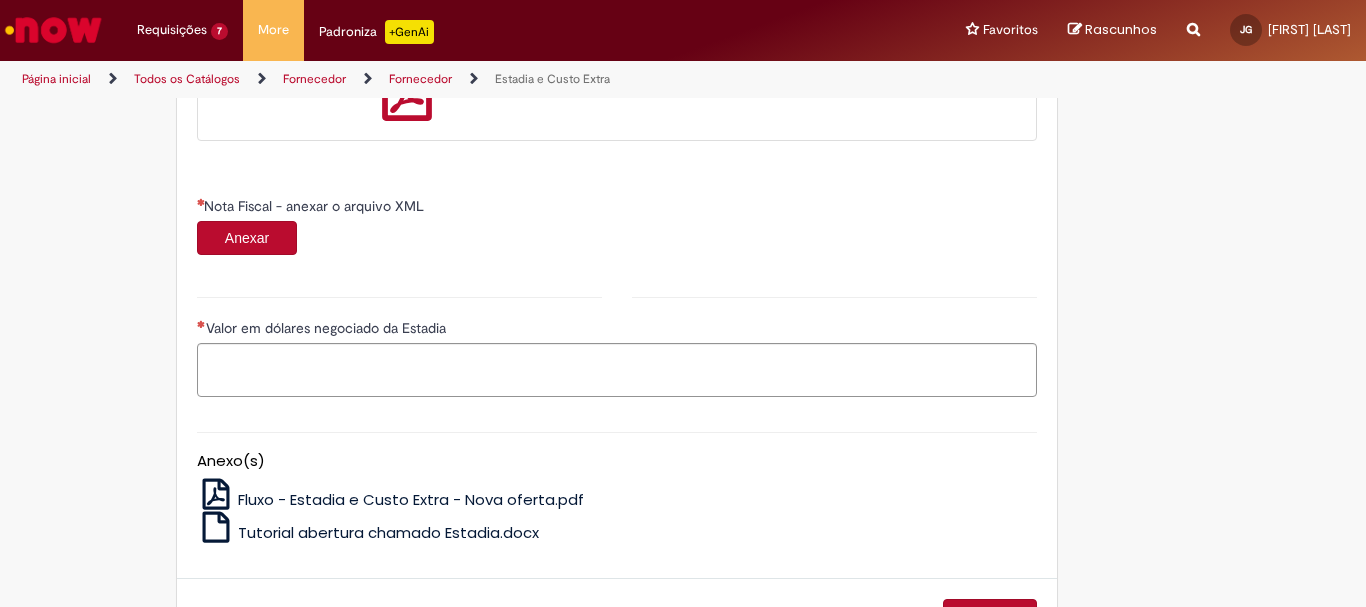 click on "Anexar" at bounding box center [247, 238] 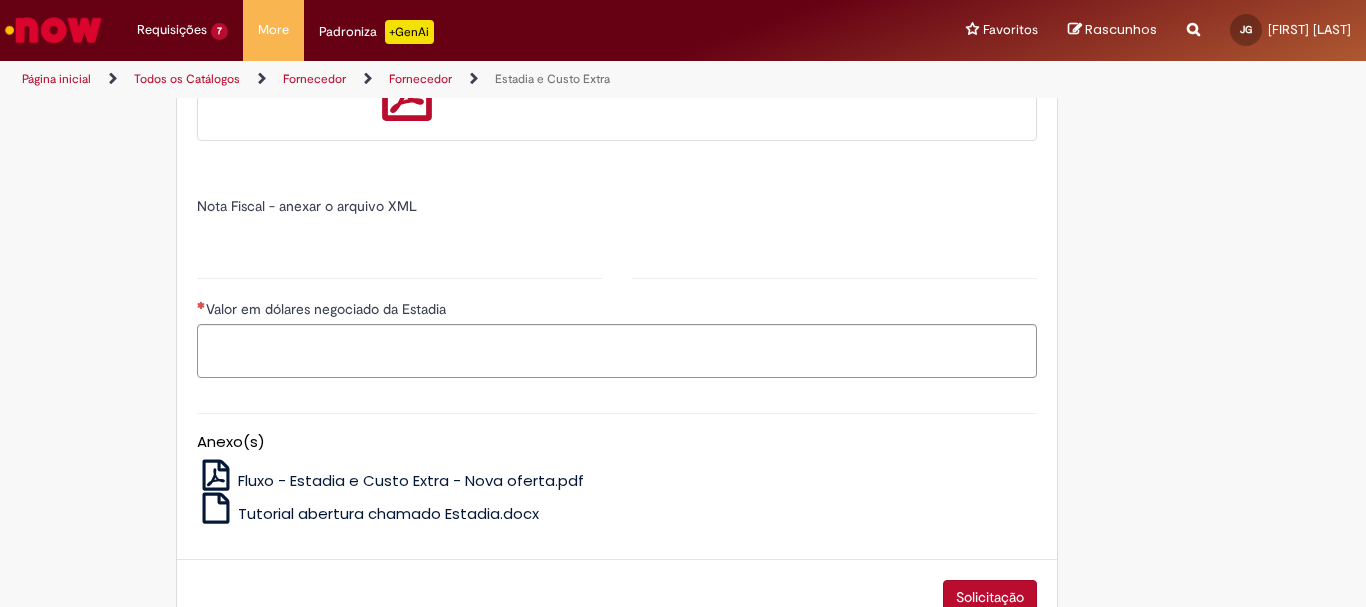type on "******" 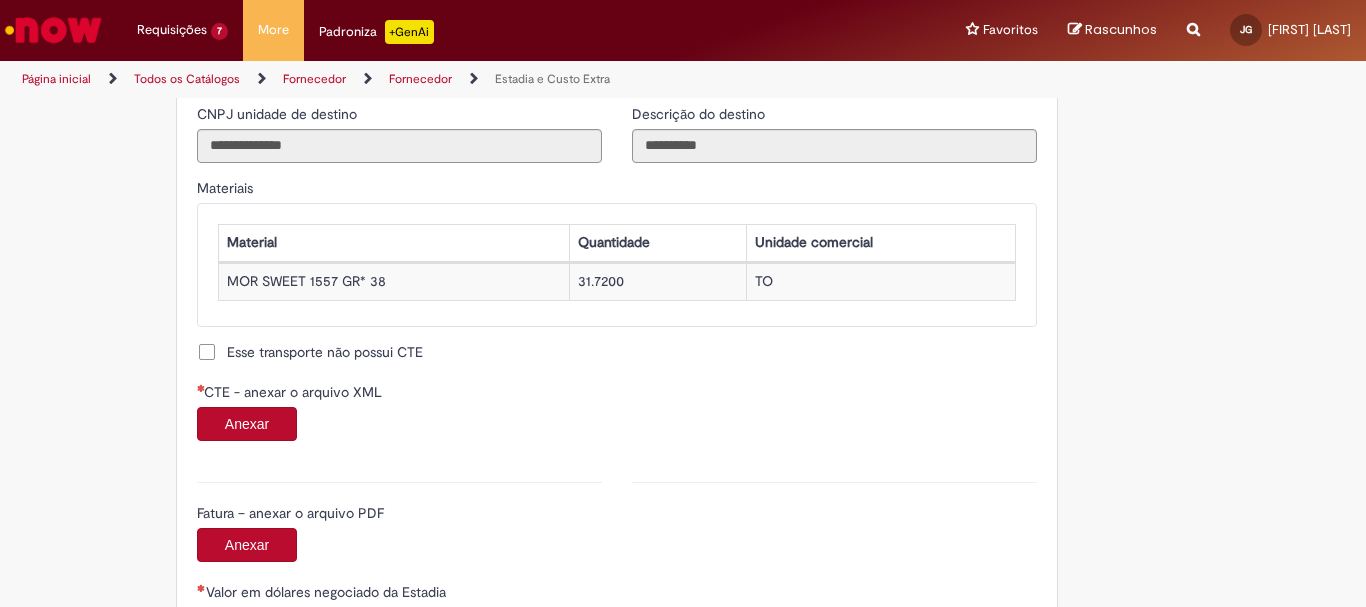 scroll, scrollTop: 1827, scrollLeft: 0, axis: vertical 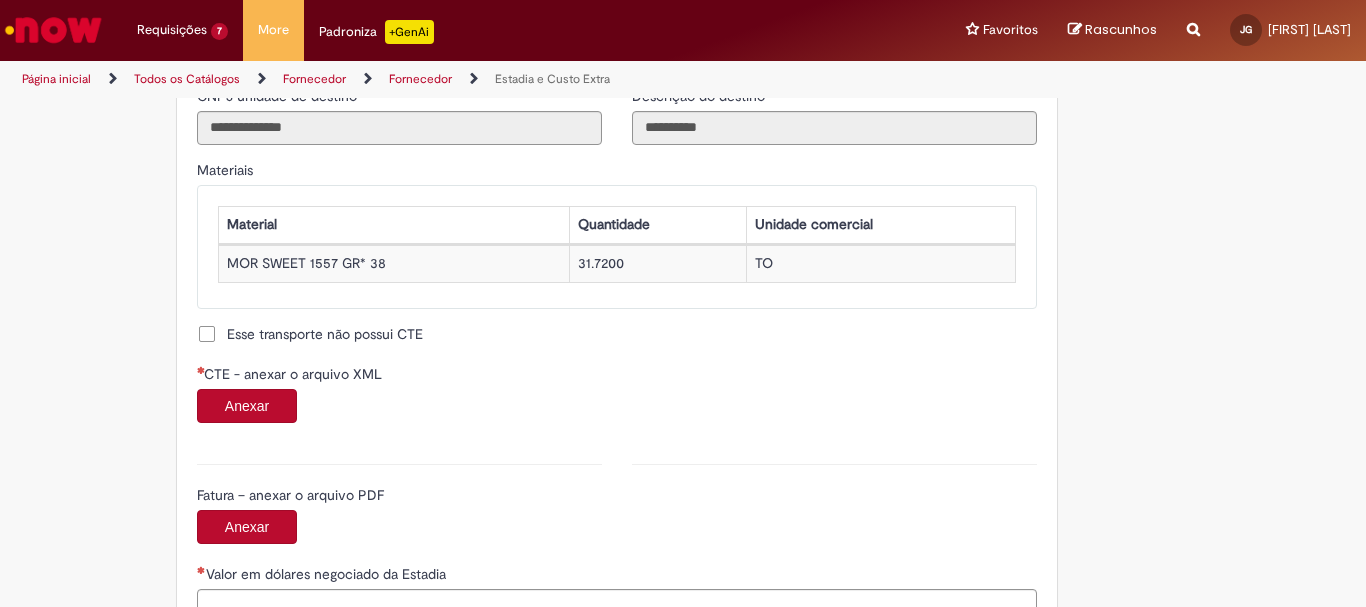 click on "Anexar" at bounding box center [247, 406] 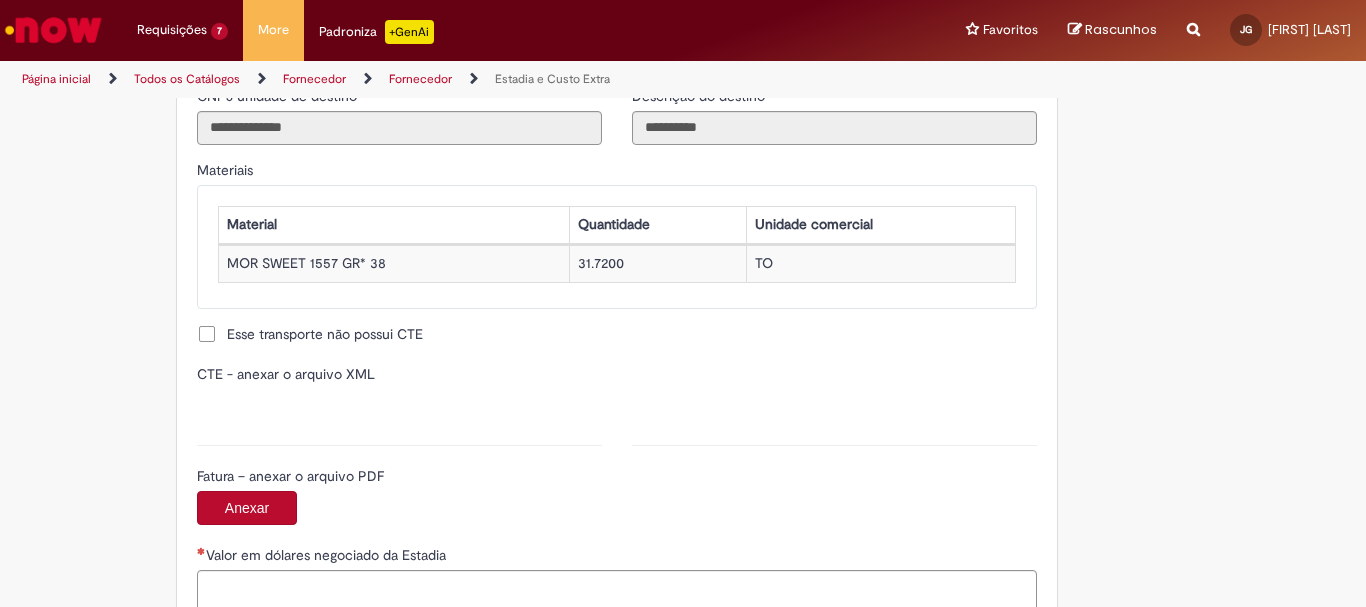 type on "**********" 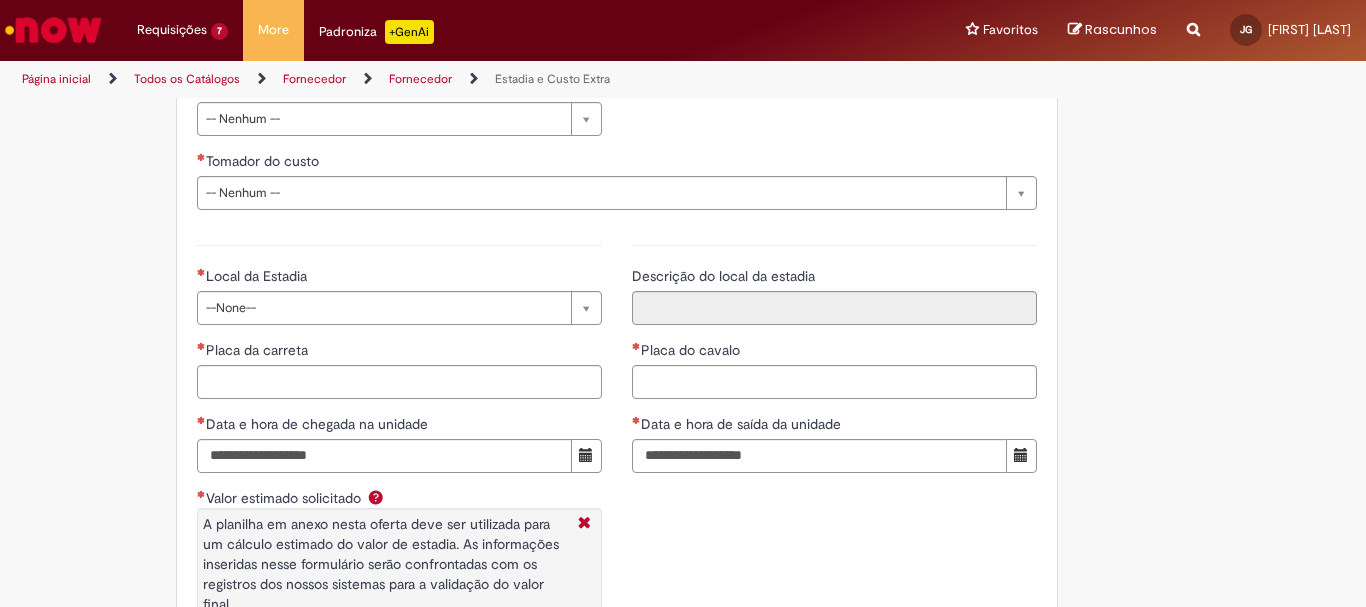 scroll, scrollTop: 2827, scrollLeft: 0, axis: vertical 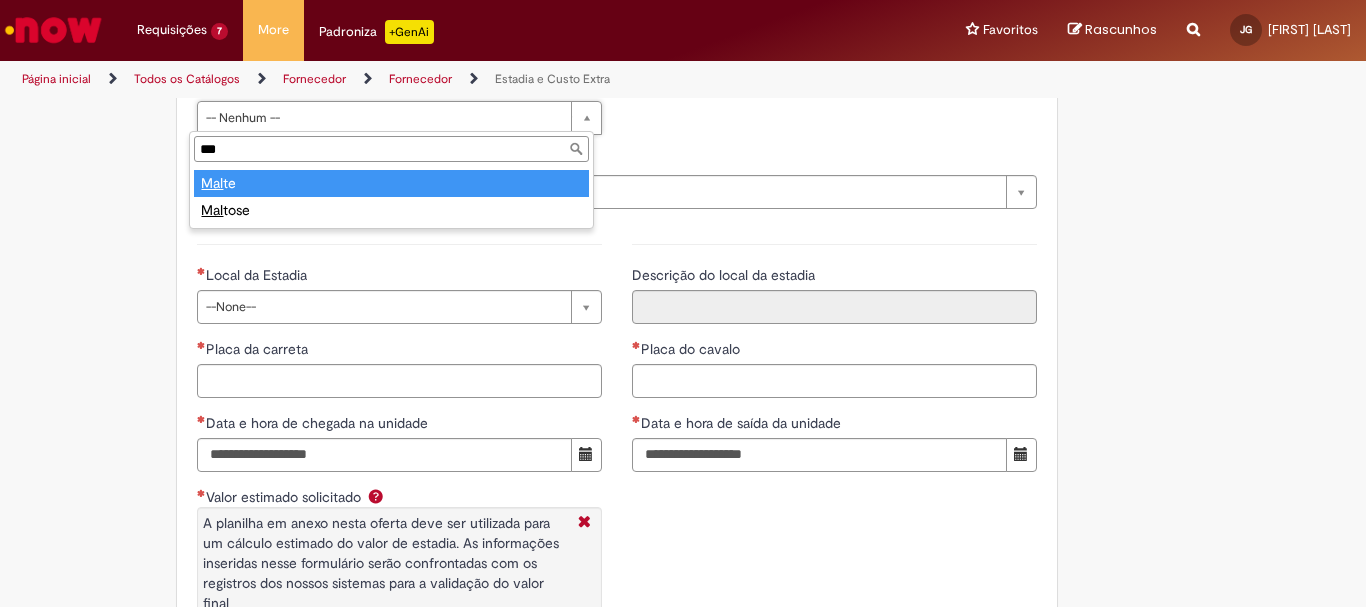 type on "***" 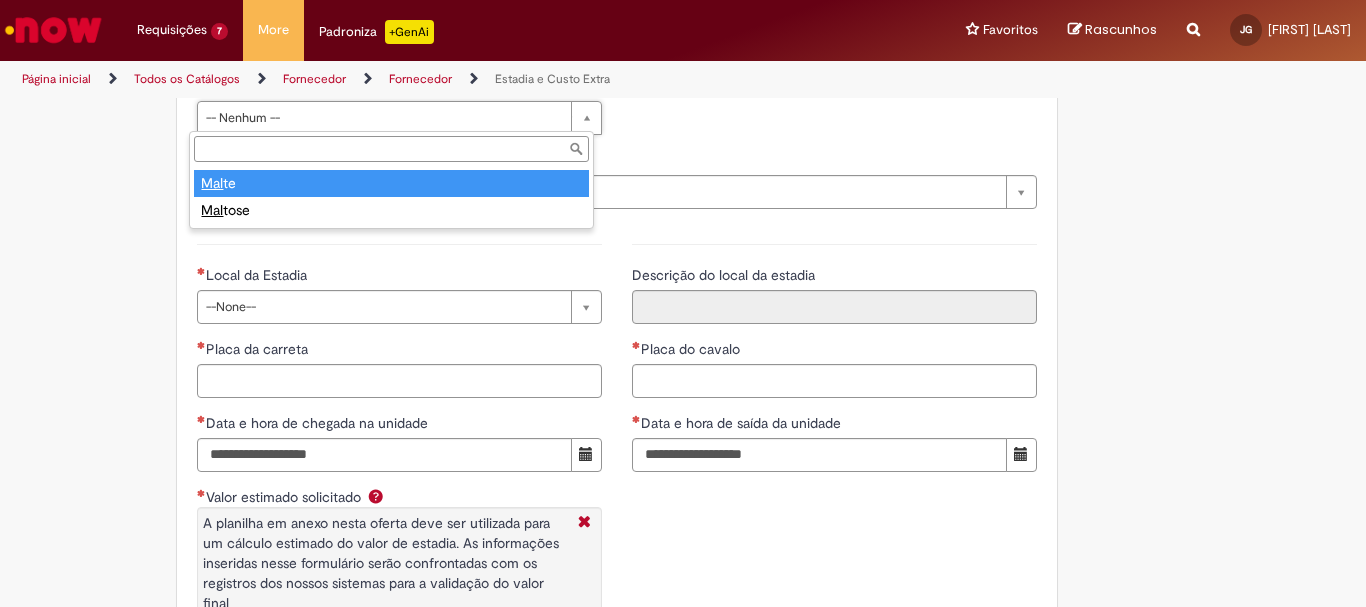 scroll, scrollTop: 2821, scrollLeft: 0, axis: vertical 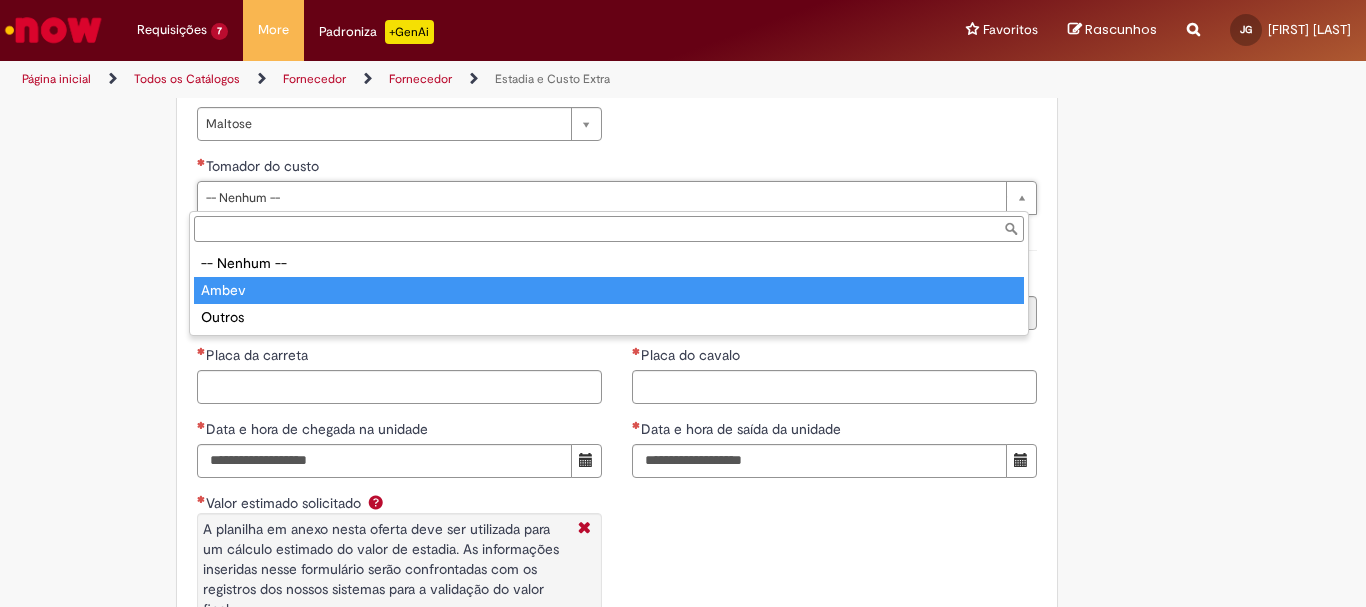 type on "*****" 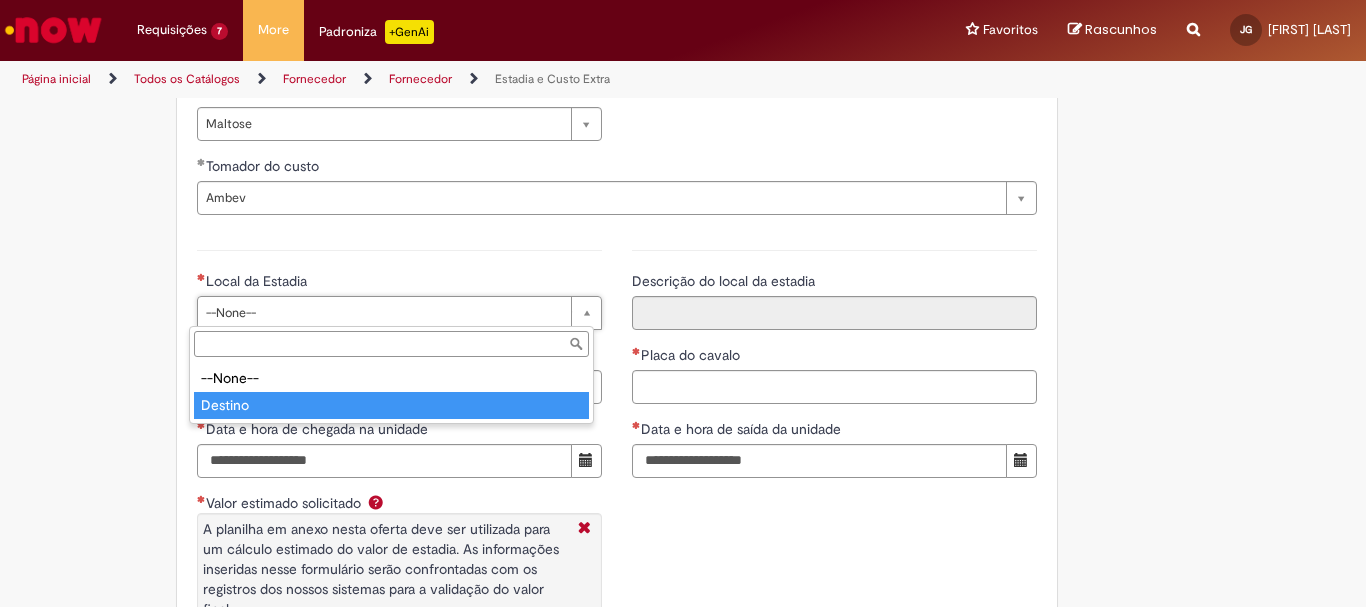 type on "*******" 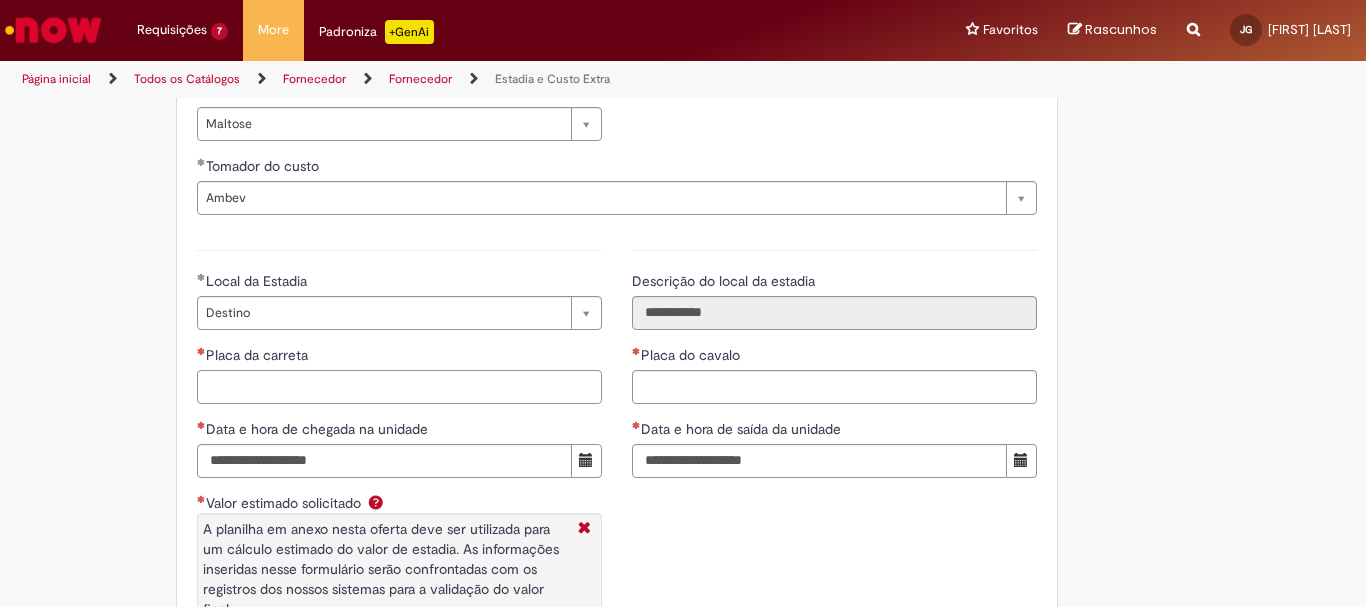 click on "Placa da carreta" at bounding box center [399, 387] 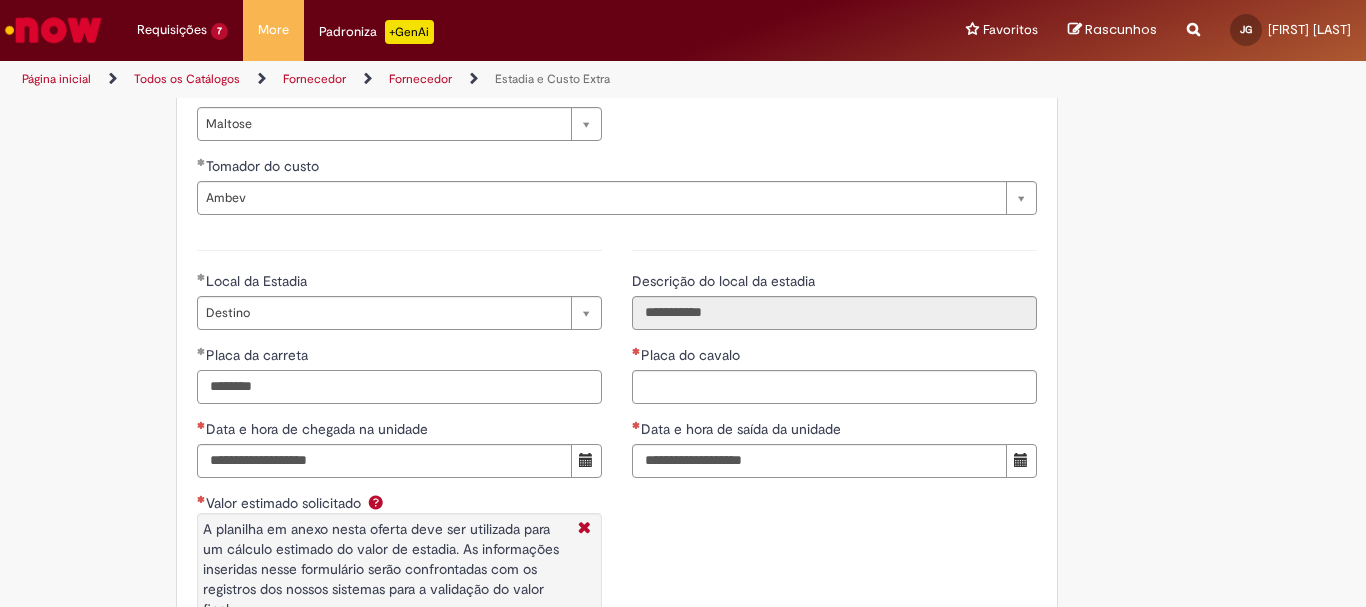 click on "*******" at bounding box center (399, 387) 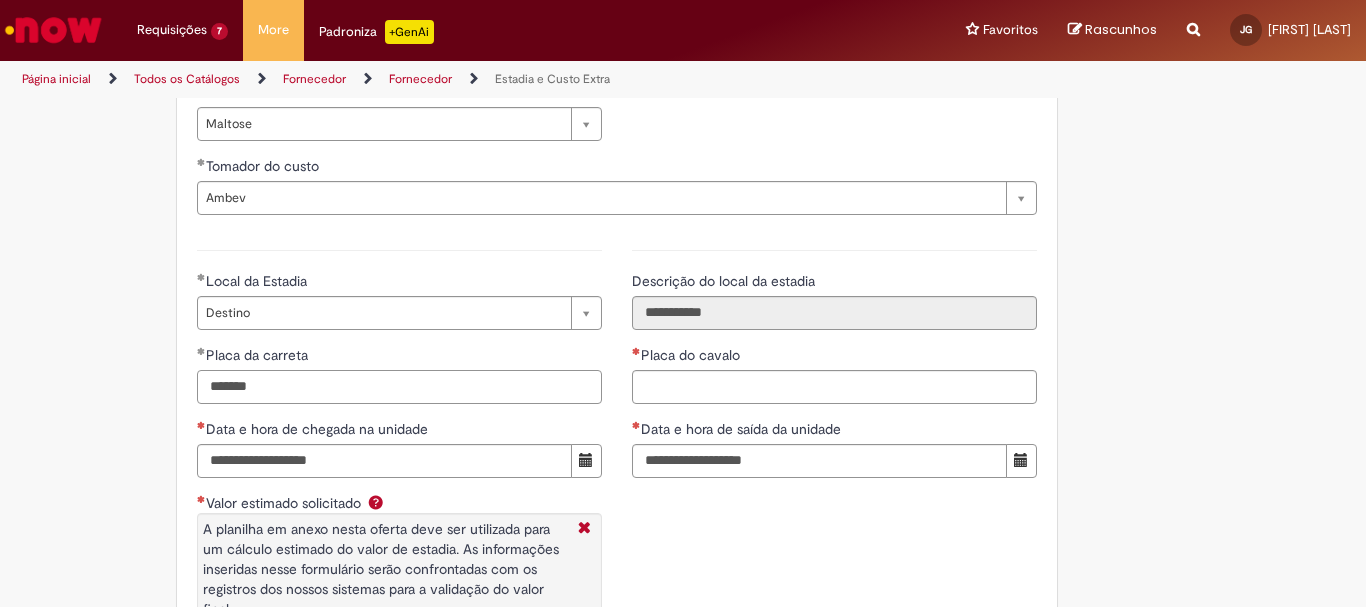 type on "*******" 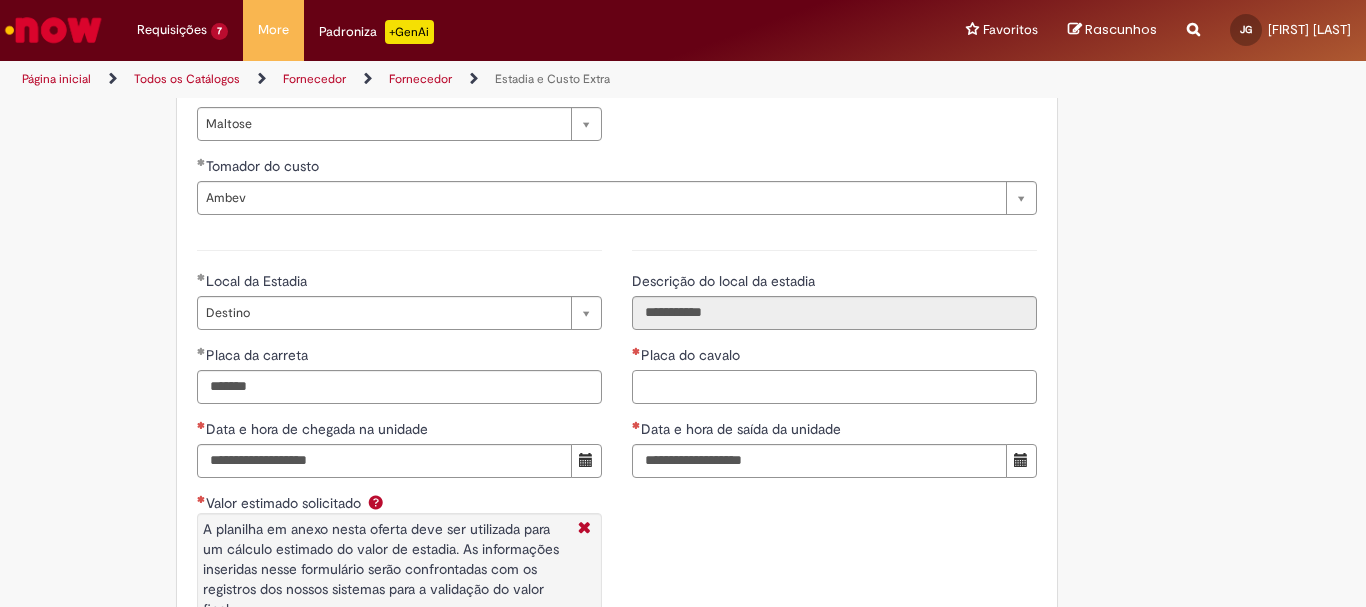 click on "Placa do cavalo" at bounding box center (834, 387) 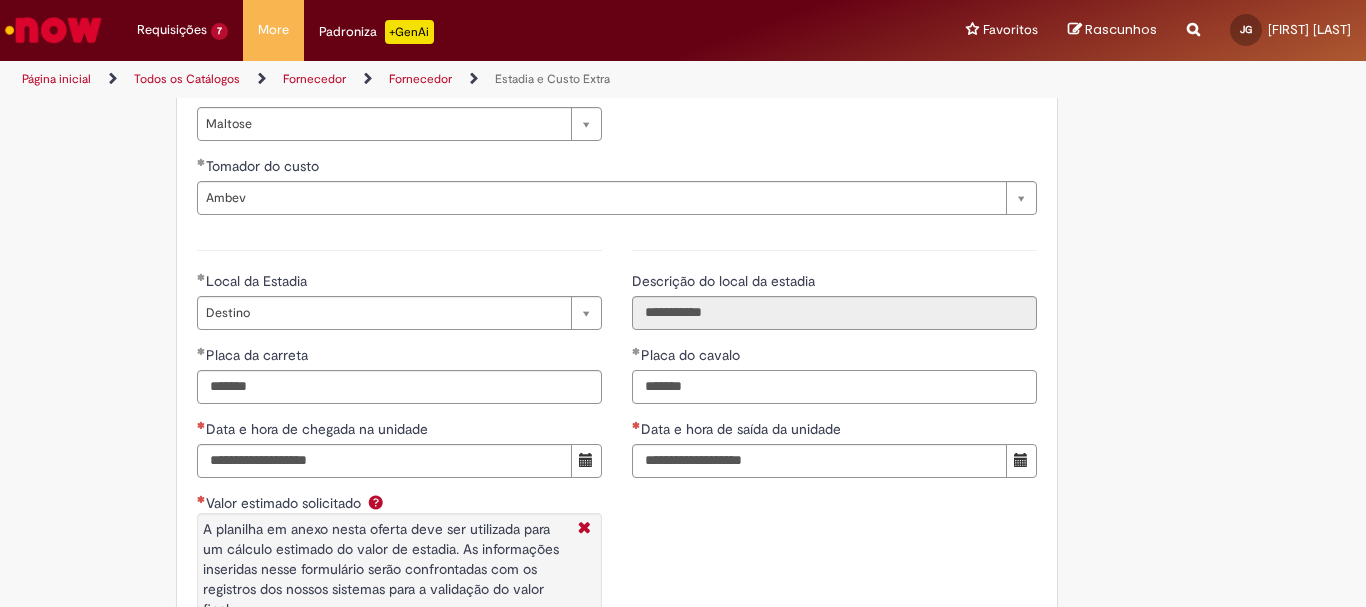 type on "*******" 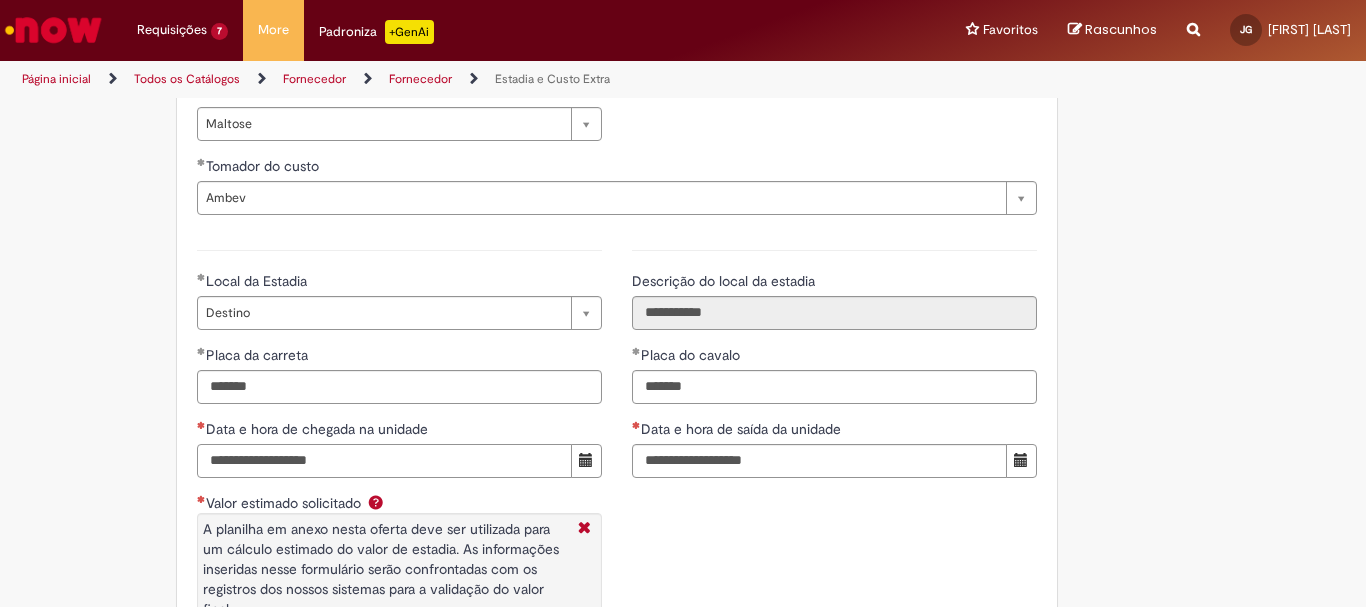click on "Data e hora de chegada na unidade" at bounding box center [384, 461] 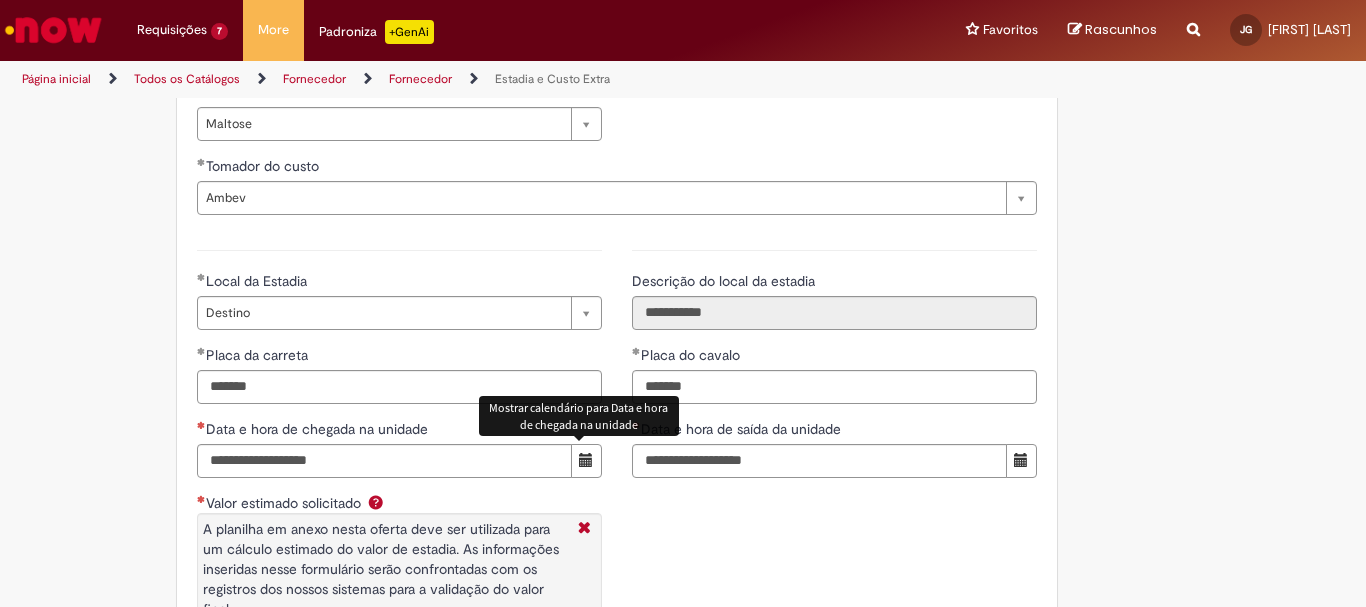 click at bounding box center (586, 461) 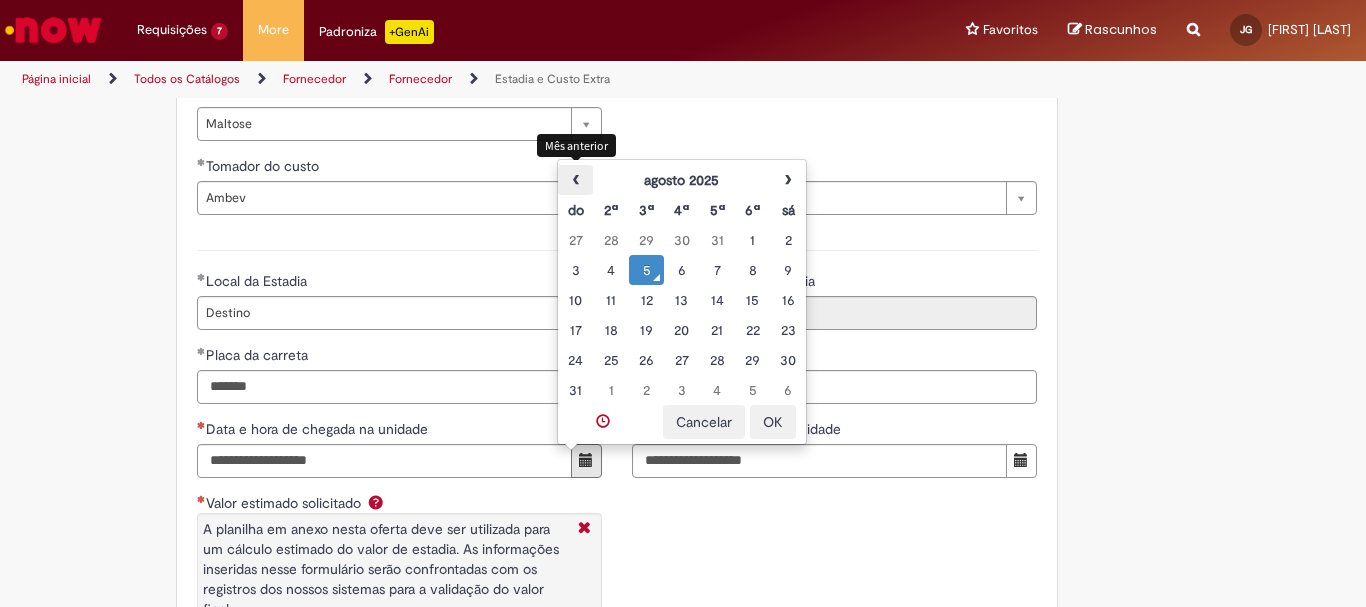 click on "‹" at bounding box center [575, 180] 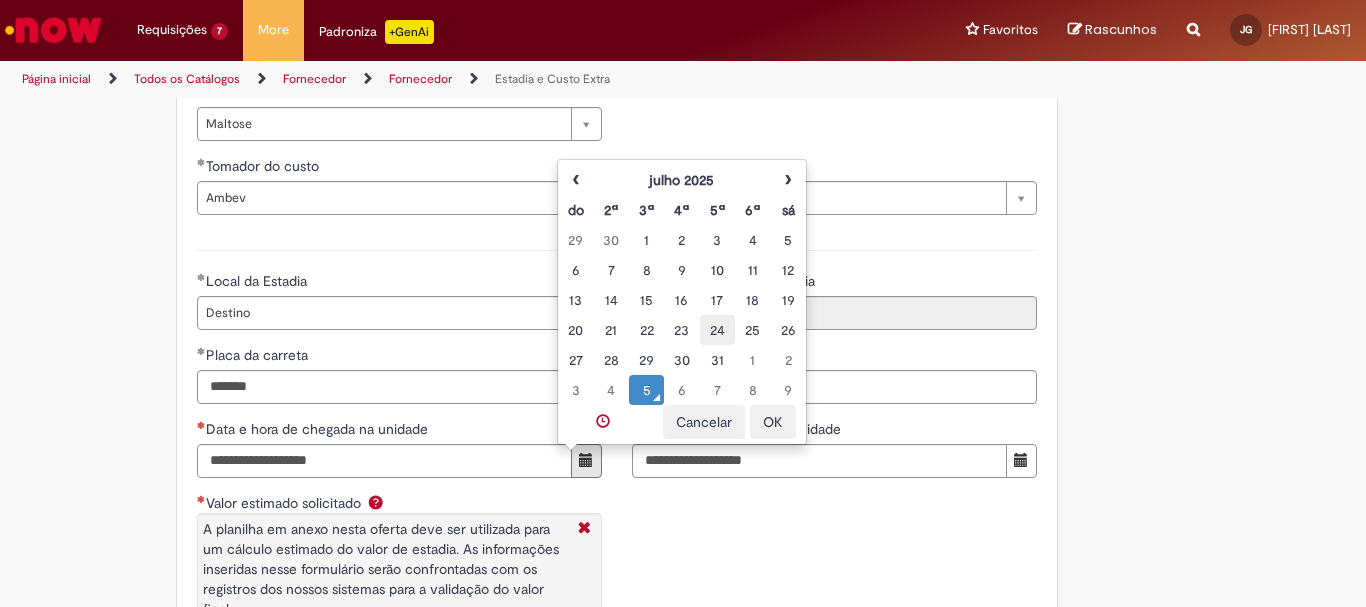 click on "24" at bounding box center (717, 330) 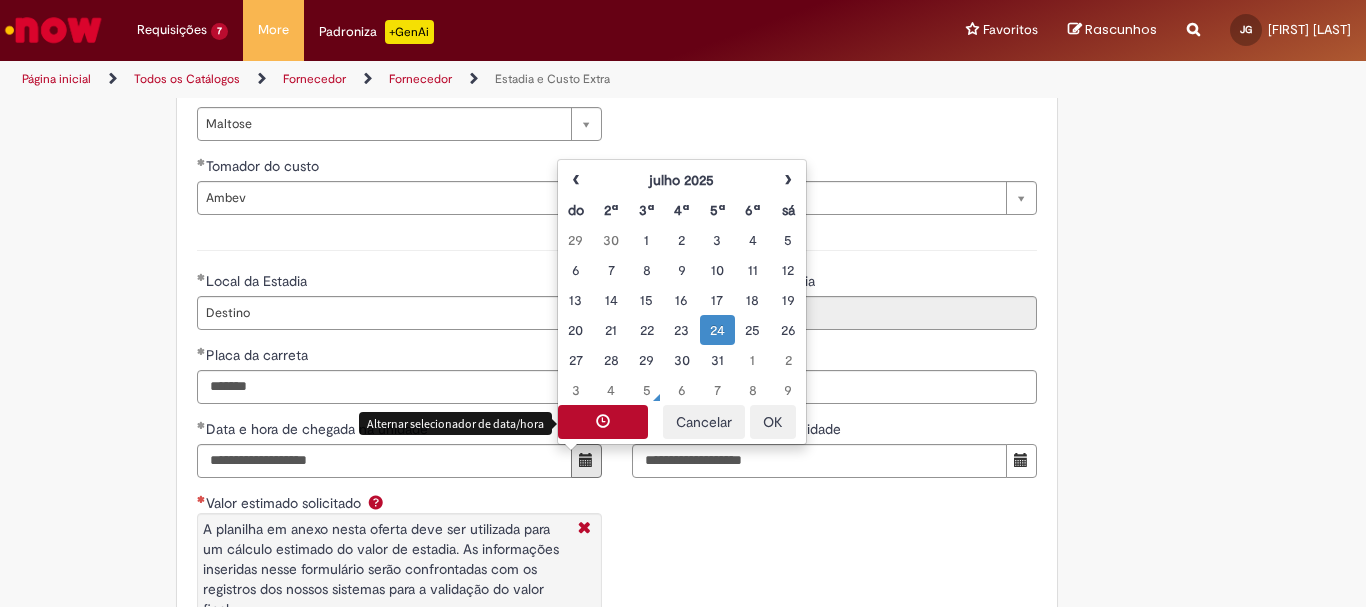 click at bounding box center (603, 422) 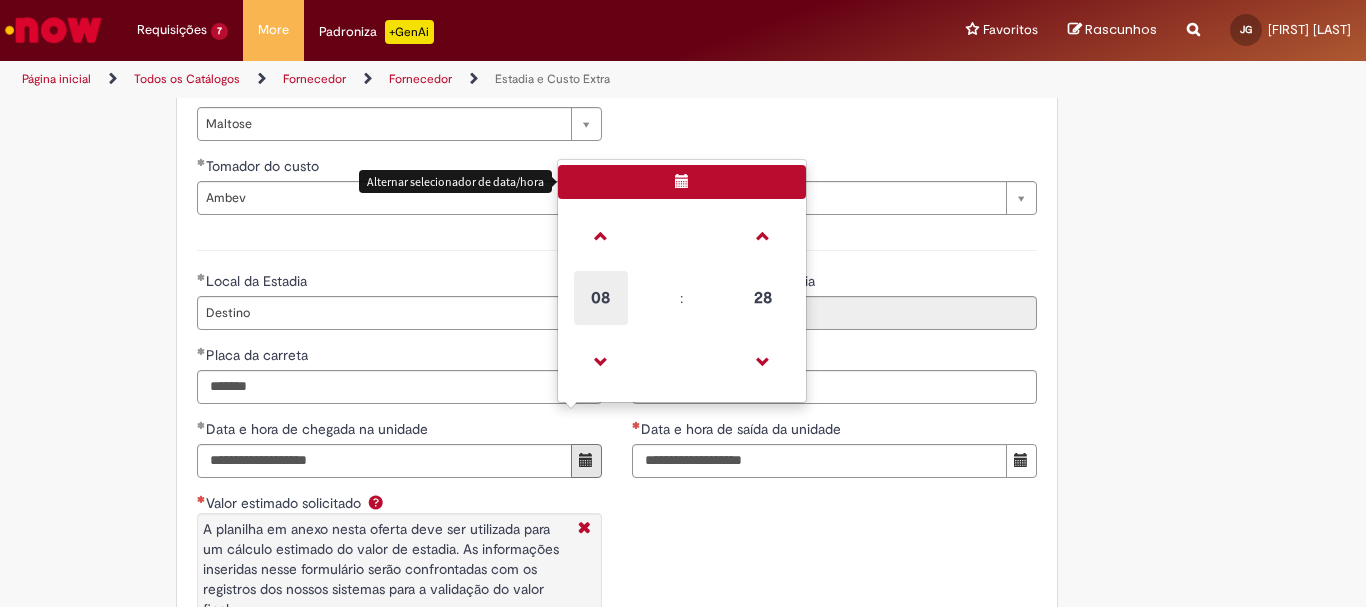 click on "08" at bounding box center [601, 298] 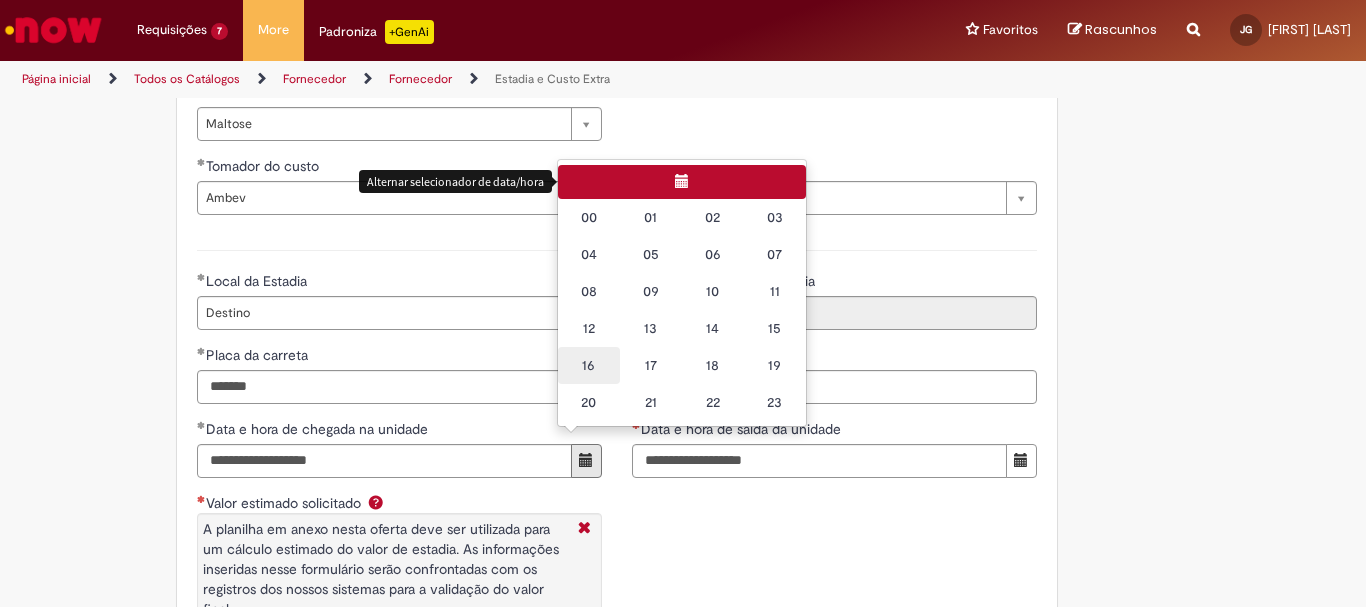 click on "16" at bounding box center [589, 365] 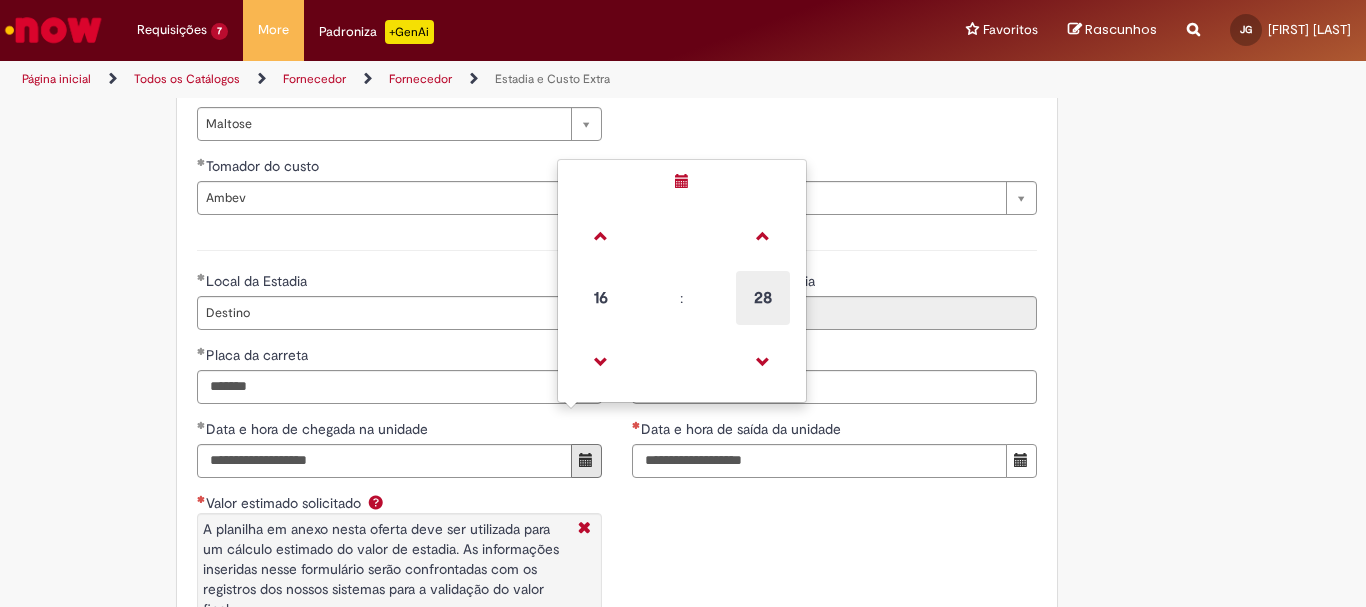 click on "28" at bounding box center [763, 298] 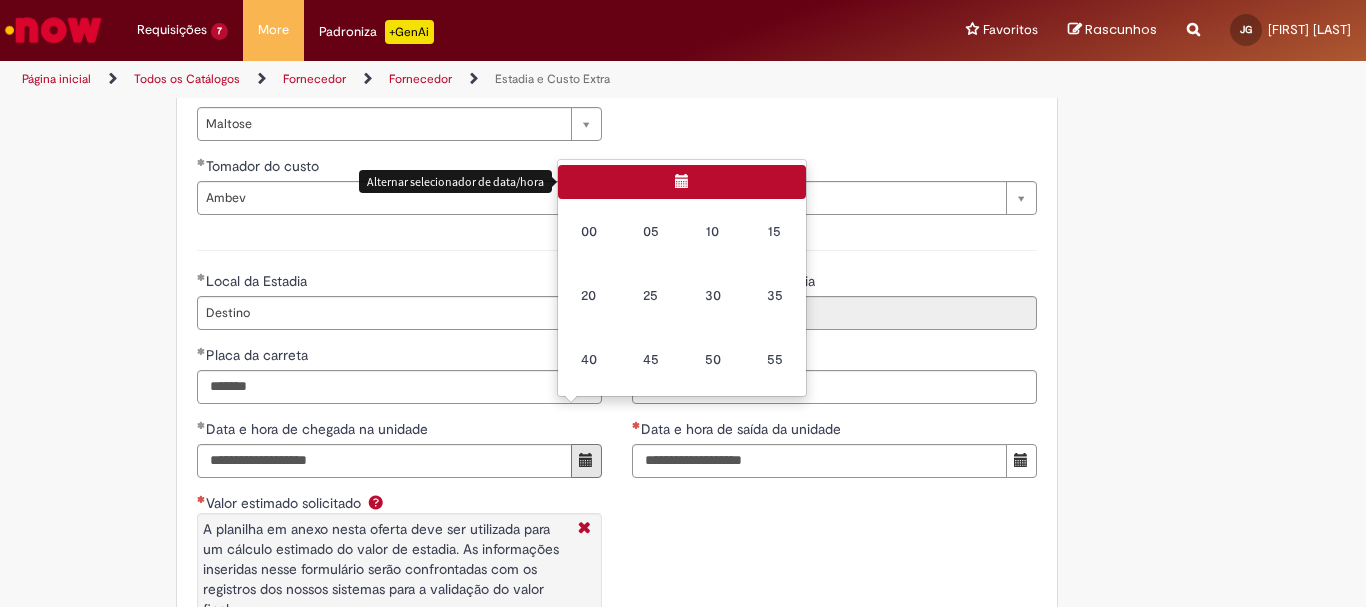 click on "15" at bounding box center [775, 231] 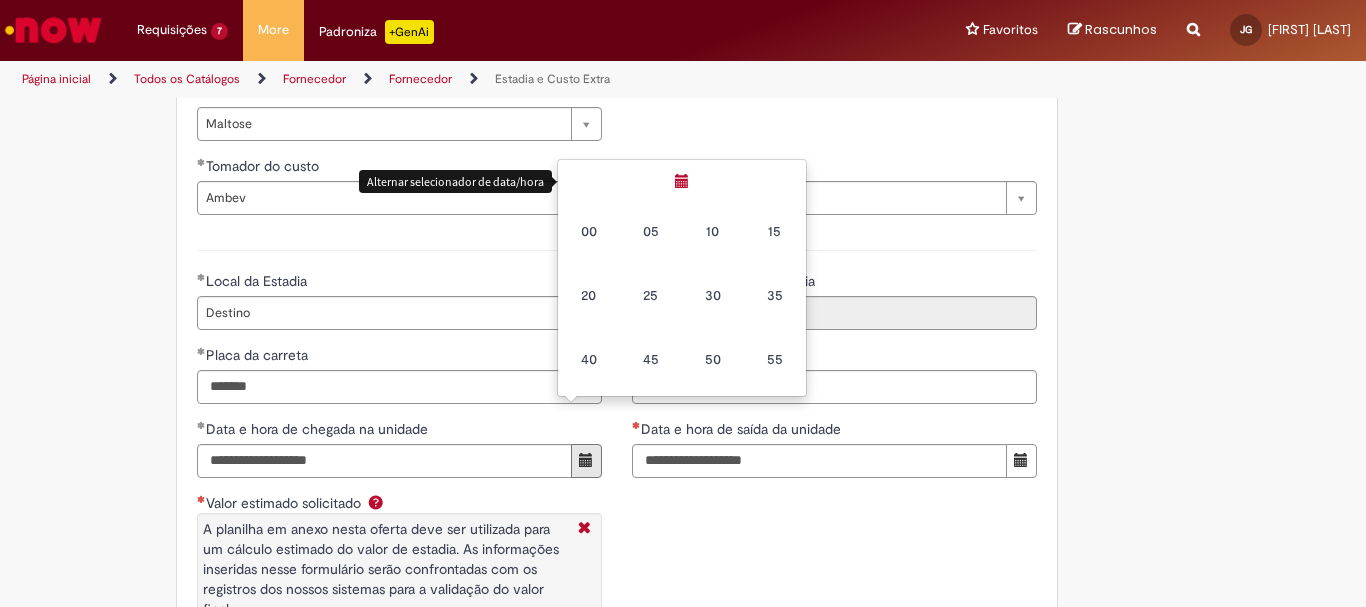 type on "**********" 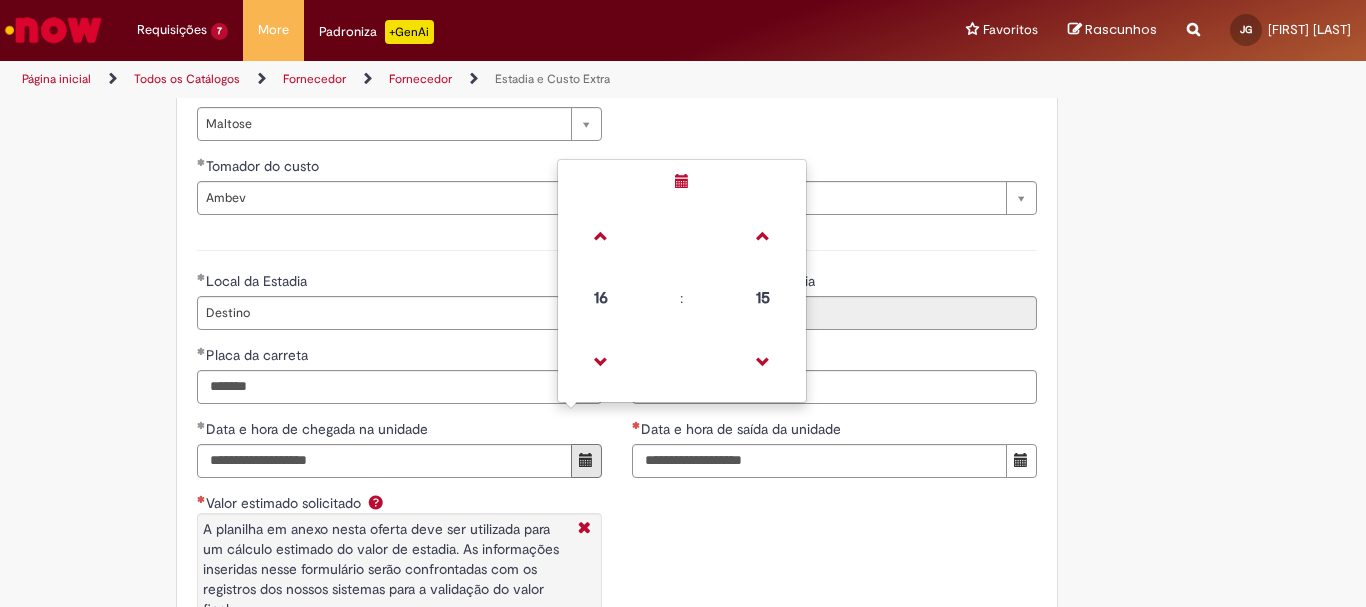 click on "Placa do cavalo" at bounding box center [834, 357] 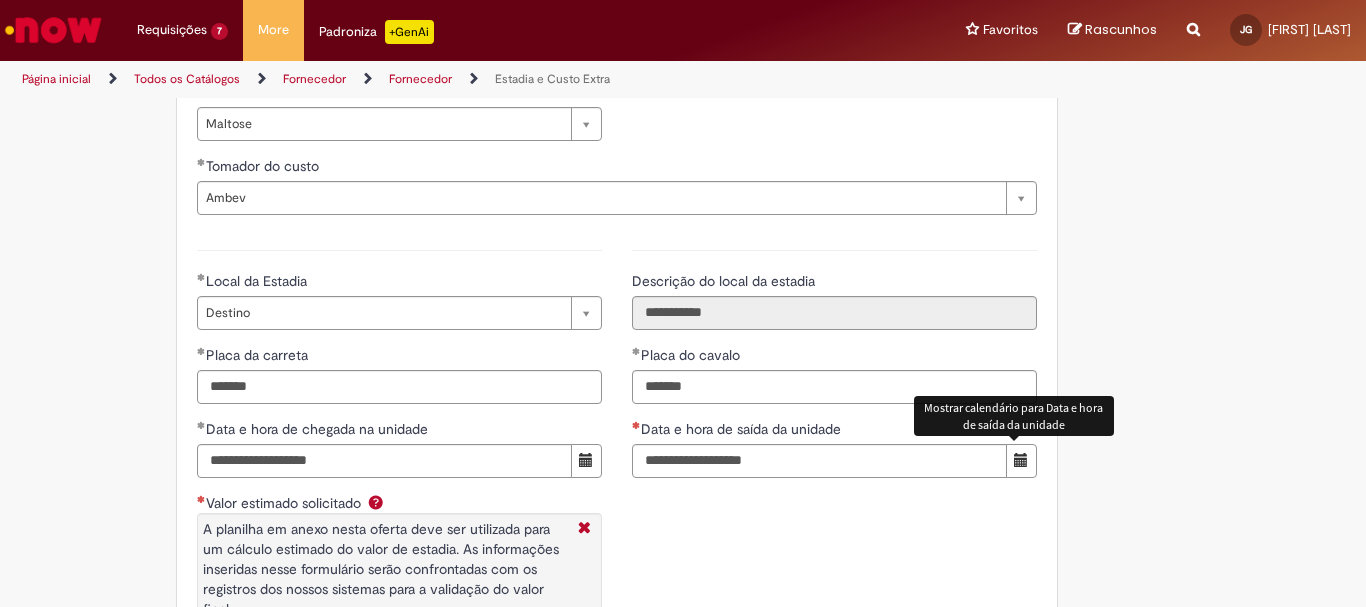 click at bounding box center (1021, 460) 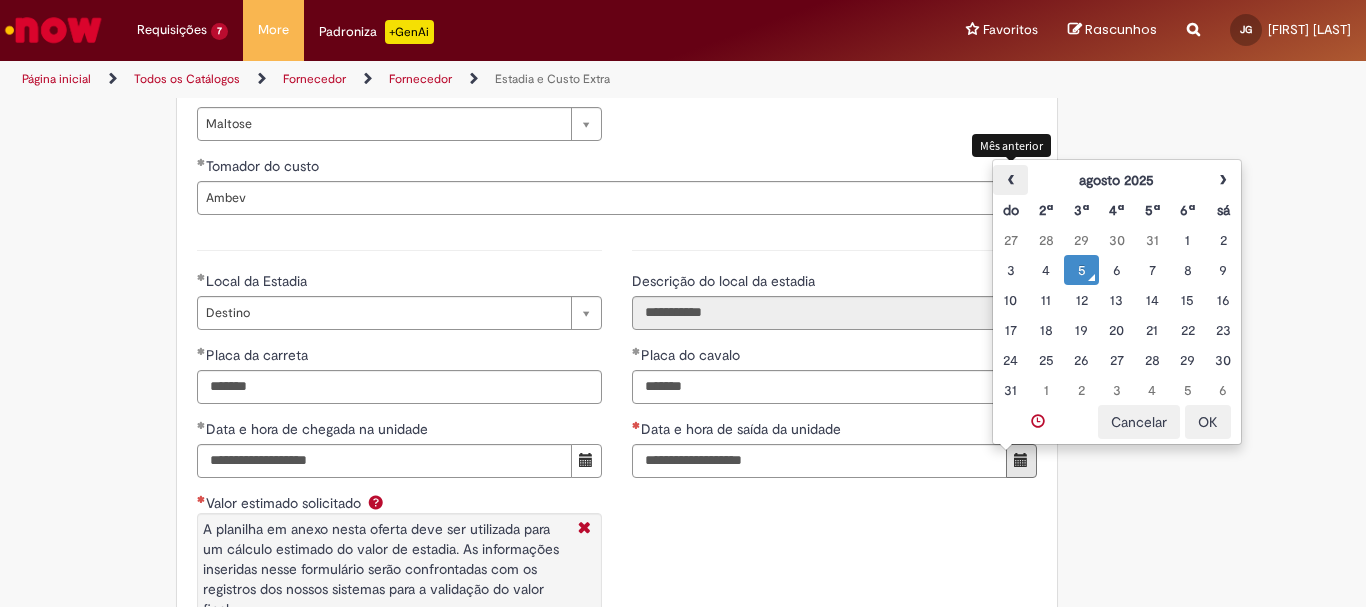 click on "‹" at bounding box center [1010, 180] 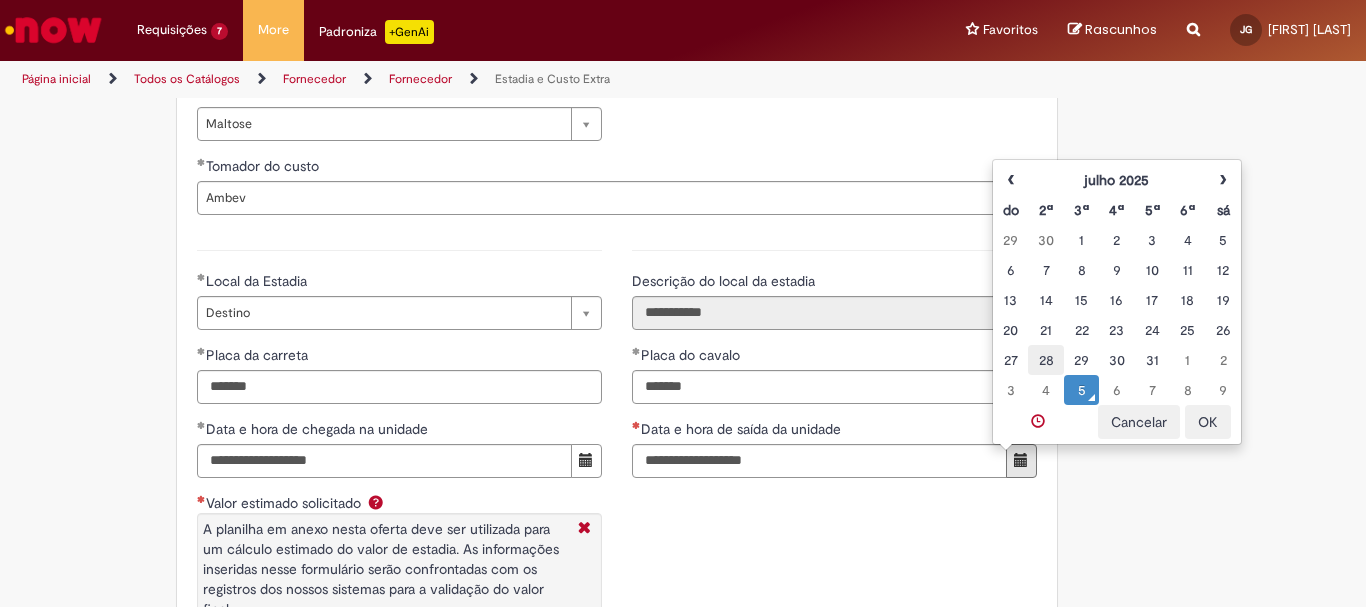 click on "28" at bounding box center [1045, 360] 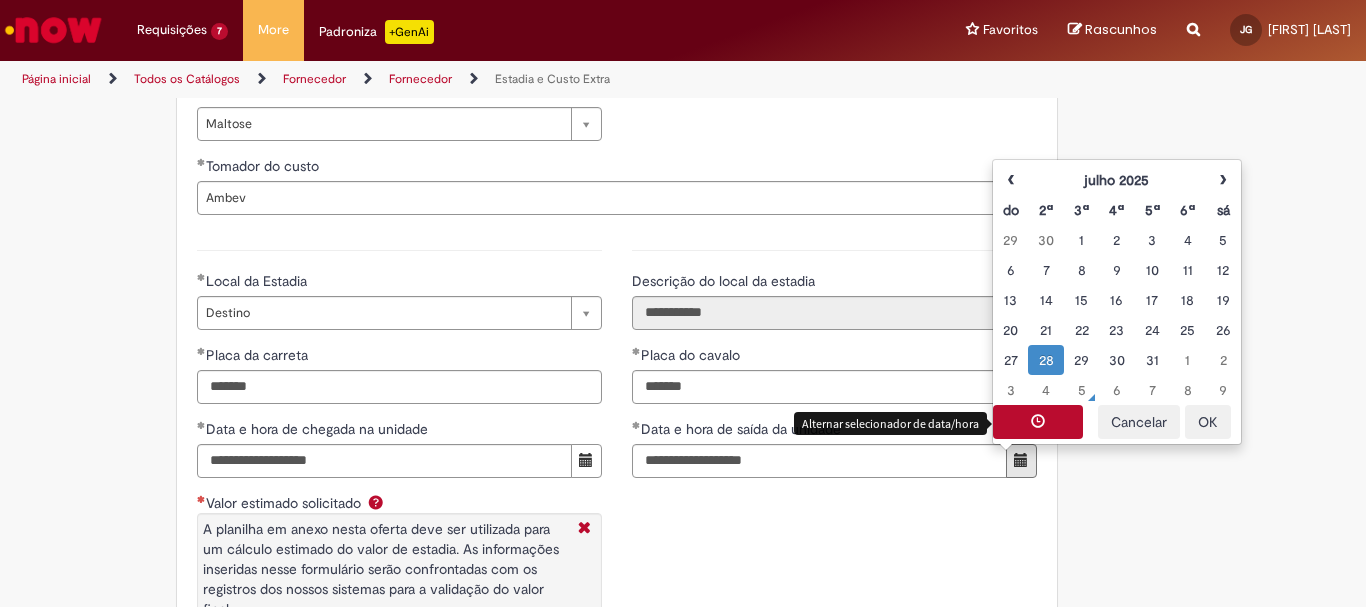 click at bounding box center (1038, 422) 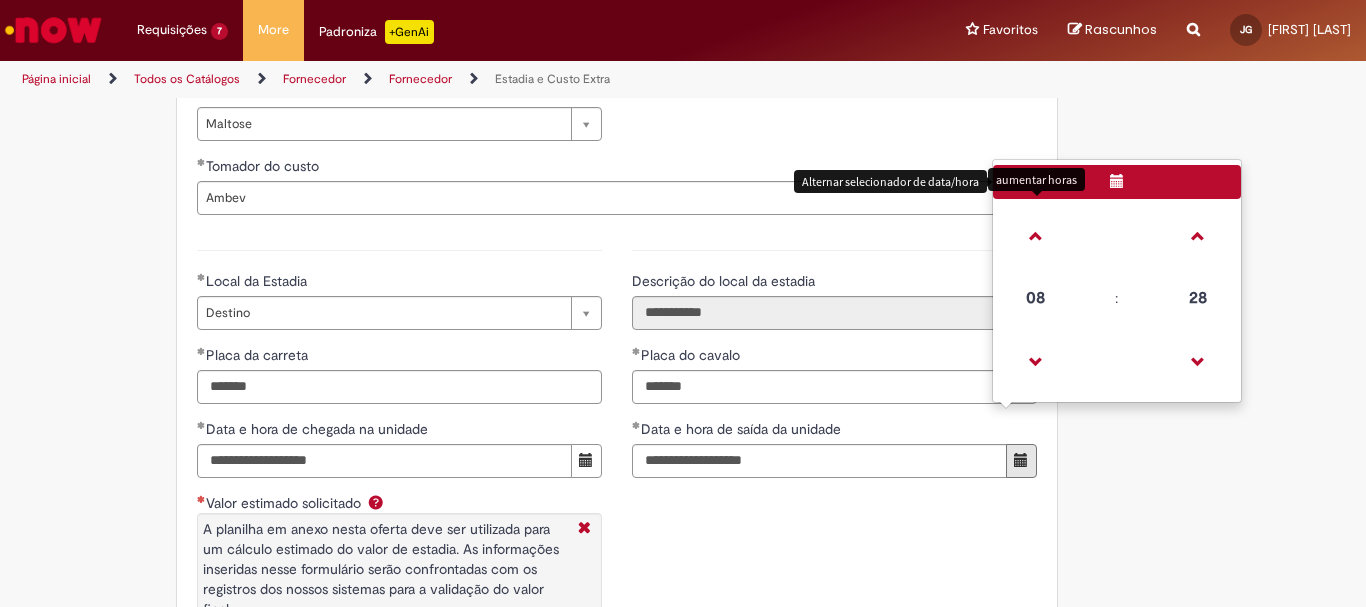 click on "08" at bounding box center [1036, 298] 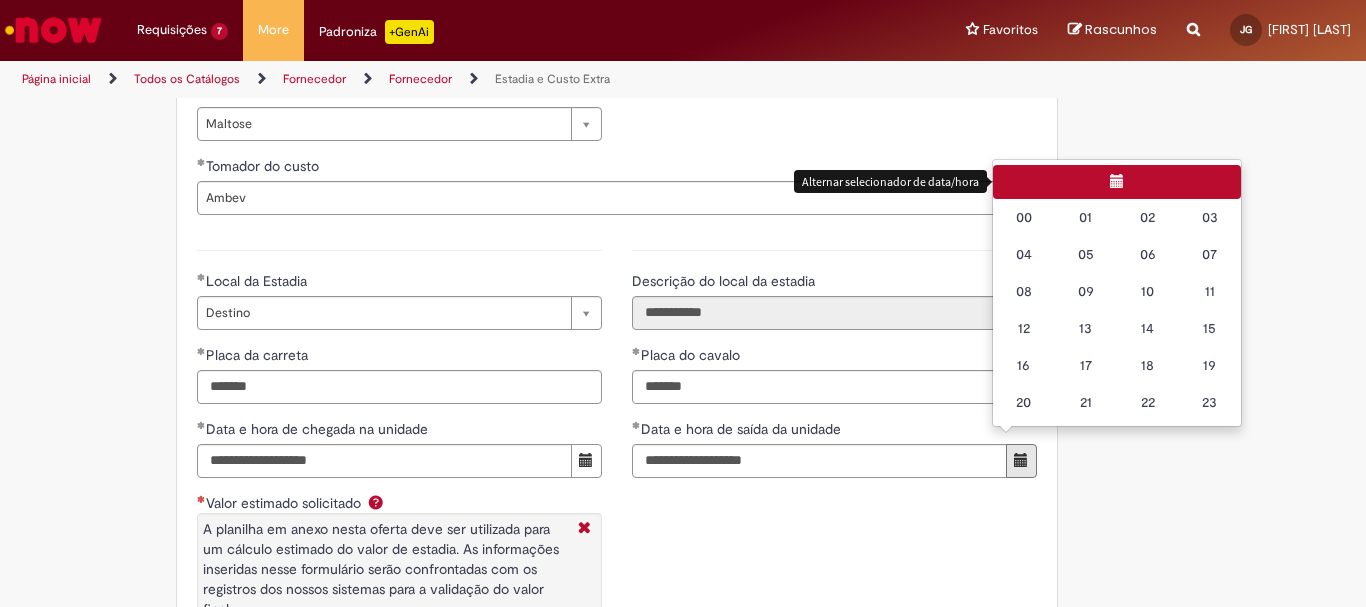 drag, startPoint x: 1084, startPoint y: 222, endPoint x: 1077, endPoint y: 245, distance: 24.04163 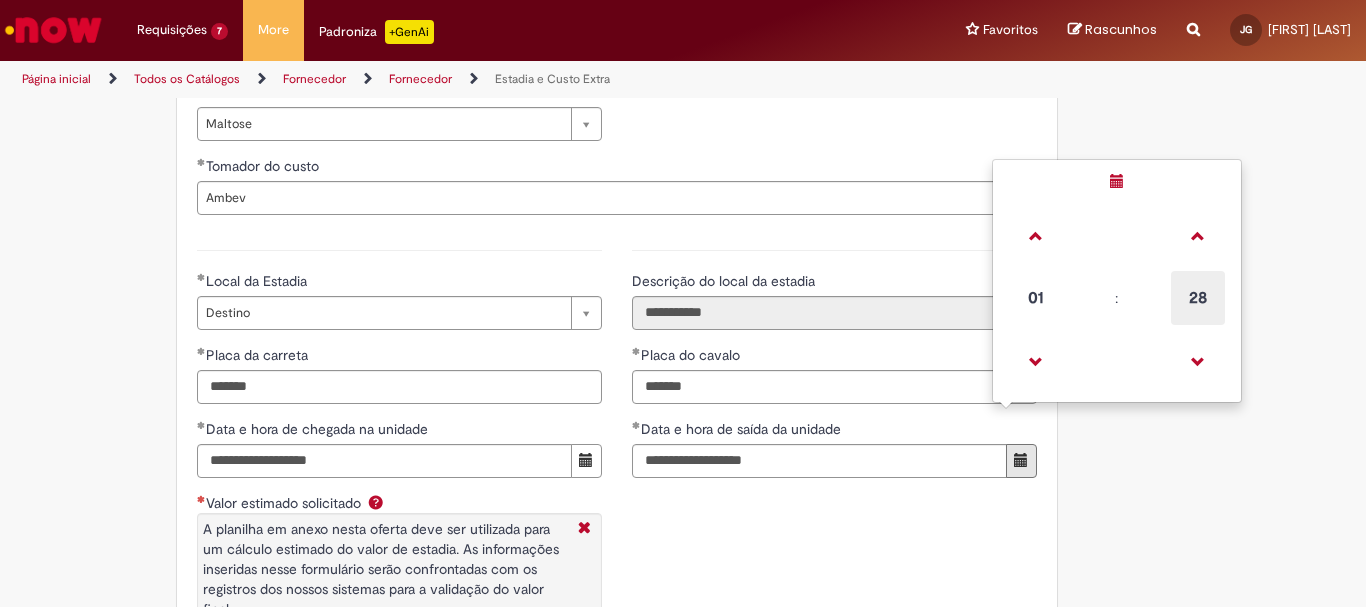 click on "28" at bounding box center (1198, 298) 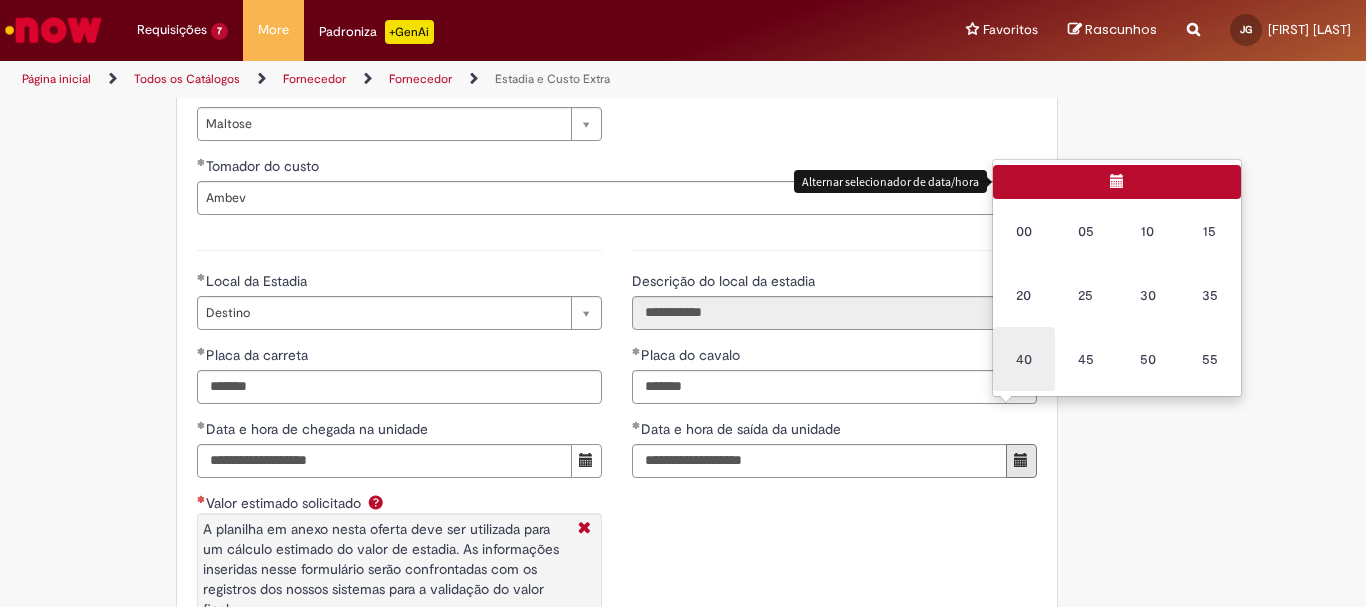click on "40" at bounding box center (1024, 359) 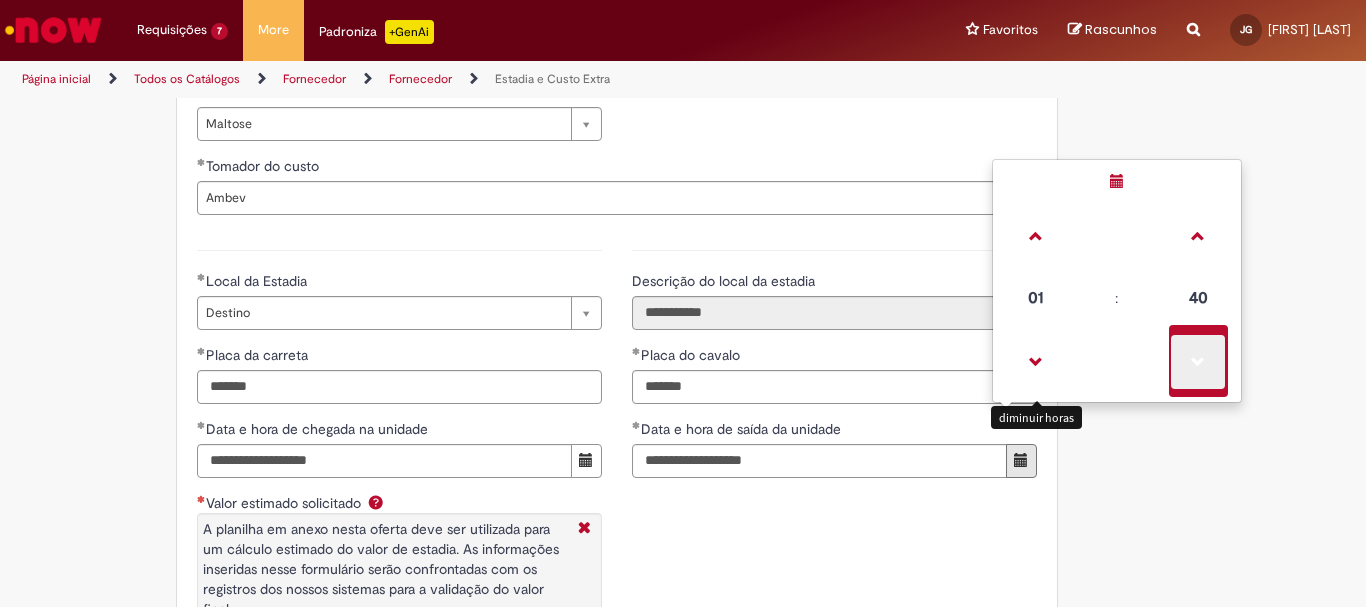 click at bounding box center [1198, 362] 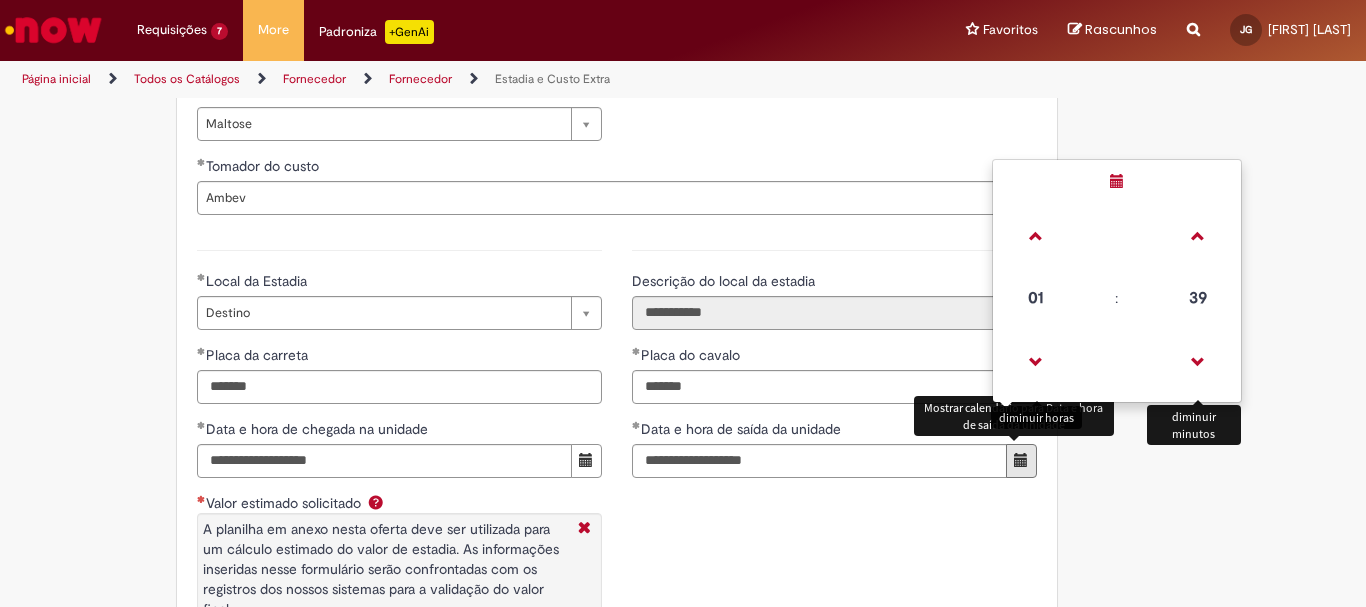 click on "**********" at bounding box center [834, 361] 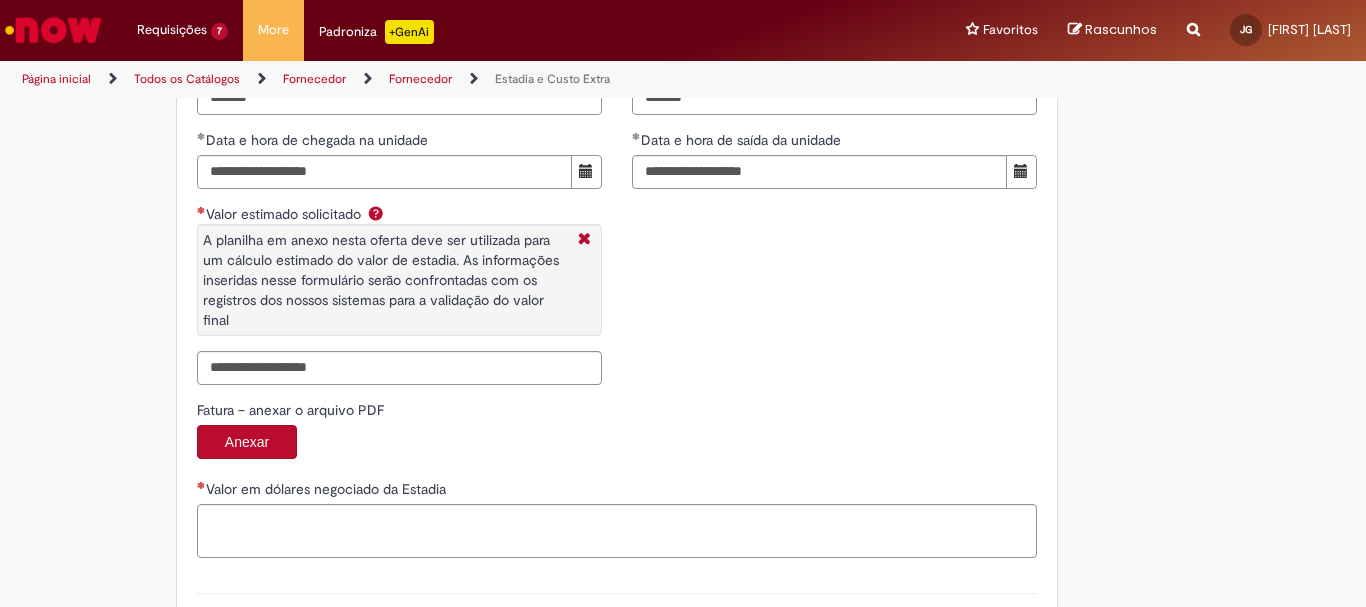 scroll, scrollTop: 3121, scrollLeft: 0, axis: vertical 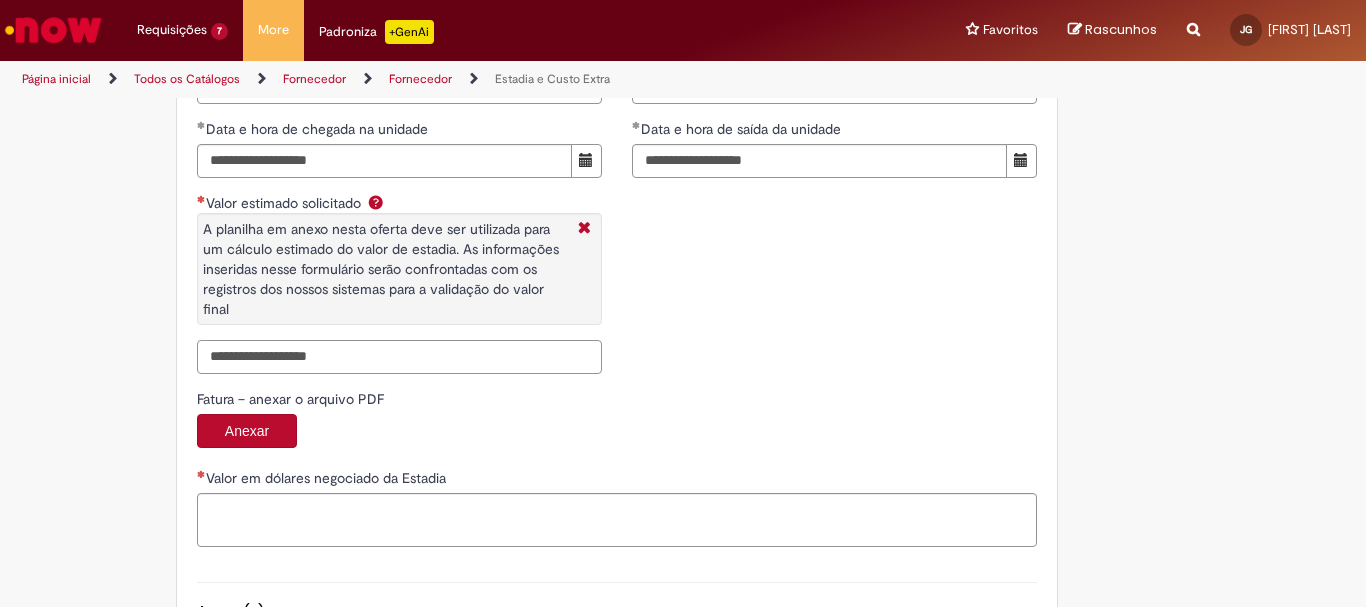 click on "Valor estimado solicitado A planilha em anexo nesta oferta deve ser utilizada para um cálculo estimado do valor de estadia. As informações inseridas nesse formulário serão confrontadas com os registros dos nossos sistemas para a validação do valor final" at bounding box center (399, 357) 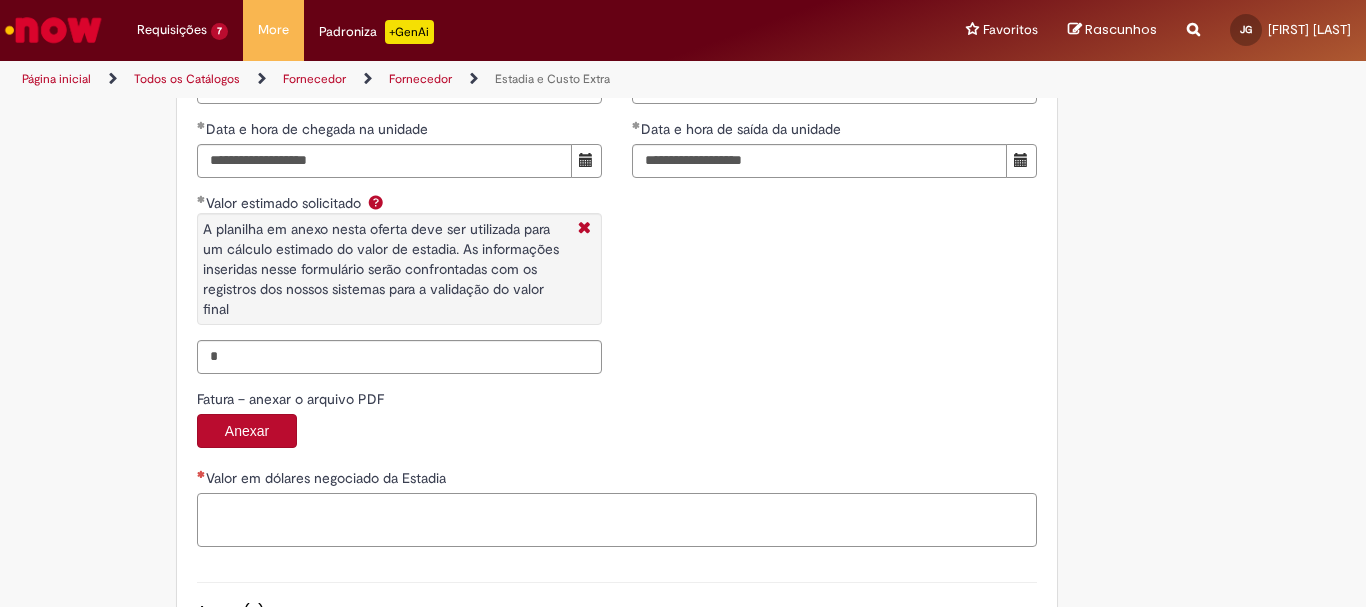 click on "Valor em dólares negociado da Estadia" at bounding box center [617, 520] 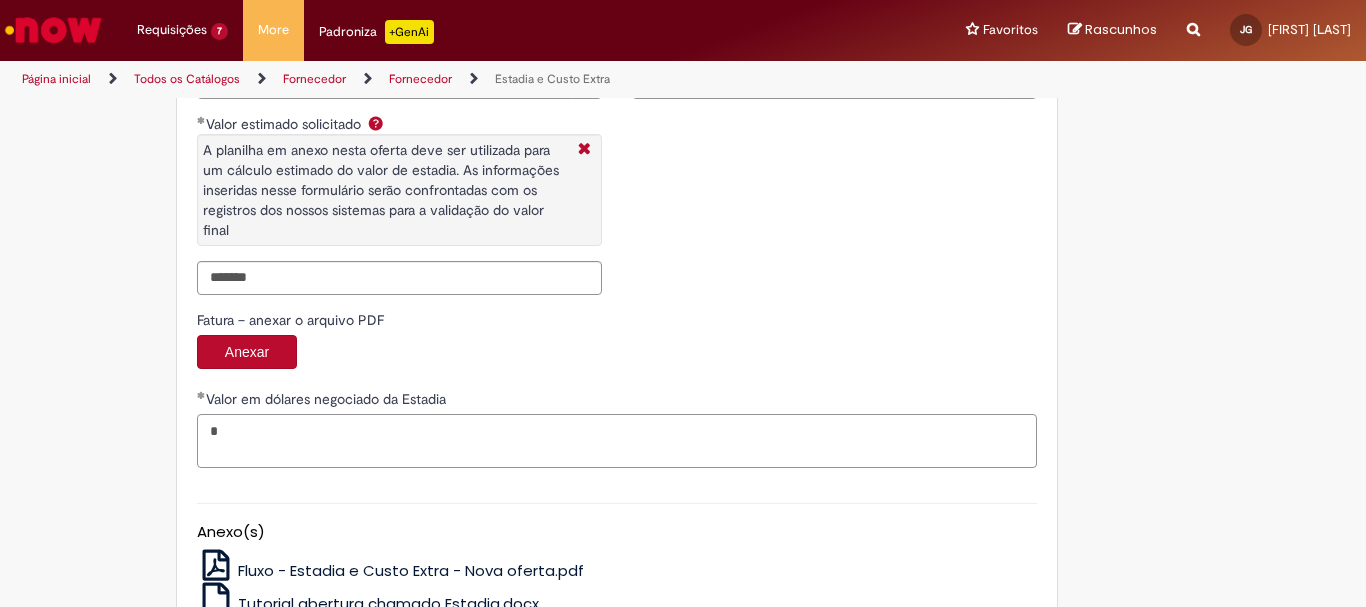 scroll, scrollTop: 3341, scrollLeft: 0, axis: vertical 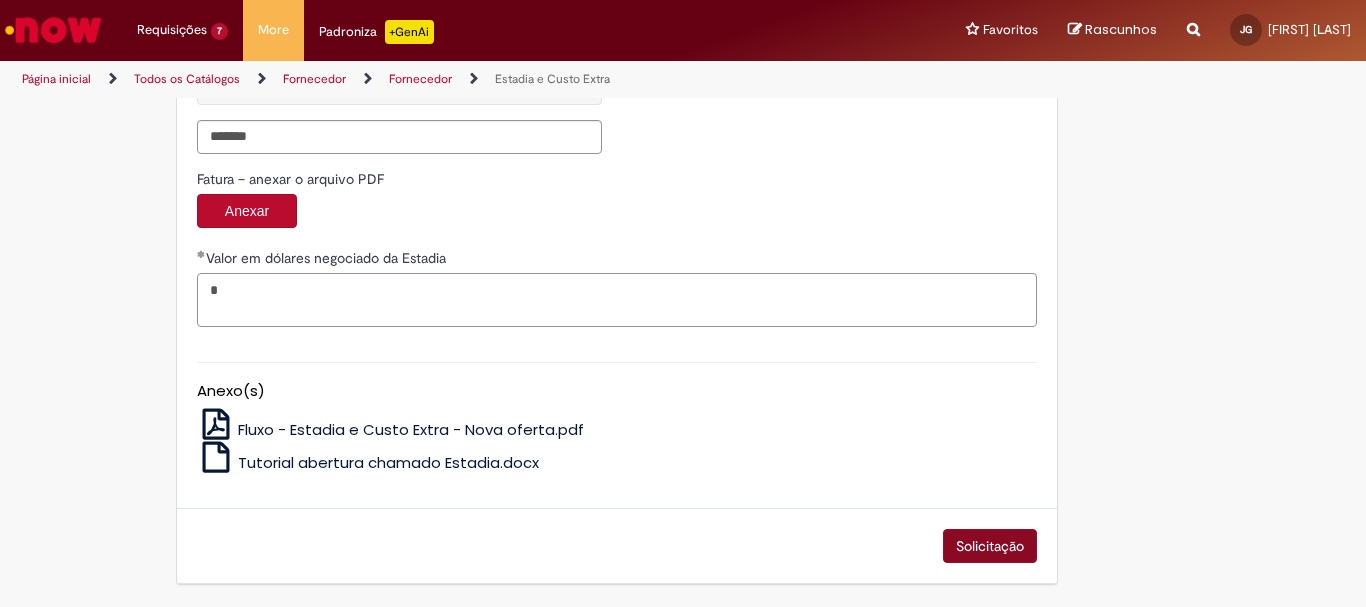 type on "*" 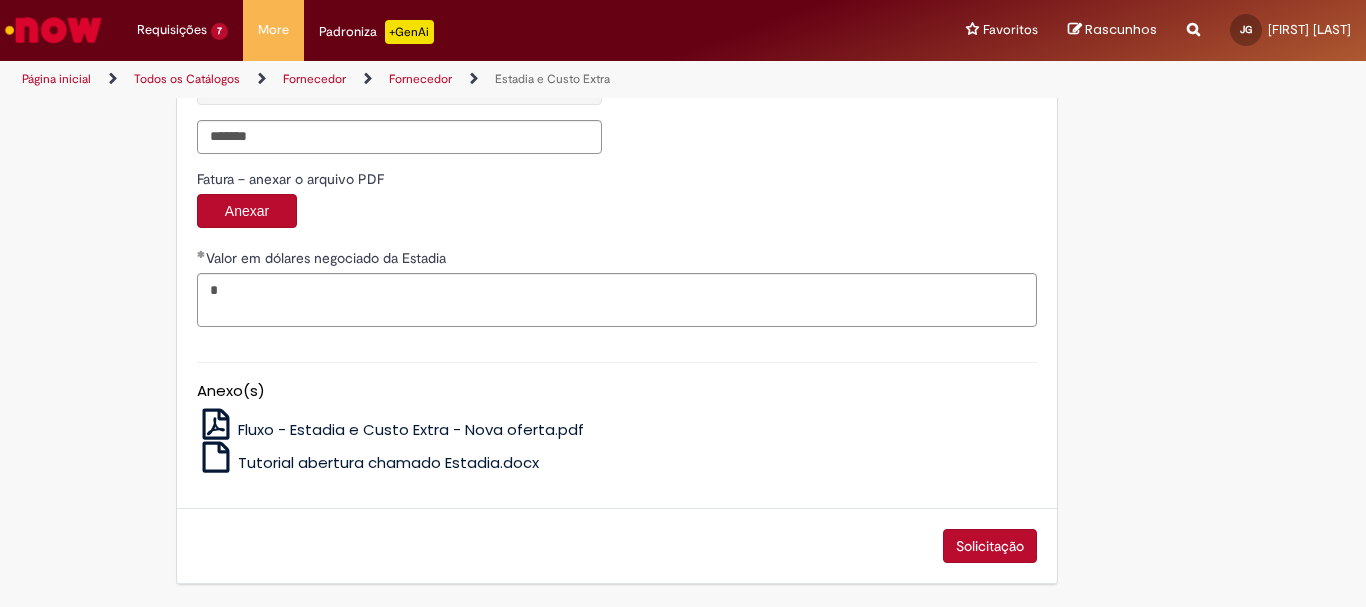 click on "Solicitação" at bounding box center [990, 546] 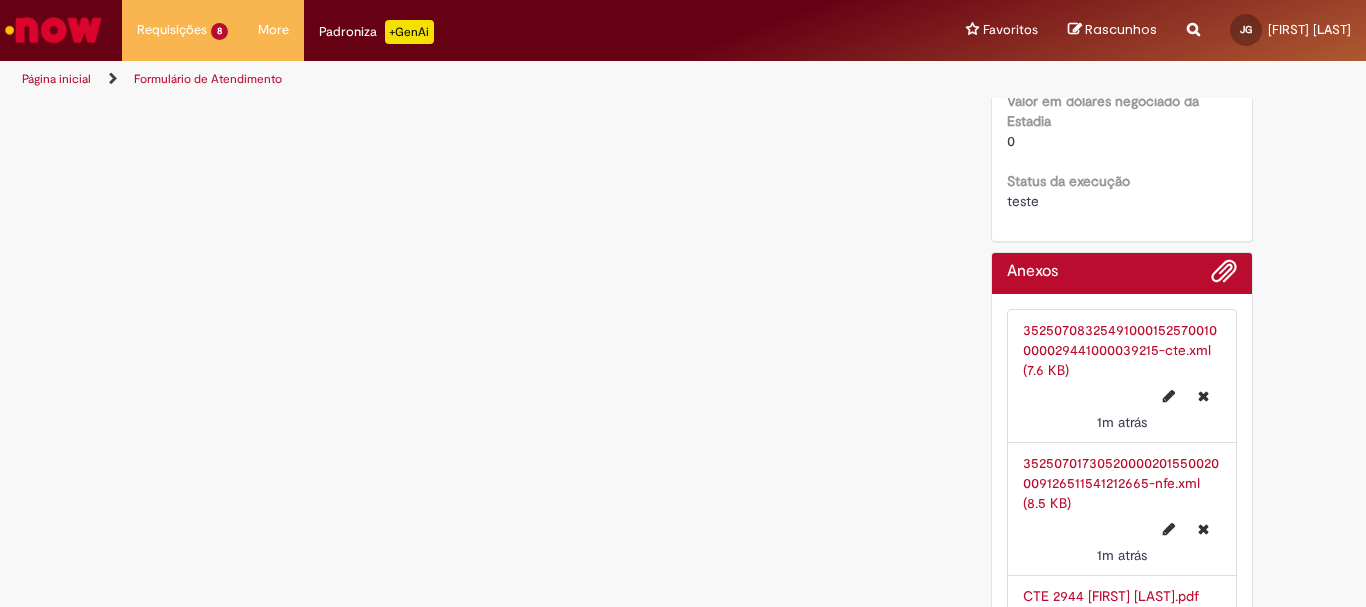 scroll, scrollTop: 0, scrollLeft: 0, axis: both 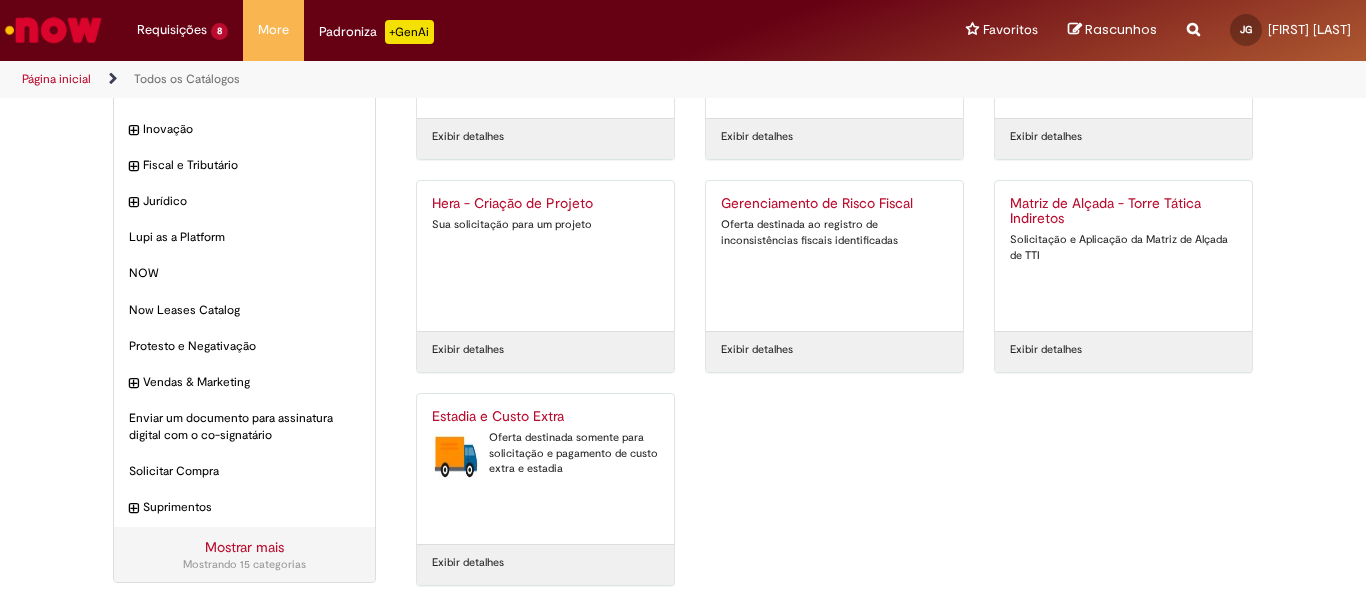 click on "Oferta destinada somente para solicitação e pagamento de custo extra e estadia" at bounding box center (545, 453) 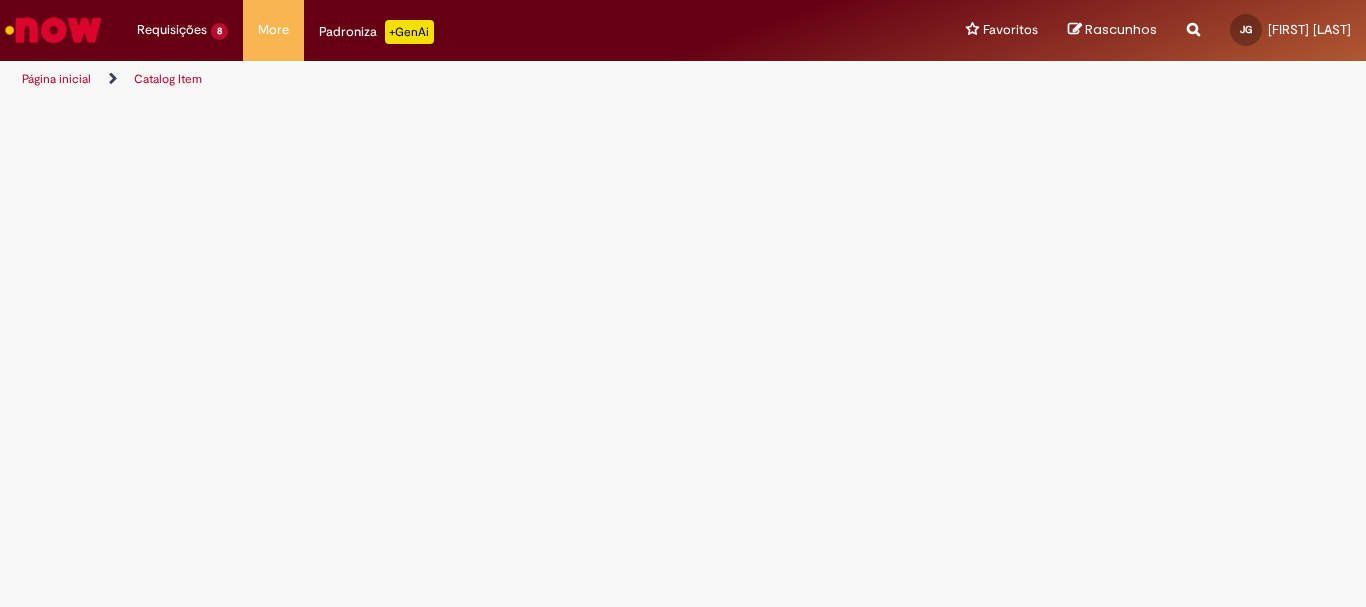 scroll, scrollTop: 0, scrollLeft: 0, axis: both 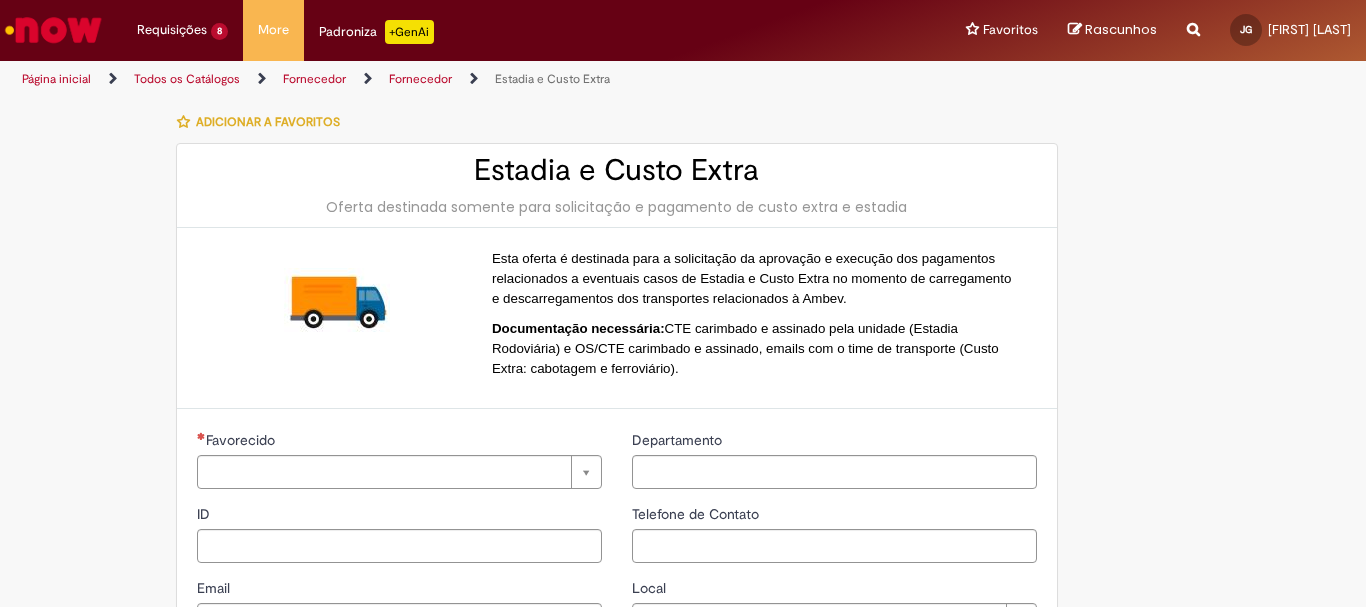 type on "**********" 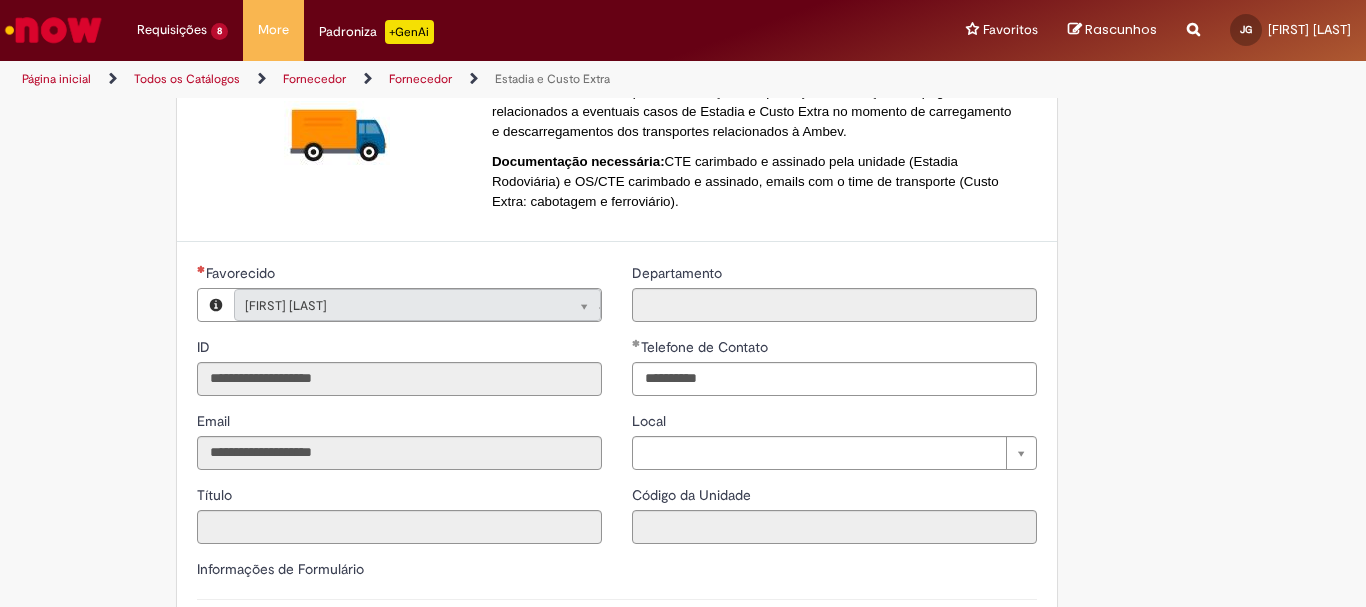 type on "**********" 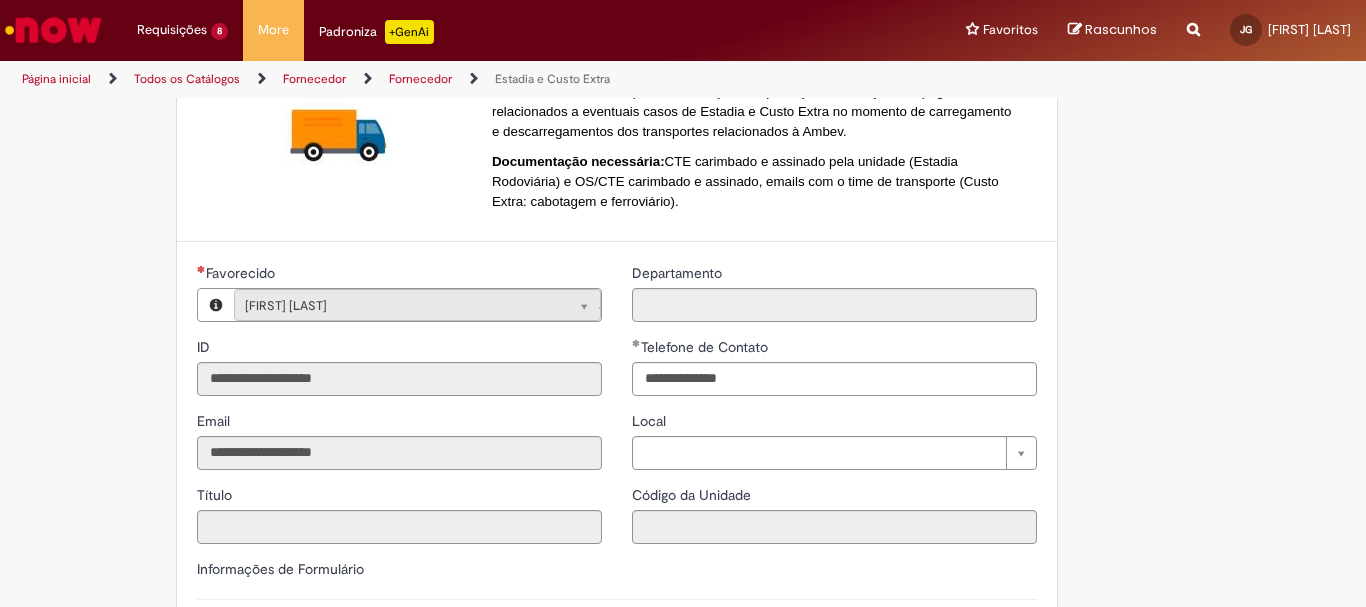 type on "**********" 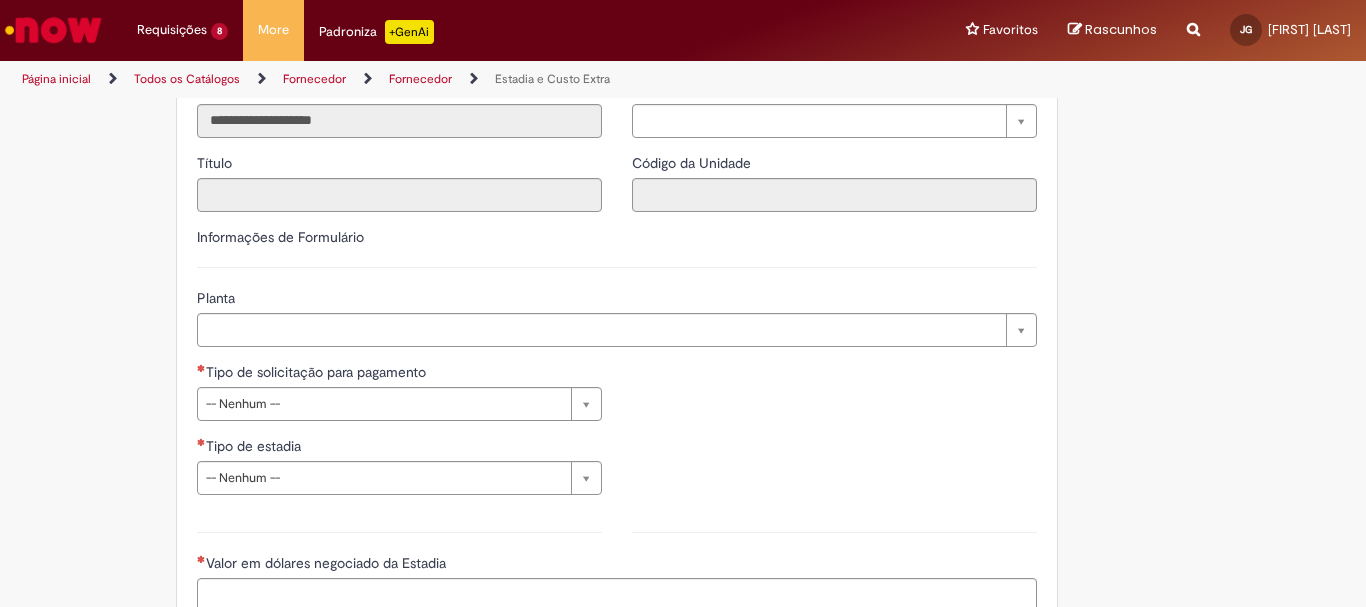scroll, scrollTop: 527, scrollLeft: 0, axis: vertical 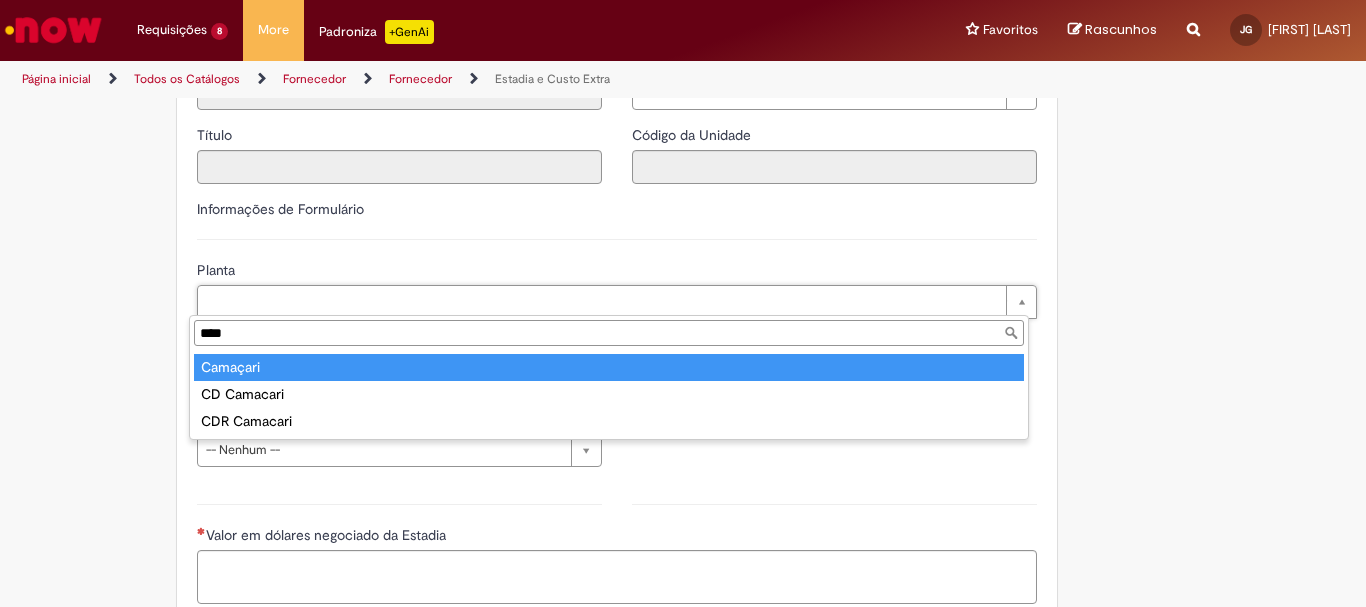 type on "****" 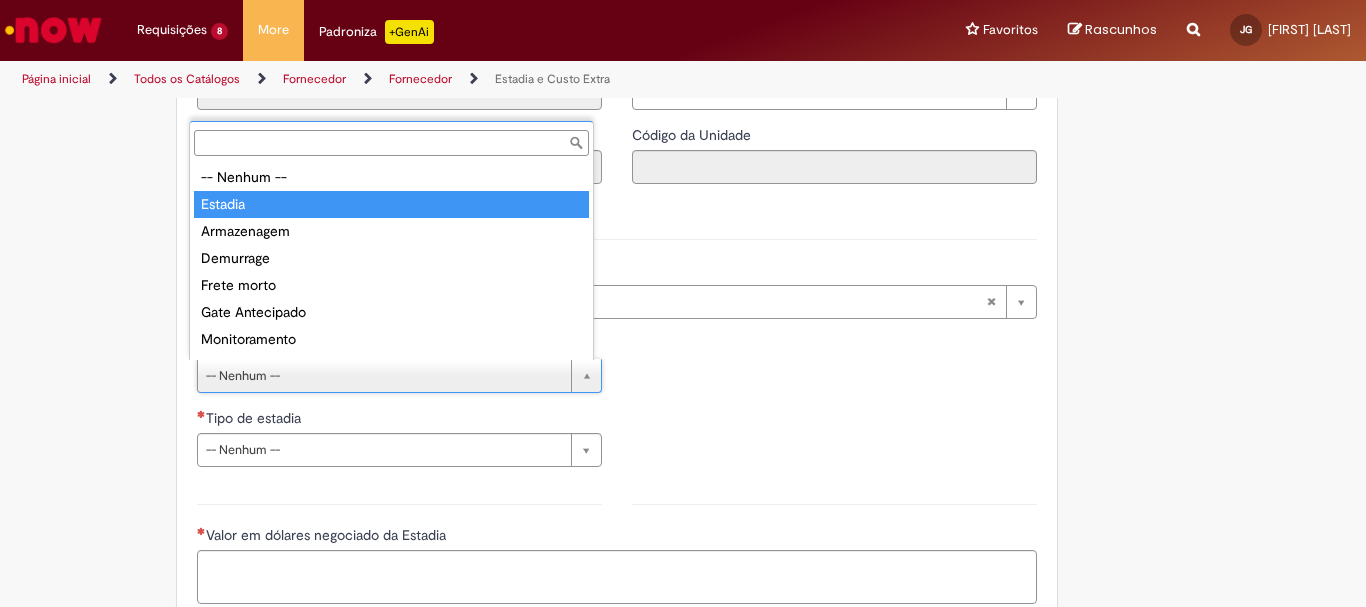 type on "*******" 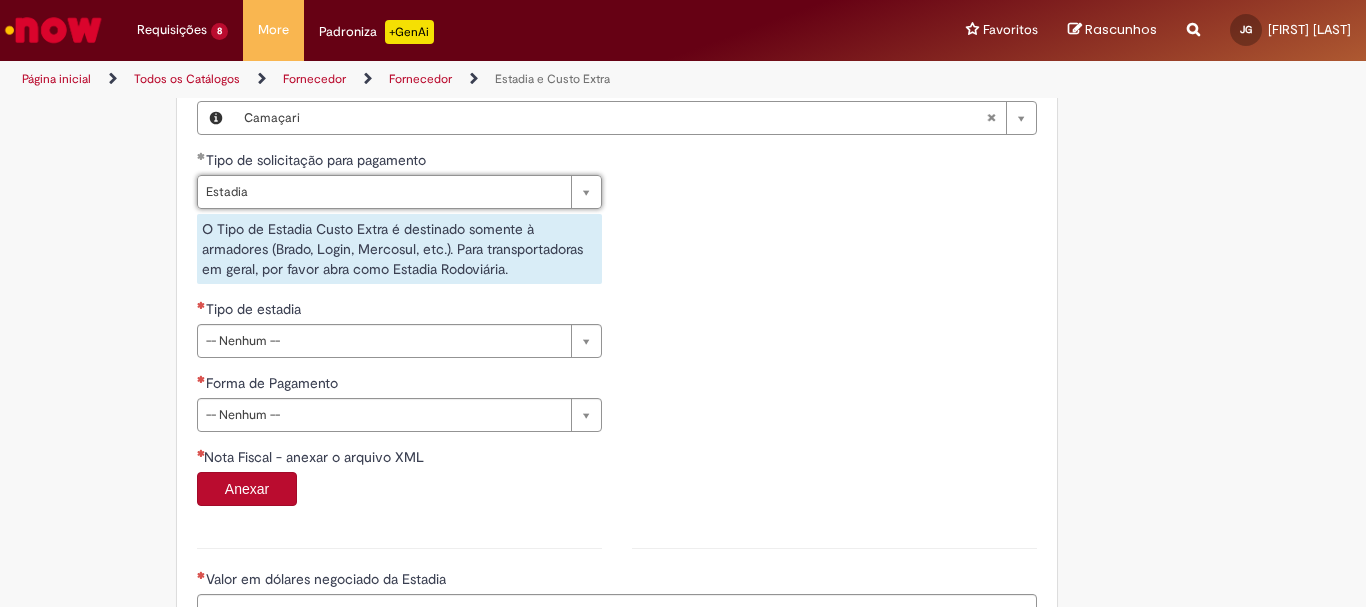 scroll, scrollTop: 727, scrollLeft: 0, axis: vertical 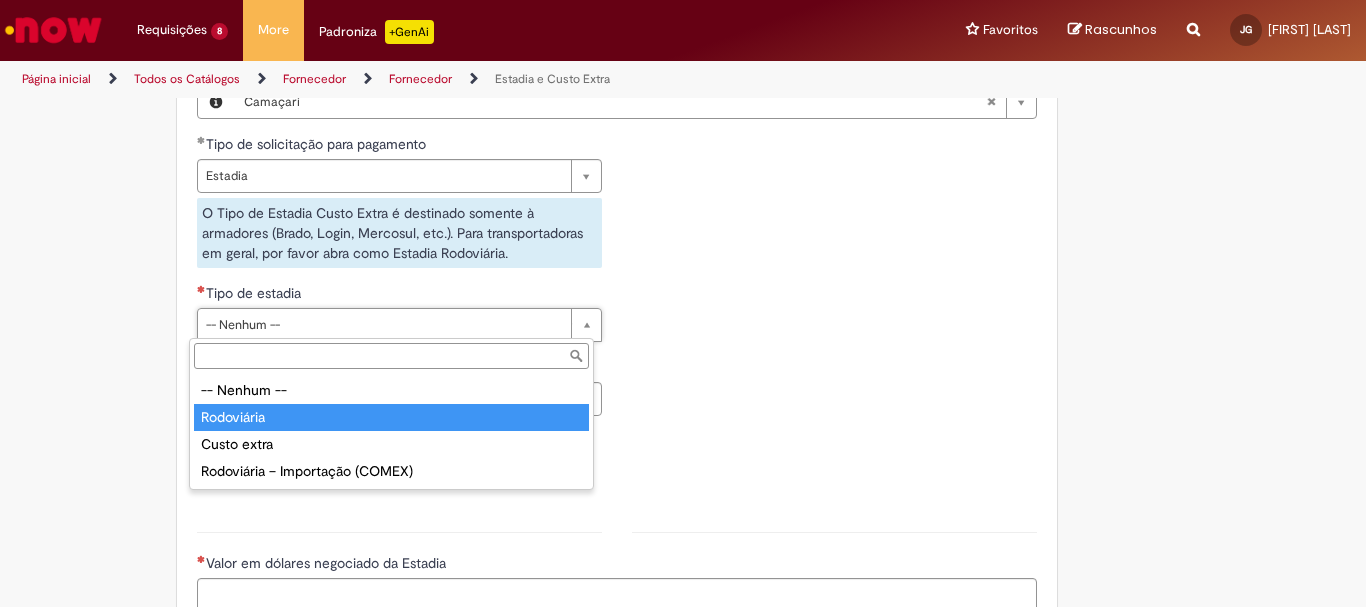 type on "**********" 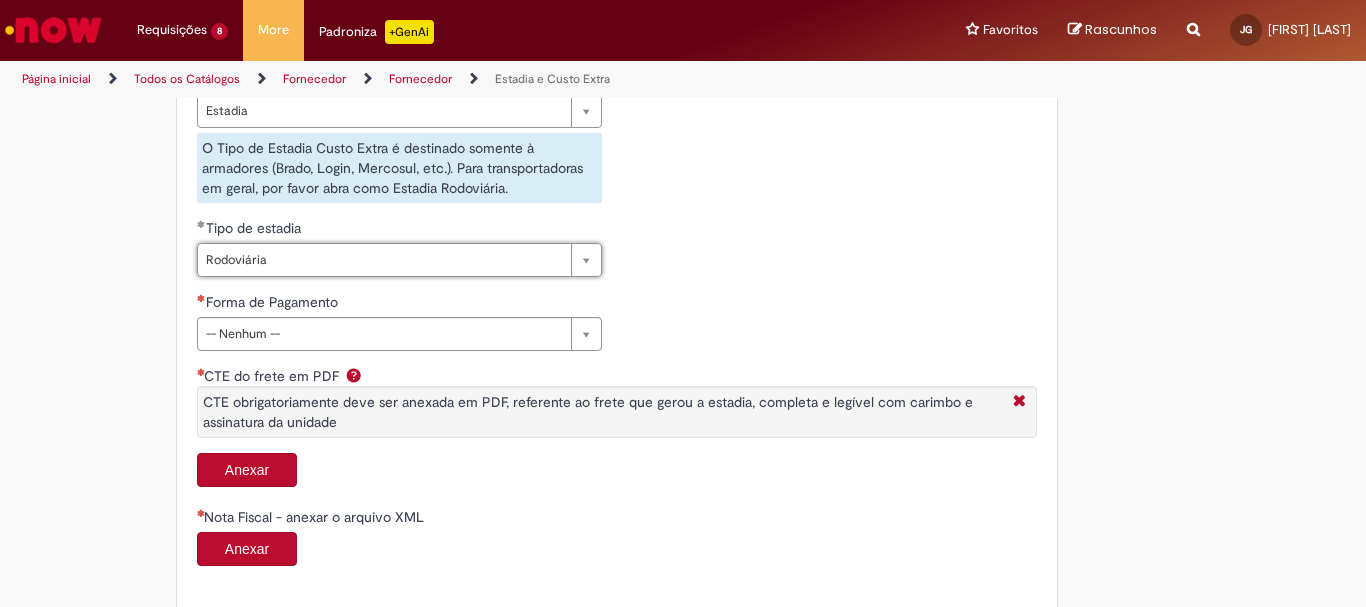 scroll, scrollTop: 827, scrollLeft: 0, axis: vertical 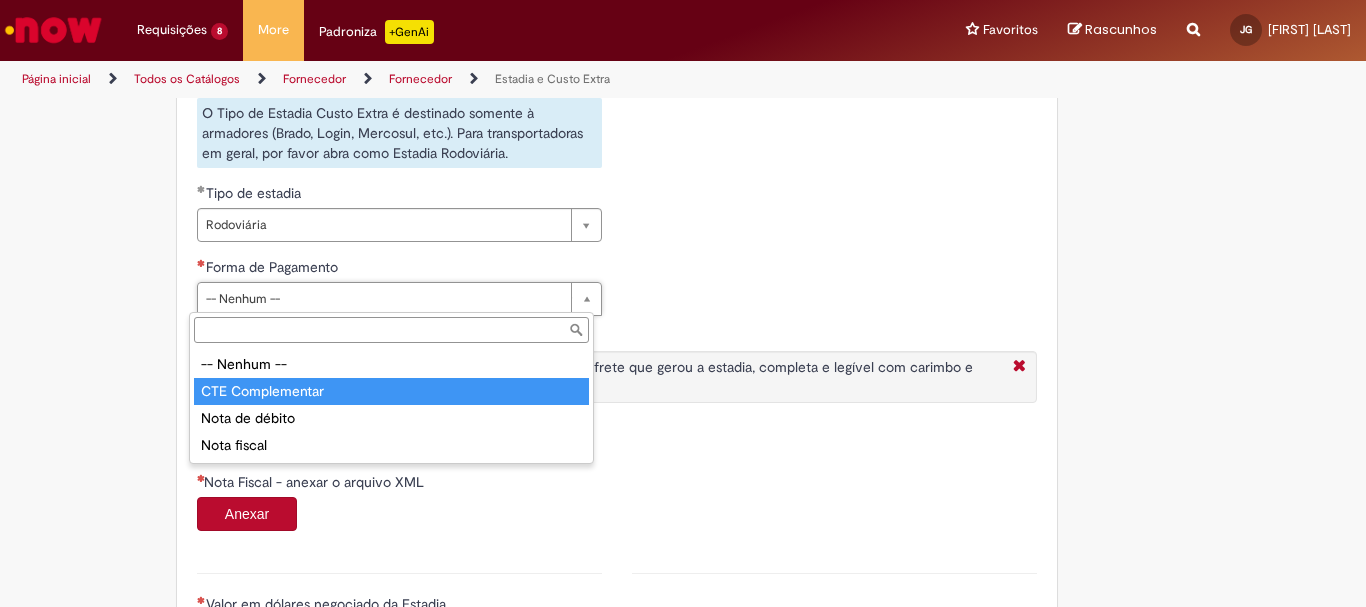 type on "**********" 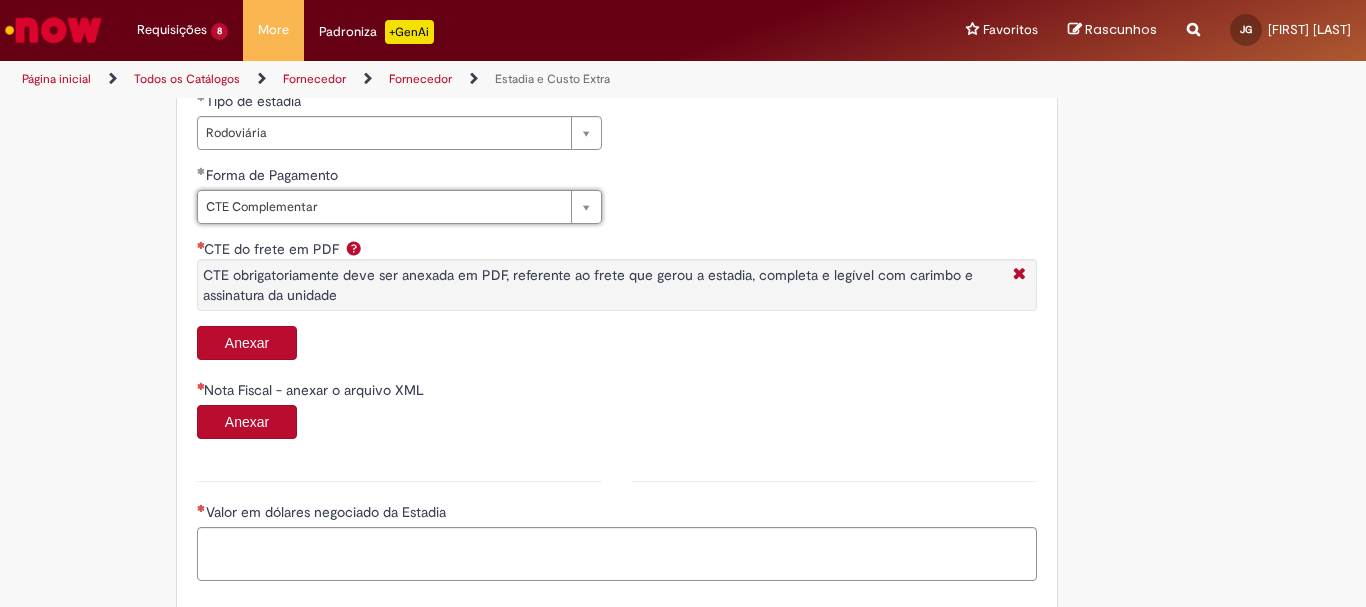 scroll, scrollTop: 1027, scrollLeft: 0, axis: vertical 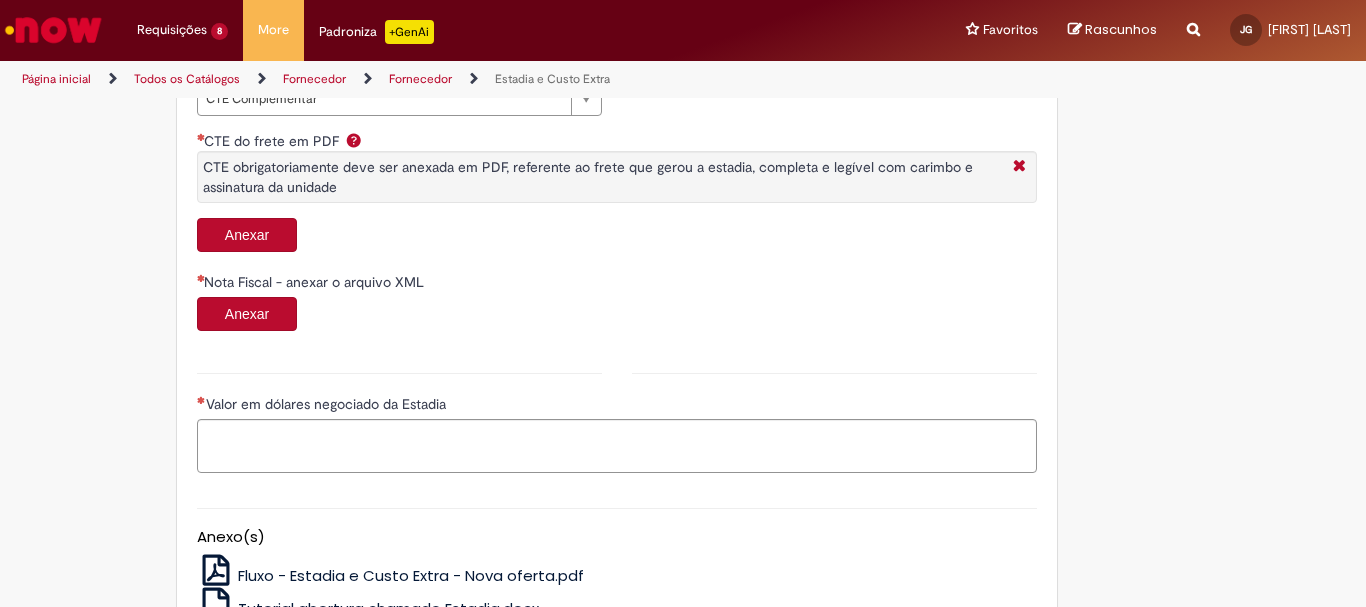 click on "Anexar" at bounding box center (247, 235) 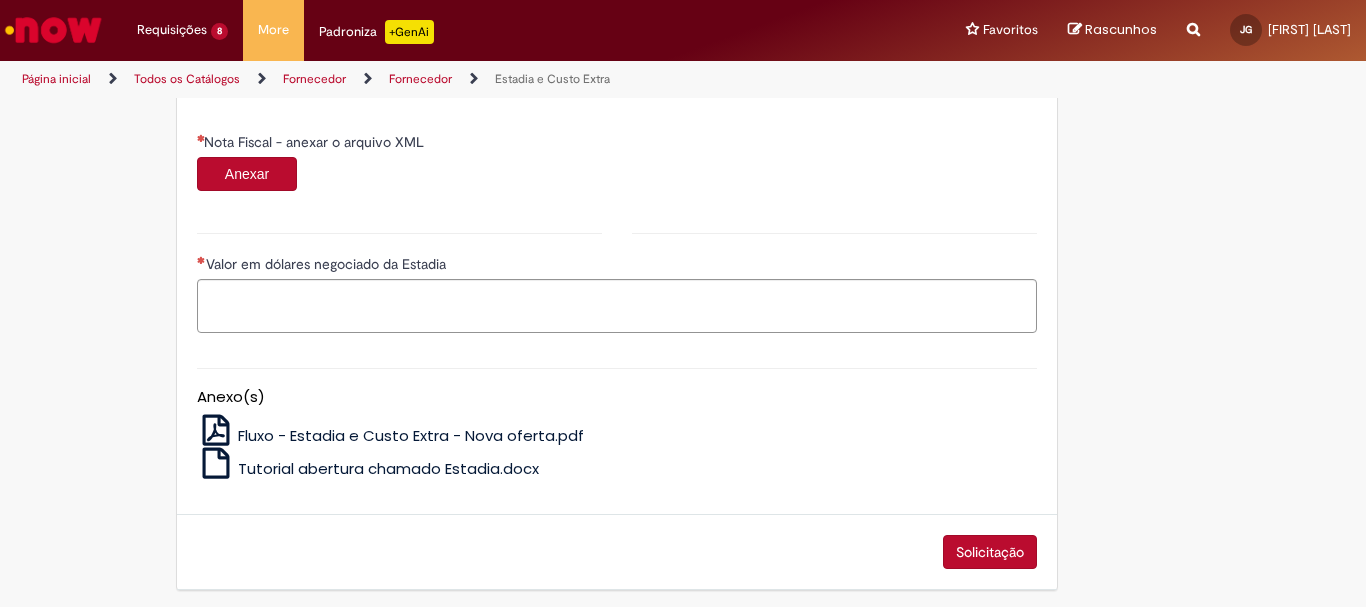 scroll, scrollTop: 1297, scrollLeft: 0, axis: vertical 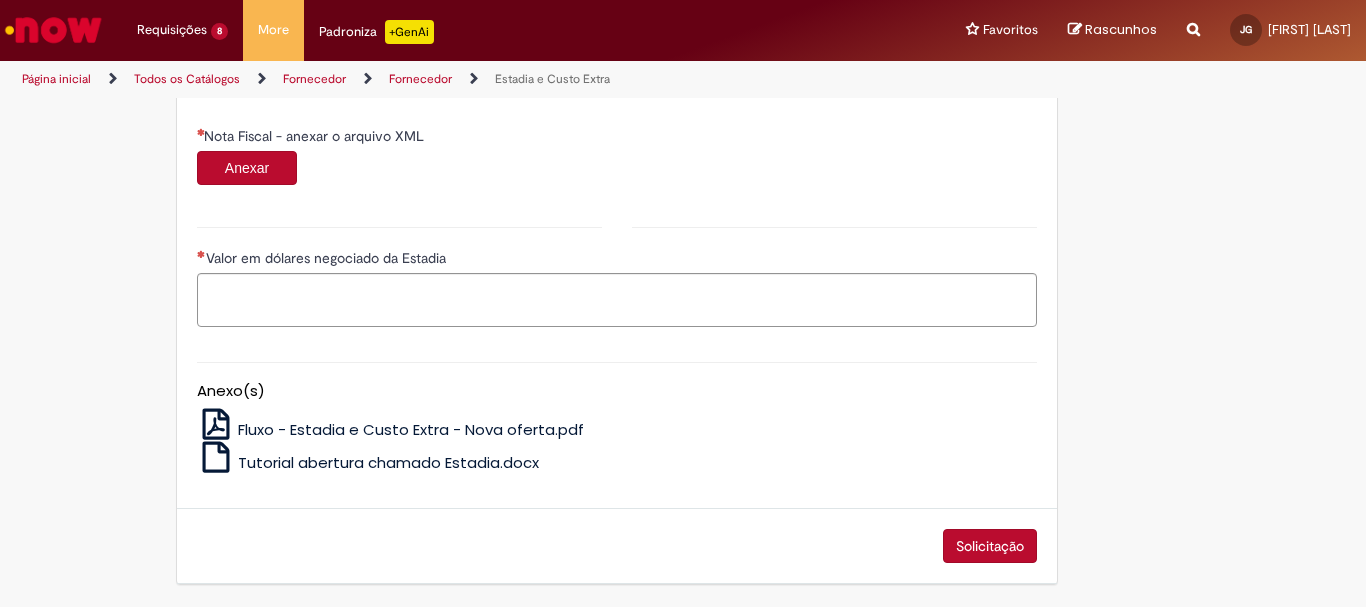 click on "Anexar" at bounding box center (247, 168) 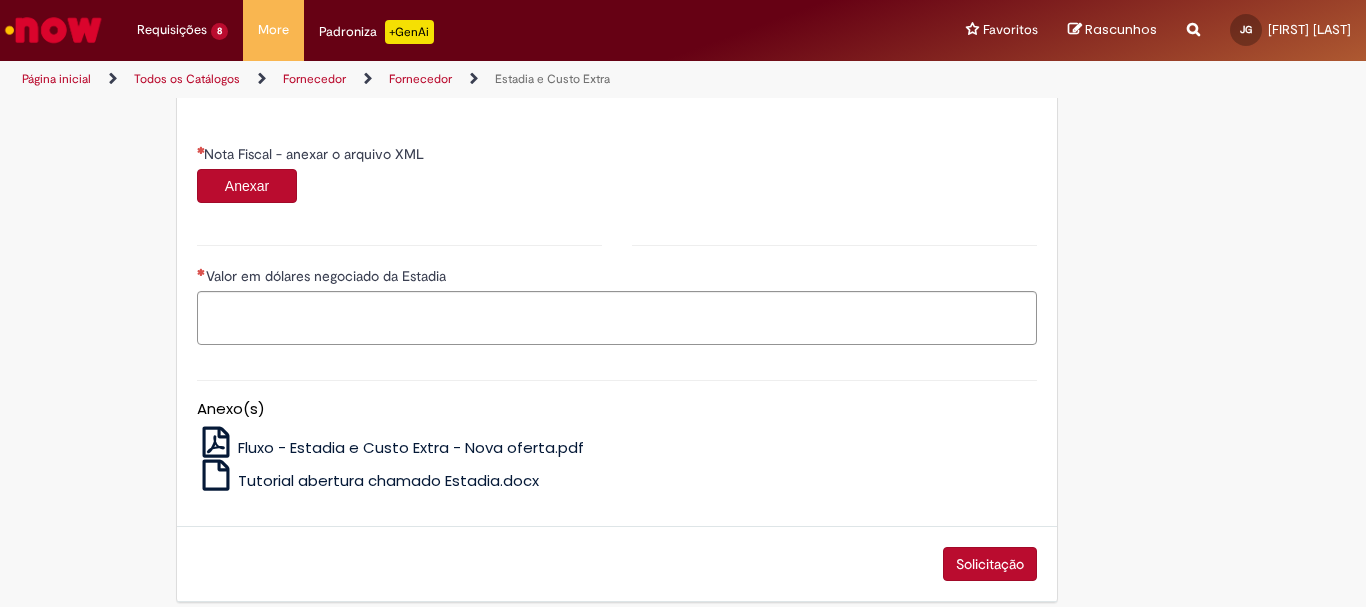 type on "******" 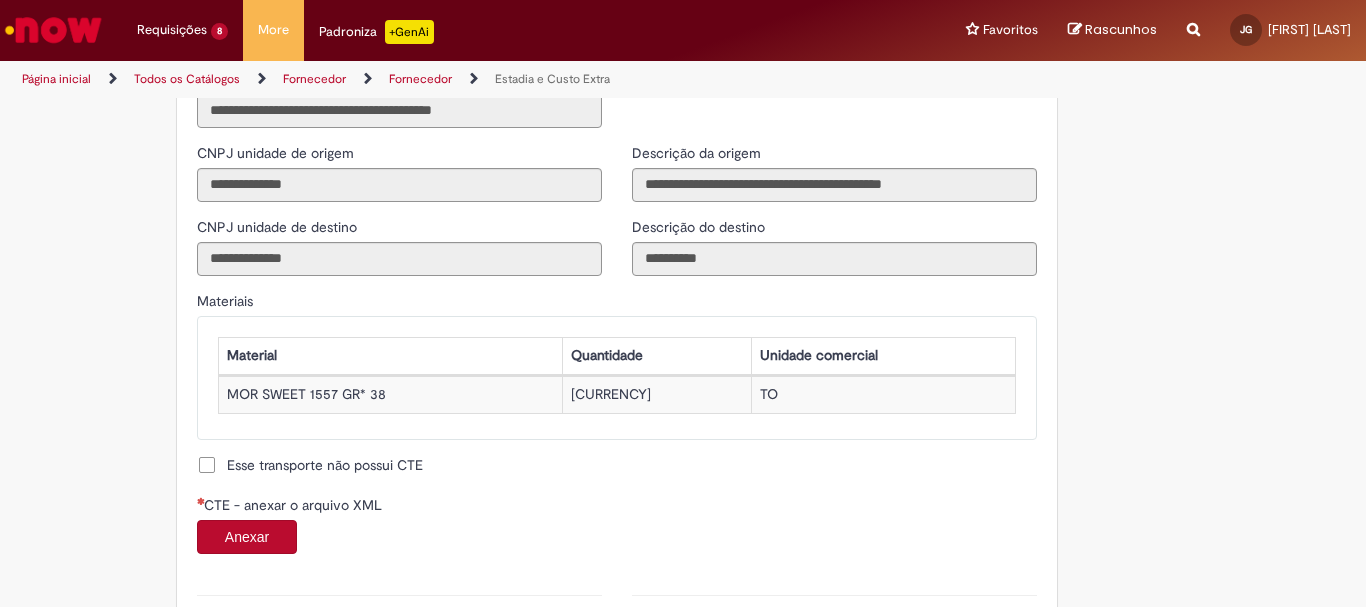 scroll, scrollTop: 1697, scrollLeft: 0, axis: vertical 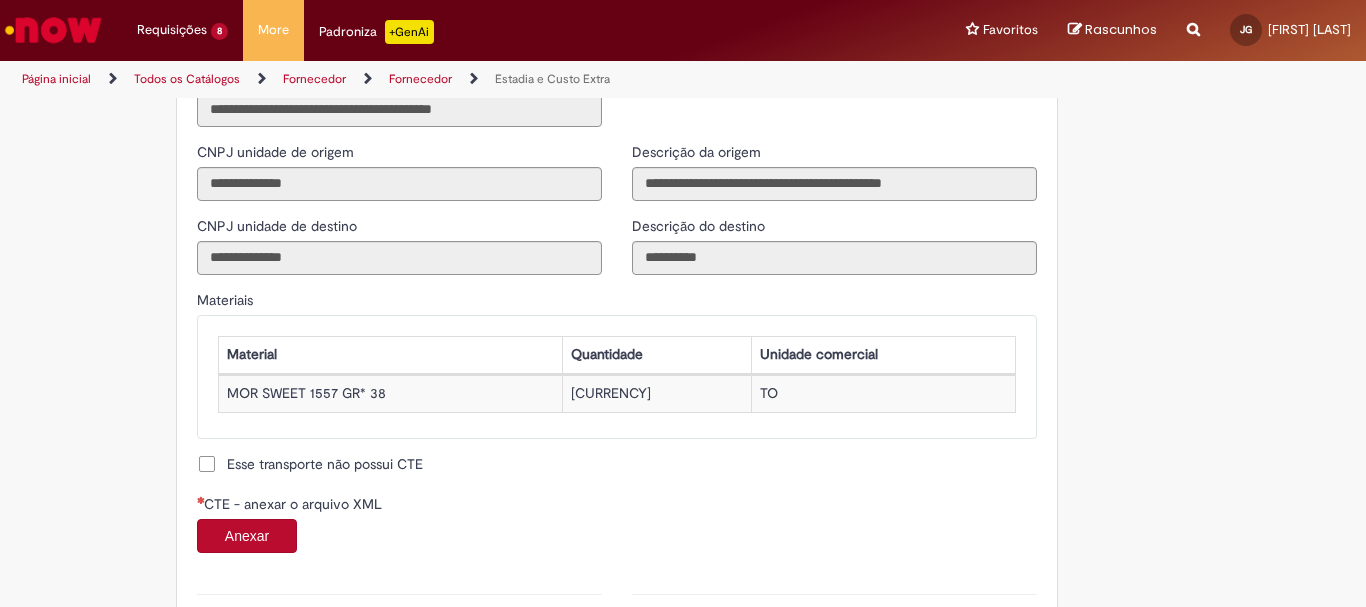 click on "Anexar" at bounding box center (247, 536) 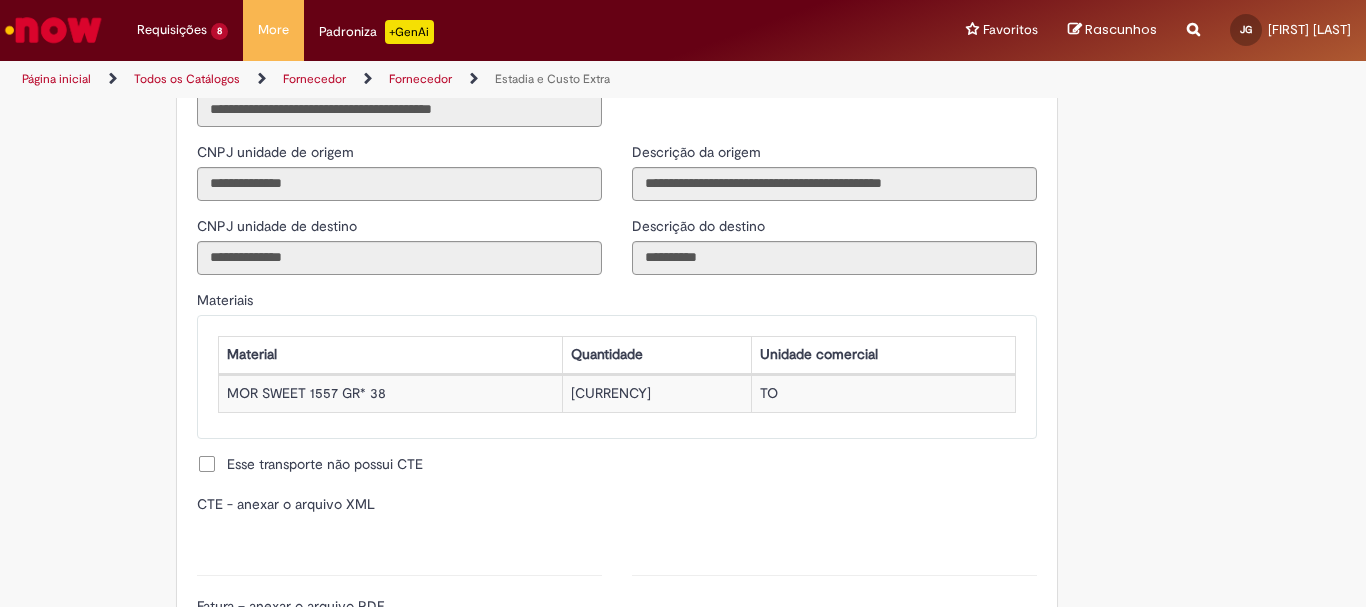 type on "**********" 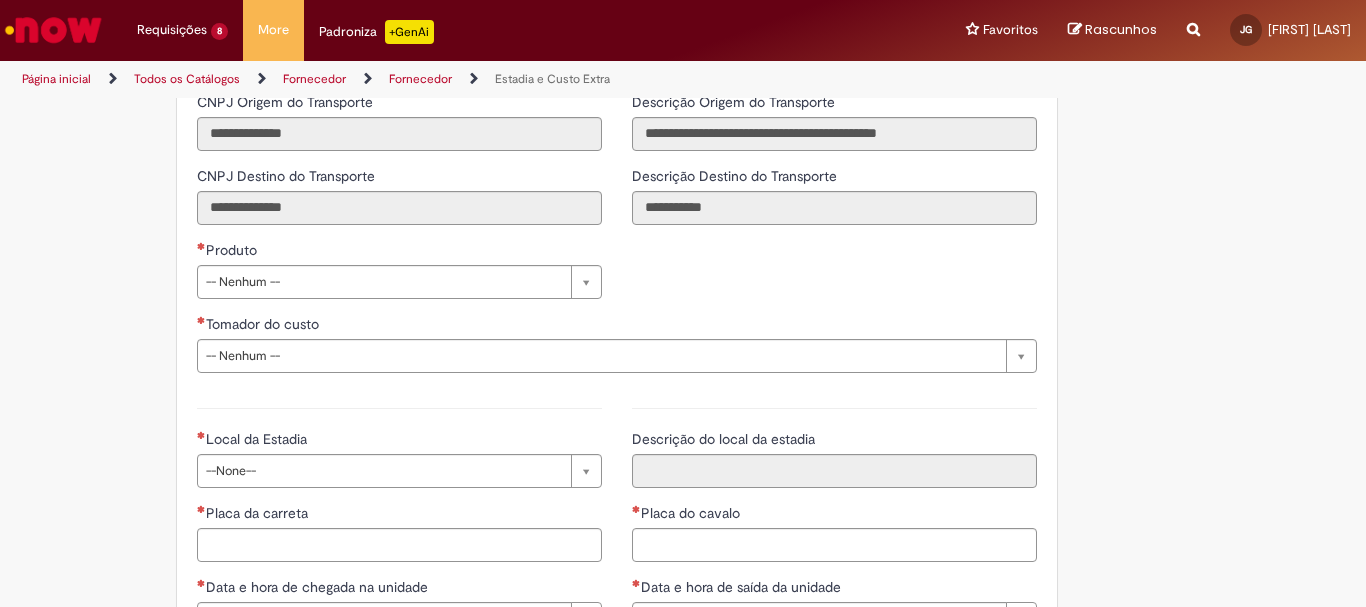 scroll, scrollTop: 2797, scrollLeft: 0, axis: vertical 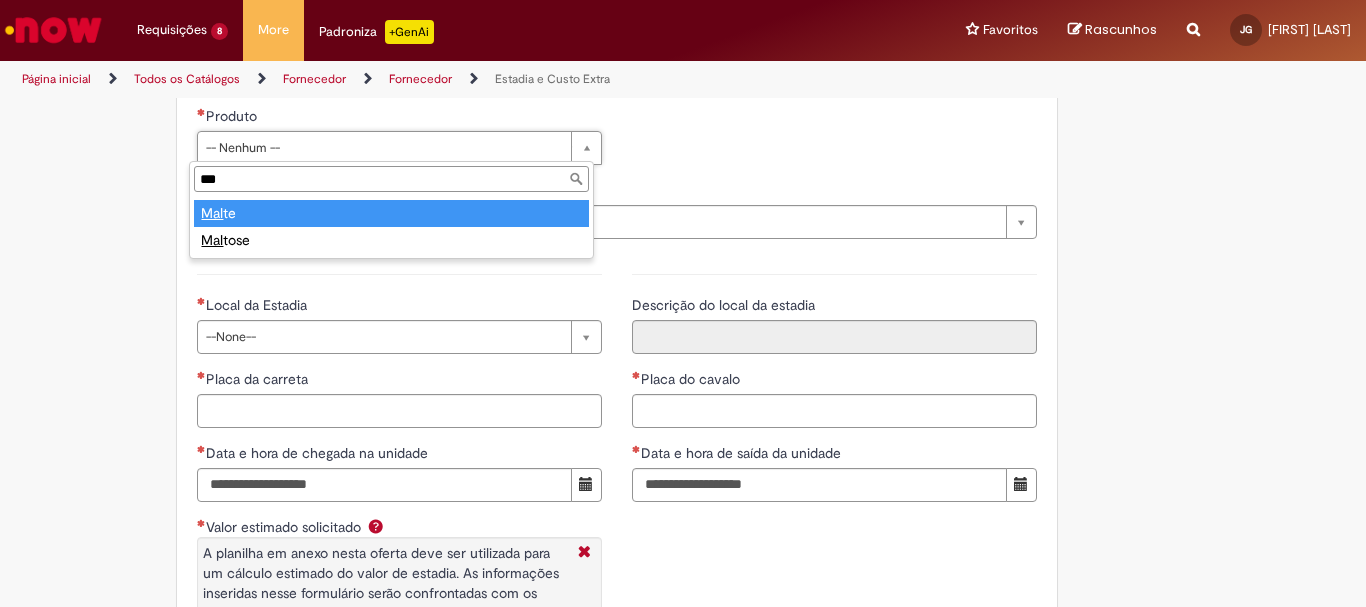 type on "***" 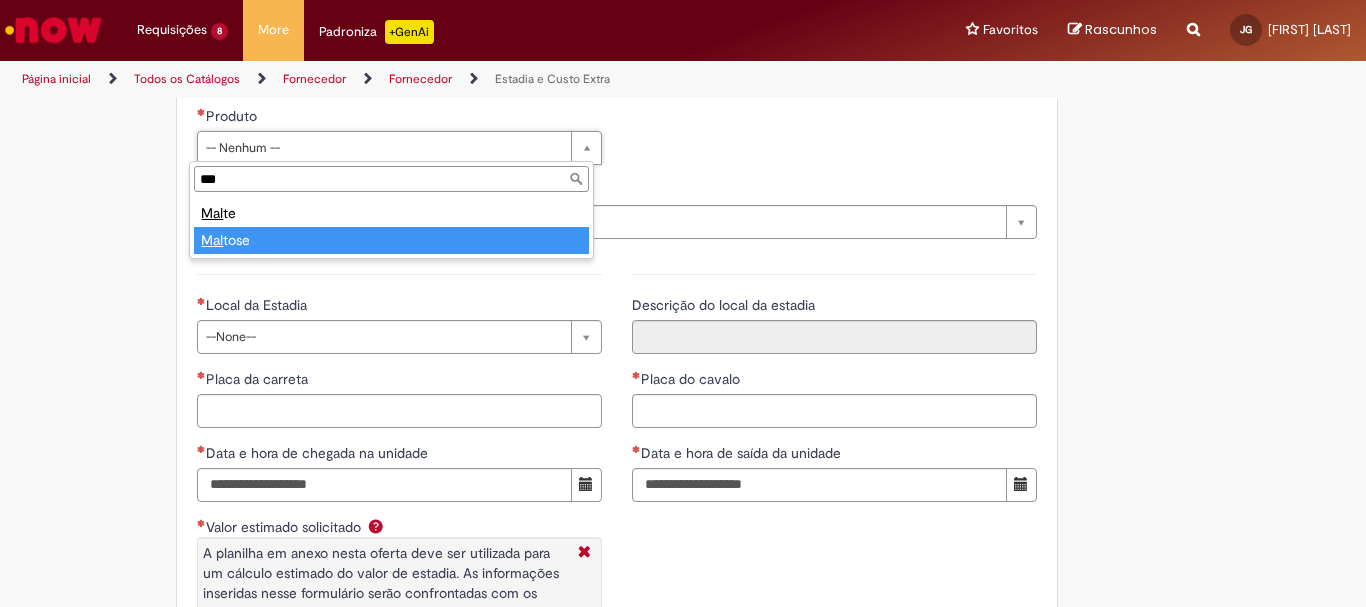 type on "*******" 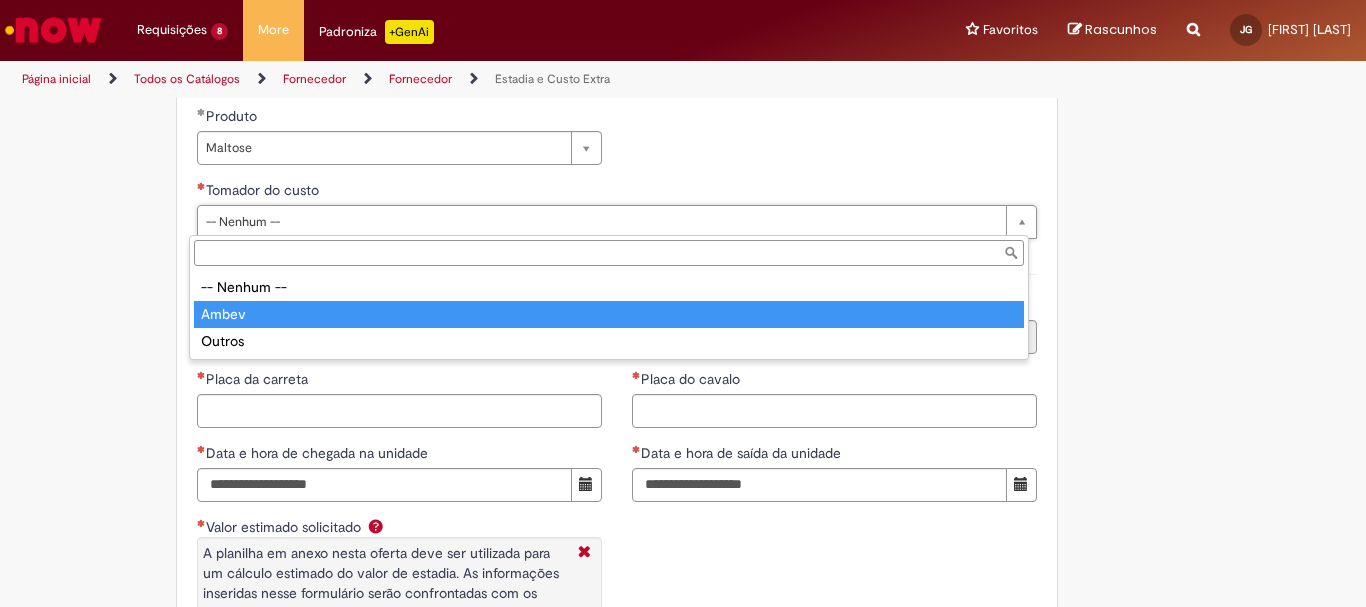 type on "*****" 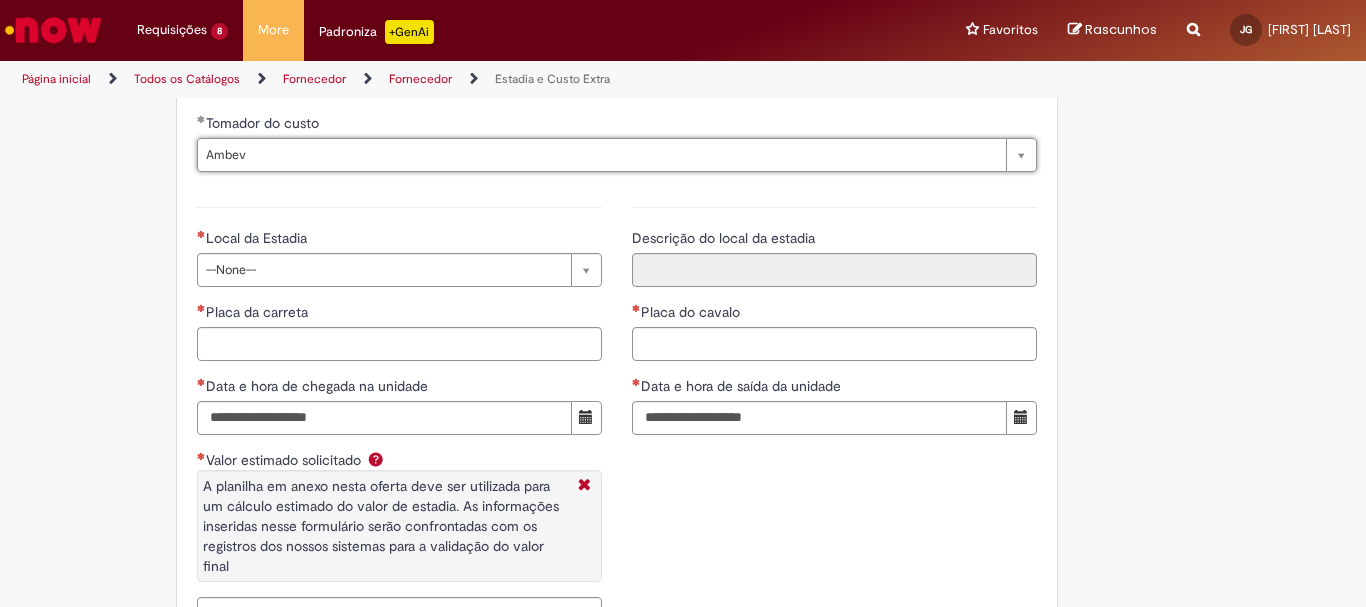 scroll, scrollTop: 2897, scrollLeft: 0, axis: vertical 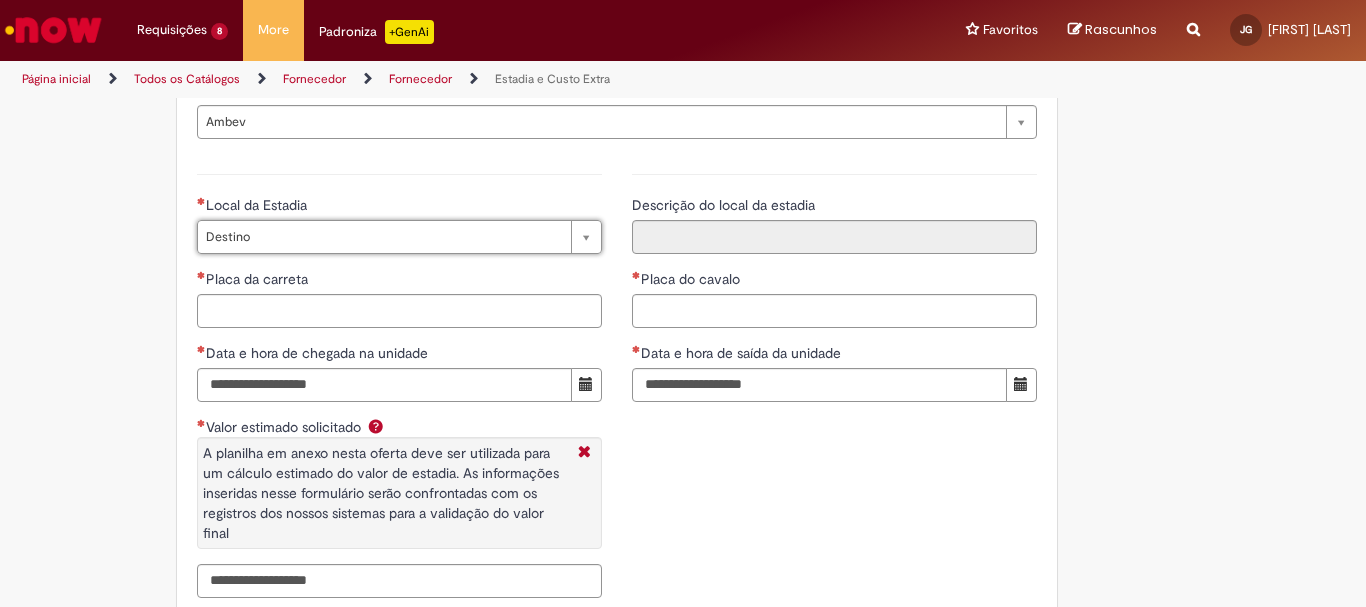 type on "*******" 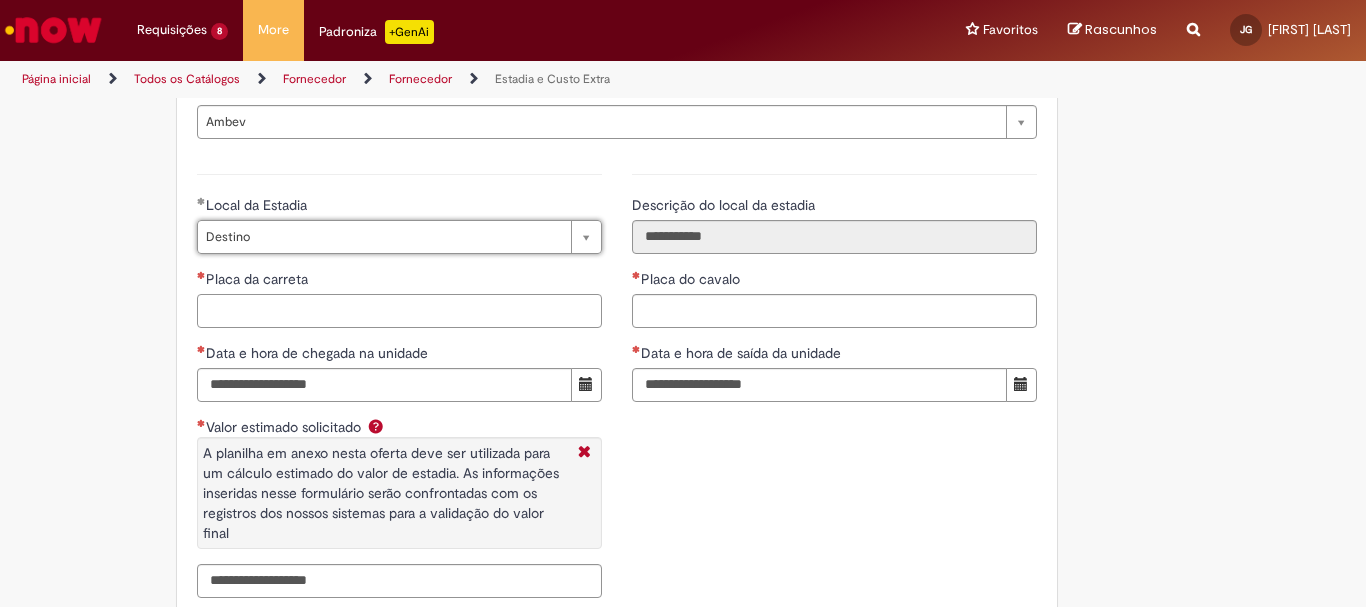 click on "Placa da carreta" at bounding box center [399, 311] 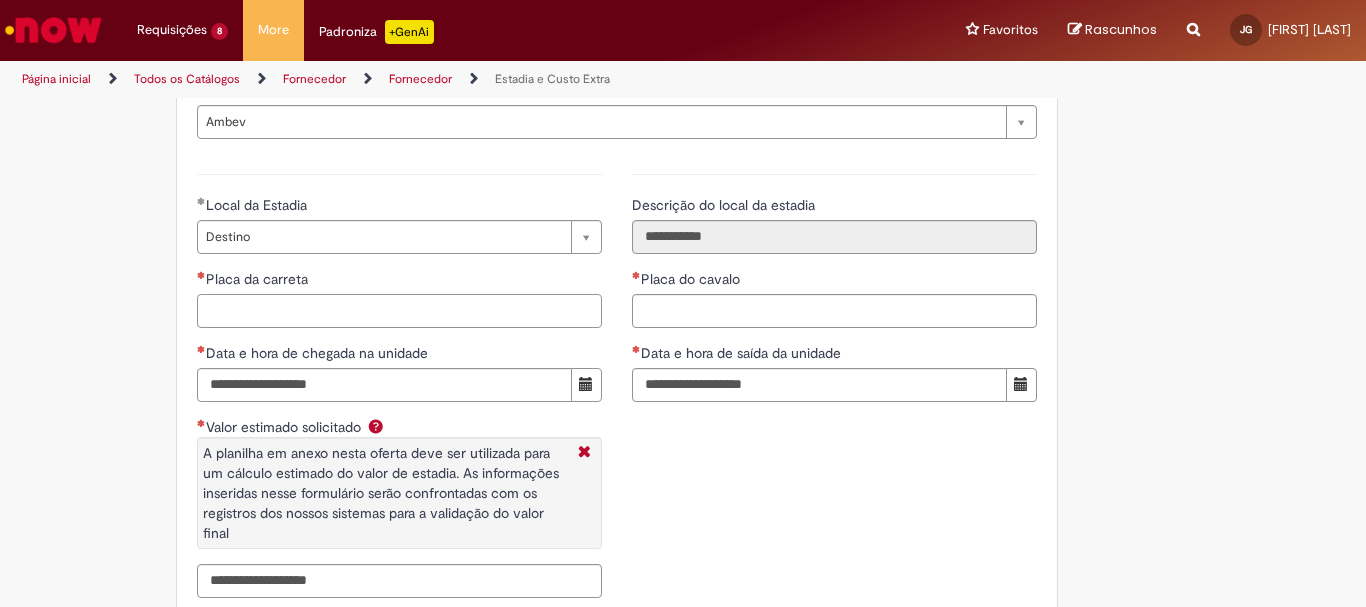 paste on "*******" 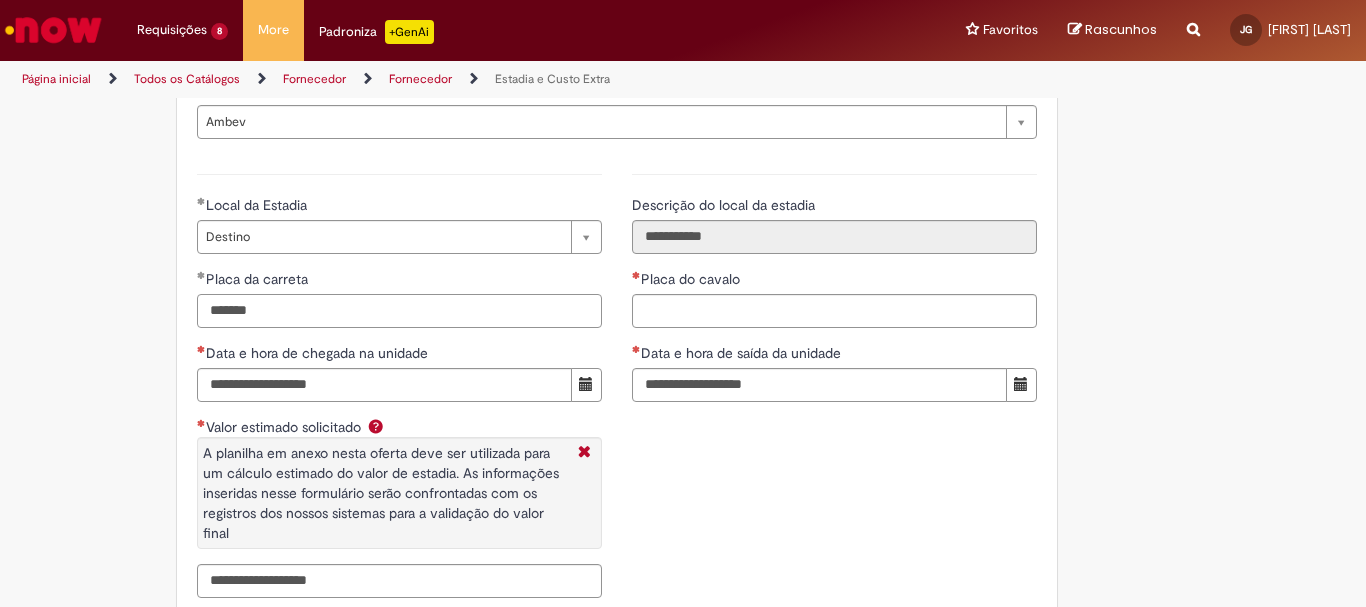 type on "*******" 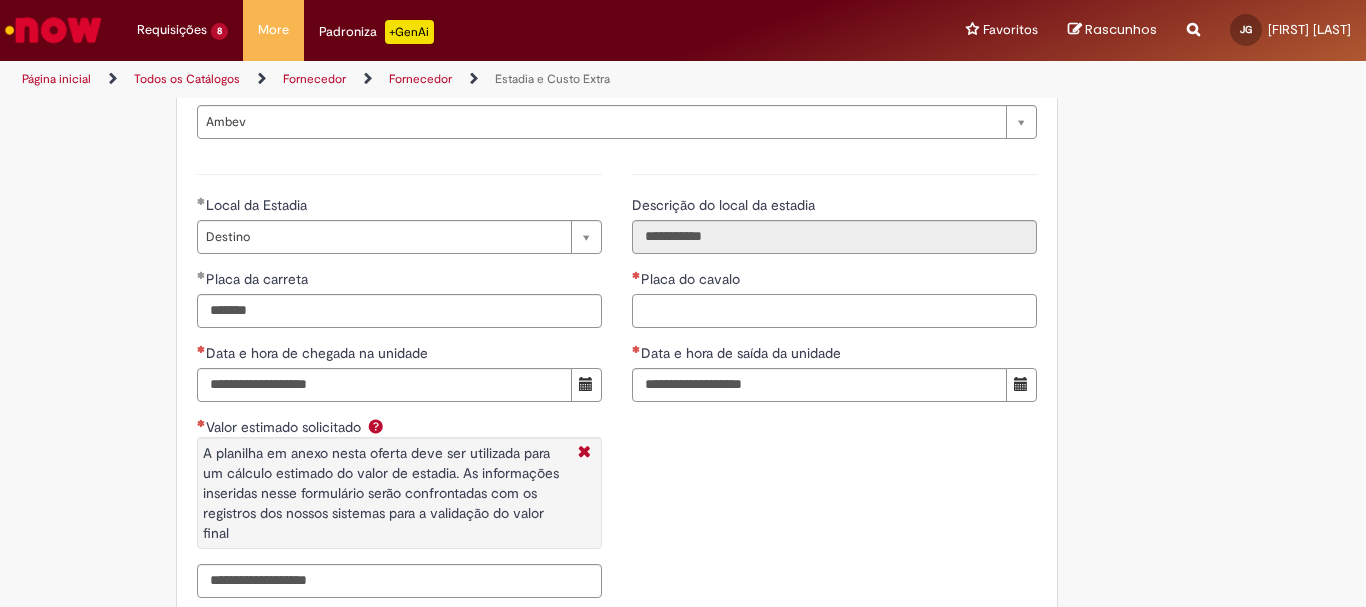 click on "Placa do cavalo" at bounding box center [834, 311] 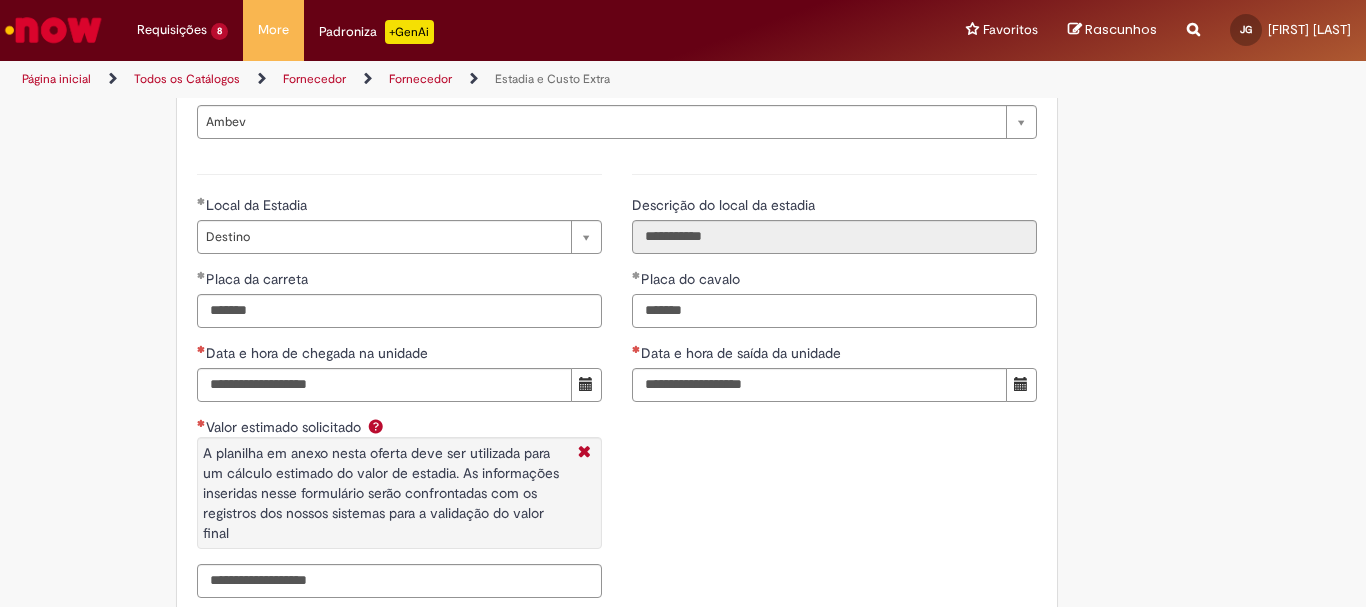 scroll, scrollTop: 2997, scrollLeft: 0, axis: vertical 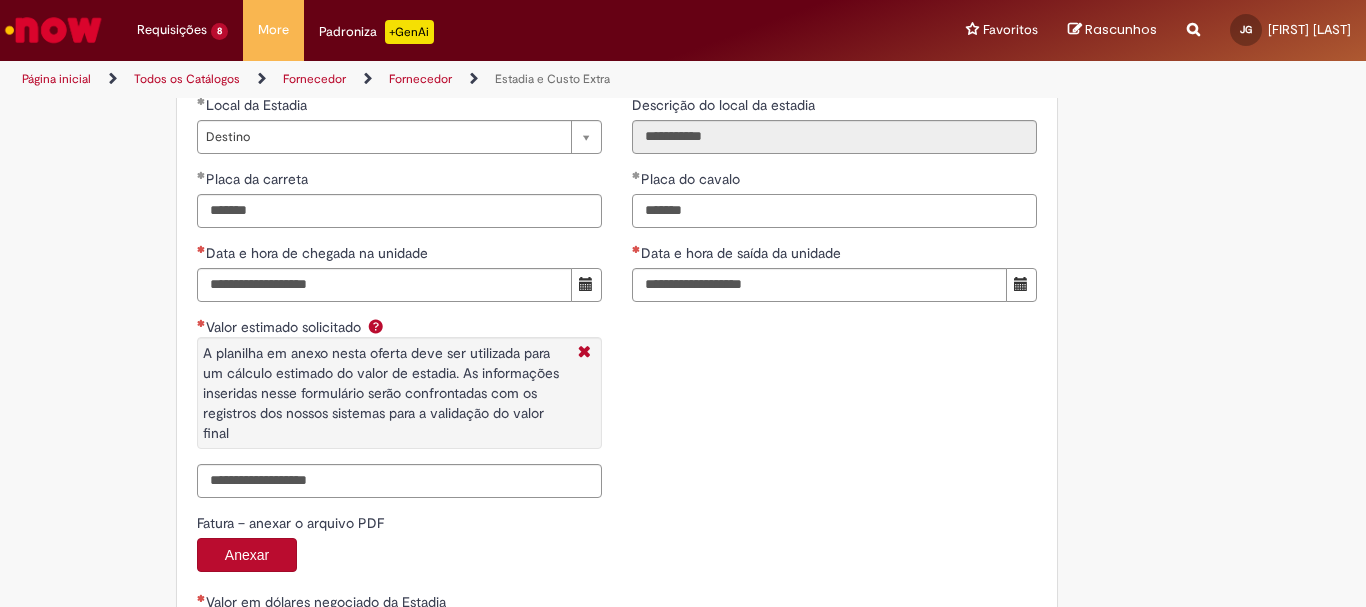 type on "*******" 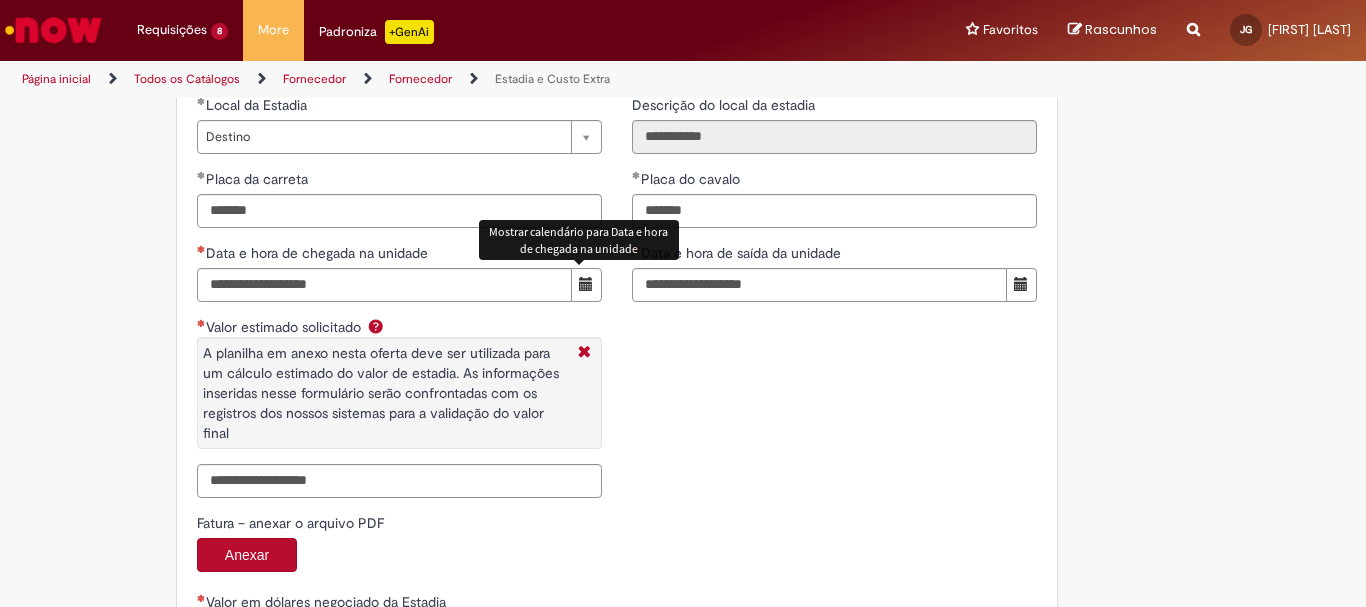 click at bounding box center [586, 284] 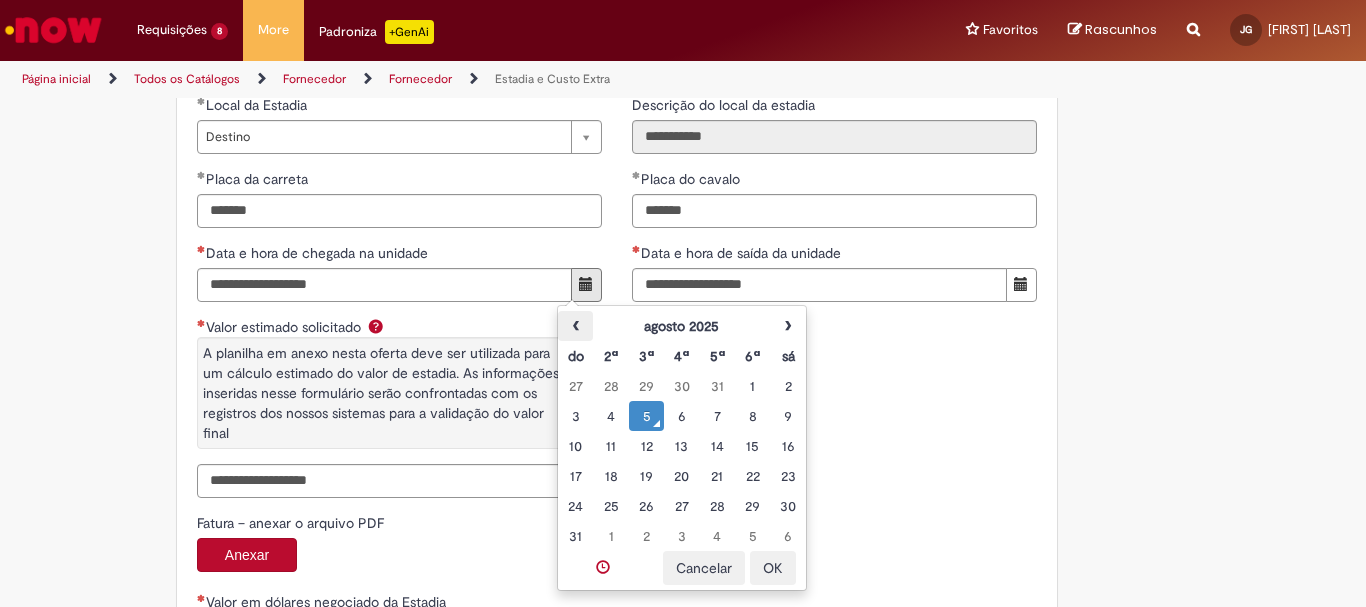 click on "‹" at bounding box center (575, 326) 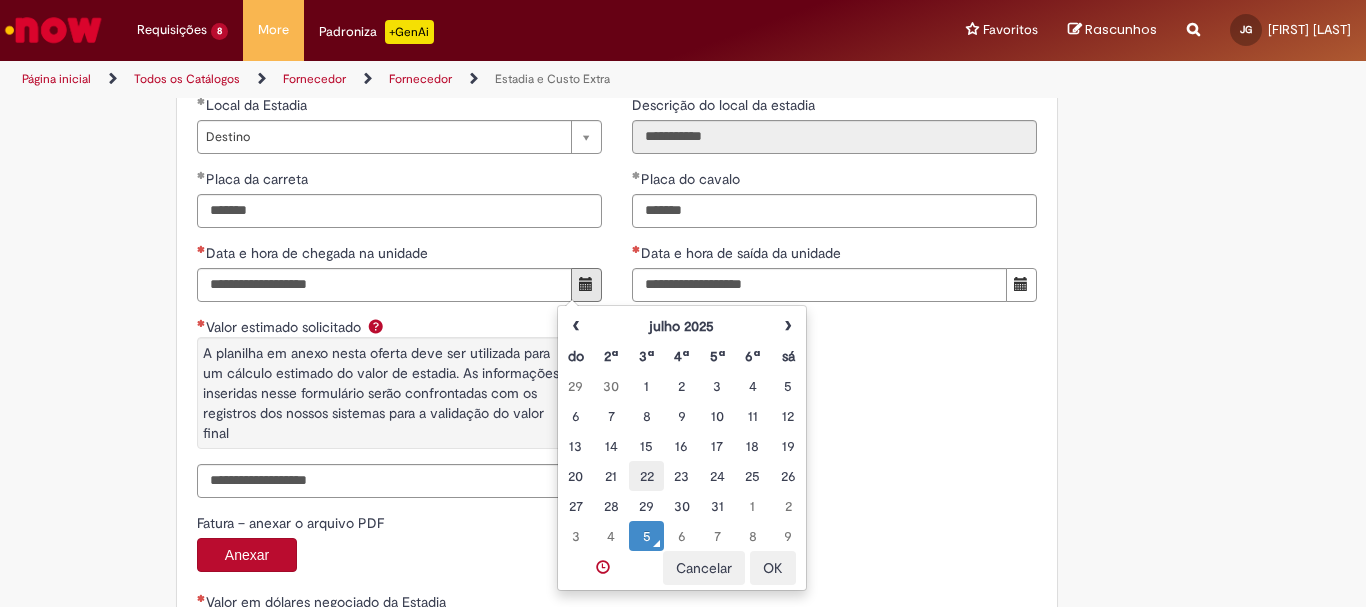 click on "22" at bounding box center [646, 476] 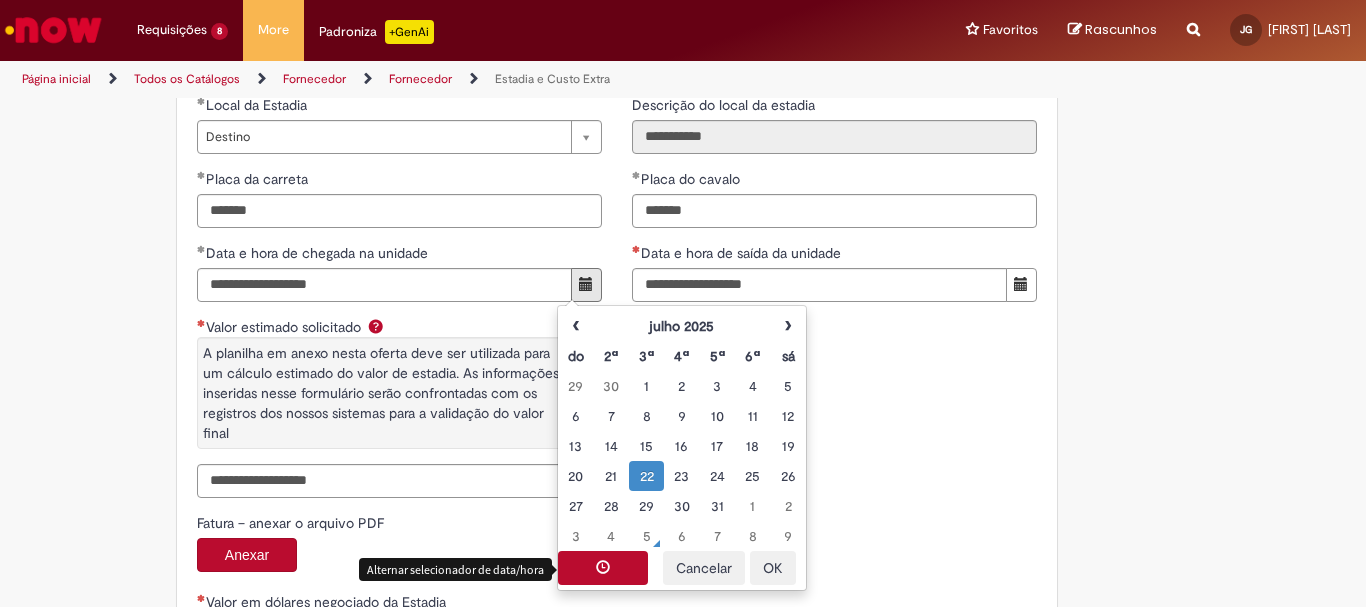 drag, startPoint x: 608, startPoint y: 562, endPoint x: 615, endPoint y: 552, distance: 12.206555 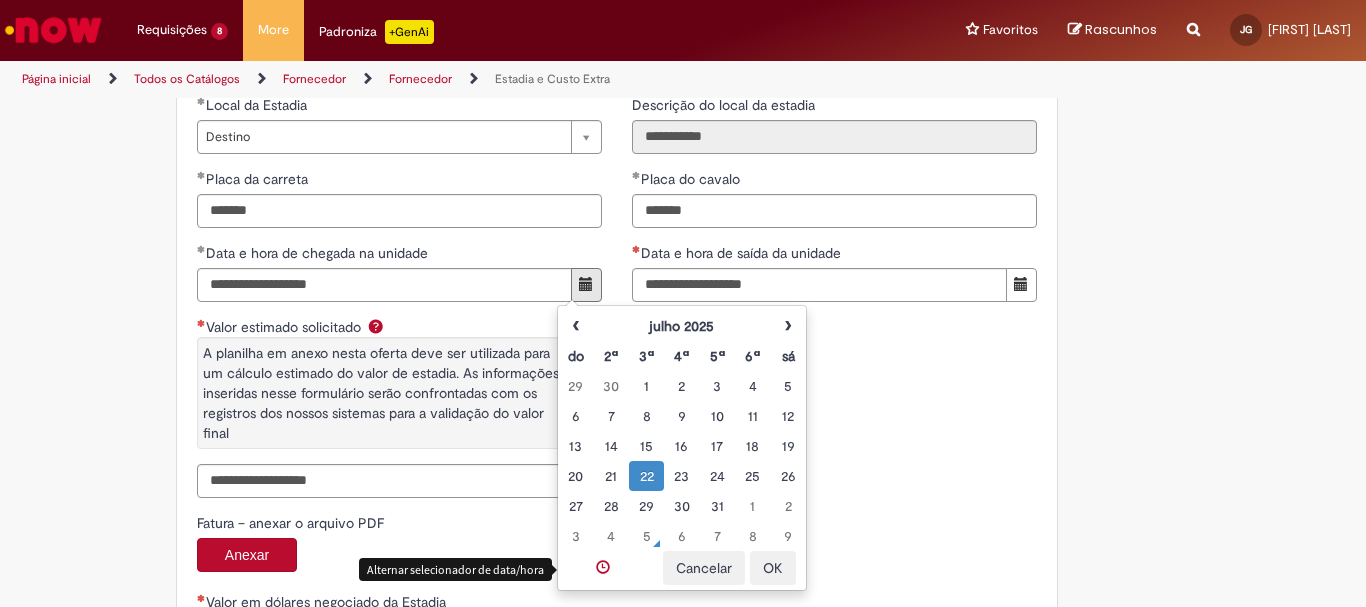 click at bounding box center [603, 567] 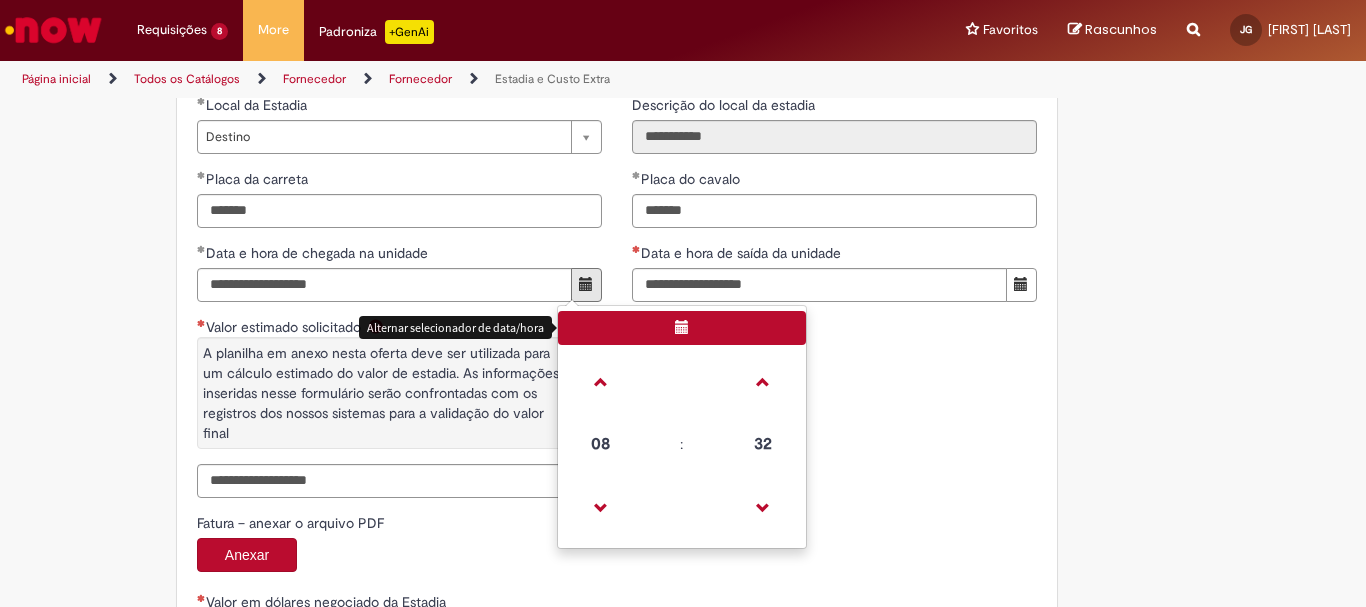 click on "08" at bounding box center (601, 444) 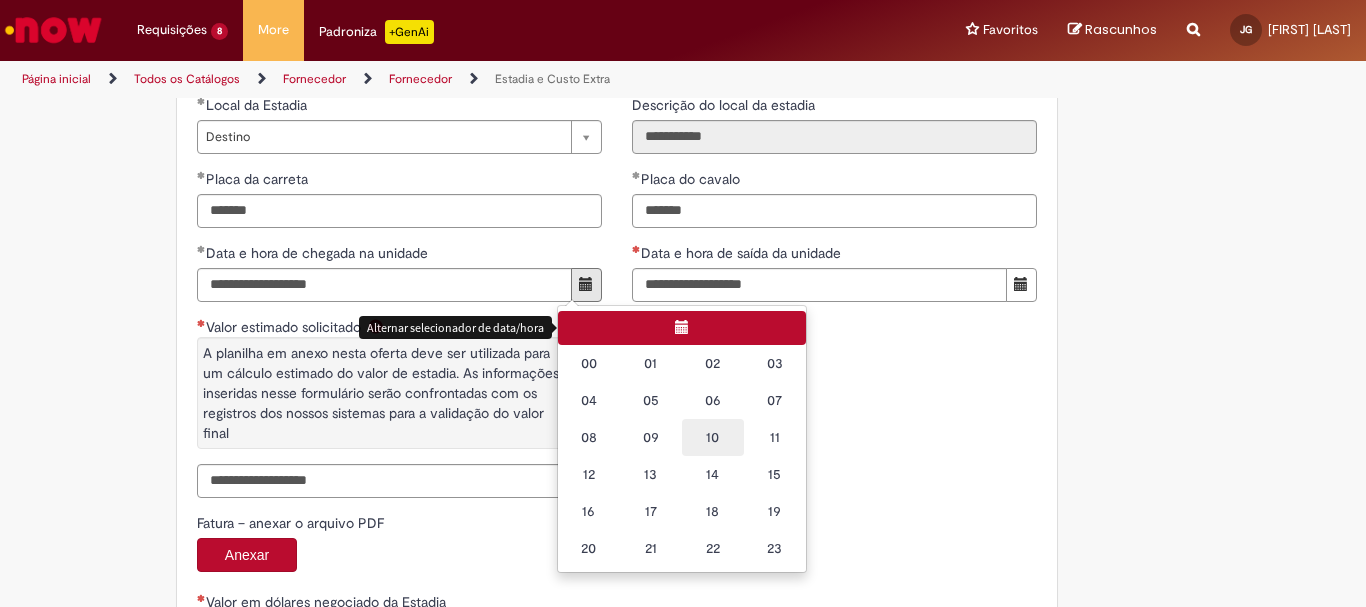 click on "10" at bounding box center [713, 437] 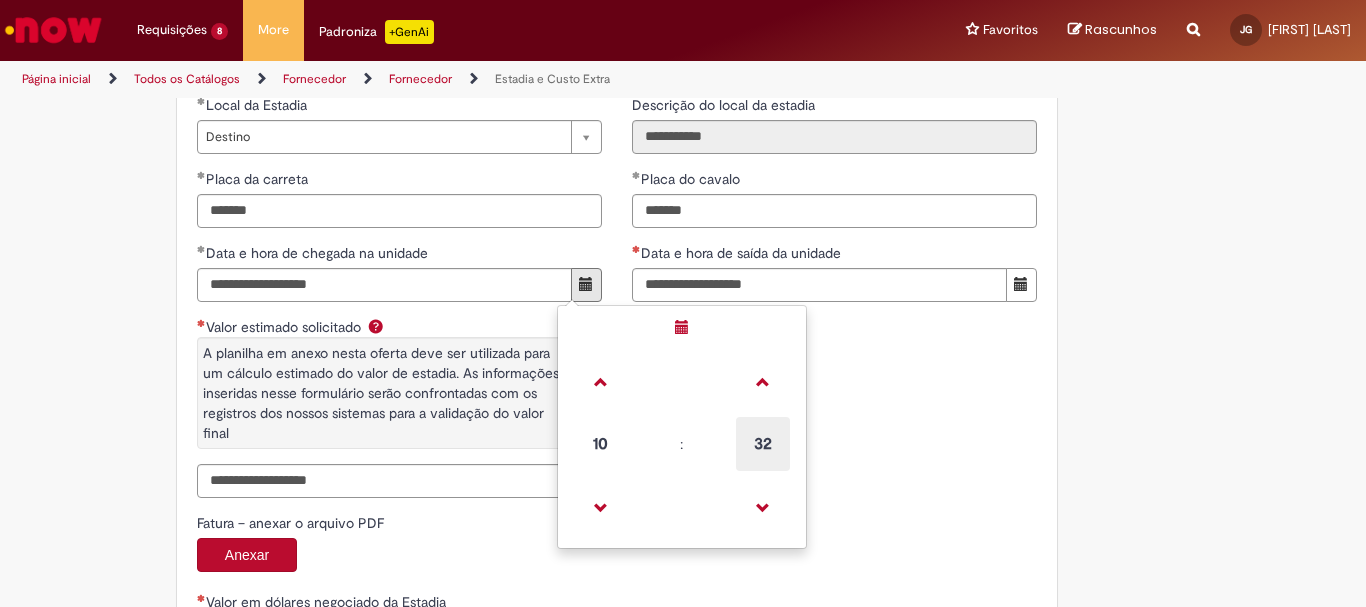 click on "32" at bounding box center [763, 444] 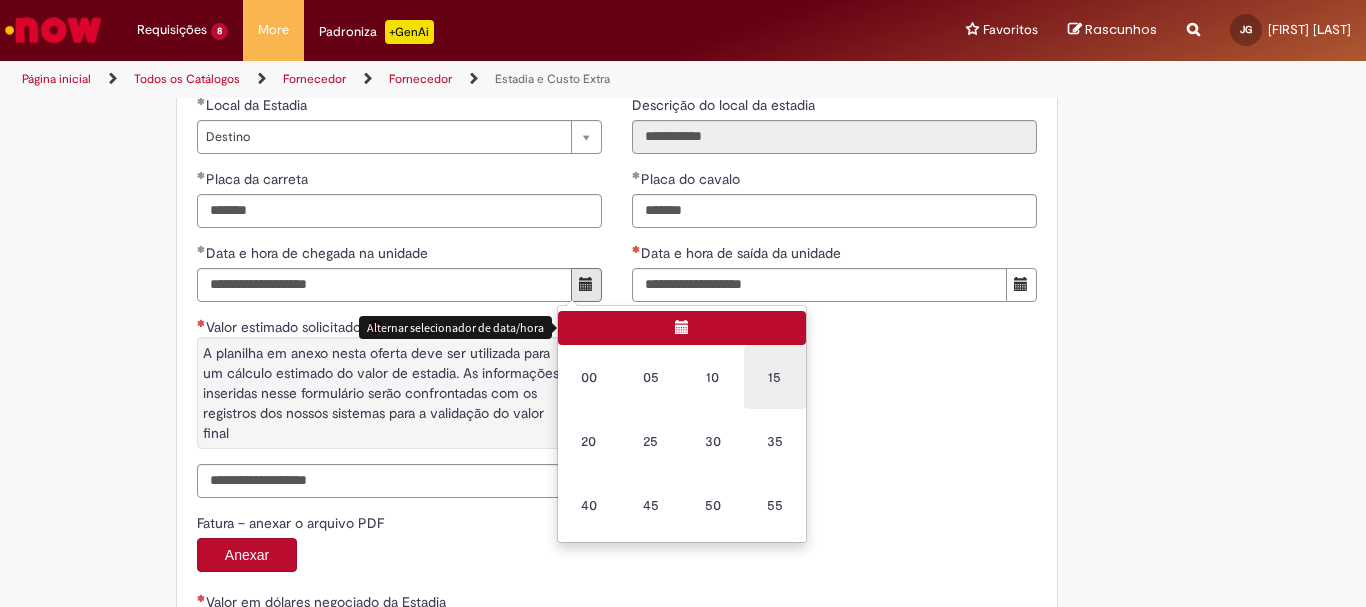 click on "15" at bounding box center (775, 377) 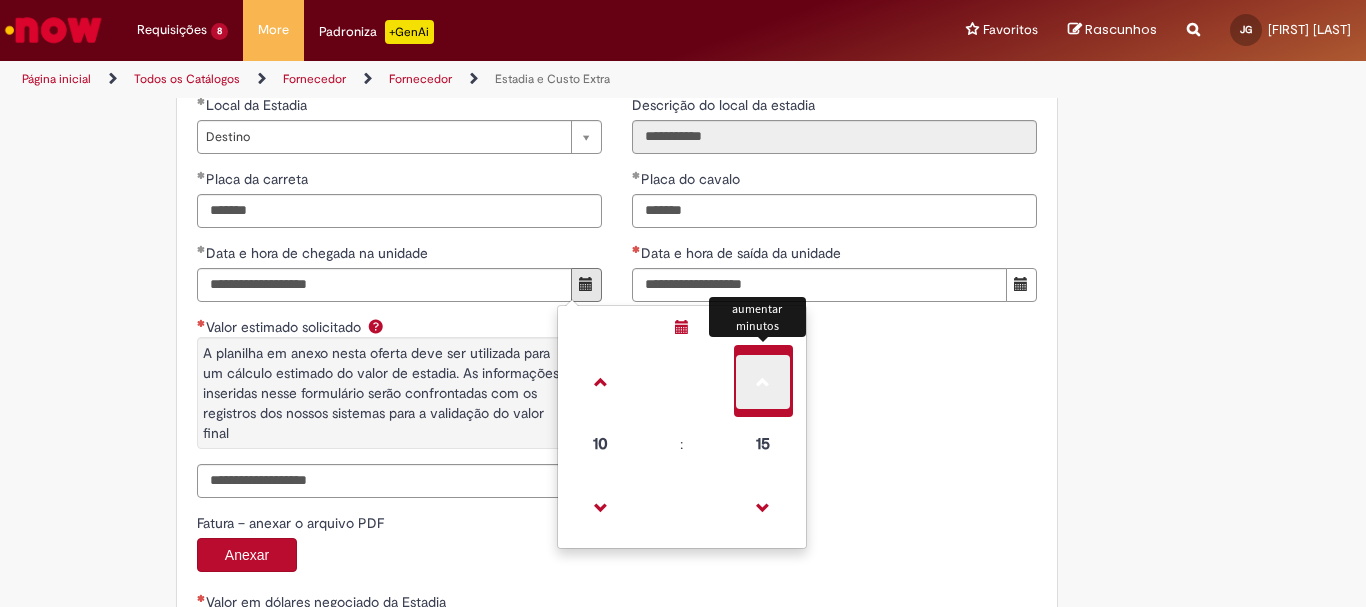 click at bounding box center [763, 382] 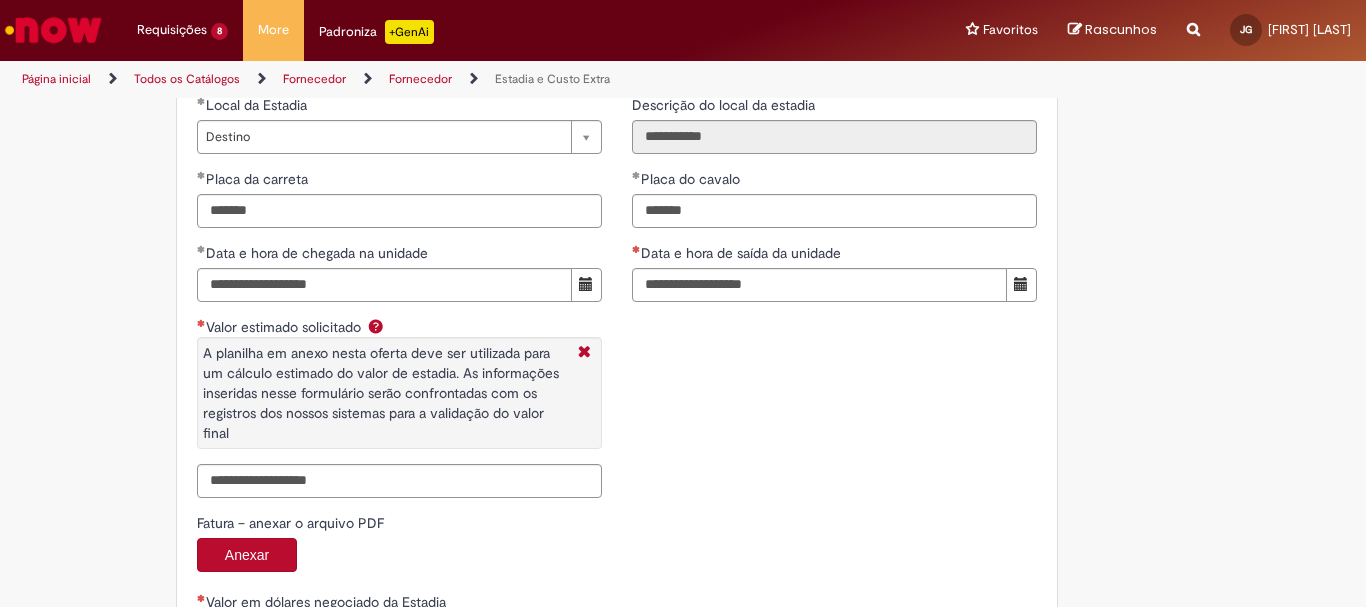 click on "**********" at bounding box center (617, 283) 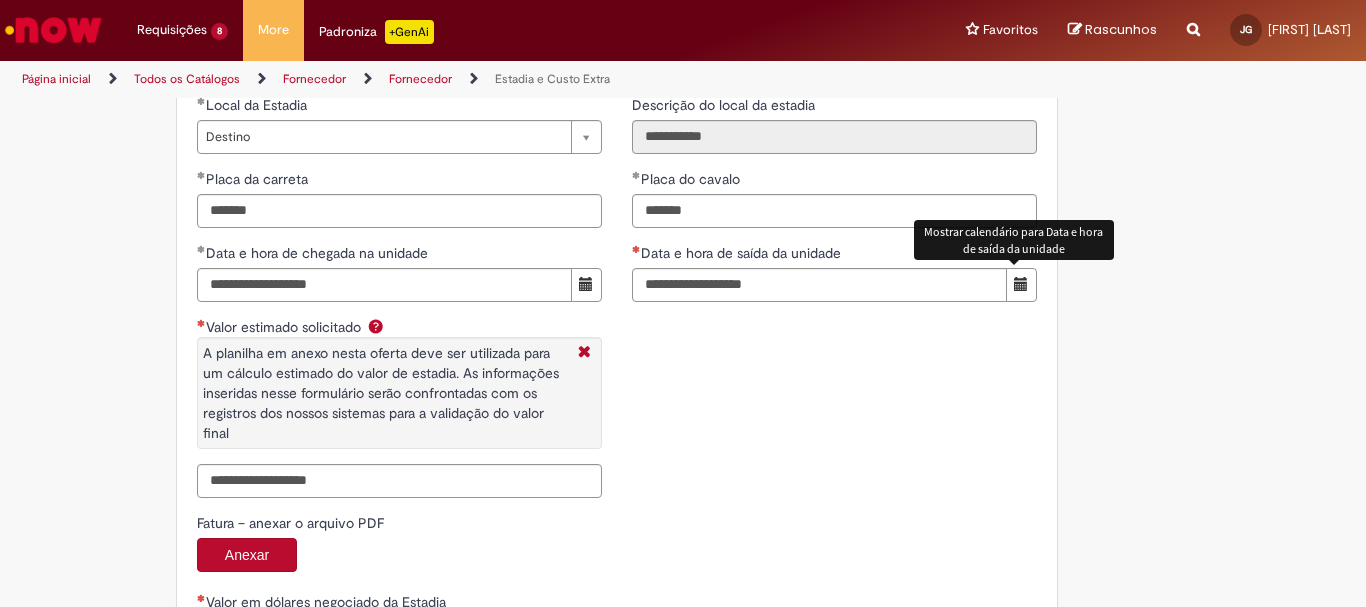 click at bounding box center (1021, 285) 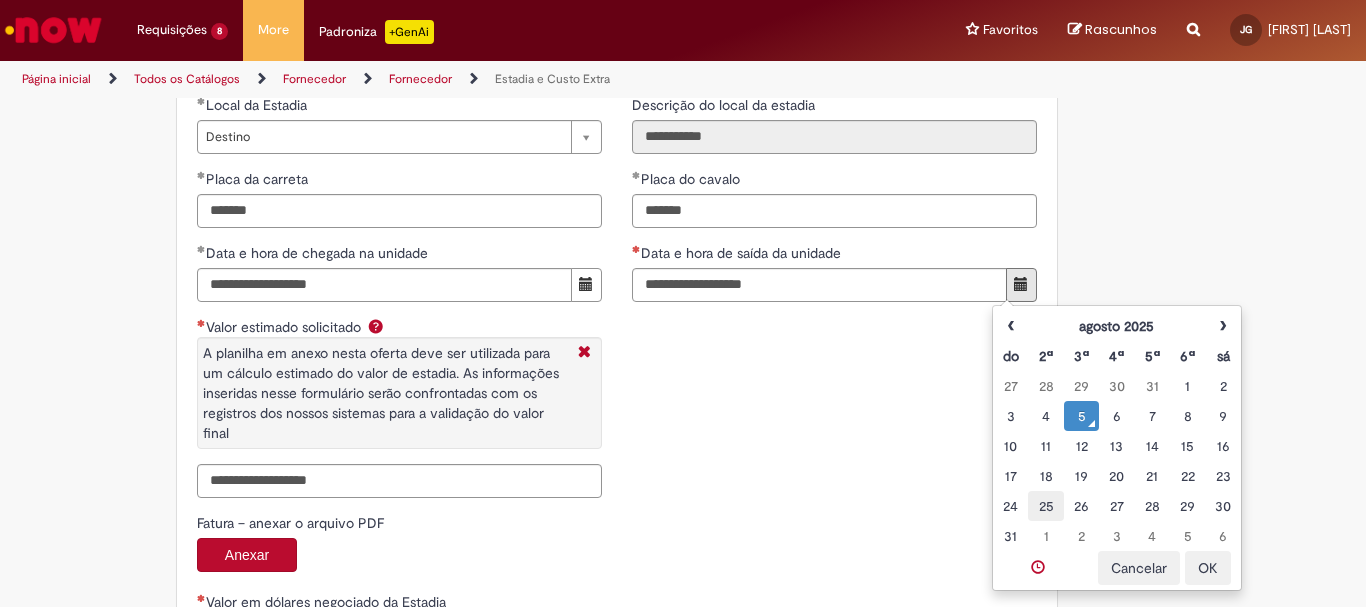 click on "25" at bounding box center [1045, 506] 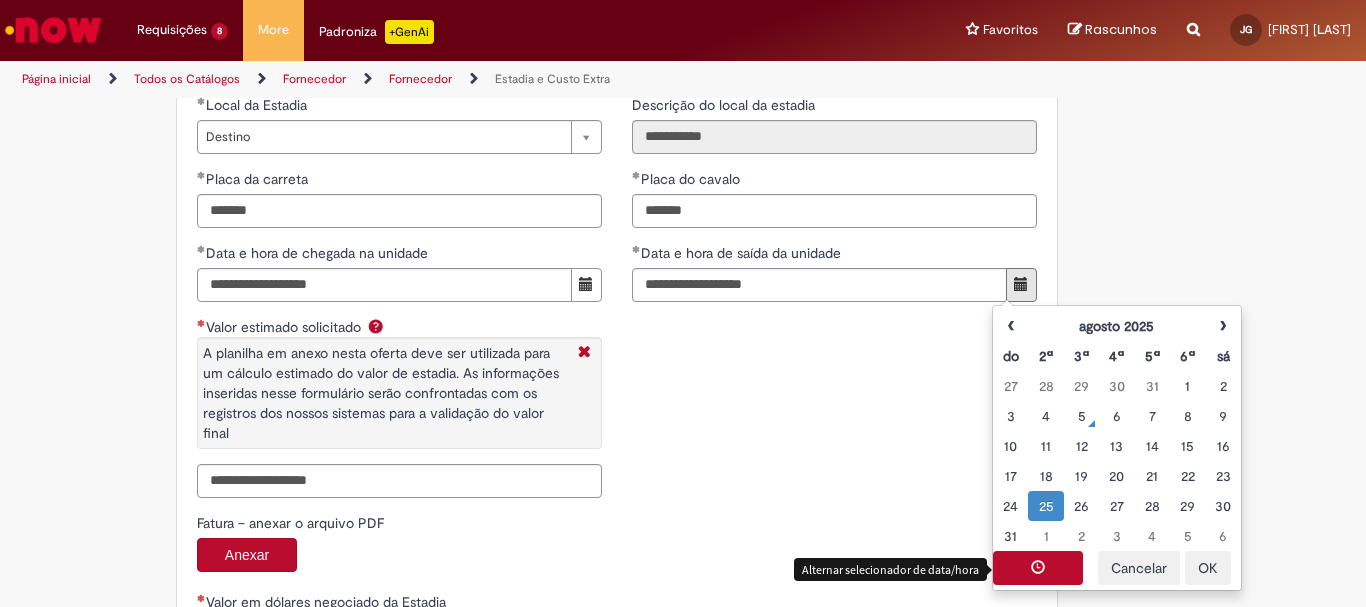 click at bounding box center [1038, 567] 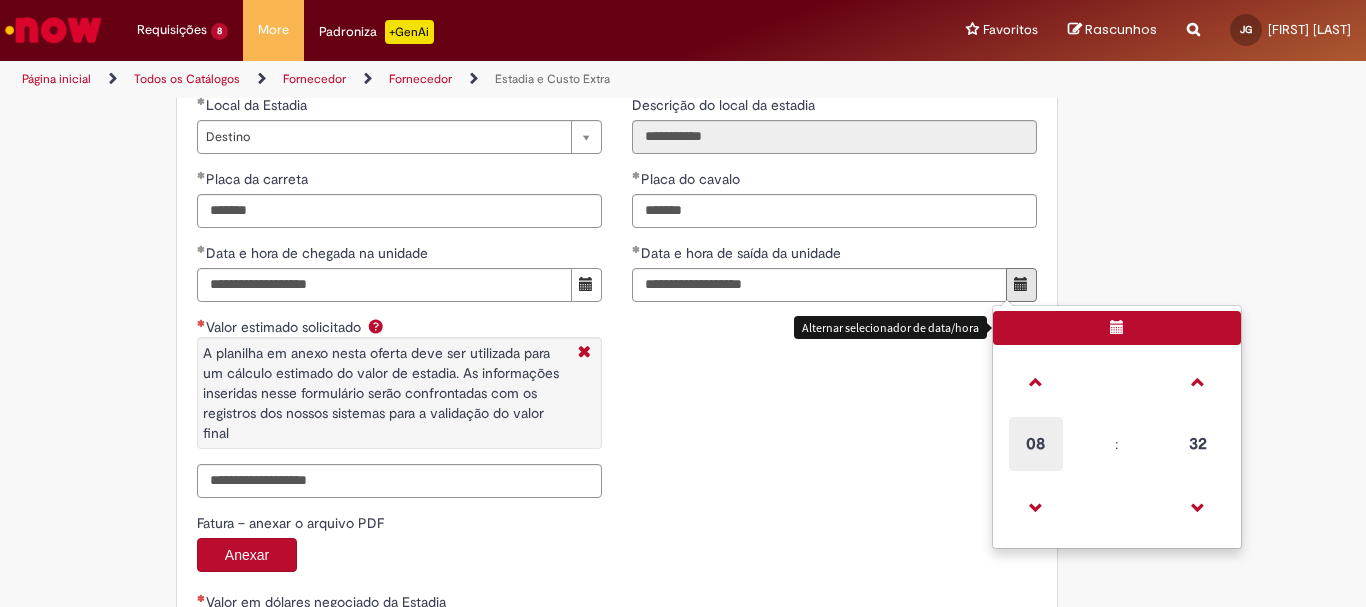 click on "08" at bounding box center [1036, 444] 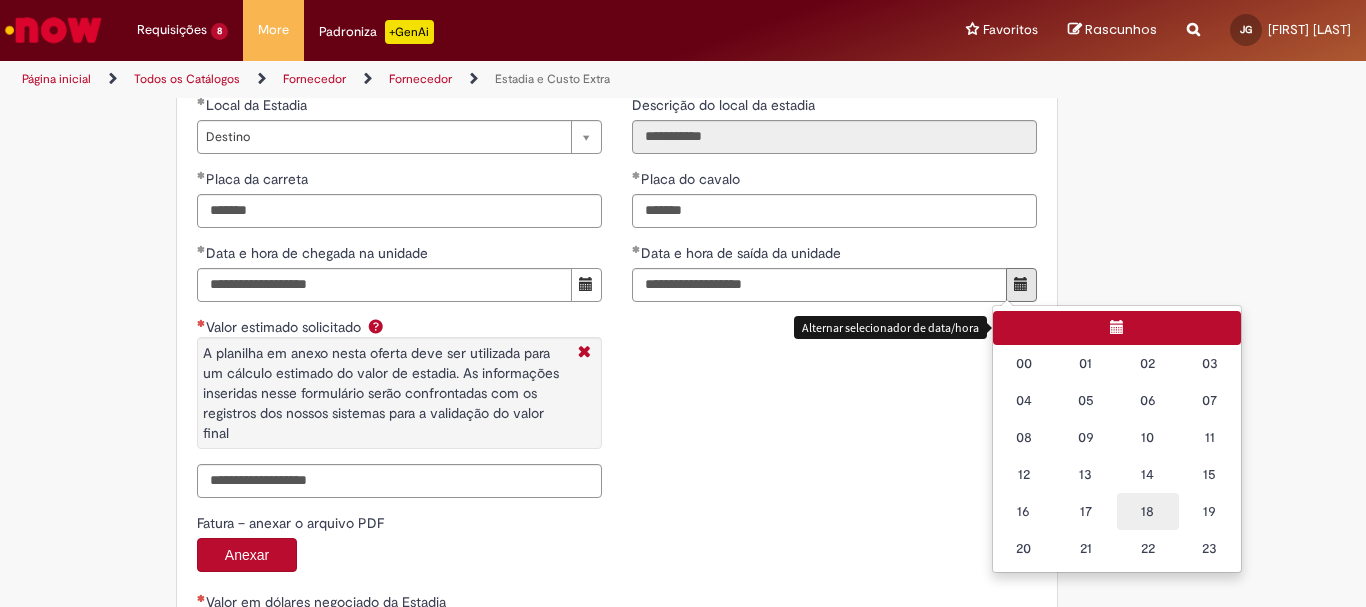 click on "18" at bounding box center (1148, 511) 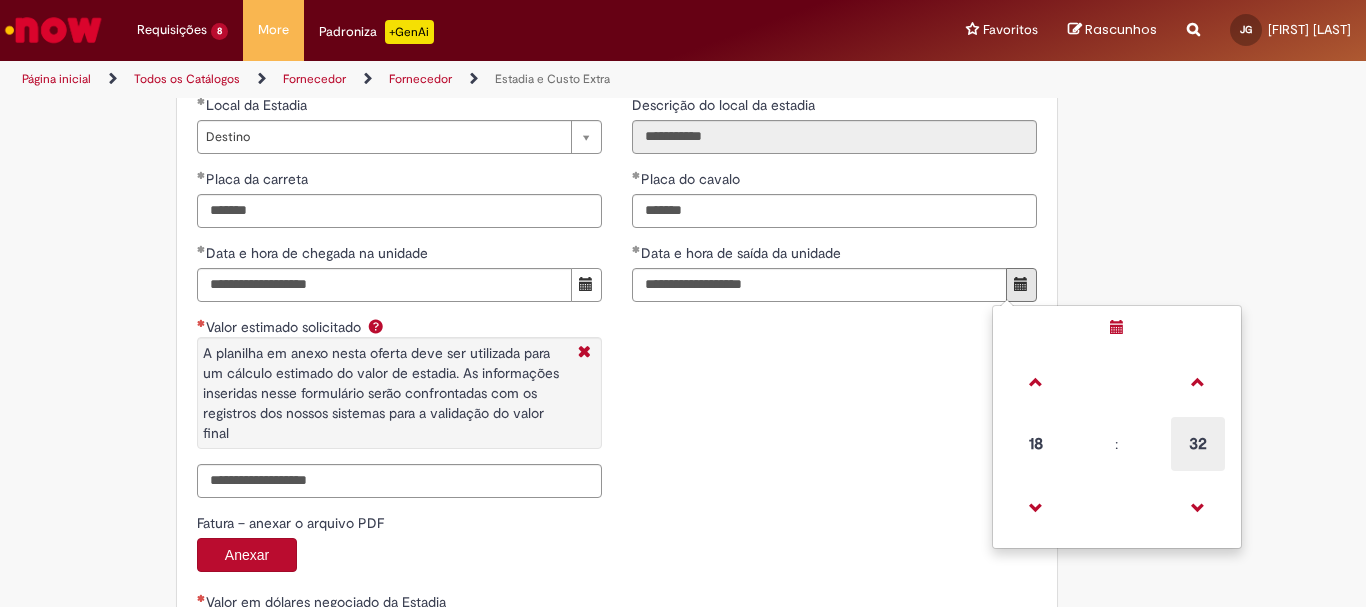 click on "32" at bounding box center (1198, 444) 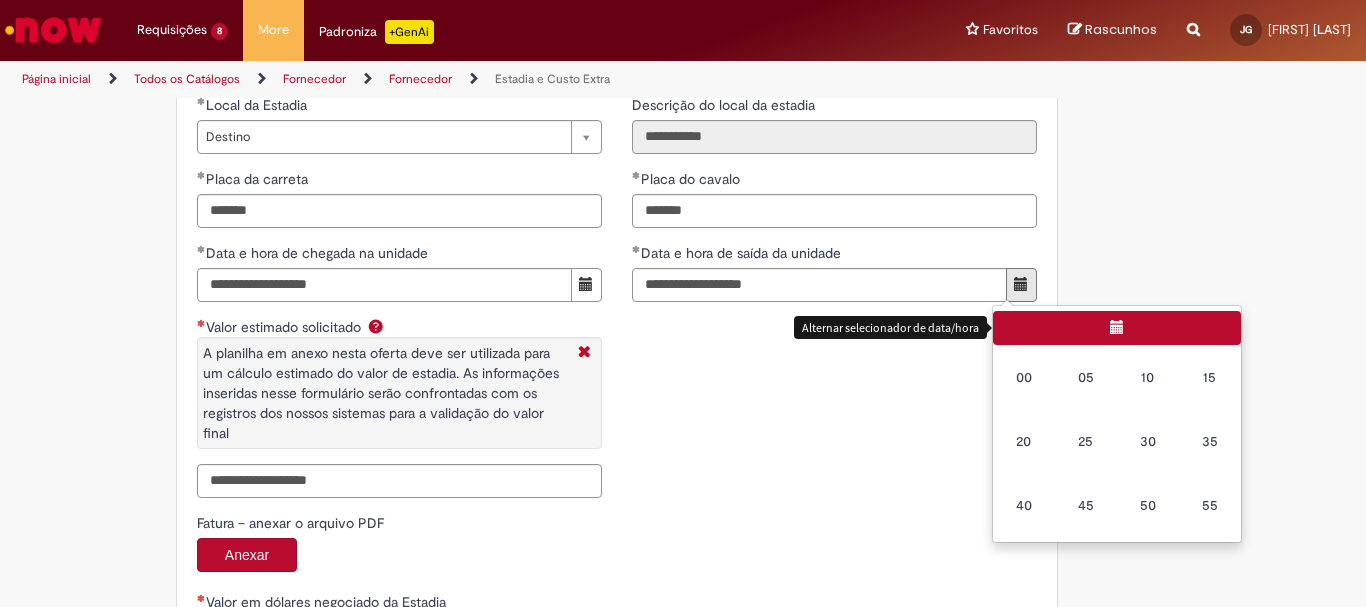 click on "05" at bounding box center [1086, 377] 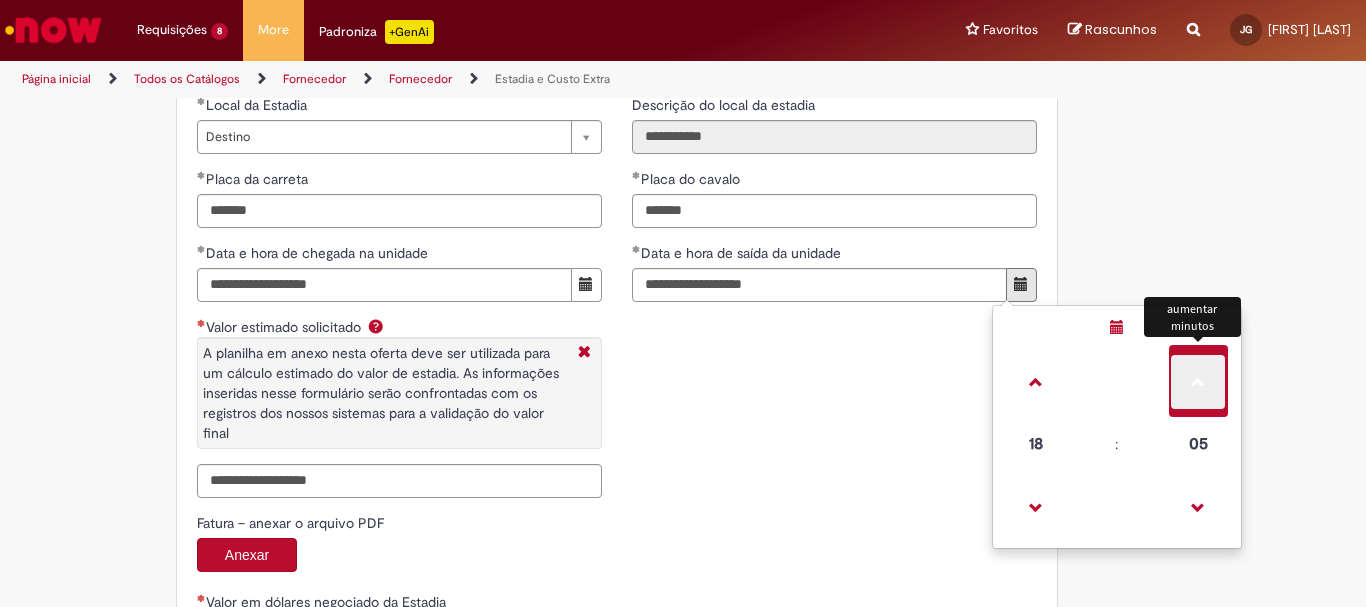 click at bounding box center [1198, 382] 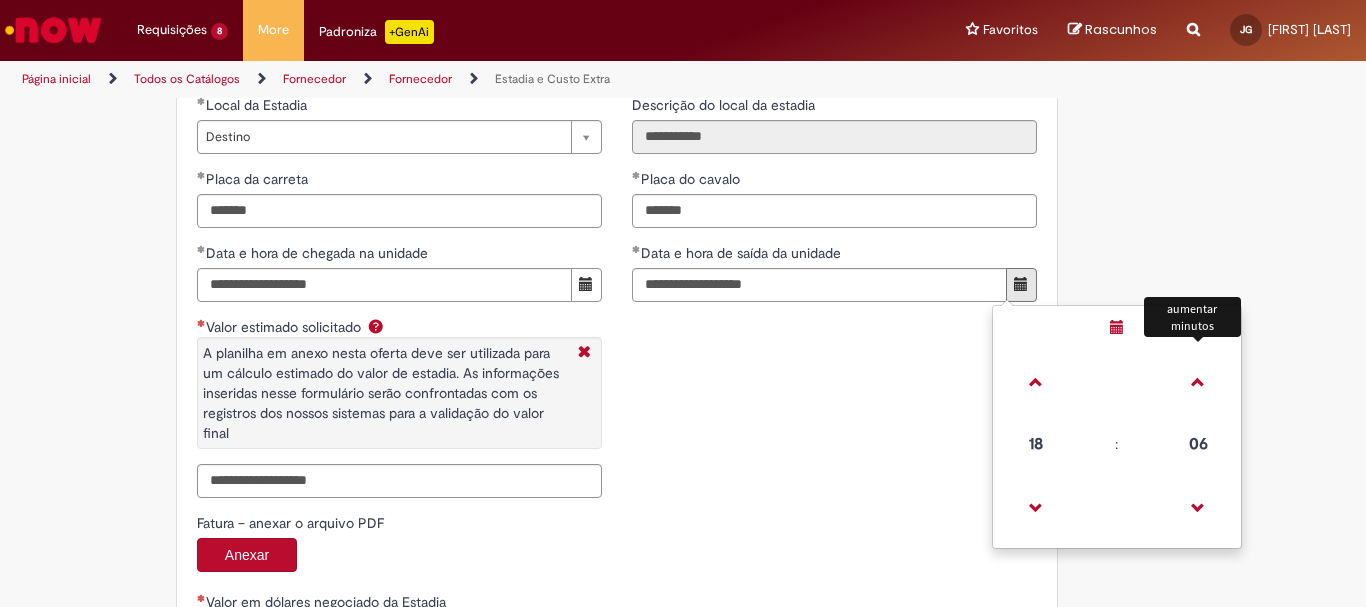 click on "**********" at bounding box center (617, 283) 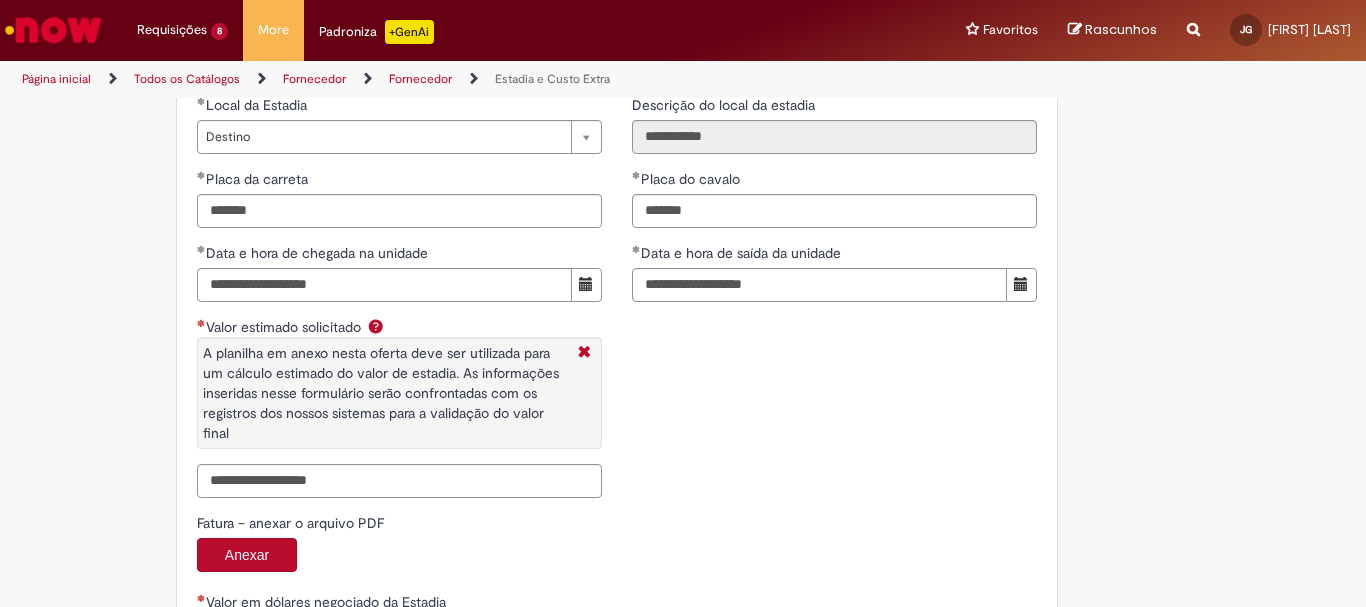 scroll, scrollTop: 3097, scrollLeft: 0, axis: vertical 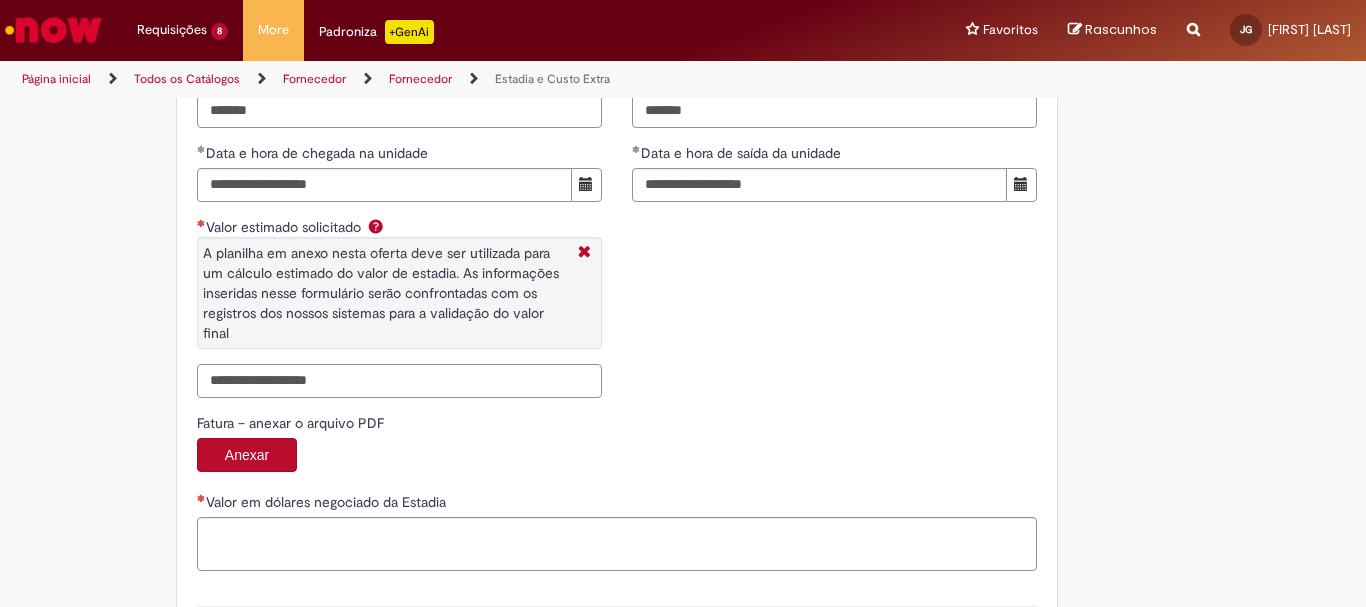 click on "Valor estimado solicitado A planilha em anexo nesta oferta deve ser utilizada para um cálculo estimado do valor de estadia. As informações inseridas nesse formulário serão confrontadas com os registros dos nossos sistemas para a validação do valor final" at bounding box center (399, 381) 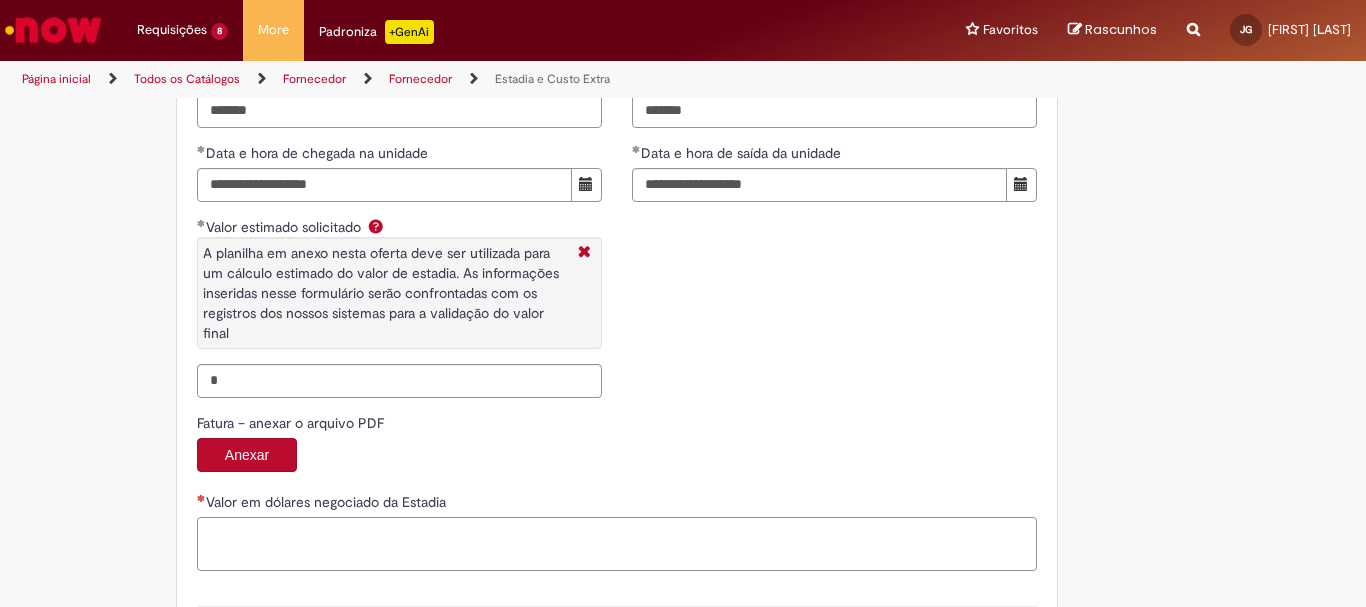 click on "Valor em dólares negociado da Estadia" at bounding box center (617, 544) 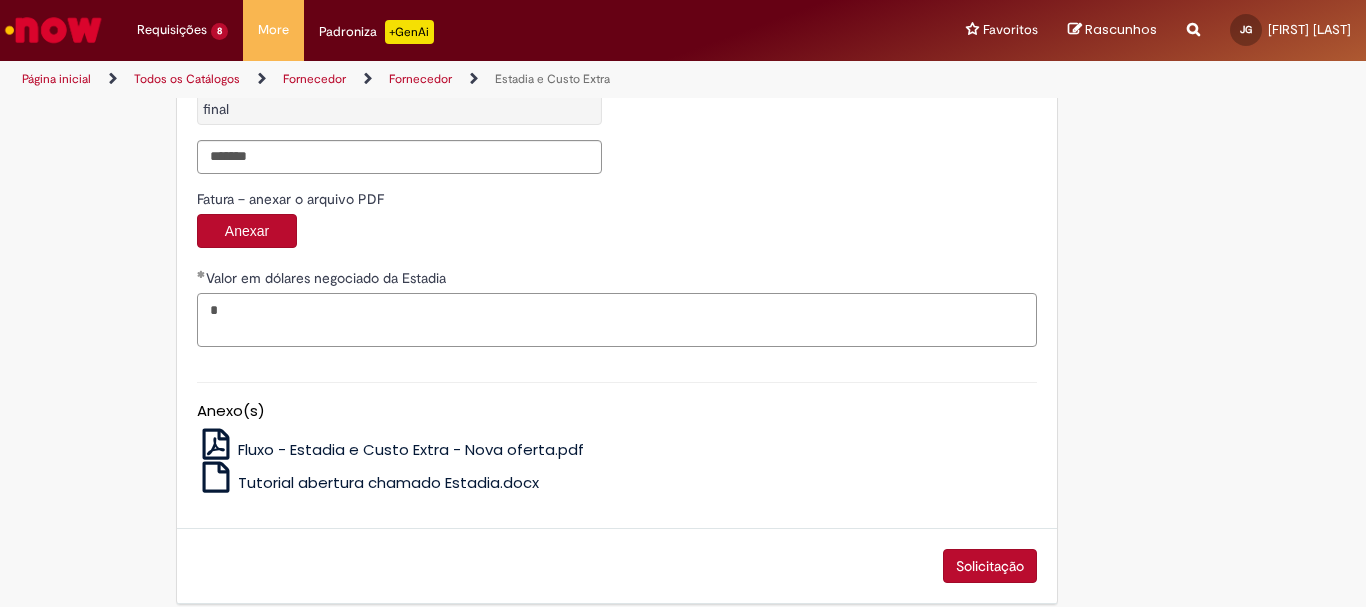 scroll, scrollTop: 3341, scrollLeft: 0, axis: vertical 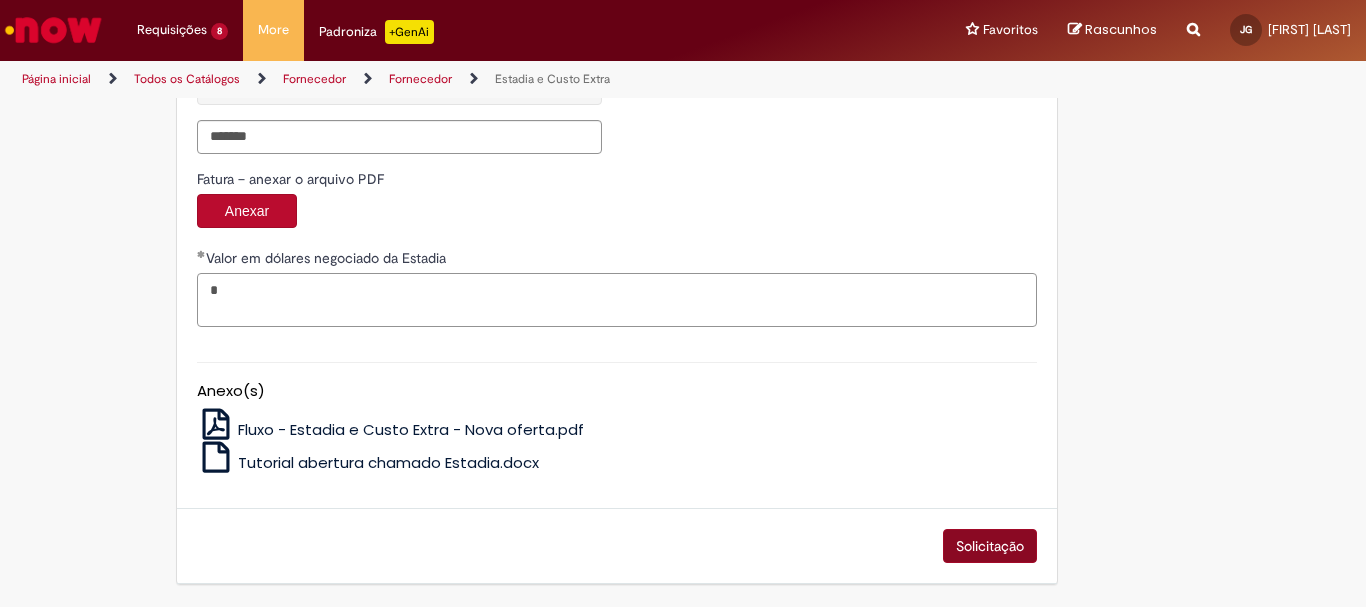 type on "*" 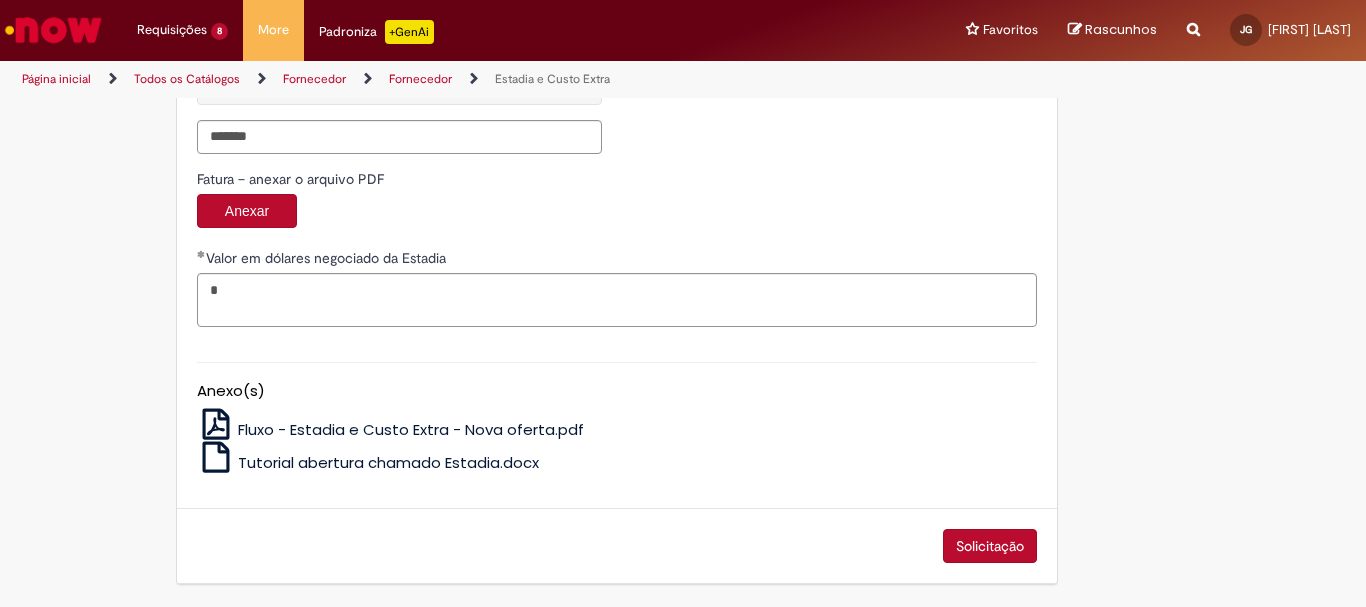 click on "Solicitação" at bounding box center (990, 546) 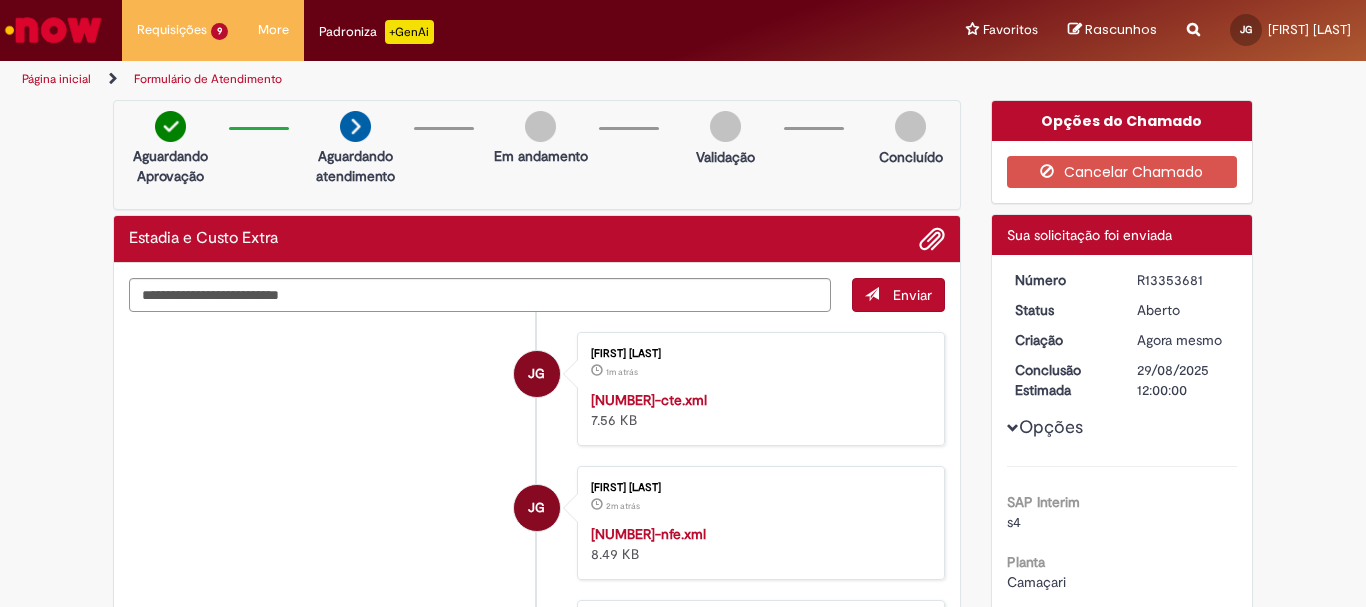scroll, scrollTop: 100, scrollLeft: 0, axis: vertical 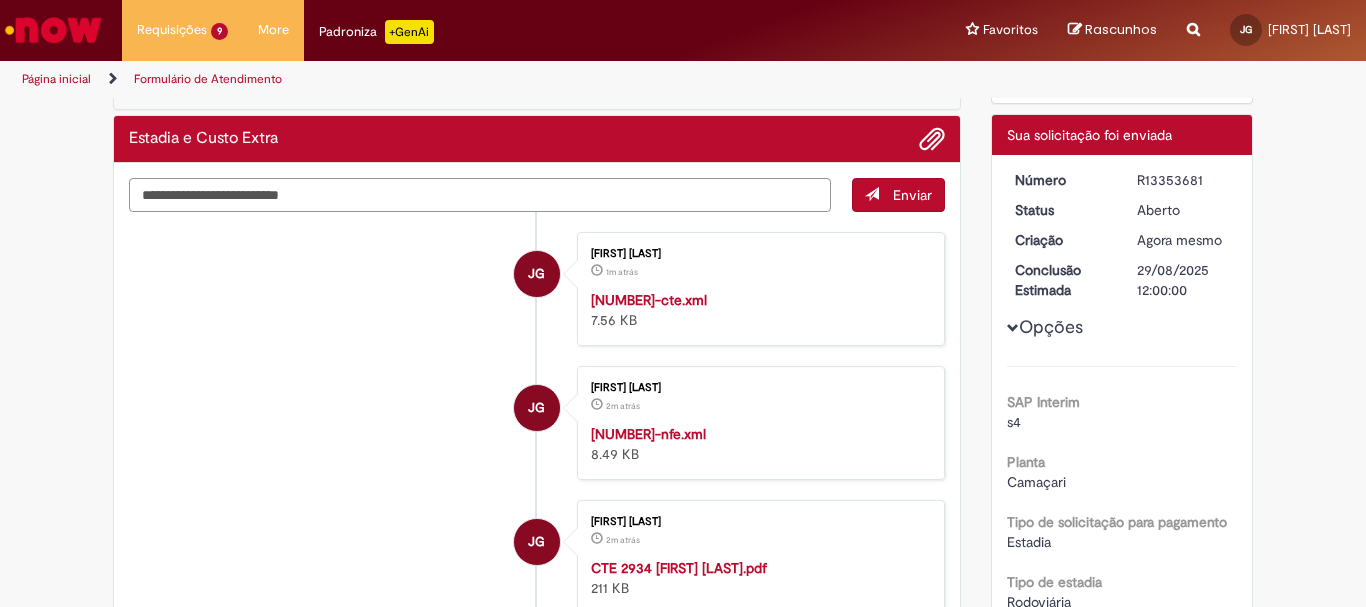 click at bounding box center (480, 195) 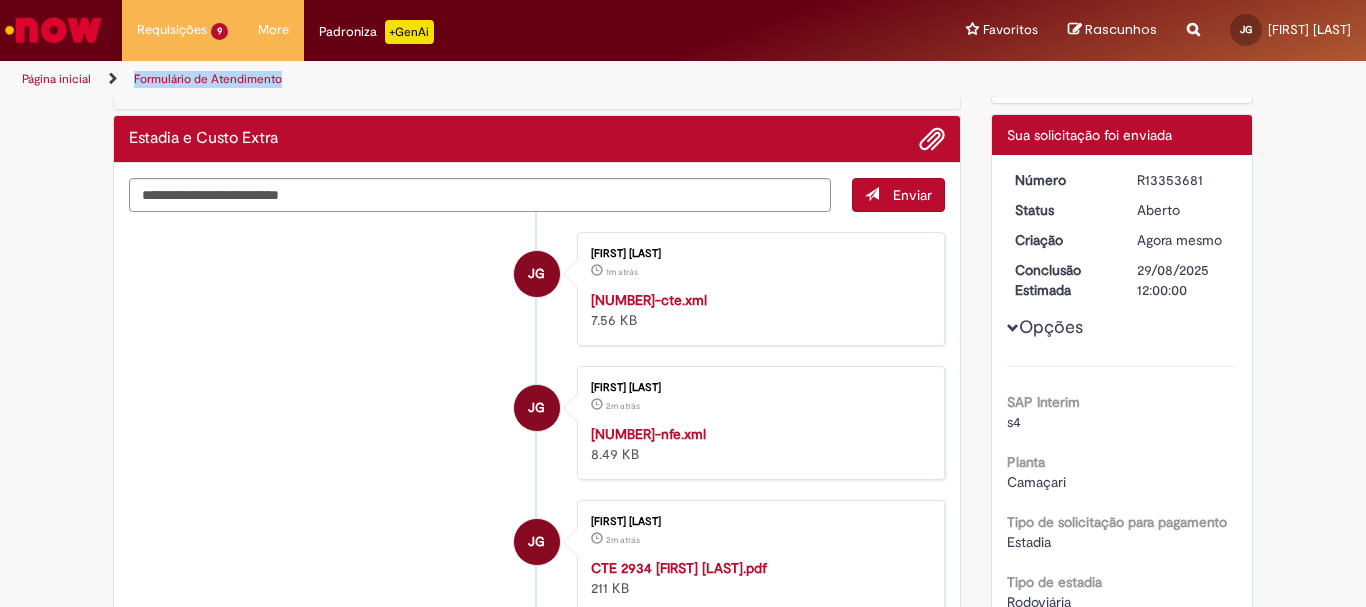 drag, startPoint x: 282, startPoint y: 83, endPoint x: 136, endPoint y: 87, distance: 146.05478 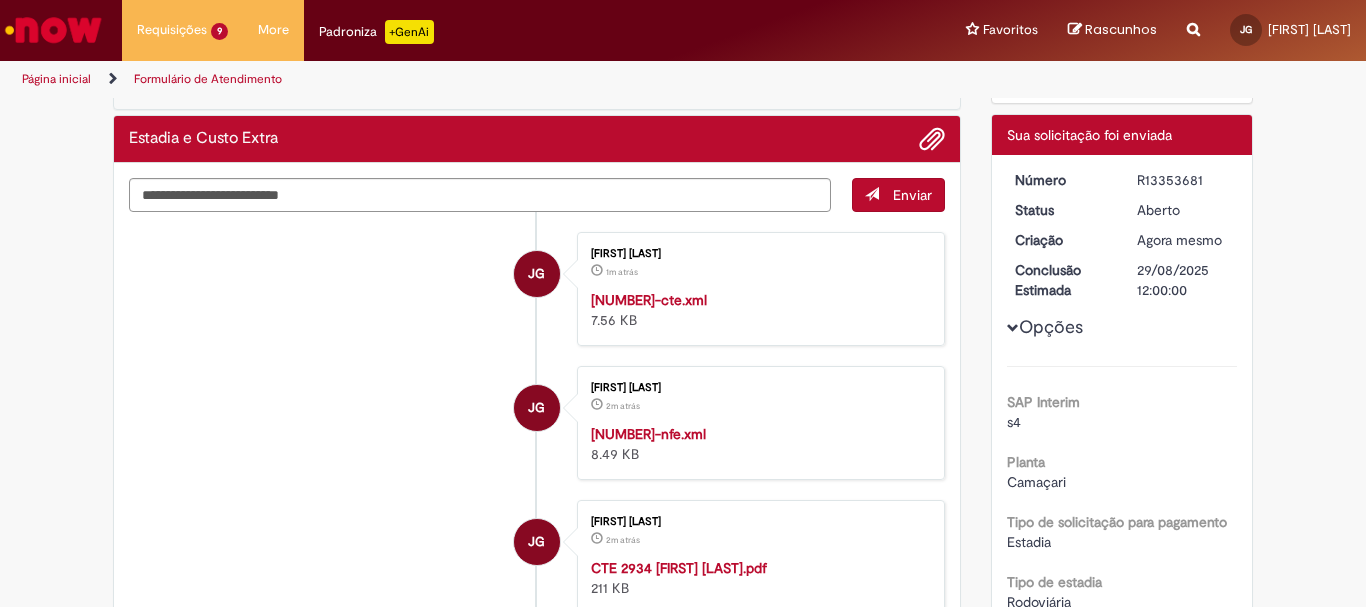 click on "Página inicial" at bounding box center (70, 79) 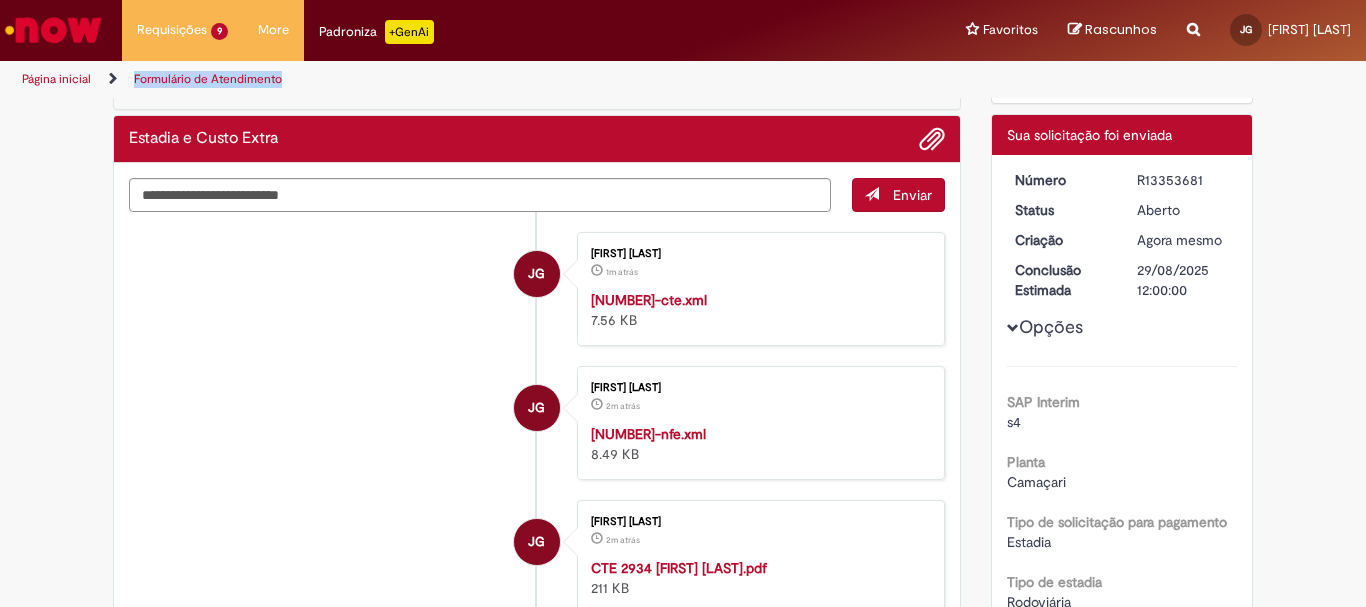 drag, startPoint x: 300, startPoint y: 81, endPoint x: 136, endPoint y: 86, distance: 164.0762 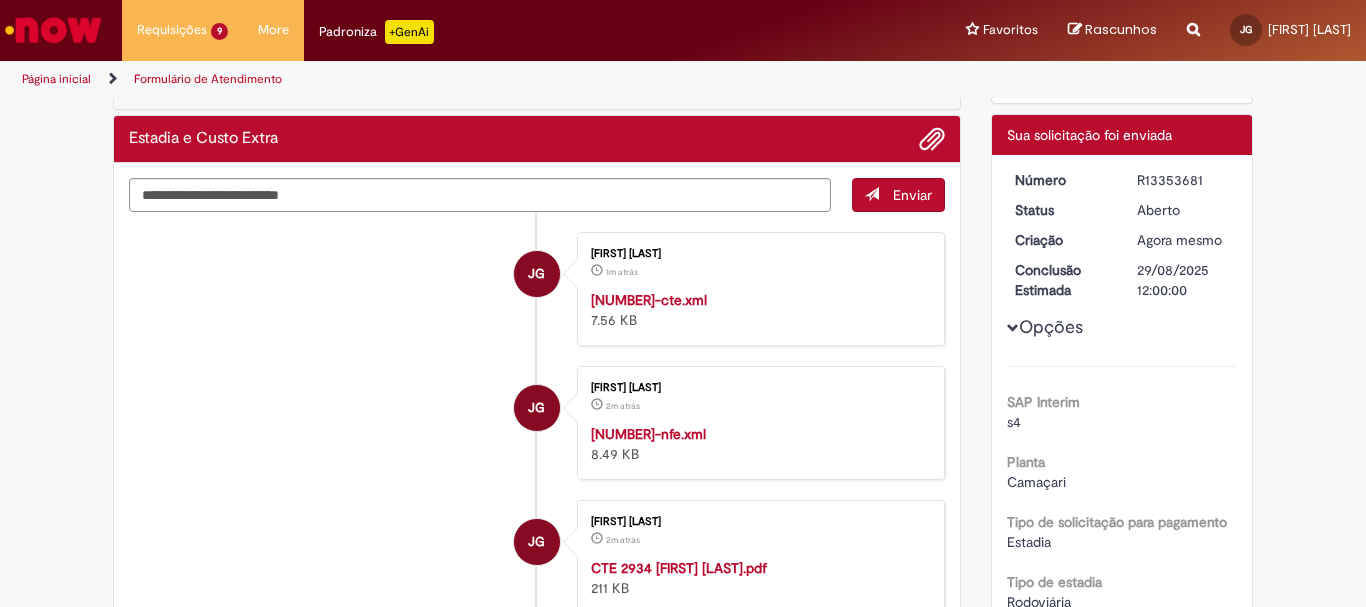 click on "Verificar Código de Barras
Aguardando Aprovação
Aguardando atendimento
Em andamento
Validação
Concluído
Estadia e Custo Extra
Enviar
JG
JULIO DE SOUZA GARCIA
1m atrás 1m atrás
35250708325491000152570010000029341000039103-cte.xml  7.56 KB
JG" at bounding box center (683, 1908) 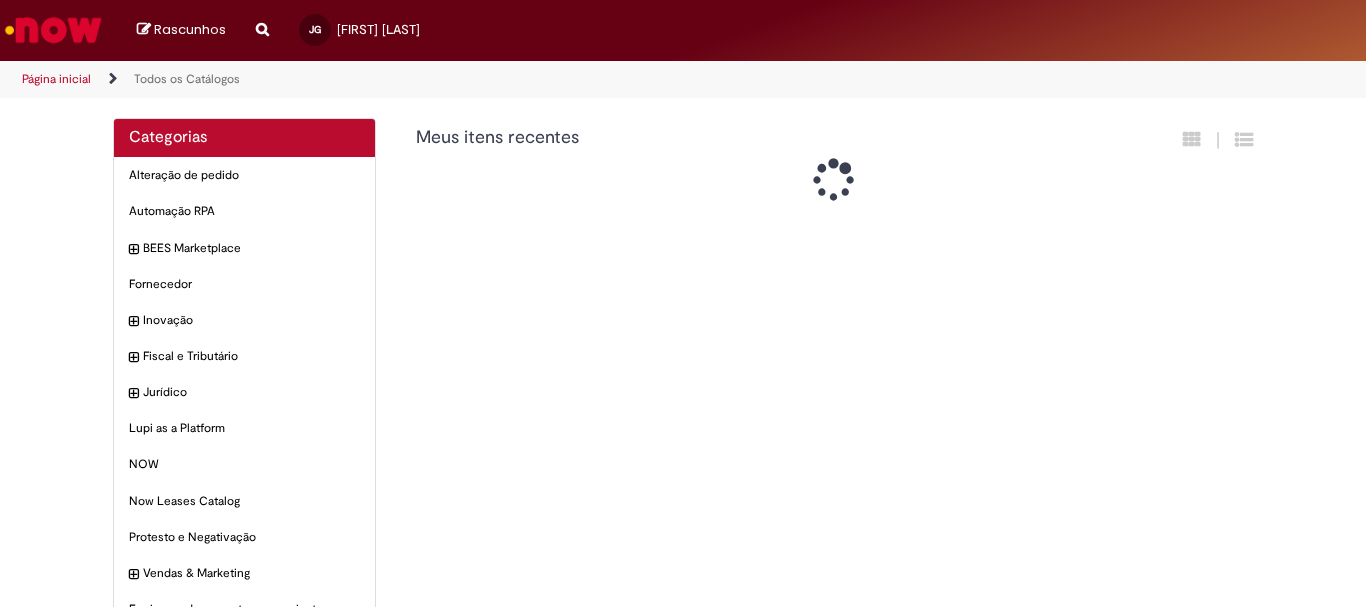 scroll, scrollTop: 0, scrollLeft: 0, axis: both 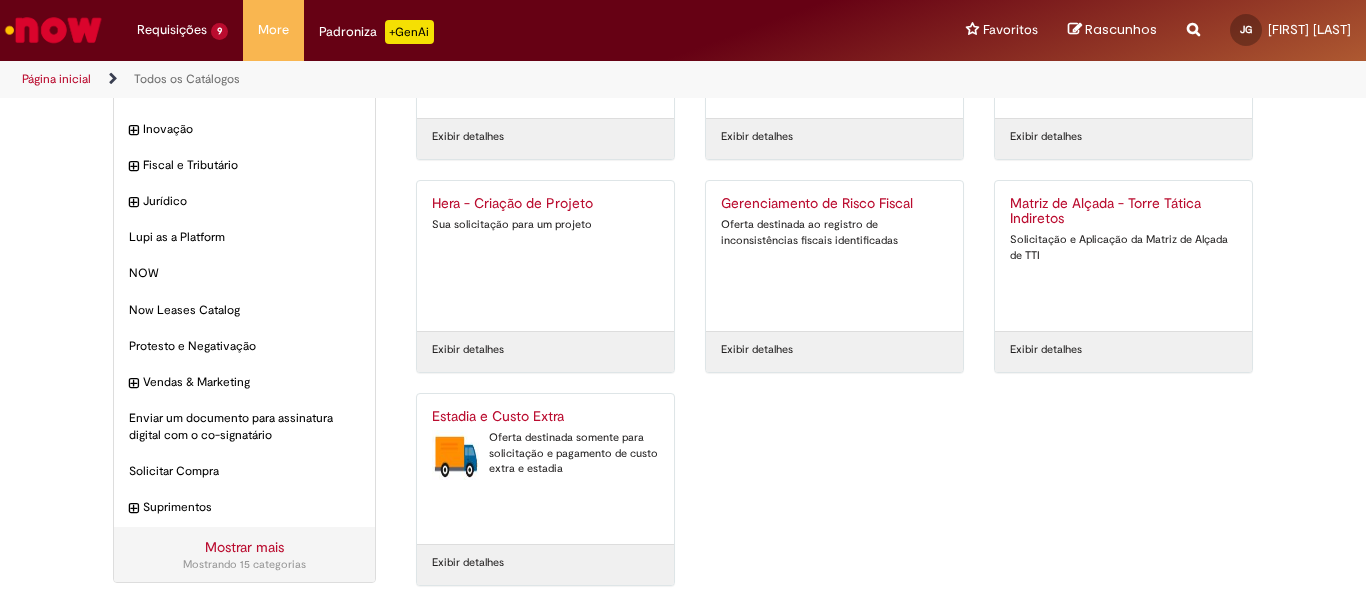 click on "Oferta destinada somente para solicitação e pagamento de custo extra e estadia" at bounding box center (545, 453) 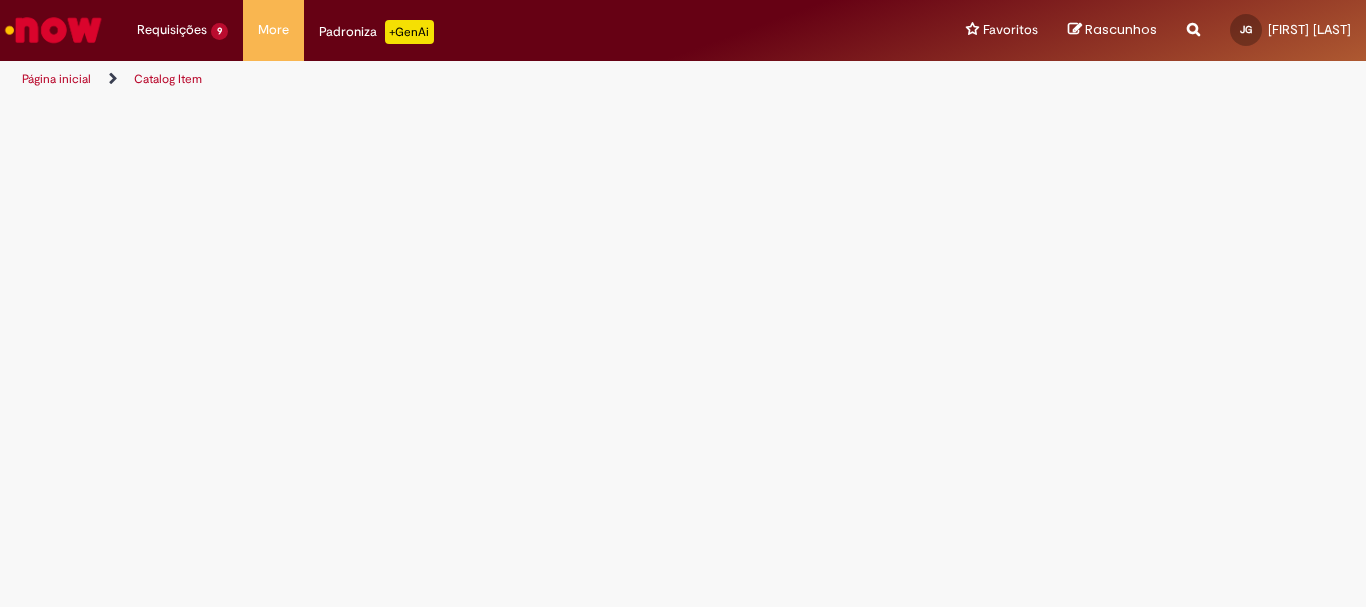 scroll, scrollTop: 0, scrollLeft: 0, axis: both 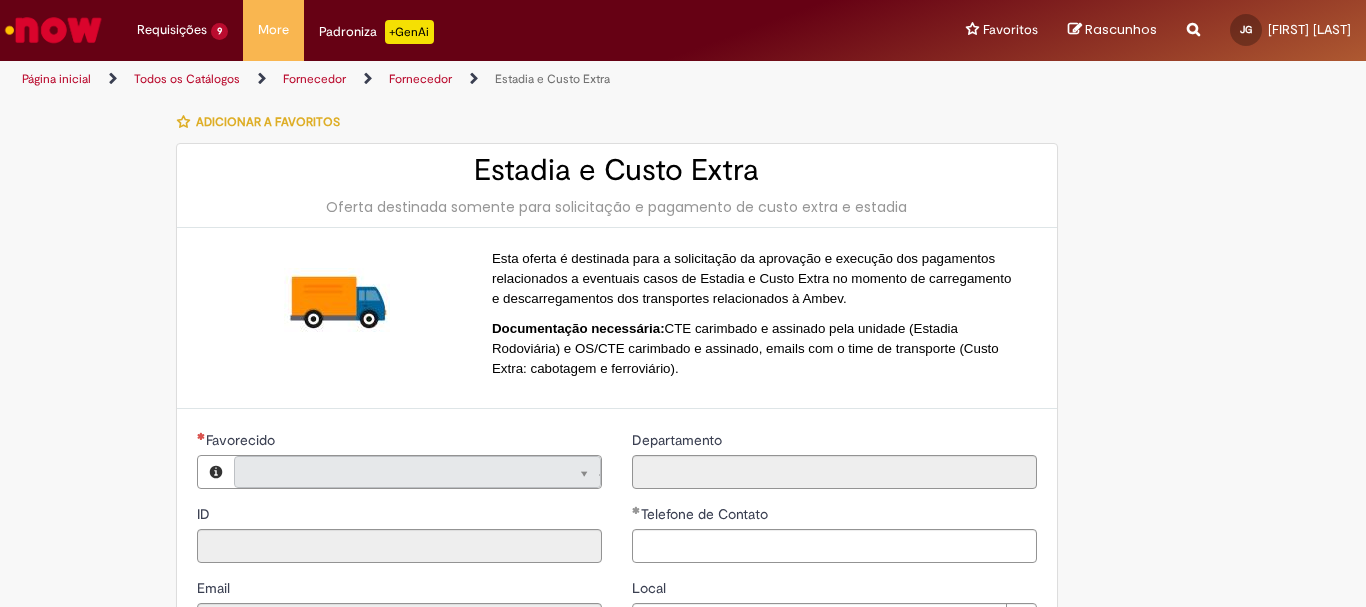 type on "**********" 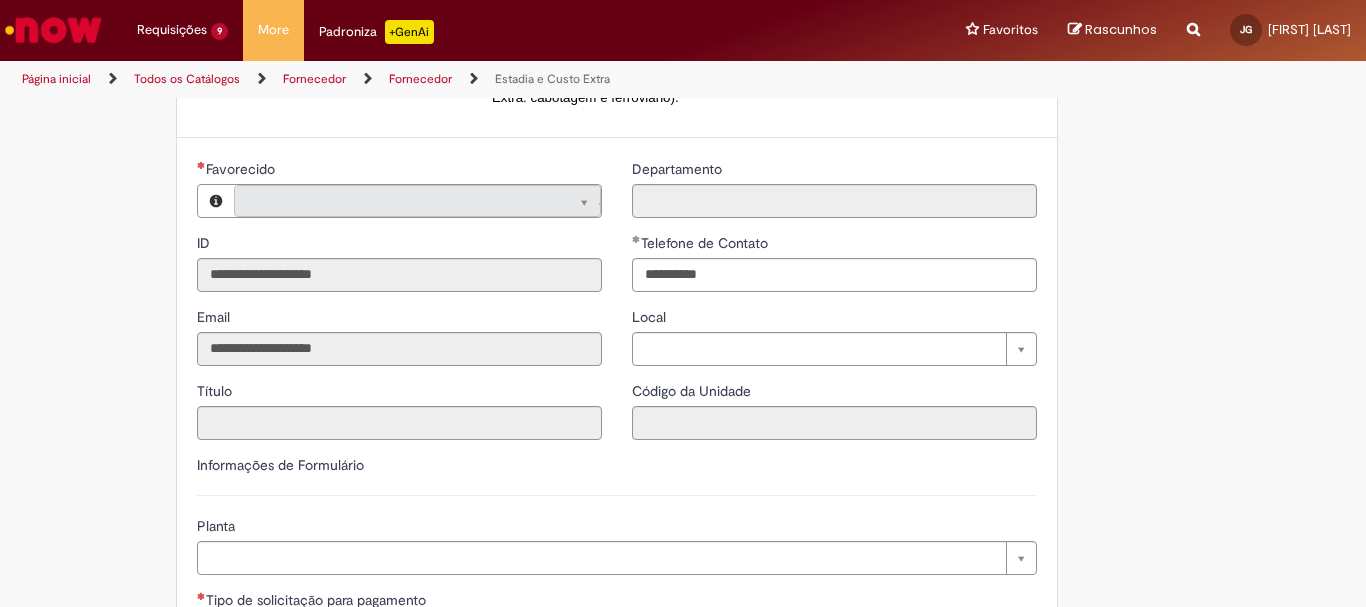 type on "**********" 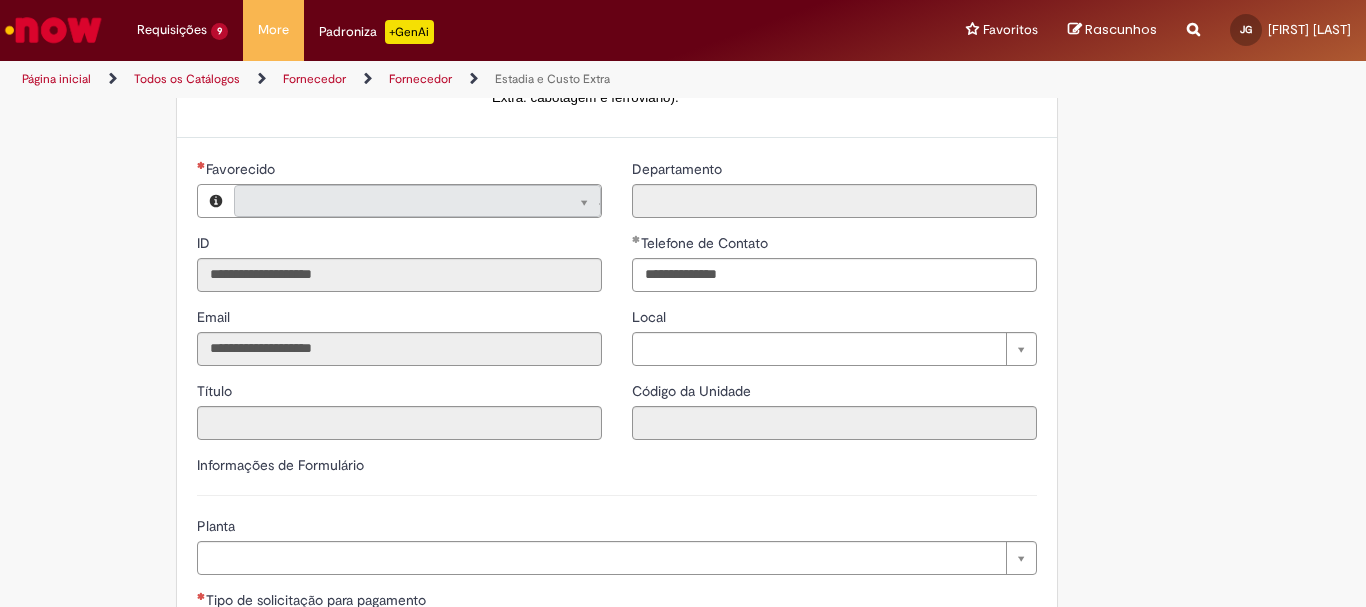type on "**********" 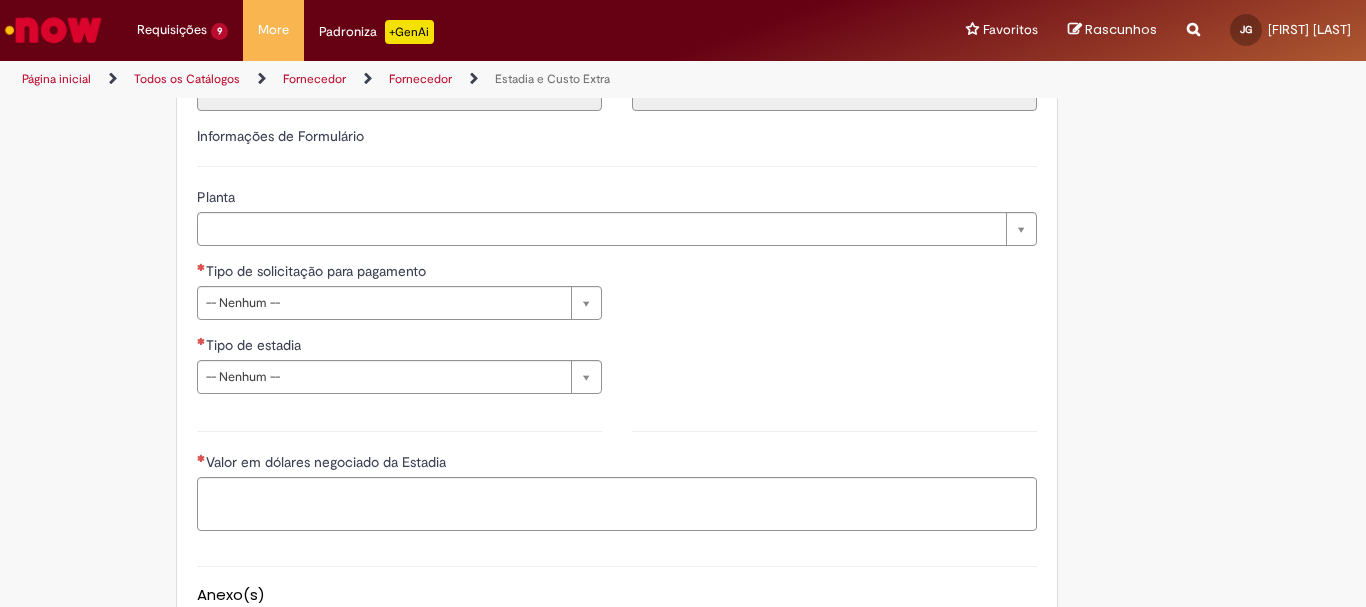 scroll, scrollTop: 627, scrollLeft: 0, axis: vertical 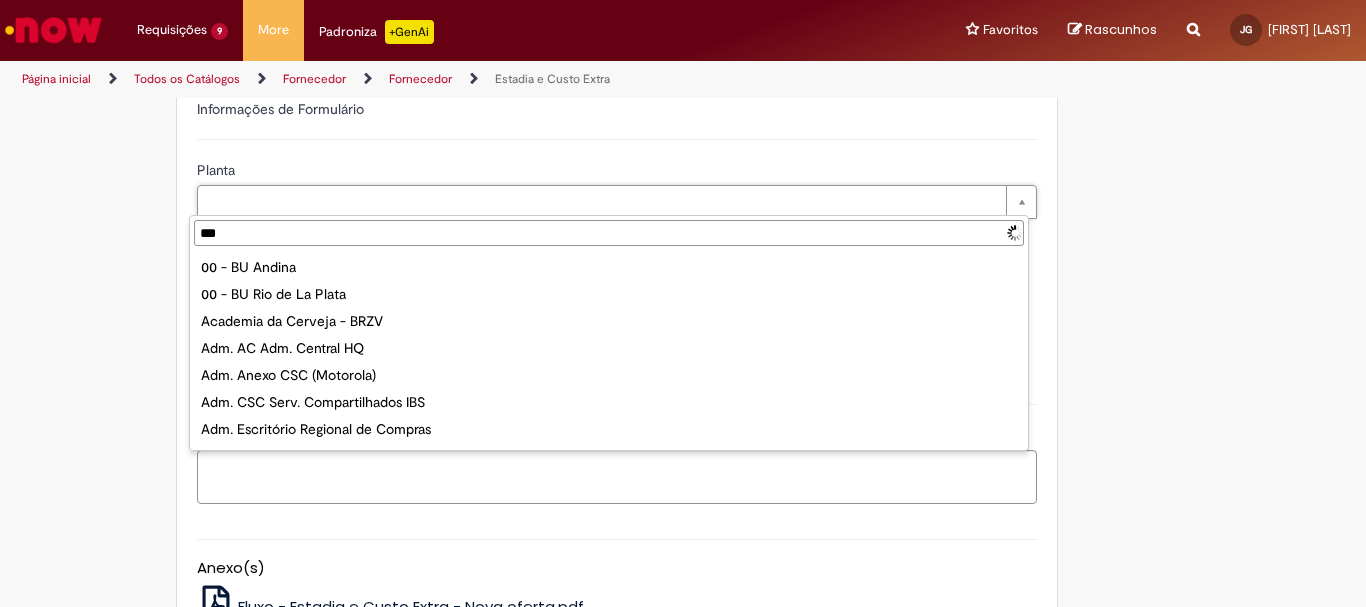 type on "****" 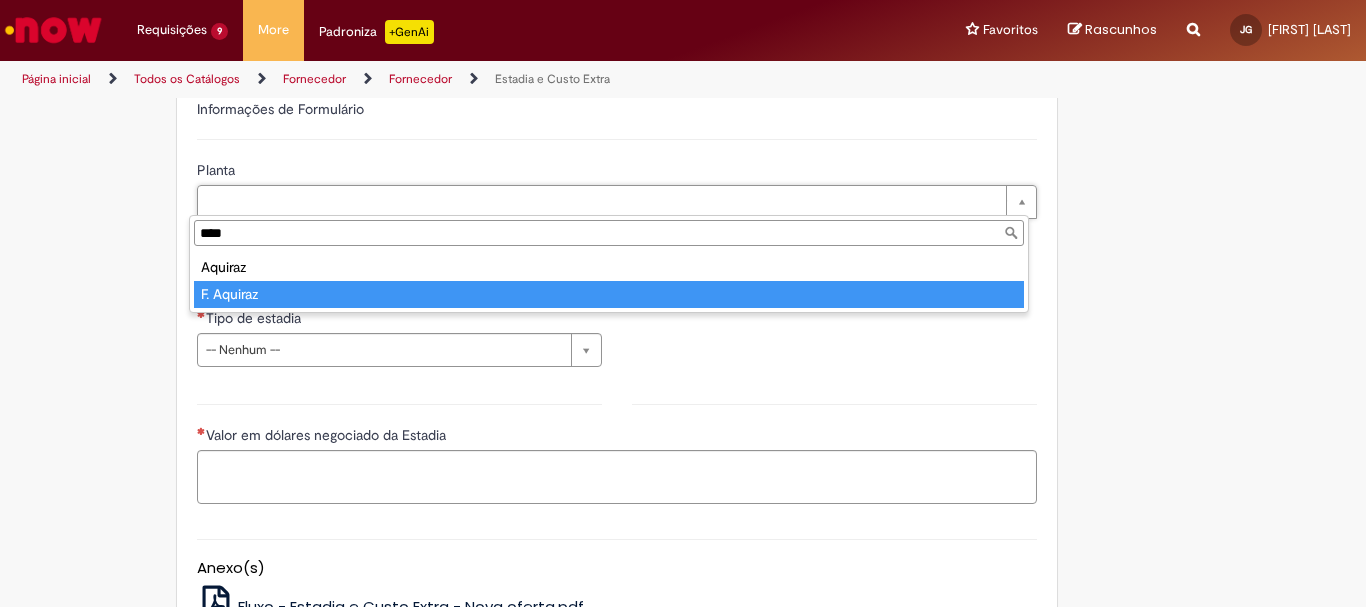 type on "**********" 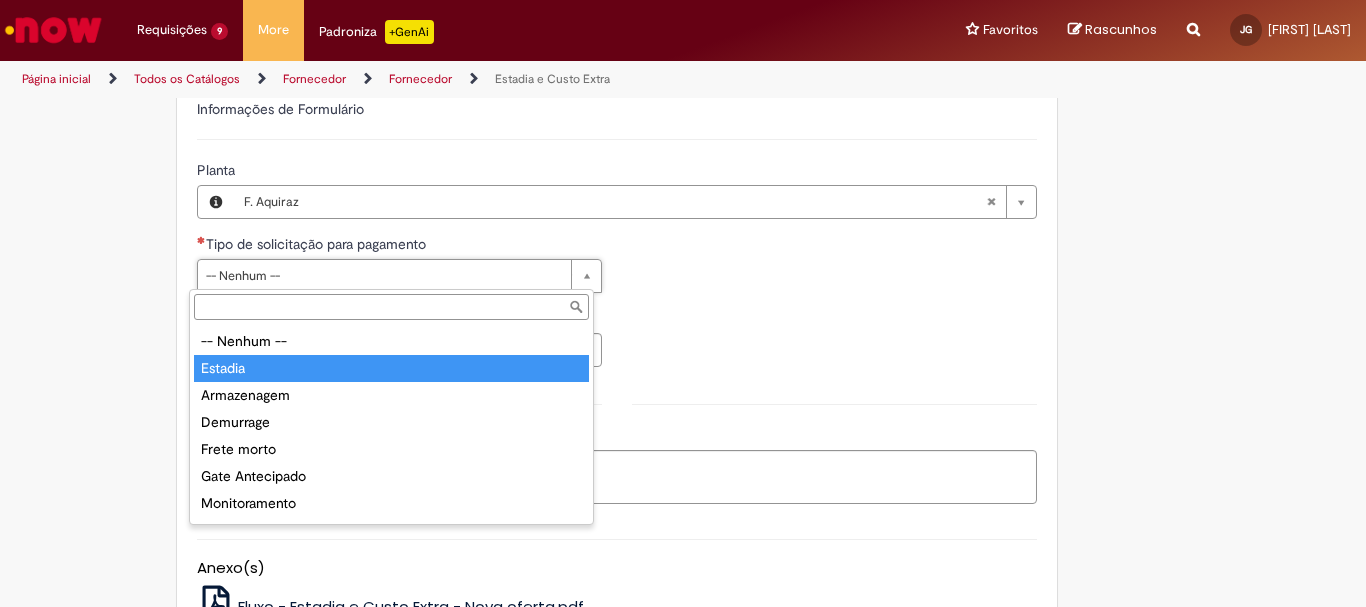 type on "*******" 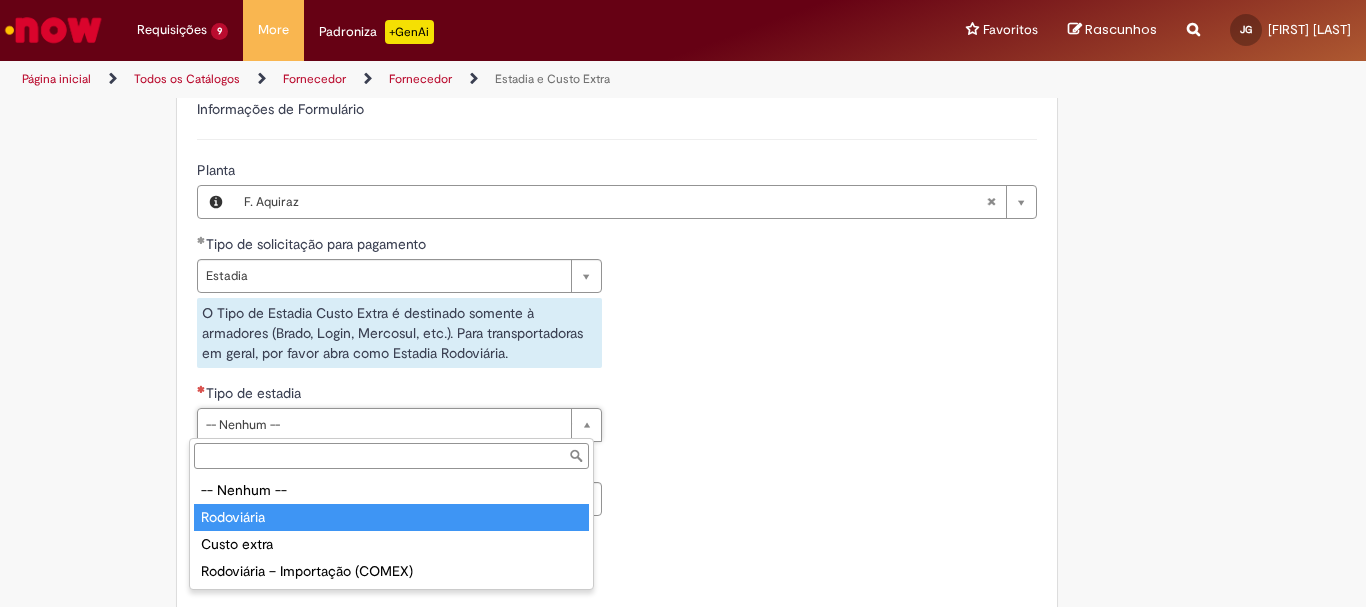 type on "**********" 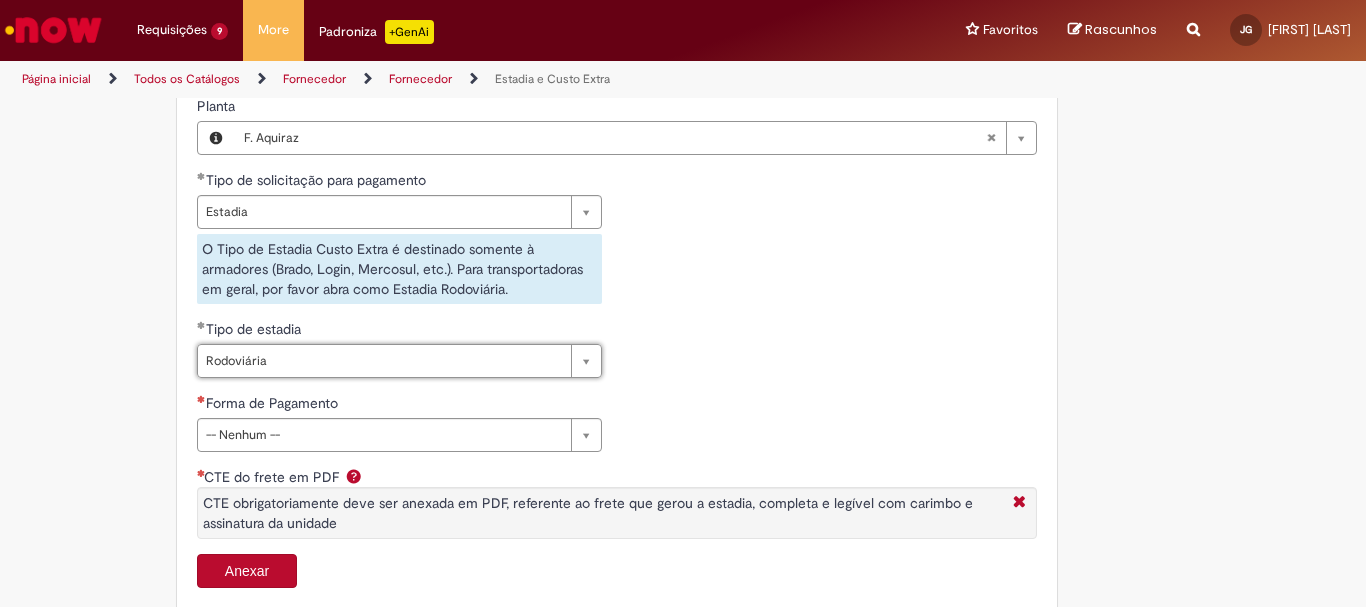 scroll, scrollTop: 727, scrollLeft: 0, axis: vertical 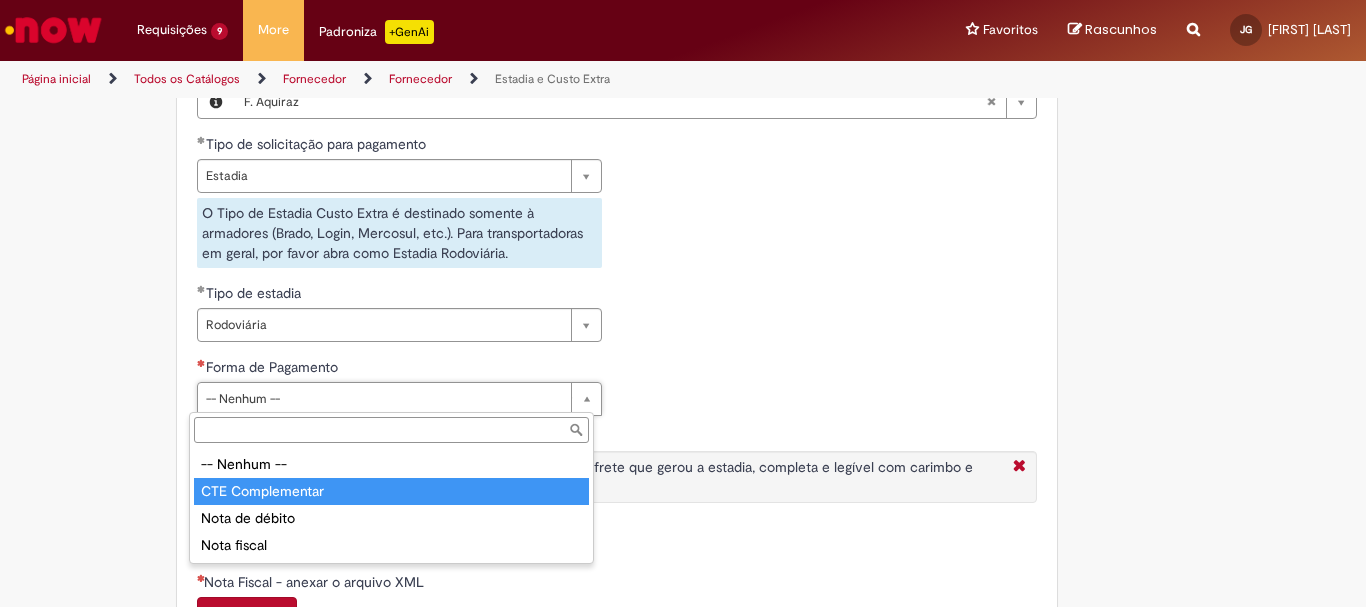 drag, startPoint x: 237, startPoint y: 487, endPoint x: 268, endPoint y: 407, distance: 85.79627 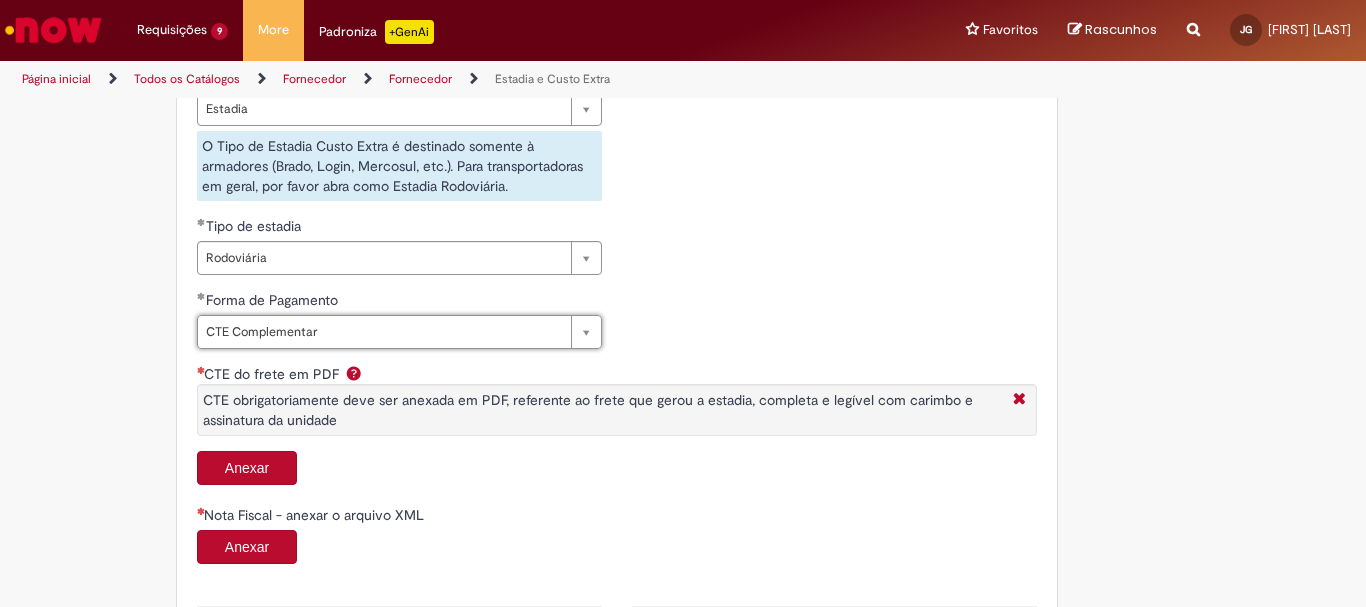 scroll, scrollTop: 827, scrollLeft: 0, axis: vertical 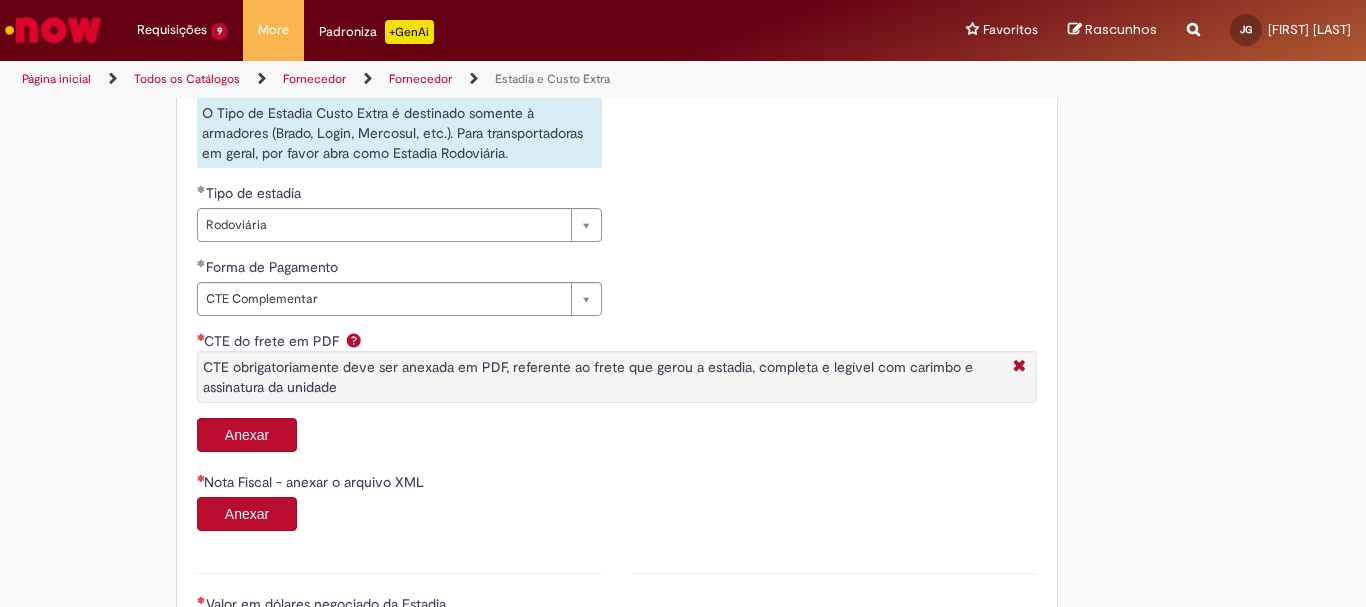 click on "Anexar" at bounding box center [247, 435] 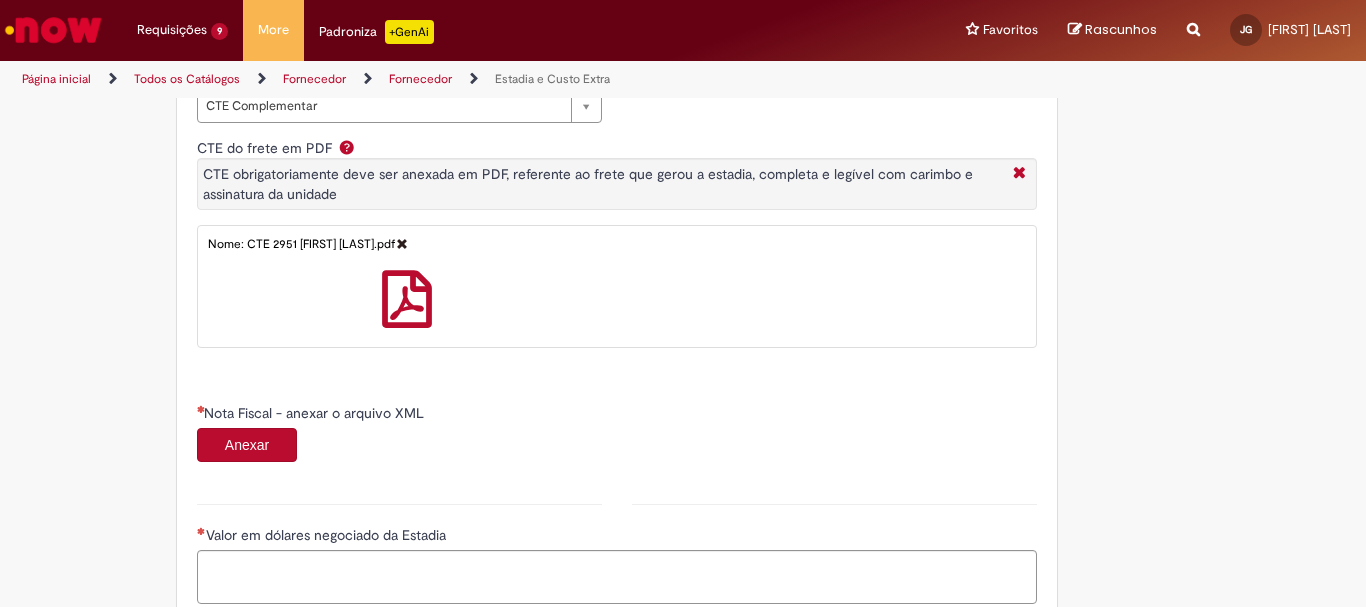 scroll, scrollTop: 1127, scrollLeft: 0, axis: vertical 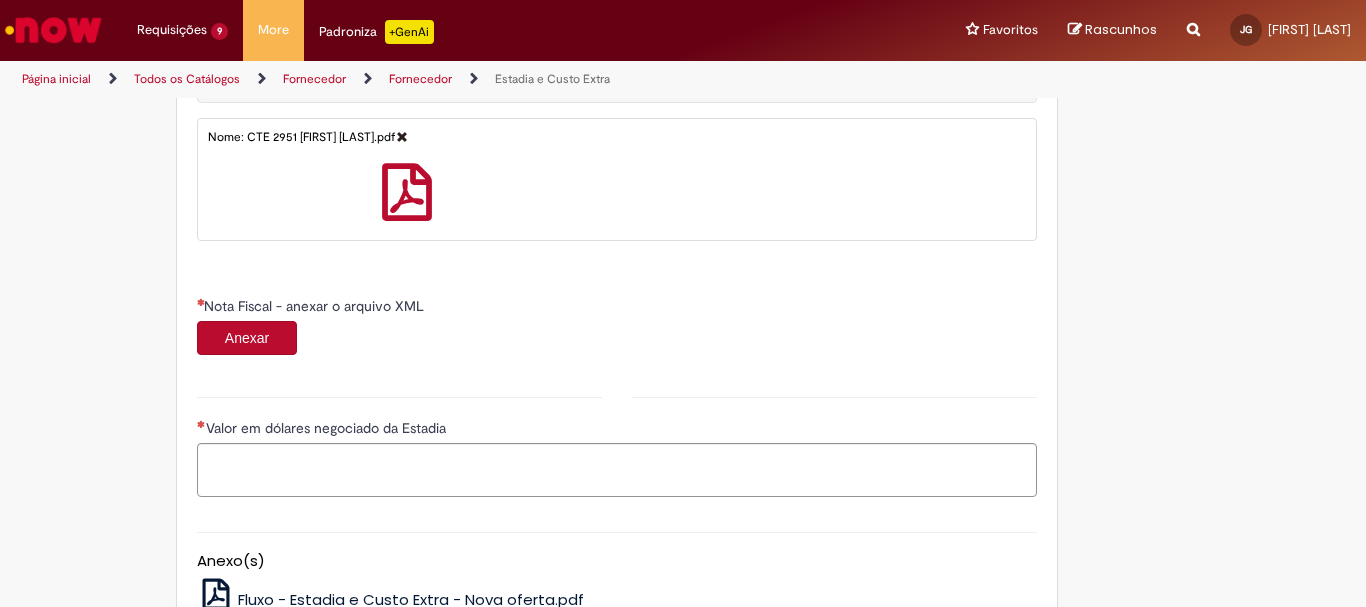 click on "Anexar" at bounding box center [247, 338] 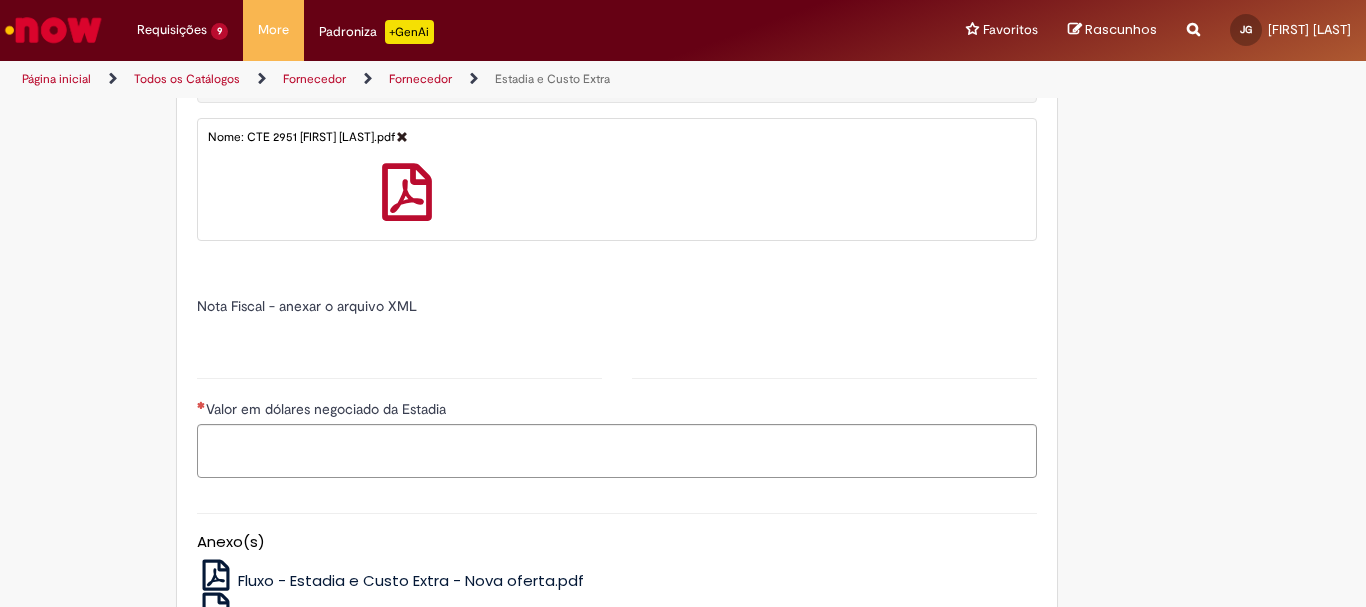 type on "******" 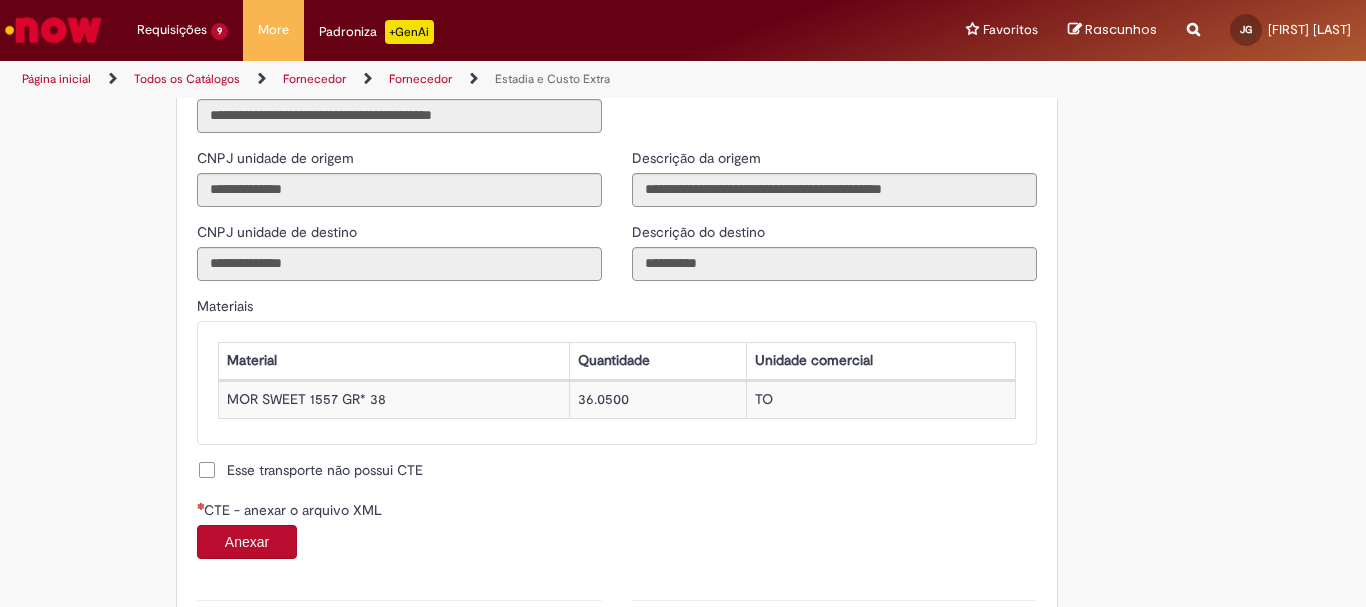 scroll, scrollTop: 1727, scrollLeft: 0, axis: vertical 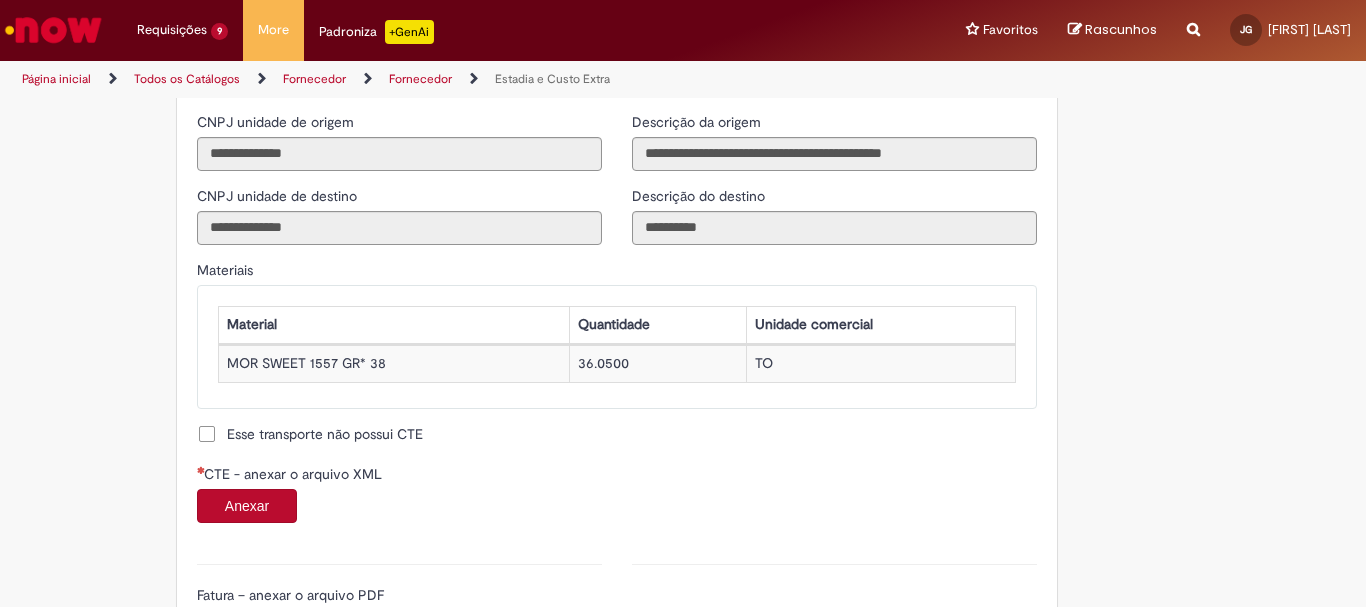 click on "Anexar" at bounding box center (247, 506) 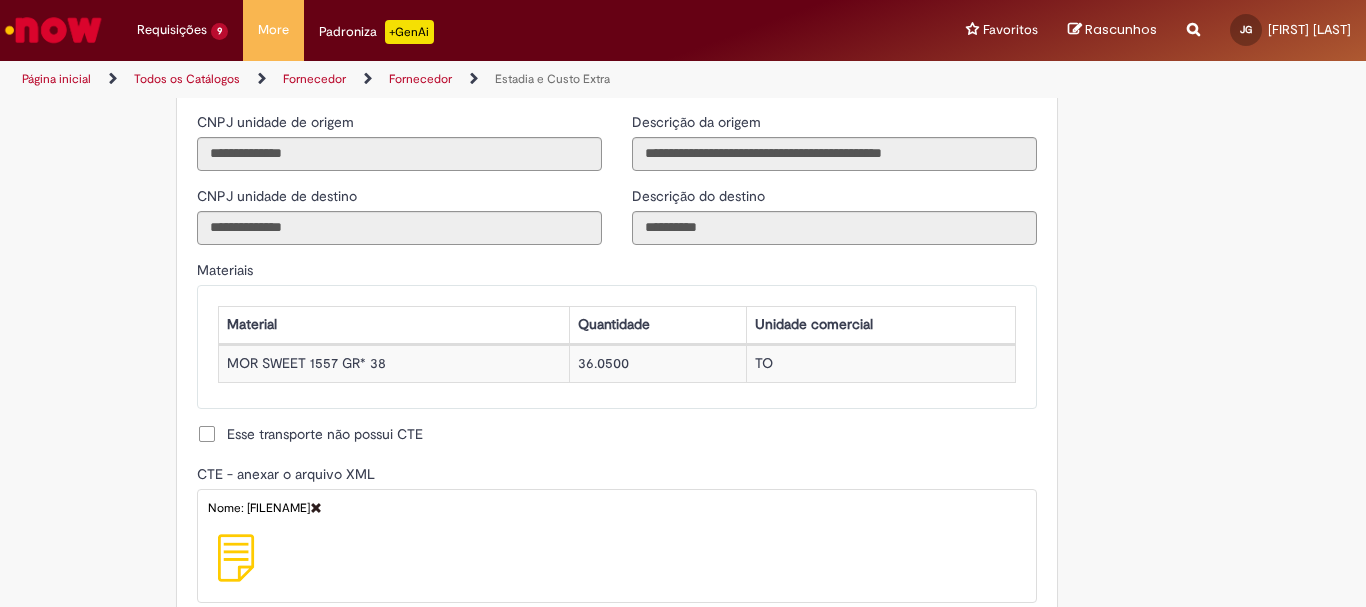 type on "**********" 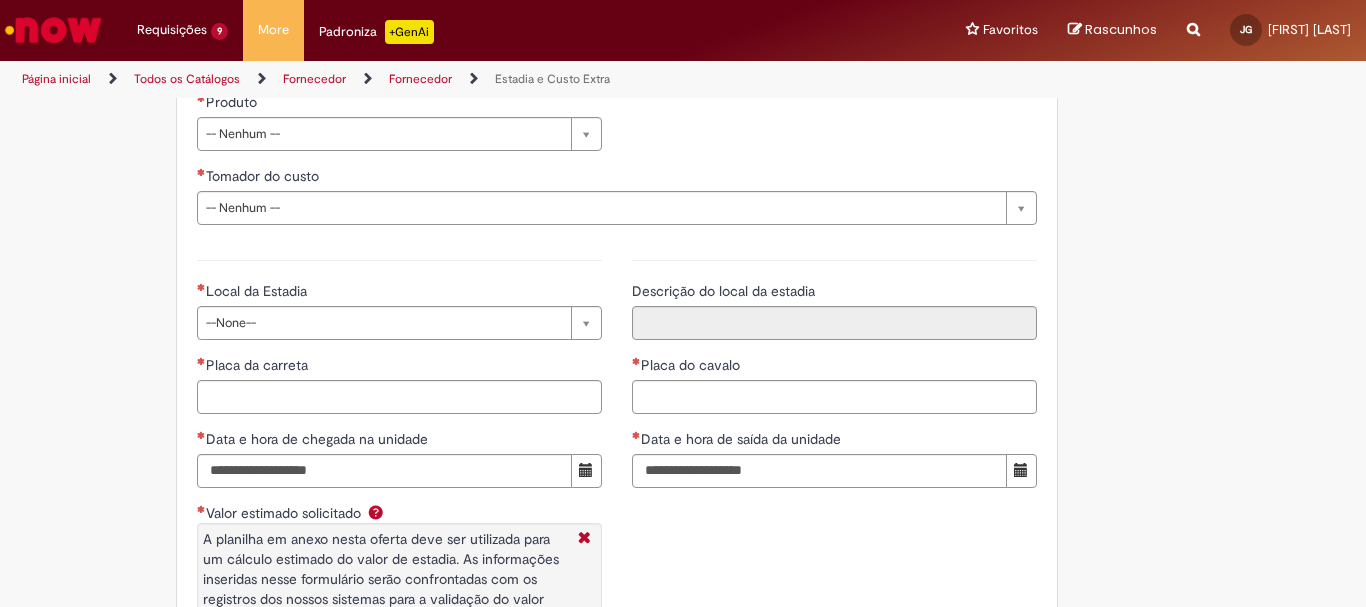 scroll, scrollTop: 2827, scrollLeft: 0, axis: vertical 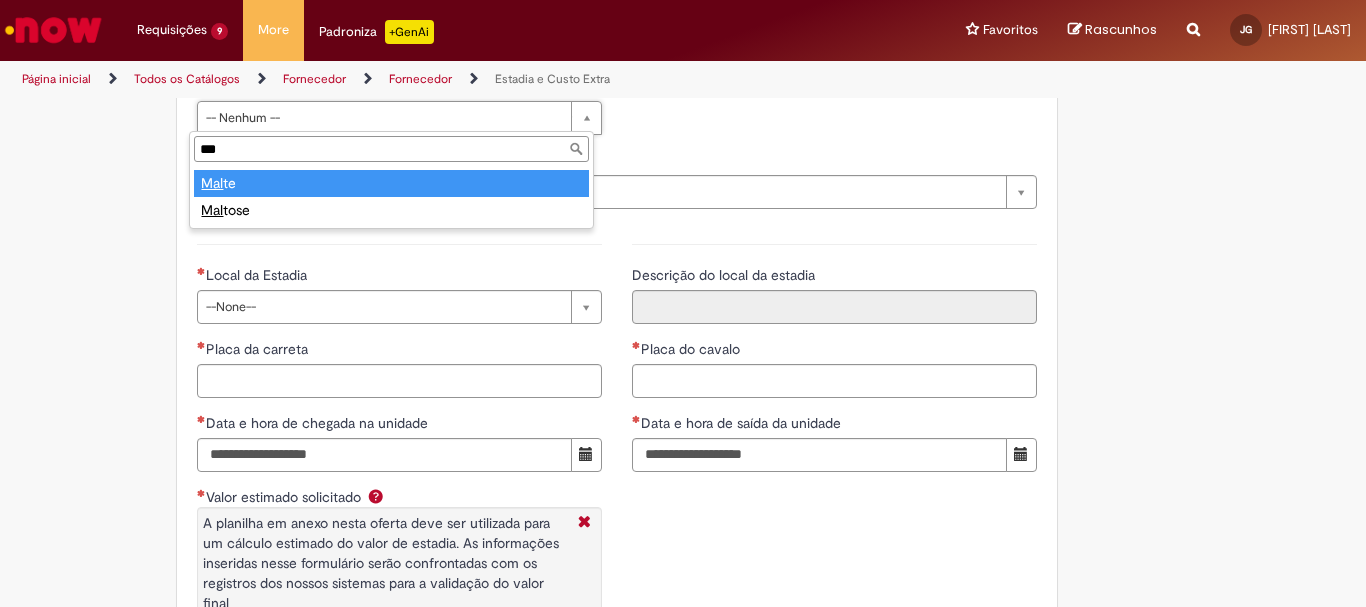 type on "***" 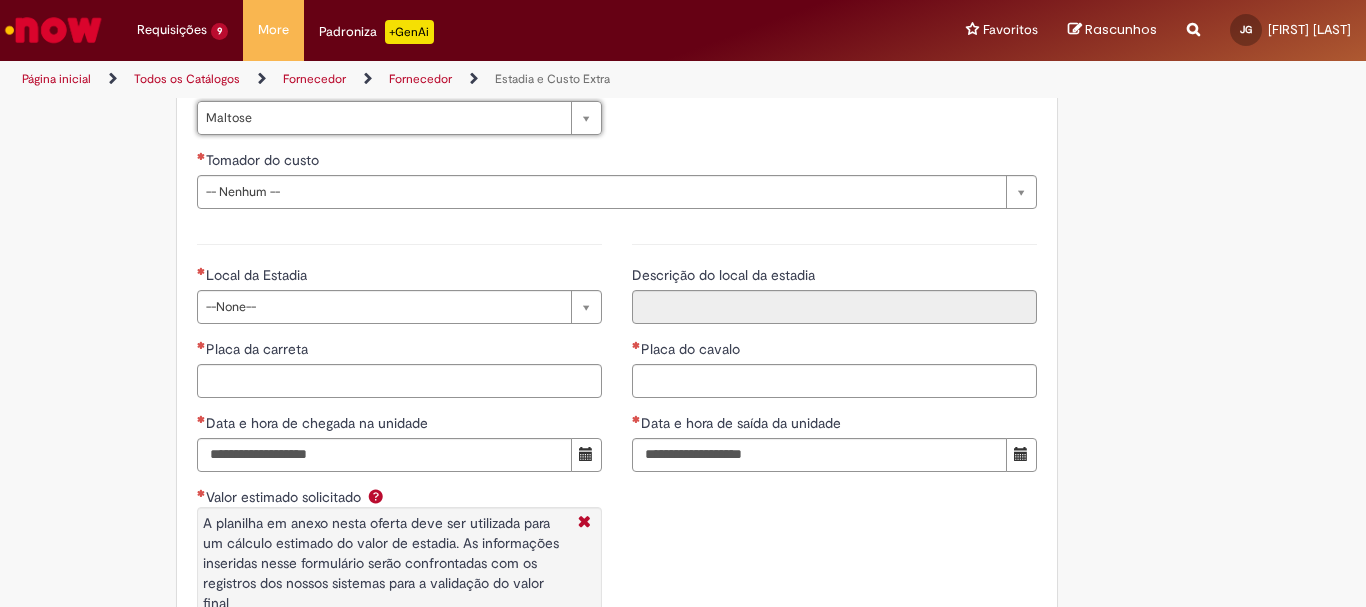 scroll, scrollTop: 2821, scrollLeft: 0, axis: vertical 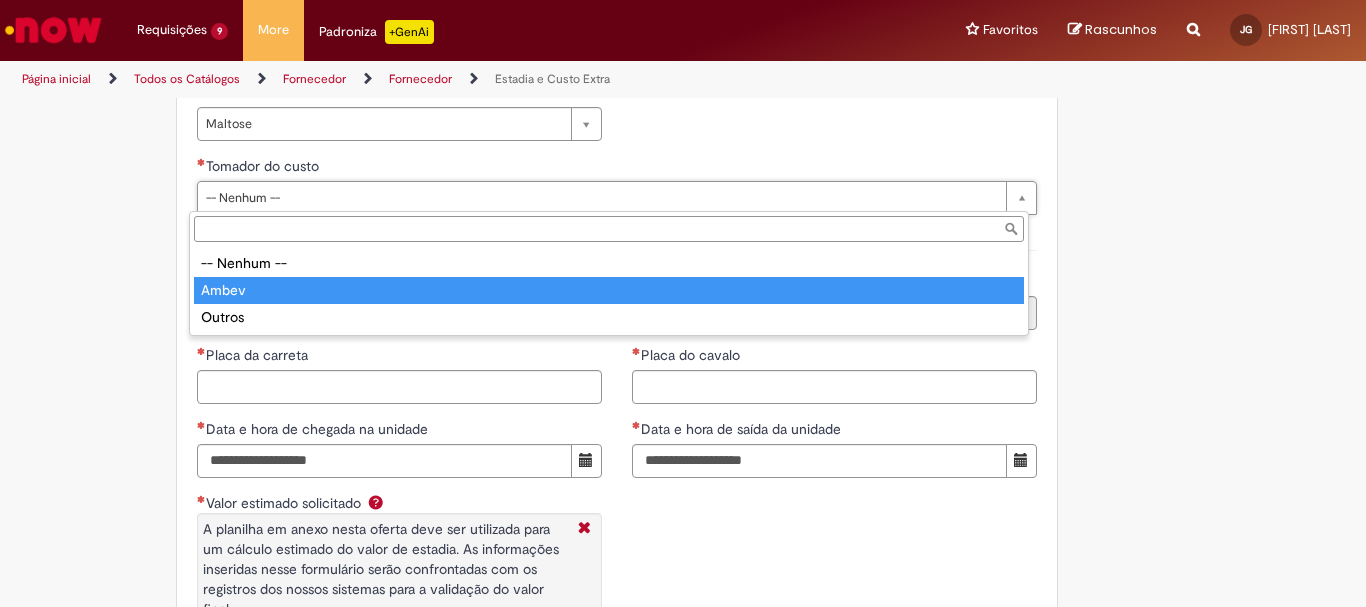 type on "*****" 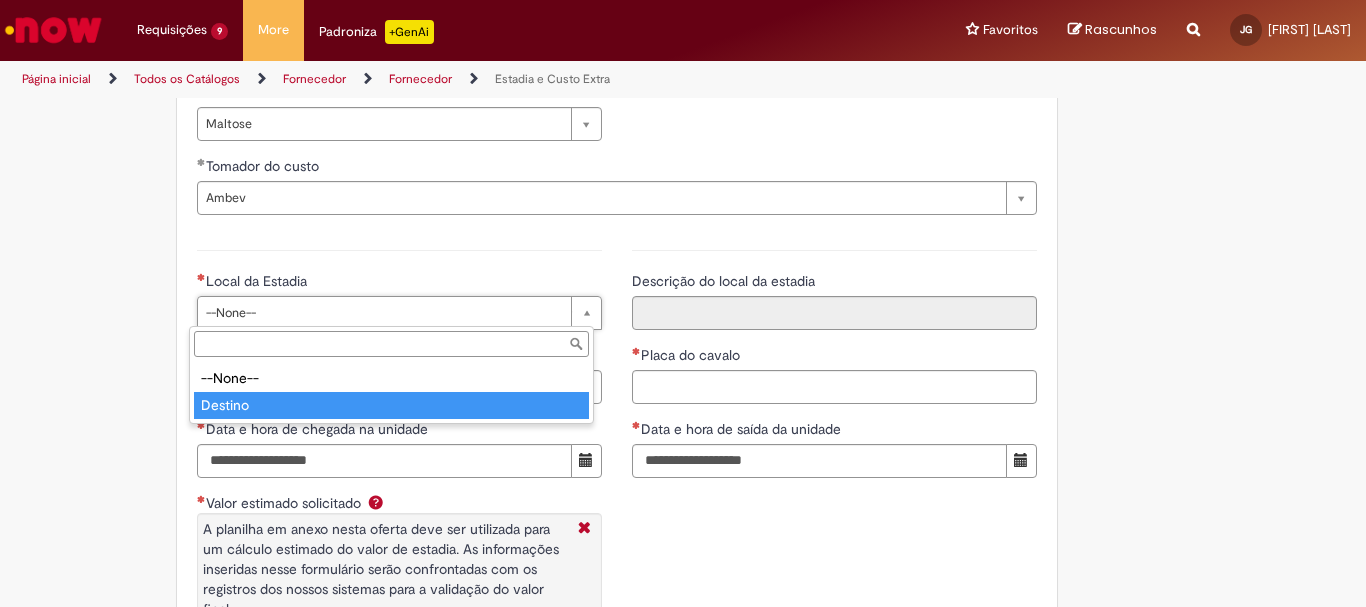 type on "*******" 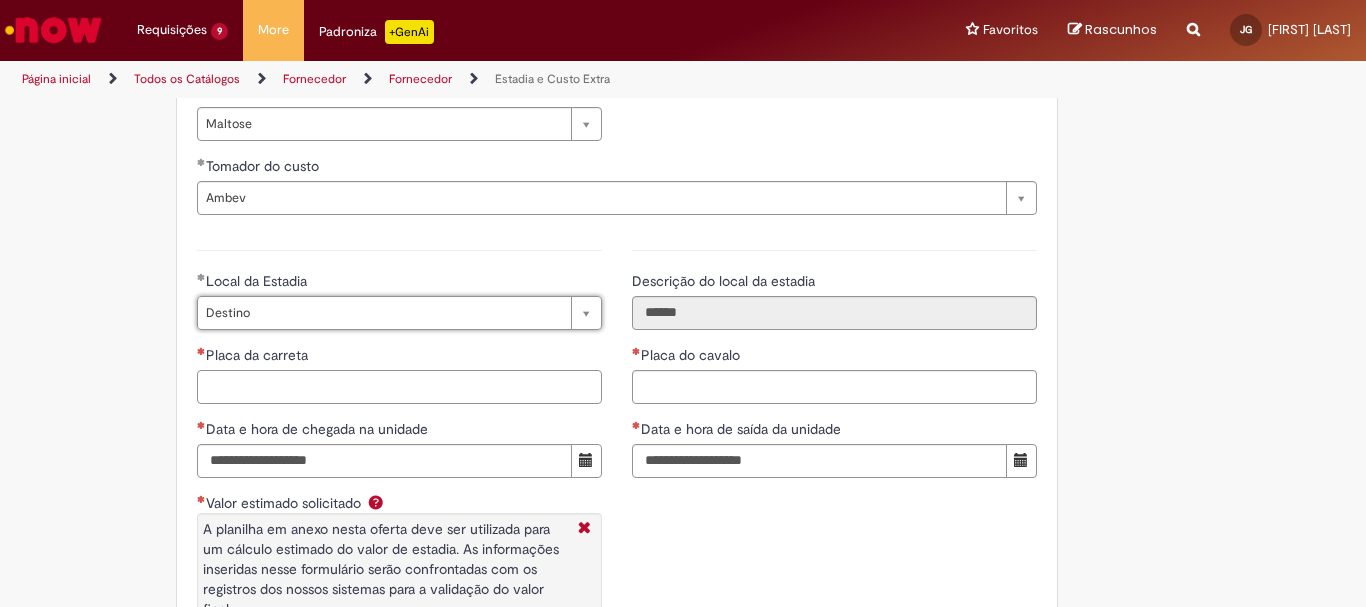 click on "Placa da carreta" at bounding box center (399, 387) 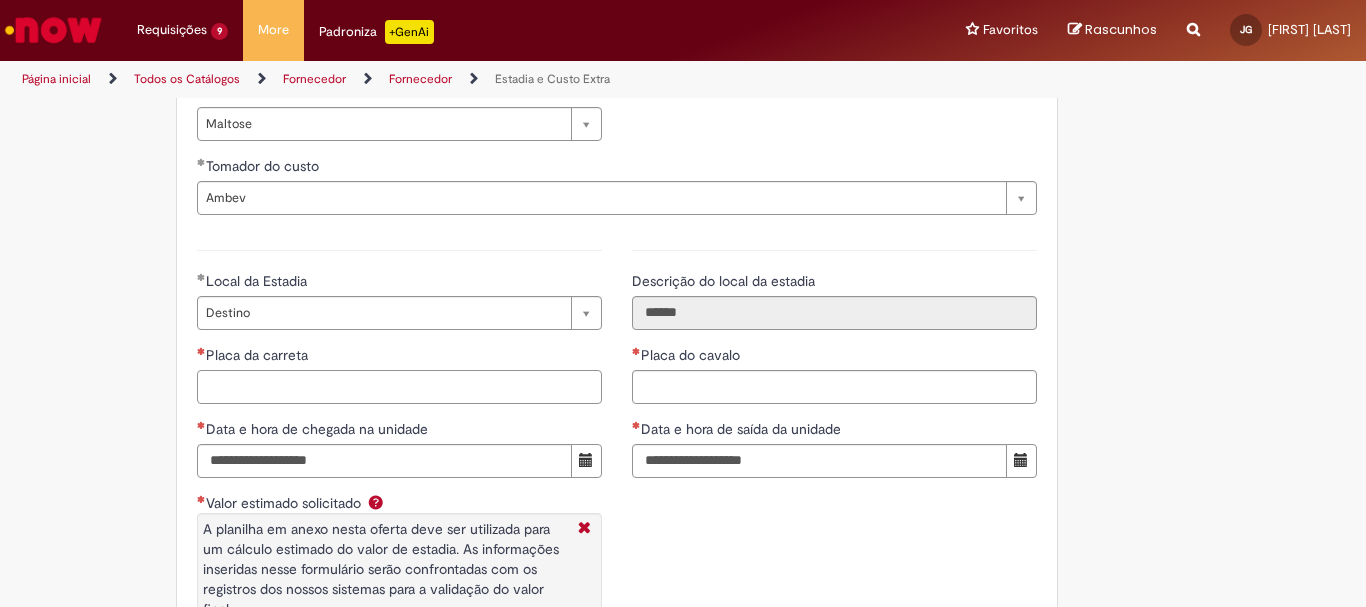 paste on "*******" 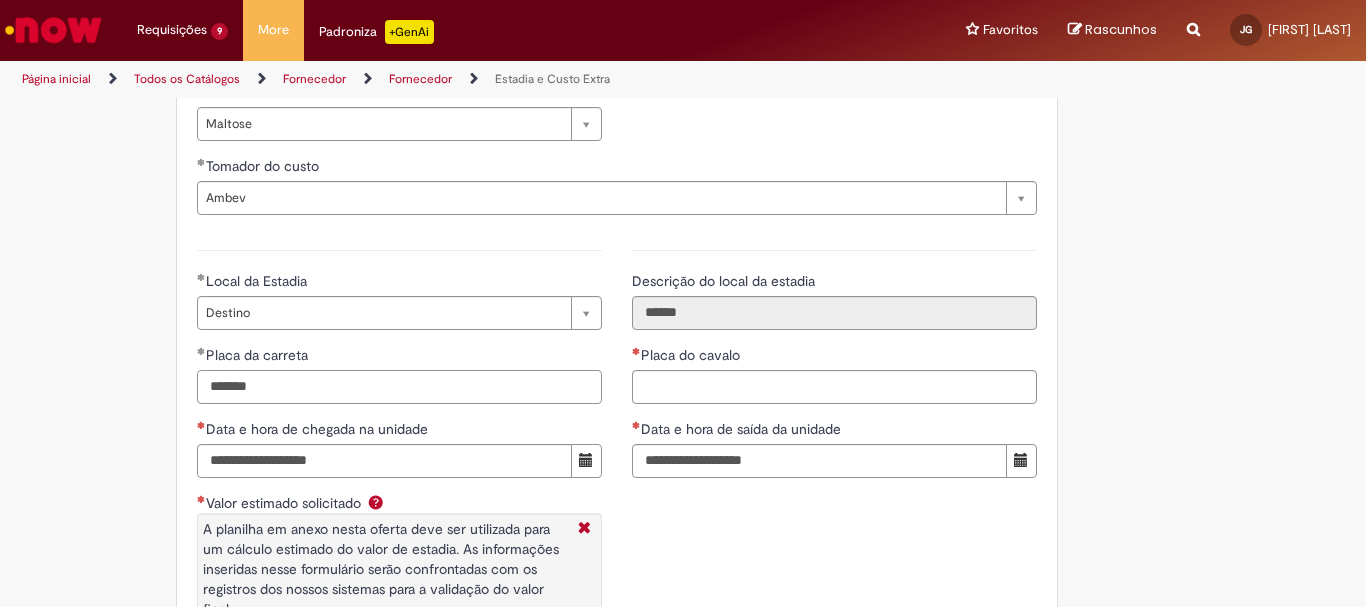 type on "*******" 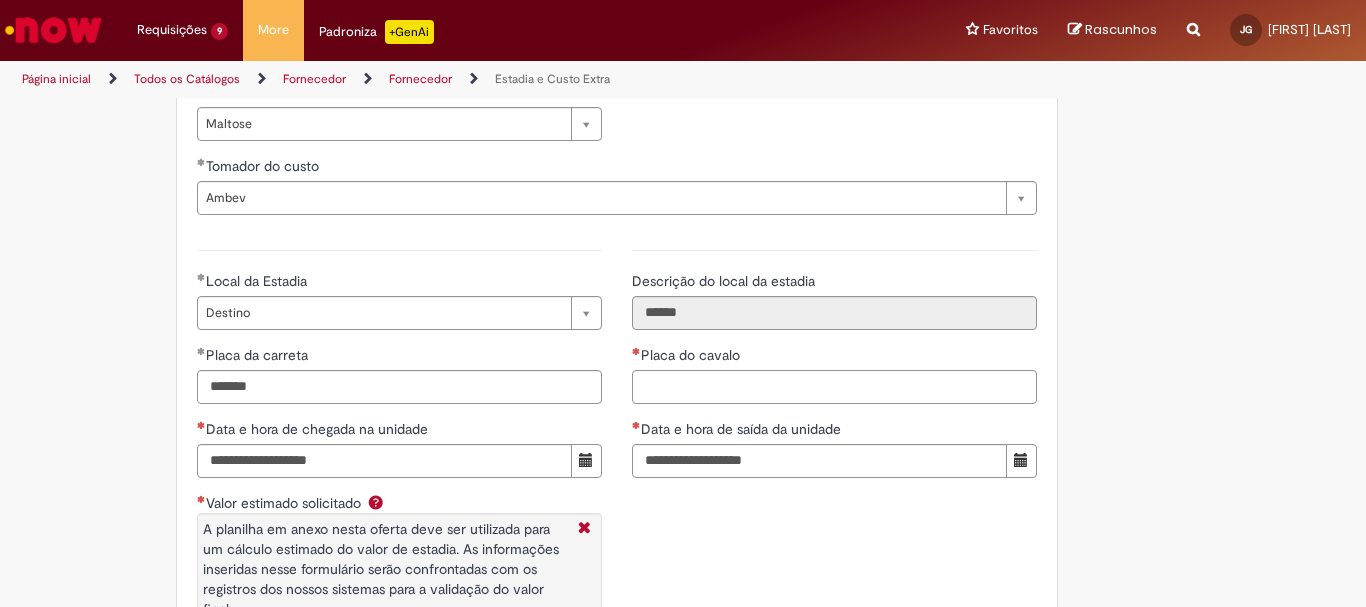 click on "Placa do cavalo" at bounding box center [834, 387] 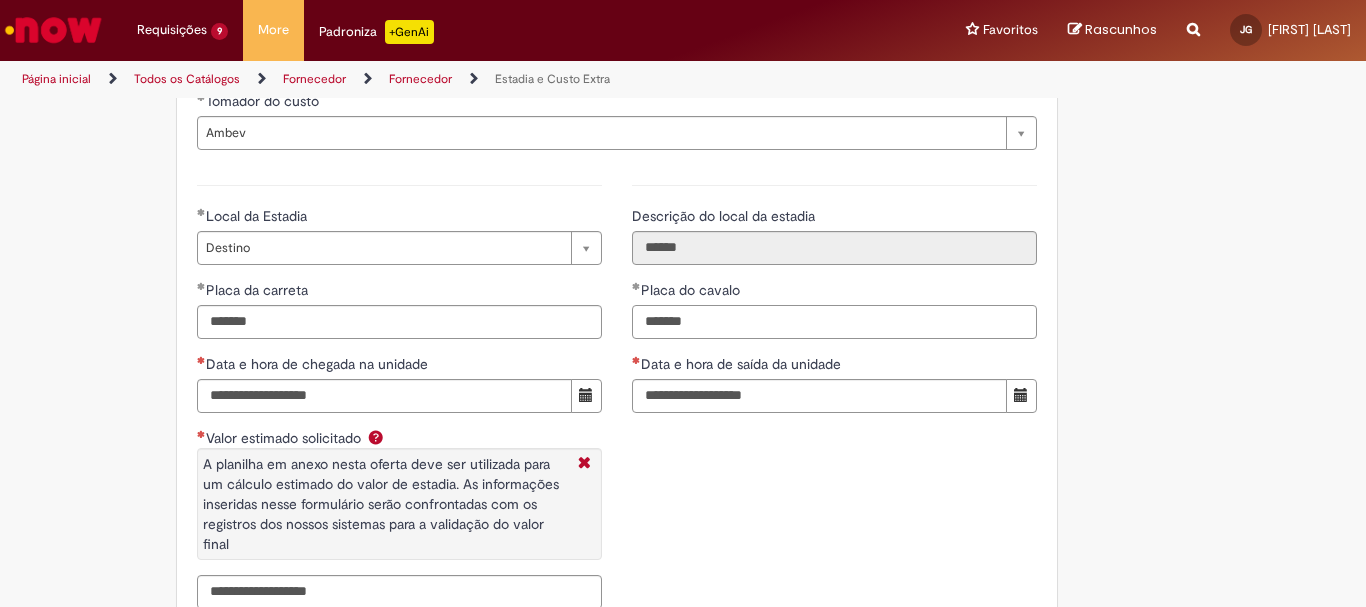 scroll, scrollTop: 3021, scrollLeft: 0, axis: vertical 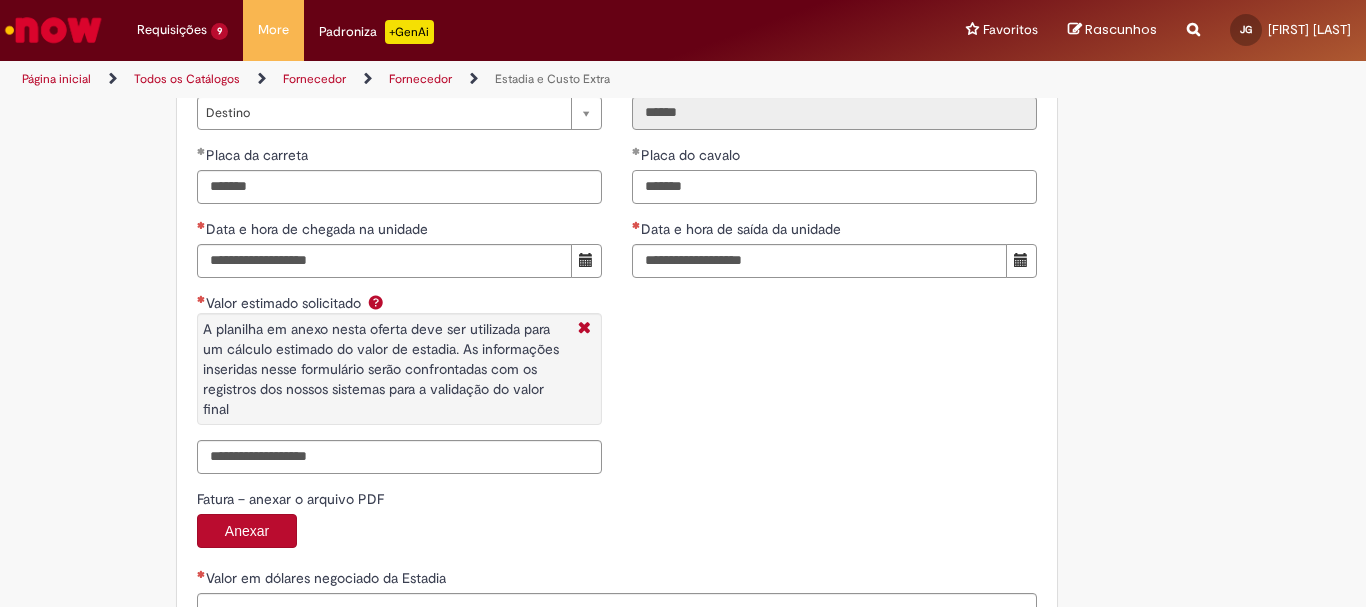 type on "*******" 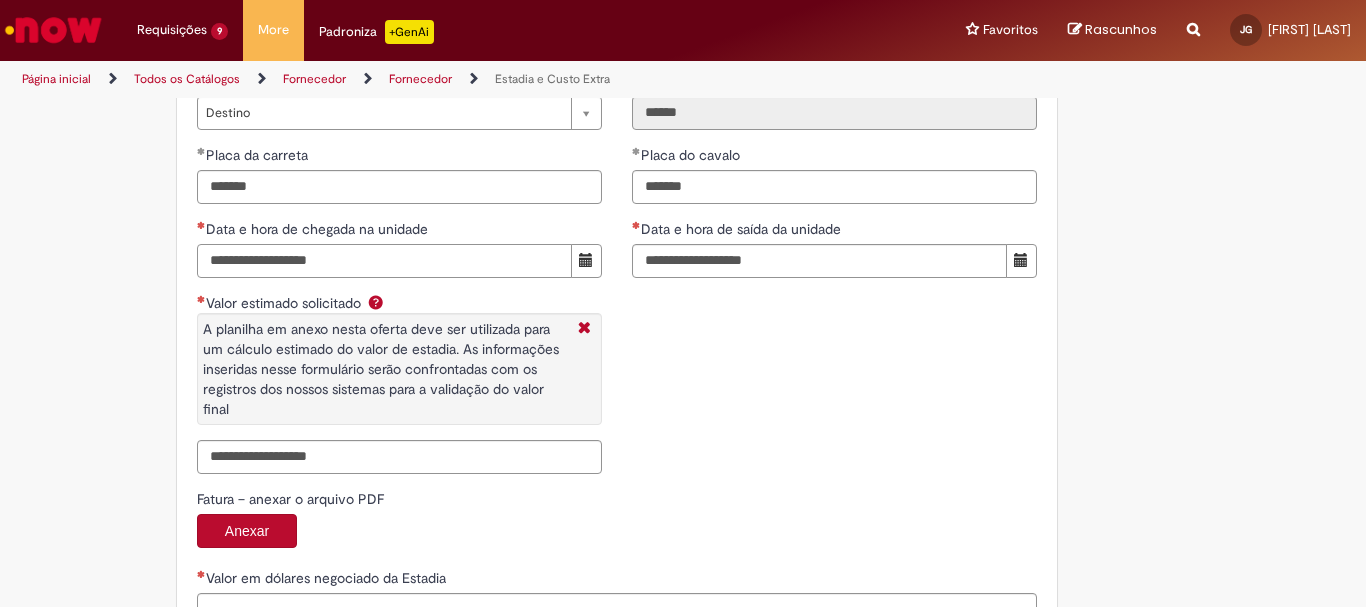 click on "Data e hora de chegada na unidade" at bounding box center (384, 261) 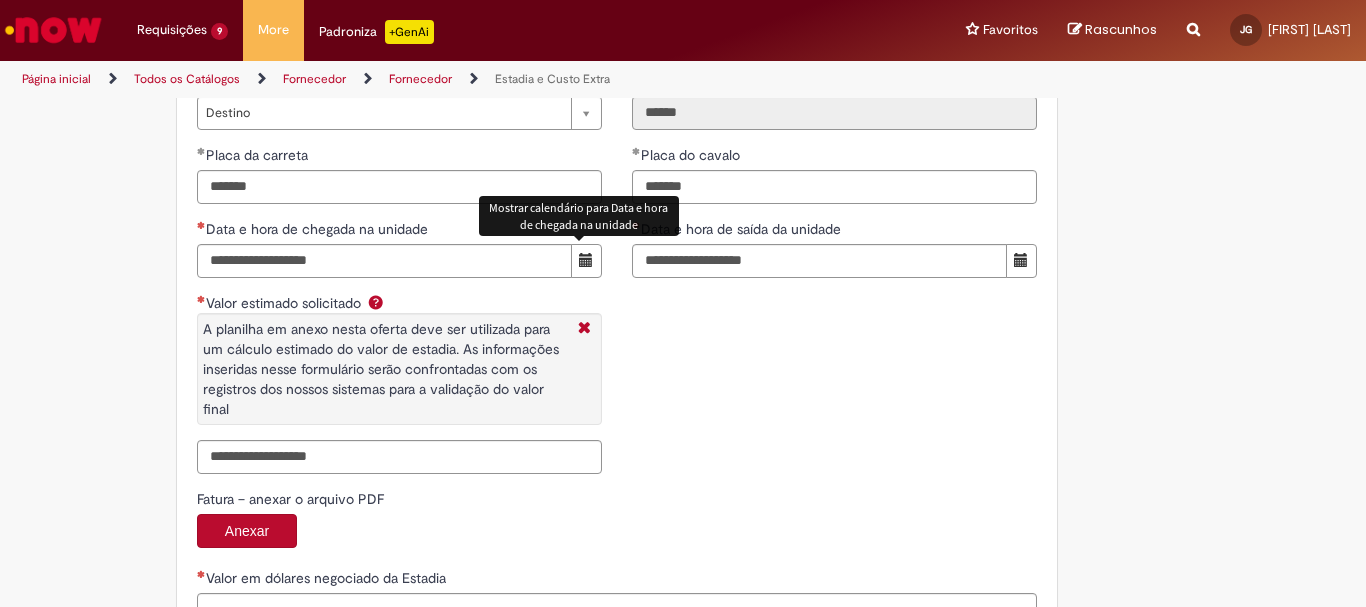 click at bounding box center [586, 260] 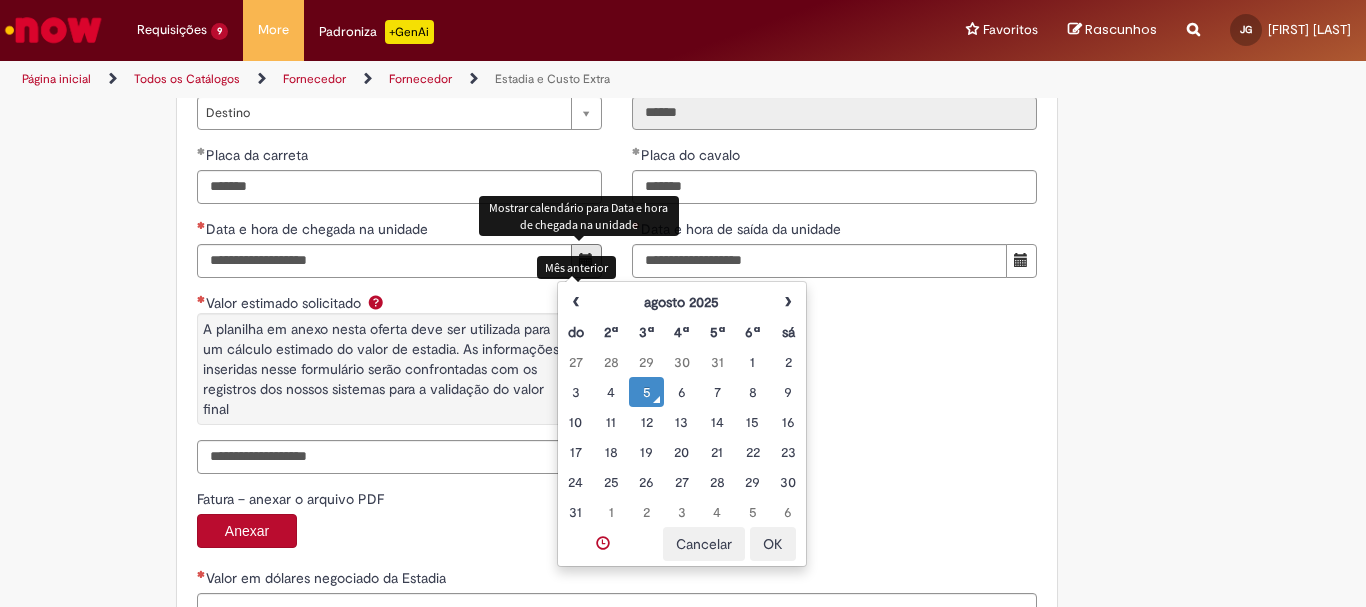 click on "do" at bounding box center [575, 332] 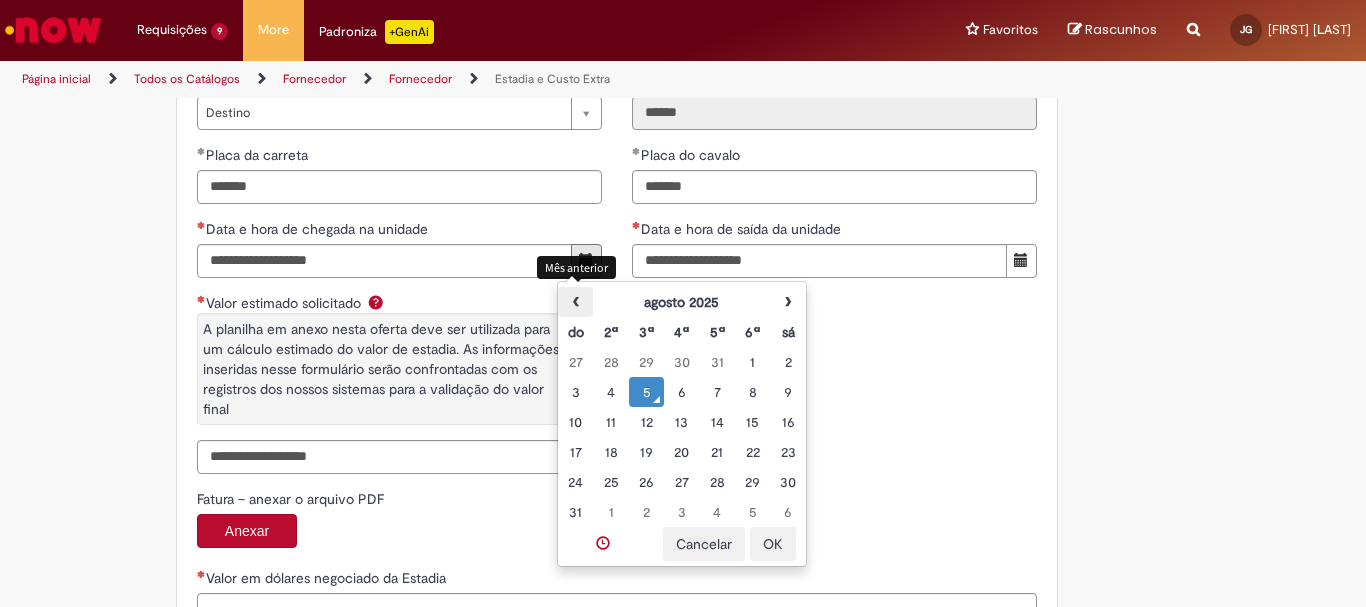 click on "‹" at bounding box center (575, 302) 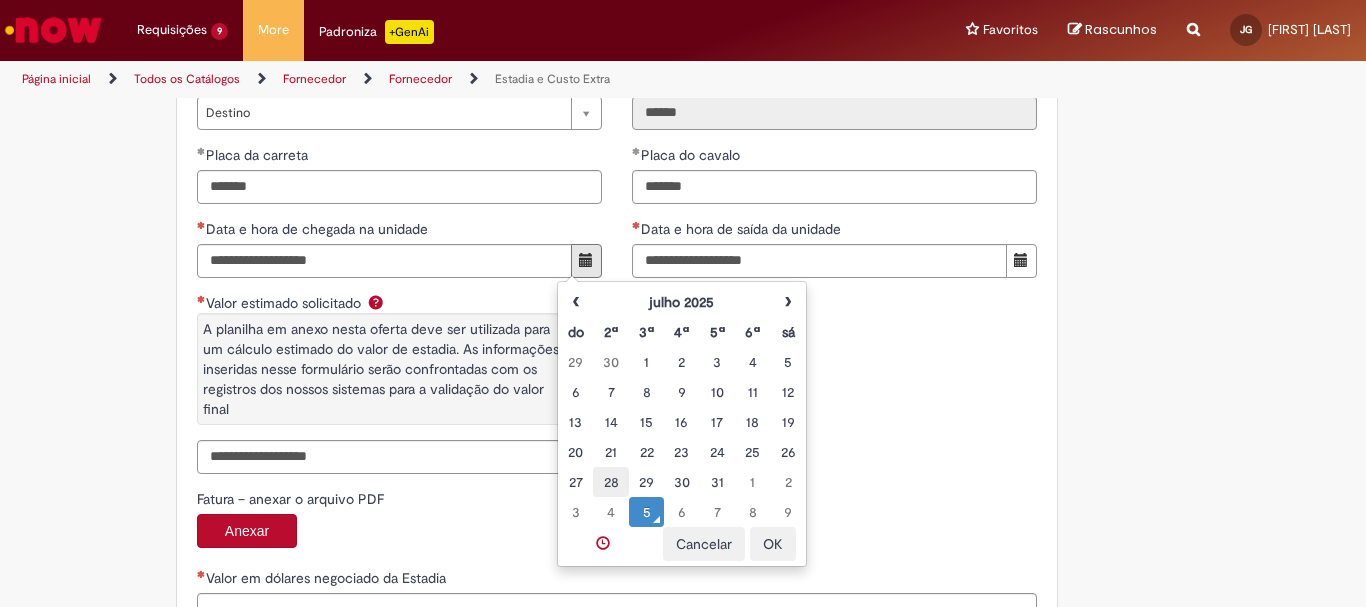 click on "28" at bounding box center [610, 482] 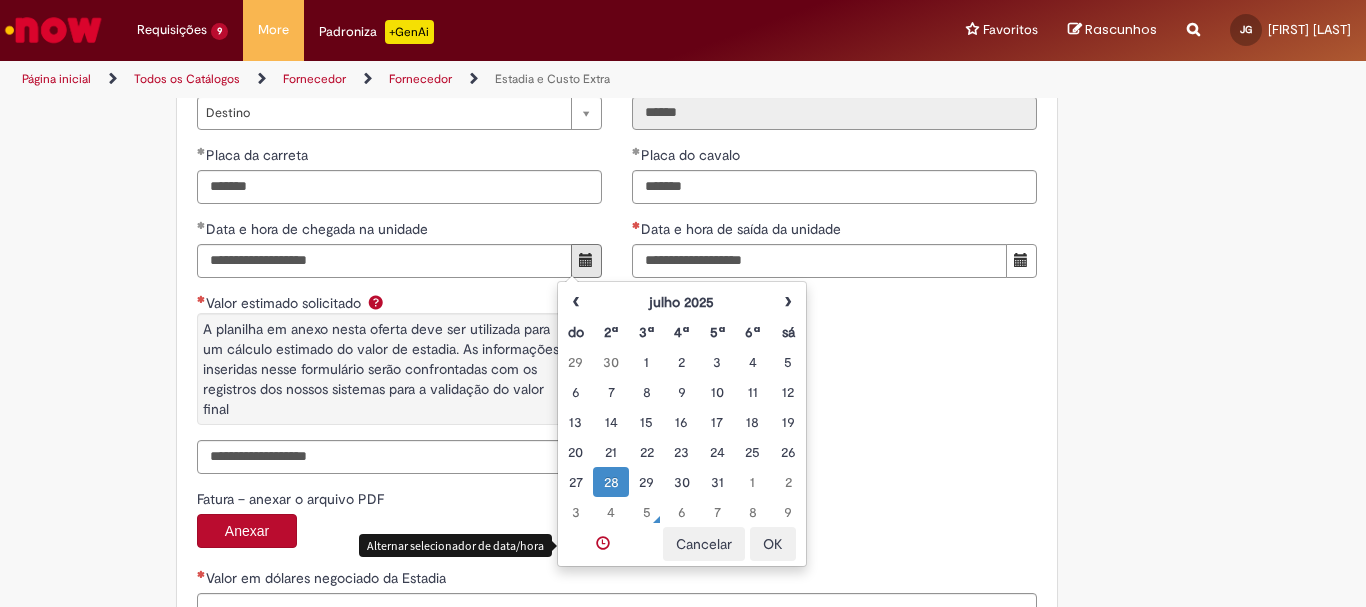 click at bounding box center (603, 543) 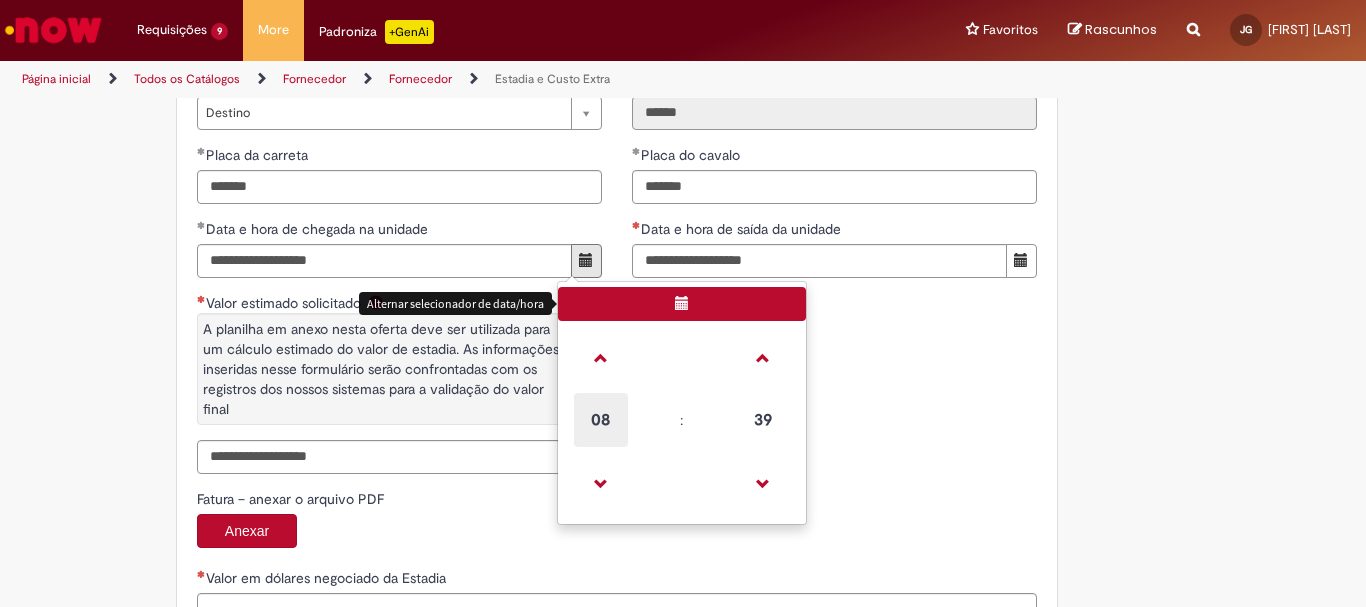 click on "08" at bounding box center (601, 420) 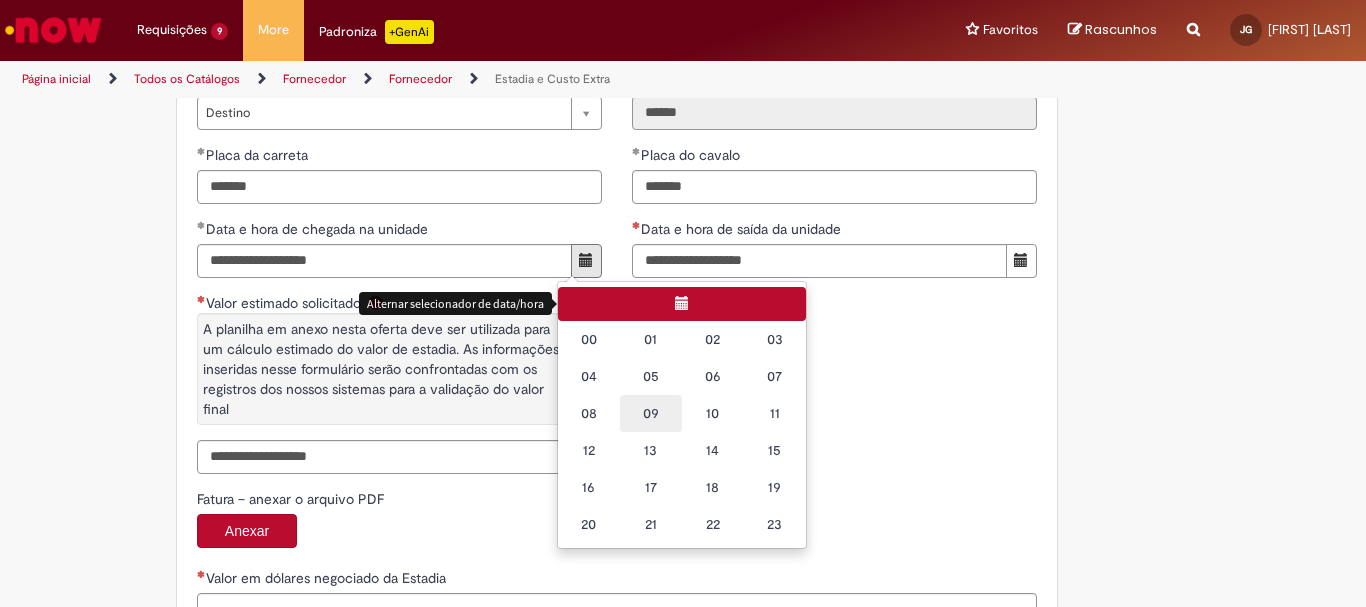 click on "09" at bounding box center [651, 413] 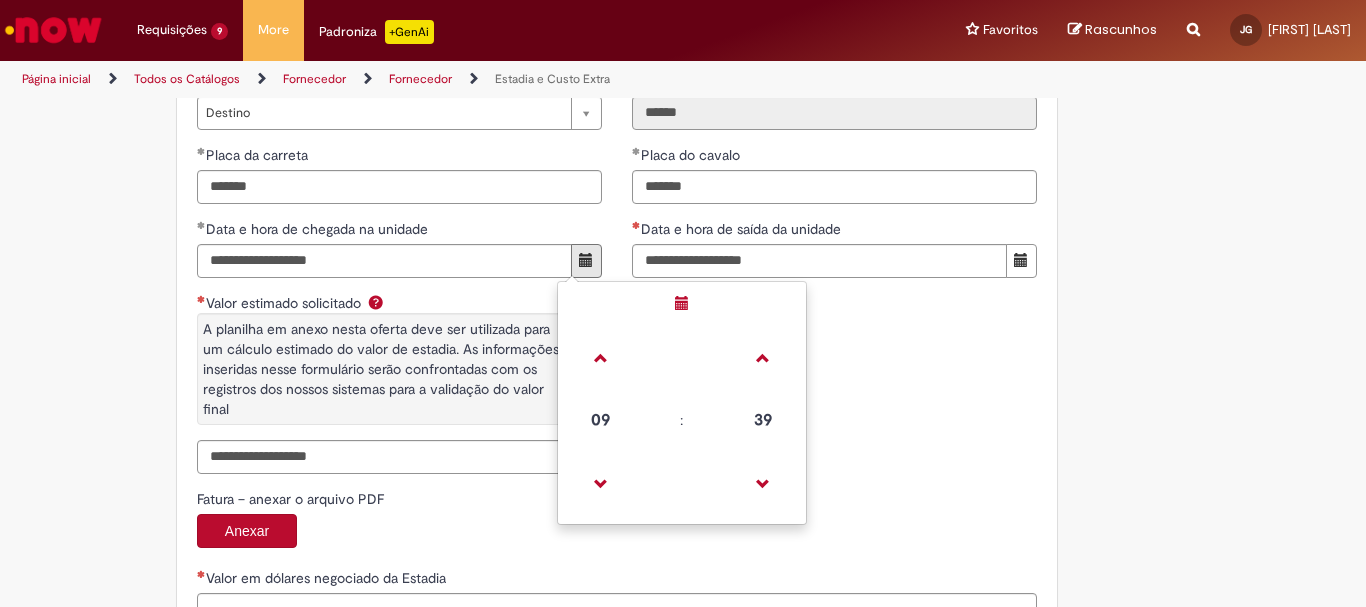 click on "39" at bounding box center (763, 420) 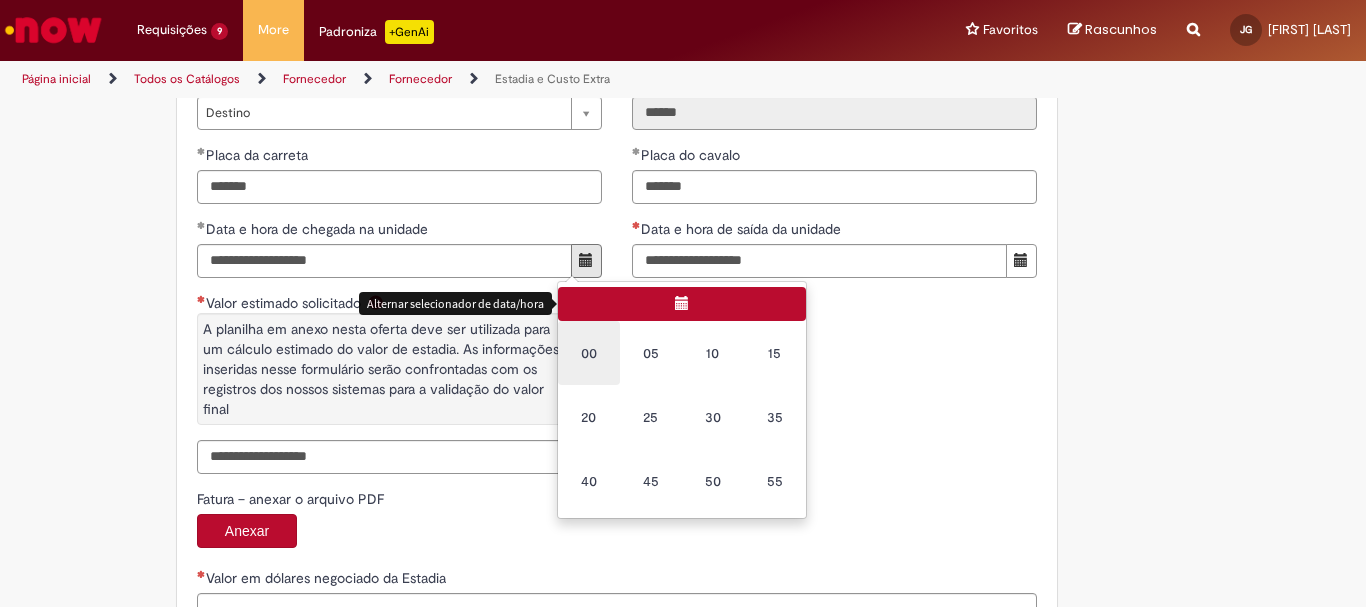 click on "00" at bounding box center [589, 353] 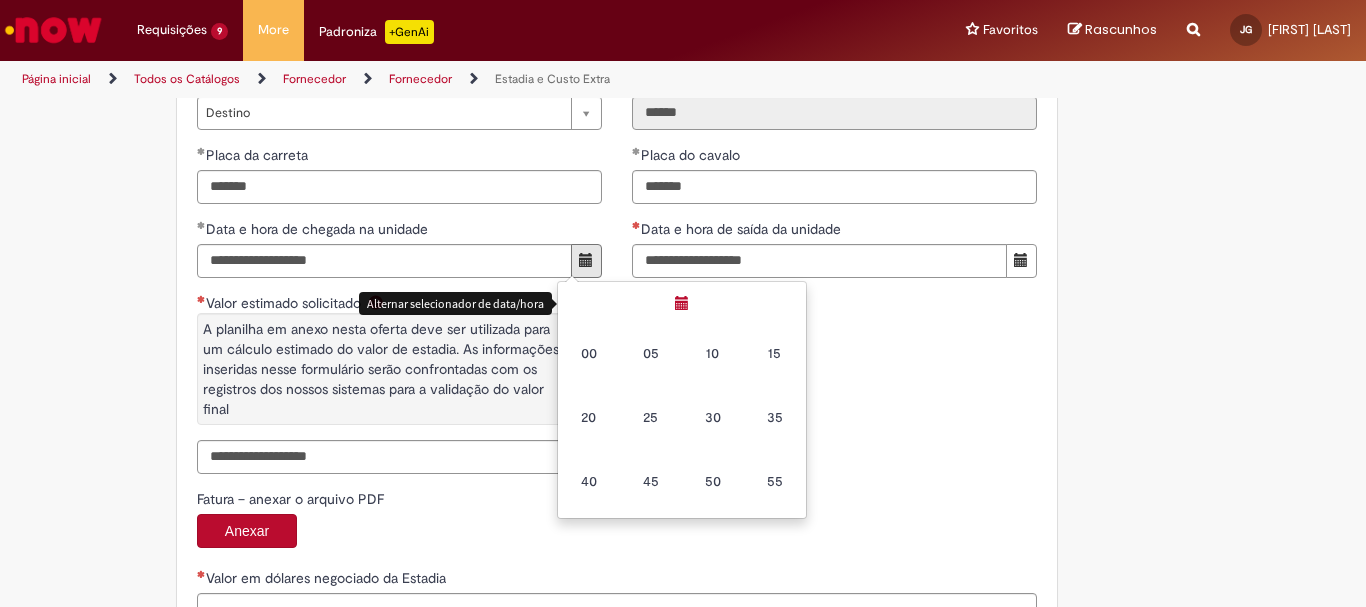 type on "**********" 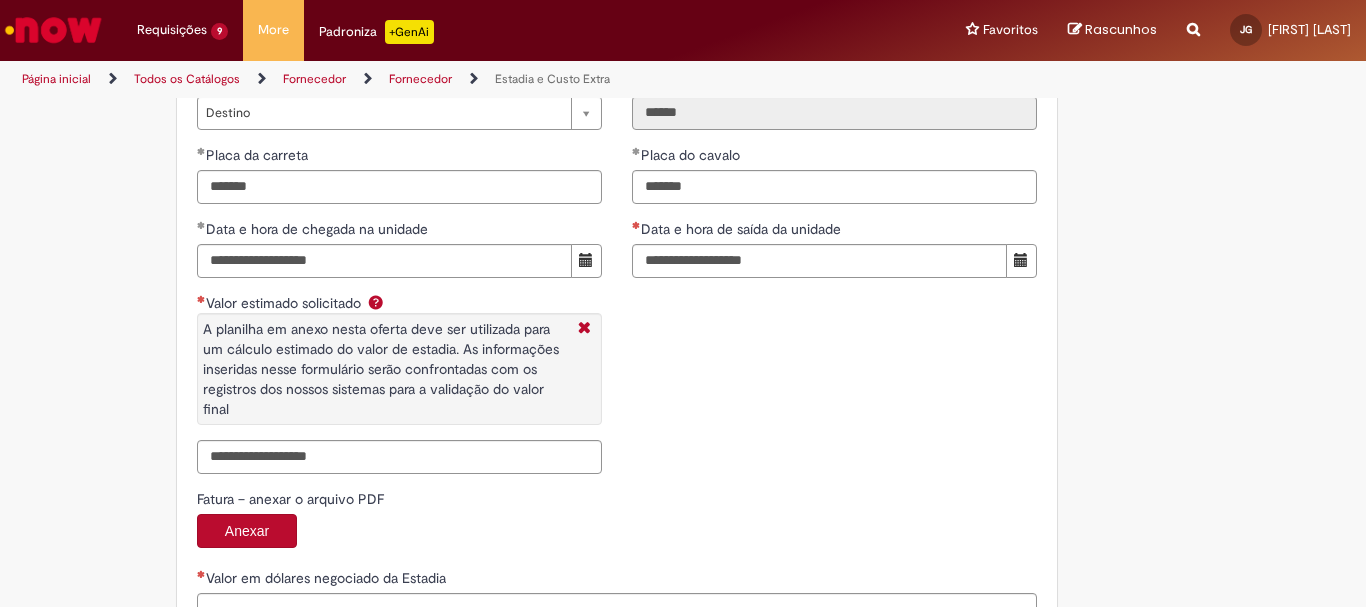 click on "**********" at bounding box center [617, 259] 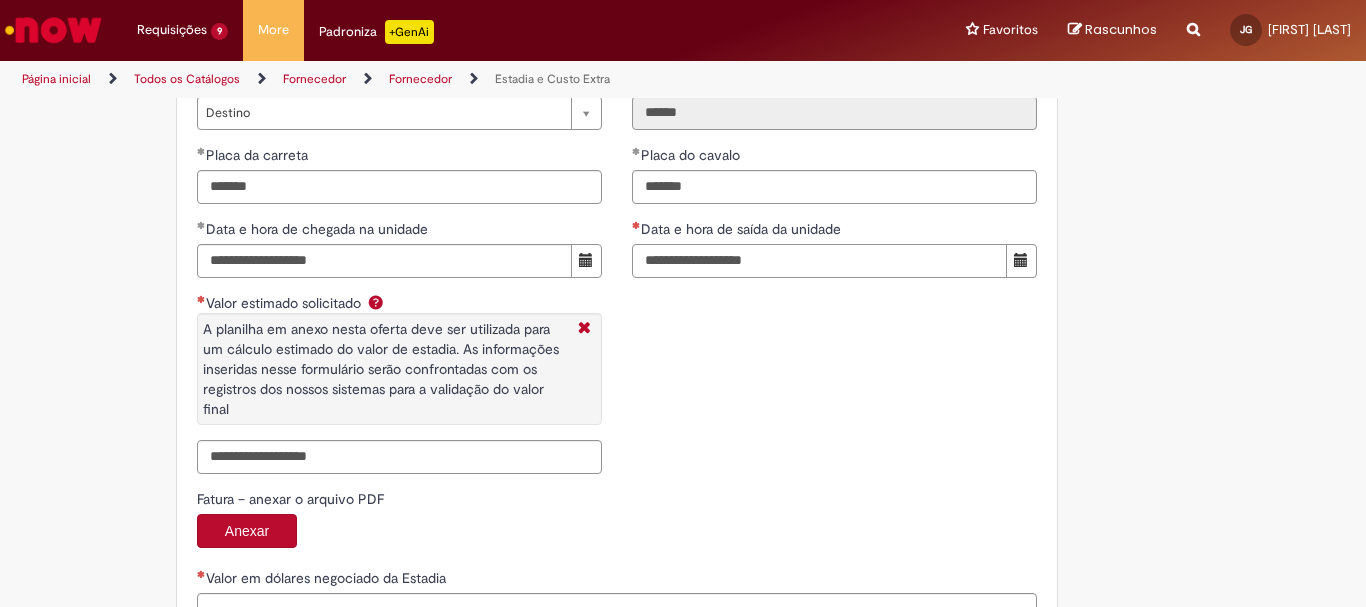 click on "Data e hora de saída da unidade" at bounding box center [819, 261] 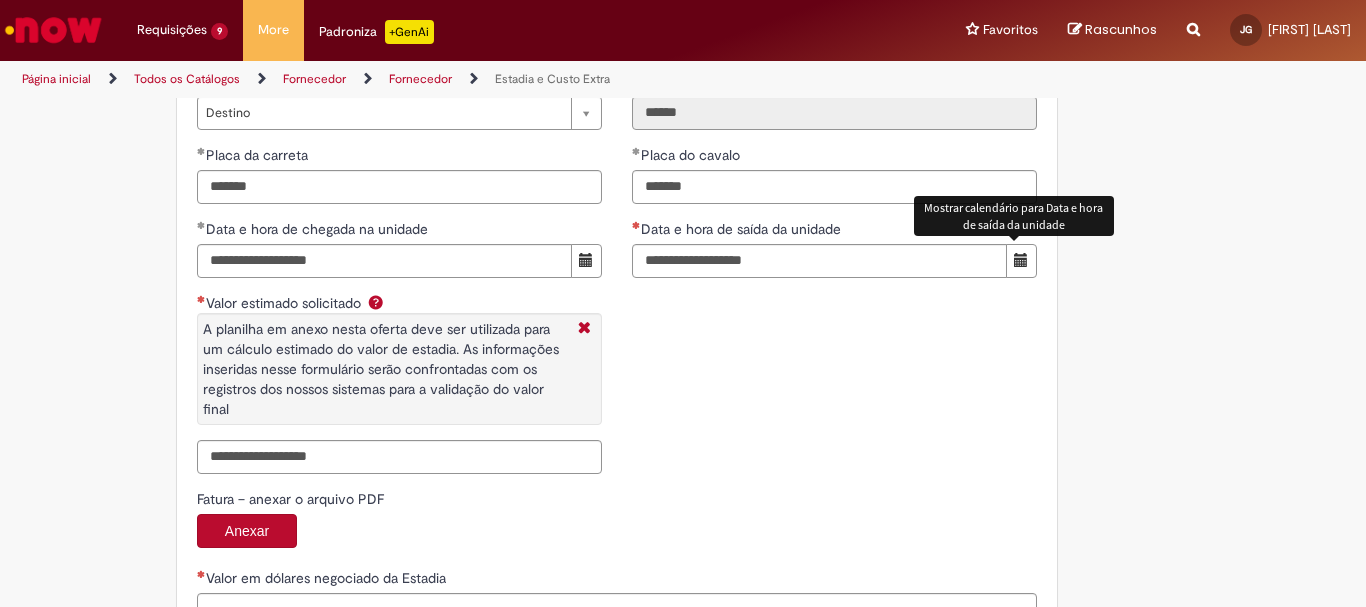 click at bounding box center [1021, 260] 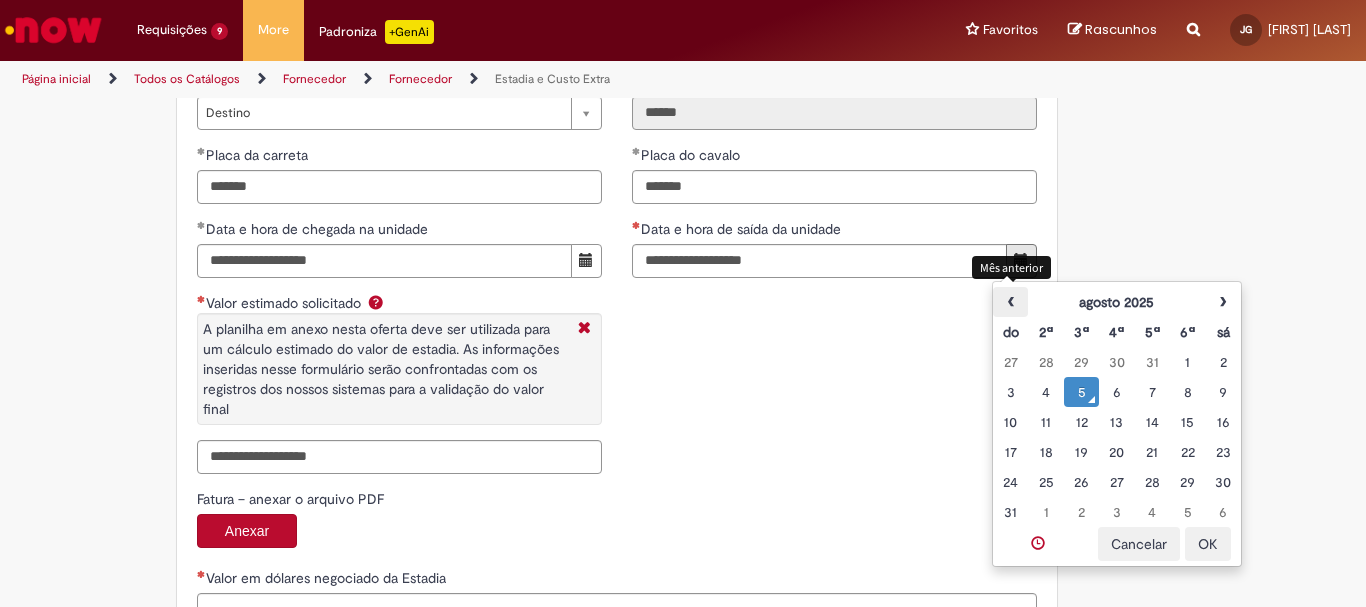 click on "‹" at bounding box center [1010, 302] 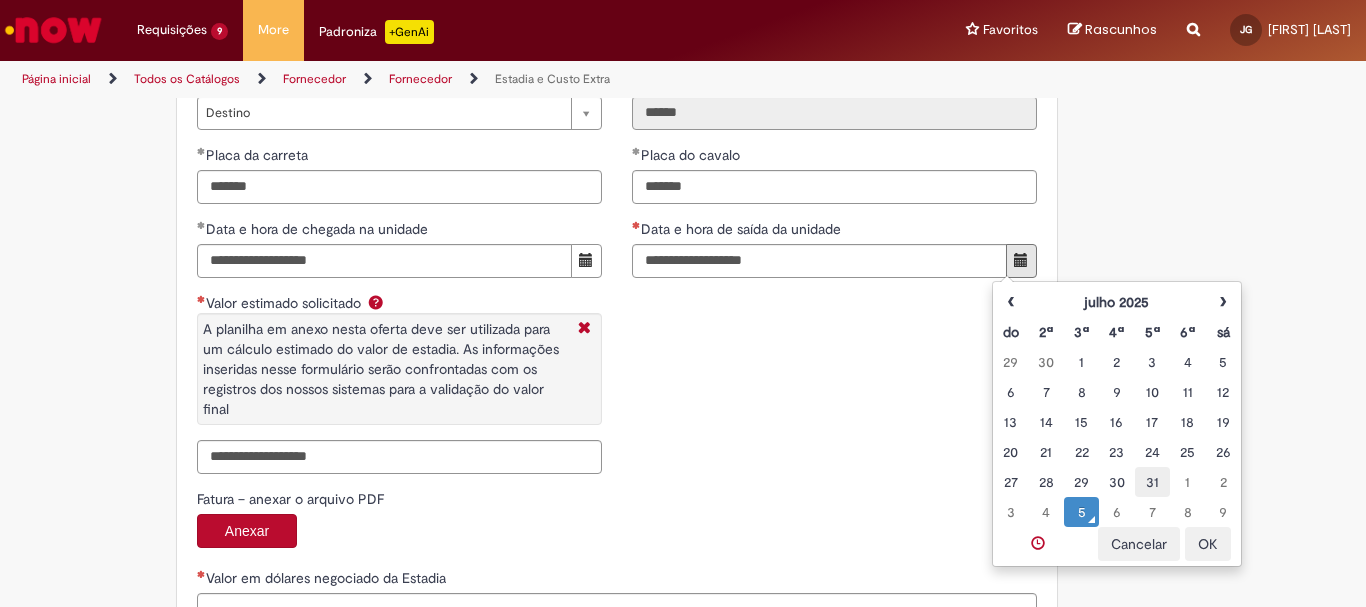 click on "31" at bounding box center (1152, 482) 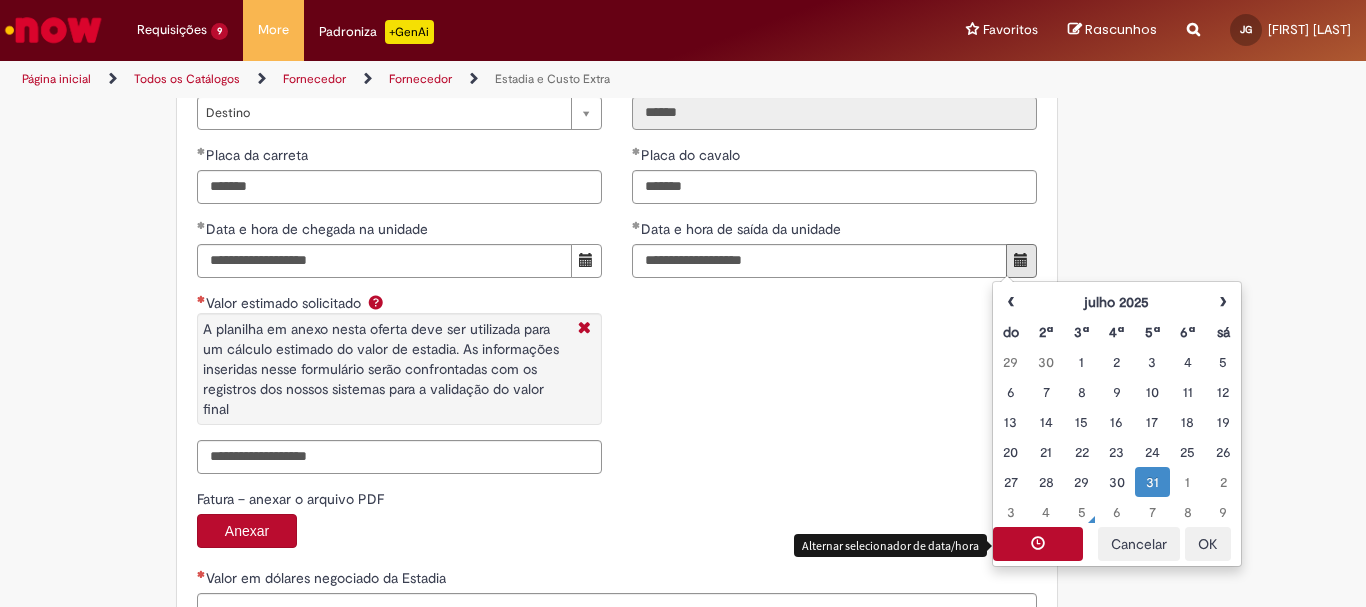 drag, startPoint x: 1046, startPoint y: 537, endPoint x: 623, endPoint y: 601, distance: 427.8142 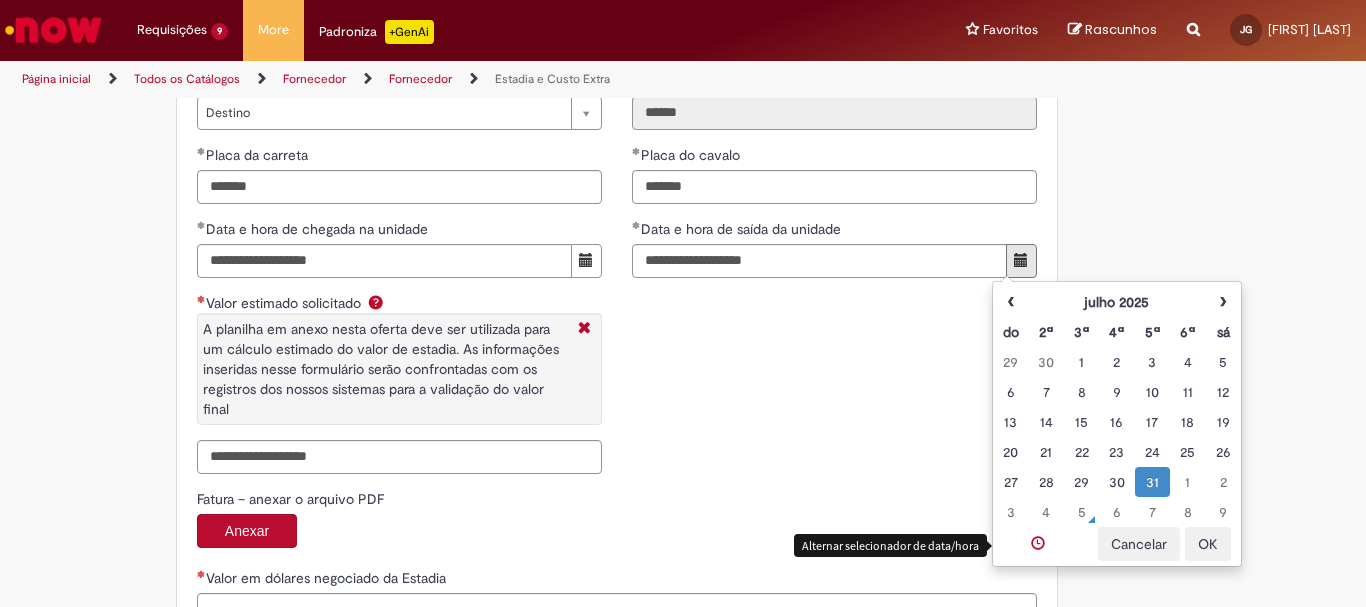 click at bounding box center [1038, 544] 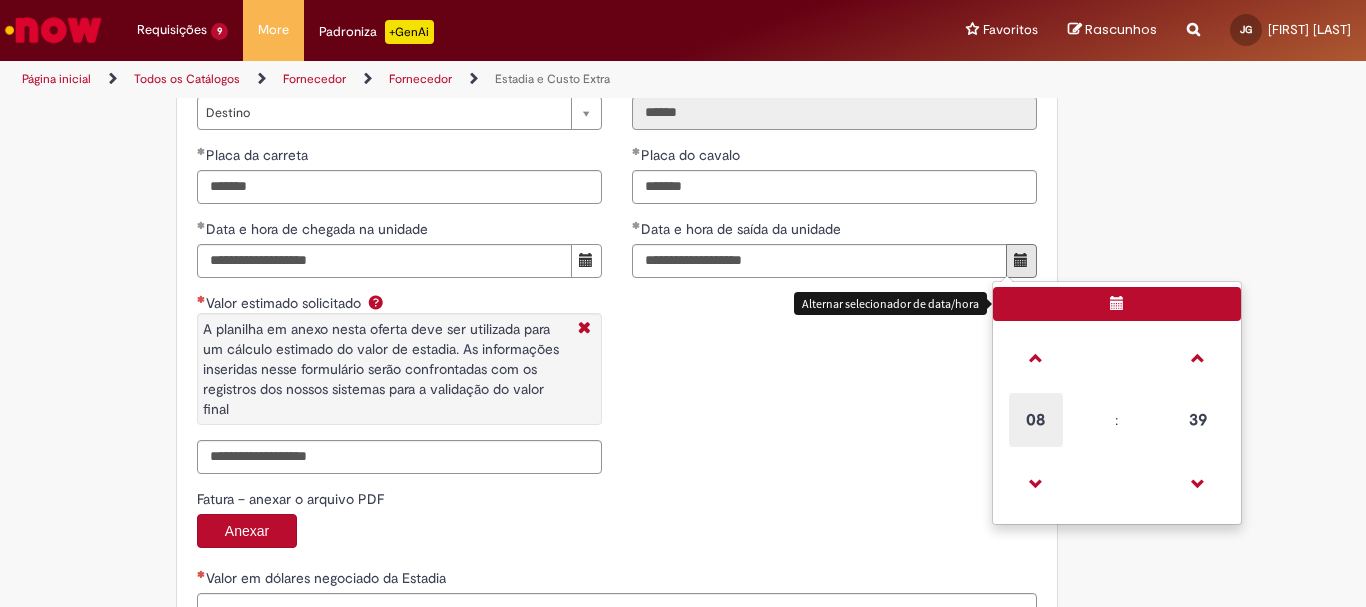click on "08" at bounding box center [1036, 420] 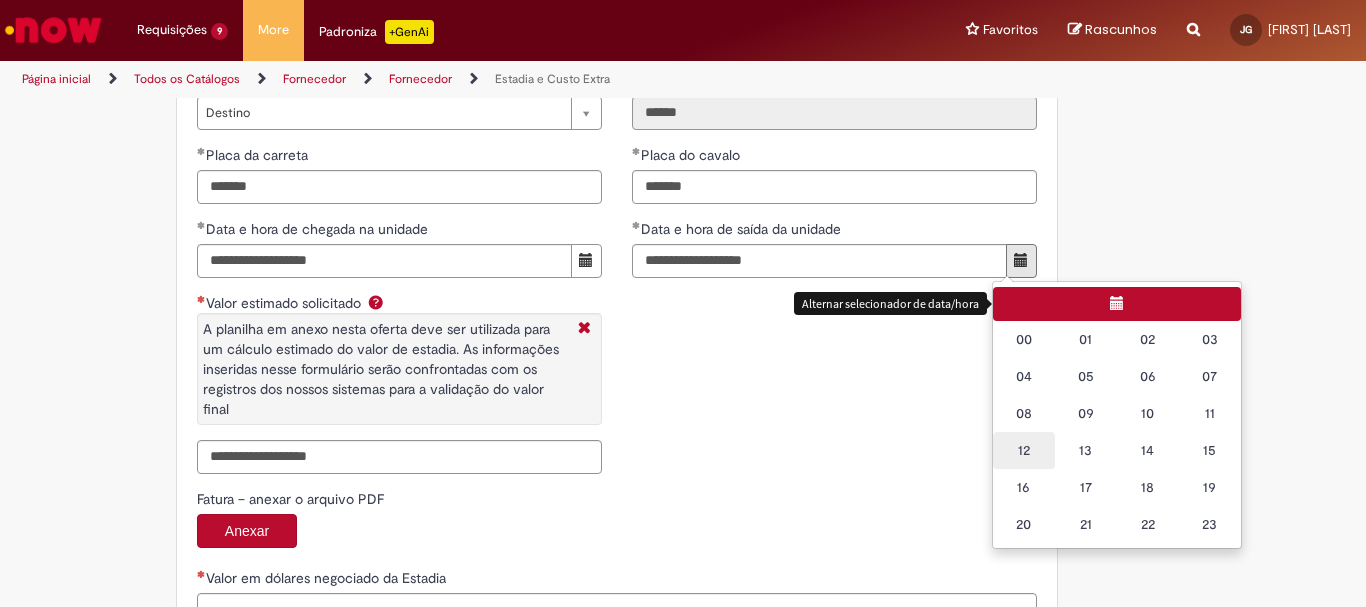 click on "12" at bounding box center (1024, 450) 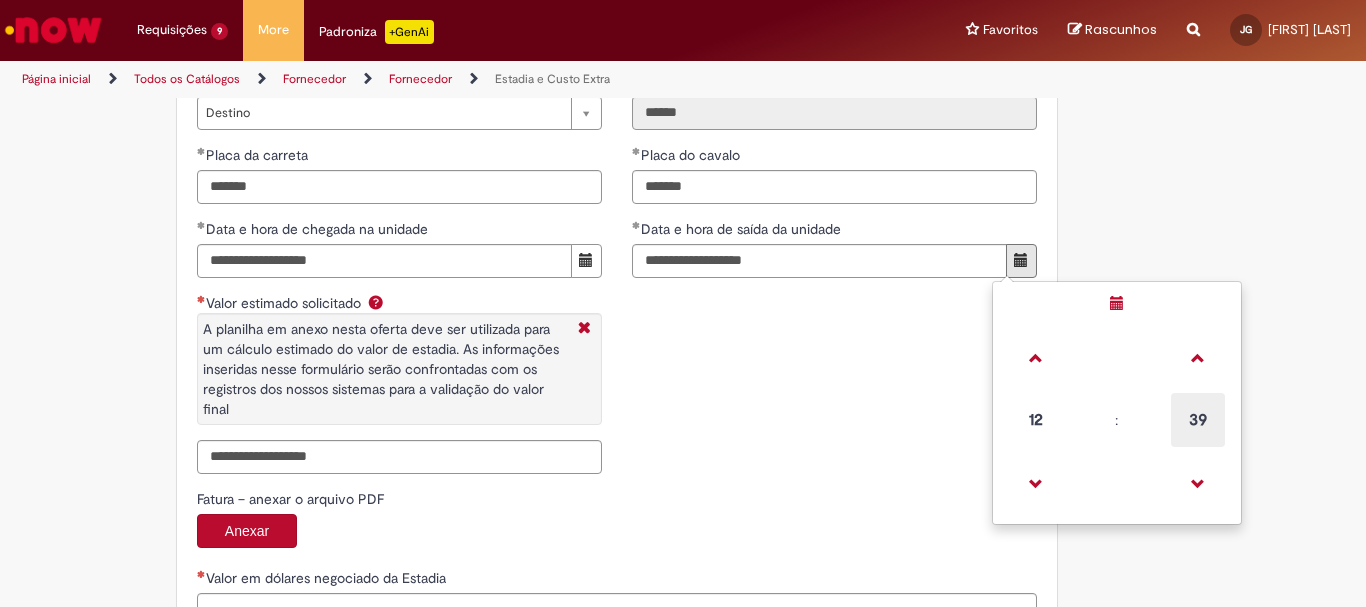 click on "39" at bounding box center (1198, 420) 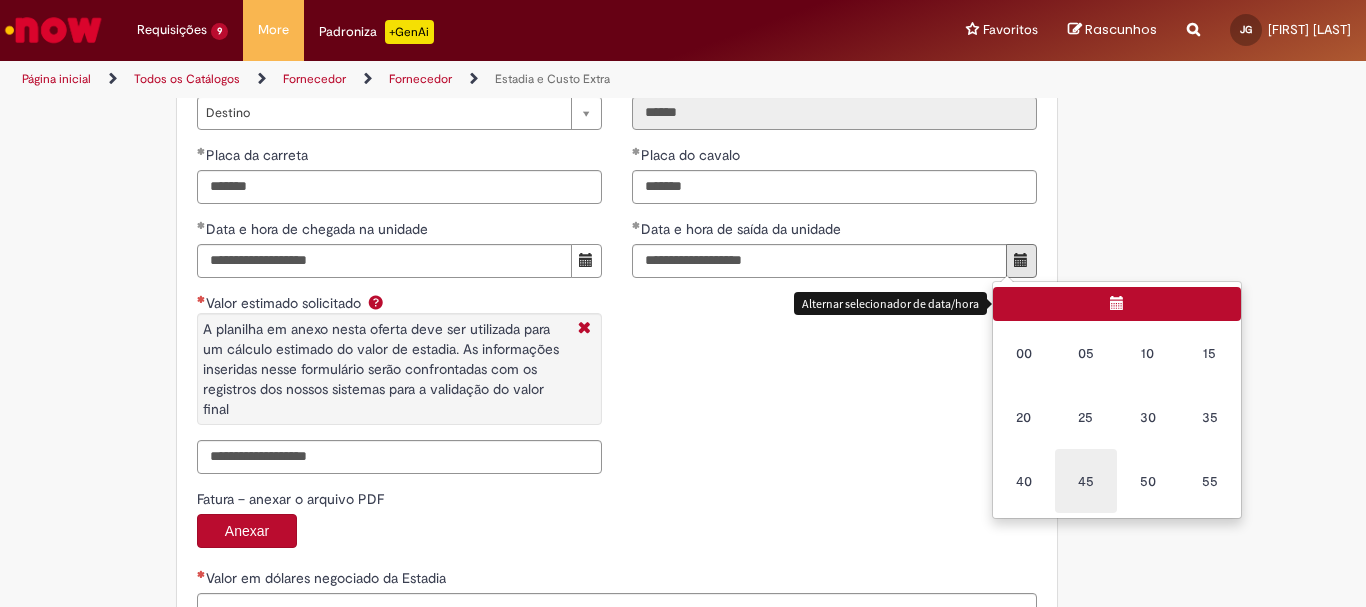 drag, startPoint x: 1039, startPoint y: 472, endPoint x: 1079, endPoint y: 475, distance: 40.112343 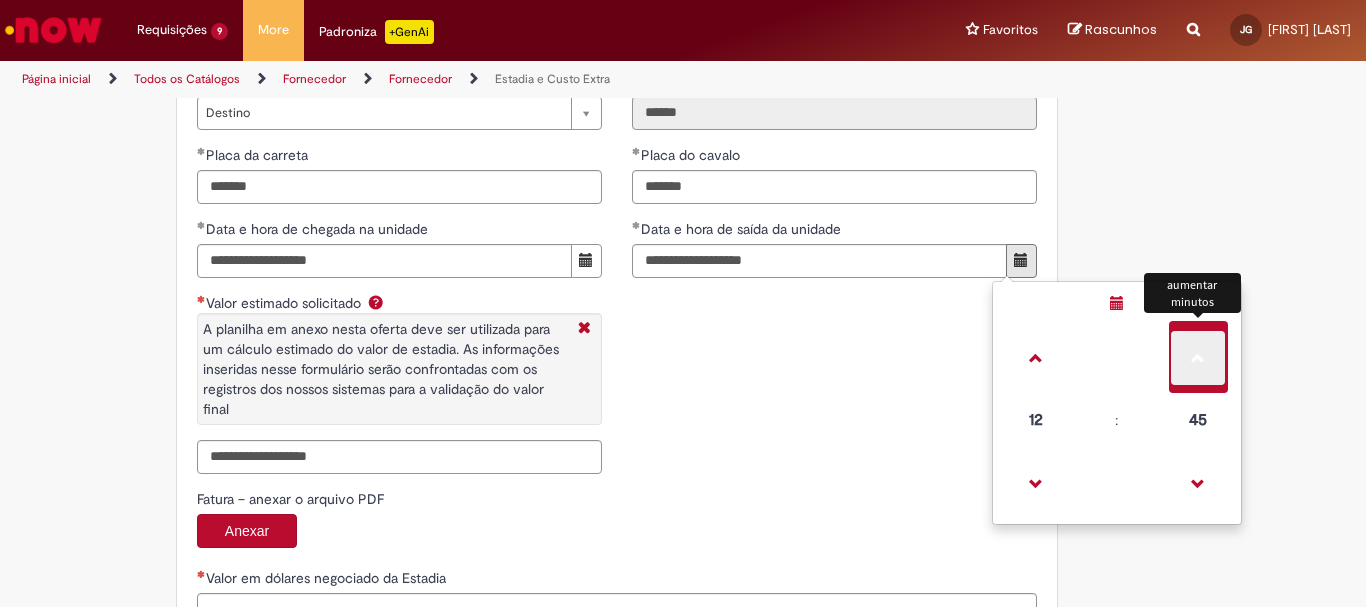 click at bounding box center [1198, 358] 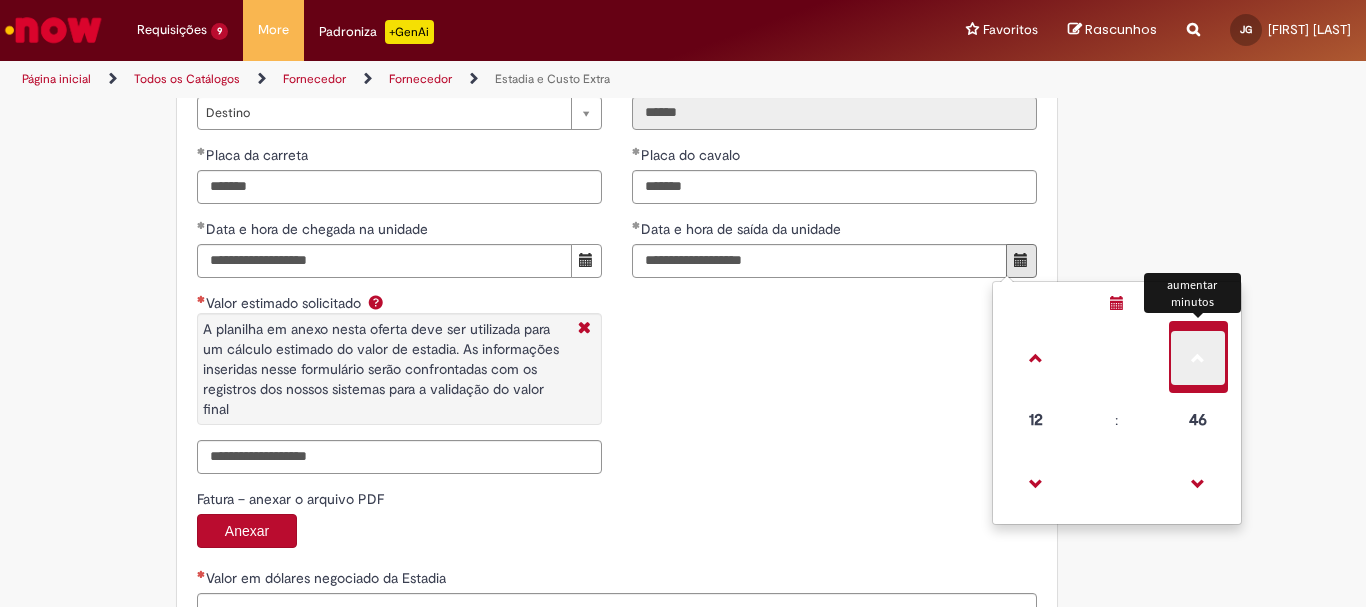 click at bounding box center (1198, 358) 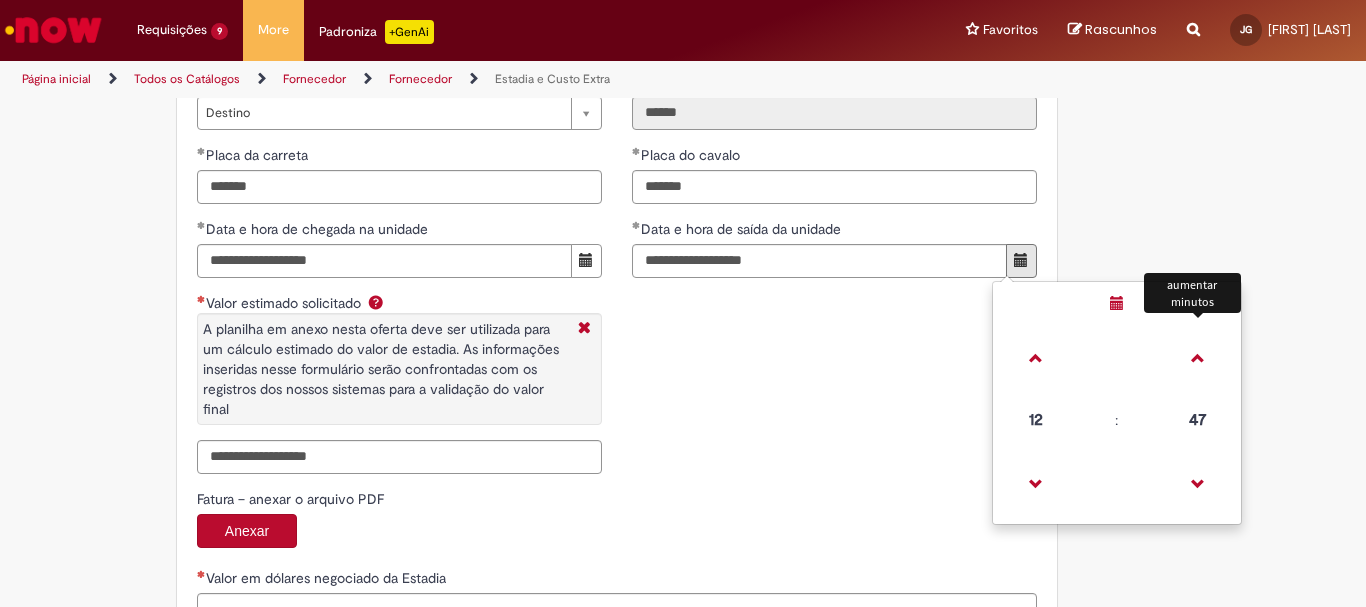 click on "**********" at bounding box center [617, 259] 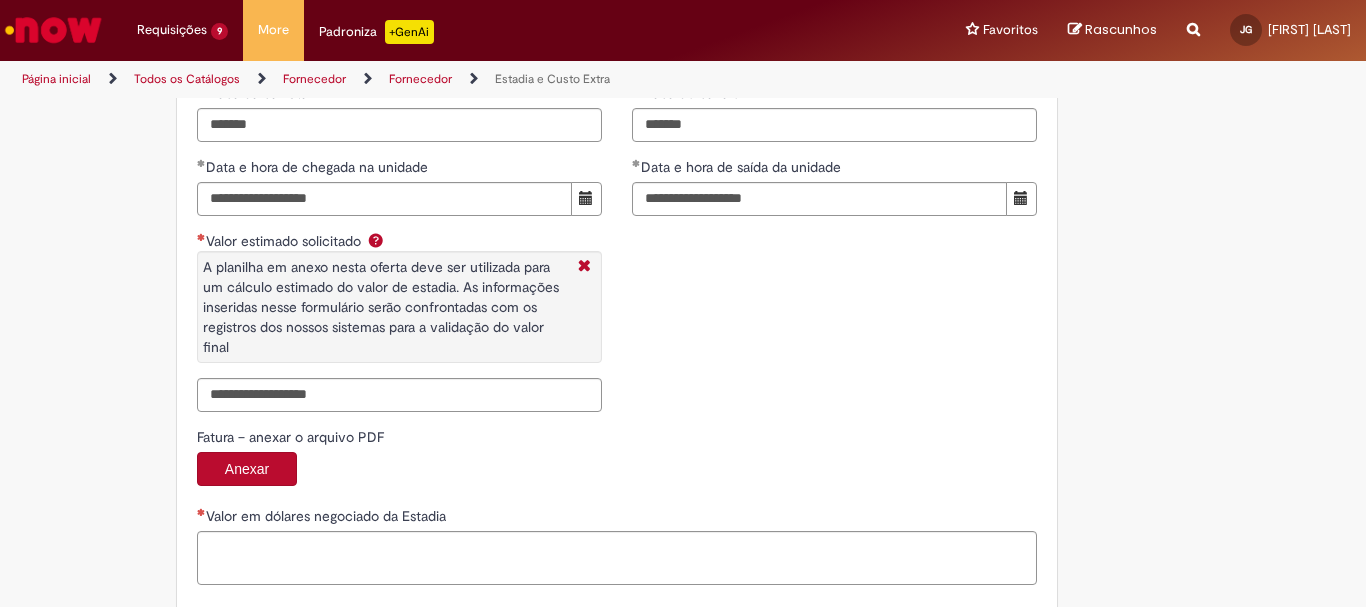 scroll, scrollTop: 3221, scrollLeft: 0, axis: vertical 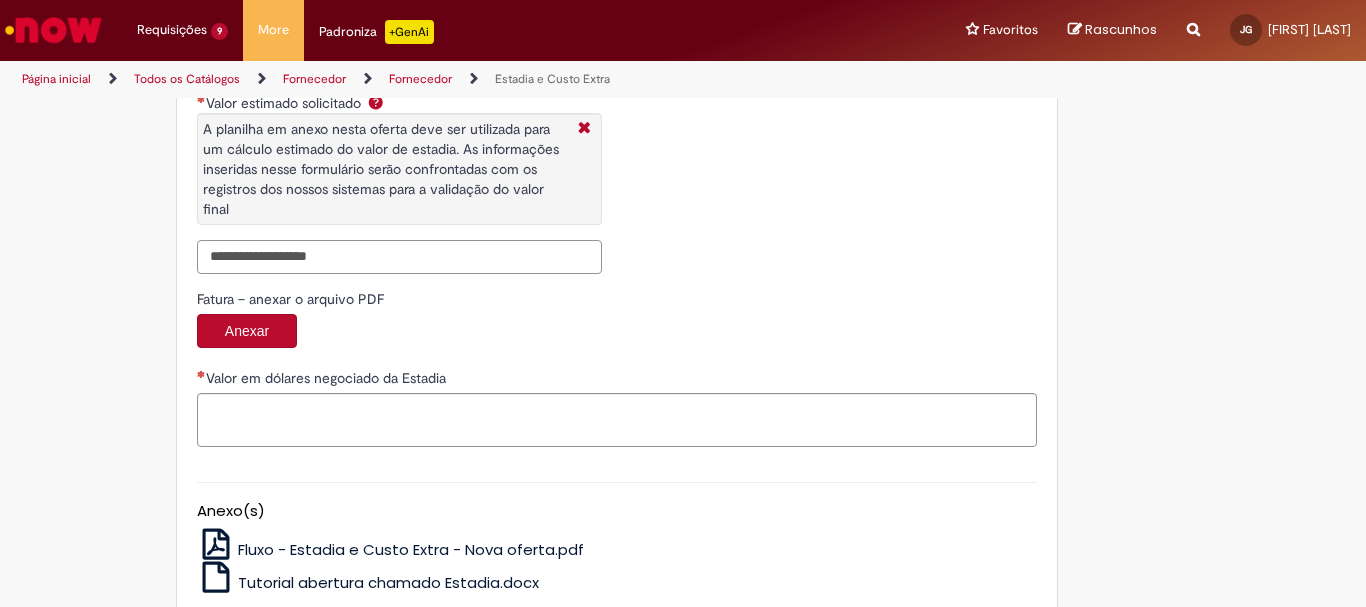 click on "Valor estimado solicitado A planilha em anexo nesta oferta deve ser utilizada para um cálculo estimado do valor de estadia. As informações inseridas nesse formulário serão confrontadas com os registros dos nossos sistemas para a validação do valor final" at bounding box center [399, 257] 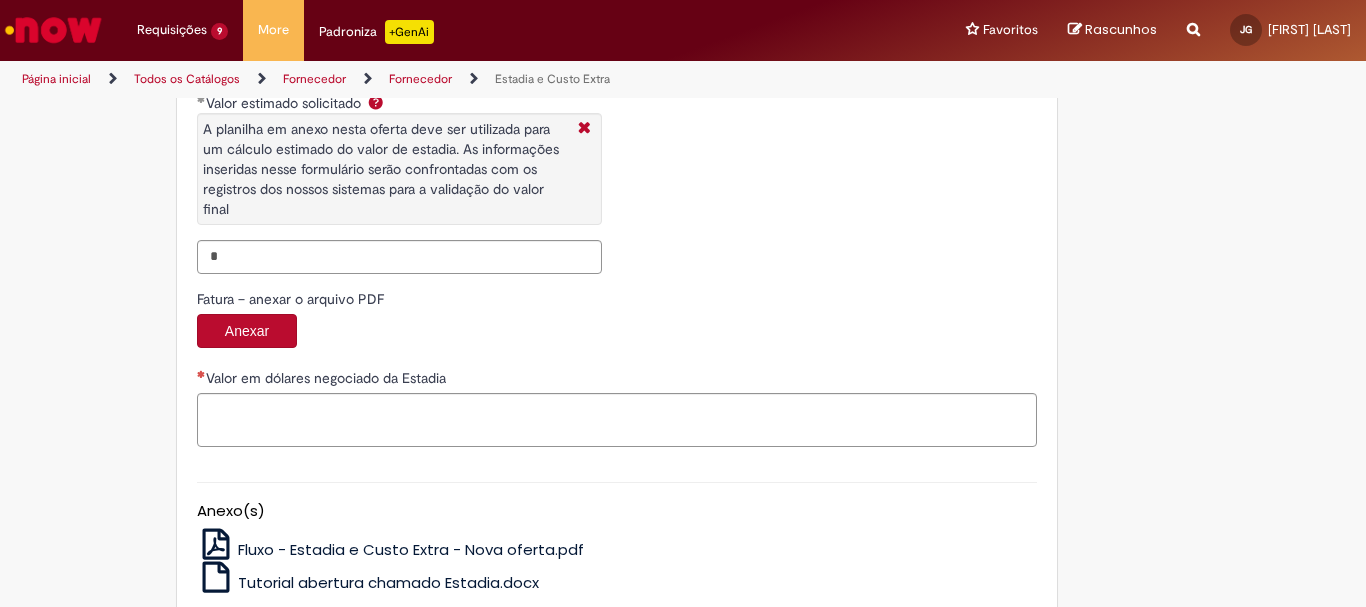 type on "*******" 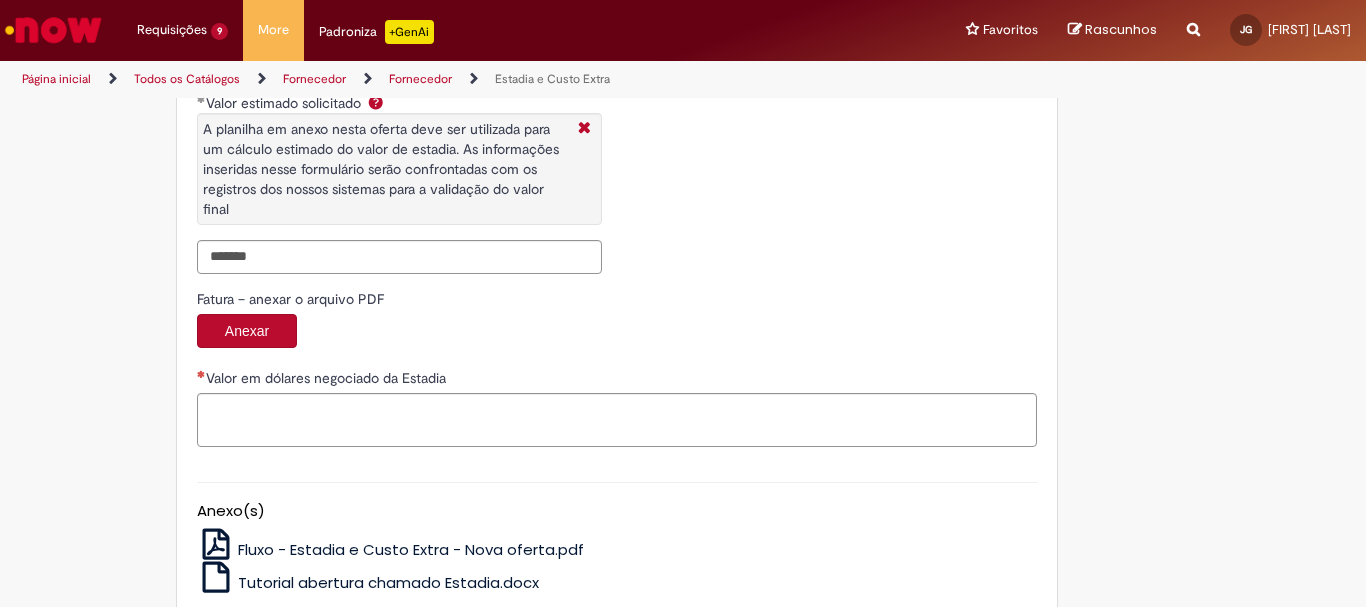 click on "Valor em dólares negociado da Estadia" at bounding box center [617, 380] 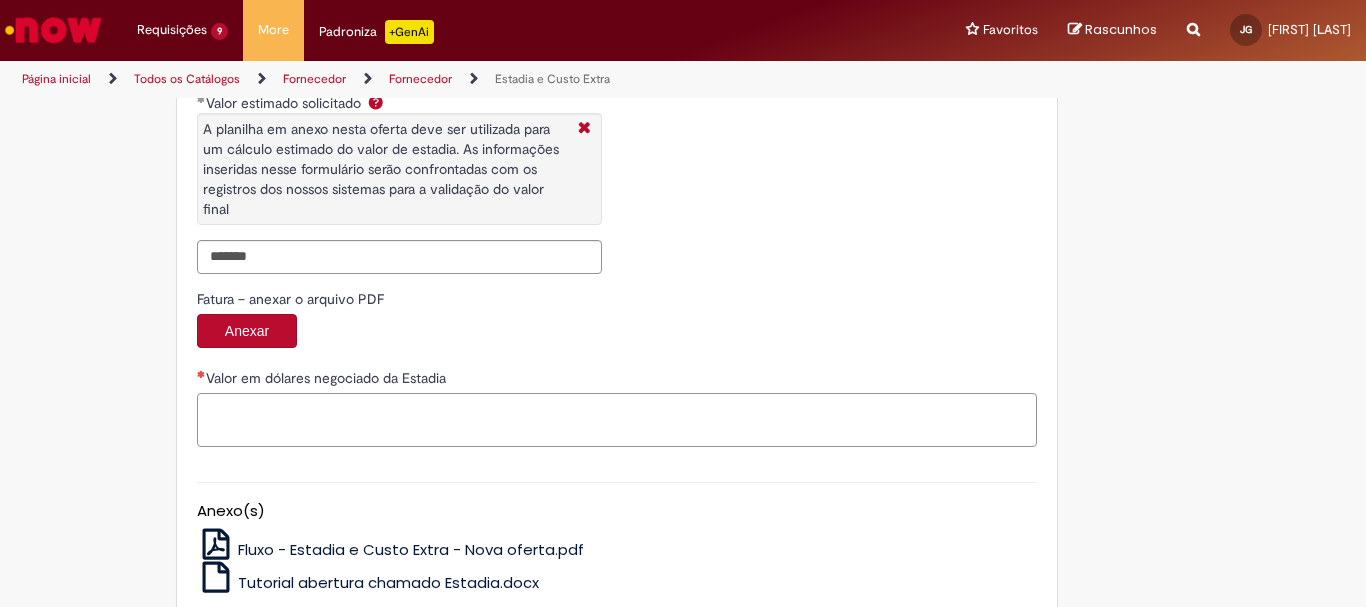 click on "Valor em dólares negociado da Estadia" at bounding box center (617, 420) 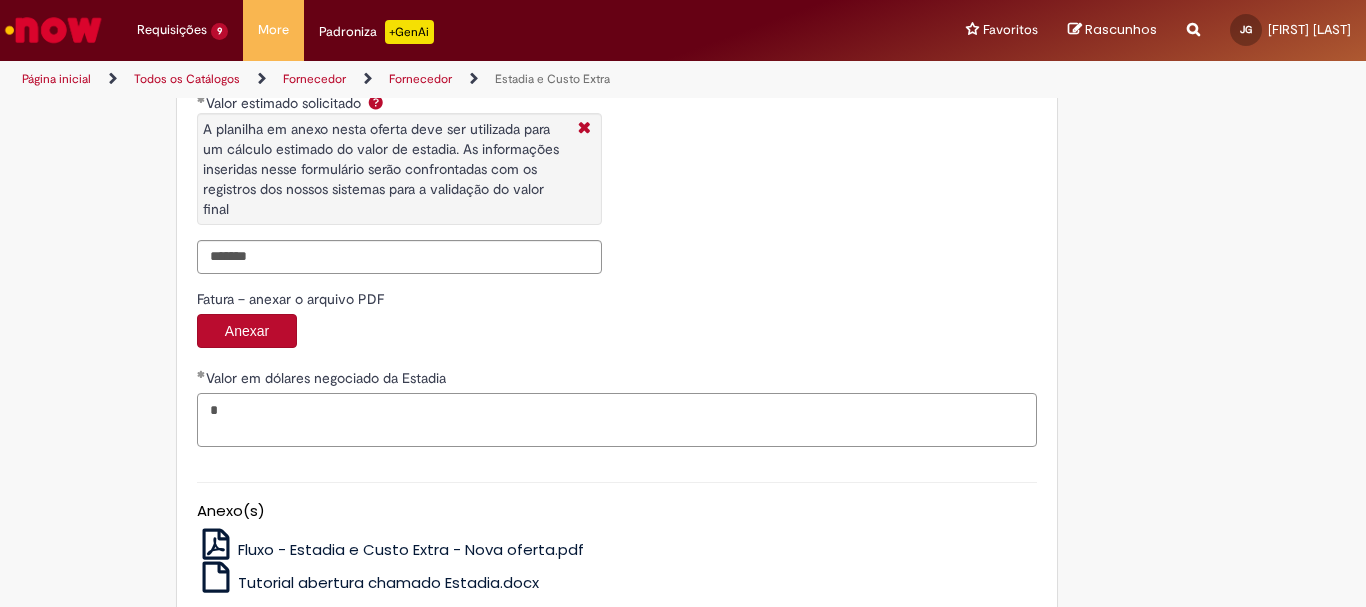 scroll, scrollTop: 3341, scrollLeft: 0, axis: vertical 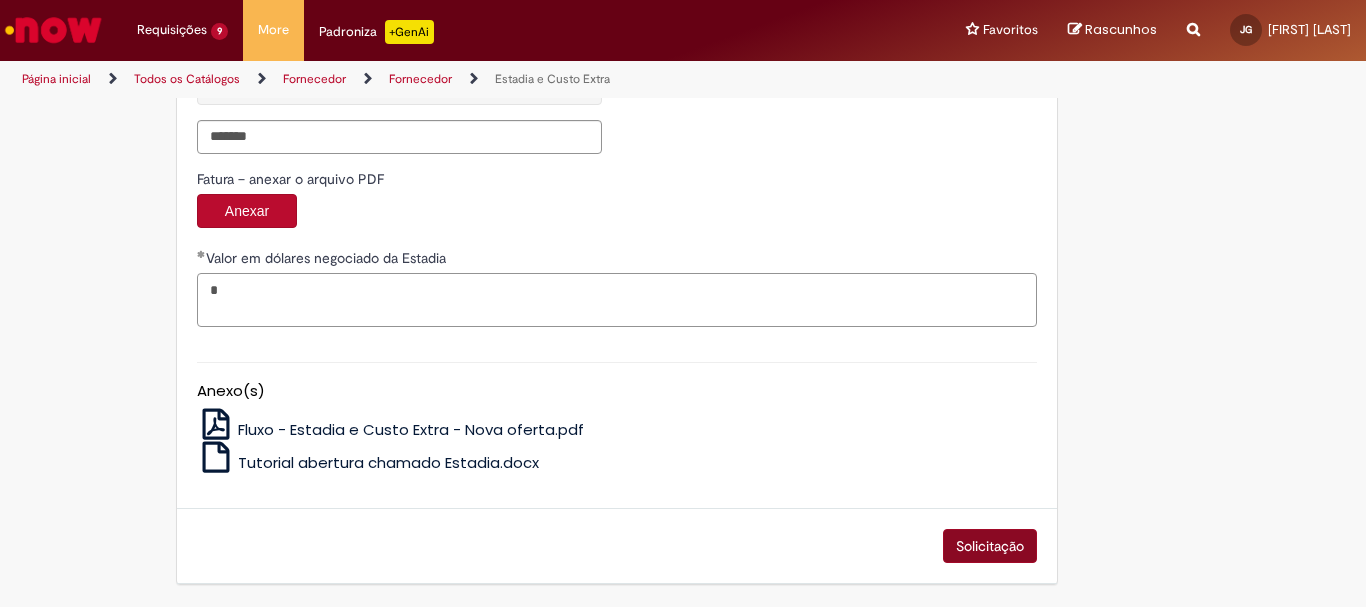 type on "*" 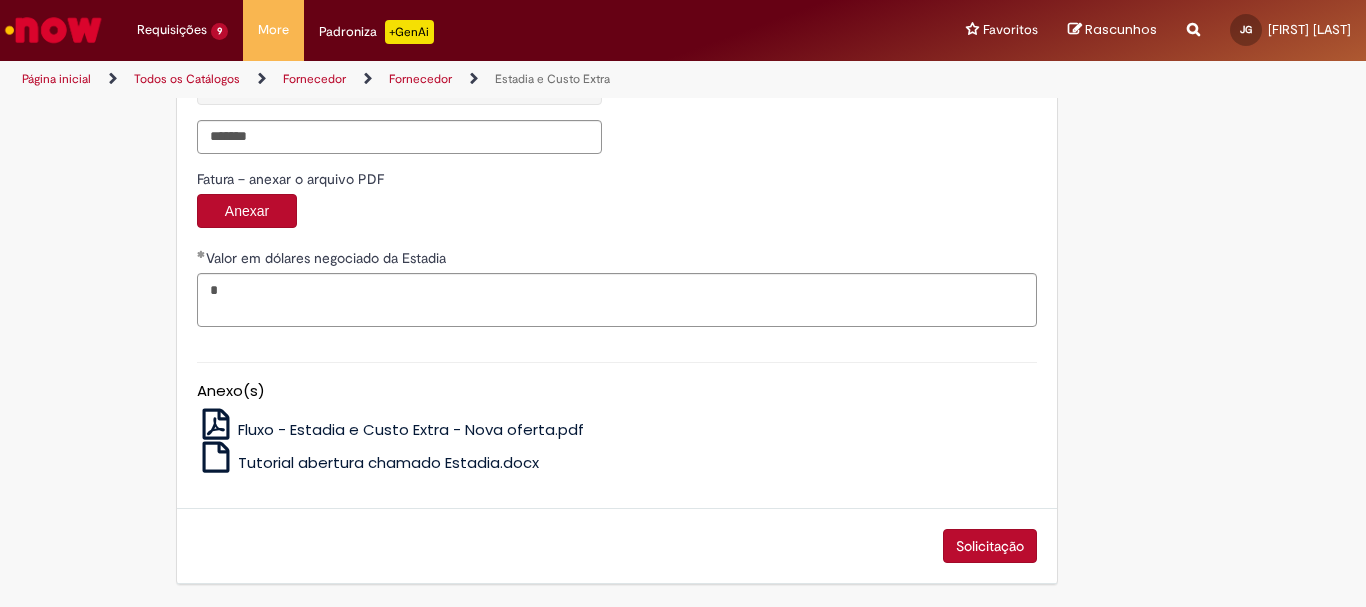 drag, startPoint x: 1002, startPoint y: 556, endPoint x: 1008, endPoint y: 535, distance: 21.84033 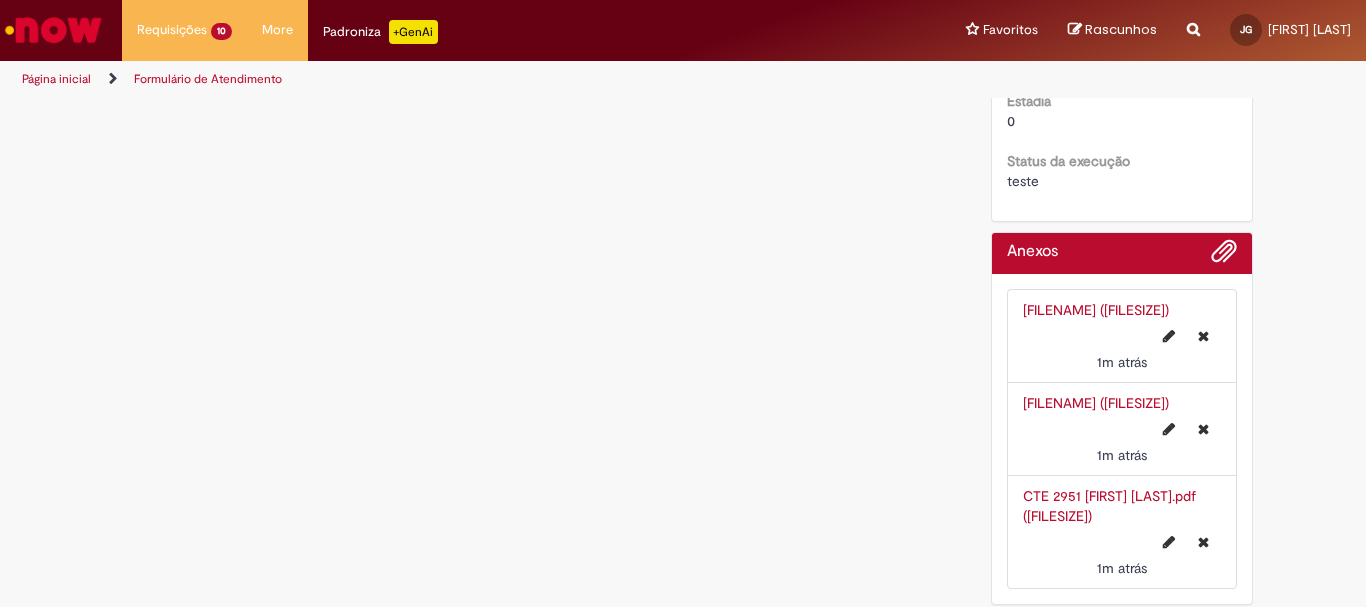 scroll, scrollTop: 0, scrollLeft: 0, axis: both 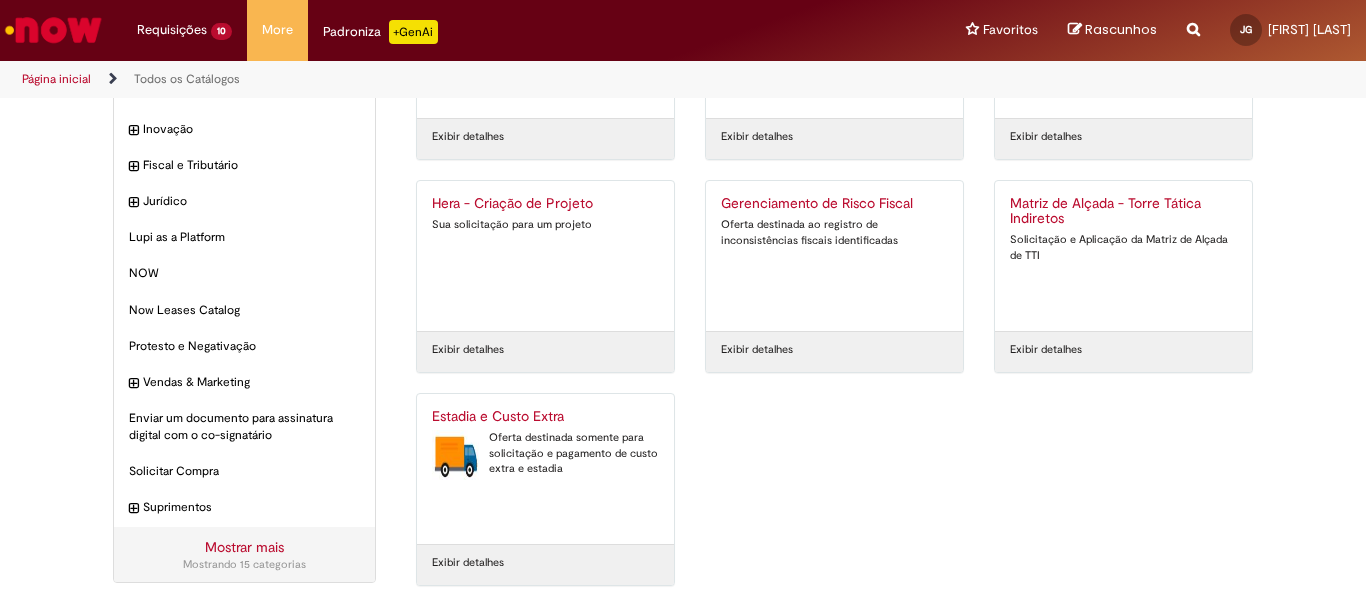click on "Estadia e Custo Extra
Oferta destinada somente para solicitação e pagamento de custo extra e estadia" at bounding box center [545, 469] 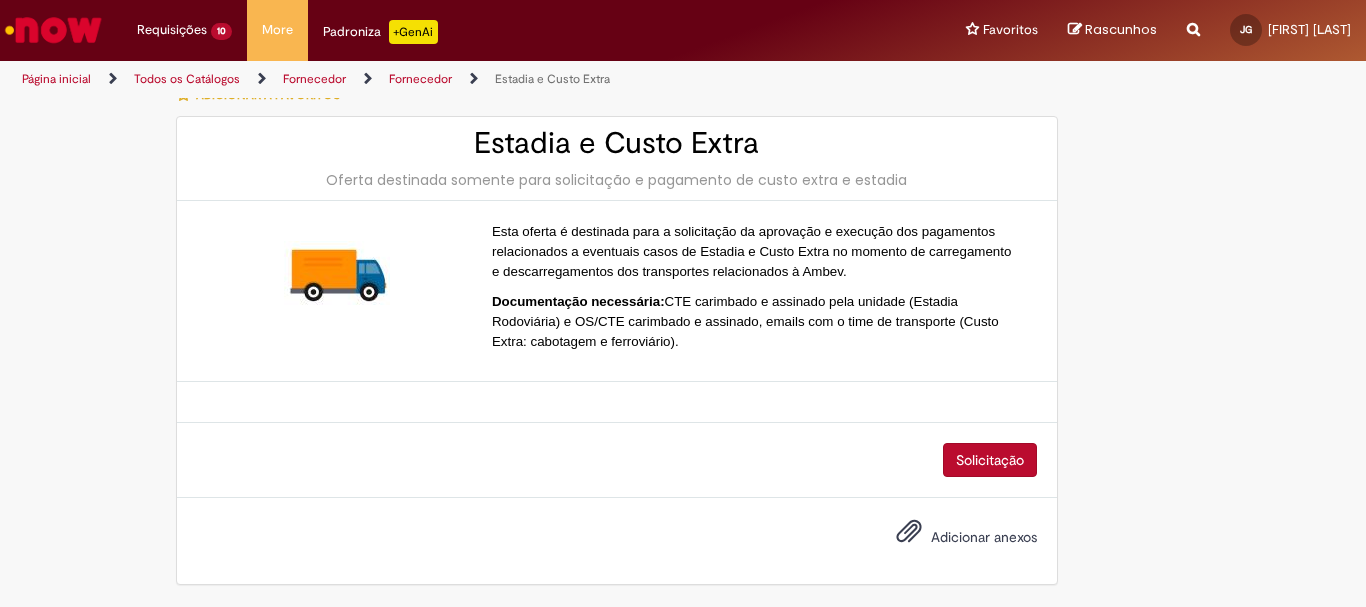 scroll, scrollTop: 0, scrollLeft: 0, axis: both 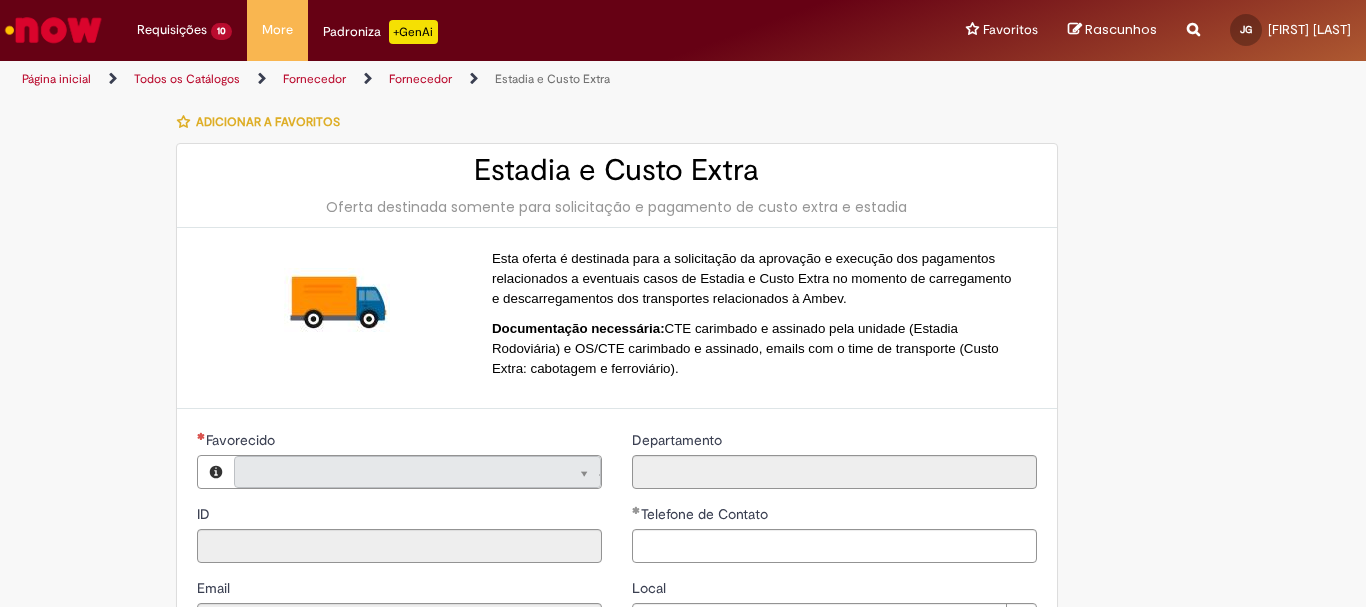 type on "**********" 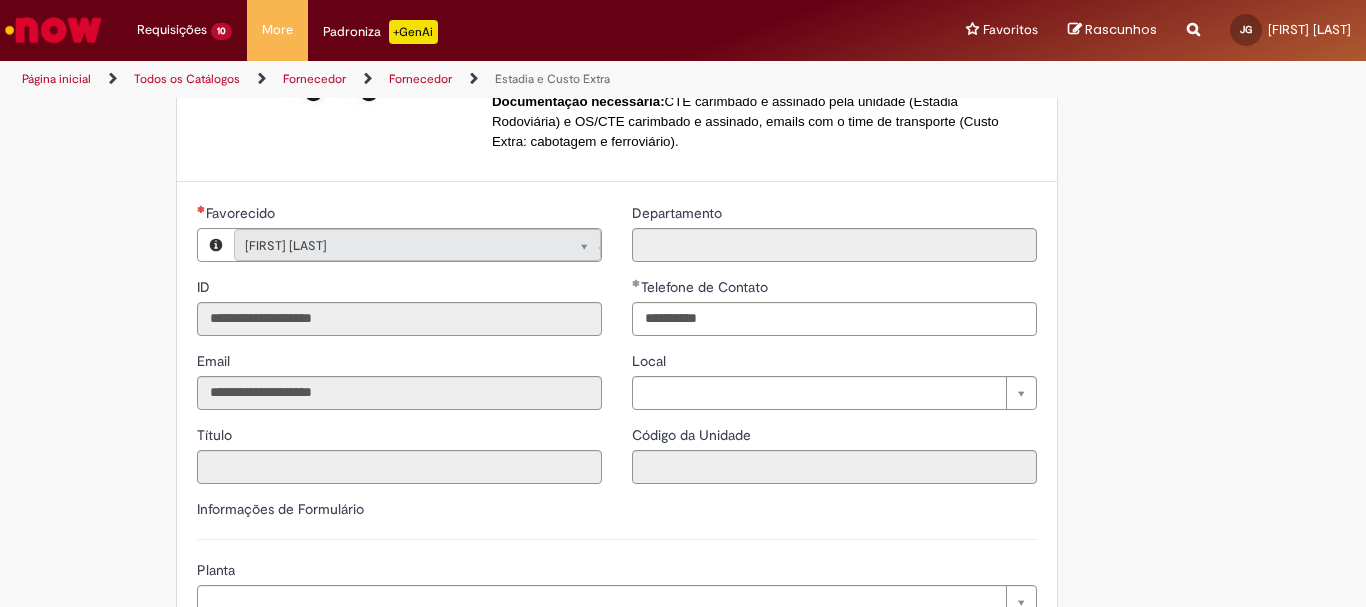 type on "**********" 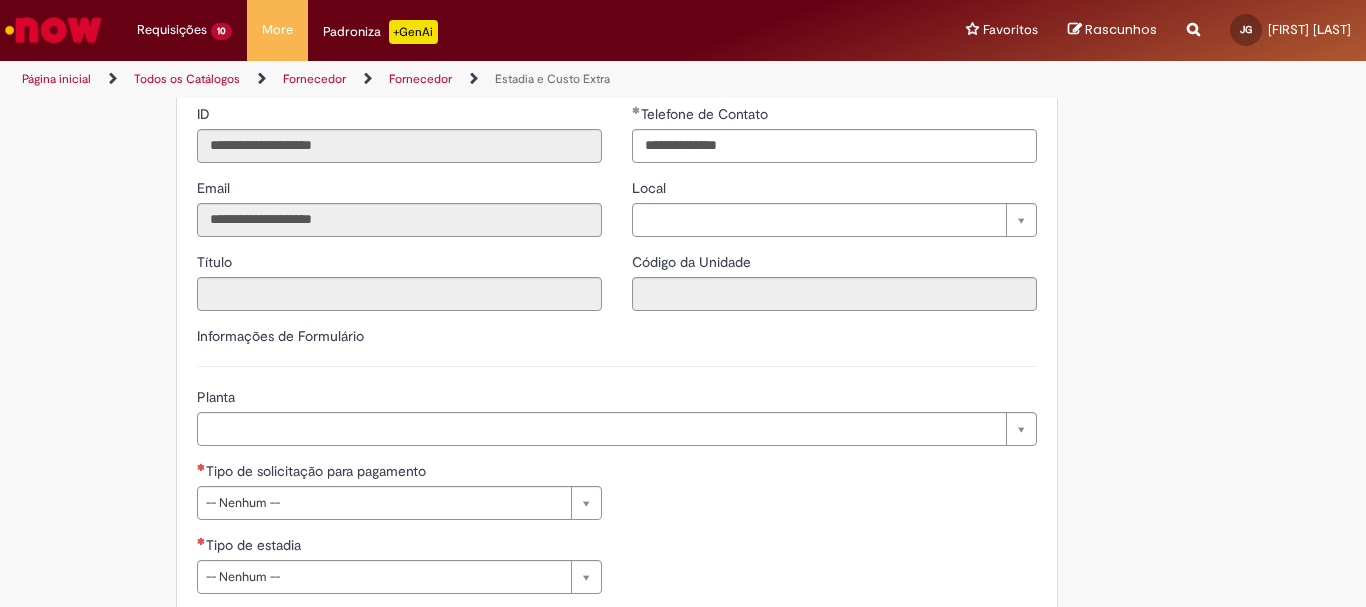 scroll, scrollTop: 427, scrollLeft: 0, axis: vertical 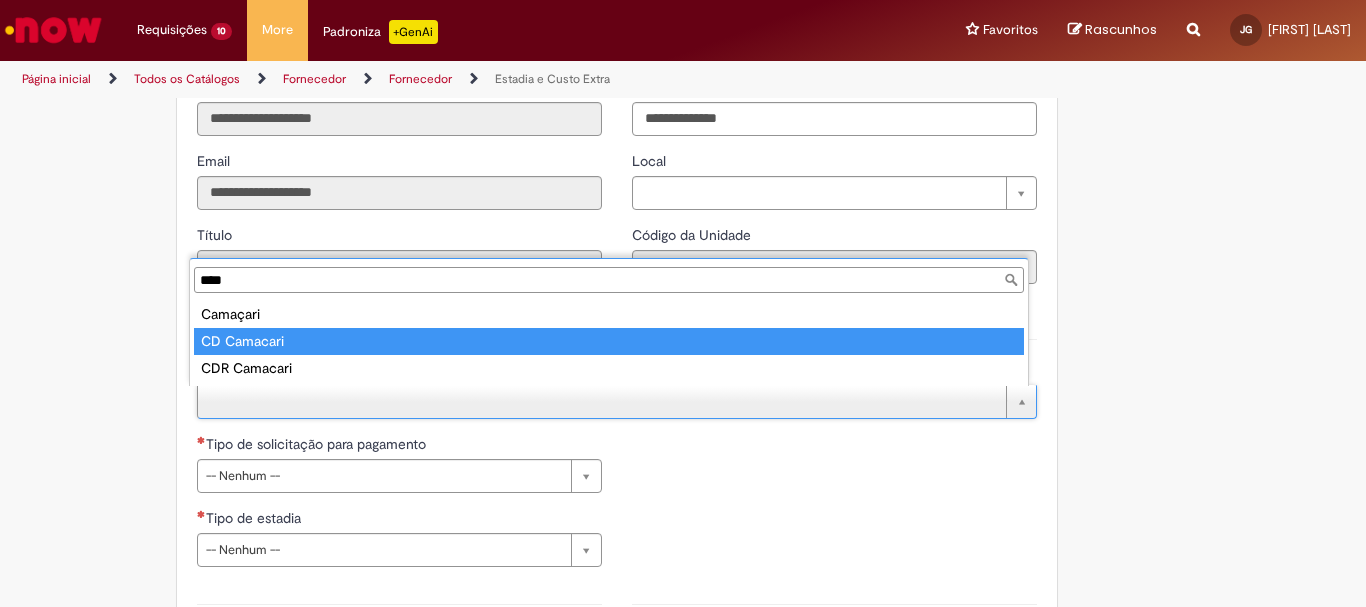 type on "****" 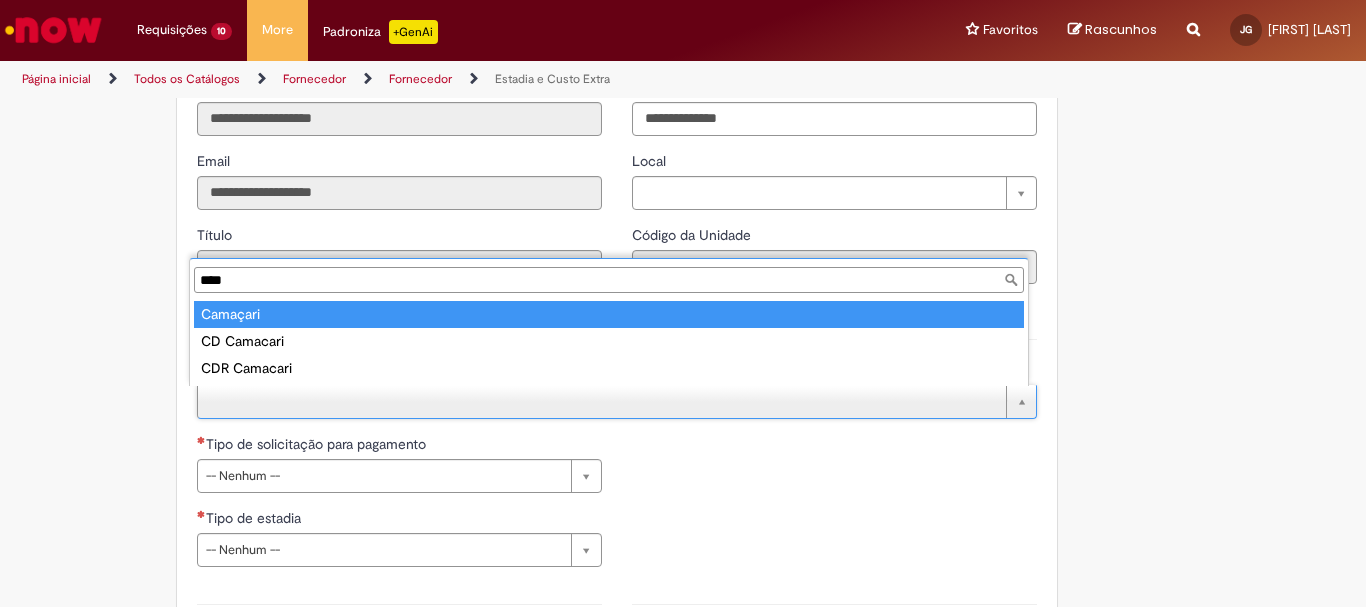 type on "********" 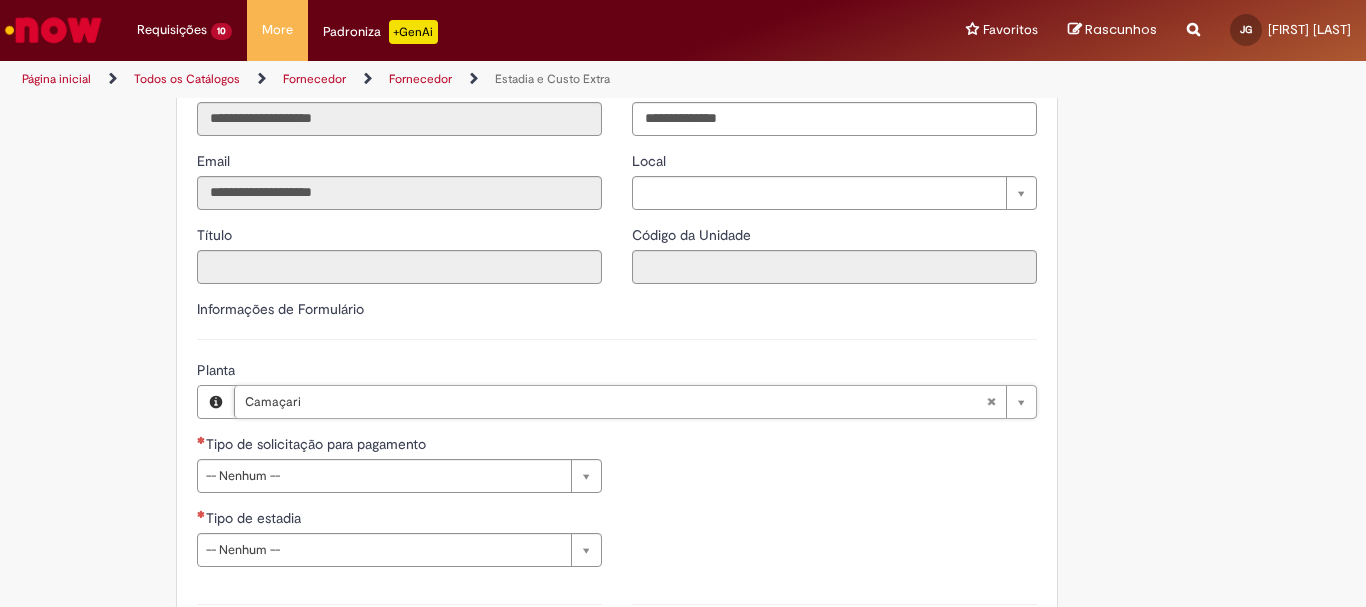 scroll, scrollTop: 527, scrollLeft: 0, axis: vertical 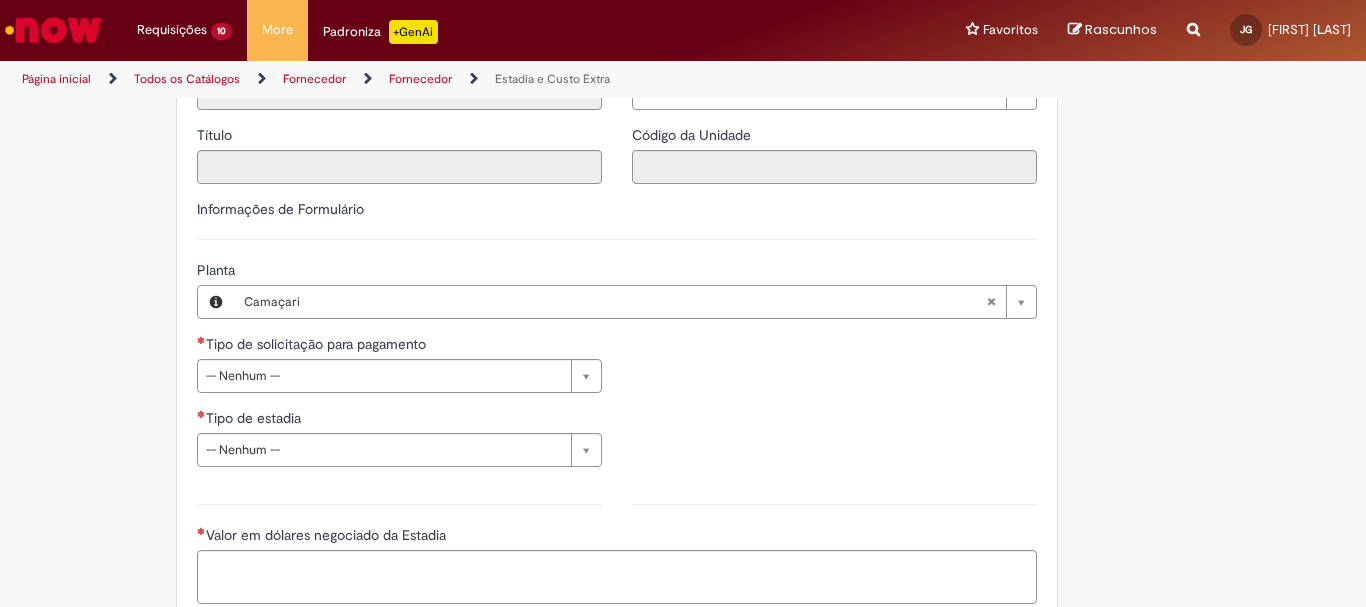 click on "**********" at bounding box center (399, 408) 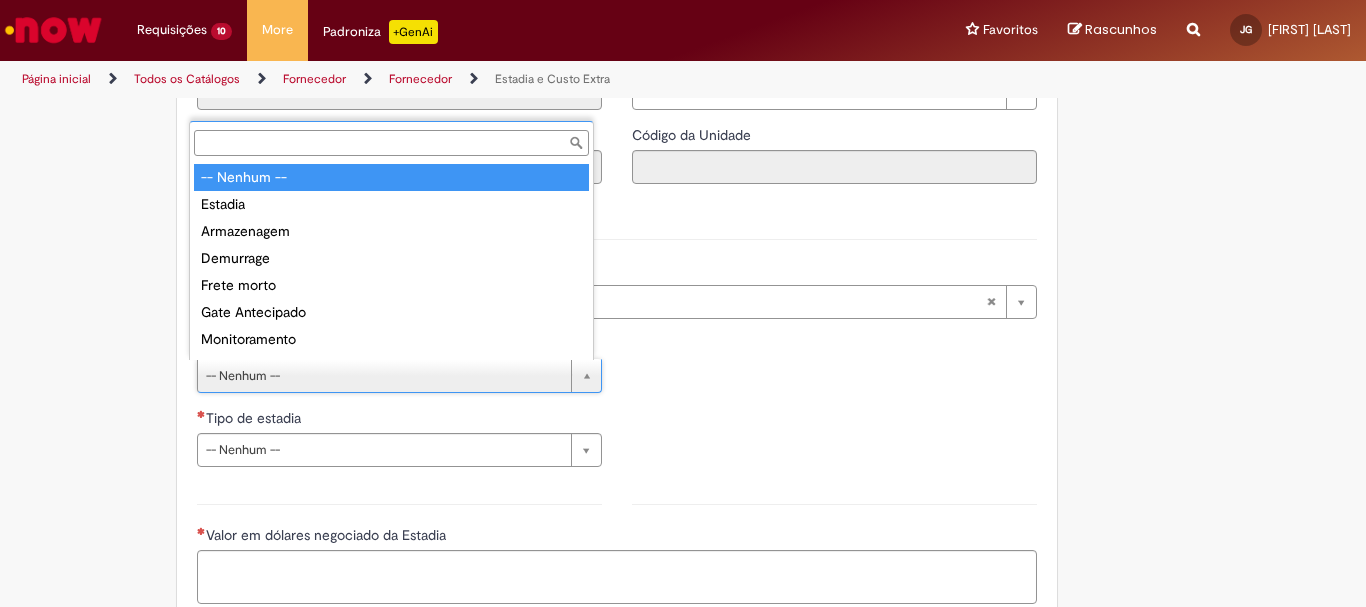 scroll, scrollTop: 16, scrollLeft: 0, axis: vertical 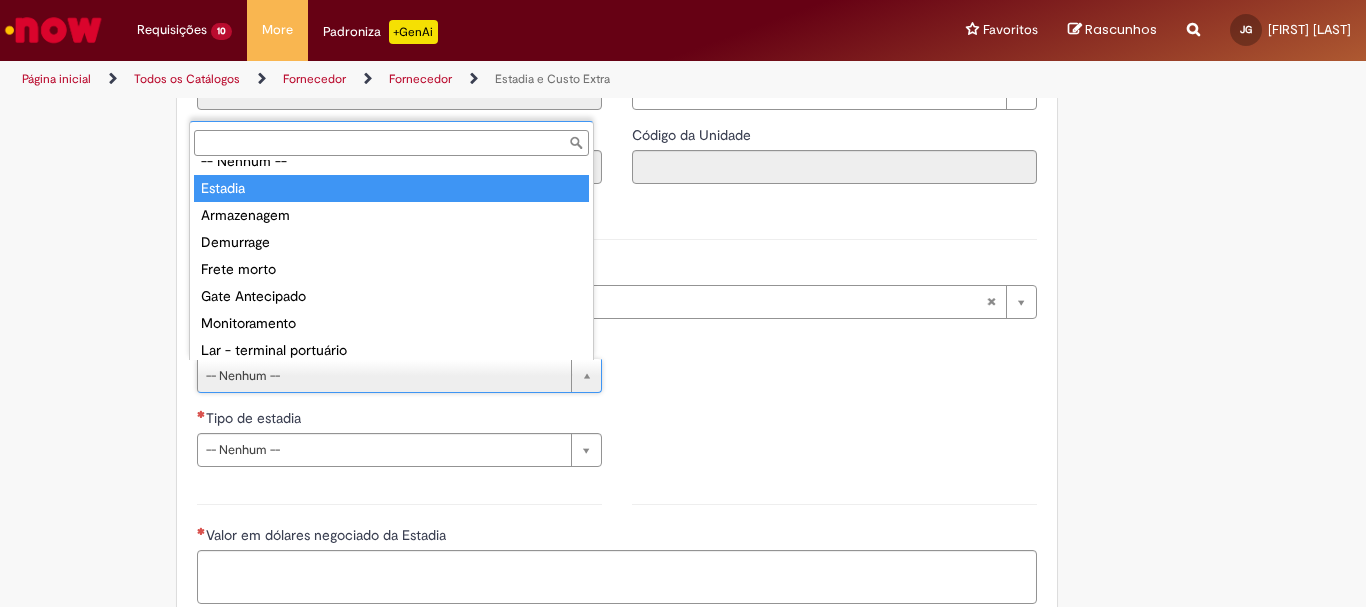 type on "*******" 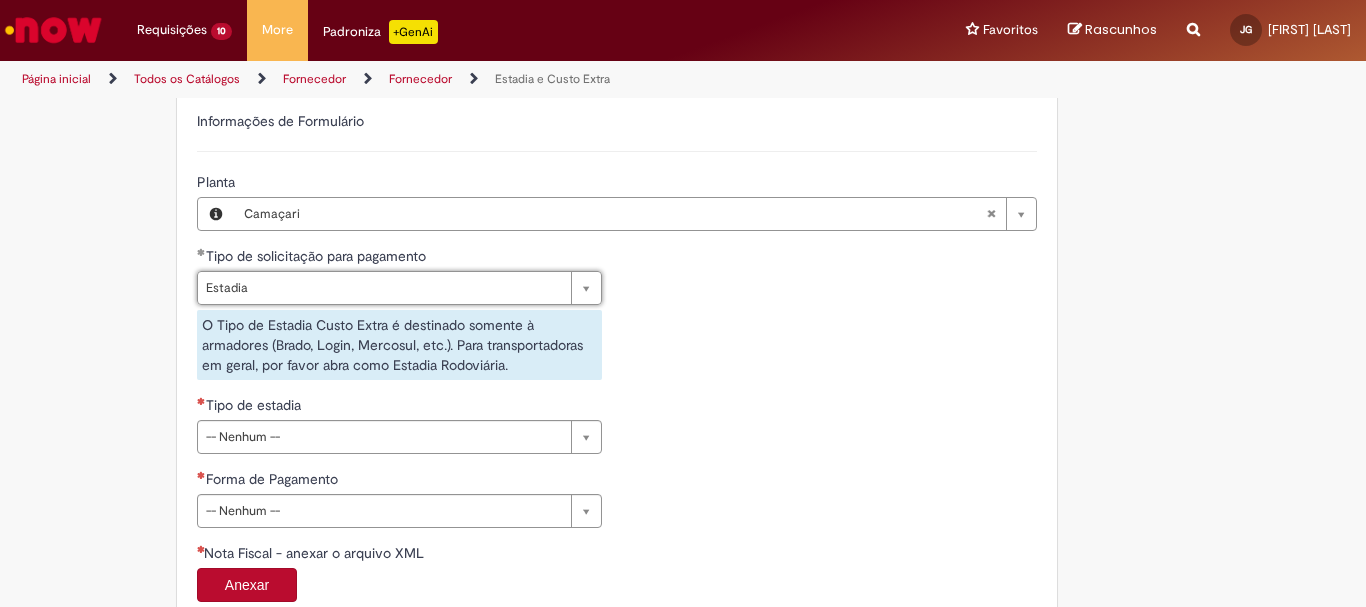scroll, scrollTop: 727, scrollLeft: 0, axis: vertical 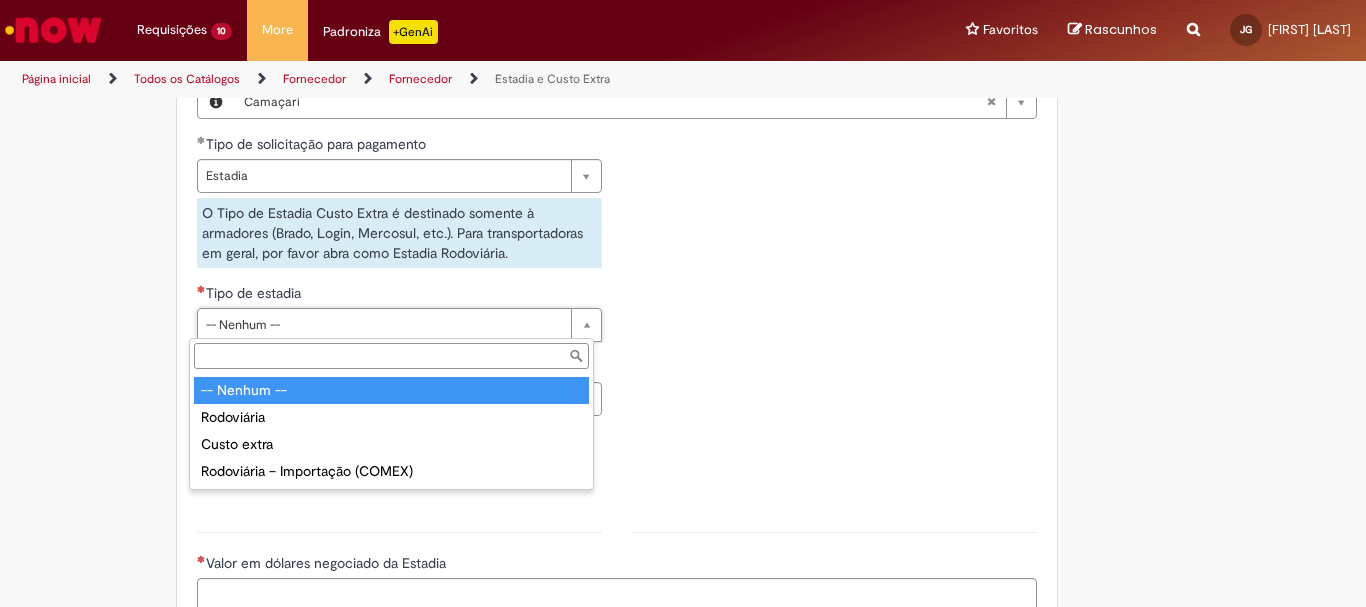 type on "**********" 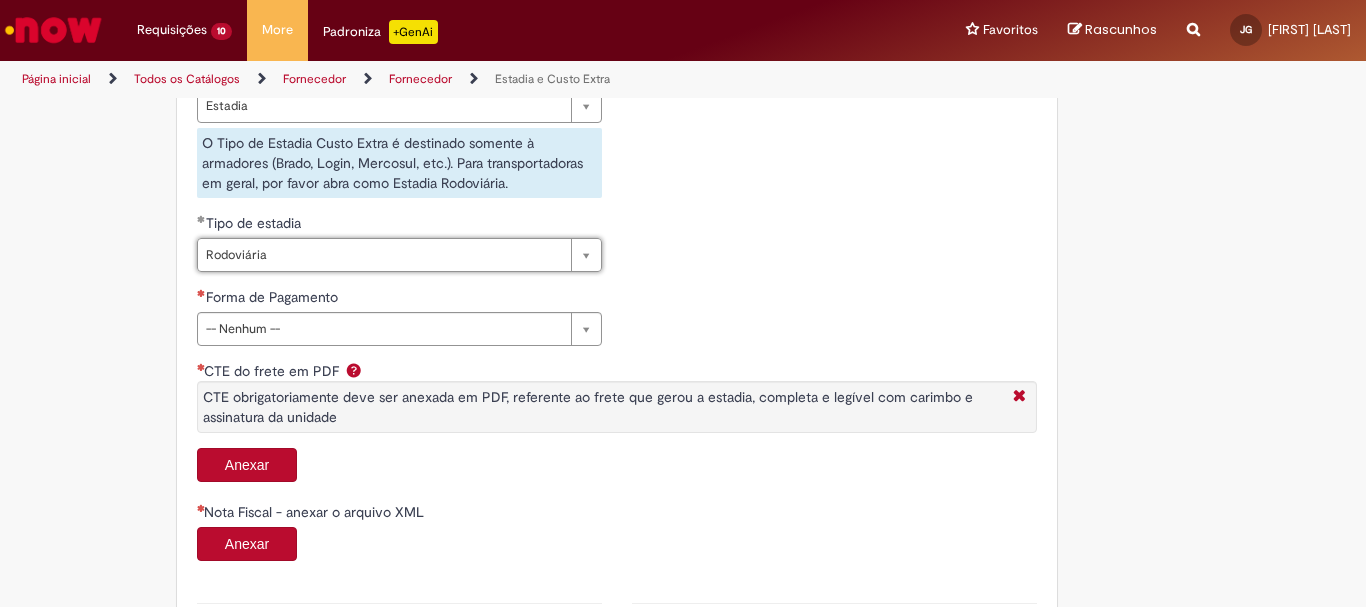 scroll, scrollTop: 827, scrollLeft: 0, axis: vertical 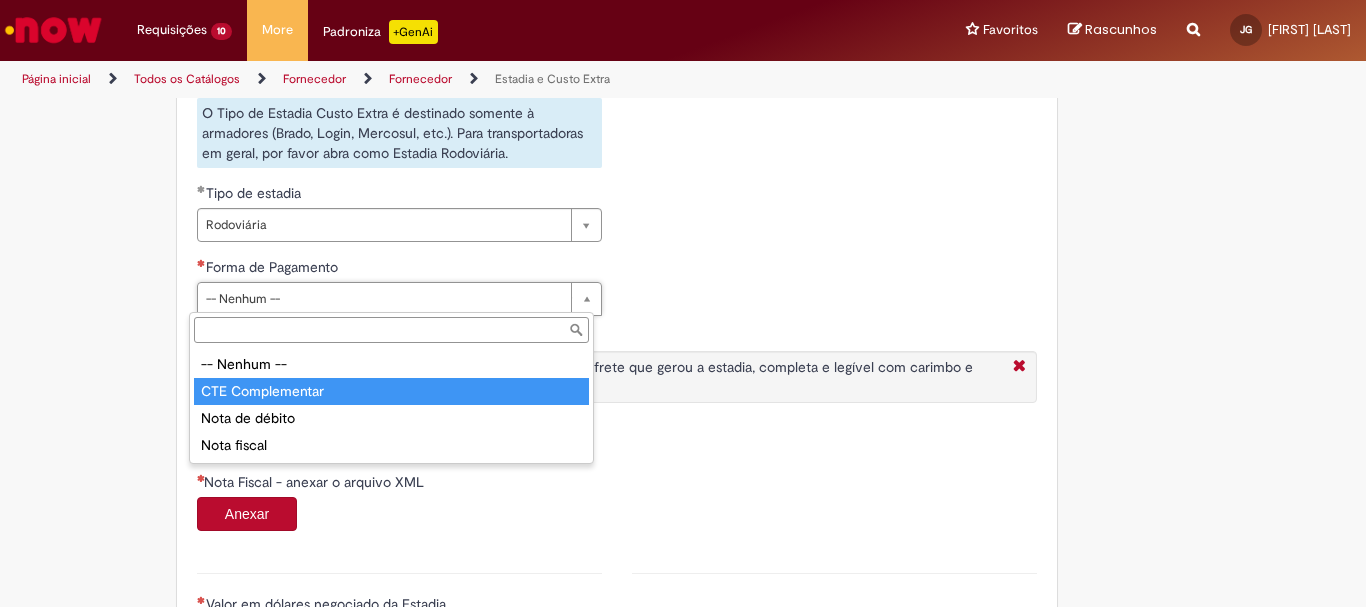 type on "**********" 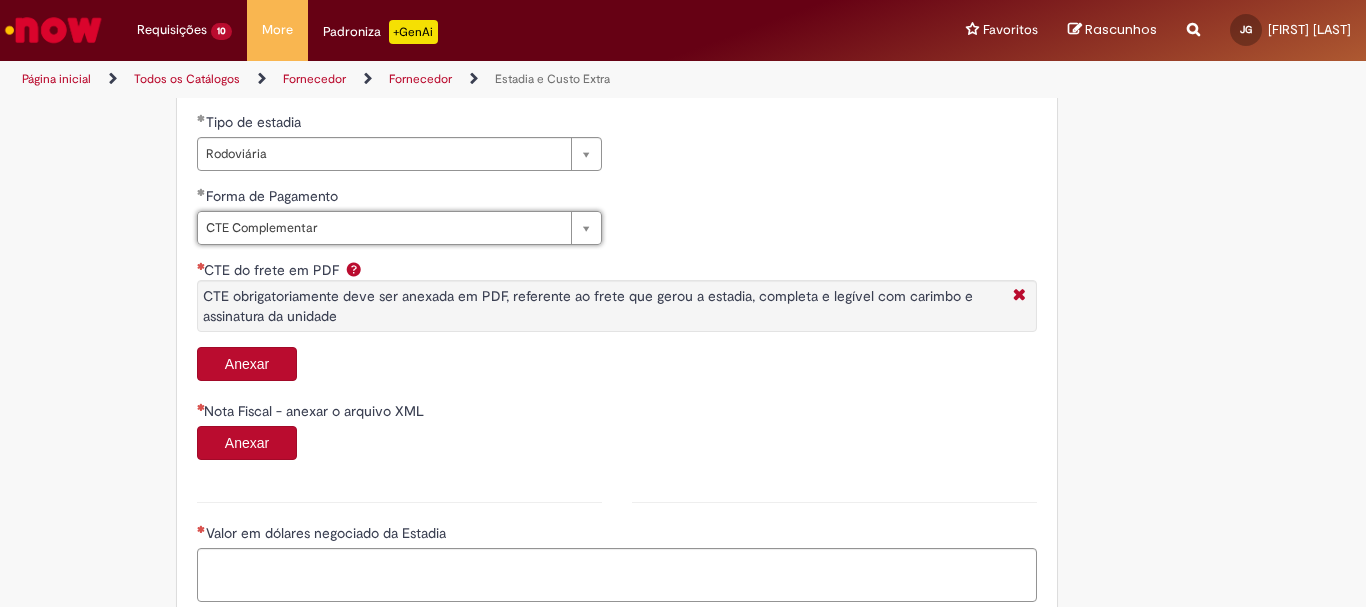 scroll, scrollTop: 927, scrollLeft: 0, axis: vertical 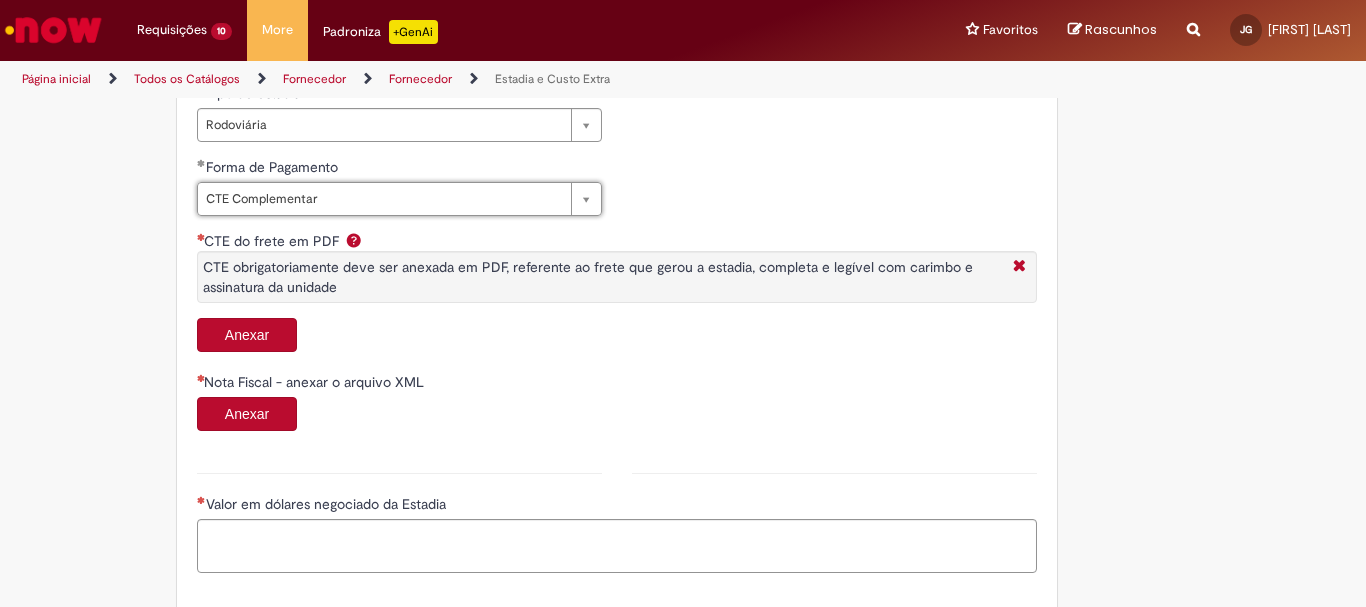 click on "Anexar" at bounding box center (247, 335) 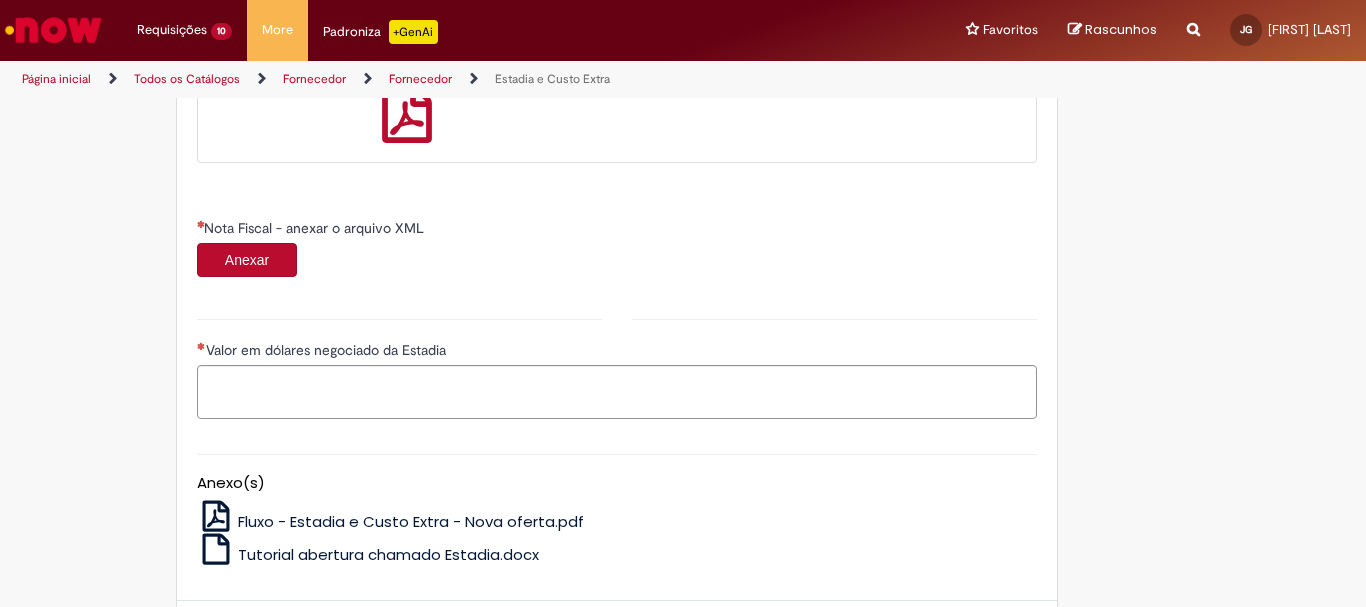 scroll, scrollTop: 1227, scrollLeft: 0, axis: vertical 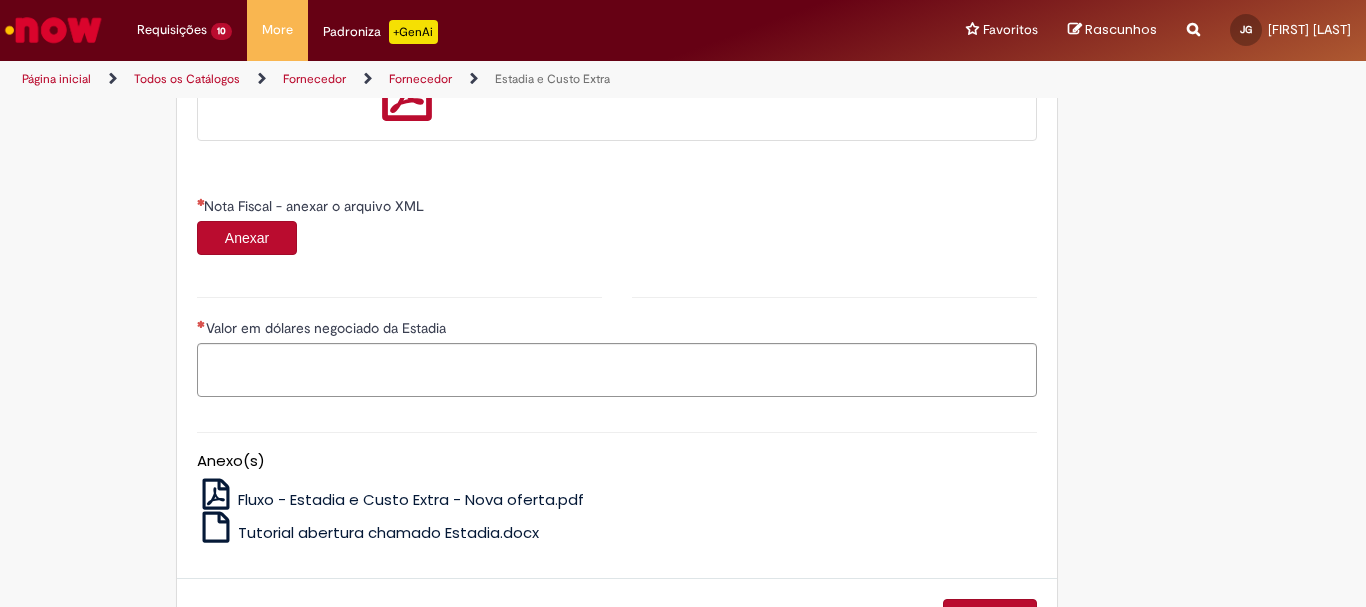 click on "Anexar" at bounding box center (247, 238) 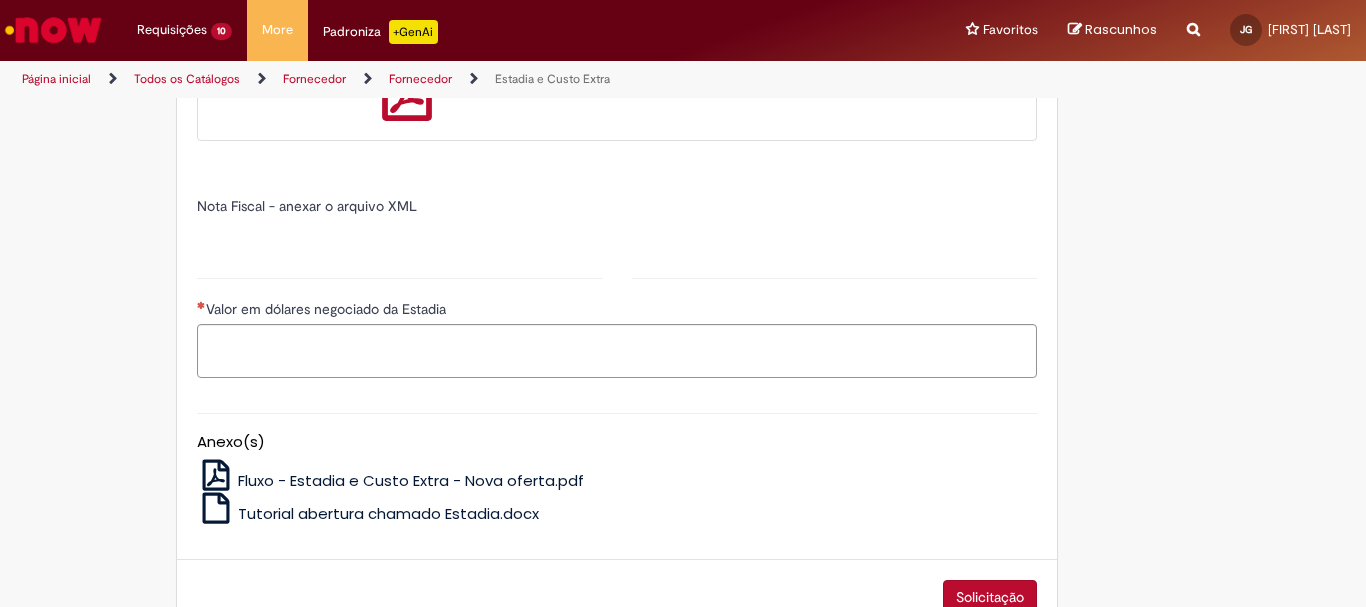 type on "******" 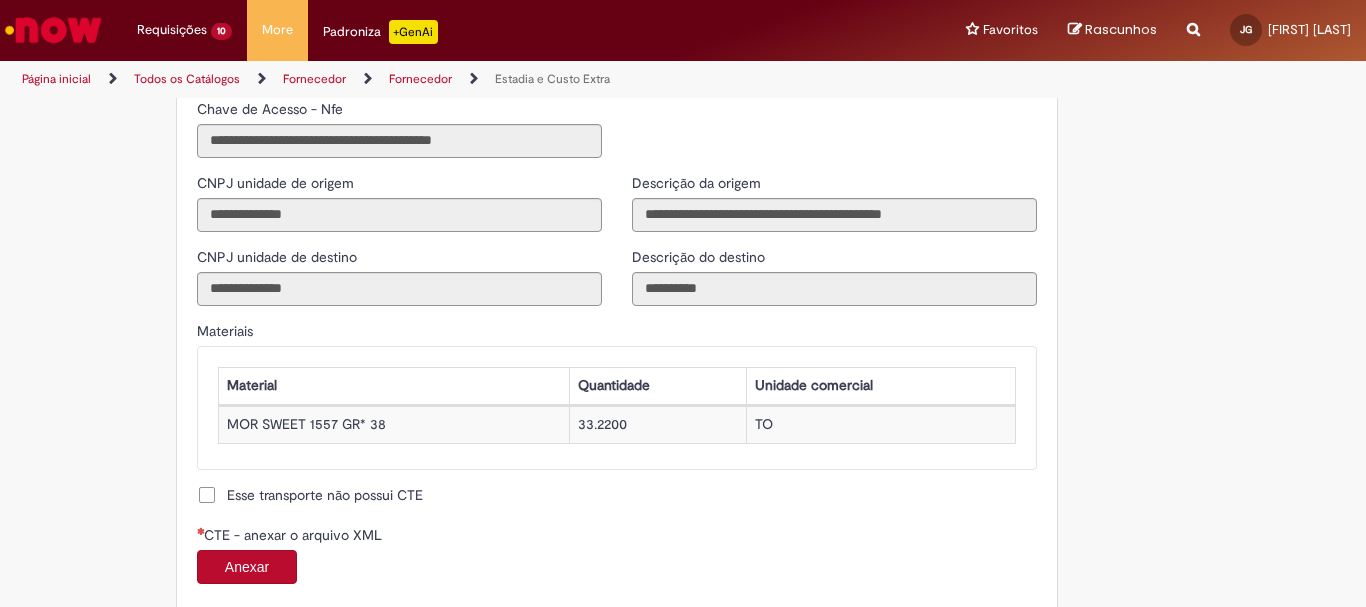 scroll, scrollTop: 1727, scrollLeft: 0, axis: vertical 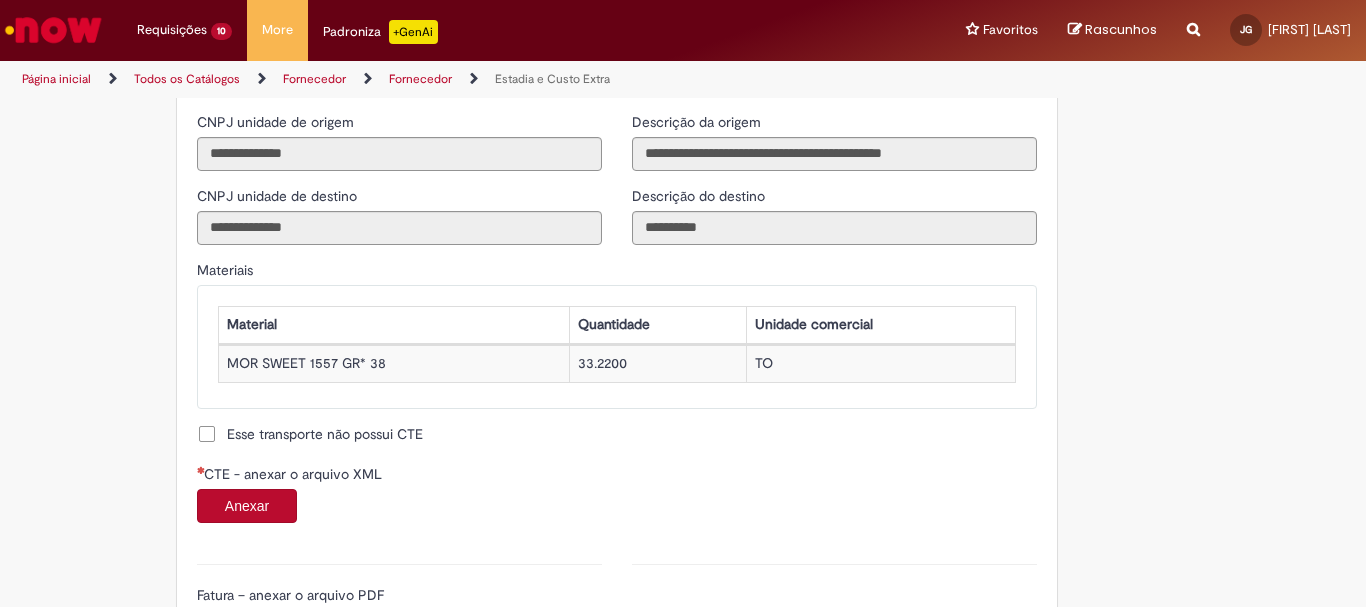 click on "Anexar" at bounding box center [247, 506] 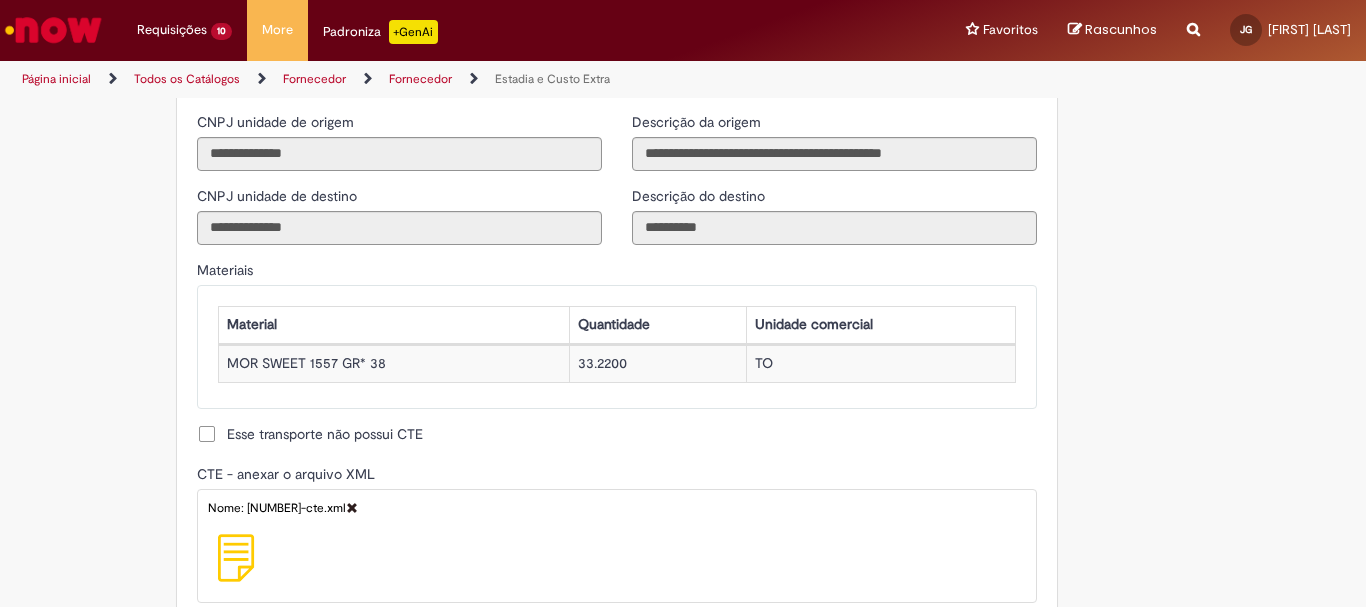 type on "**********" 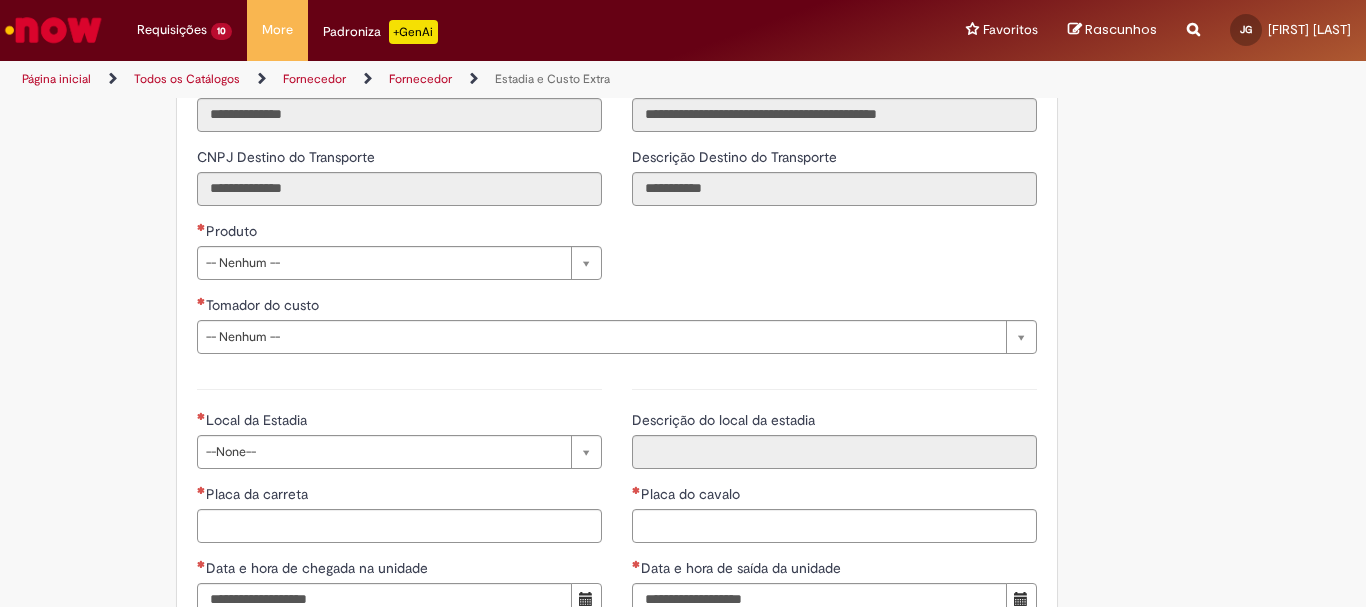 scroll, scrollTop: 2727, scrollLeft: 0, axis: vertical 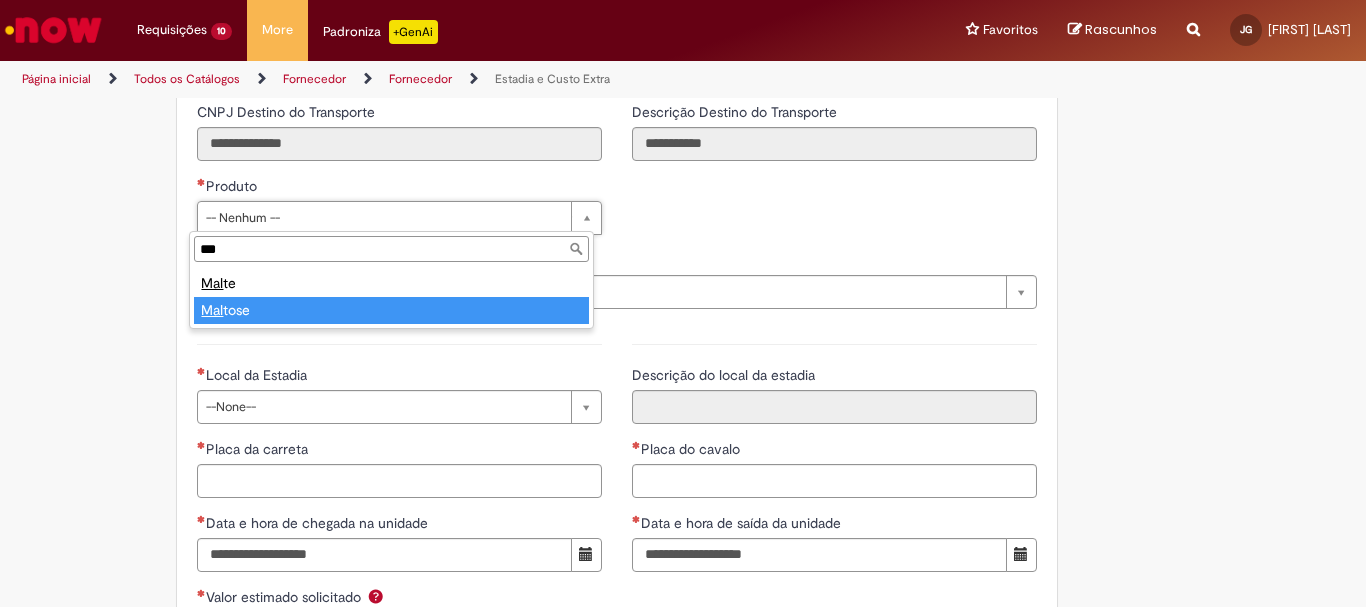 type on "***" 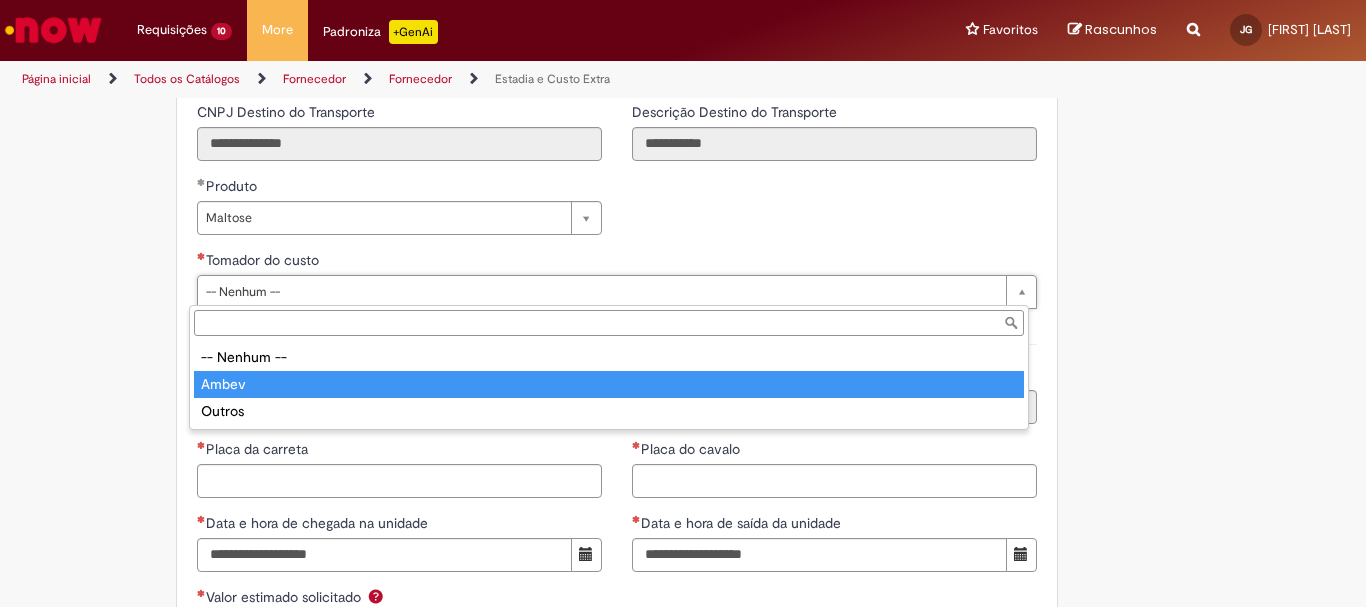type on "*****" 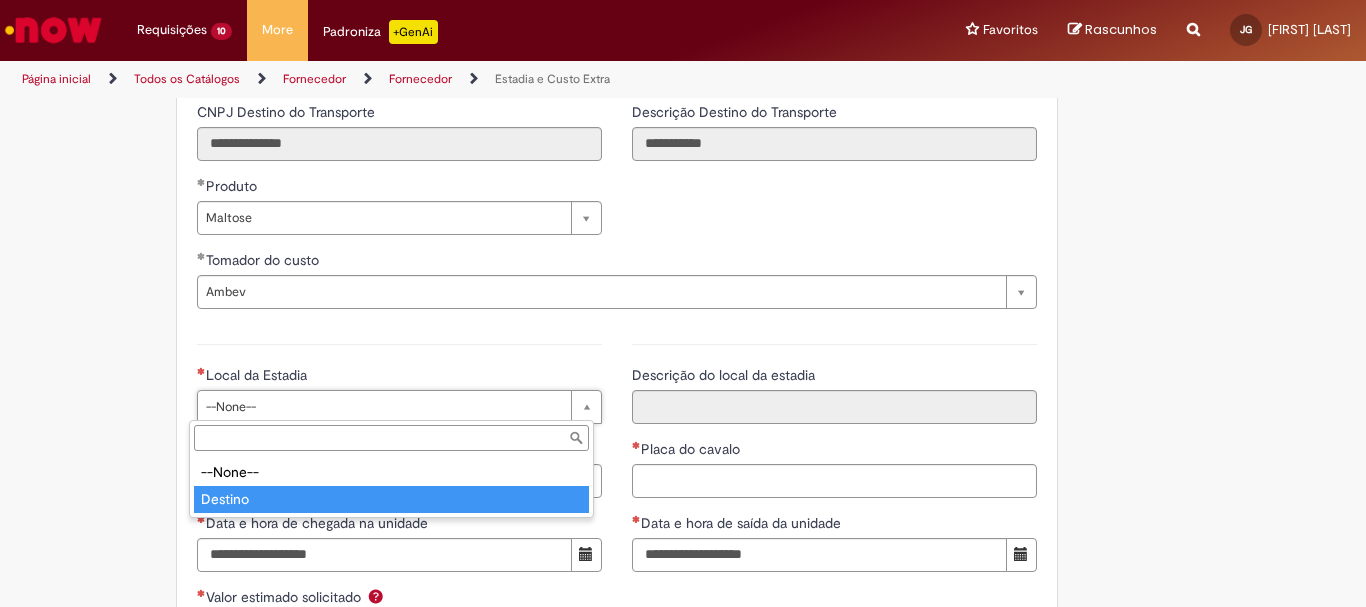 type on "*******" 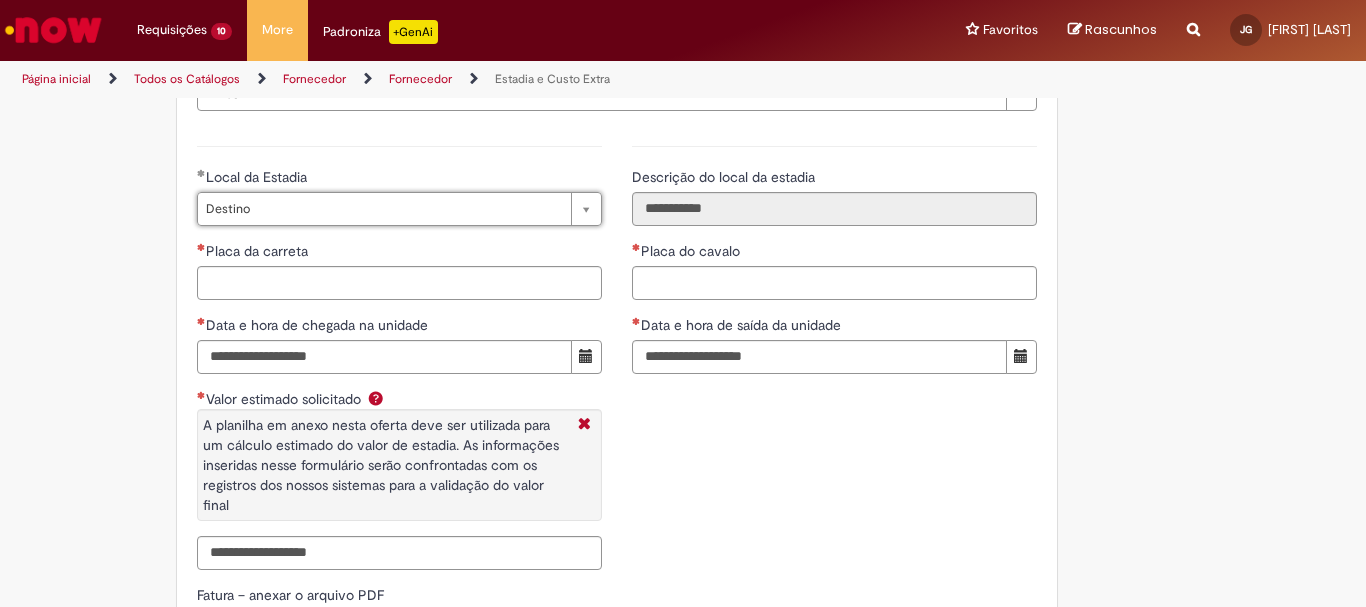 scroll, scrollTop: 2927, scrollLeft: 0, axis: vertical 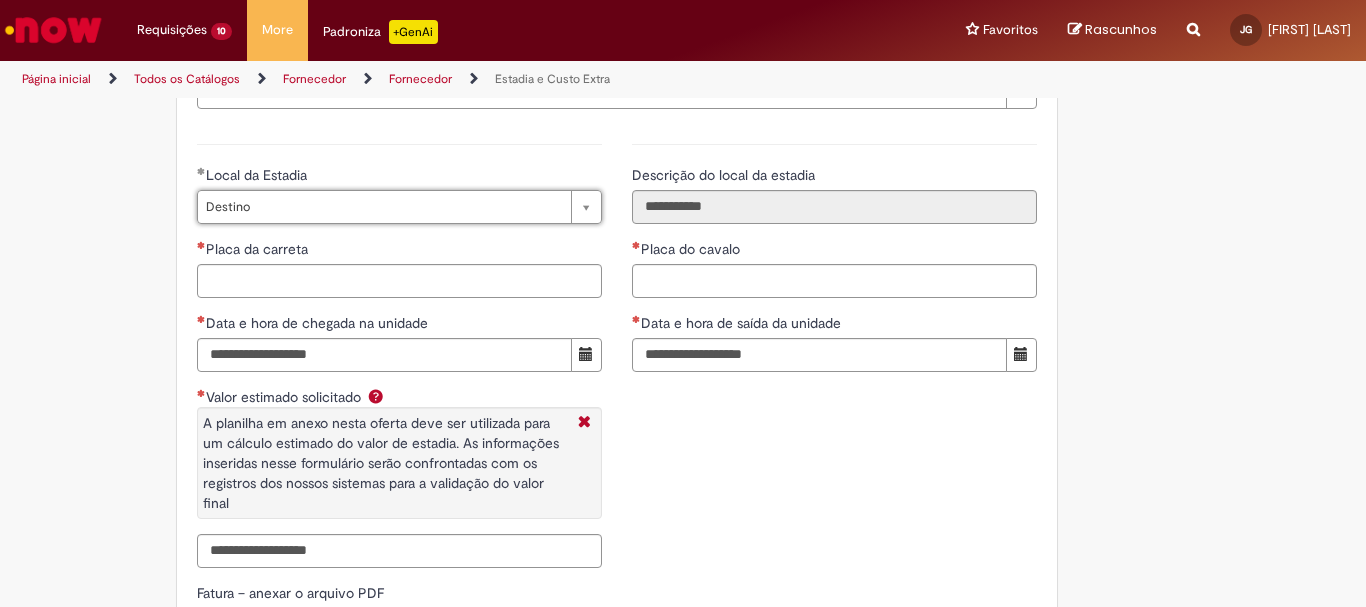 paste on "*******" 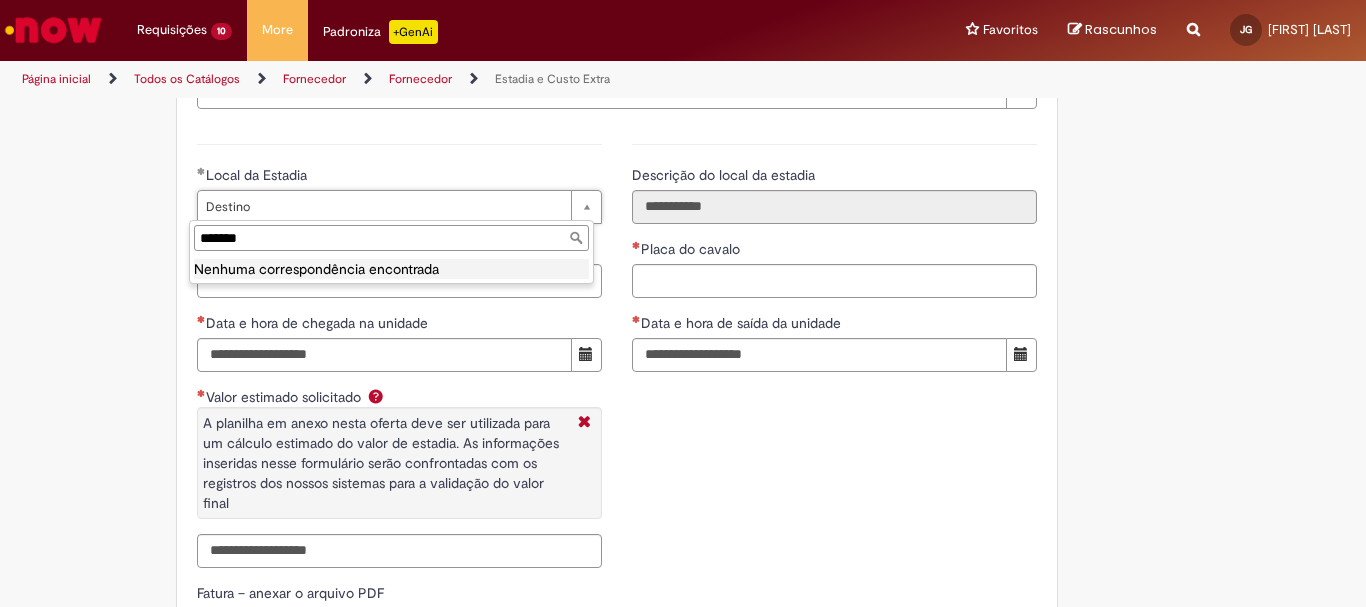 type on "*******" 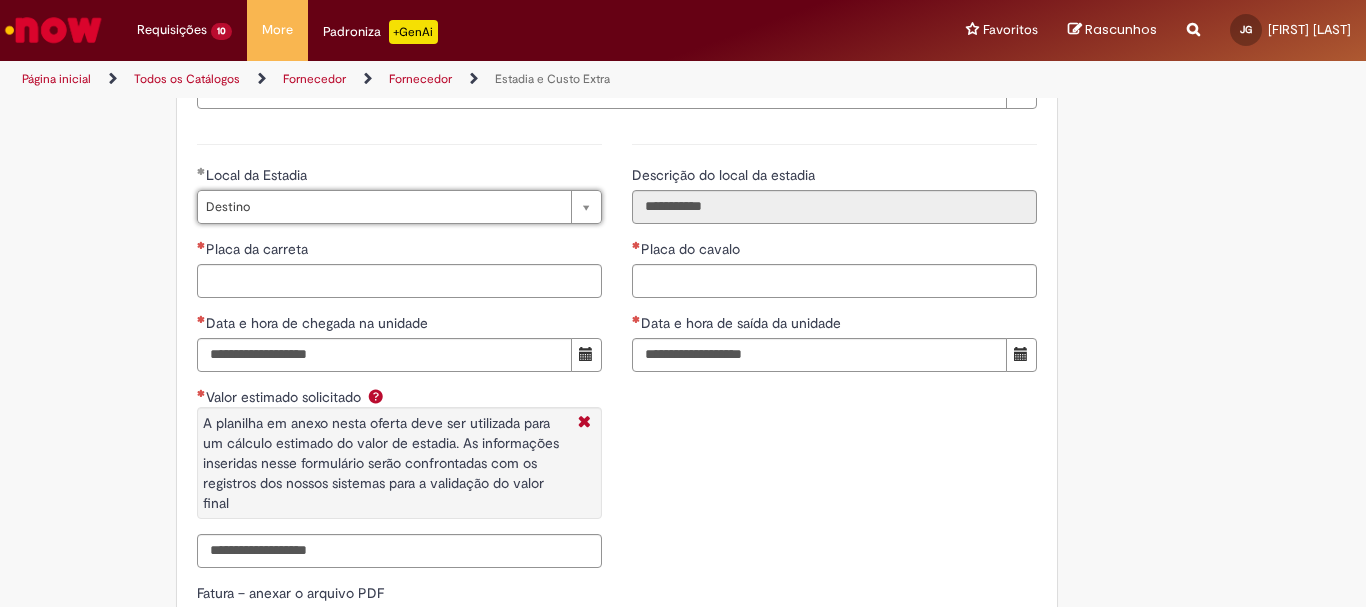 scroll, scrollTop: 0, scrollLeft: 0, axis: both 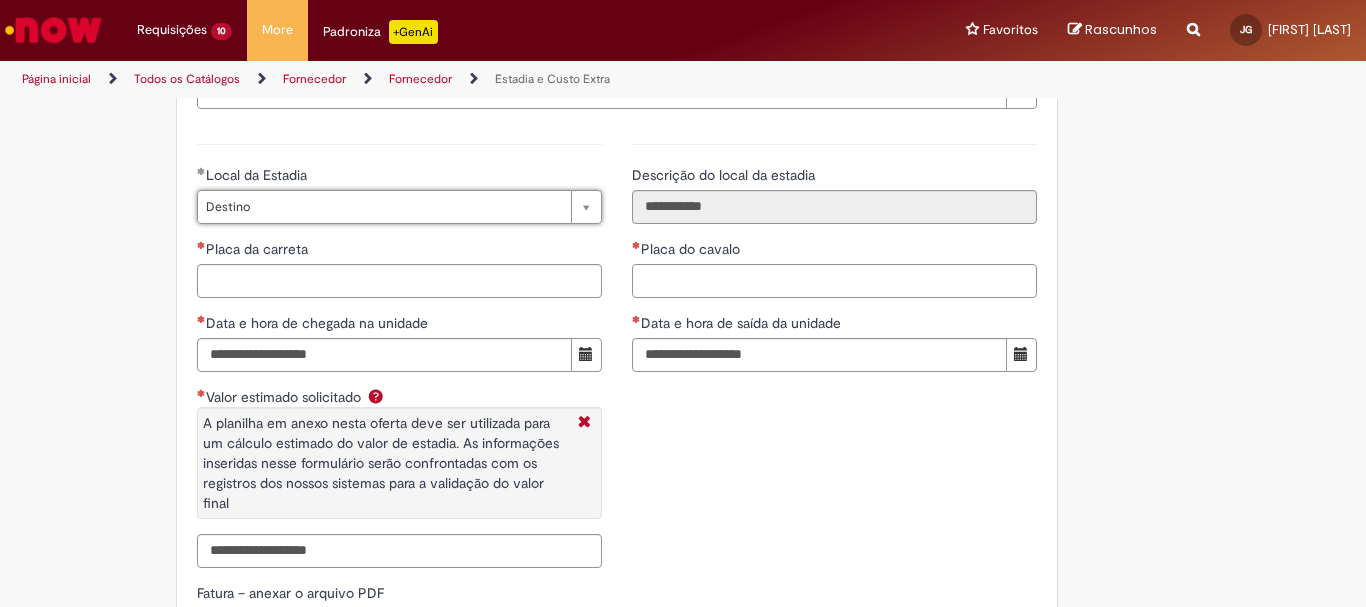 click on "Placa do cavalo" at bounding box center [834, 281] 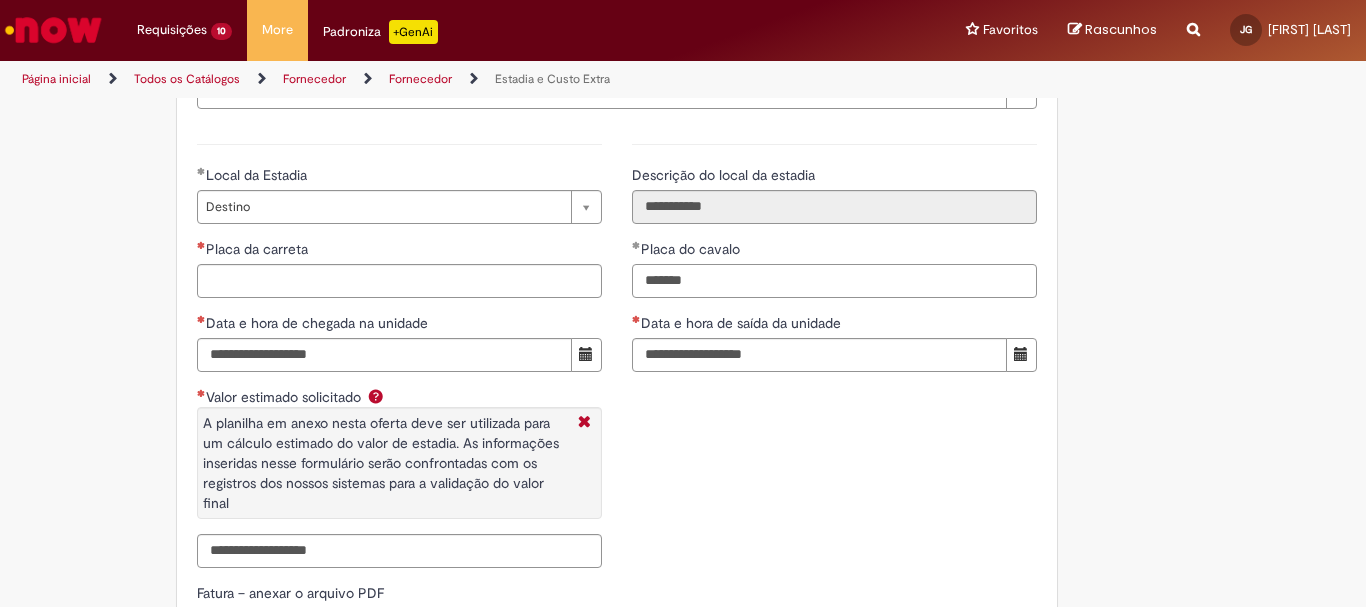 type on "*******" 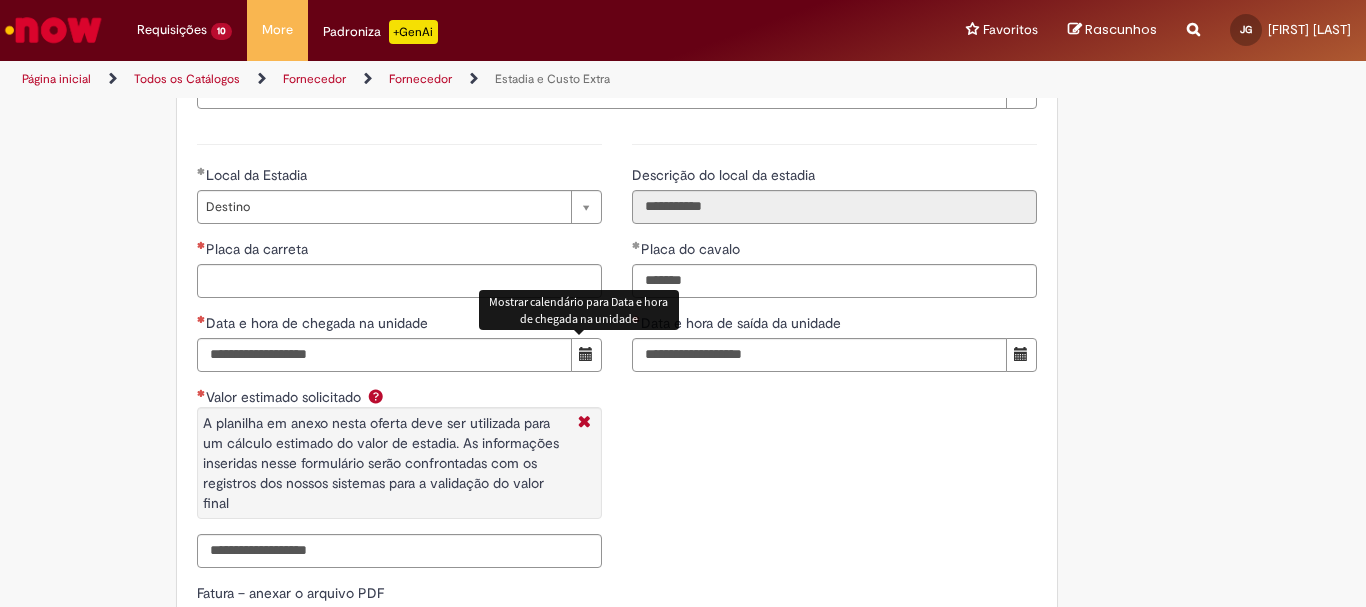 click at bounding box center (586, 354) 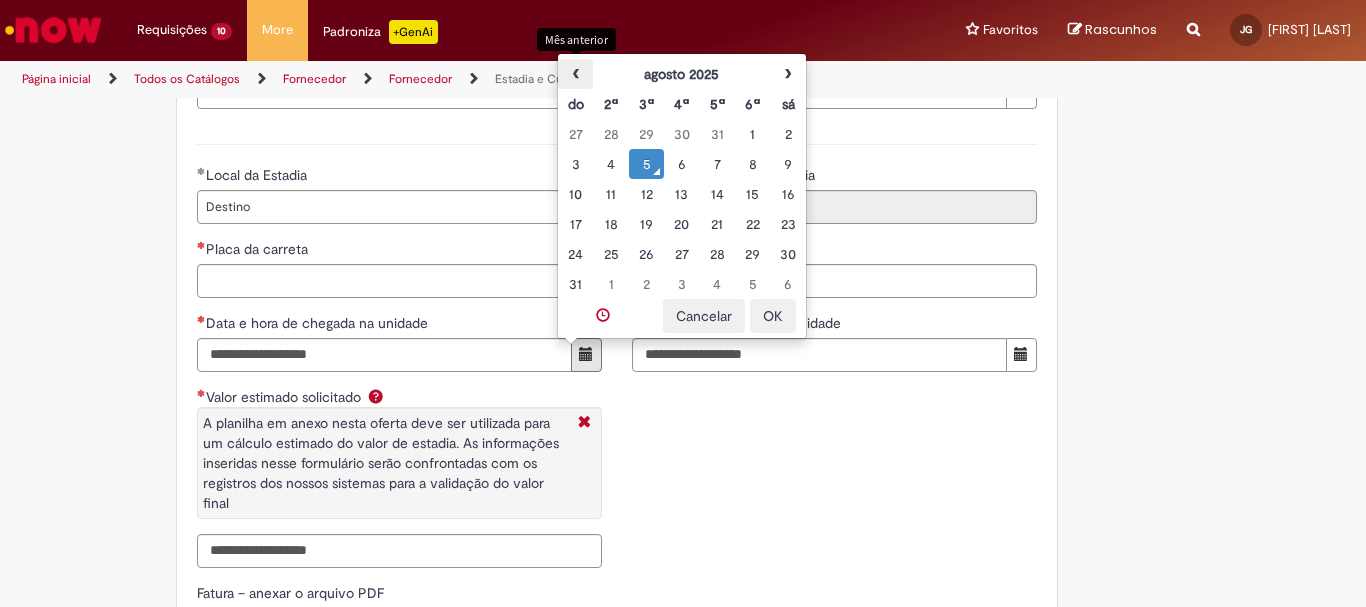 click on "‹" at bounding box center [575, 74] 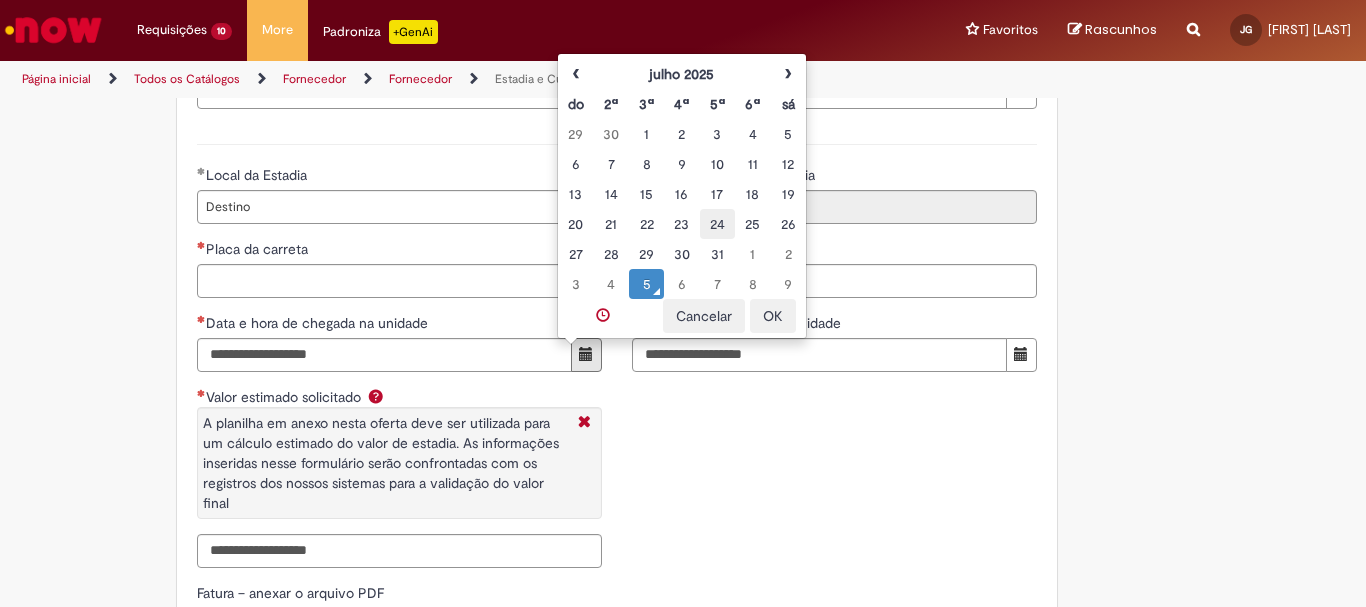 click on "24" at bounding box center [717, 224] 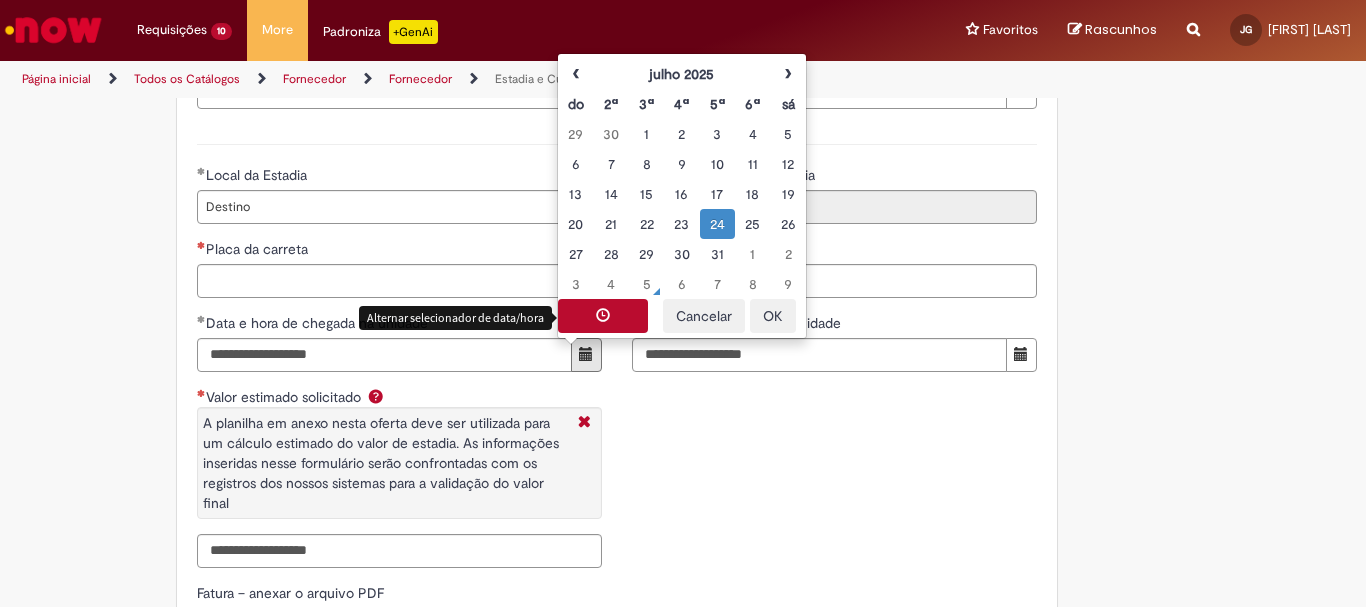 click at bounding box center [603, 316] 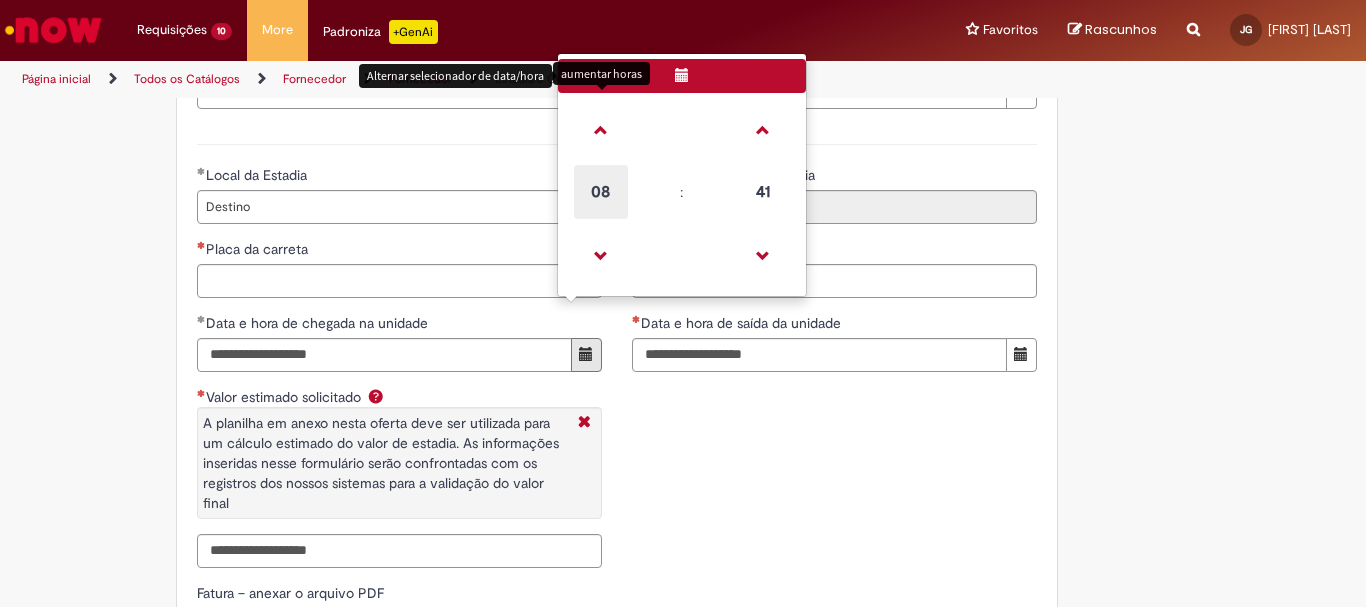 click on "08" at bounding box center [601, 192] 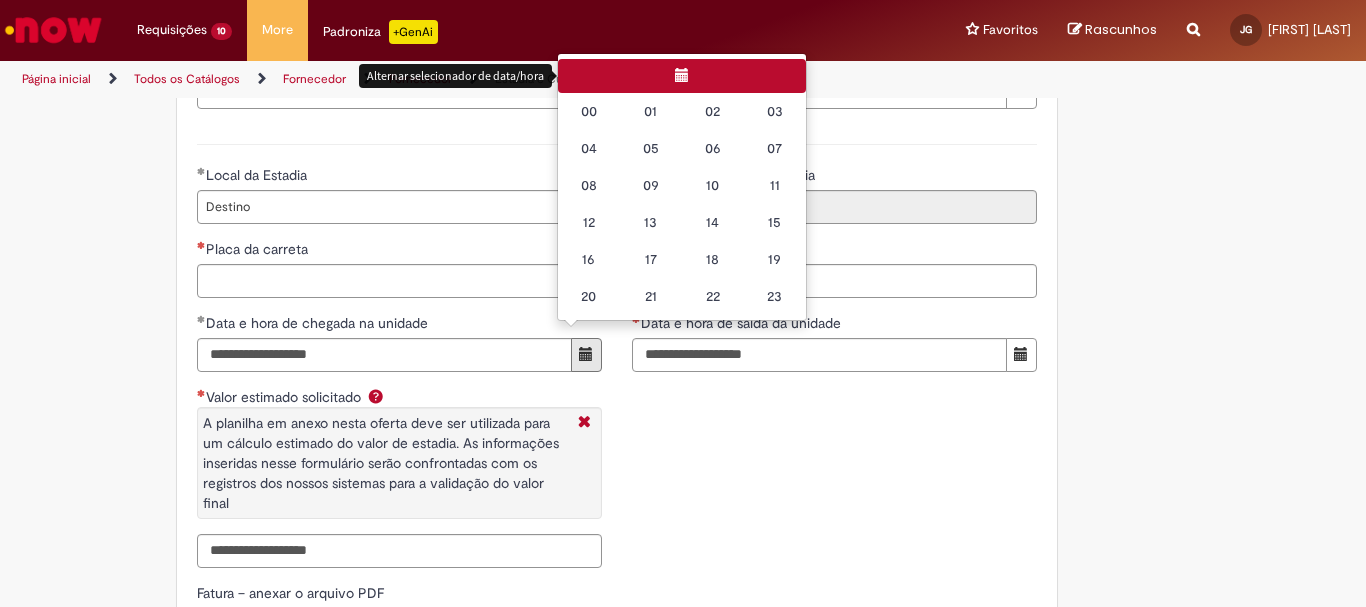 click on "22" at bounding box center [713, 296] 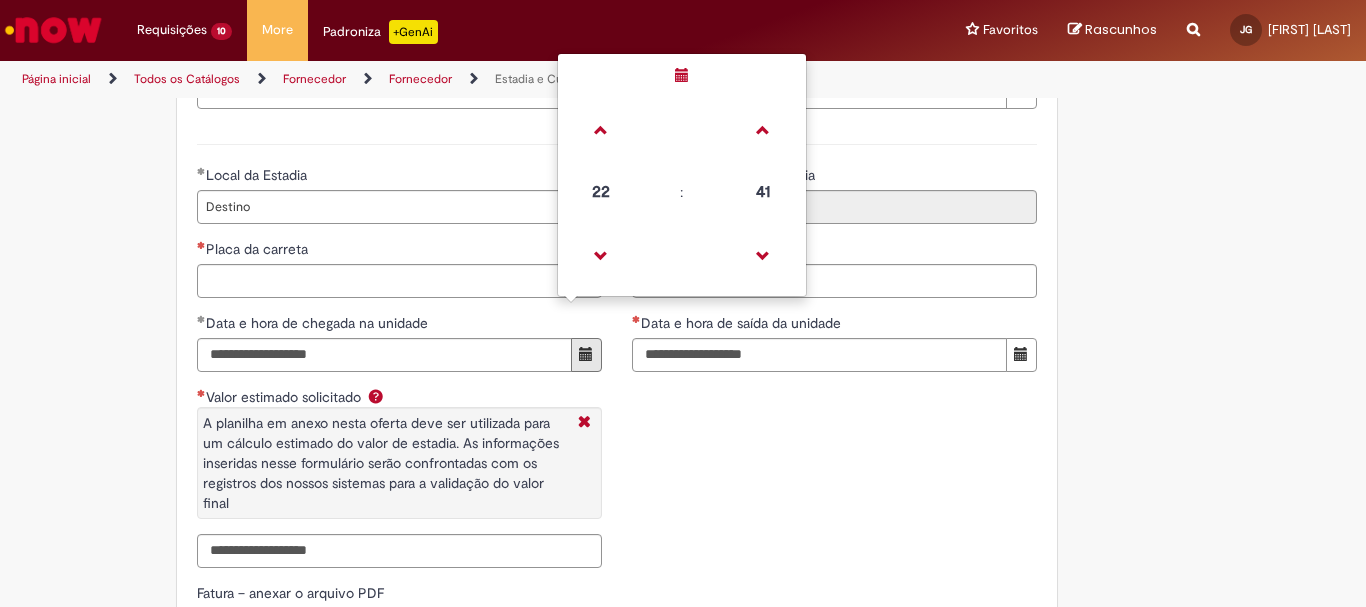 click on "41" at bounding box center (763, 192) 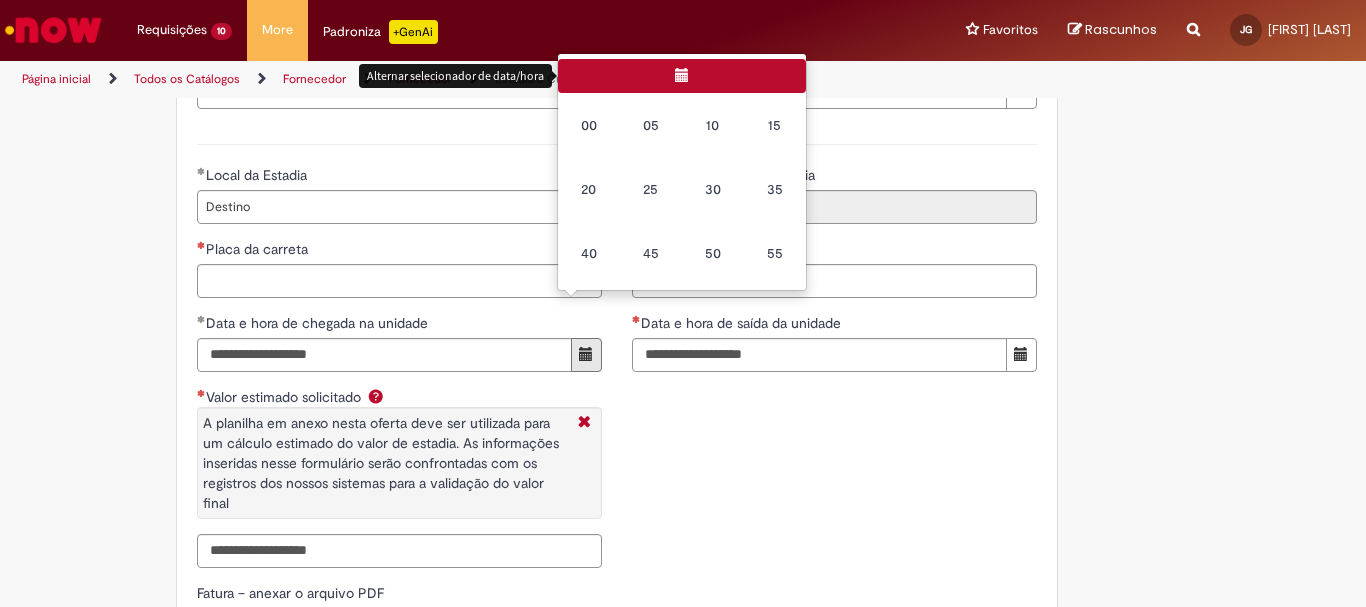 click on "45" at bounding box center (651, 253) 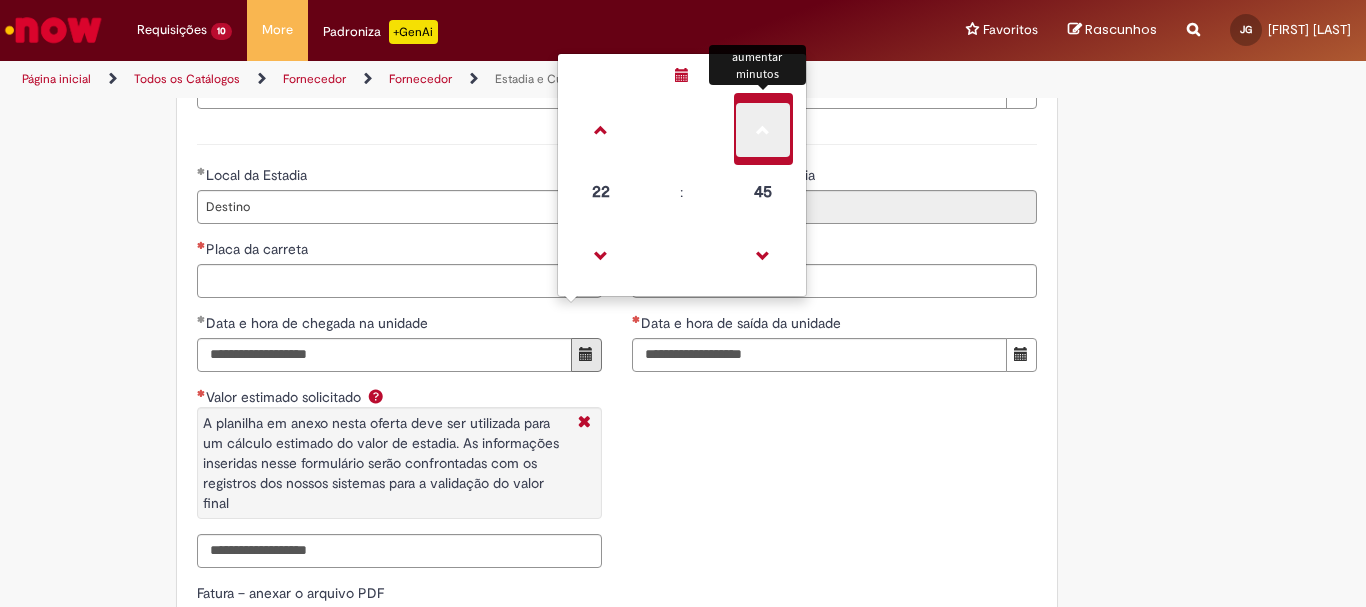 click at bounding box center (763, 130) 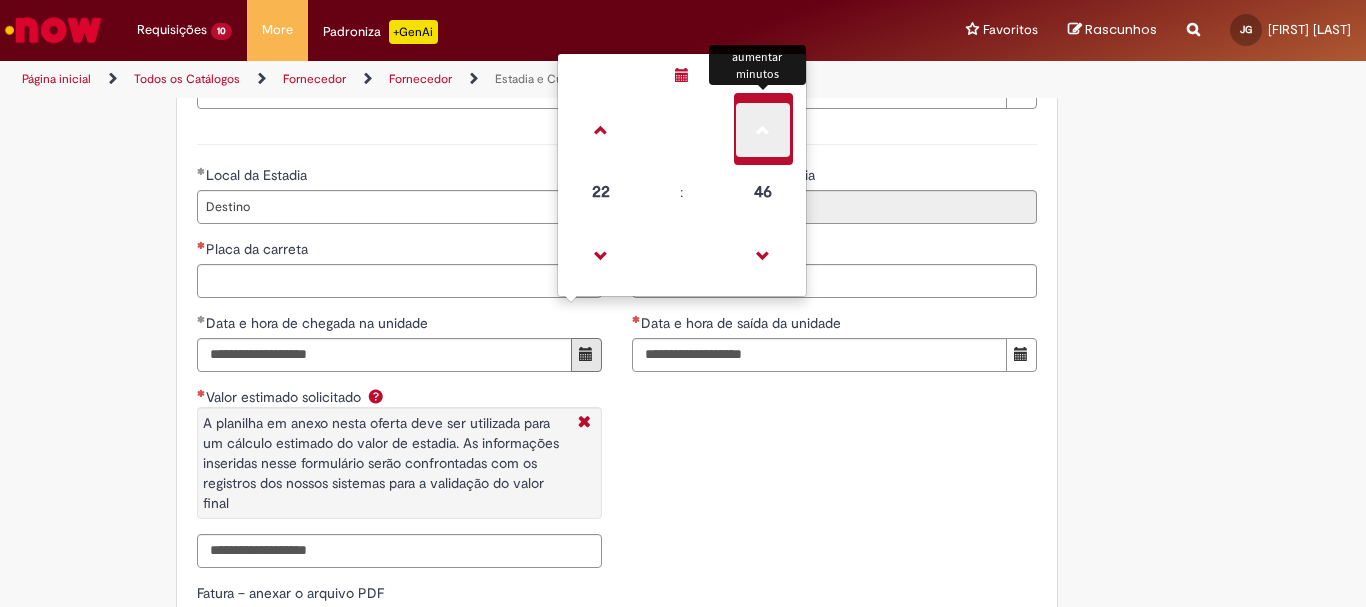 click at bounding box center (763, 130) 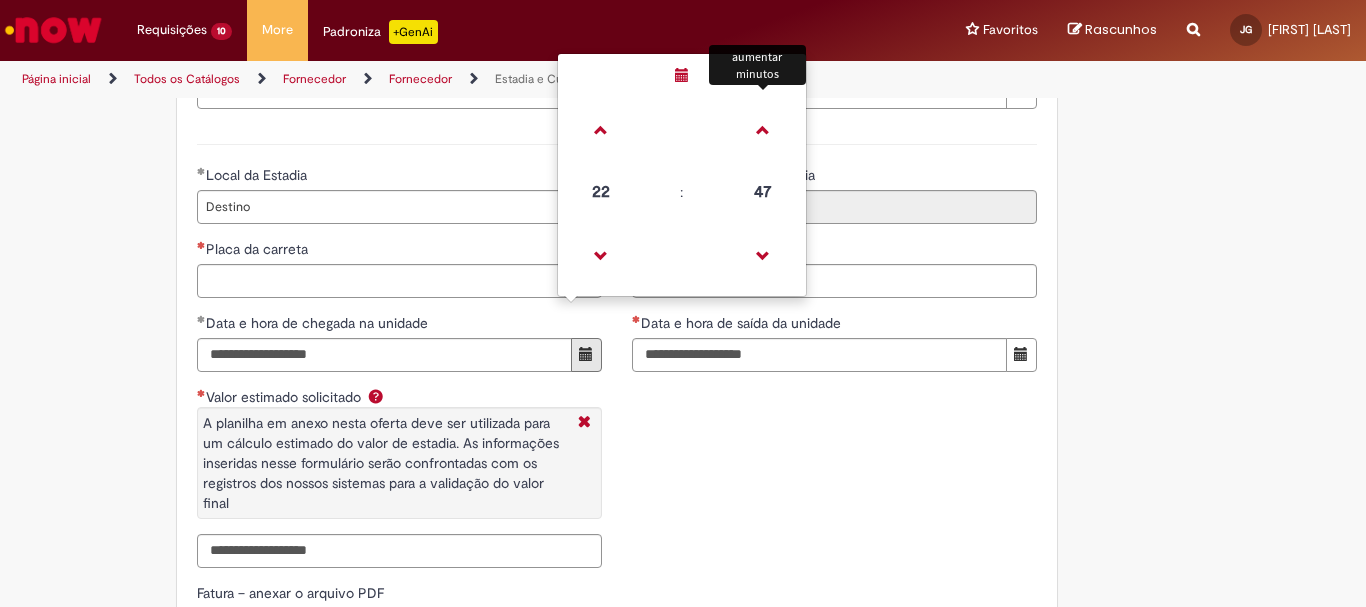click on "**********" at bounding box center (617, 353) 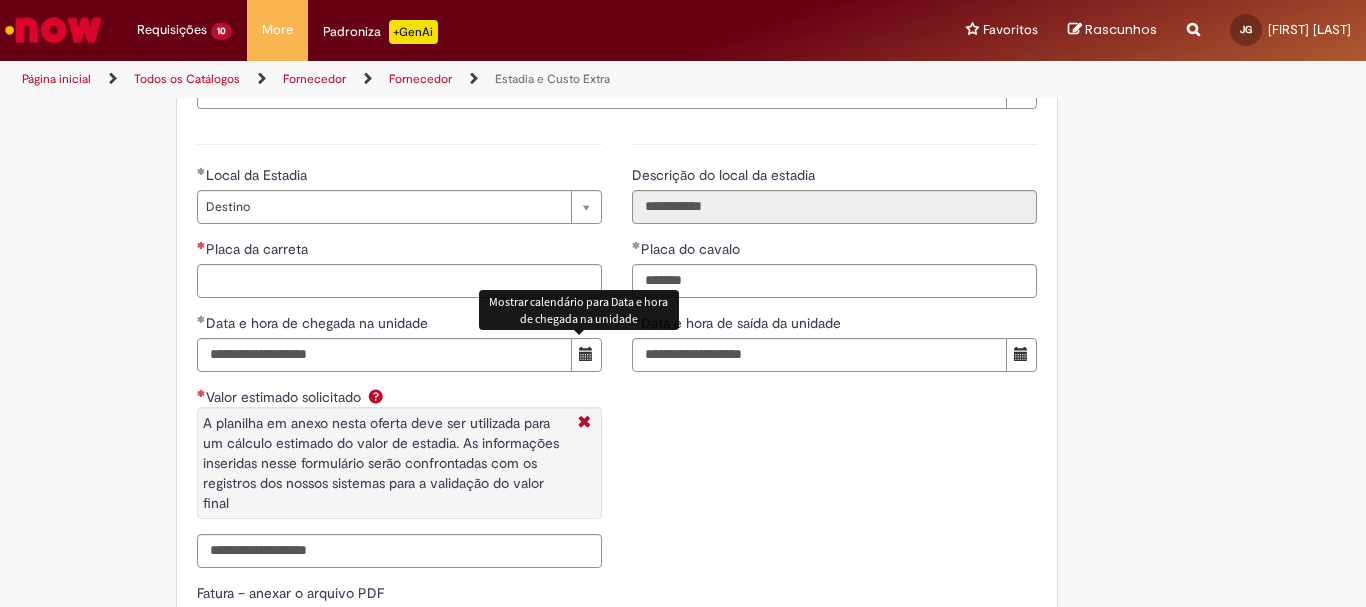 click at bounding box center (586, 355) 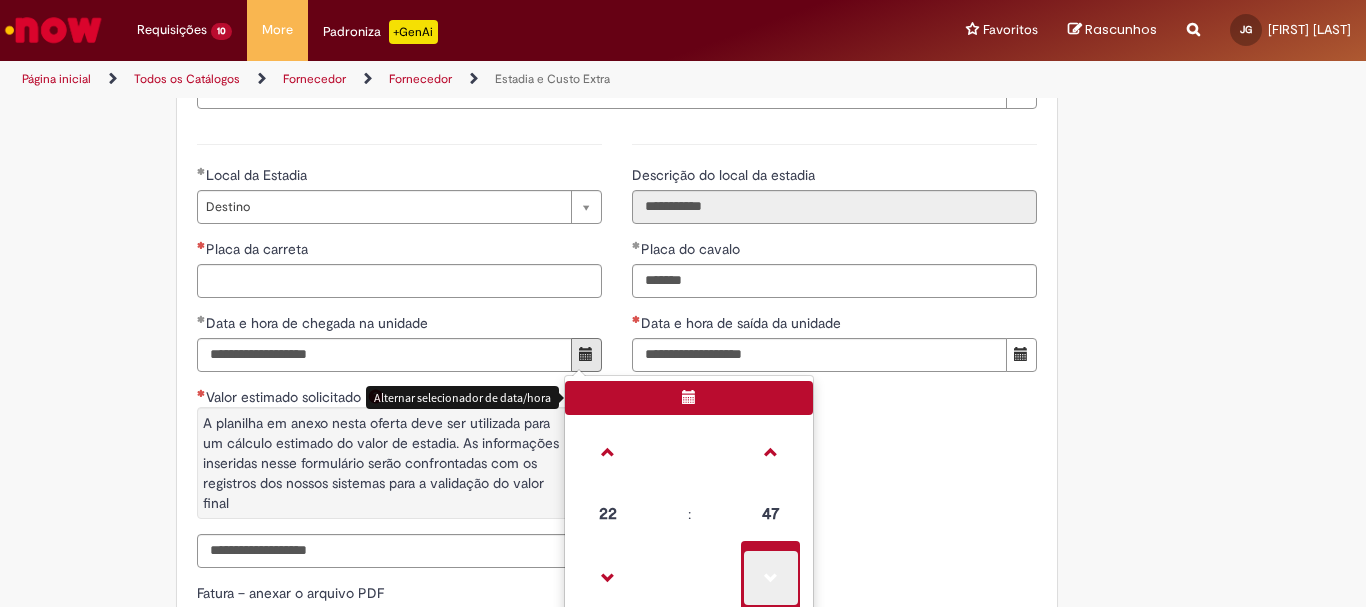 click at bounding box center (771, 578) 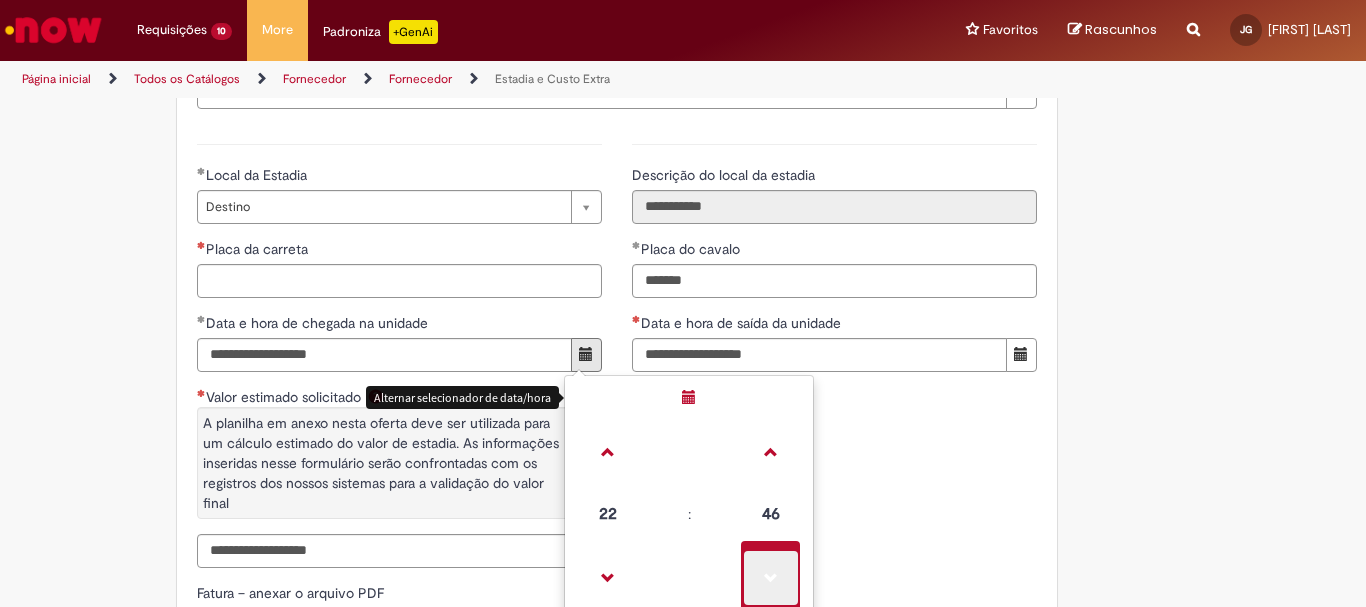 click at bounding box center [771, 578] 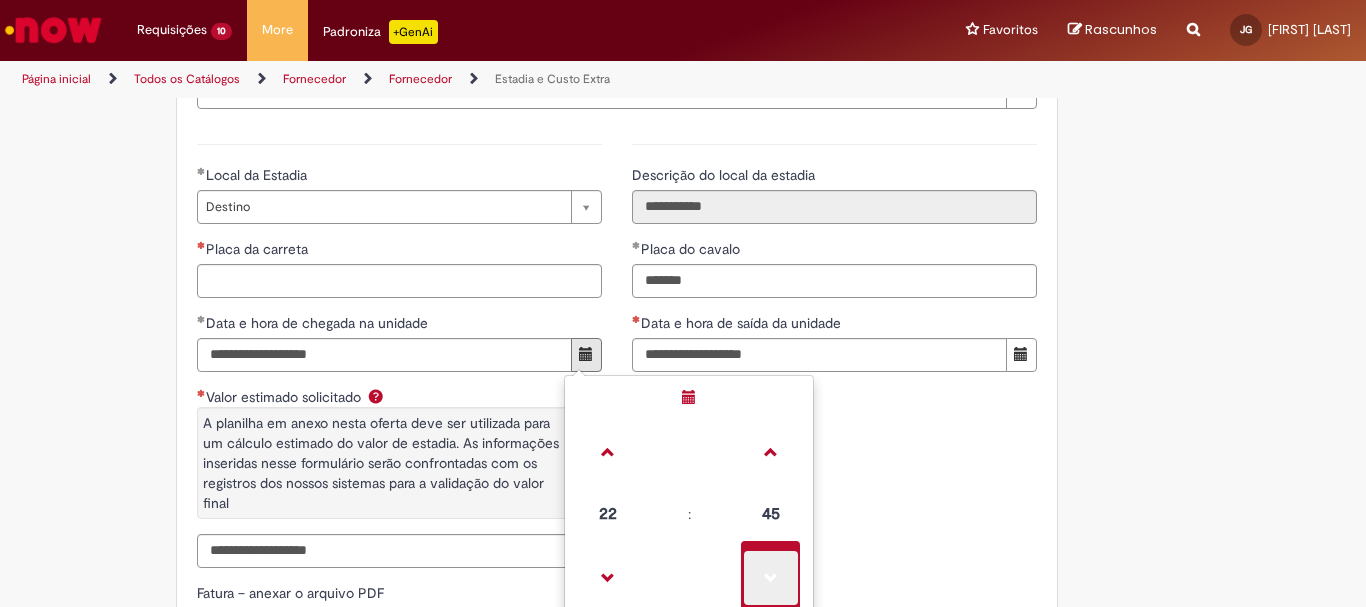 click at bounding box center (771, 578) 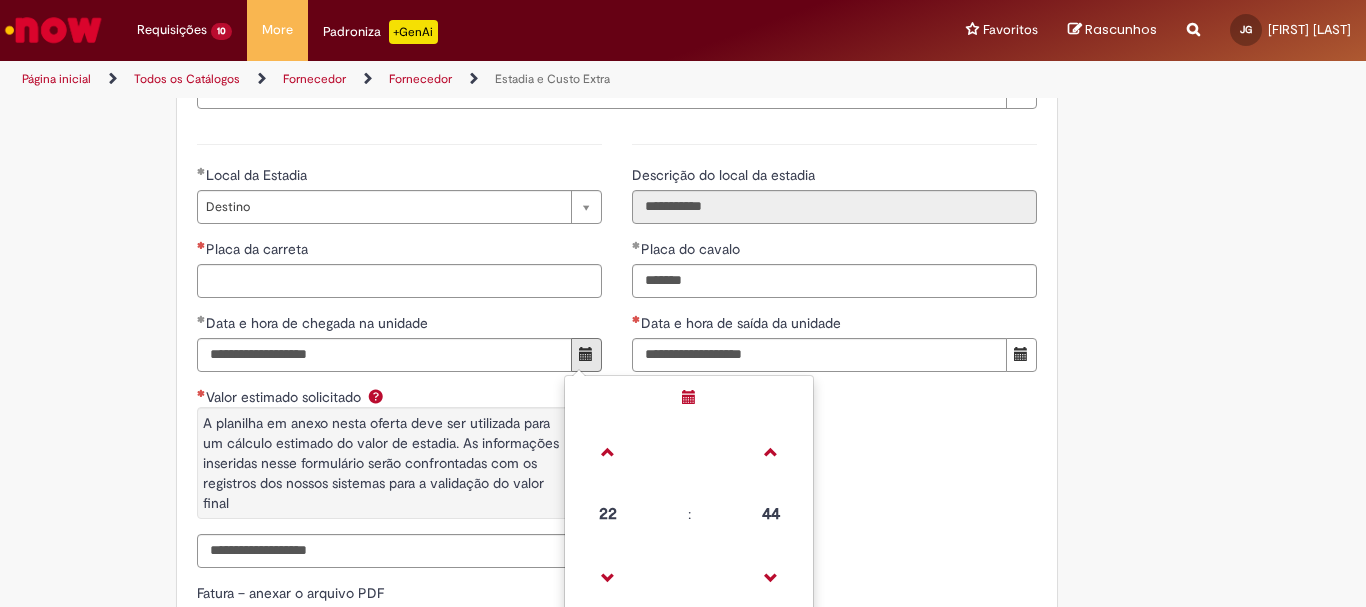 click on "**********" at bounding box center (617, 353) 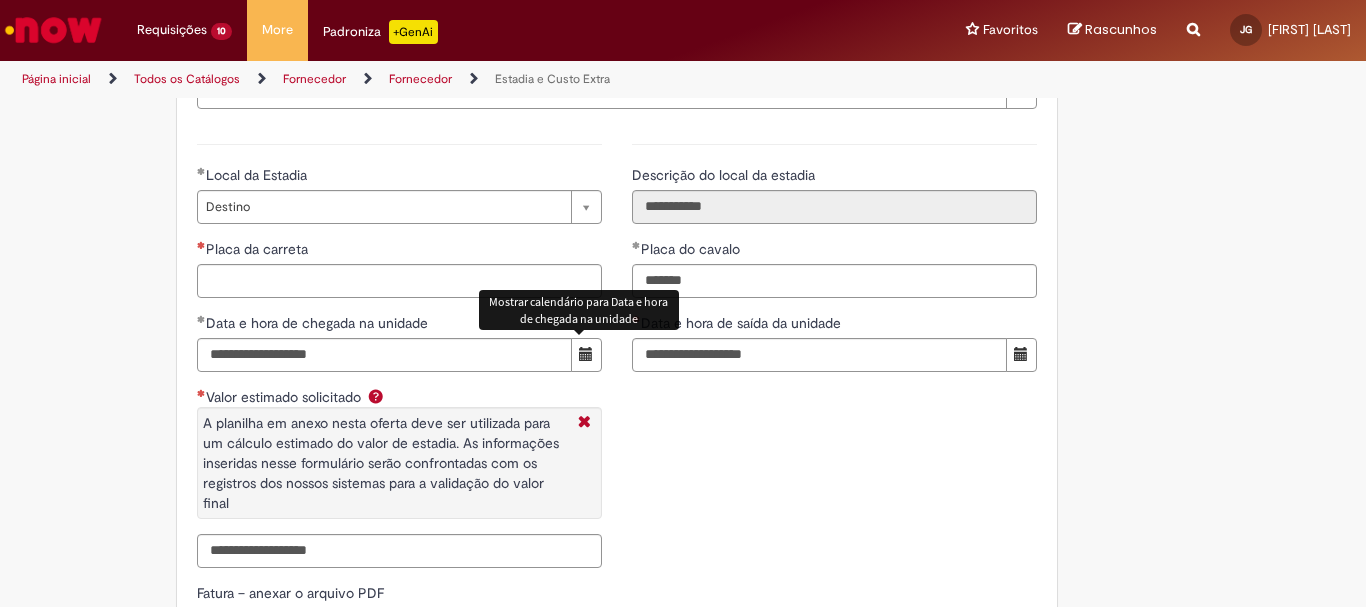 click at bounding box center [586, 354] 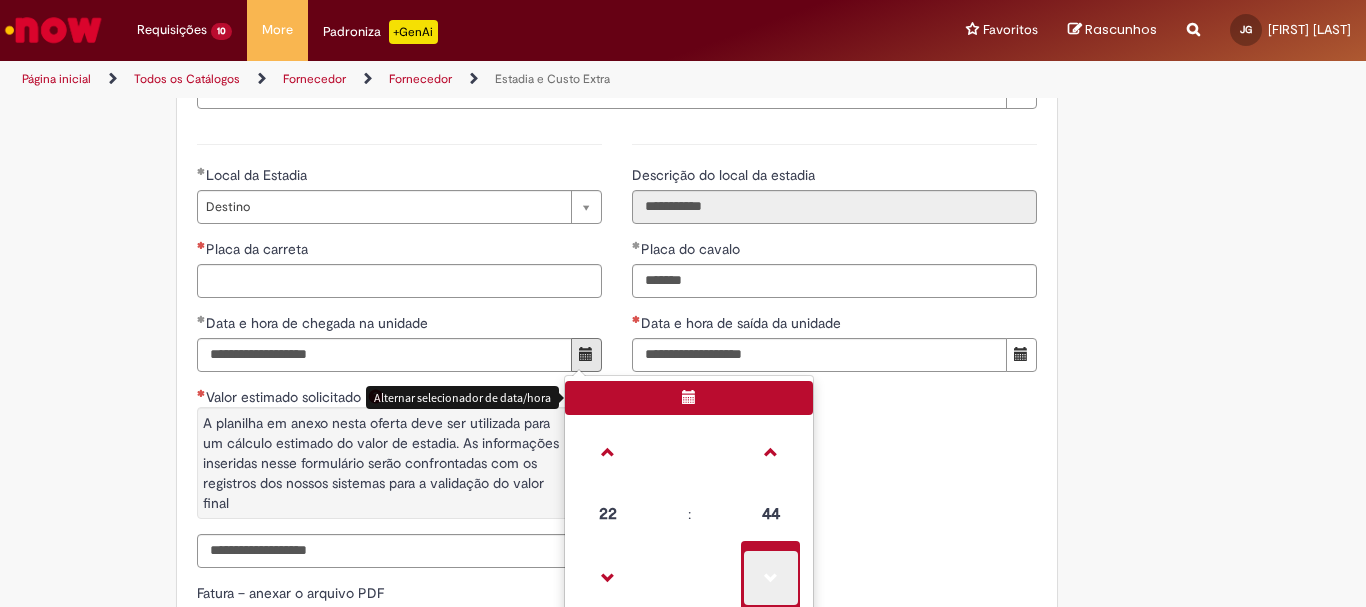 click at bounding box center (771, 578) 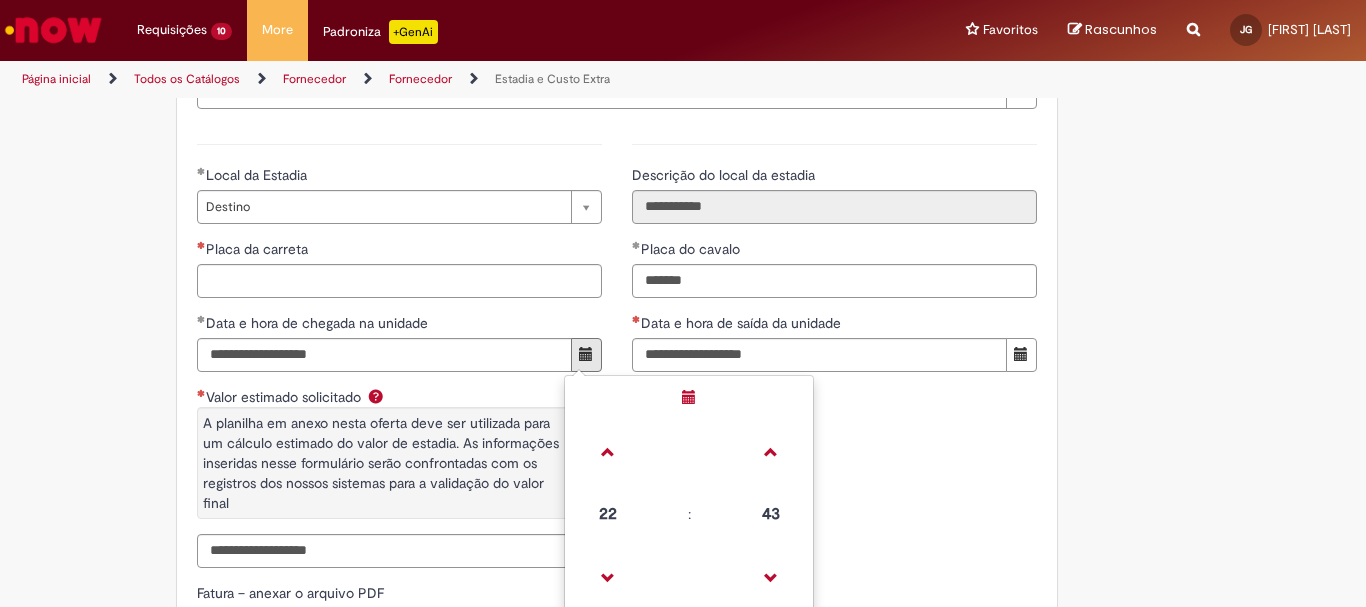 click on "**********" at bounding box center [617, 353] 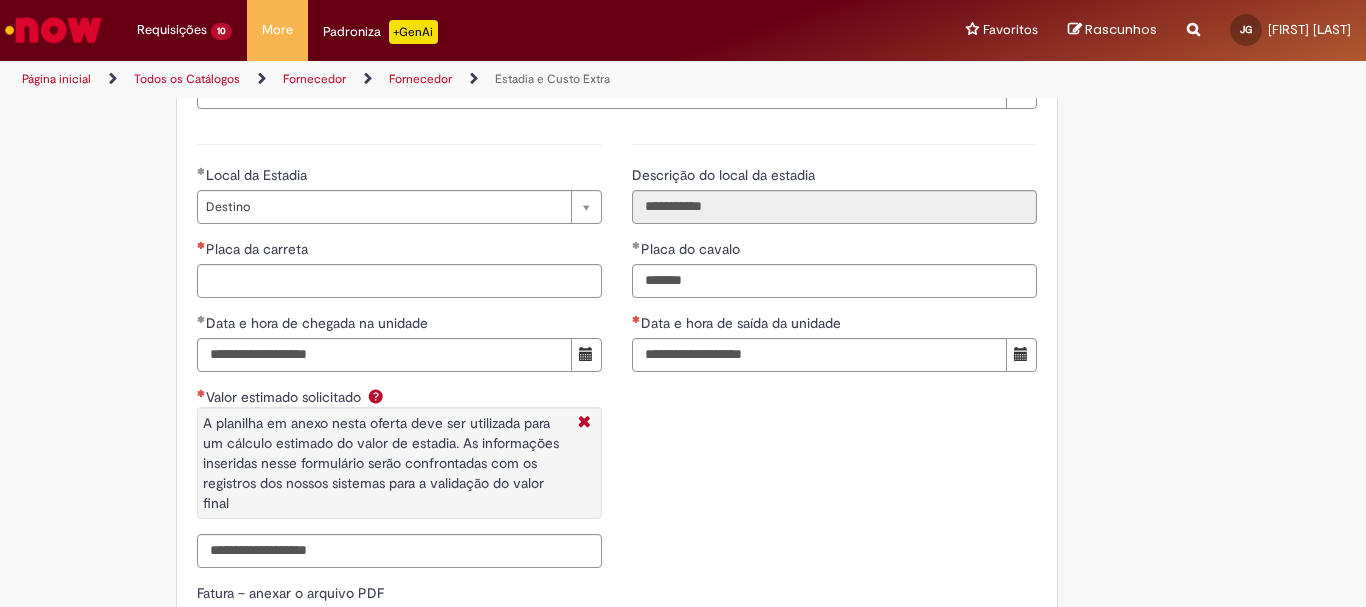 click at bounding box center [1021, 354] 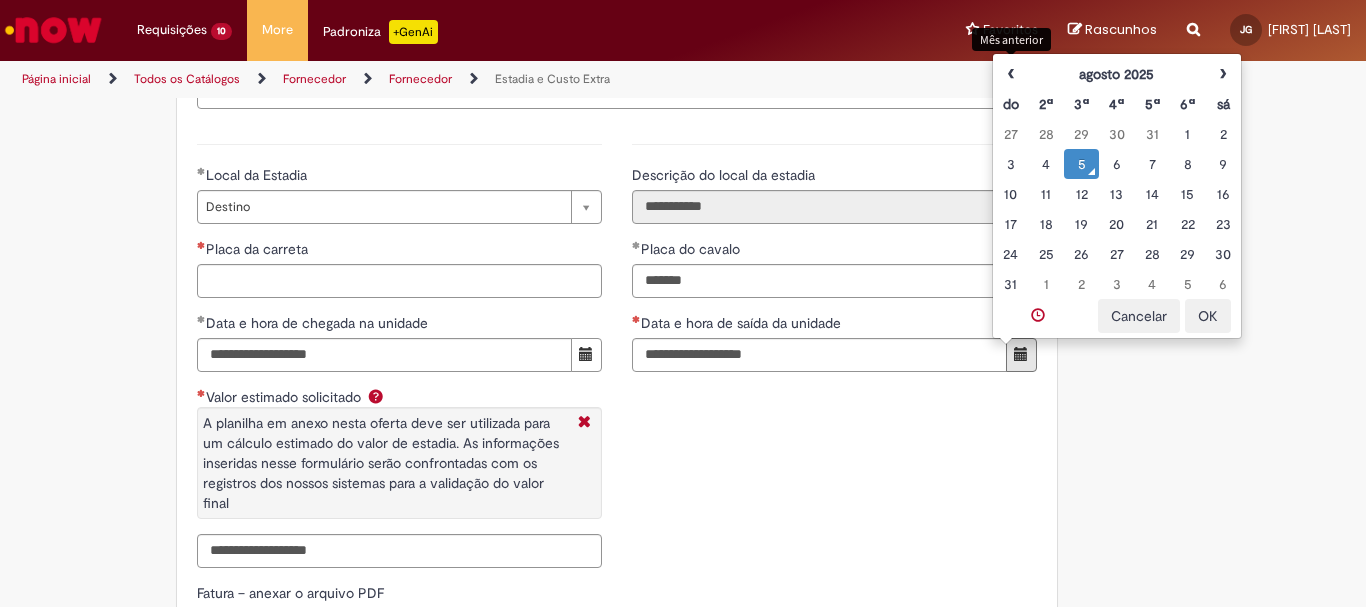 click on "‹" at bounding box center [1010, 74] 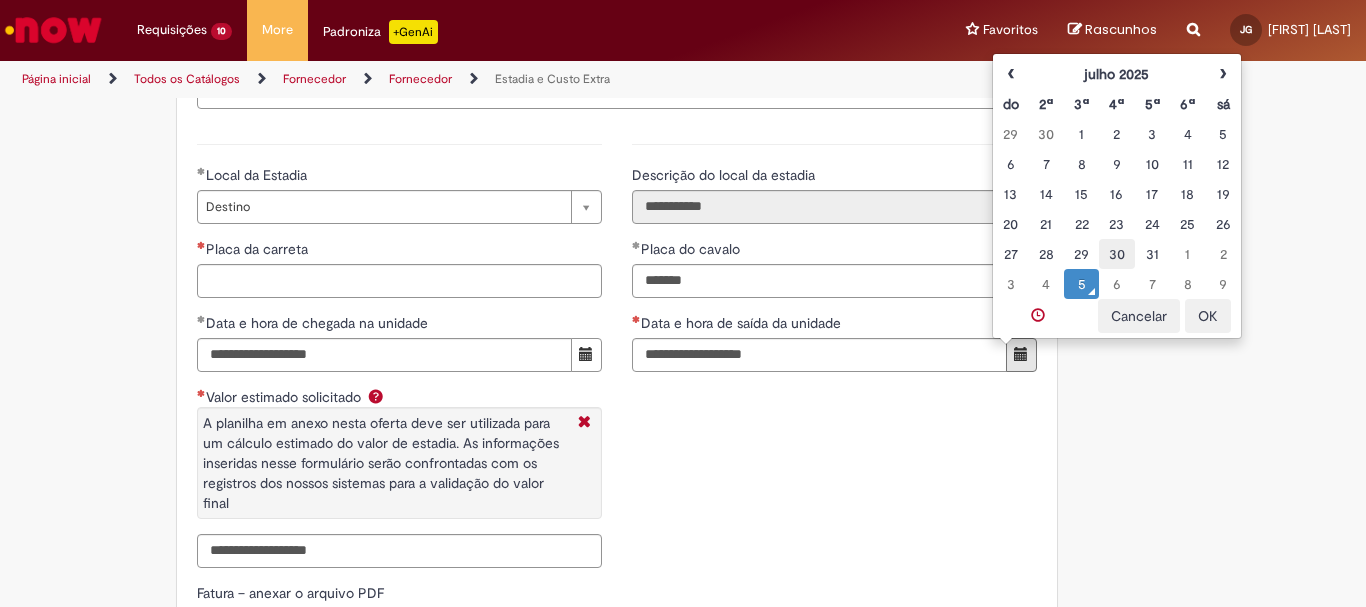 click on "30" at bounding box center (1116, 254) 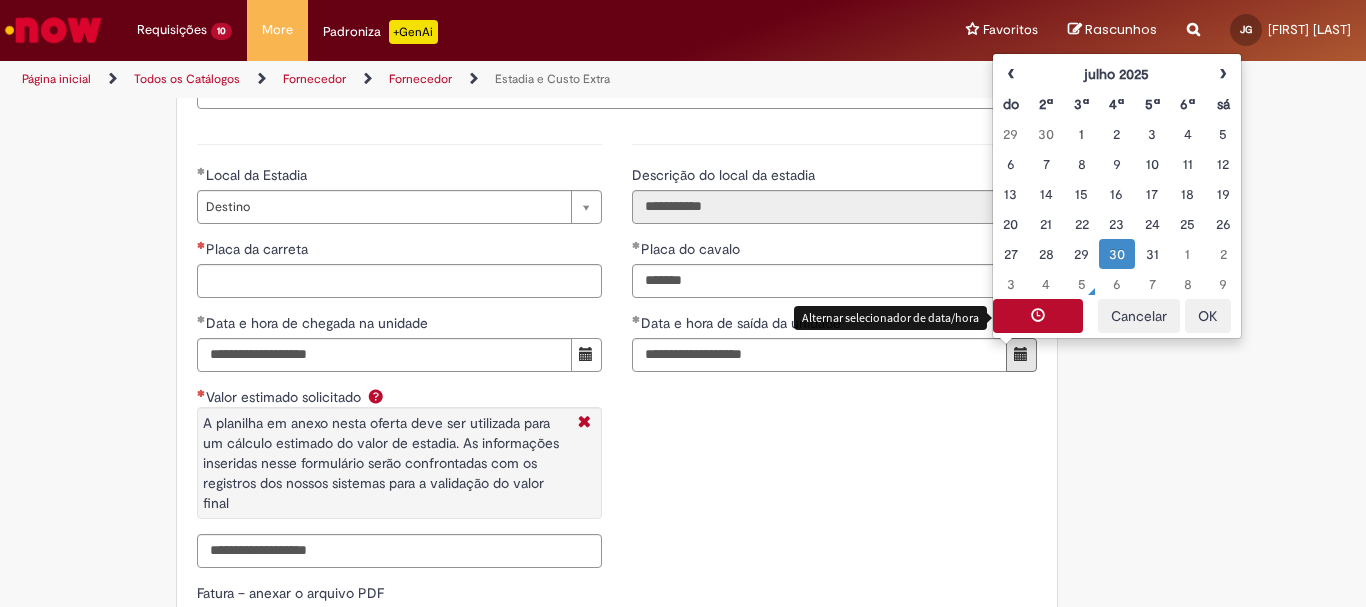 click at bounding box center (1038, 316) 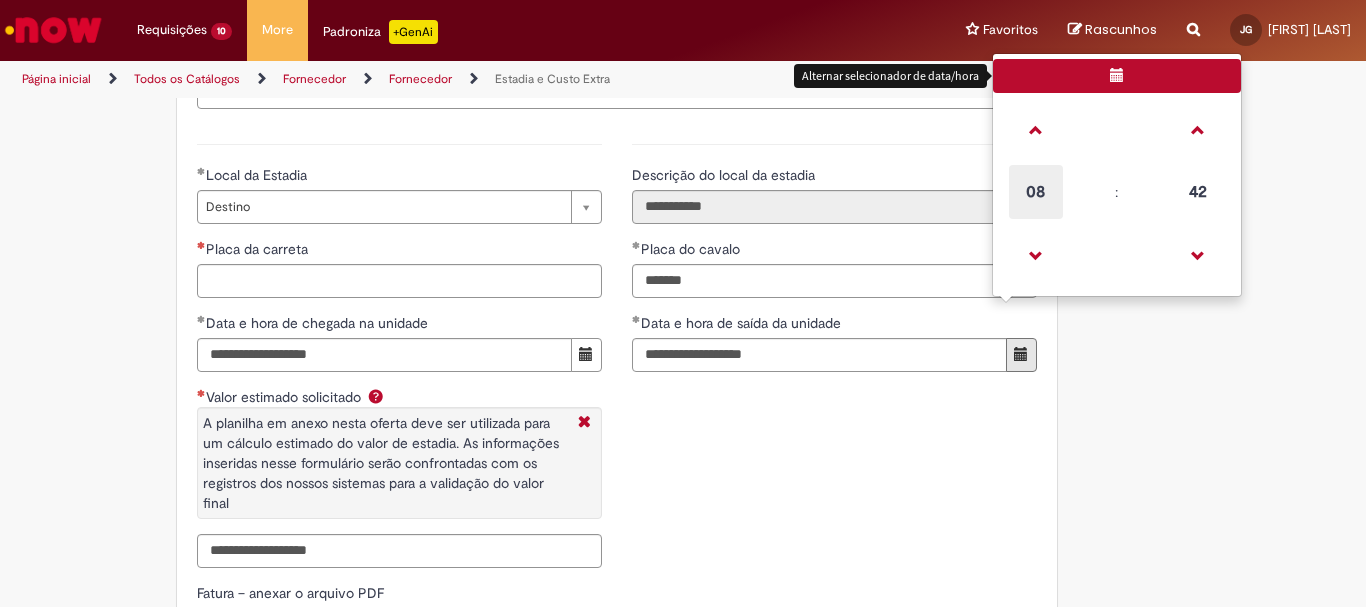 click on "08" at bounding box center (1036, 192) 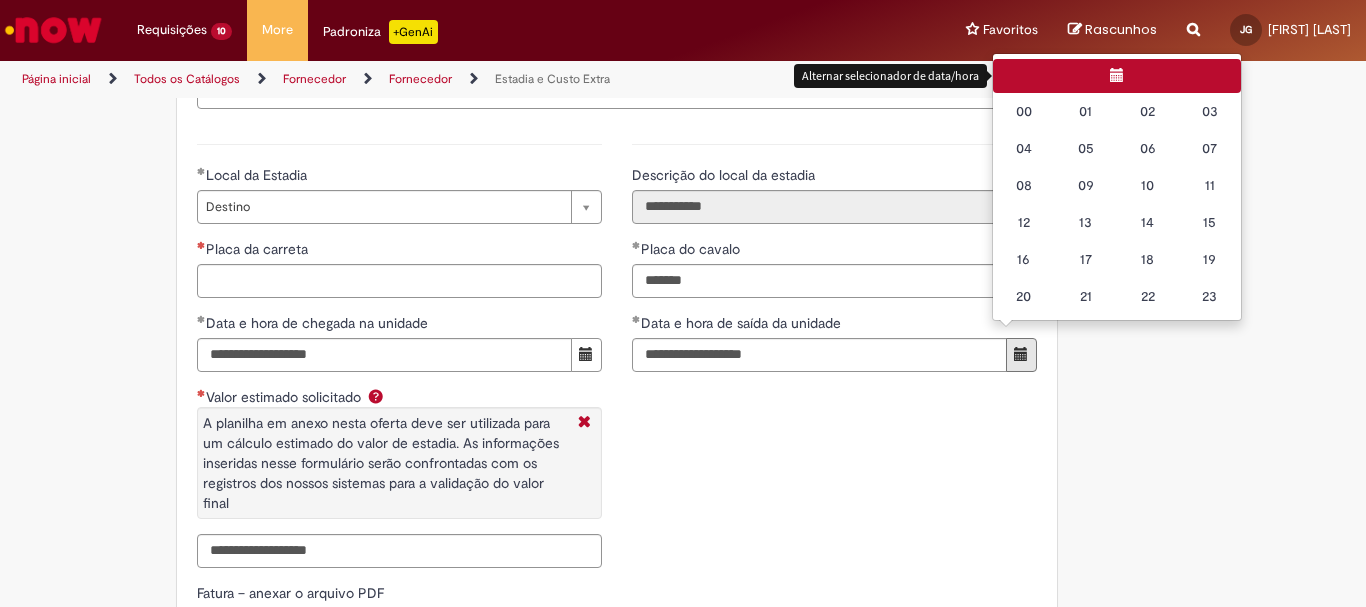 click on "17" at bounding box center (1086, 259) 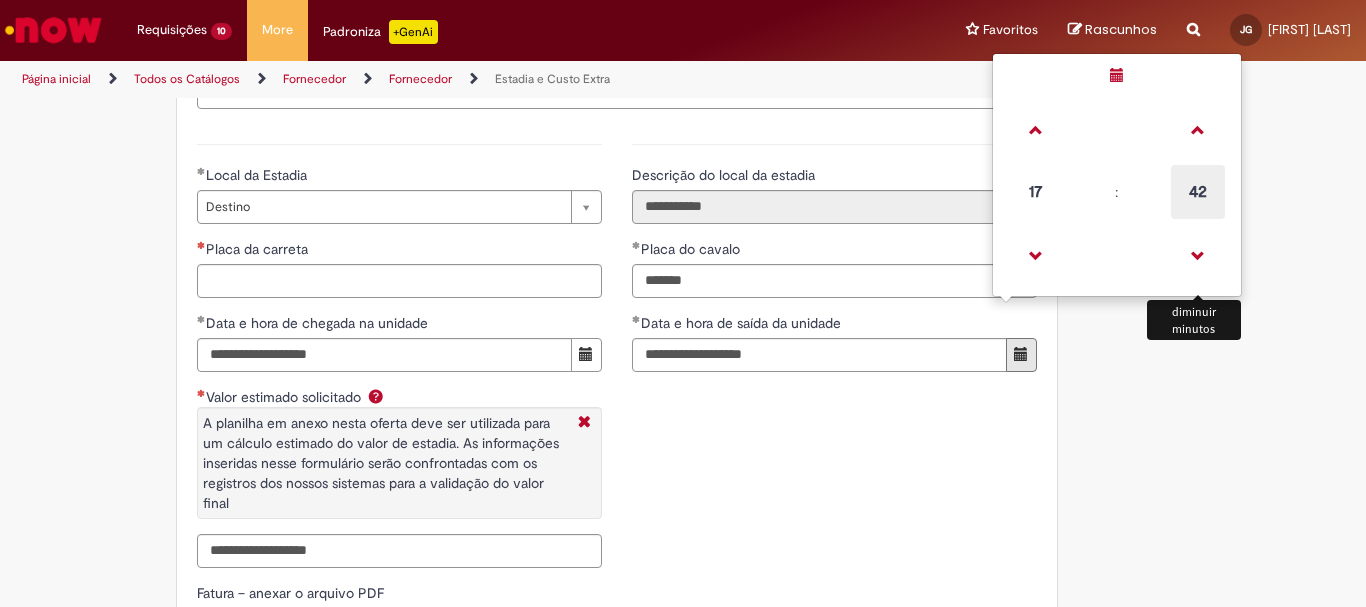 click on "42" at bounding box center (1198, 192) 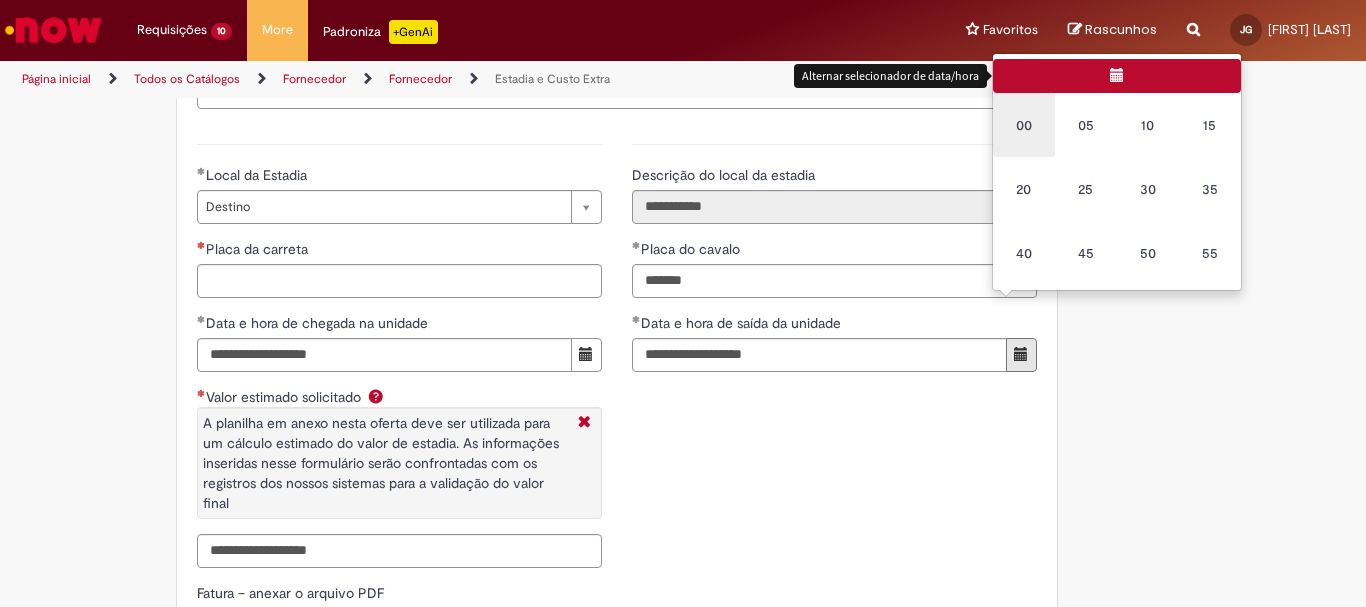 click on "00" at bounding box center (1024, 125) 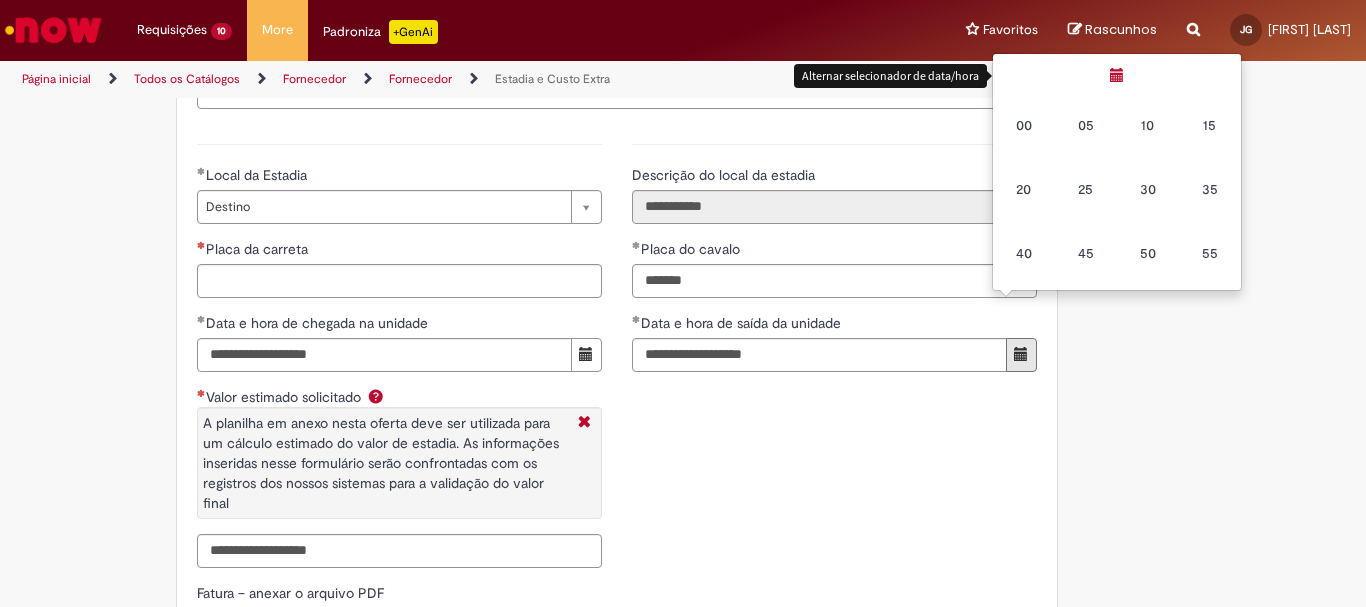 type on "**********" 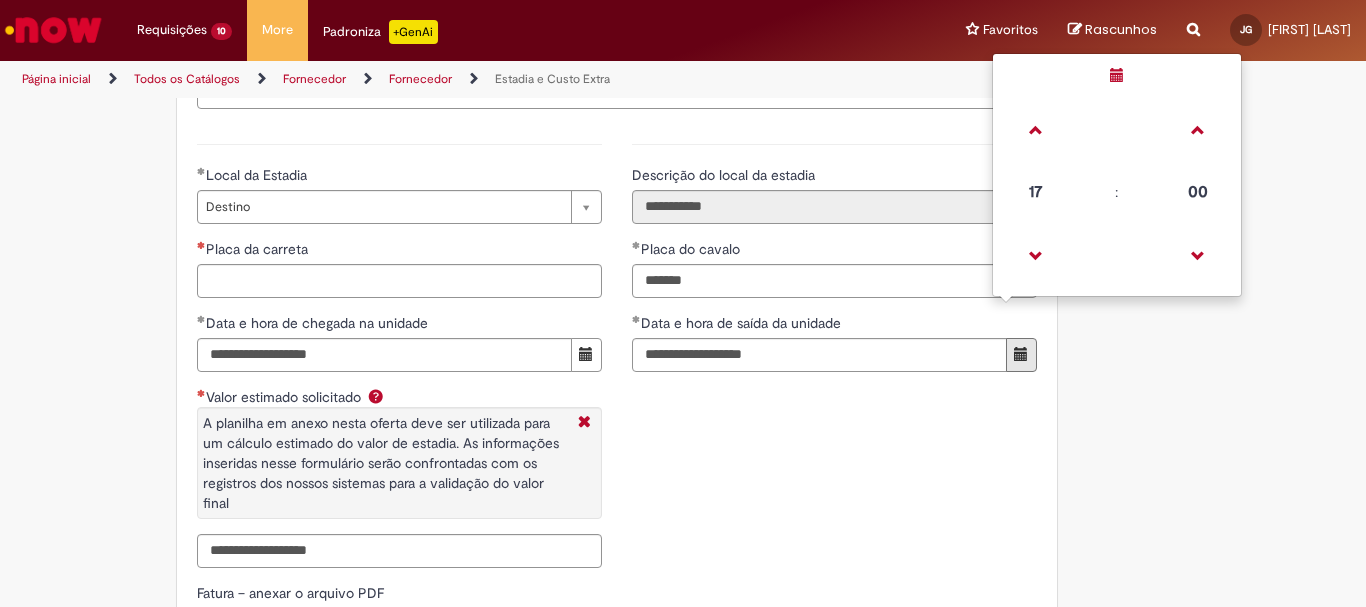 click on "**********" at bounding box center (617, 353) 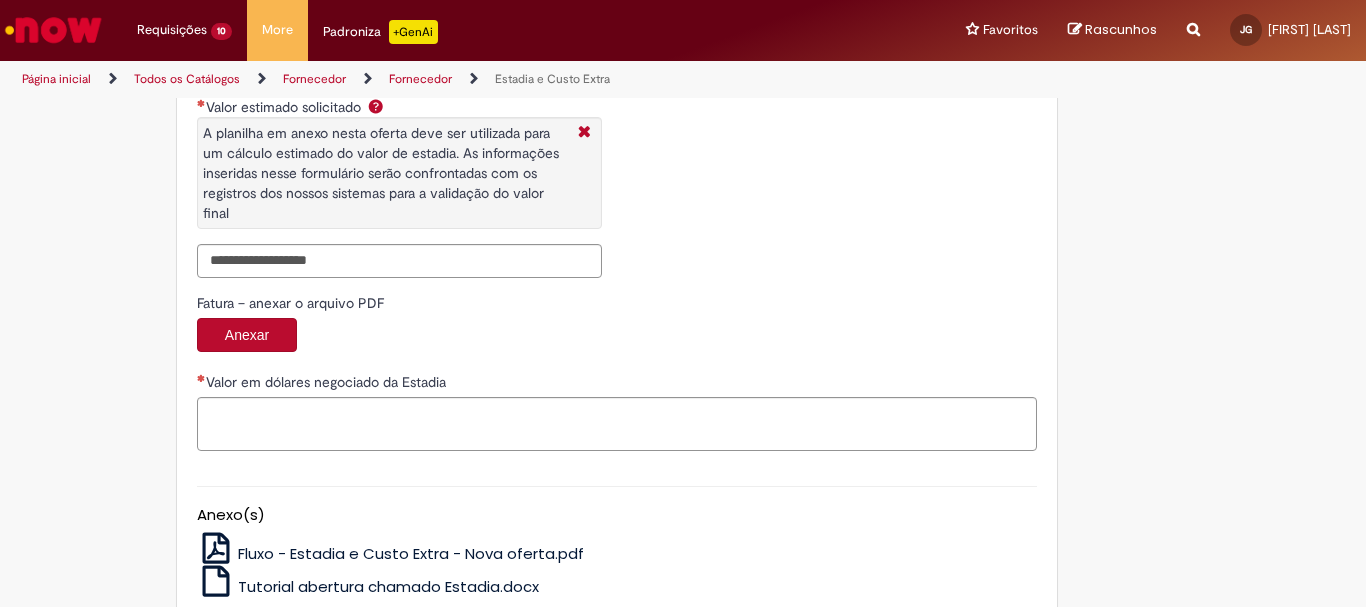 scroll, scrollTop: 3227, scrollLeft: 0, axis: vertical 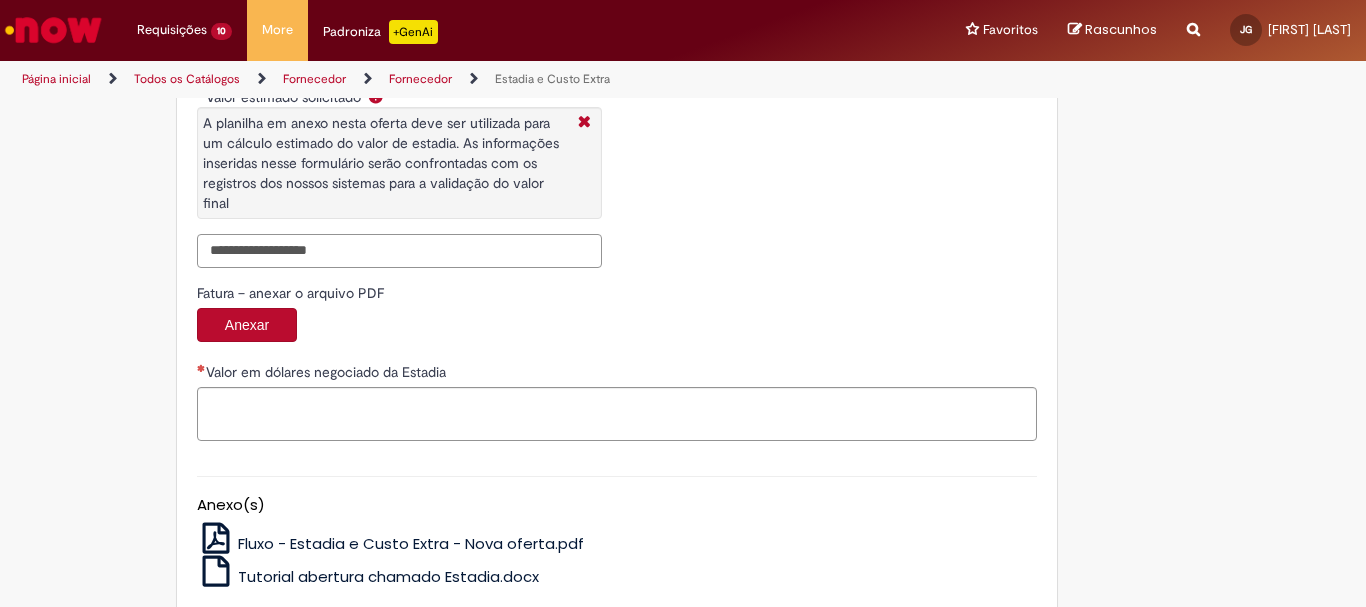 click on "Valor estimado solicitado A planilha em anexo nesta oferta deve ser utilizada para um cálculo estimado do valor de estadia. As informações inseridas nesse formulário serão confrontadas com os registros dos nossos sistemas para a validação do valor final" at bounding box center (399, 251) 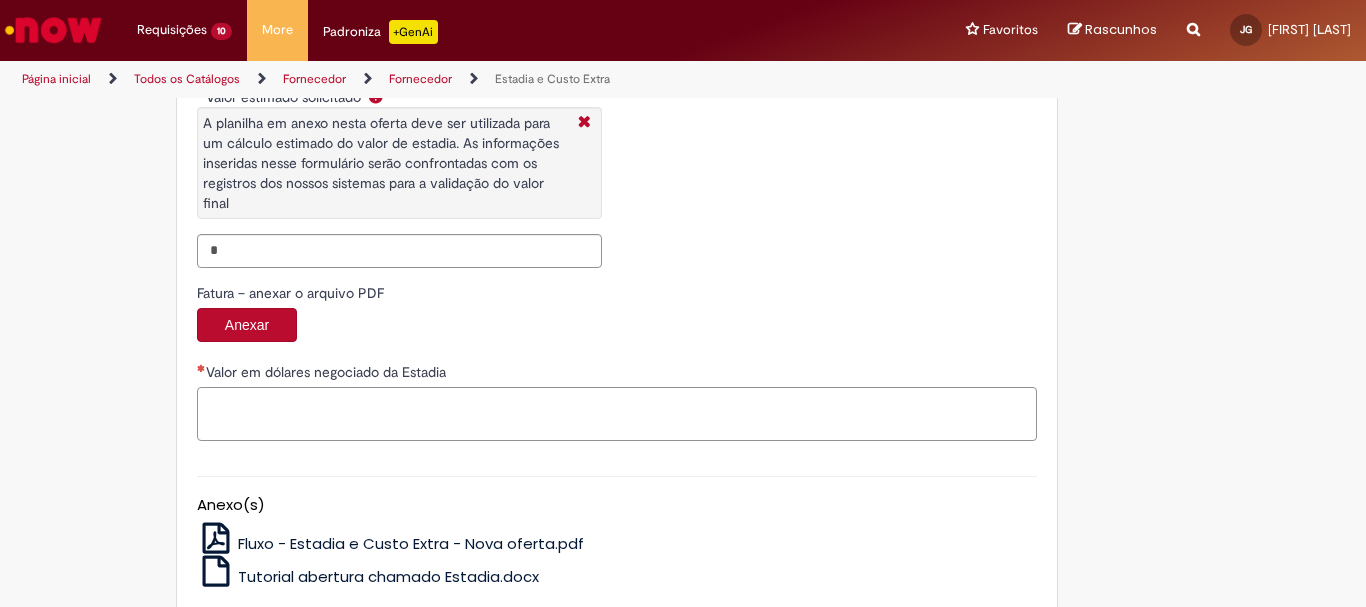click on "Valor em dólares negociado da Estadia" at bounding box center [617, 414] 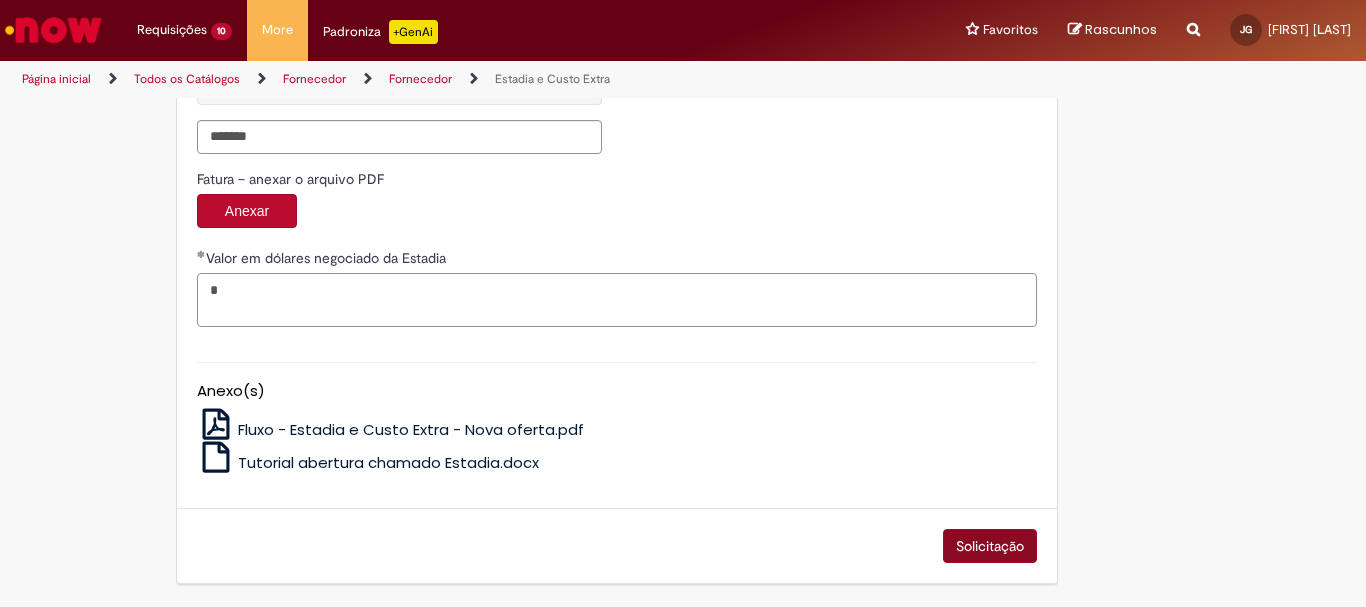 type on "*" 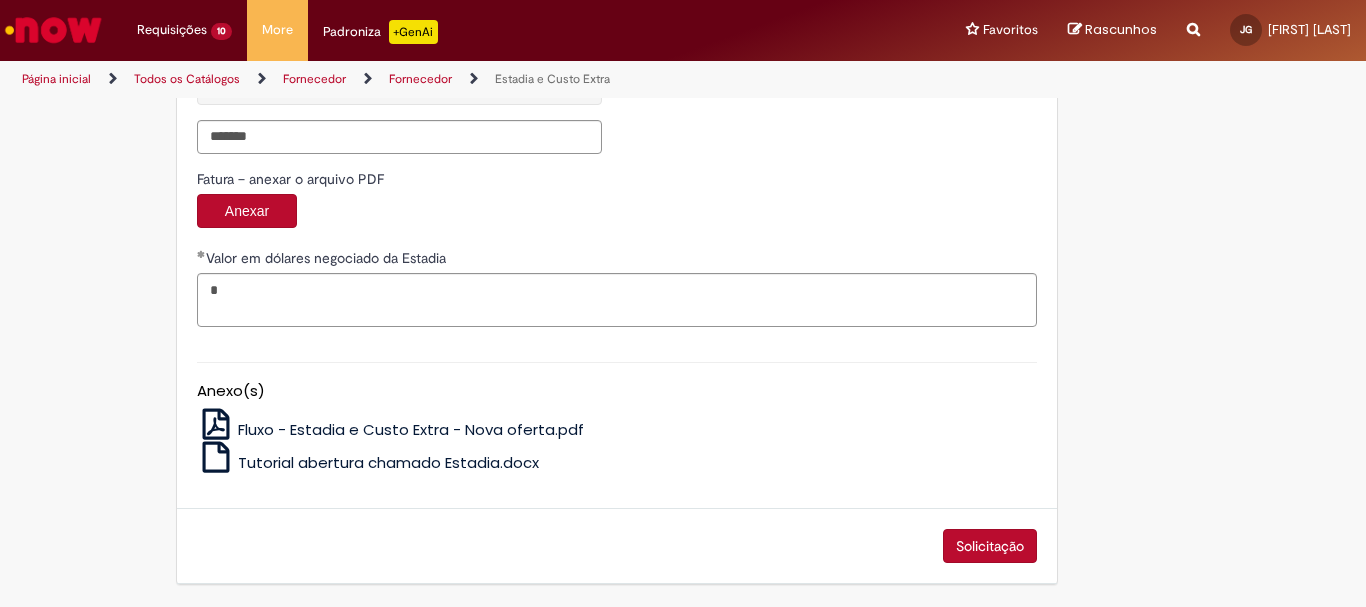 click on "Solicitação" at bounding box center (990, 546) 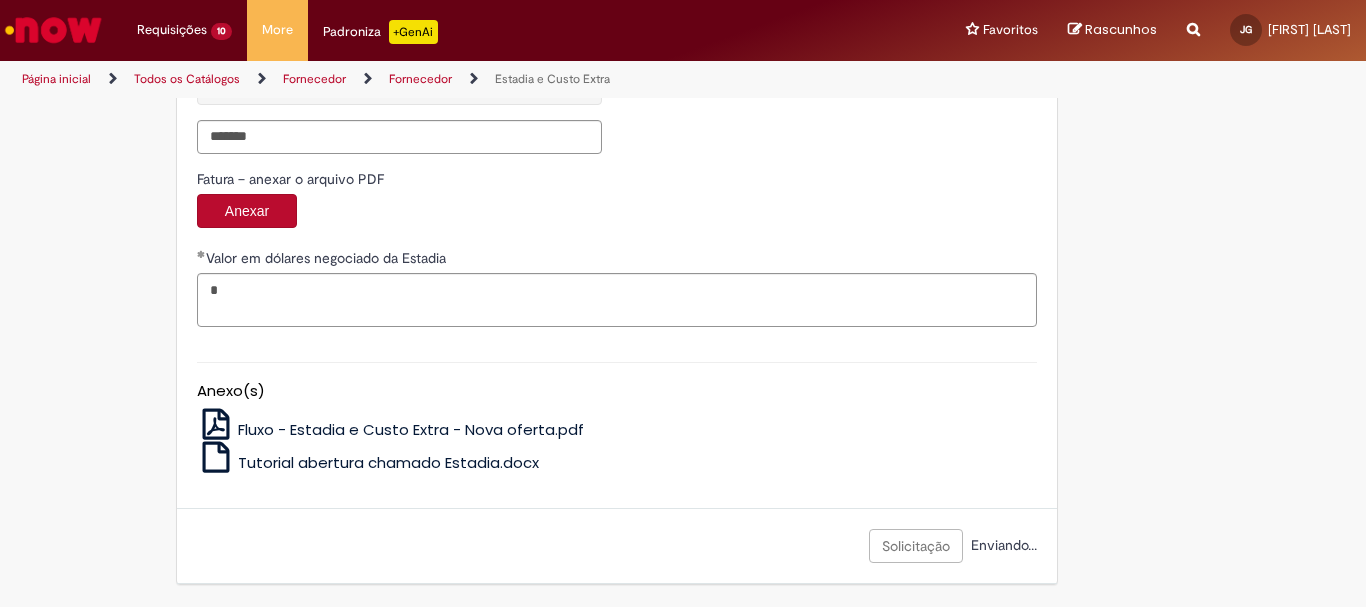 scroll, scrollTop: 2856, scrollLeft: 0, axis: vertical 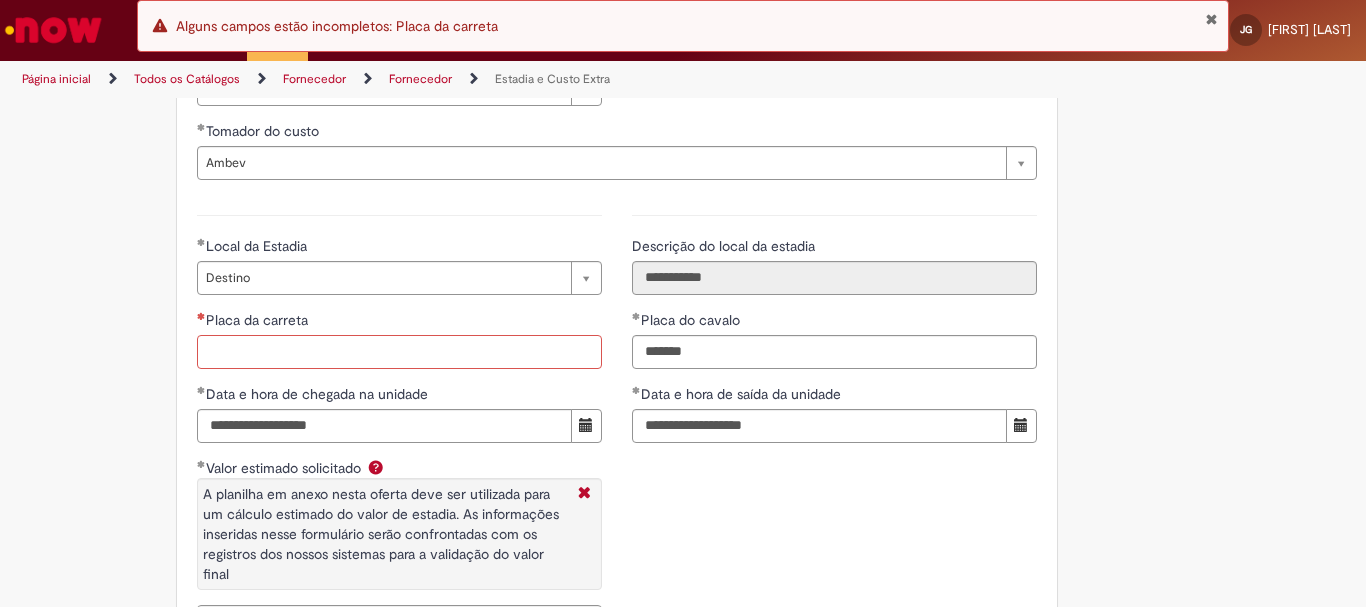 click on "Placa da carreta" at bounding box center [399, 352] 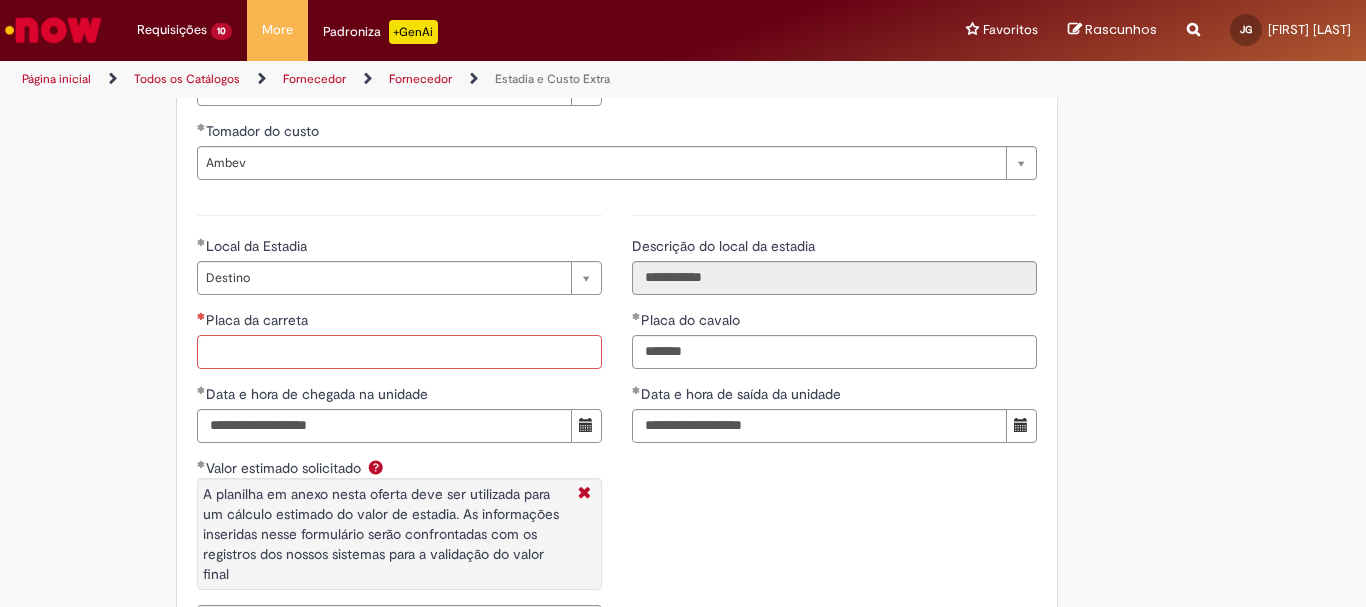 click on "Placa da carreta" at bounding box center [399, 352] 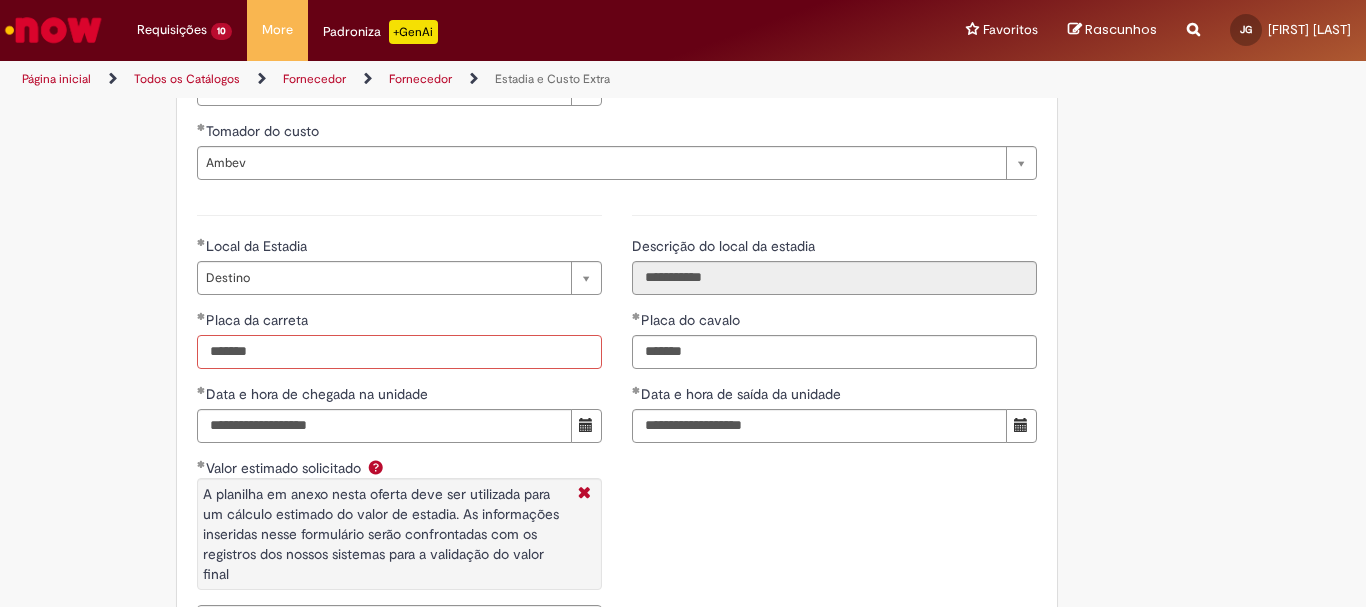 type on "*******" 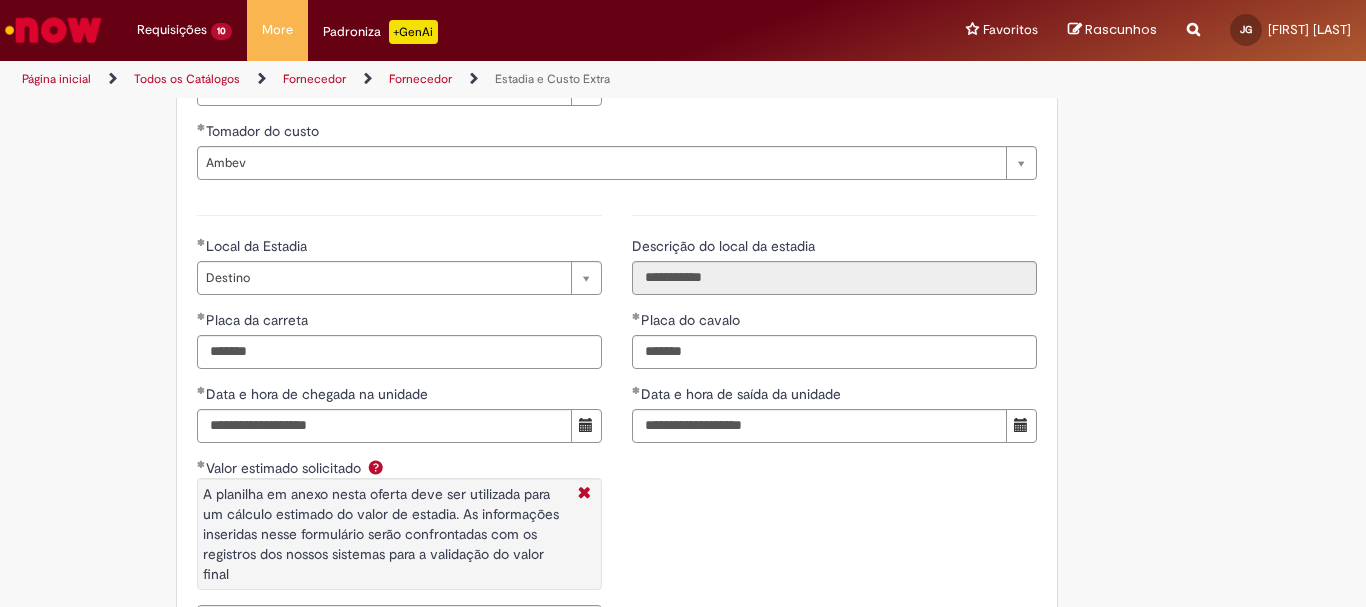 click on "**********" at bounding box center [617, 424] 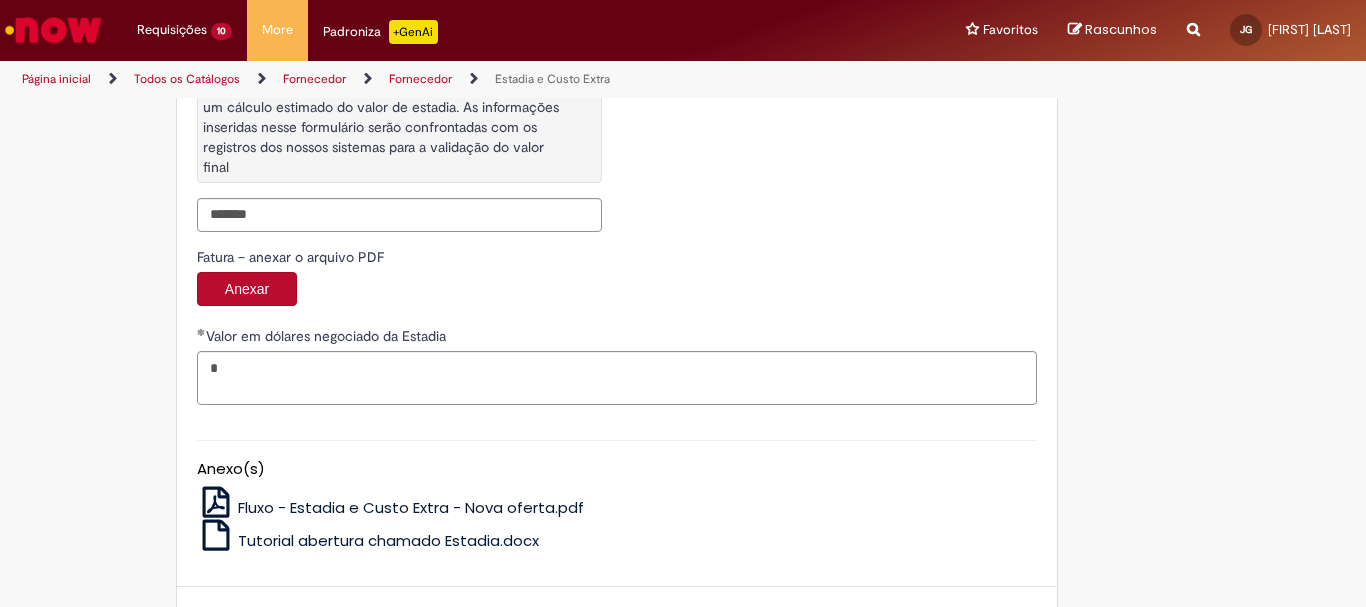 scroll, scrollTop: 3341, scrollLeft: 0, axis: vertical 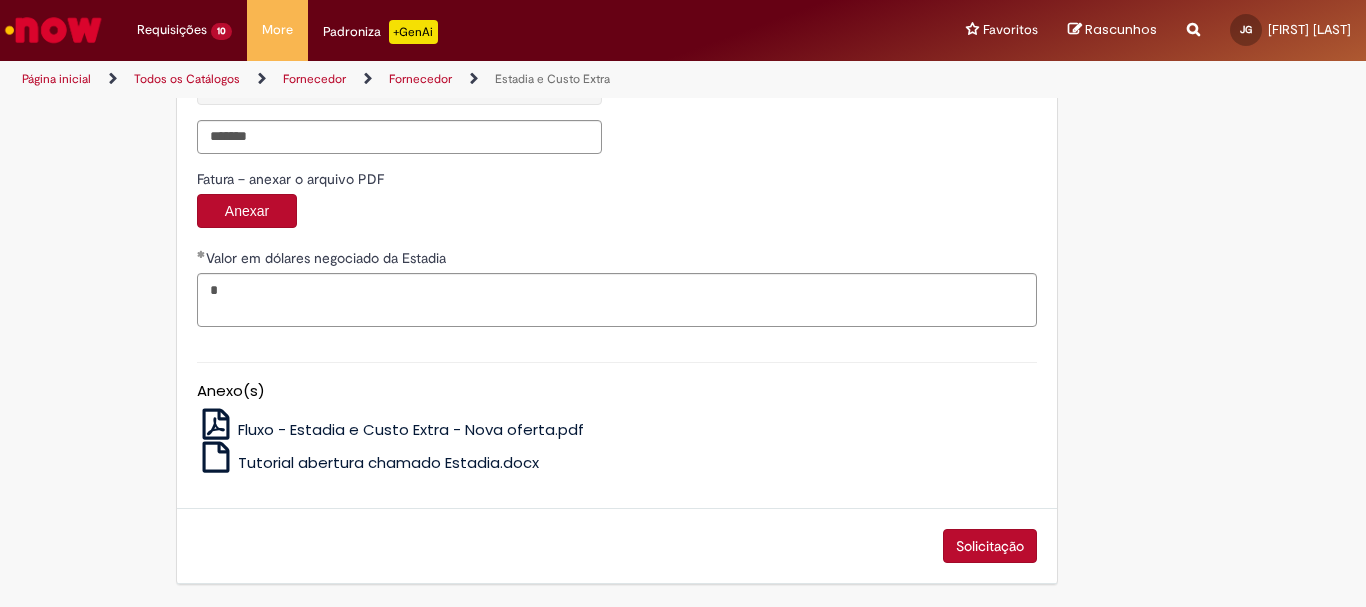 click on "Solicitação" at bounding box center (990, 546) 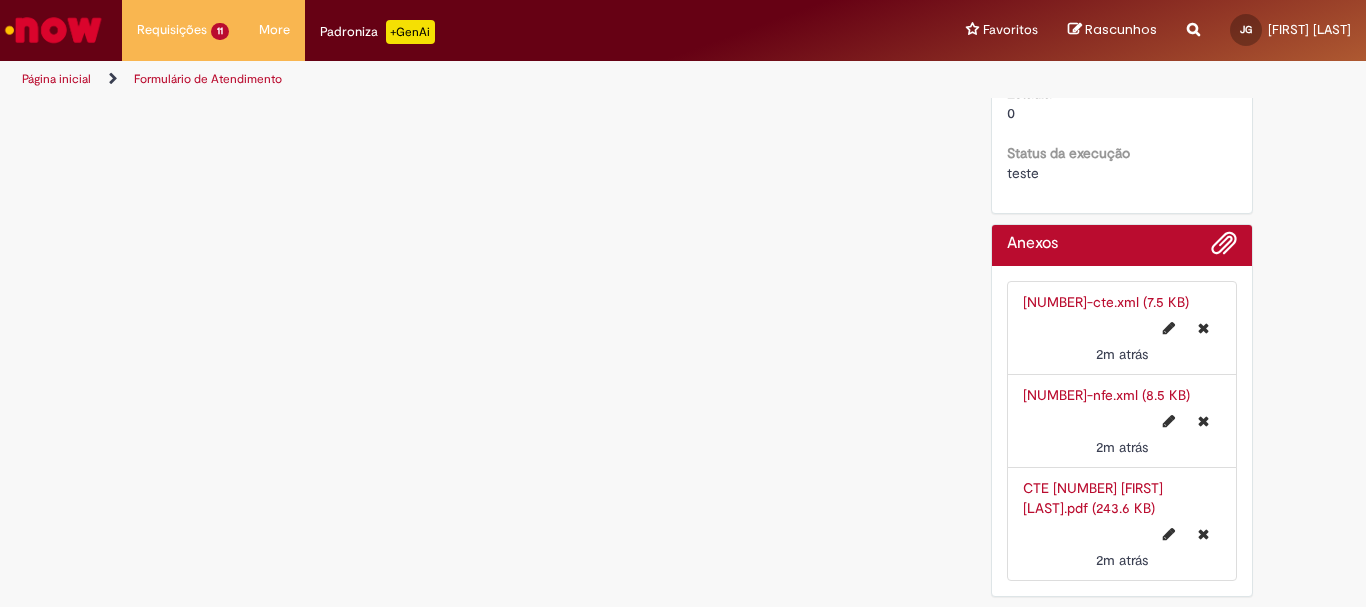 scroll, scrollTop: 0, scrollLeft: 0, axis: both 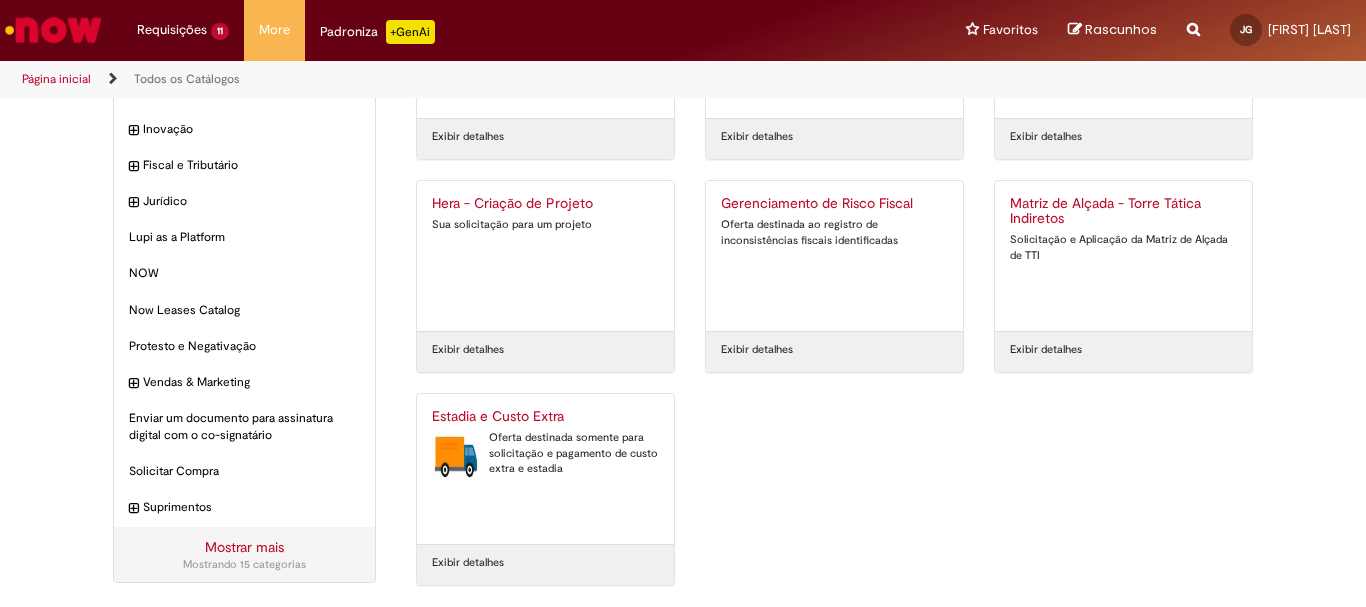 click on "Oferta destinada somente para solicitação e pagamento de custo extra e estadia" at bounding box center [545, 453] 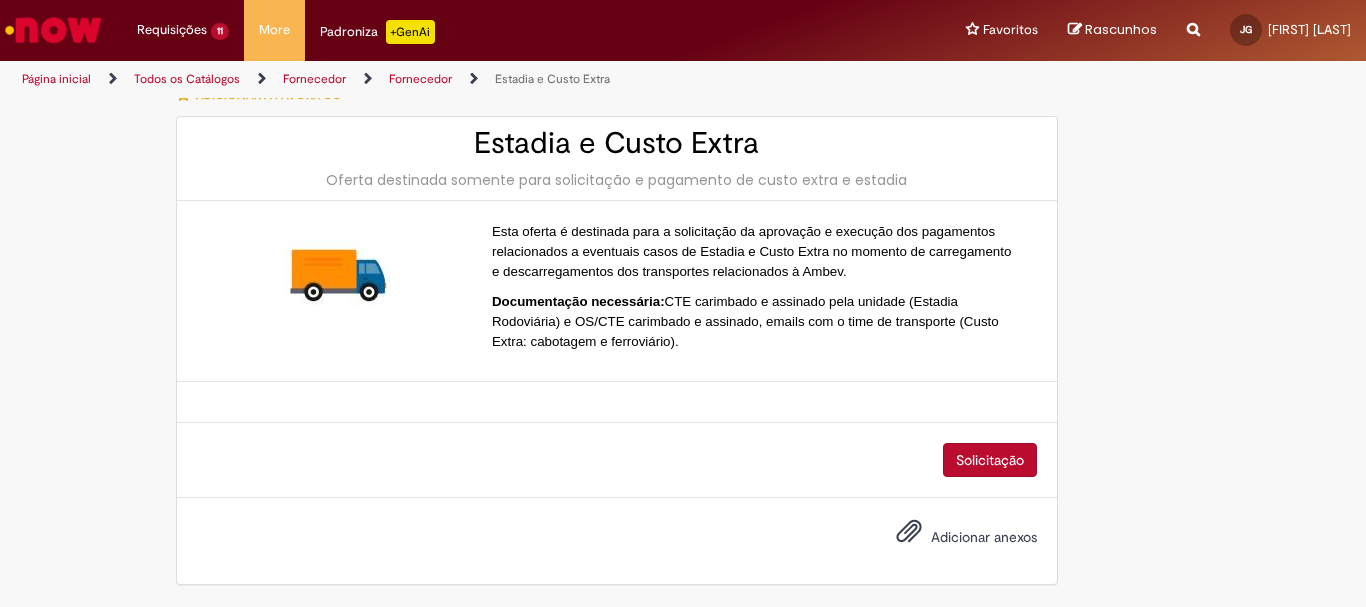 scroll, scrollTop: 0, scrollLeft: 0, axis: both 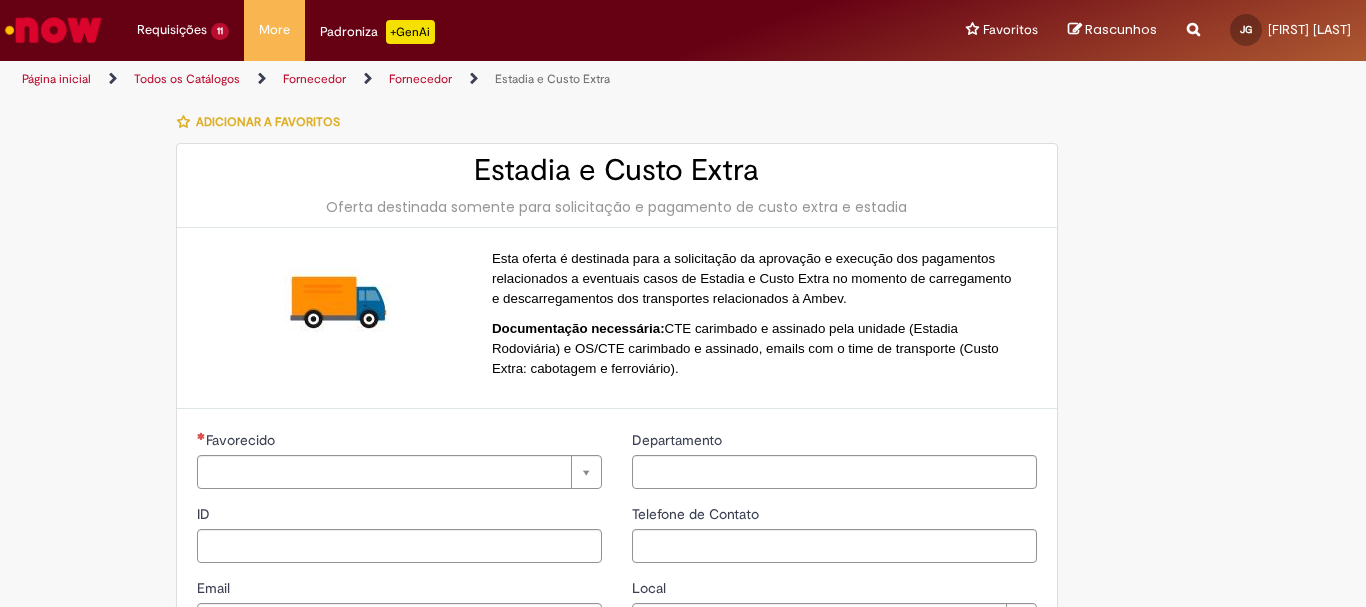 type on "**********" 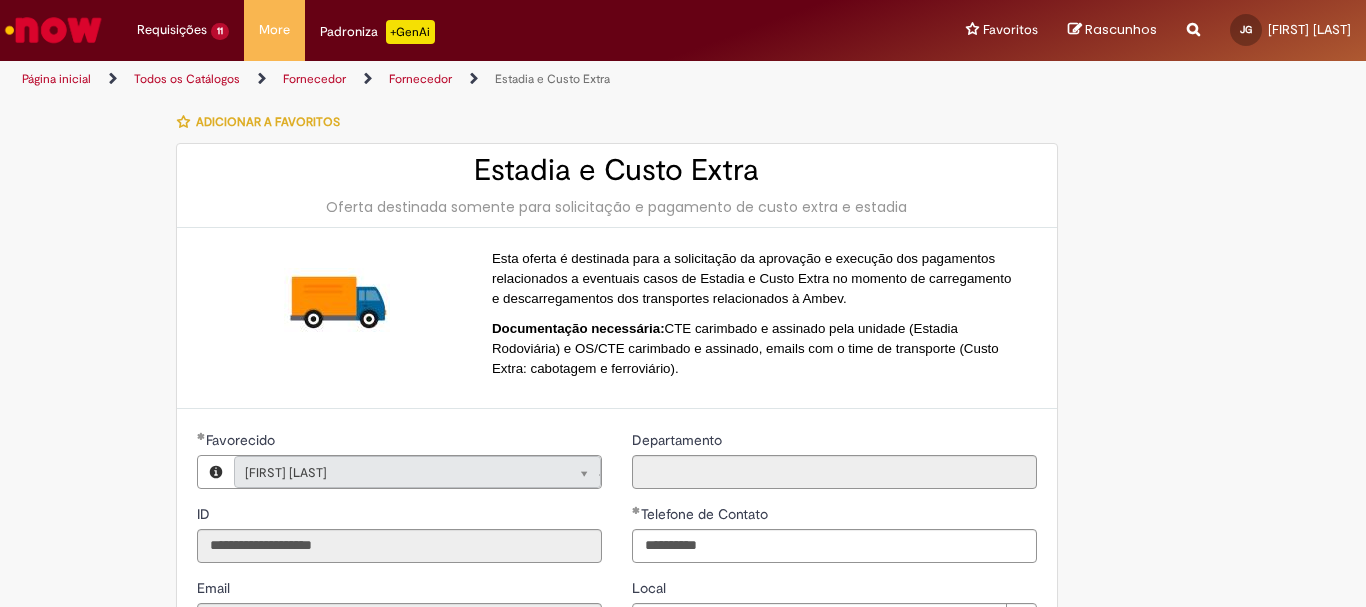 type on "**********" 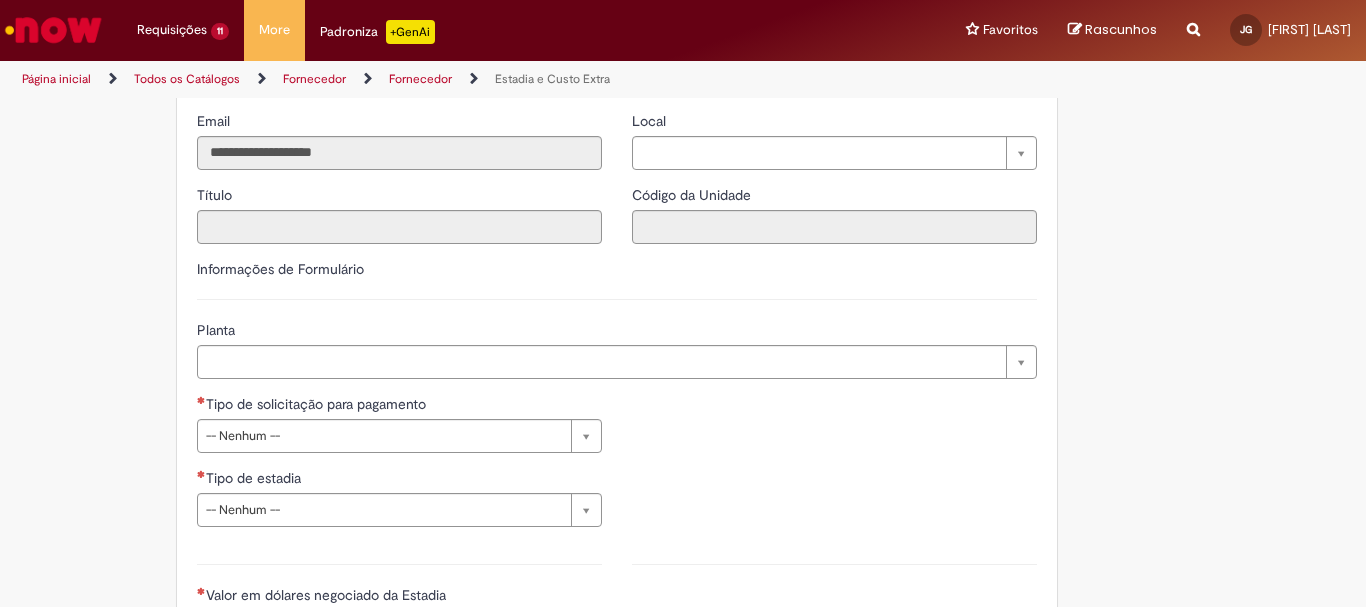 scroll, scrollTop: 500, scrollLeft: 0, axis: vertical 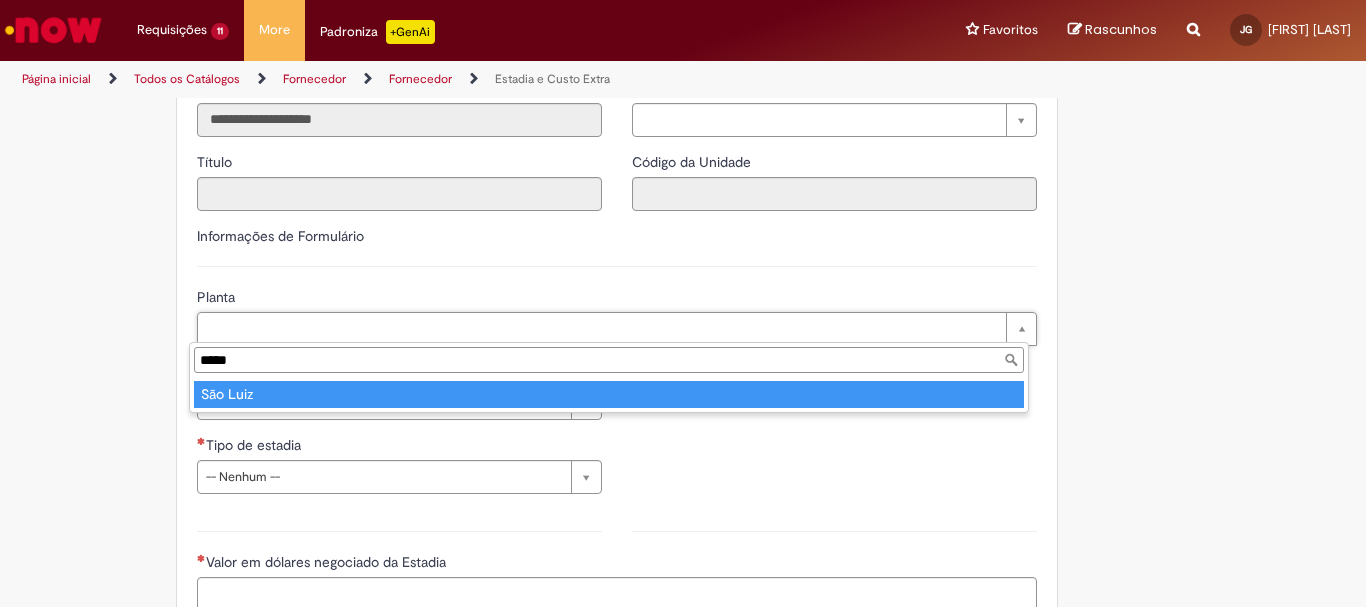 type on "*****" 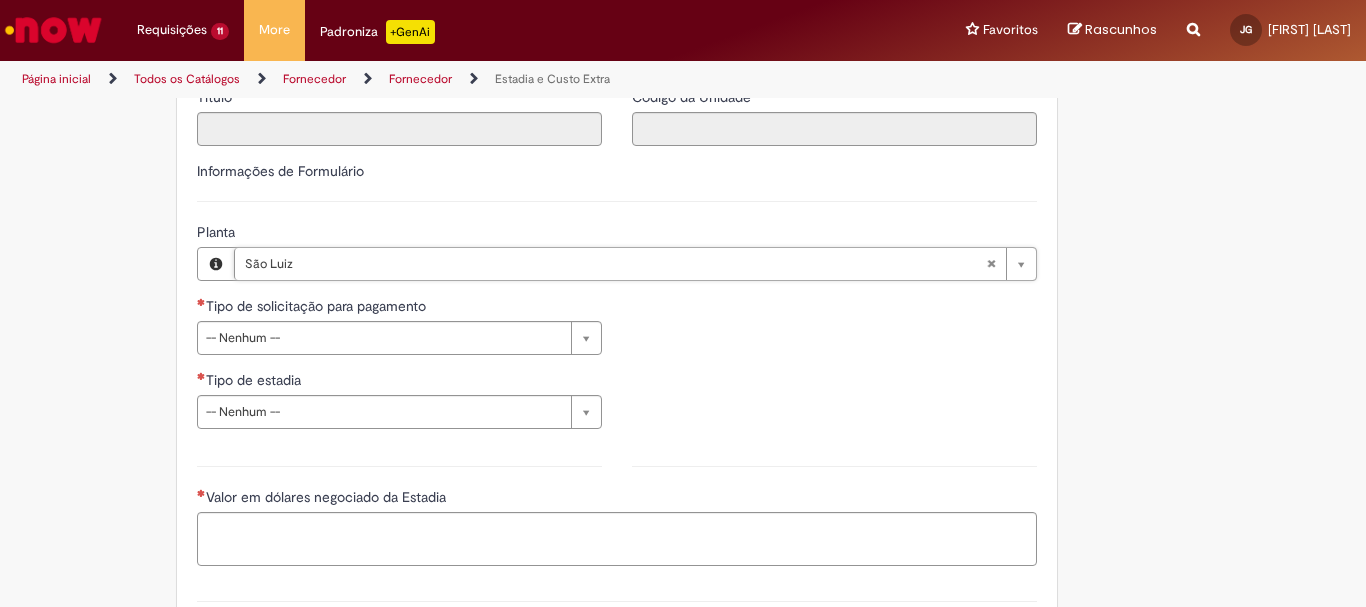 scroll, scrollTop: 600, scrollLeft: 0, axis: vertical 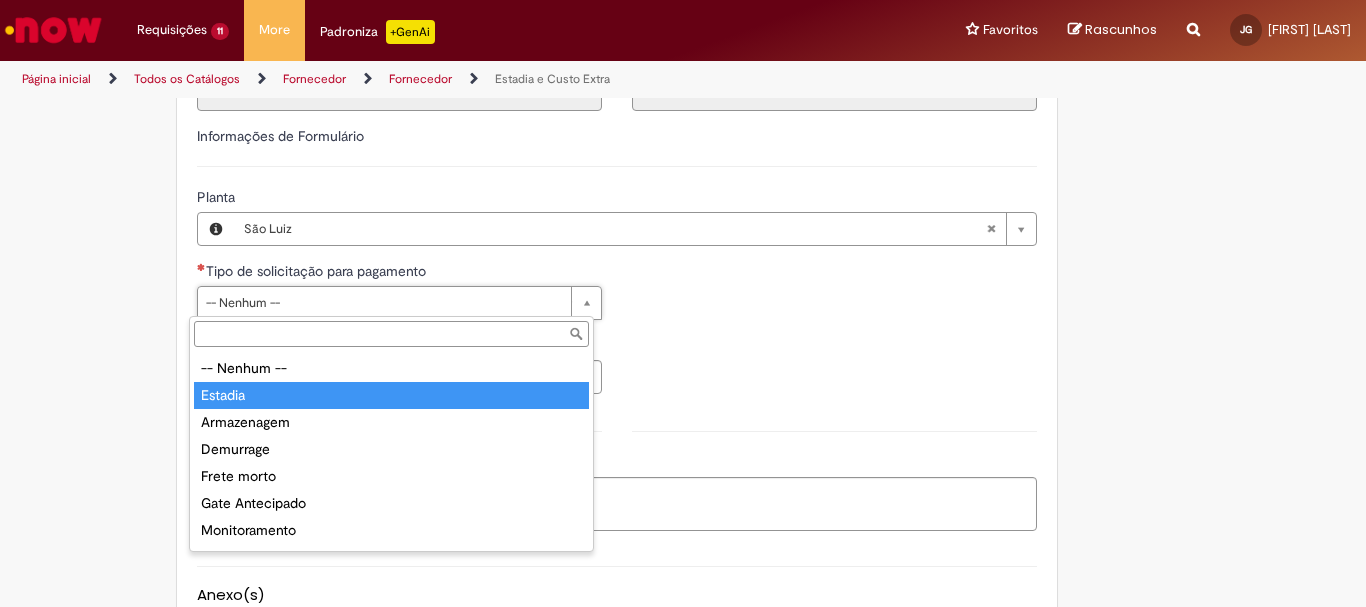 type on "*******" 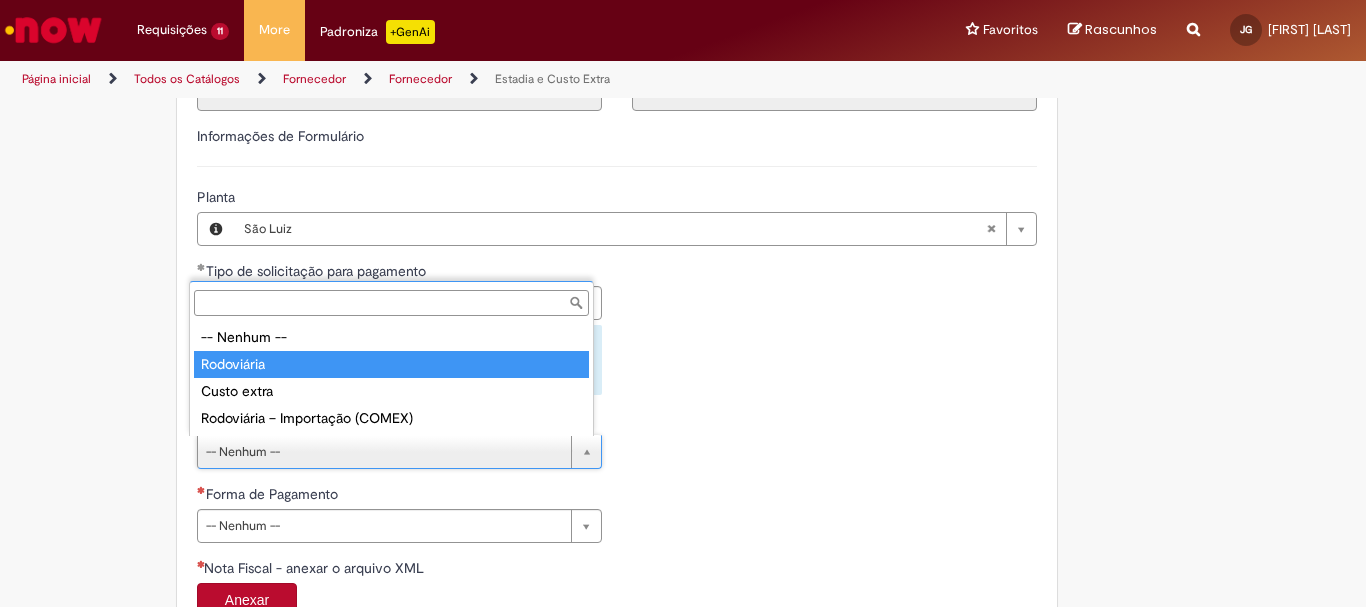 type on "**********" 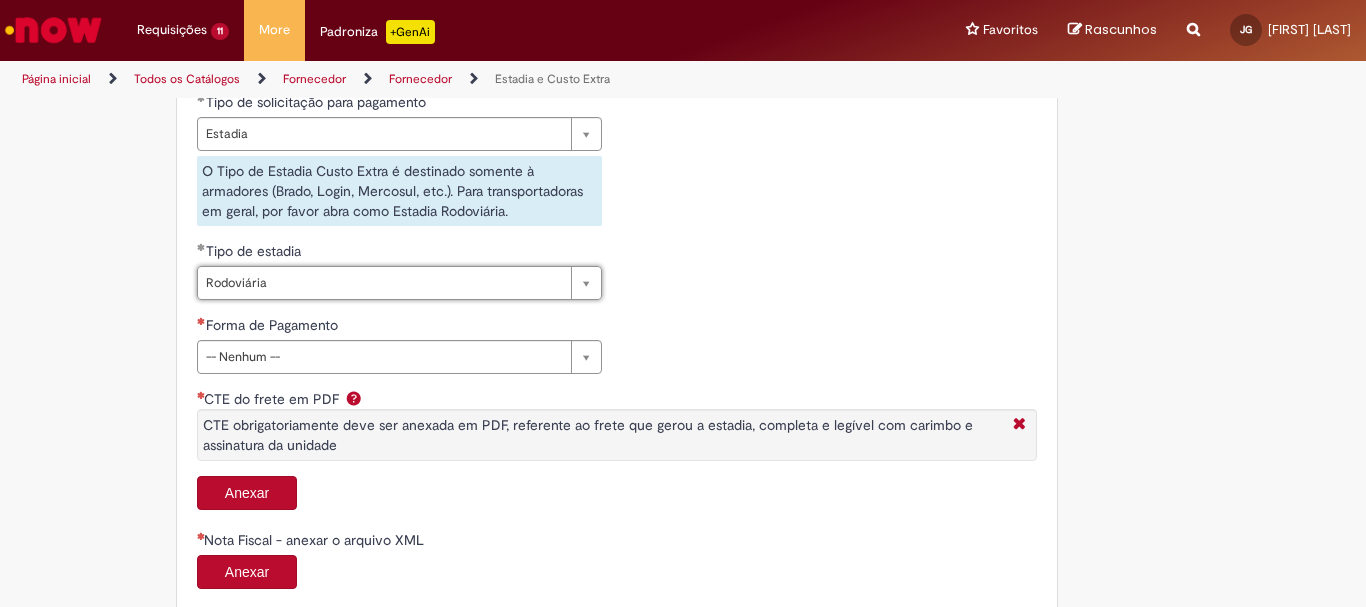 scroll, scrollTop: 800, scrollLeft: 0, axis: vertical 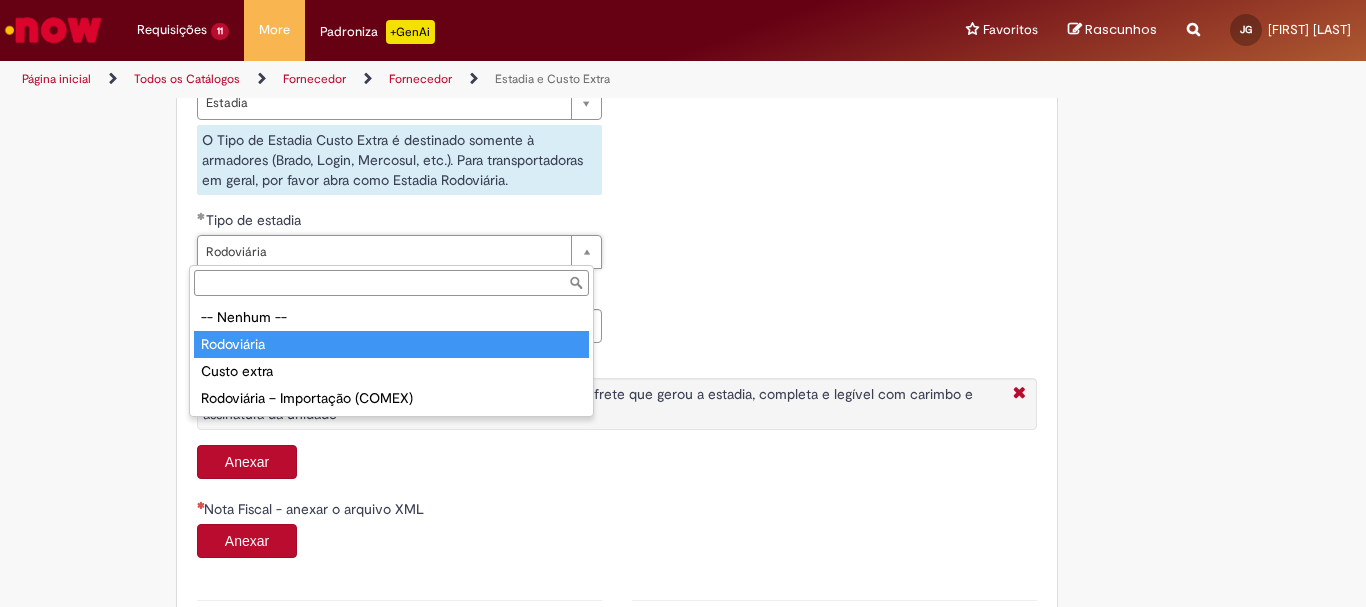 type on "**********" 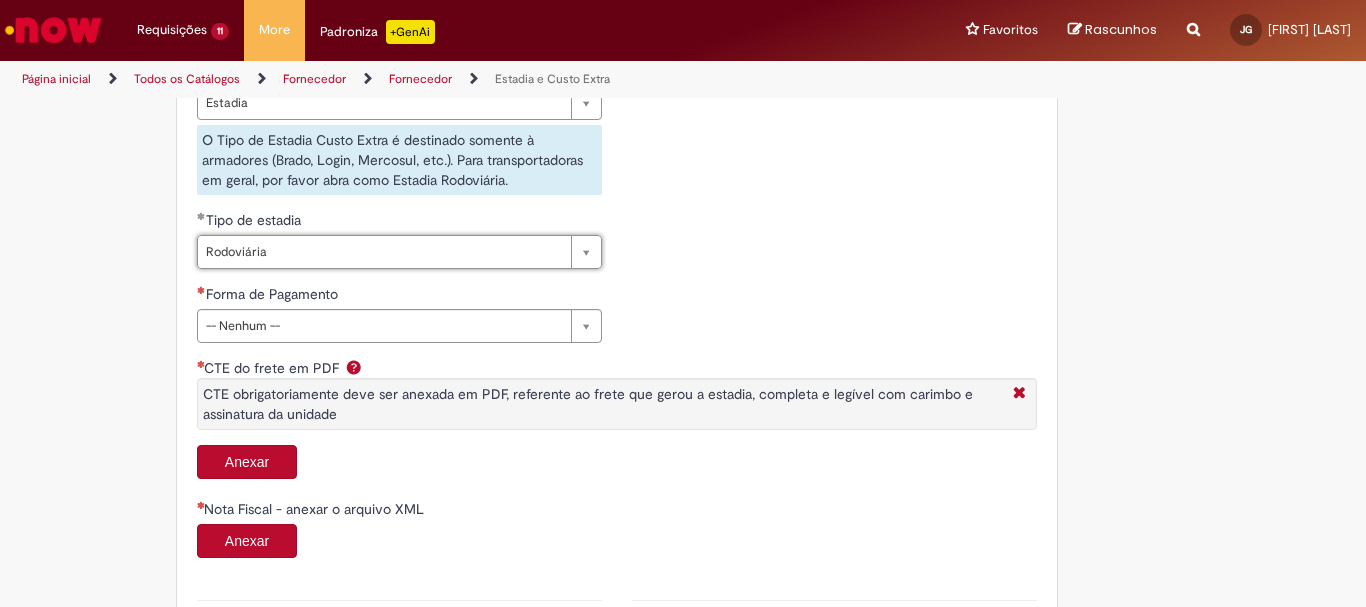 scroll, scrollTop: 0, scrollLeft: 64, axis: horizontal 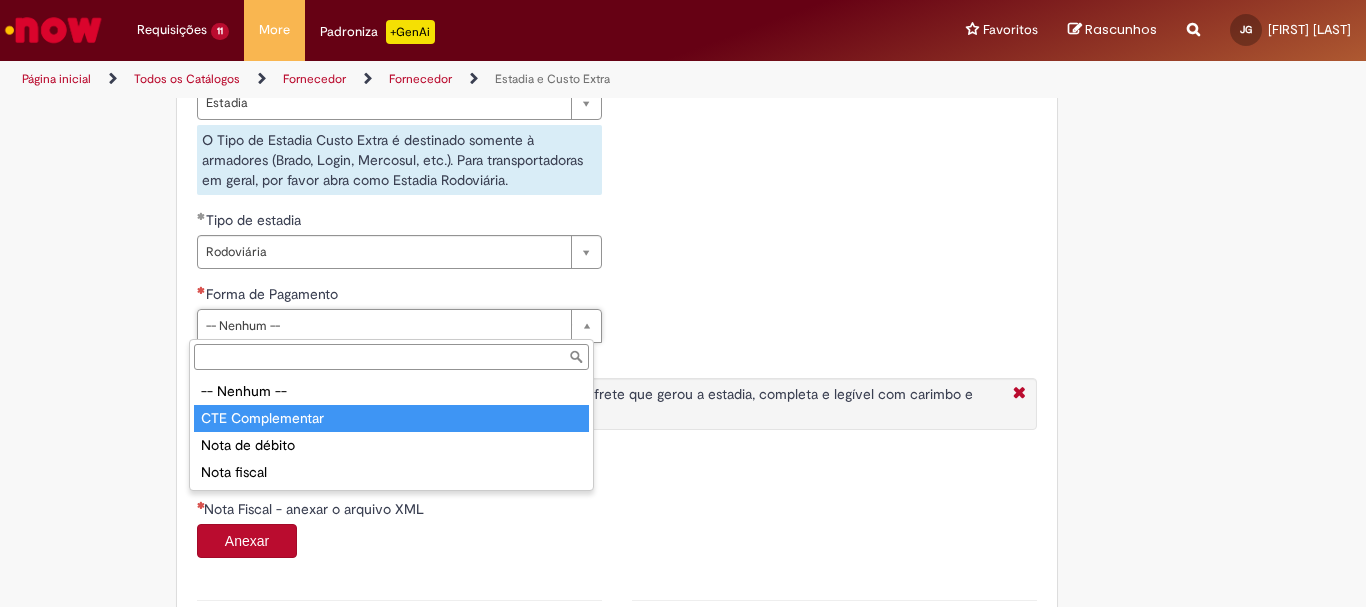 type on "**********" 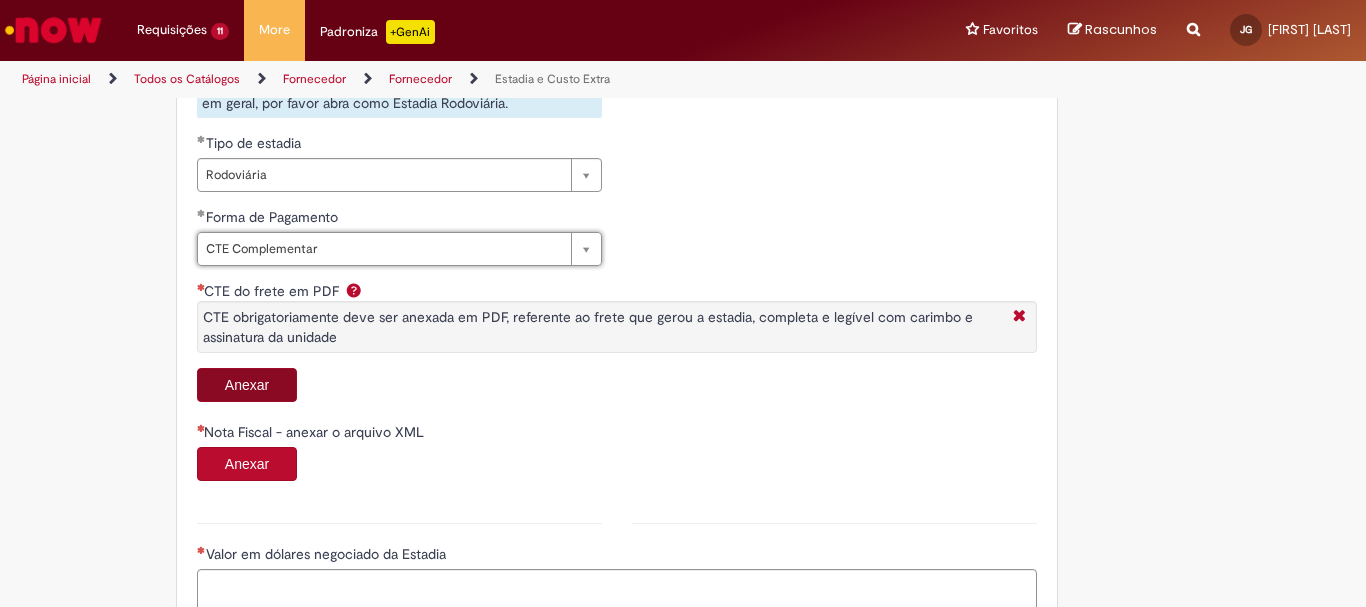 scroll, scrollTop: 900, scrollLeft: 0, axis: vertical 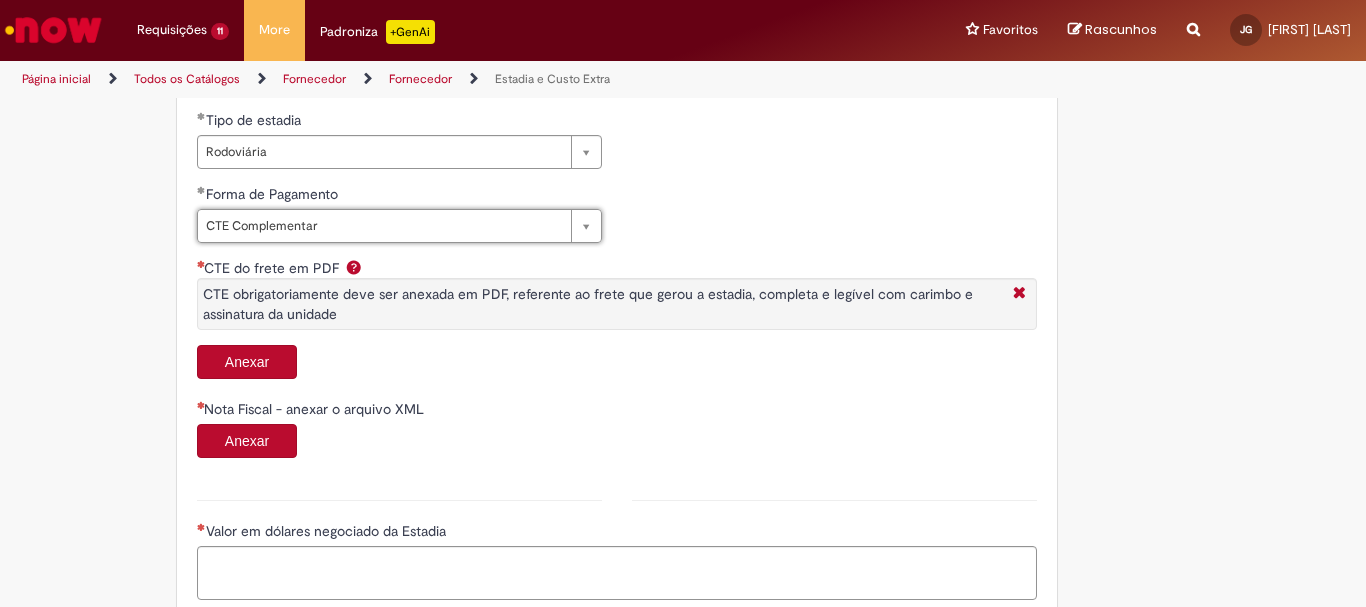 click on "Anexar" at bounding box center [247, 362] 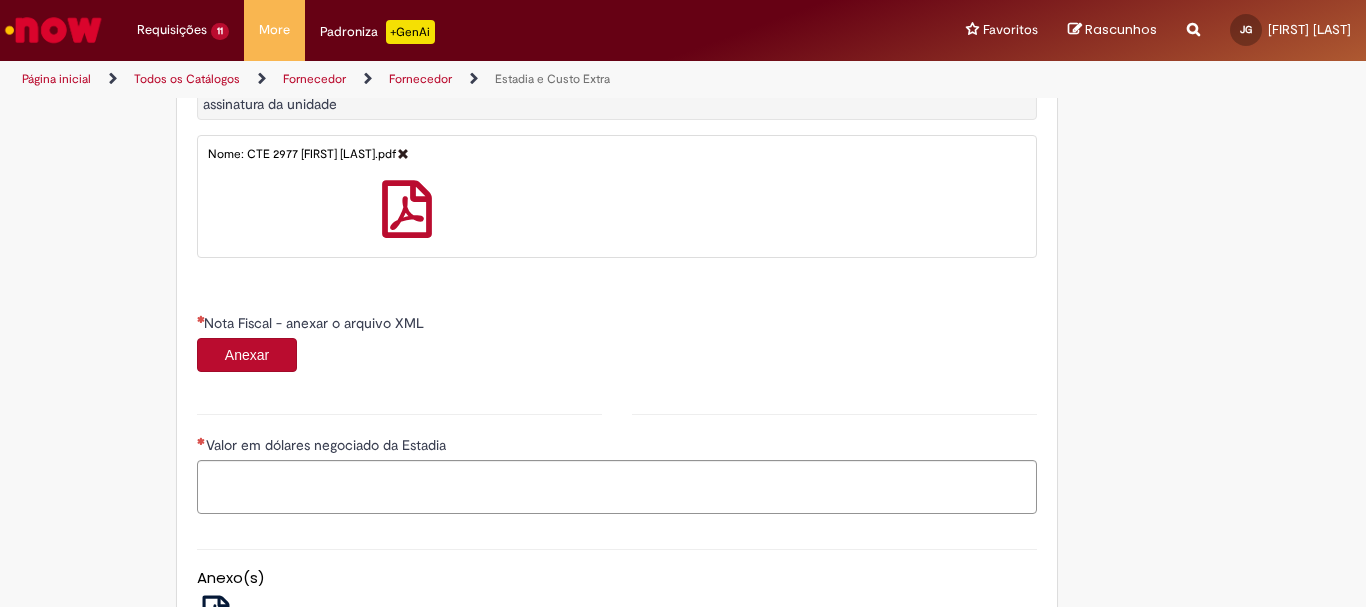 scroll, scrollTop: 1200, scrollLeft: 0, axis: vertical 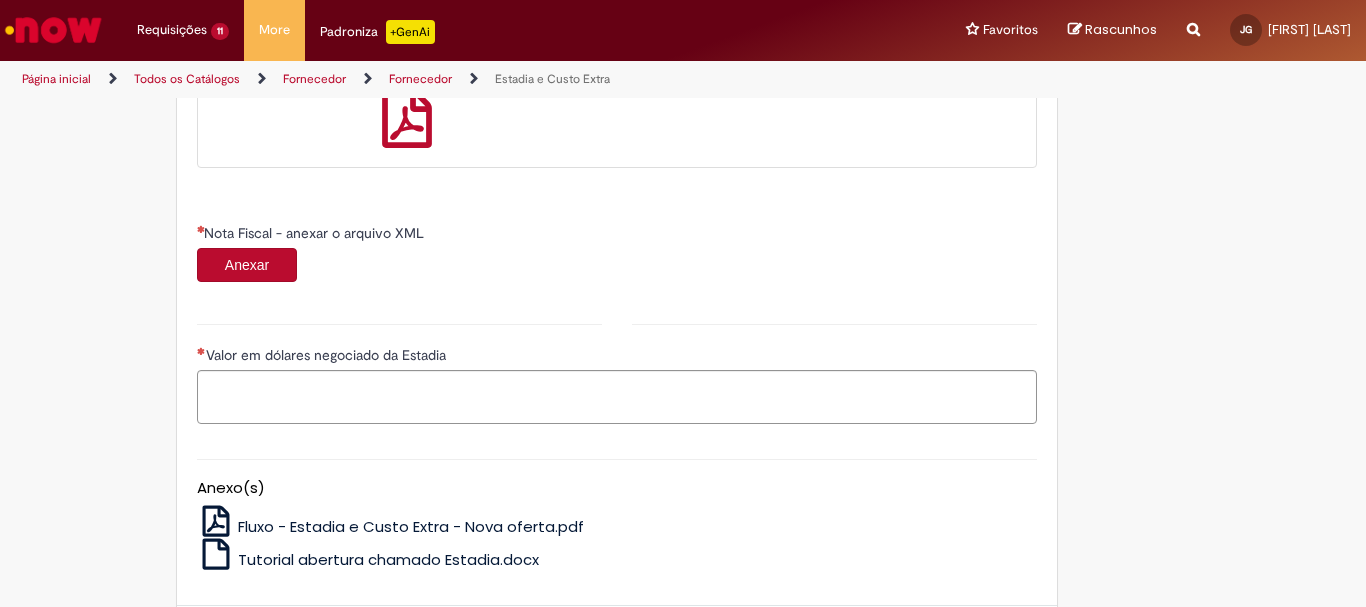 click on "Anexar" at bounding box center (247, 265) 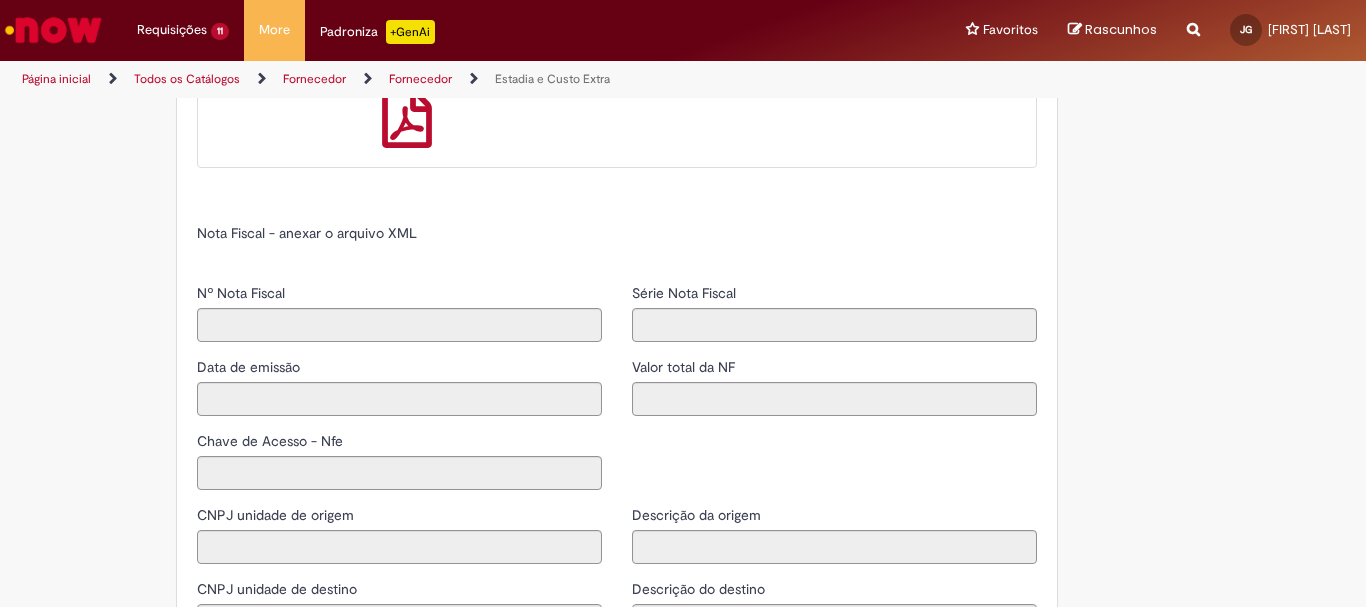type on "******" 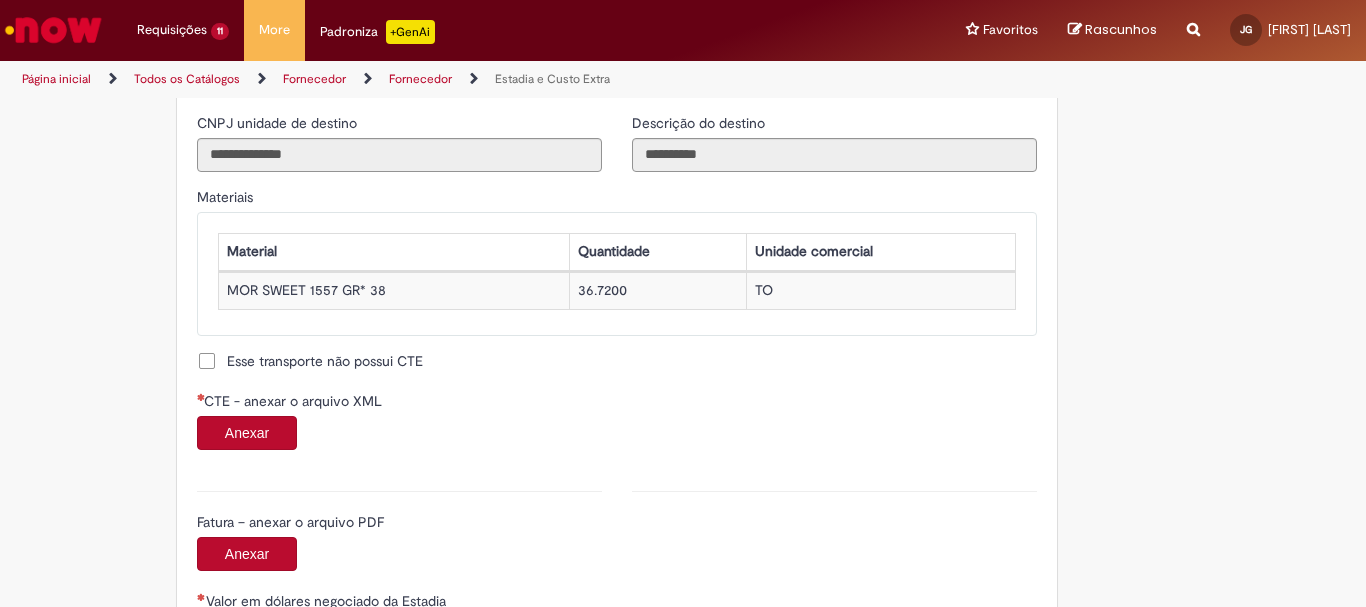 scroll, scrollTop: 1900, scrollLeft: 0, axis: vertical 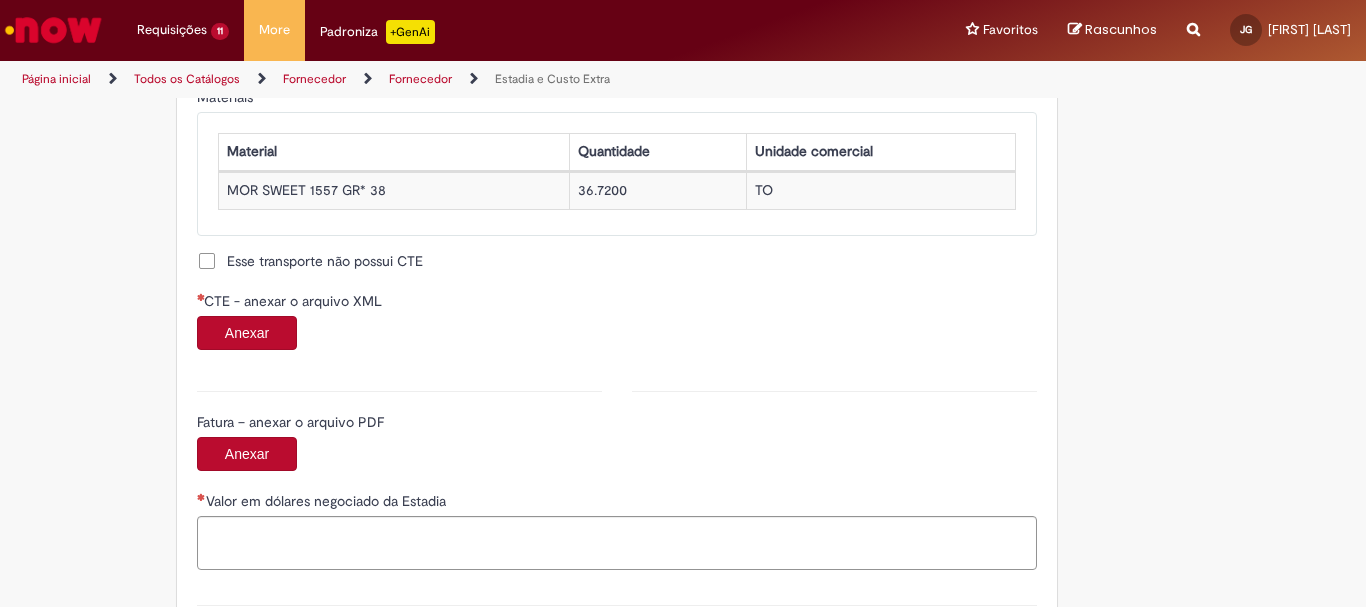 click on "Anexar" at bounding box center (247, 333) 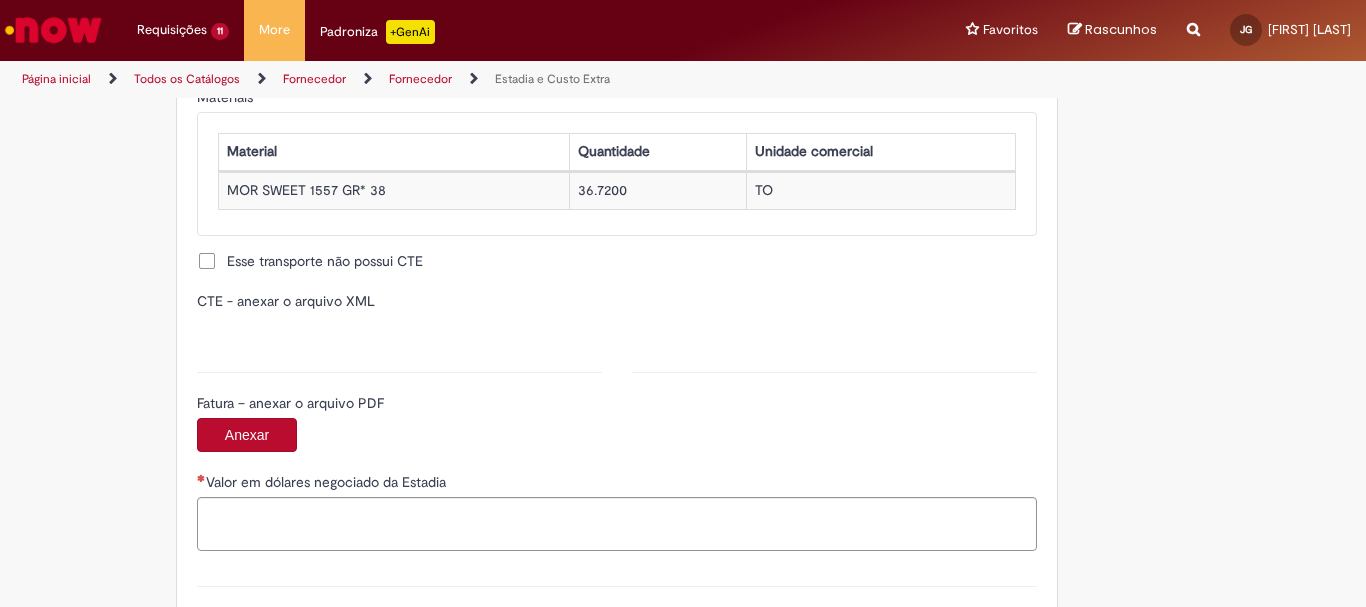 type on "**********" 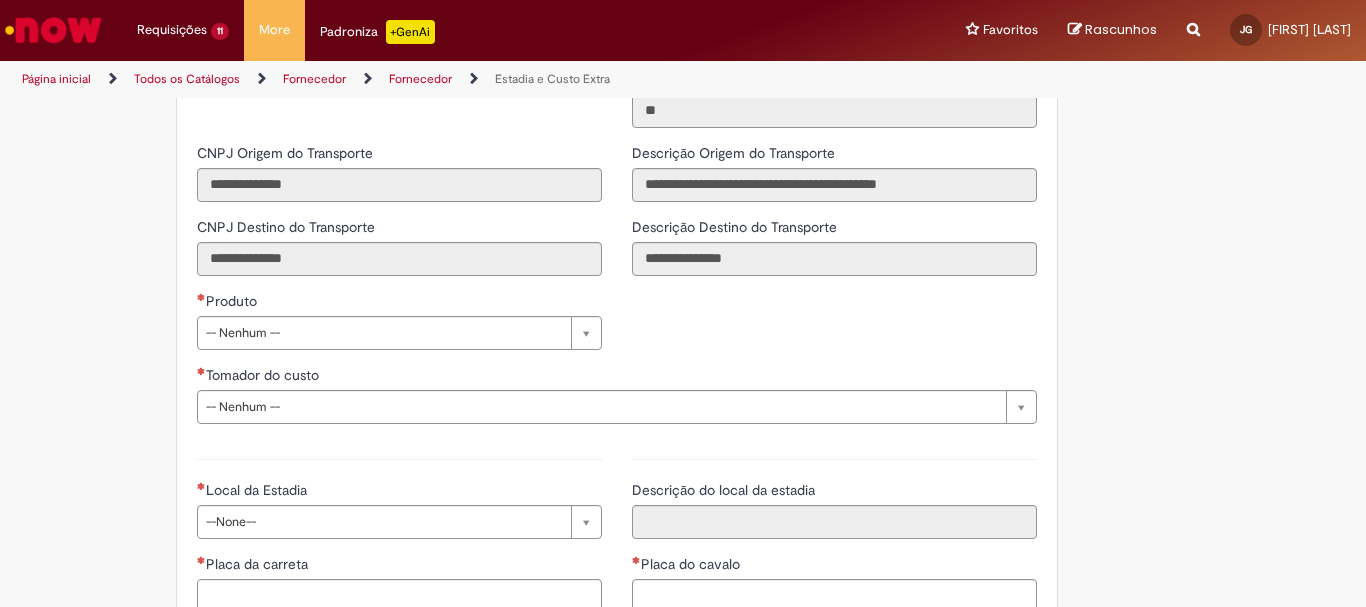 scroll, scrollTop: 2700, scrollLeft: 0, axis: vertical 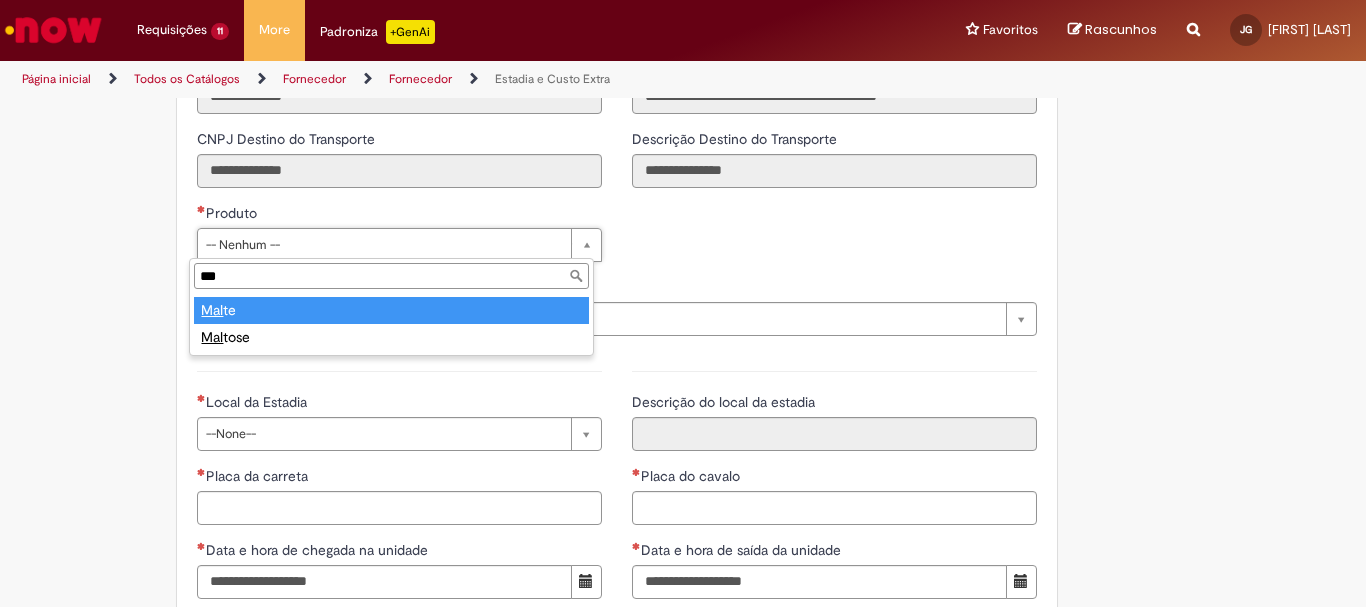 type on "***" 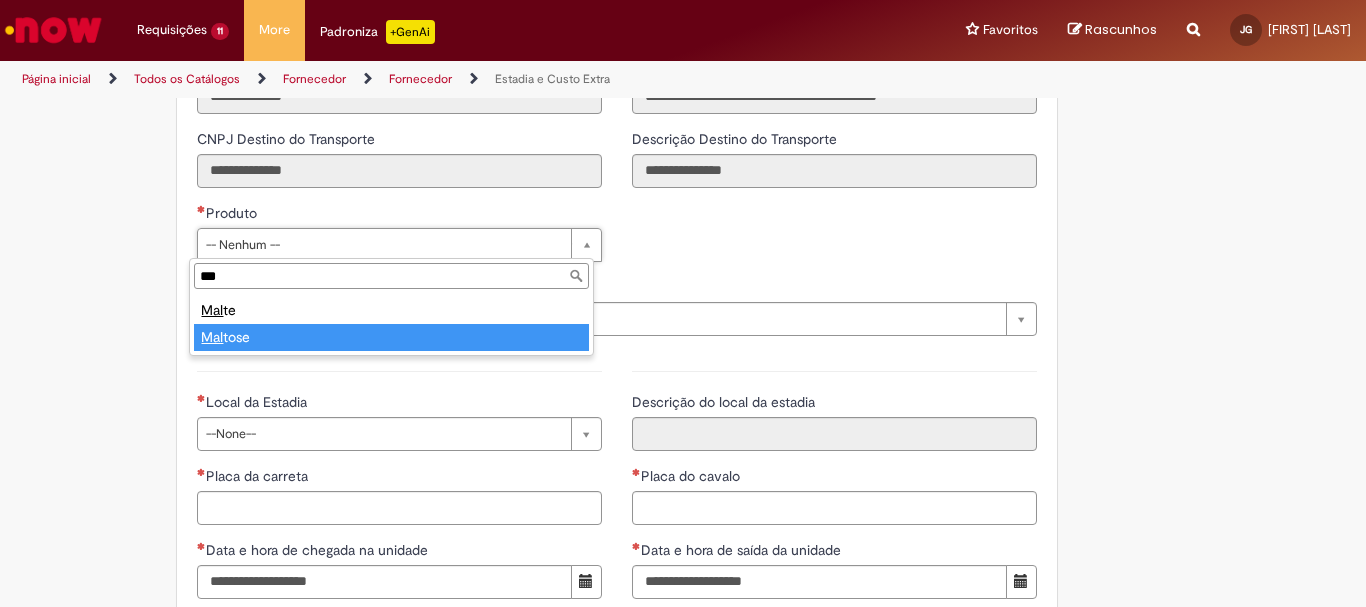 type on "*******" 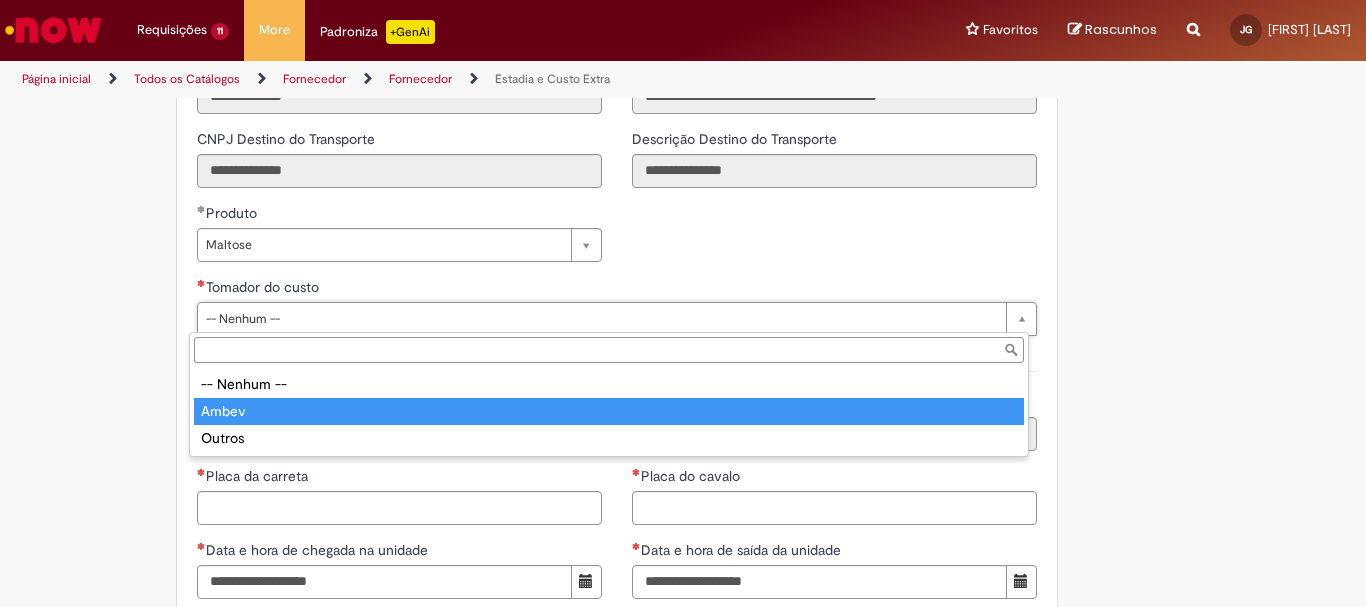type on "*****" 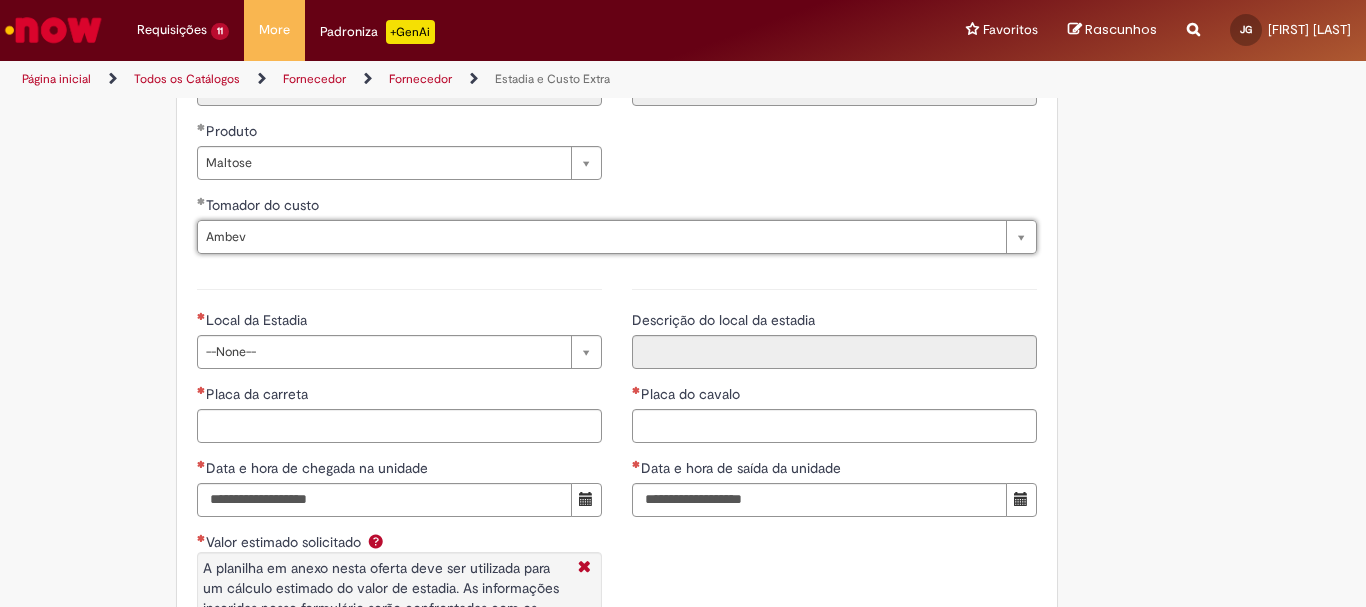 scroll, scrollTop: 2800, scrollLeft: 0, axis: vertical 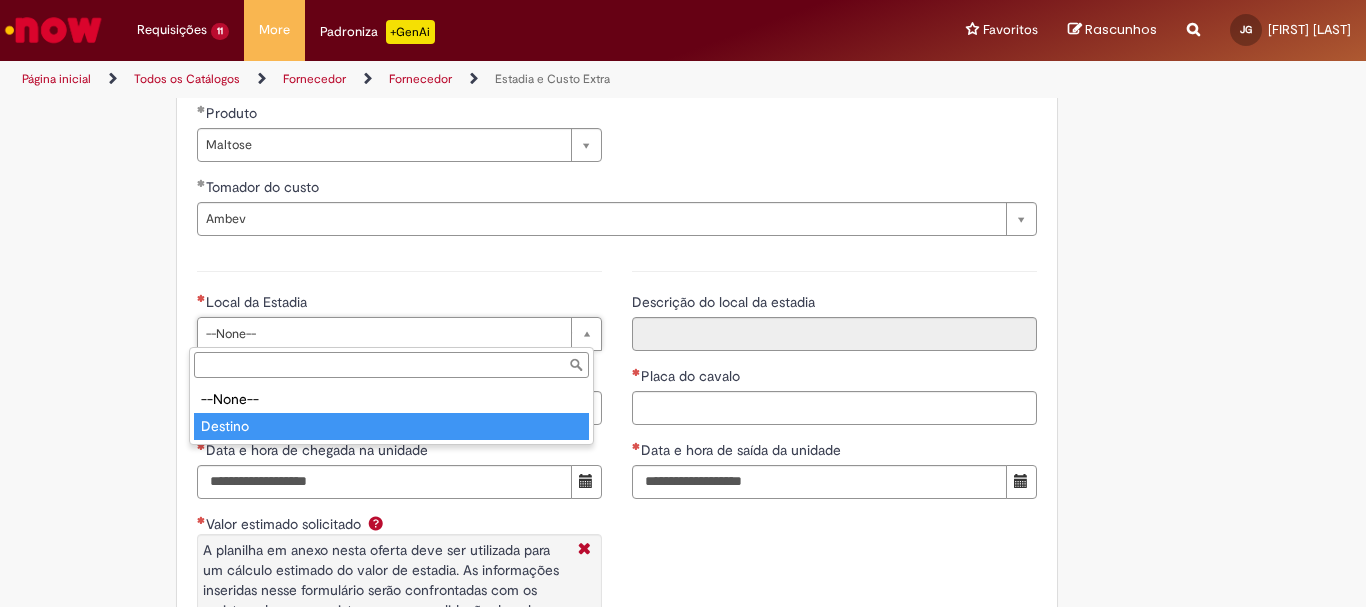 type on "*******" 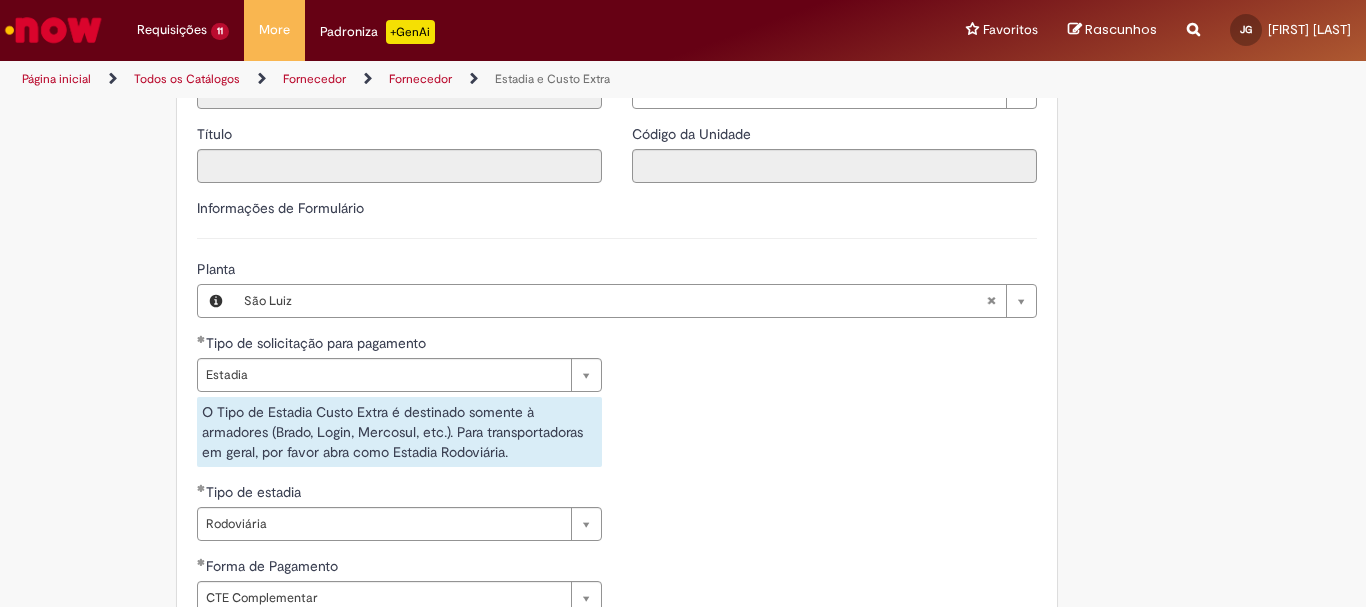 scroll, scrollTop: 500, scrollLeft: 0, axis: vertical 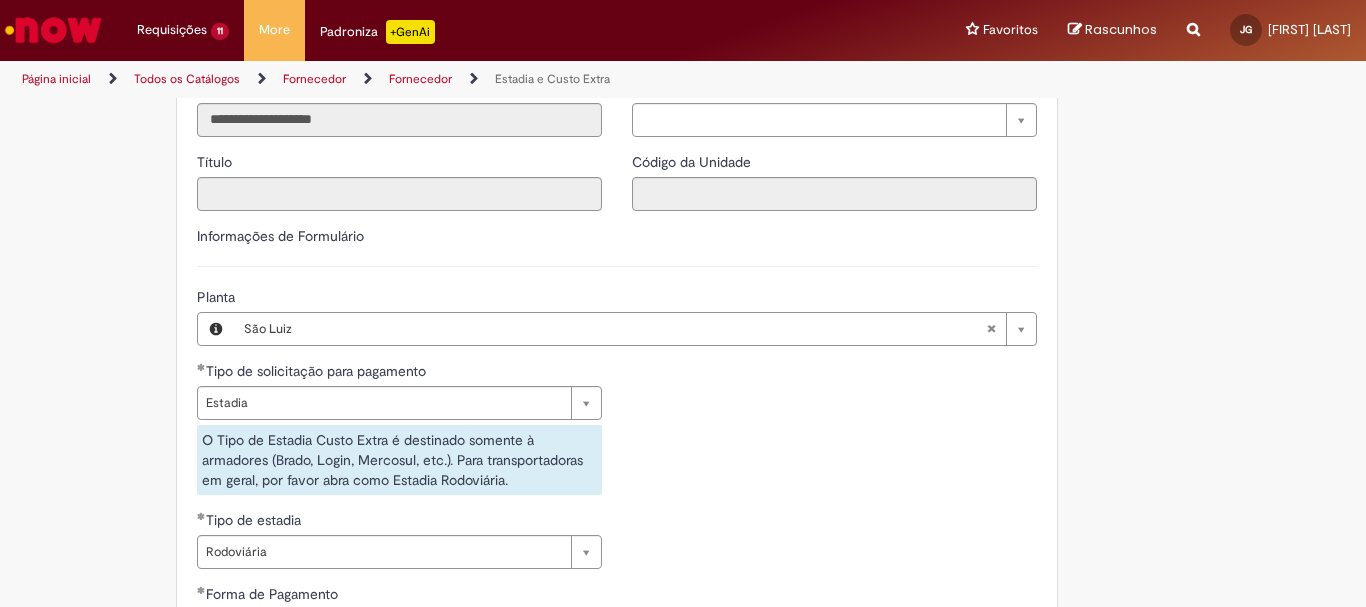 type 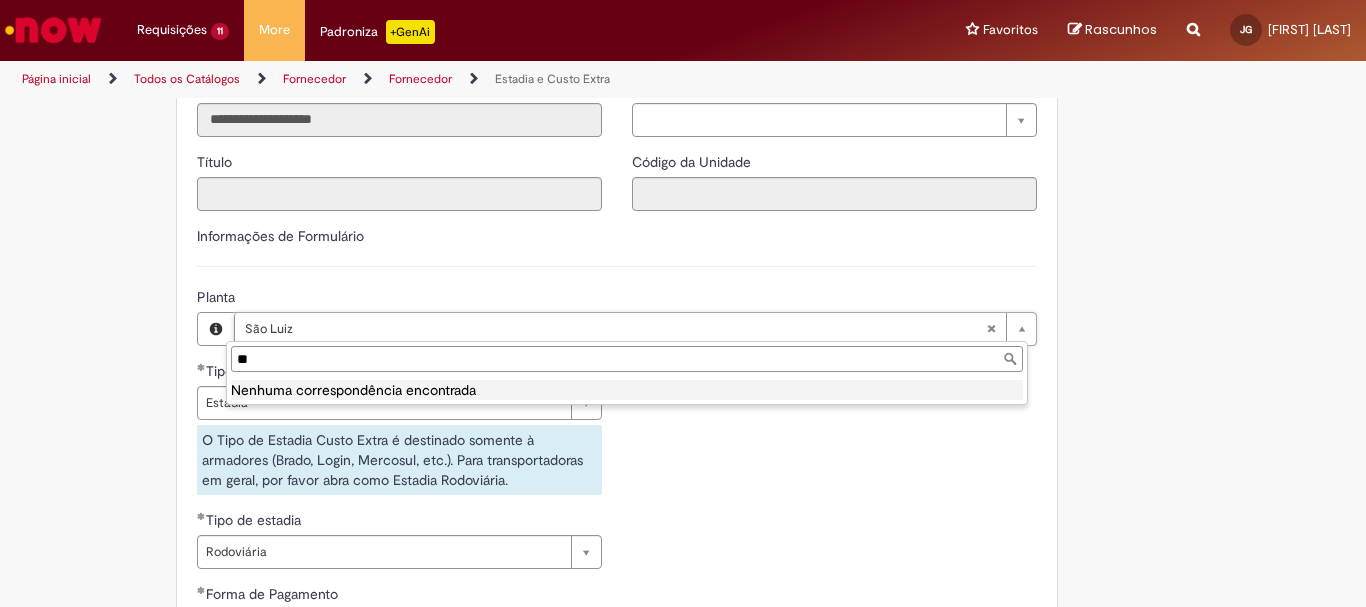 type on "*" 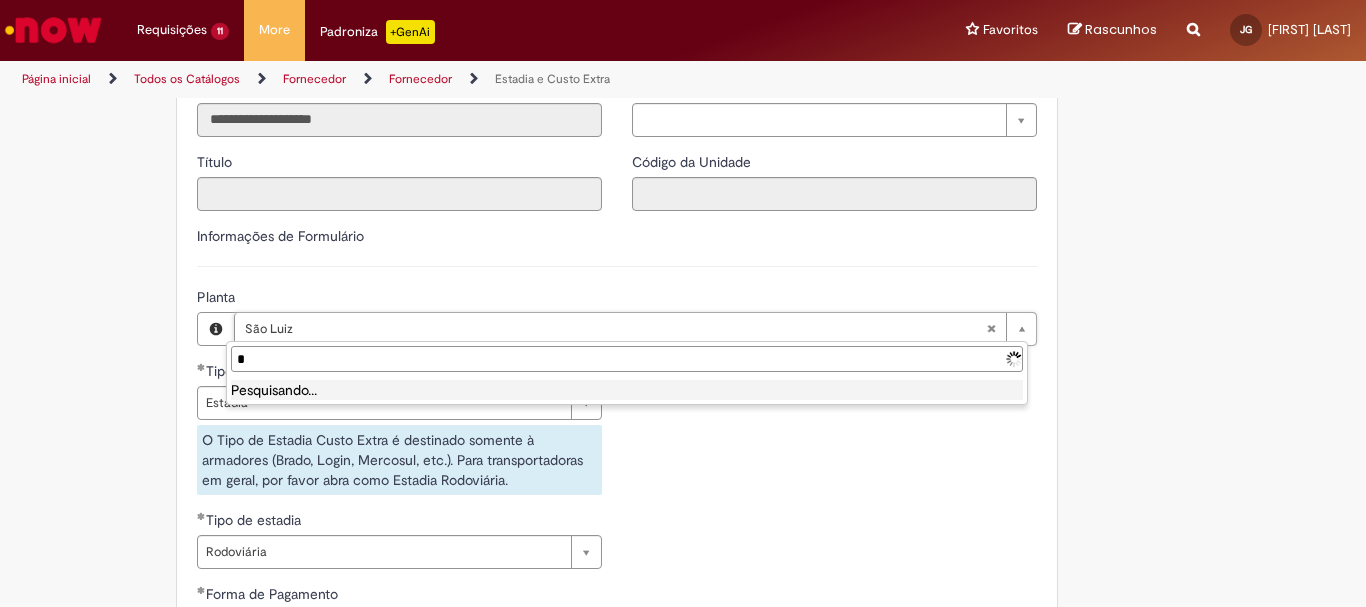 type 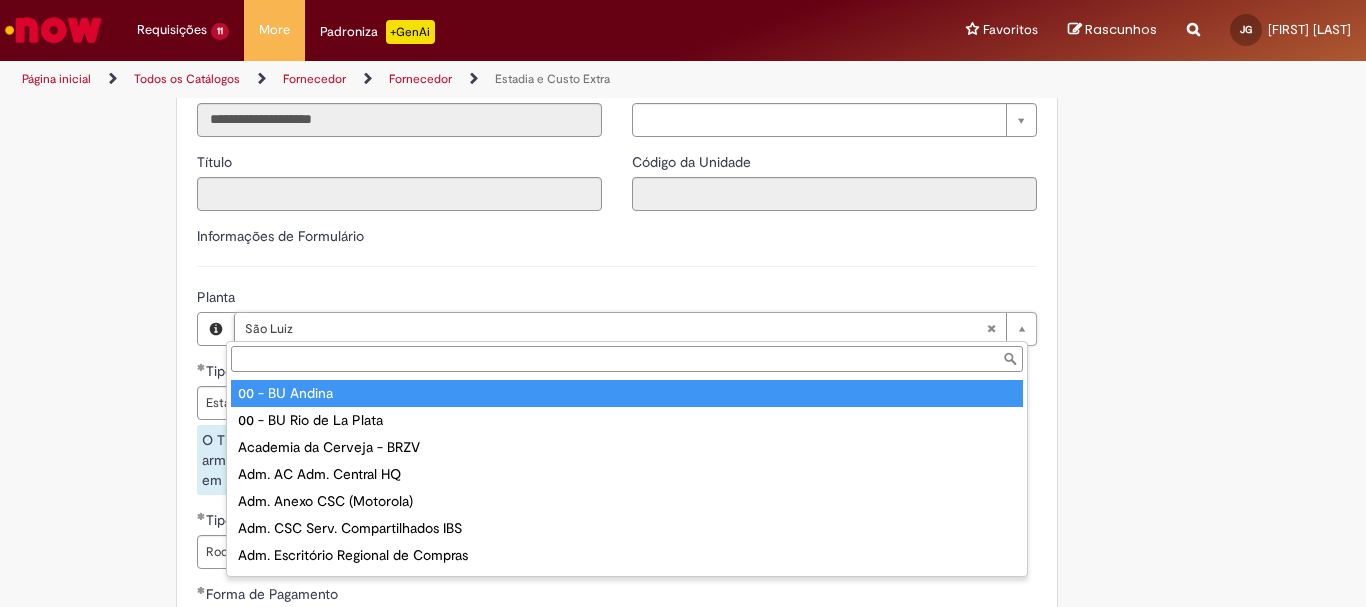 type on "********" 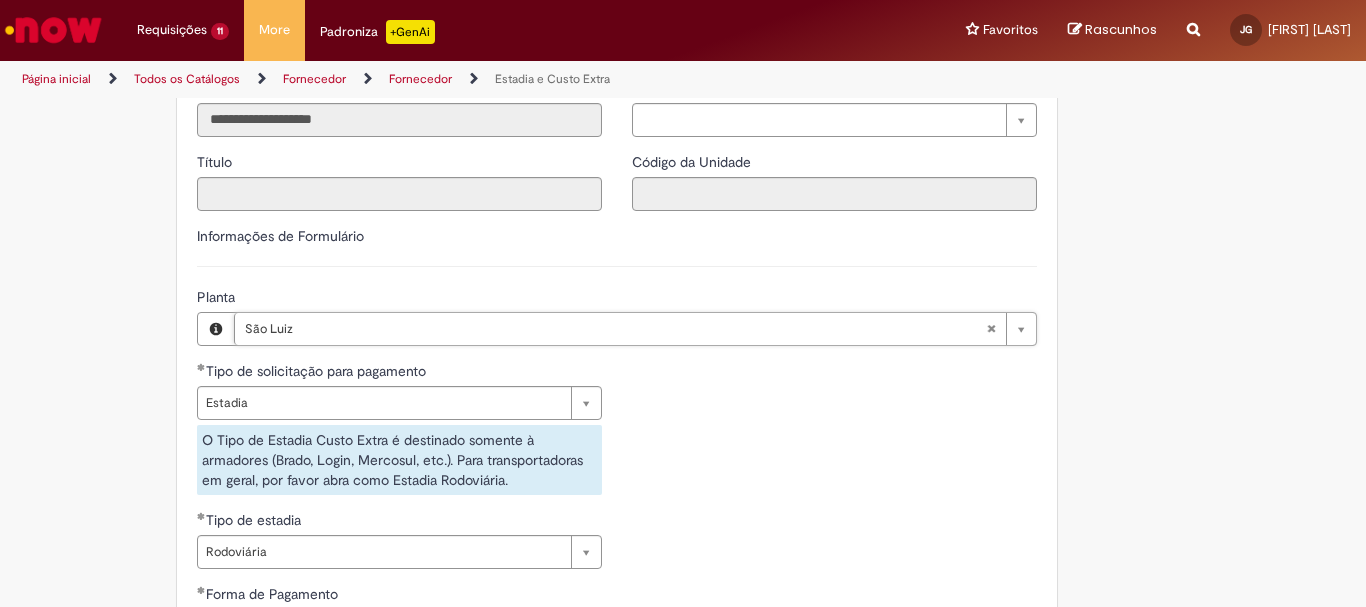 scroll, scrollTop: 0, scrollLeft: 51, axis: horizontal 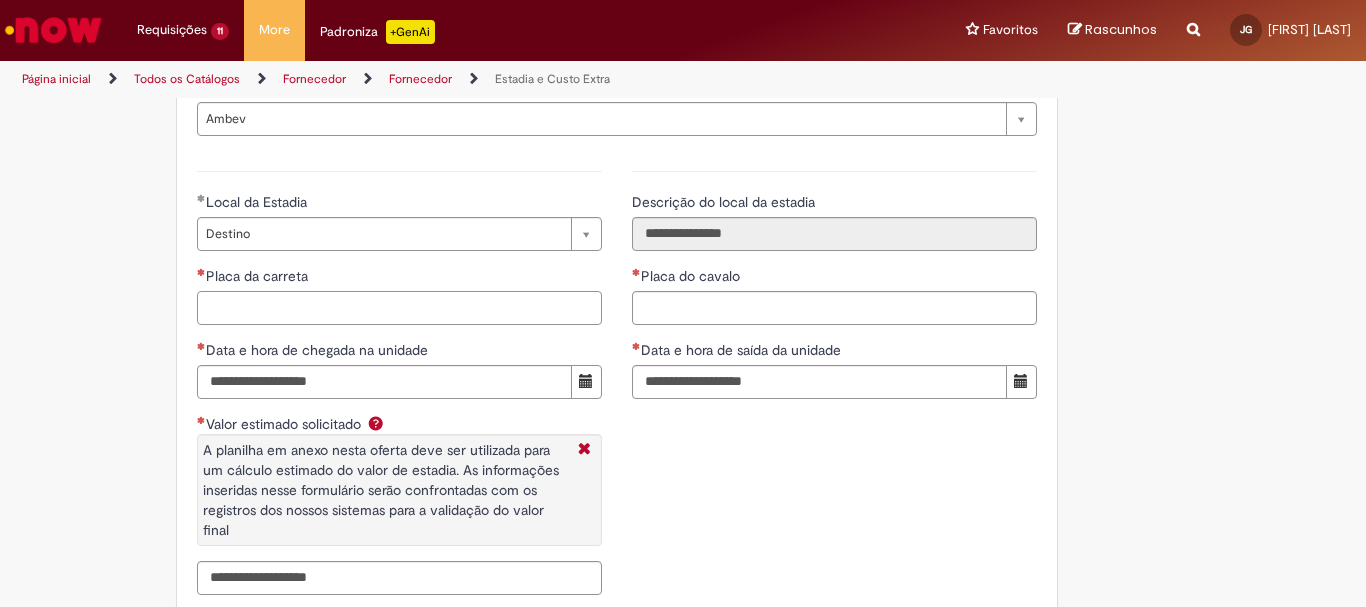 click on "Placa da carreta" at bounding box center [399, 308] 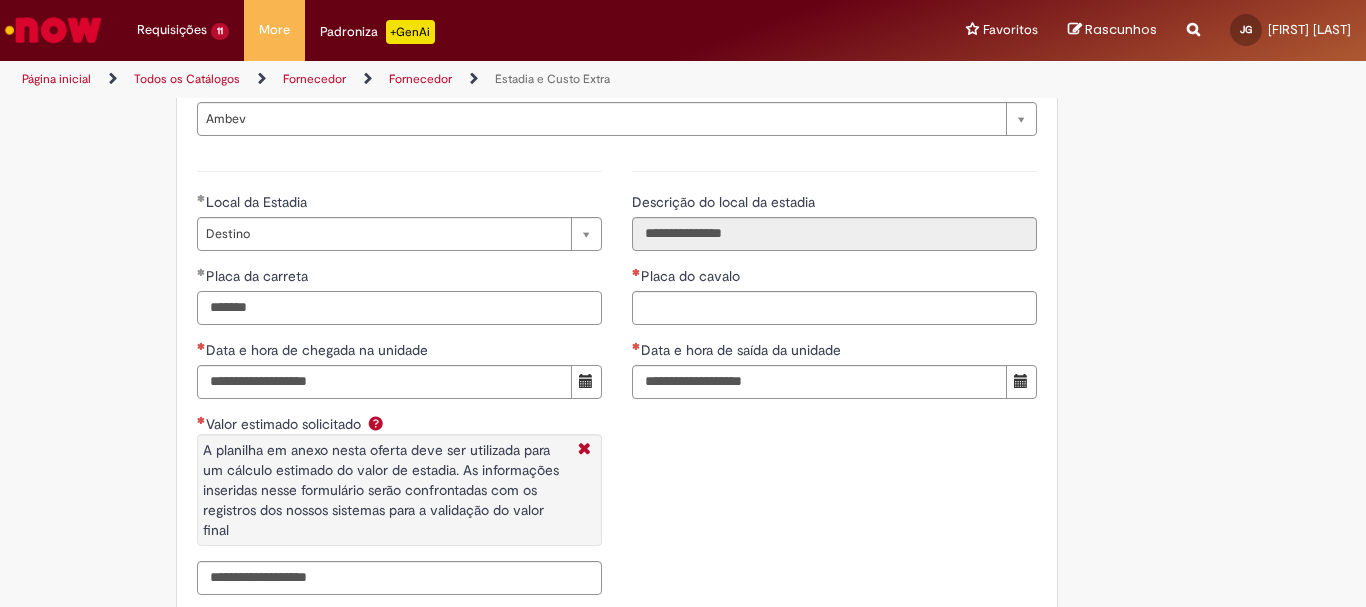 type on "*******" 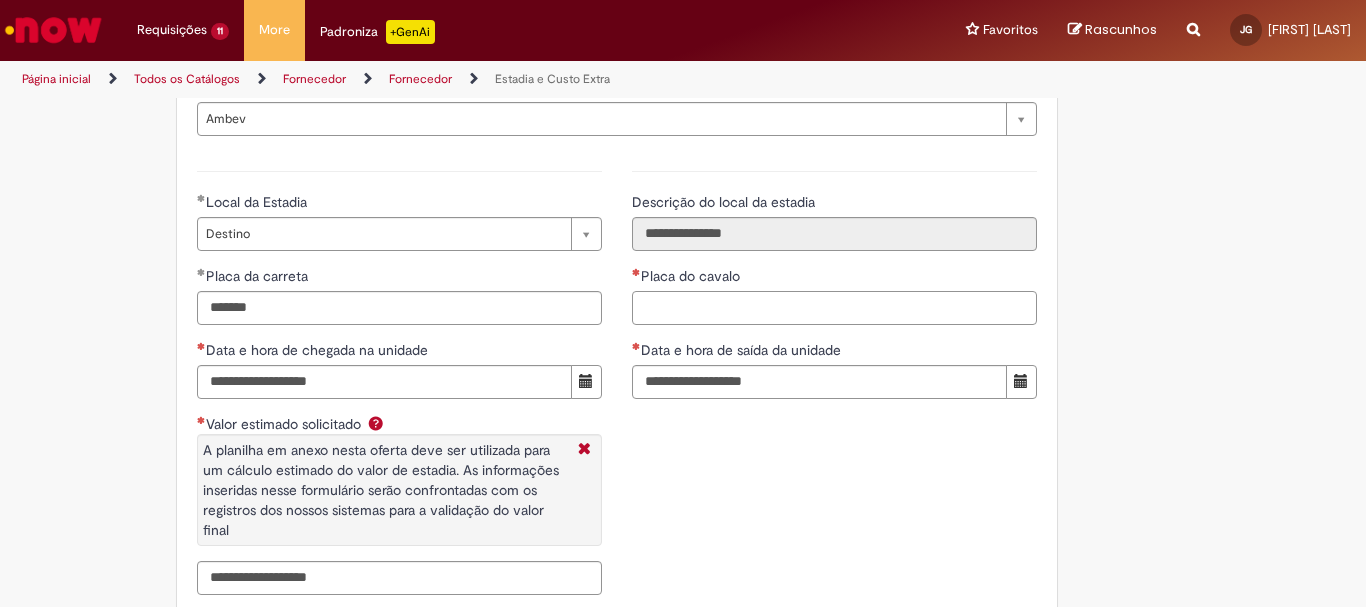 click on "Placa do cavalo" at bounding box center [834, 308] 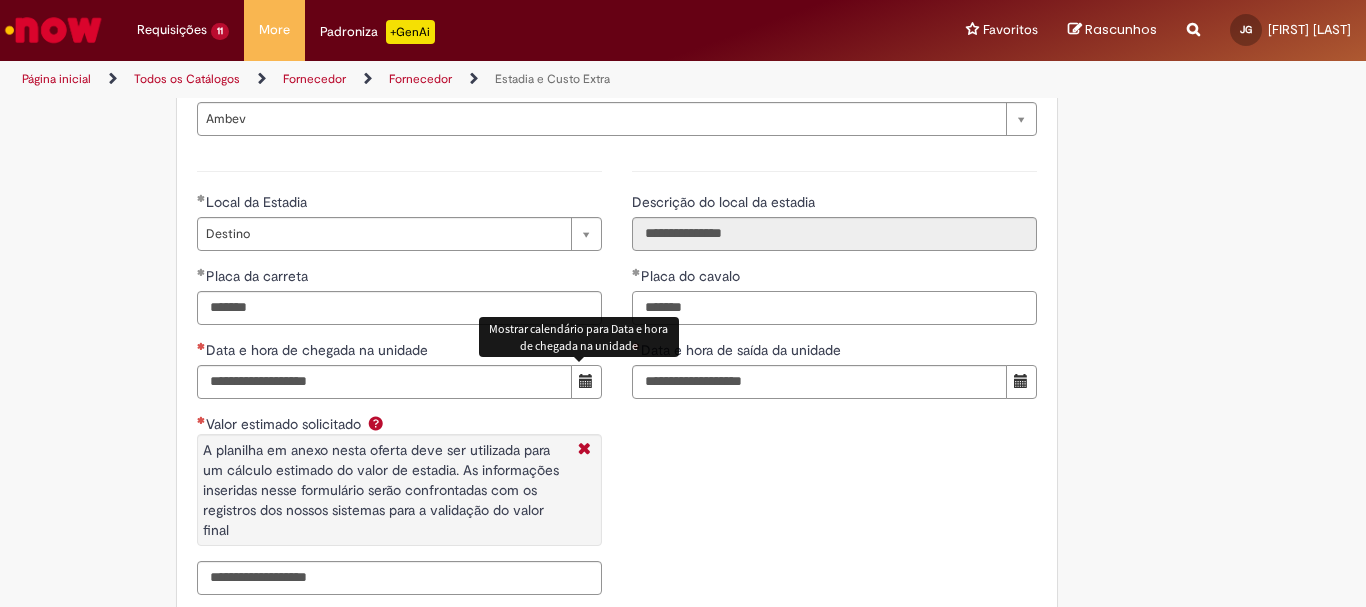 type on "*******" 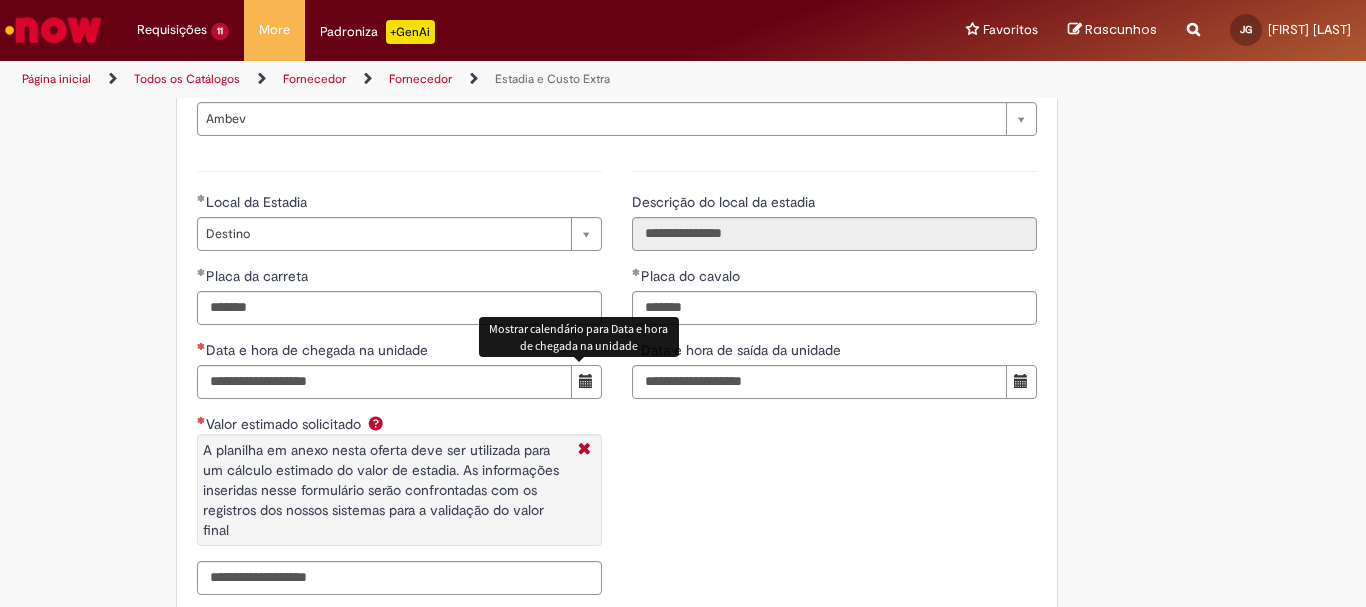 click at bounding box center (586, 381) 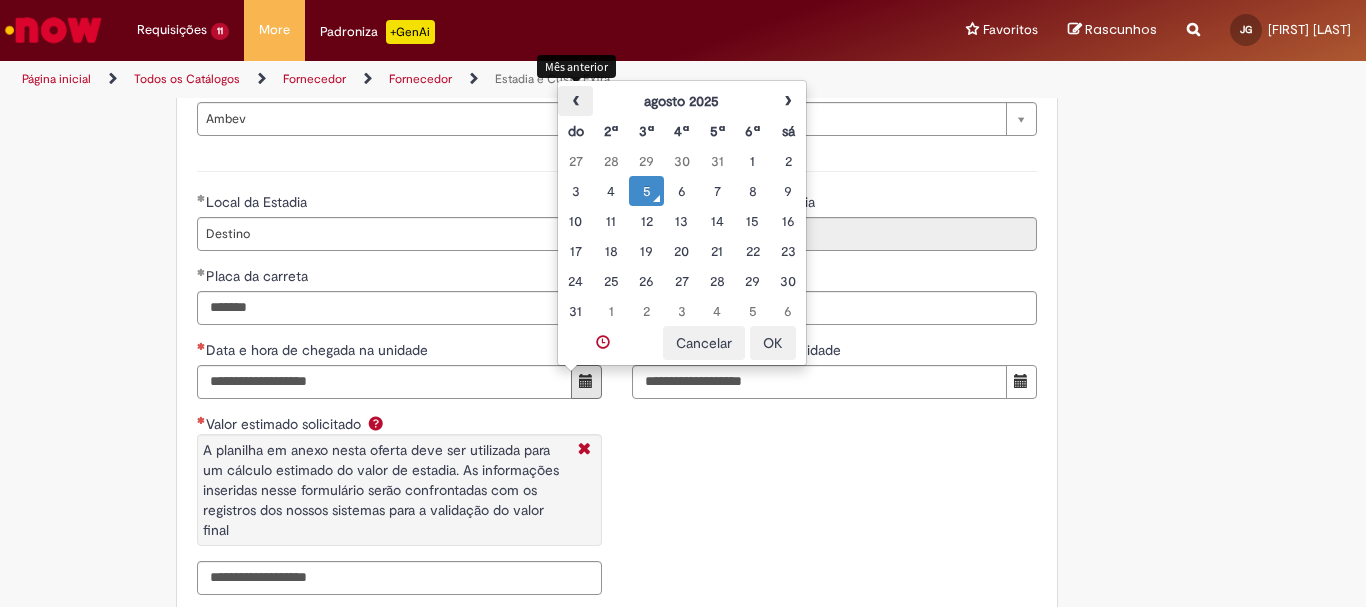 click on "‹" at bounding box center (575, 101) 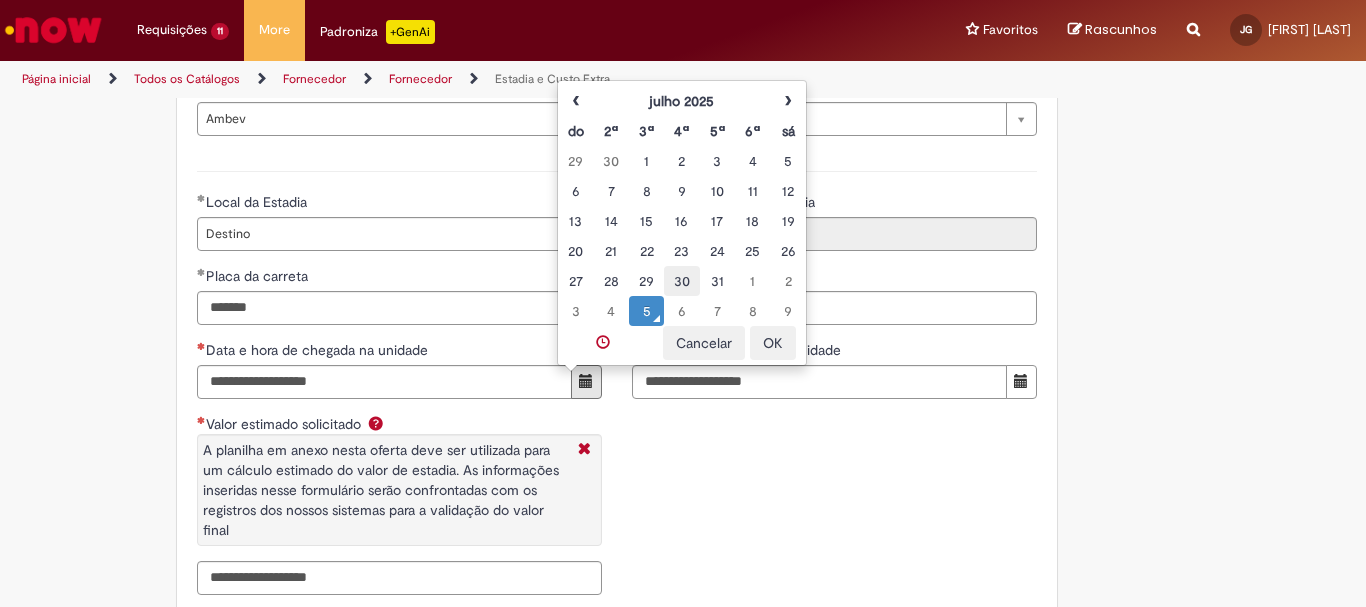 click on "30" at bounding box center [681, 281] 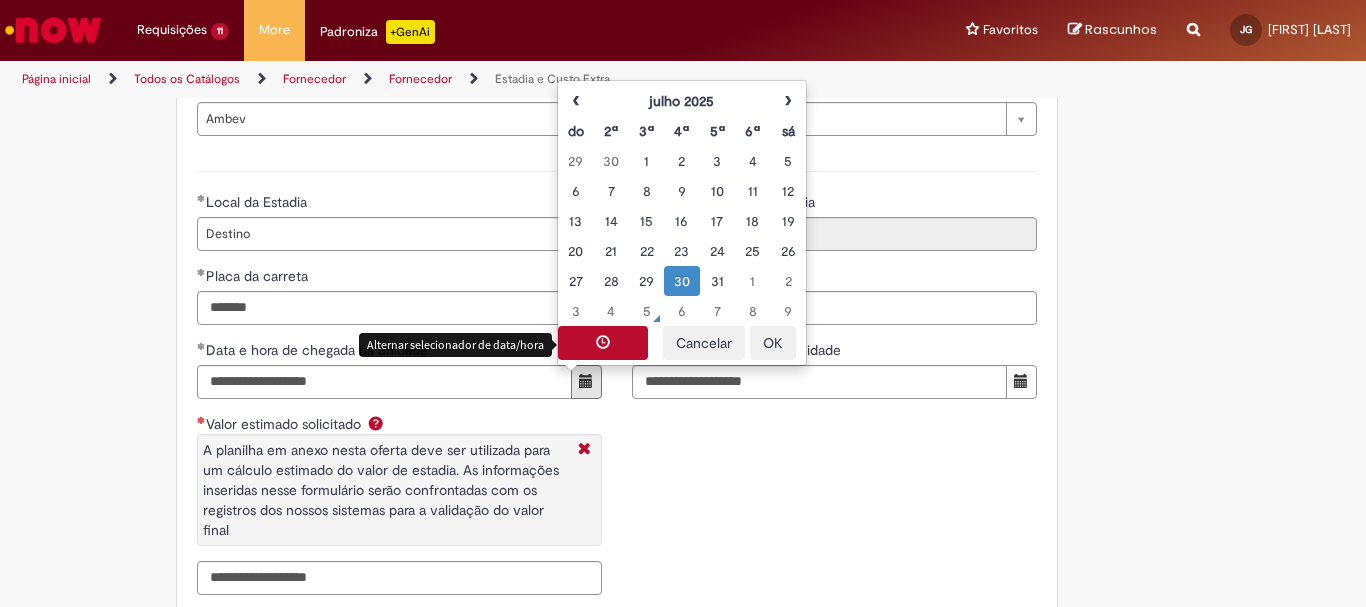 click at bounding box center [603, 342] 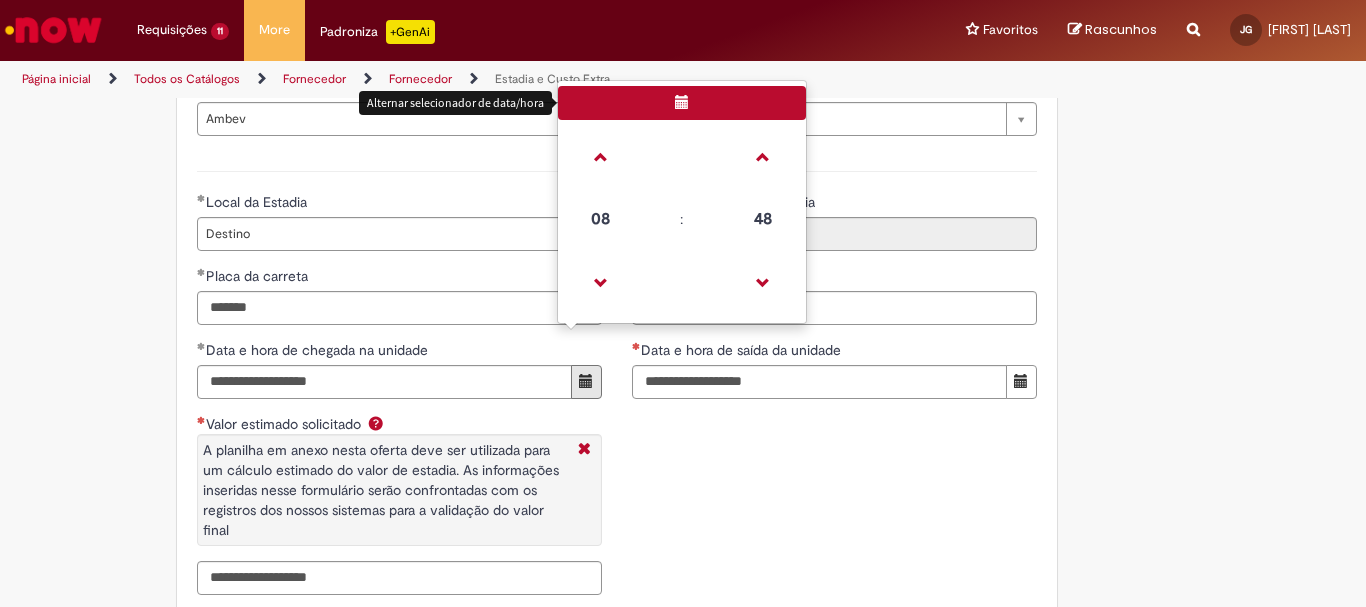 click on "08" at bounding box center [601, 219] 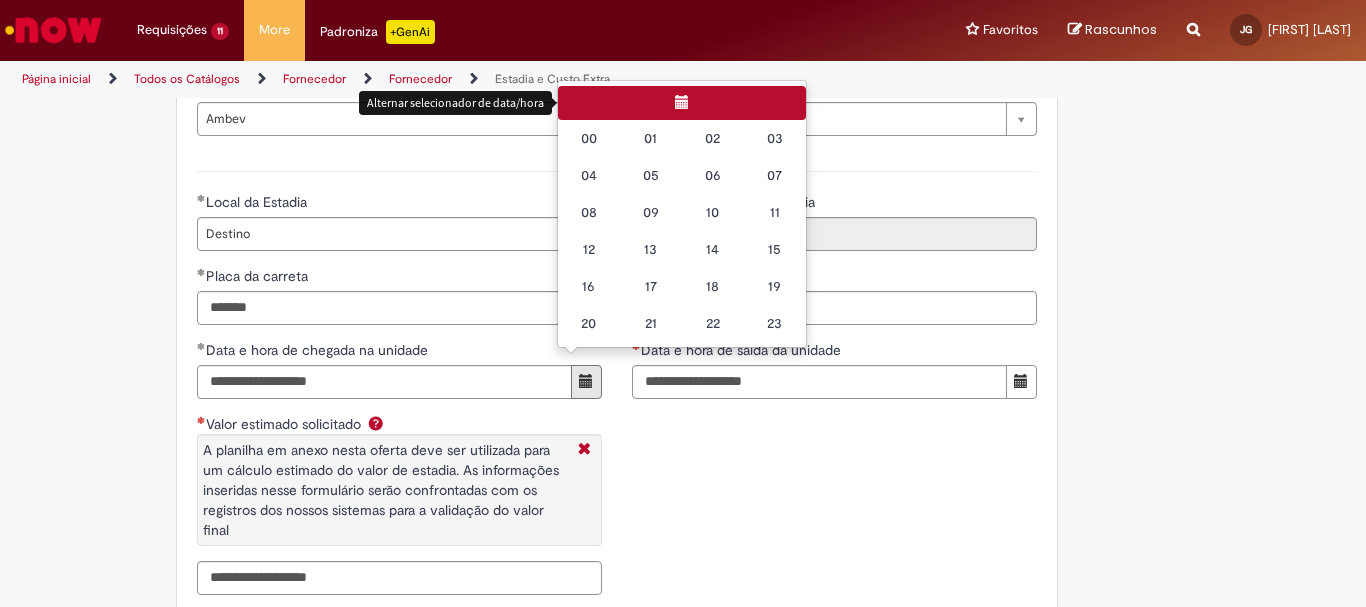 click on "10" at bounding box center [713, 212] 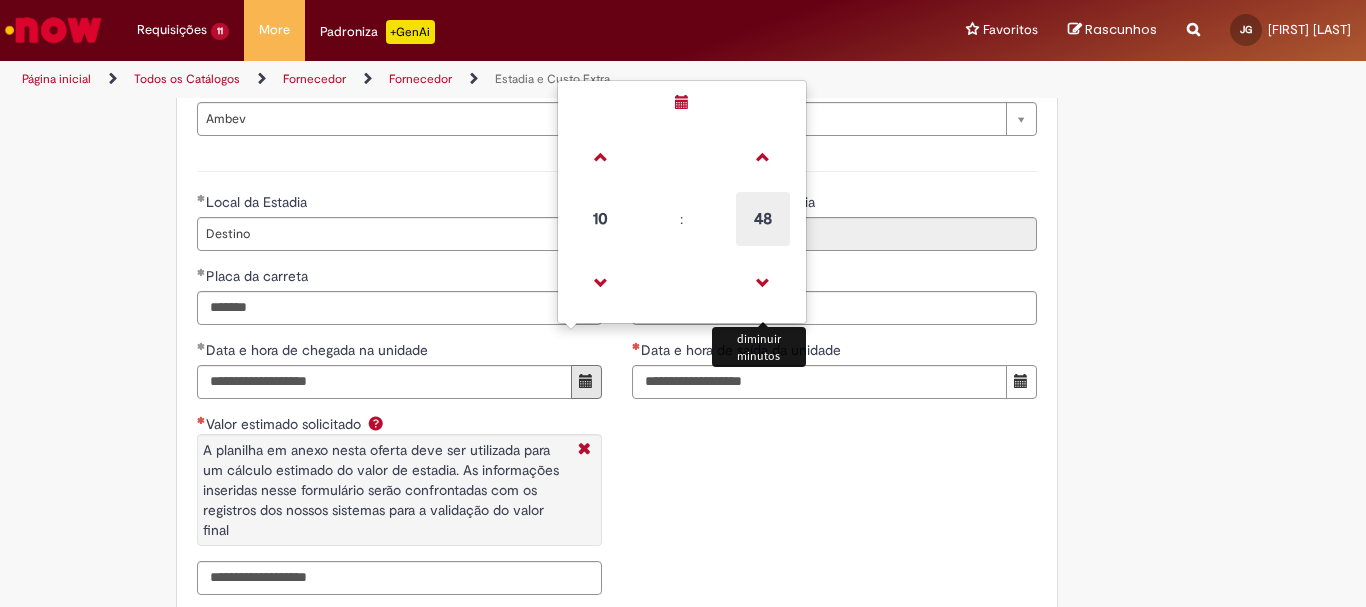 click on "48" at bounding box center (763, 219) 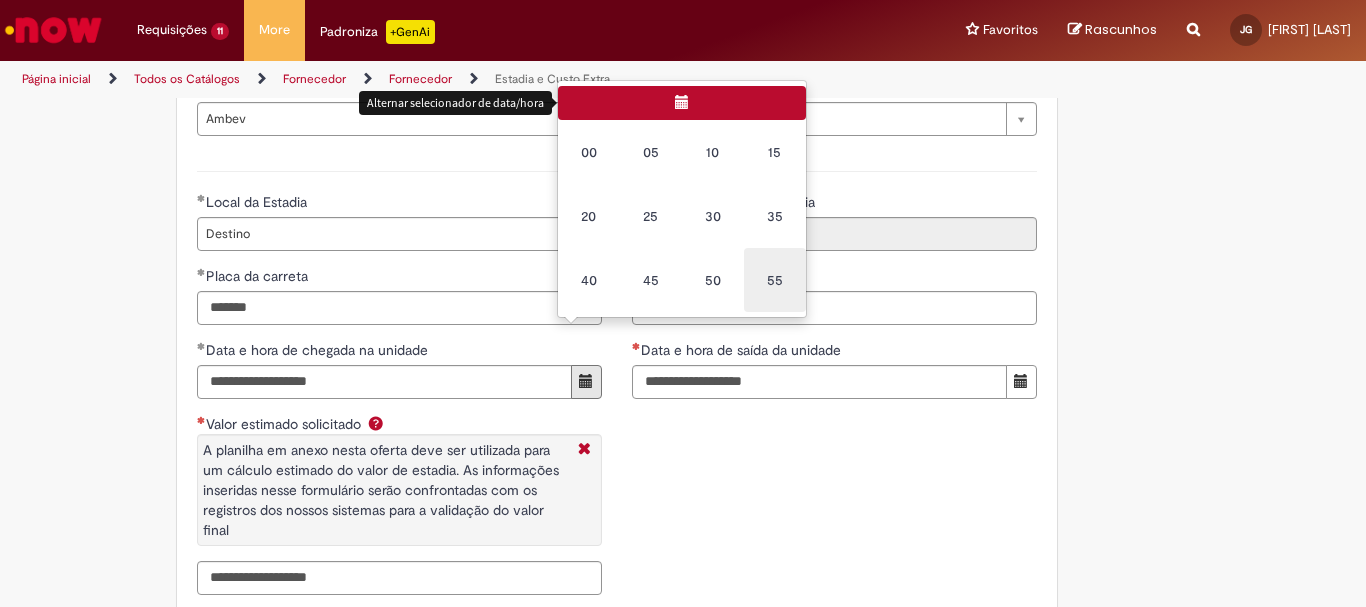 click on "55" at bounding box center (775, 280) 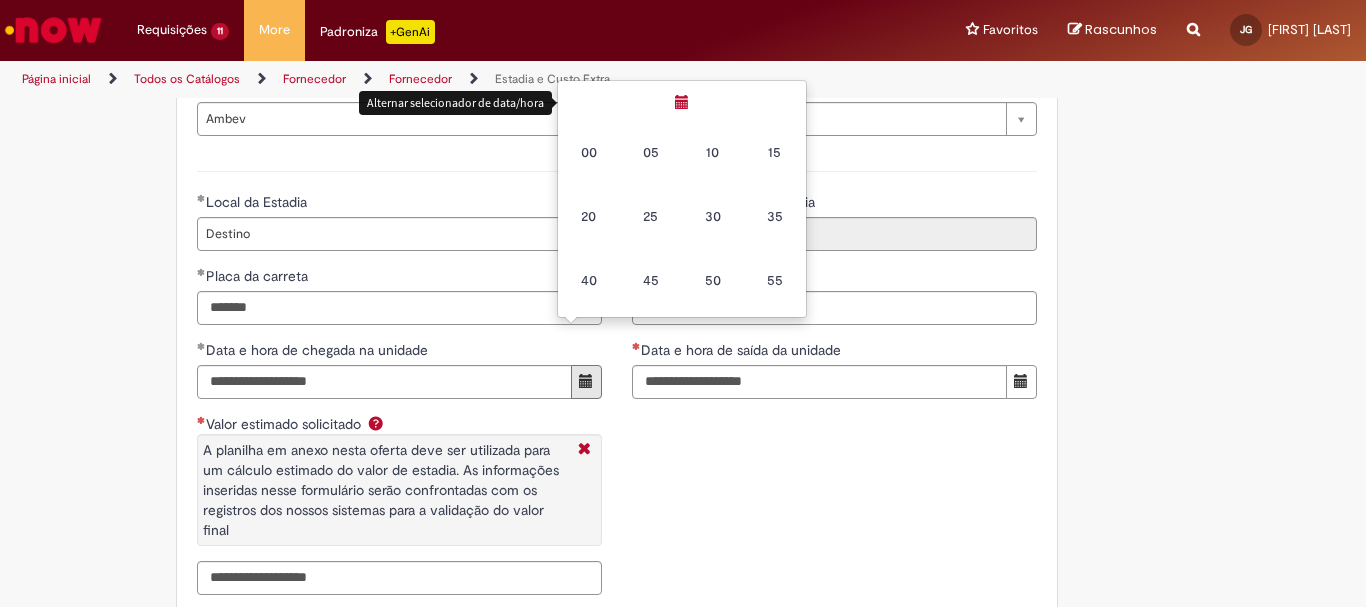 type on "**********" 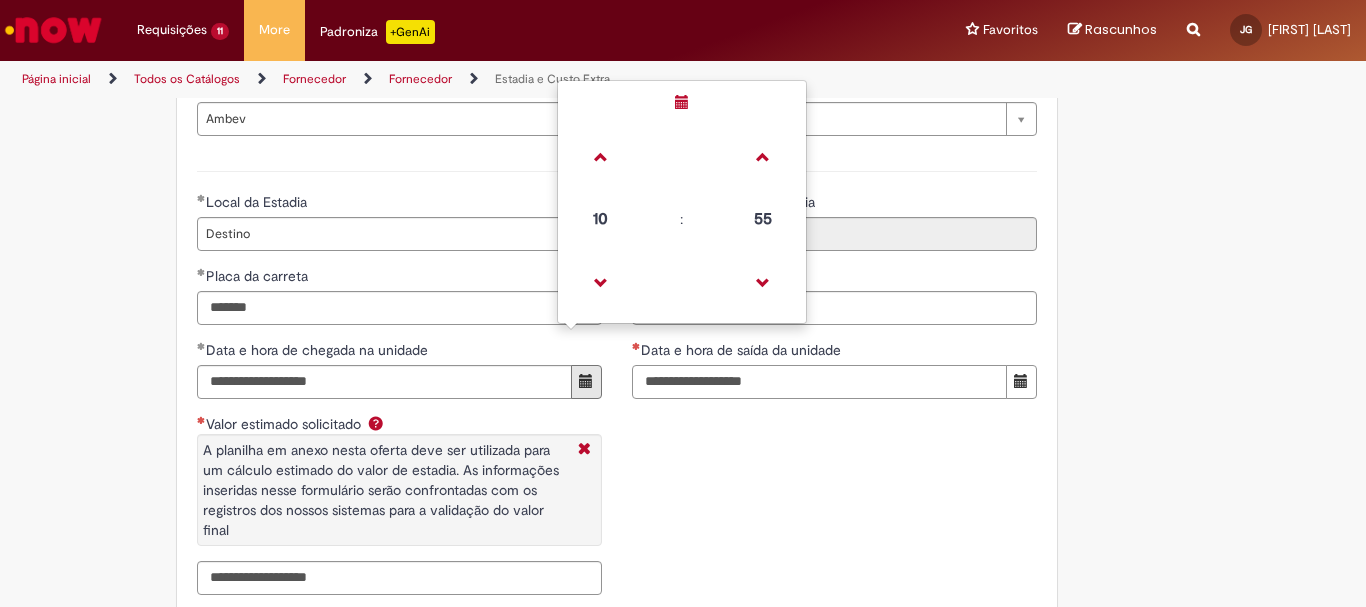 click on "Data e hora de saída da unidade" at bounding box center [819, 382] 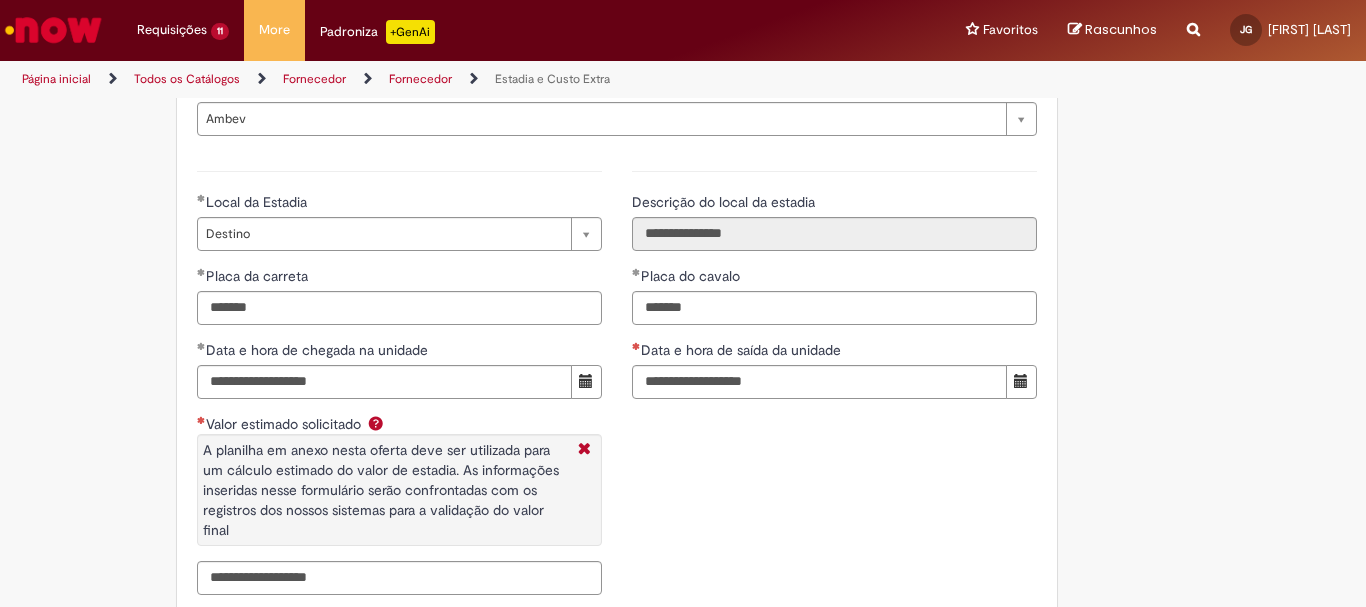 click at bounding box center (1021, 381) 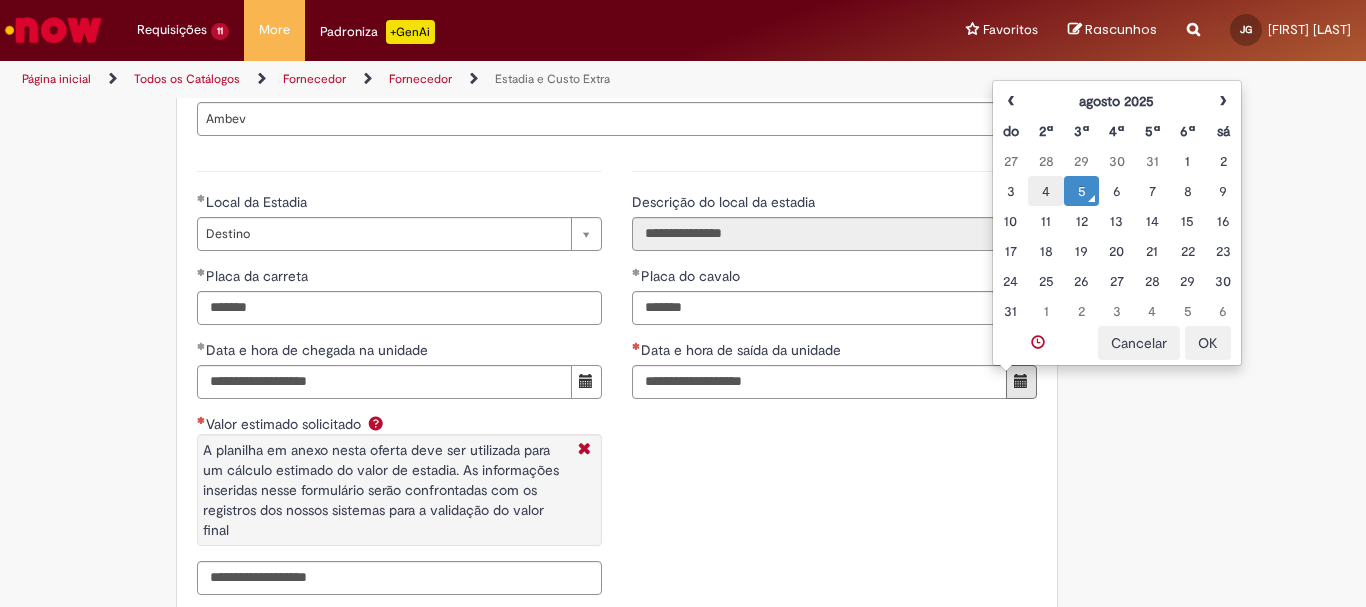 click on "4" at bounding box center [1045, 191] 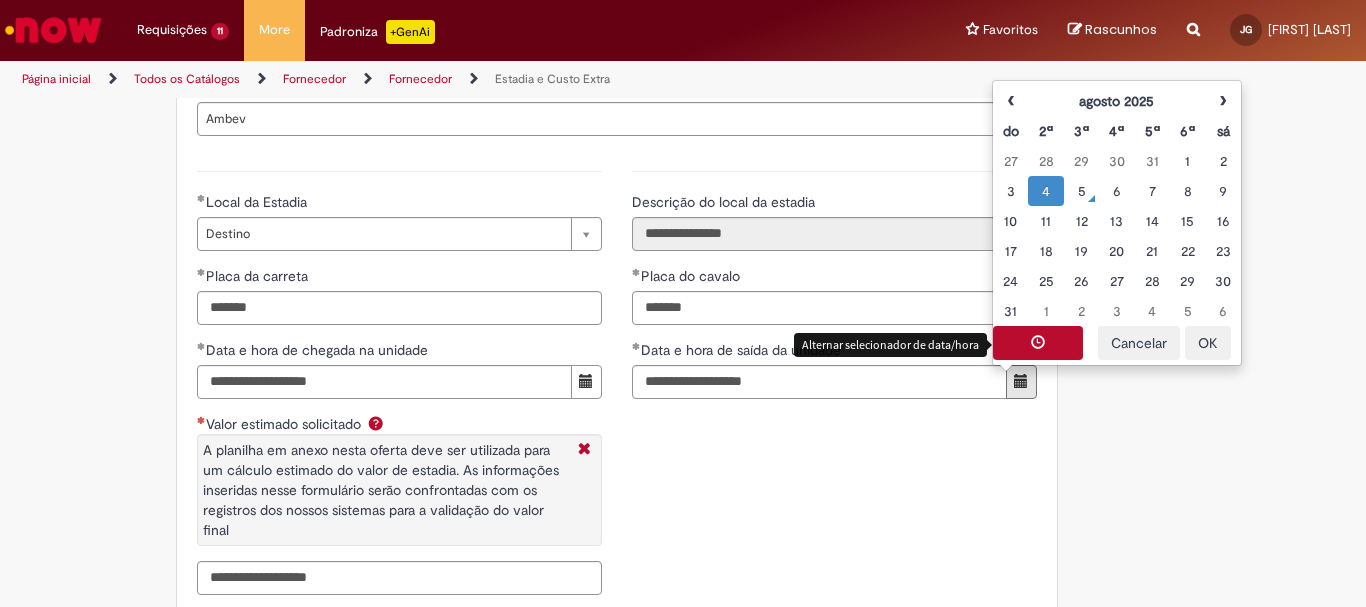 click at bounding box center [1038, 343] 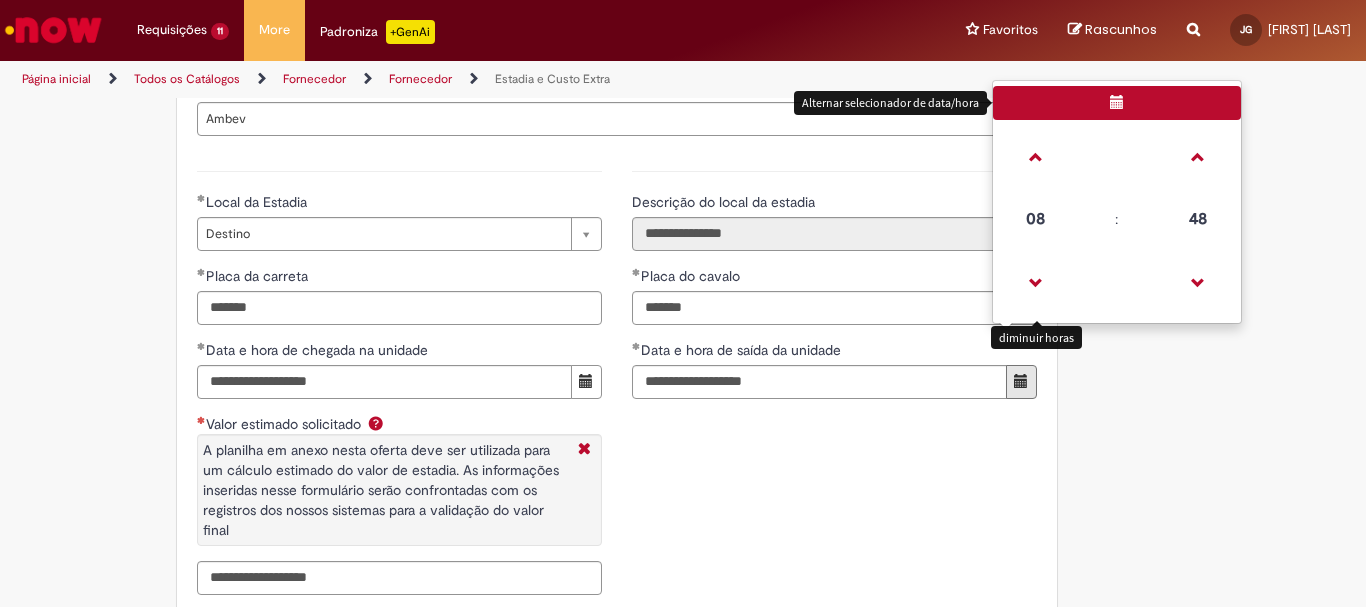 click on "08" at bounding box center [1036, 219] 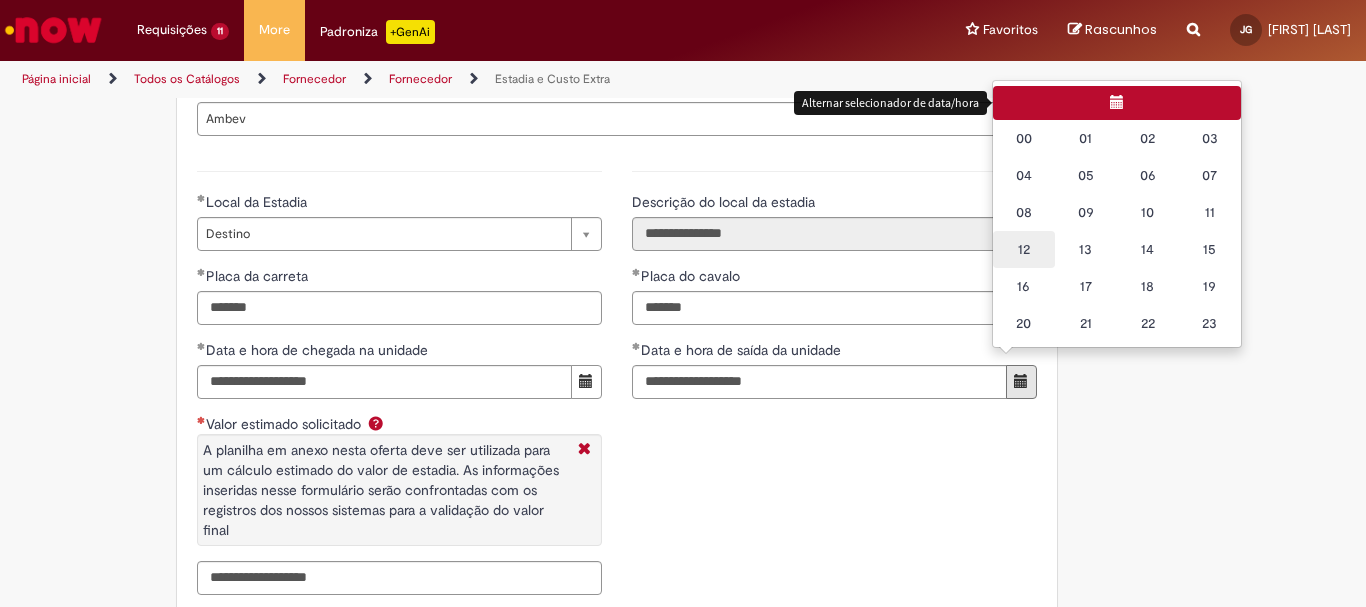 click on "12" at bounding box center [1024, 249] 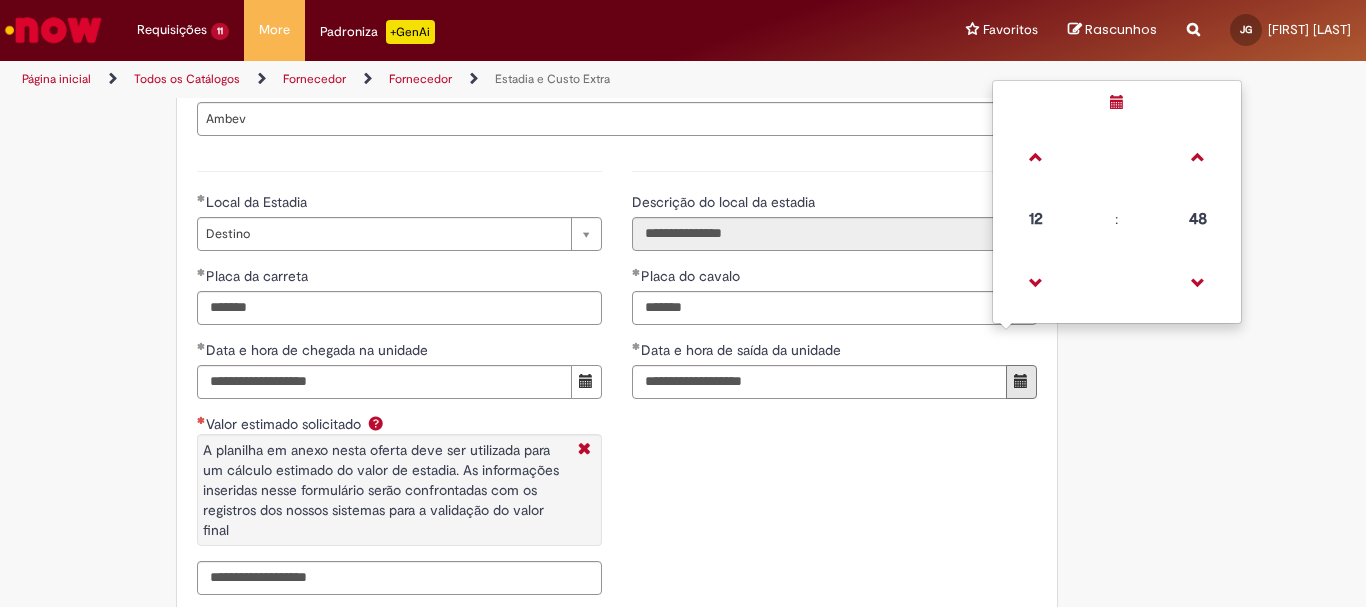 click on "48" at bounding box center (1198, 219) 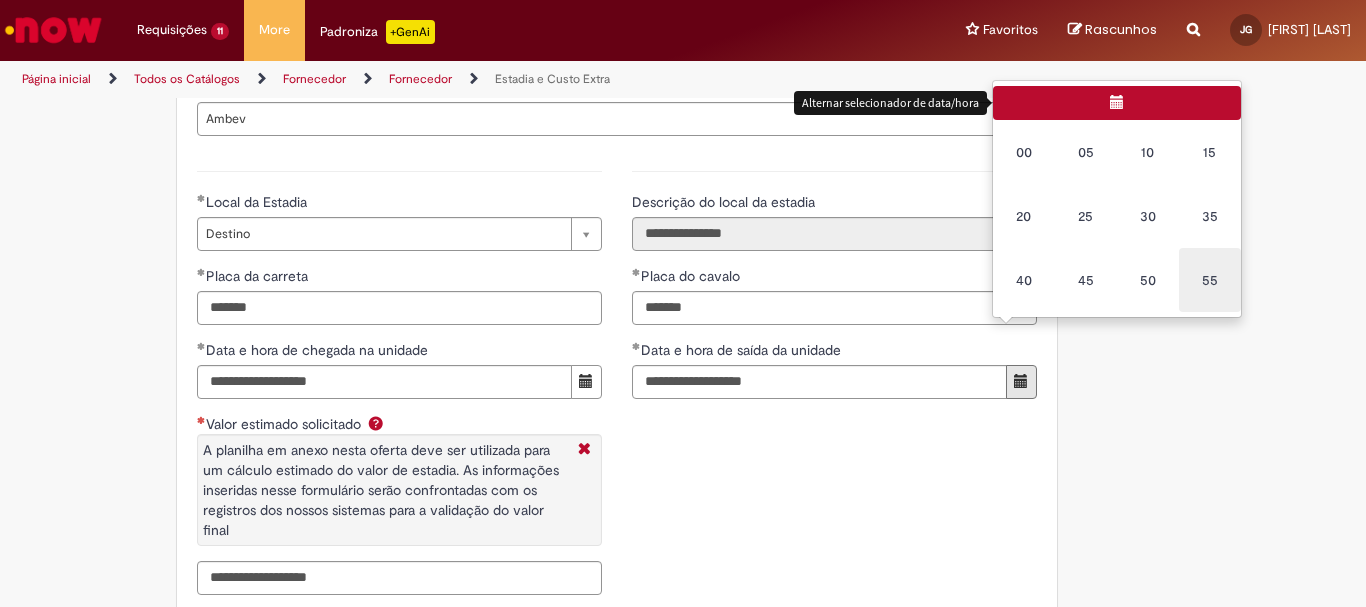 click on "55" at bounding box center [1210, 280] 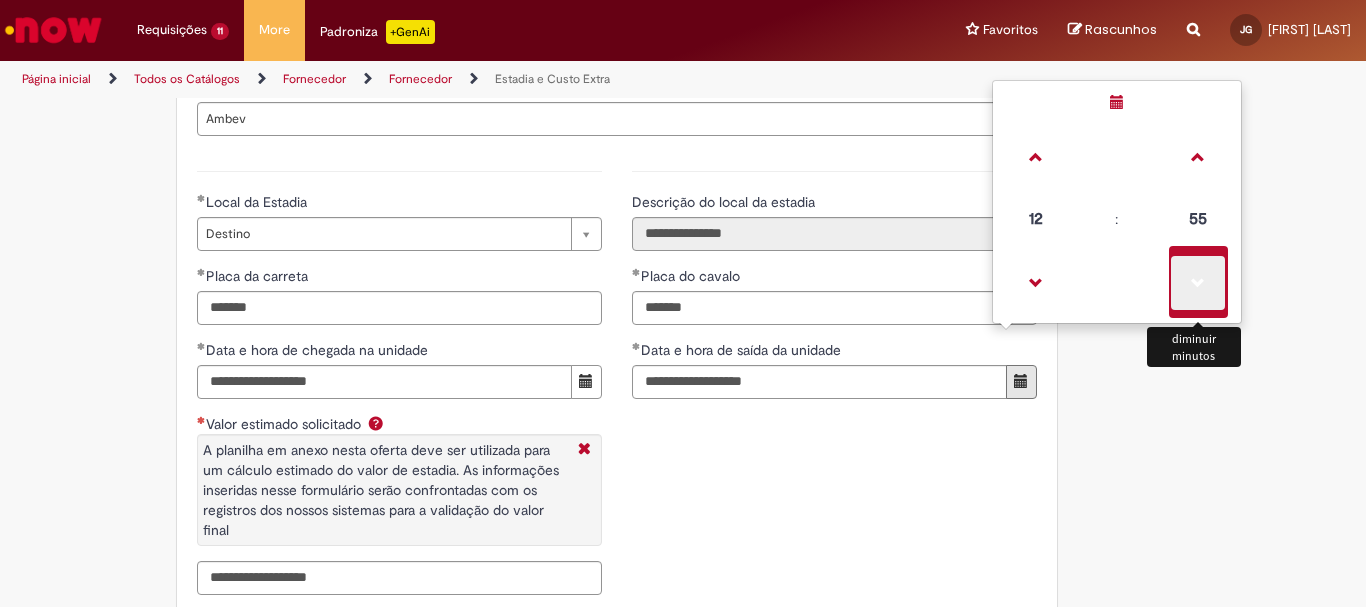 click at bounding box center (1198, 283) 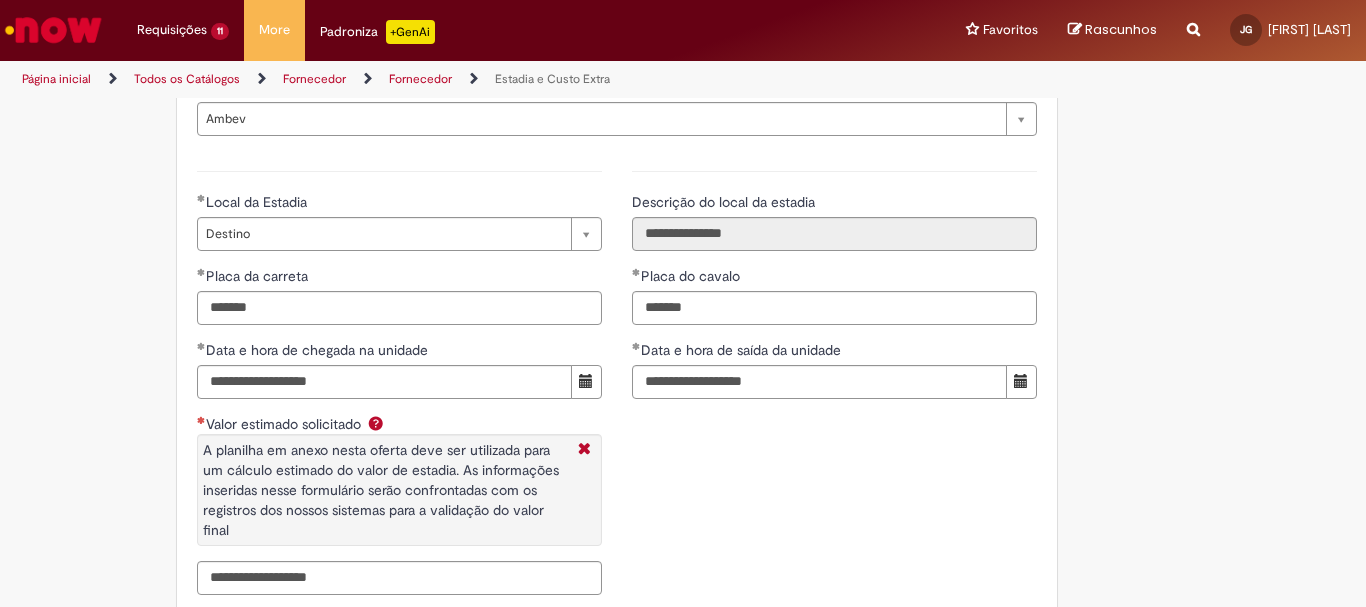 click on "**********" at bounding box center (617, 380) 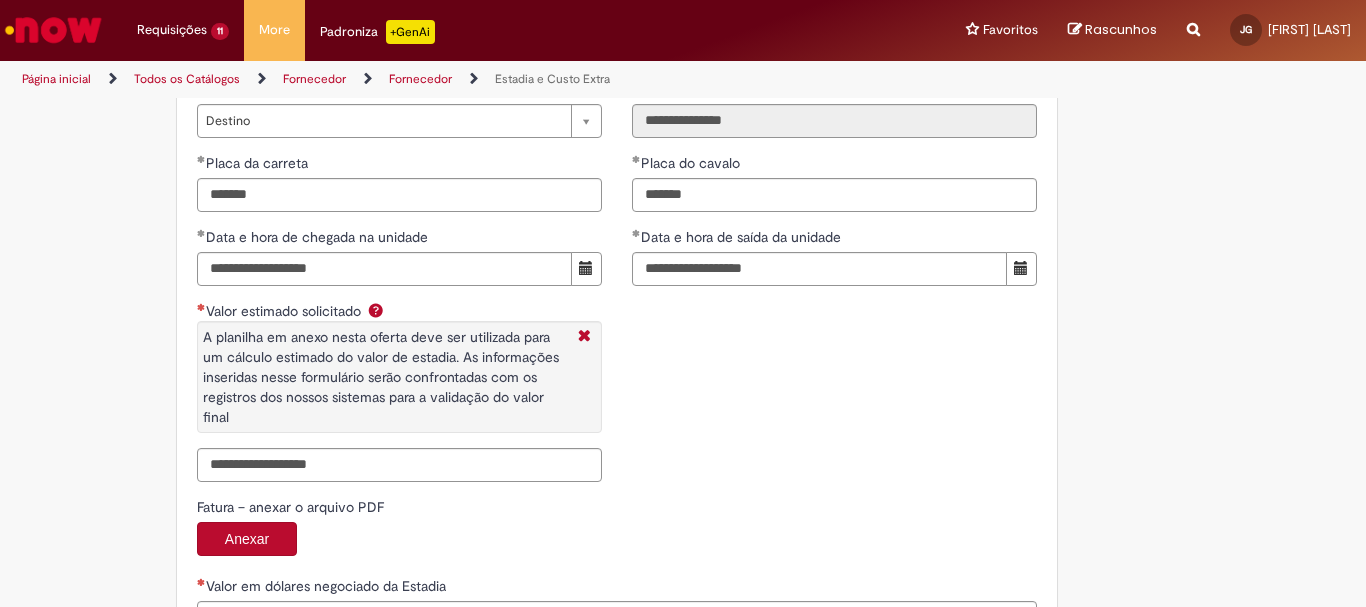 scroll, scrollTop: 3100, scrollLeft: 0, axis: vertical 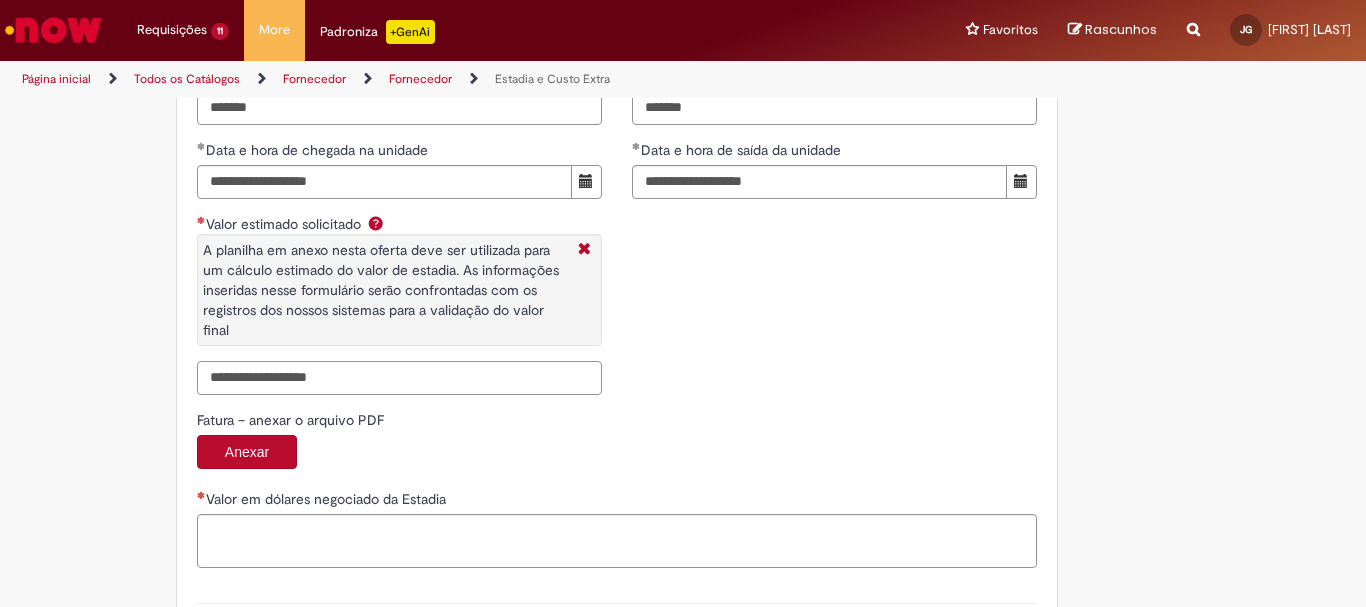 click on "Valor estimado solicitado A planilha em anexo nesta oferta deve ser utilizada para um cálculo estimado do valor de estadia. As informações inseridas nesse formulário serão confrontadas com os registros dos nossos sistemas para a validação do valor final" at bounding box center (399, 378) 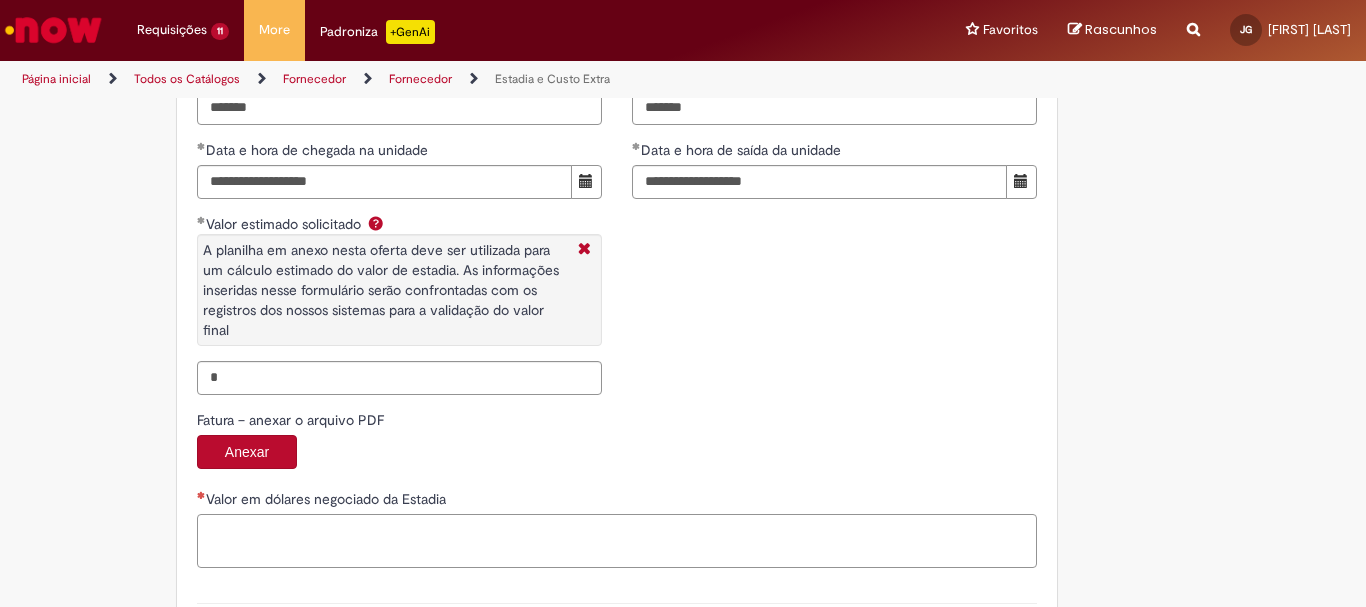 click on "Valor em dólares negociado da Estadia" at bounding box center [617, 541] 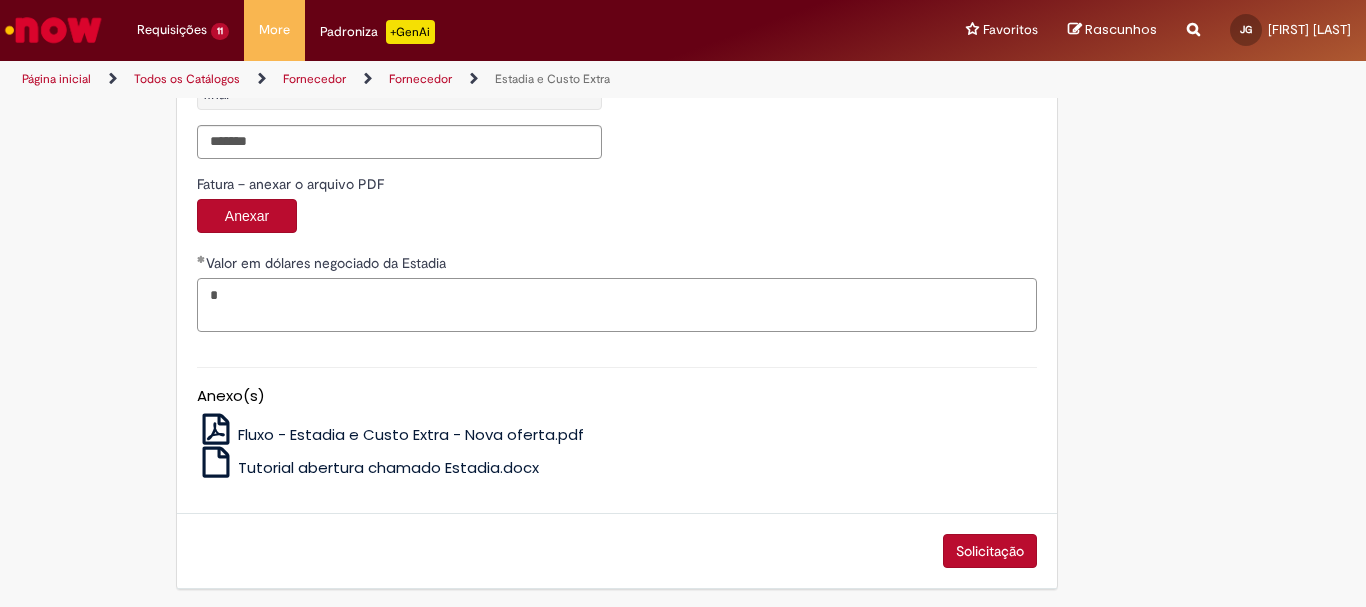 scroll, scrollTop: 3341, scrollLeft: 0, axis: vertical 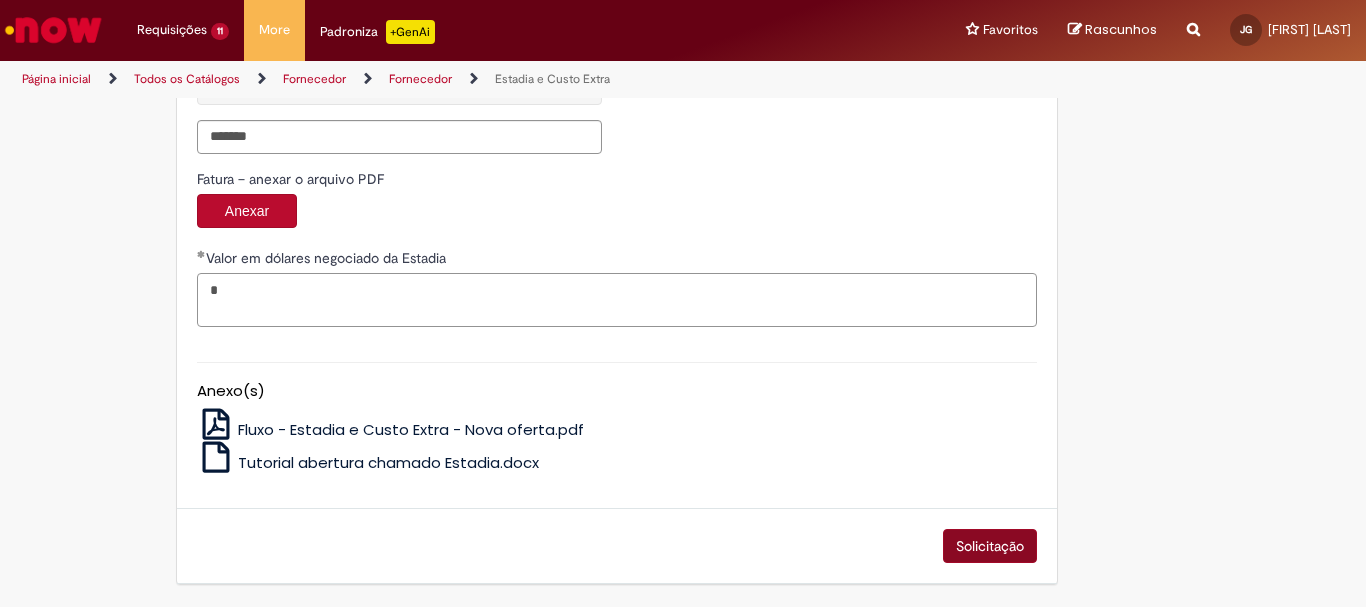 type on "*" 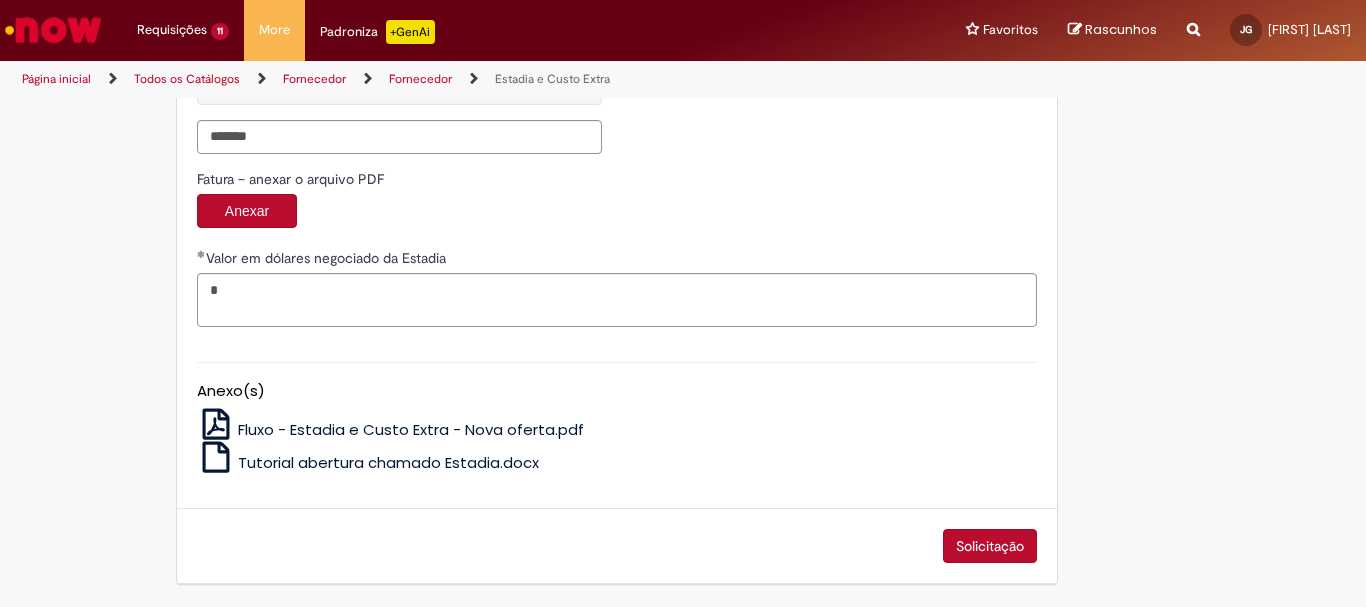click on "Solicitação" at bounding box center (990, 546) 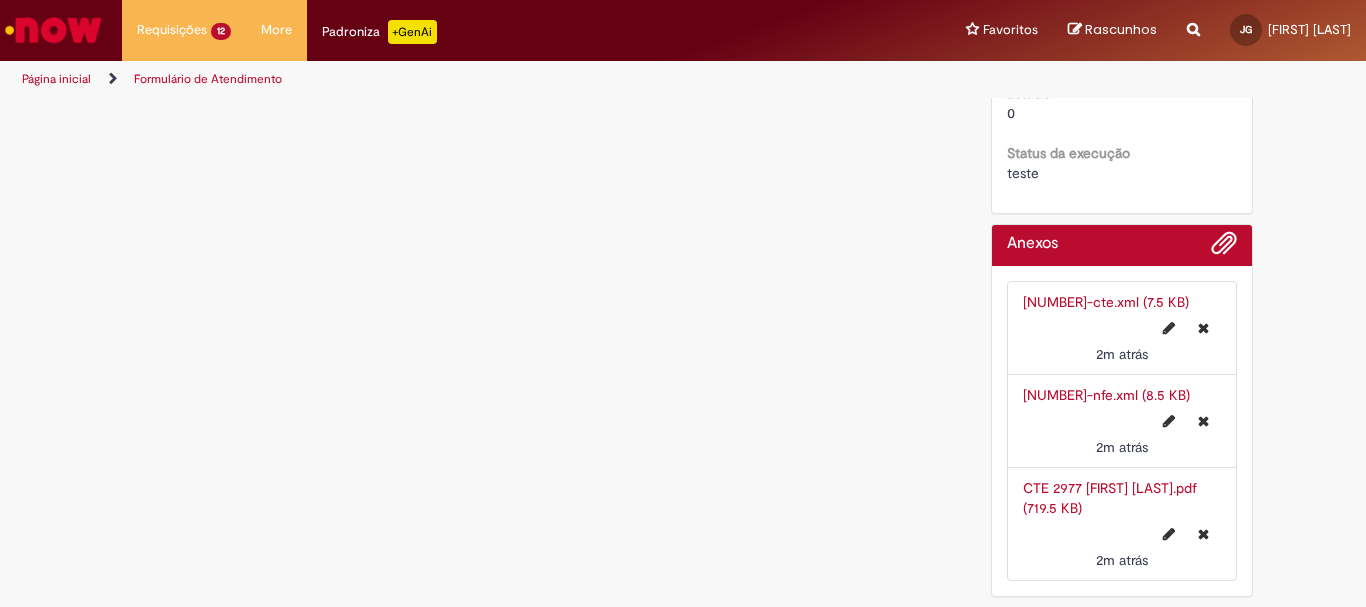 scroll, scrollTop: 0, scrollLeft: 0, axis: both 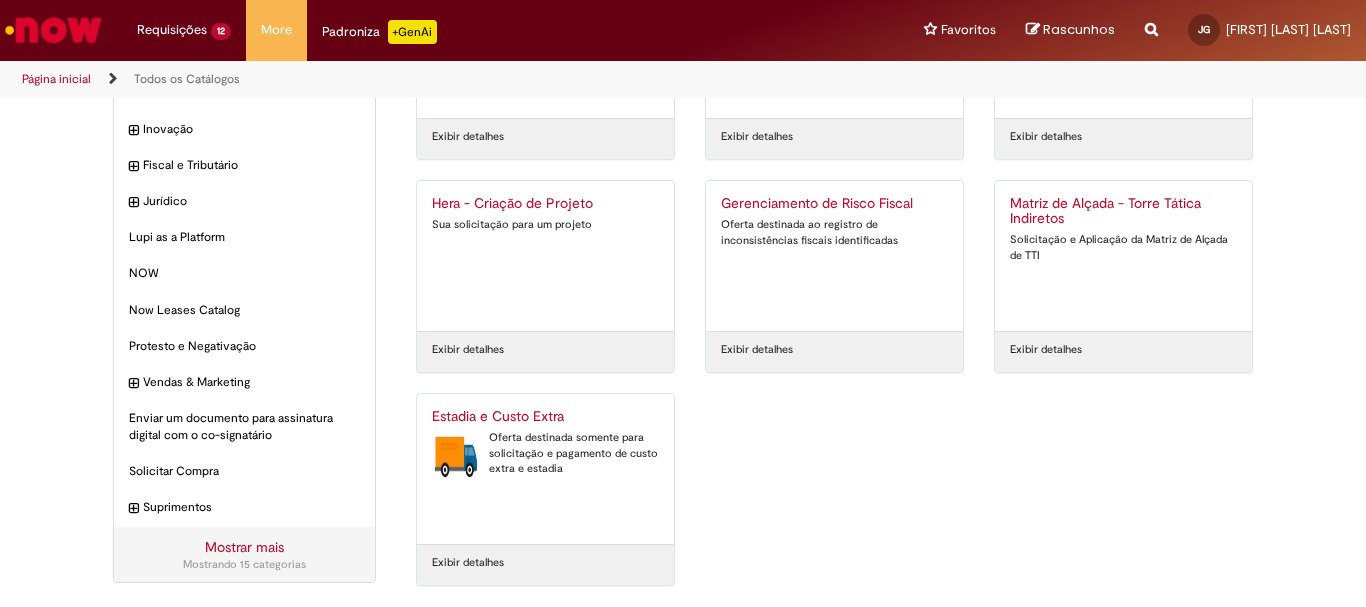 click on "Oferta destinada somente para solicitação e pagamento de custo extra e estadia" at bounding box center (545, 453) 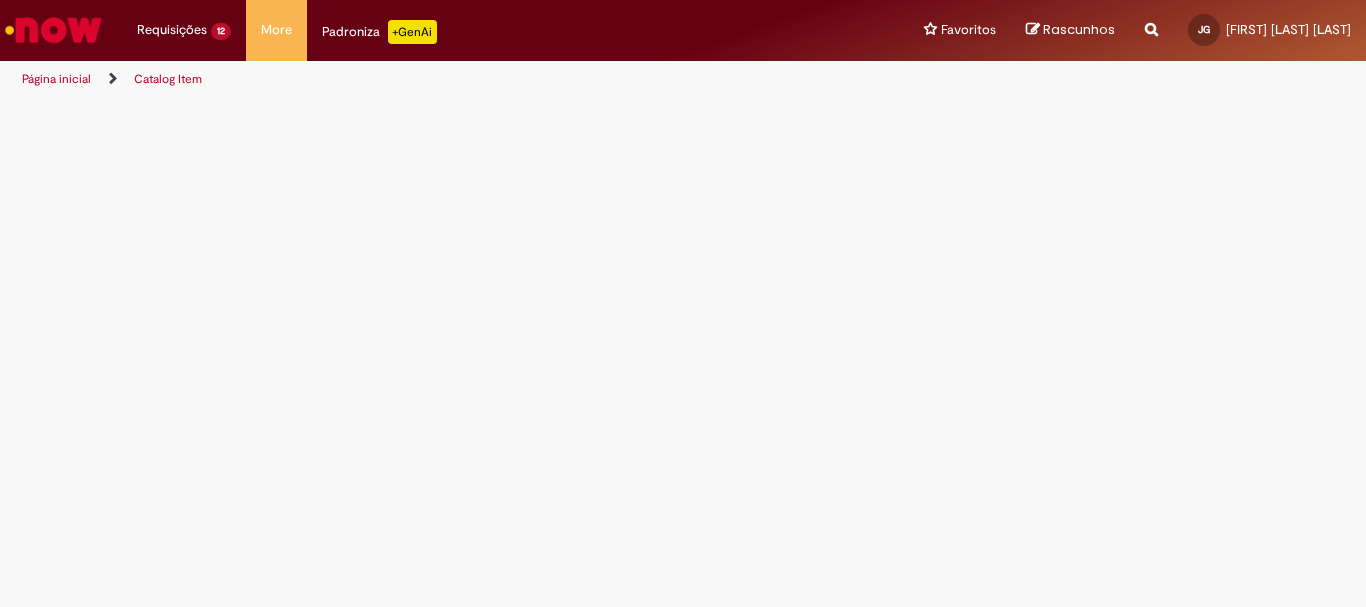scroll, scrollTop: 0, scrollLeft: 0, axis: both 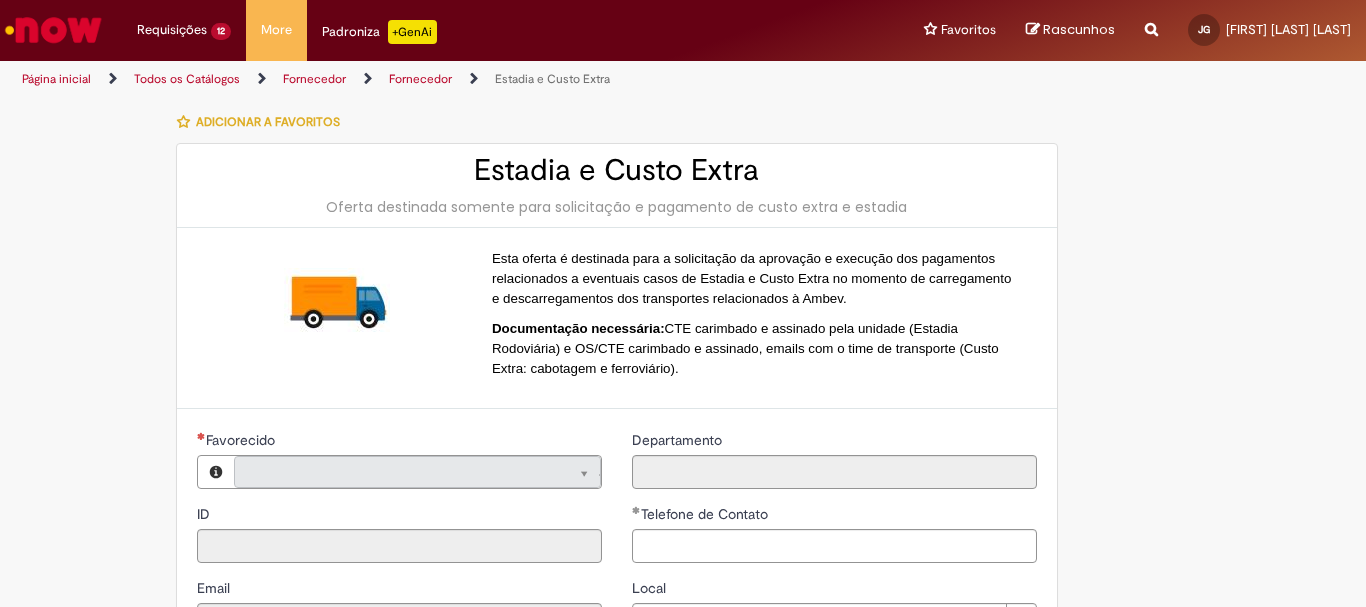 type on "**********" 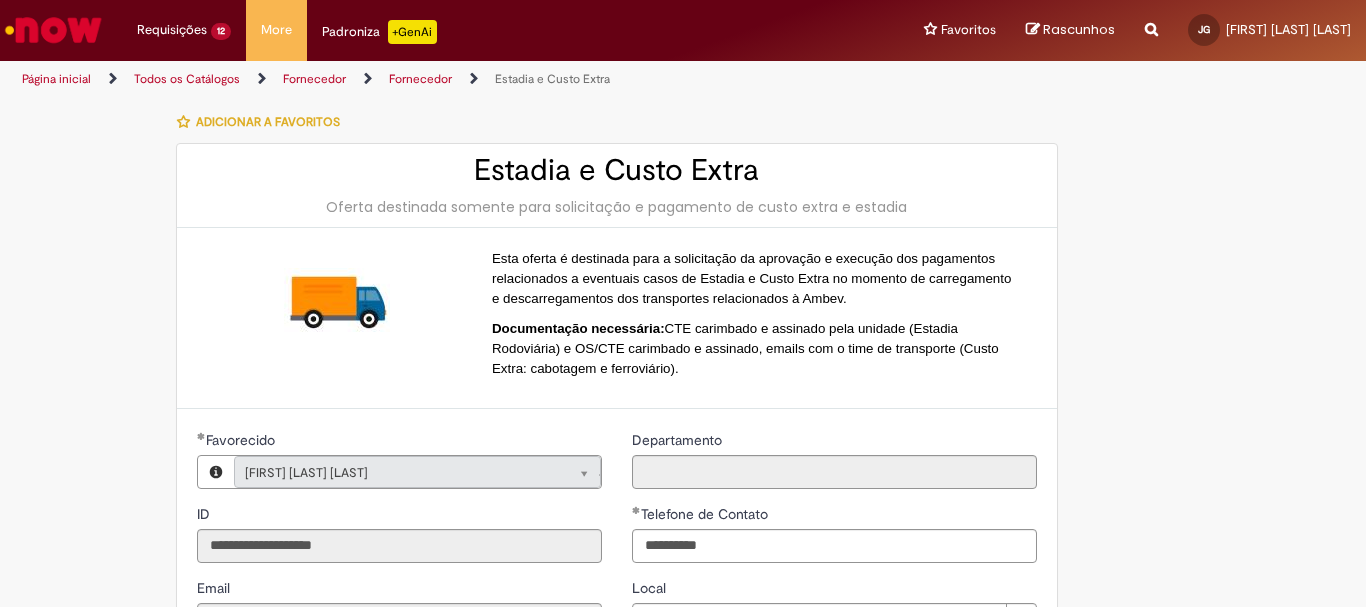 type on "**********" 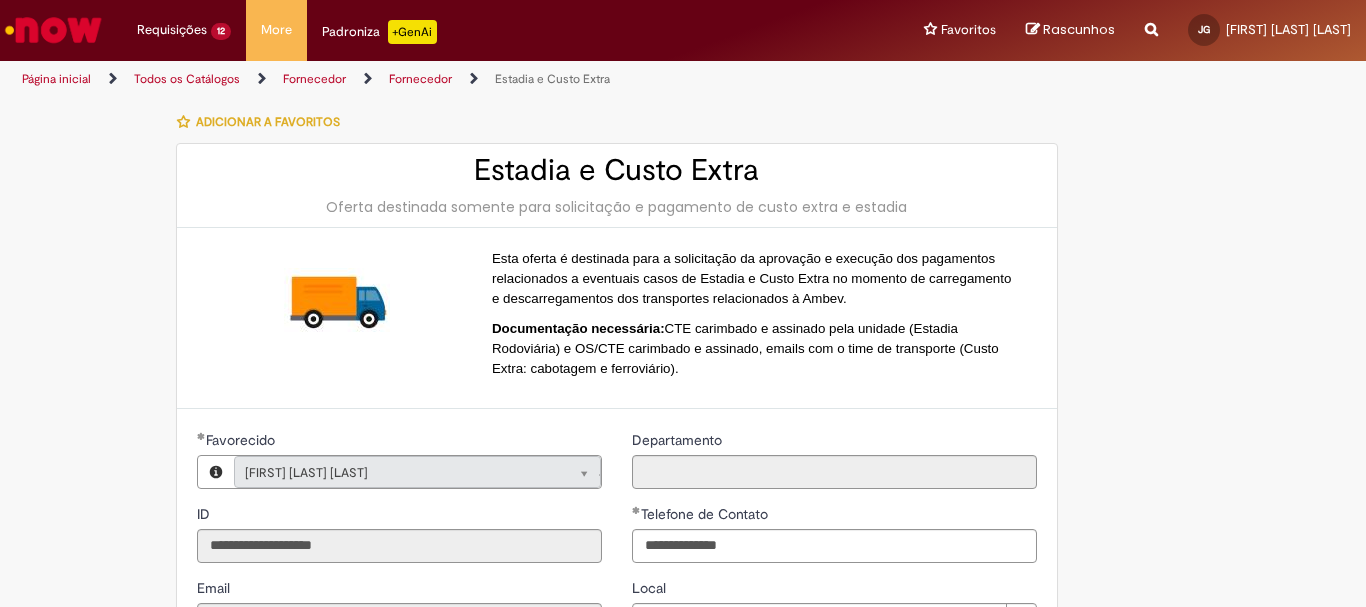 scroll, scrollTop: 27, scrollLeft: 0, axis: vertical 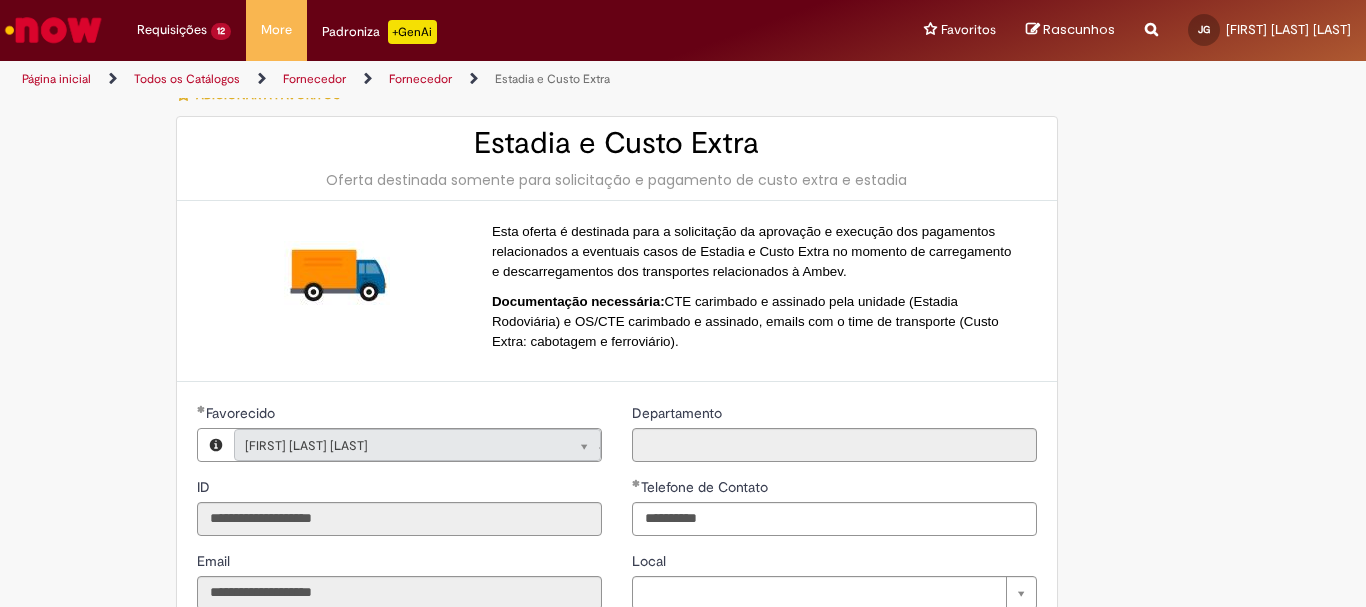 type on "**********" 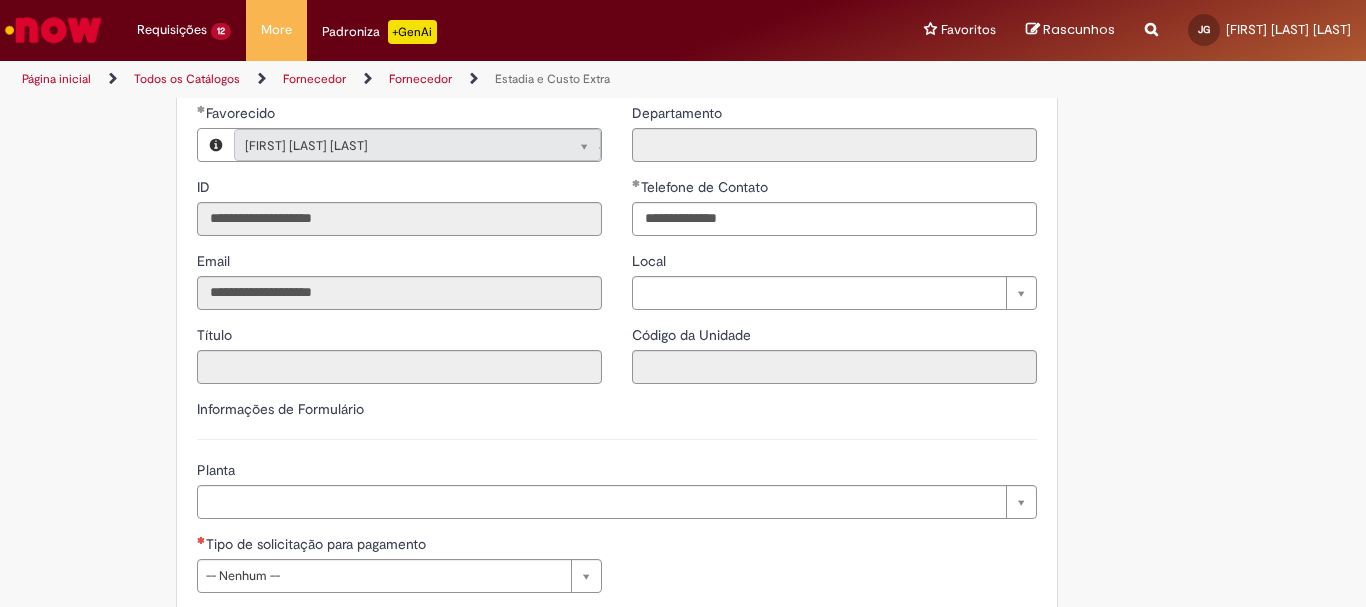 scroll, scrollTop: 527, scrollLeft: 0, axis: vertical 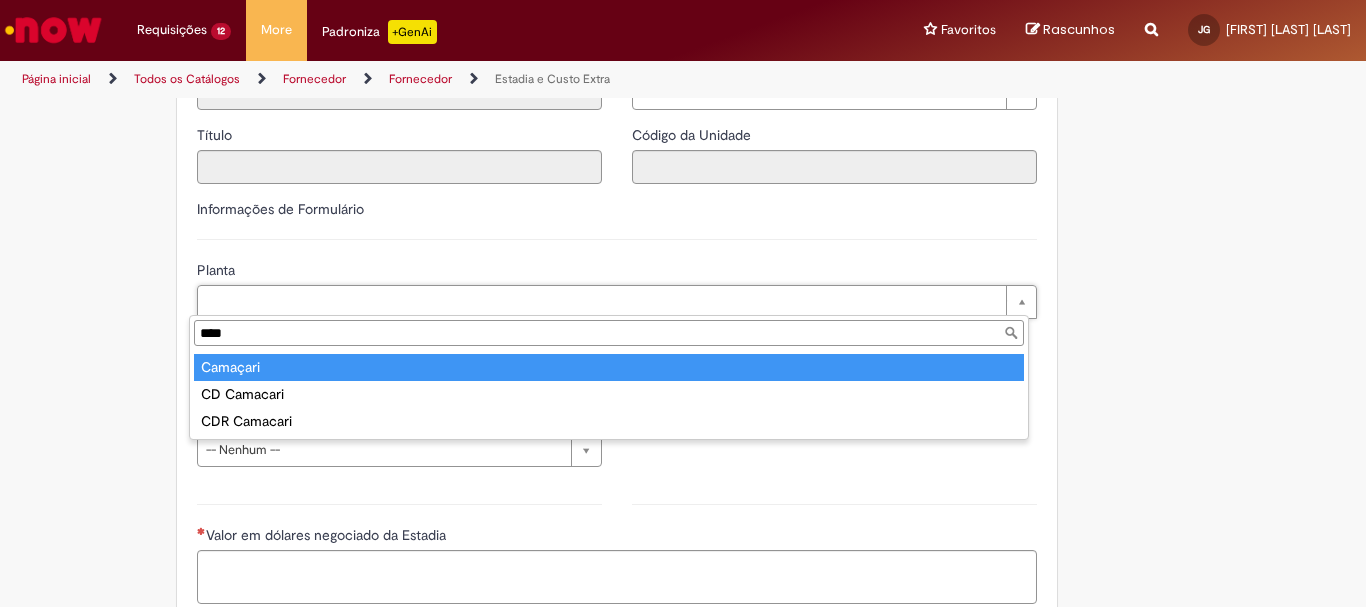 type on "****" 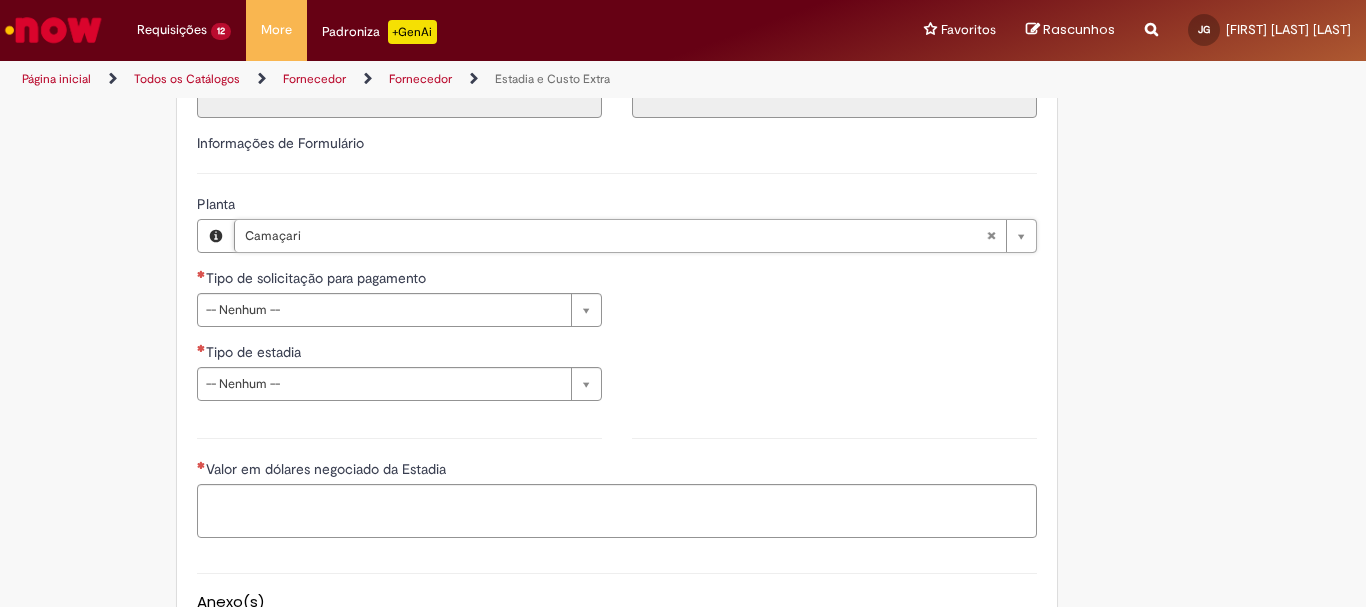 scroll, scrollTop: 627, scrollLeft: 0, axis: vertical 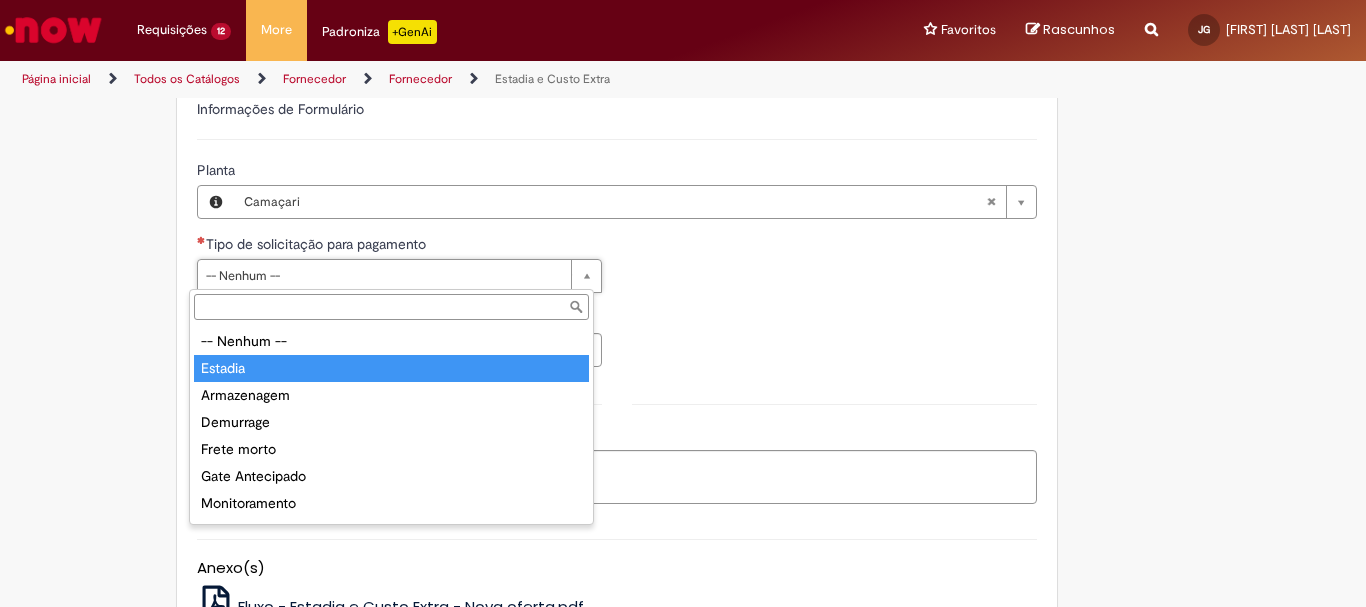 type on "*******" 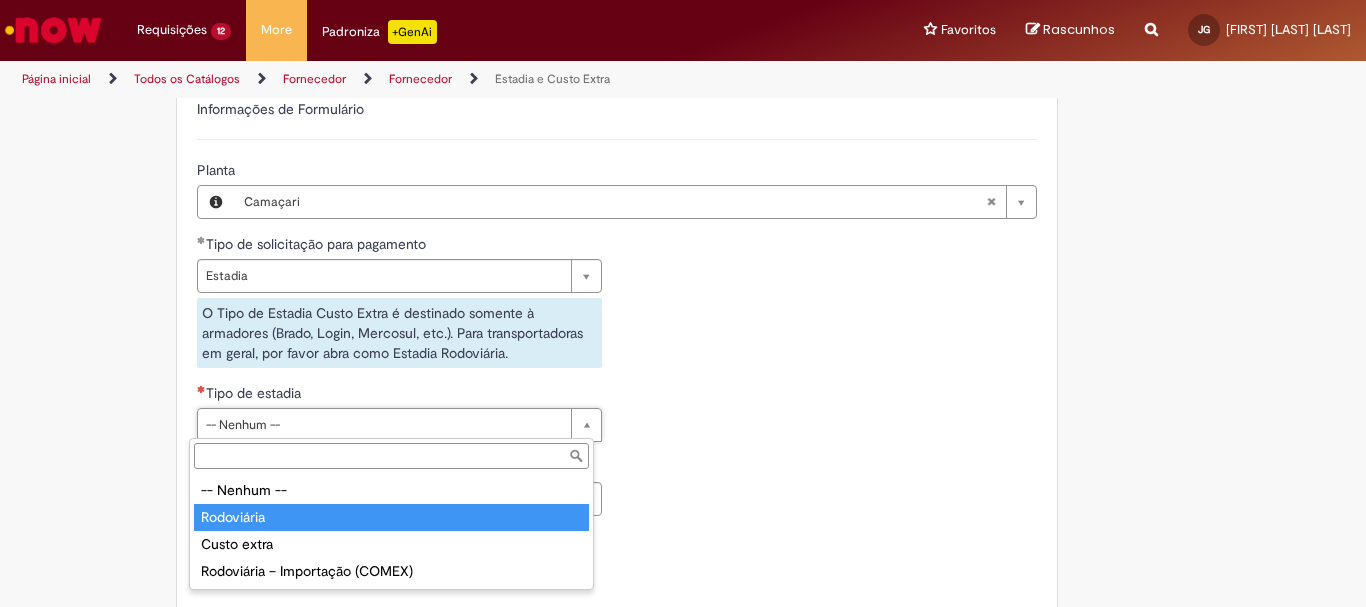 type on "**********" 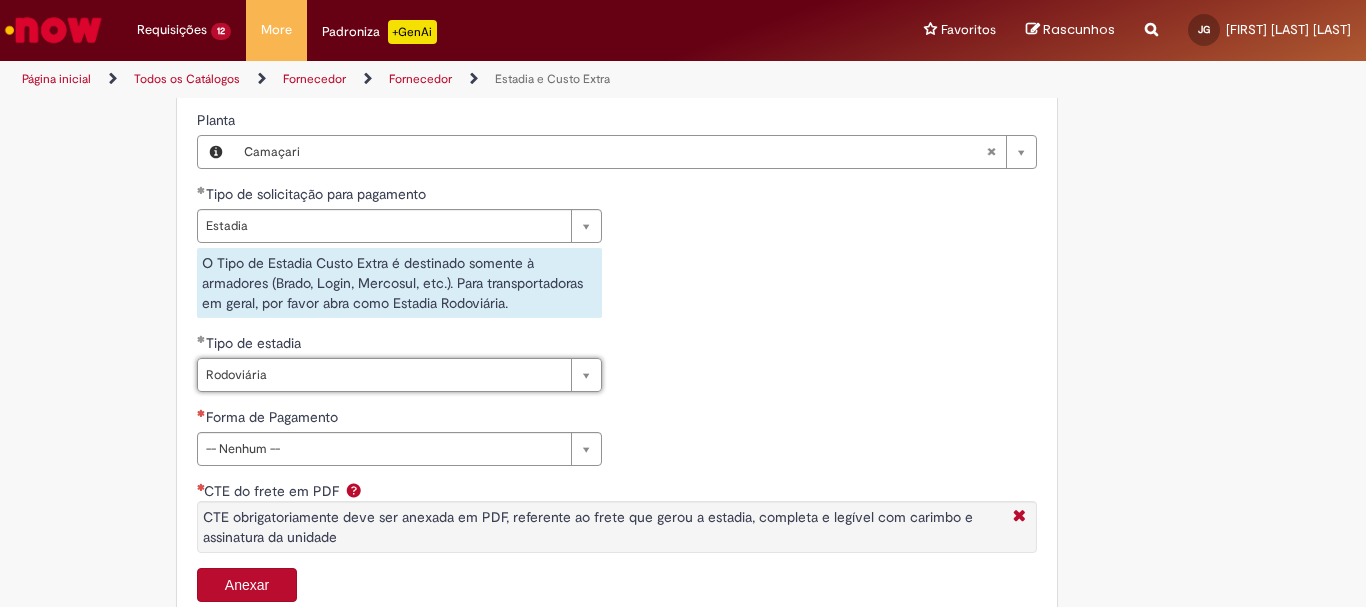scroll, scrollTop: 727, scrollLeft: 0, axis: vertical 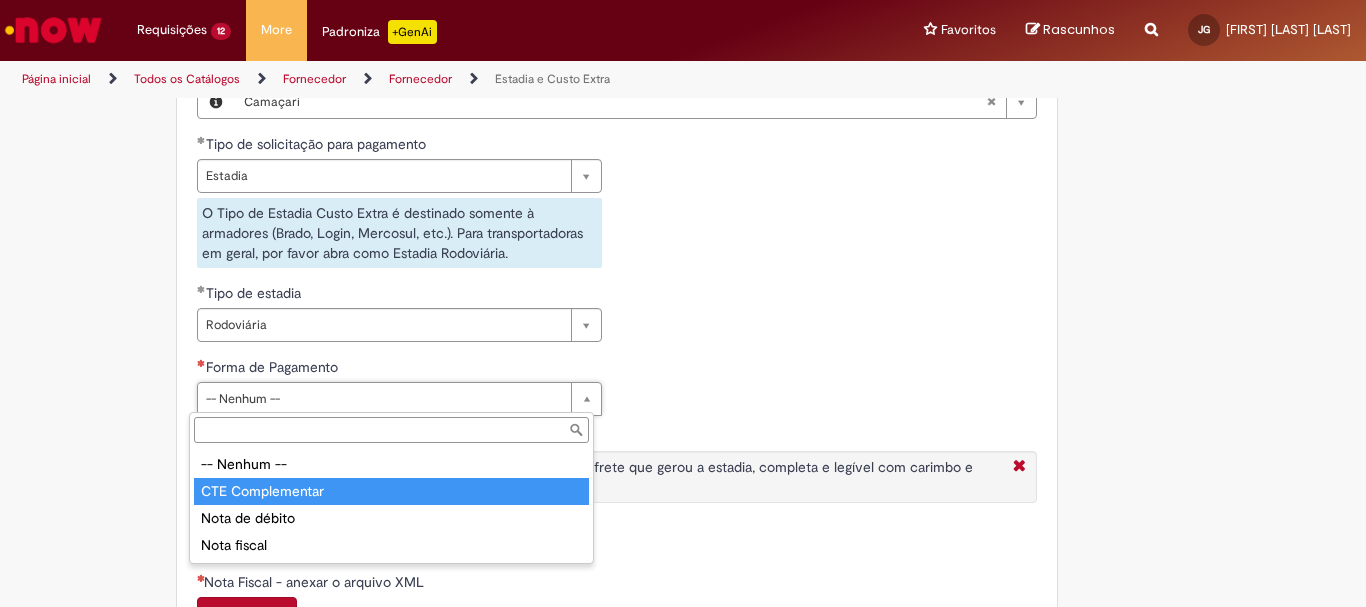 type on "**********" 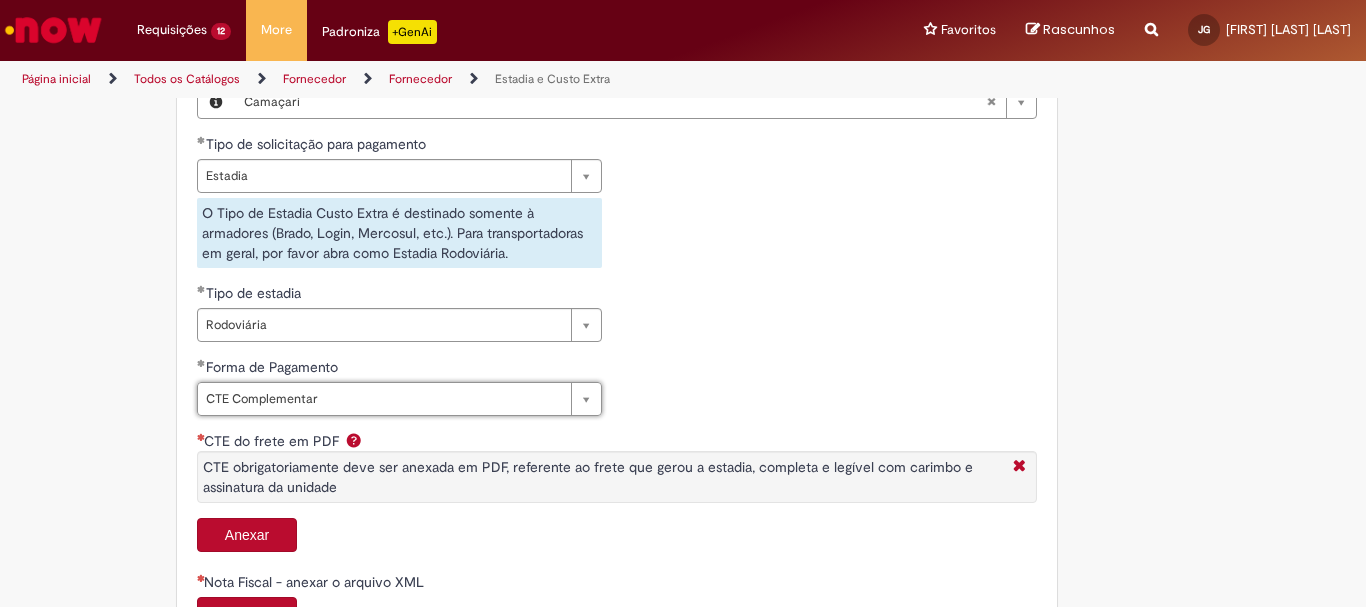 scroll, scrollTop: 927, scrollLeft: 0, axis: vertical 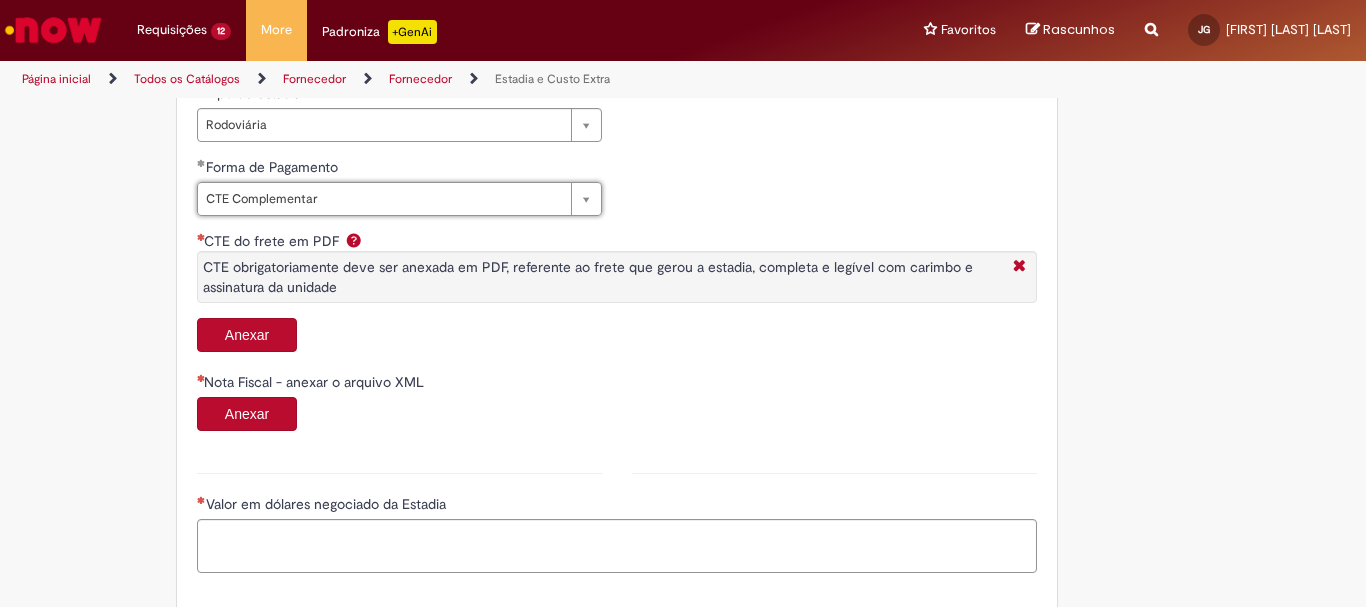 click on "Anexar" at bounding box center (247, 335) 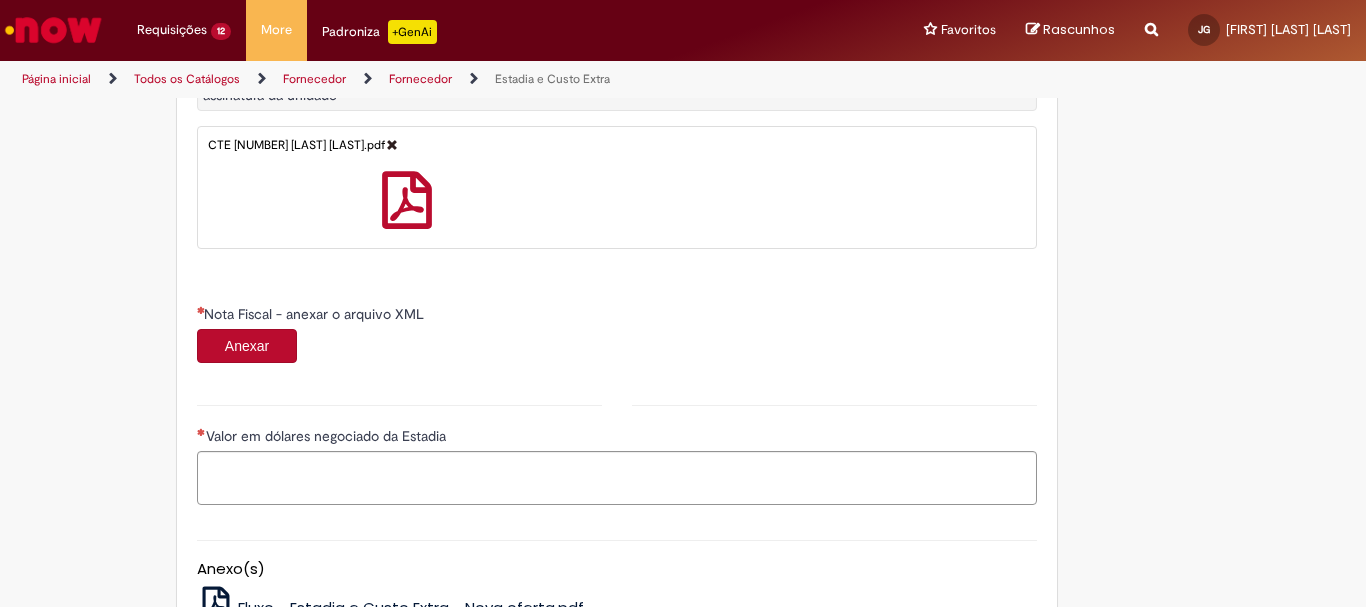 scroll, scrollTop: 1127, scrollLeft: 0, axis: vertical 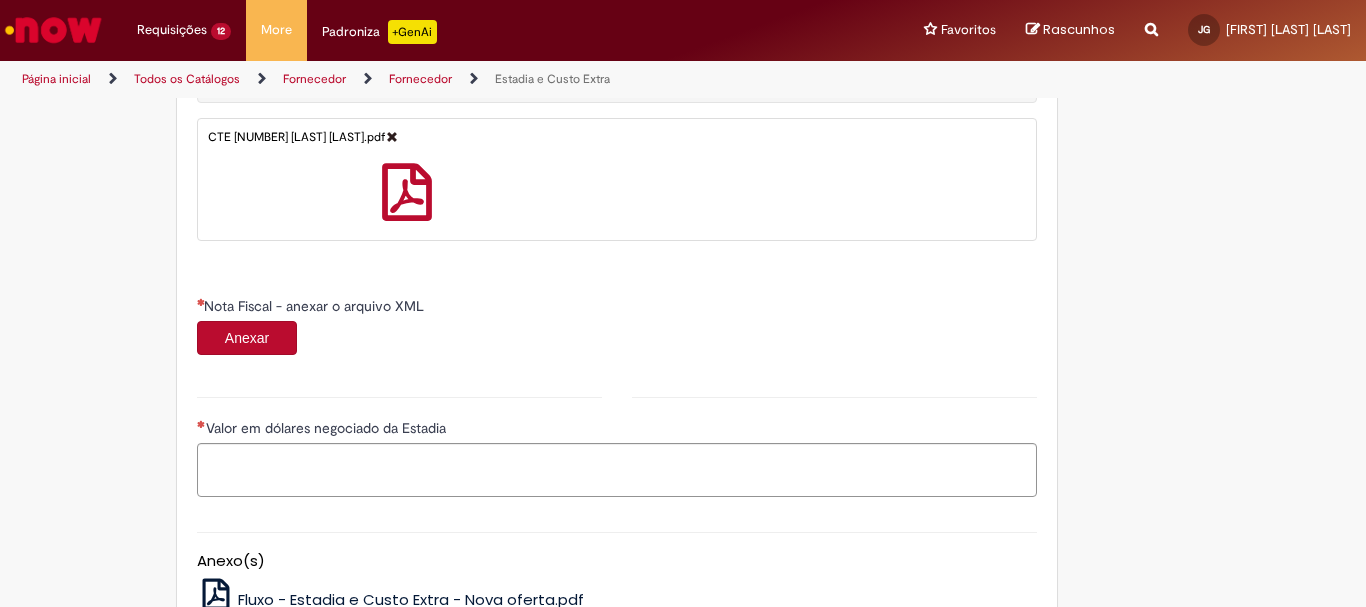 click on "Anexar" at bounding box center [247, 338] 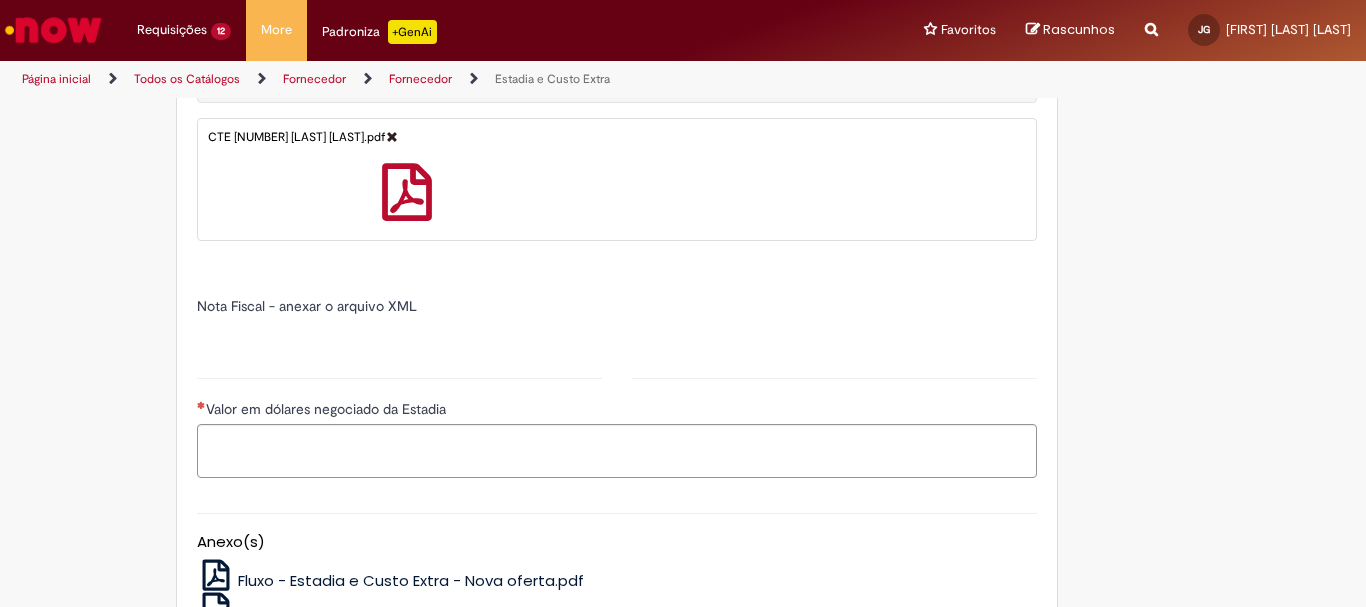 type on "******" 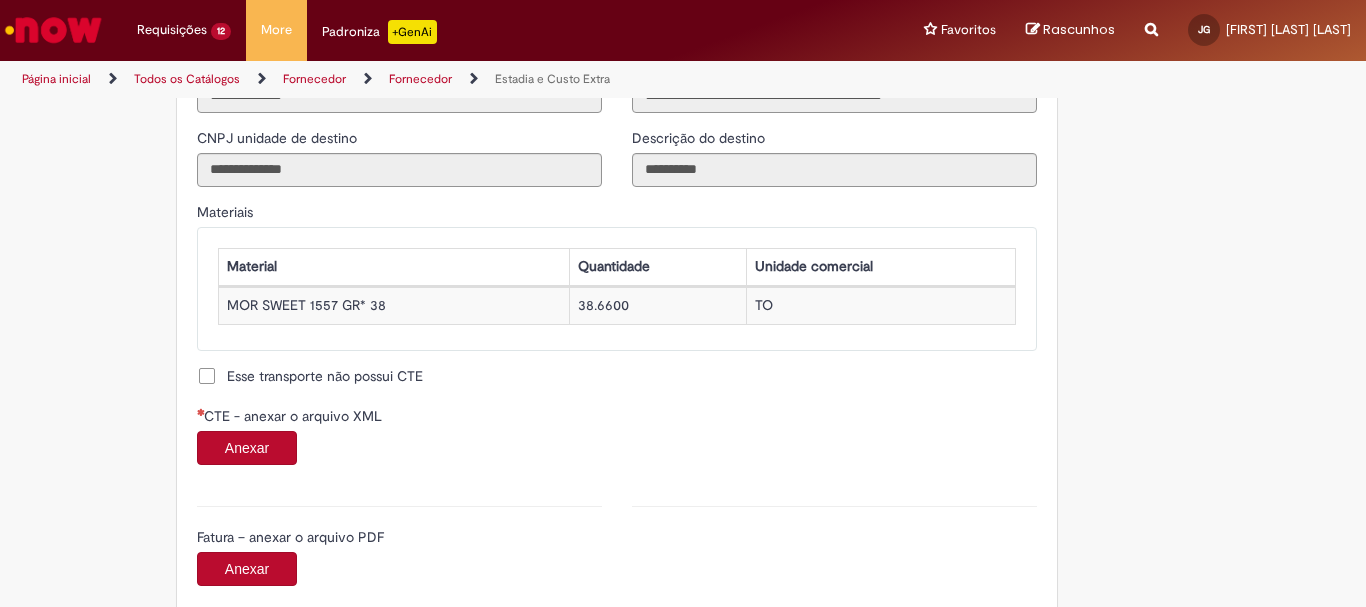 scroll, scrollTop: 1827, scrollLeft: 0, axis: vertical 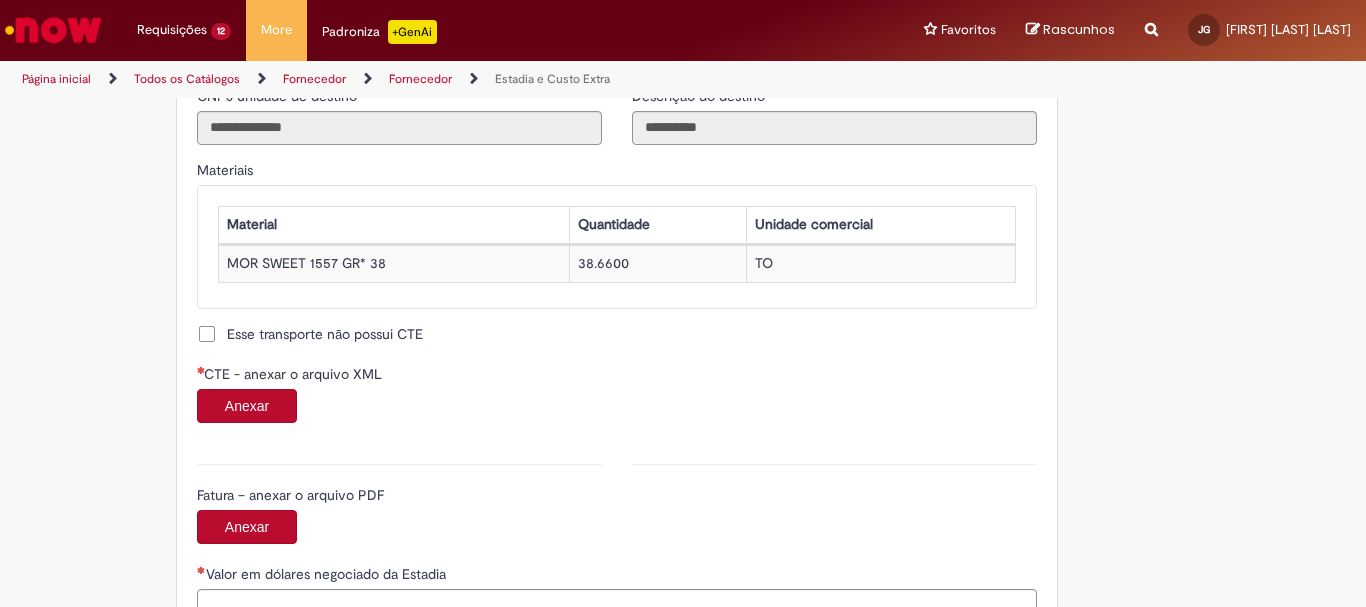 click on "Anexar" at bounding box center (247, 406) 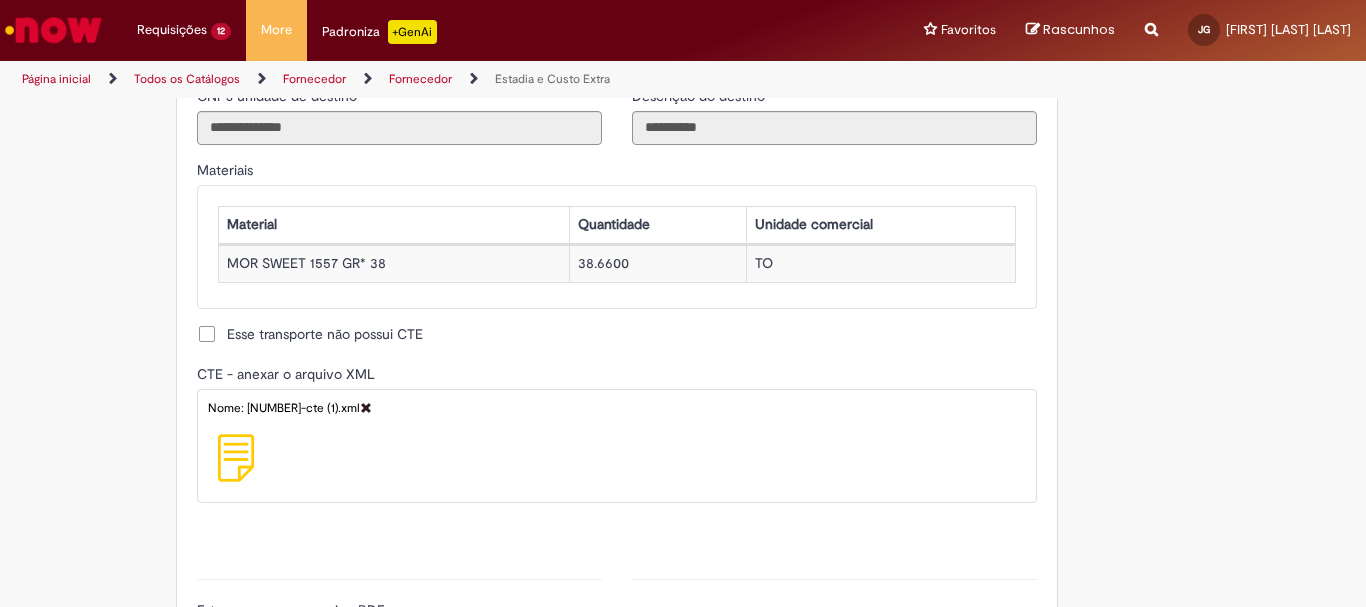 type on "**********" 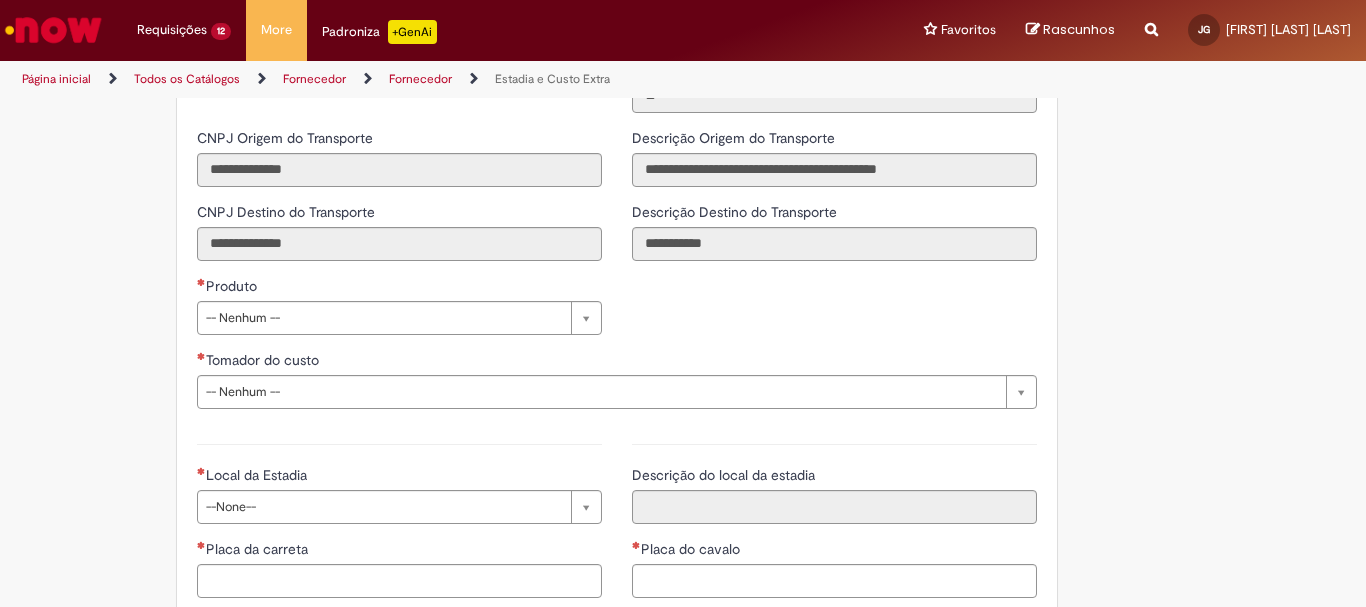 scroll, scrollTop: 2727, scrollLeft: 0, axis: vertical 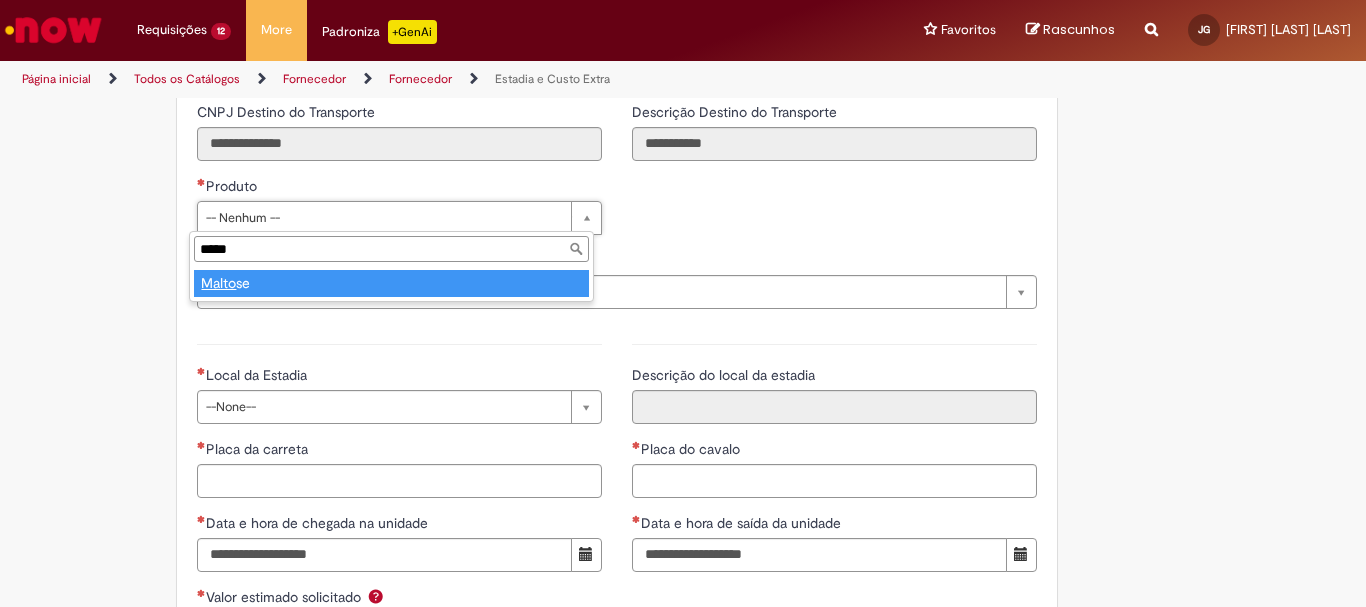 type on "*****" 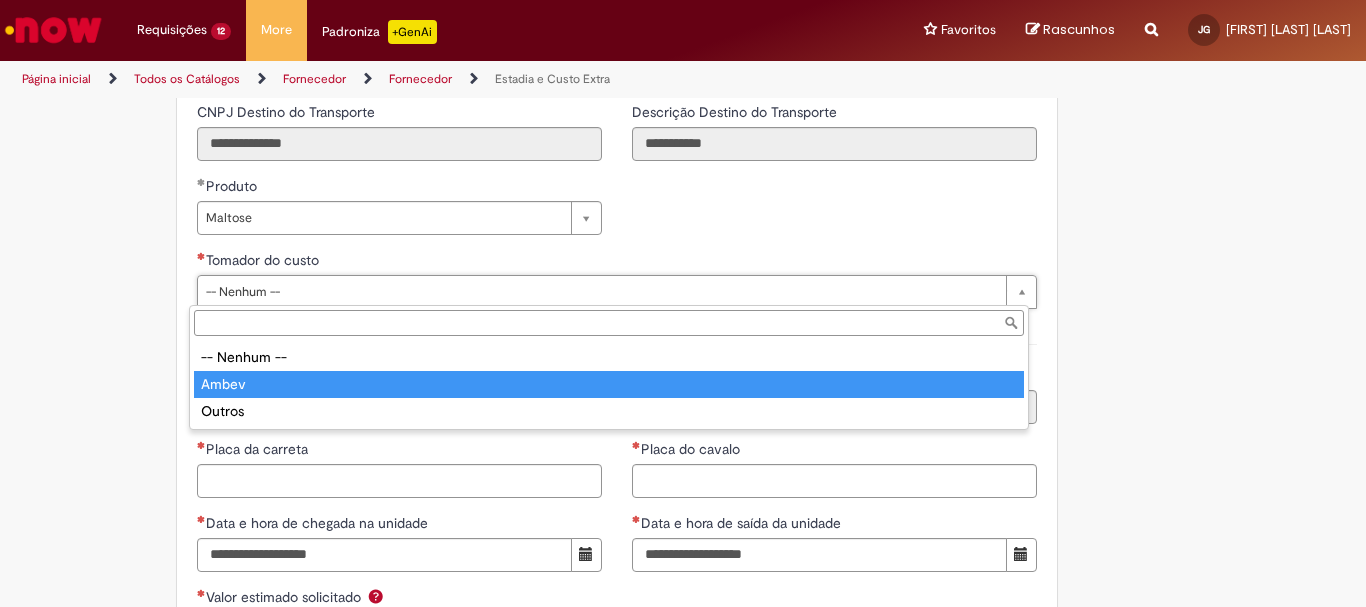type on "*****" 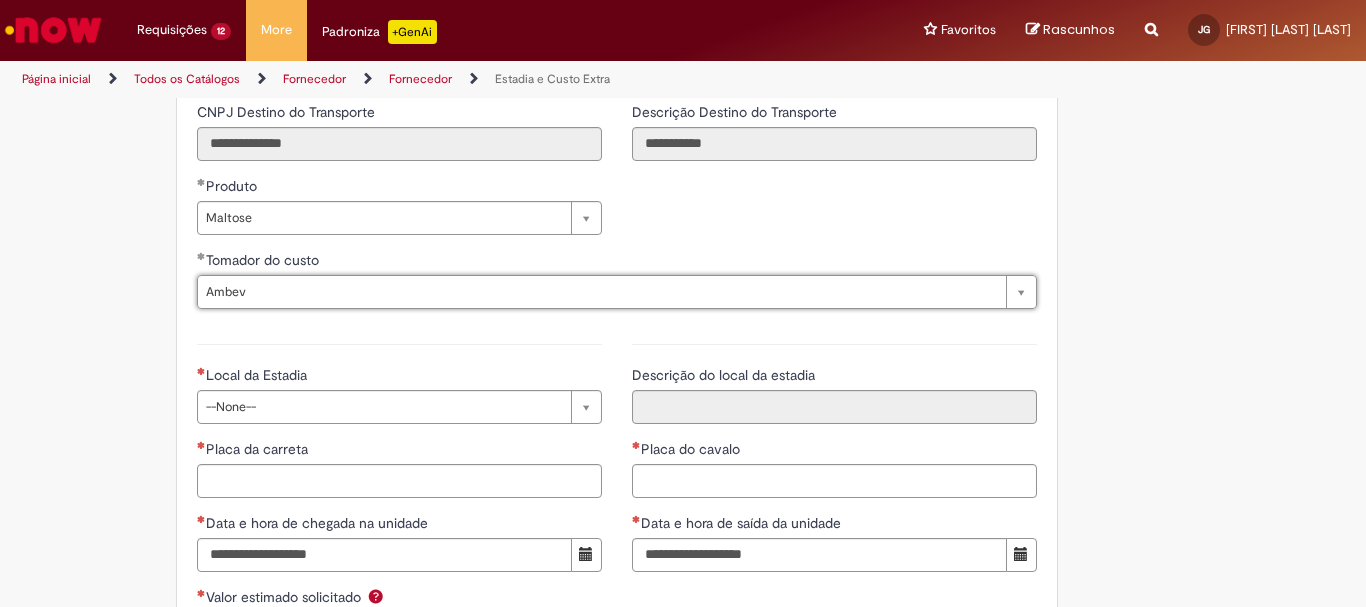 scroll, scrollTop: 2827, scrollLeft: 0, axis: vertical 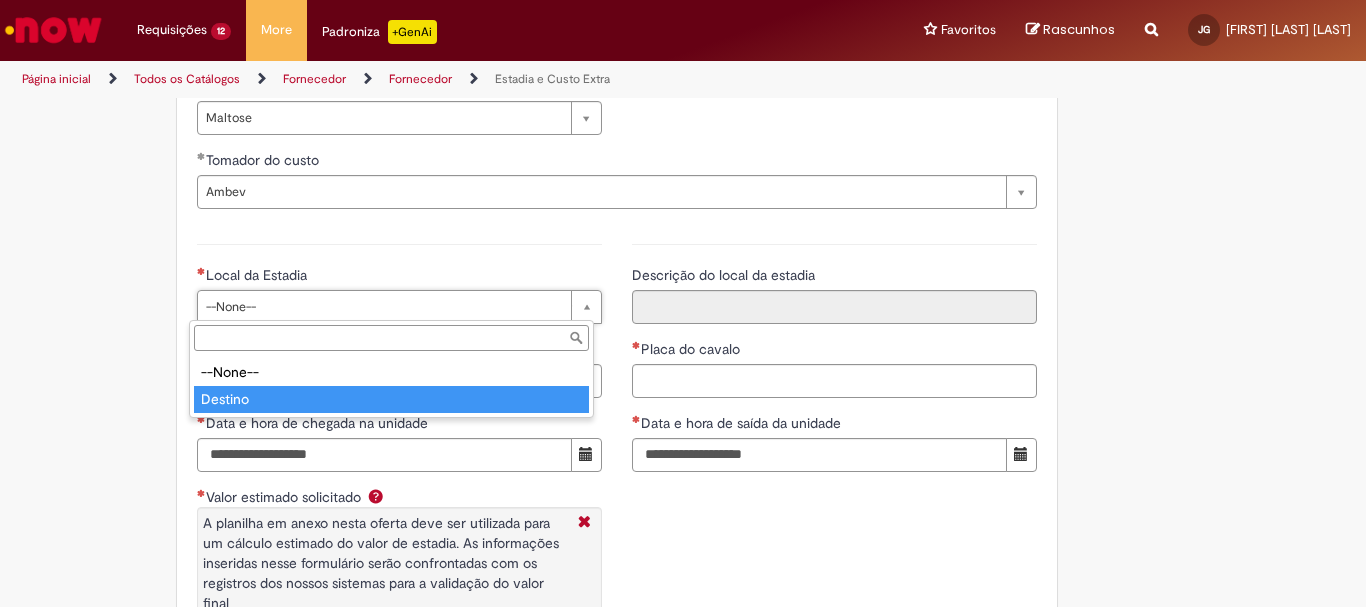 type on "*******" 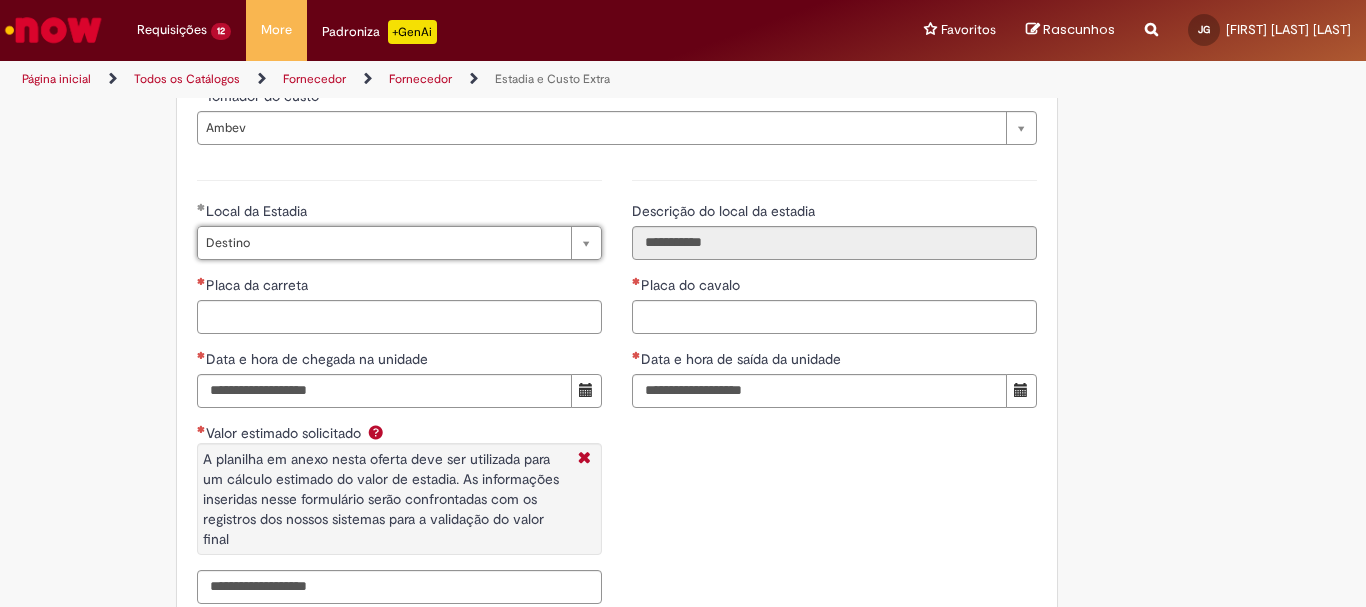 scroll, scrollTop: 2927, scrollLeft: 0, axis: vertical 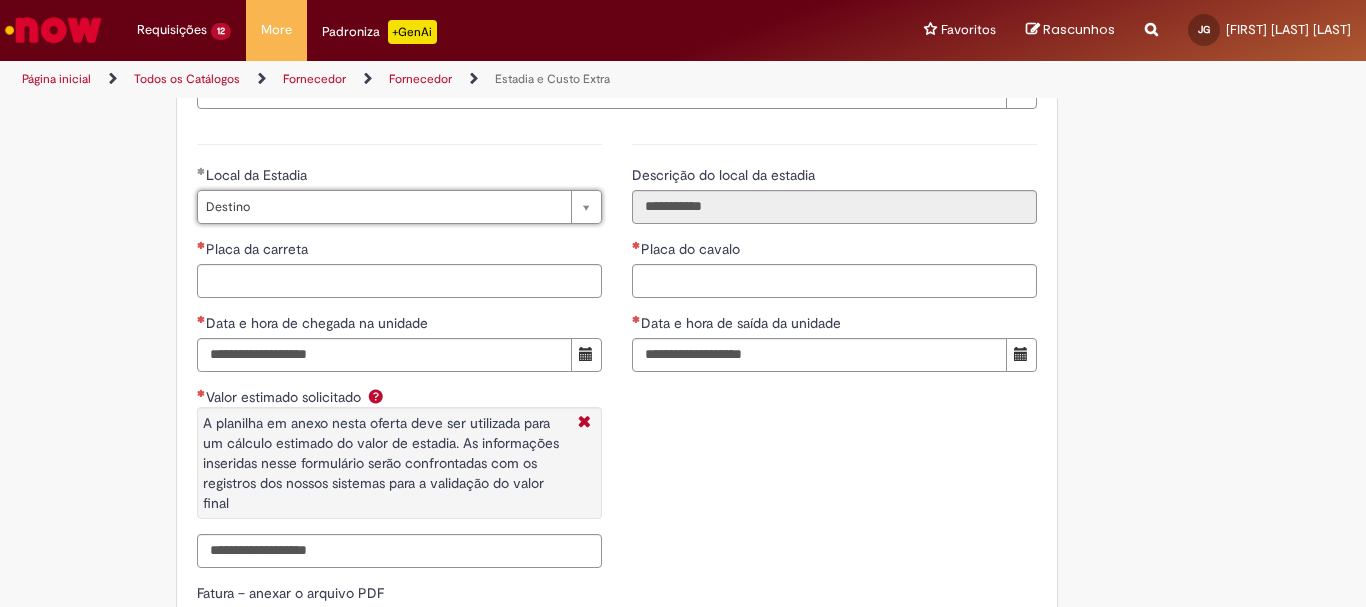 paste on "*******" 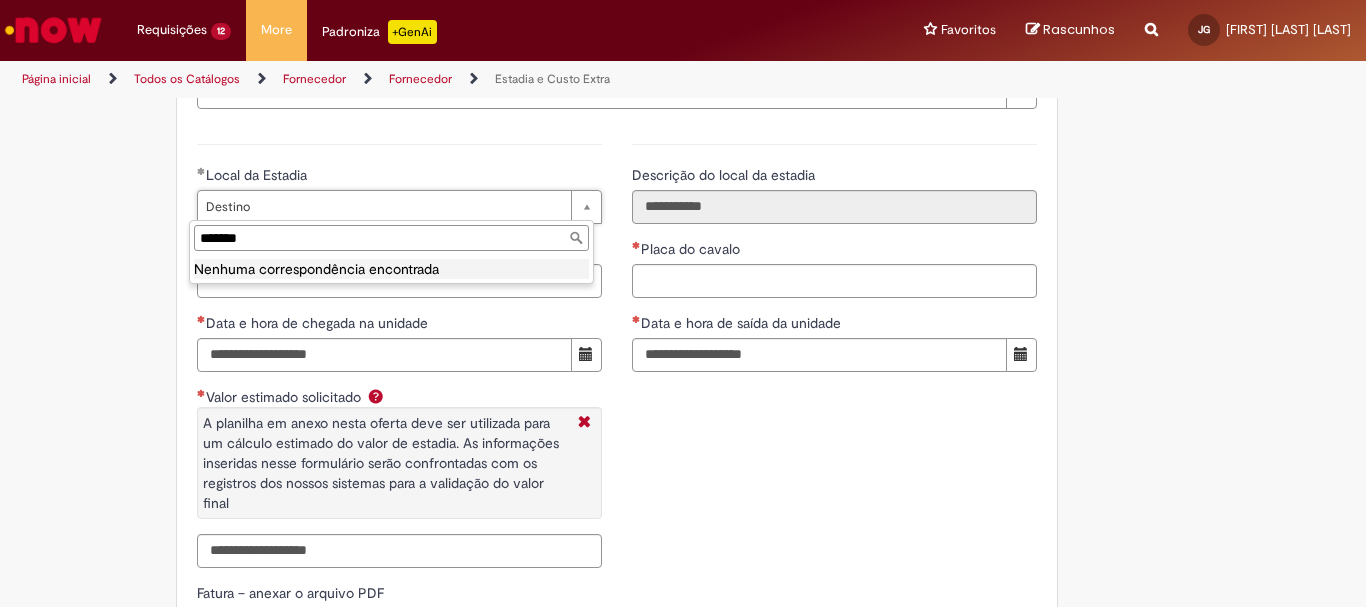 scroll, scrollTop: 0, scrollLeft: 0, axis: both 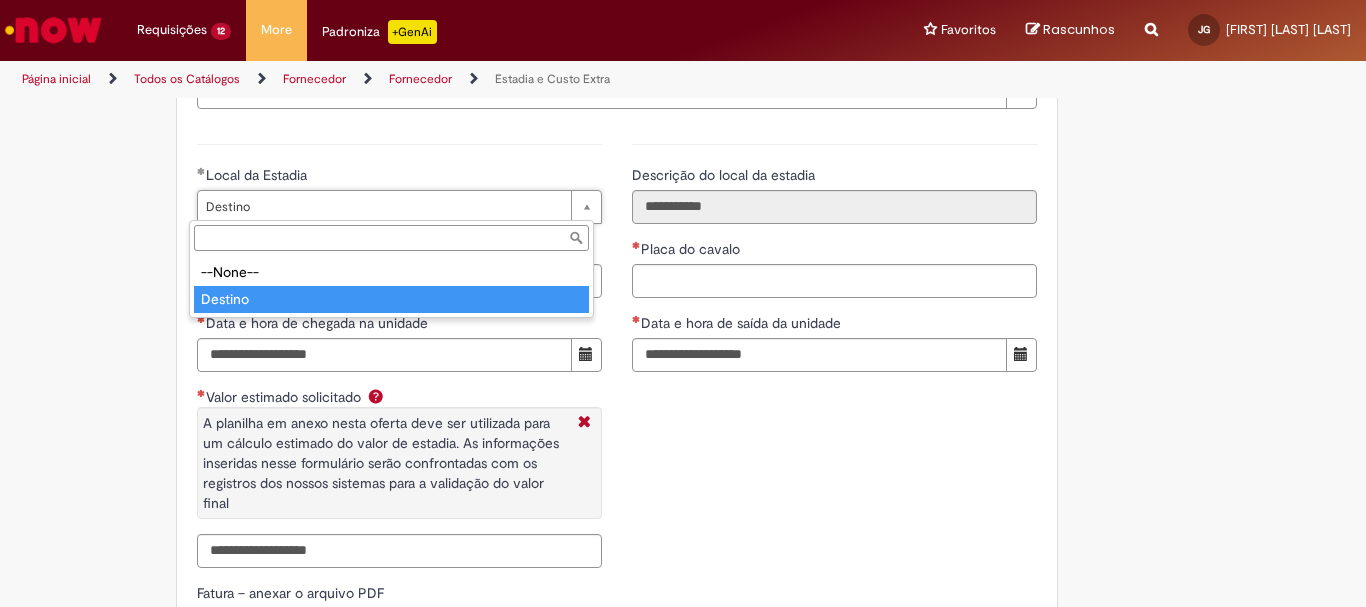 type on "*******" 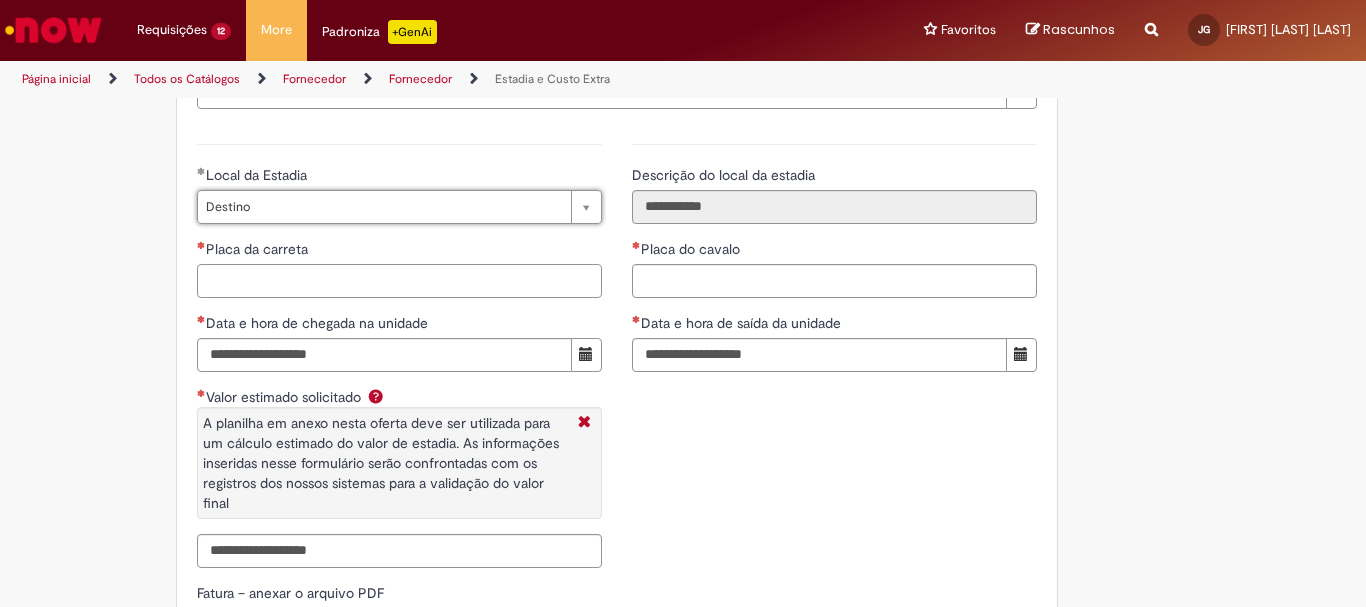 click on "Placa da carreta" at bounding box center (399, 281) 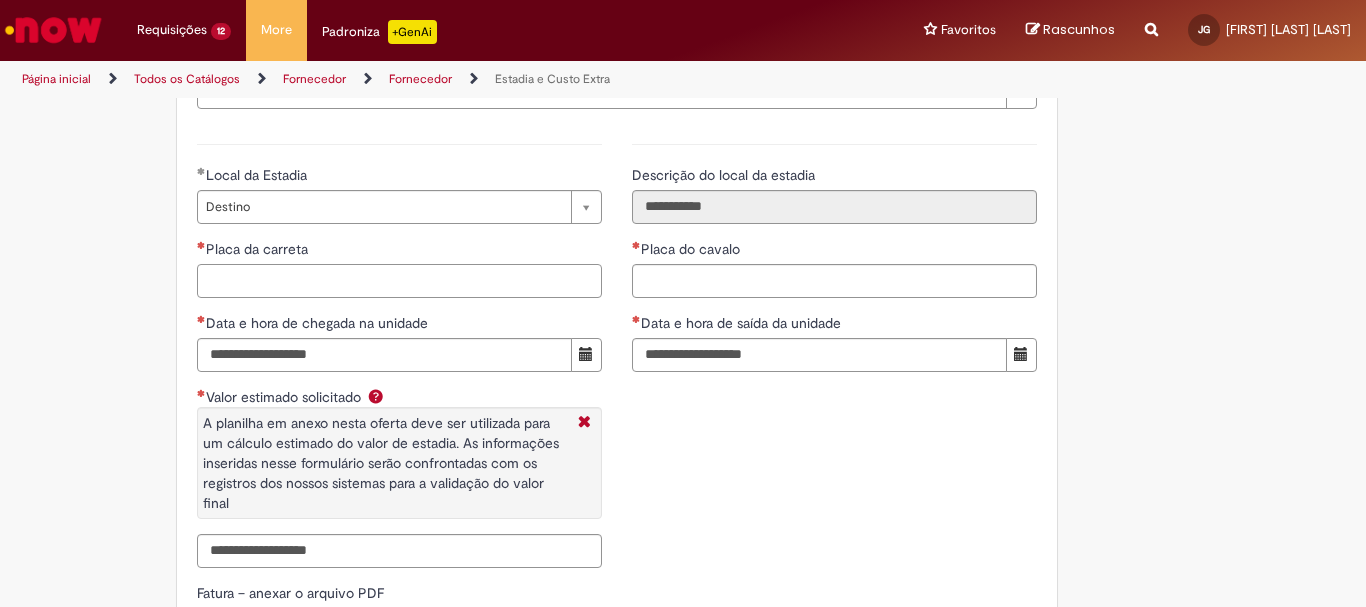 click on "Placa da carreta" at bounding box center (399, 281) 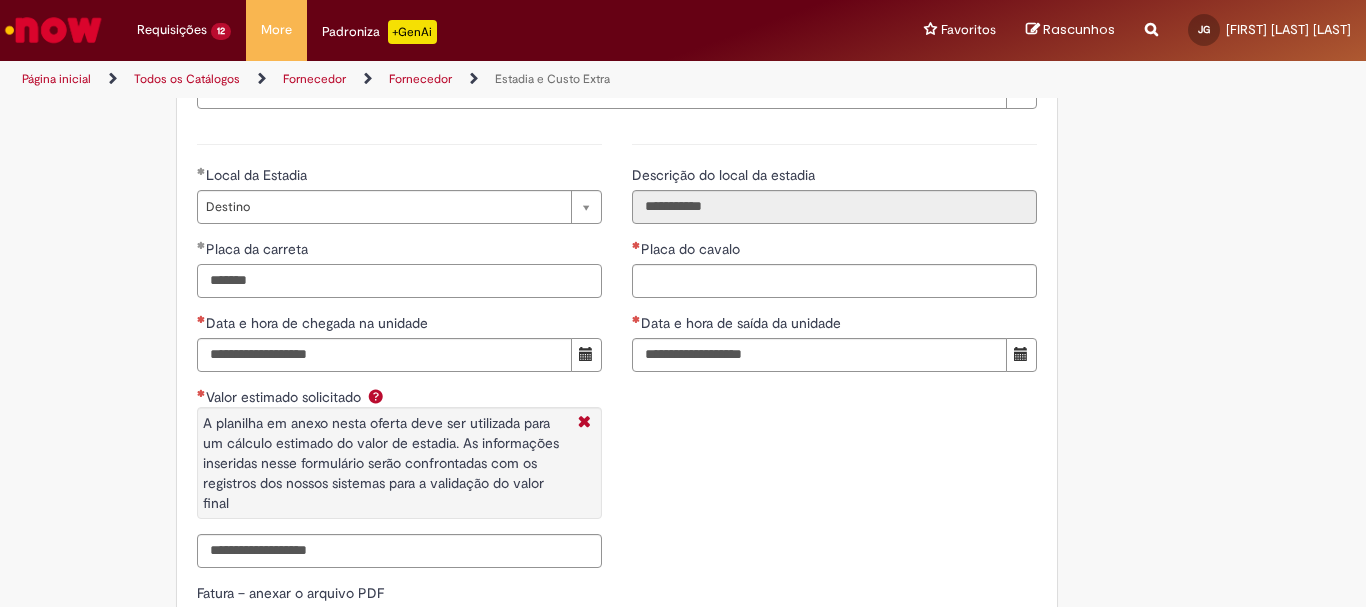 type on "*******" 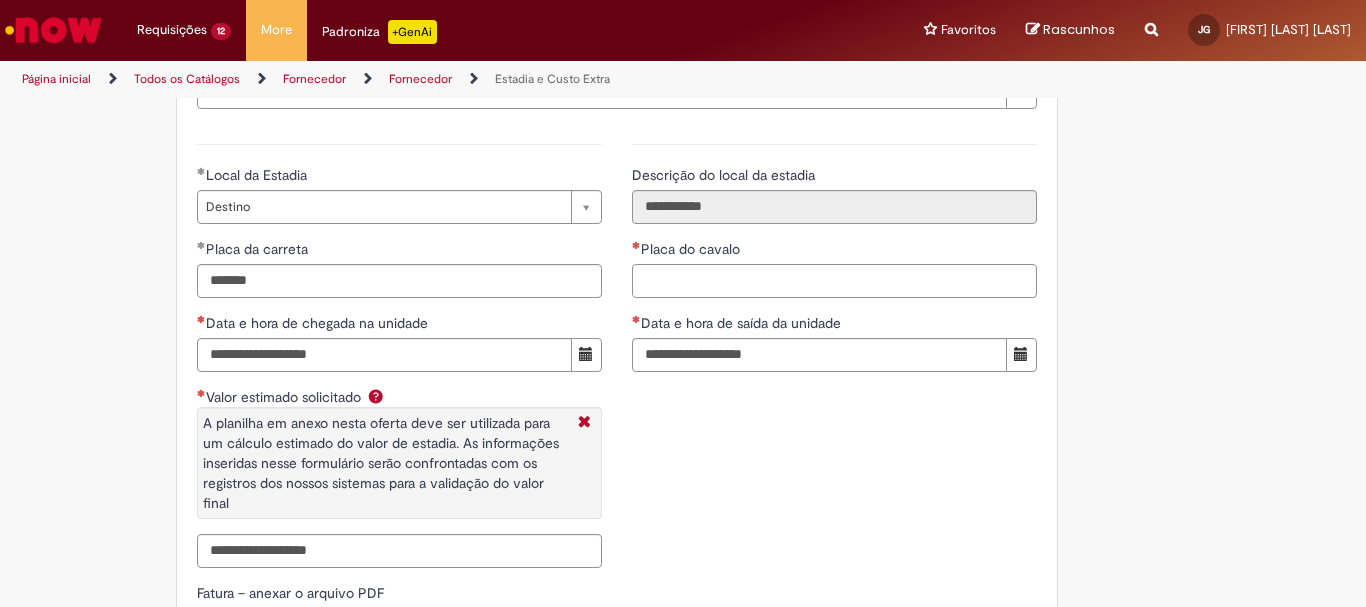 click on "Placa do cavalo" at bounding box center (834, 281) 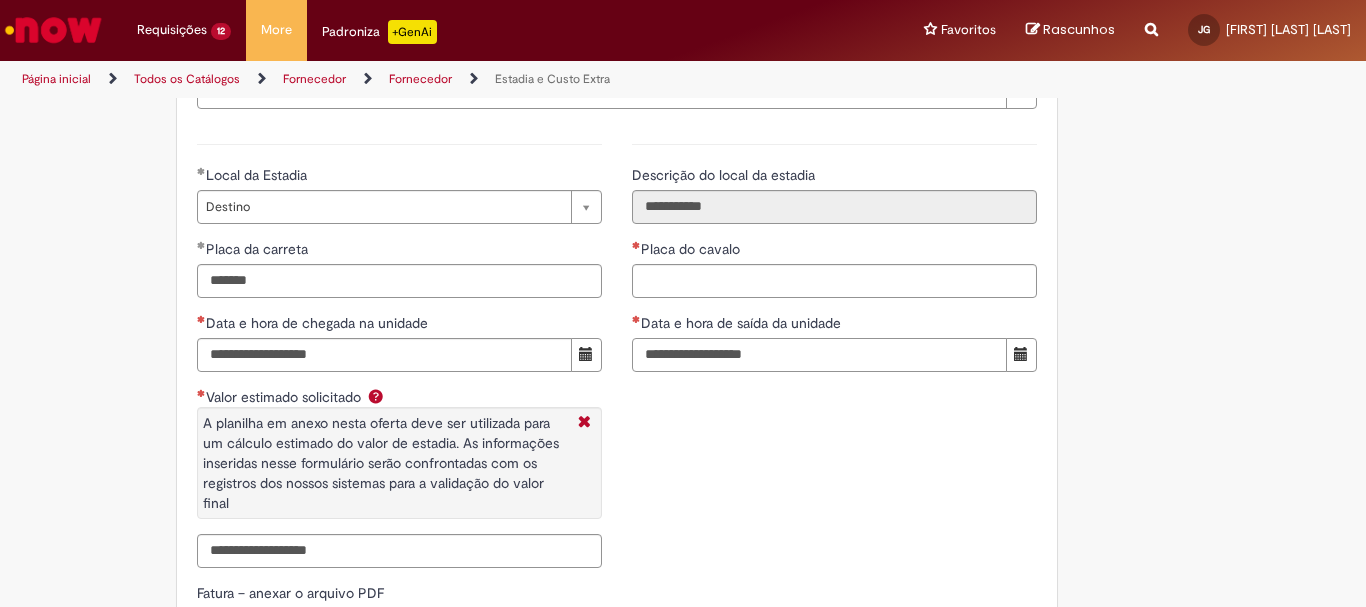 drag, startPoint x: 704, startPoint y: 353, endPoint x: 700, endPoint y: 311, distance: 42.190044 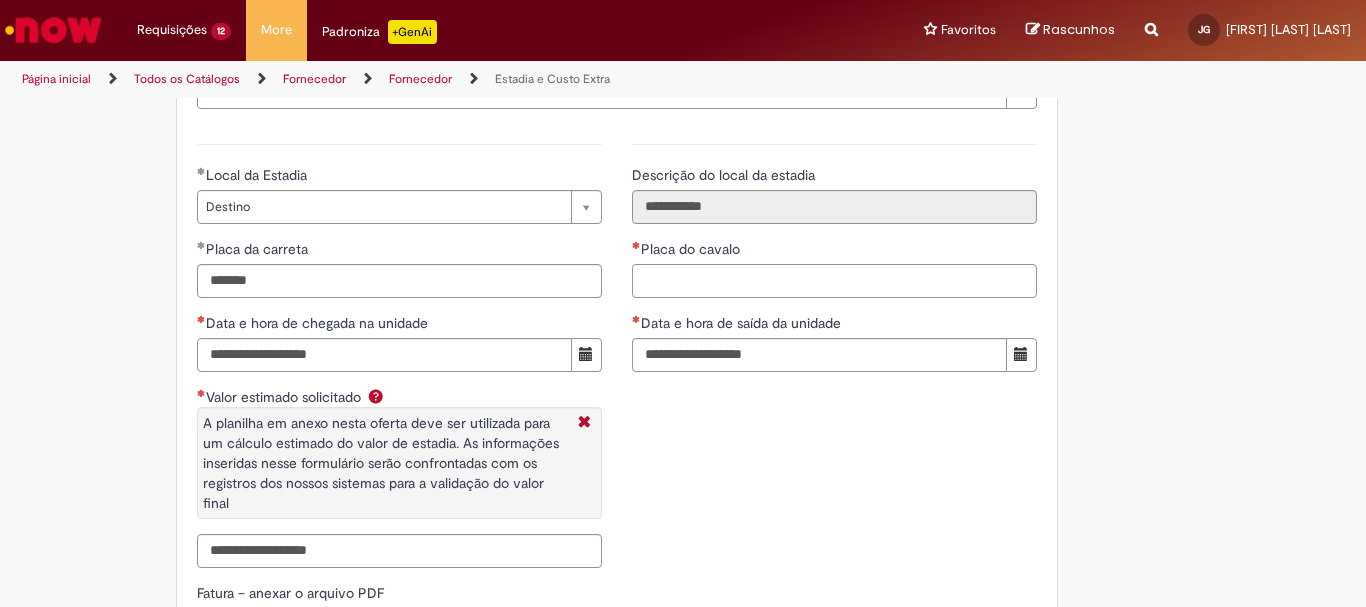 click on "Placa do cavalo" at bounding box center (834, 281) 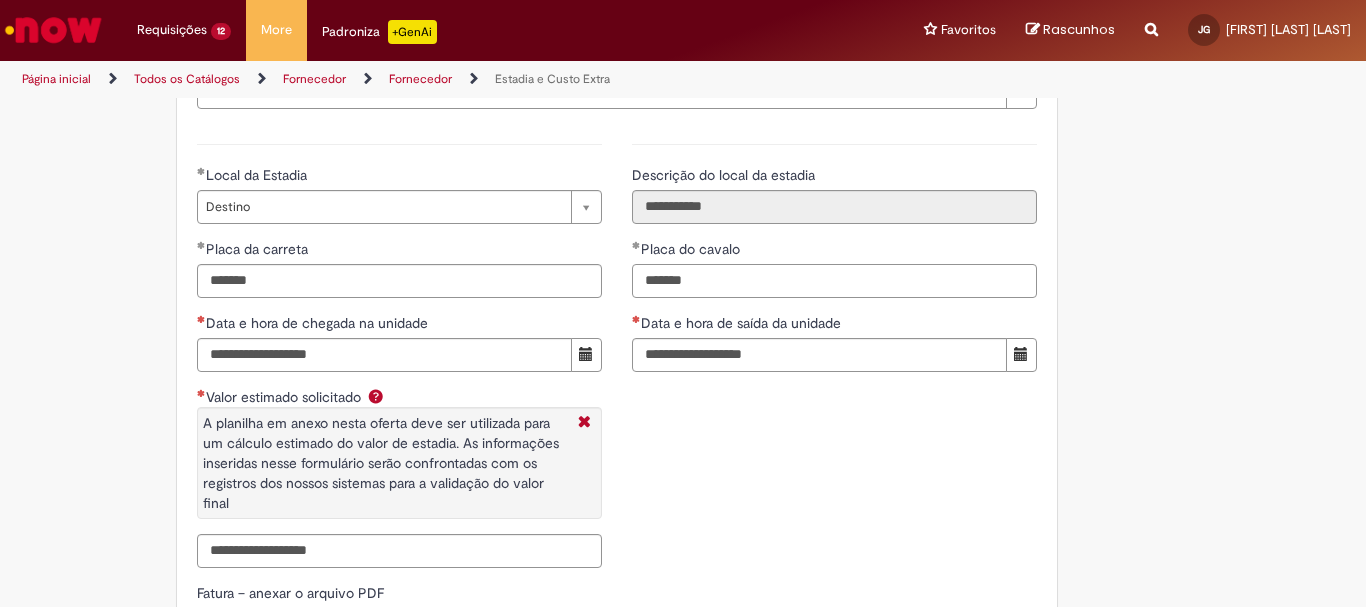 type on "*******" 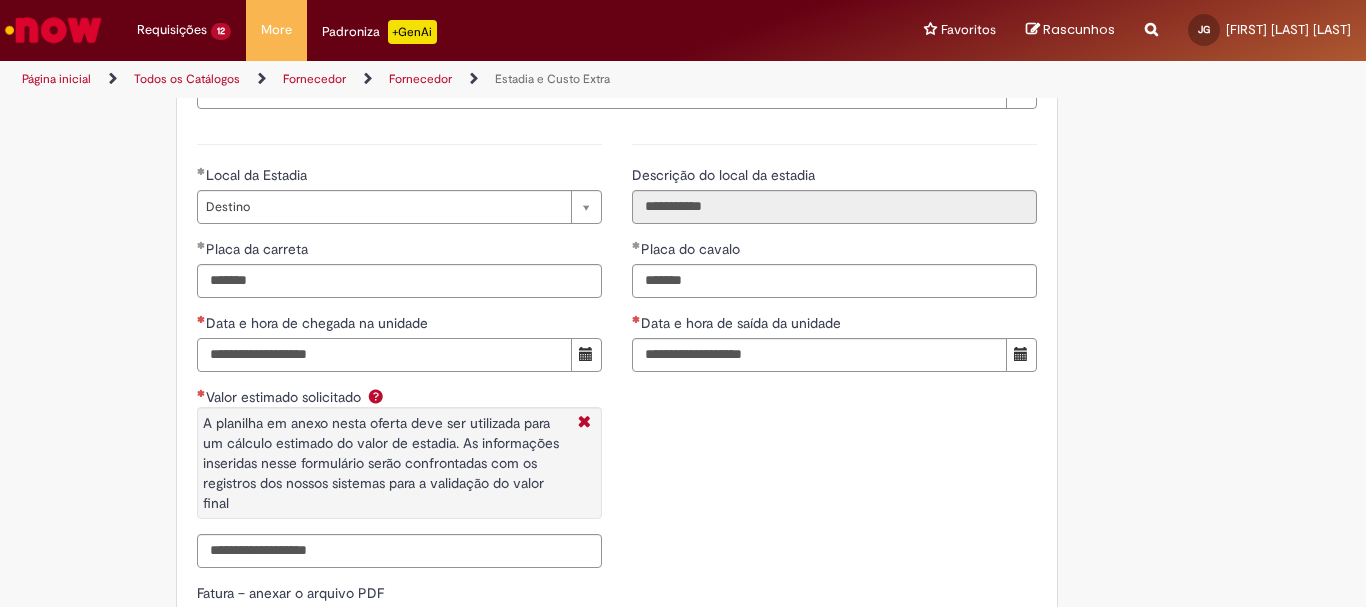 click on "Data e hora de chegada na unidade" at bounding box center (384, 355) 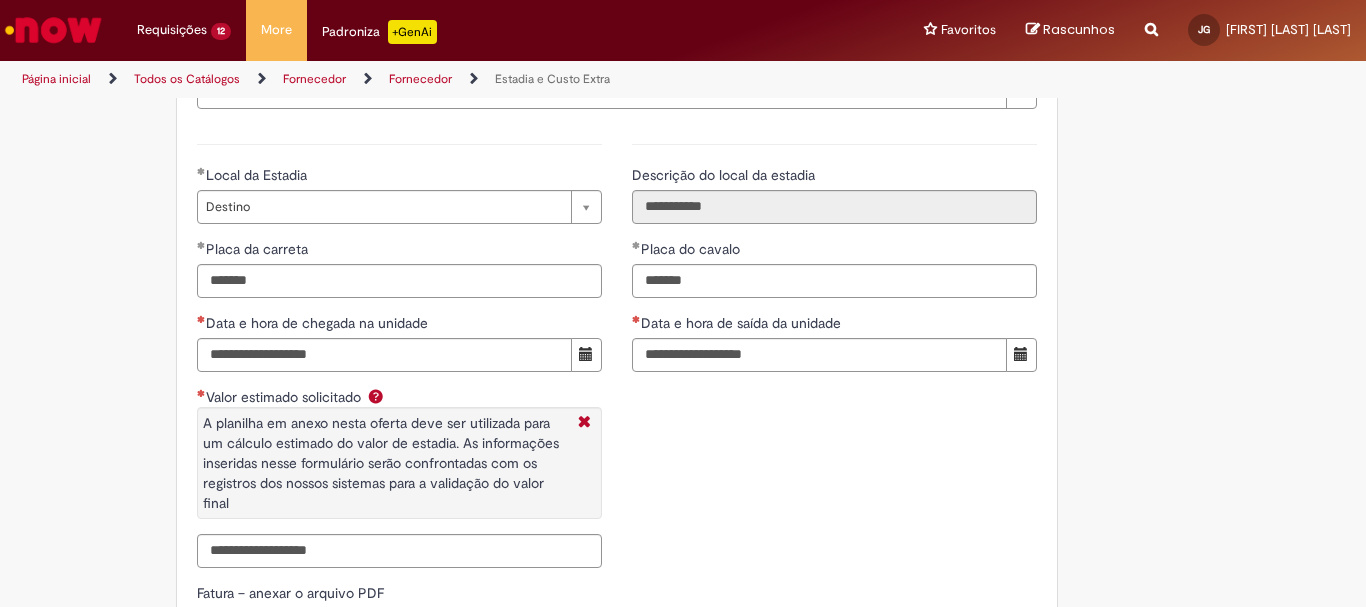 click at bounding box center [586, 354] 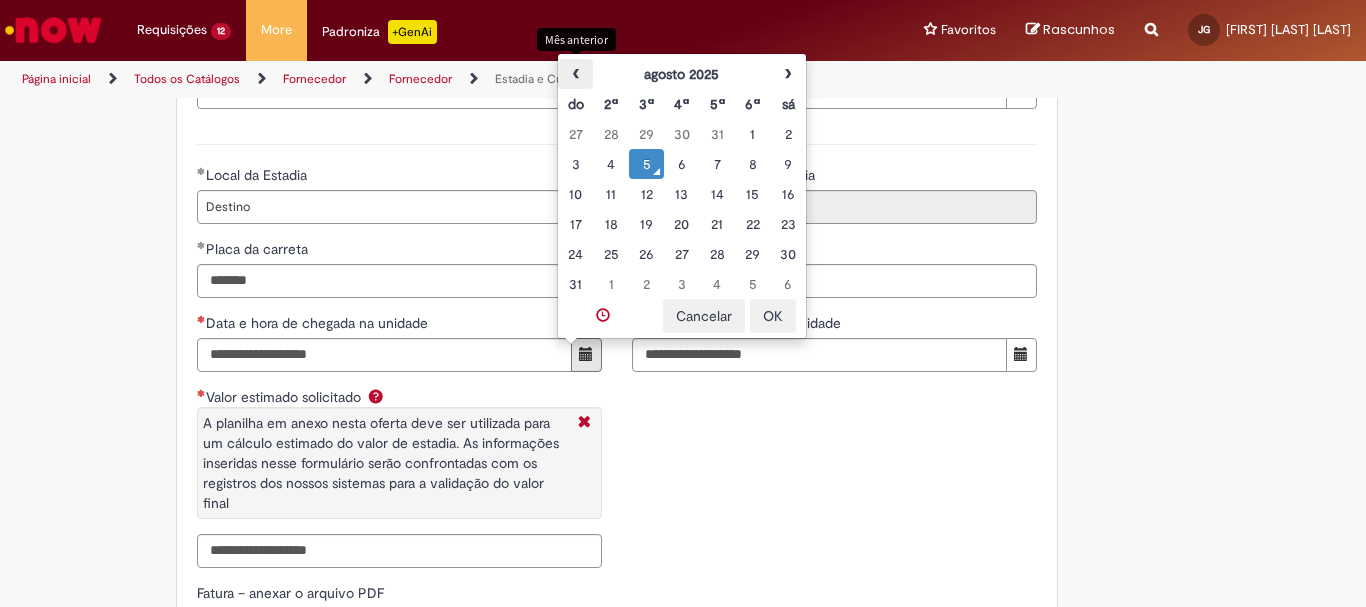 click on "‹" at bounding box center (575, 74) 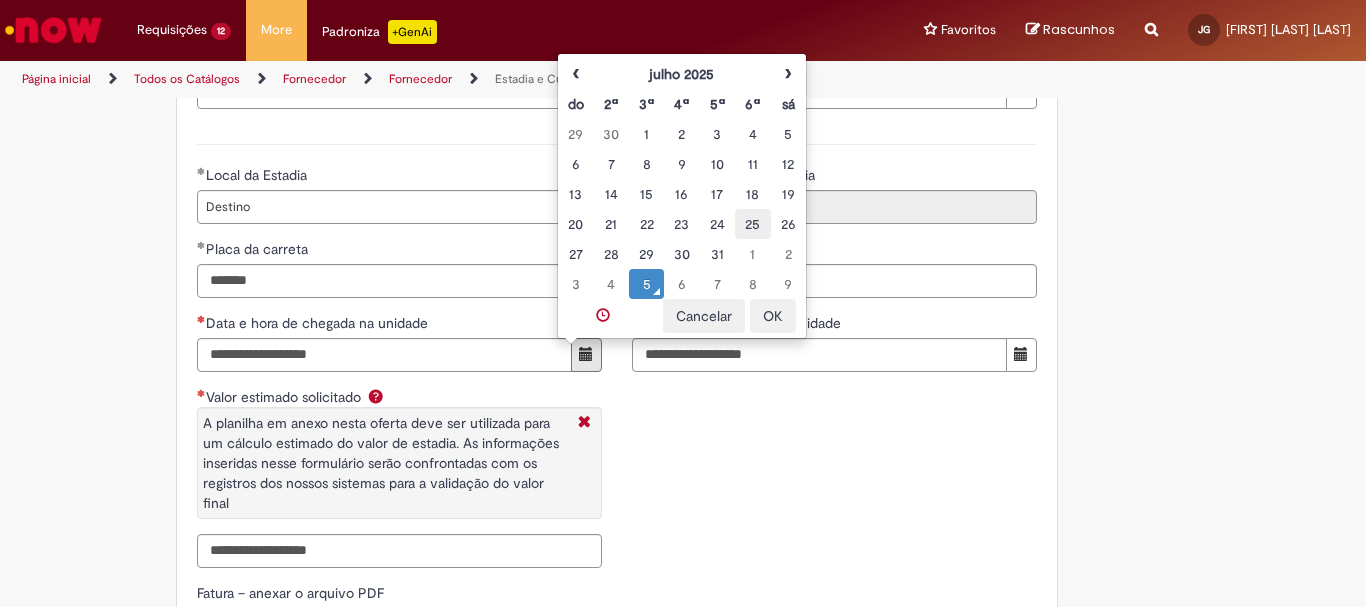 click on "25" at bounding box center (752, 224) 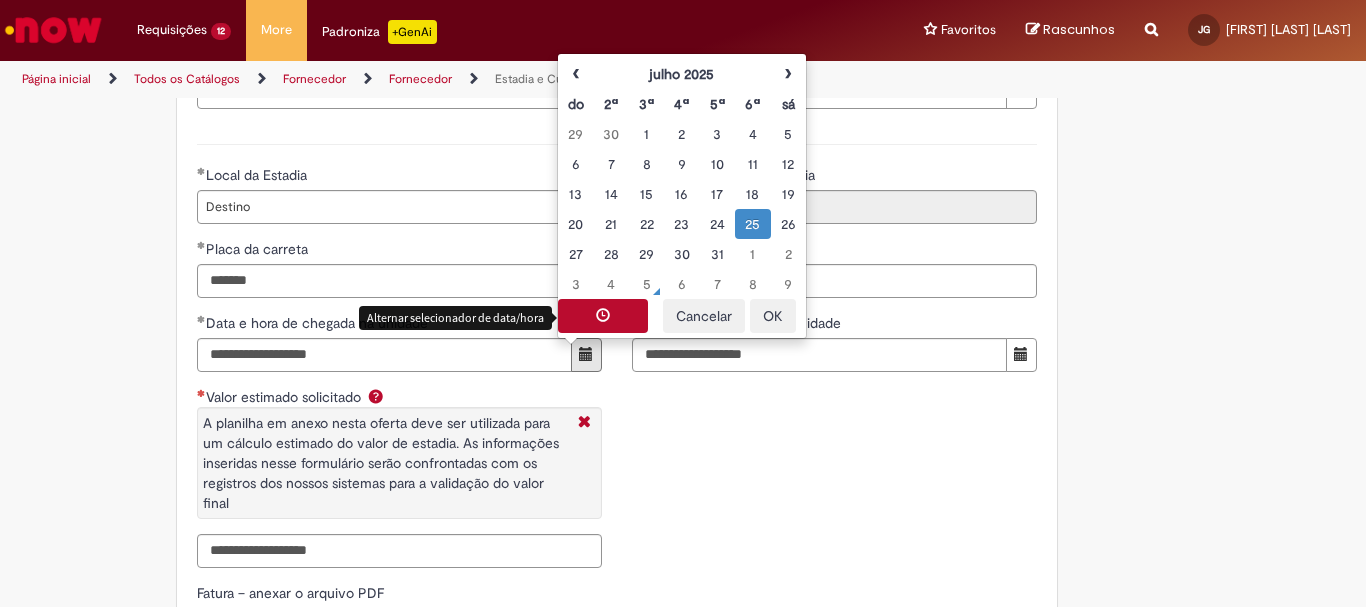 click at bounding box center (603, 315) 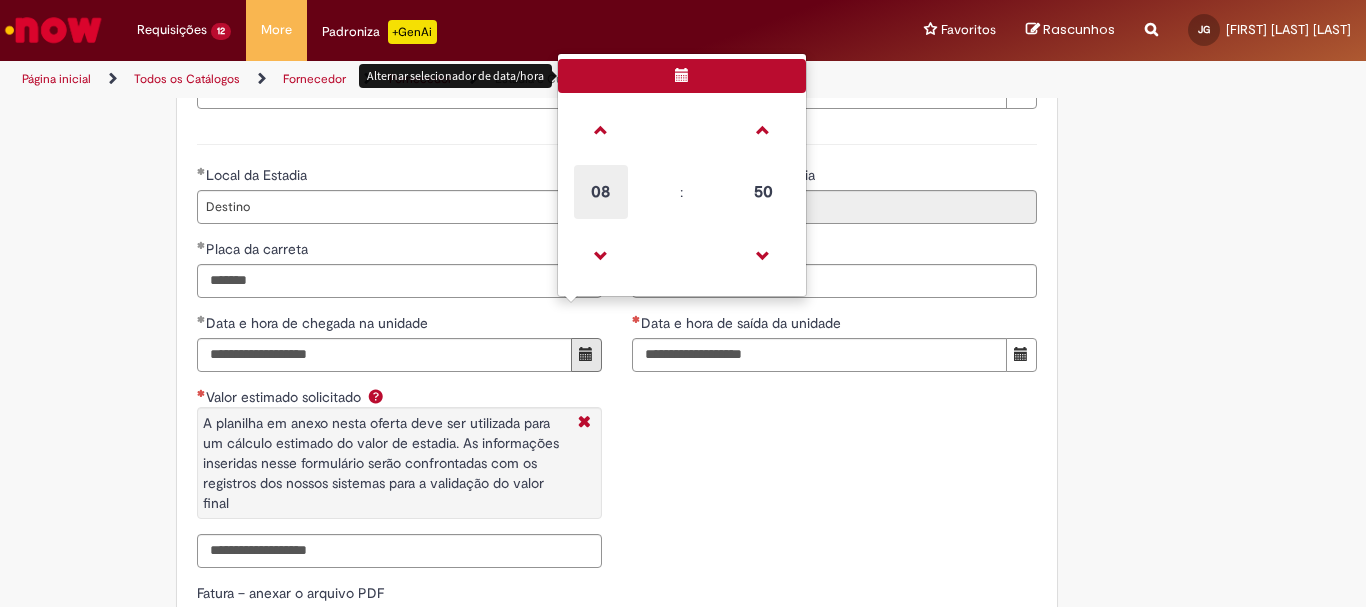 click on "08" at bounding box center (601, 192) 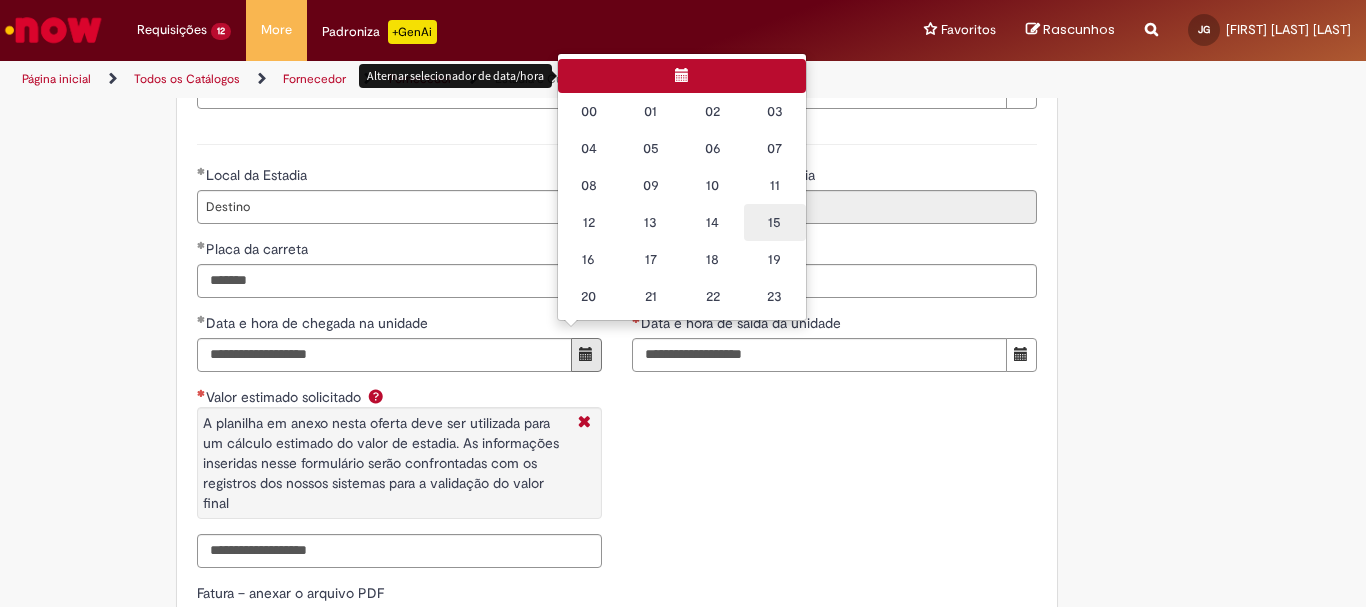 click on "15" at bounding box center [775, 222] 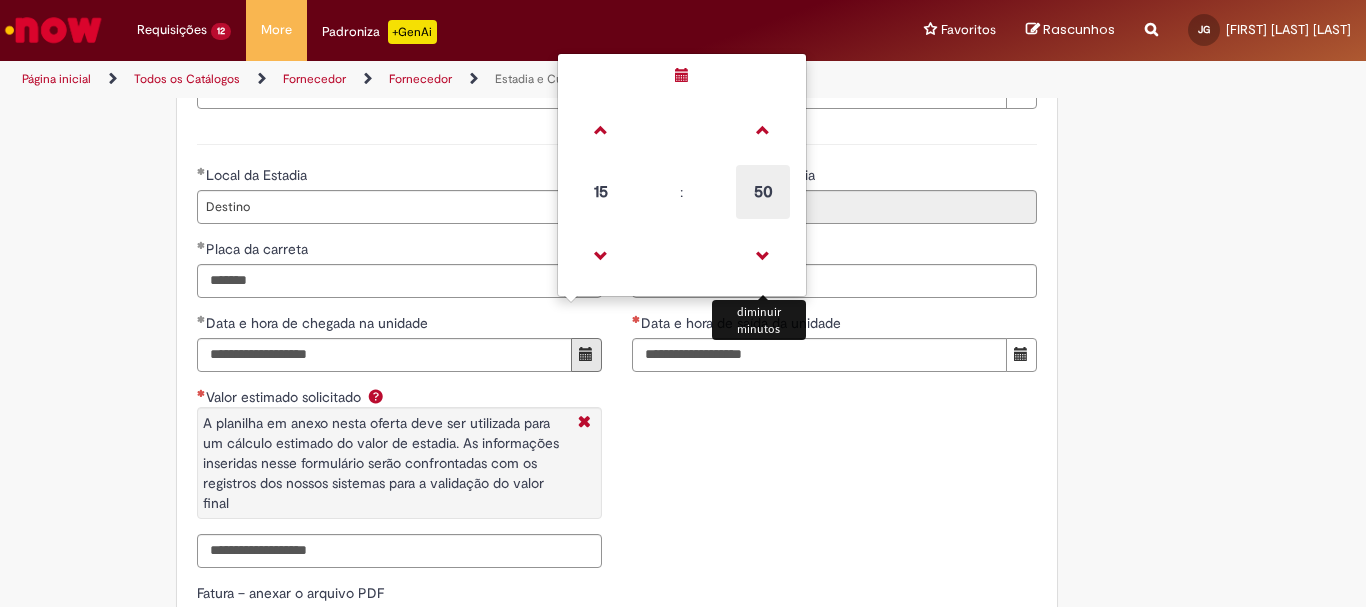 click on "50" at bounding box center [763, 192] 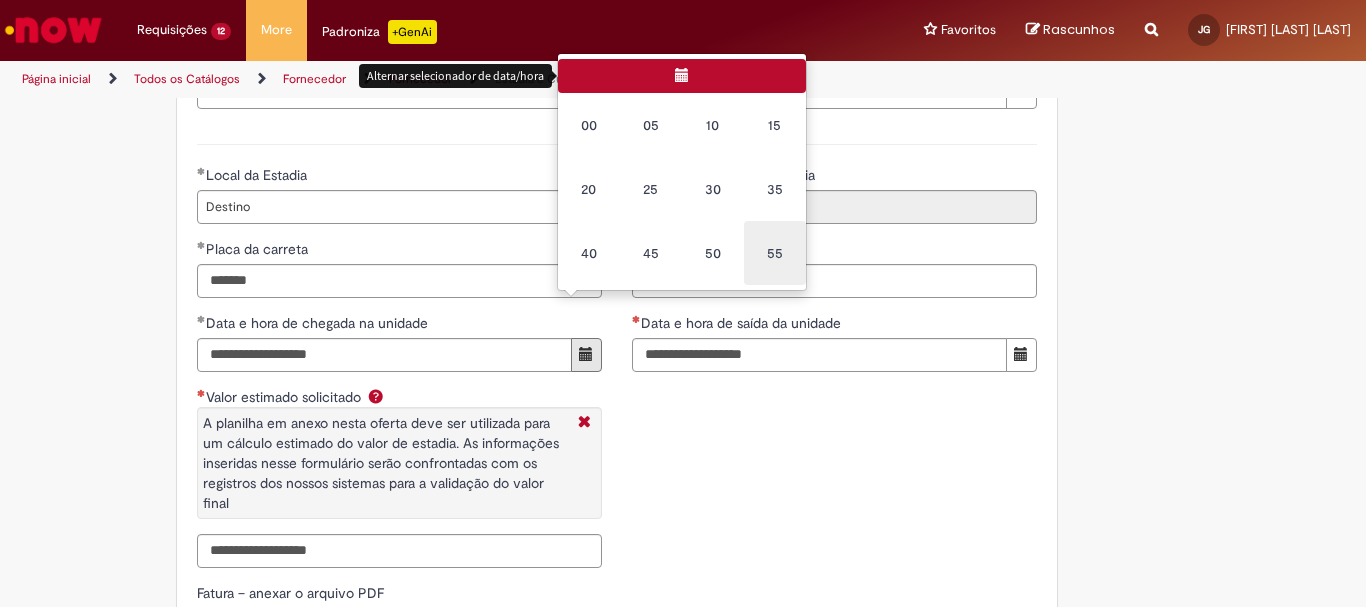 click on "55" at bounding box center [775, 253] 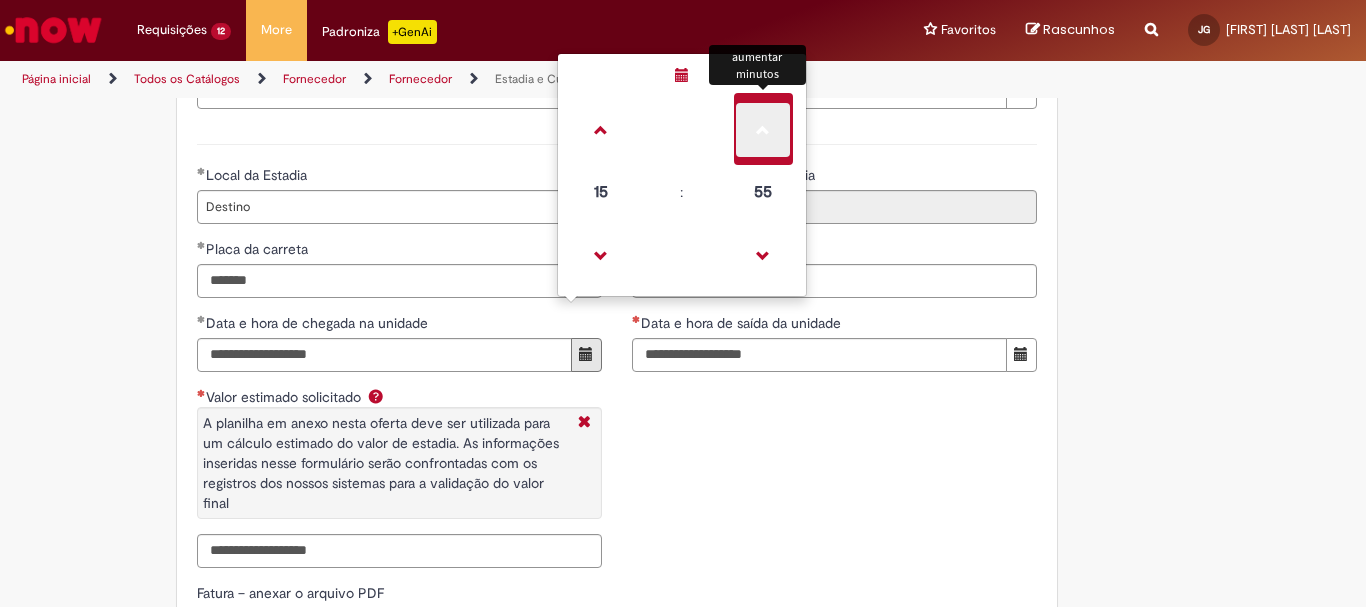 click at bounding box center [763, 130] 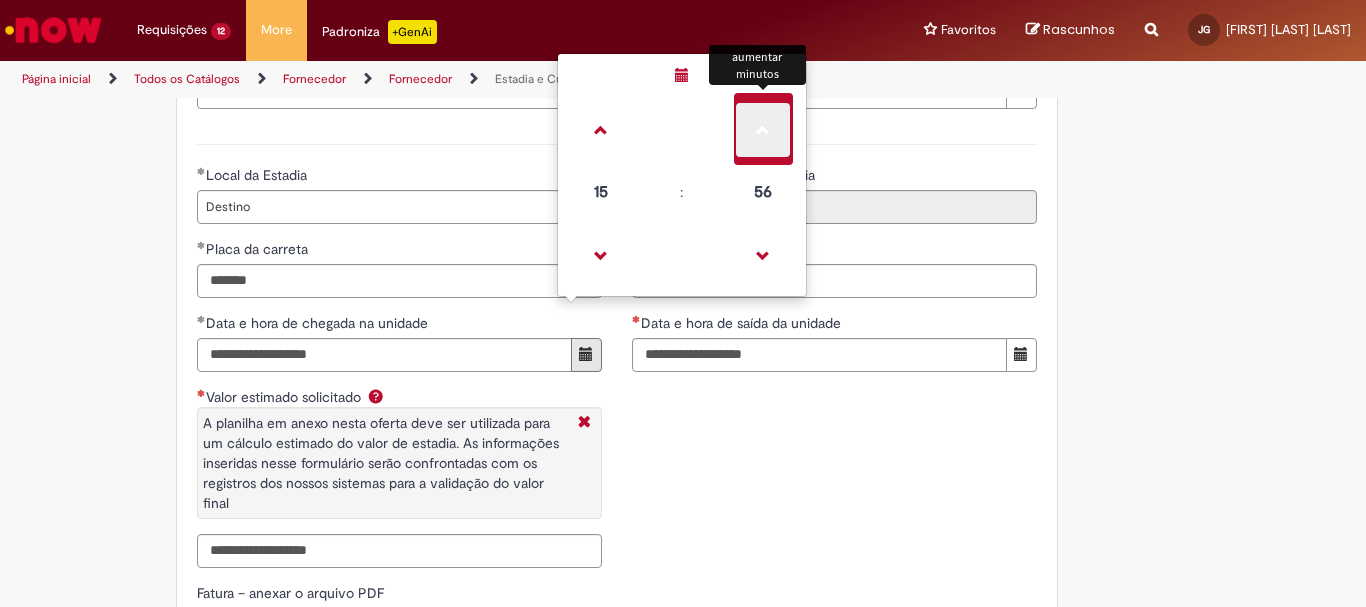 click at bounding box center (763, 130) 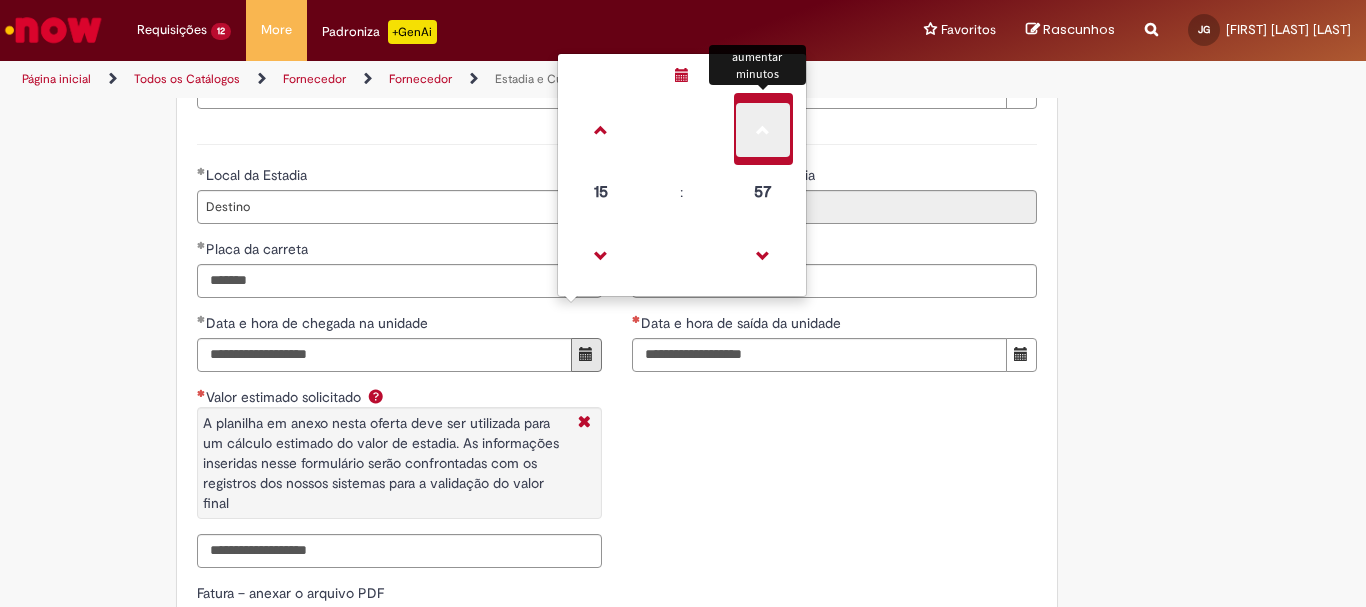 click at bounding box center (763, 130) 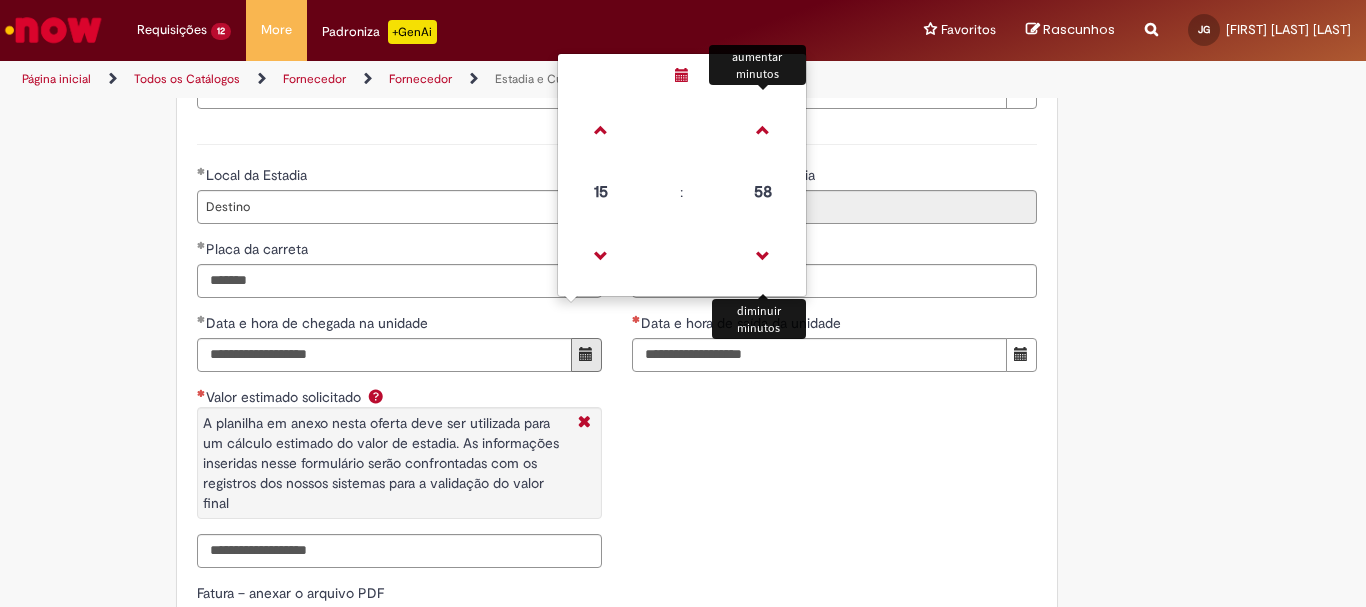 click on "**********" at bounding box center [617, 353] 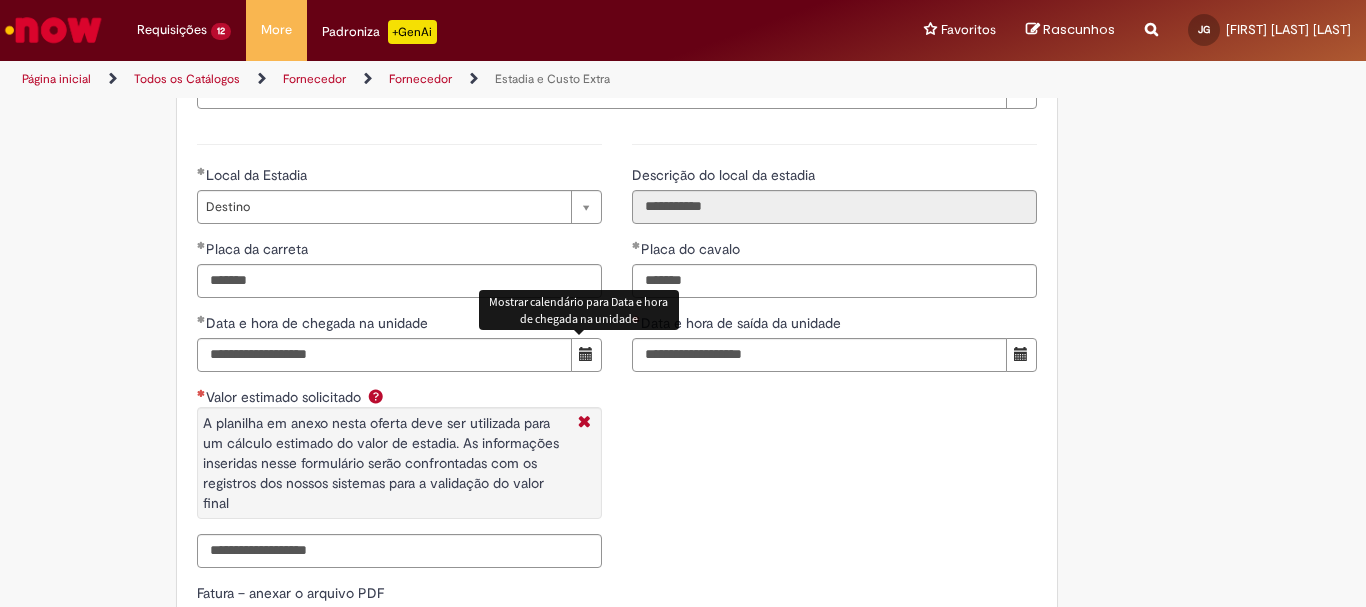 click at bounding box center (586, 354) 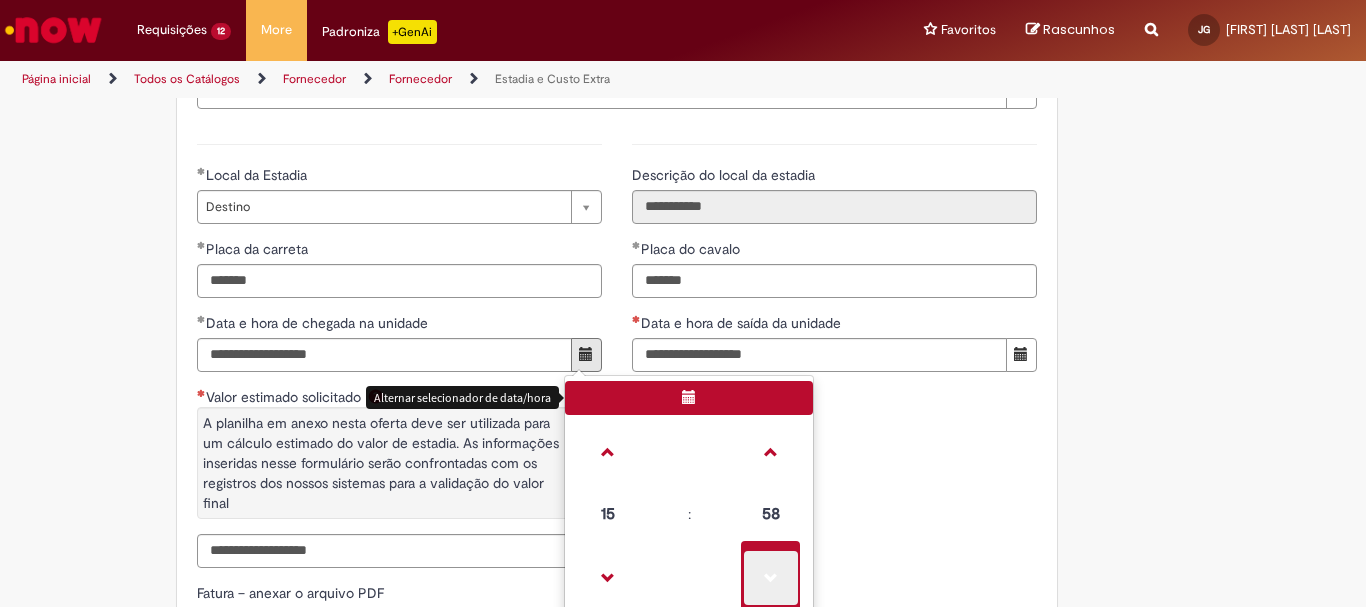 click at bounding box center [771, 578] 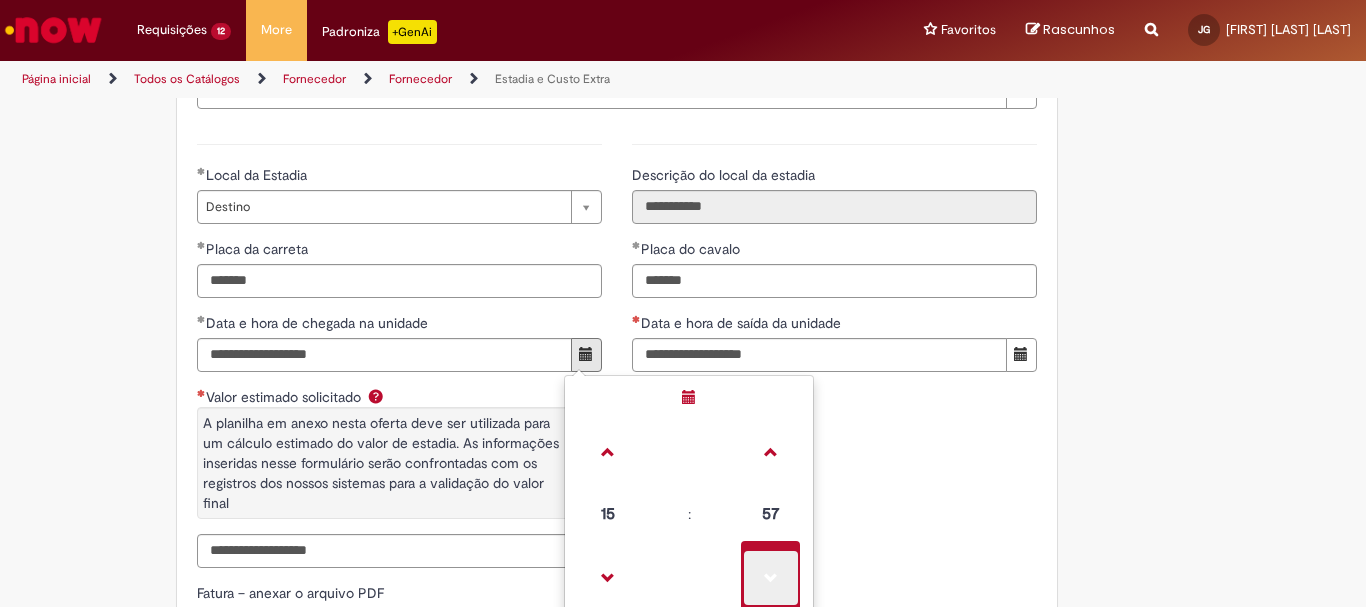 click at bounding box center [771, 578] 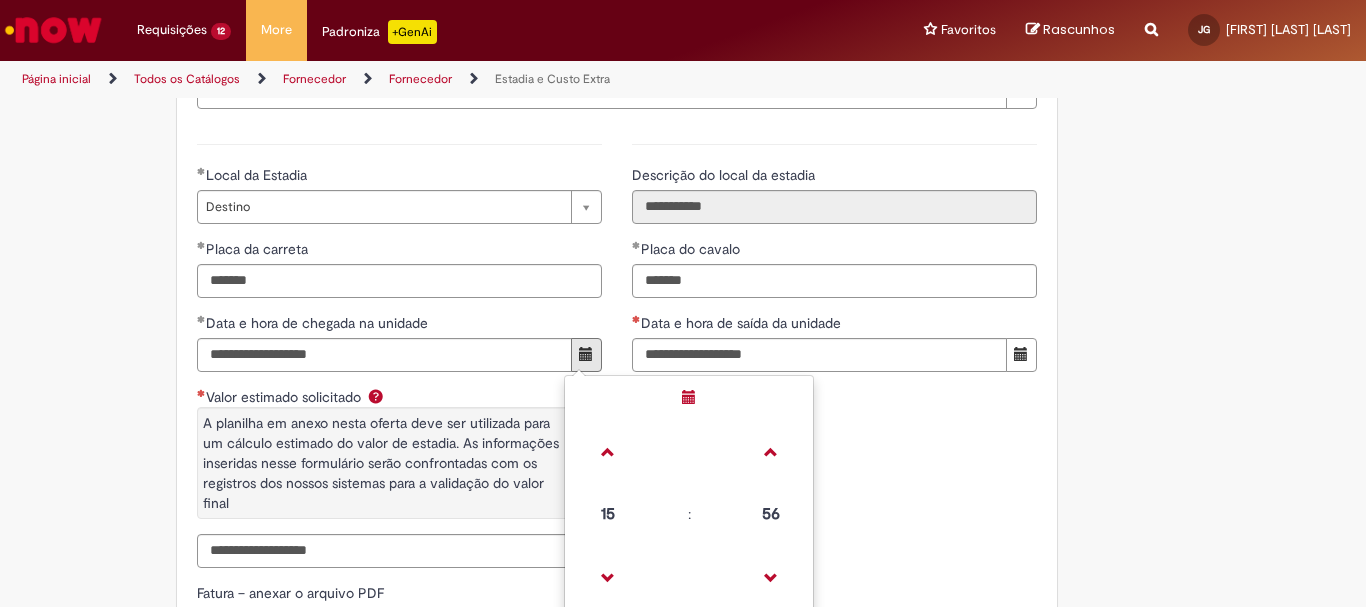click on "**********" at bounding box center [617, 353] 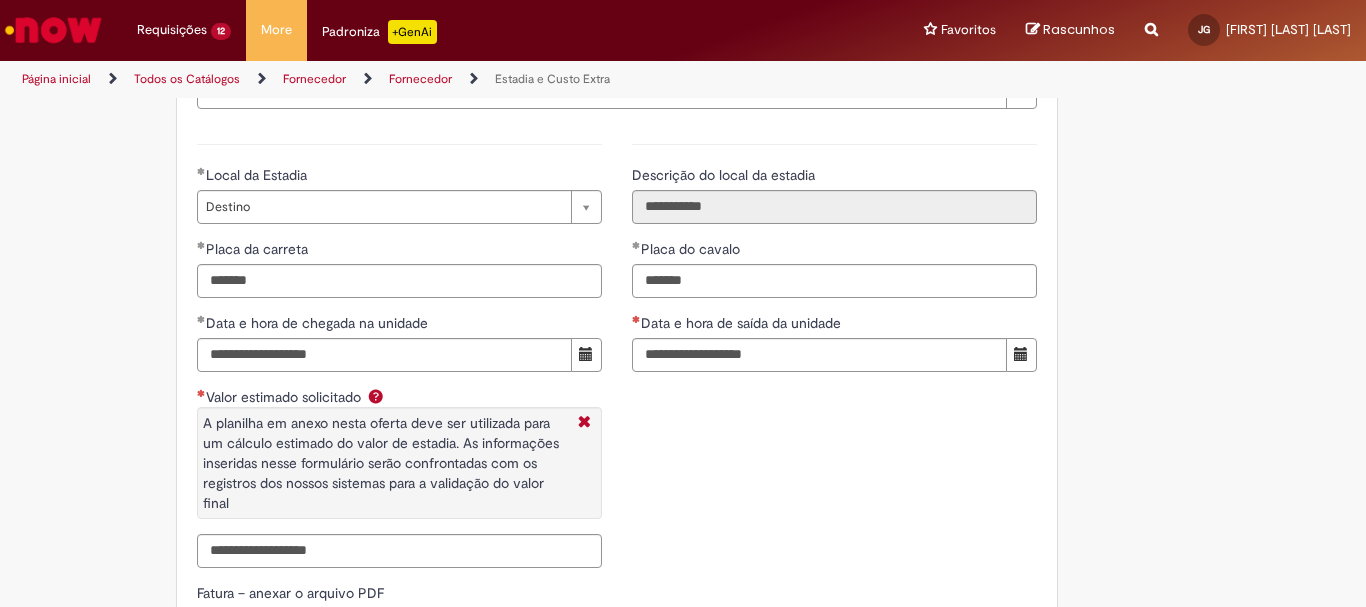 click at bounding box center [1021, 354] 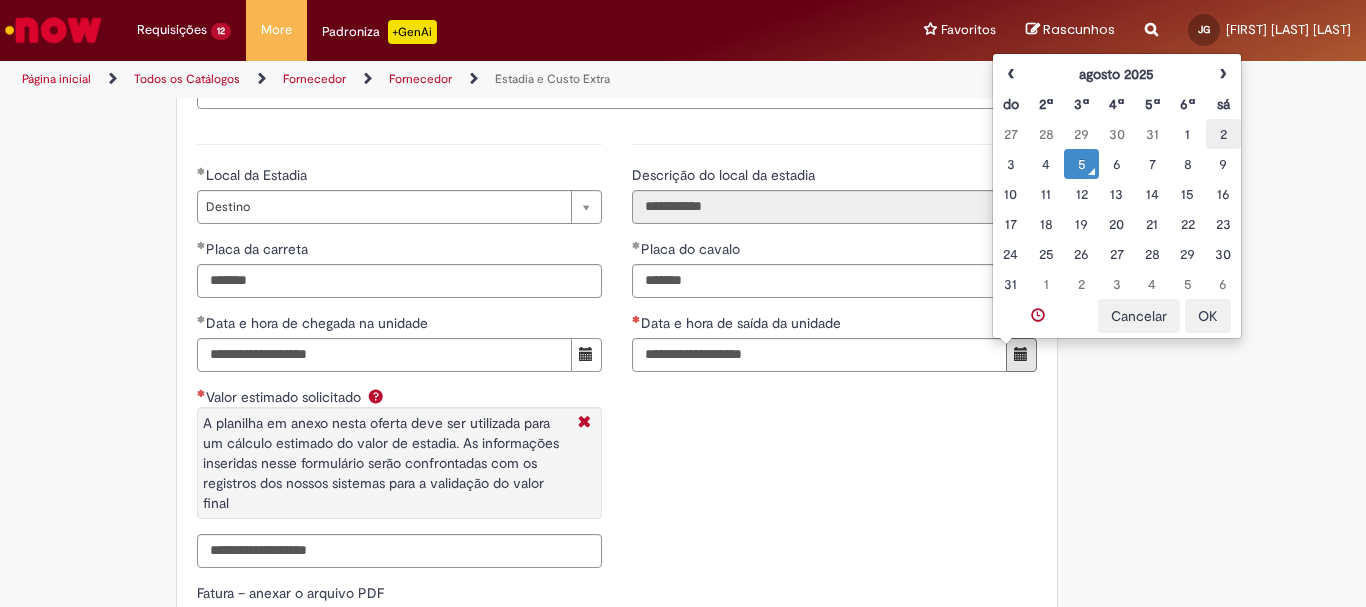 click on "2" at bounding box center [1223, 134] 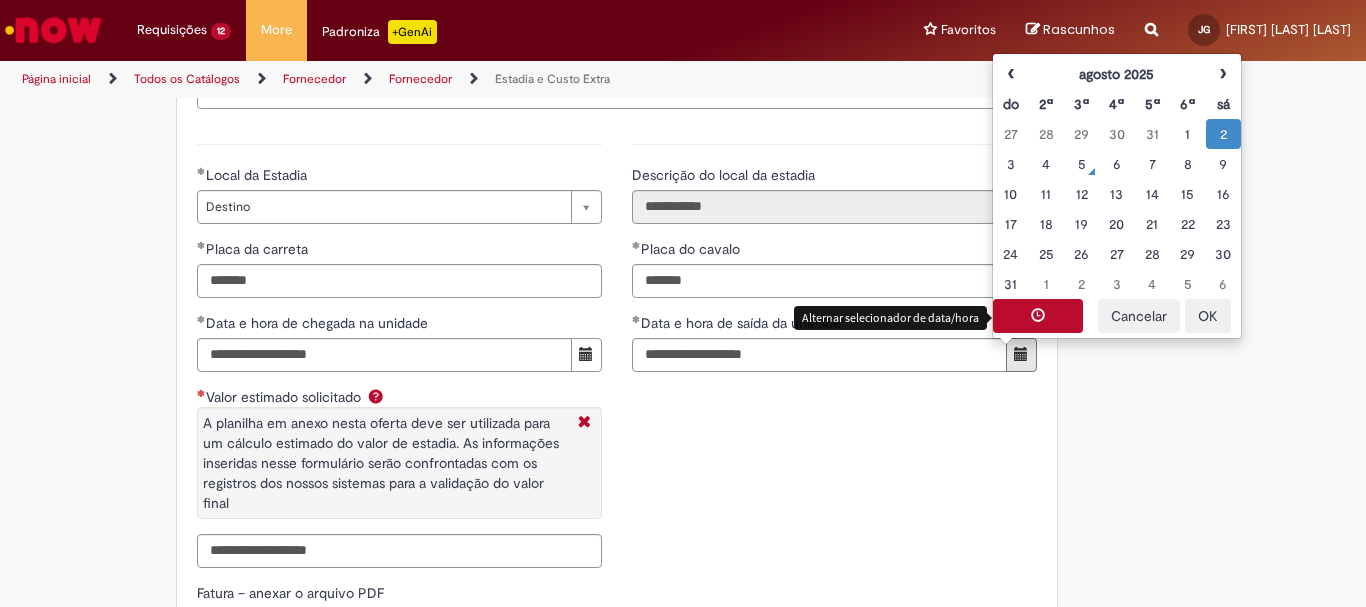 click at bounding box center (1038, 315) 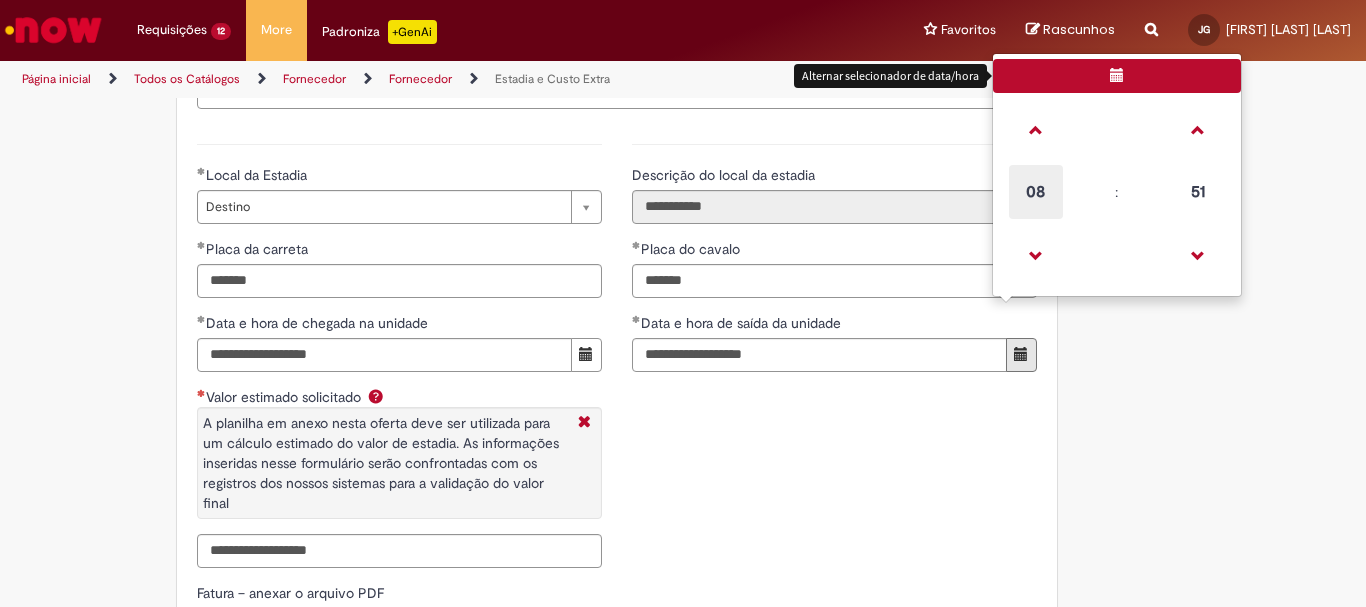 click on "08" at bounding box center [1036, 192] 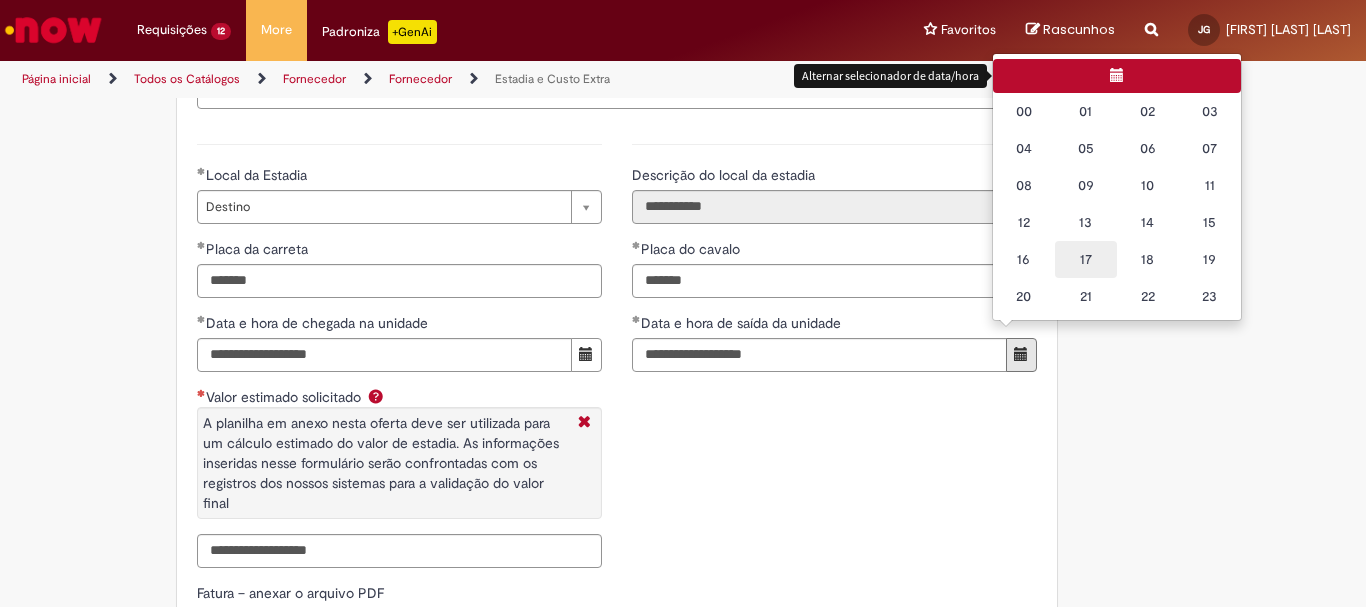 click on "17" at bounding box center [1086, 259] 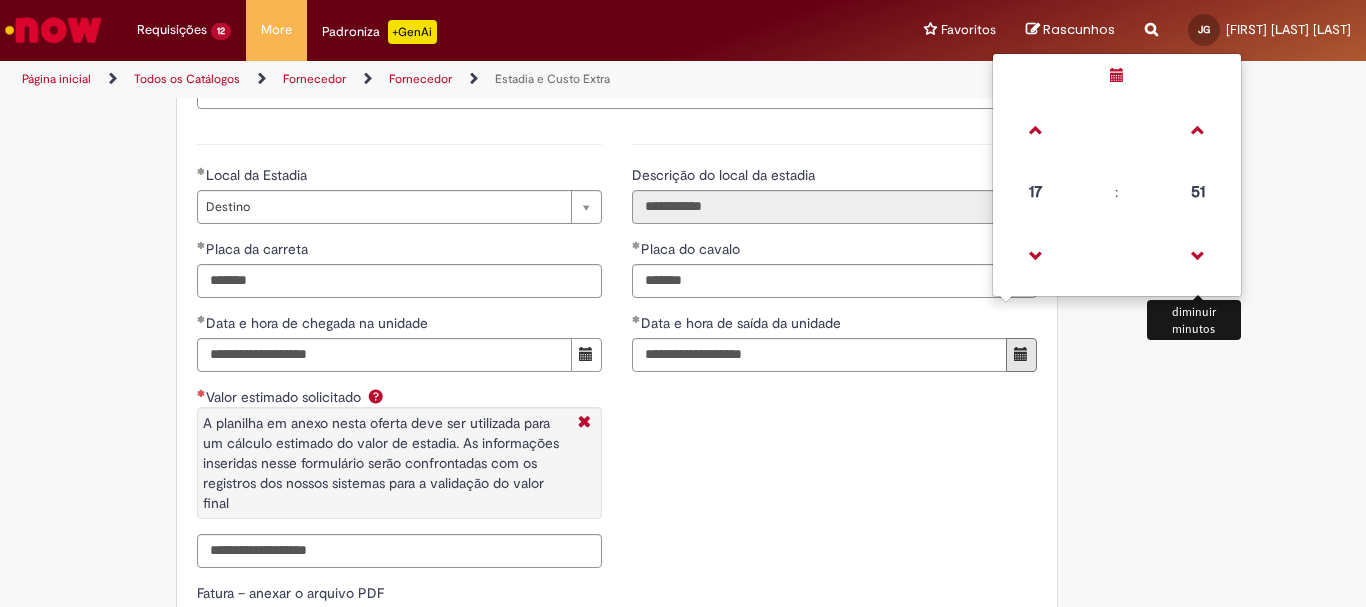 click on "51" at bounding box center [1198, 192] 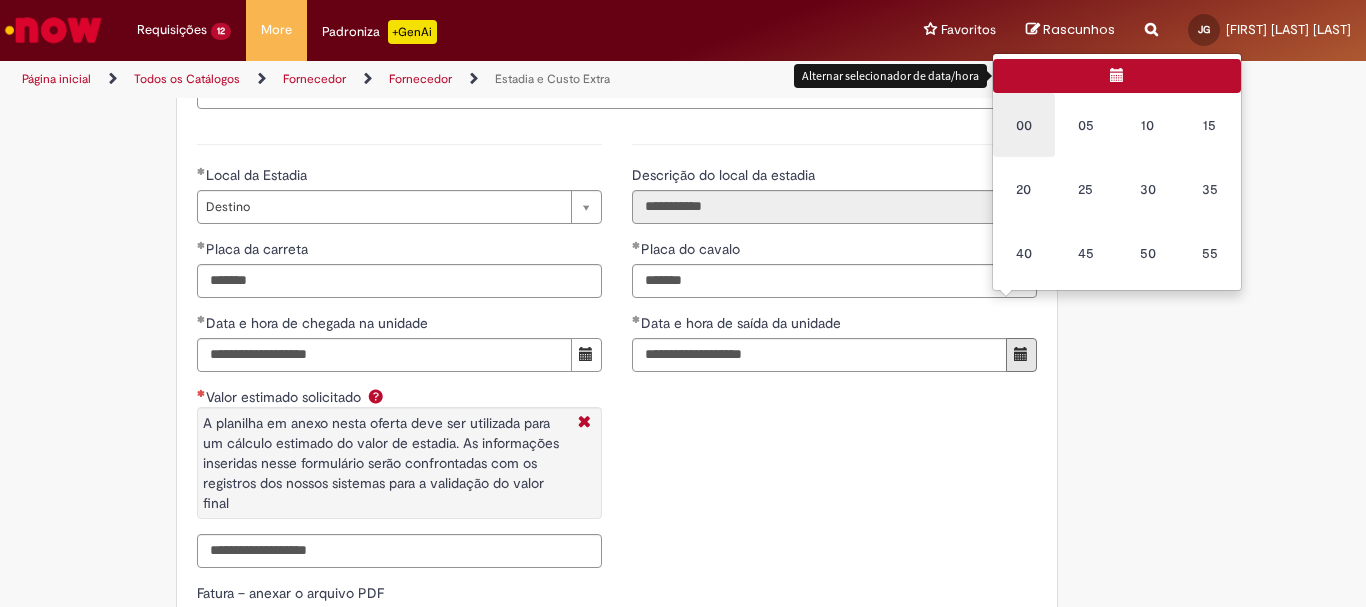 click on "00" at bounding box center (1024, 125) 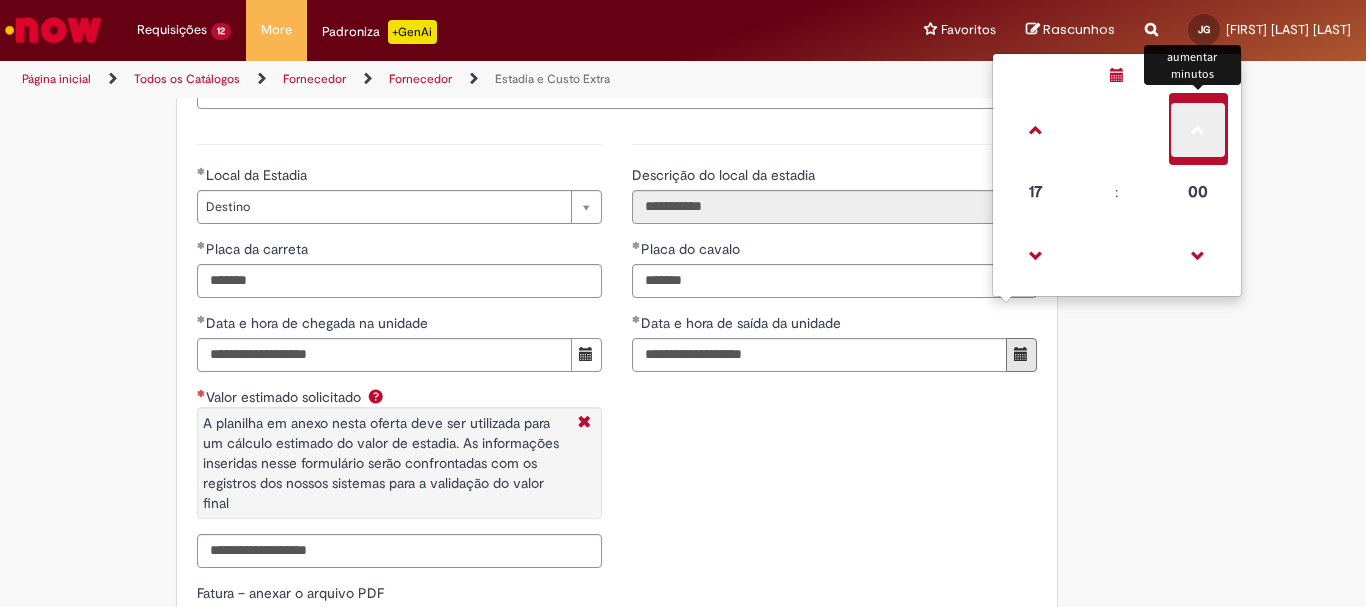 click at bounding box center (1198, 130) 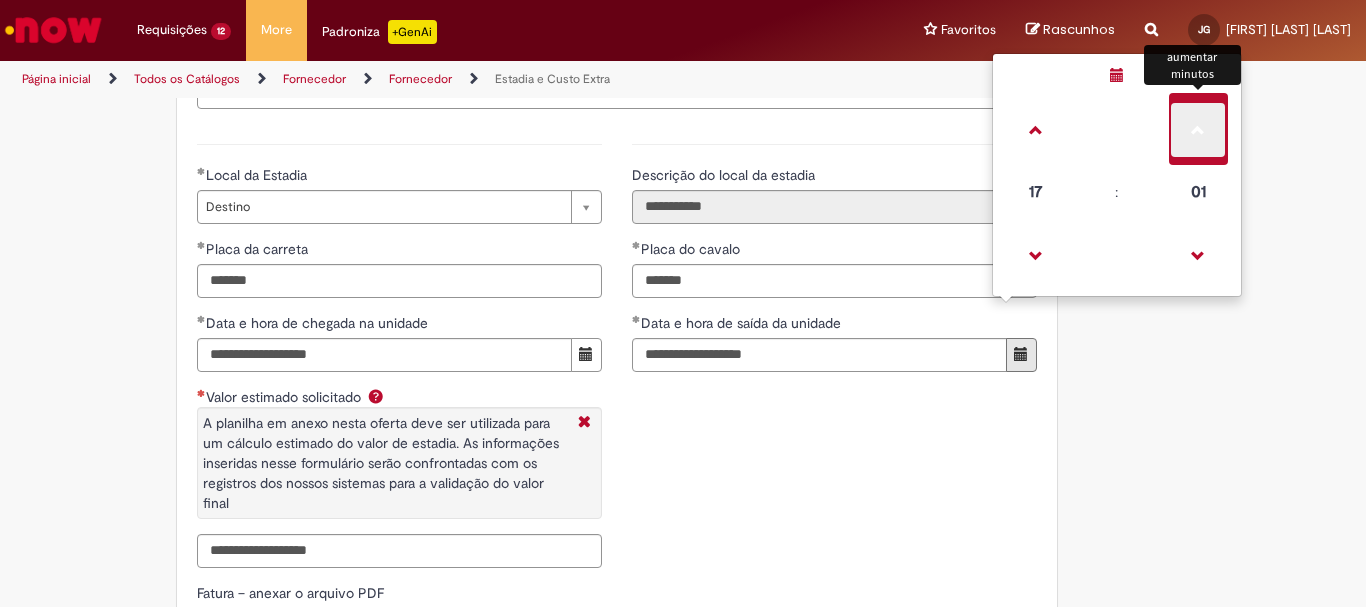 click at bounding box center (1198, 130) 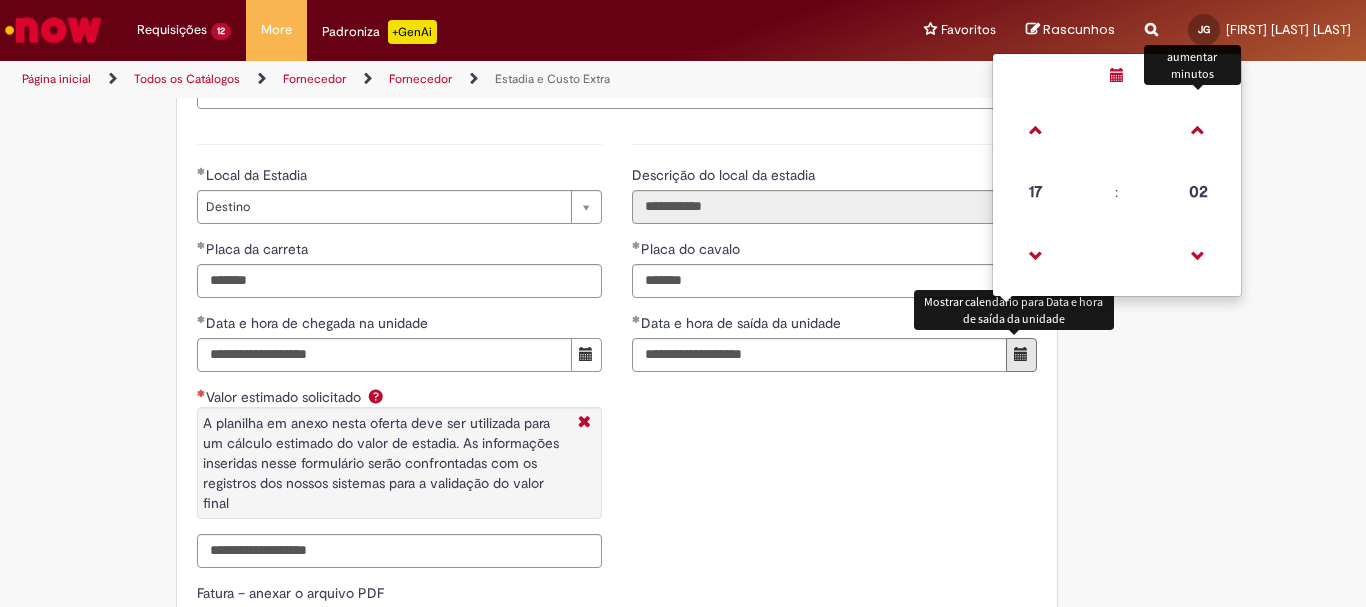 click on "**********" at bounding box center (617, 353) 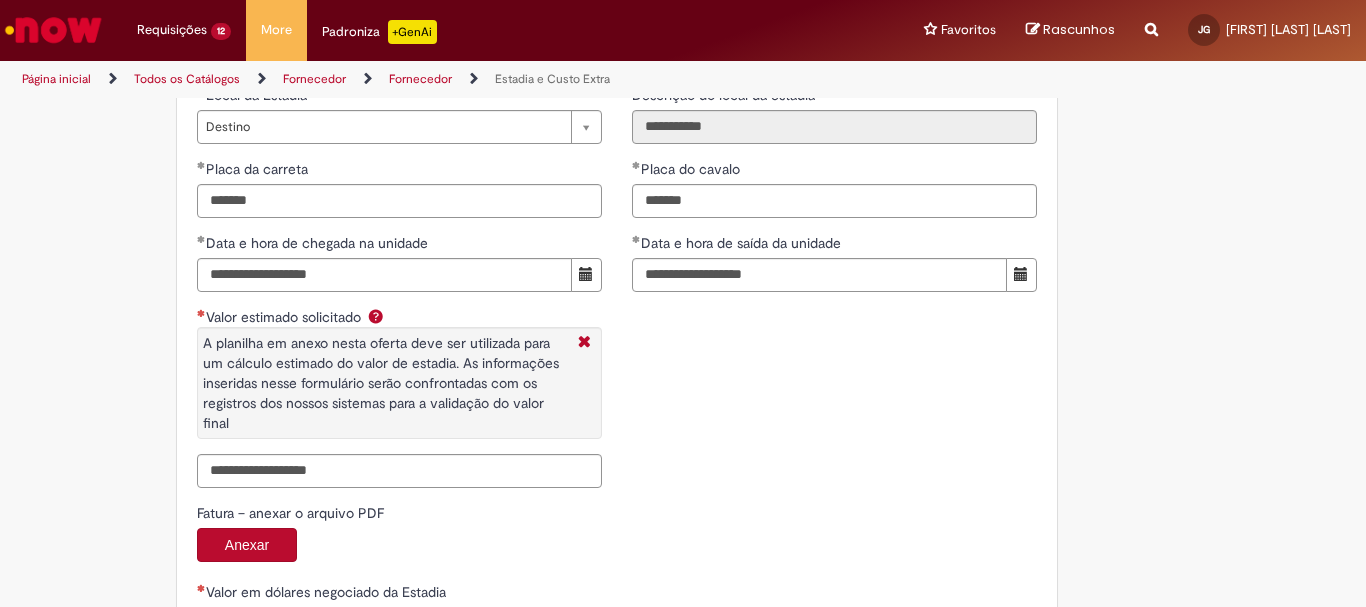 scroll, scrollTop: 3127, scrollLeft: 0, axis: vertical 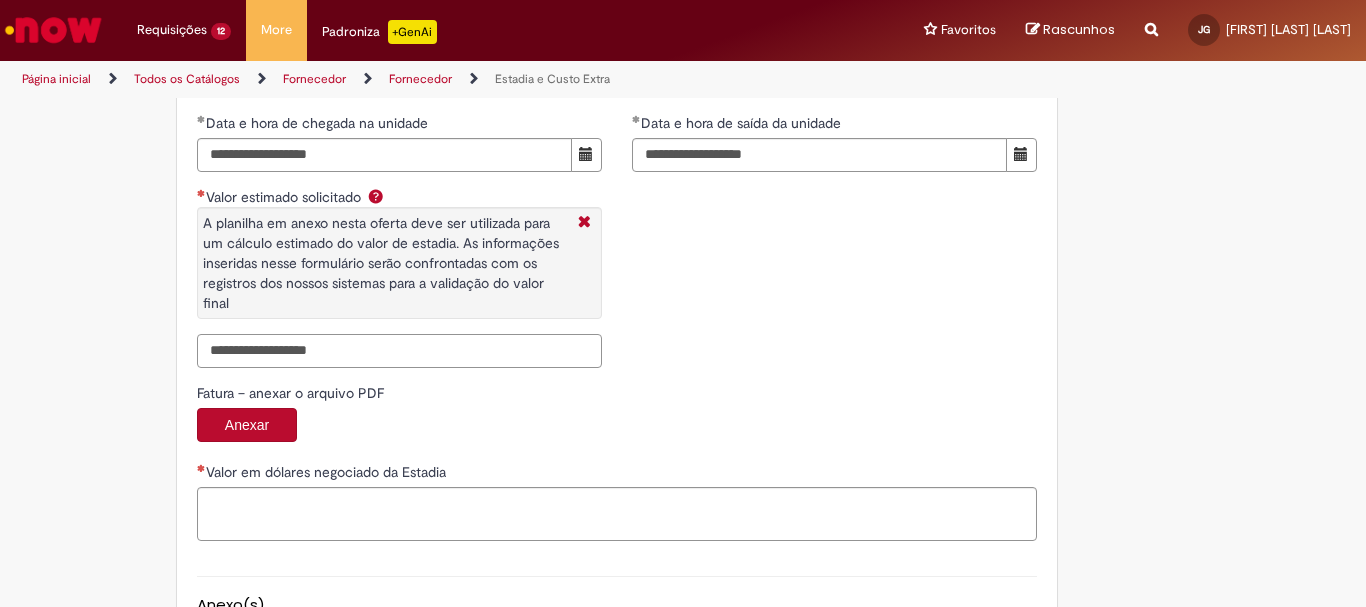 click on "Valor estimado solicitado A planilha em anexo nesta oferta deve ser utilizada para um cálculo estimado do valor de estadia. As informações inseridas nesse formulário serão confrontadas com os registros dos nossos sistemas para a validação do valor final" at bounding box center [399, 351] 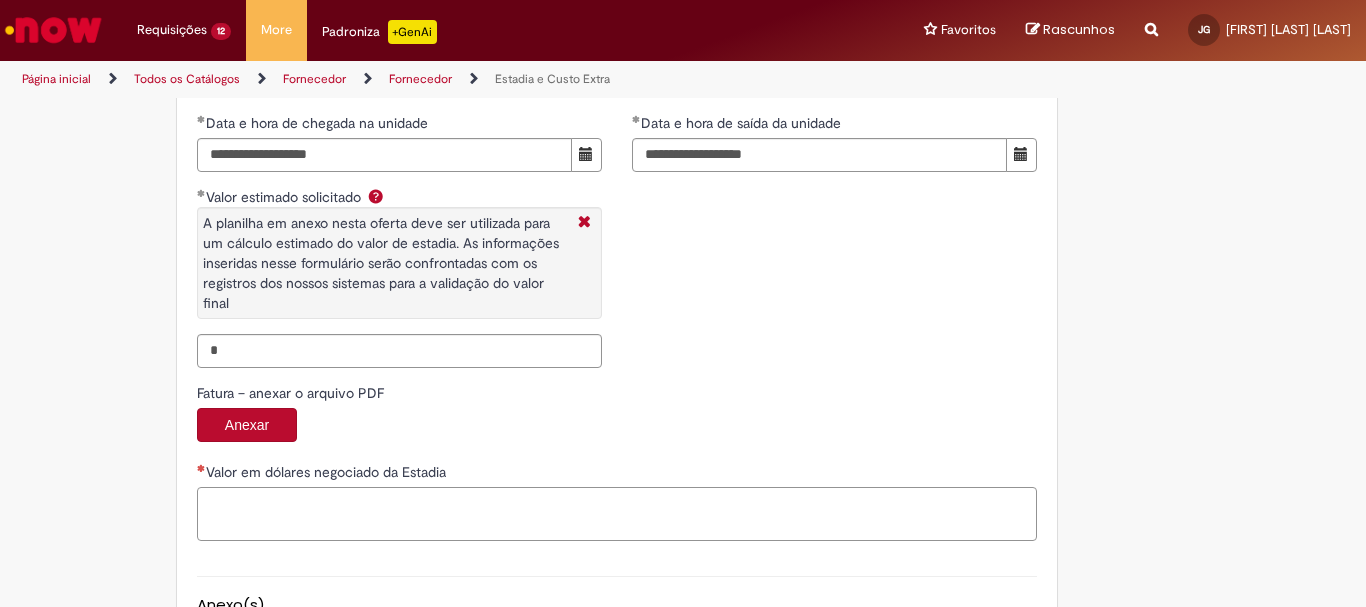 click on "Valor em dólares negociado da Estadia" at bounding box center (617, 514) 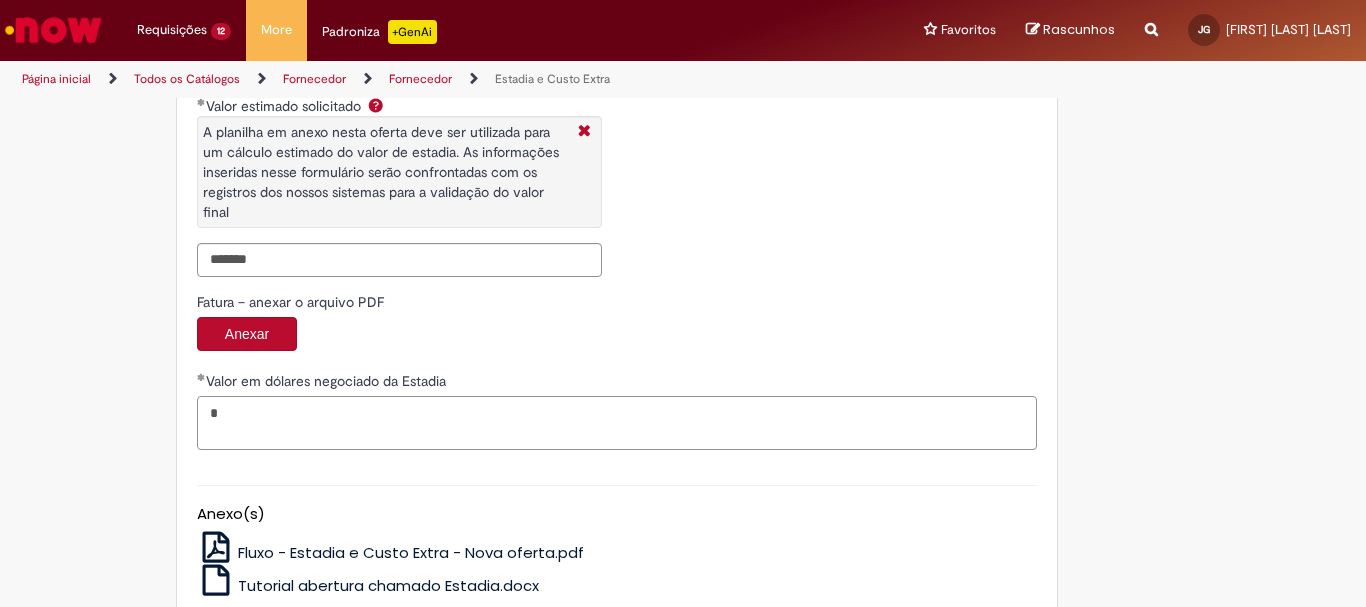 scroll, scrollTop: 3341, scrollLeft: 0, axis: vertical 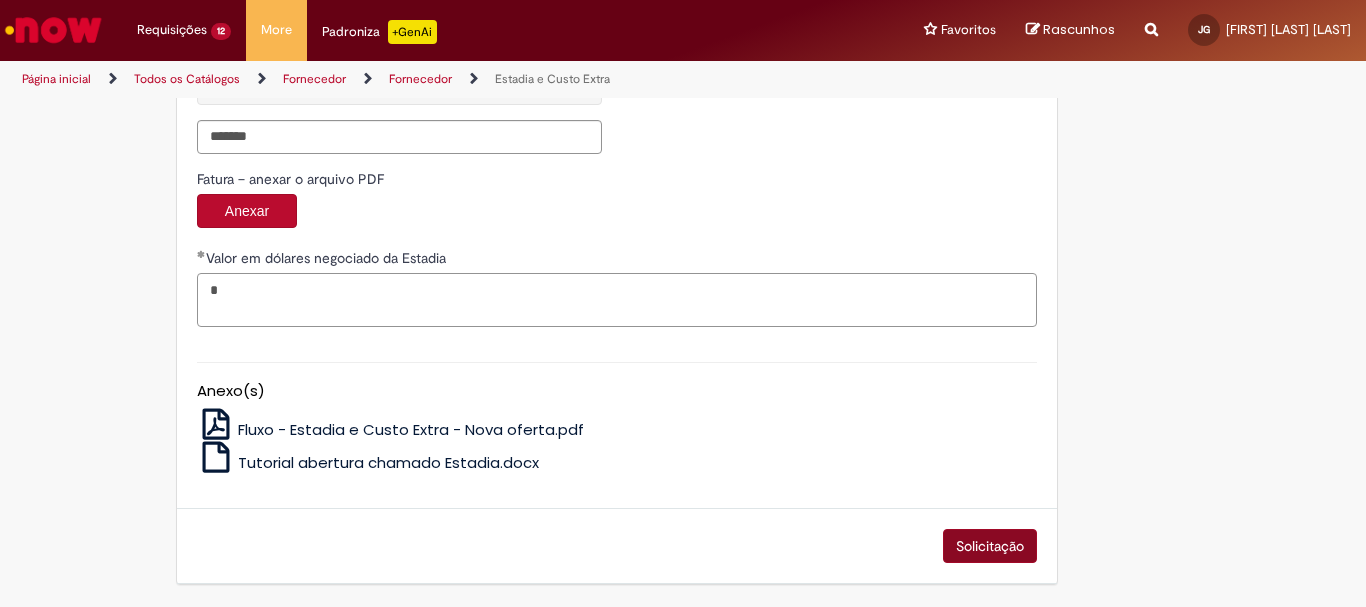 type on "*" 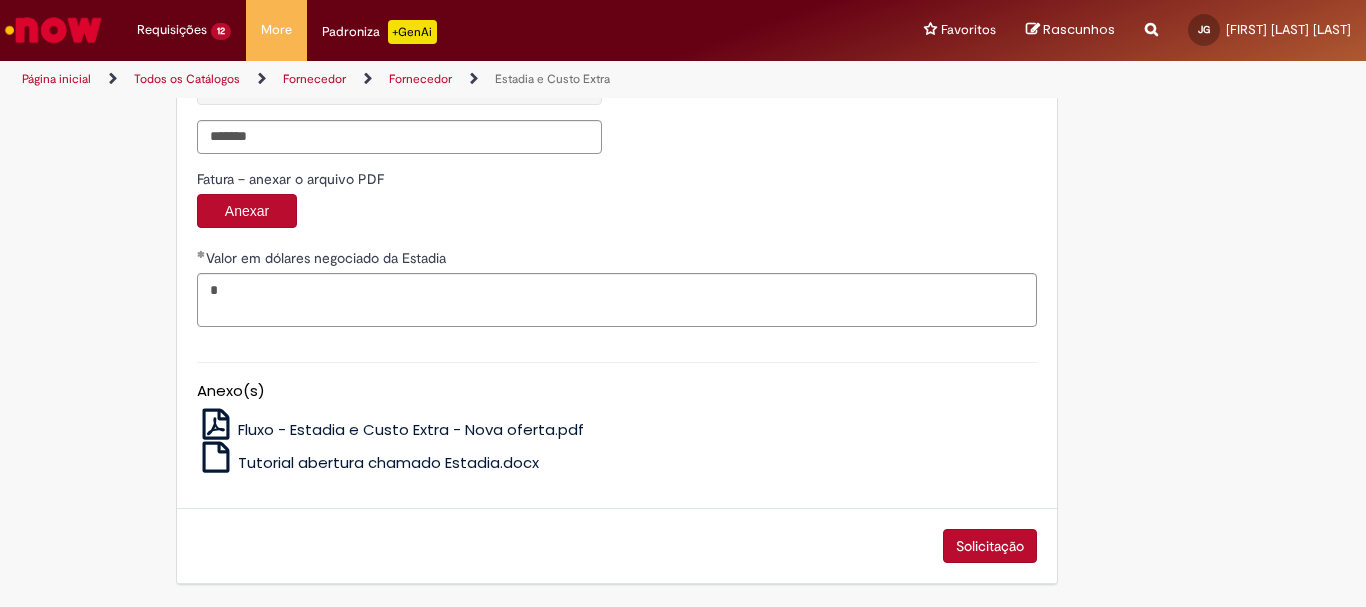 click on "Solicitação" at bounding box center (990, 546) 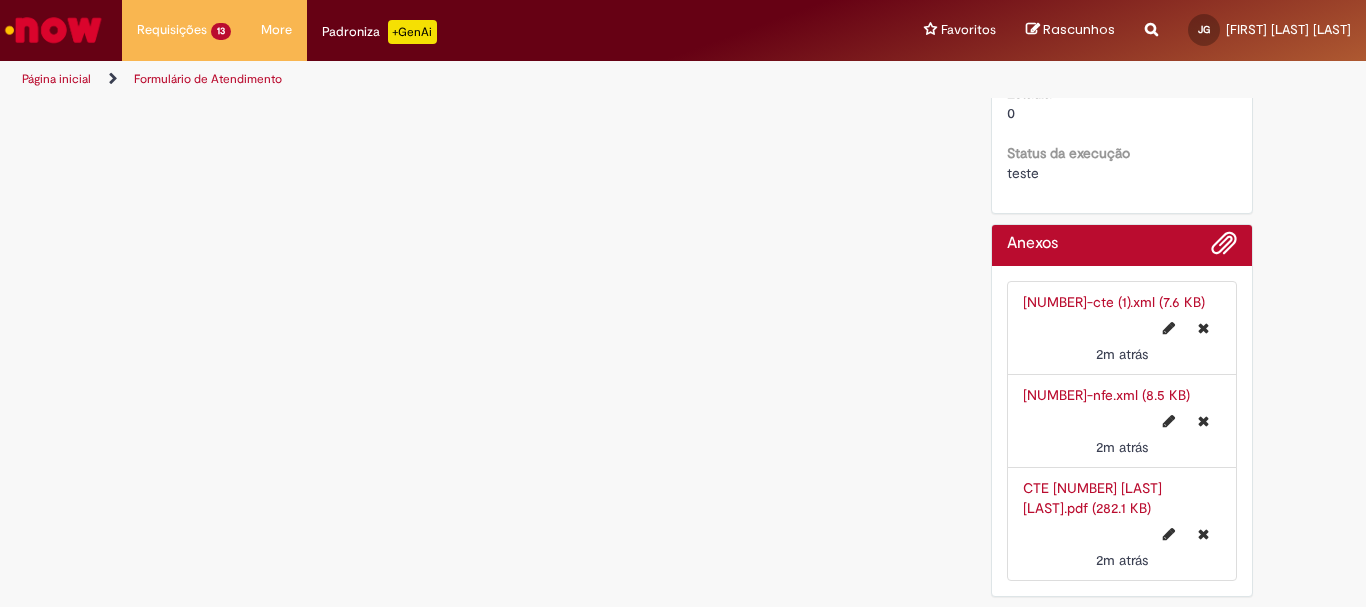scroll, scrollTop: 0, scrollLeft: 0, axis: both 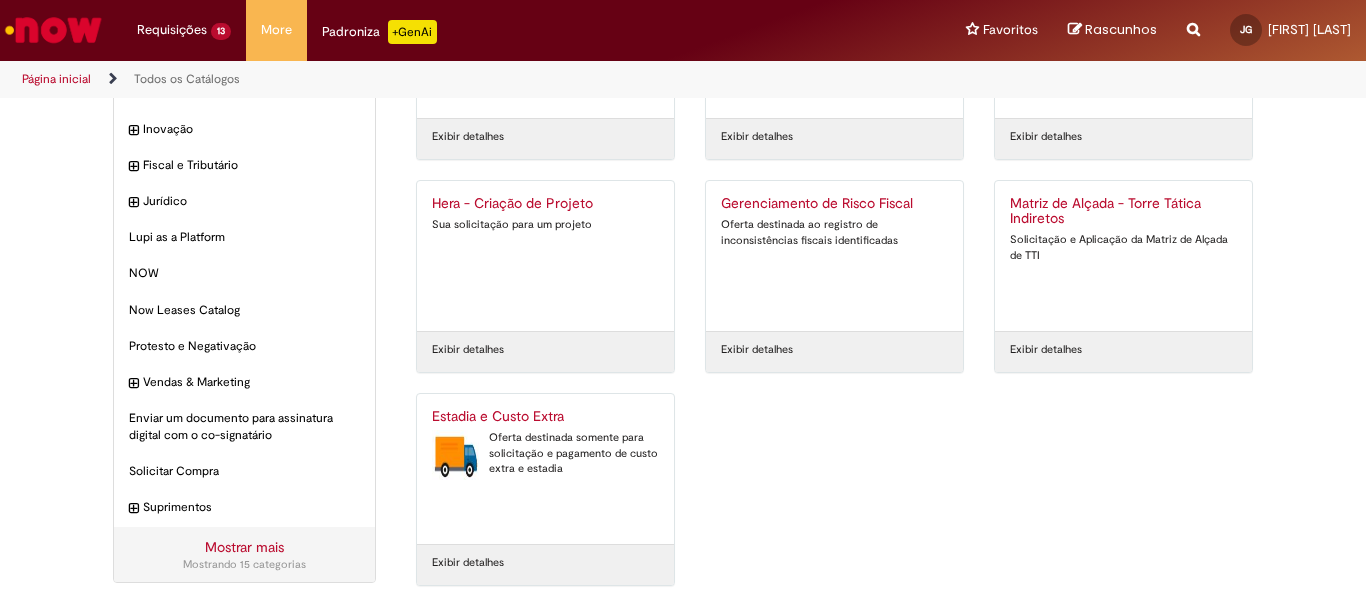 click on "Estadia e Custo Extra" at bounding box center (545, 417) 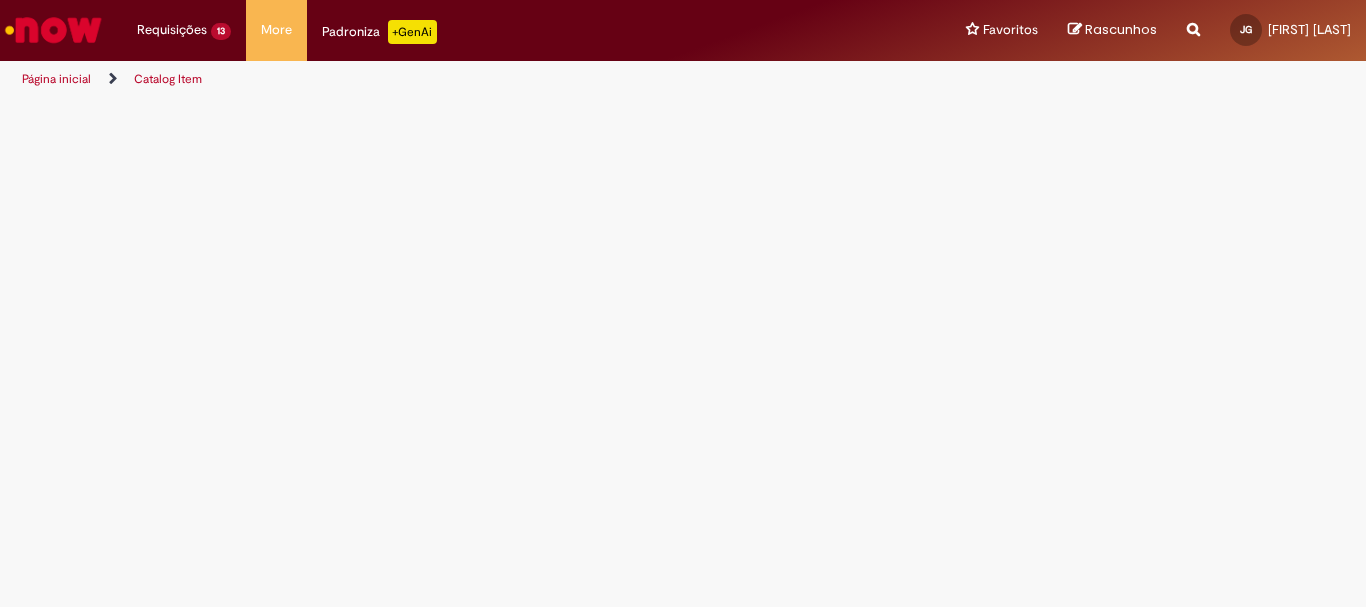 scroll, scrollTop: 0, scrollLeft: 0, axis: both 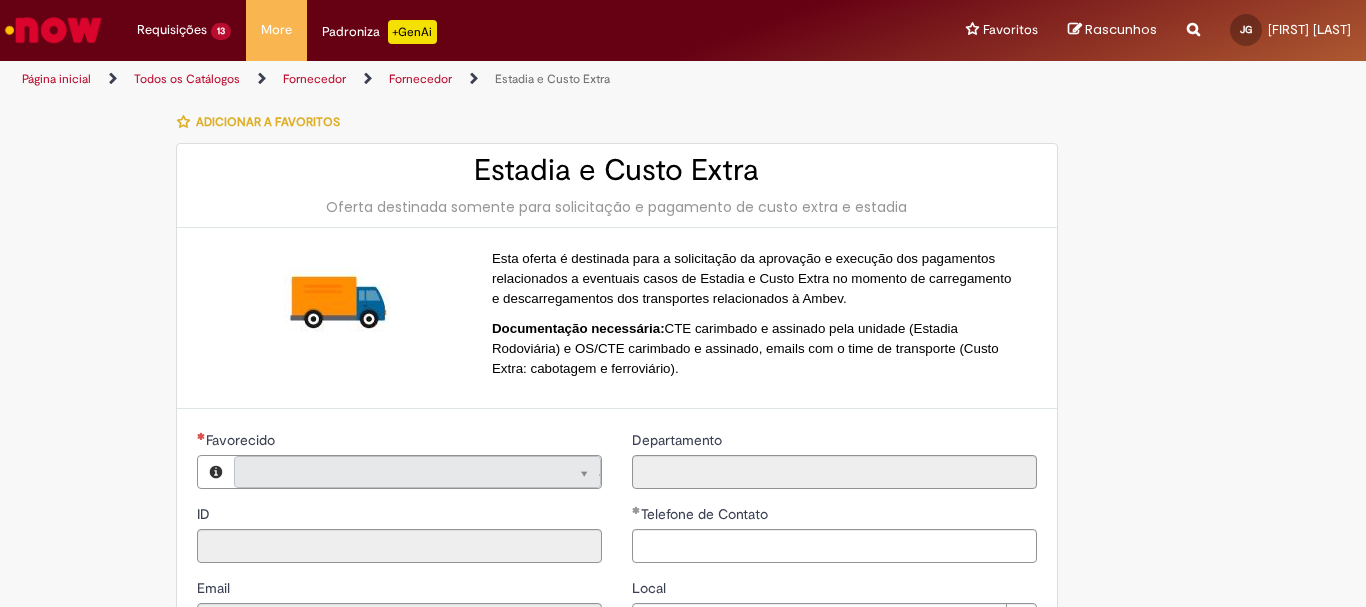 type on "**********" 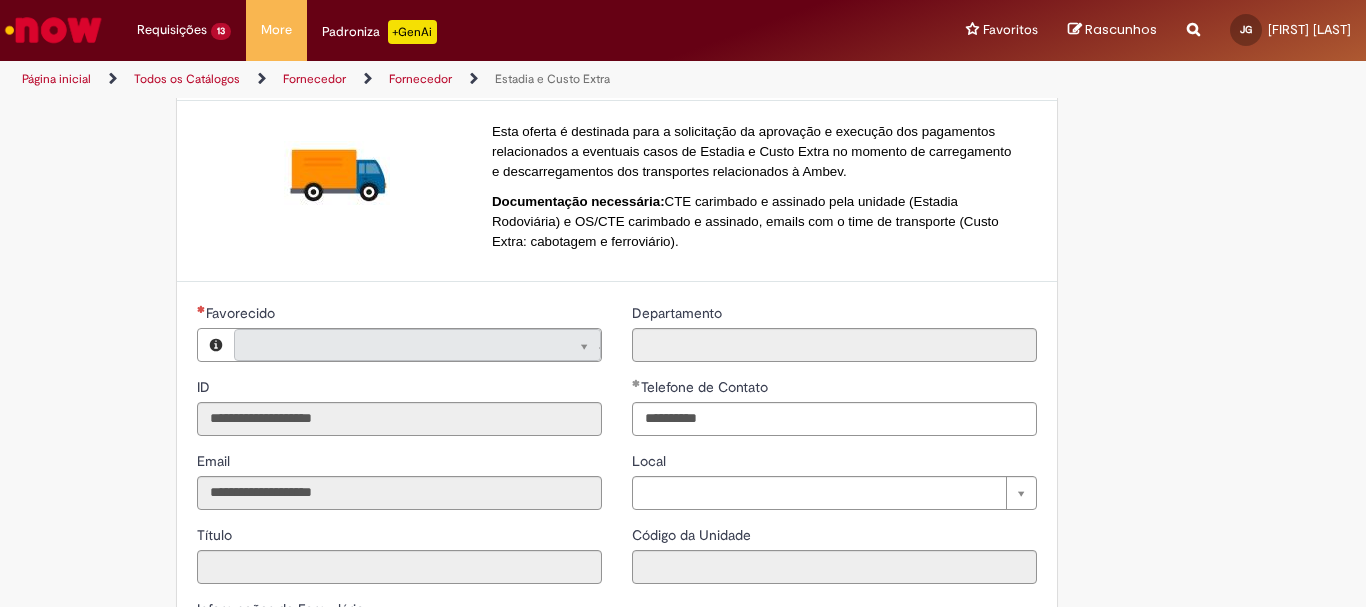 type on "**********" 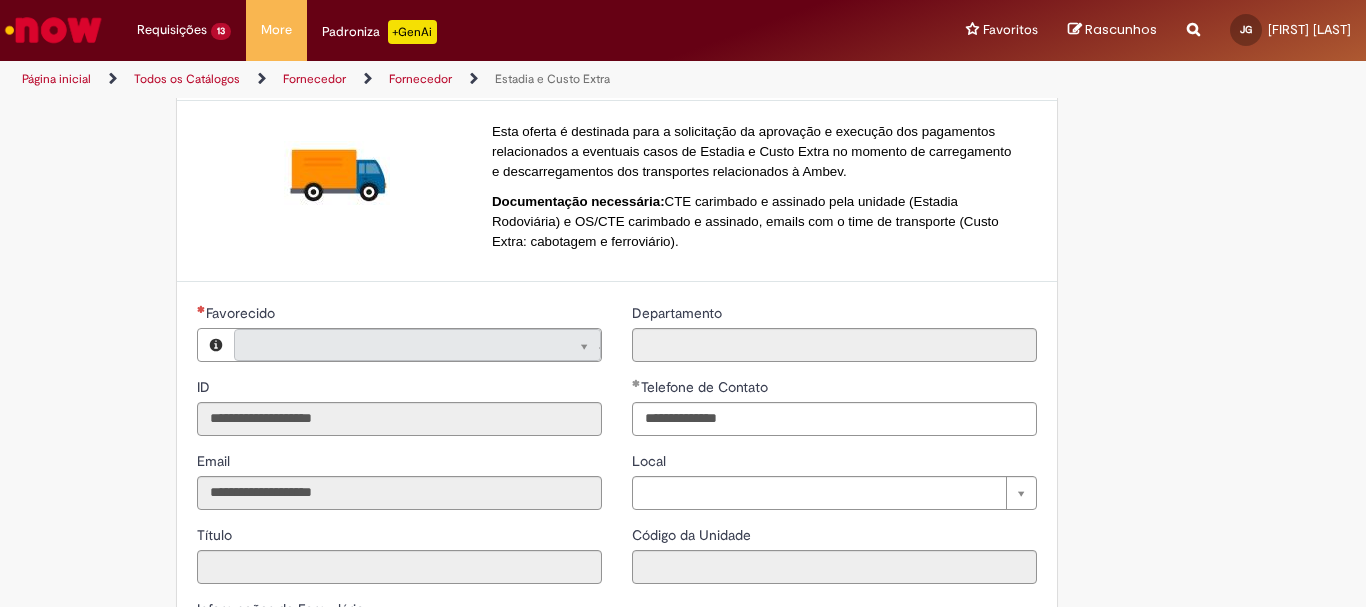 type on "**********" 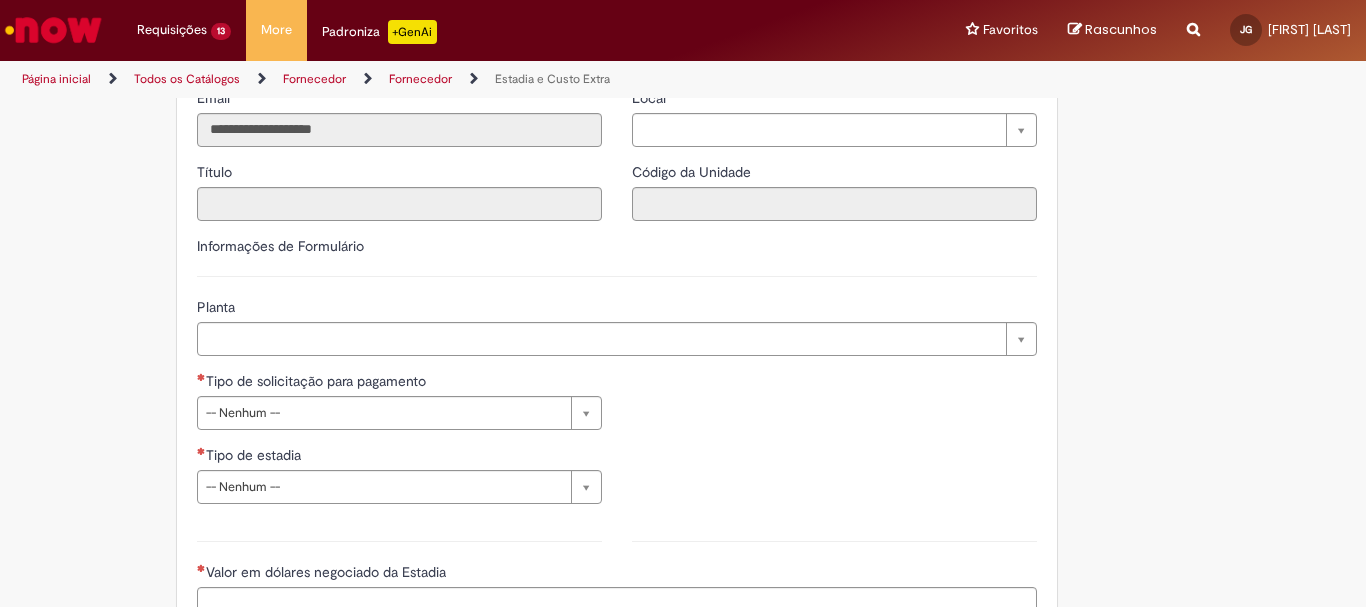 scroll, scrollTop: 527, scrollLeft: 0, axis: vertical 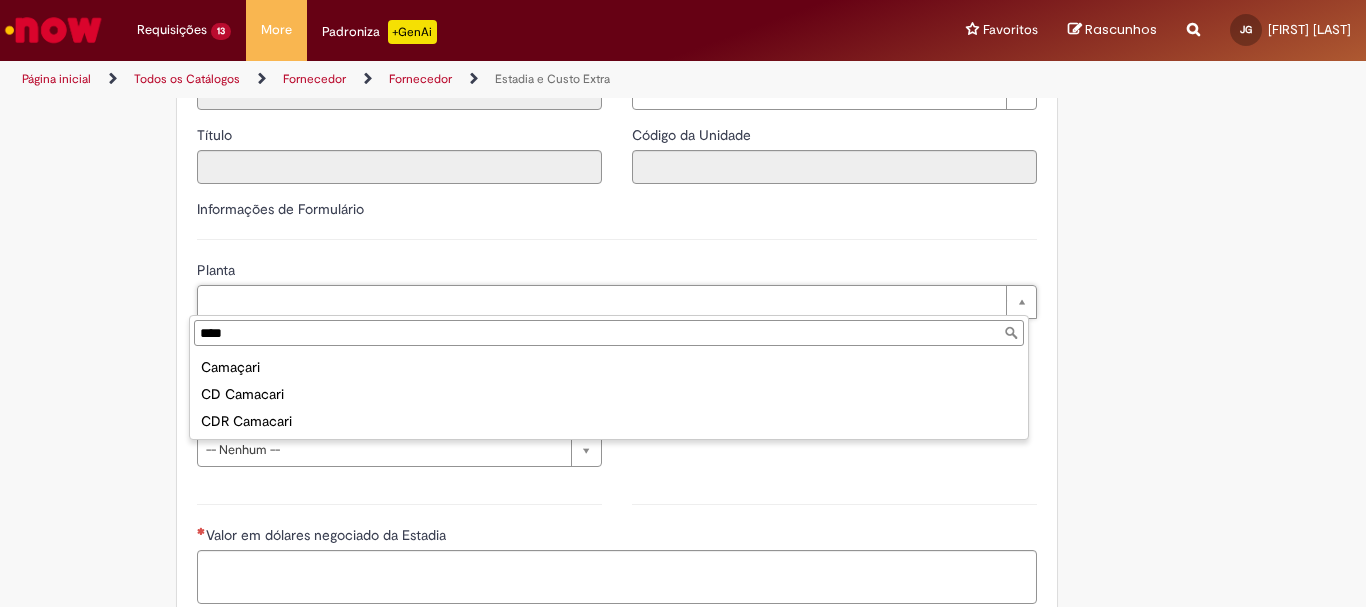 type on "****" 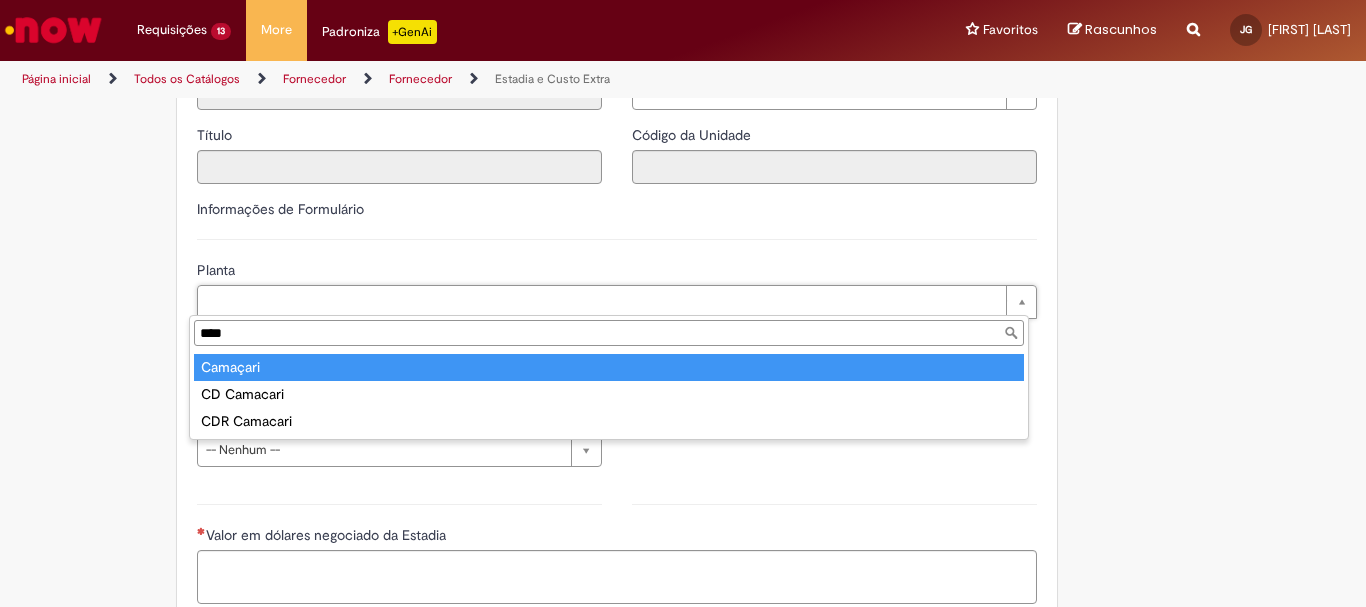 type on "********" 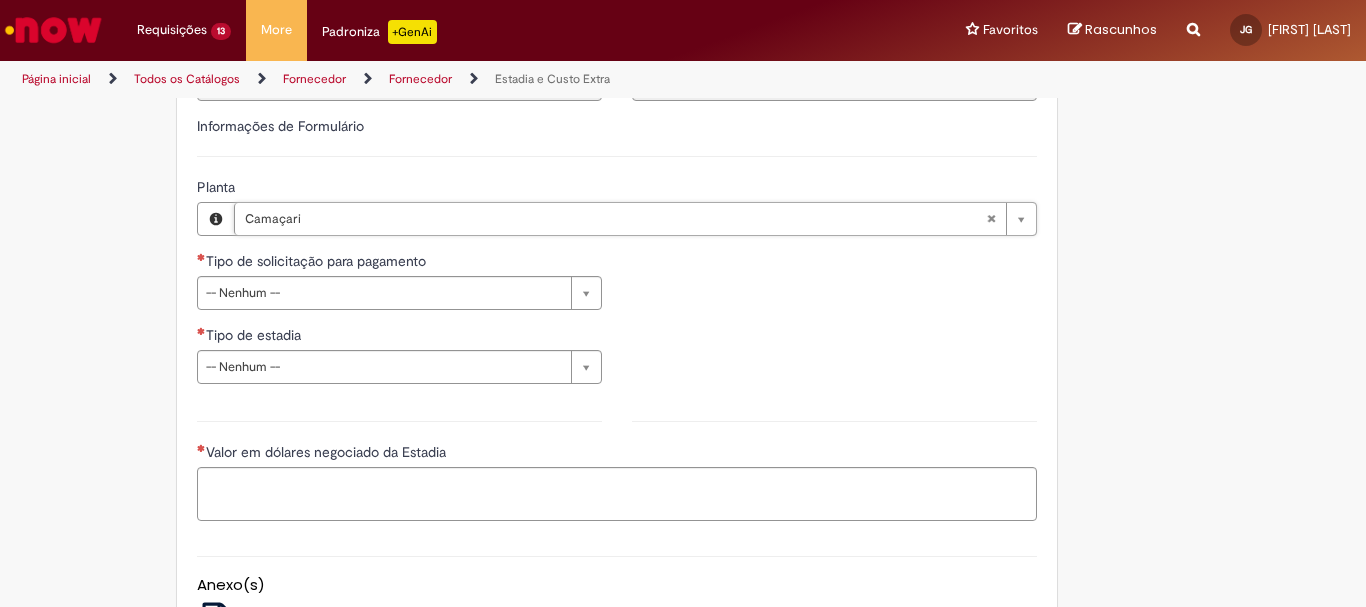 scroll, scrollTop: 627, scrollLeft: 0, axis: vertical 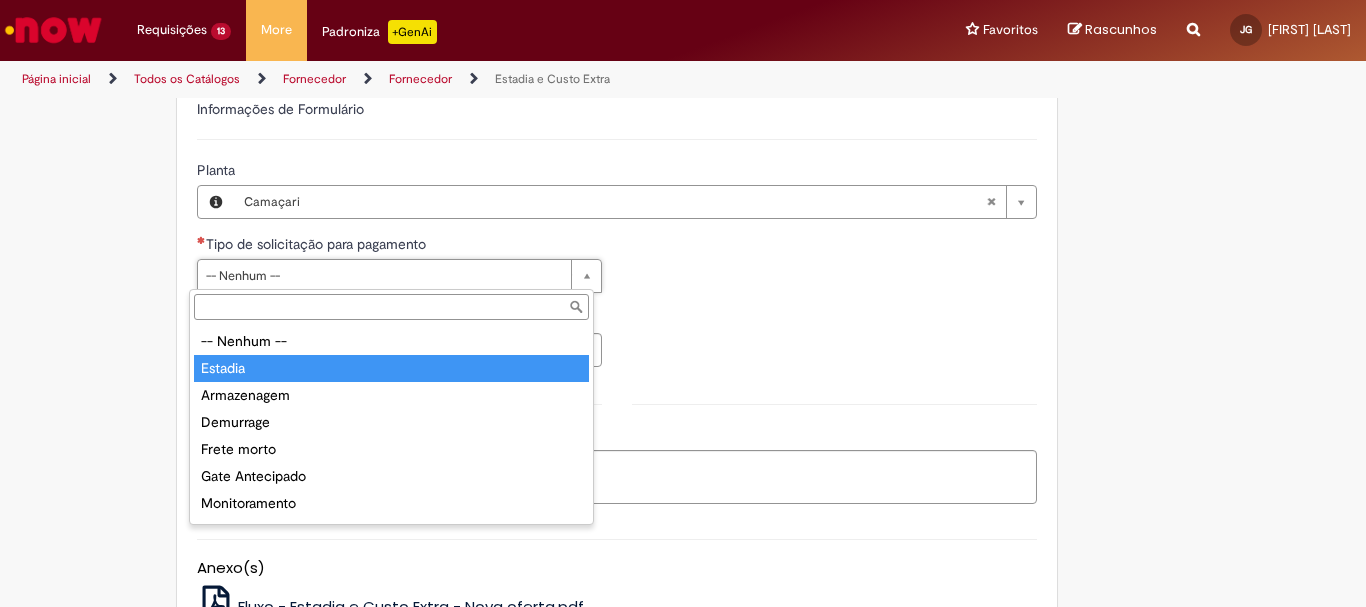 type on "*******" 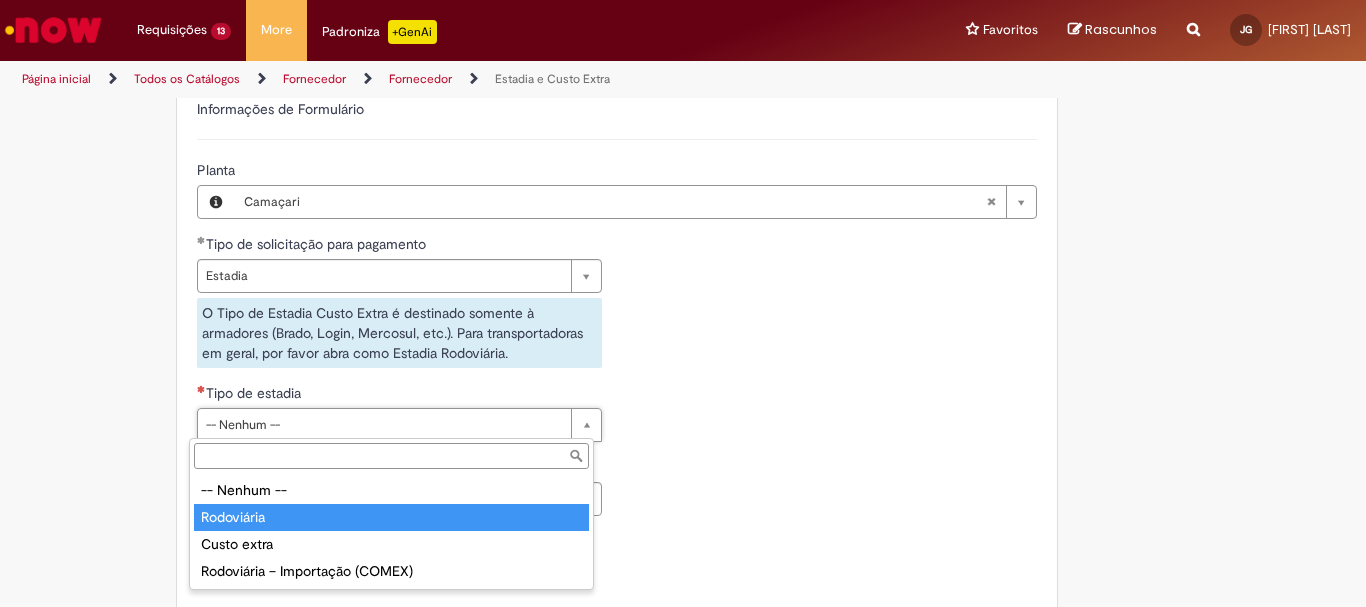 type on "**********" 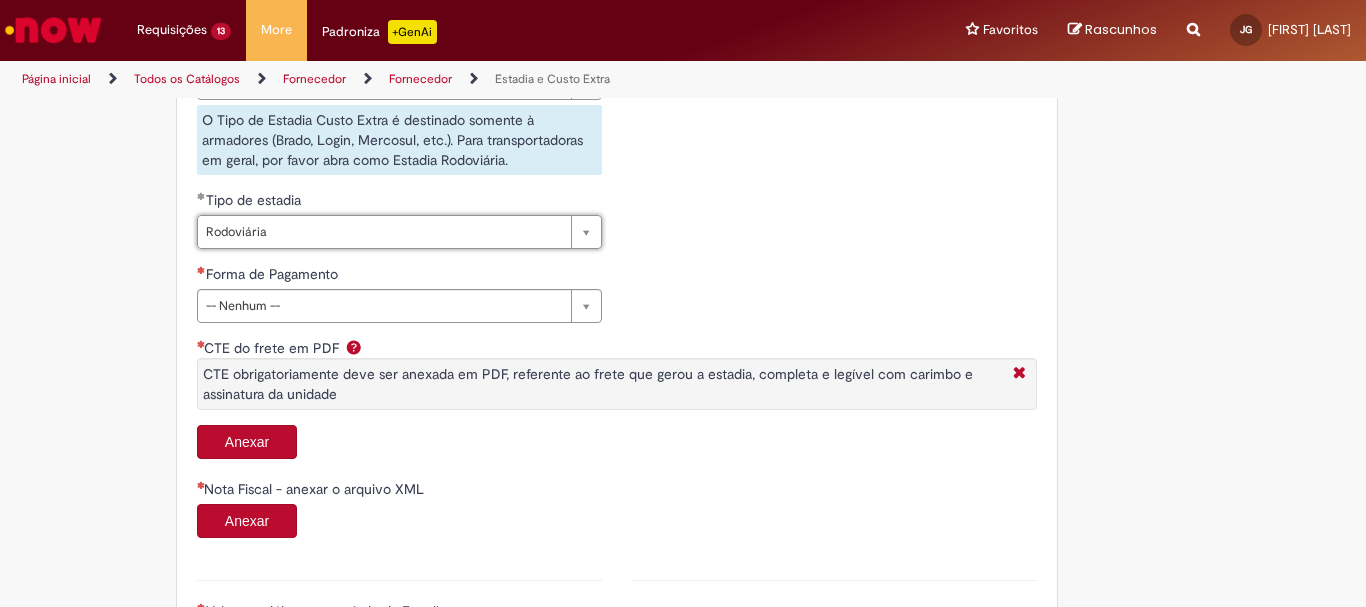 scroll, scrollTop: 827, scrollLeft: 0, axis: vertical 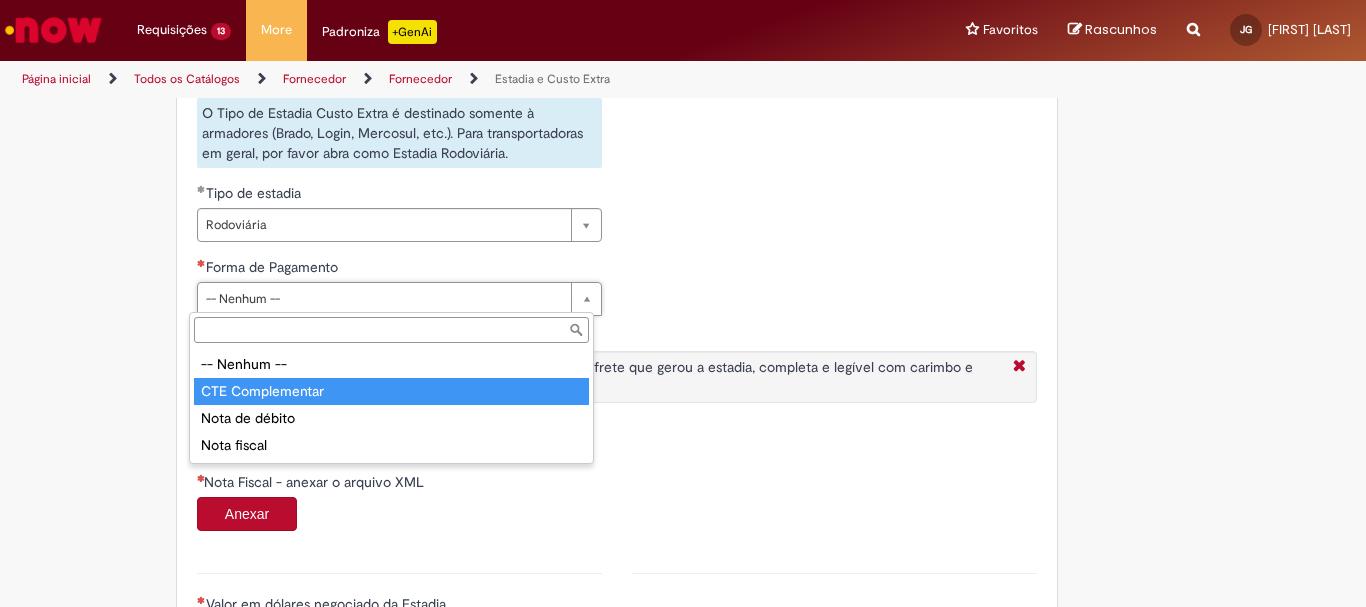 type on "**********" 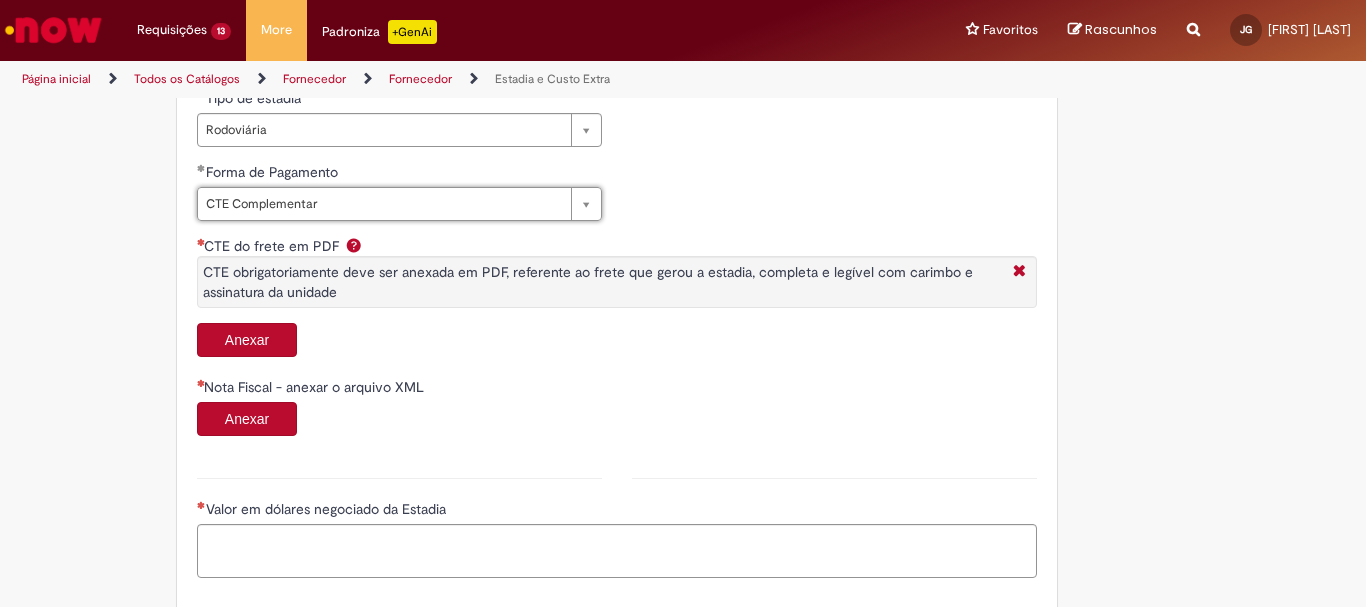 scroll, scrollTop: 927, scrollLeft: 0, axis: vertical 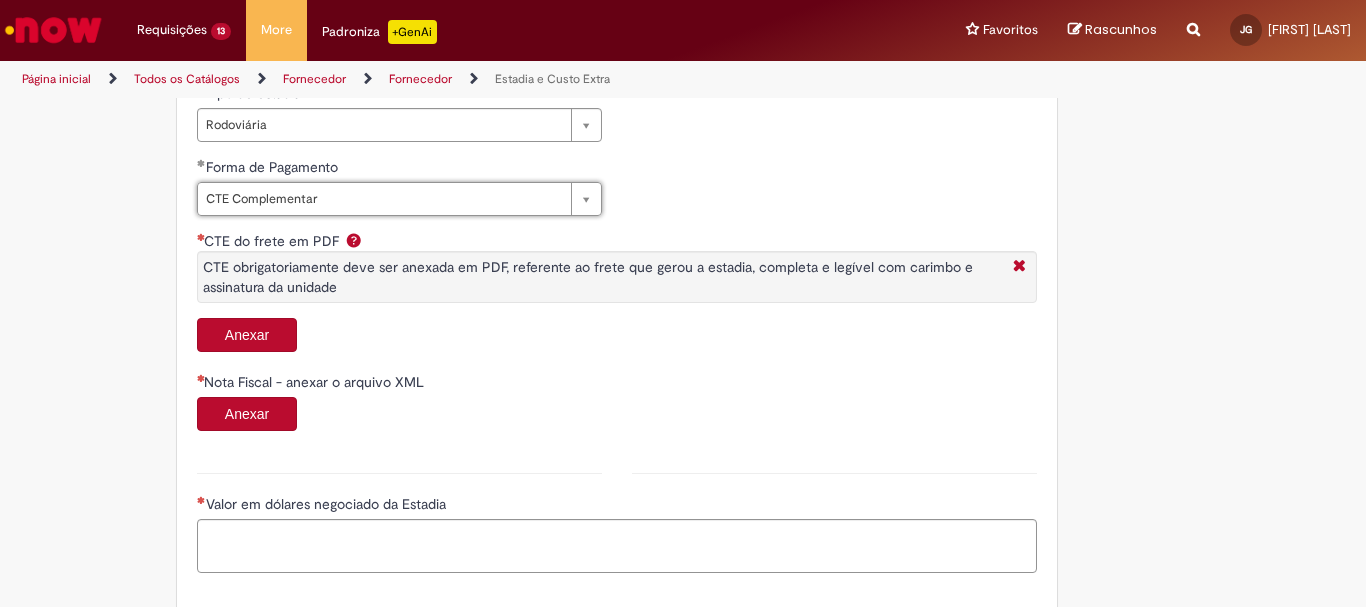 click on "Anexar" at bounding box center [247, 335] 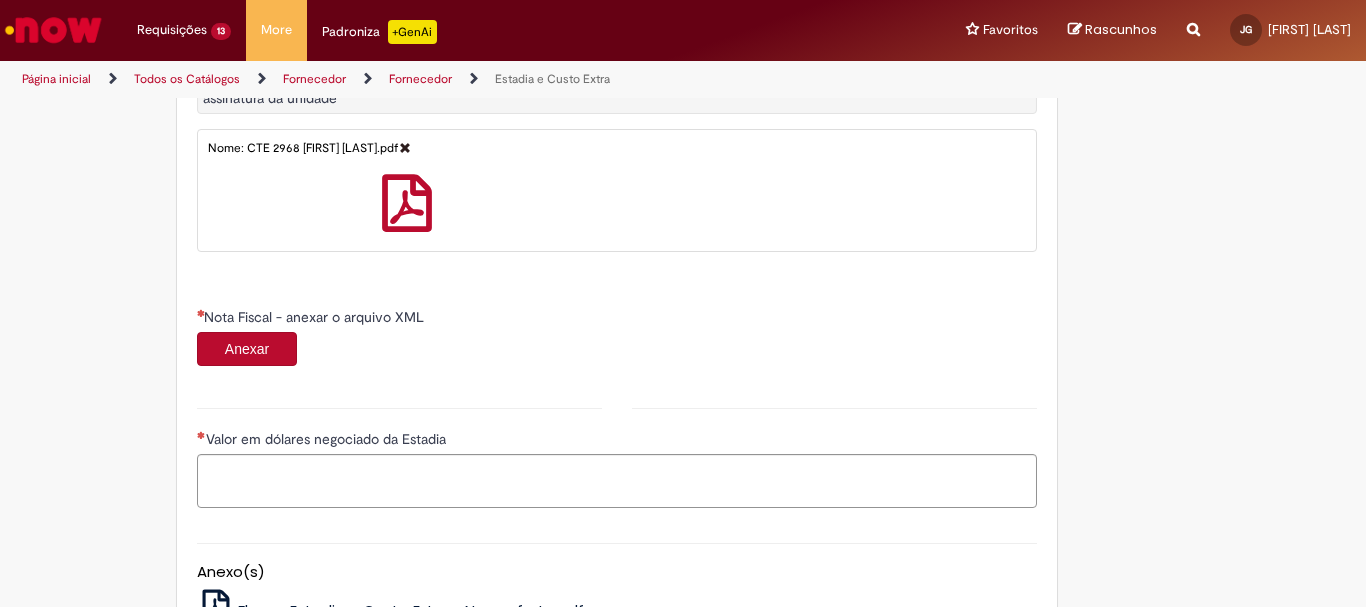 scroll, scrollTop: 1127, scrollLeft: 0, axis: vertical 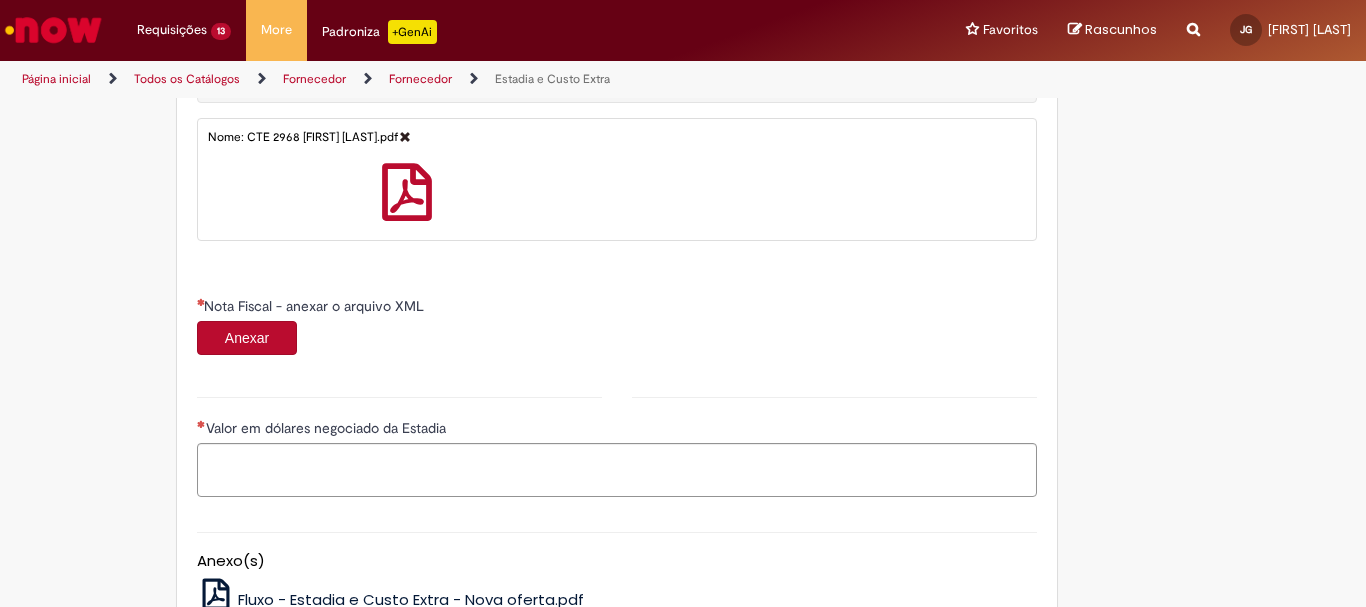 click on "Anexar" at bounding box center (247, 338) 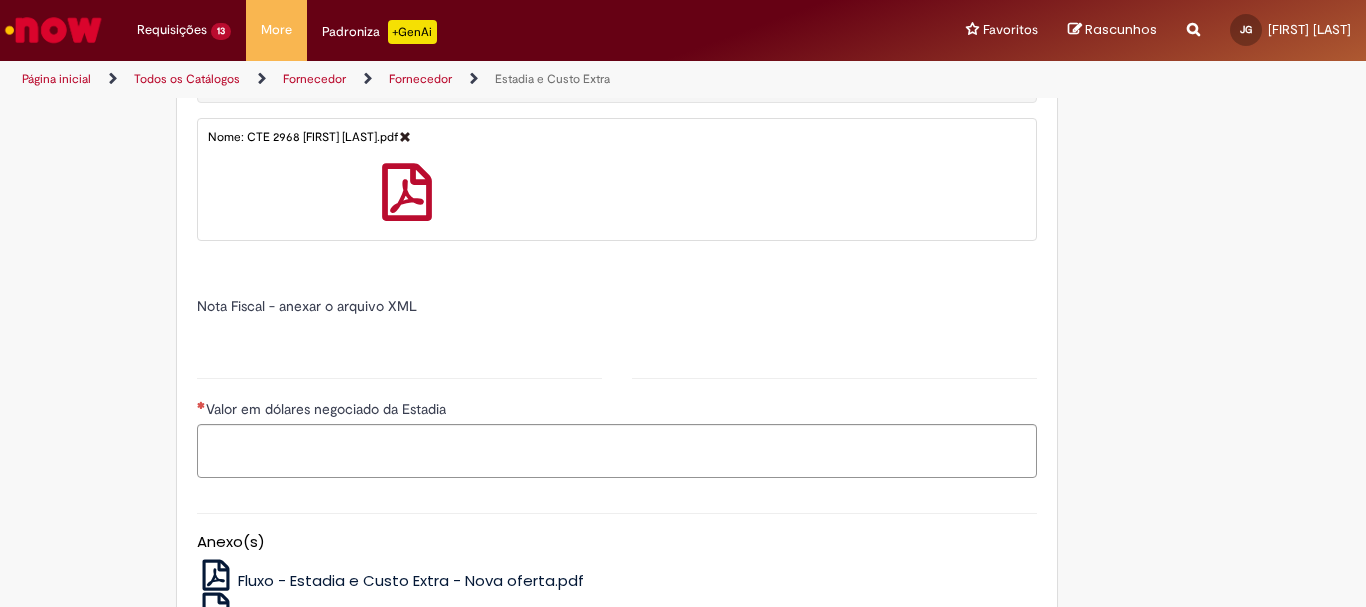 type on "******" 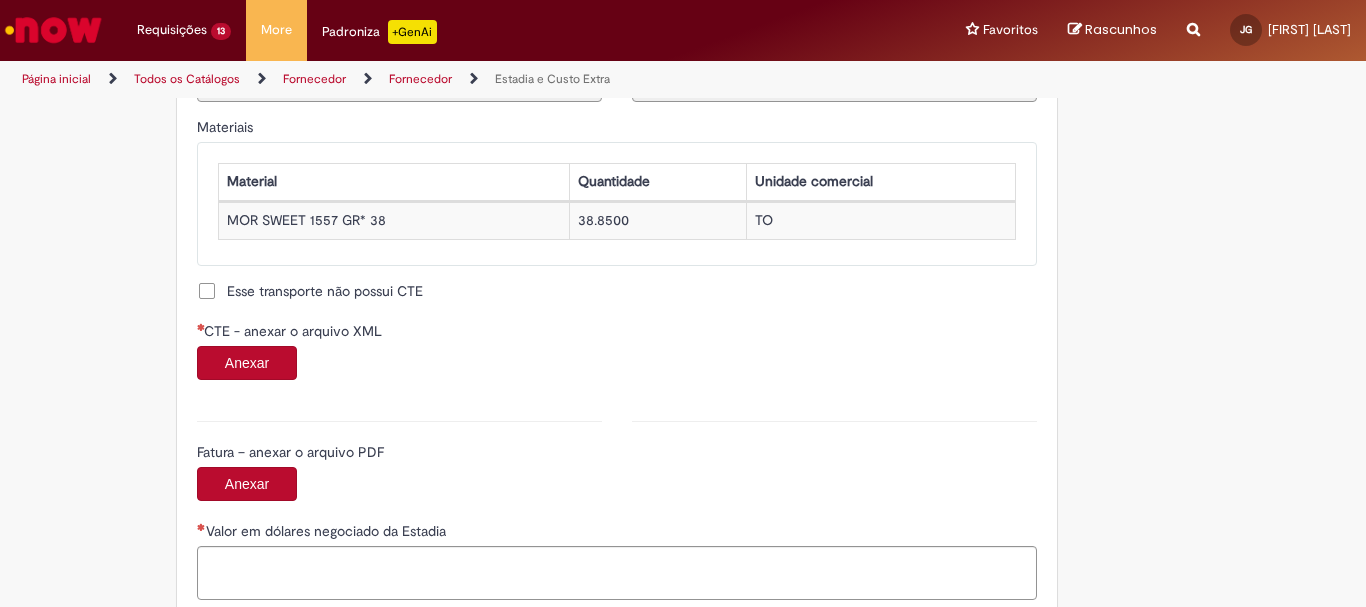 scroll, scrollTop: 1927, scrollLeft: 0, axis: vertical 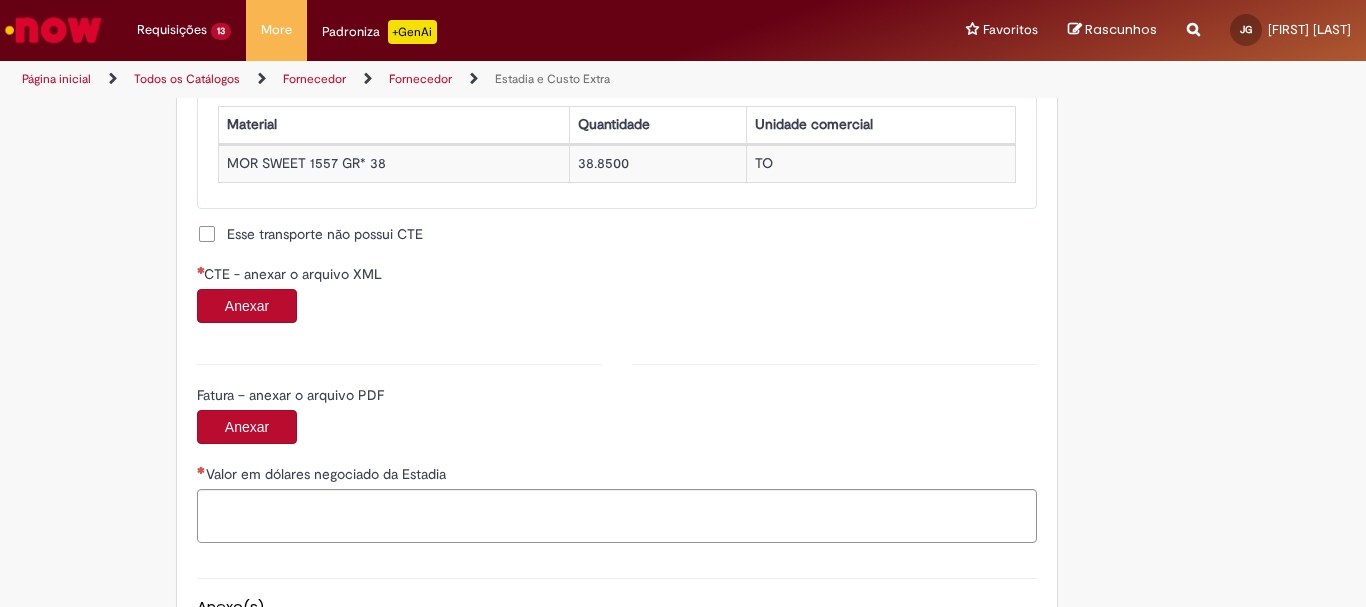 click on "Anexar" at bounding box center (247, 306) 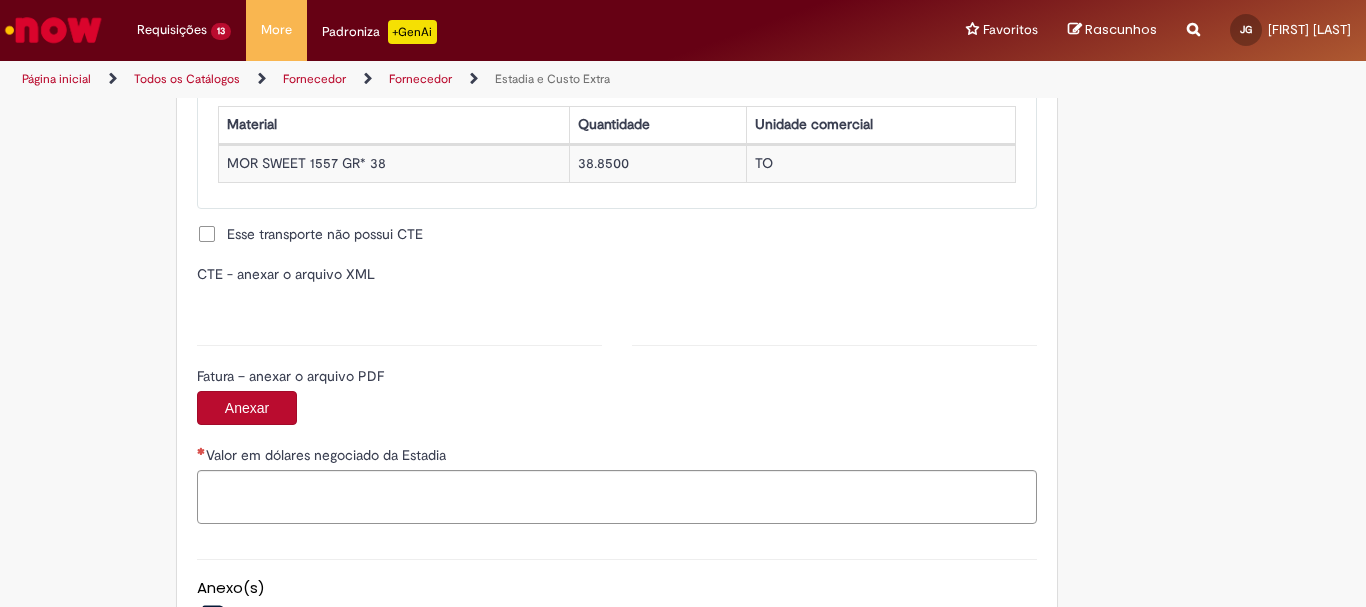 type on "**********" 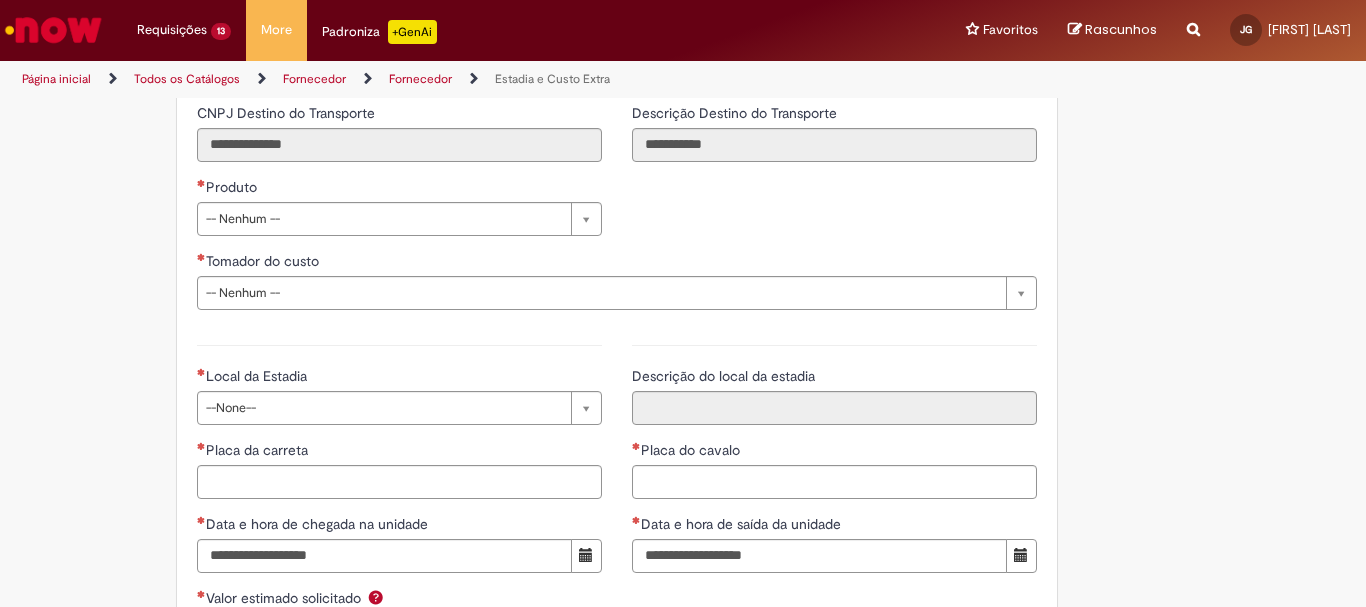 scroll, scrollTop: 2727, scrollLeft: 0, axis: vertical 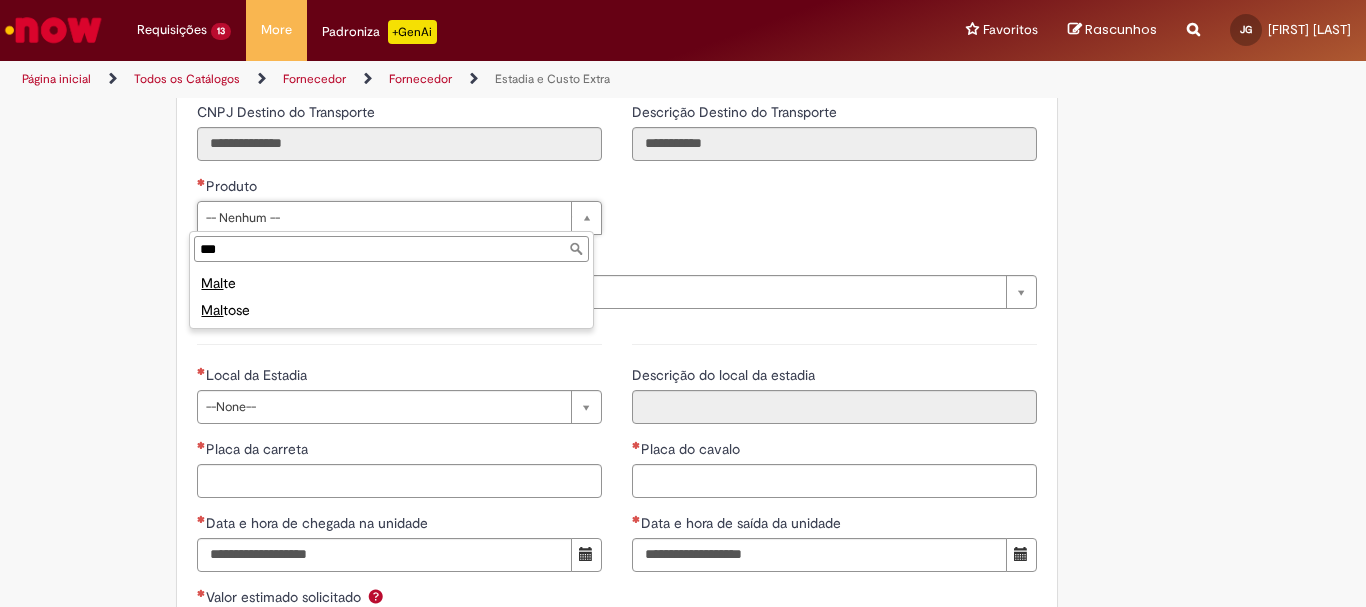 type on "***" 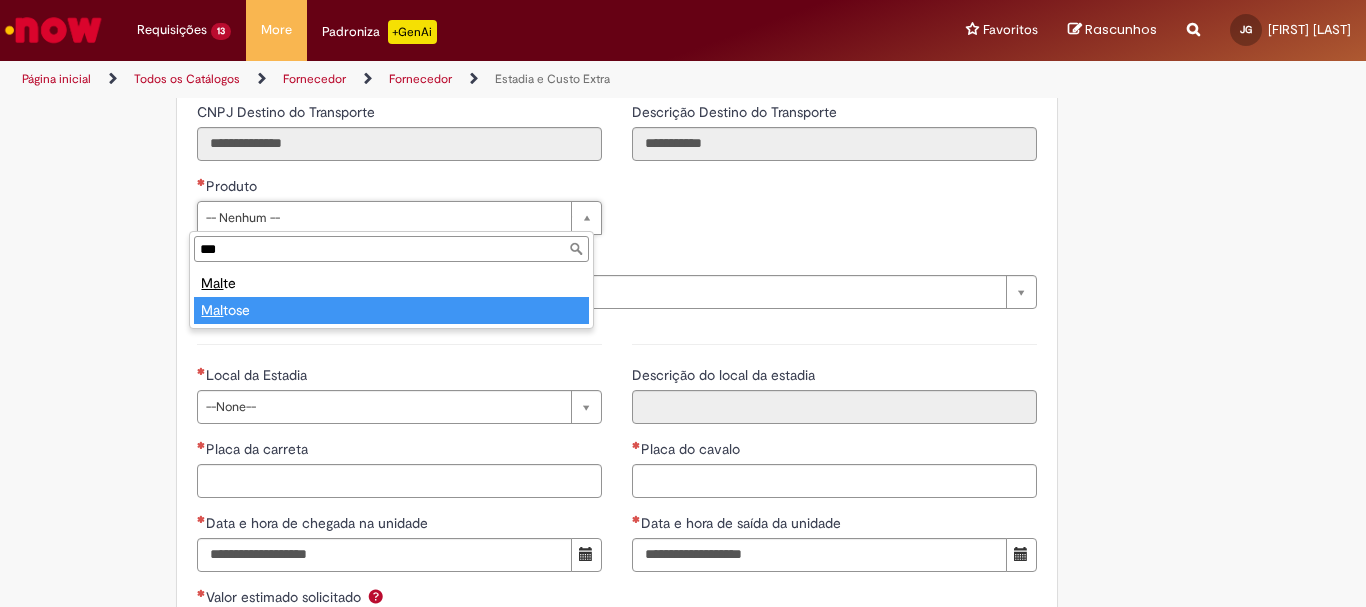 type on "*******" 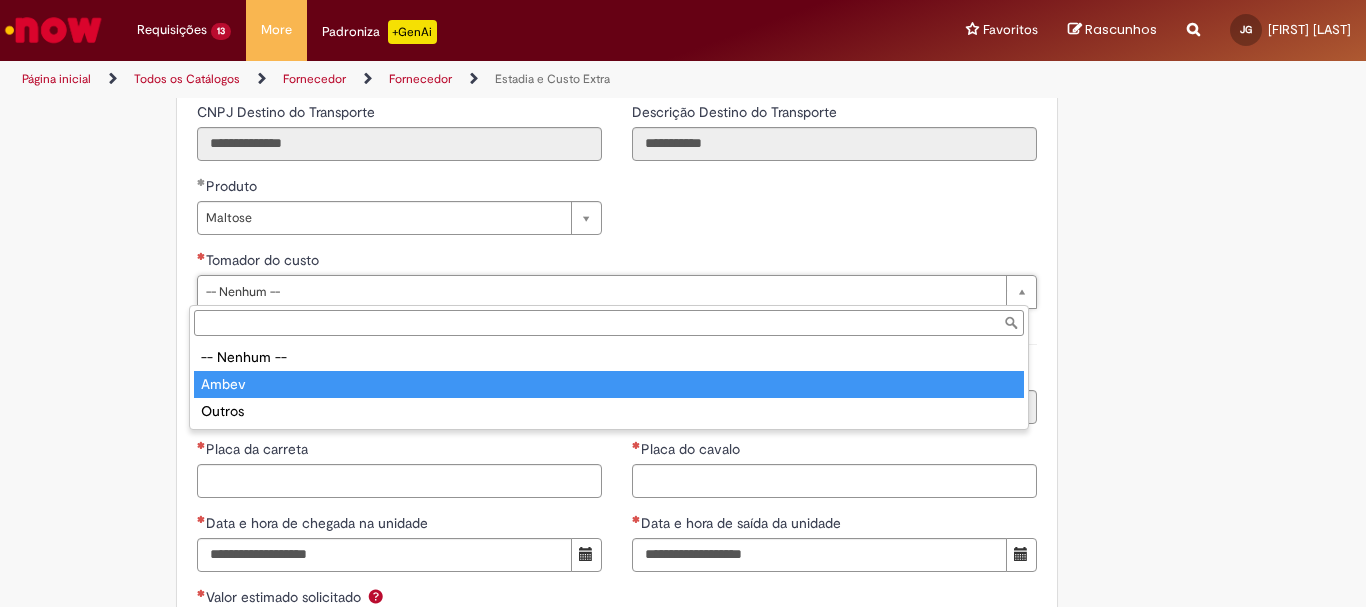 type on "*****" 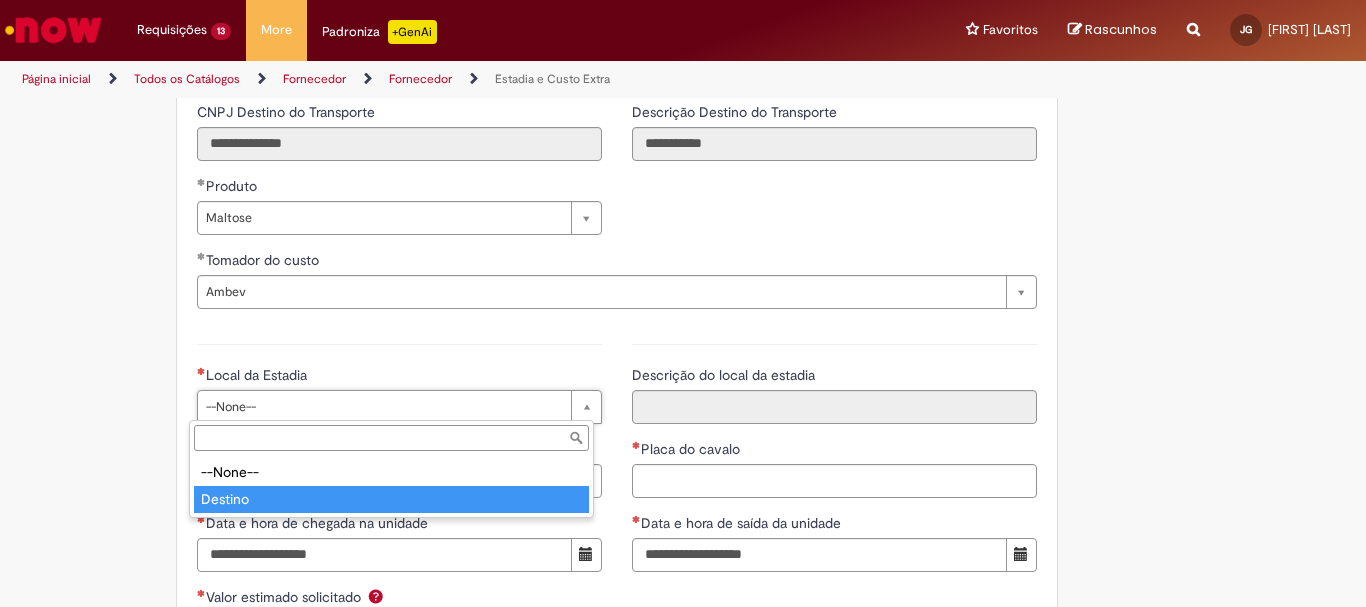 type on "*******" 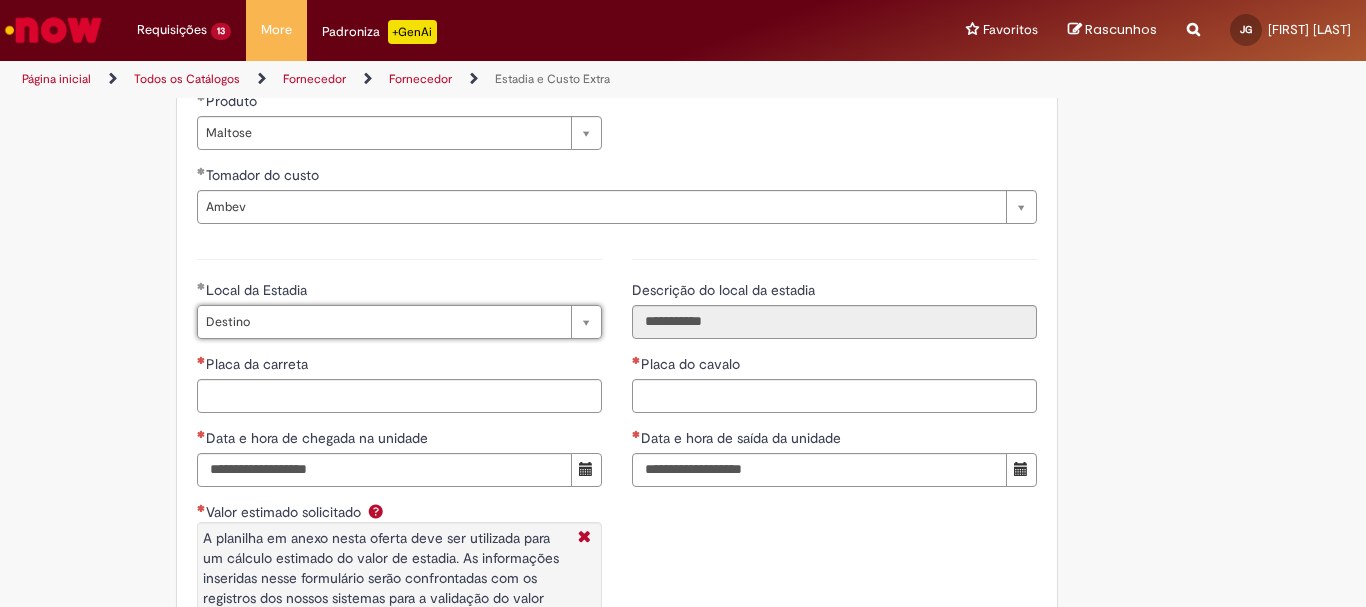 scroll, scrollTop: 2927, scrollLeft: 0, axis: vertical 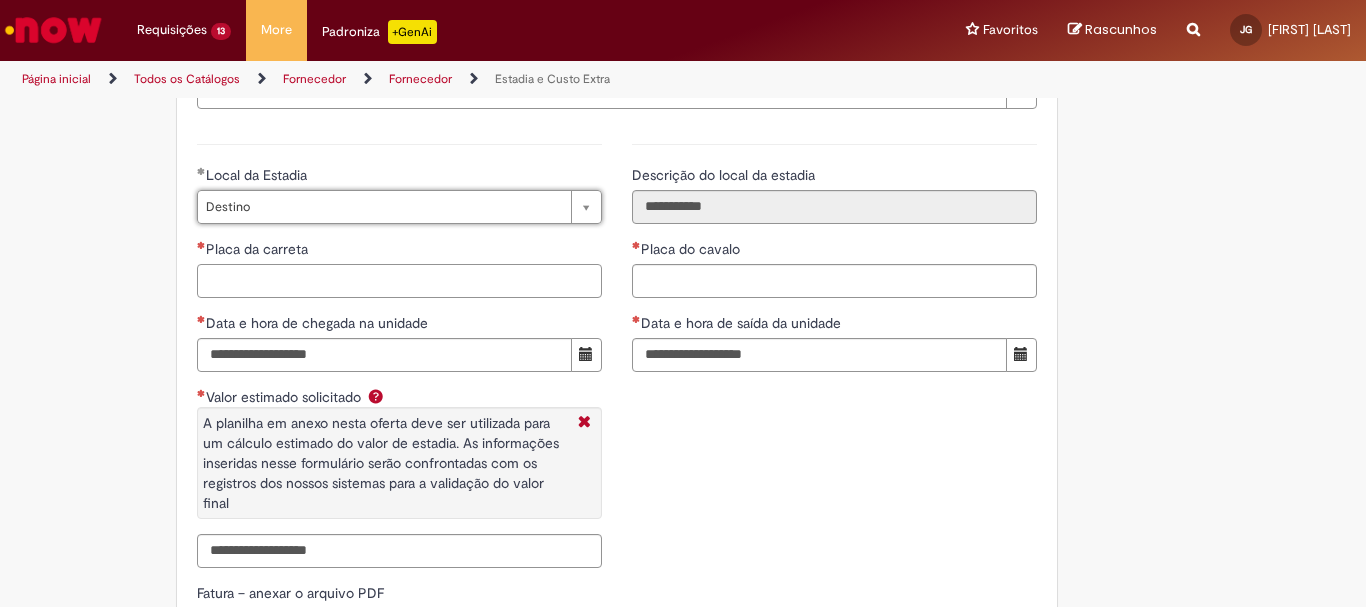click on "Placa da carreta" at bounding box center [399, 281] 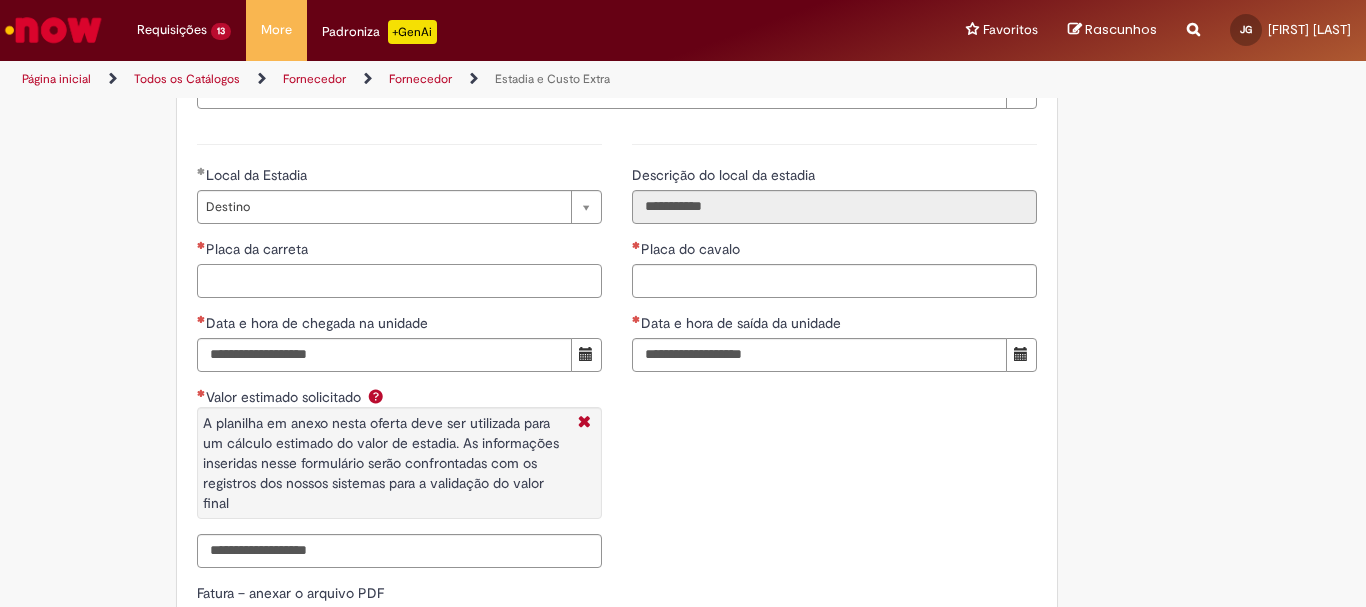 paste on "*******" 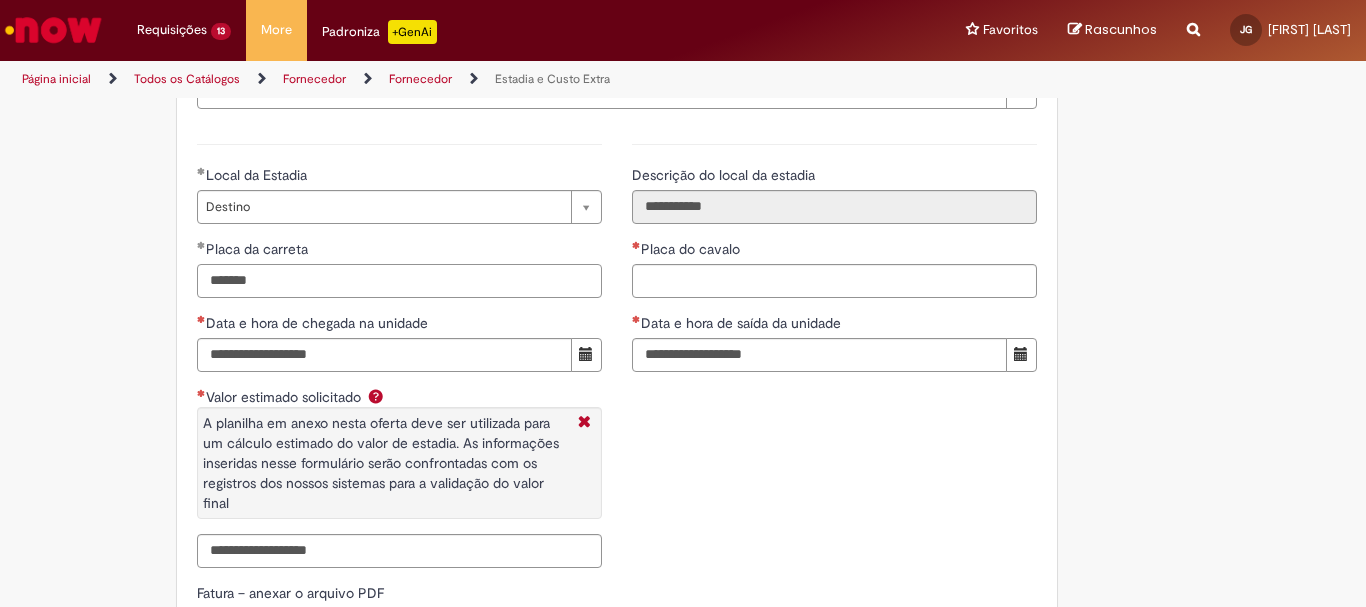 type on "*******" 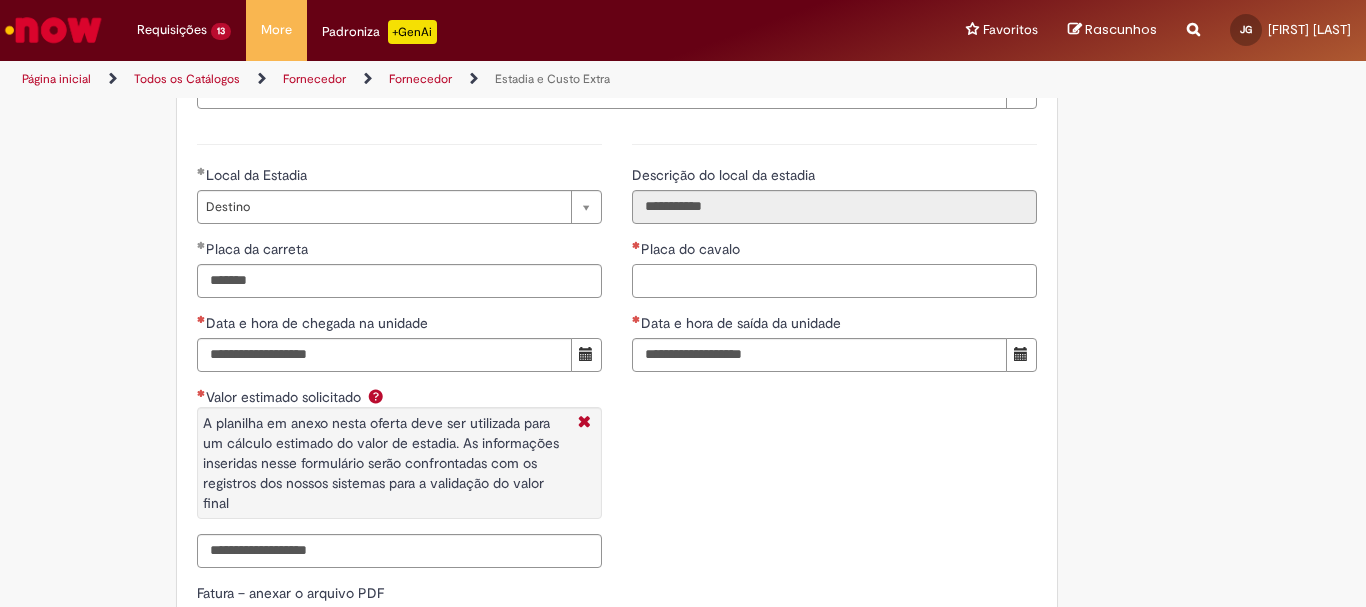 click on "Placa do cavalo" at bounding box center (834, 281) 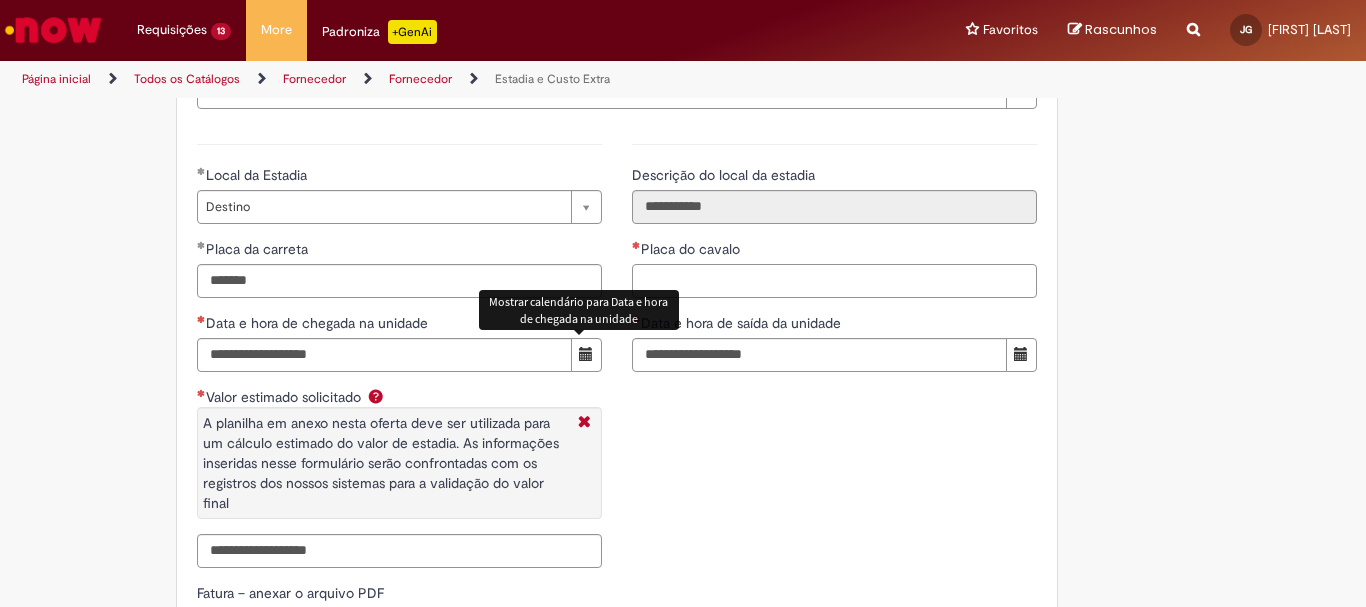 paste on "*******" 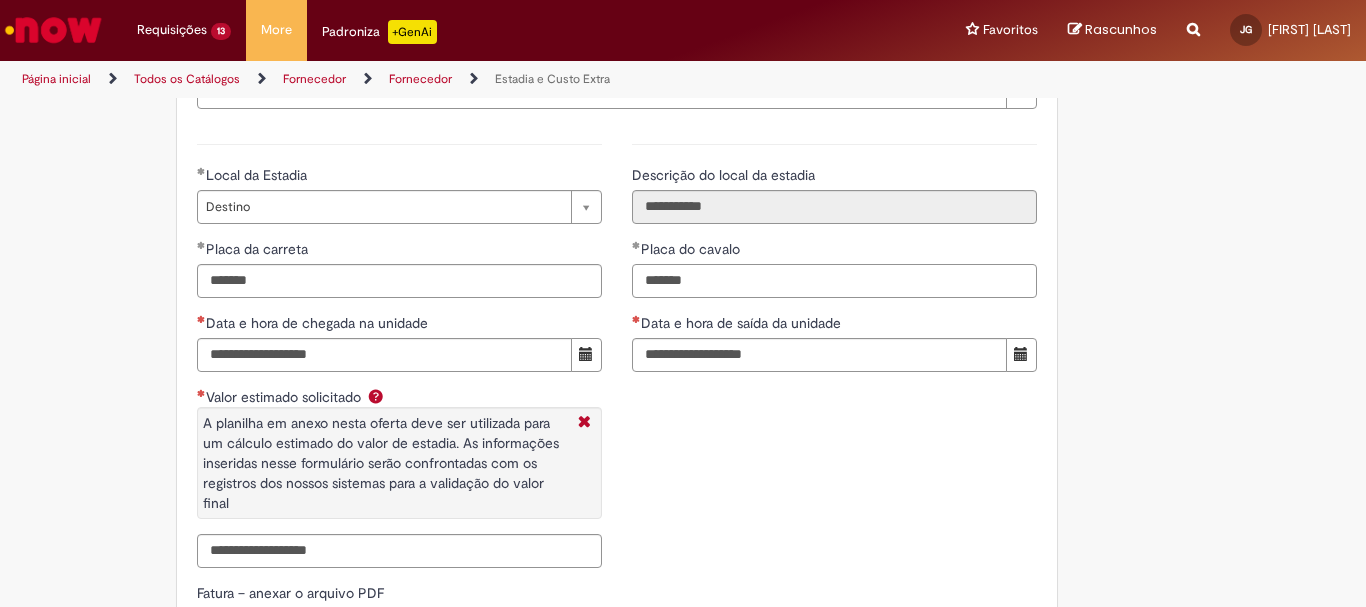 type on "*******" 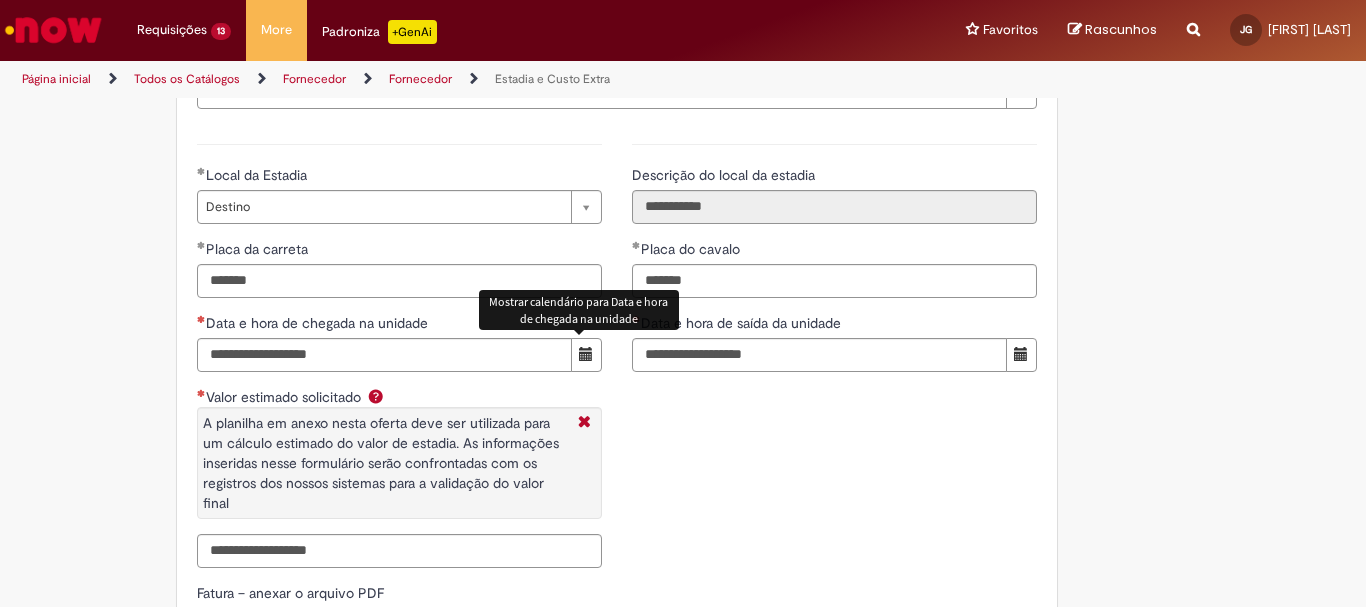 click at bounding box center [586, 355] 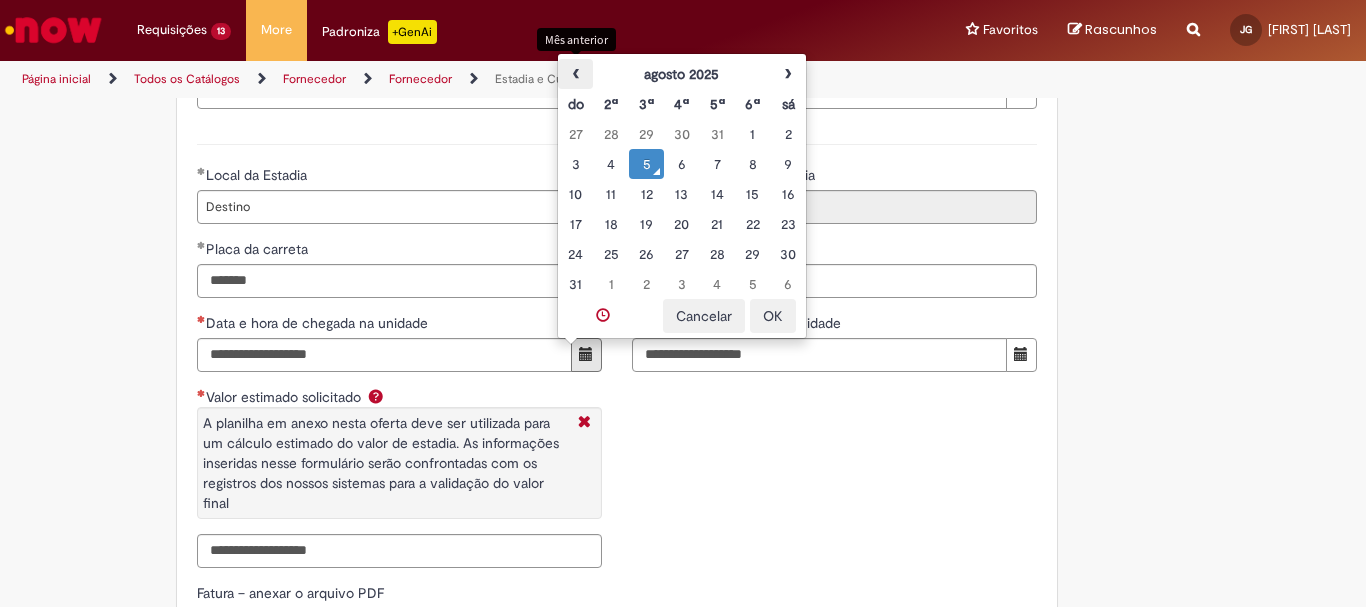 click on "‹" at bounding box center (575, 74) 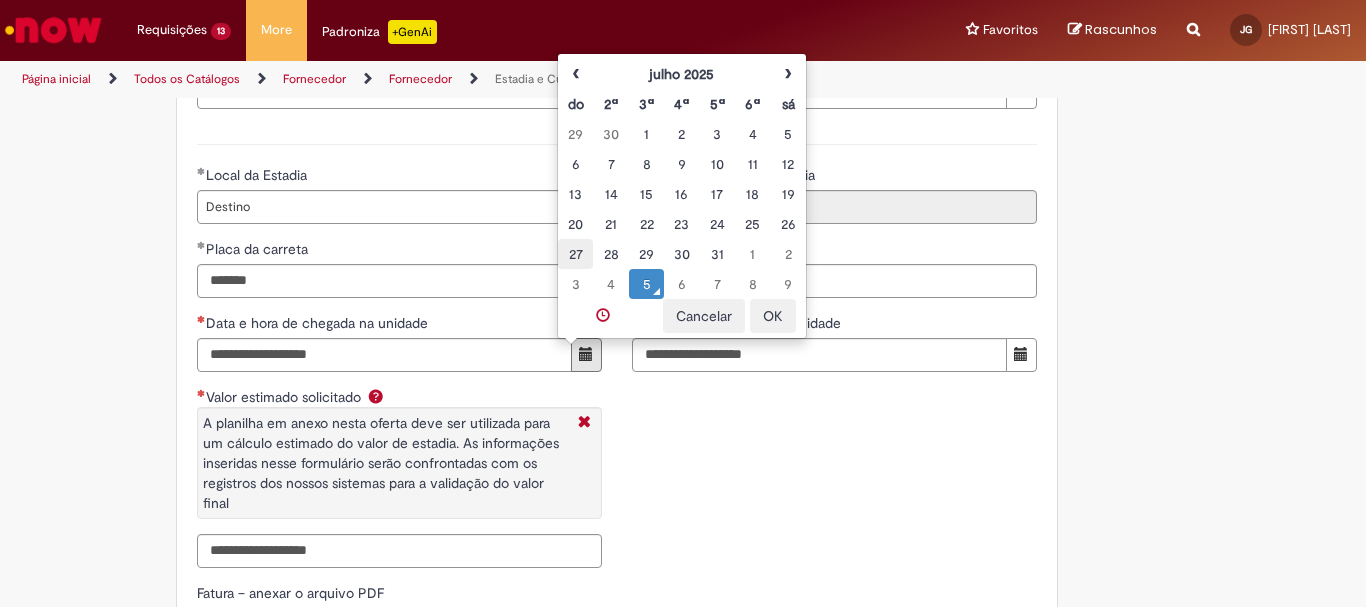 click on "27" at bounding box center [575, 254] 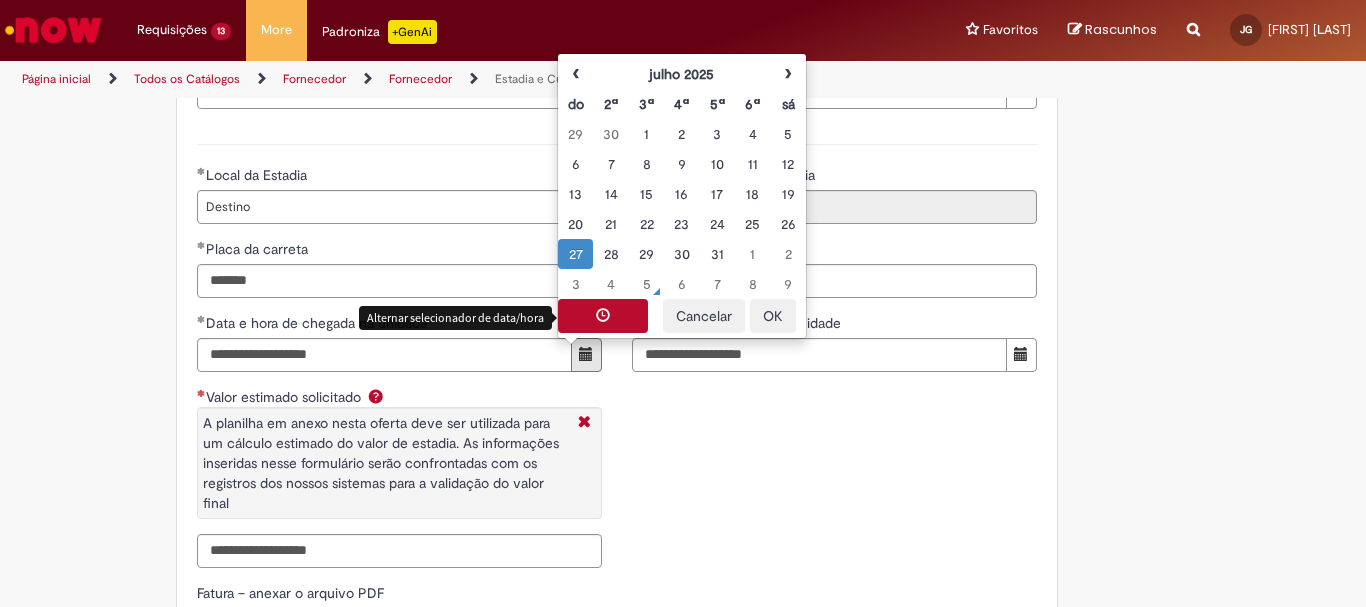 click at bounding box center (603, 316) 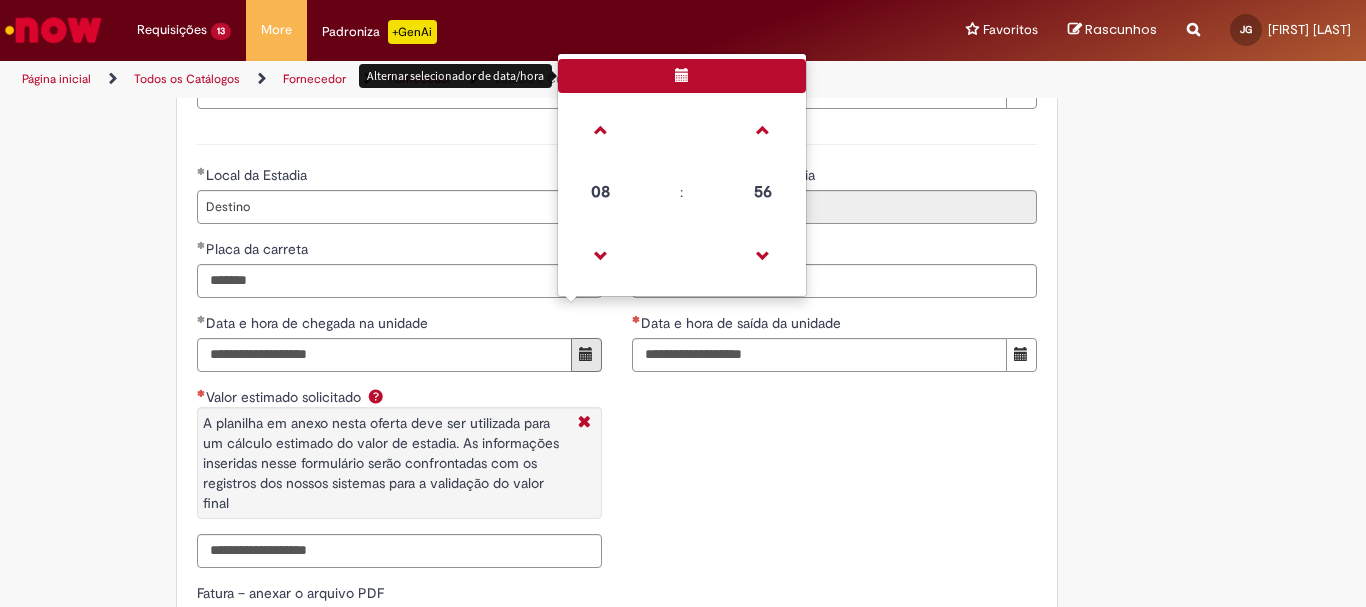 click on "56" at bounding box center (763, 192) 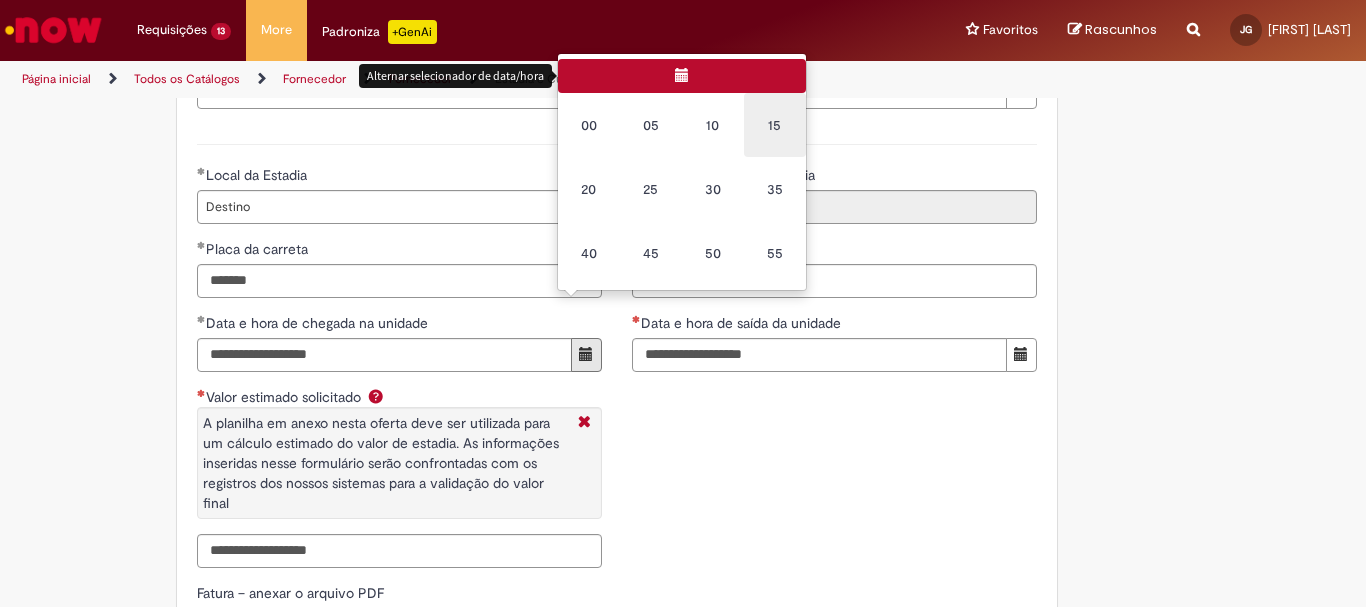 click on "15" at bounding box center [775, 125] 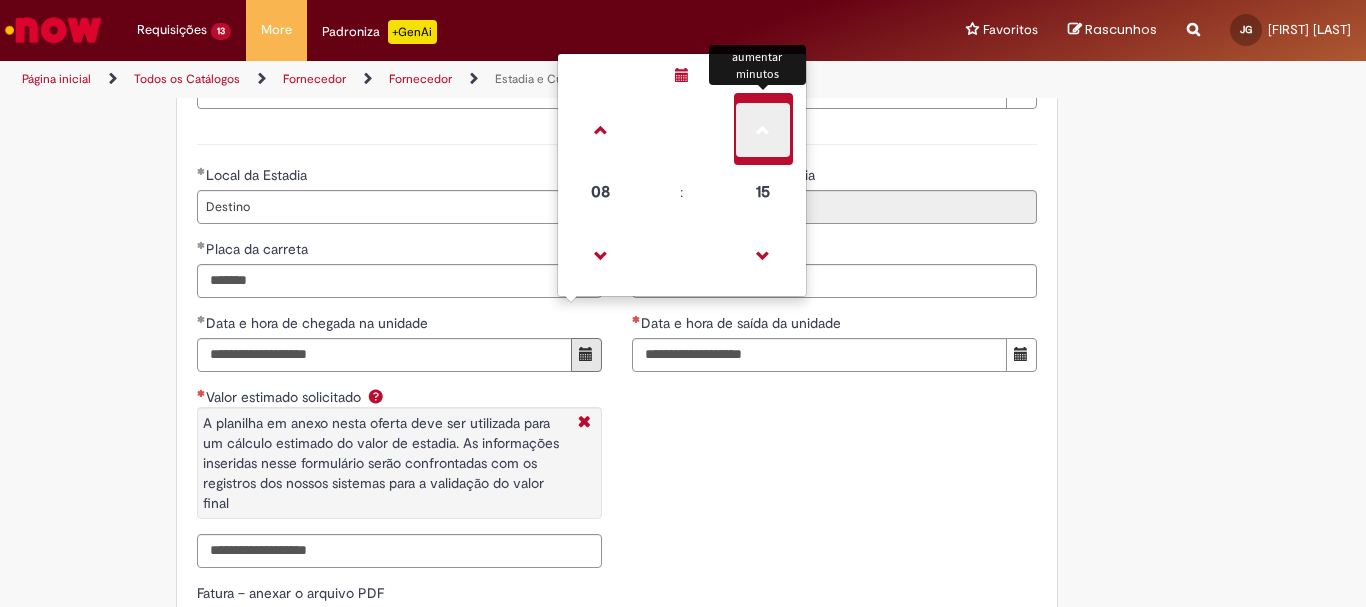click at bounding box center (763, 130) 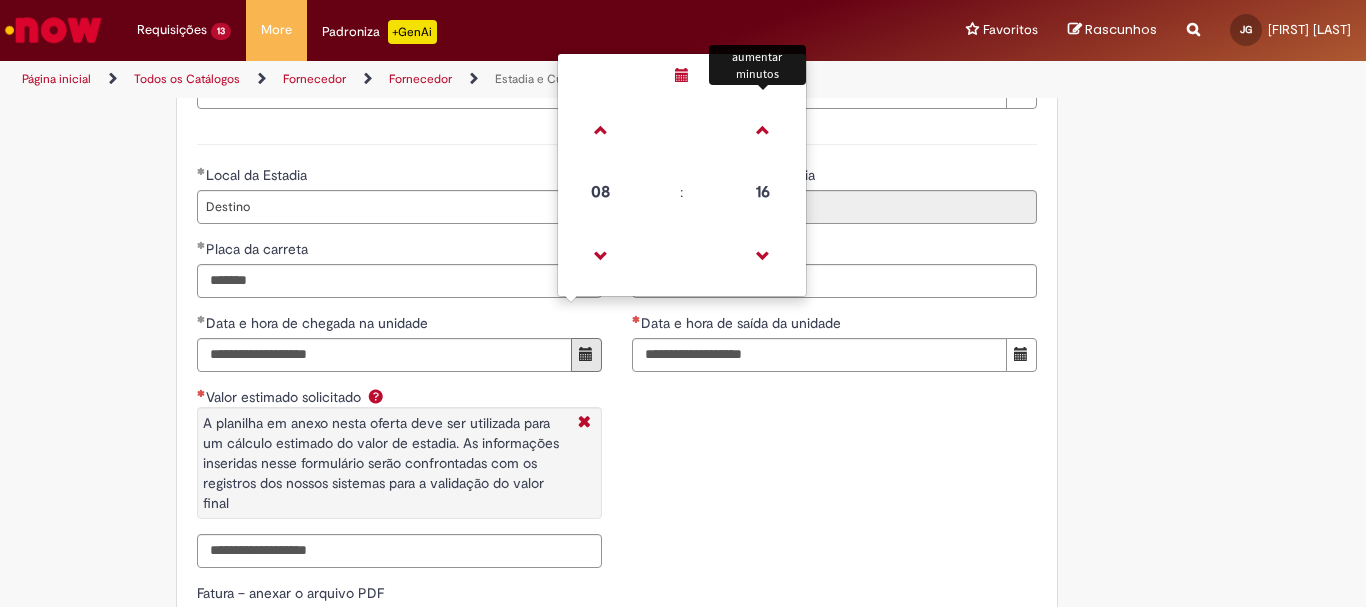 click on "**********" at bounding box center (617, 353) 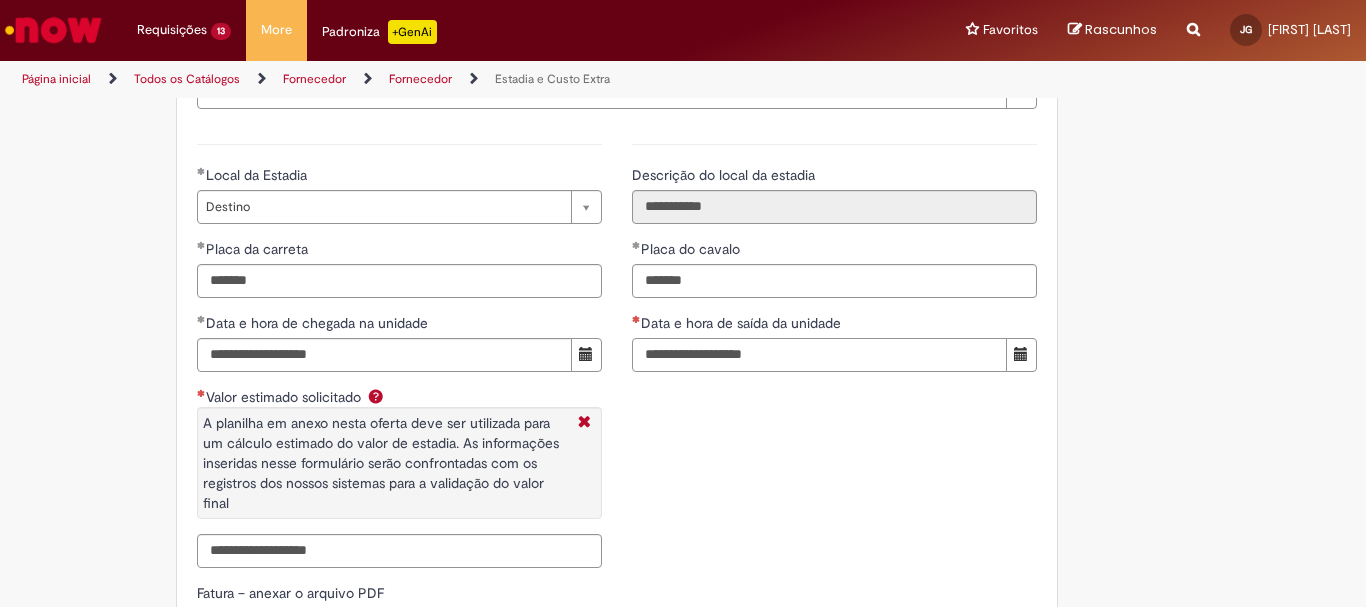 click on "Data e hora de saída da unidade" at bounding box center [819, 355] 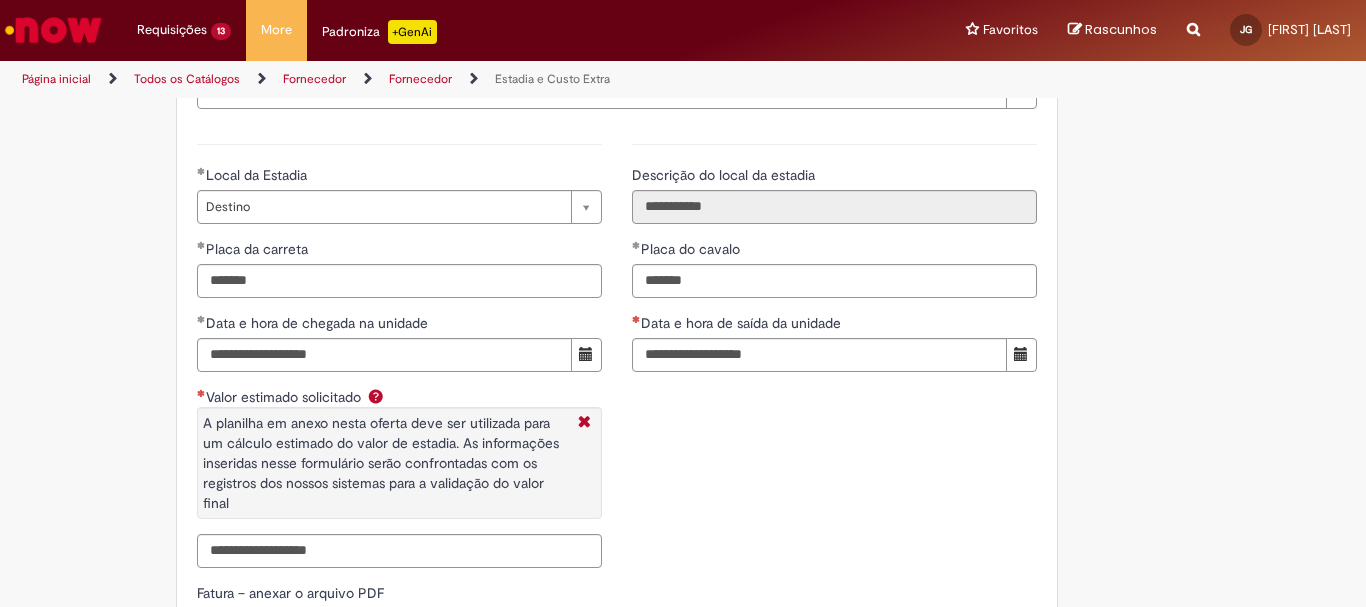 click at bounding box center (1021, 355) 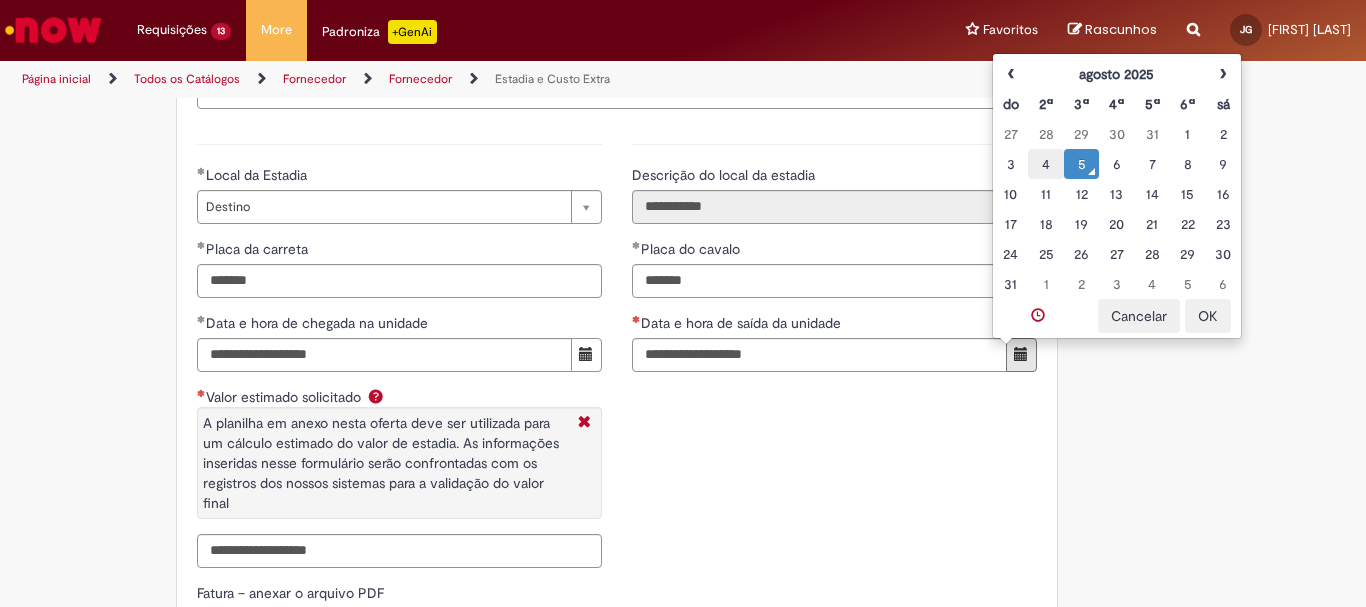 click on "4" at bounding box center [1045, 164] 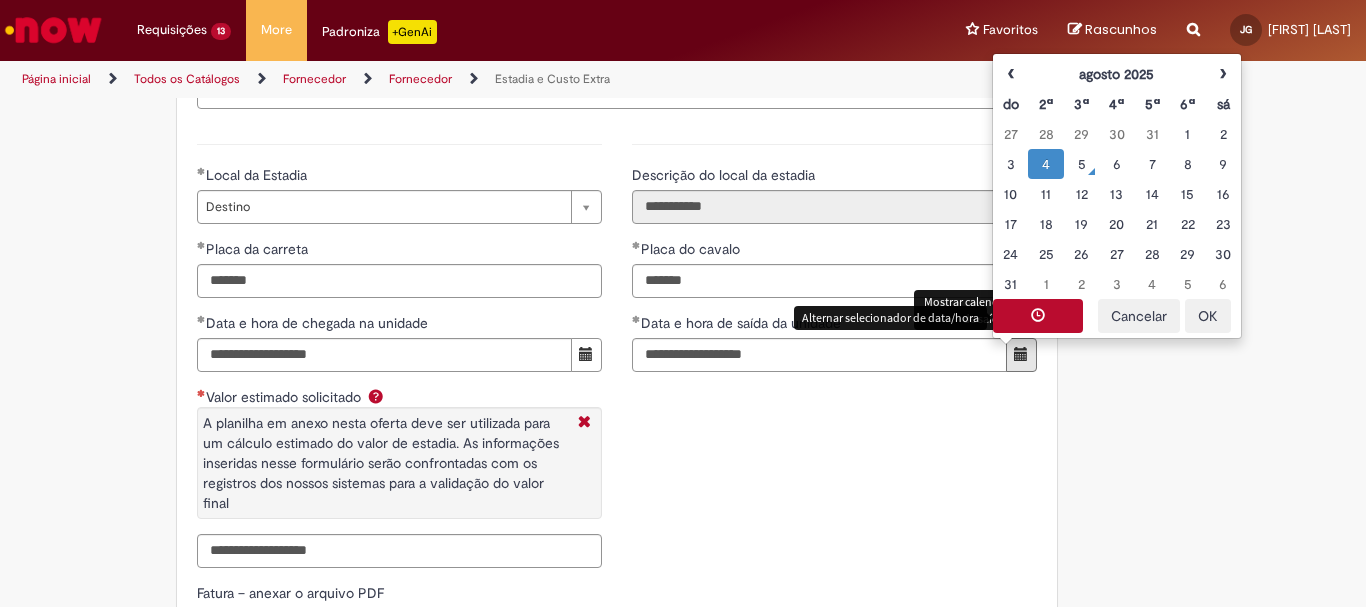 click at bounding box center [1038, 315] 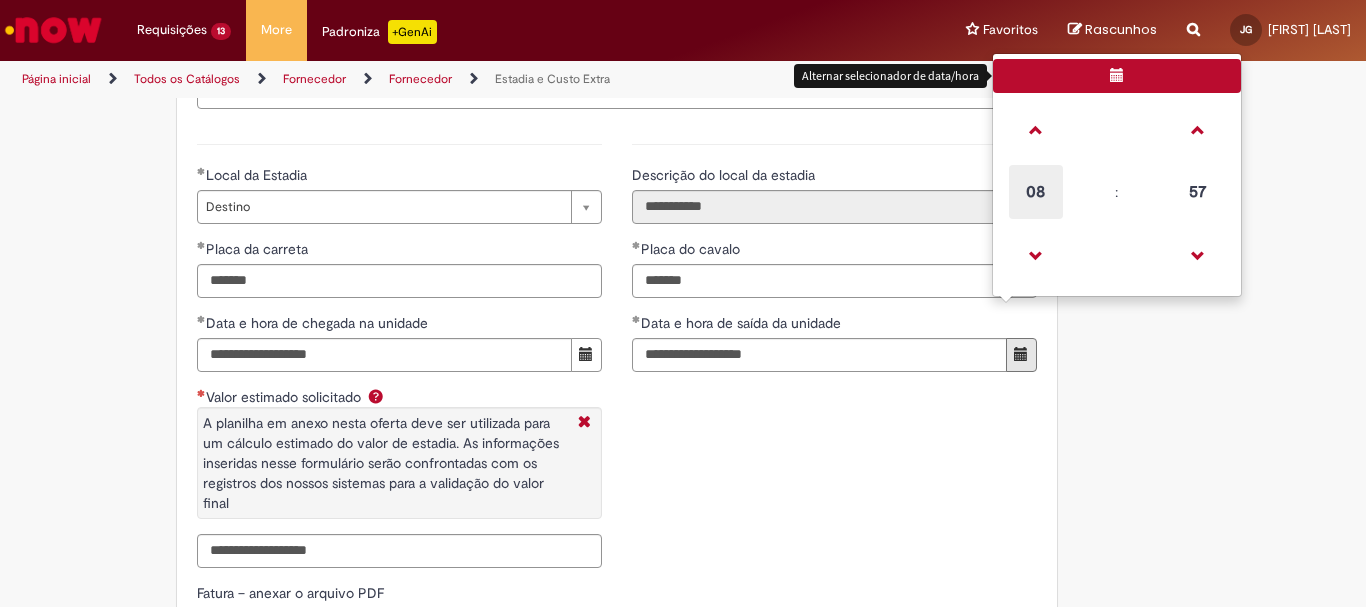 click on "08" at bounding box center [1036, 192] 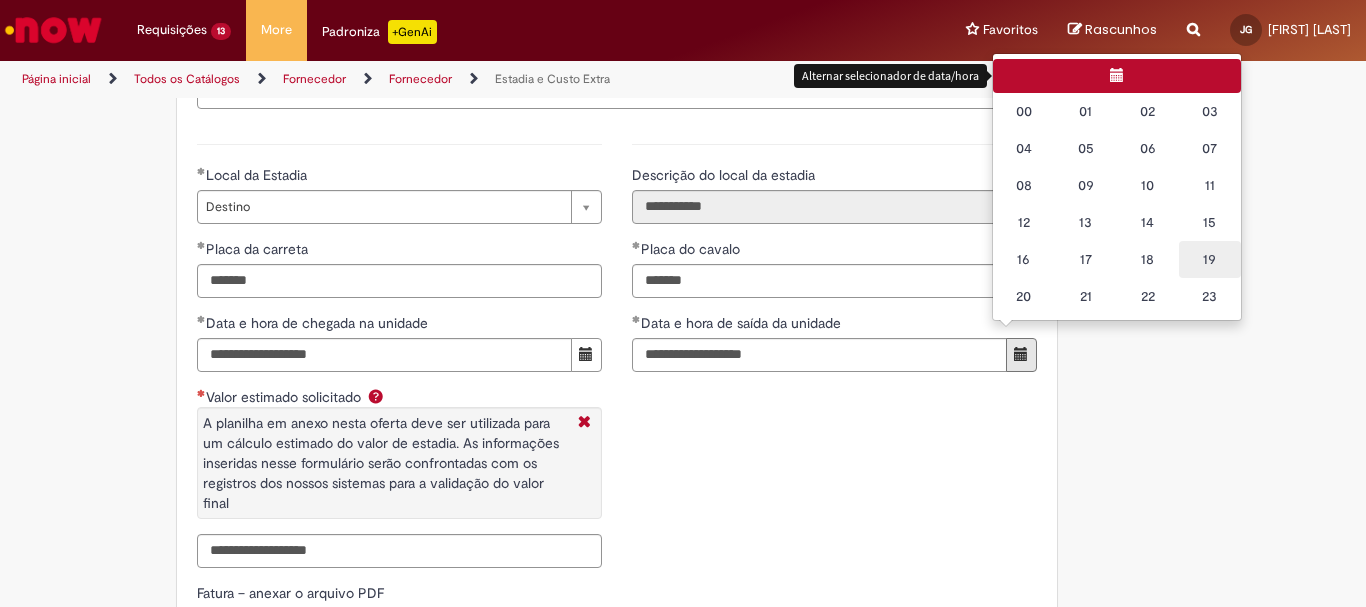 click on "19" at bounding box center (1210, 259) 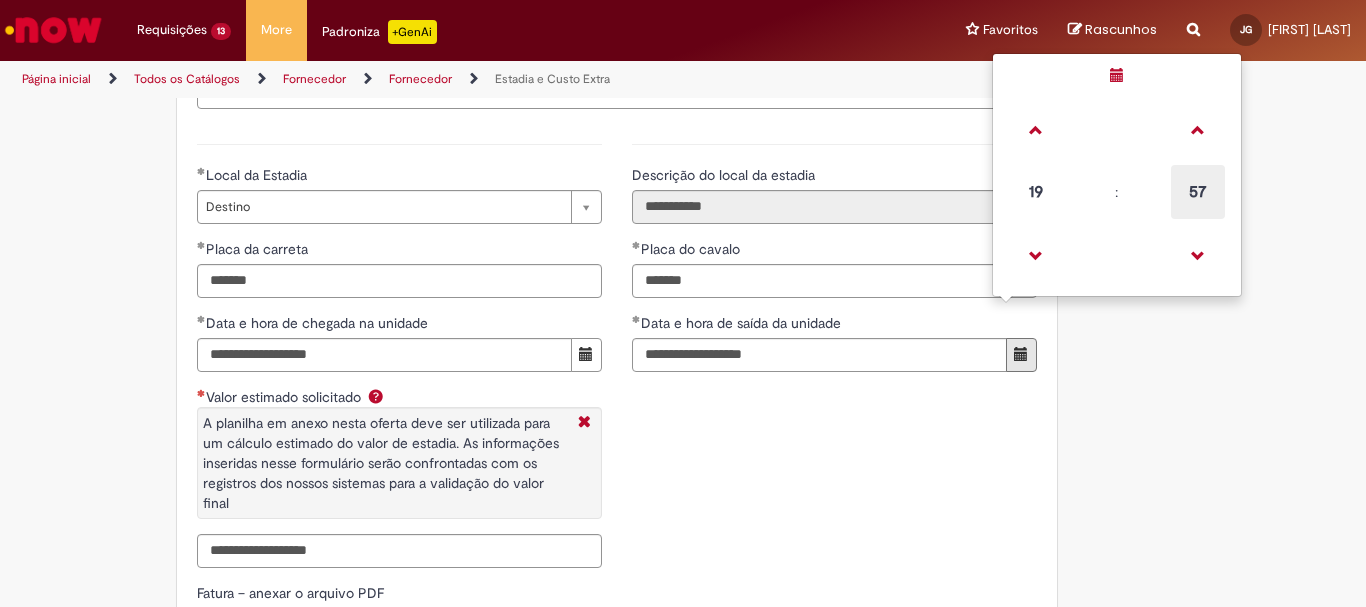 click on "57" at bounding box center [1198, 192] 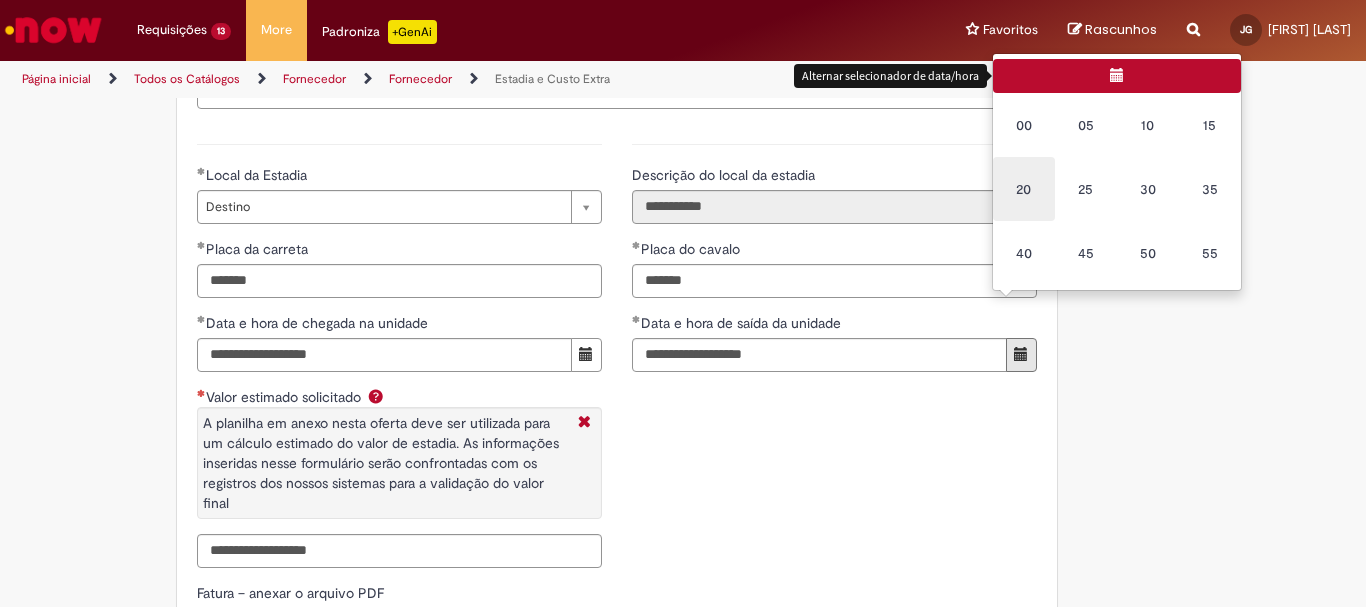 click on "20" at bounding box center (1024, 189) 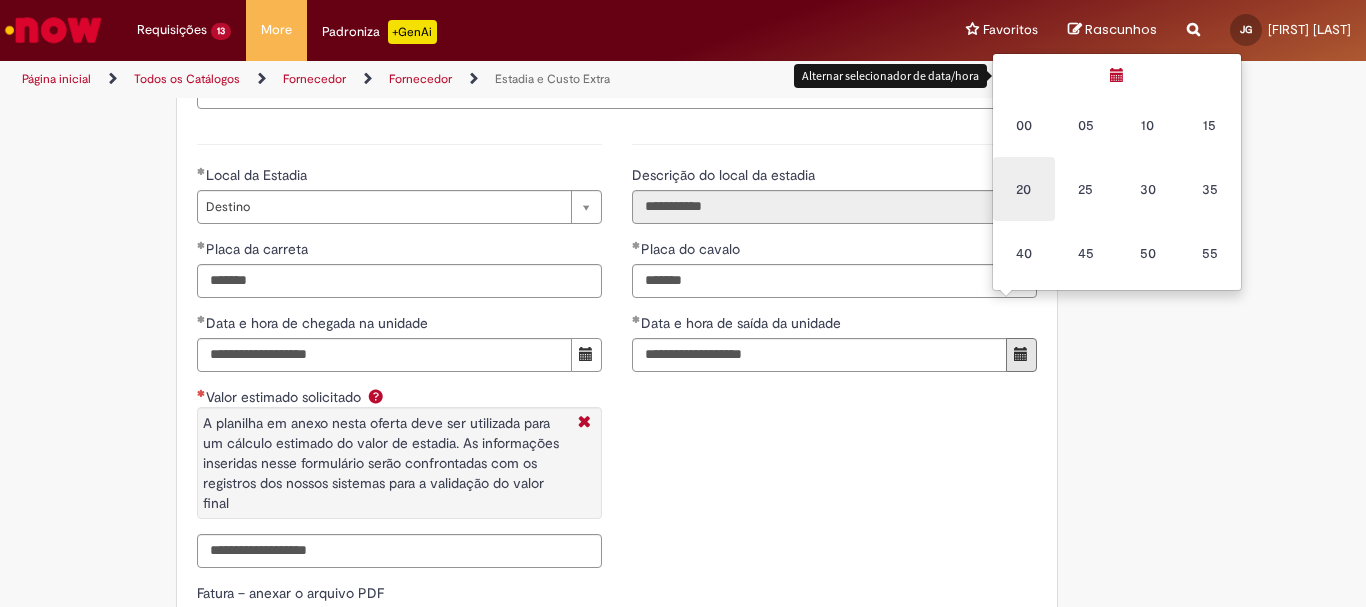 type on "**********" 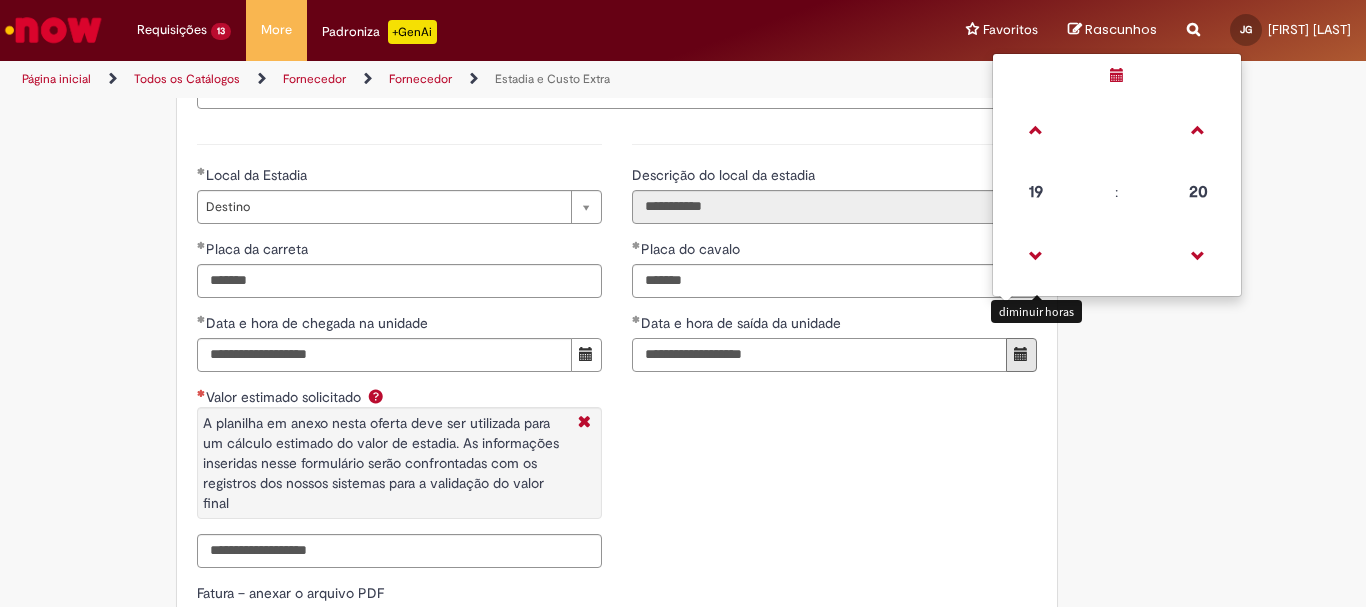 click on "**********" at bounding box center (819, 355) 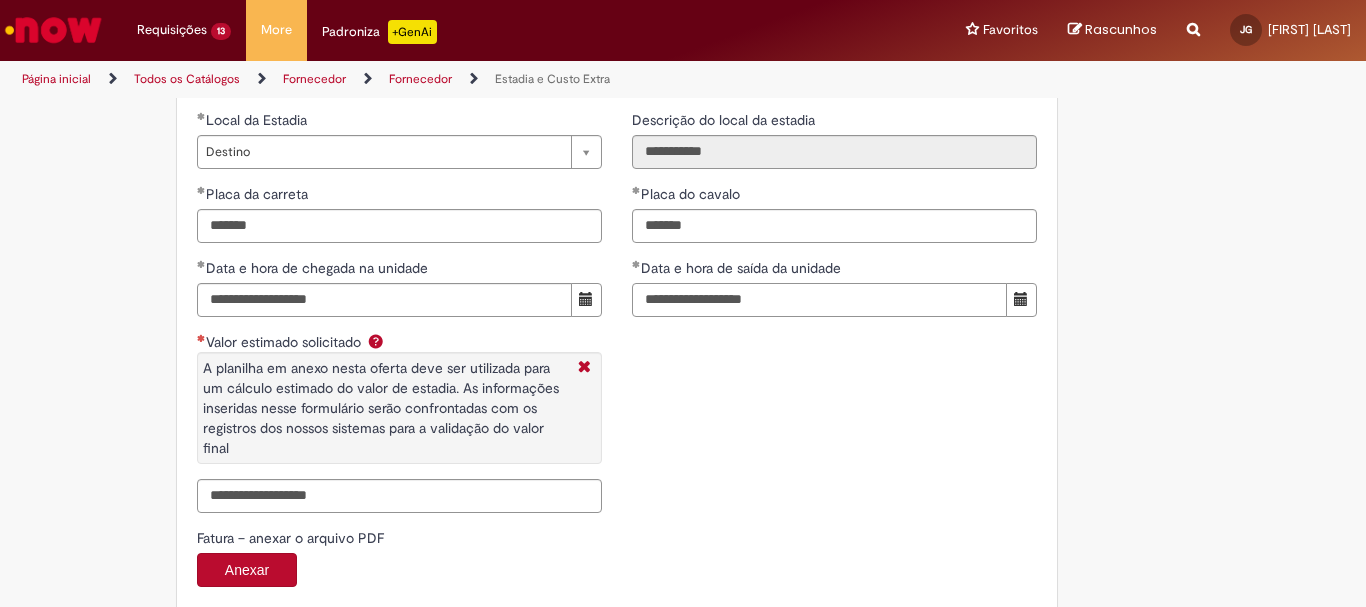 scroll, scrollTop: 3027, scrollLeft: 0, axis: vertical 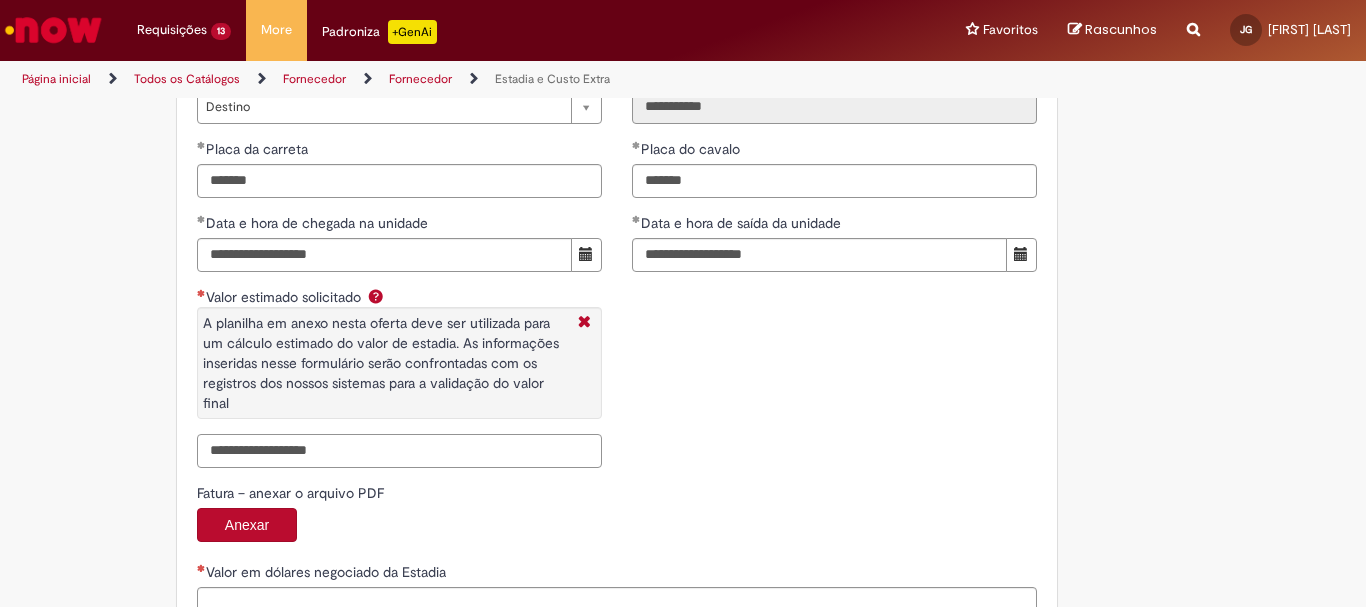 click on "Valor estimado solicitado A planilha em anexo nesta oferta deve ser utilizada para um cálculo estimado do valor de estadia. As informações inseridas nesse formulário serão confrontadas com os registros dos nossos sistemas para a validação do valor final" at bounding box center (399, 451) 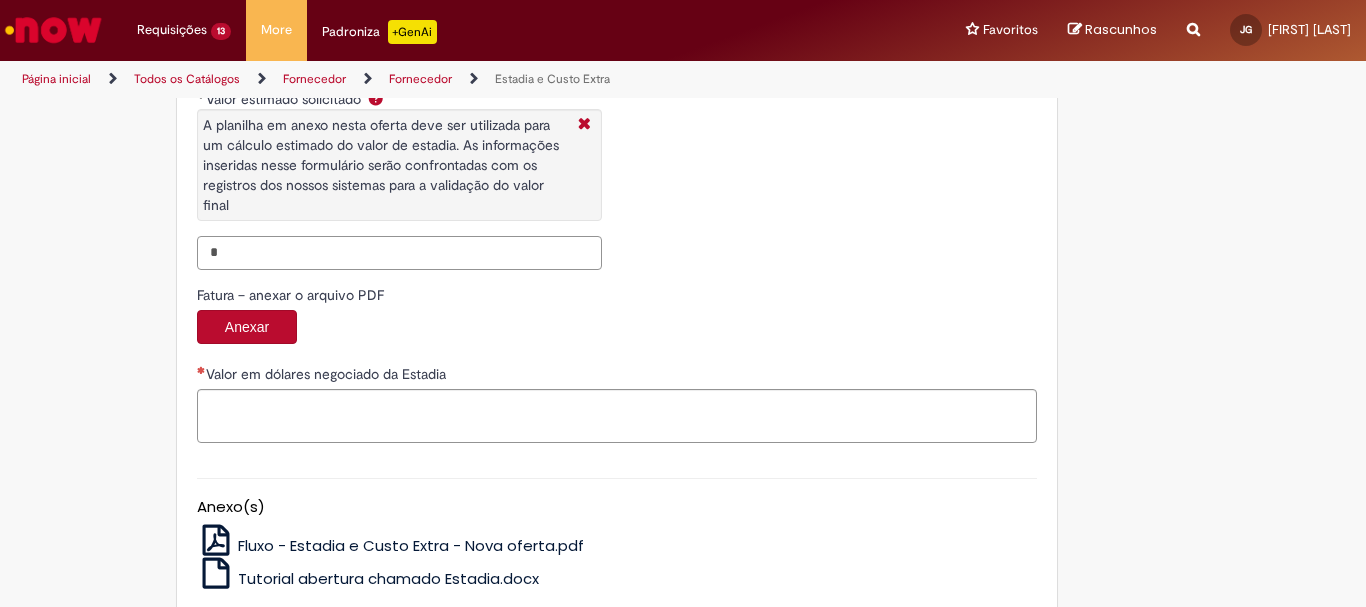 scroll, scrollTop: 3227, scrollLeft: 0, axis: vertical 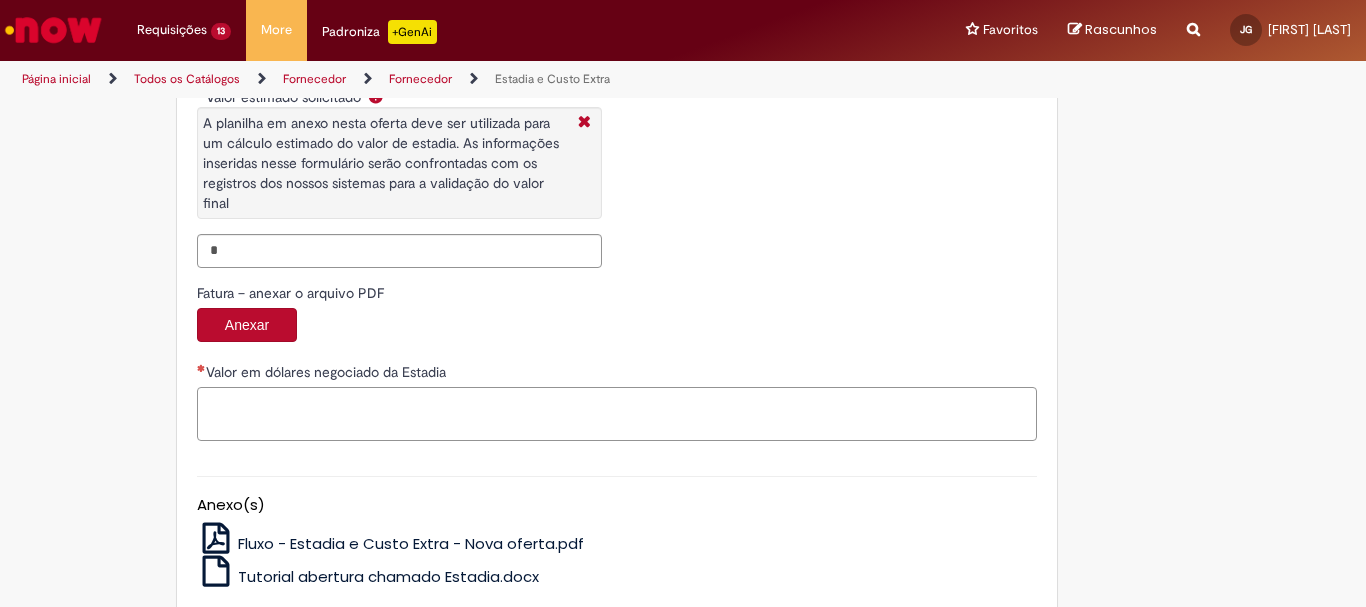 click on "Valor em dólares negociado da Estadia" at bounding box center (617, 414) 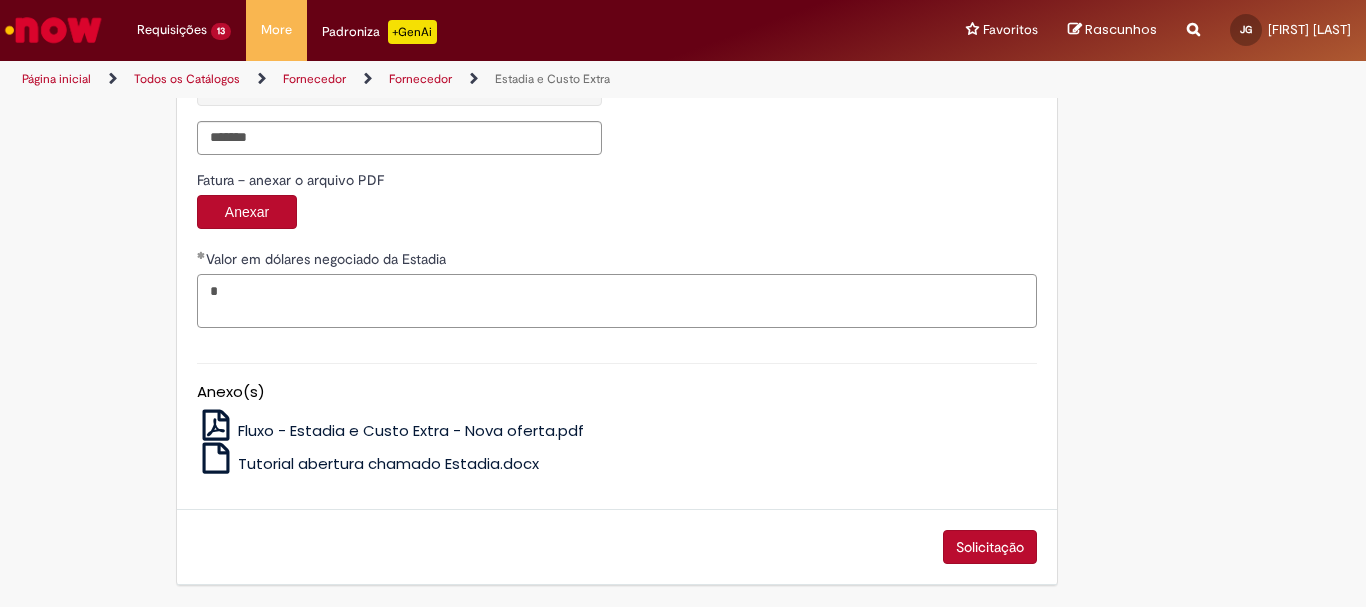 scroll, scrollTop: 3341, scrollLeft: 0, axis: vertical 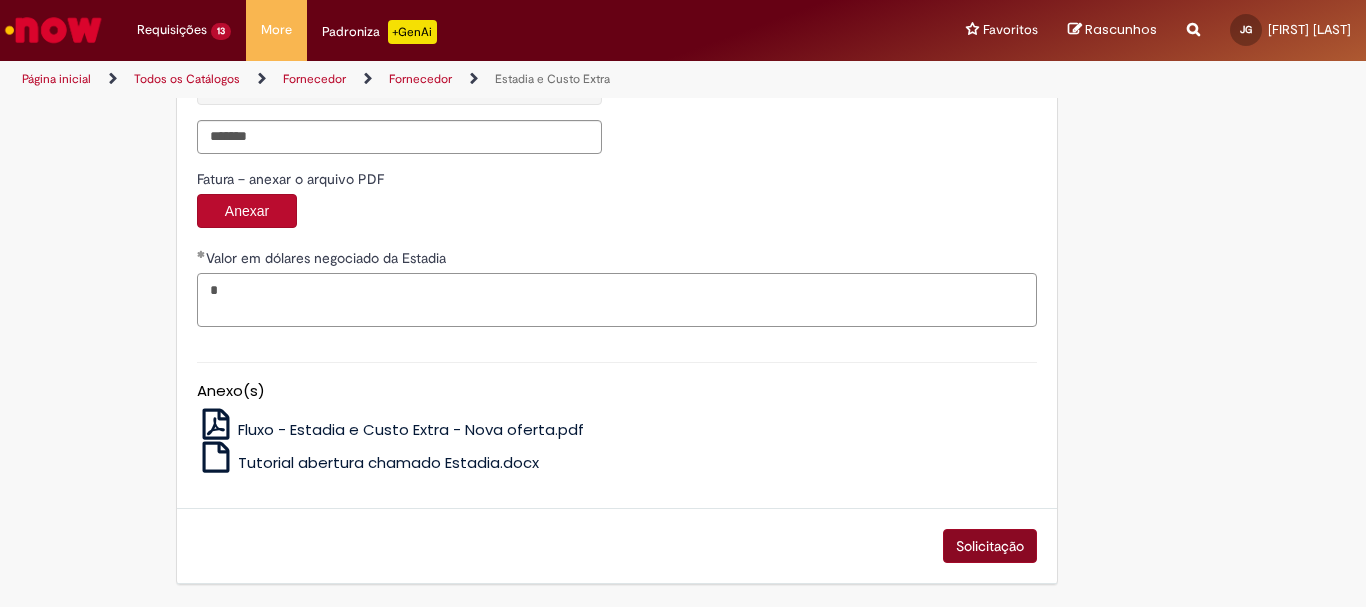 type on "*" 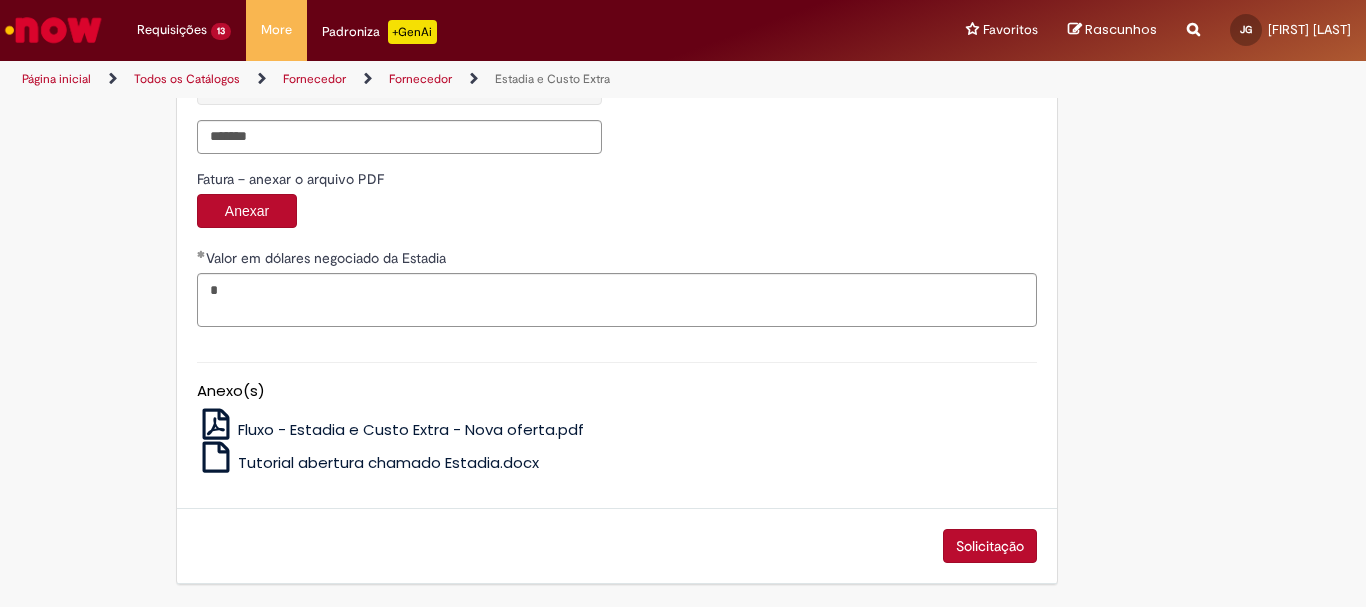 click on "Solicitação" at bounding box center [990, 546] 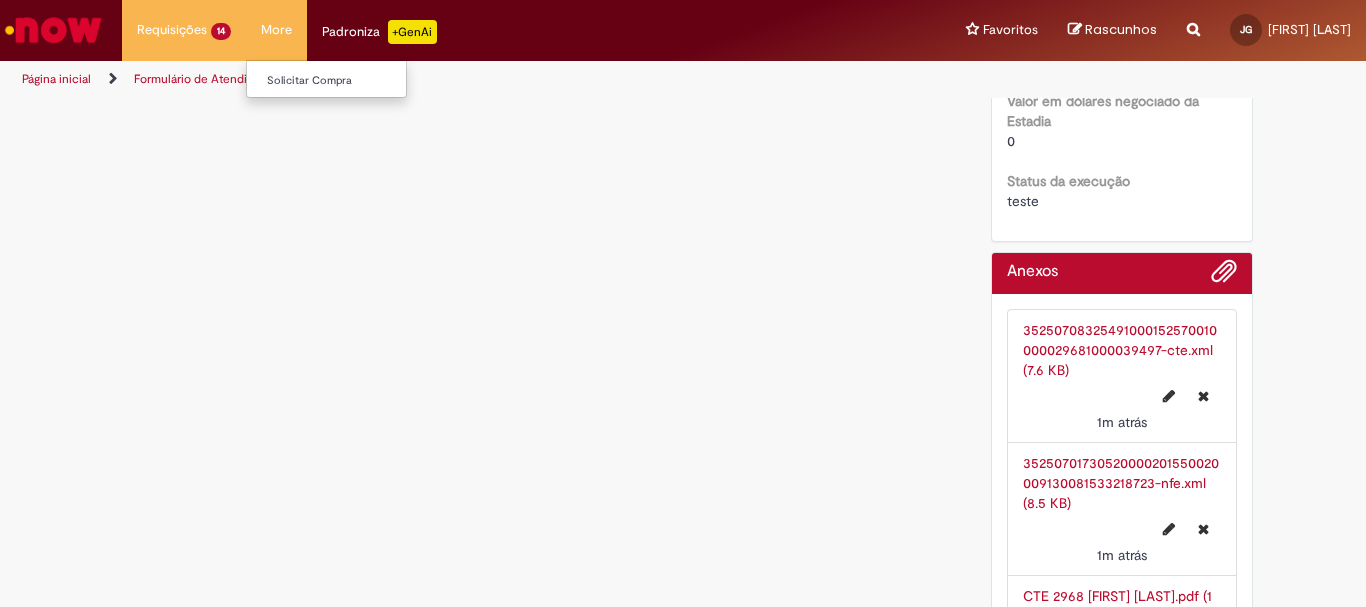 scroll, scrollTop: 0, scrollLeft: 0, axis: both 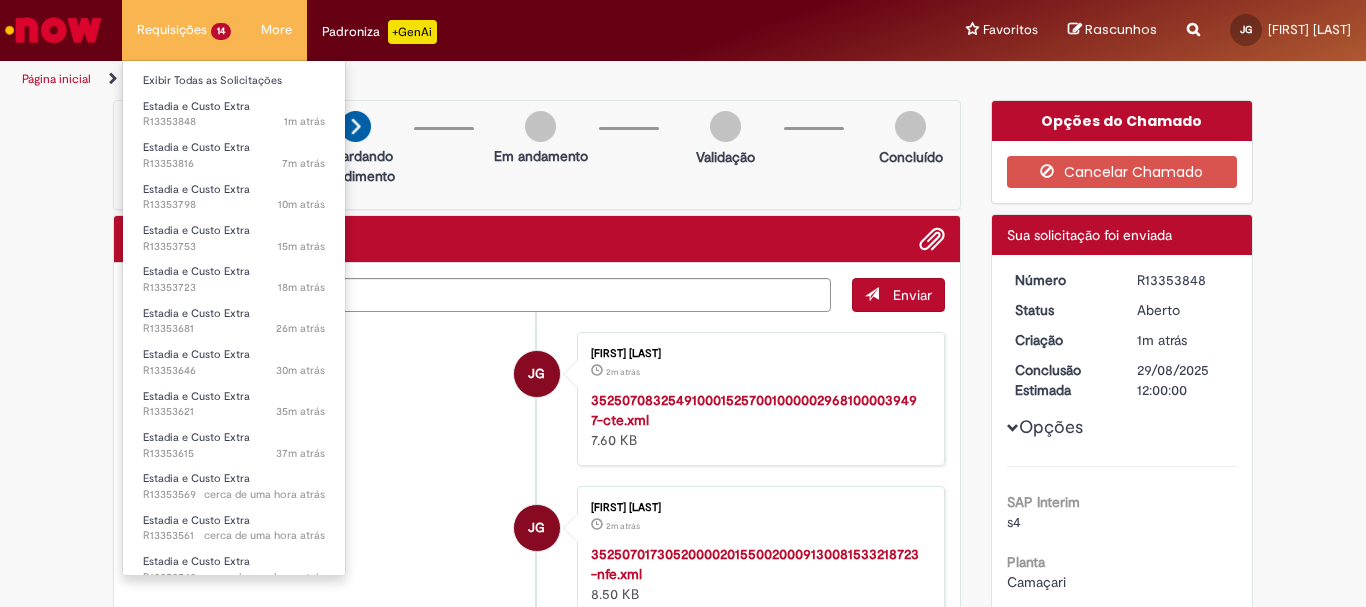 click on "Requisições   14
Exibir Todas as Solicitações
Estadia e Custo Extra
1m atrás 1m atrás  R13353848
Estadia e Custo Extra
7m atrás 7 minutos atrás  R13353816
Estadia e Custo Extra
10m atrás 10 minutos atrás  R13353798
Estadia e Custo Extra
15m atrás 15 minutos atrás  R13353753
Estadia e Custo Extra
18m atrás 18 minutos atrás  R13353723
Estadia e Custo Extra
26m atrás 26 minutos atrás  R13353681
Estadia e Custo Extra
30m atrás 30 minutos atrás  R13353646
Estadia e Custo Extra
35m atrás 35 minutos atrás  R13353621
Estadia e Custo Extra
37m atrás 37 minutos atrás  R13353615
Estadia e Custo Extra
cerca de uma hora atrás cerca de uma hora atrás  R13353569
Estadia e Custo Extra
R13353561" at bounding box center (184, 30) 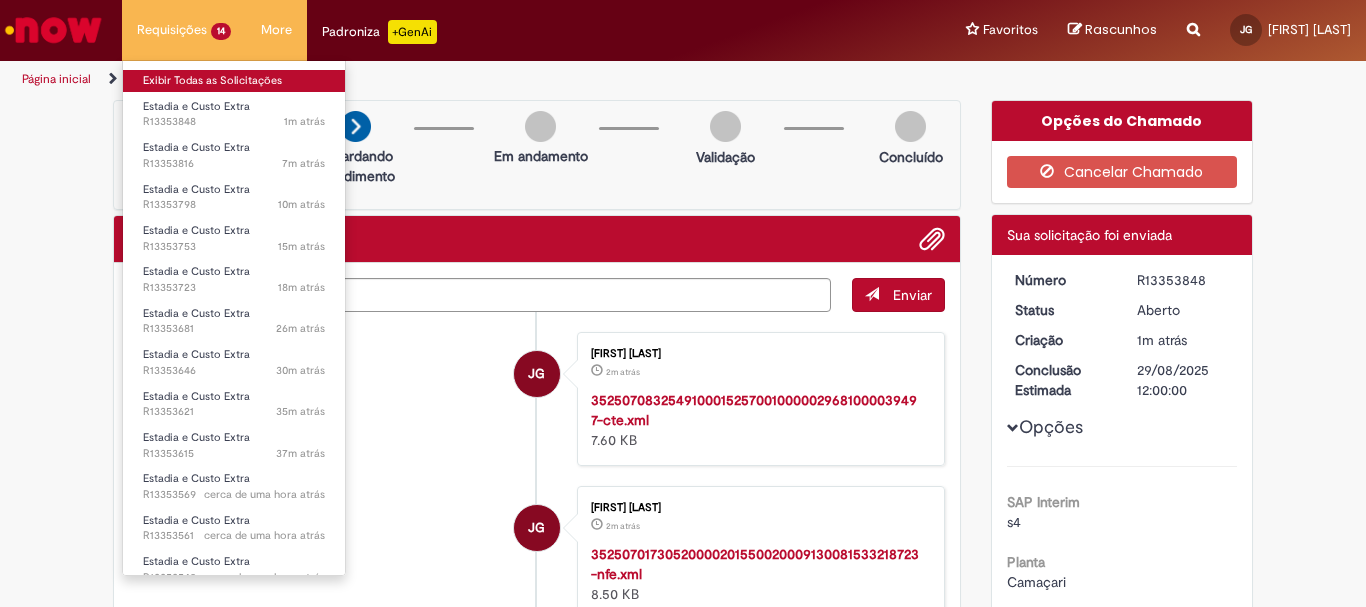 click on "Exibir Todas as Solicitações" at bounding box center (234, 81) 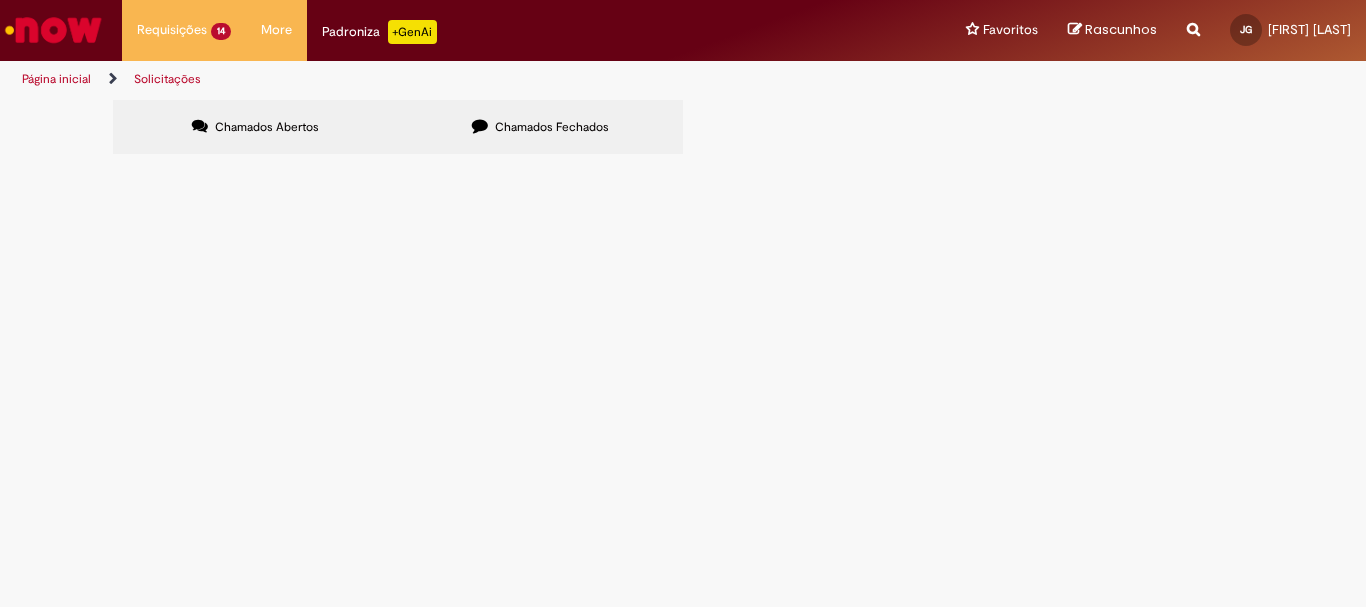 scroll, scrollTop: 233, scrollLeft: 0, axis: vertical 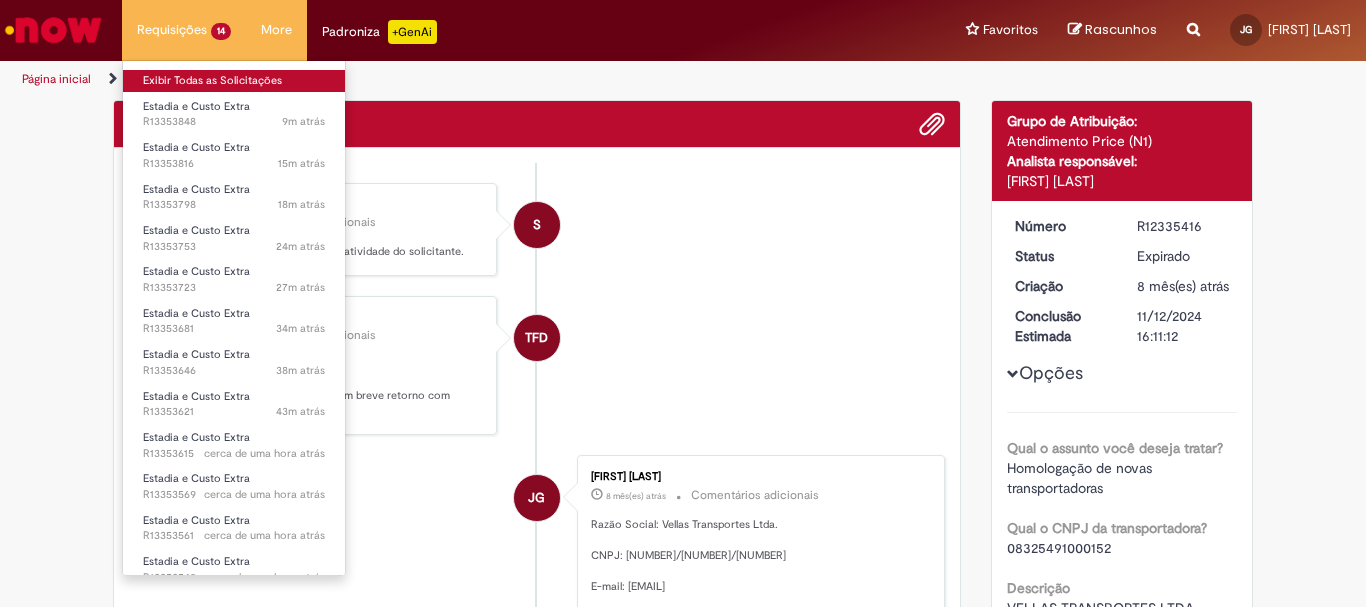 click on "Exibir Todas as Solicitações" at bounding box center (234, 81) 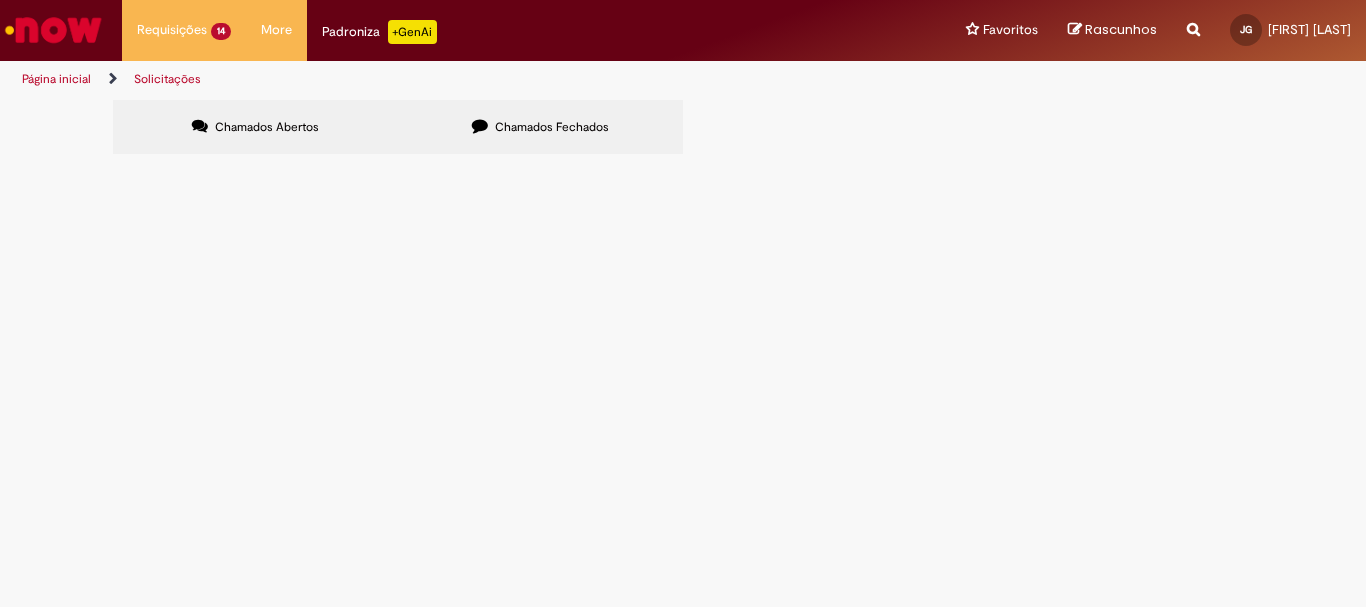 scroll, scrollTop: 200, scrollLeft: 0, axis: vertical 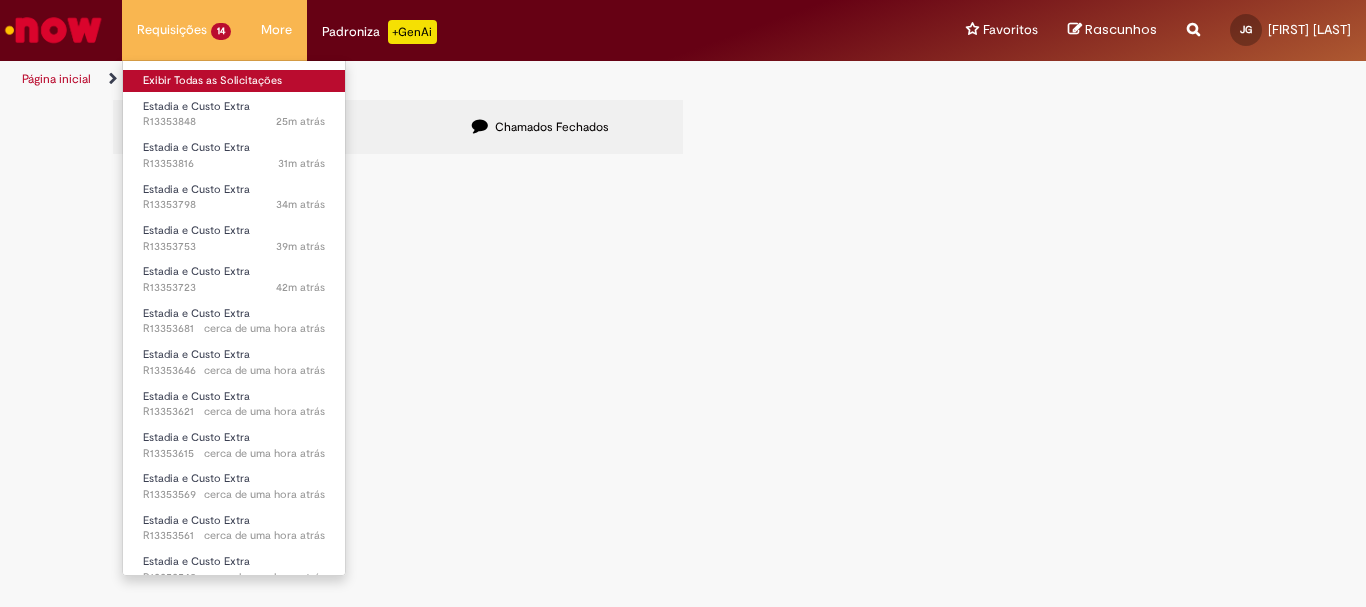 click on "Exibir Todas as Solicitações" at bounding box center (234, 81) 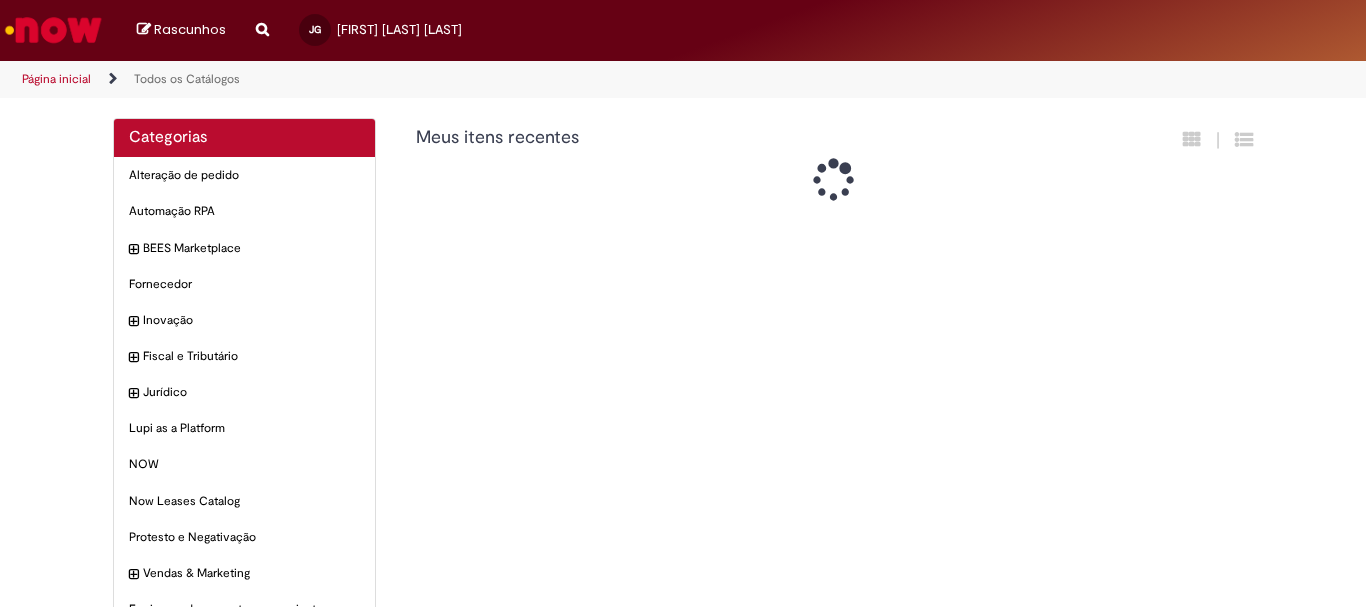scroll, scrollTop: 0, scrollLeft: 0, axis: both 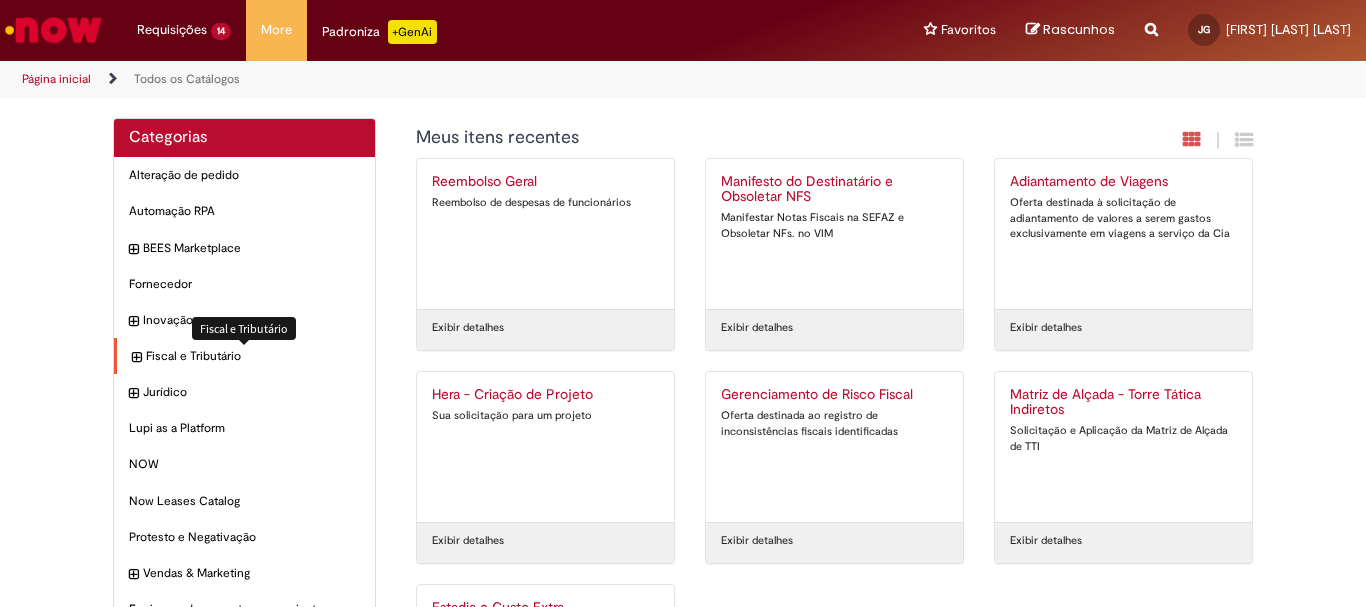 click on "Fiscal e Tributário
Itens" at bounding box center [253, 356] 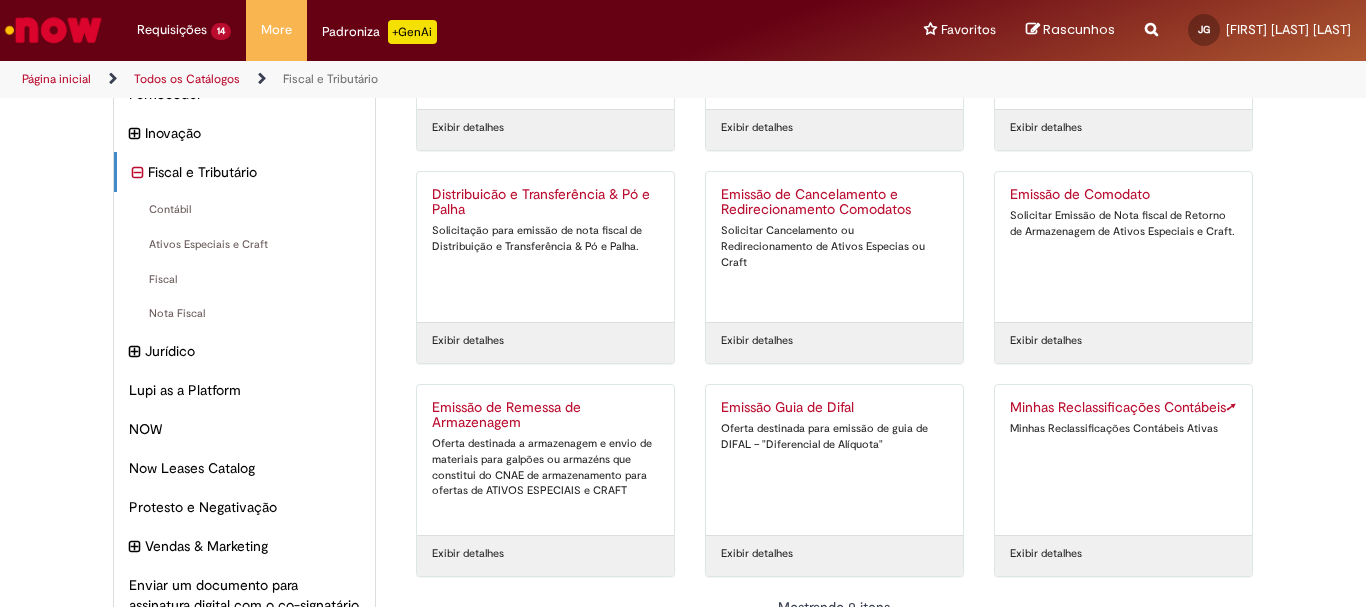 scroll, scrollTop: 300, scrollLeft: 0, axis: vertical 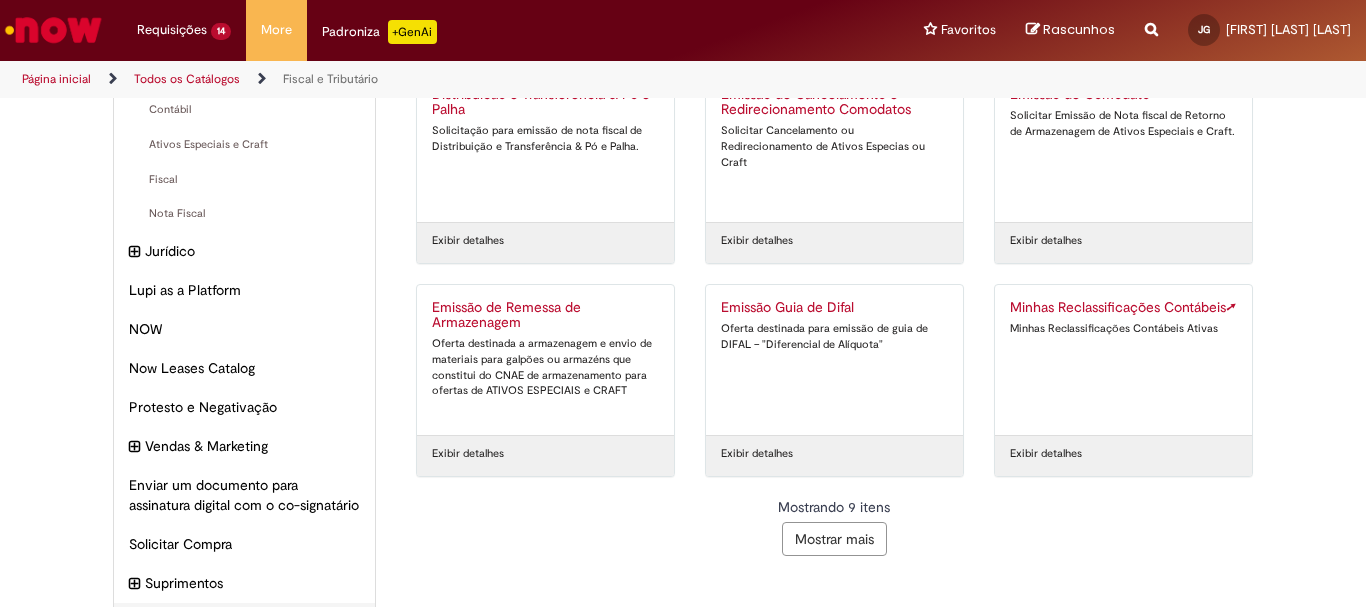 click on "Minhas Reclassificações Contábeis  ➚" at bounding box center (1123, 308) 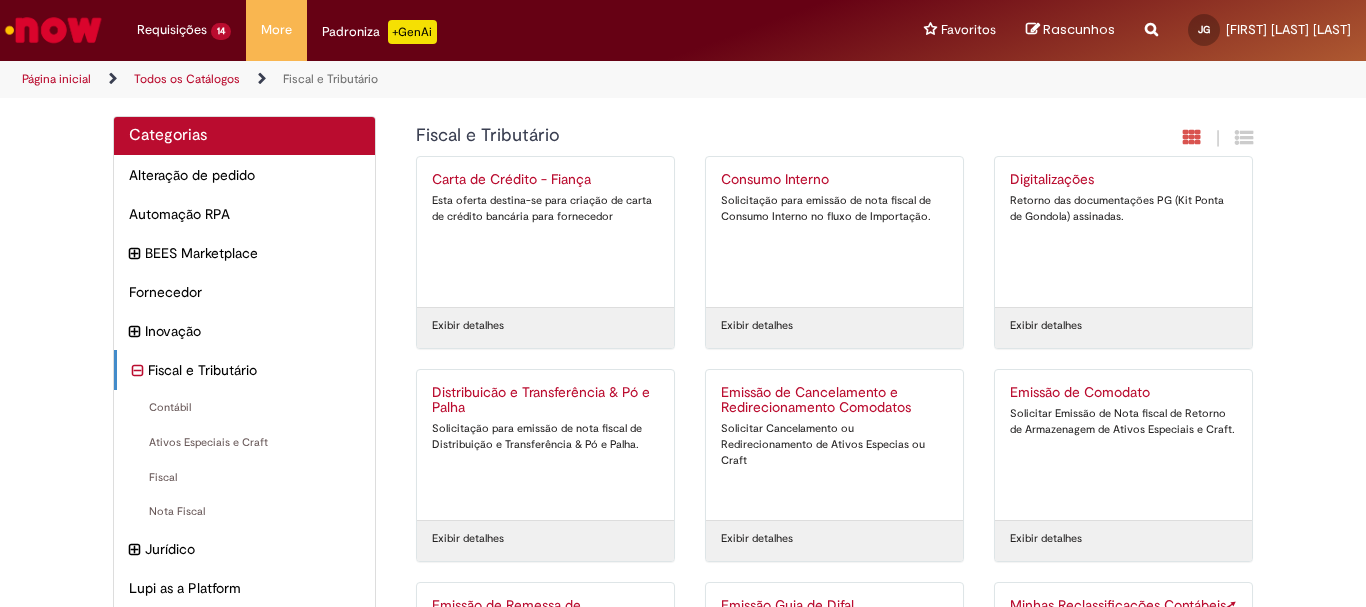 scroll, scrollTop: 0, scrollLeft: 0, axis: both 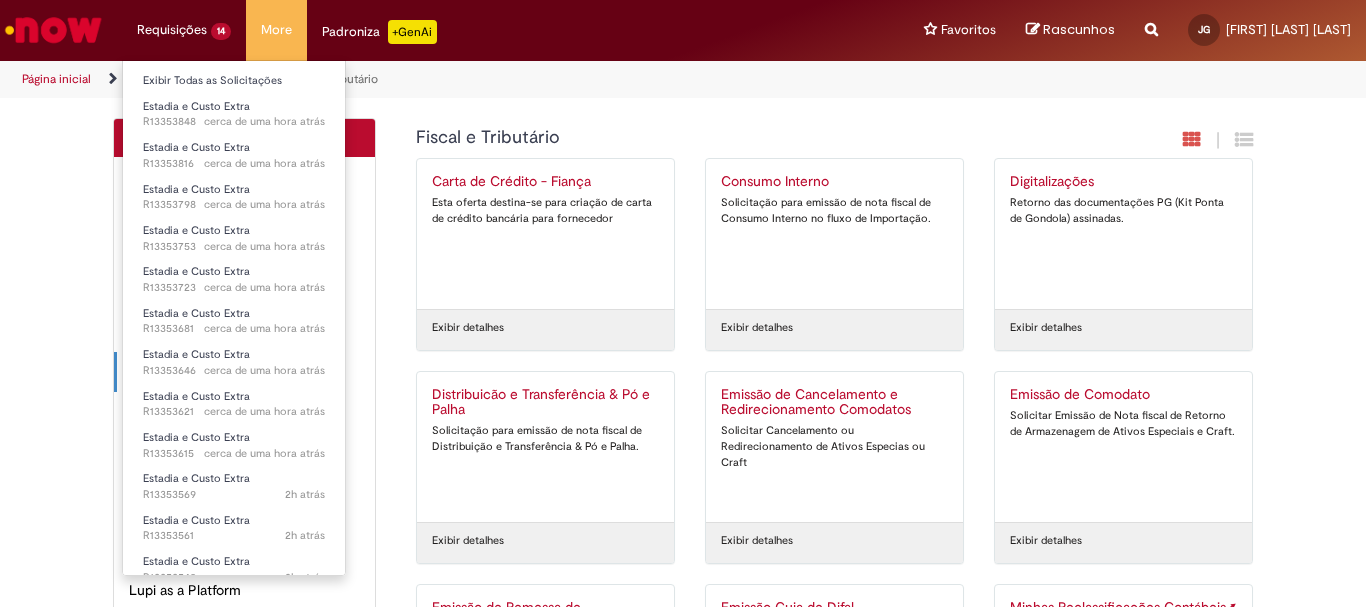 click on "Requisições   14
Exibir Todas as Solicitações
Estadia e Custo Extra
cerca de uma hora atrás cerca de uma hora atrás  R13353848
Estadia e Custo Extra
cerca de uma hora atrás cerca de uma hora atrás  R13353816
Estadia e Custo Extra
cerca de uma hora atrás cerca de uma hora atrás  R13353798
Estadia e Custo Extra
cerca de uma hora atrás cerca de uma hora atrás  R13353753
Estadia e Custo Extra
cerca de uma hora atrás cerca de uma hora atrás  R13353723
Estadia e Custo Extra
cerca de uma hora atrás cerca de uma hora atrás  R13353681
Estadia e Custo Extra
cerca de uma hora atrás cerca de uma hora atrás  R13353646
Estadia e Custo Extra
cerca de uma hora atrás cerca de uma hora atrás  R13353621
Estadia e Custo Extra
cerca de uma hora atrás  R13353615" at bounding box center [184, 30] 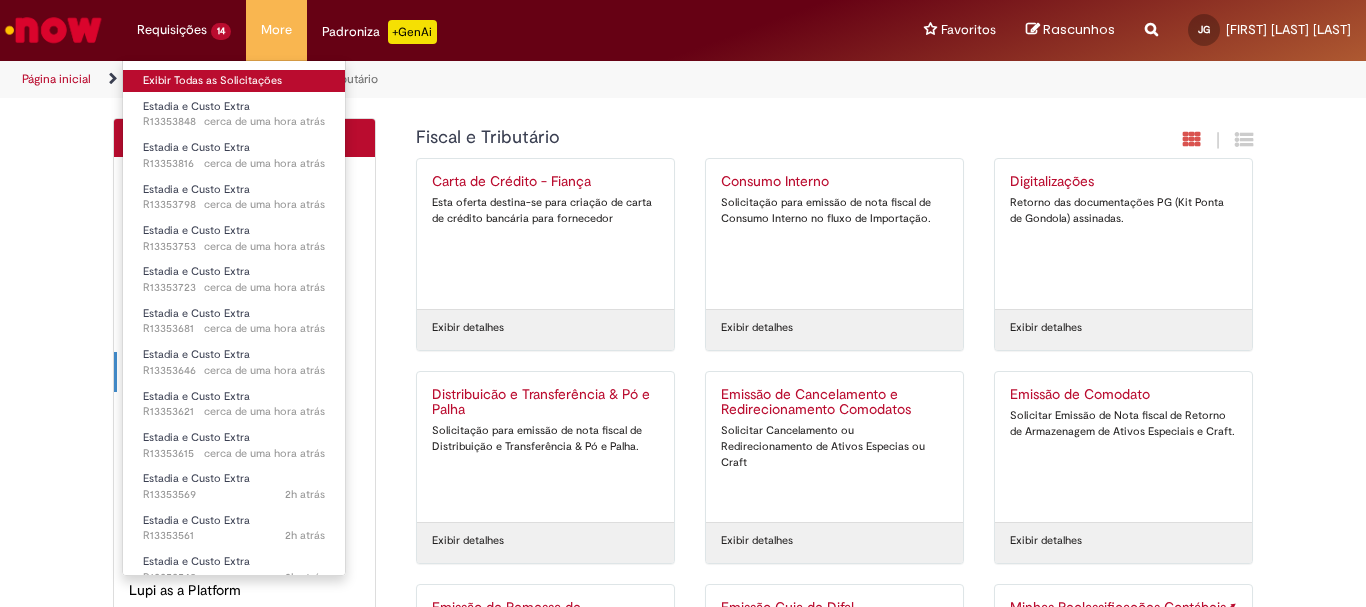 click on "Exibir Todas as Solicitações" at bounding box center [234, 81] 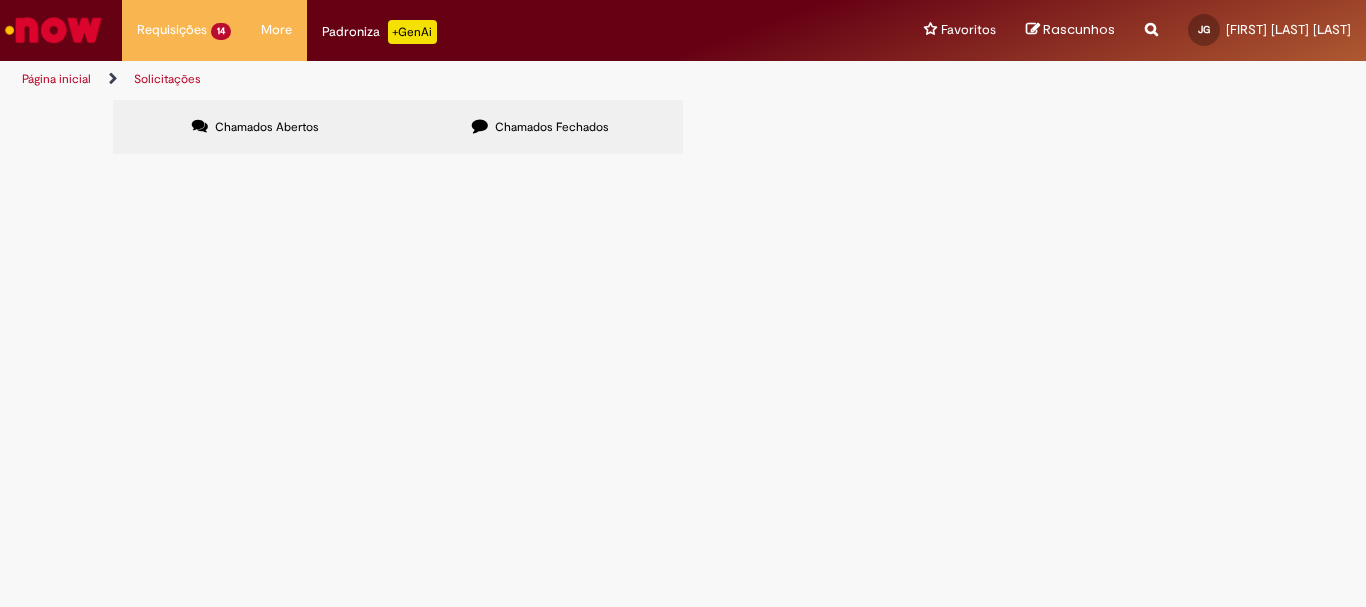 scroll, scrollTop: 0, scrollLeft: 0, axis: both 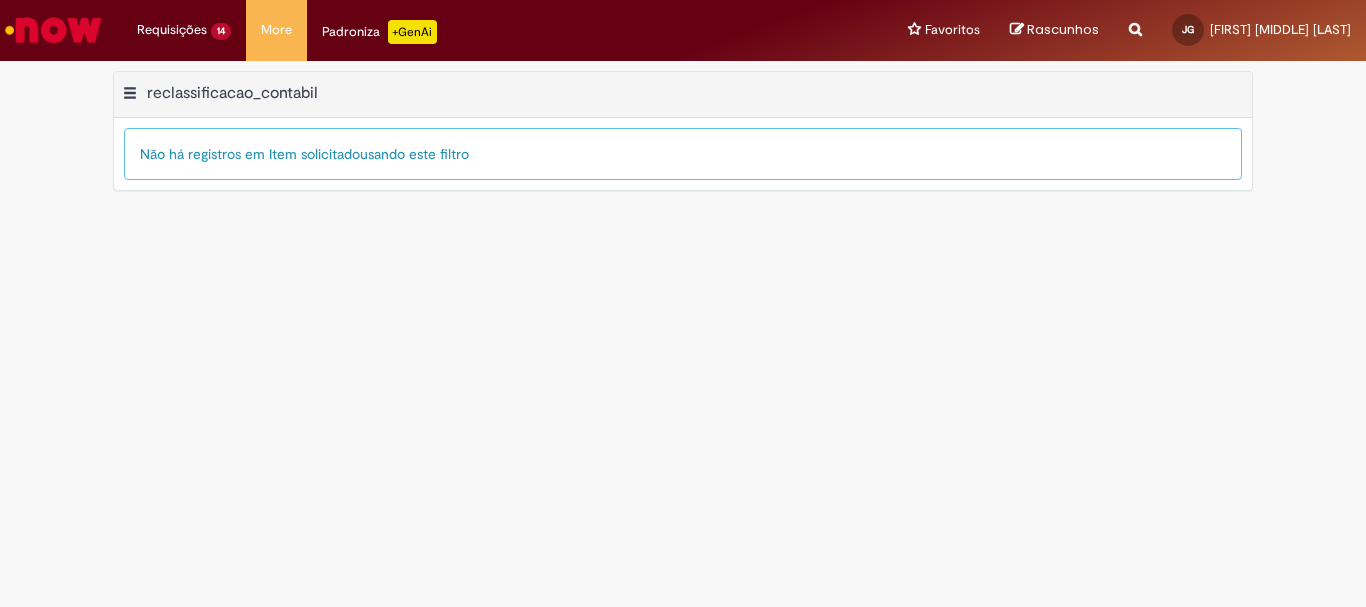 click at bounding box center [53, 30] 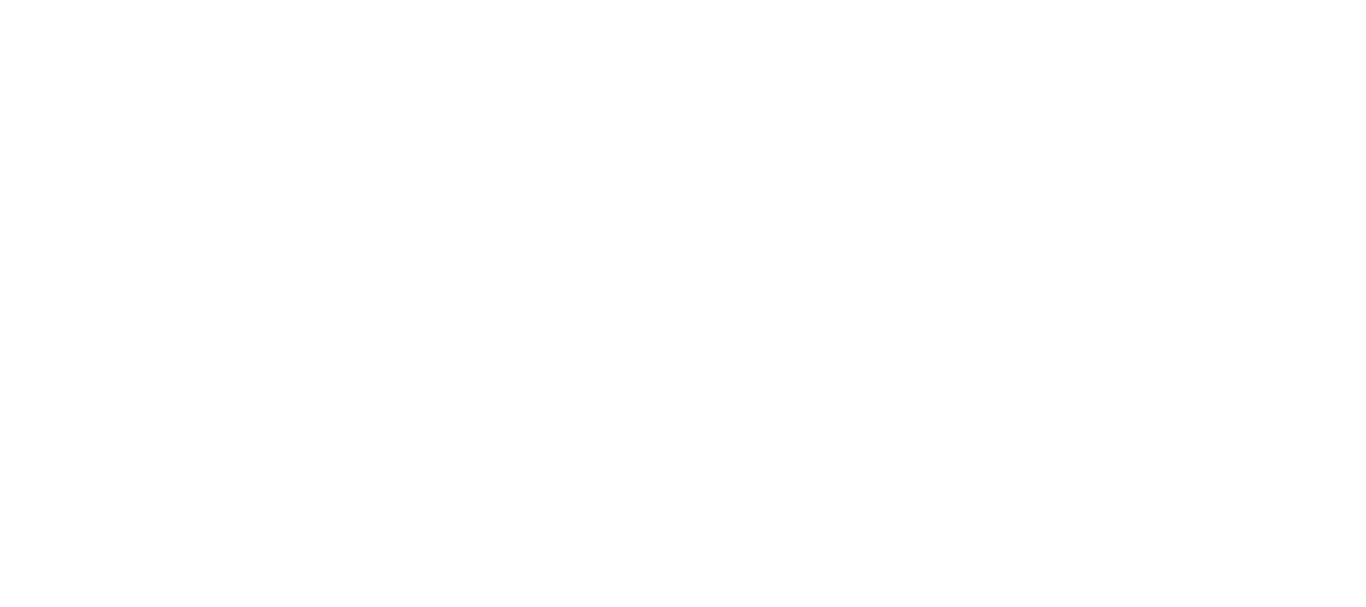 scroll, scrollTop: 0, scrollLeft: 0, axis: both 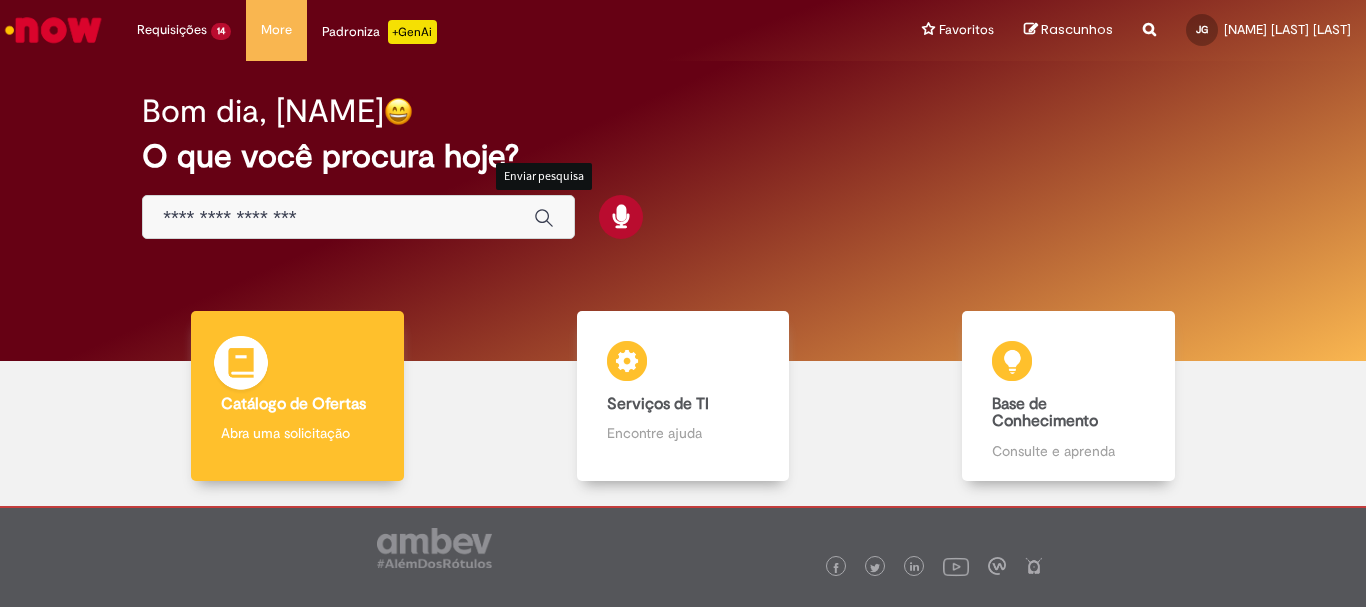 click on "Catálogo de Ofertas
Catálogo de Ofertas
Abra uma solicitação" at bounding box center [297, 396] 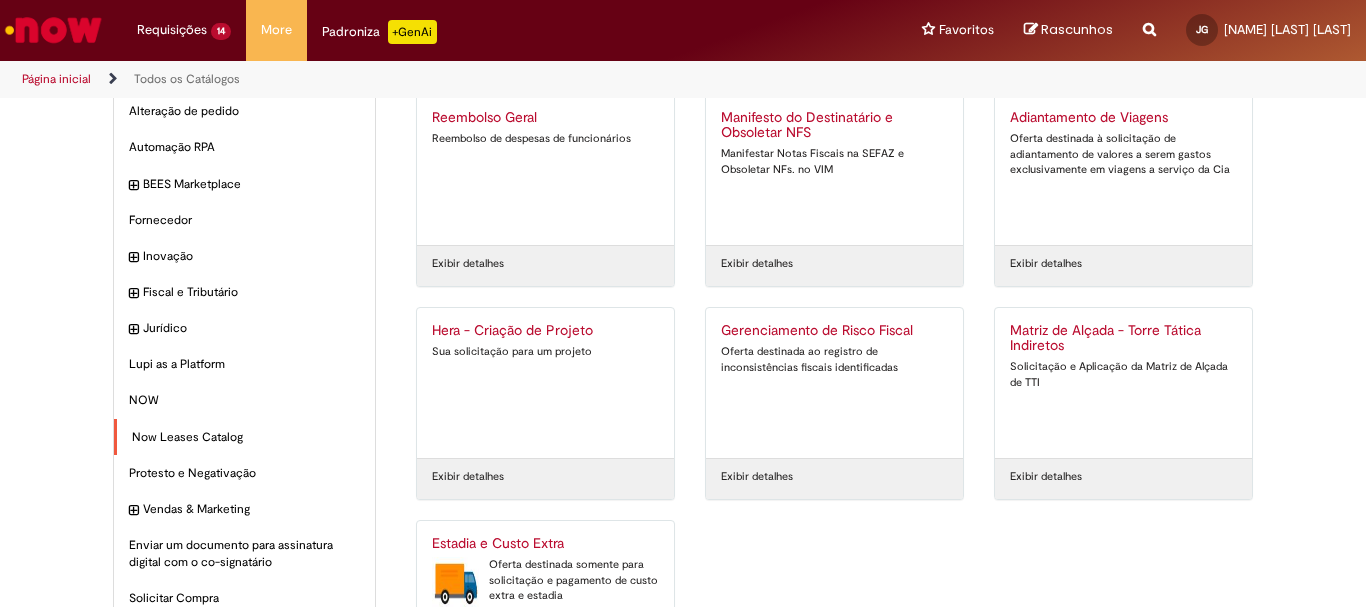 scroll, scrollTop: 100, scrollLeft: 0, axis: vertical 